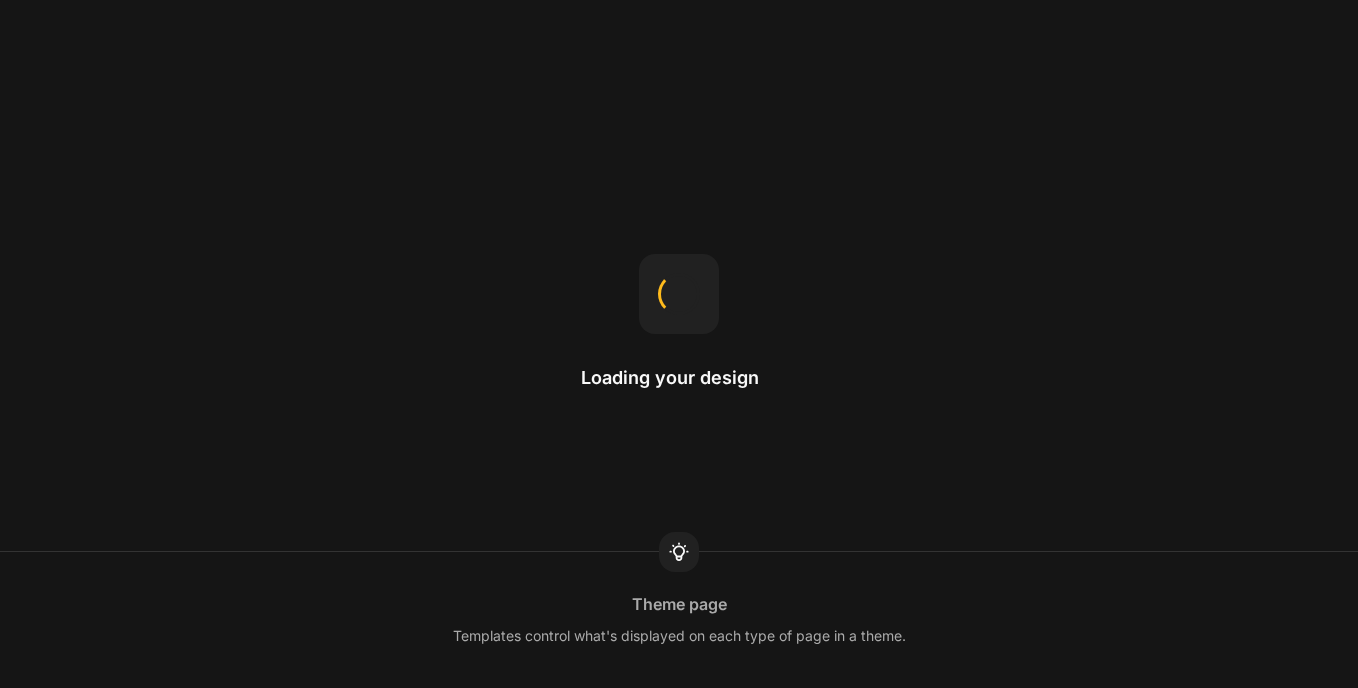 scroll, scrollTop: 0, scrollLeft: 0, axis: both 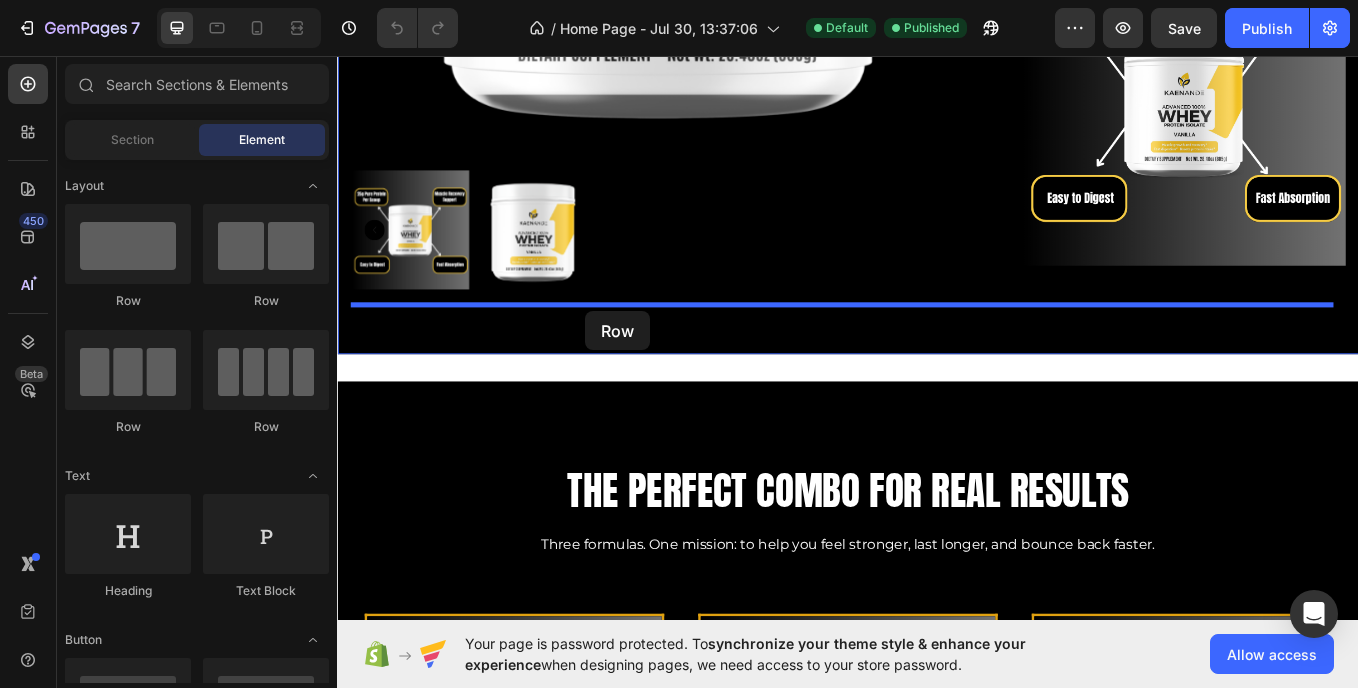 drag, startPoint x: 591, startPoint y: 289, endPoint x: 630, endPoint y: 356, distance: 77.52419 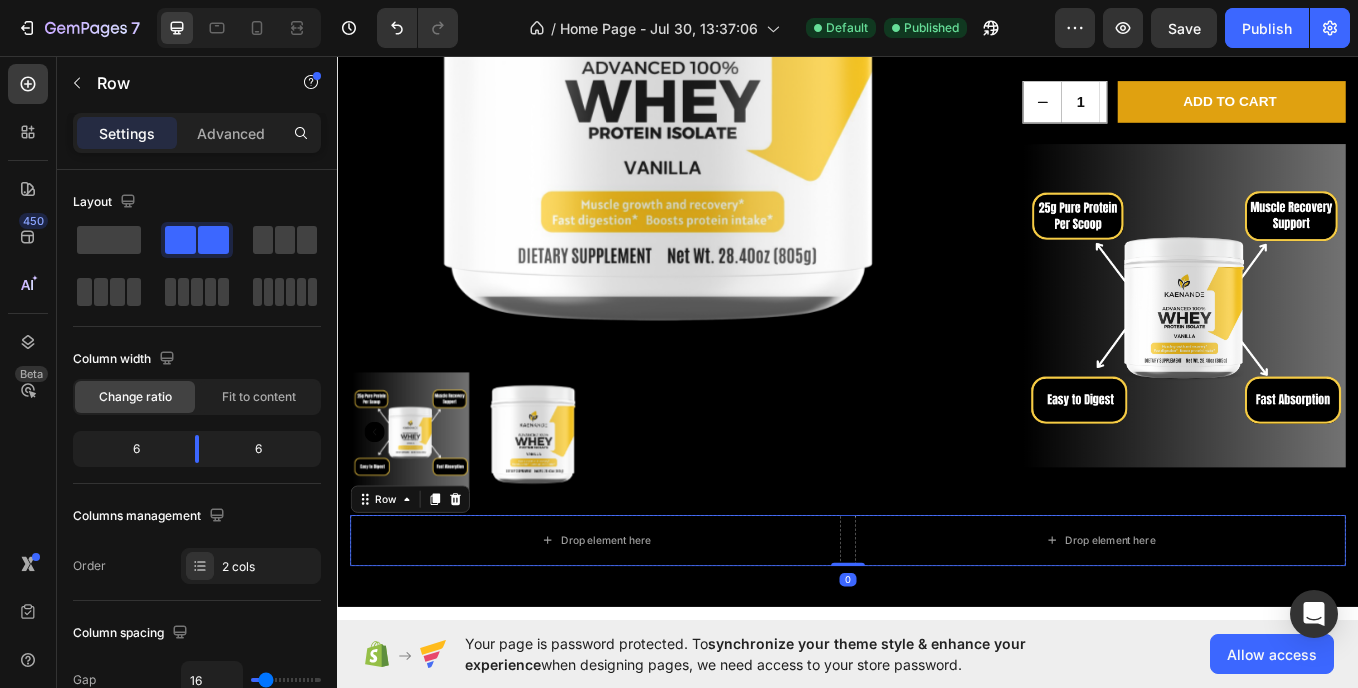 scroll, scrollTop: 1366, scrollLeft: 0, axis: vertical 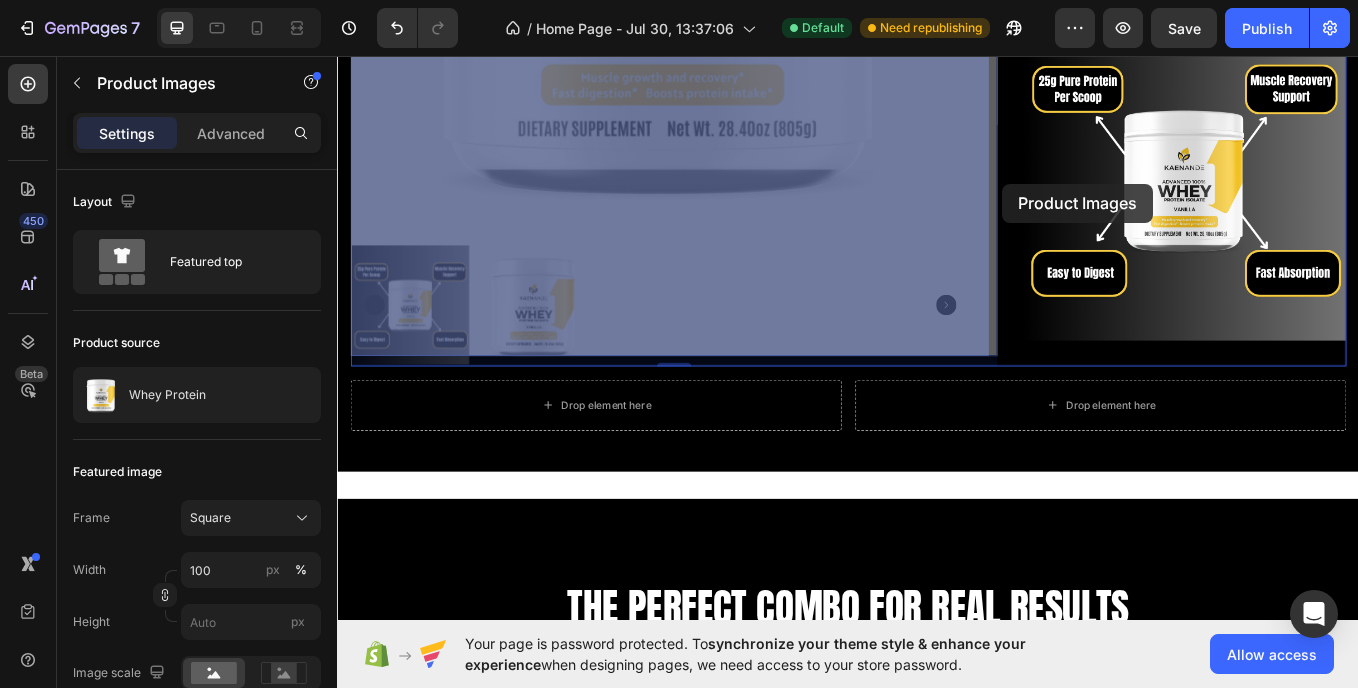 click at bounding box center [937, 2023] 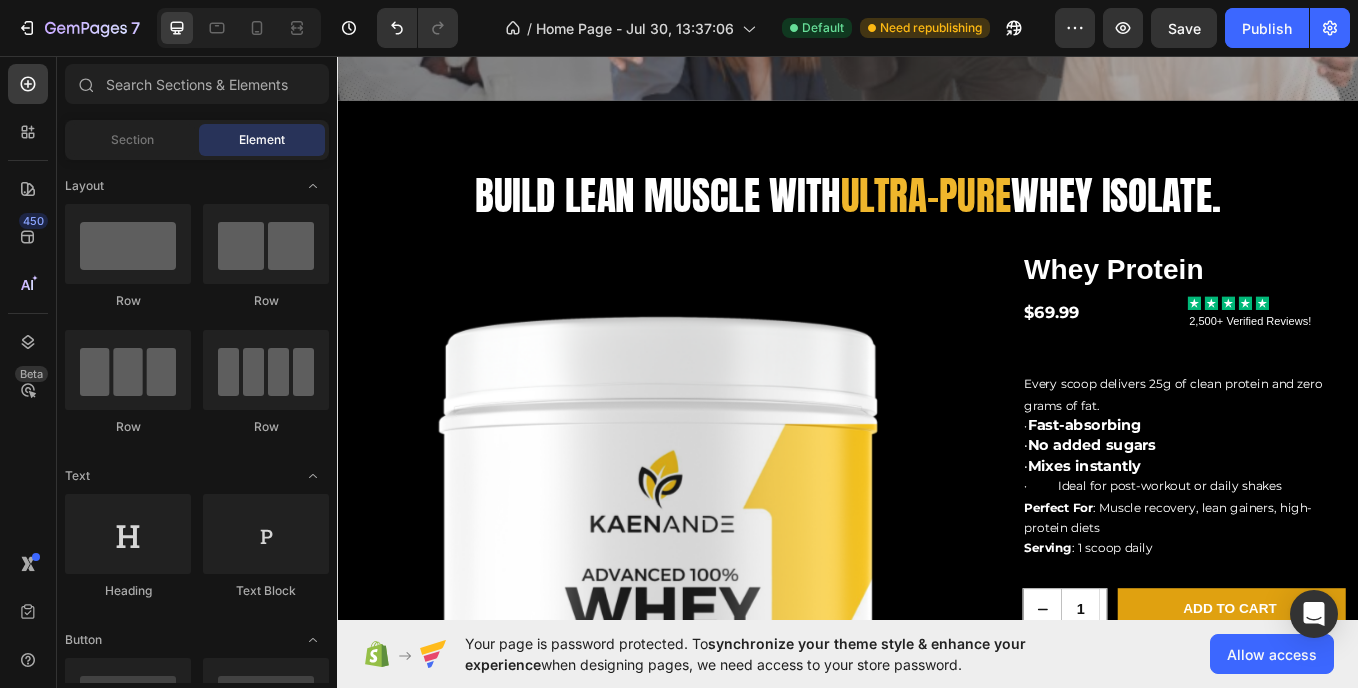 scroll, scrollTop: 1043, scrollLeft: 0, axis: vertical 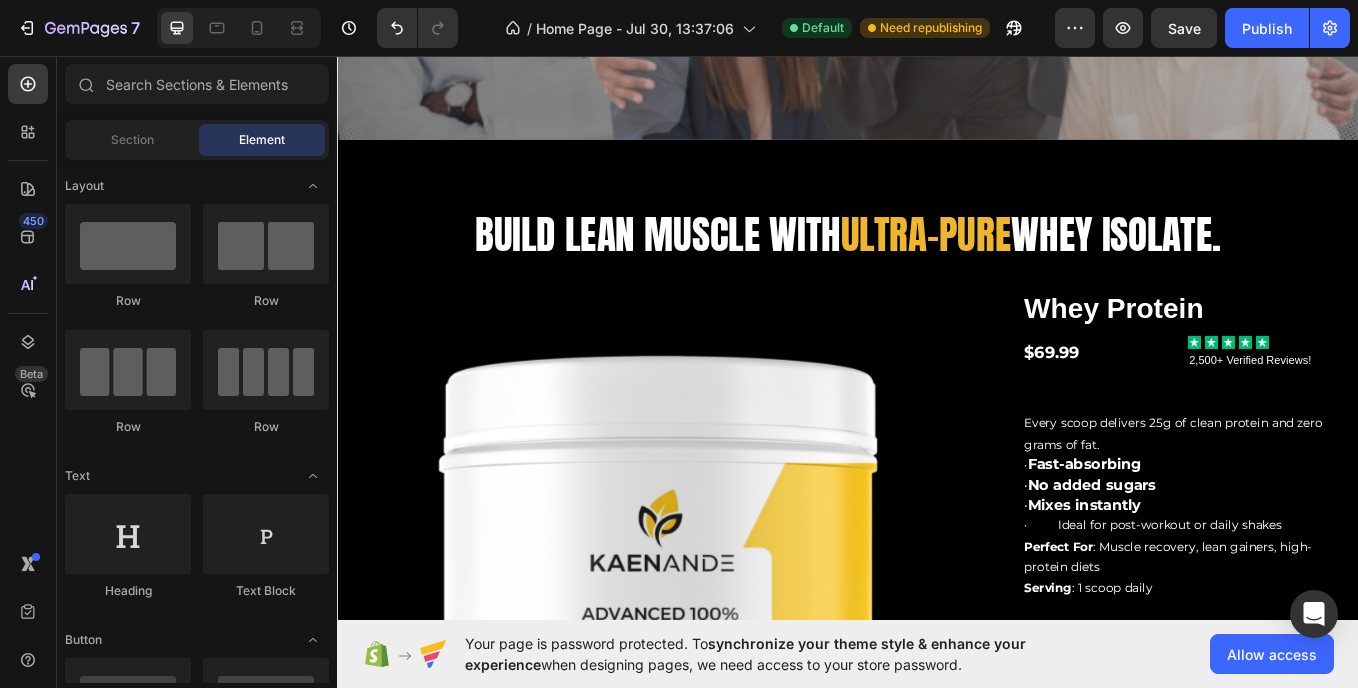 click on "Build lean muscle with  ultra-pure  whey isolate. Heading
Product Images Whey Protein Product Title $69.99 Product Price Product Price
Icon
Icon
Icon
Icon
Icon Icon List 2,500+ Verified Reviews! Text Block Row Every scoop delivers 25g of clean protein and zero grams of fat. ·          Fast-absorbing ·          No added sugars ·          Mixes instantly ·         Ideal for post-workout or daily shakes Perfect For : Muscle recovery, lean gainers, high-protein diets Serving : 1 scoop daily Text Block
1
Product Quantity Row Add to cart Add to Cart Row
Icon Lorem ipsum Text Block Row
Icon Lorem ipsum Text Block Row Row
Icon Lorem ipsum Text Block Row
Icon Lorem ipsum Text Block Row Row Row Image Product
Drop element here
Drop element here Row Section 3" at bounding box center [937, 749] 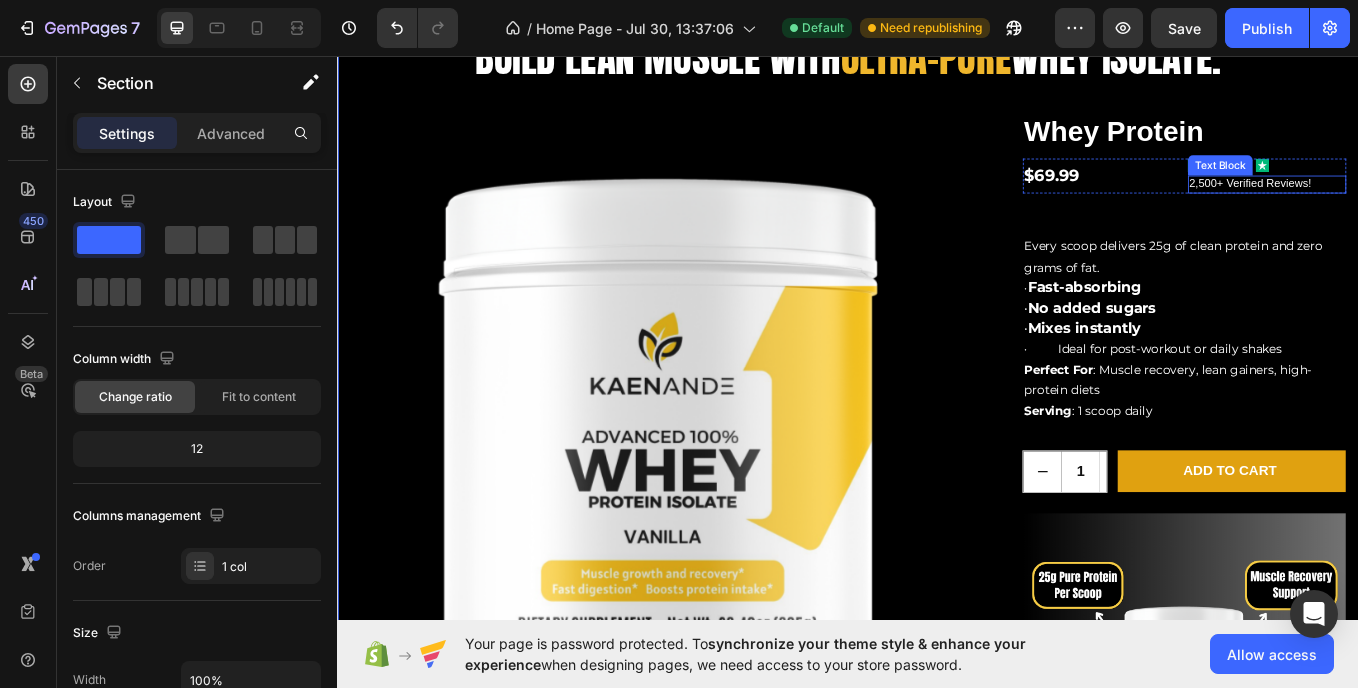 scroll, scrollTop: 1284, scrollLeft: 0, axis: vertical 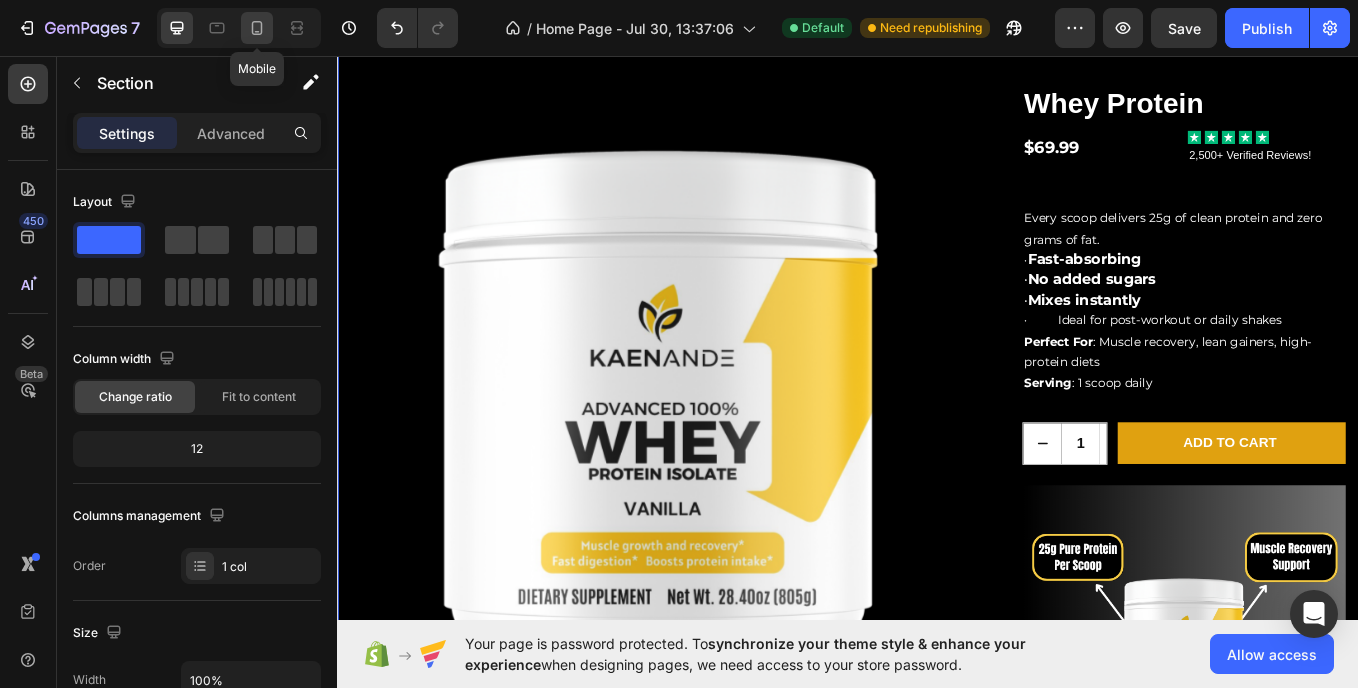 click 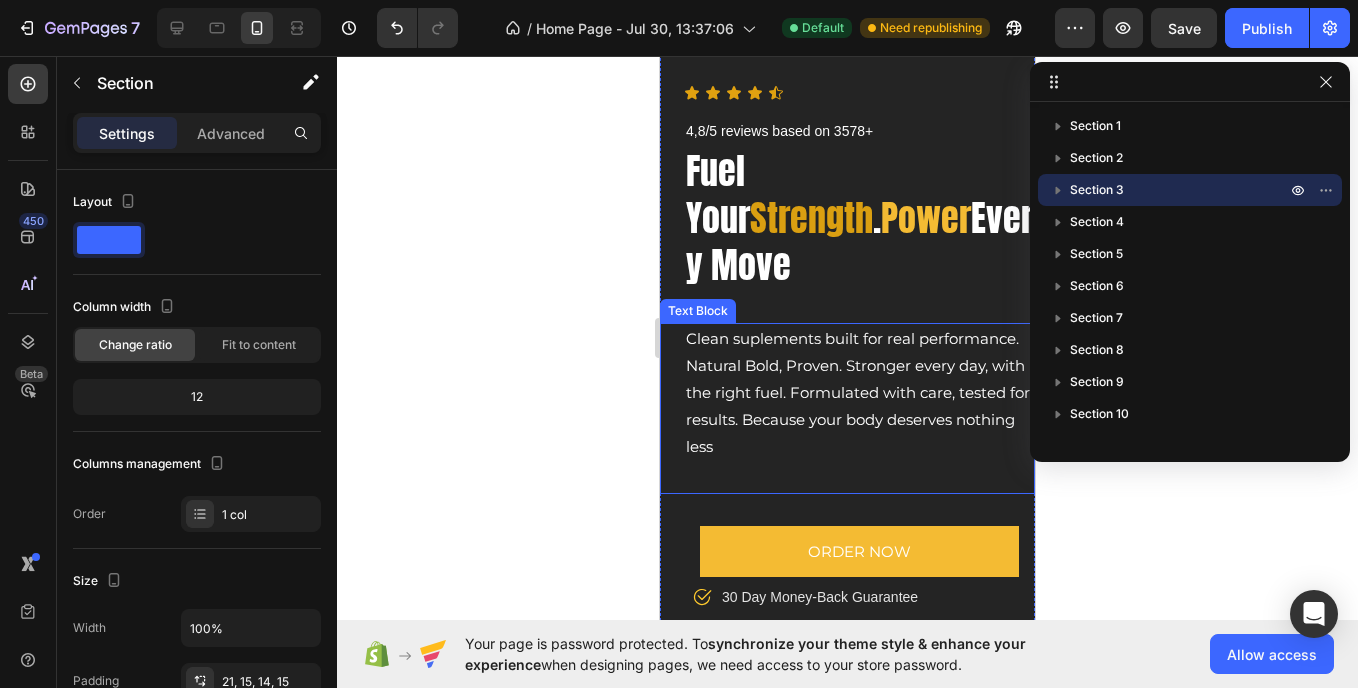 scroll, scrollTop: 0, scrollLeft: 0, axis: both 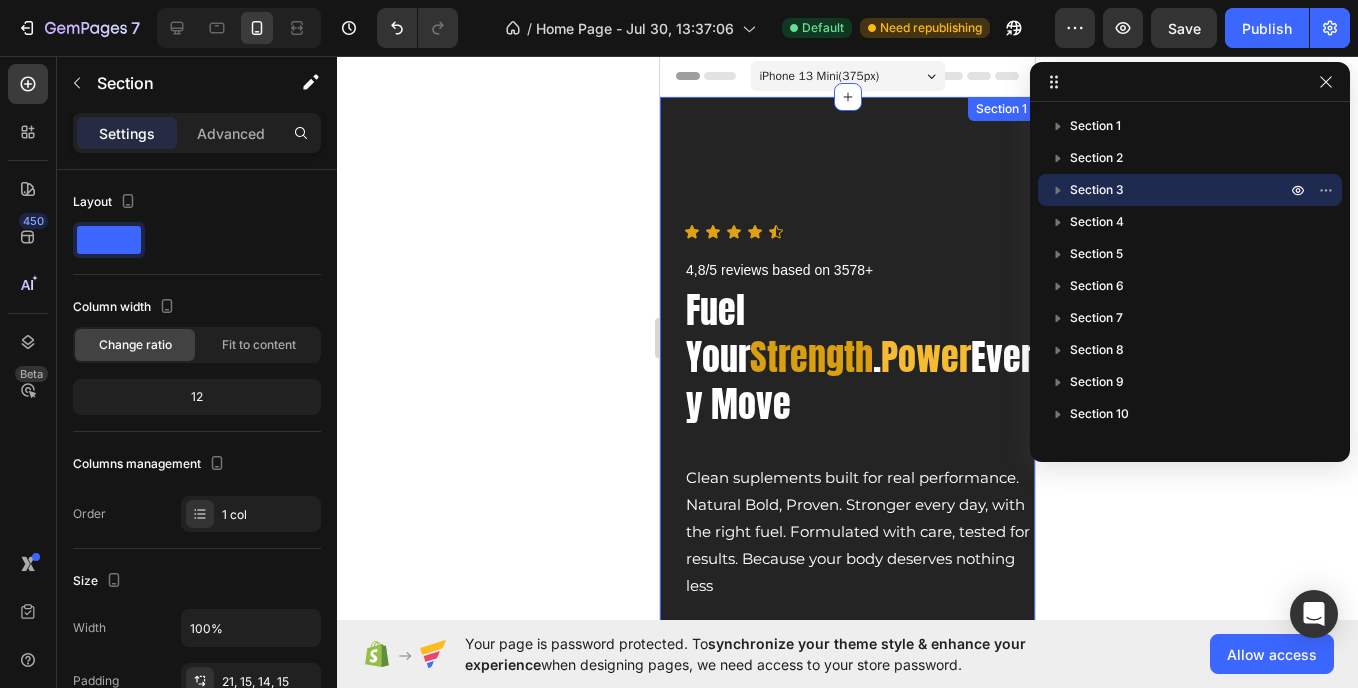 click on "Icon Icon Icon Icon Icon Icon List 4,8/5 reviews based on 3578+ Text Block Row Fuel Your  Strength .  Power  Every Move Heading Clean suplements built for real performance. Natural Bold, Proven. Stronger every day, with the right fuel. Formulated with care, tested for results. Because your body deserves nothing less Text Block ORDER NOW Button         Icon 30 Day Money-Back Guarantee Text block Row
Drop element here Row Section 1" at bounding box center [847, 483] 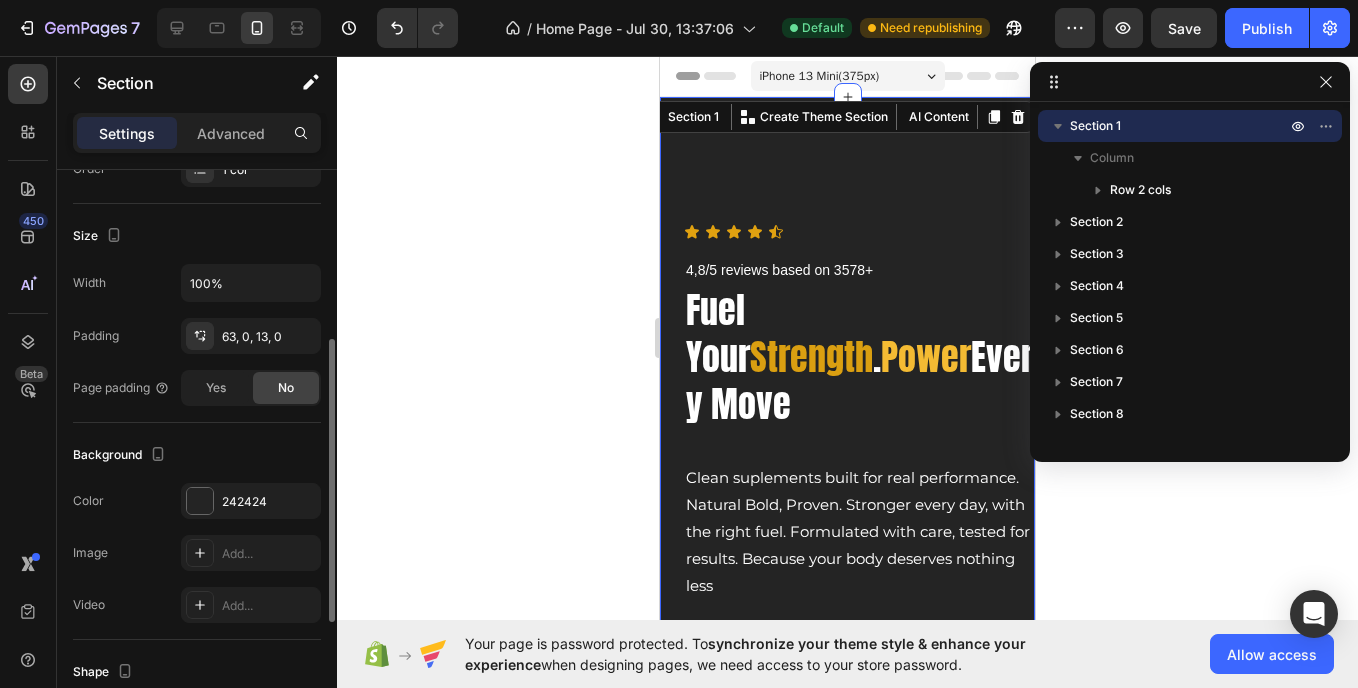 scroll, scrollTop: 346, scrollLeft: 0, axis: vertical 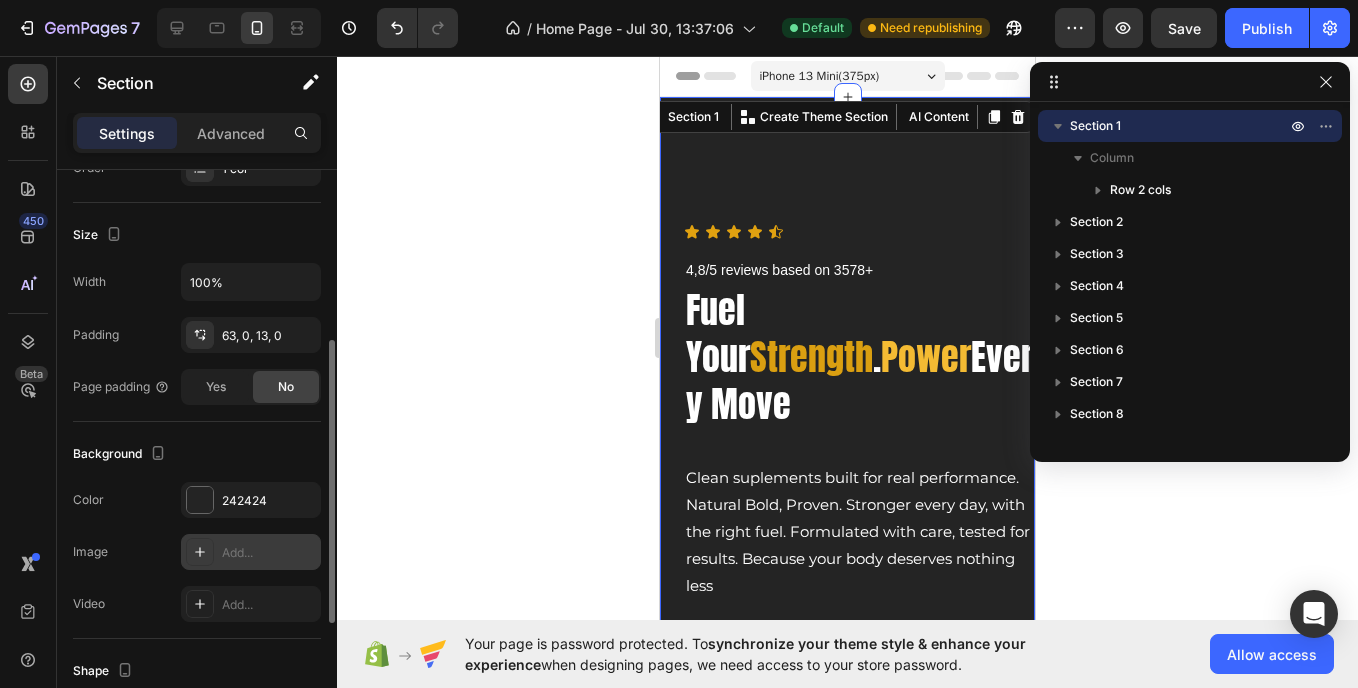 click on "Add..." at bounding box center (251, 552) 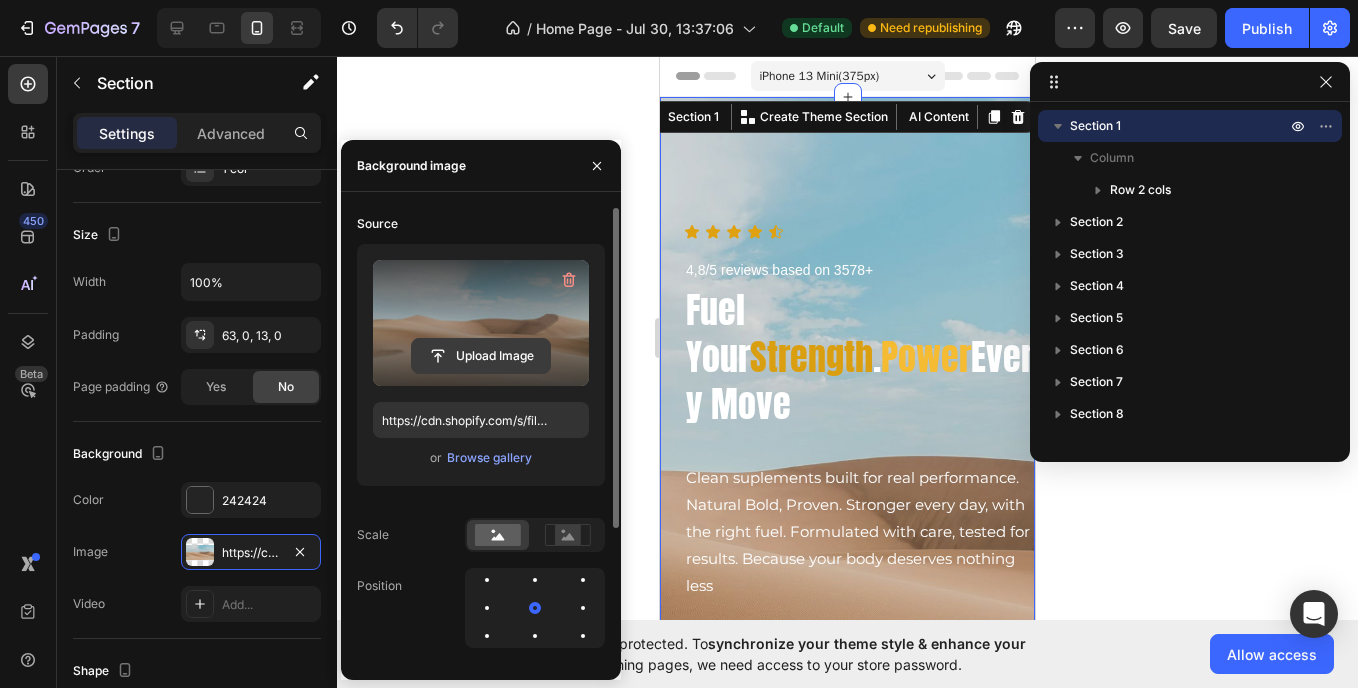 click 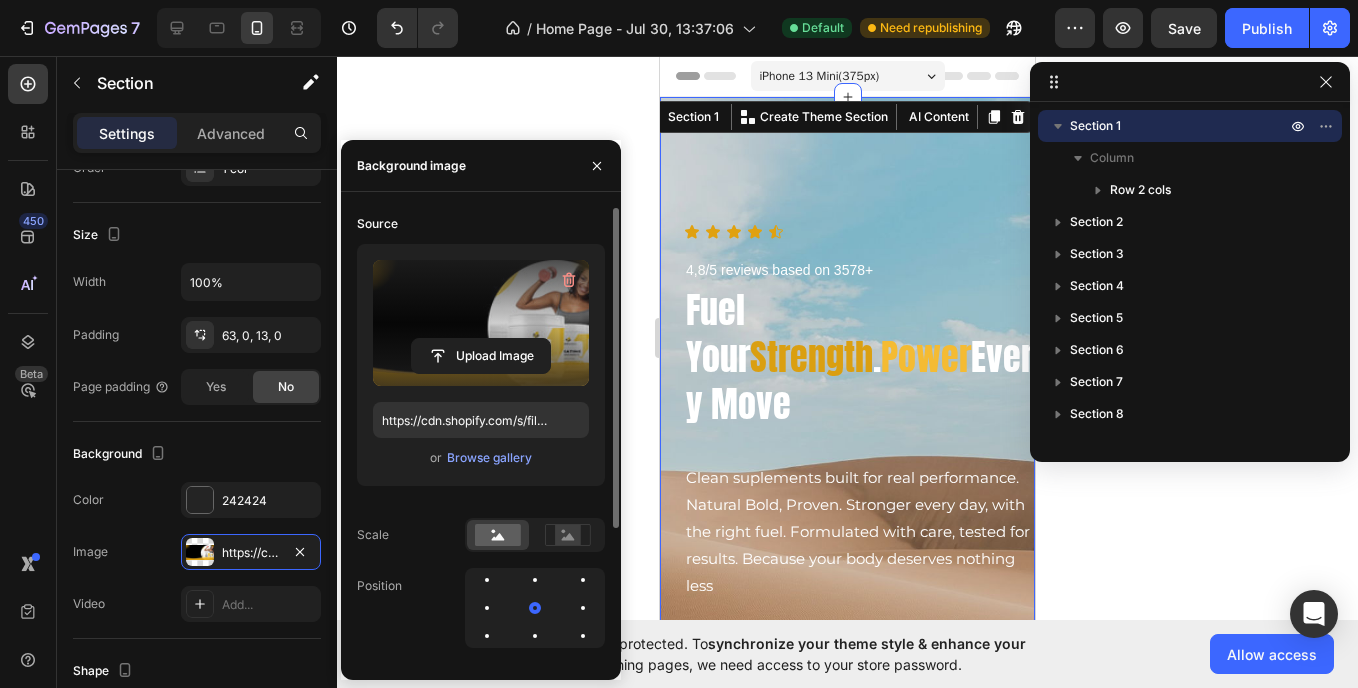type on "https://cdn.shopify.com/s/files/1/0957/2850/1026/files/gempages_577752609427817413-d0026d80-3098-452c-b161-bcbea0f20a43.webp" 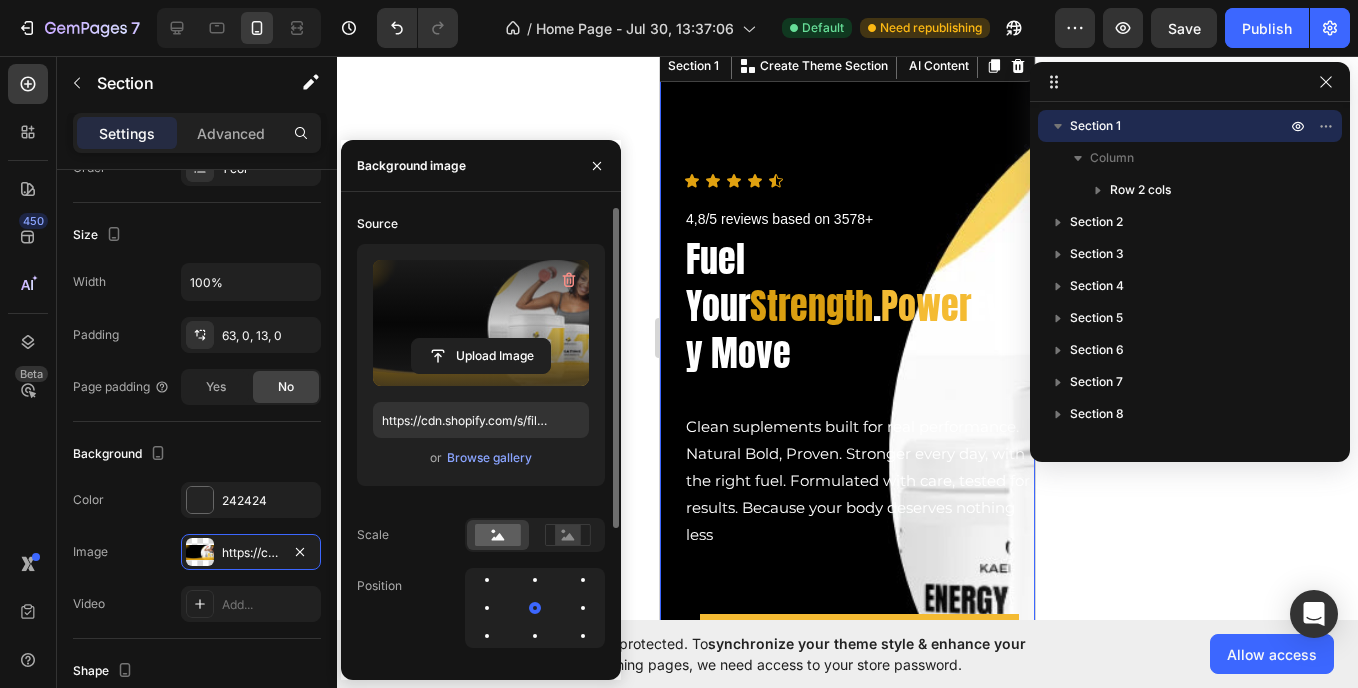scroll, scrollTop: 0, scrollLeft: 0, axis: both 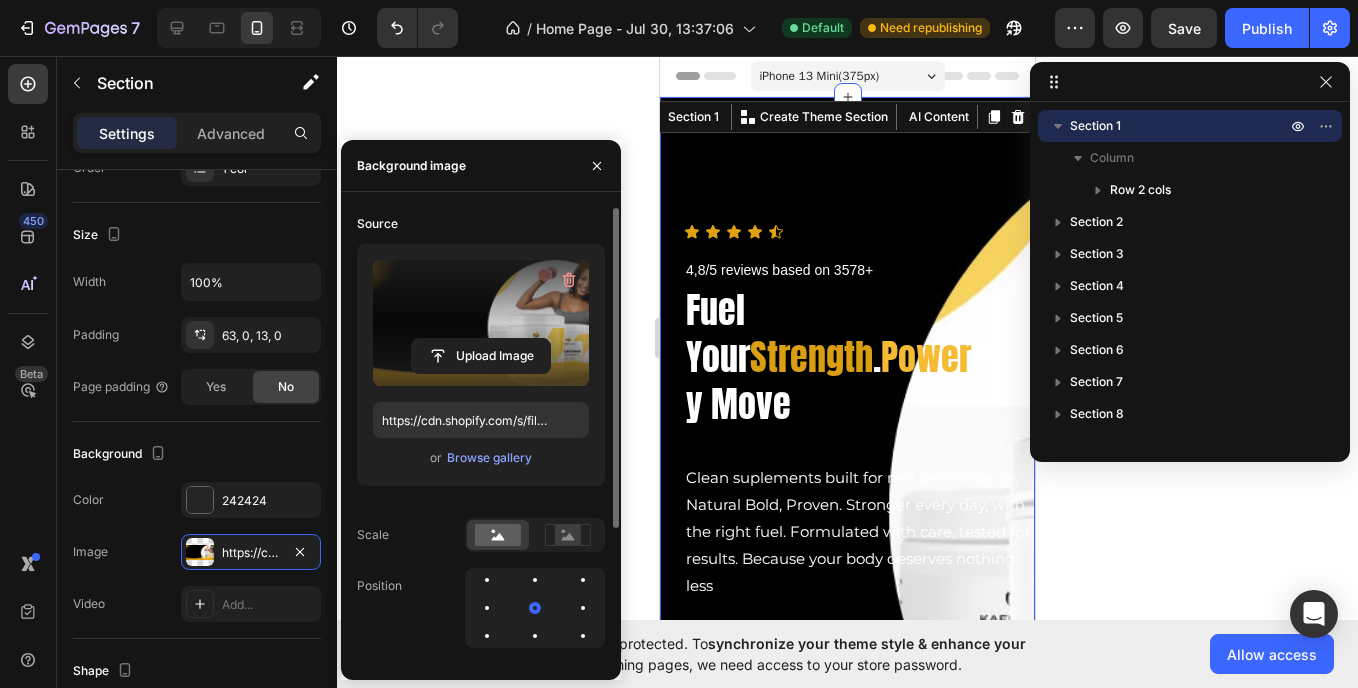 type 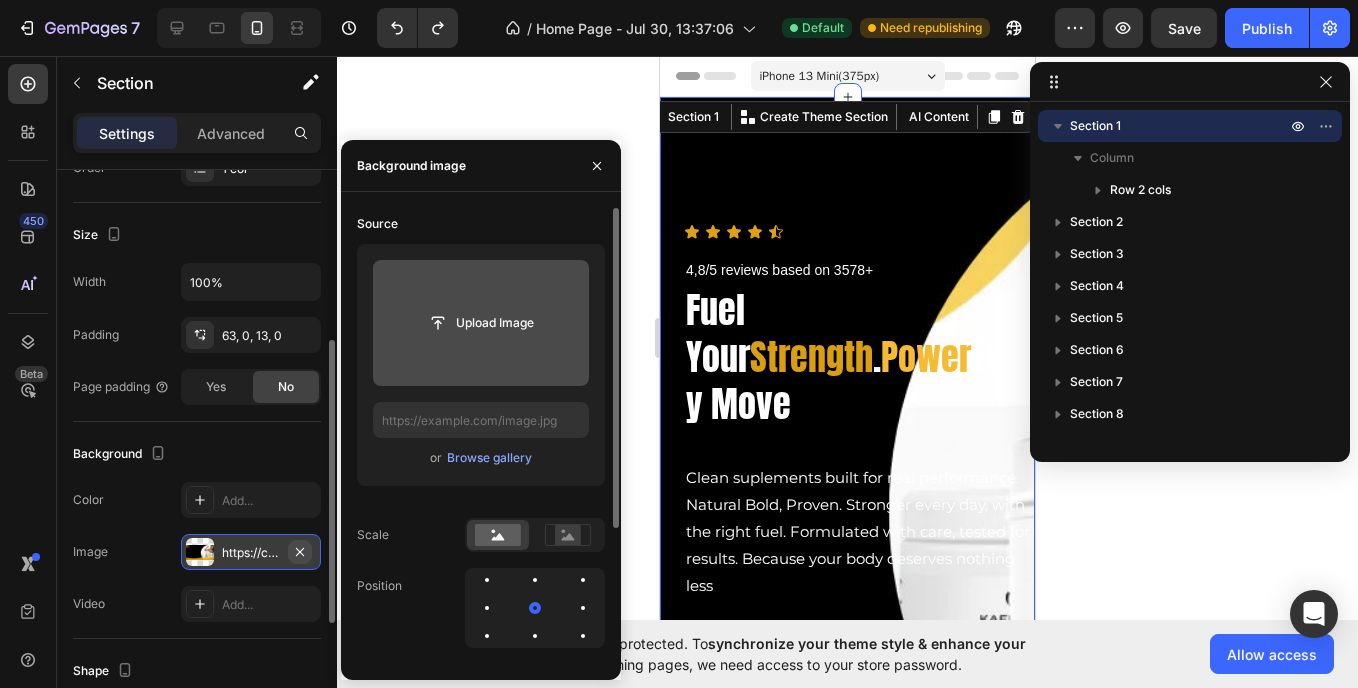 click 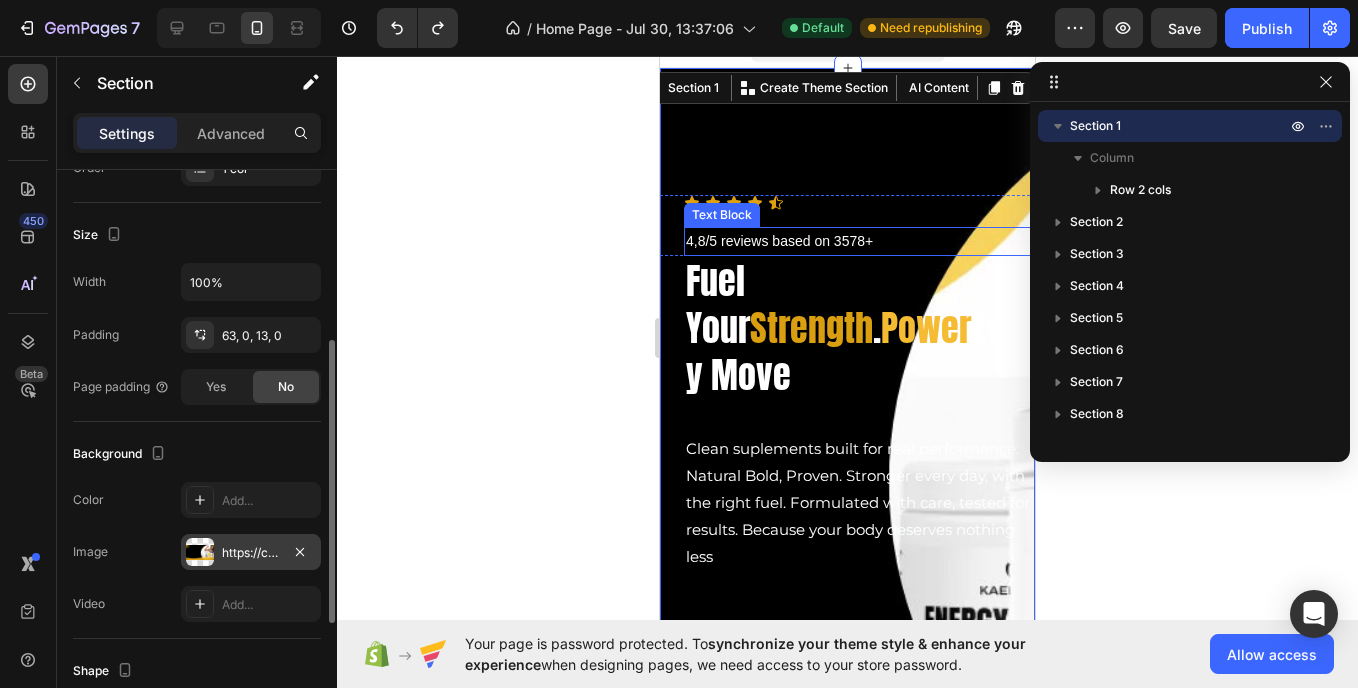 scroll, scrollTop: 0, scrollLeft: 0, axis: both 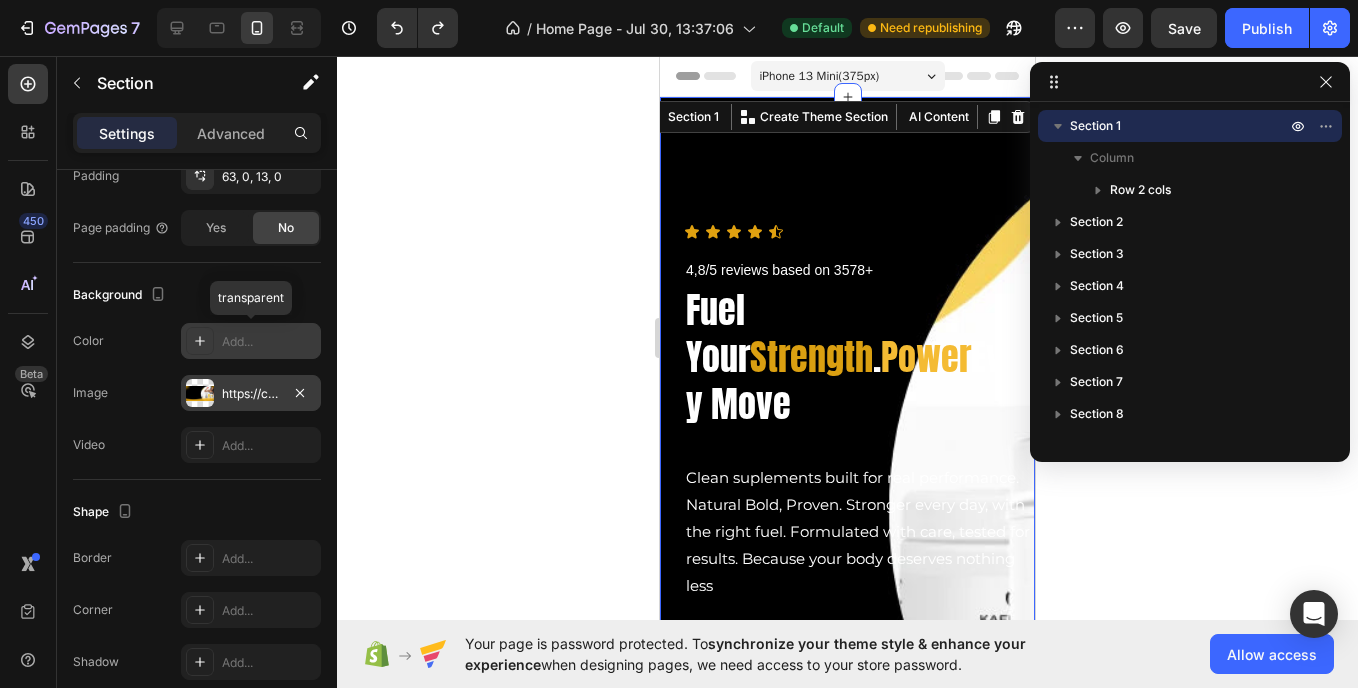 click at bounding box center [200, 341] 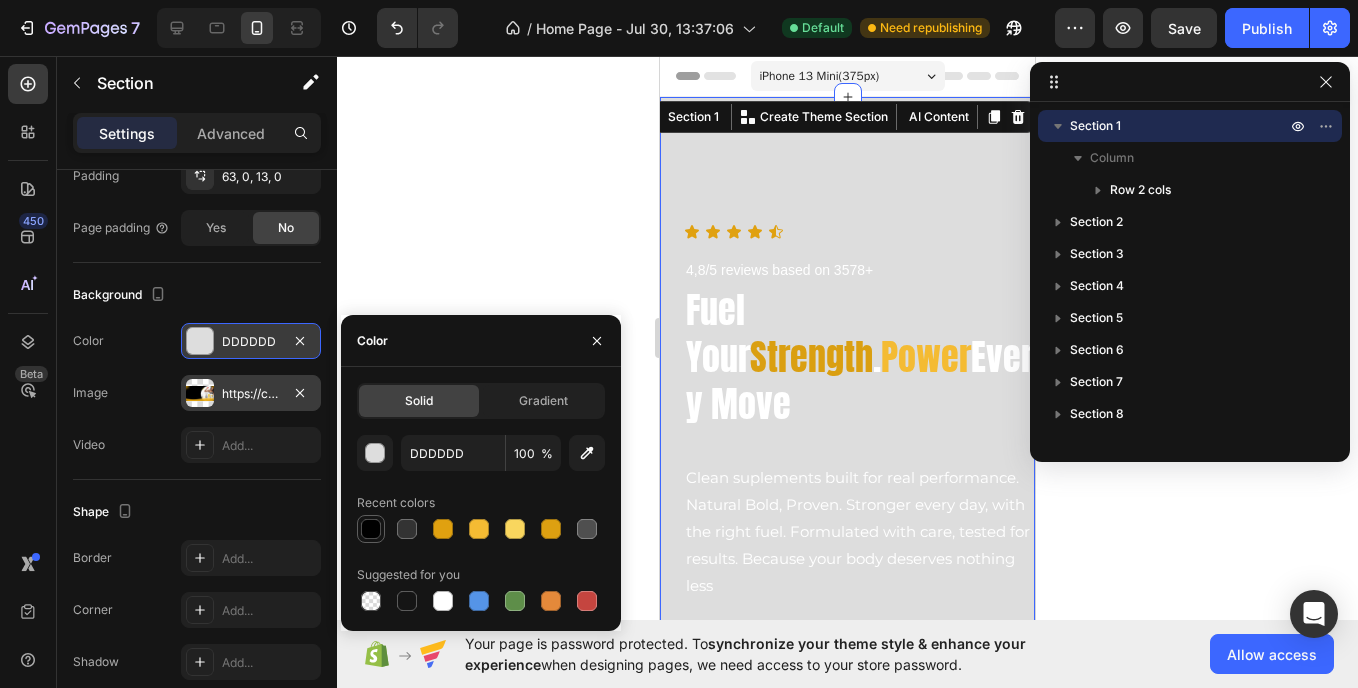 click at bounding box center [371, 529] 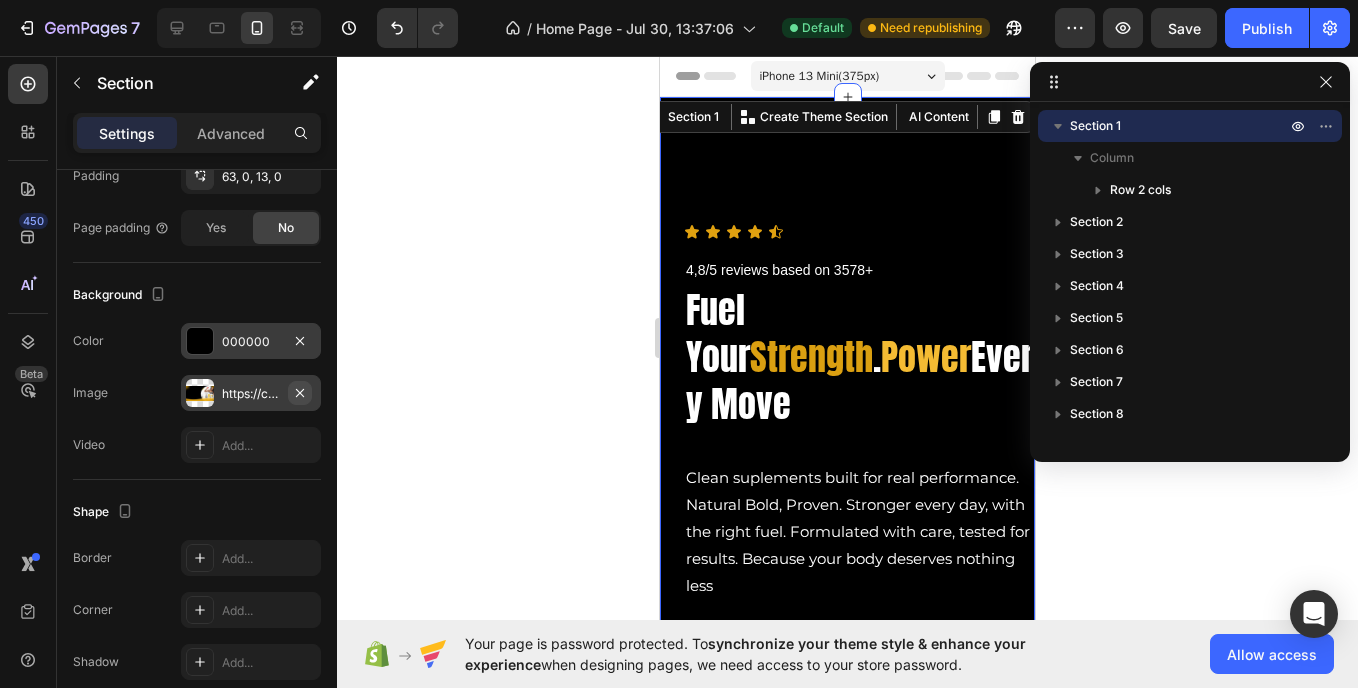 click 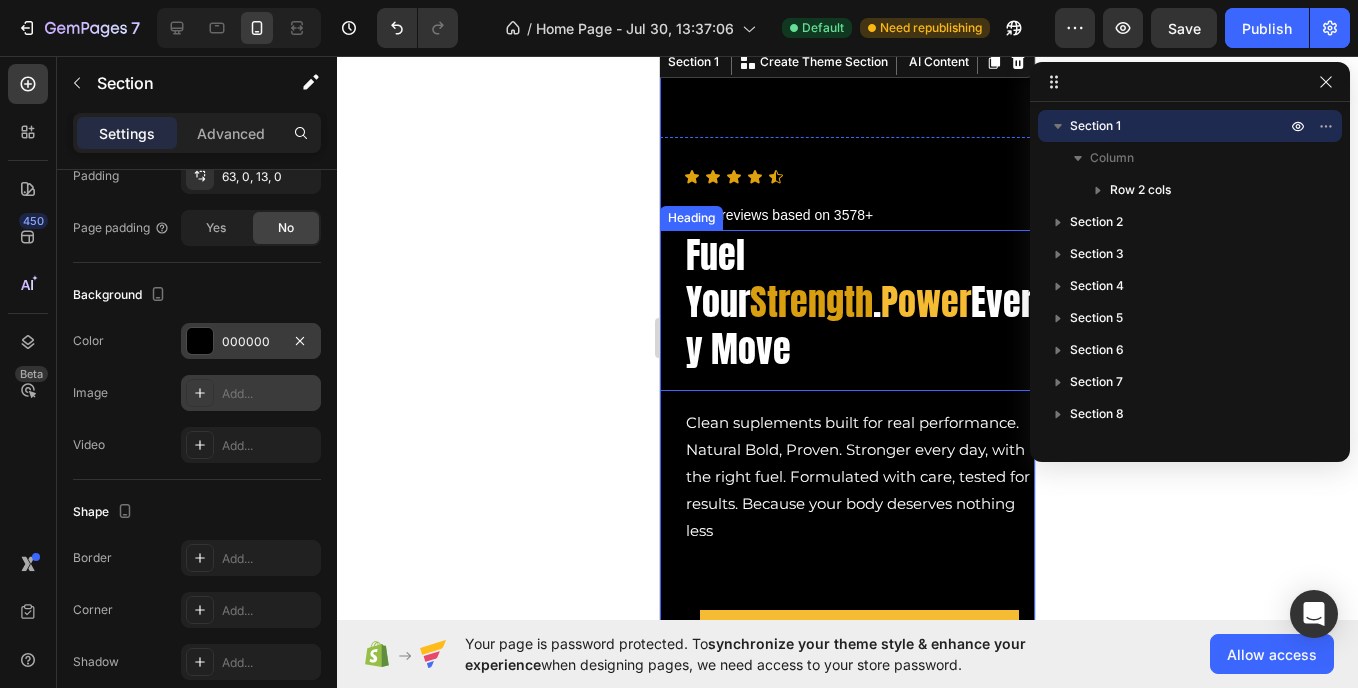 scroll, scrollTop: 53, scrollLeft: 0, axis: vertical 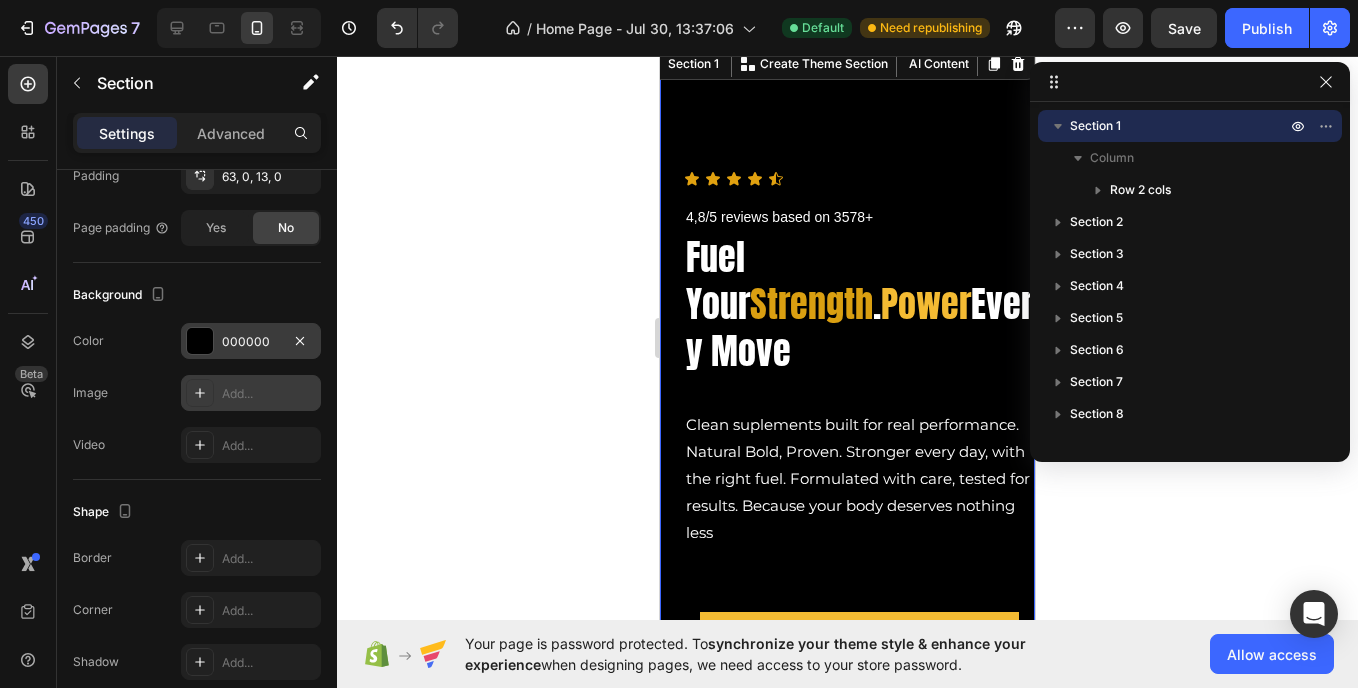 click on "Add..." at bounding box center [269, 394] 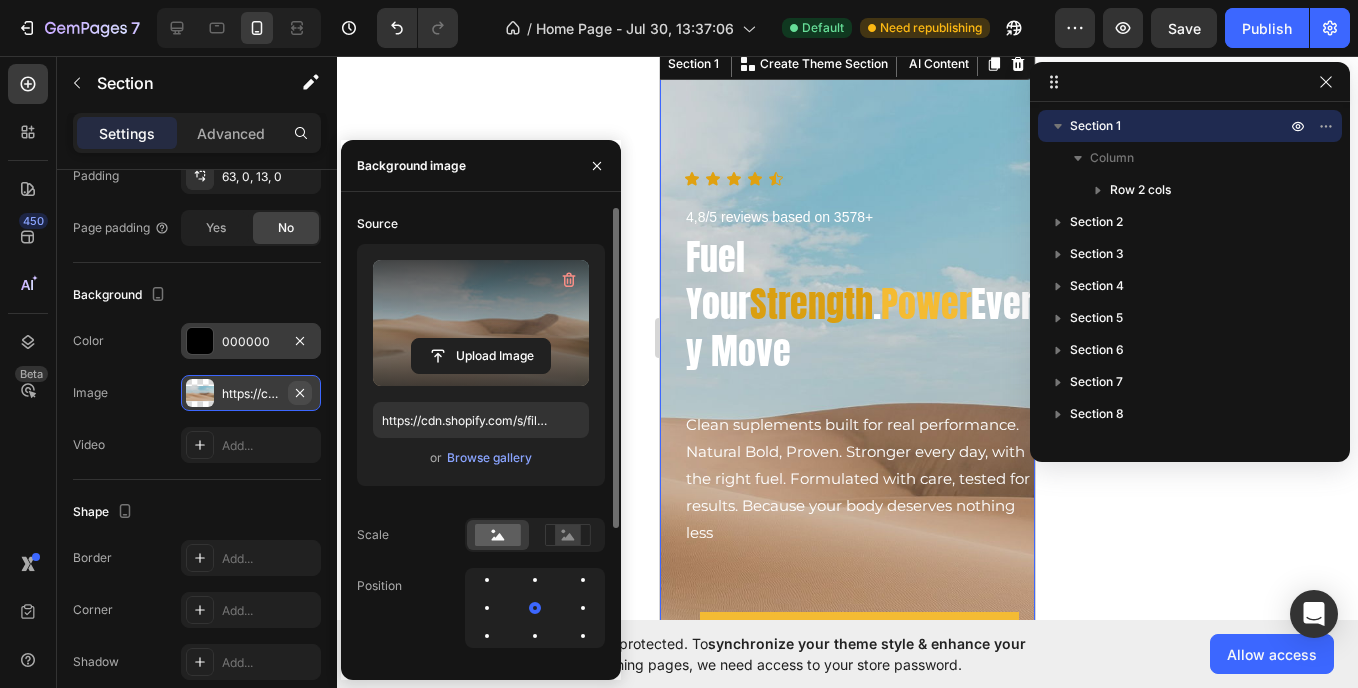 click 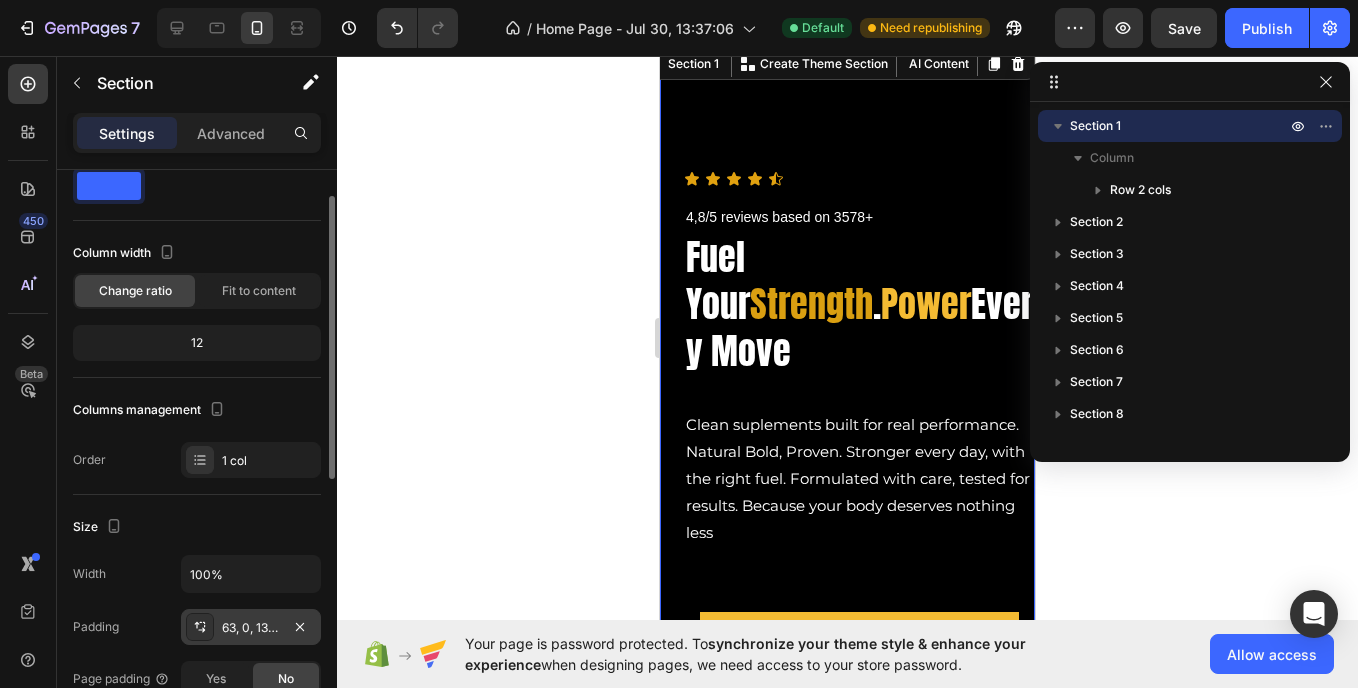 scroll, scrollTop: 0, scrollLeft: 0, axis: both 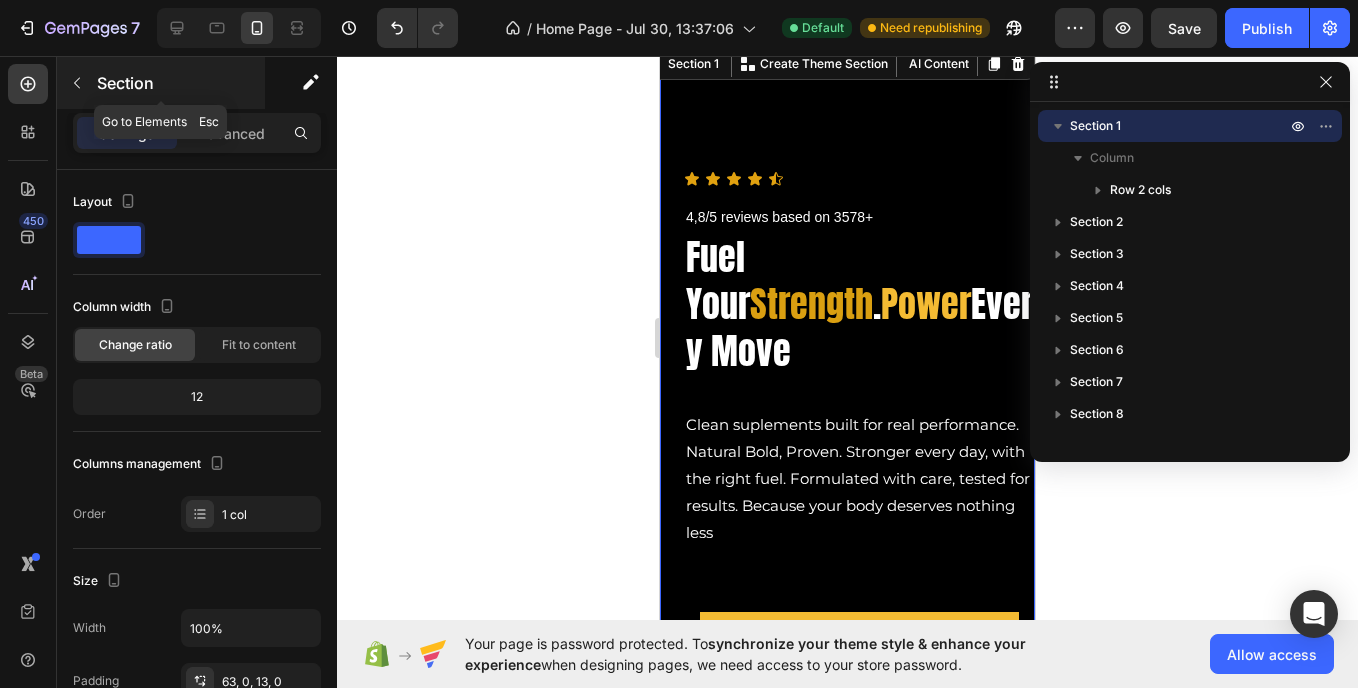 click 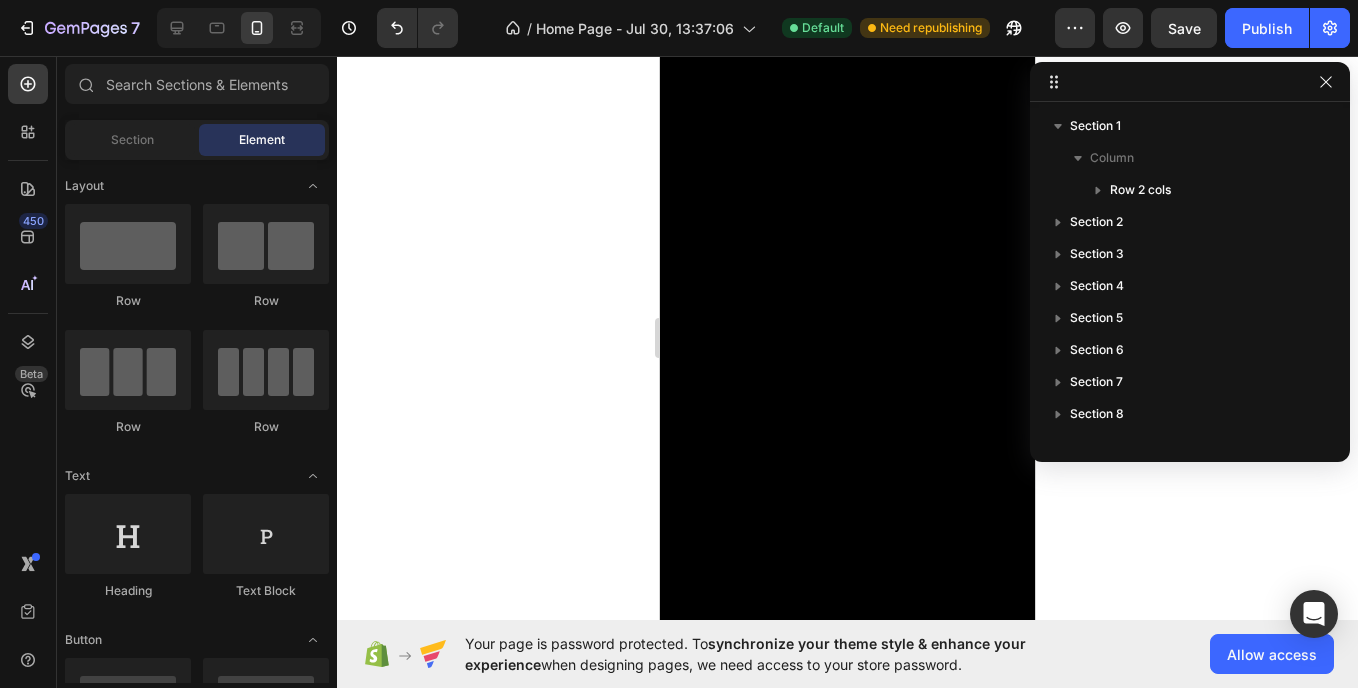 scroll, scrollTop: 0, scrollLeft: 0, axis: both 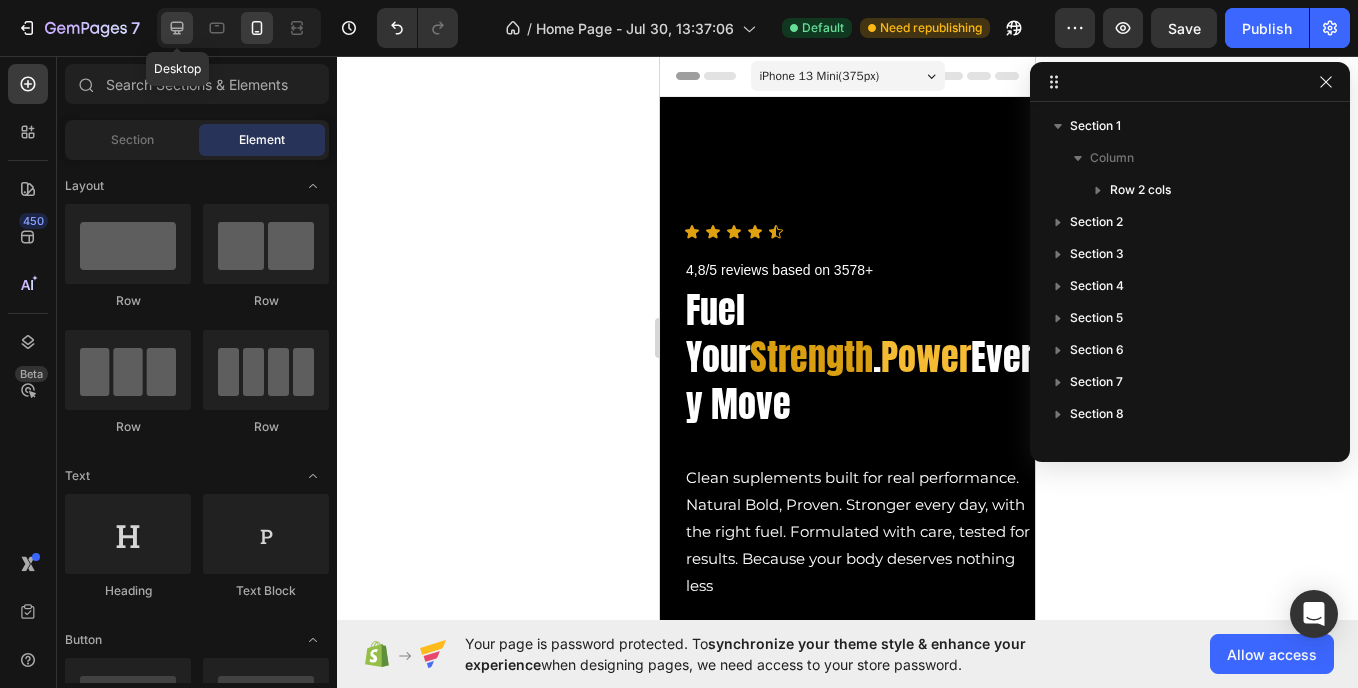 click 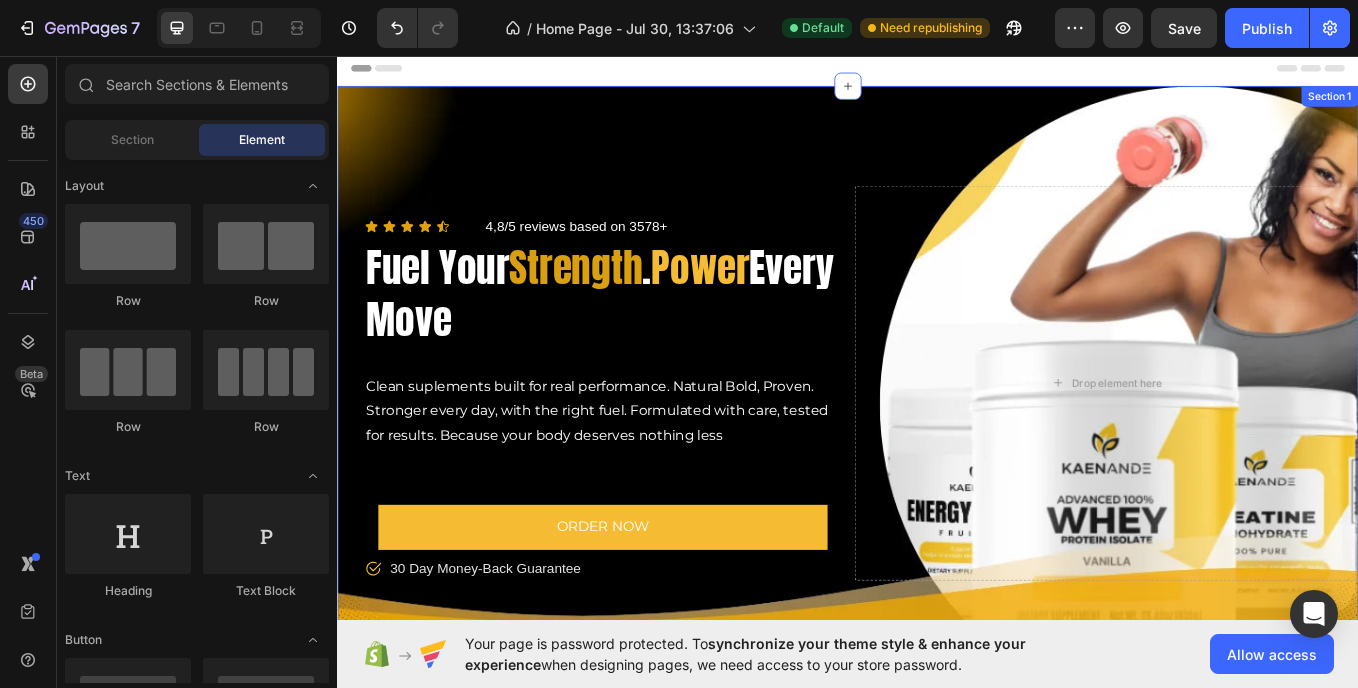 click on "Icon Icon Icon Icon Icon Icon List 4,8/5 reviews based on 3578+ Text Block Row Fuel Your  Strength .  Power  Every Move Heading Clean suplements built for real performance. Natural Bold, Proven. Stronger every day, with the right fuel. Formulated with care, tested for results. Because your body deserves nothing less Text Block ORDER NOW Button         Icon 30 Day Money-Back Guarantee Text block Row
Drop element here Row Section 1" at bounding box center (937, 440) 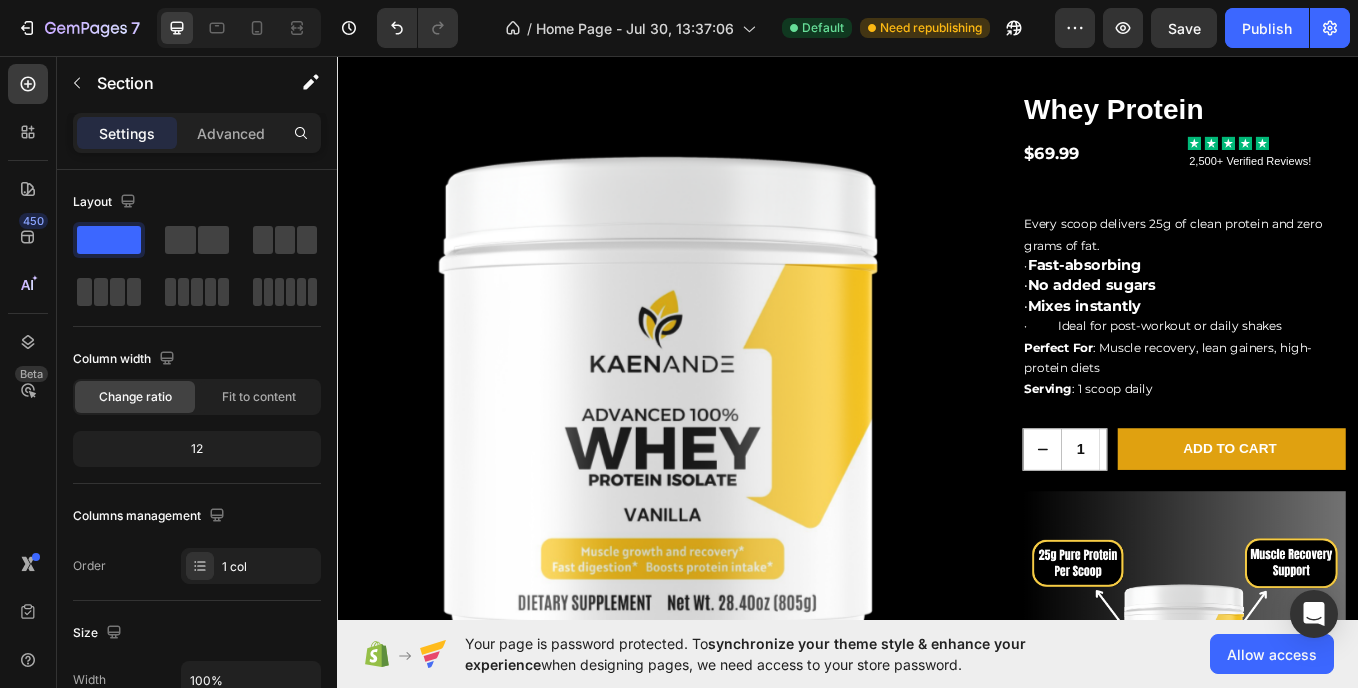 scroll, scrollTop: 1278, scrollLeft: 0, axis: vertical 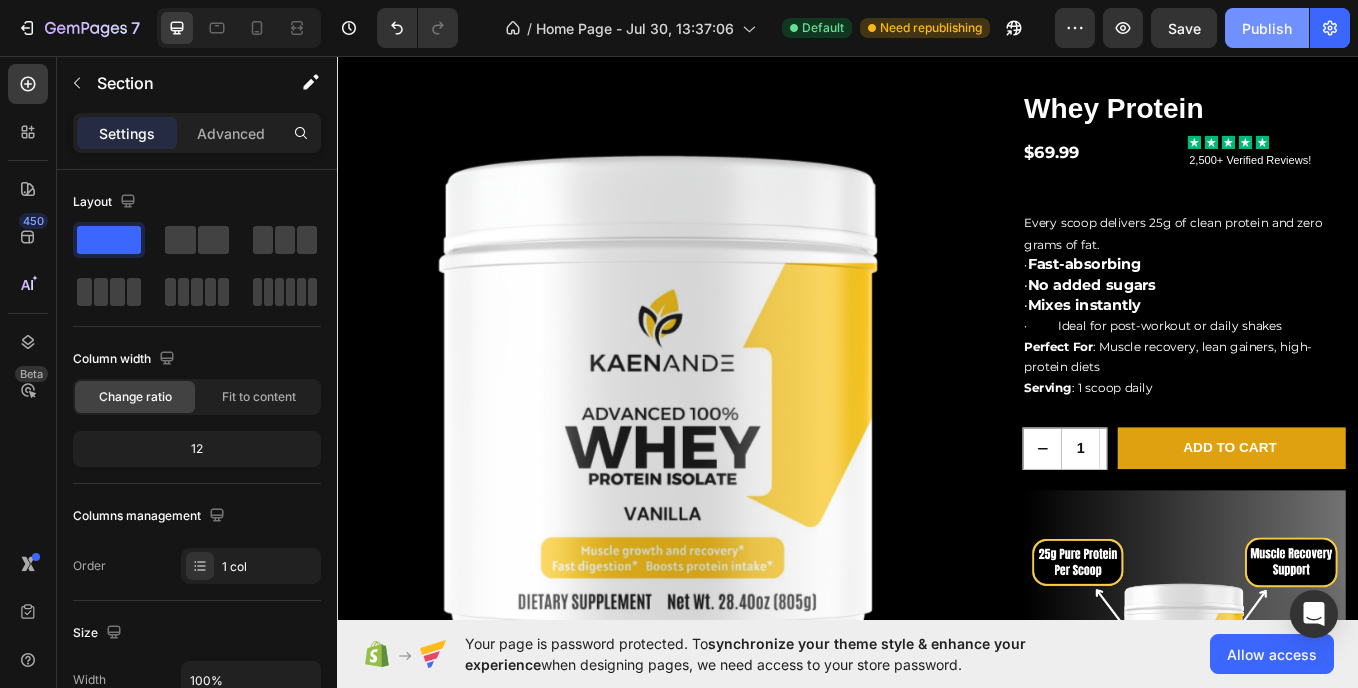 click on "Publish" at bounding box center [1267, 28] 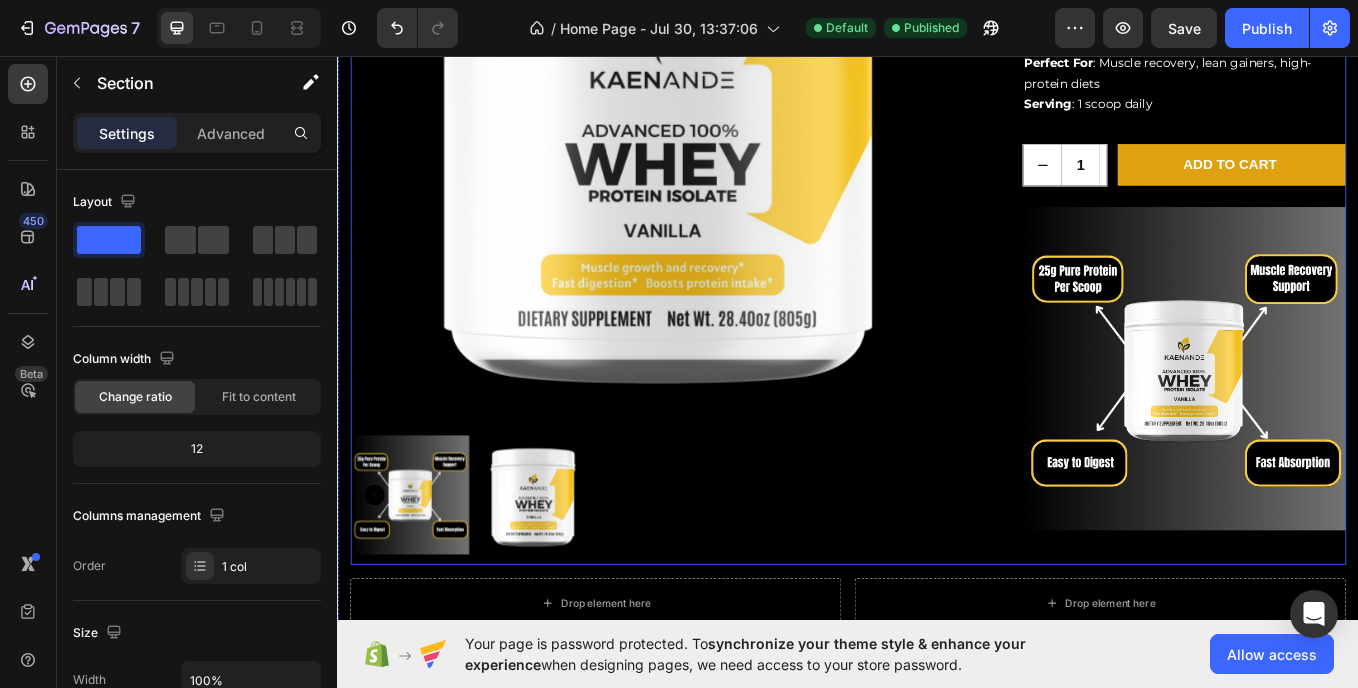 scroll, scrollTop: 1641, scrollLeft: 0, axis: vertical 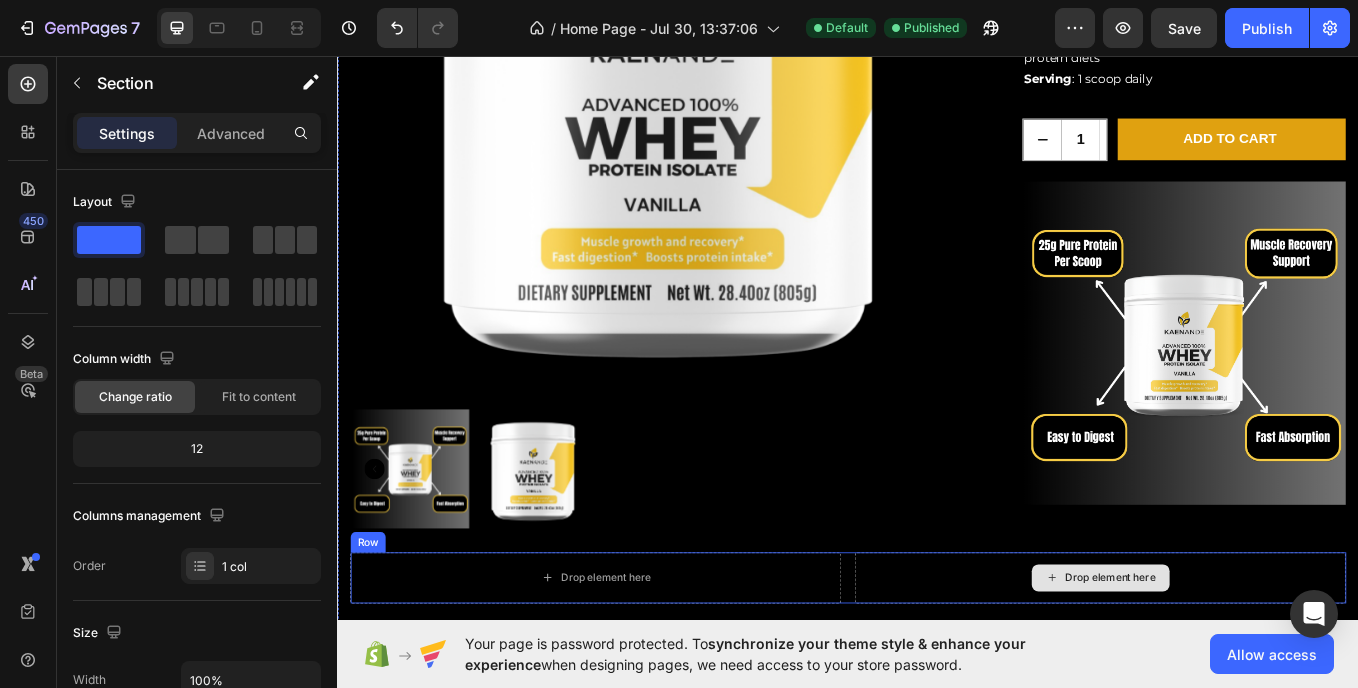 click on "Drop element here" at bounding box center (1233, 669) 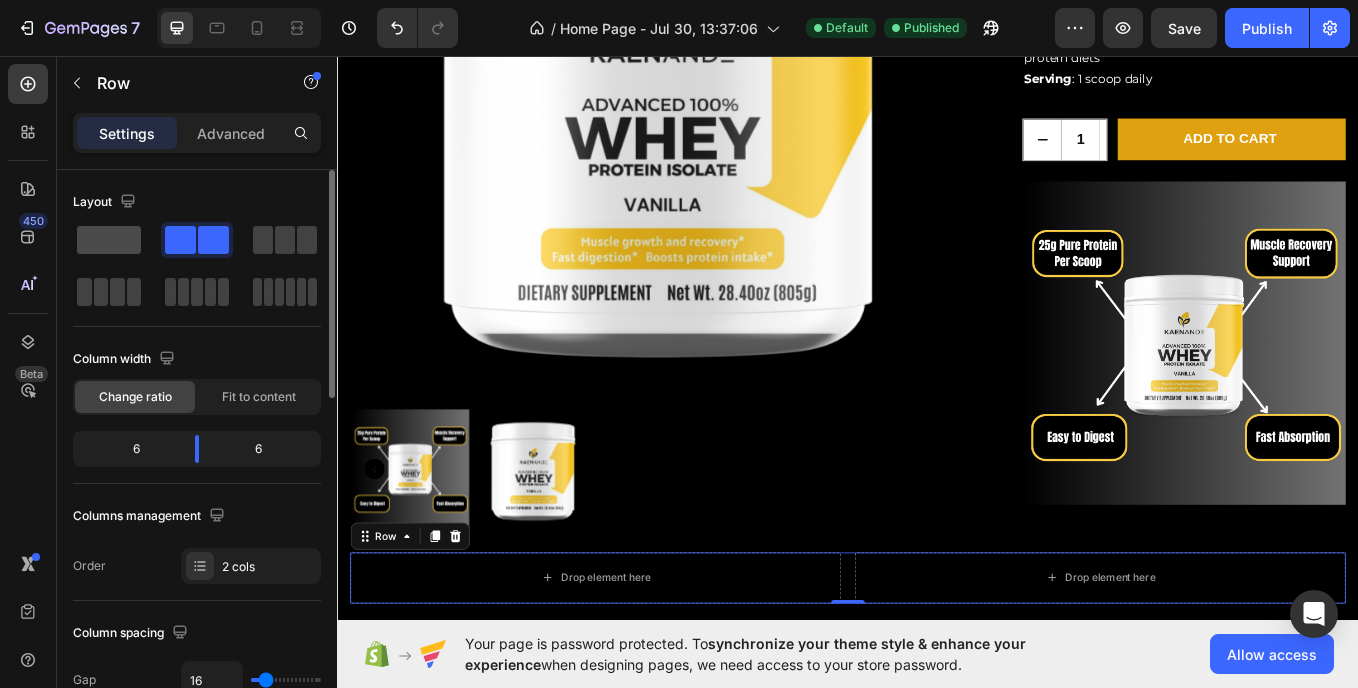 click 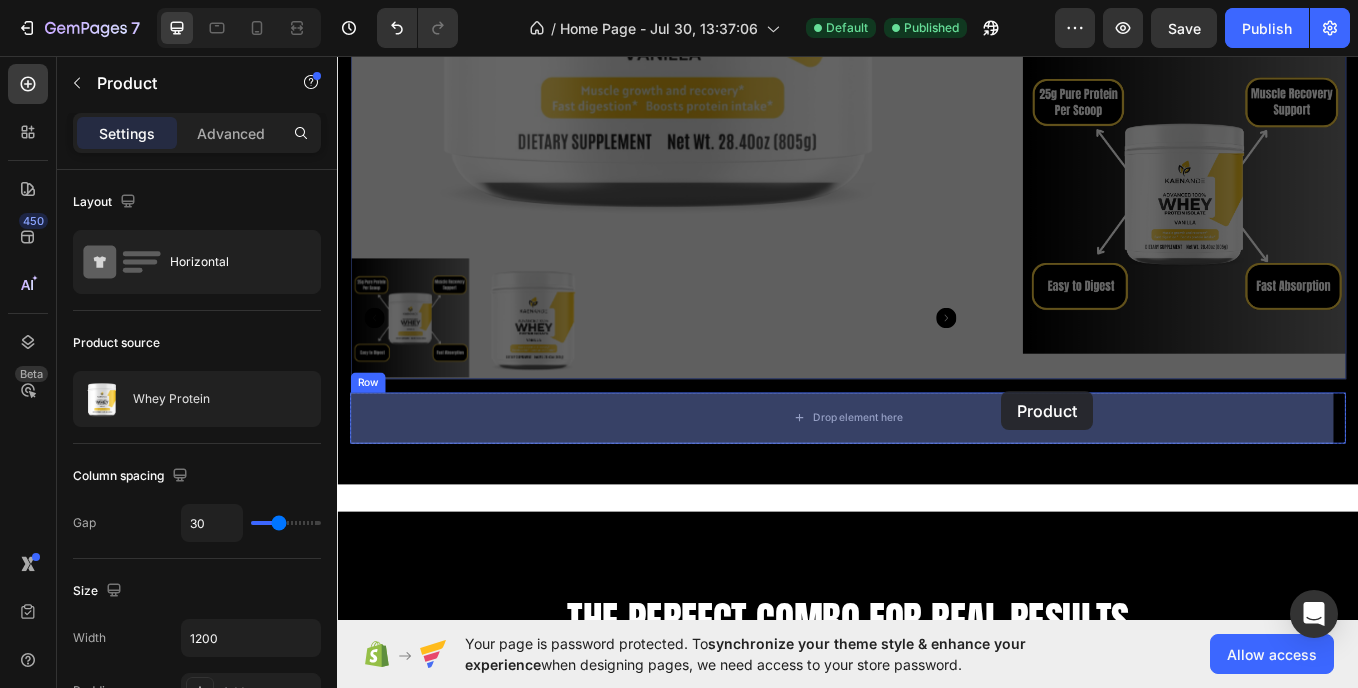 scroll, scrollTop: 1835, scrollLeft: 0, axis: vertical 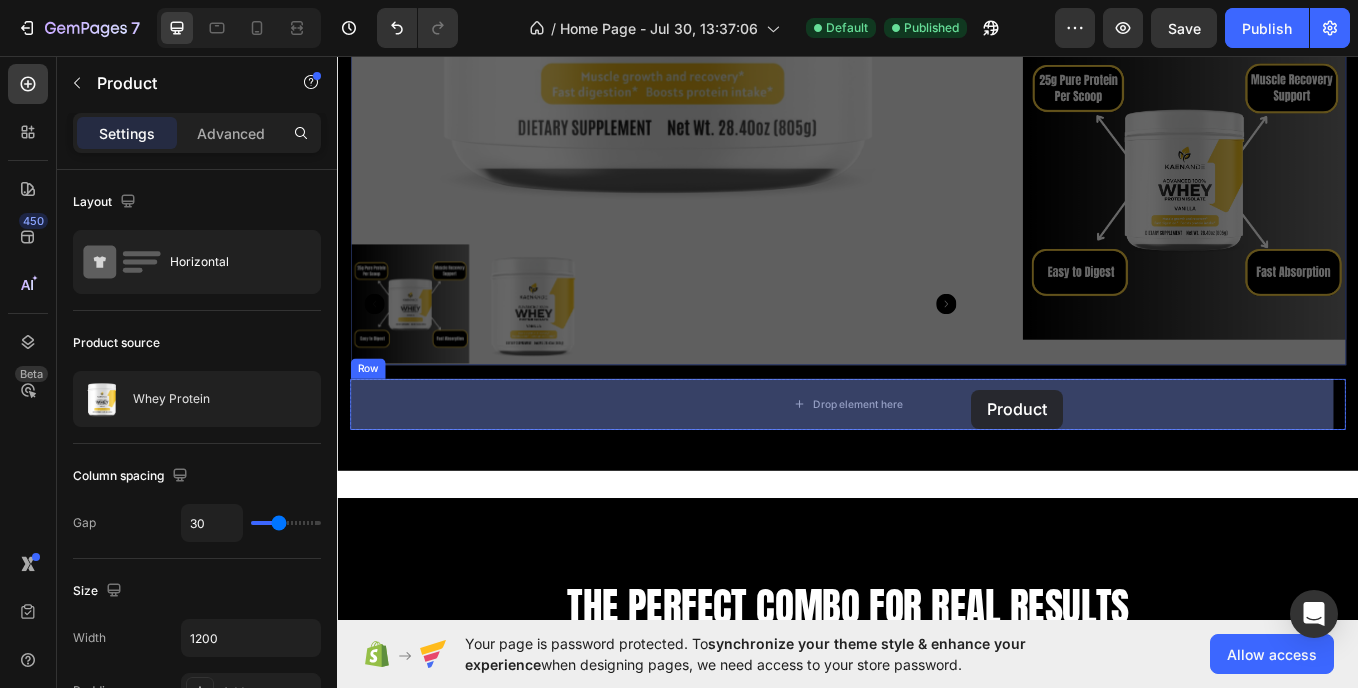 drag, startPoint x: 1127, startPoint y: 100, endPoint x: 1082, endPoint y: 448, distance: 350.89743 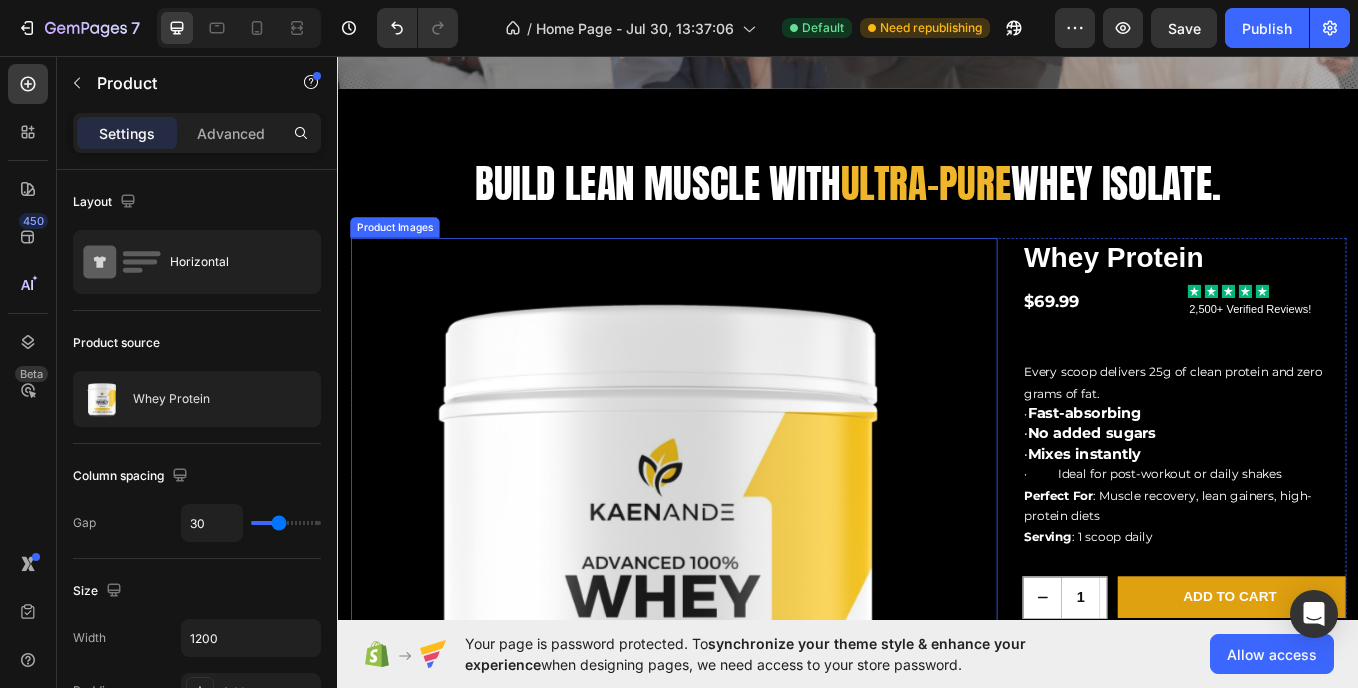 scroll, scrollTop: 1098, scrollLeft: 0, axis: vertical 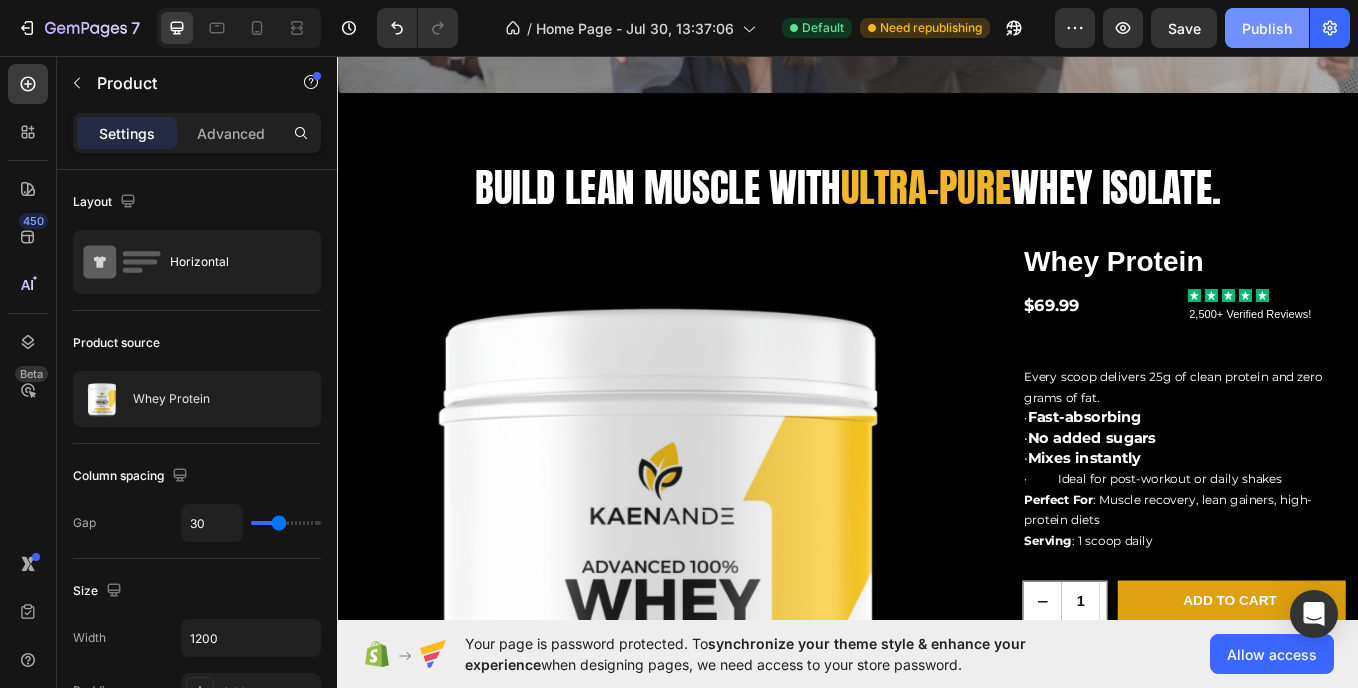click on "Publish" at bounding box center [1267, 28] 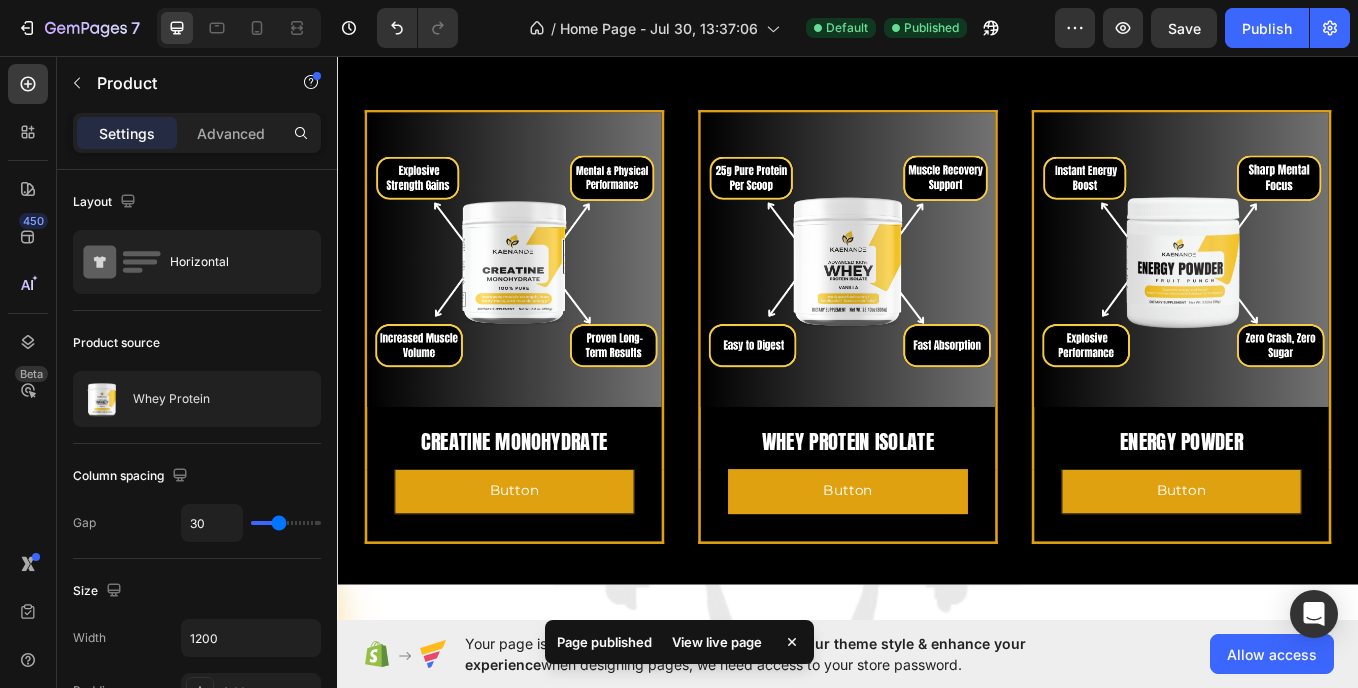 scroll, scrollTop: 2489, scrollLeft: 0, axis: vertical 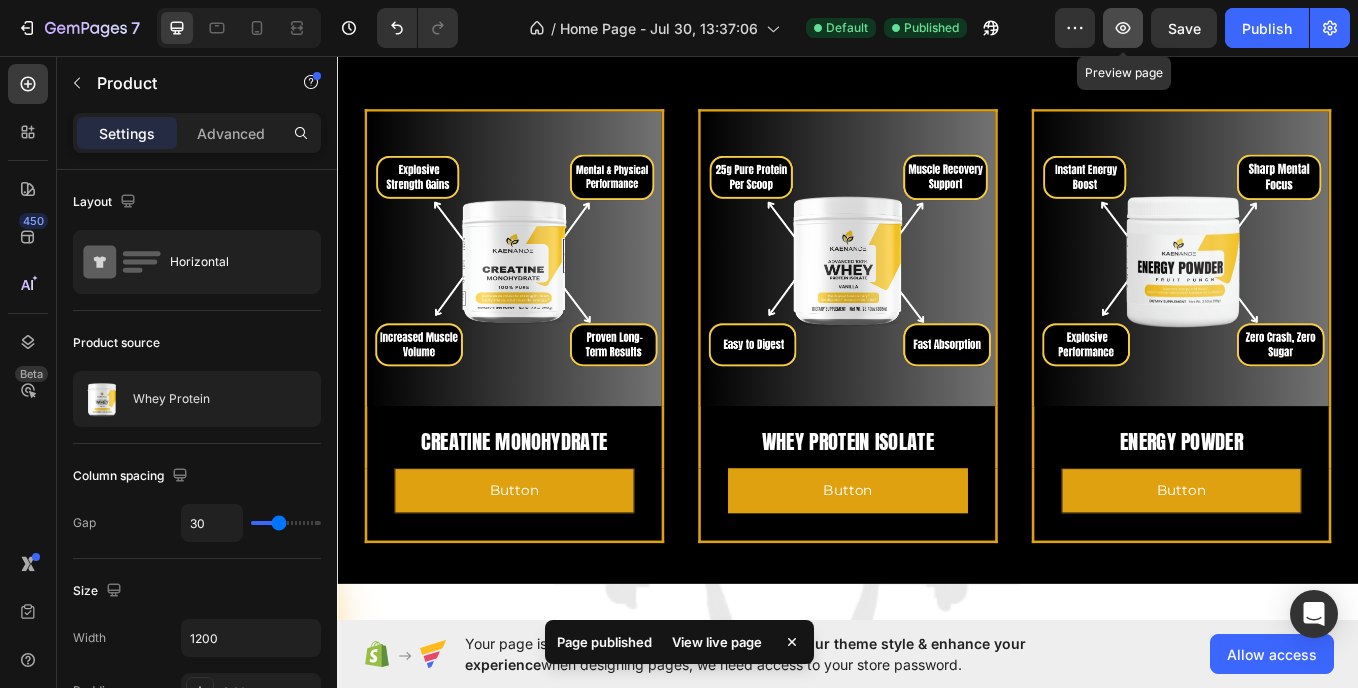click 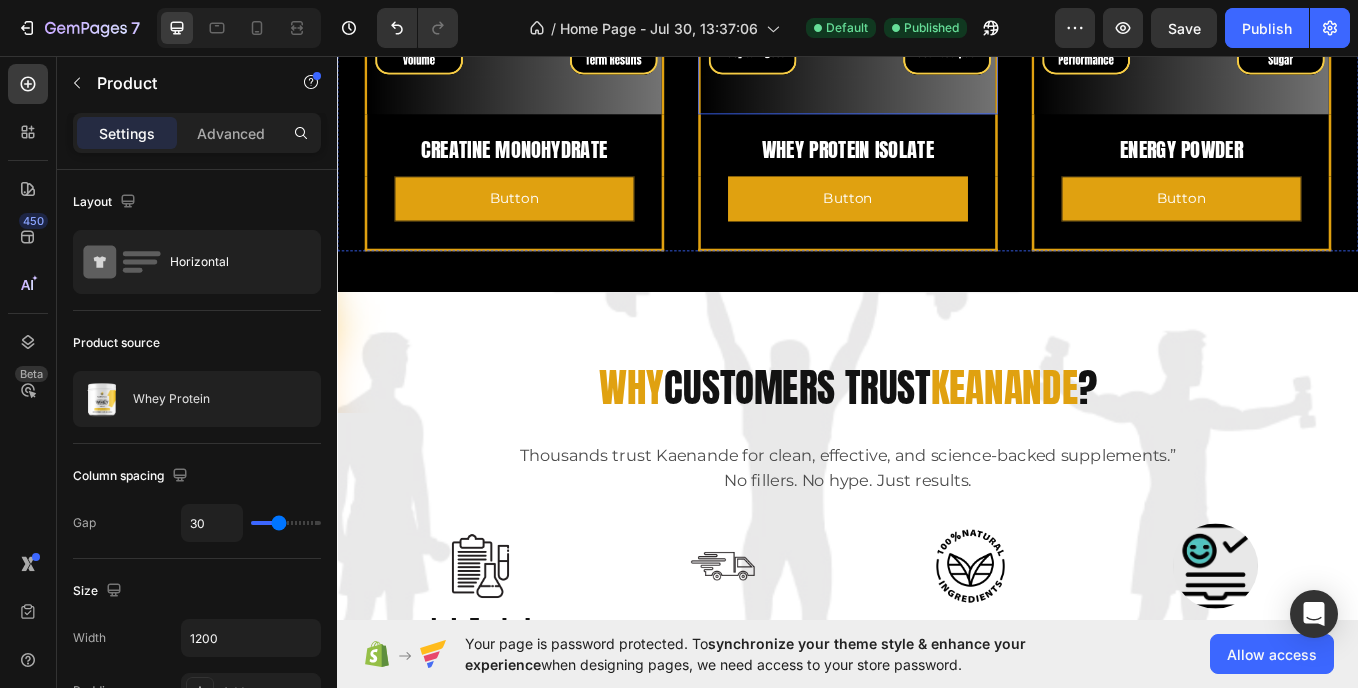 scroll, scrollTop: 3097, scrollLeft: 0, axis: vertical 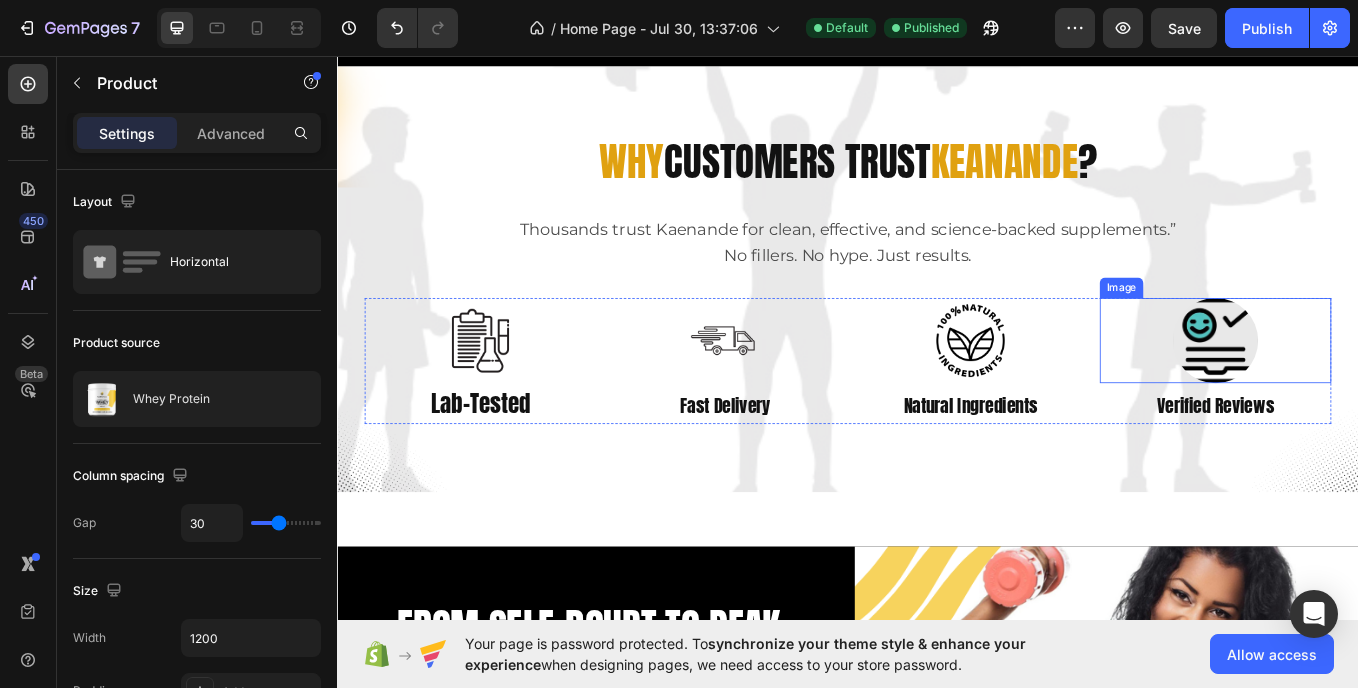 click at bounding box center (1369, 390) 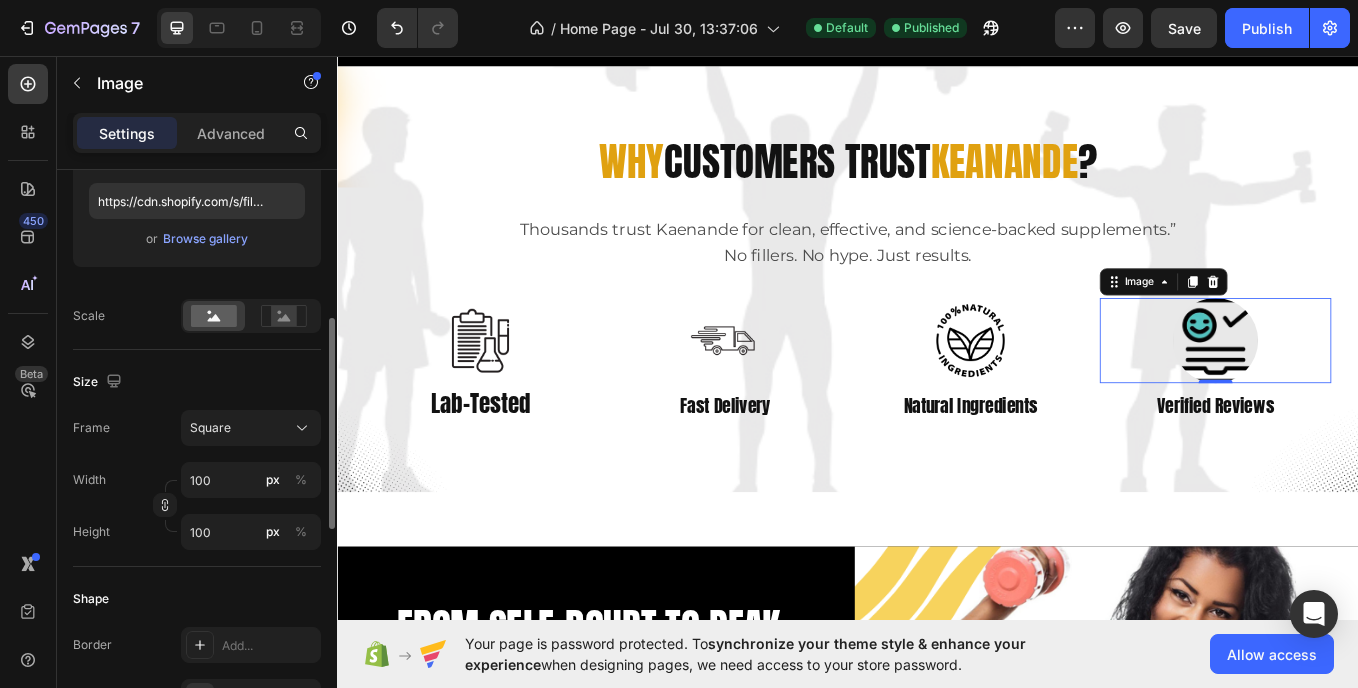 scroll, scrollTop: 407, scrollLeft: 0, axis: vertical 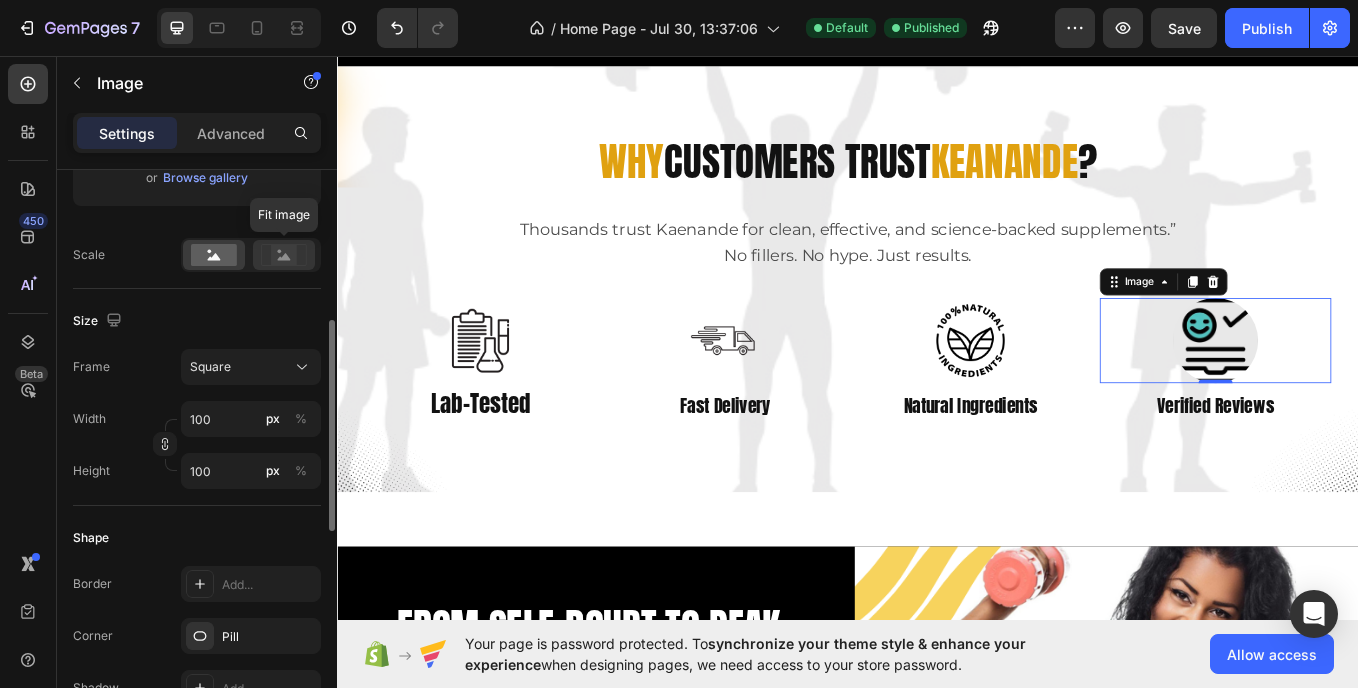 click 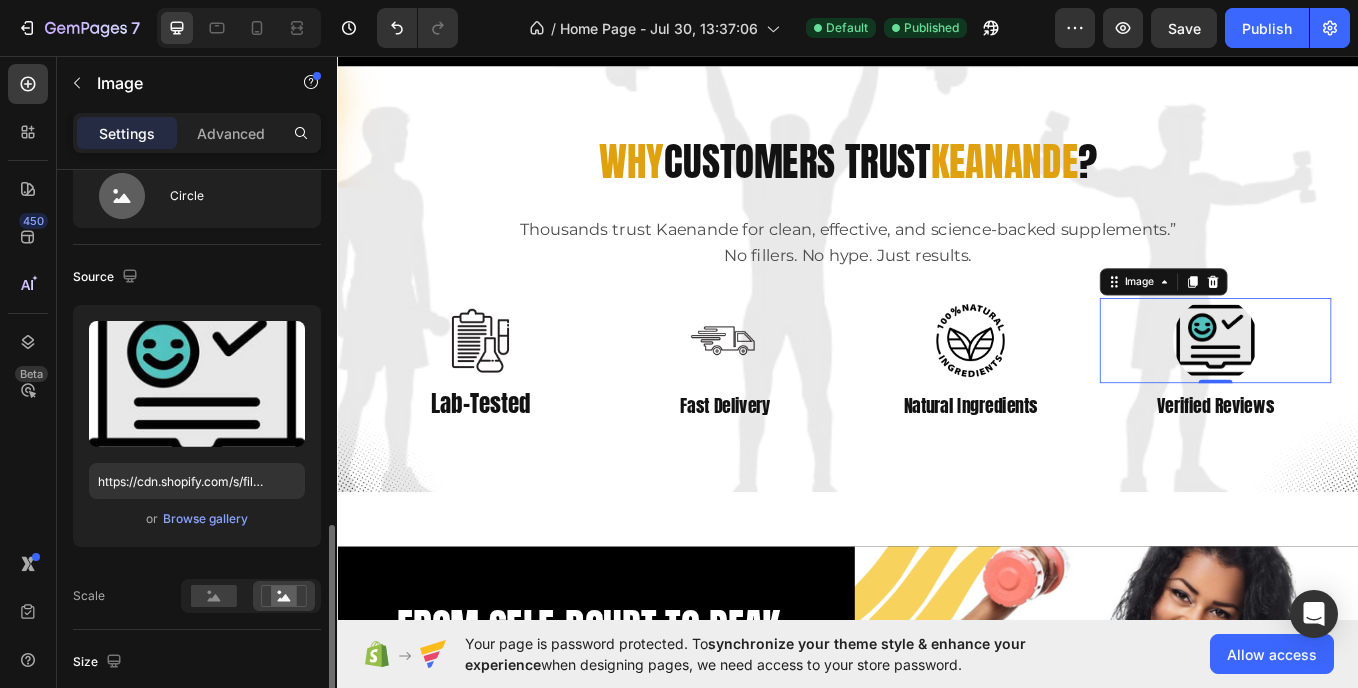 scroll, scrollTop: 0, scrollLeft: 0, axis: both 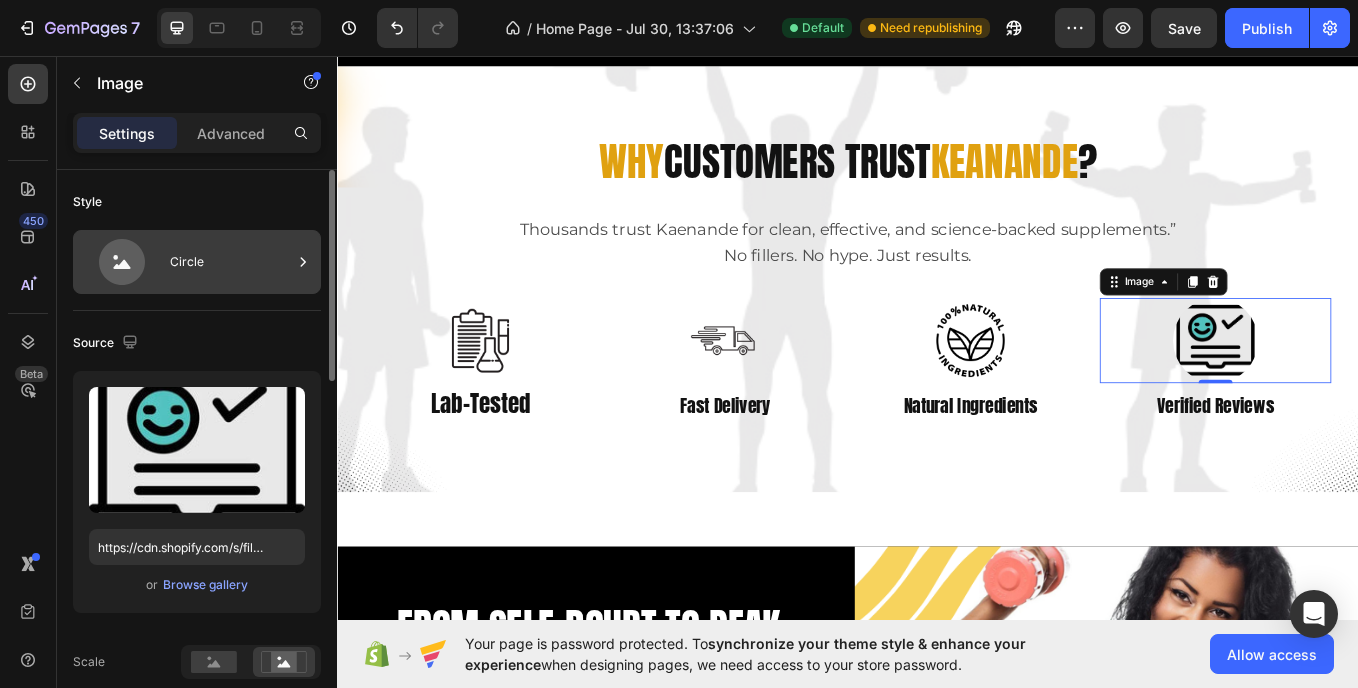 click on "Circle" at bounding box center [231, 262] 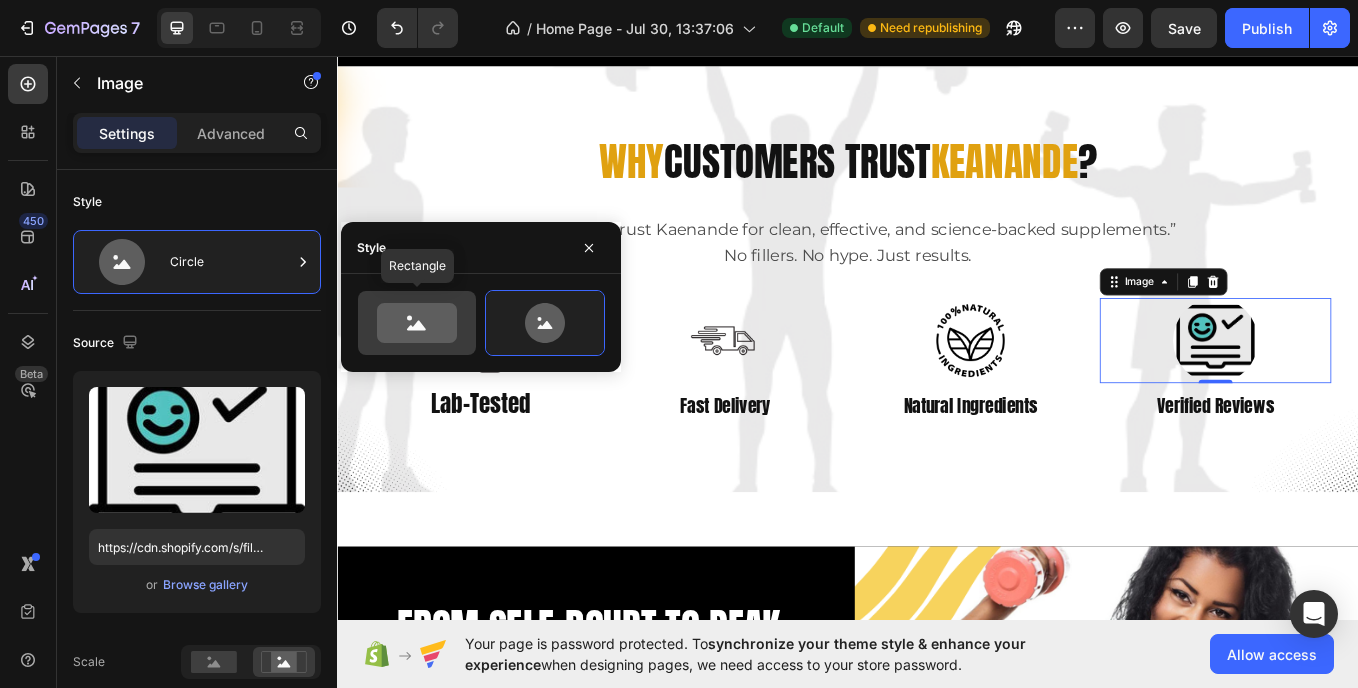 click 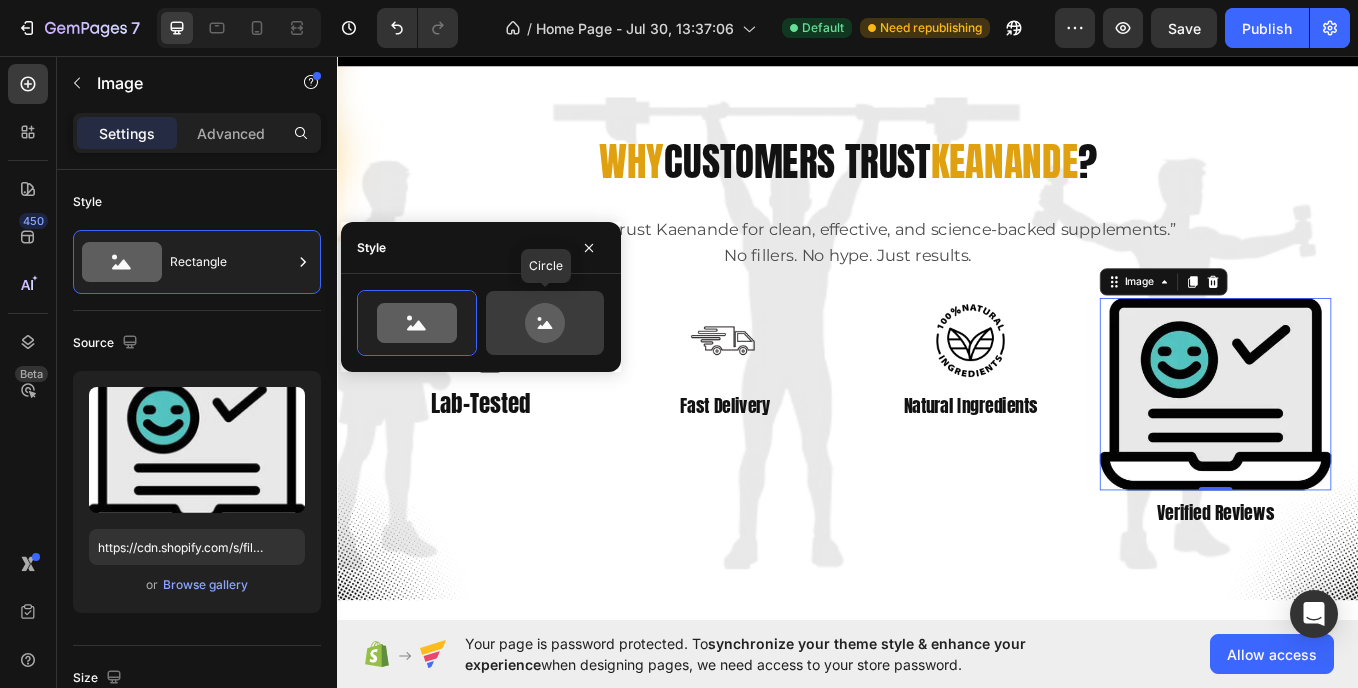 click 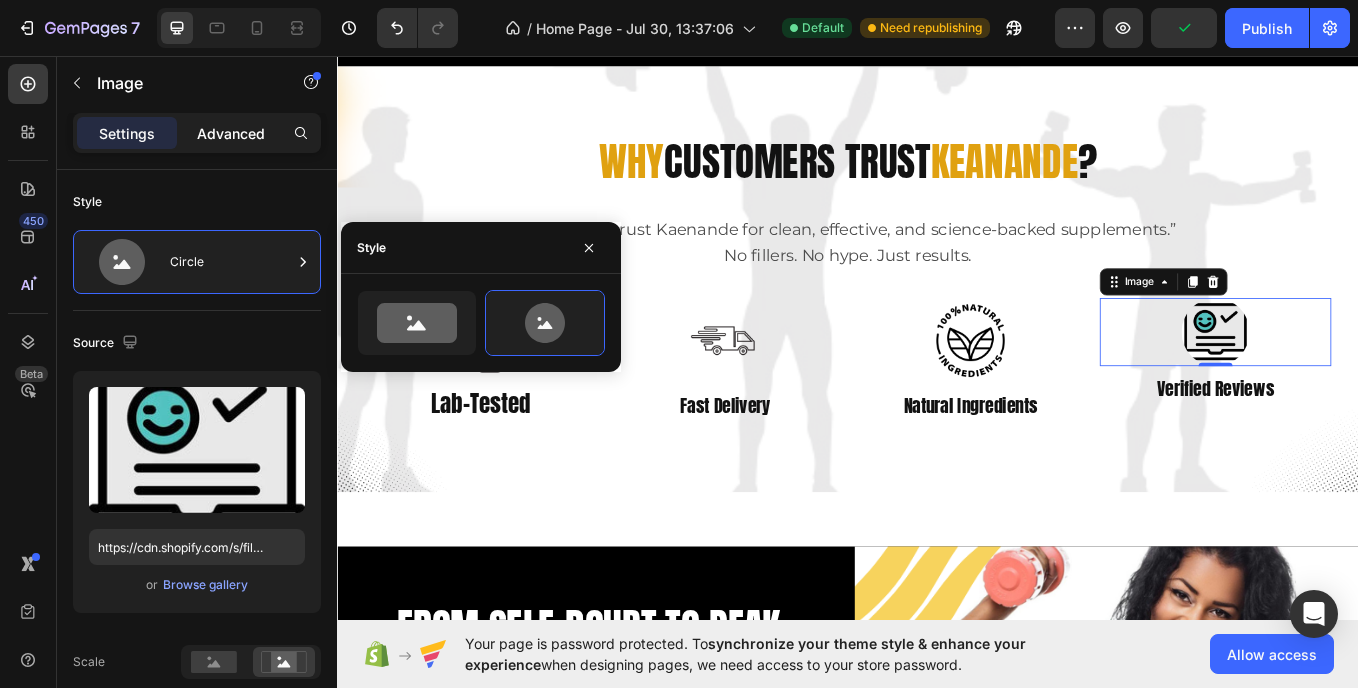 click on "Advanced" at bounding box center (231, 133) 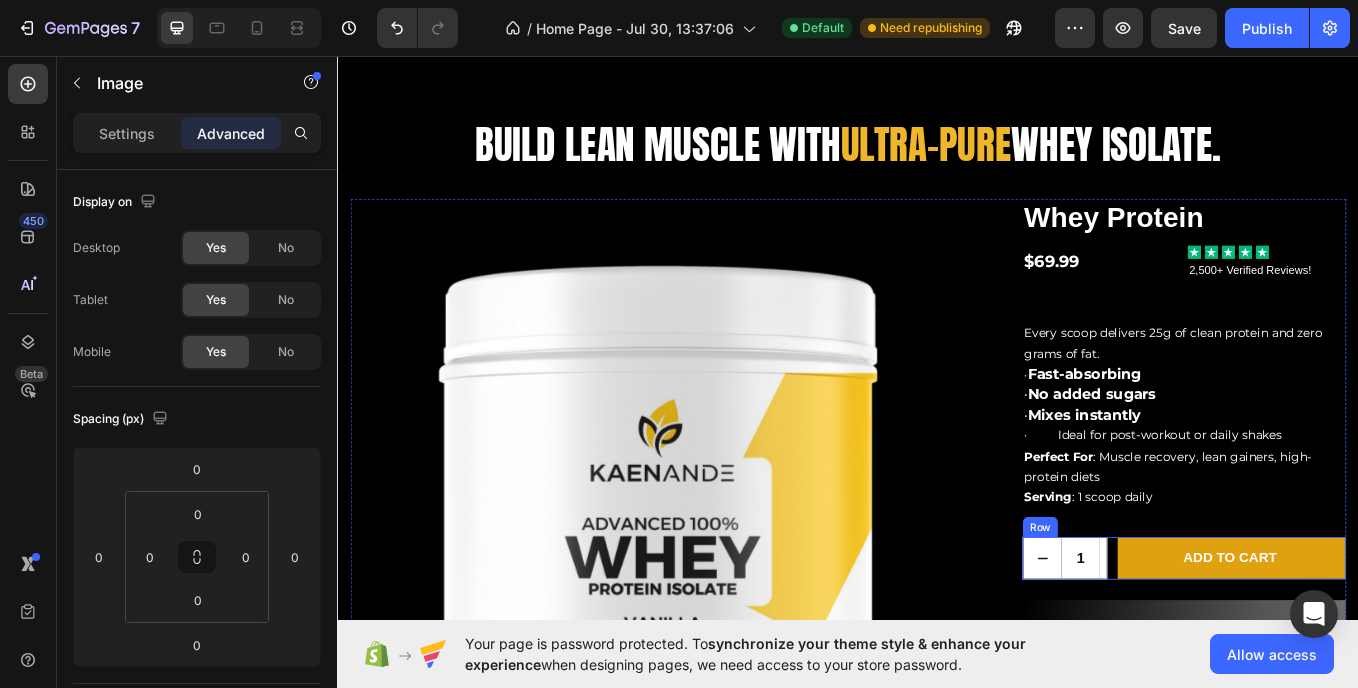 scroll, scrollTop: 961, scrollLeft: 0, axis: vertical 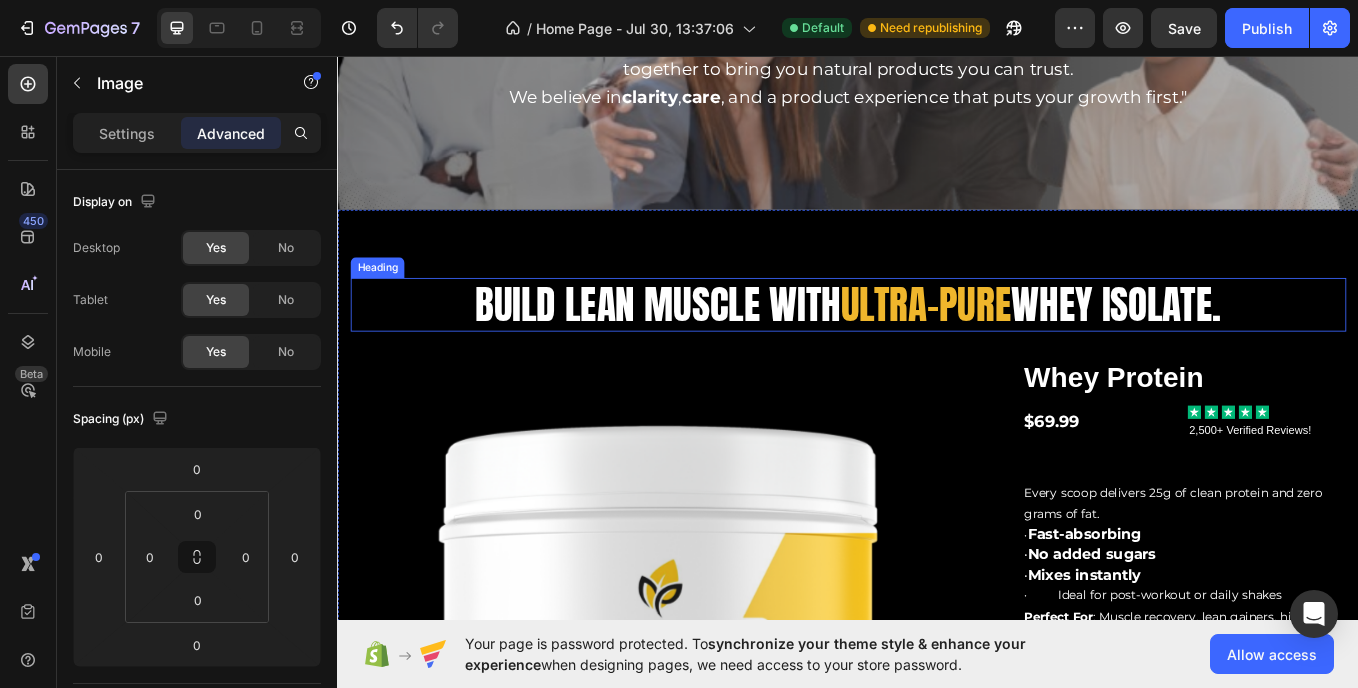 click on "ultra-pure" at bounding box center [1029, 347] 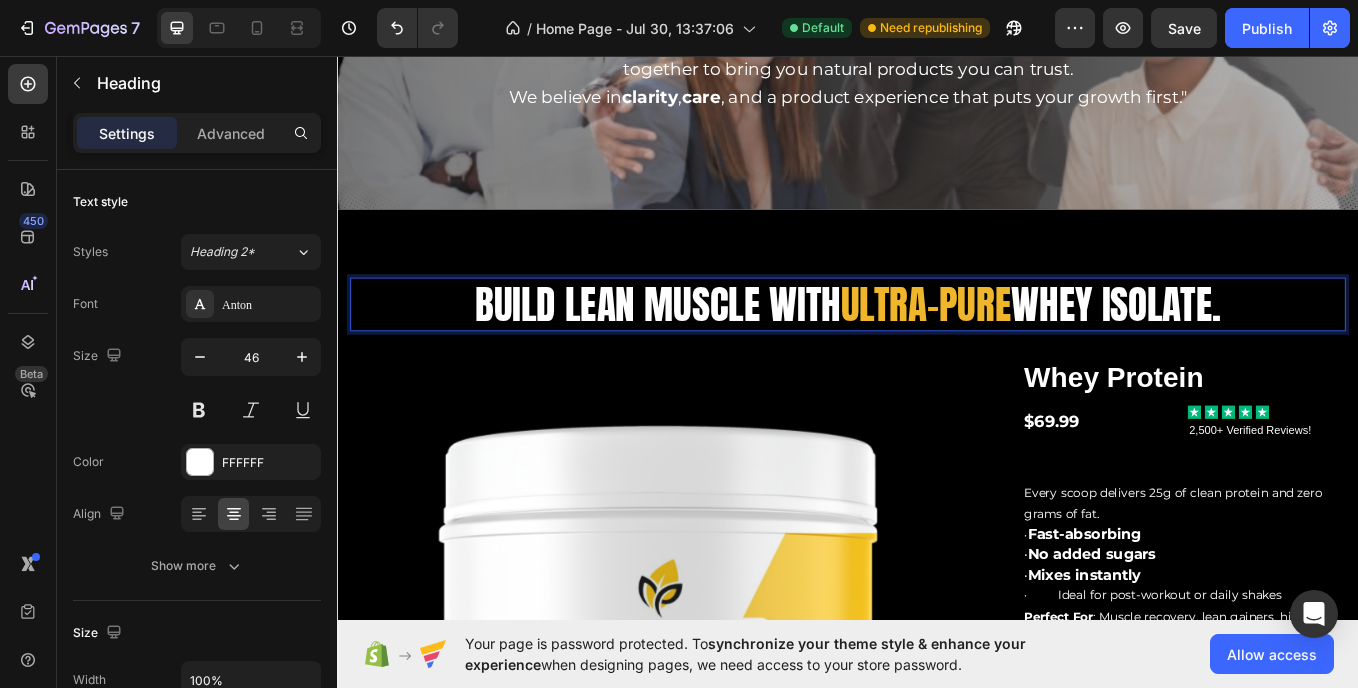click on "ultra-pure" at bounding box center [1029, 347] 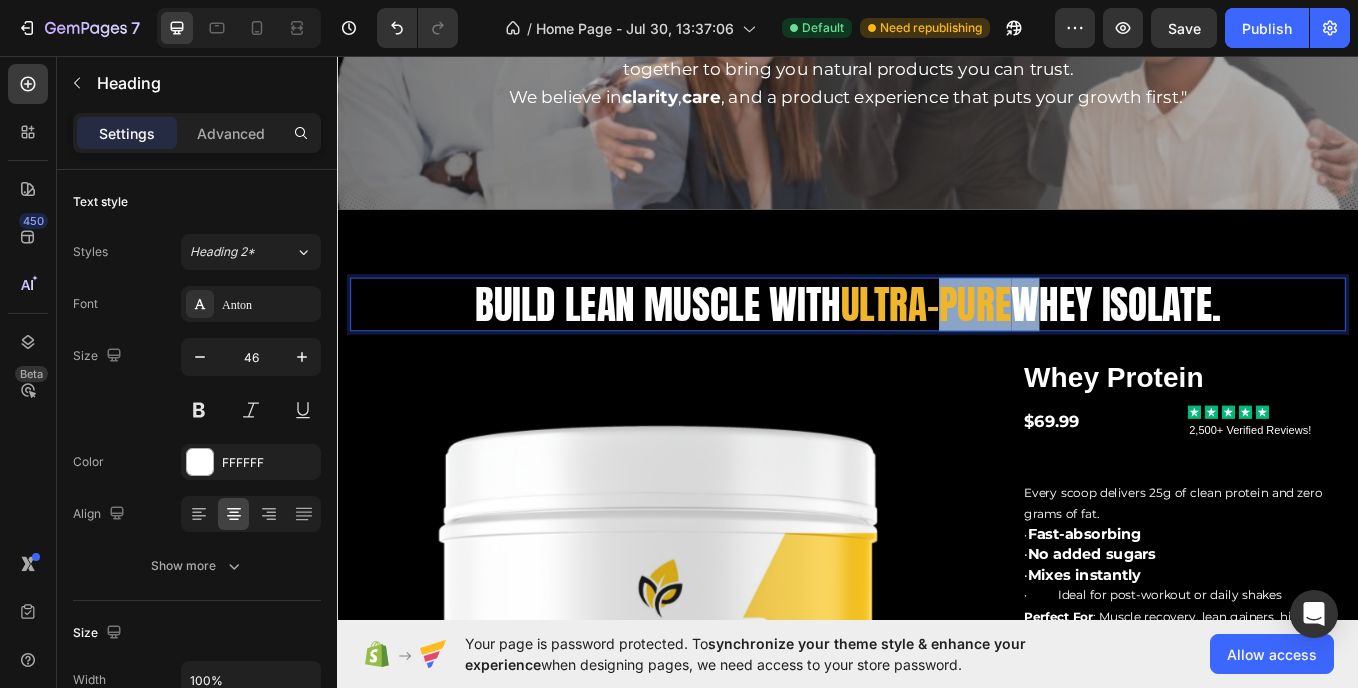 click on "ultra-pure" at bounding box center [1029, 347] 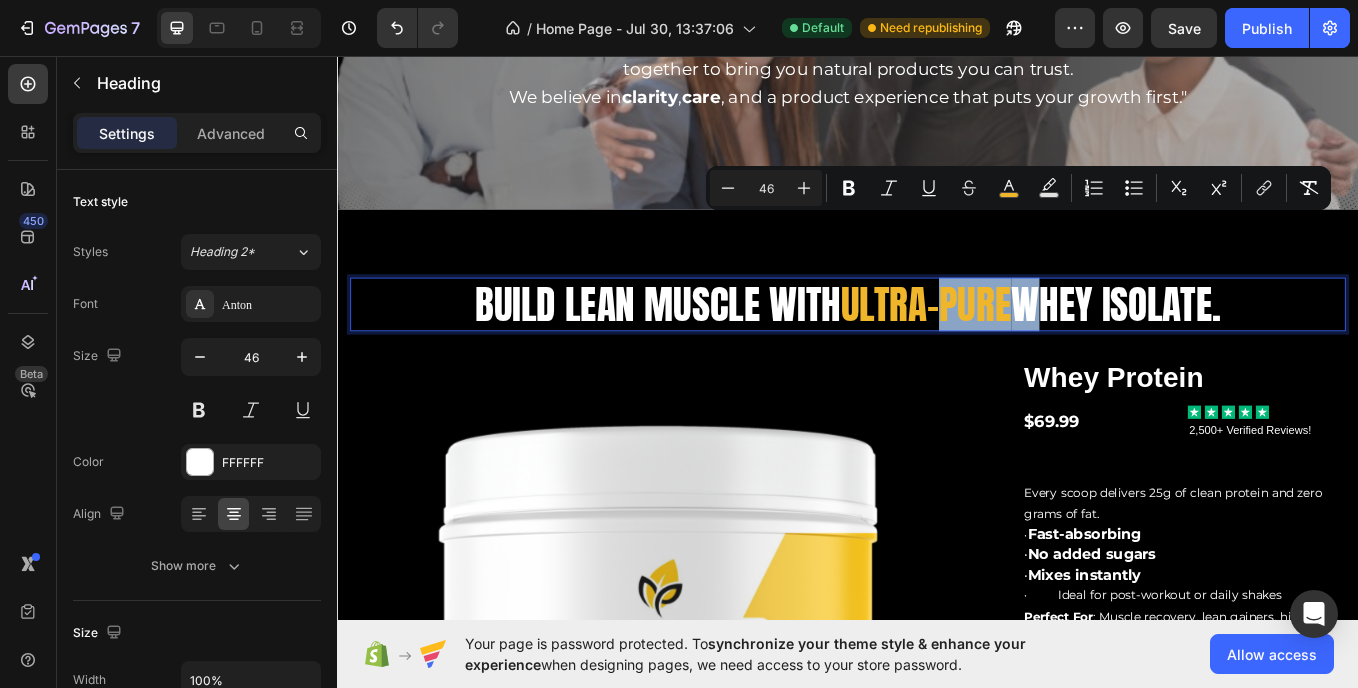 scroll, scrollTop: 1035, scrollLeft: 0, axis: vertical 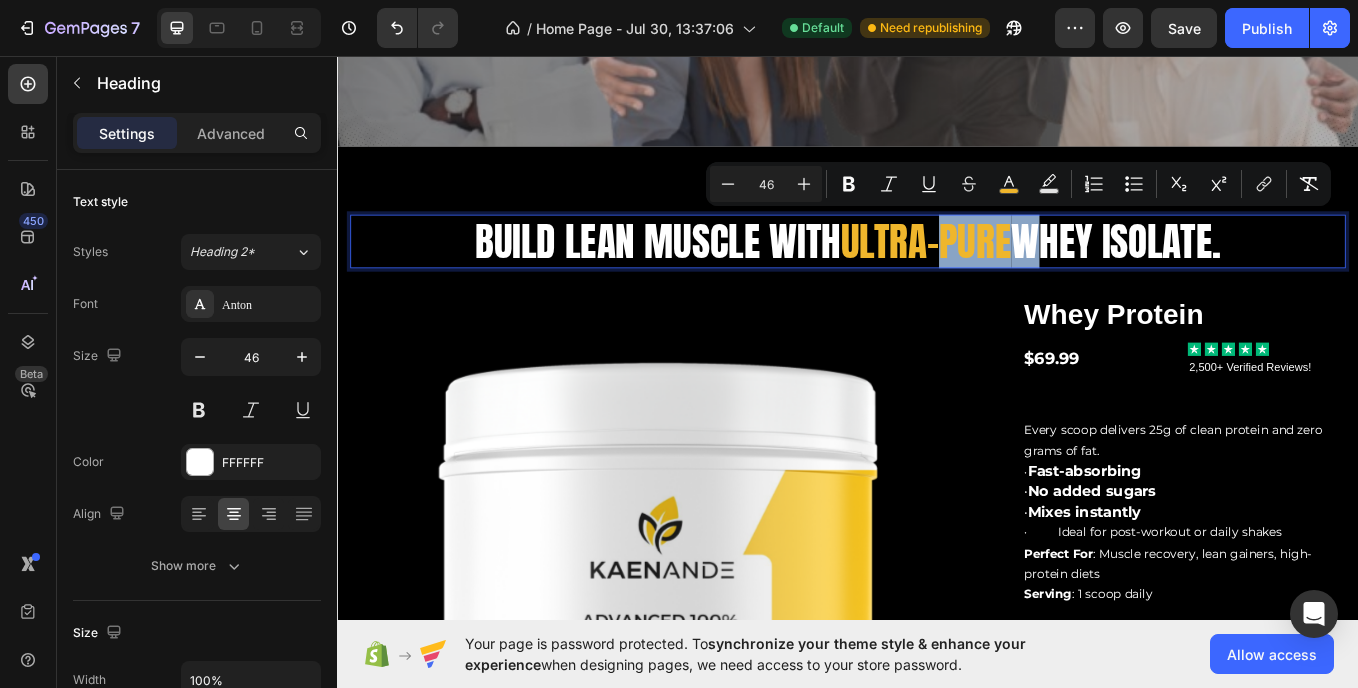 click at bounding box center (716, 701) 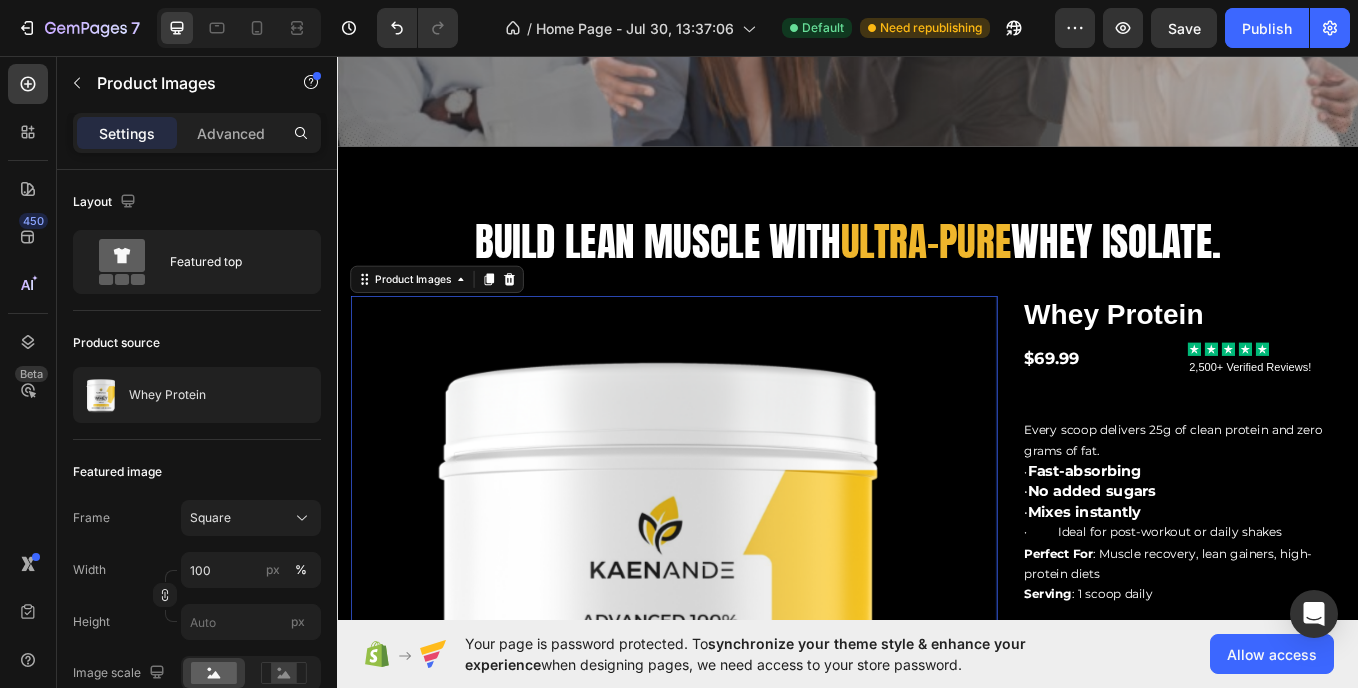 scroll, scrollTop: 1188, scrollLeft: 0, axis: vertical 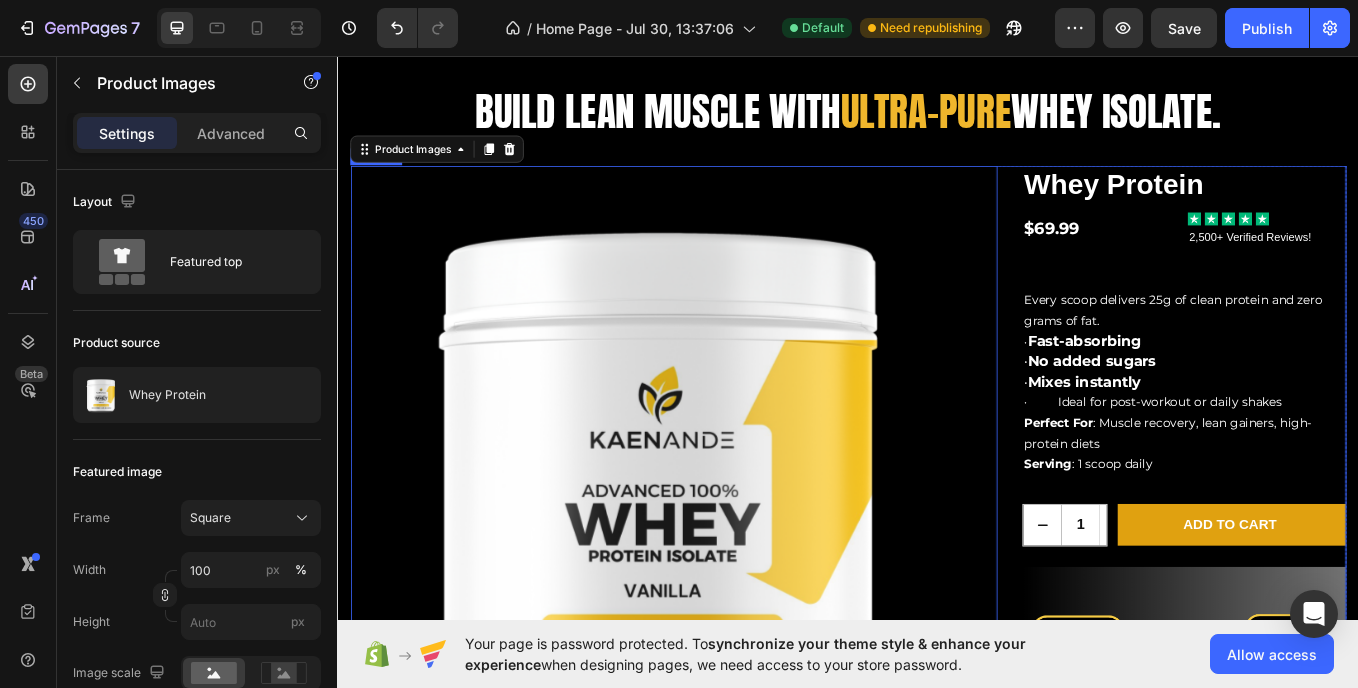 click on "Product Images   12 Whey Protein Product Title $69.99 Product Price Product Price
Icon
Icon
Icon
Icon
Icon Icon List 2,500+ Verified Reviews! Text Block Row Every scoop delivers 25g of clean protein and zero grams of fat. ·          Fast-absorbing ·          No added sugars ·          Mixes instantly ·         Ideal for post-workout or daily shakes Perfect For : Muscle recovery, lean gainers, high-protein diets Serving : 1 scoop daily Text Block
1
Product Quantity Row Add to cart Add to Cart Row
Icon Lorem ipsum Text Block Row
Icon Lorem ipsum Text Block Row Row
Icon Lorem ipsum Text Block Row
Icon Lorem ipsum Text Block Row Row Row Image Product" at bounding box center [937, 630] 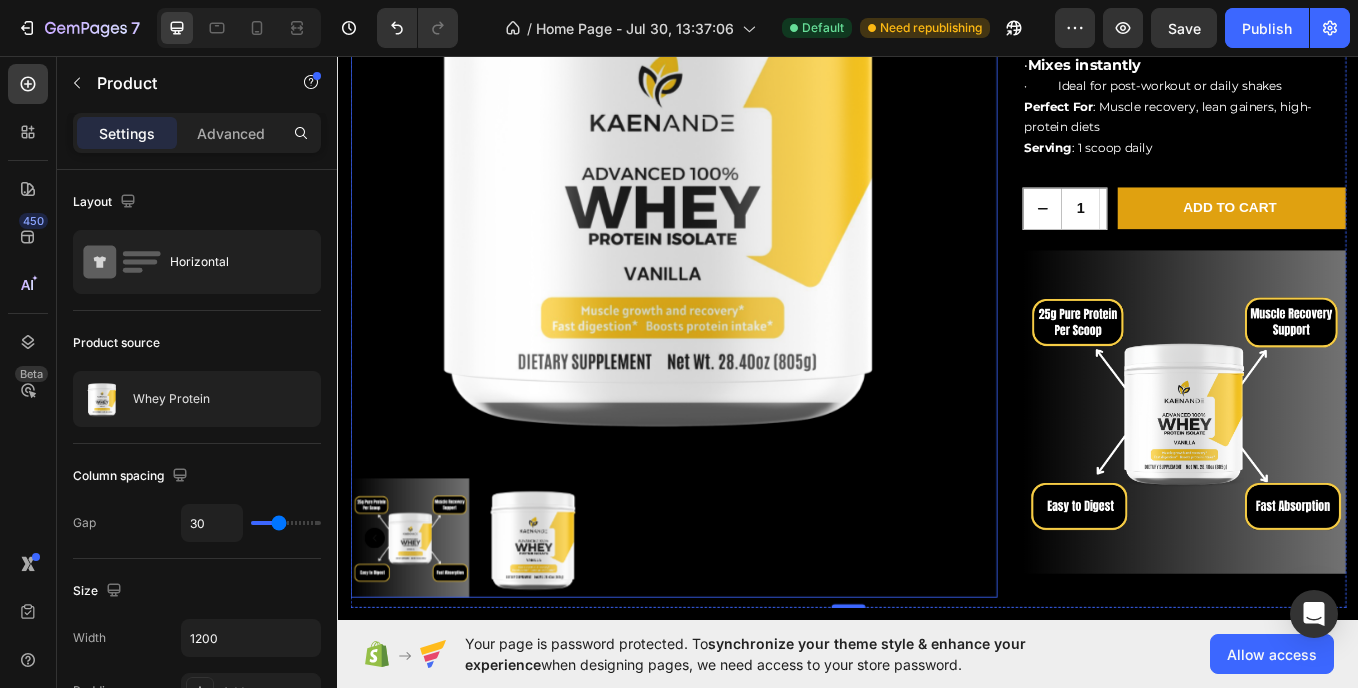 scroll, scrollTop: 1697, scrollLeft: 0, axis: vertical 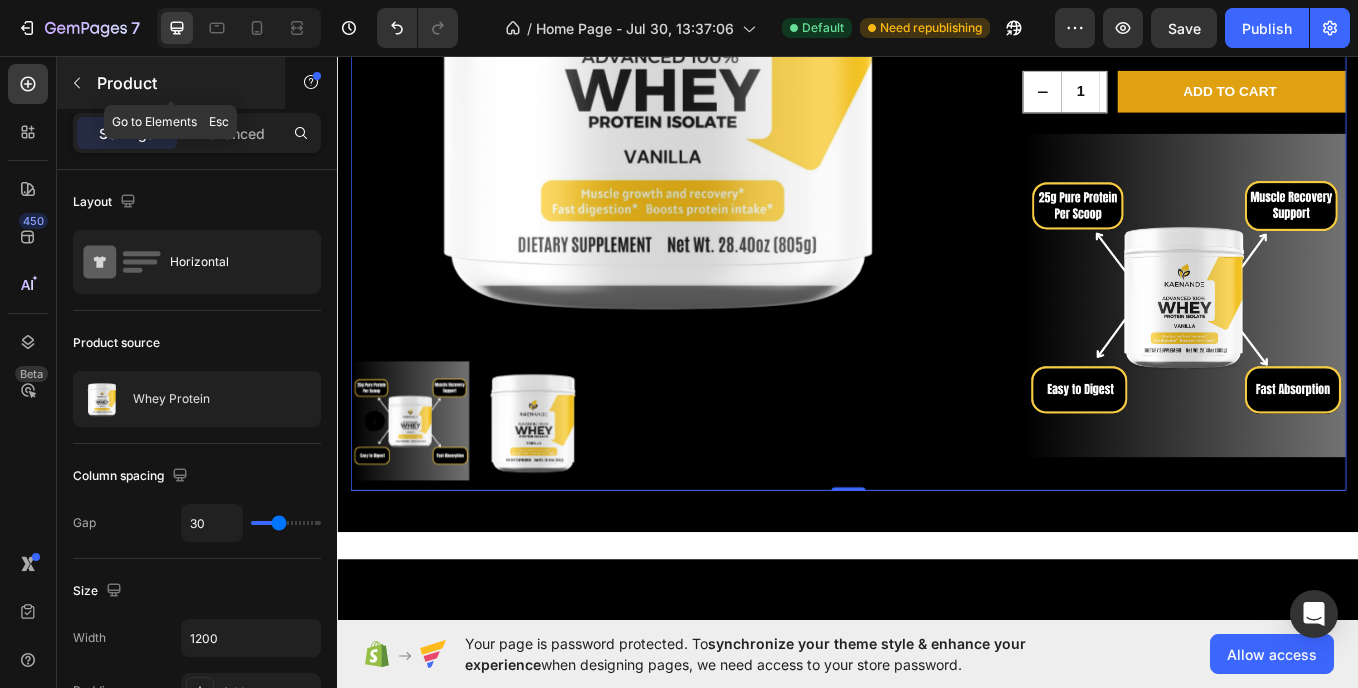 click 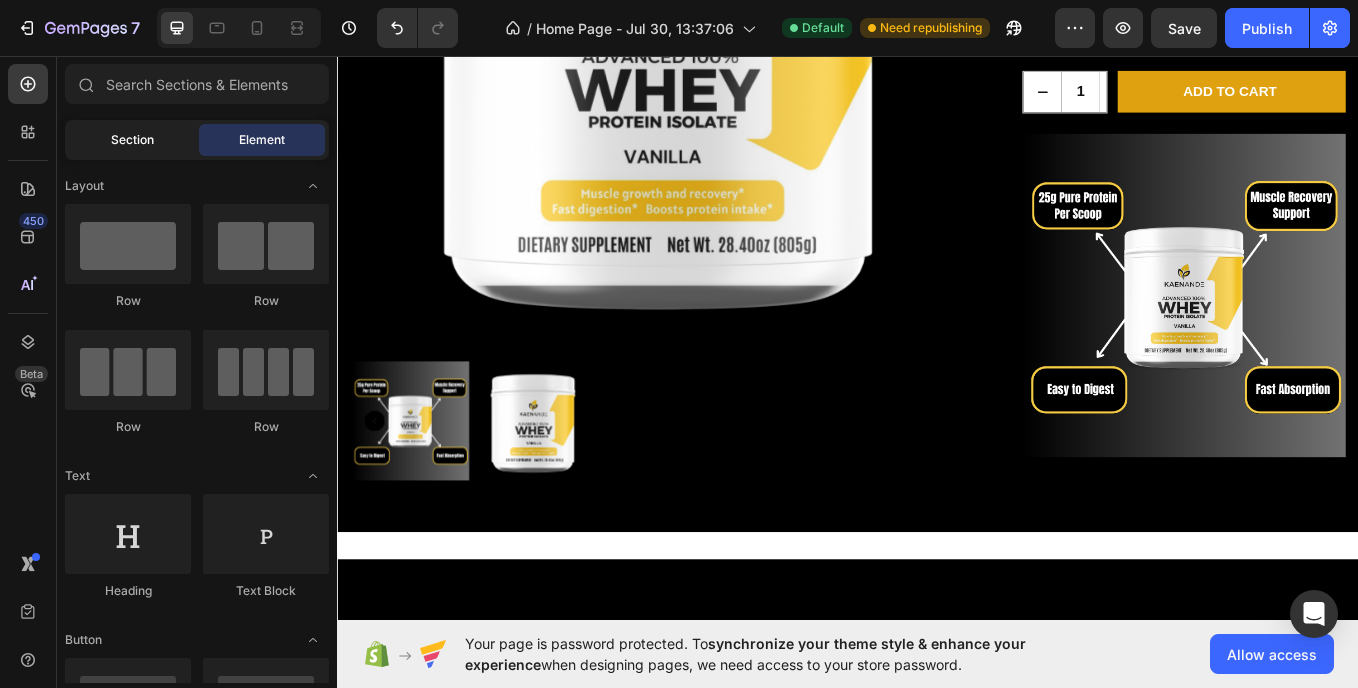 click on "Section" at bounding box center [132, 140] 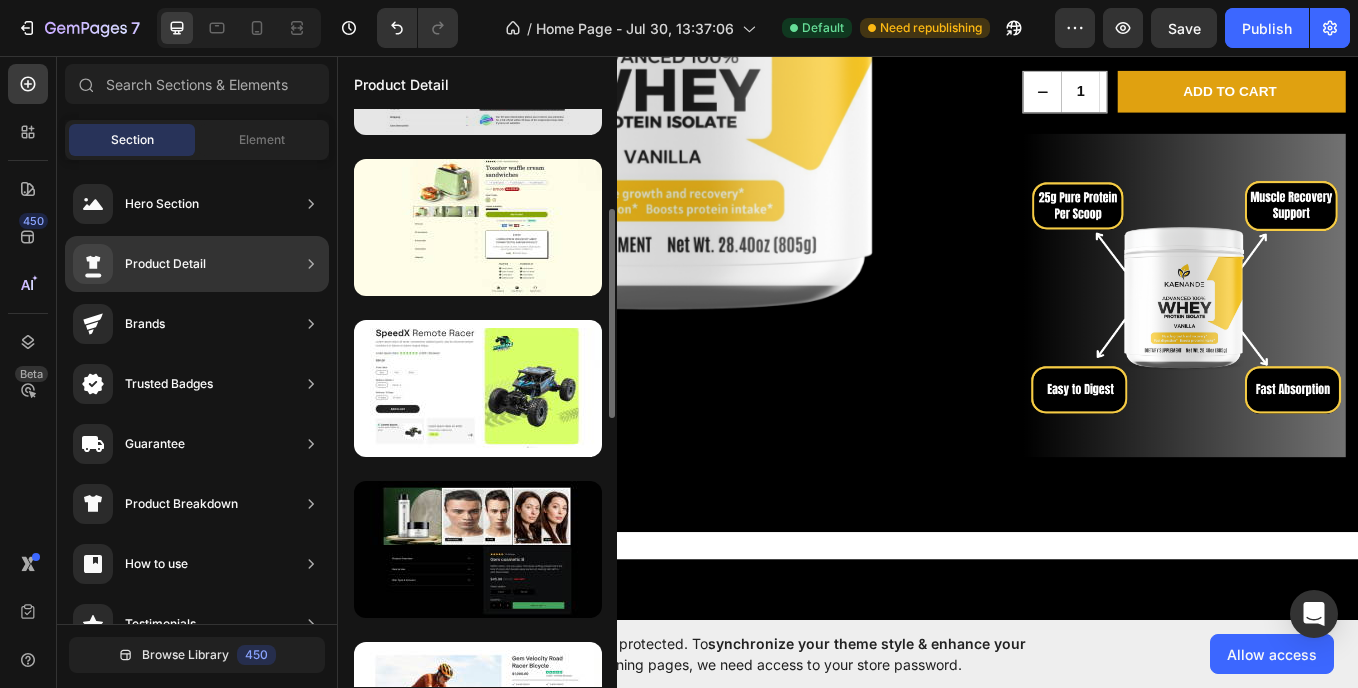 scroll, scrollTop: 279, scrollLeft: 0, axis: vertical 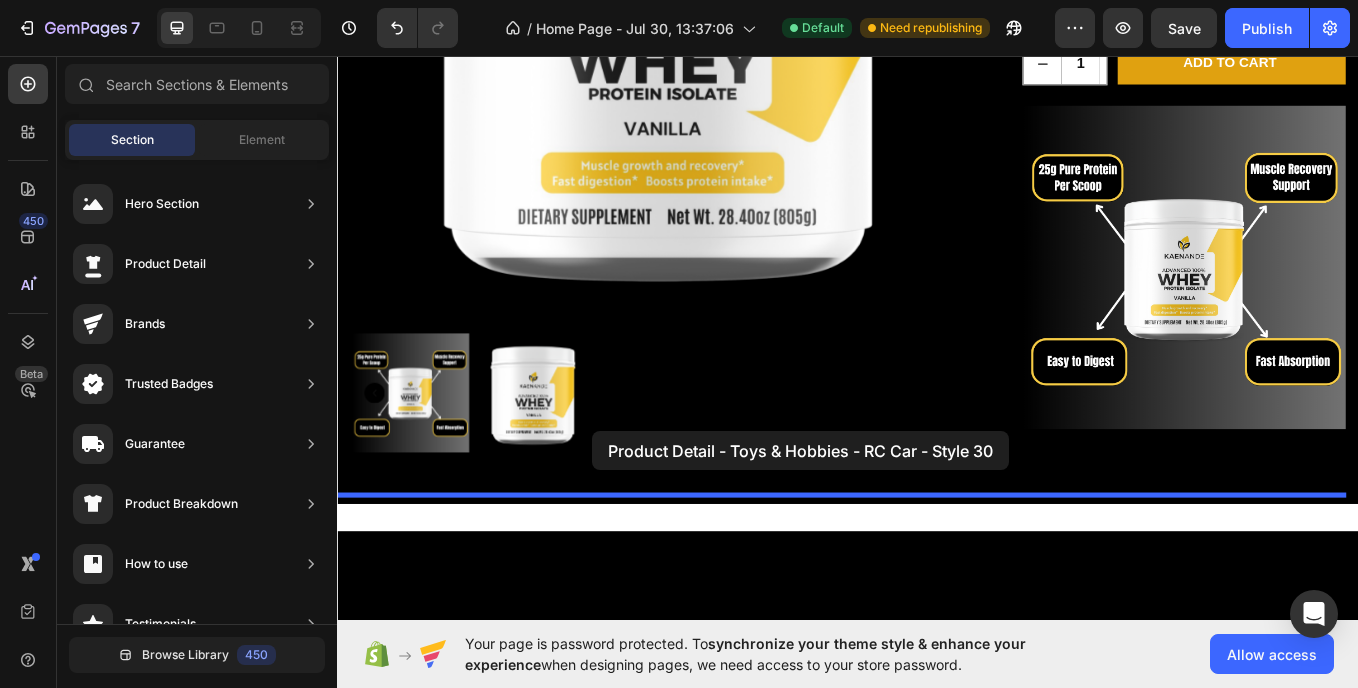 drag, startPoint x: 870, startPoint y: 443, endPoint x: 637, endPoint y: 497, distance: 239.17567 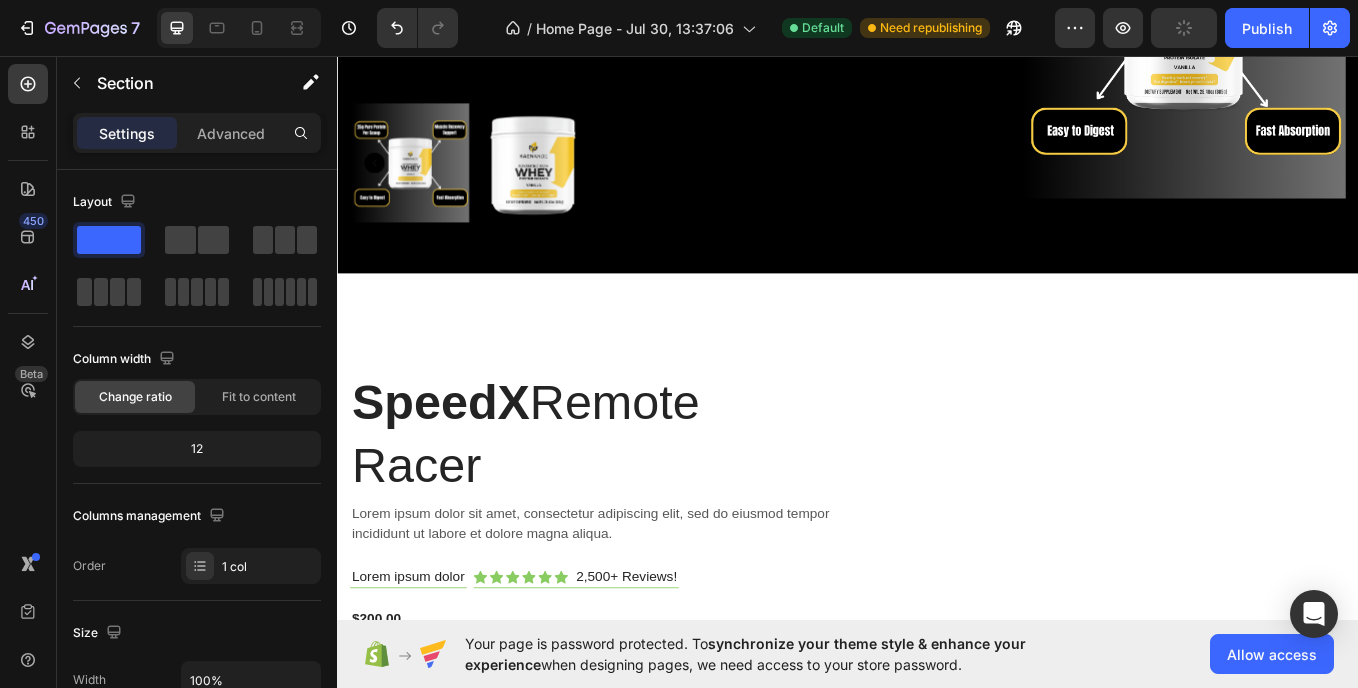 scroll, scrollTop: 1774, scrollLeft: 0, axis: vertical 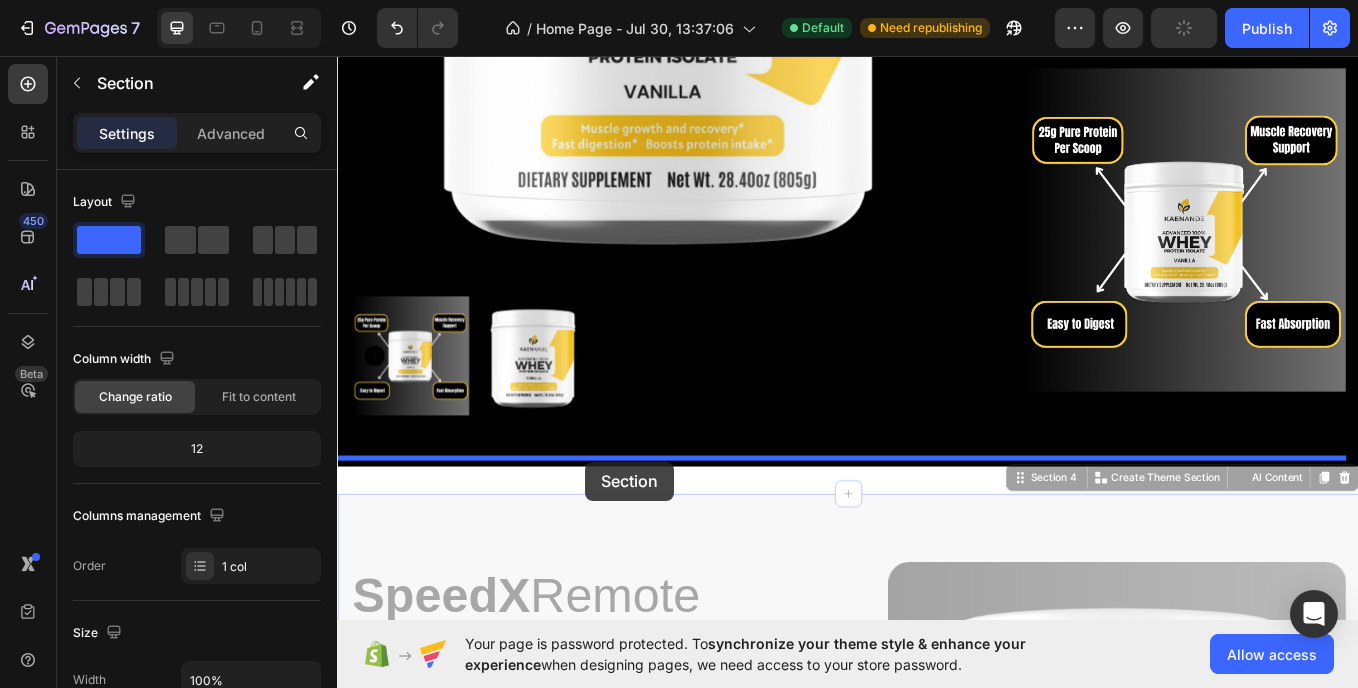 drag, startPoint x: 663, startPoint y: 574, endPoint x: 822, endPoint y: 301, distance: 315.92722 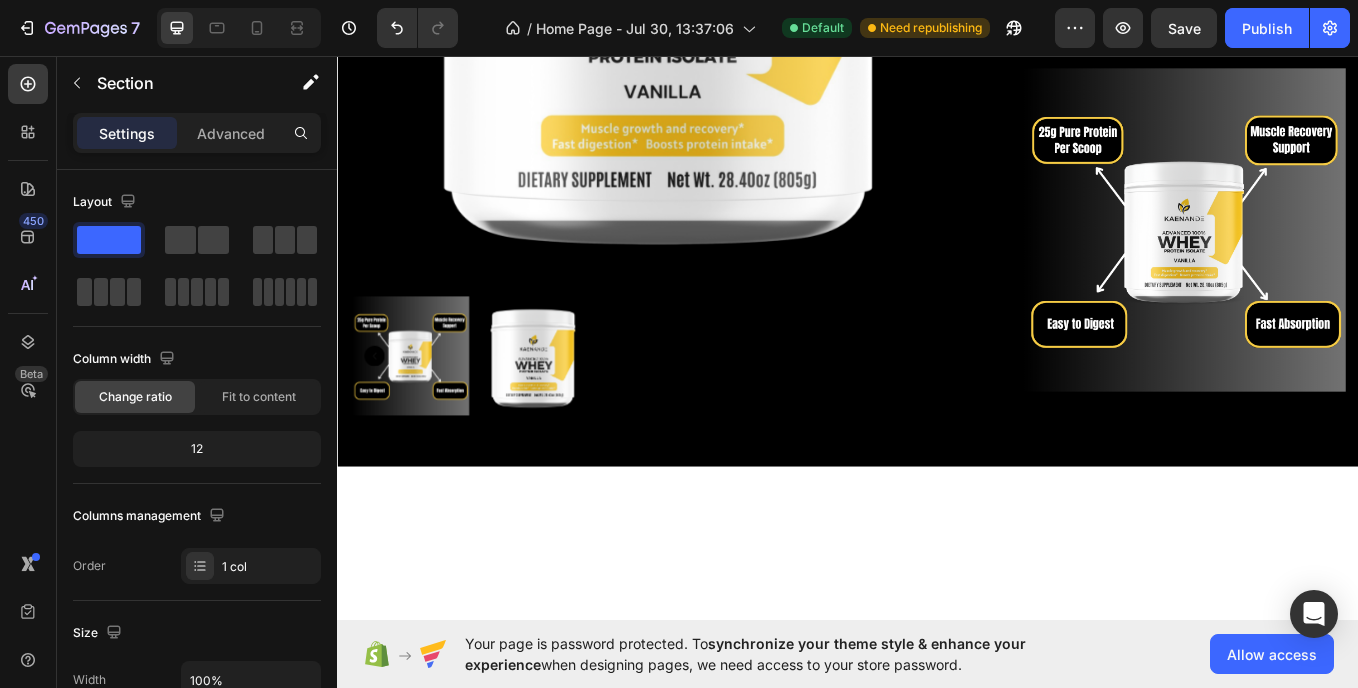 scroll, scrollTop: 1042, scrollLeft: 0, axis: vertical 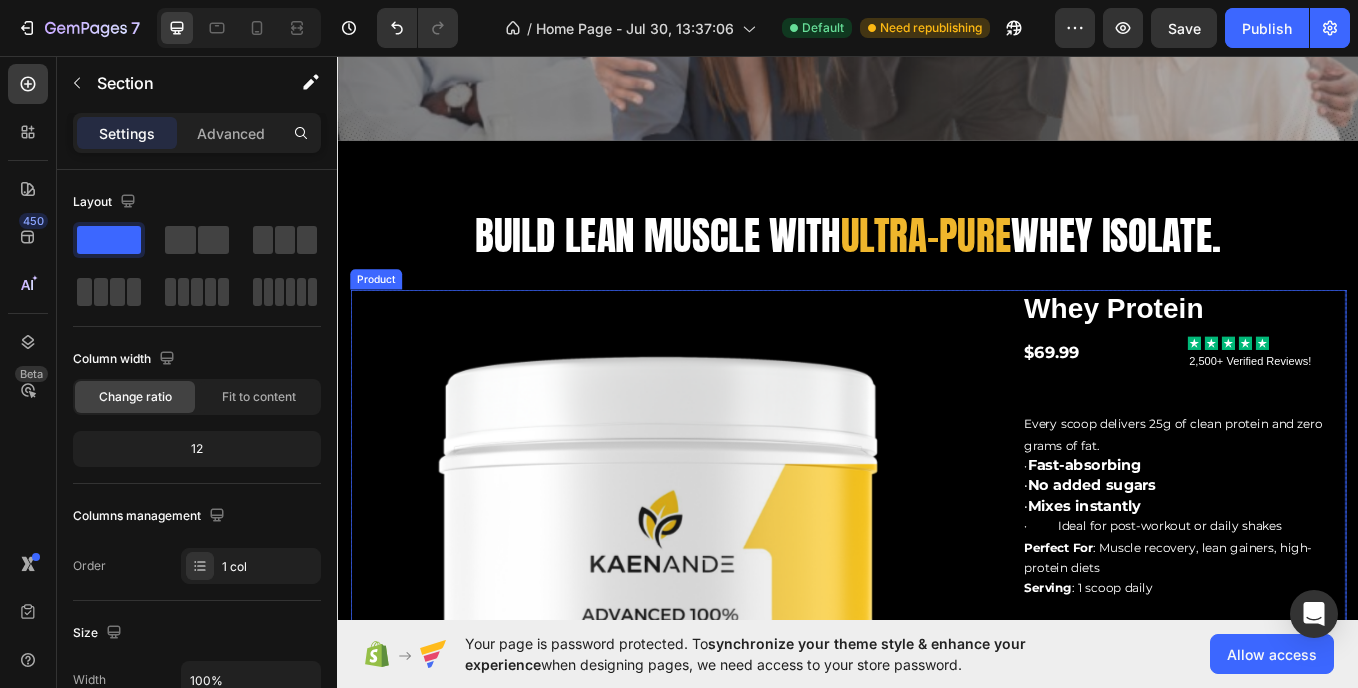 click on "Product Images Whey Protein Product Title $69.99 Product Price Product Price
Icon
Icon
Icon
Icon
Icon Icon List 2,500+ Verified Reviews! Text Block Row Every scoop delivers 25g of clean protein and zero grams of fat. ·          Fast-absorbing ·          No added sugars ·          Mixes instantly ·         Ideal for post-workout or daily shakes Perfect For : Muscle recovery, lean gainers, high-protein diets Serving : 1 scoop daily Text Block
1
Product Quantity Row Add to cart Add to Cart Row
Icon Lorem ipsum Text Block Row
Icon Lorem ipsum Text Block Row Row
Icon Lorem ipsum Text Block Row
Icon Lorem ipsum Text Block Row Row Row Image Product" at bounding box center (937, 776) 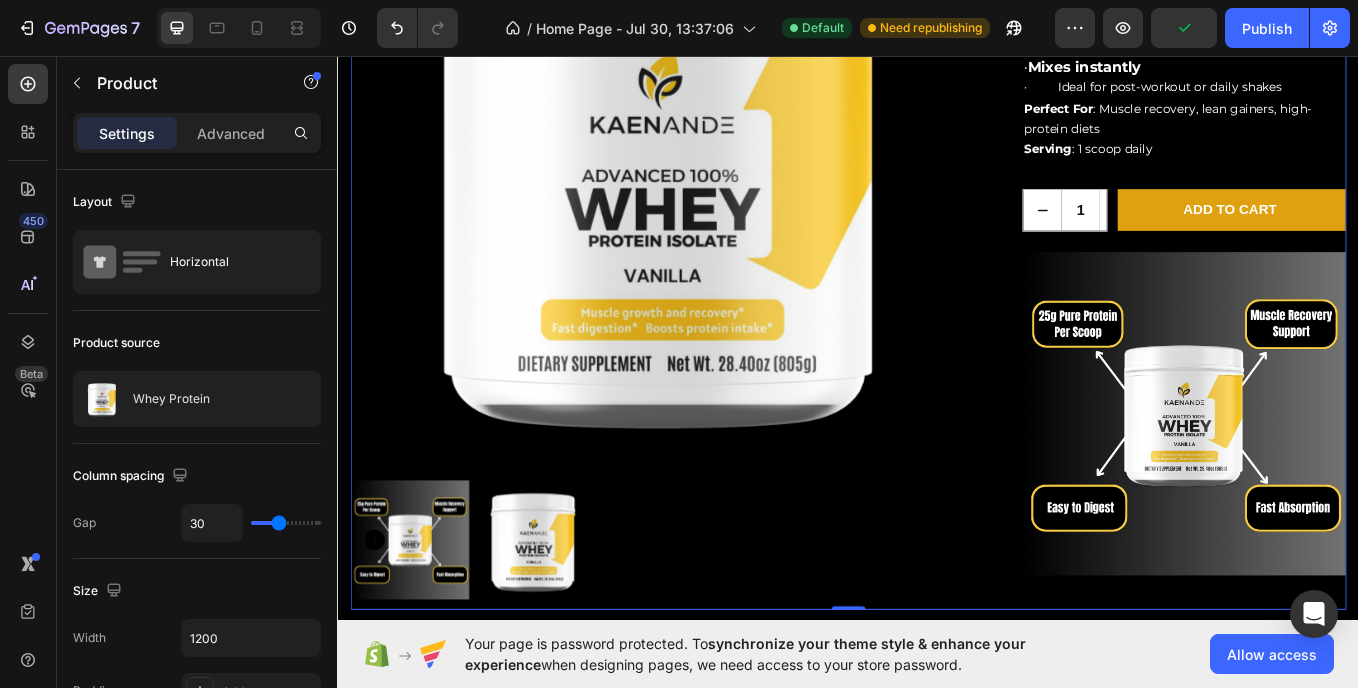 scroll, scrollTop: 1870, scrollLeft: 0, axis: vertical 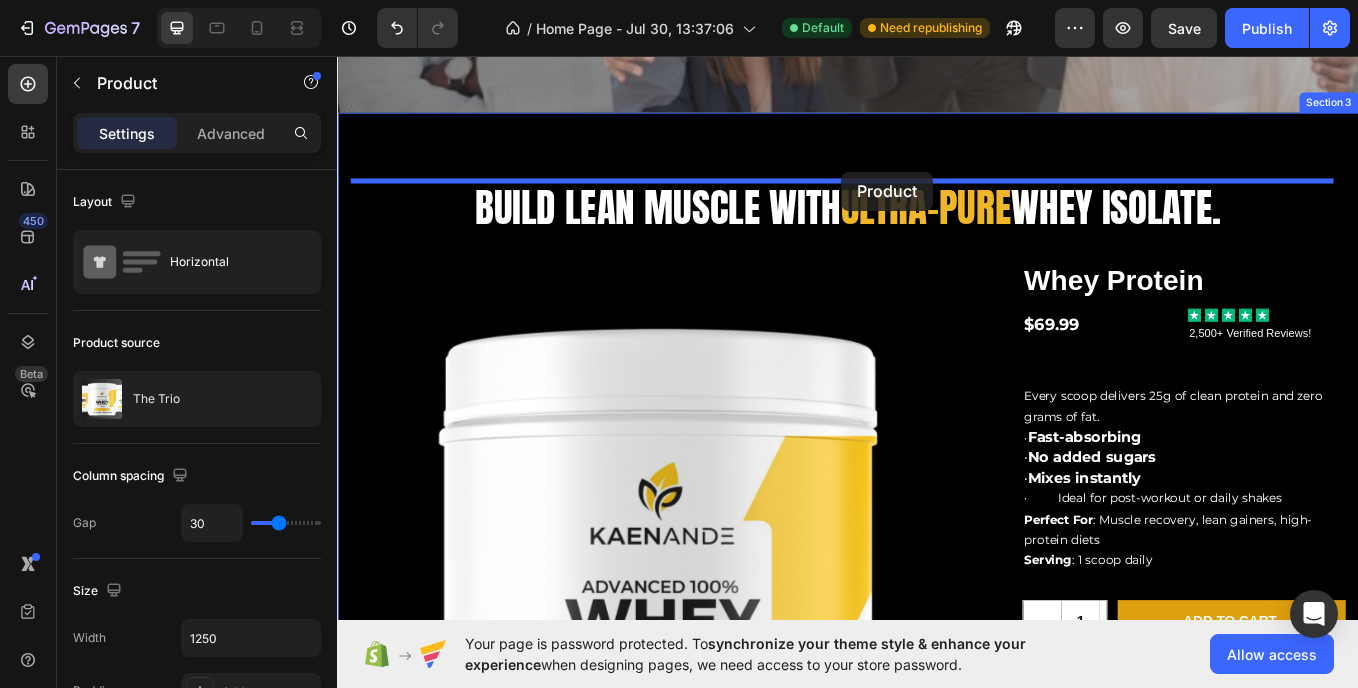 drag, startPoint x: 916, startPoint y: 582, endPoint x: 929, endPoint y: 192, distance: 390.2166 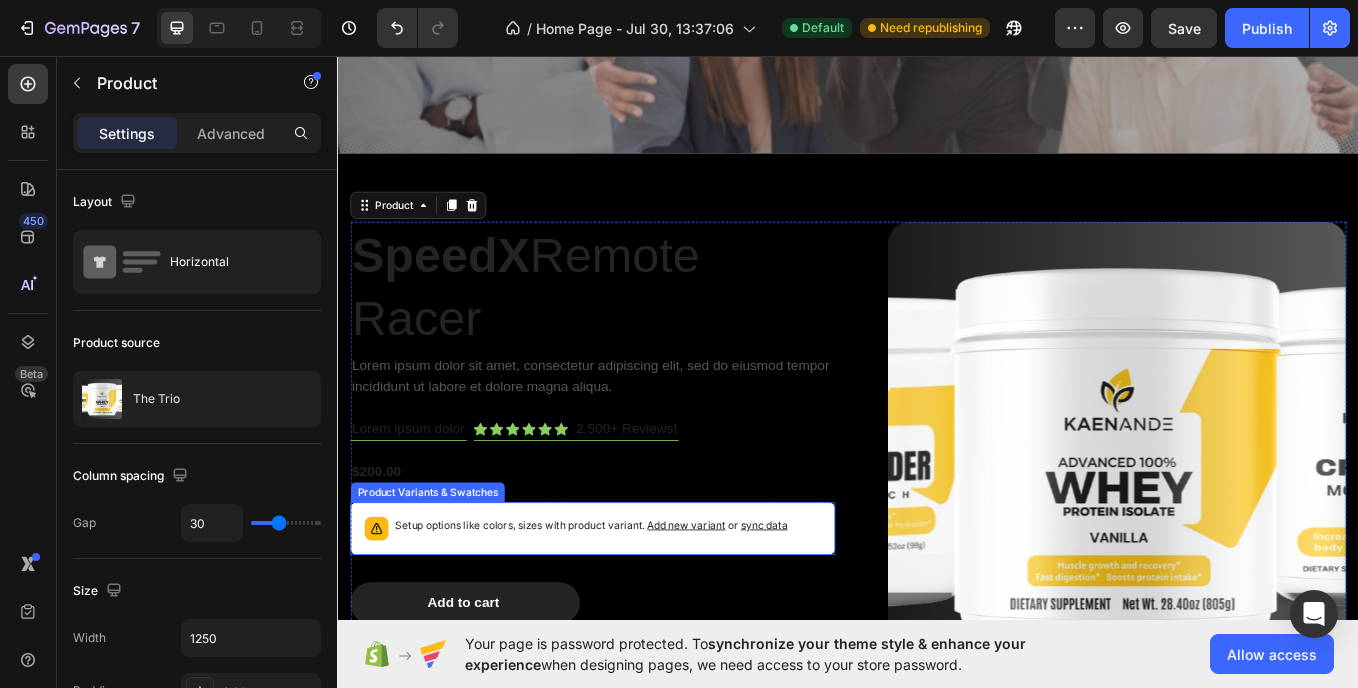scroll, scrollTop: 1026, scrollLeft: 0, axis: vertical 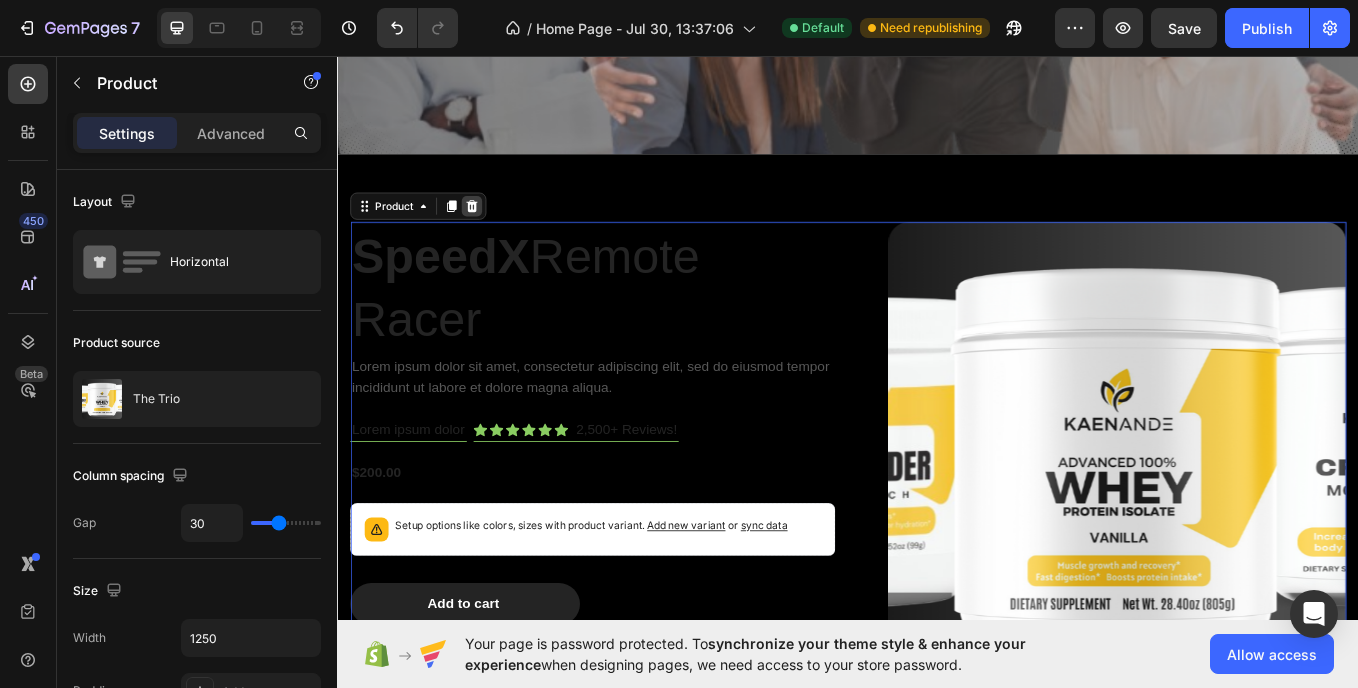 click at bounding box center (495, 232) 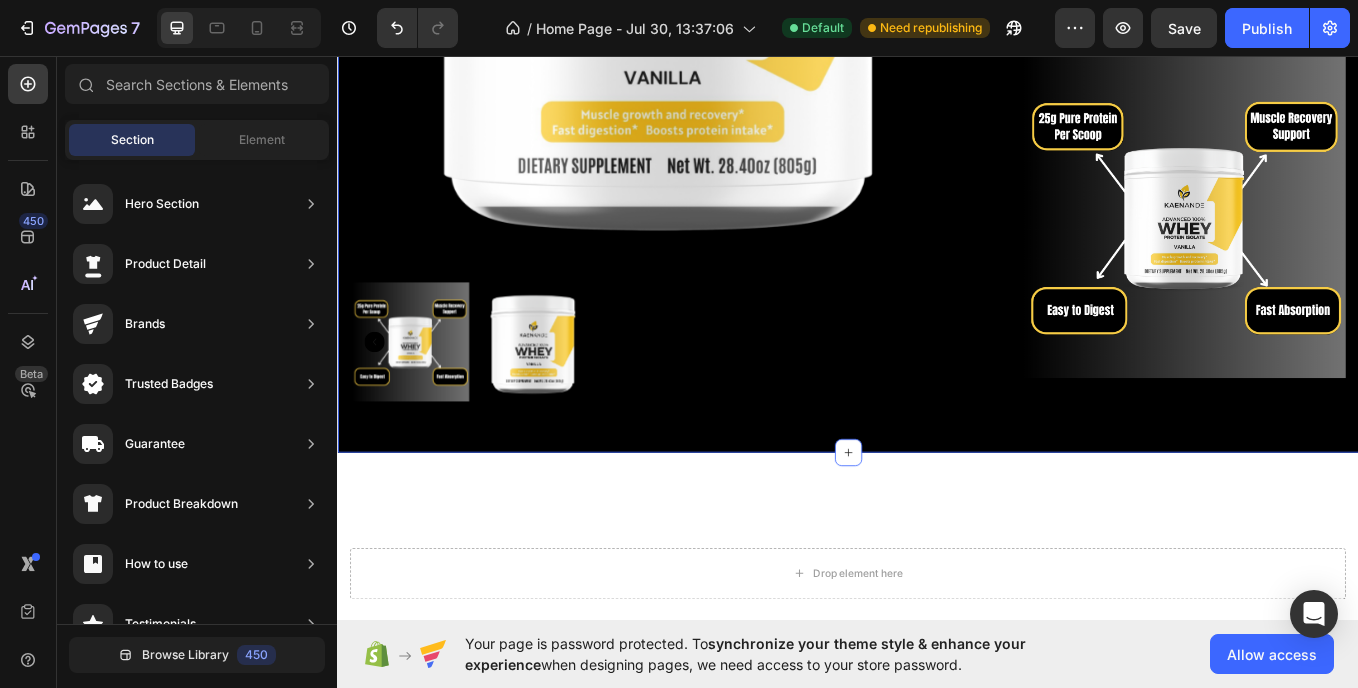 scroll, scrollTop: 1791, scrollLeft: 0, axis: vertical 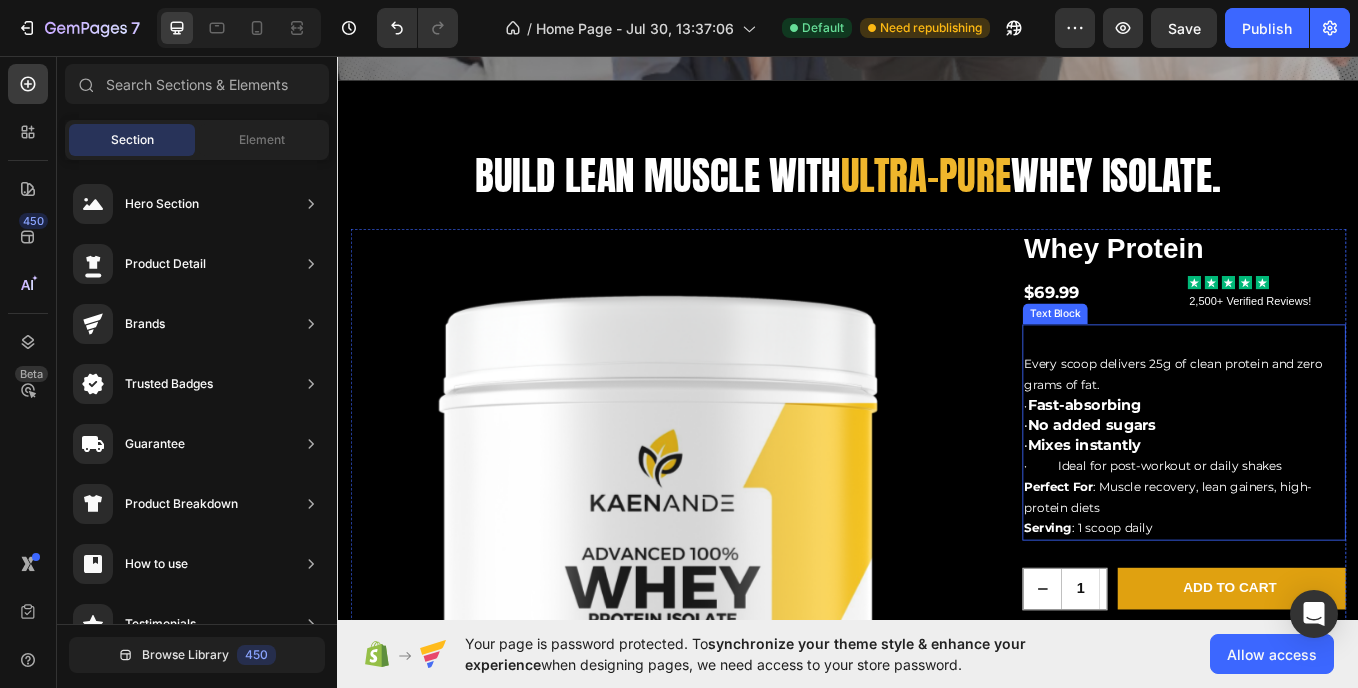 click on "Perfect For : Muscle recovery, lean gainers, high-protein diets Serving : 1 scoop daily" at bounding box center [1332, 586] 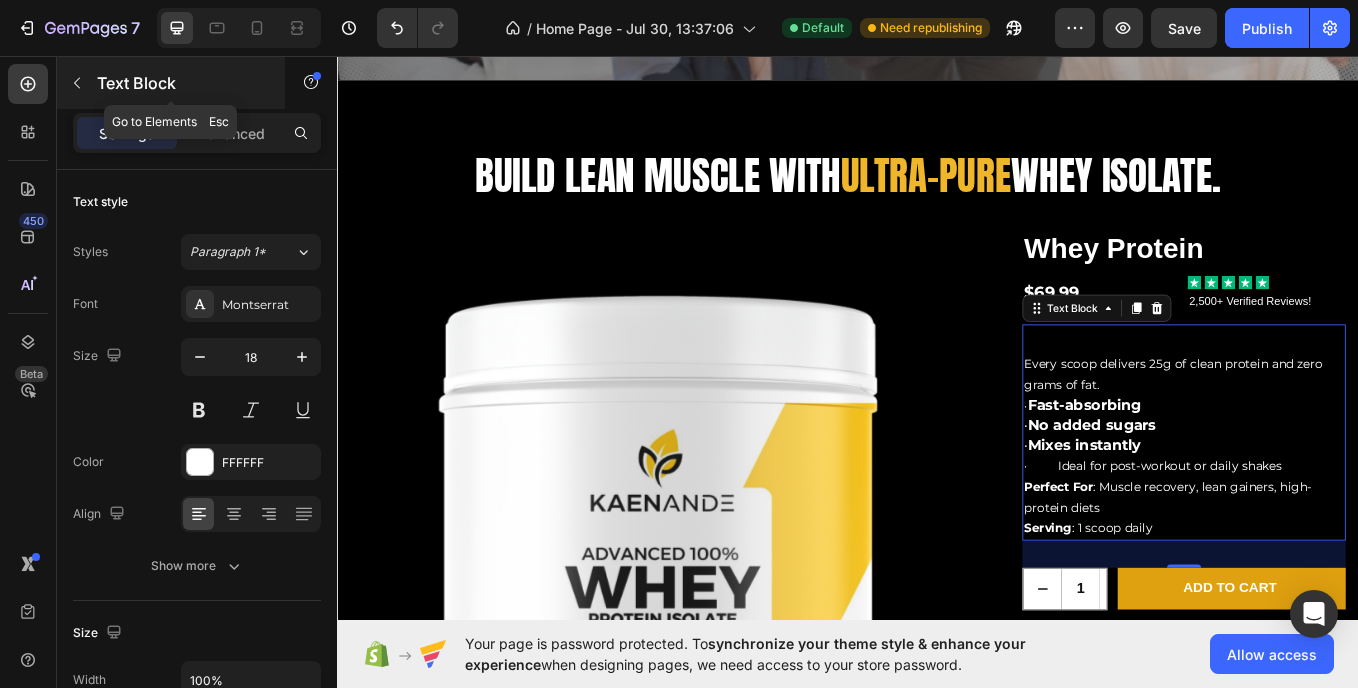 click 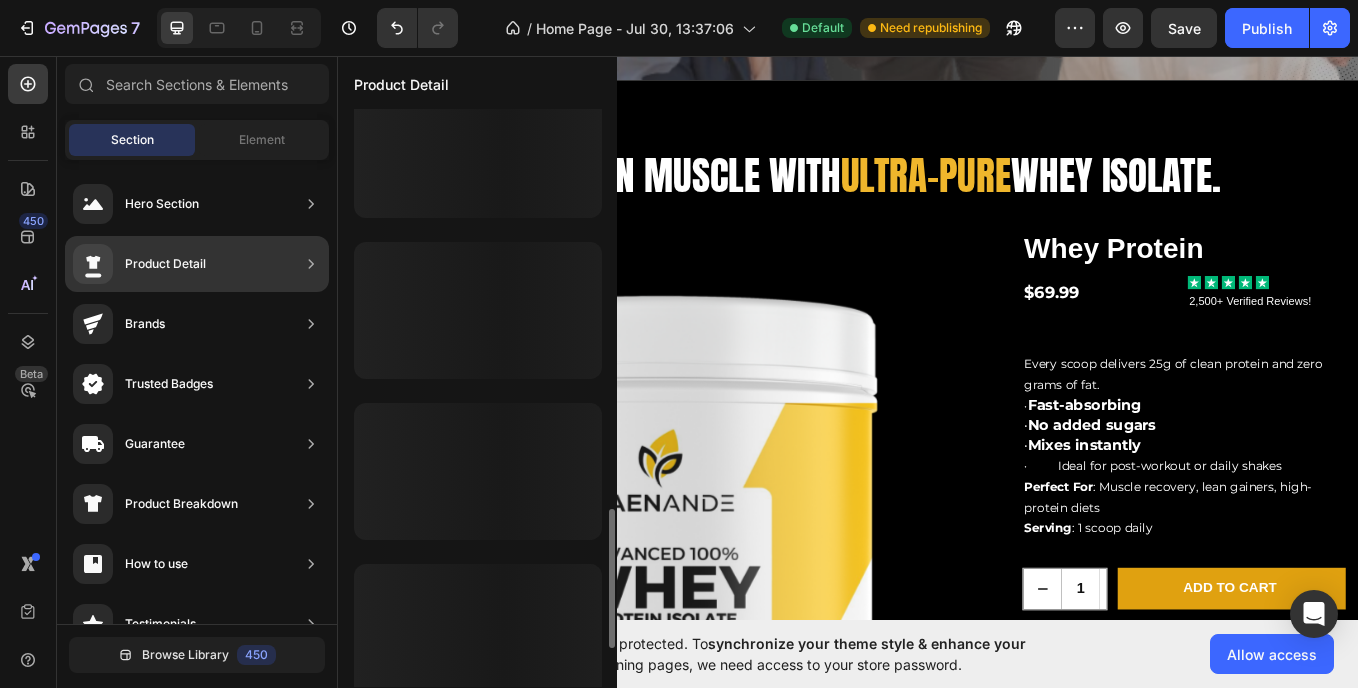 scroll, scrollTop: 1642, scrollLeft: 0, axis: vertical 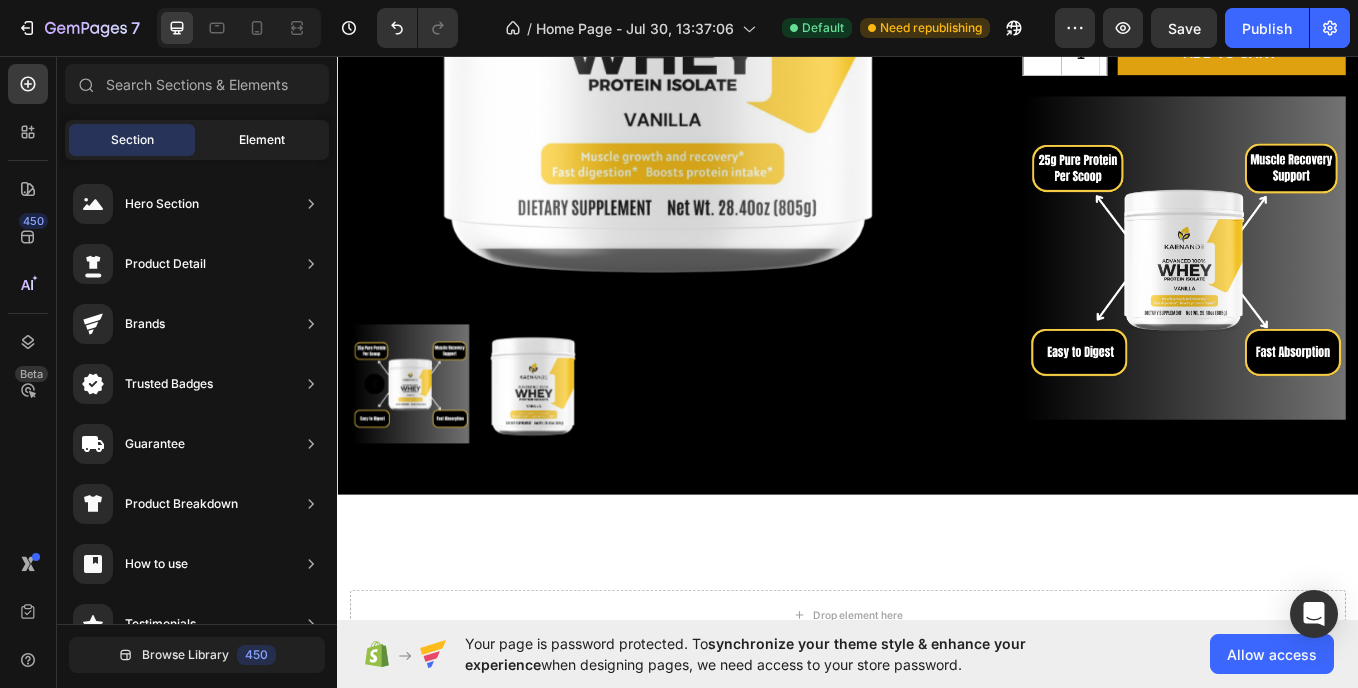 click on "Element" 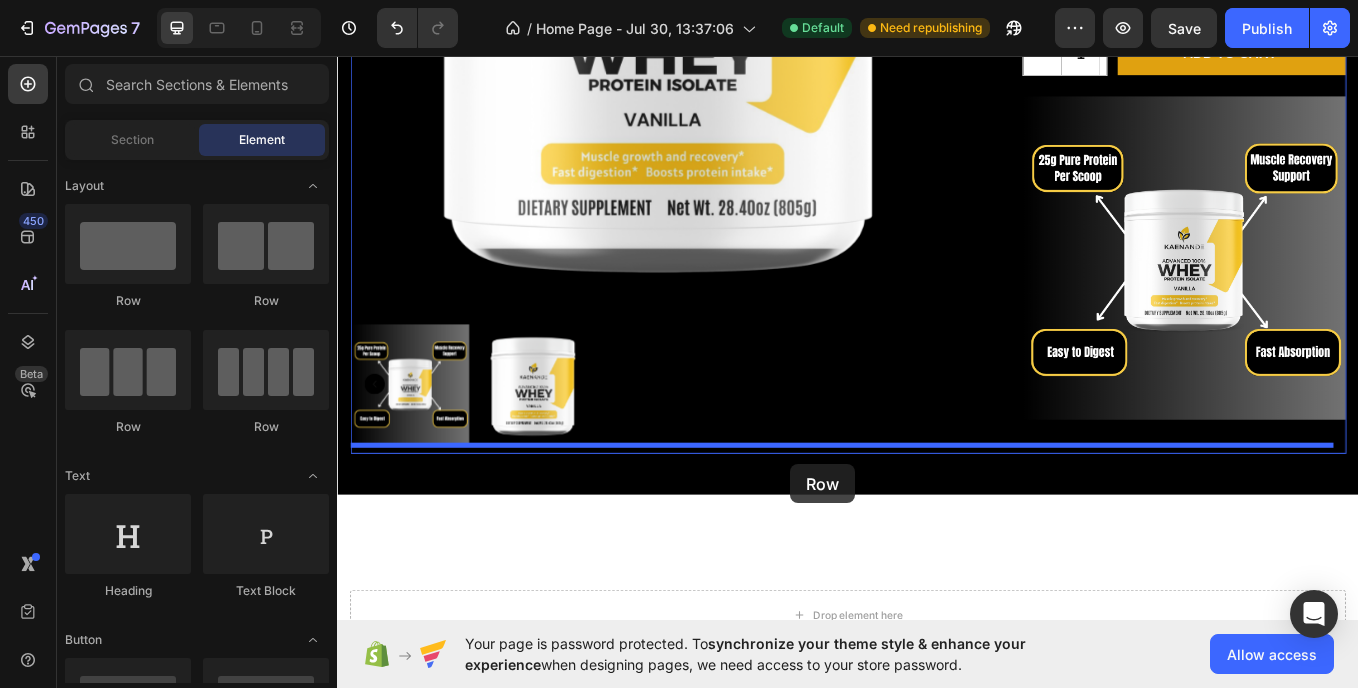 drag, startPoint x: 590, startPoint y: 308, endPoint x: 869, endPoint y: 536, distance: 360.31238 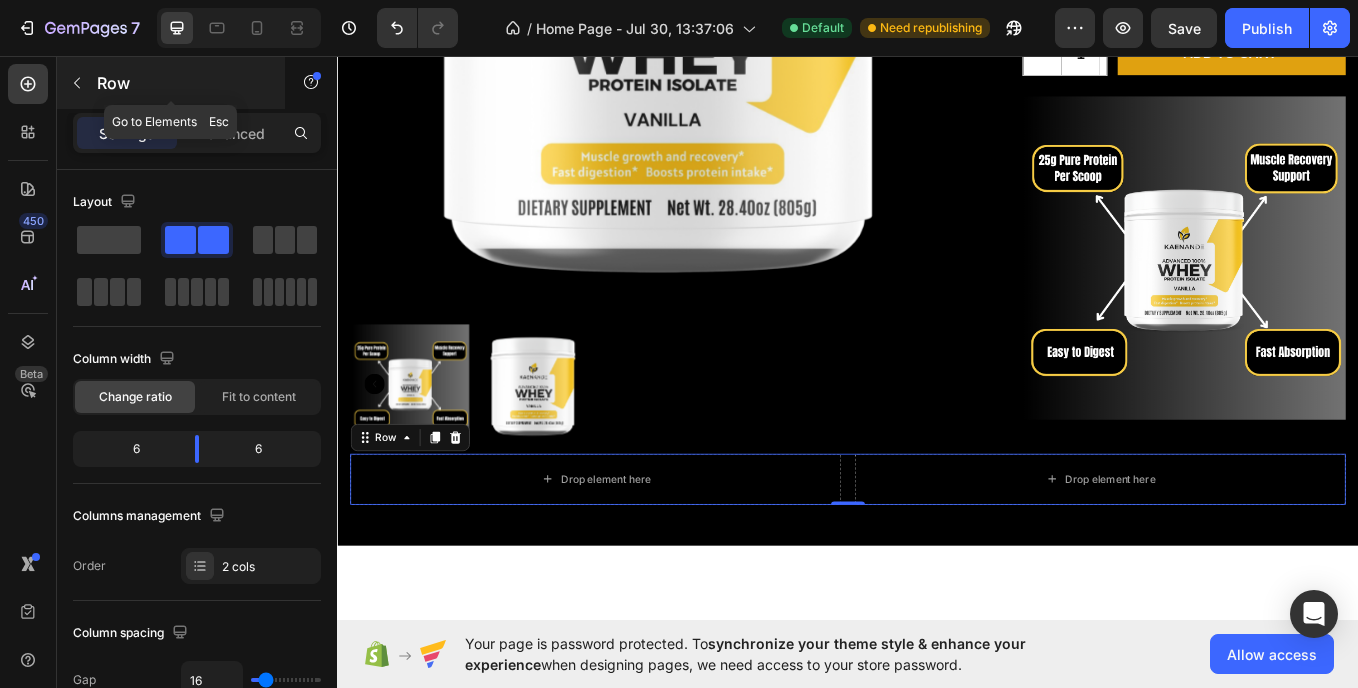 click at bounding box center (77, 83) 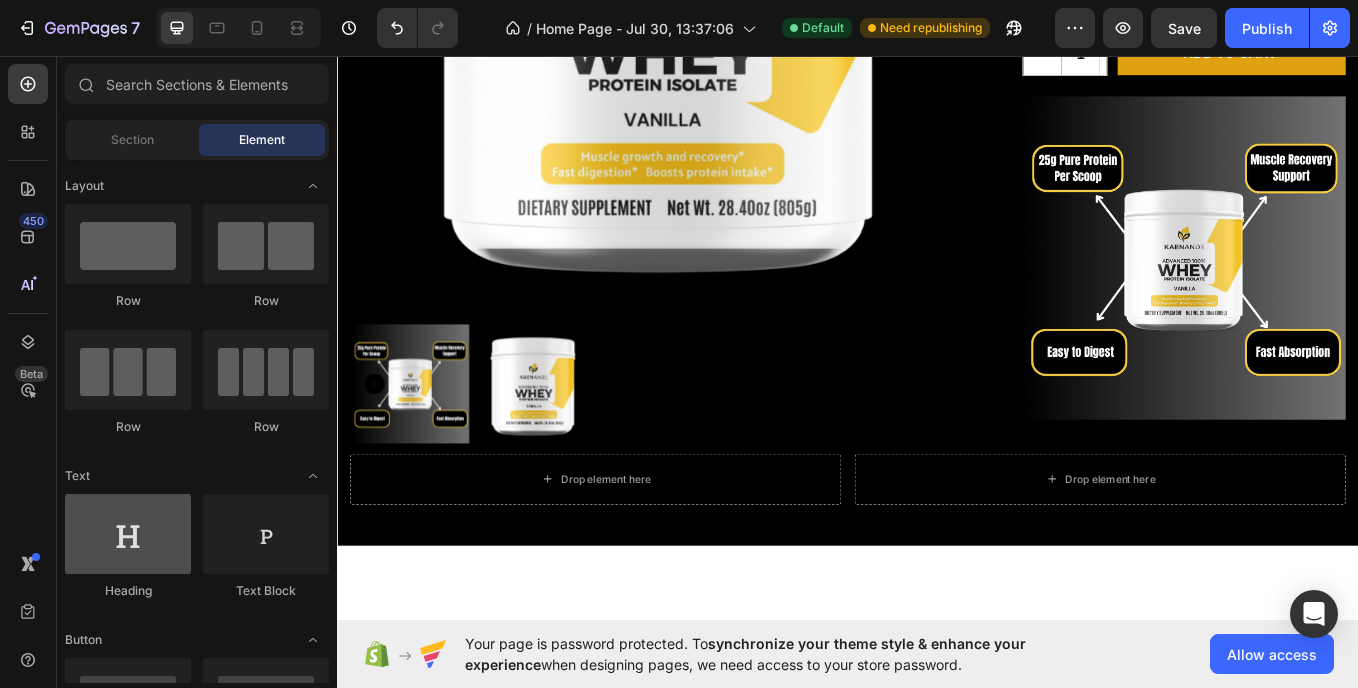 click on "Row" 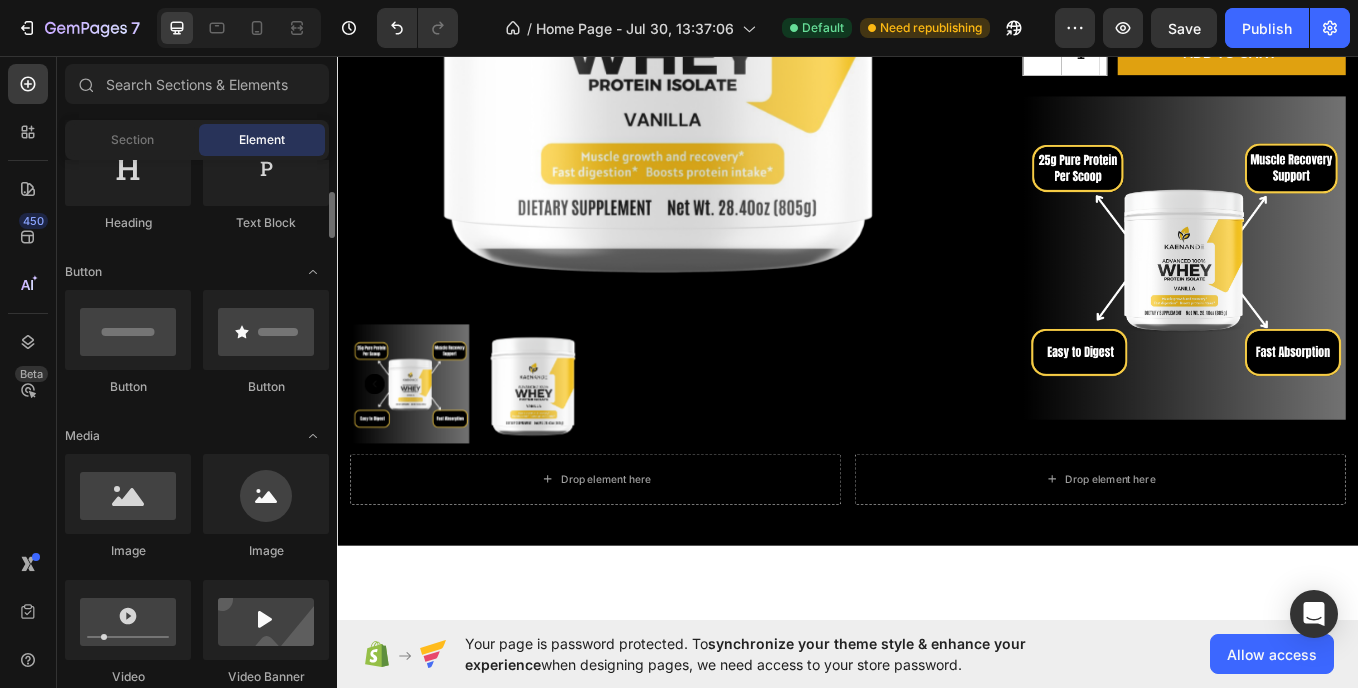 scroll, scrollTop: 369, scrollLeft: 0, axis: vertical 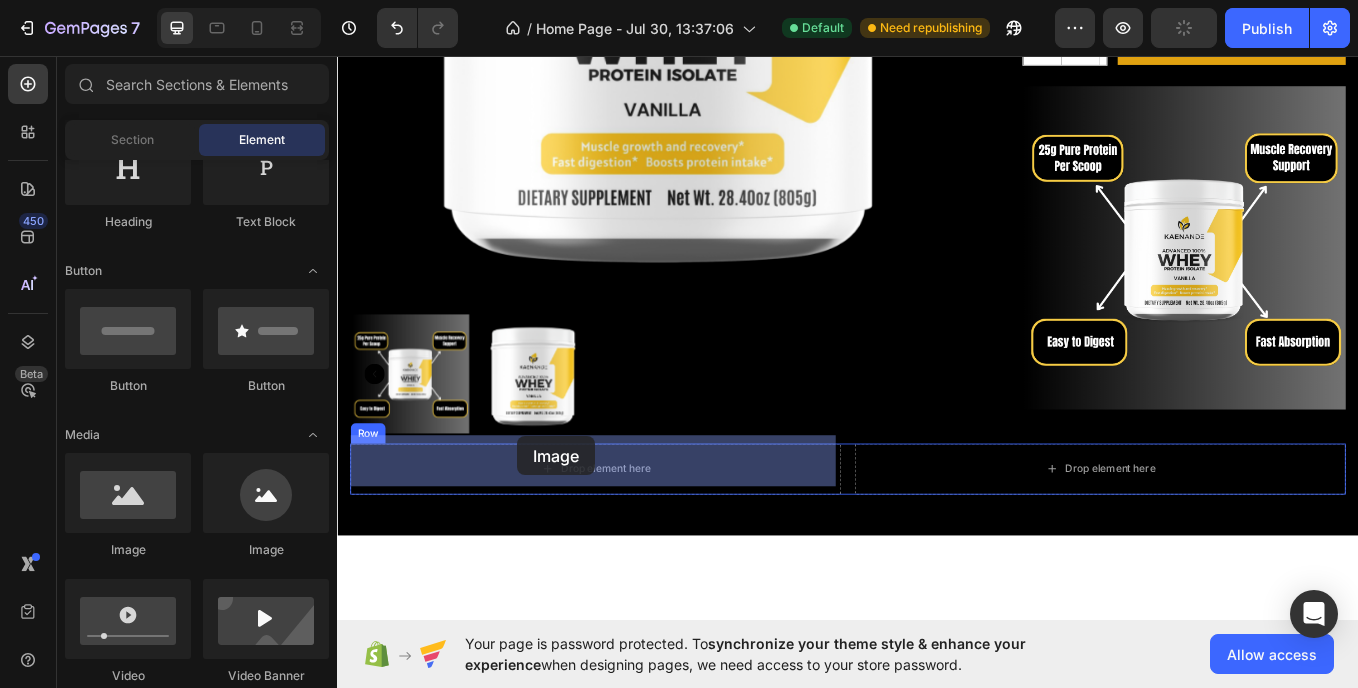 drag, startPoint x: 470, startPoint y: 557, endPoint x: 548, endPoint y: 503, distance: 94.86833 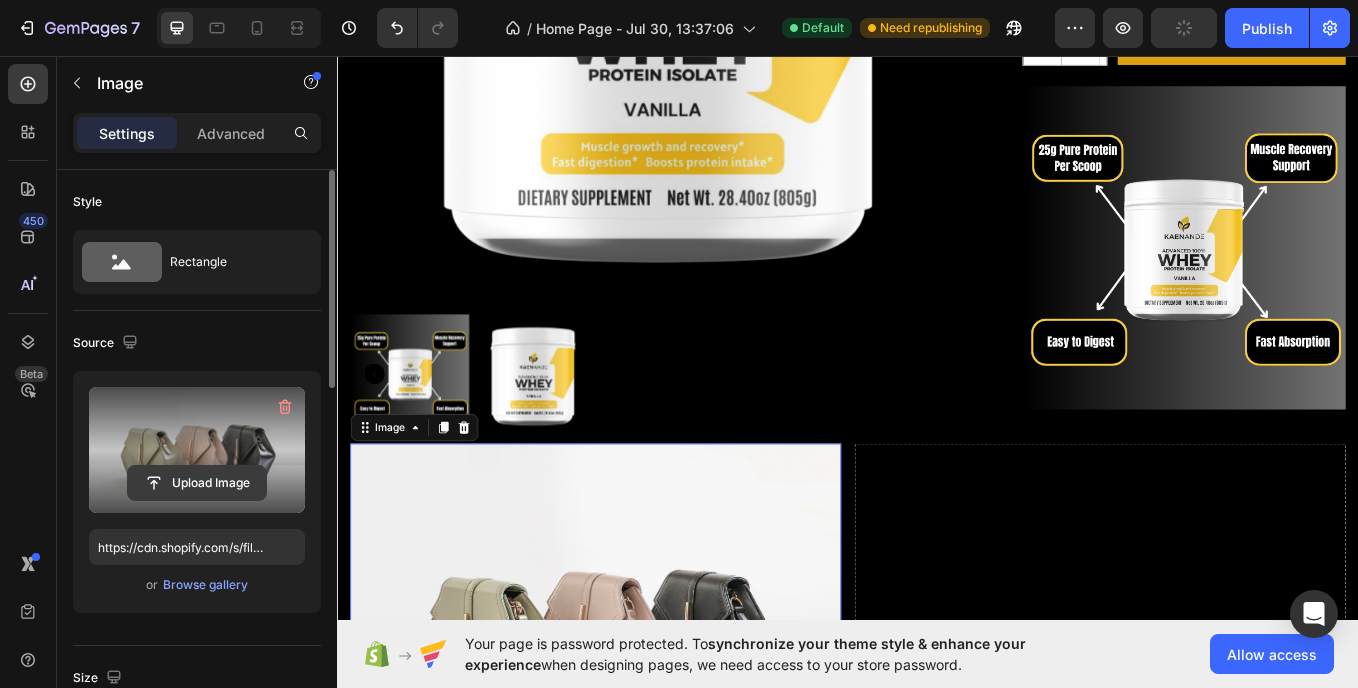 click 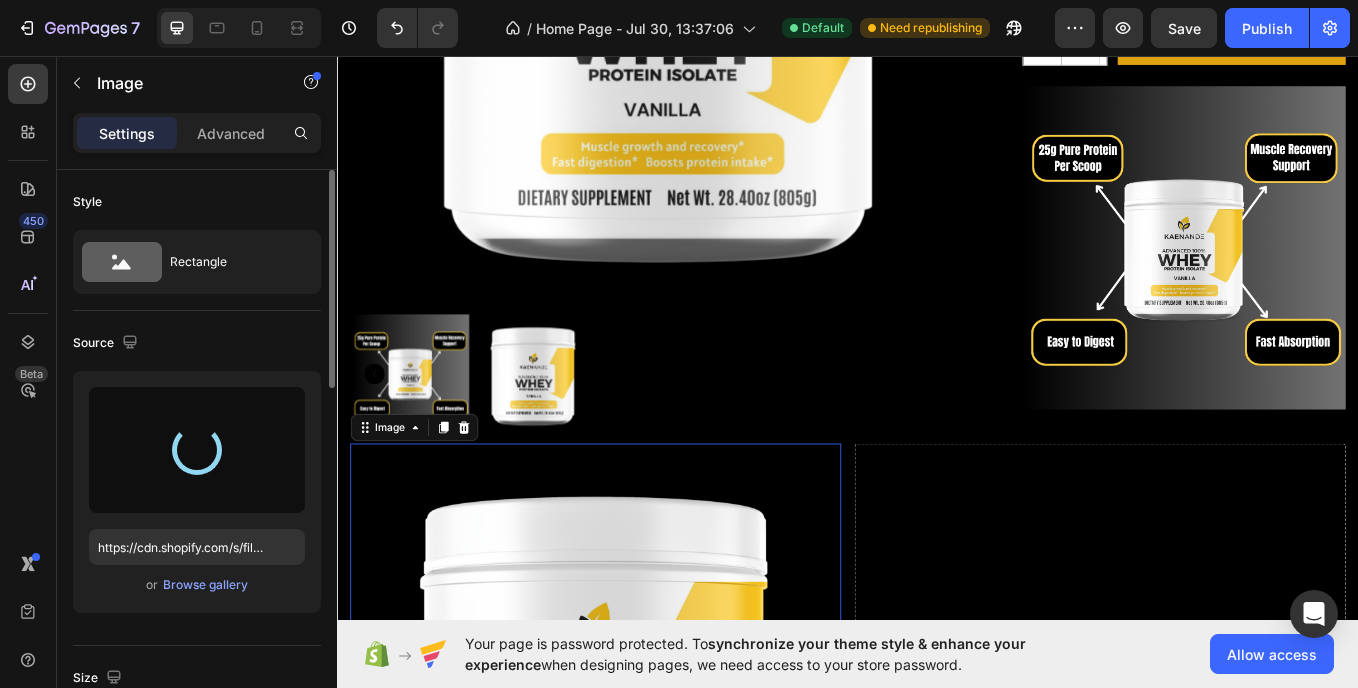 type on "https://cdn.shopify.com/s/files/1/0957/2850/1026/files/gempages_577752609427817413-6cc07e00-3dcf-4f94-86ec-00dbc84ed6a0.png" 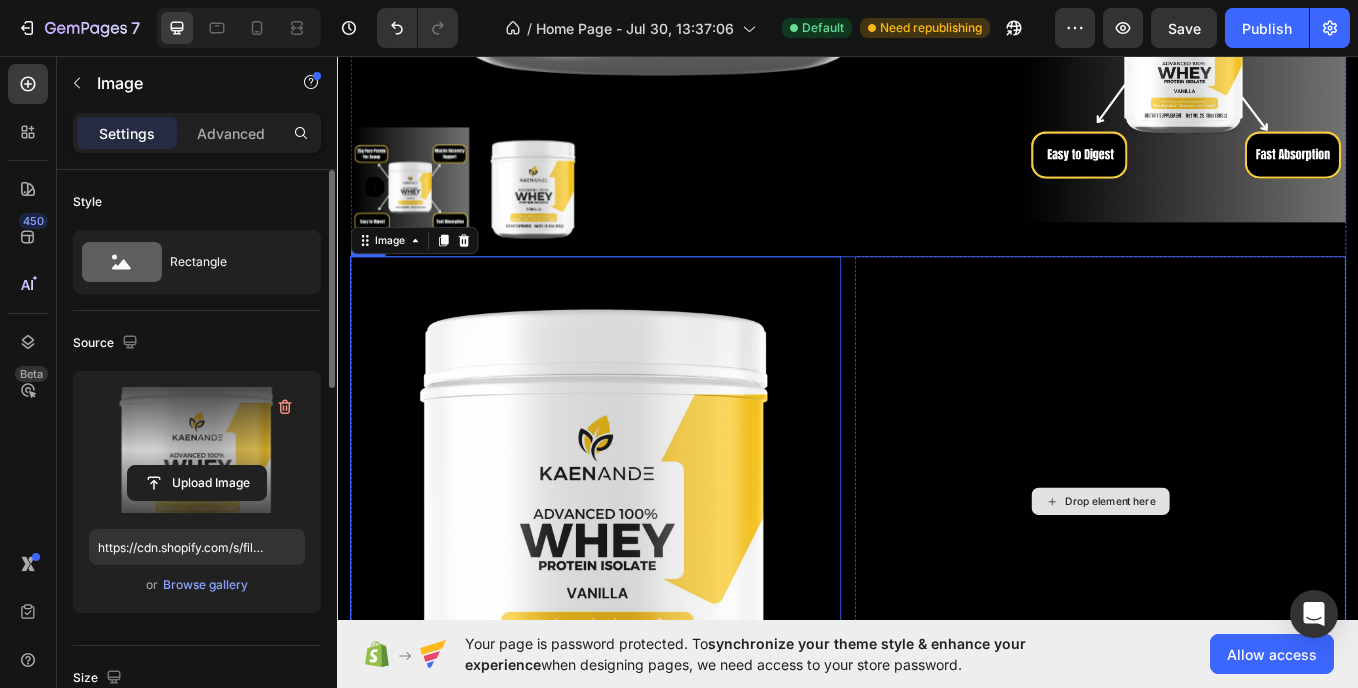 scroll, scrollTop: 1977, scrollLeft: 0, axis: vertical 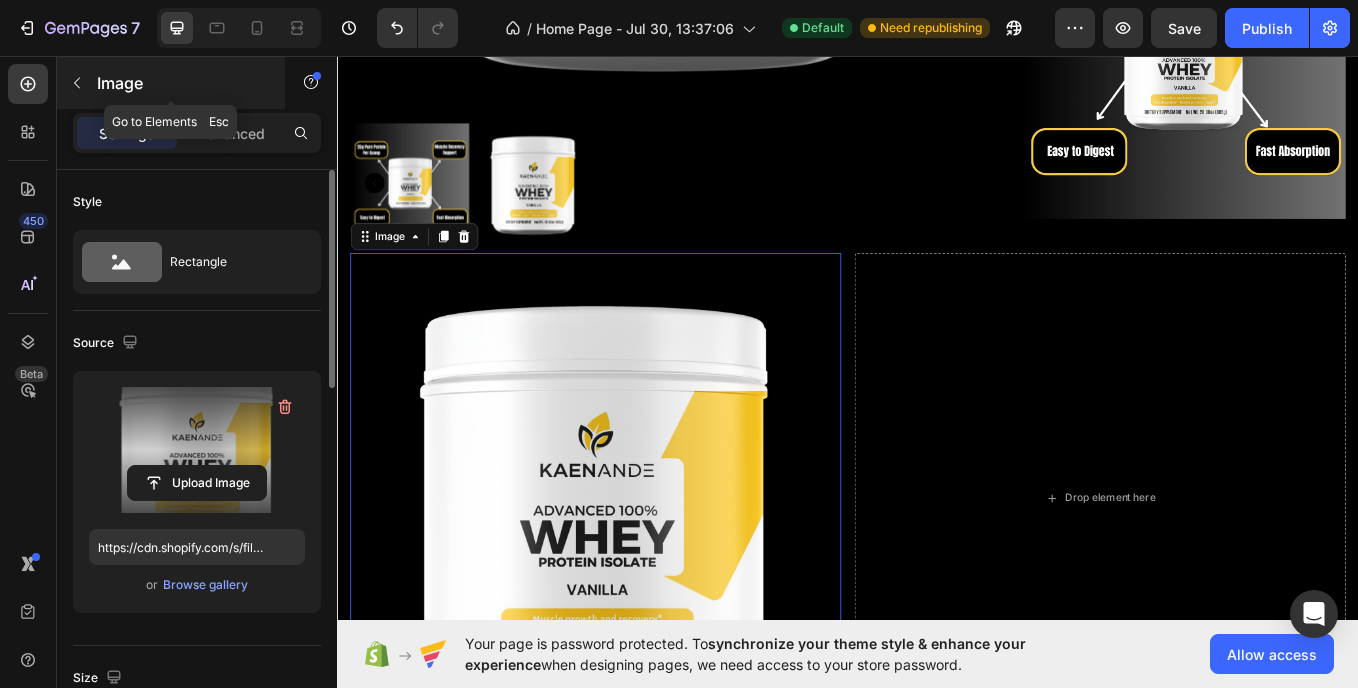 click at bounding box center (77, 83) 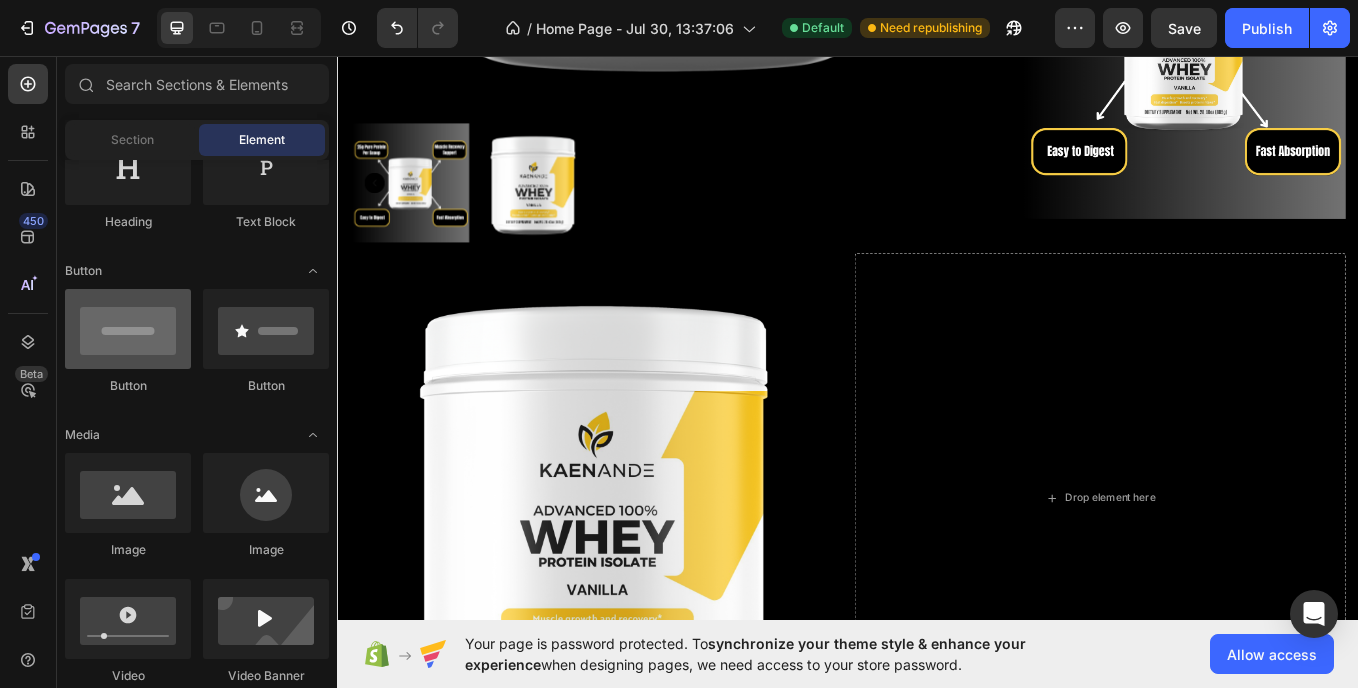 scroll, scrollTop: 0, scrollLeft: 0, axis: both 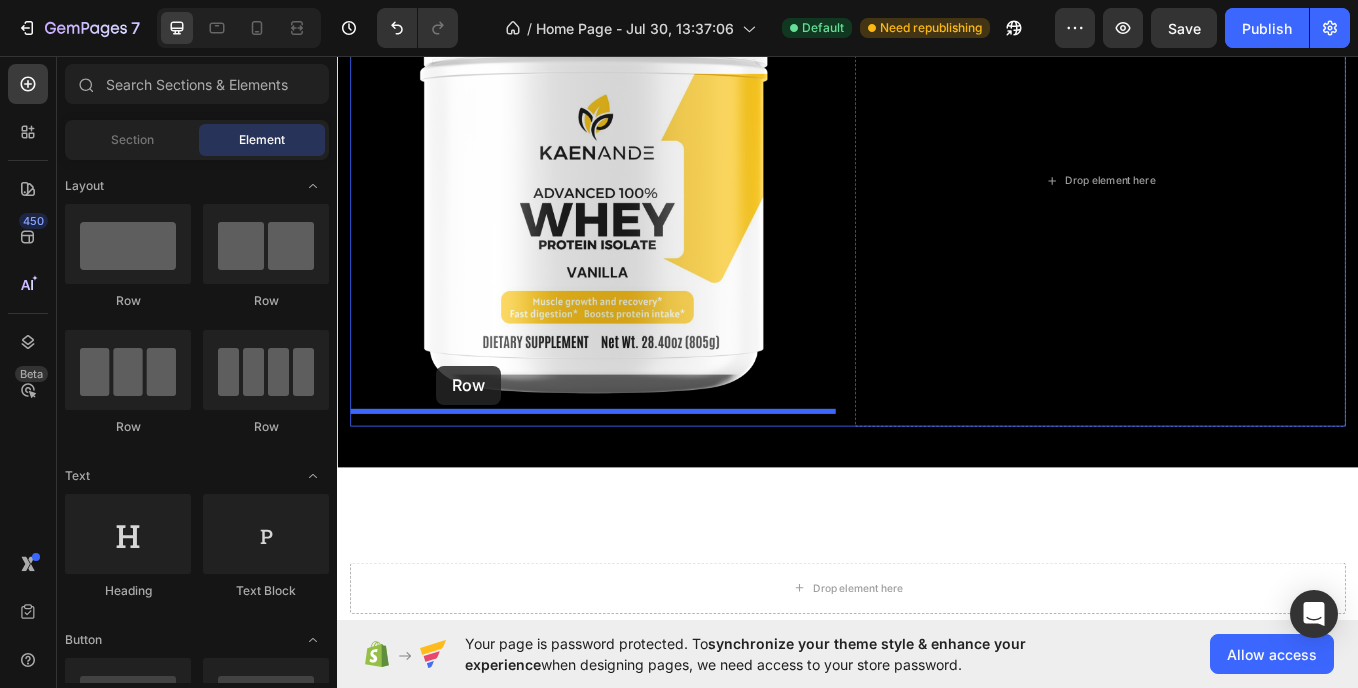 drag, startPoint x: 596, startPoint y: 288, endPoint x: 453, endPoint y: 420, distance: 194.60986 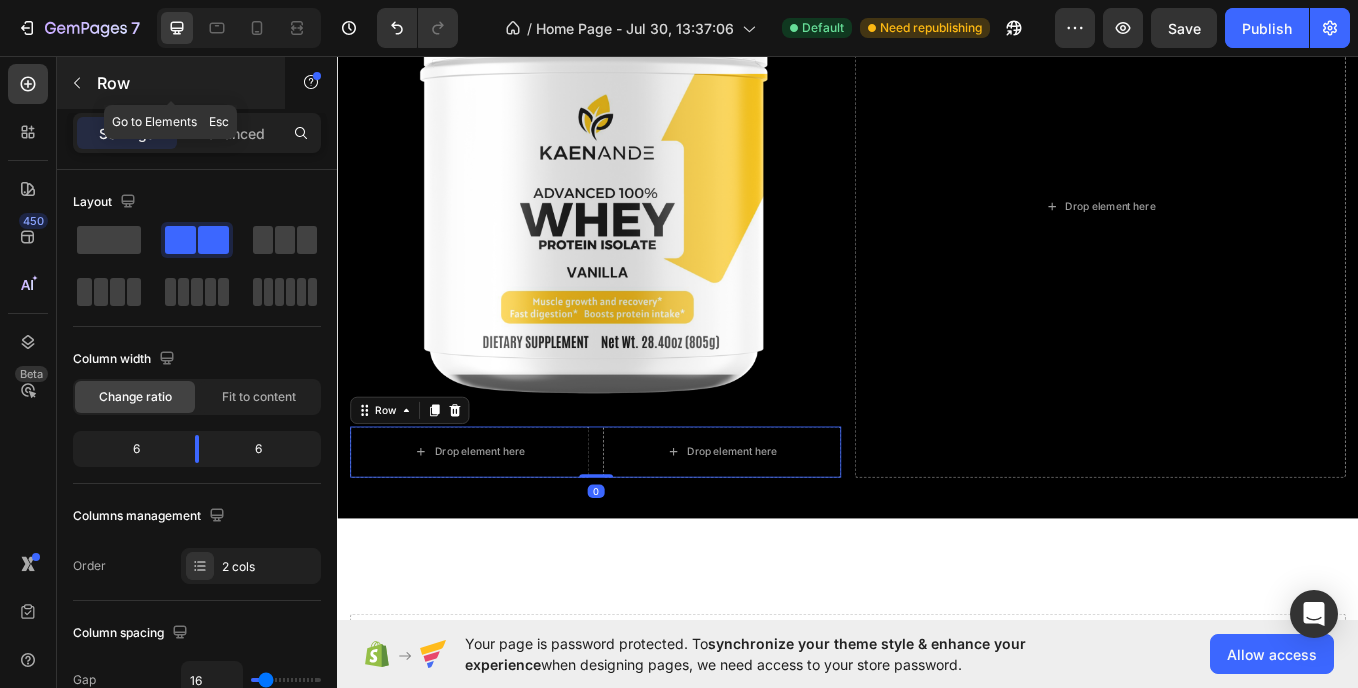 click 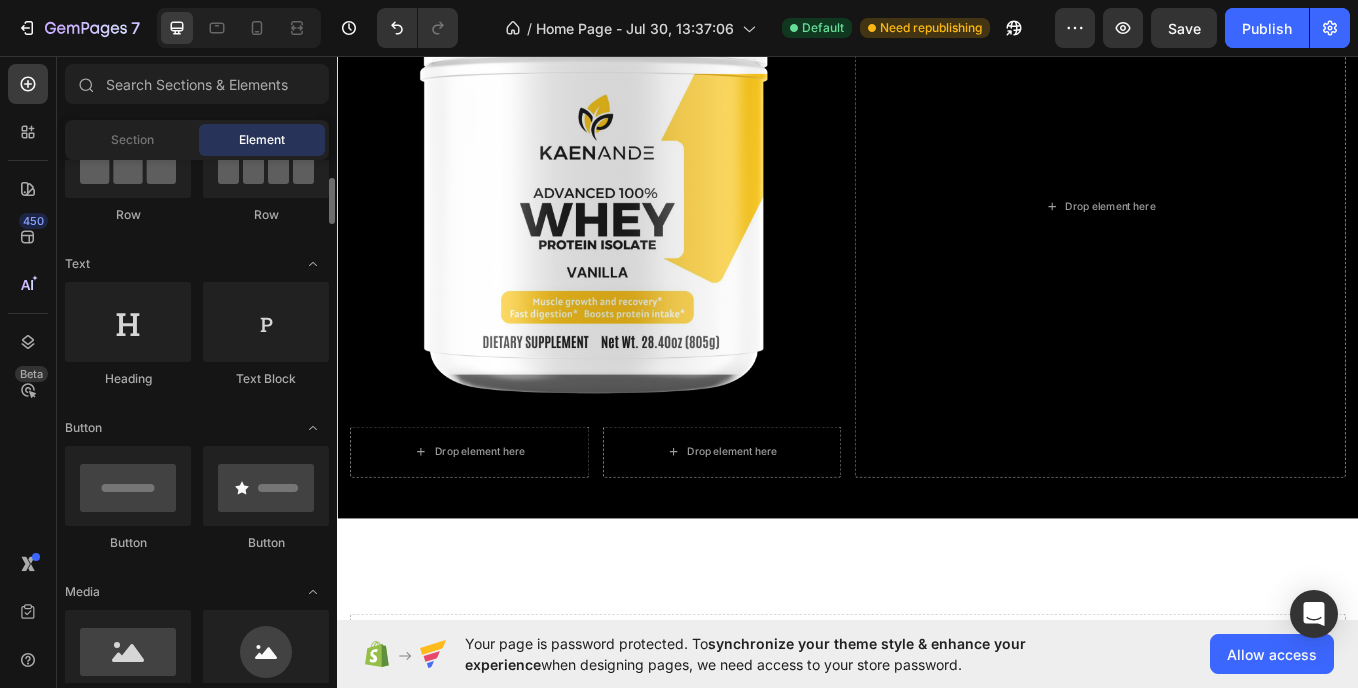 scroll, scrollTop: 365, scrollLeft: 0, axis: vertical 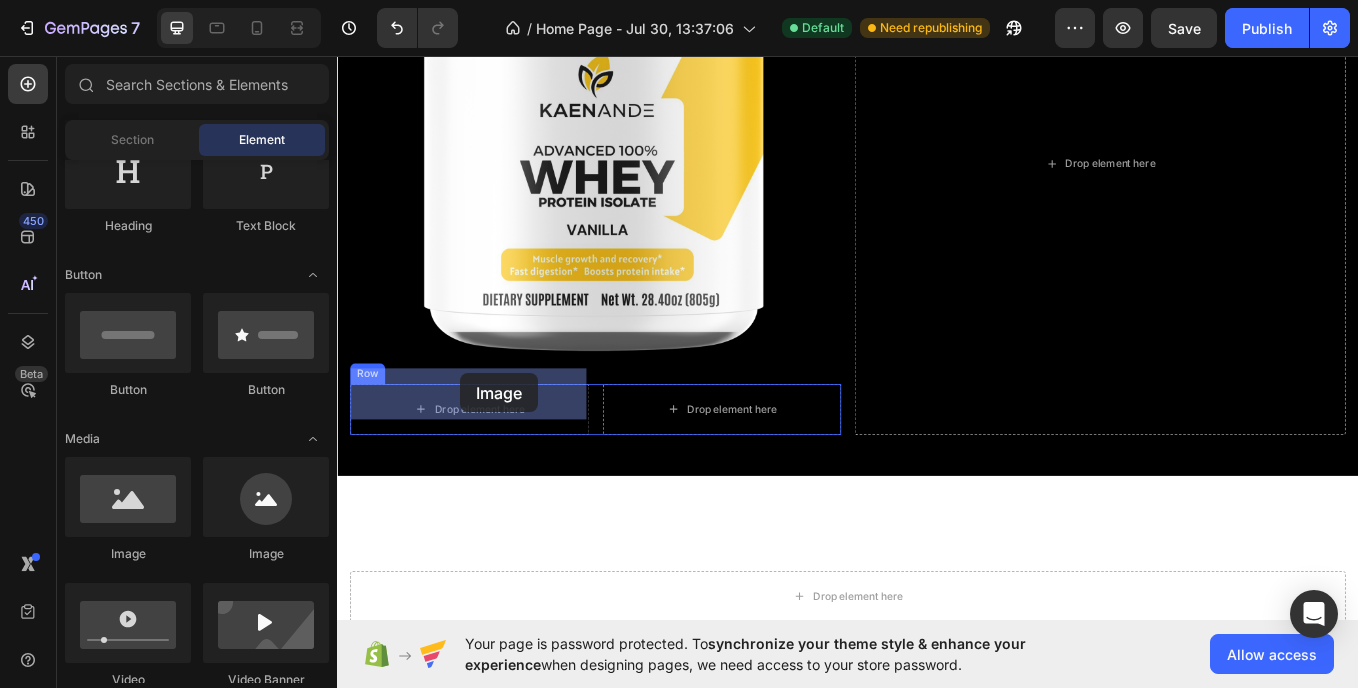 drag, startPoint x: 598, startPoint y: 568, endPoint x: 482, endPoint y: 429, distance: 181.04419 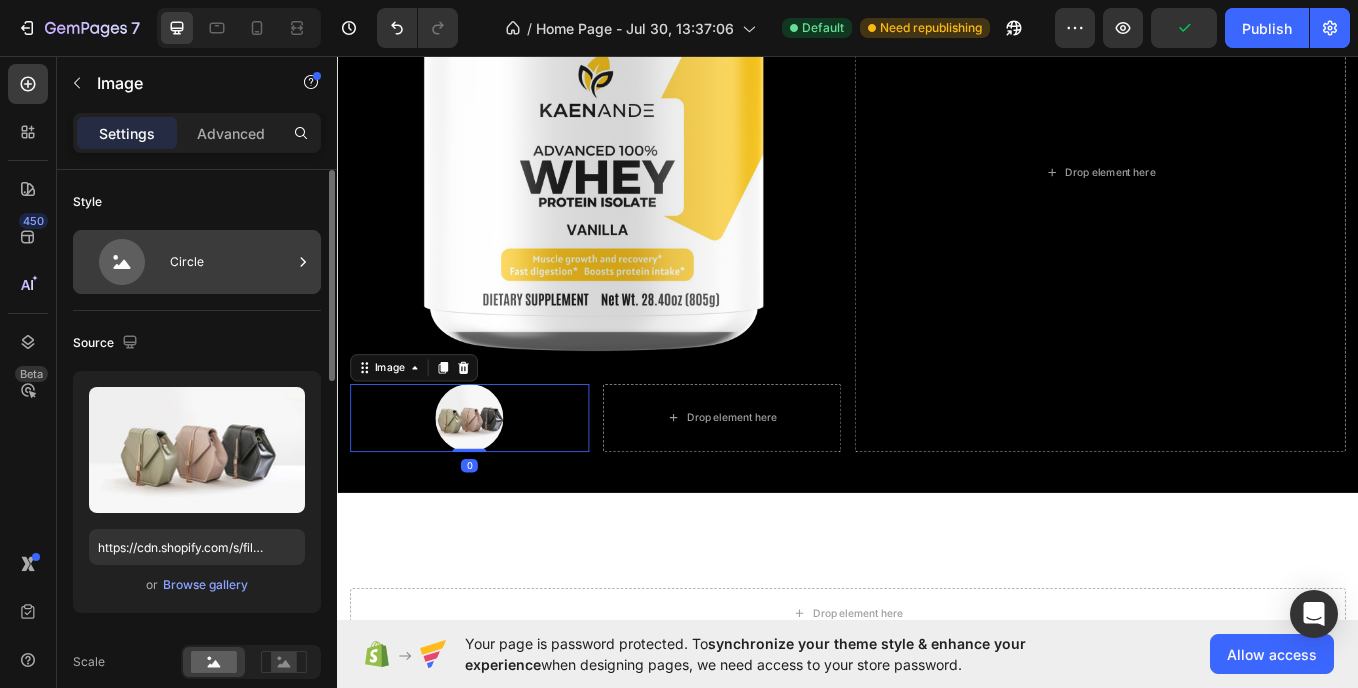 click on "Circle" at bounding box center (231, 262) 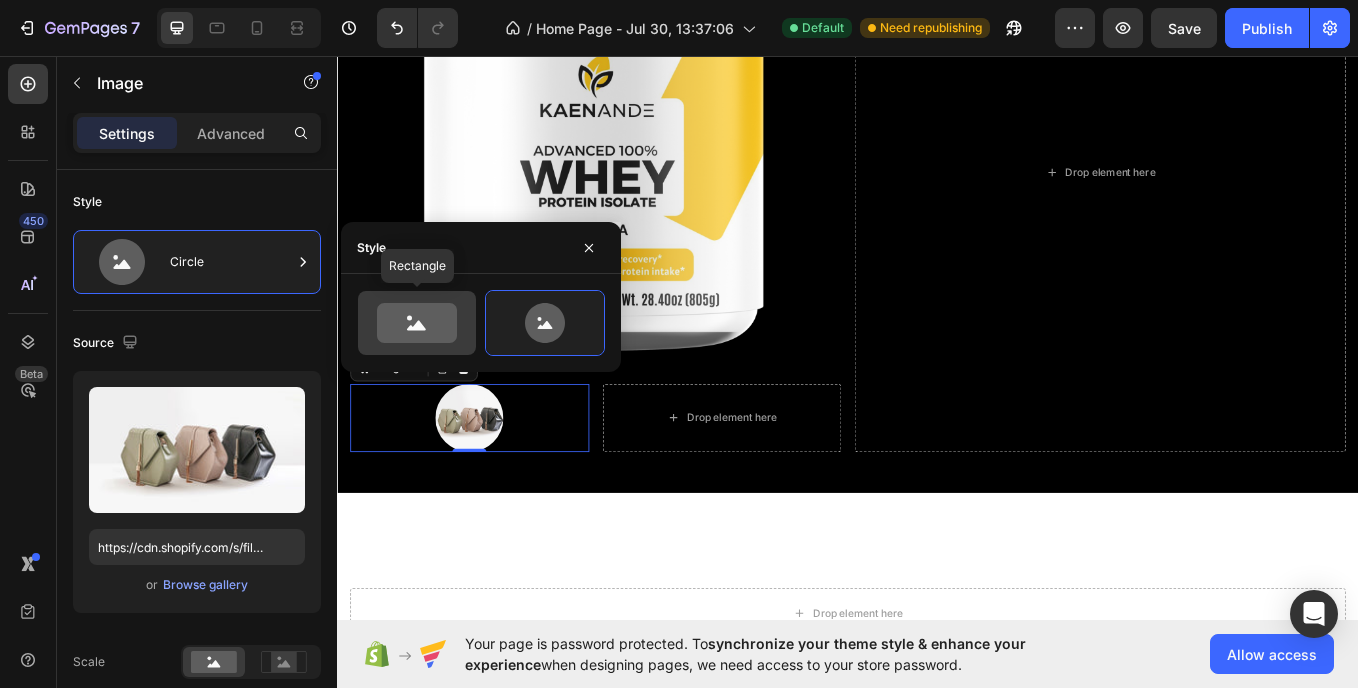 click 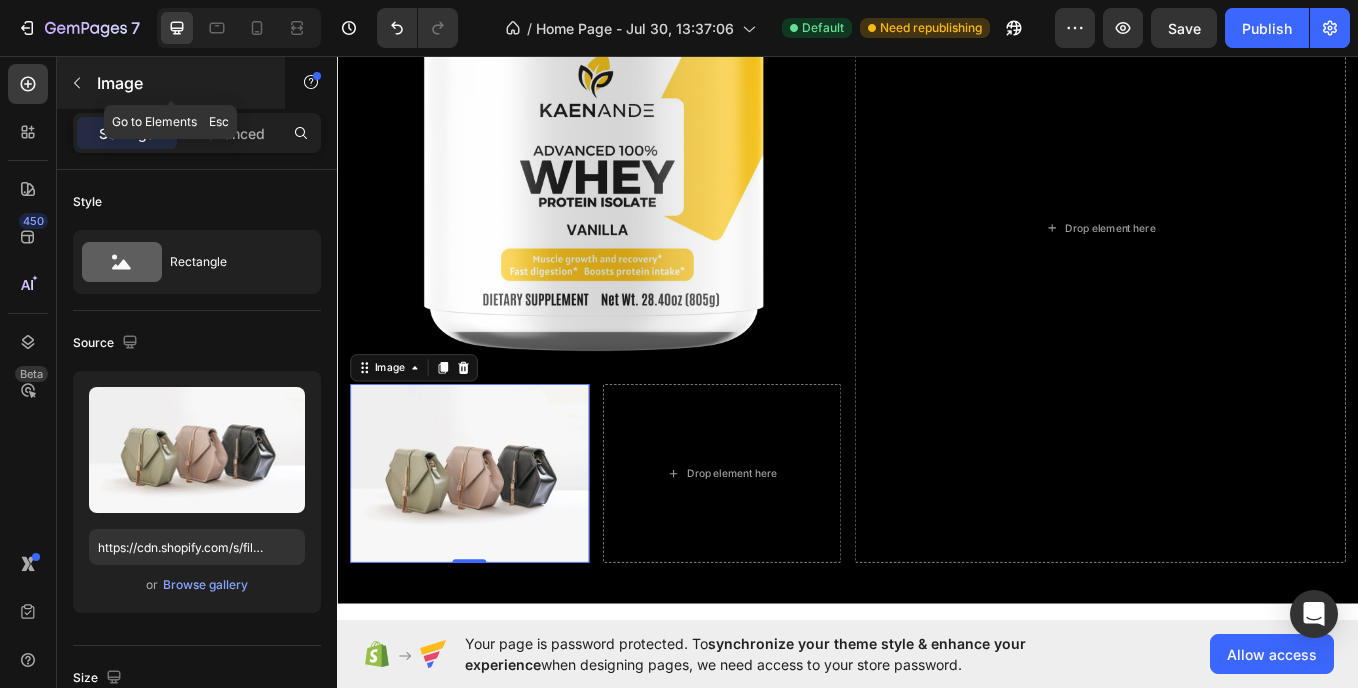 click 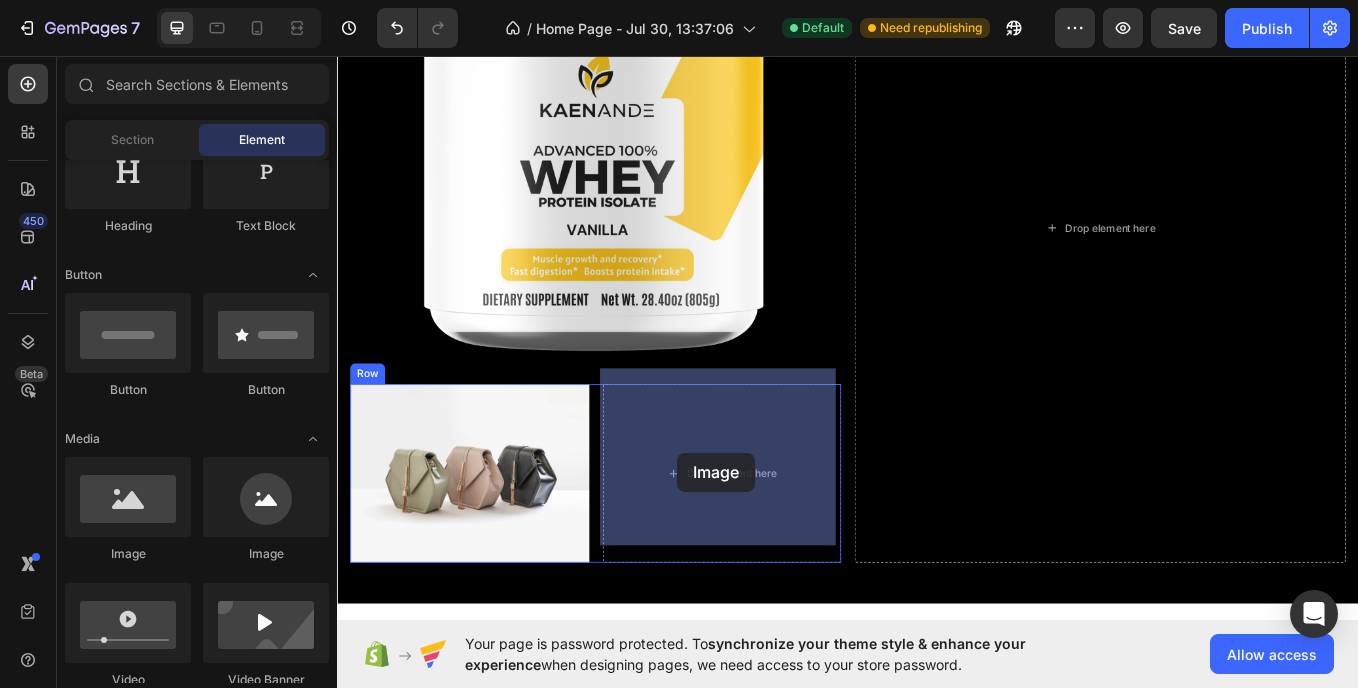 drag, startPoint x: 615, startPoint y: 555, endPoint x: 737, endPoint y: 522, distance: 126.38433 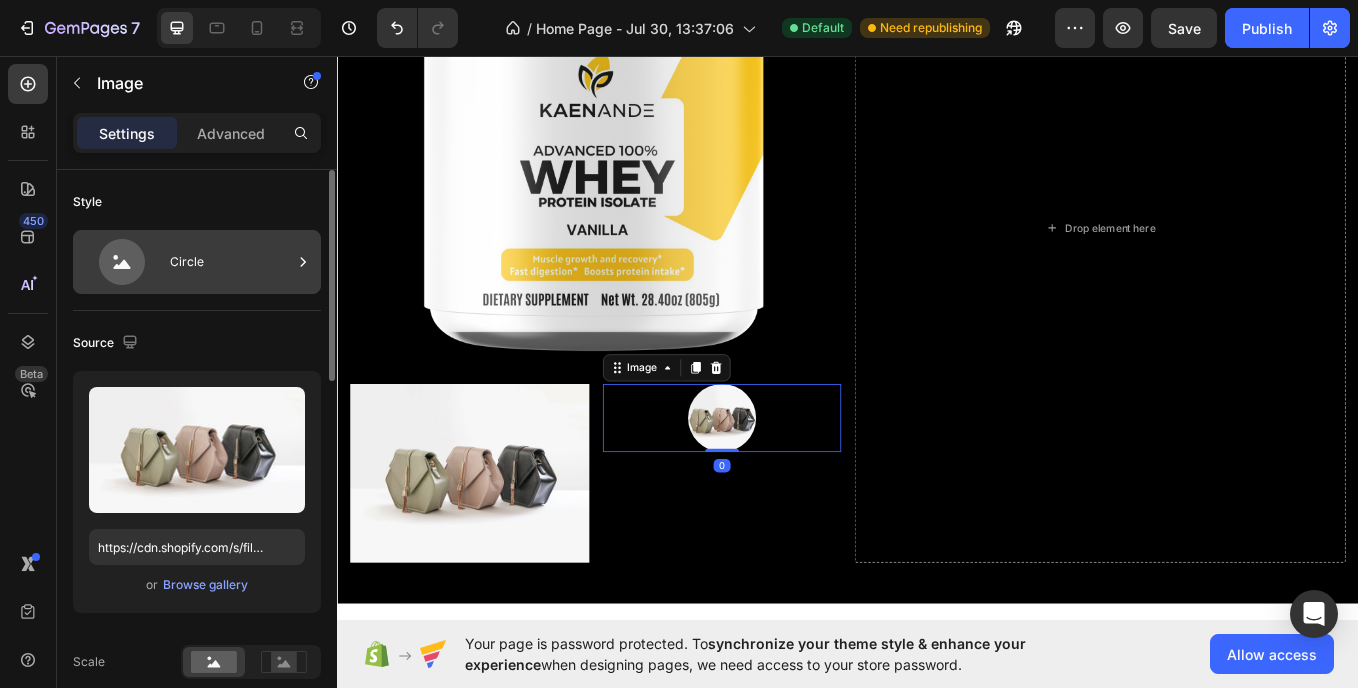 click on "Circle" at bounding box center (231, 262) 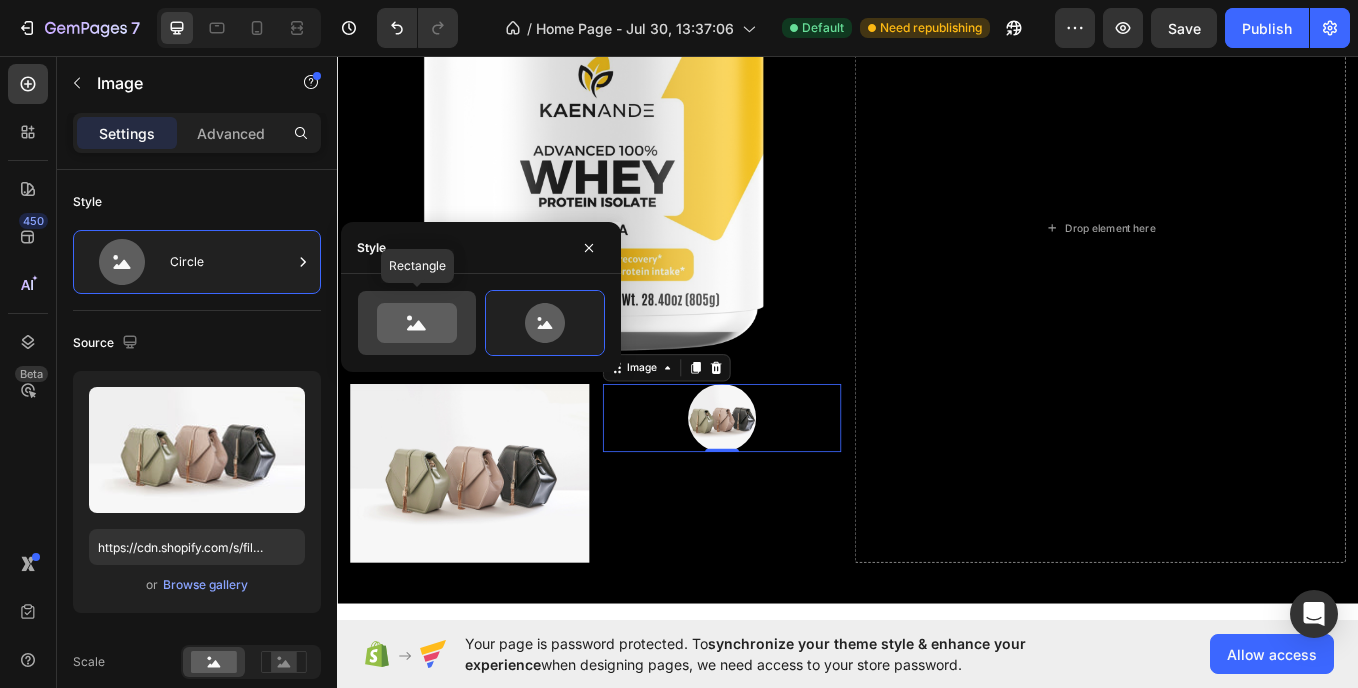 click 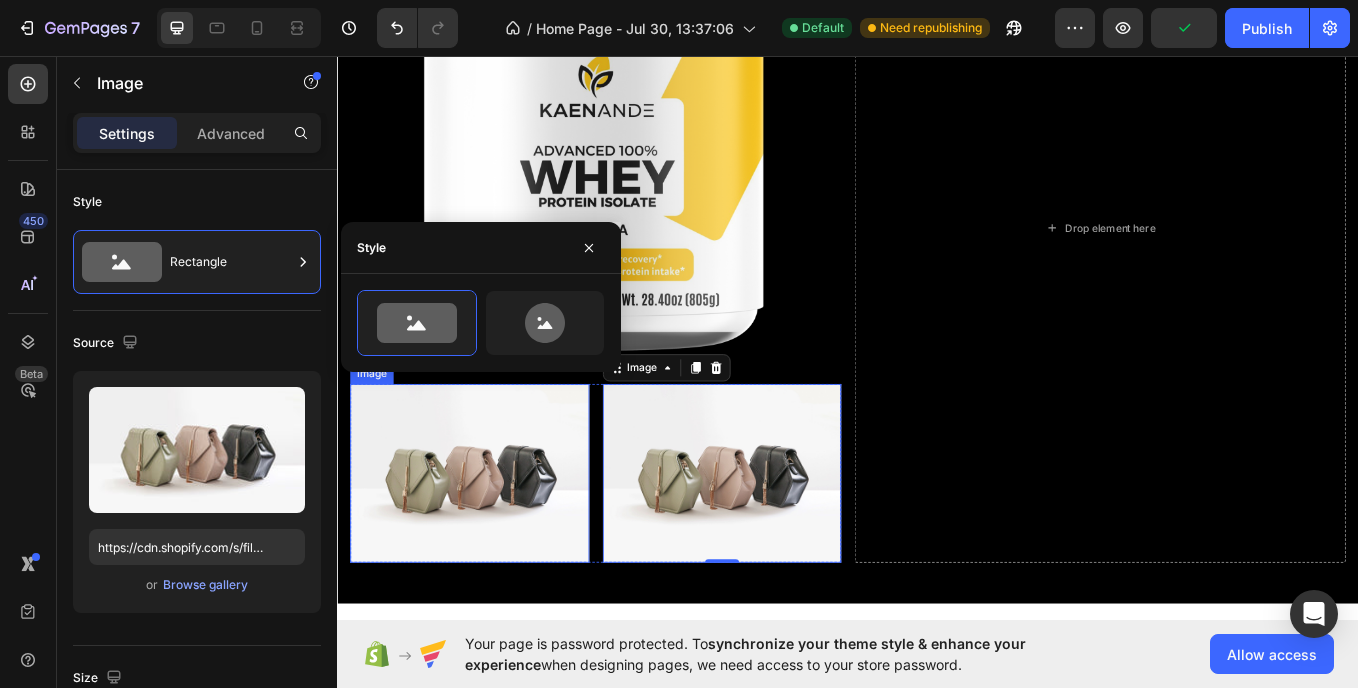 click at bounding box center [492, 546] 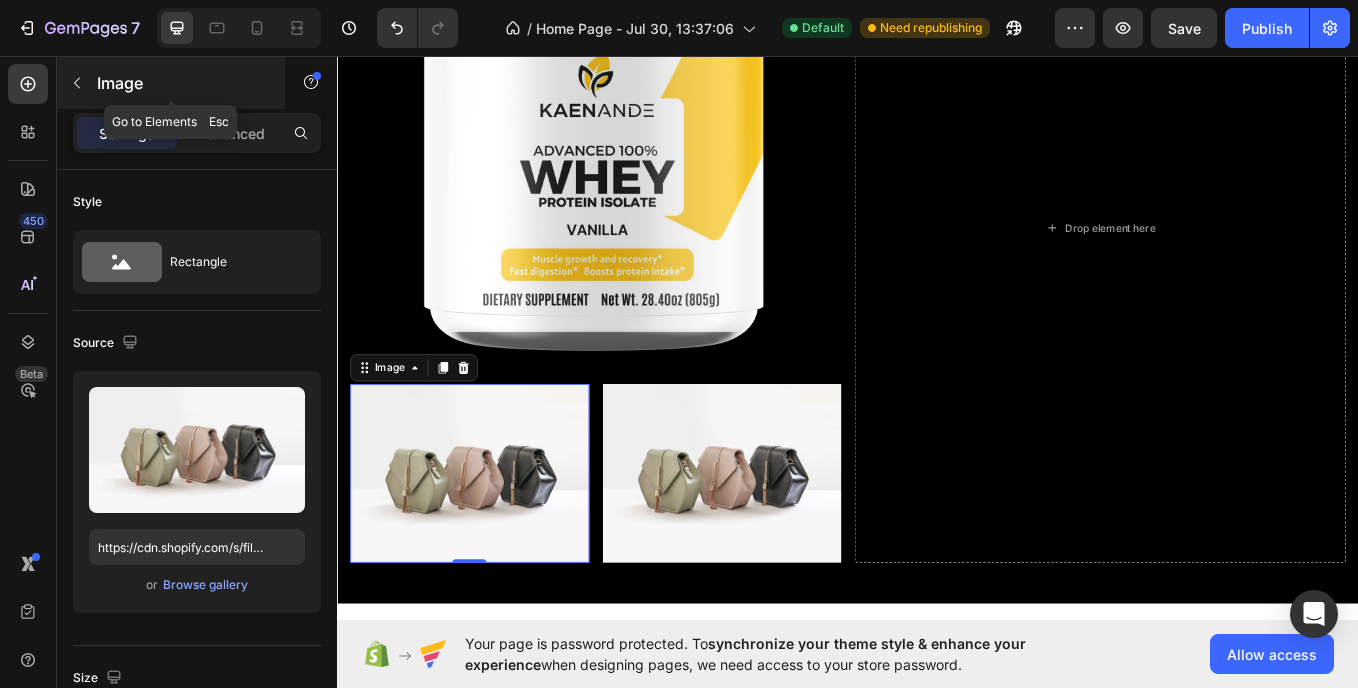click 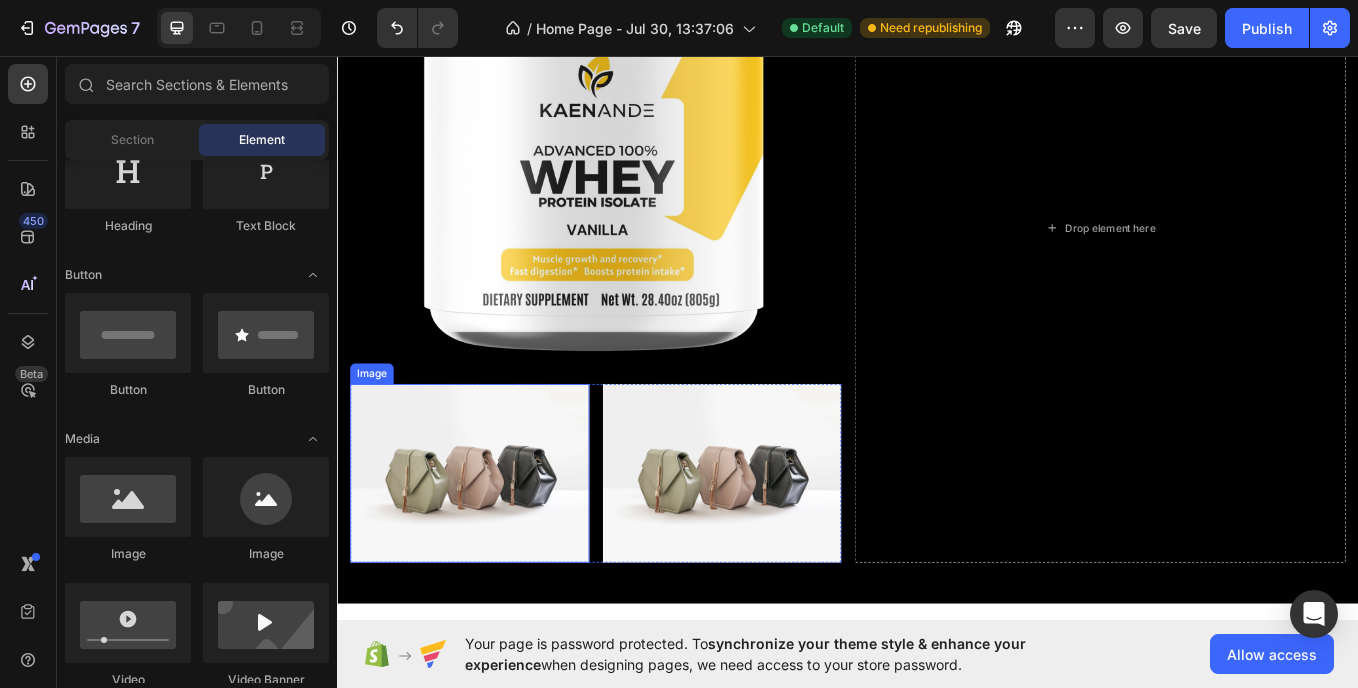 click at bounding box center [492, 546] 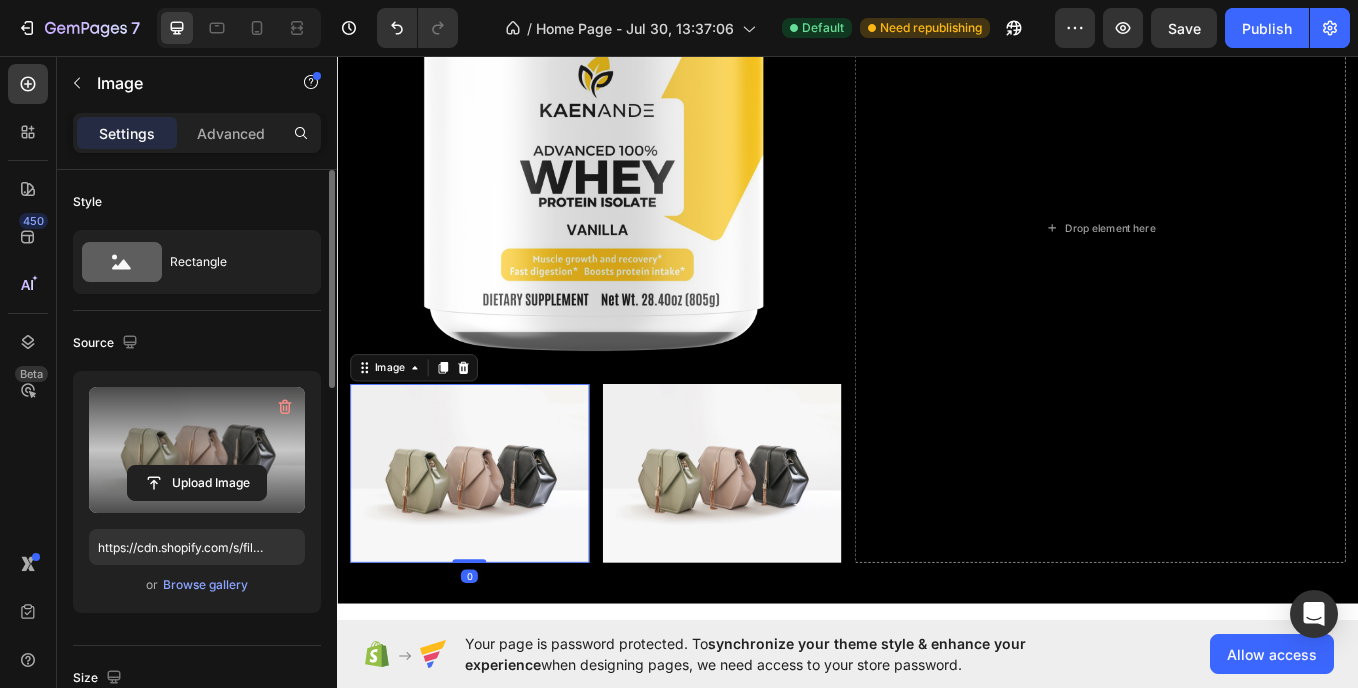 click at bounding box center [197, 450] 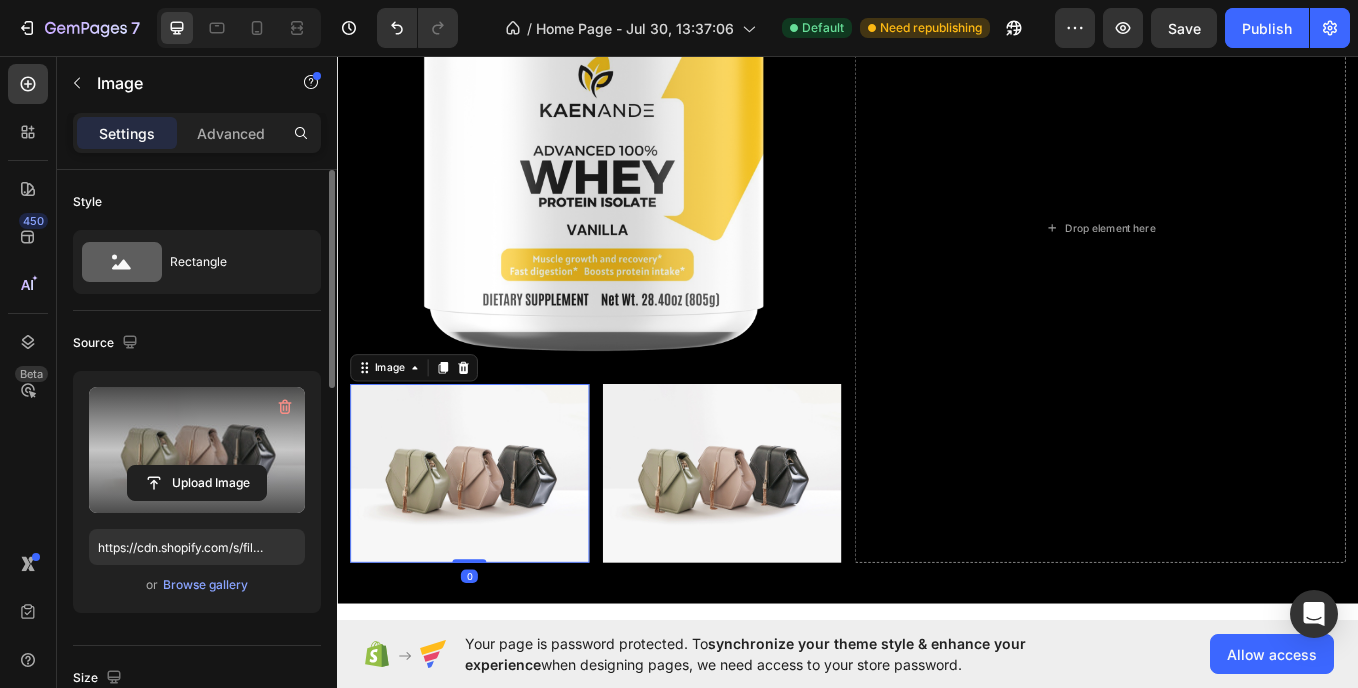 click 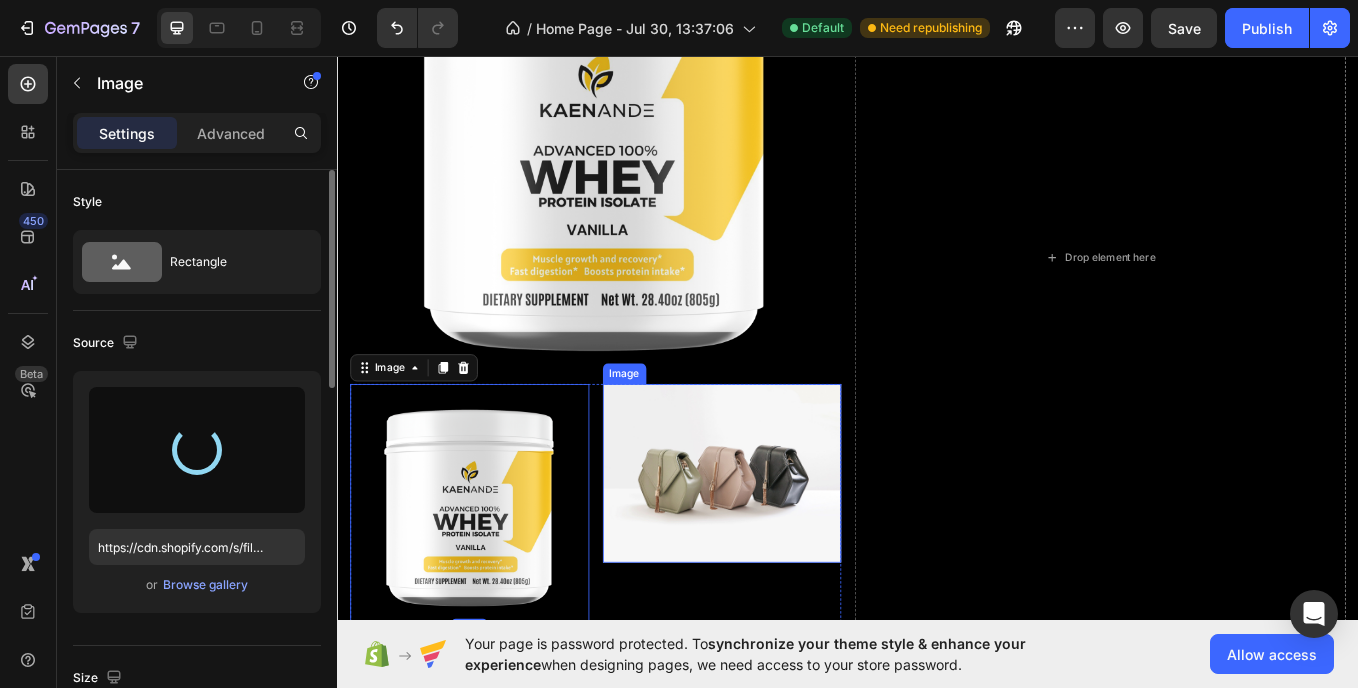 type on "https://cdn.shopify.com/s/files/1/0957/2850/1026/files/gempages_577752609427817413-6cc07e00-3dcf-4f94-86ec-00dbc84ed6a0.png" 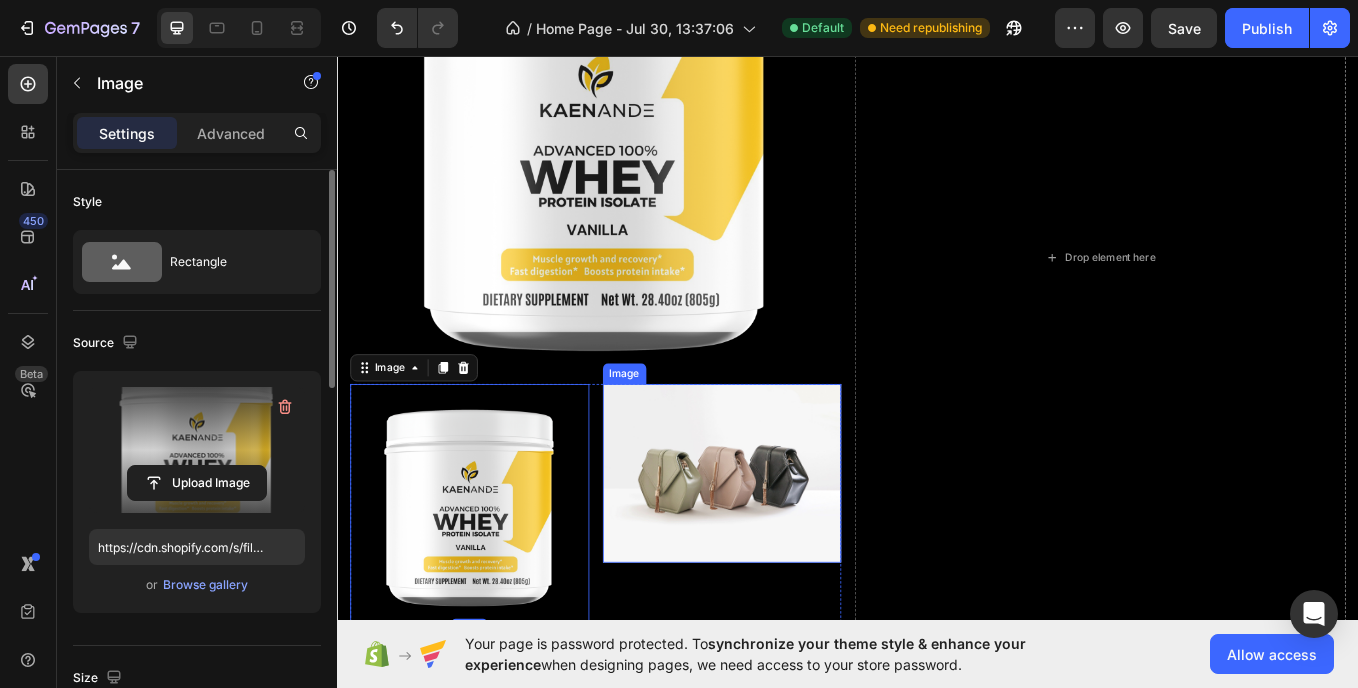 click at bounding box center [789, 546] 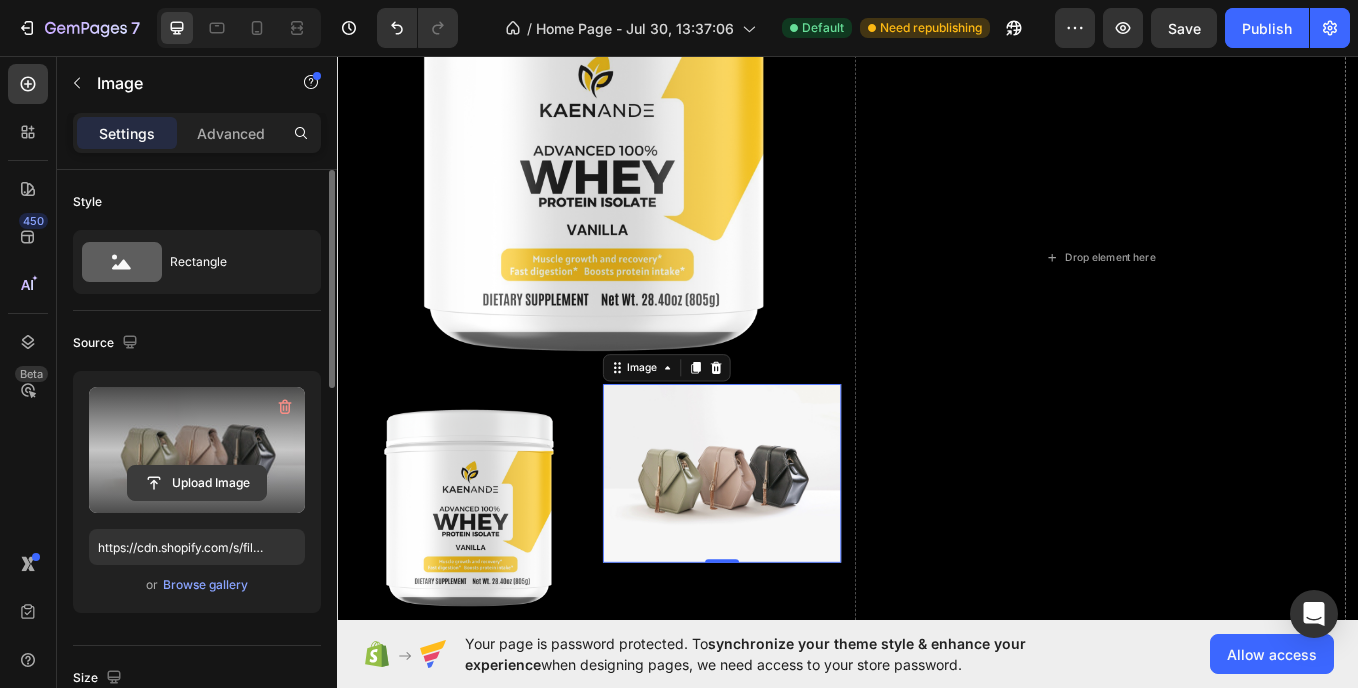 click 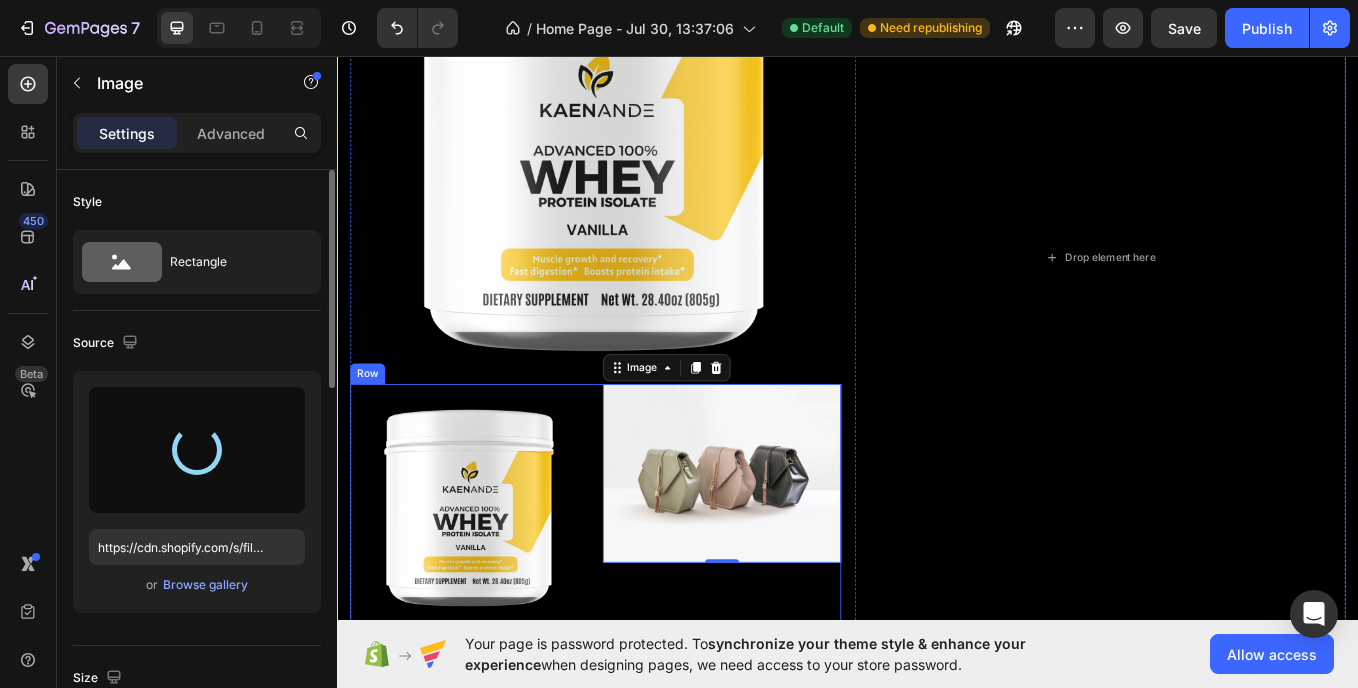 click on "Image   0" at bounding box center [789, 581] 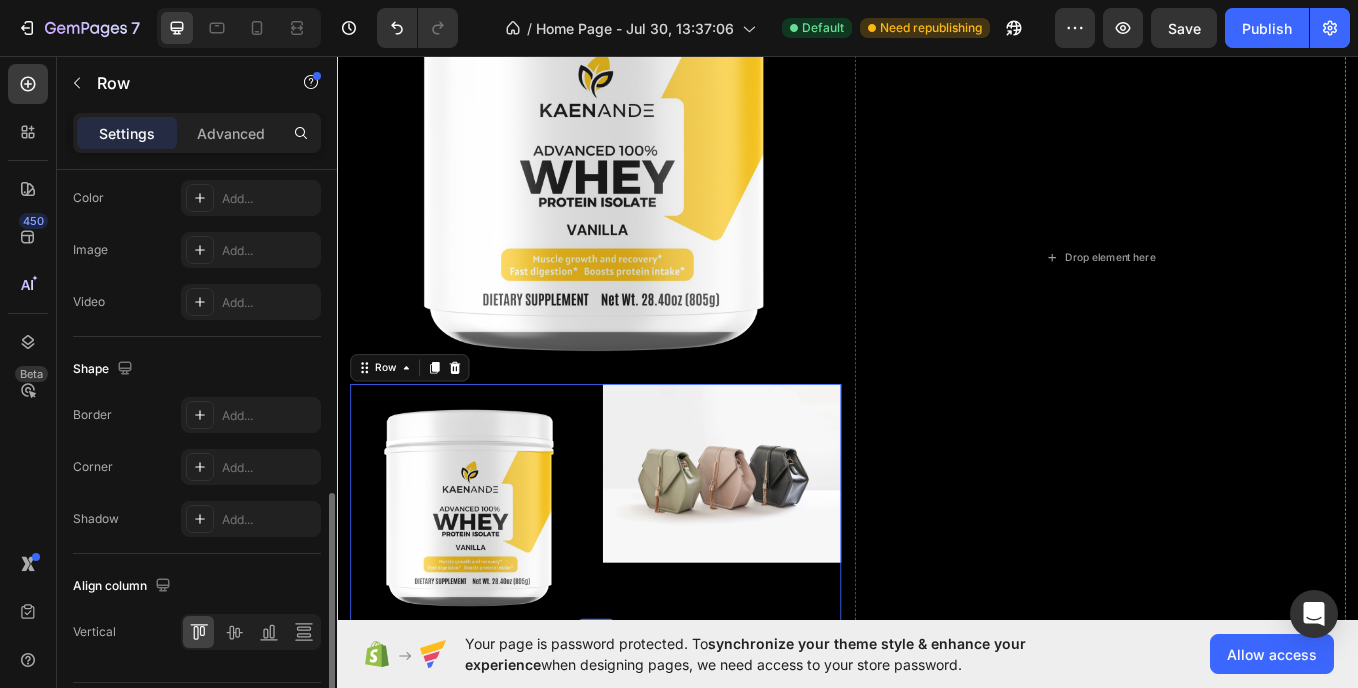 scroll, scrollTop: 873, scrollLeft: 0, axis: vertical 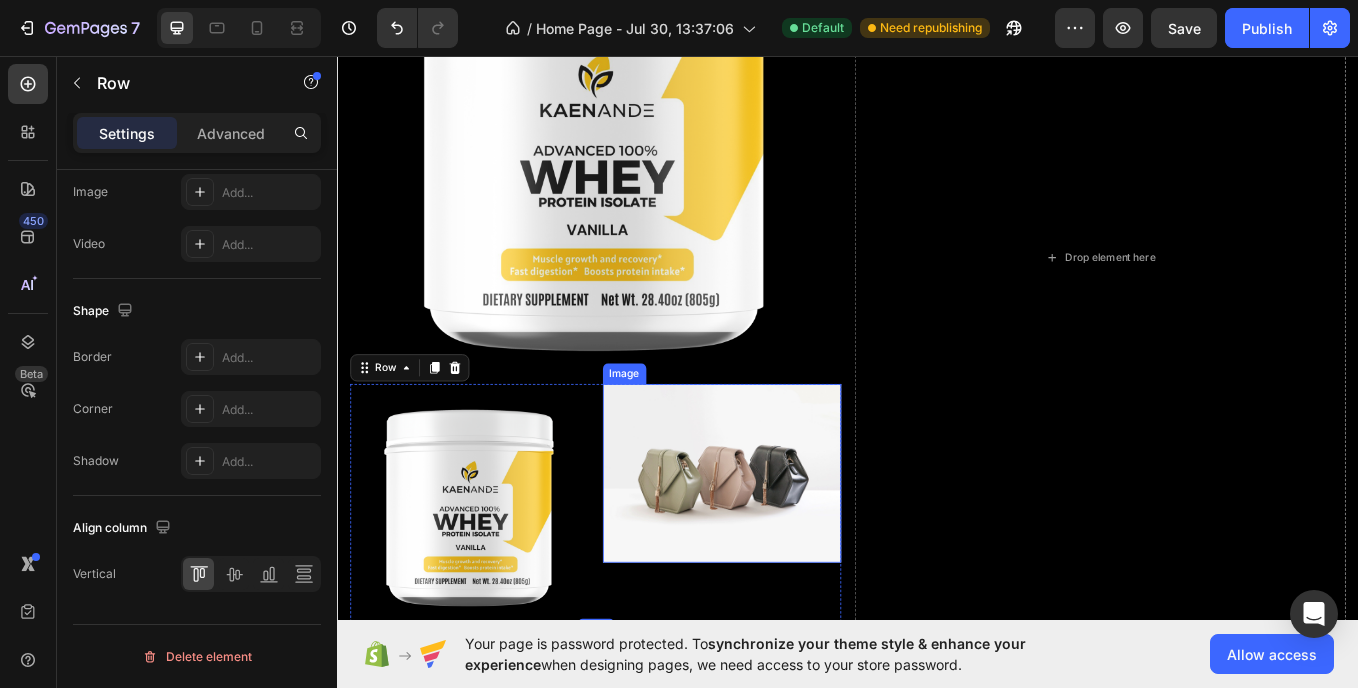 click at bounding box center (789, 546) 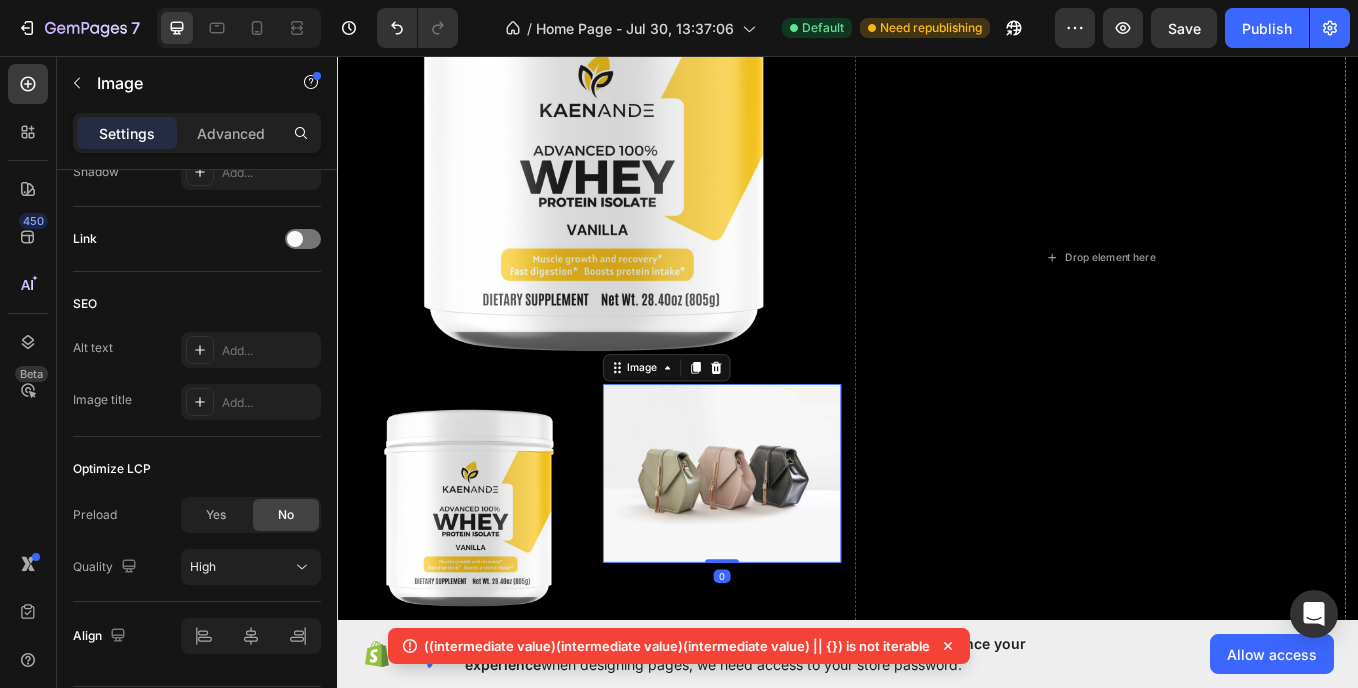 scroll, scrollTop: 0, scrollLeft: 0, axis: both 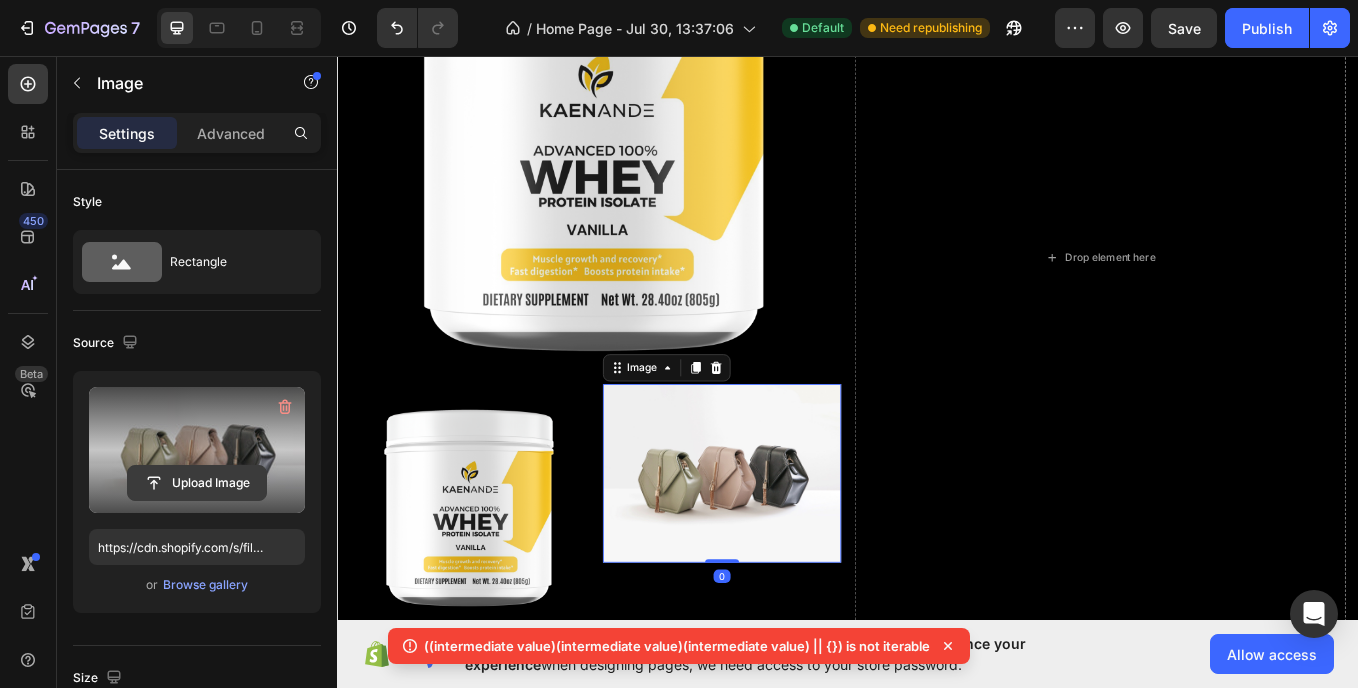 click 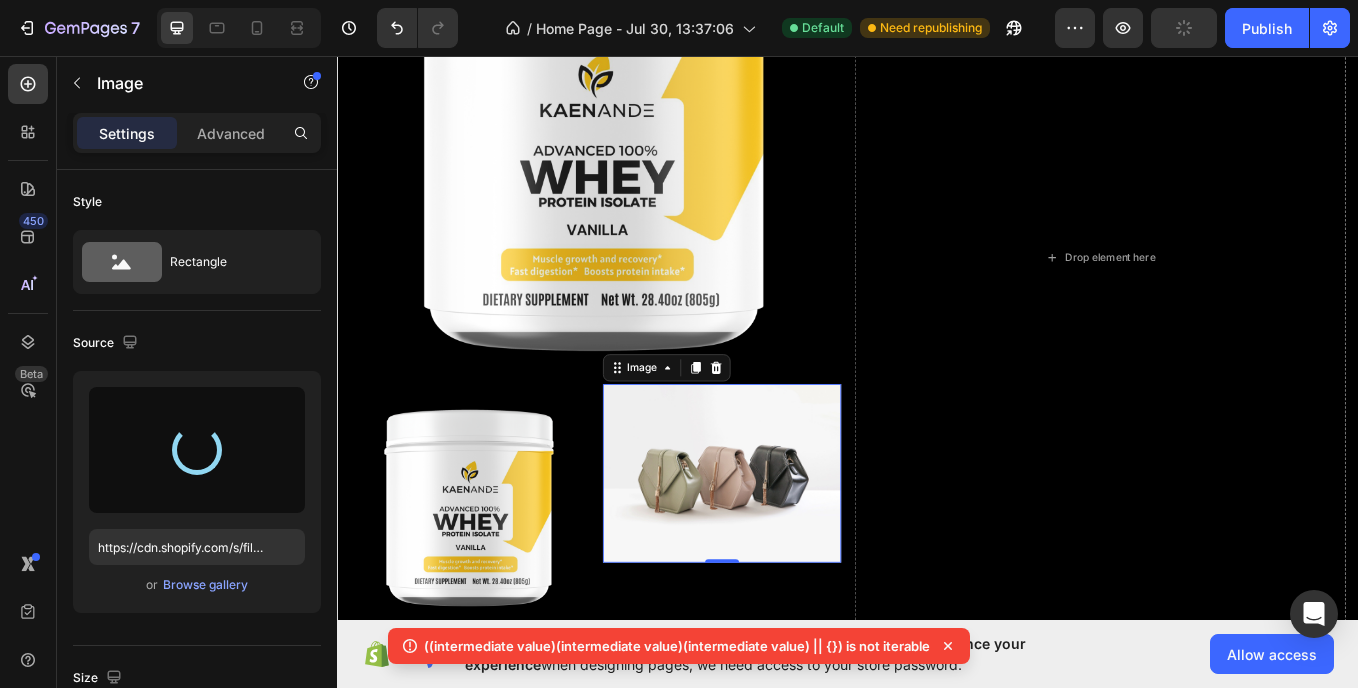 click 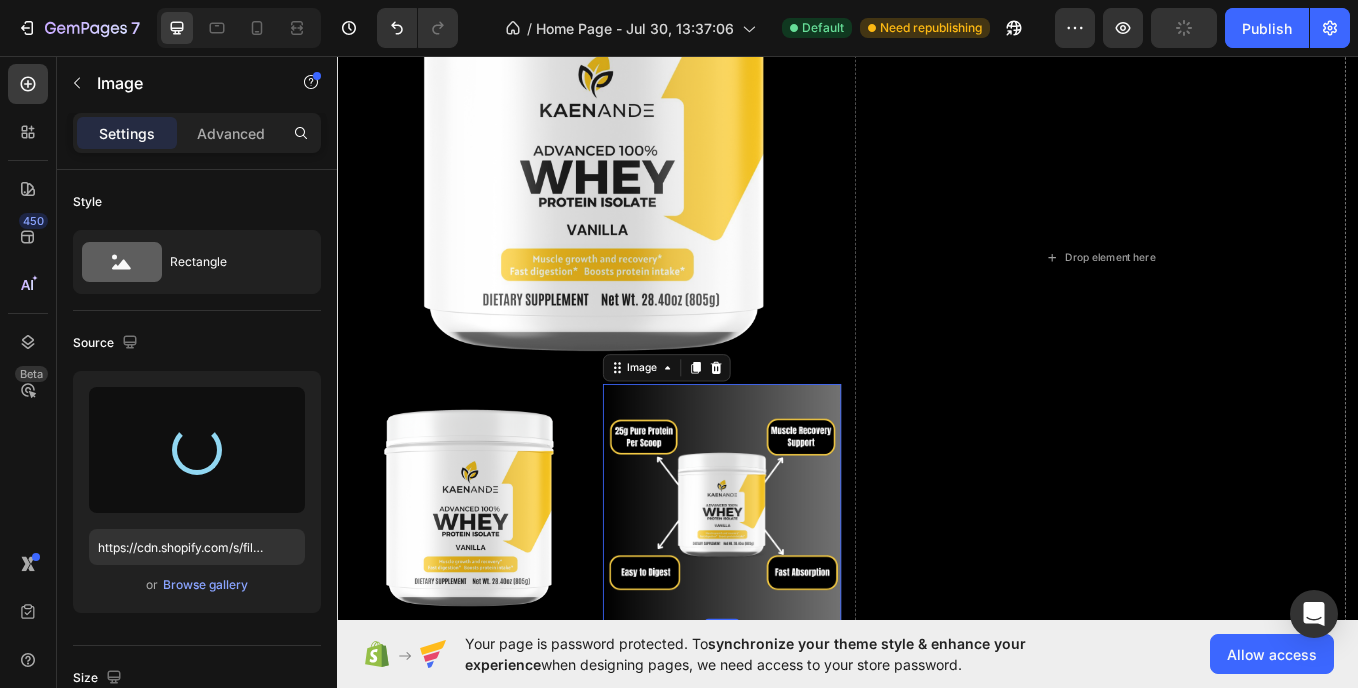 type on "https://cdn.shopify.com/s/files/1/0957/2850/1026/files/gempages_577752609427817413-b423e6b9-7e93-41cf-9976-be9ab8af29f1.png" 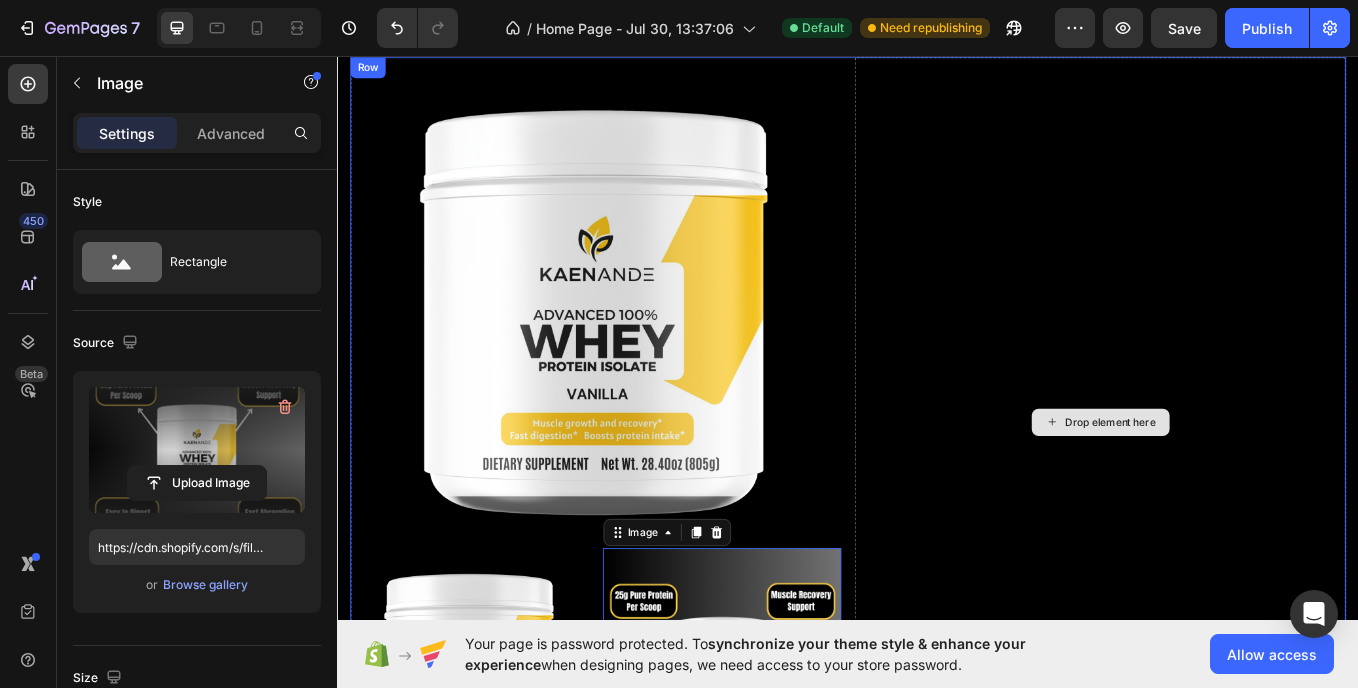 scroll, scrollTop: 2418, scrollLeft: 0, axis: vertical 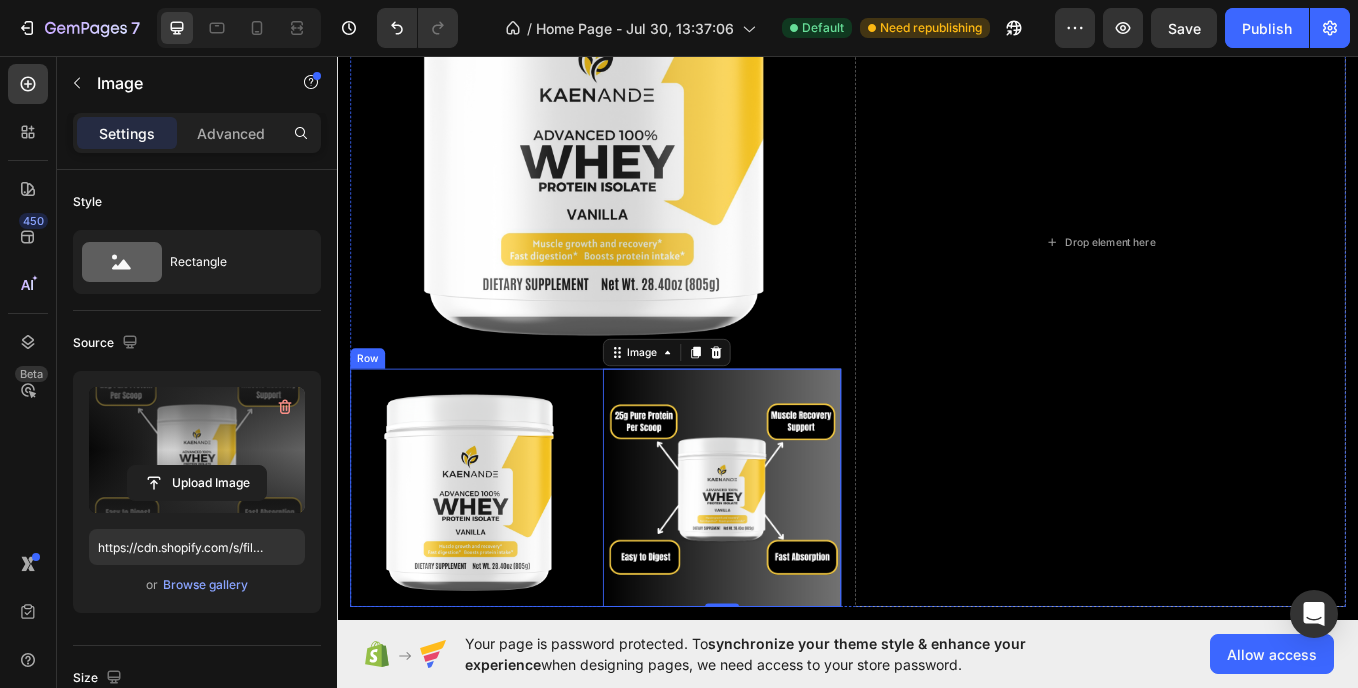 click on "Image Image   0 Row" at bounding box center (640, 563) 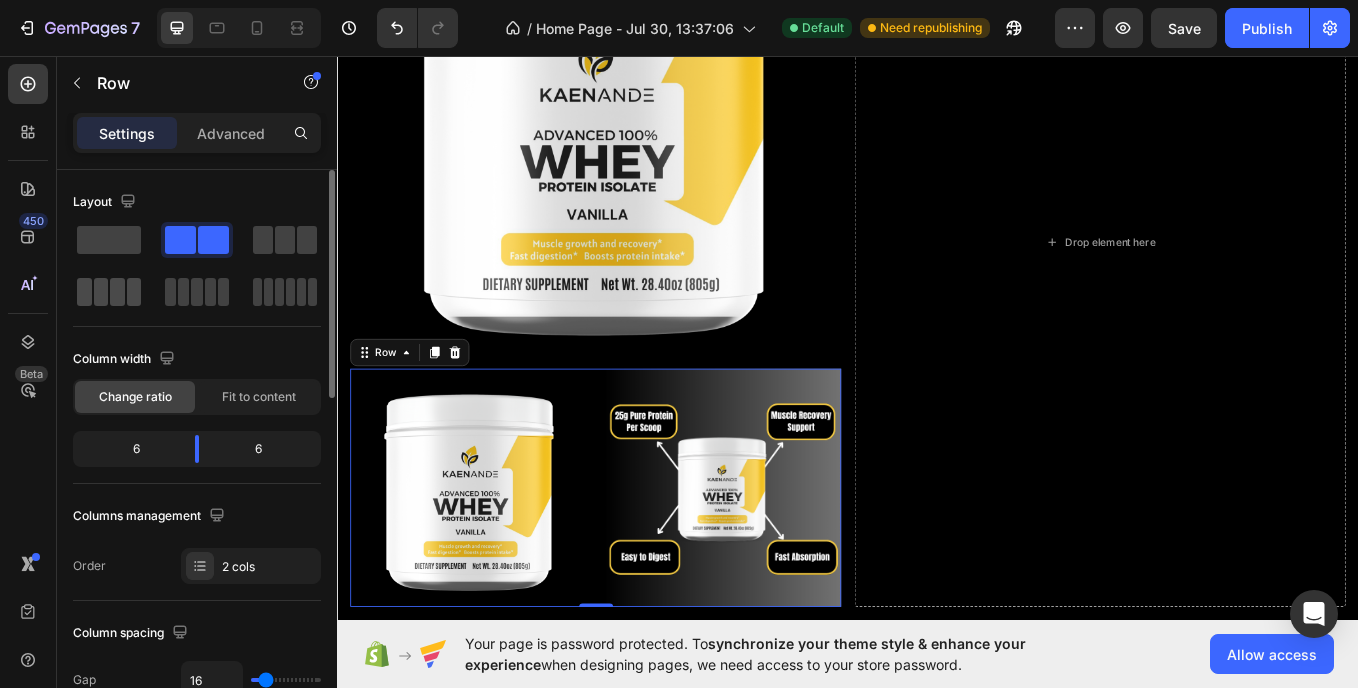 click 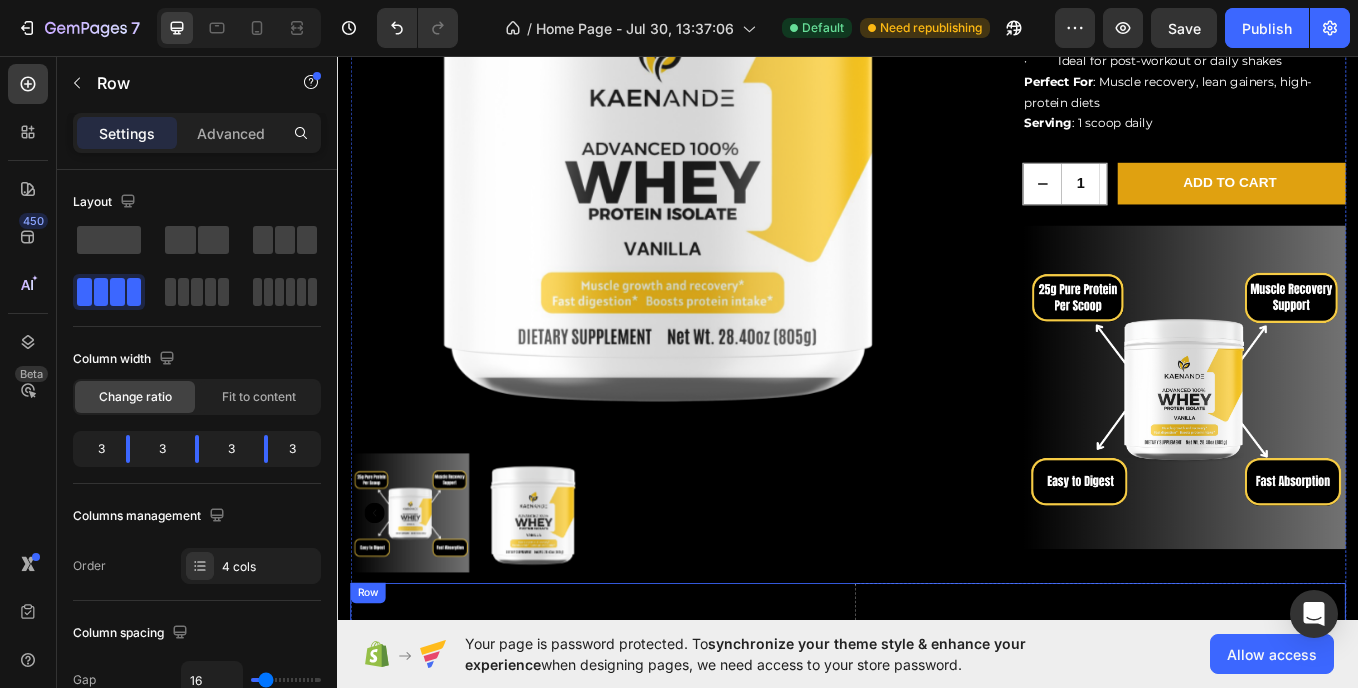 scroll, scrollTop: 1917, scrollLeft: 0, axis: vertical 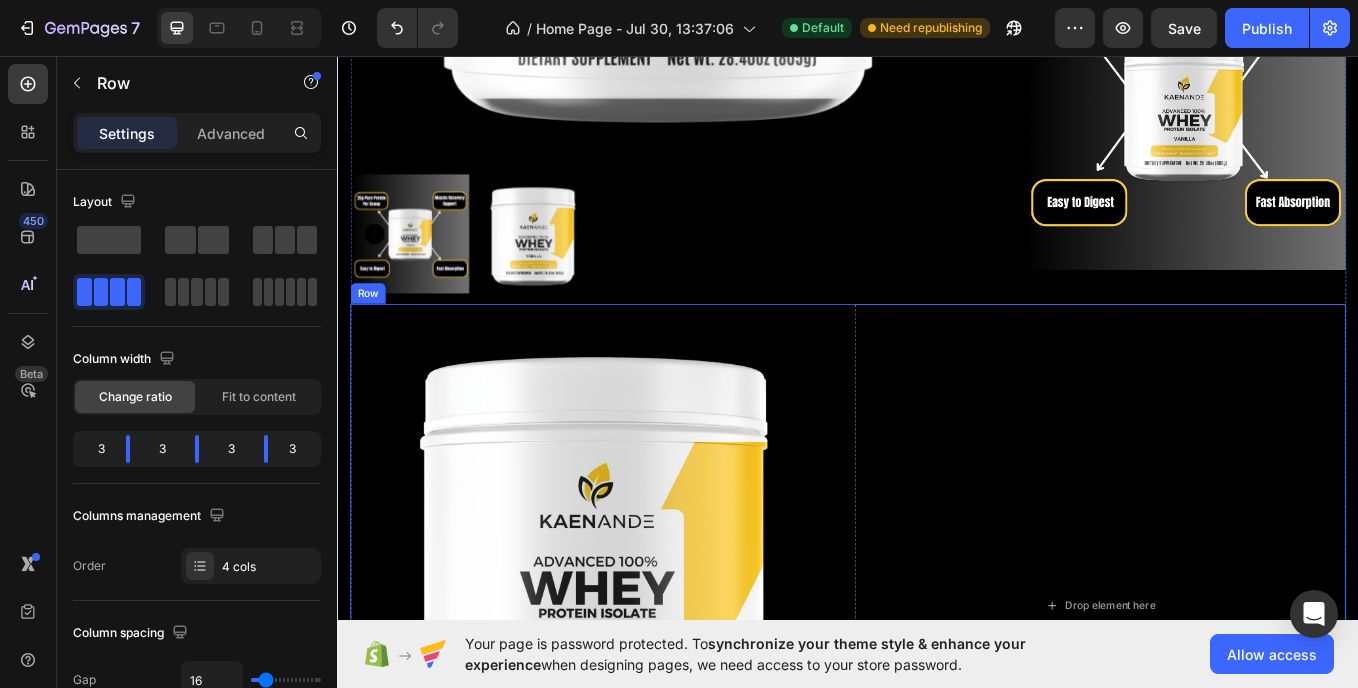 click on "Image Image Image
Row   0
Drop element here Row" at bounding box center [937, 701] 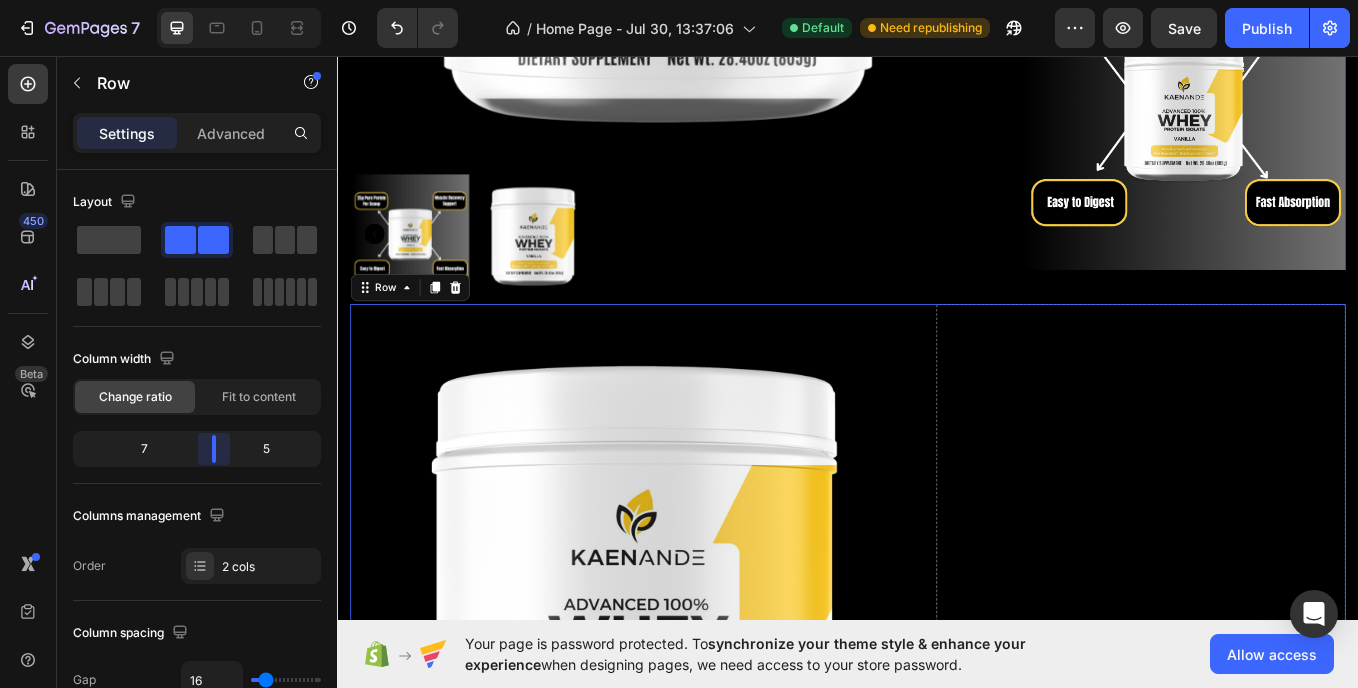drag, startPoint x: 190, startPoint y: 449, endPoint x: 380, endPoint y: 394, distance: 197.8004 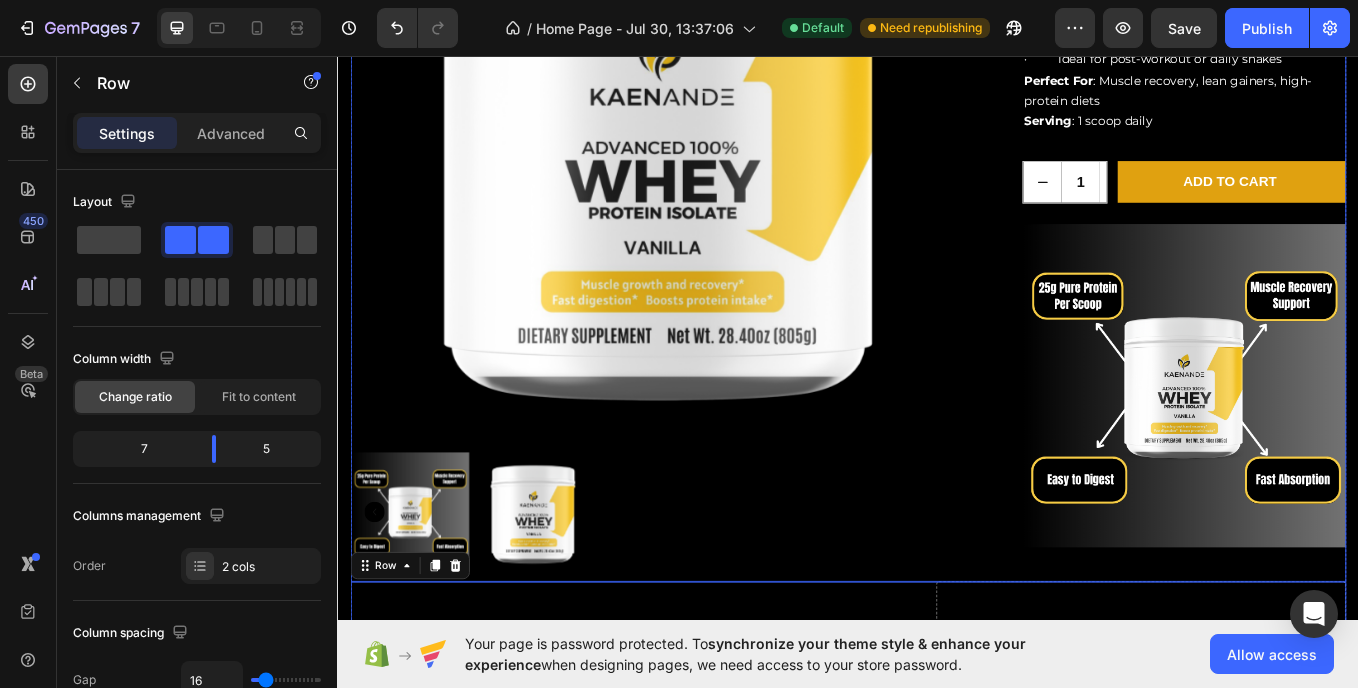 scroll, scrollTop: 1947, scrollLeft: 0, axis: vertical 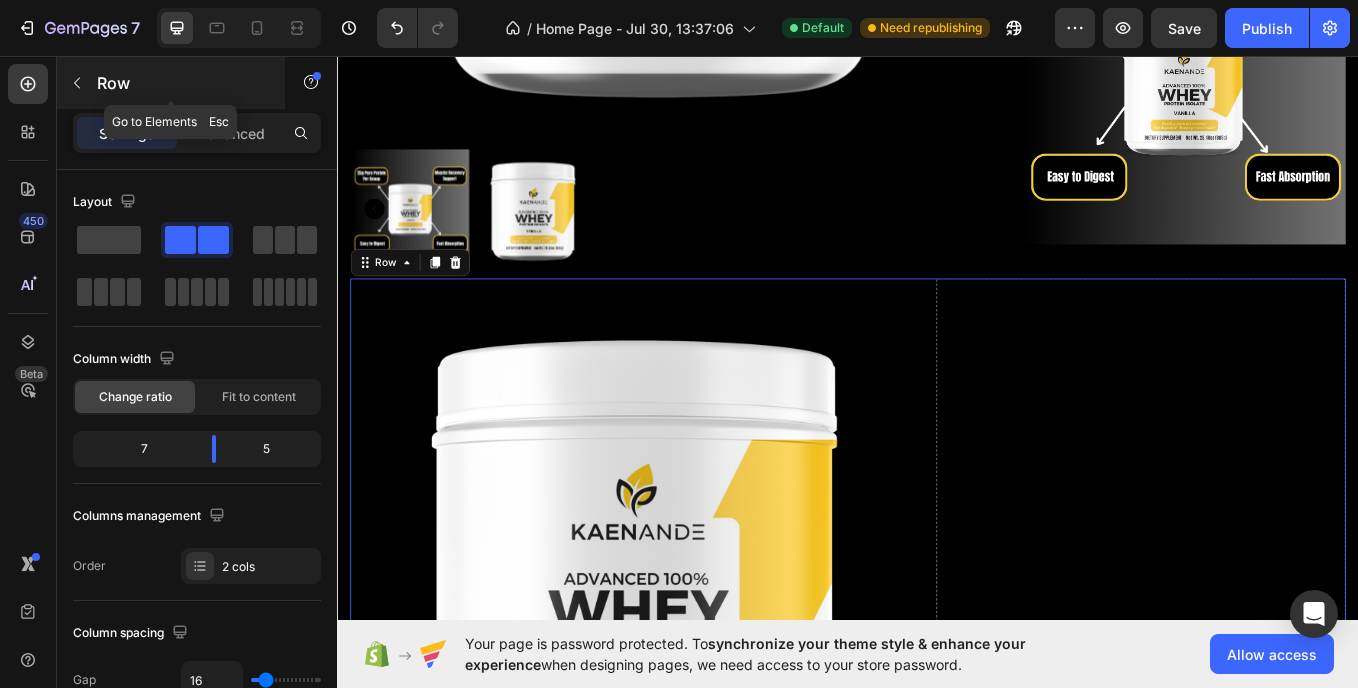 click at bounding box center (77, 83) 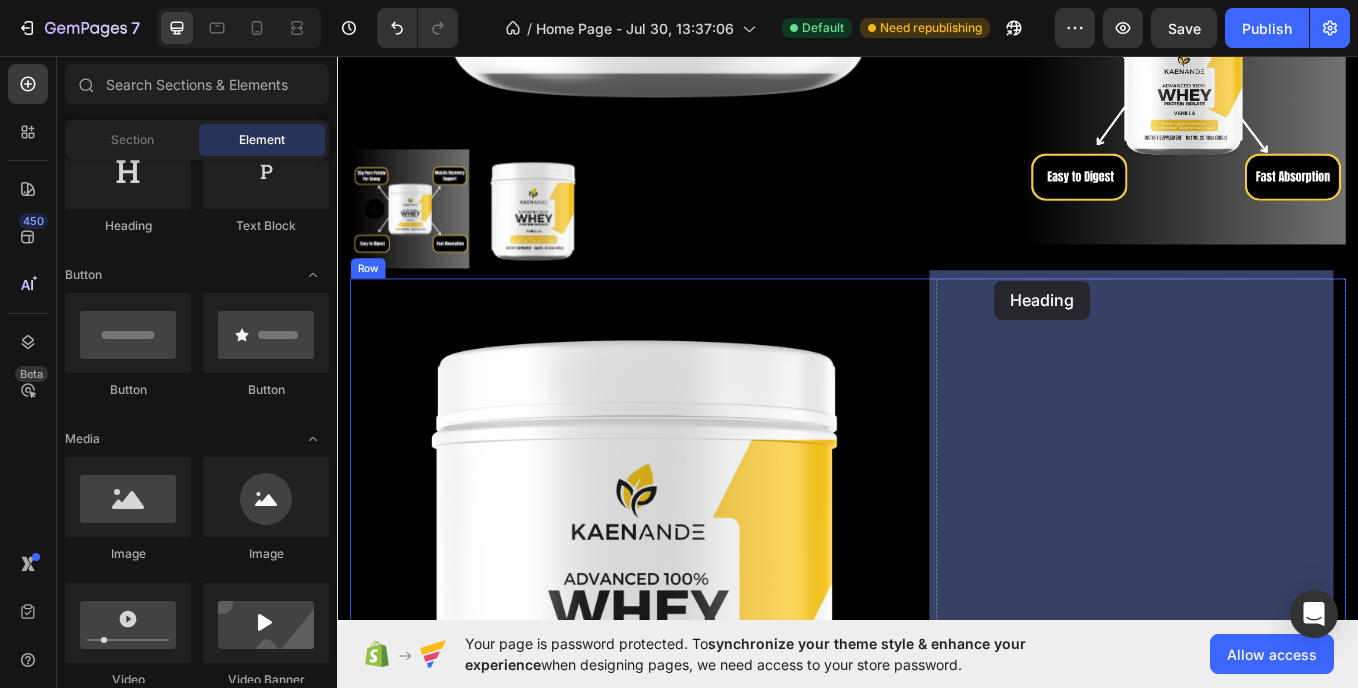 drag, startPoint x: 469, startPoint y: 228, endPoint x: 1109, endPoint y: 320, distance: 646.5787 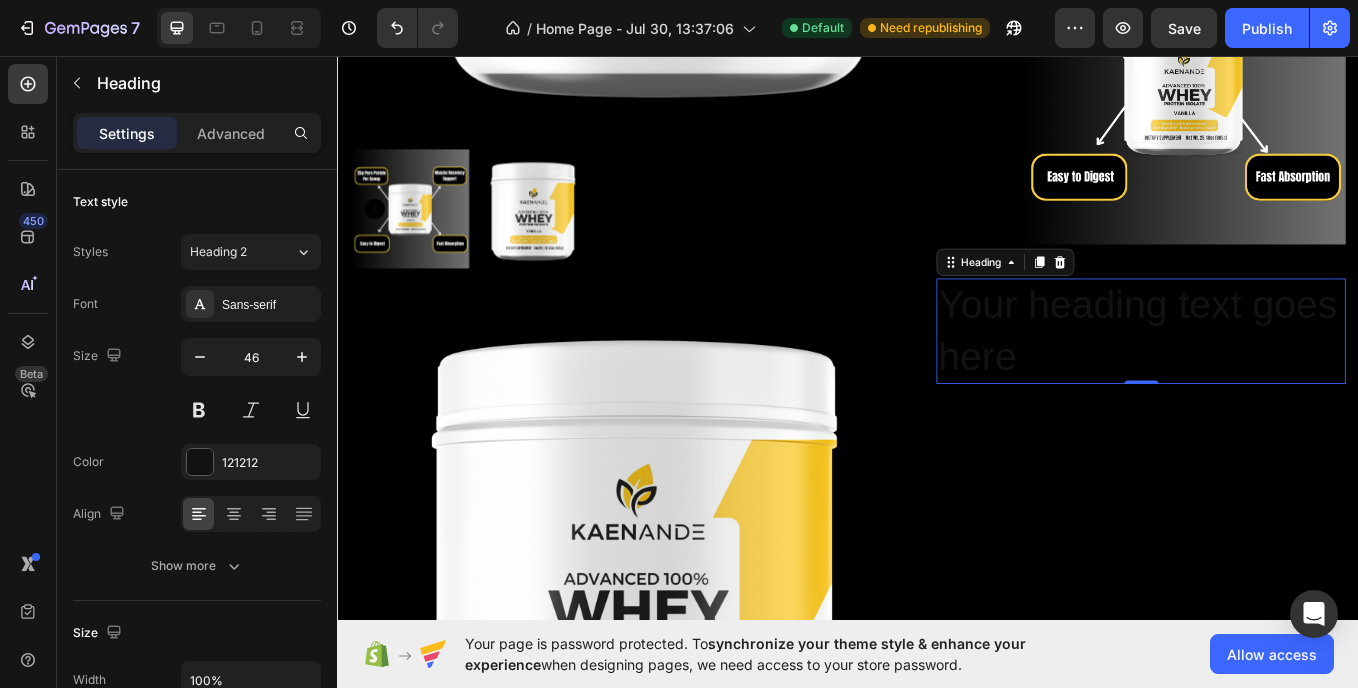 click on "Your heading text goes here" at bounding box center [1281, 379] 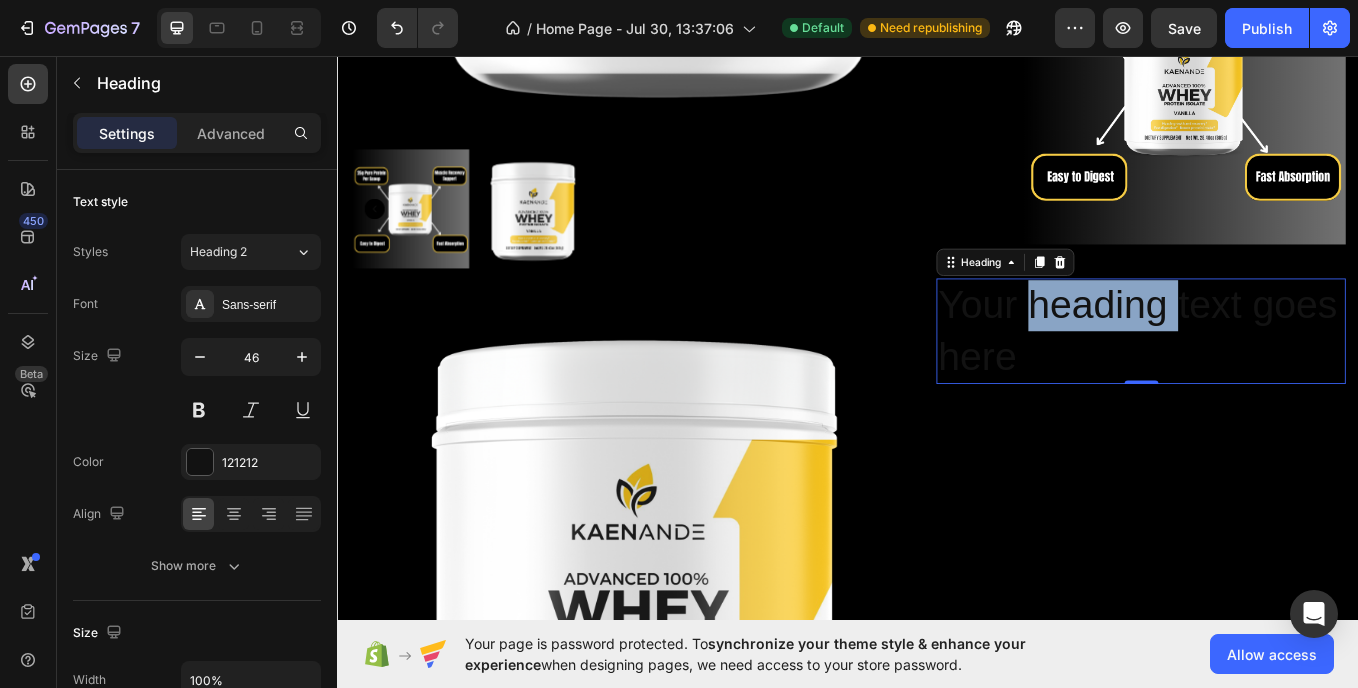 click on "Your heading text goes here" at bounding box center [1281, 379] 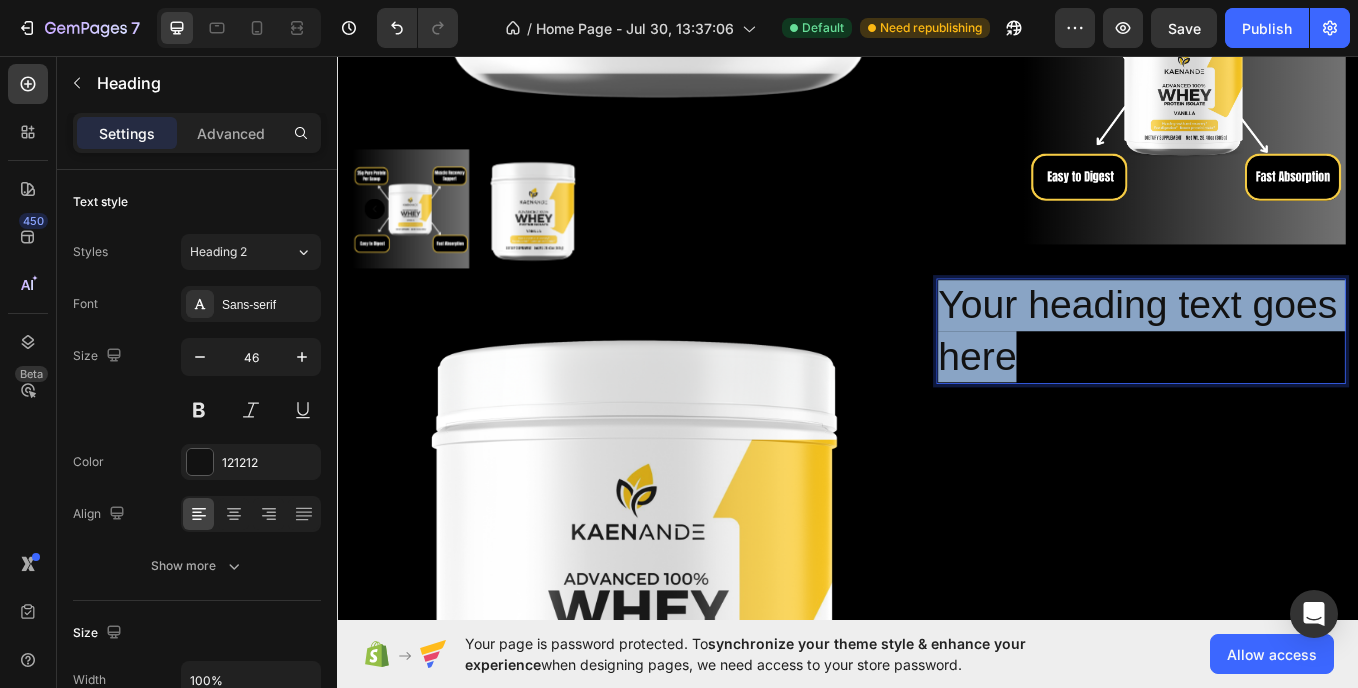 click on "Your heading text goes here" at bounding box center (1281, 379) 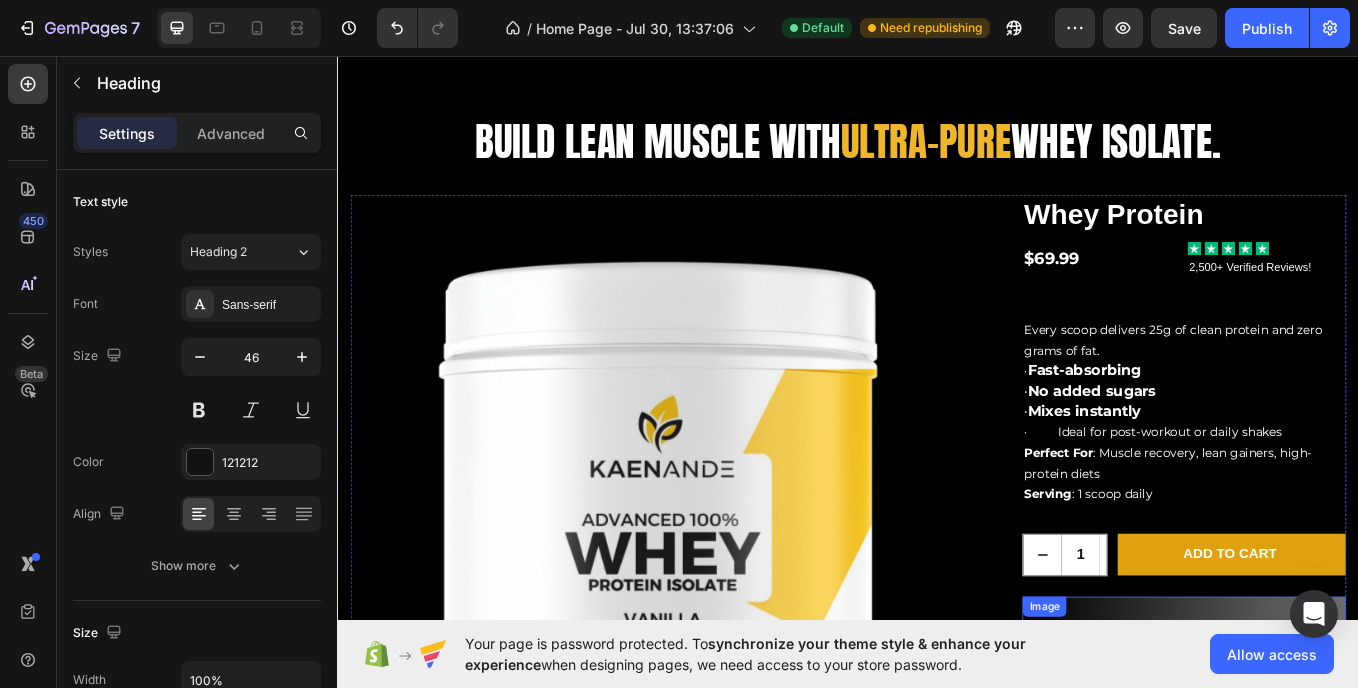 scroll, scrollTop: 1088, scrollLeft: 0, axis: vertical 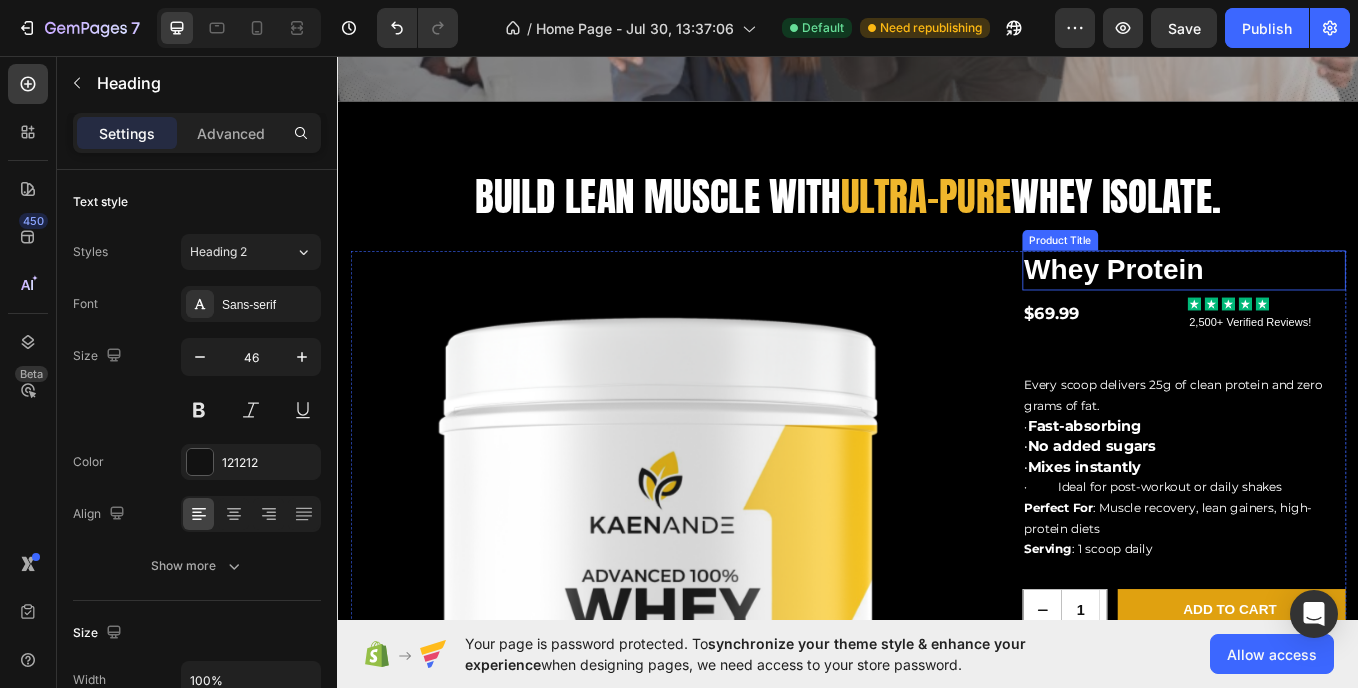 click on "Whey Protein" at bounding box center [1332, 307] 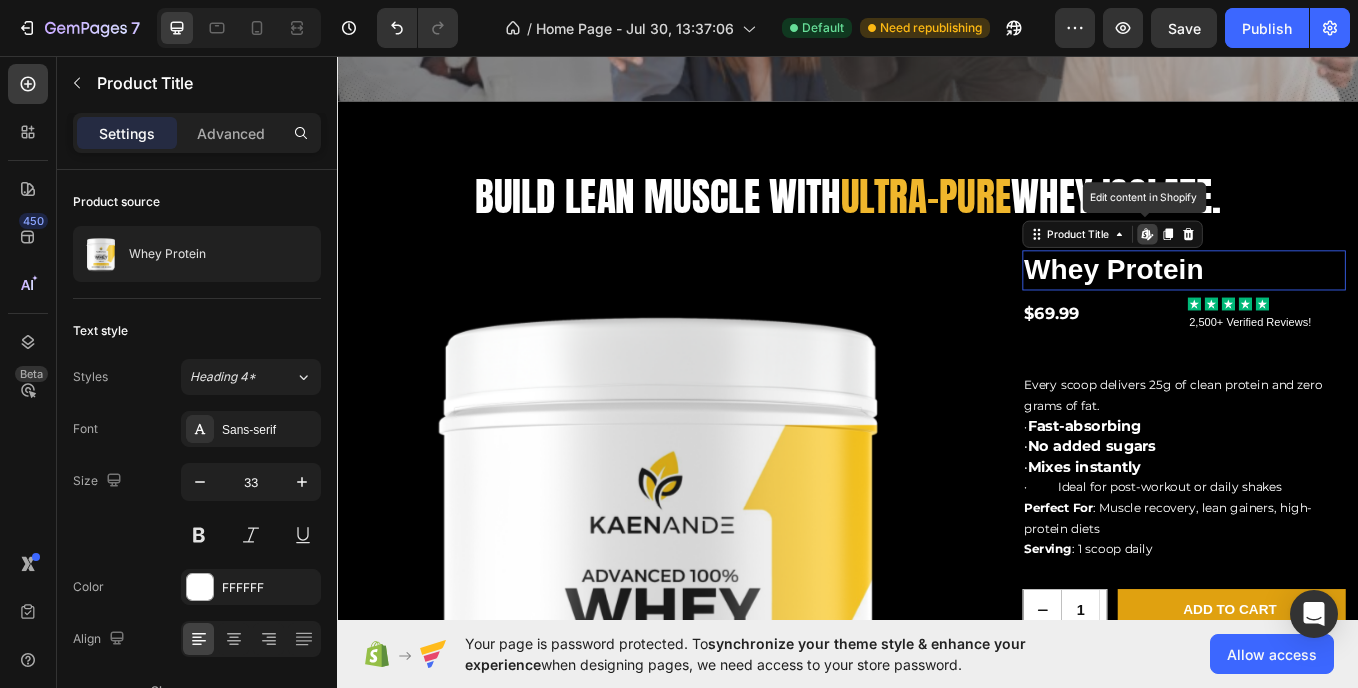 click on "Whey Protein" at bounding box center [1332, 307] 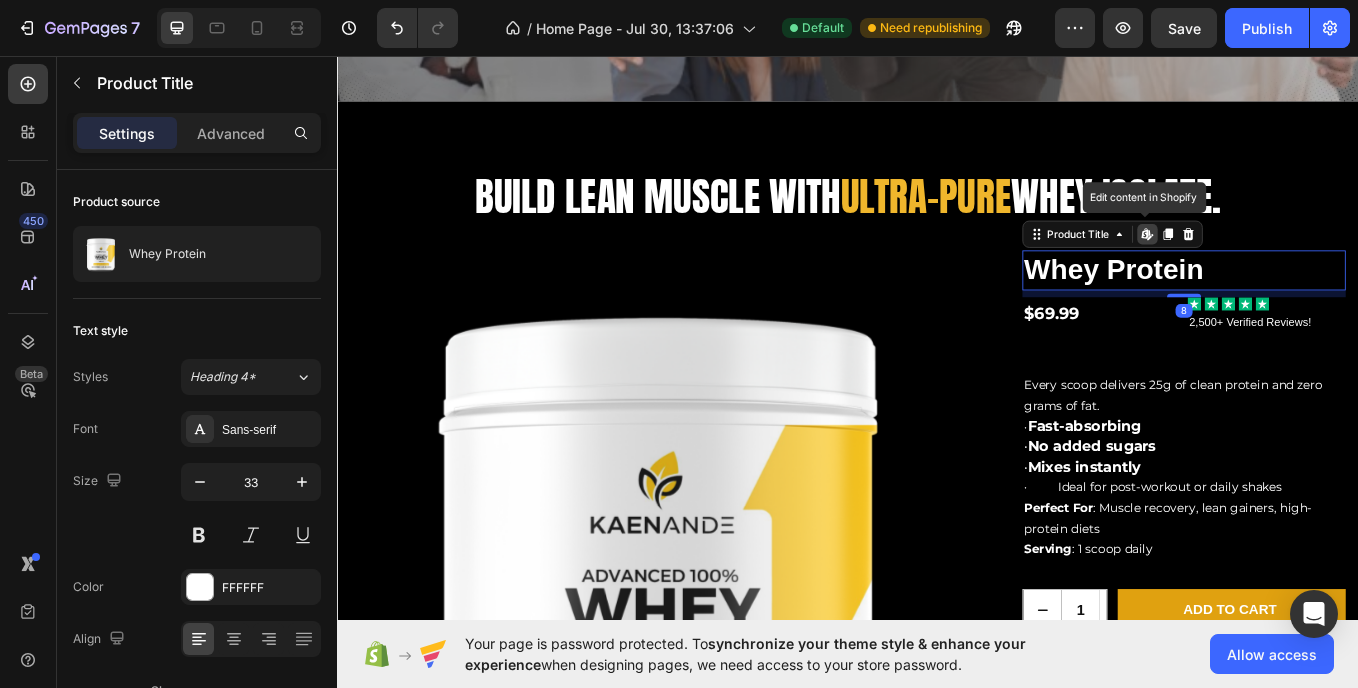 click on "Whey Protein" at bounding box center [1332, 307] 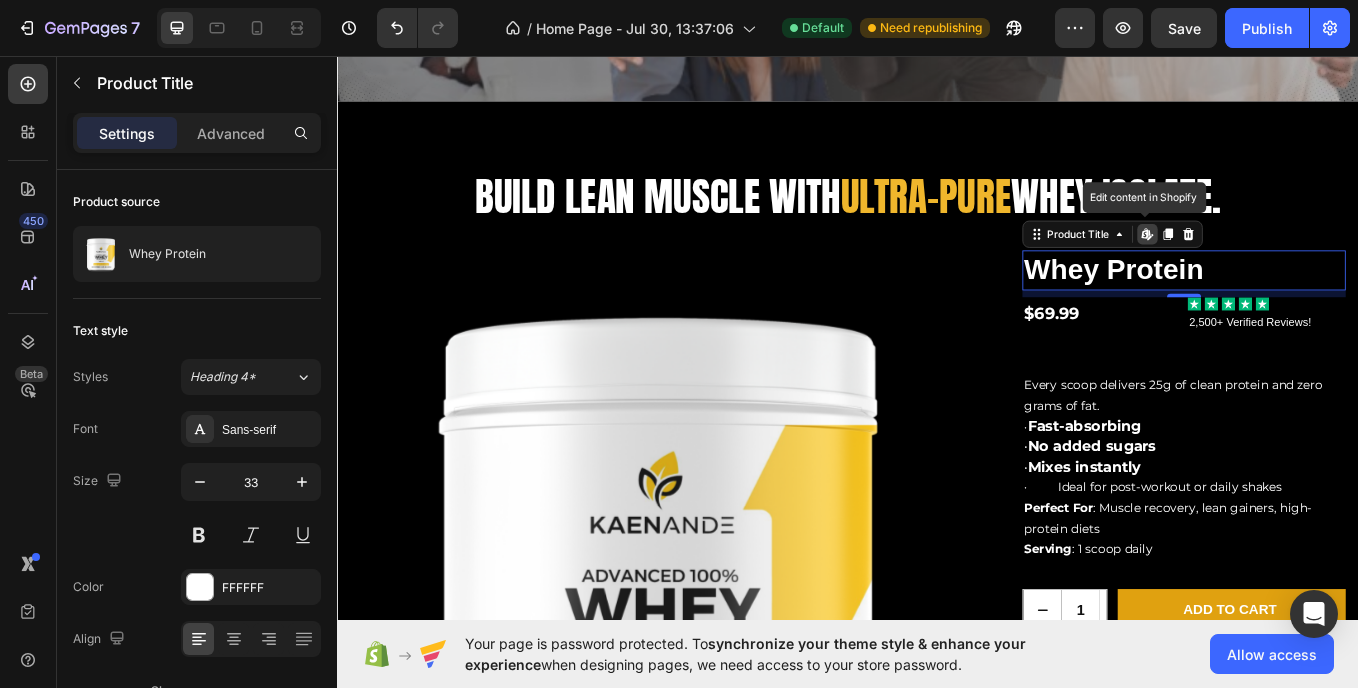 click on "Whey Protein" at bounding box center (1332, 307) 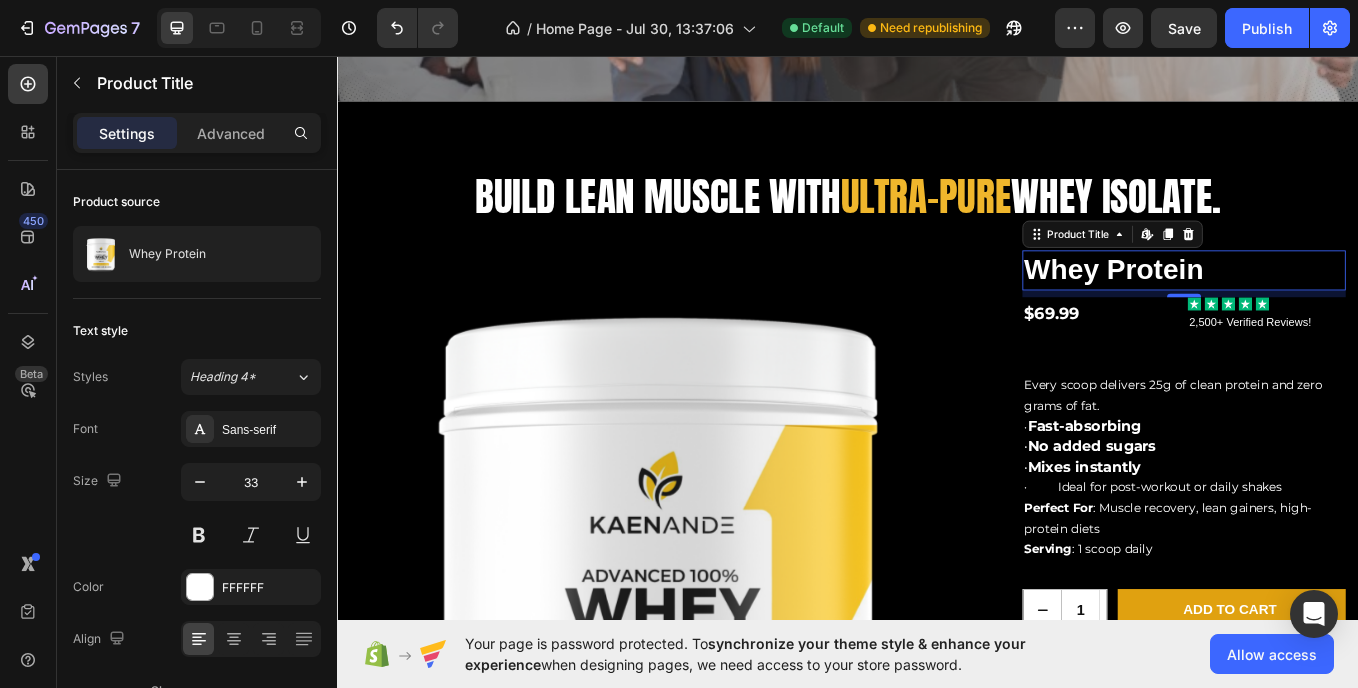 click on "Whey Protein" at bounding box center [1332, 307] 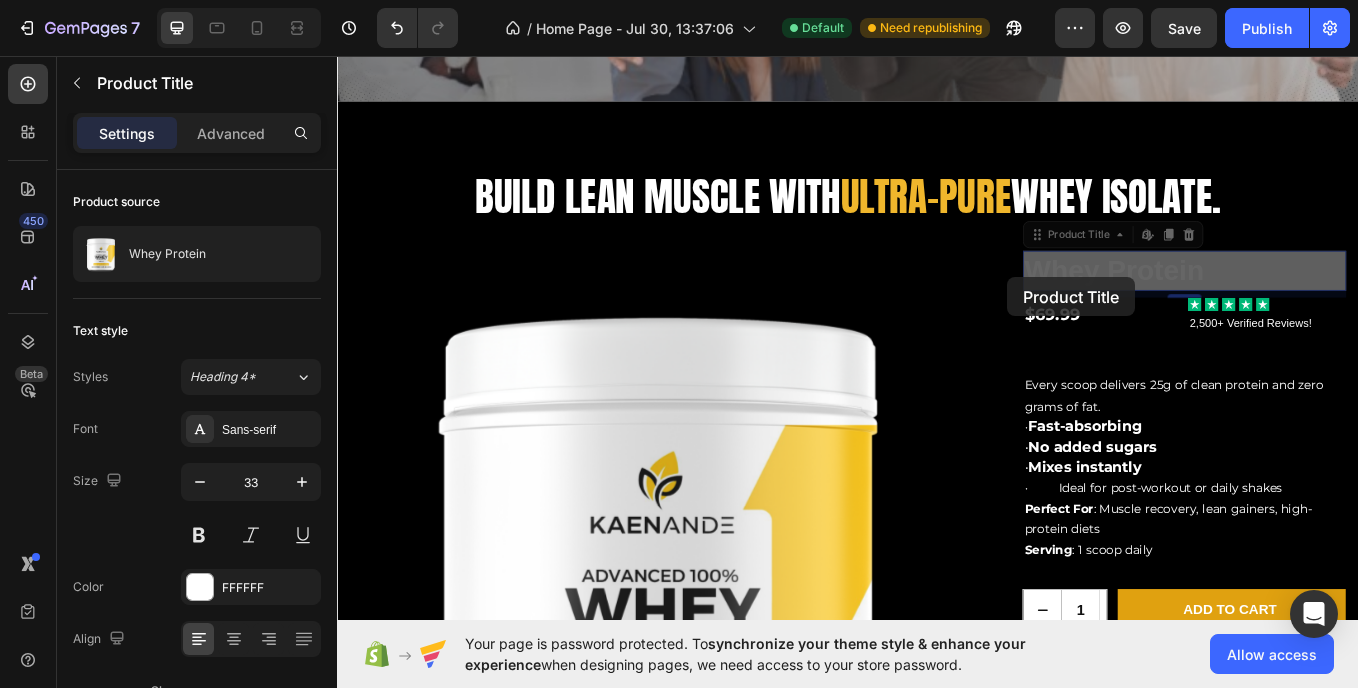 drag, startPoint x: 1347, startPoint y: 307, endPoint x: 1124, endPoint y: 316, distance: 223.18153 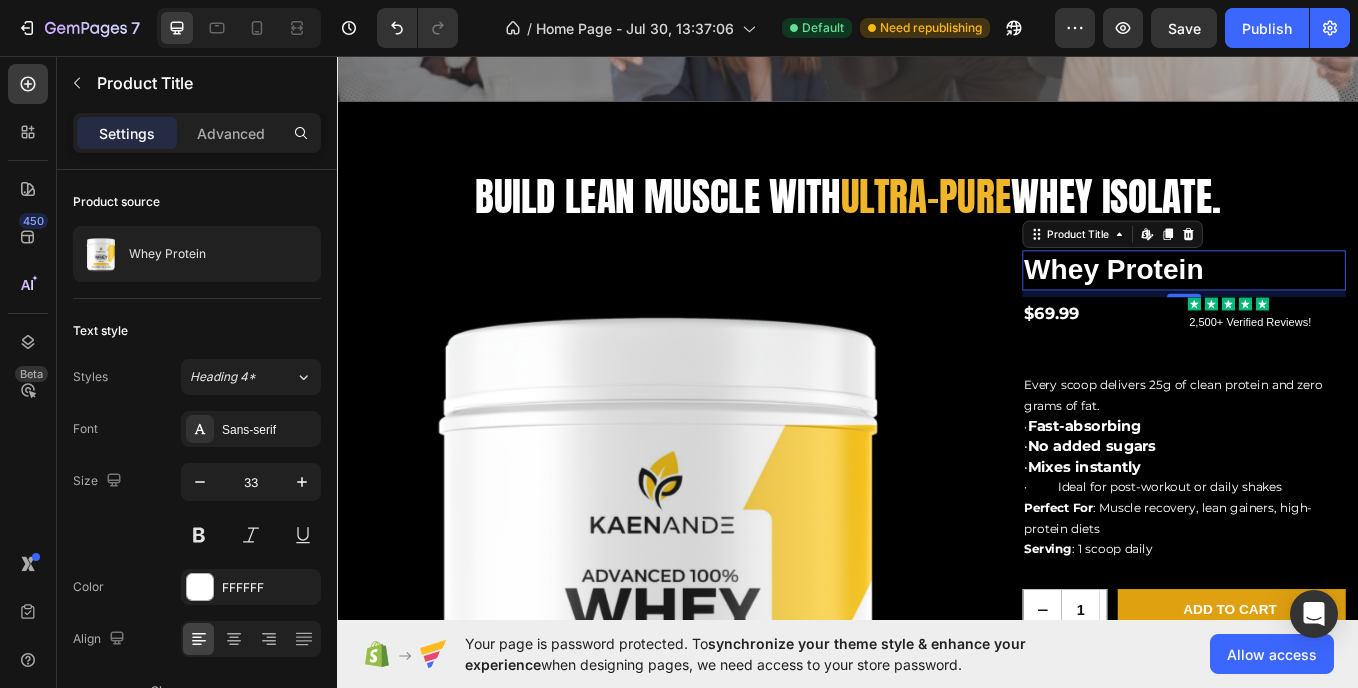 click on "Whey Protein" at bounding box center [1332, 307] 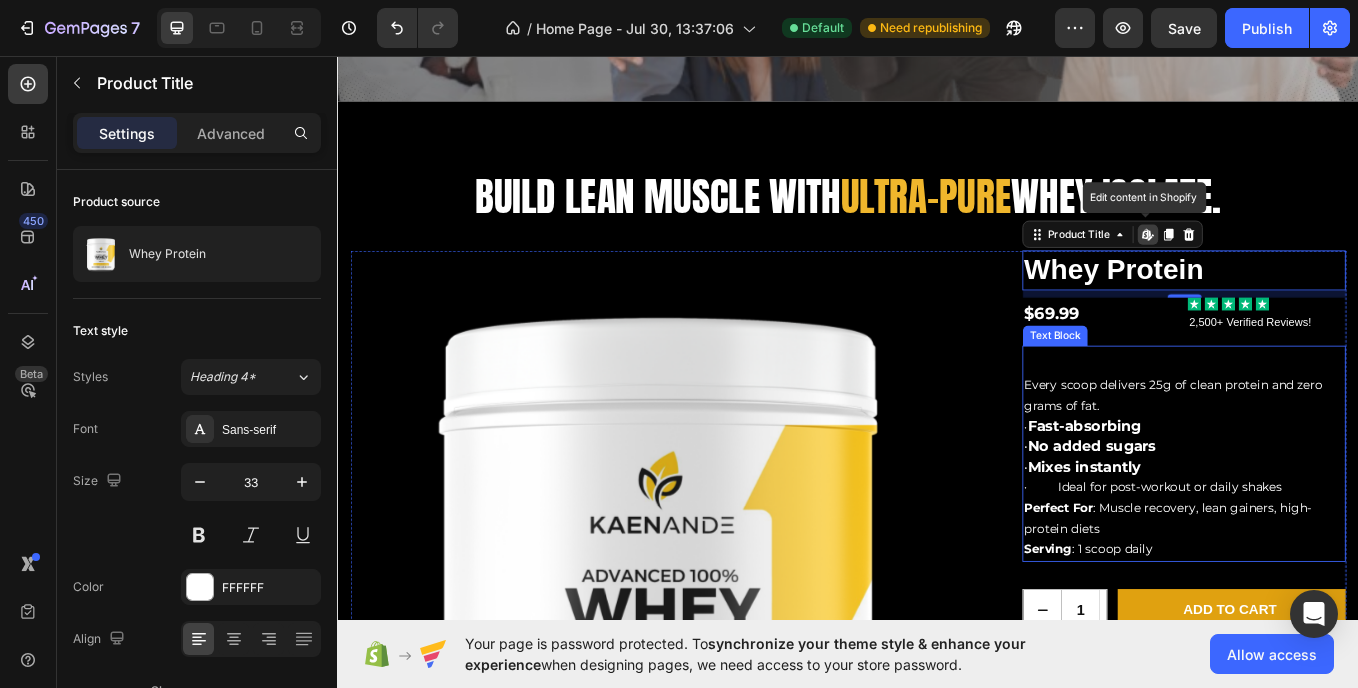 click on "Every scoop delivers 25g of clean protein and zero grams of fat." at bounding box center [1319, 454] 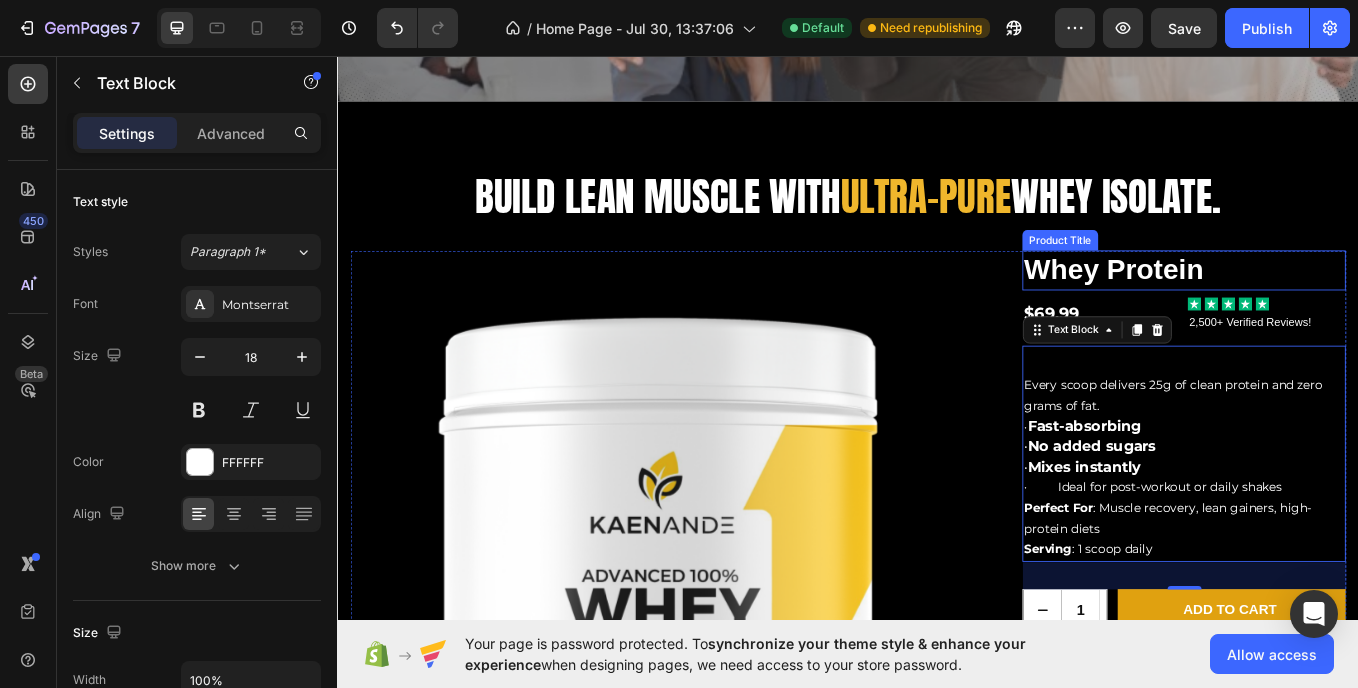 click on "Whey Protein" at bounding box center [1332, 307] 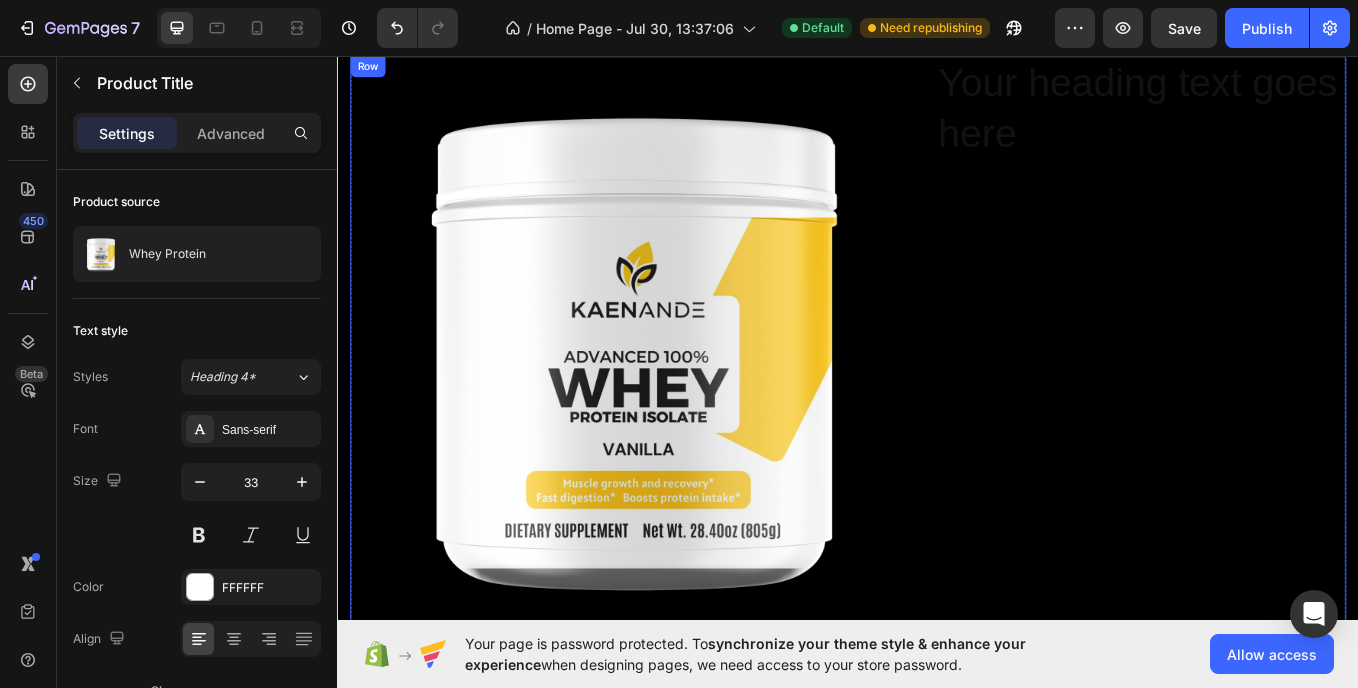 scroll, scrollTop: 1984, scrollLeft: 0, axis: vertical 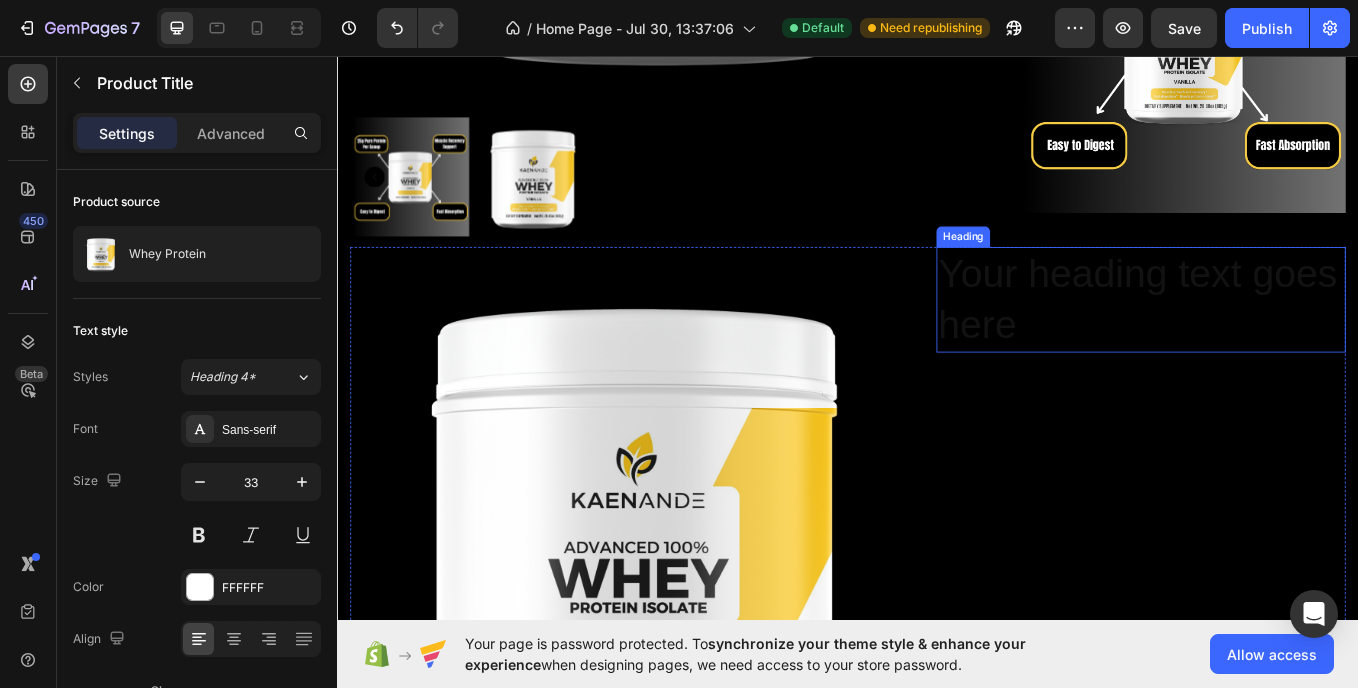 click on "Your heading text goes here" at bounding box center [1281, 342] 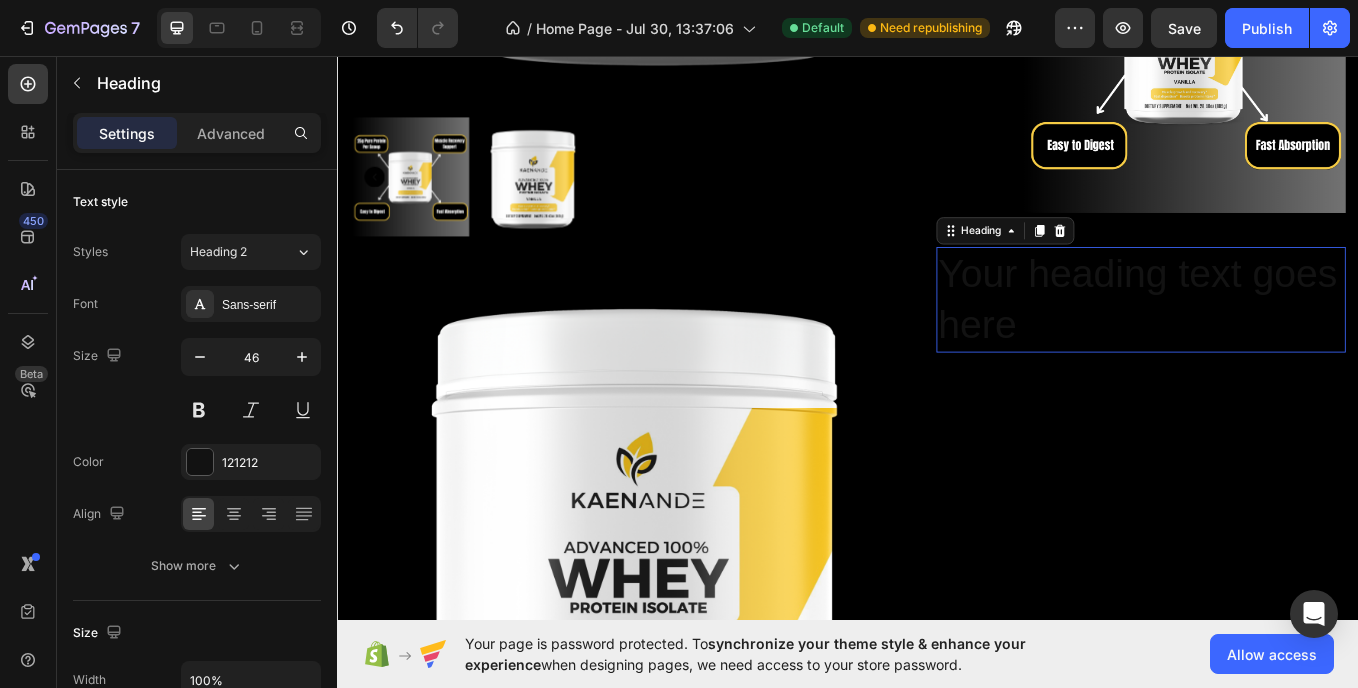 click on "Your heading text goes here" at bounding box center (1281, 342) 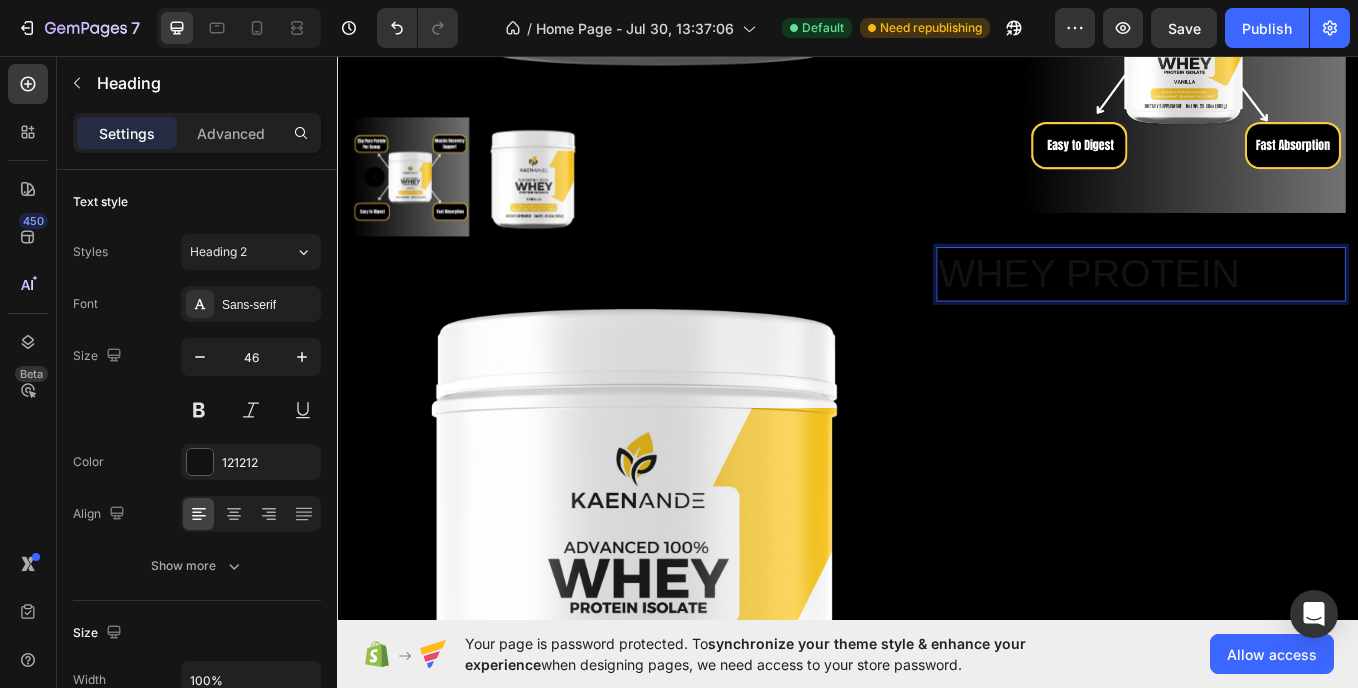 click on "WHEY PROTEIN" at bounding box center (1281, 312) 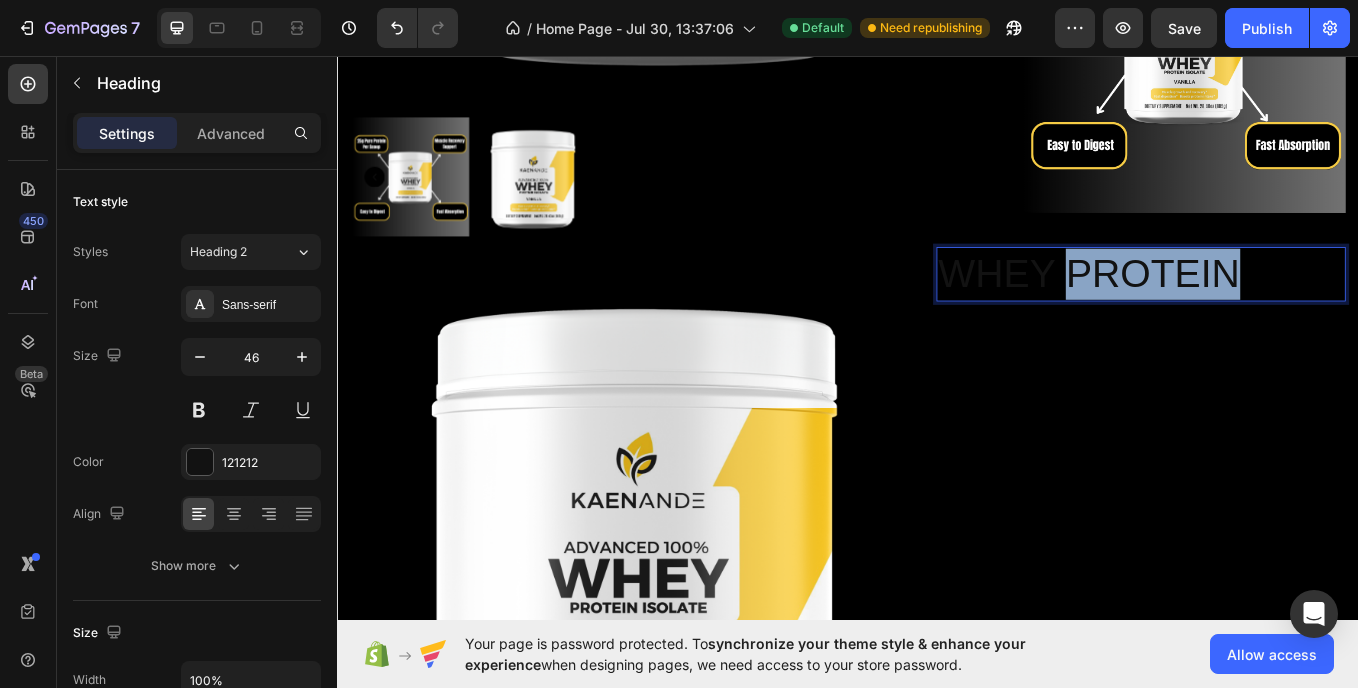 click on "WHEY PROTEIN" at bounding box center [1281, 312] 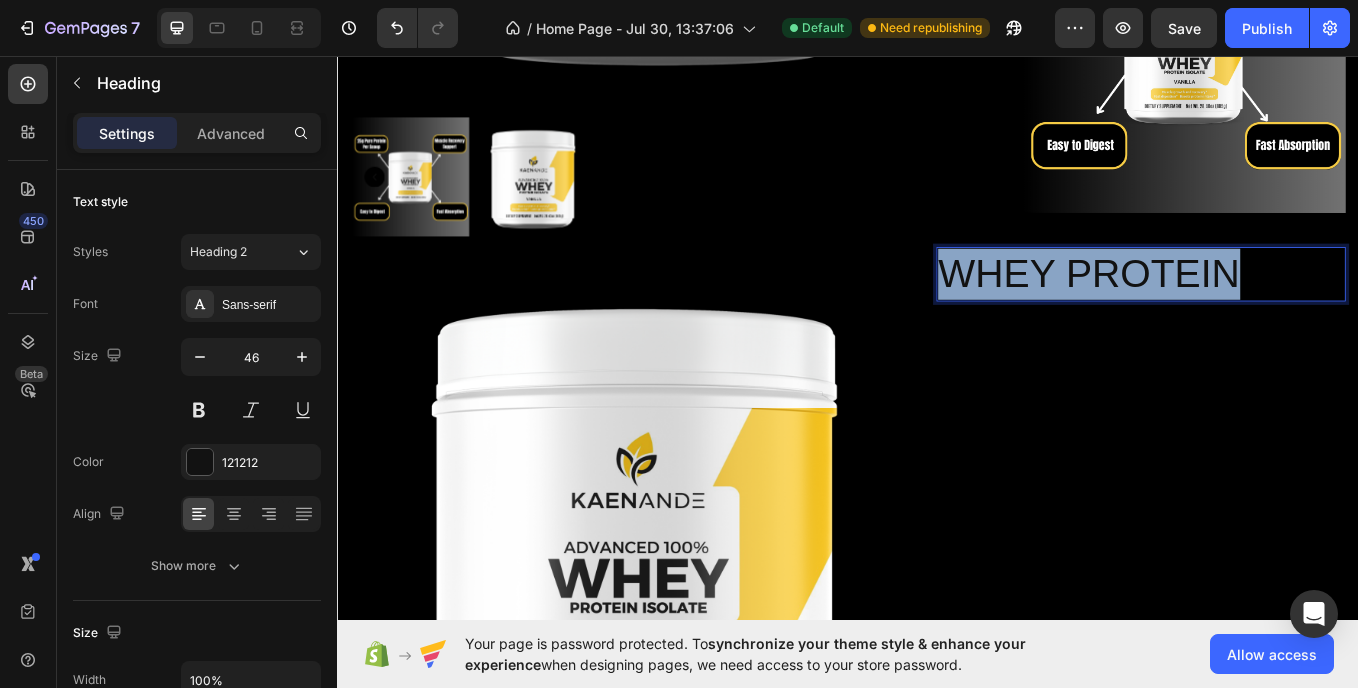 click on "WHEY PROTEIN" at bounding box center (1281, 312) 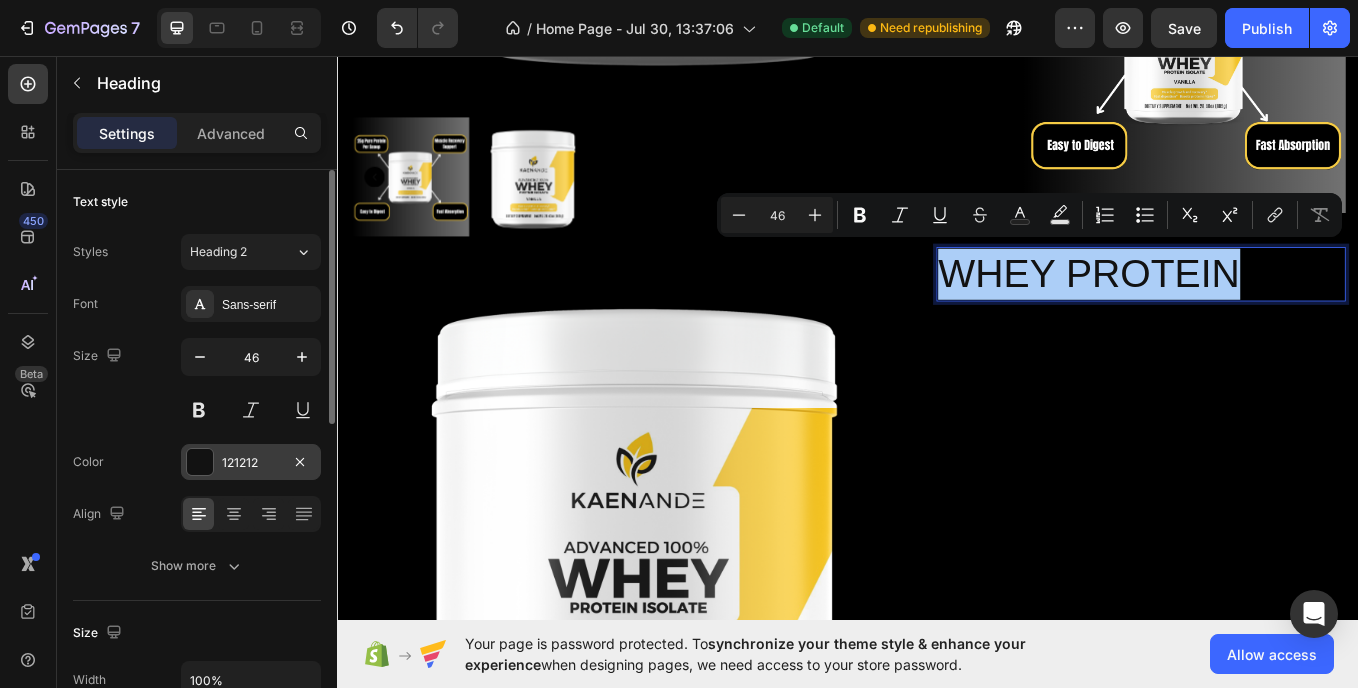 click on "121212" at bounding box center [251, 462] 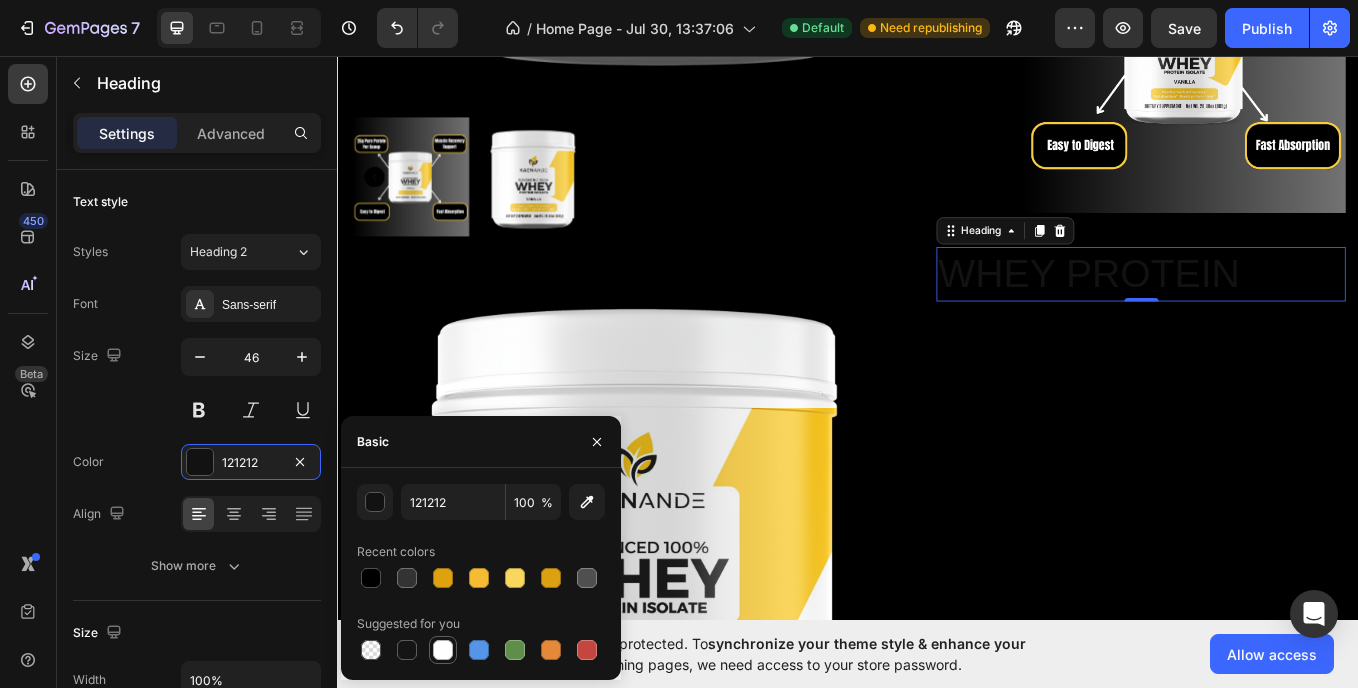 click at bounding box center [443, 650] 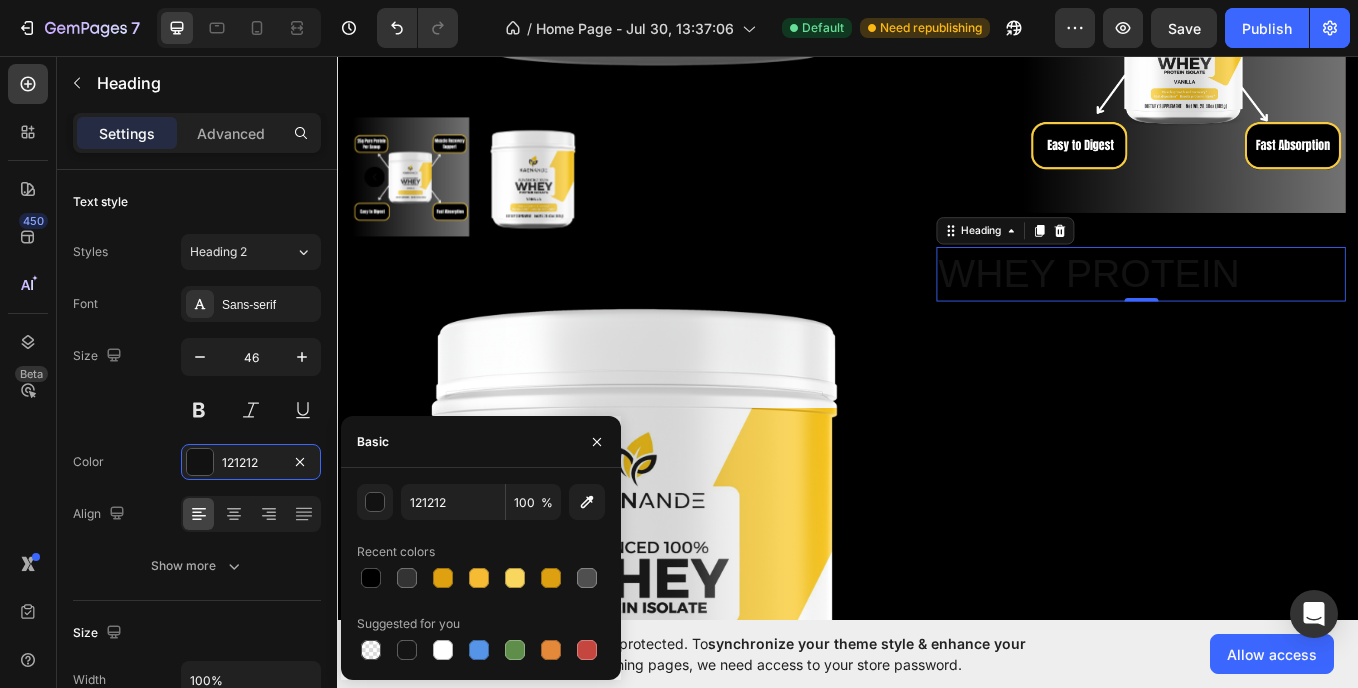 type on "FFFFFF" 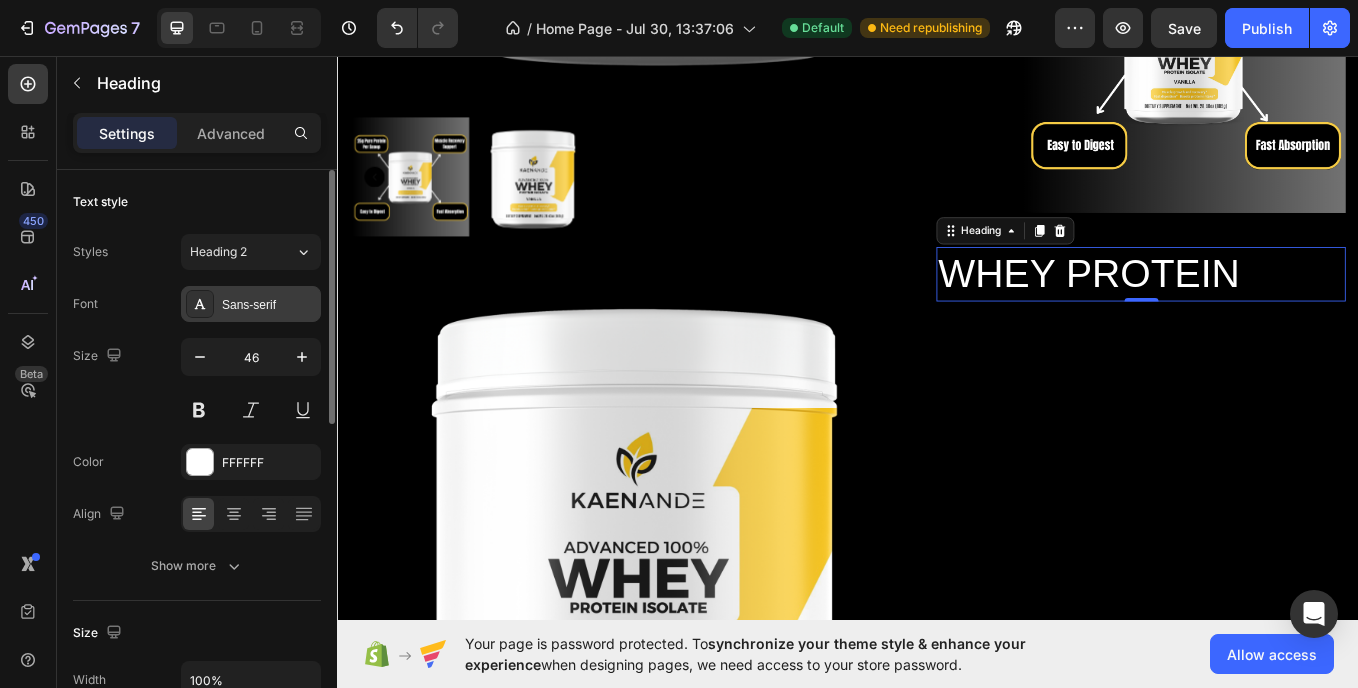 click on "Sans-serif" at bounding box center [269, 305] 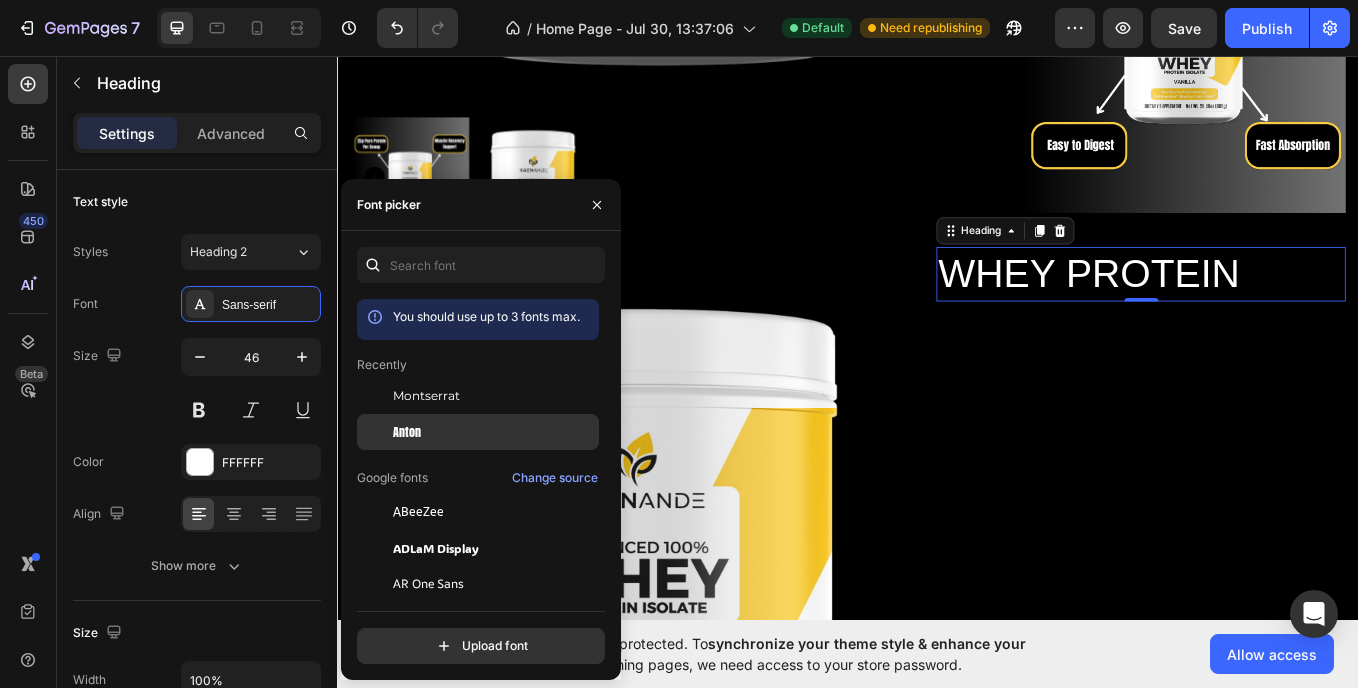 click on "Anton" at bounding box center (407, 432) 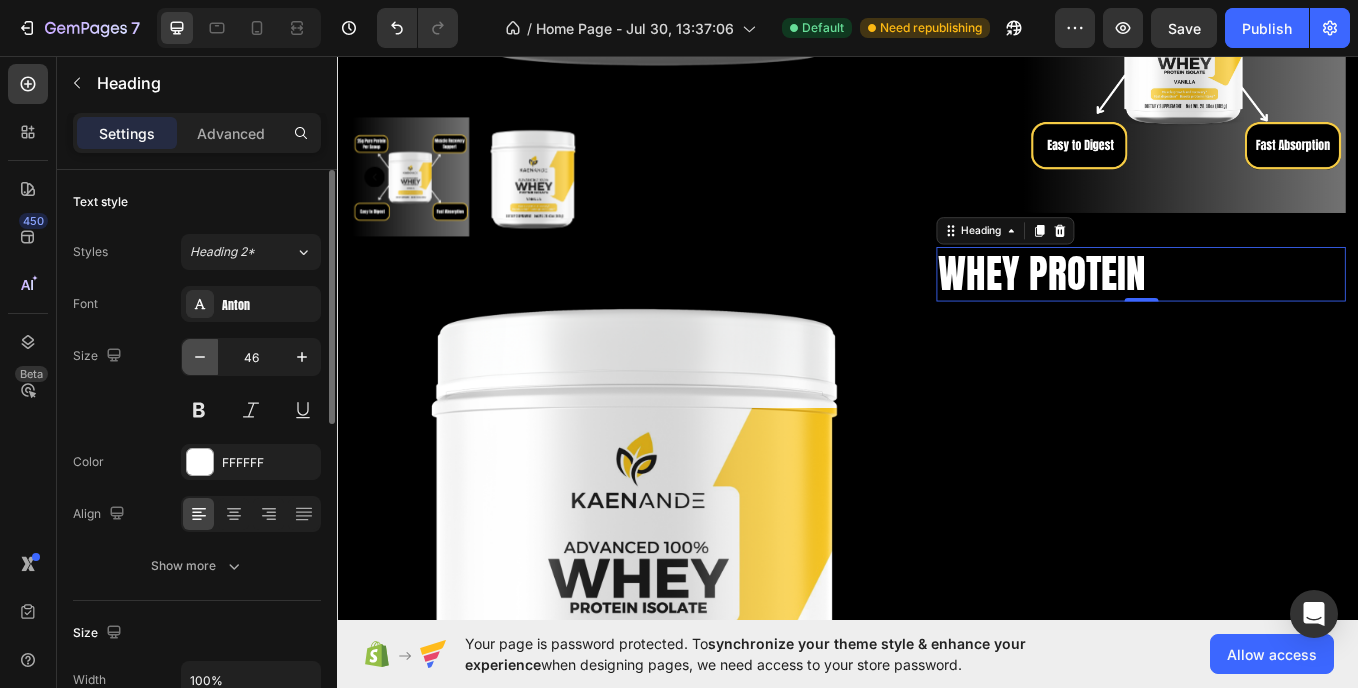 click 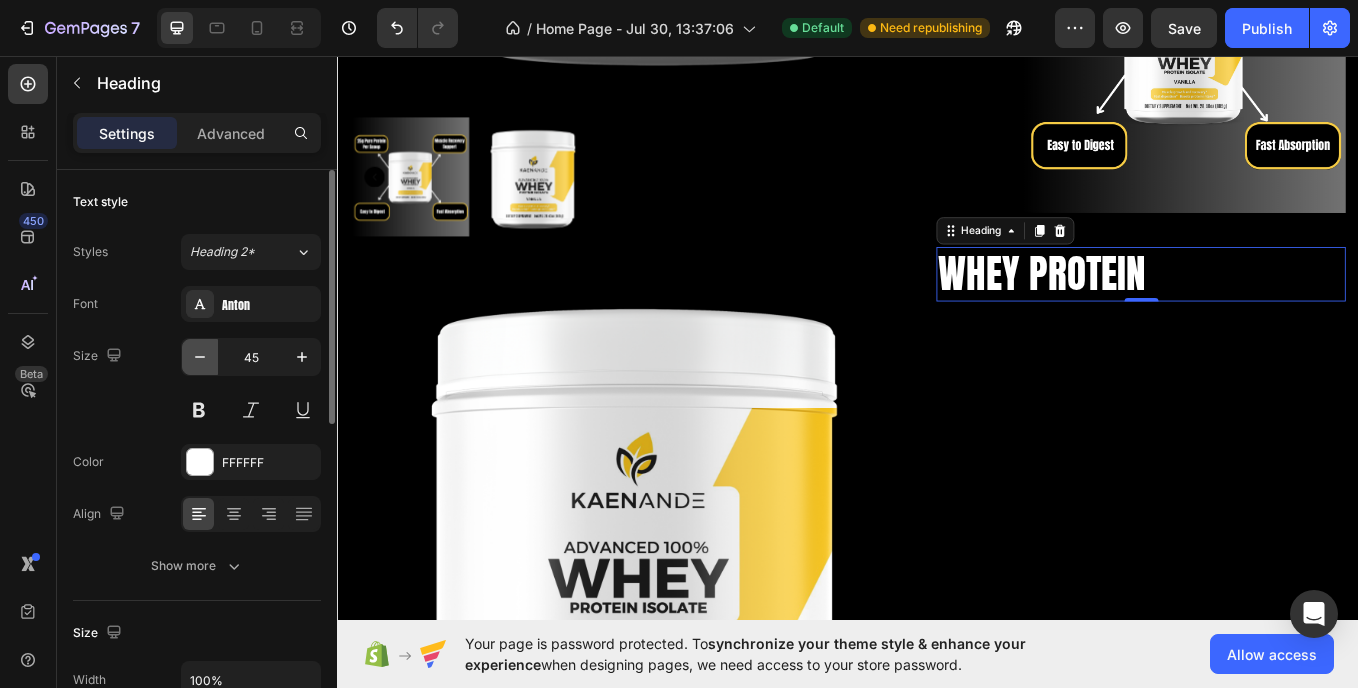 click 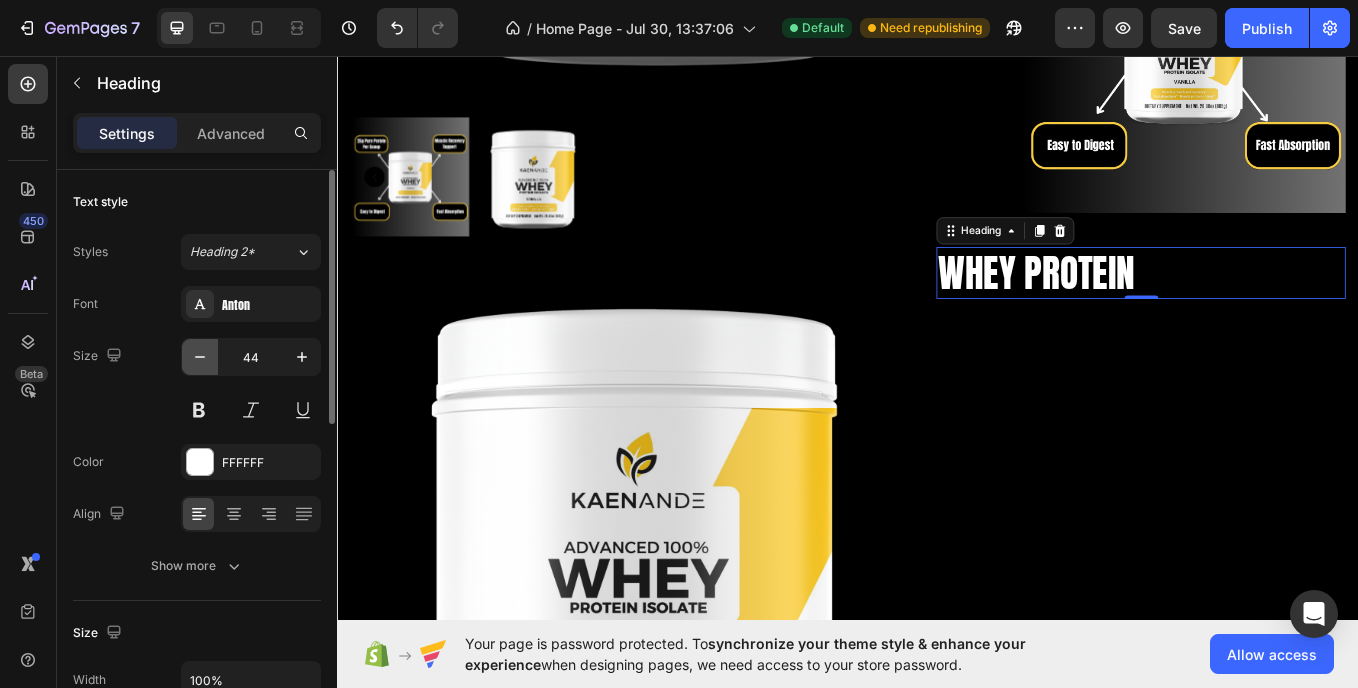 click 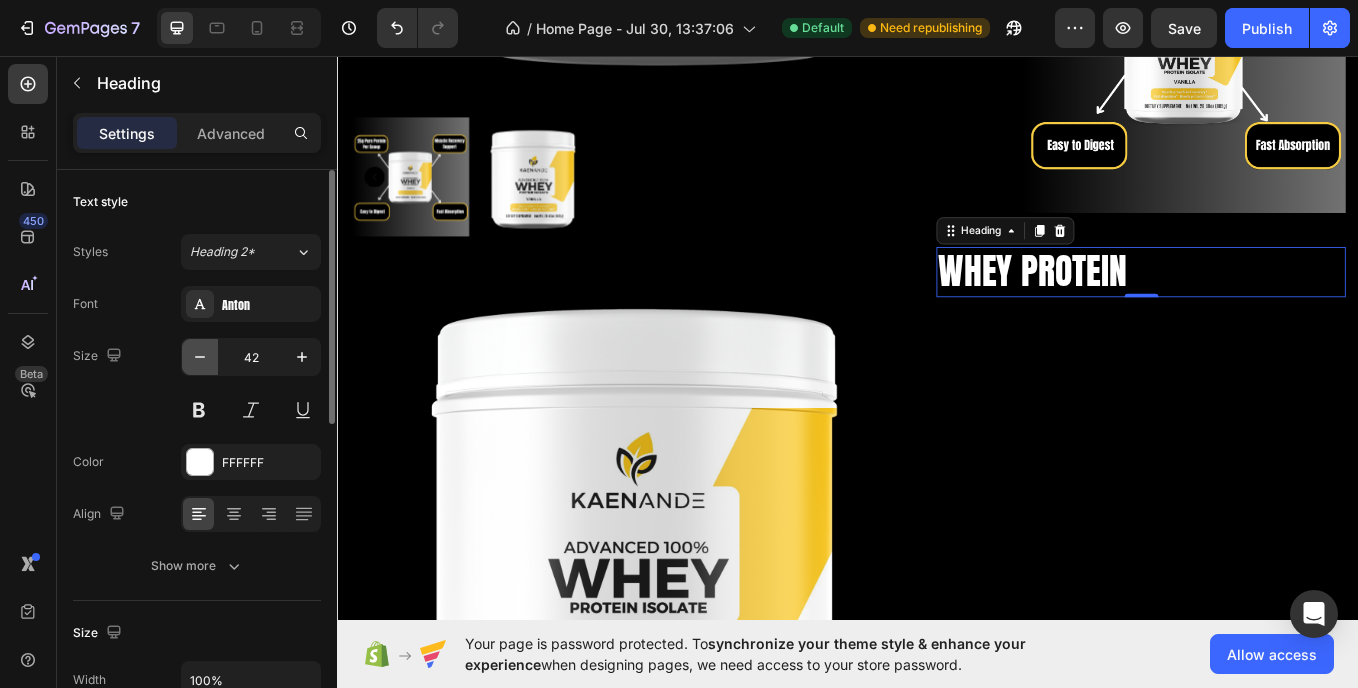 click 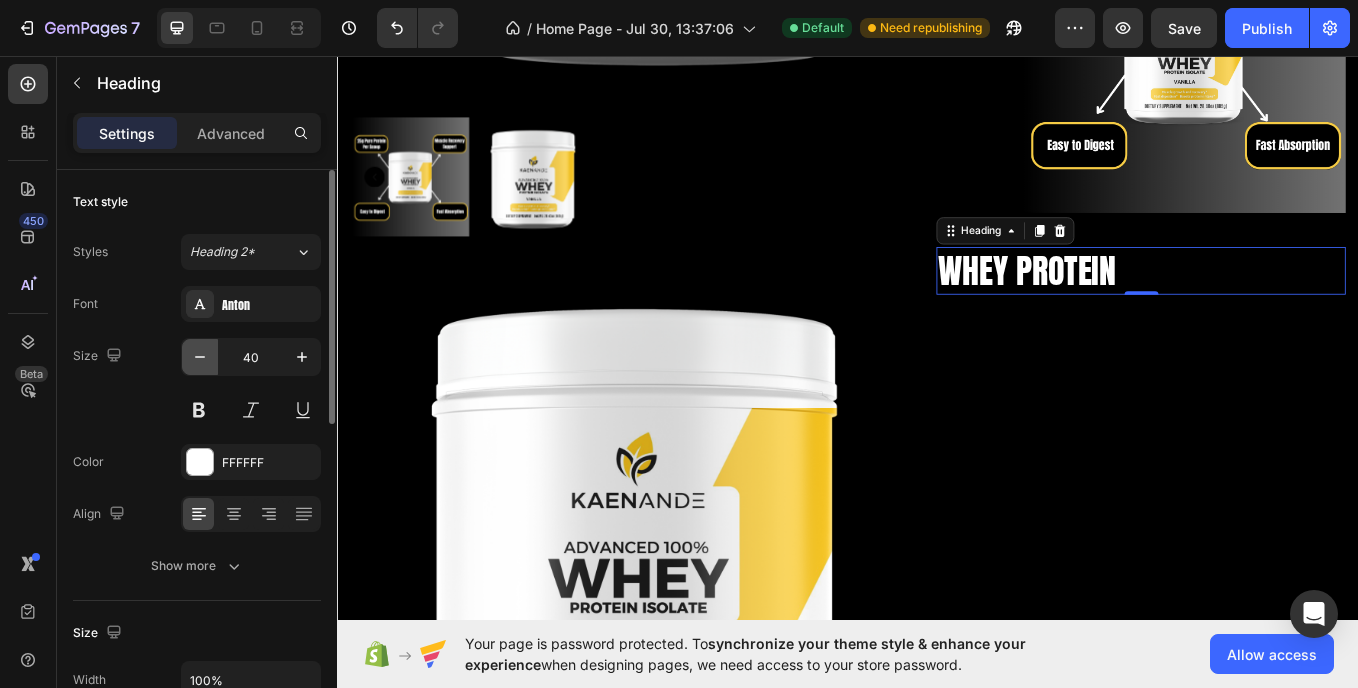 click 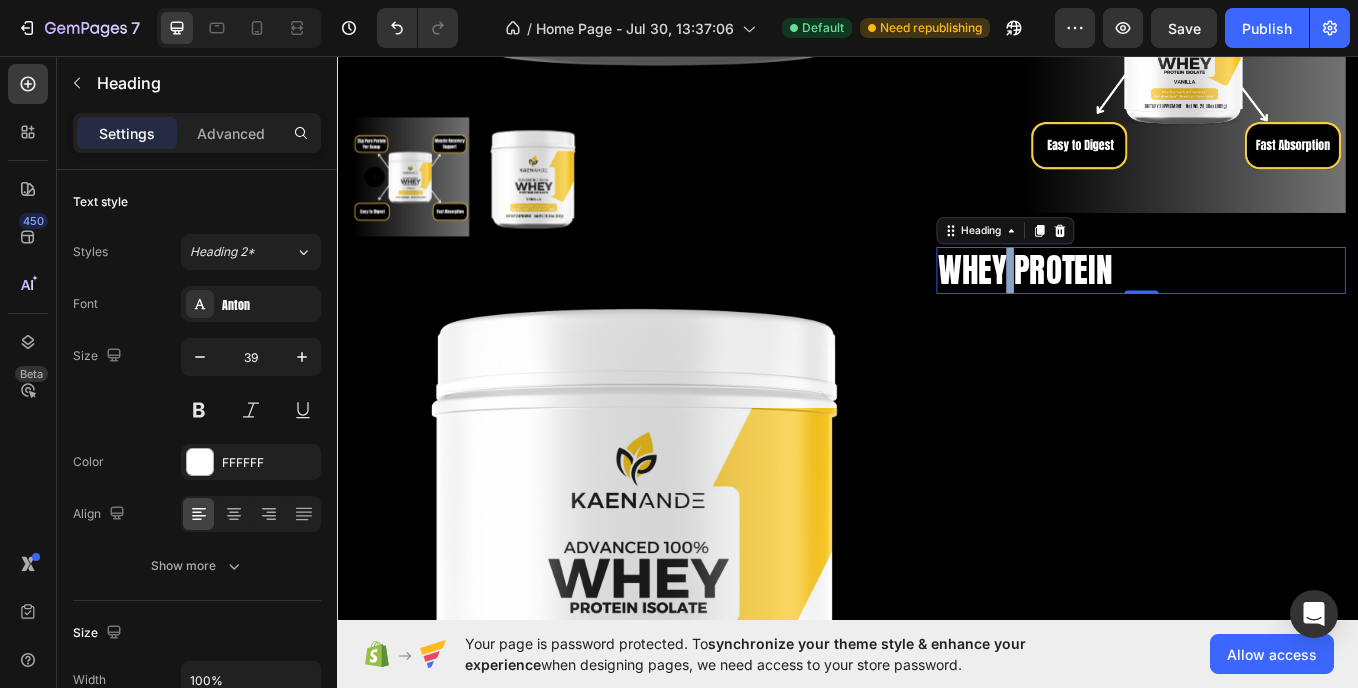 click on "WHEY PROTEIN" at bounding box center (1281, 307) 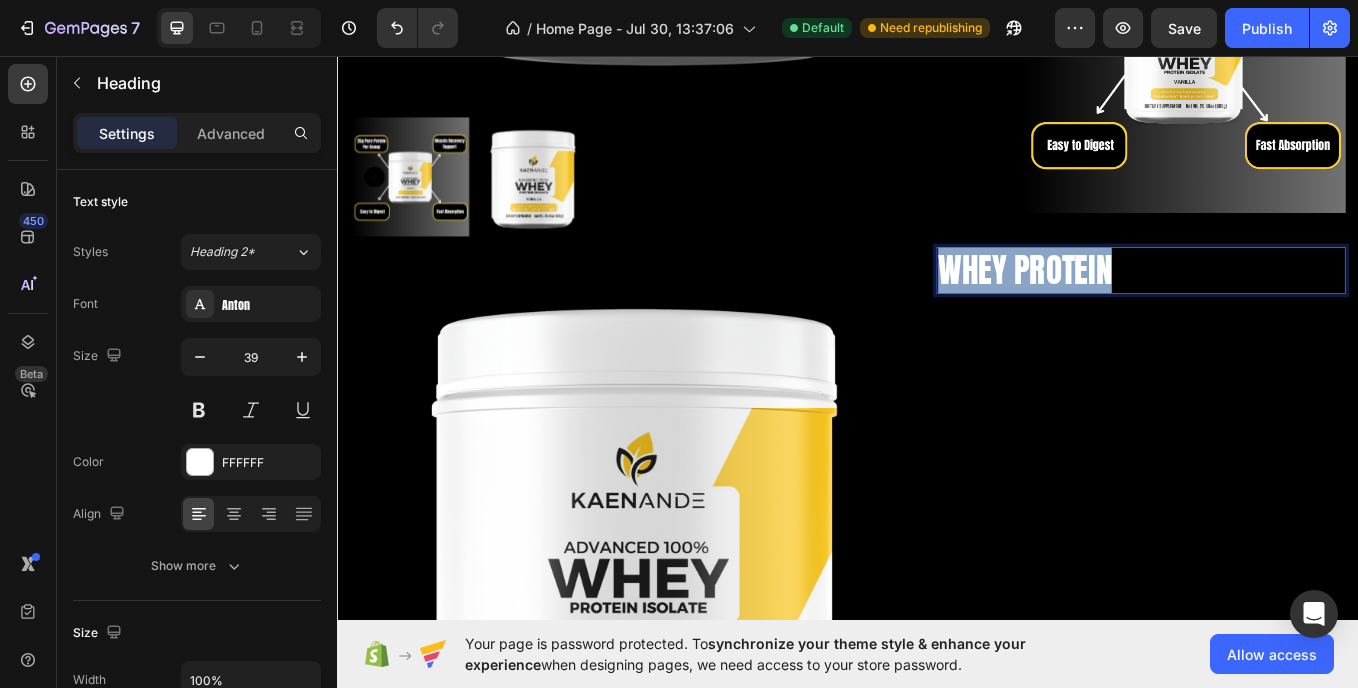click on "WHEY PROTEIN" at bounding box center [1281, 307] 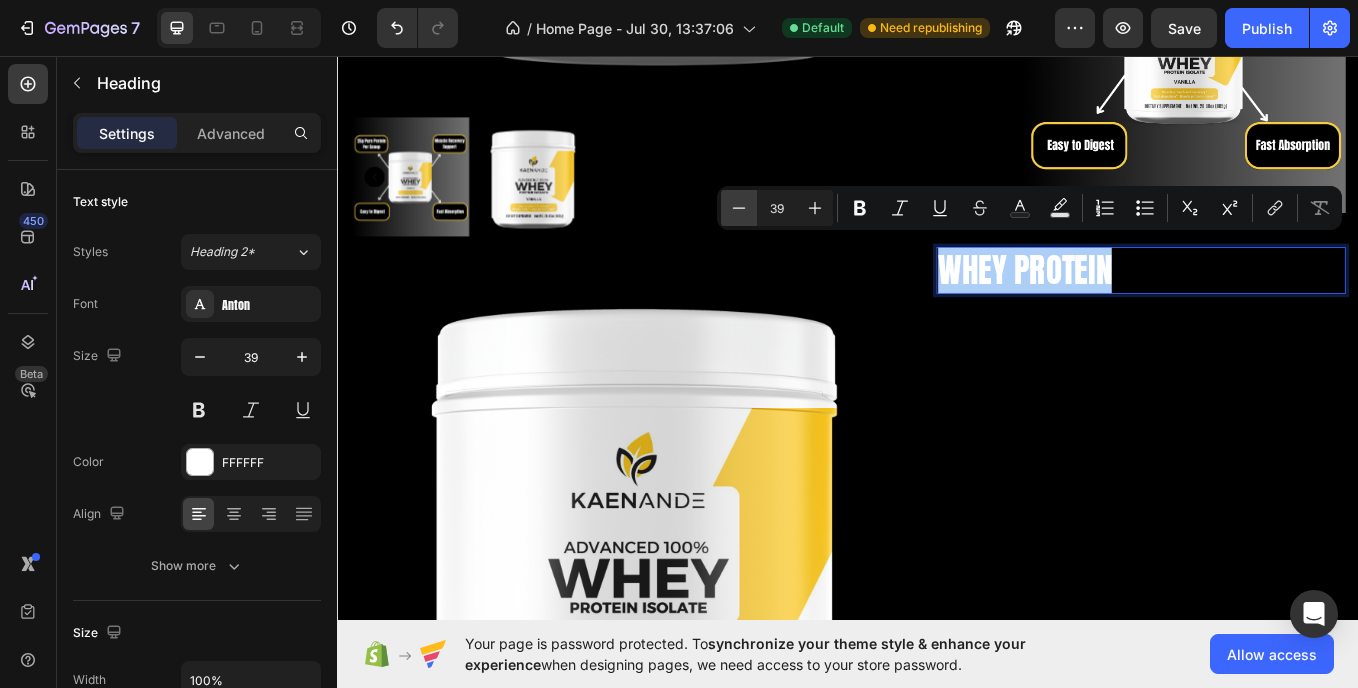 click 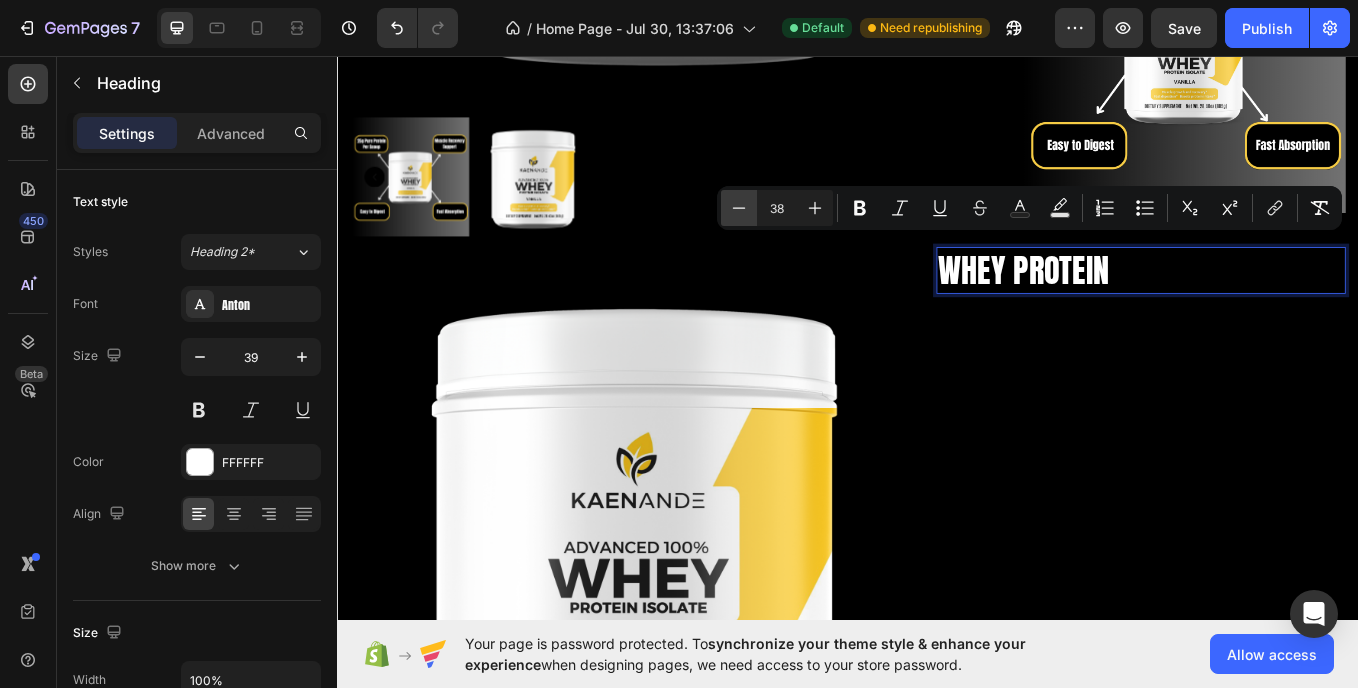 click 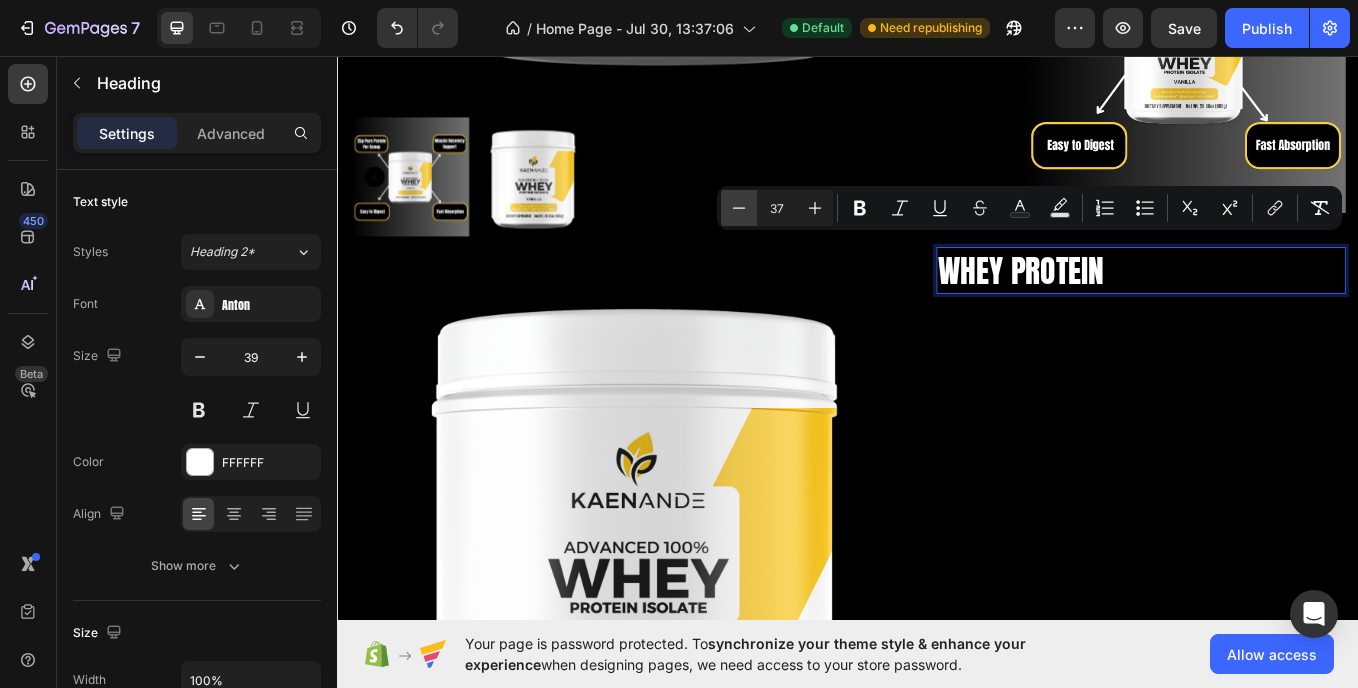 click 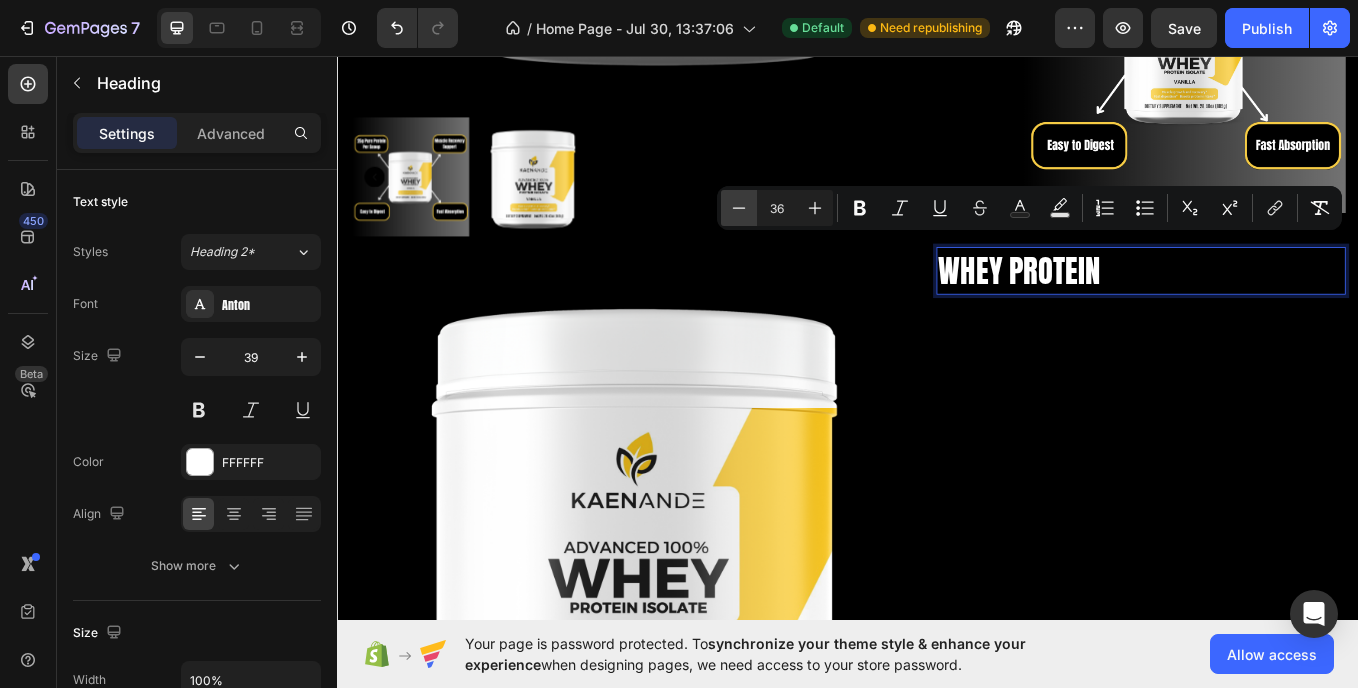 click 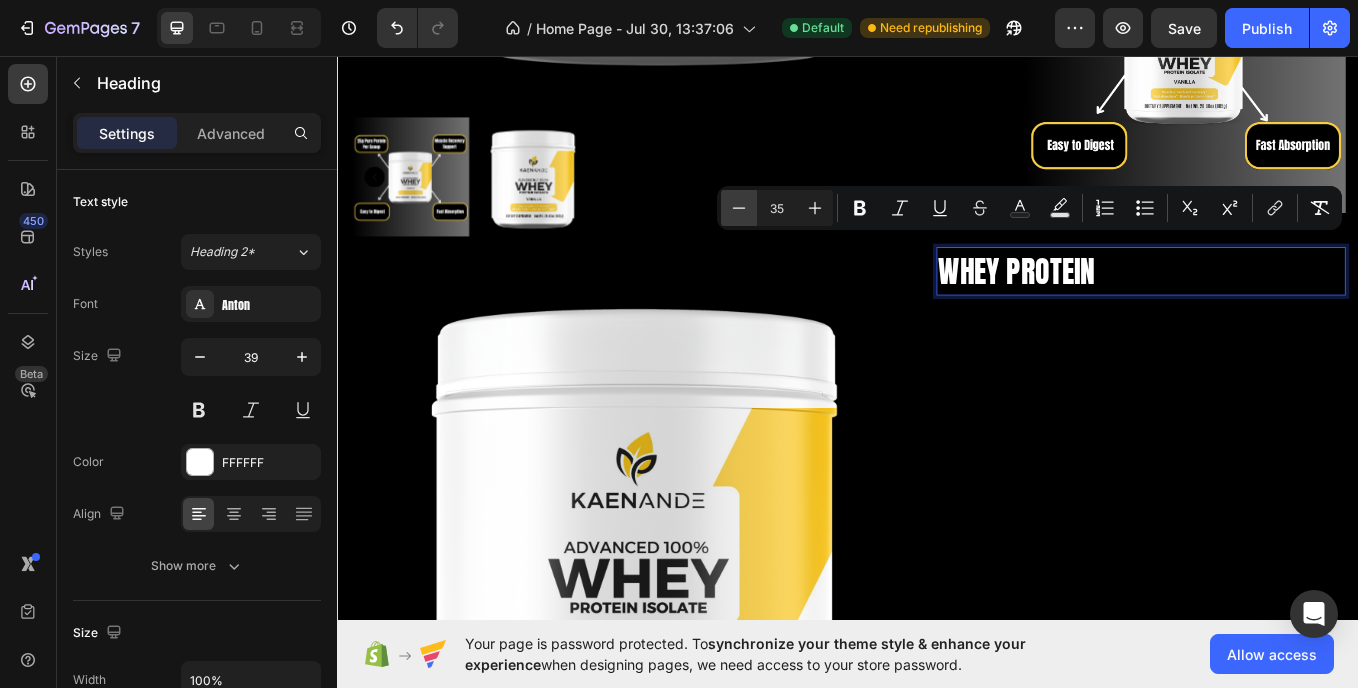 click 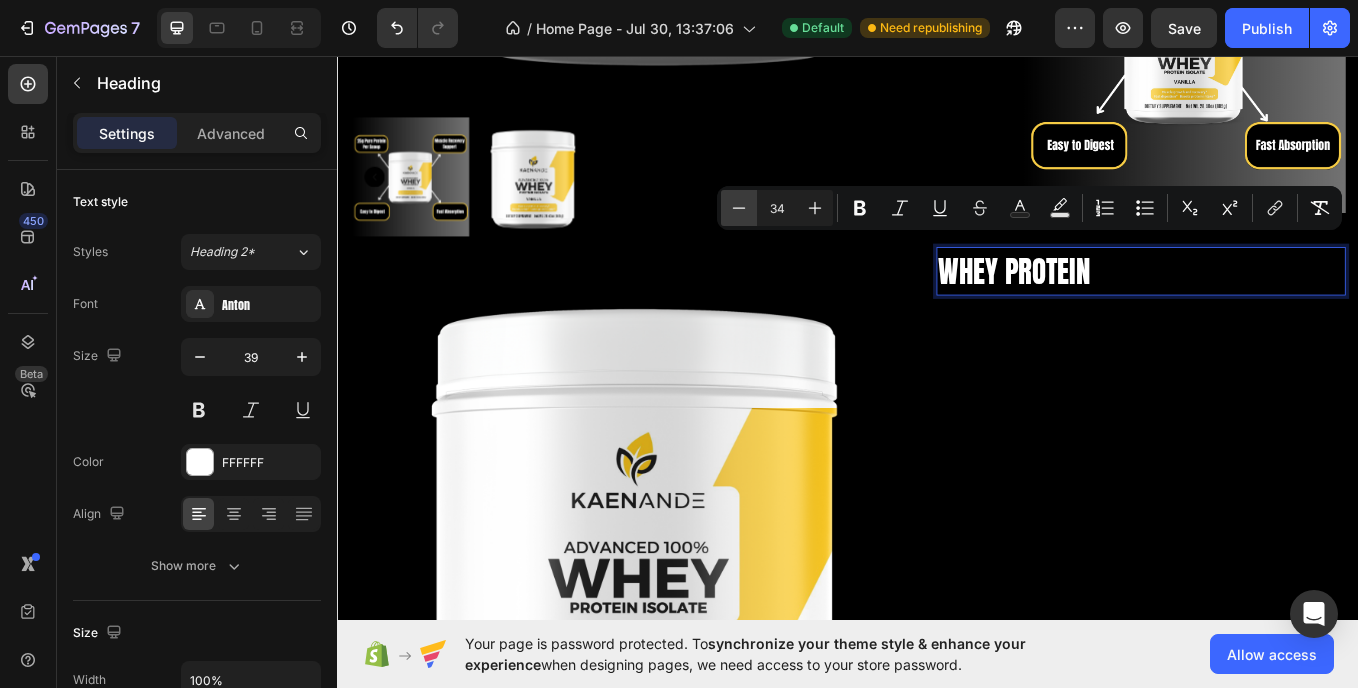 click 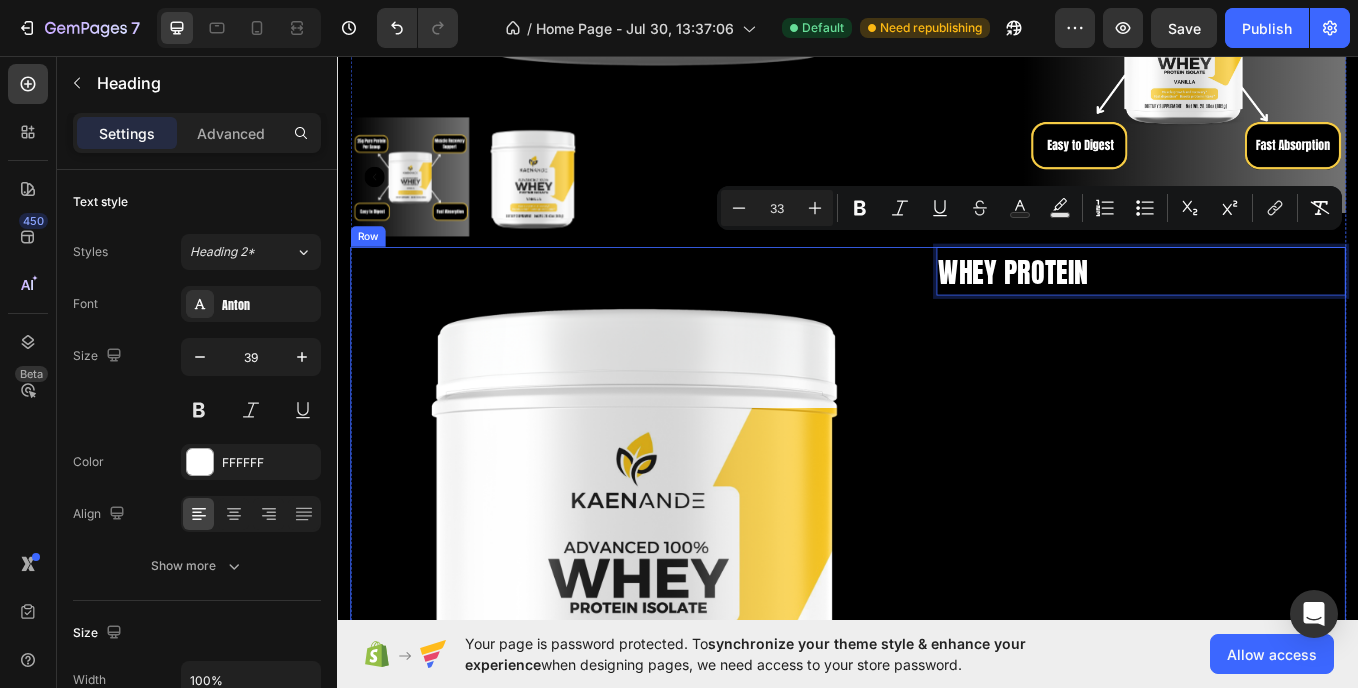 click on "WHEY PROTEIN Heading   0" at bounding box center [1281, 694] 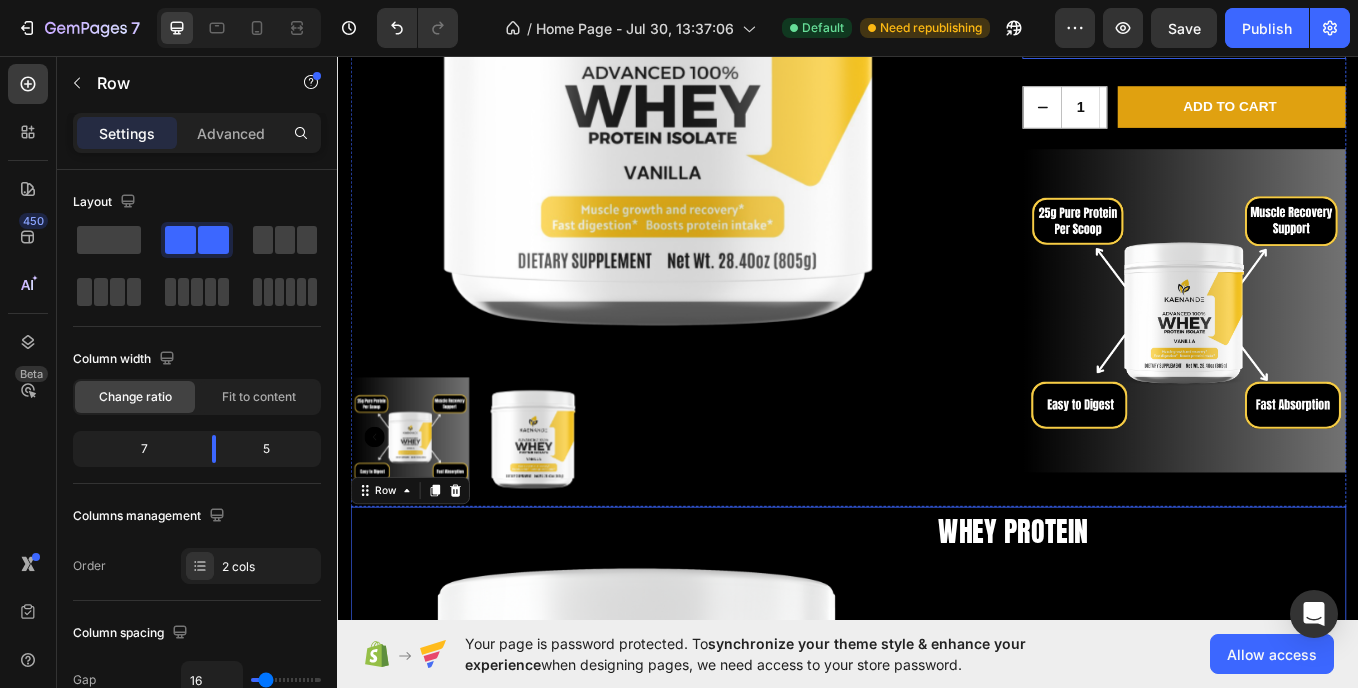 scroll, scrollTop: 1947, scrollLeft: 0, axis: vertical 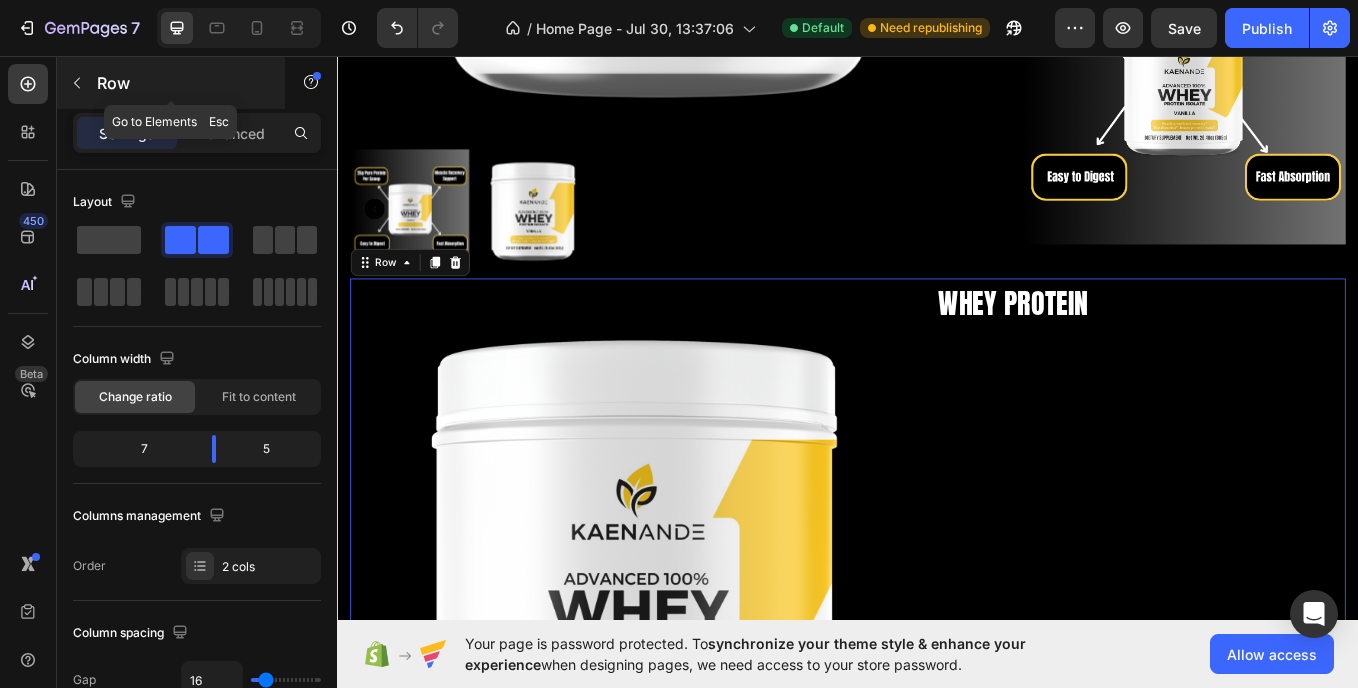 click at bounding box center (77, 83) 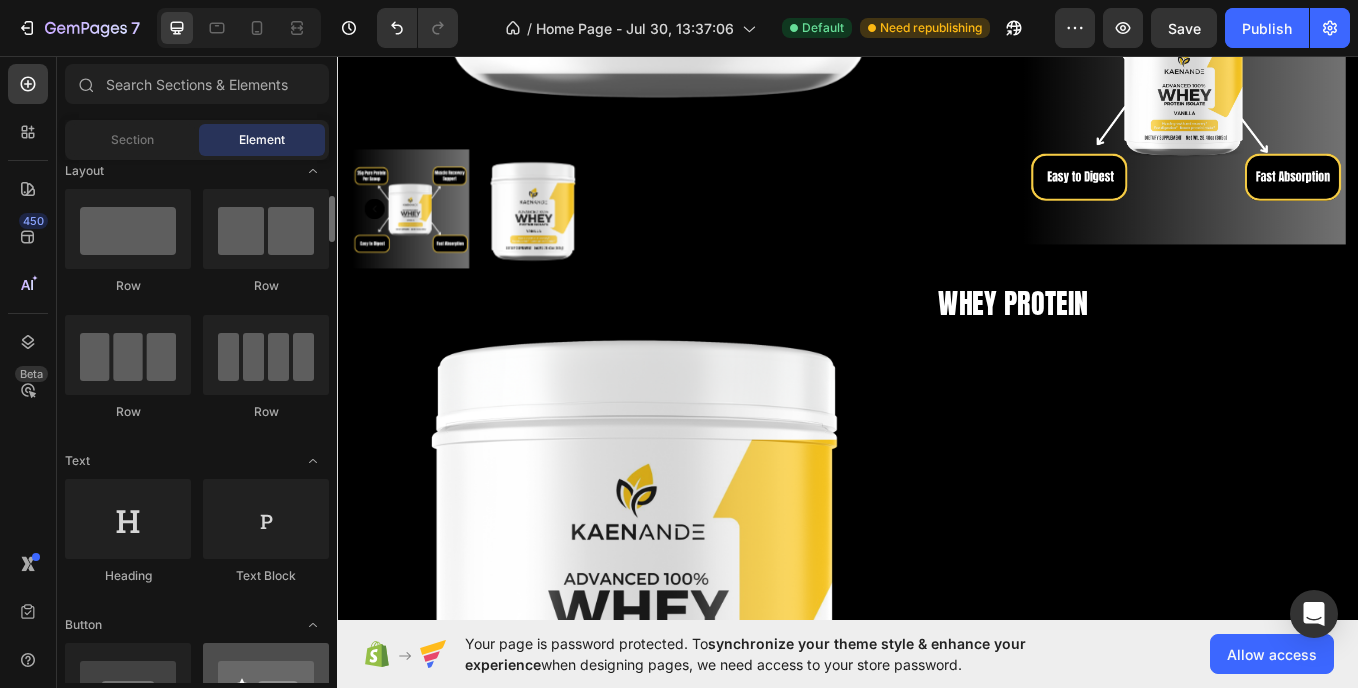 scroll, scrollTop: 0, scrollLeft: 0, axis: both 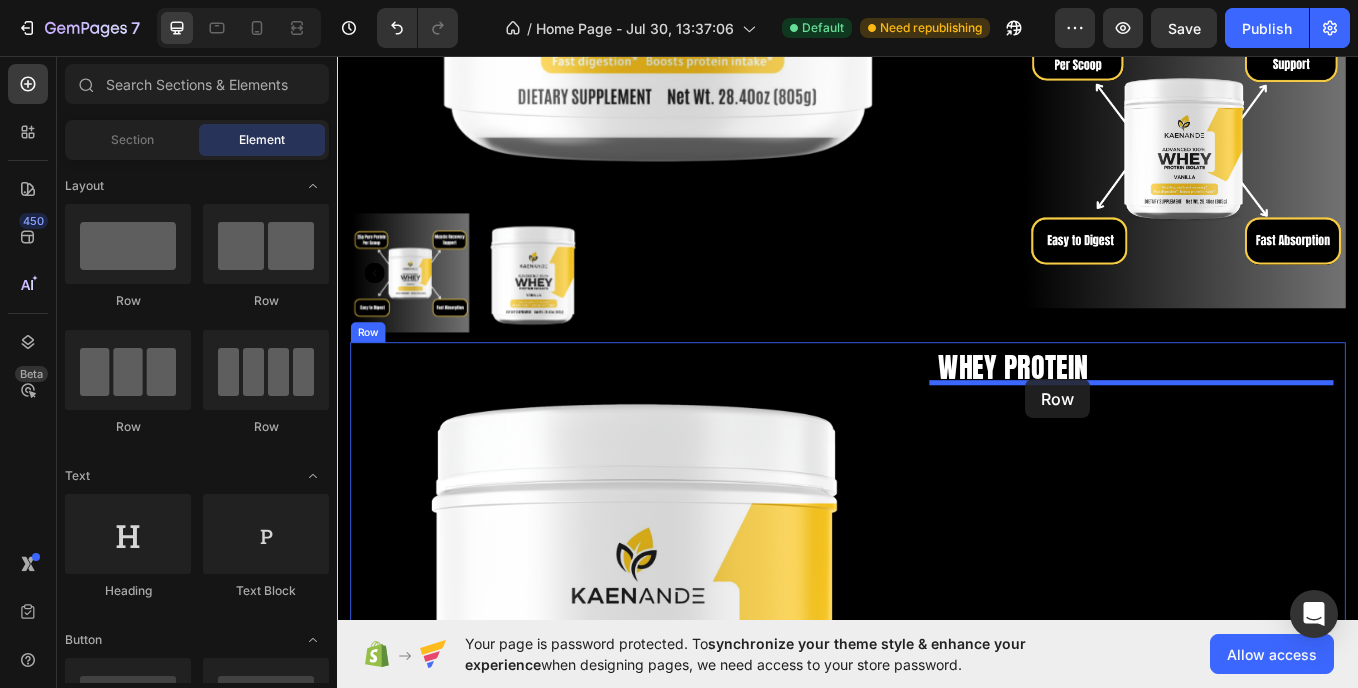 drag, startPoint x: 573, startPoint y: 314, endPoint x: 1146, endPoint y: 436, distance: 585.8438 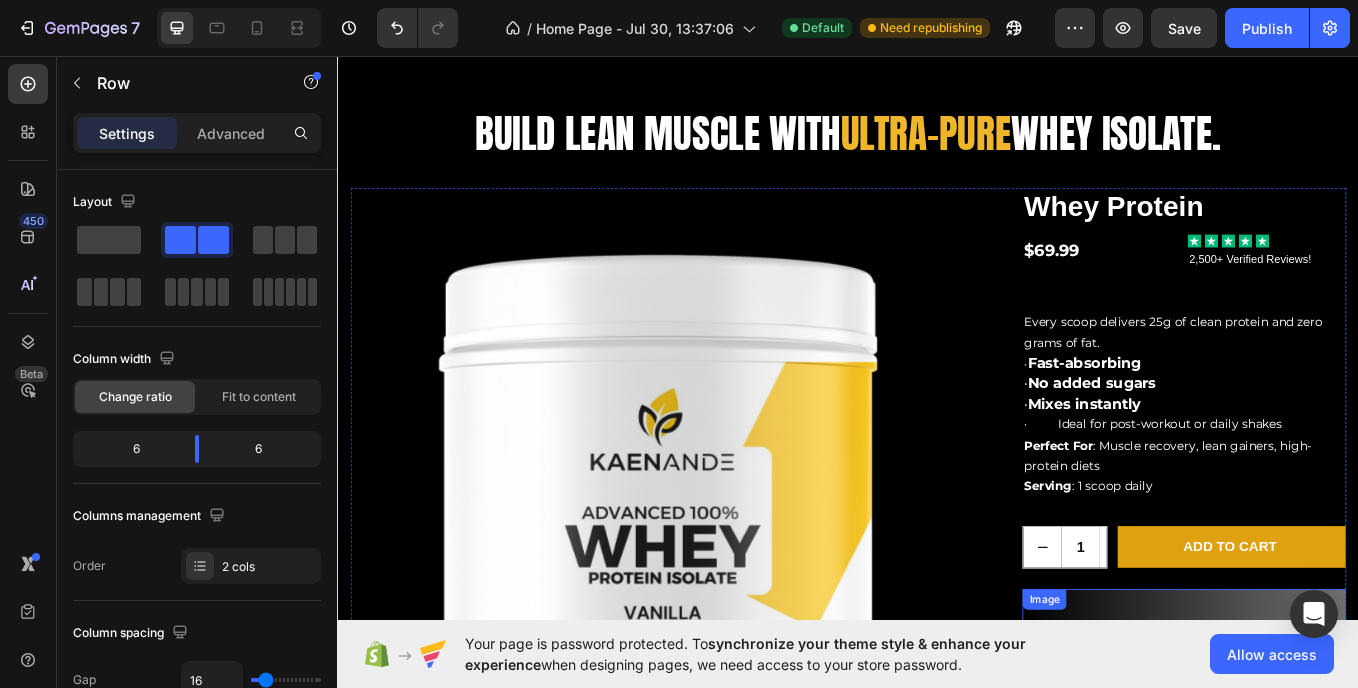 scroll, scrollTop: 1131, scrollLeft: 0, axis: vertical 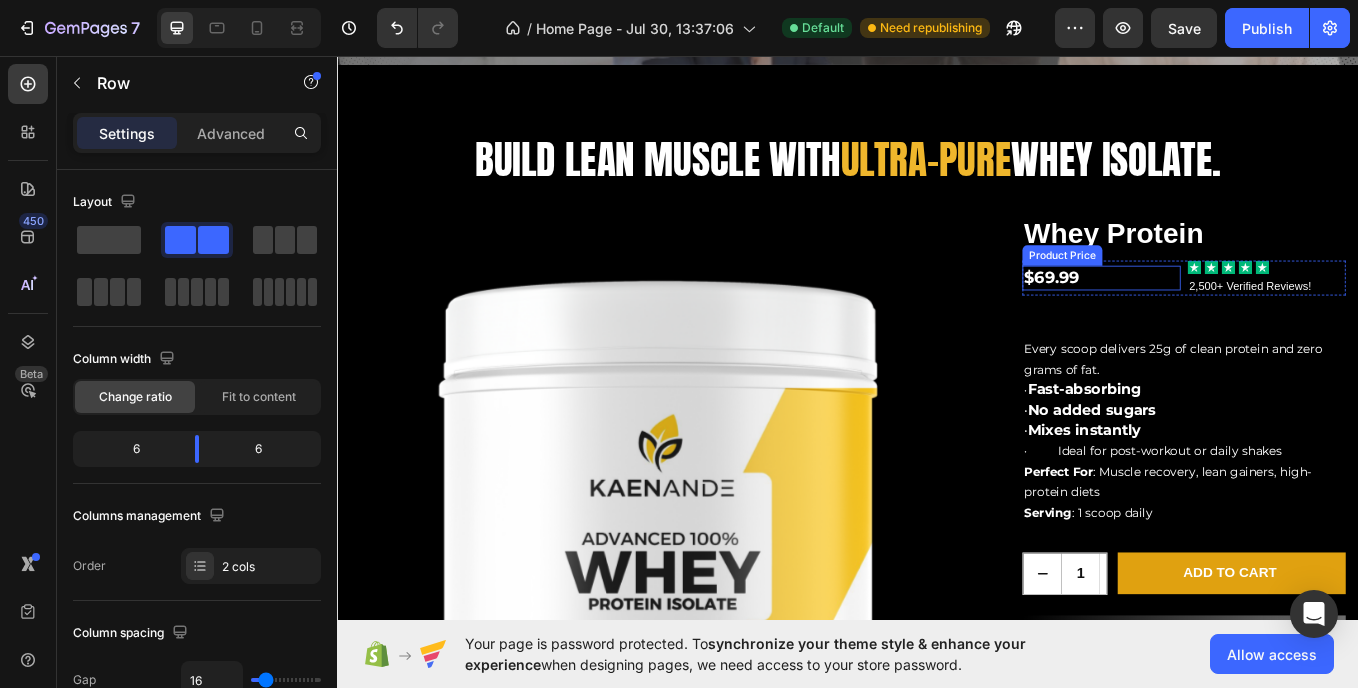 click on "$69.99" at bounding box center (1235, 316) 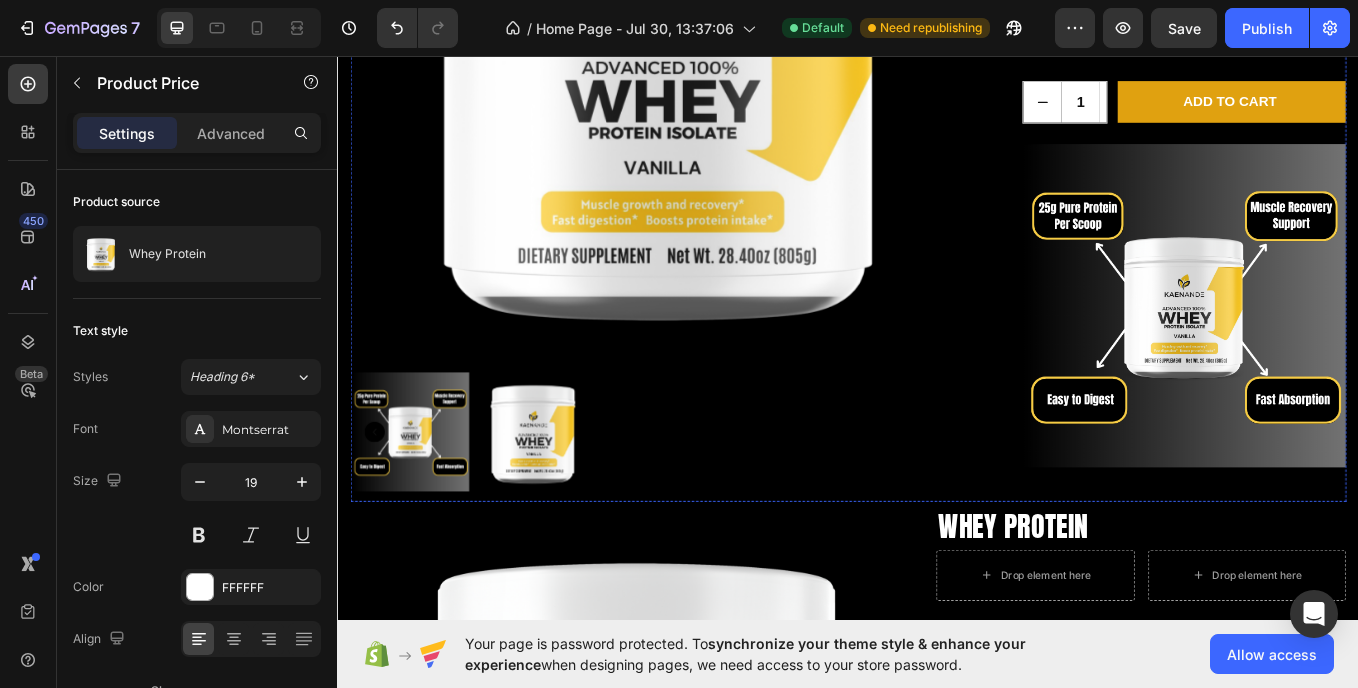 scroll, scrollTop: 1928, scrollLeft: 0, axis: vertical 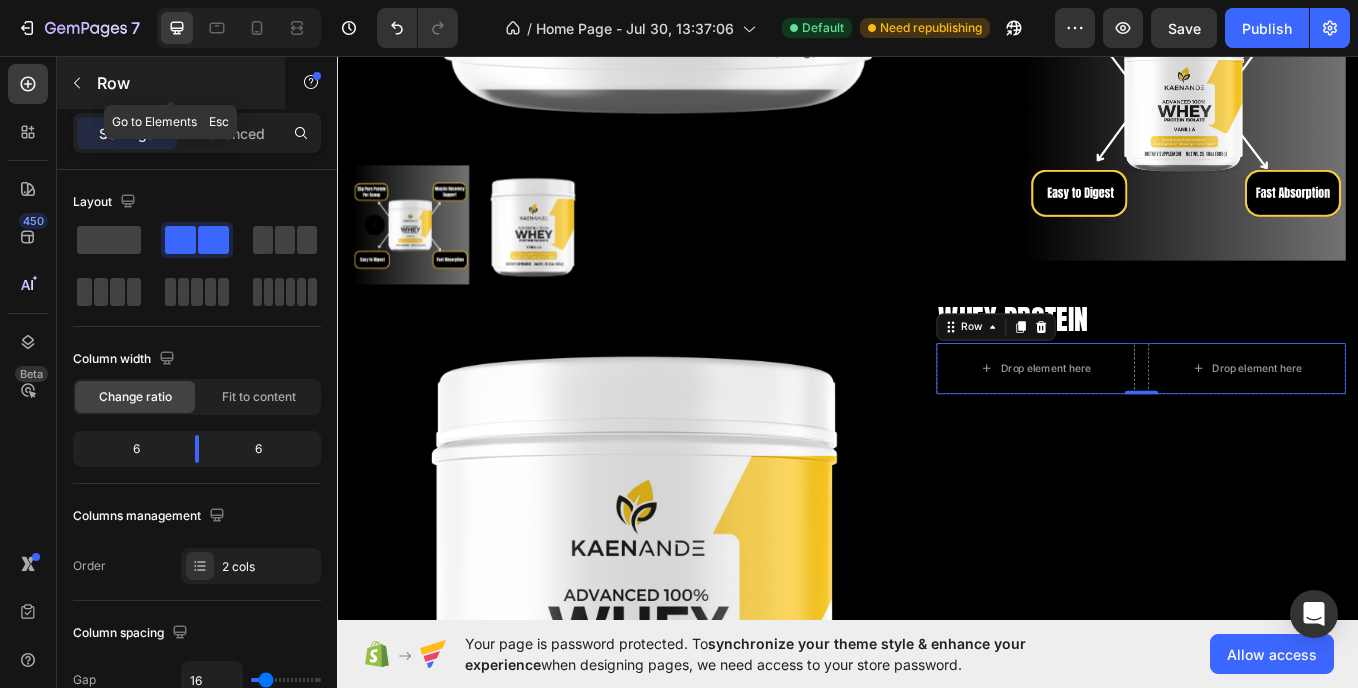 click on "Row" at bounding box center [171, 83] 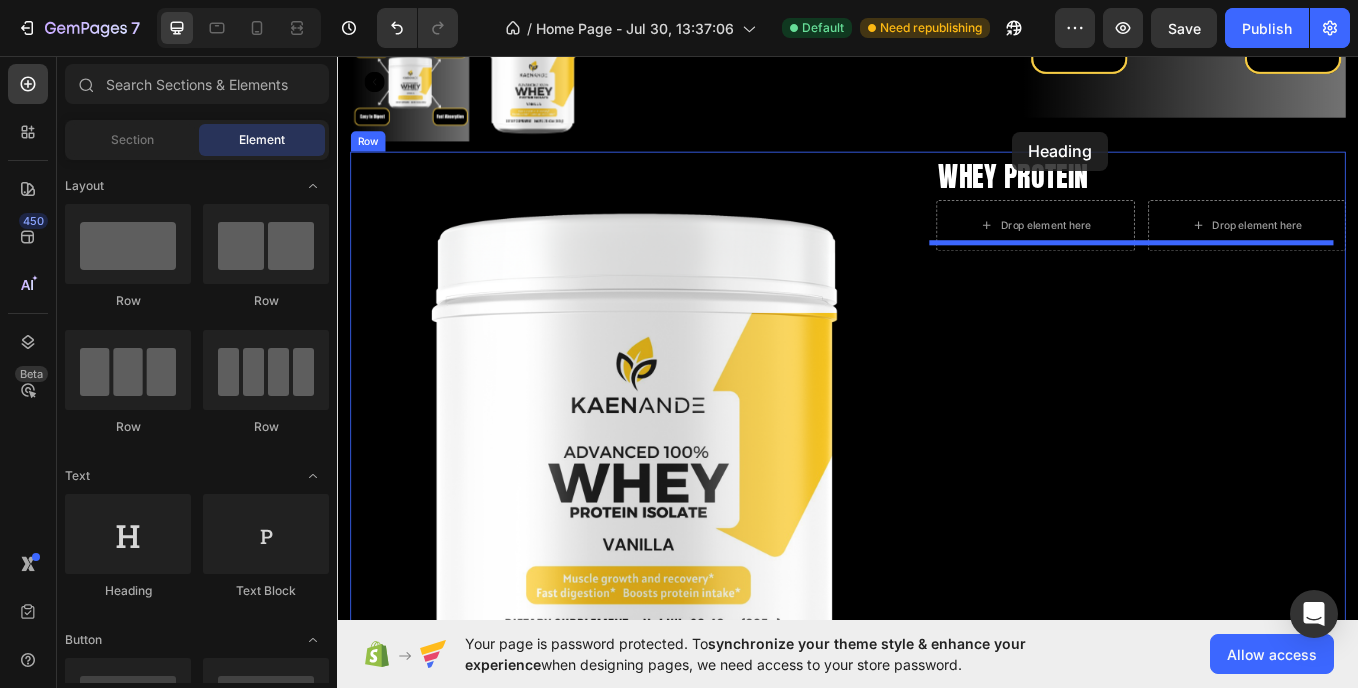 scroll, scrollTop: 2138, scrollLeft: 0, axis: vertical 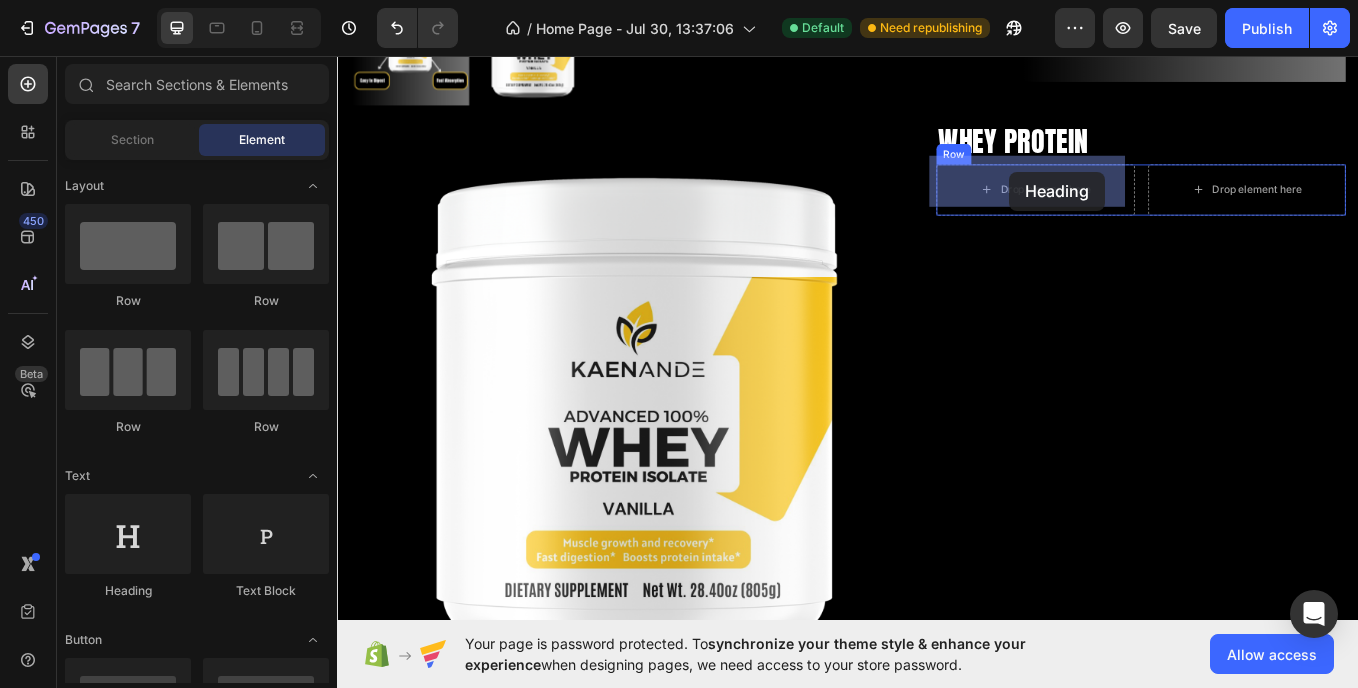 drag, startPoint x: 450, startPoint y: 599, endPoint x: 1127, endPoint y: 192, distance: 789.9228 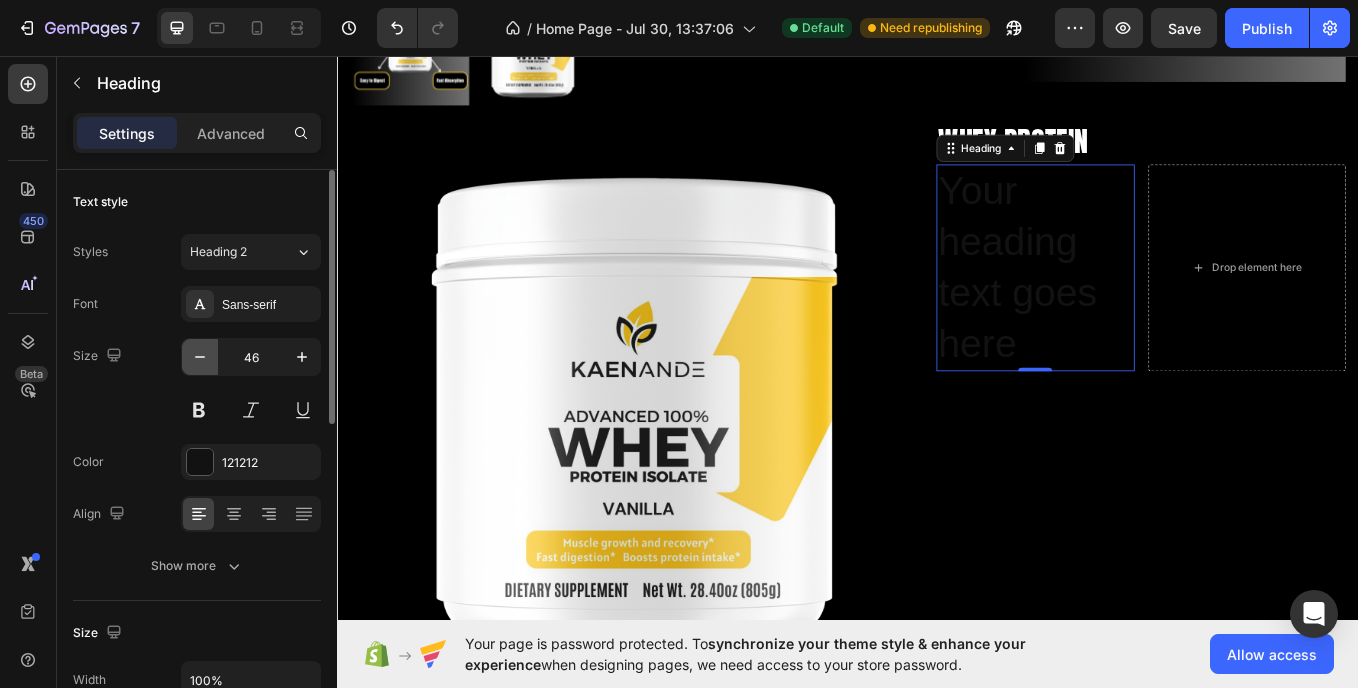 click at bounding box center (200, 357) 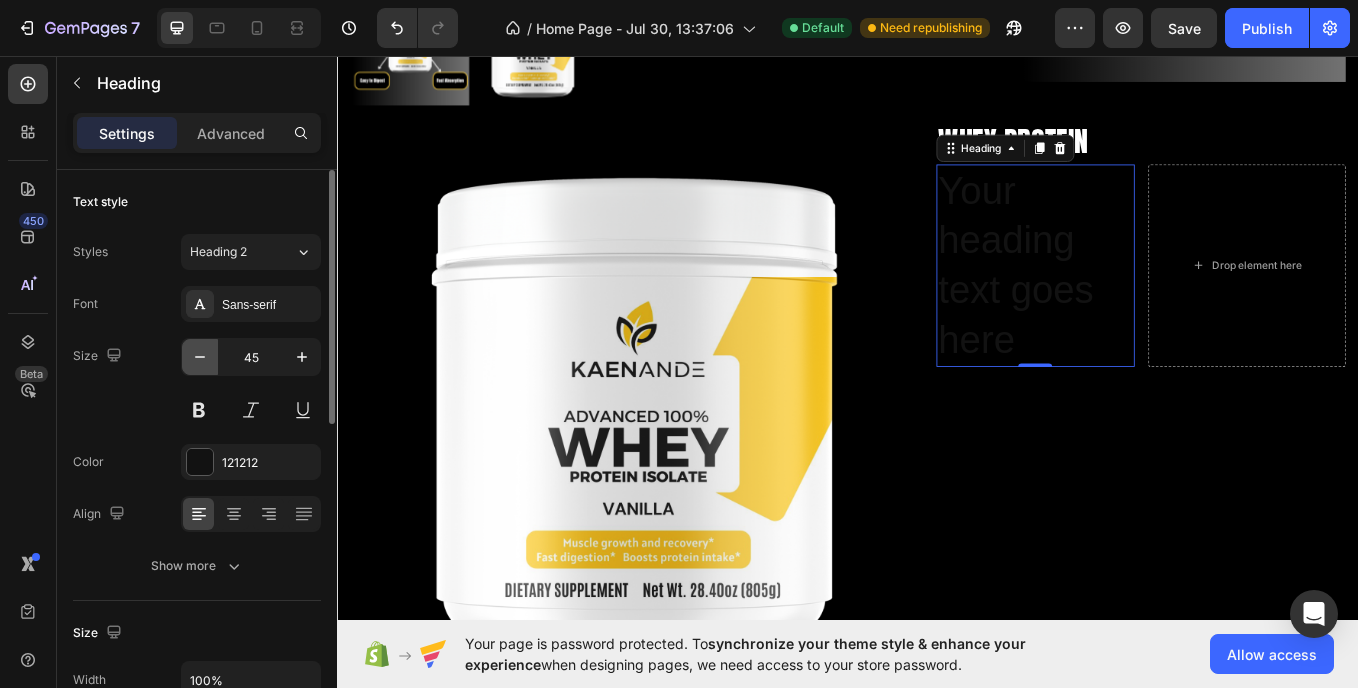 click at bounding box center (200, 357) 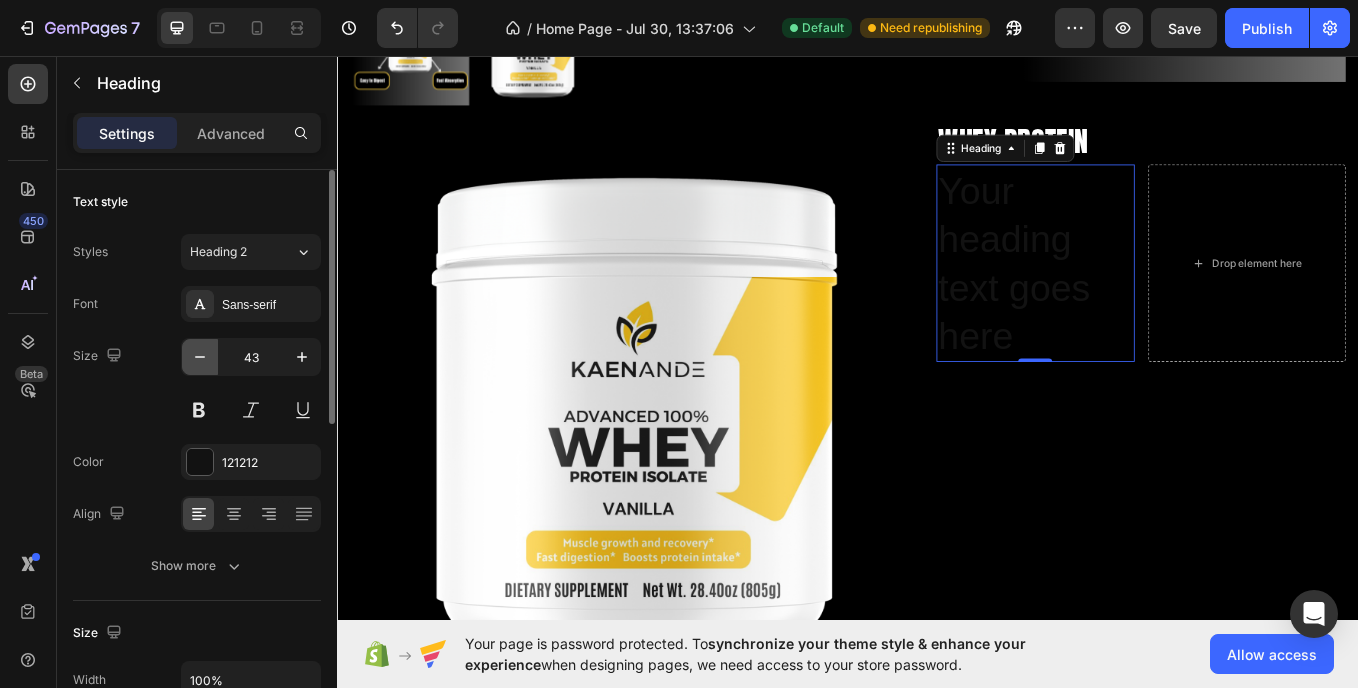 click at bounding box center [200, 357] 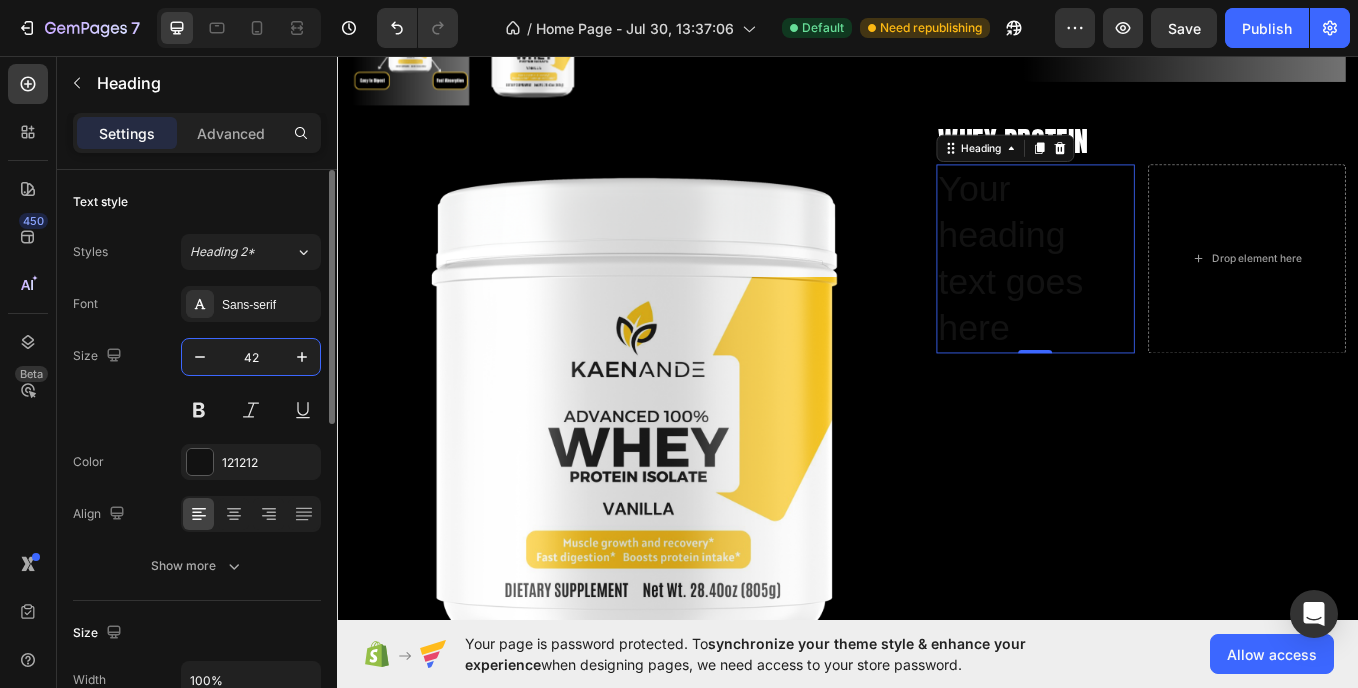 click on "42" at bounding box center (251, 357) 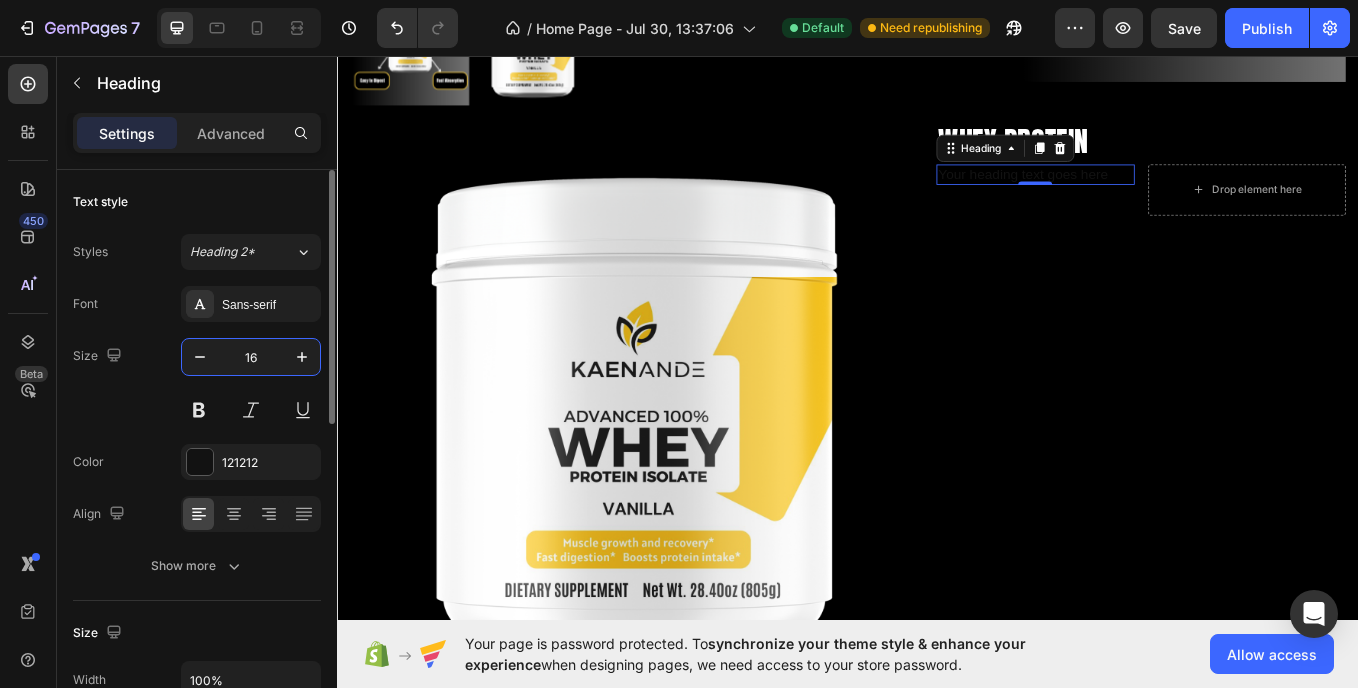 type on "1" 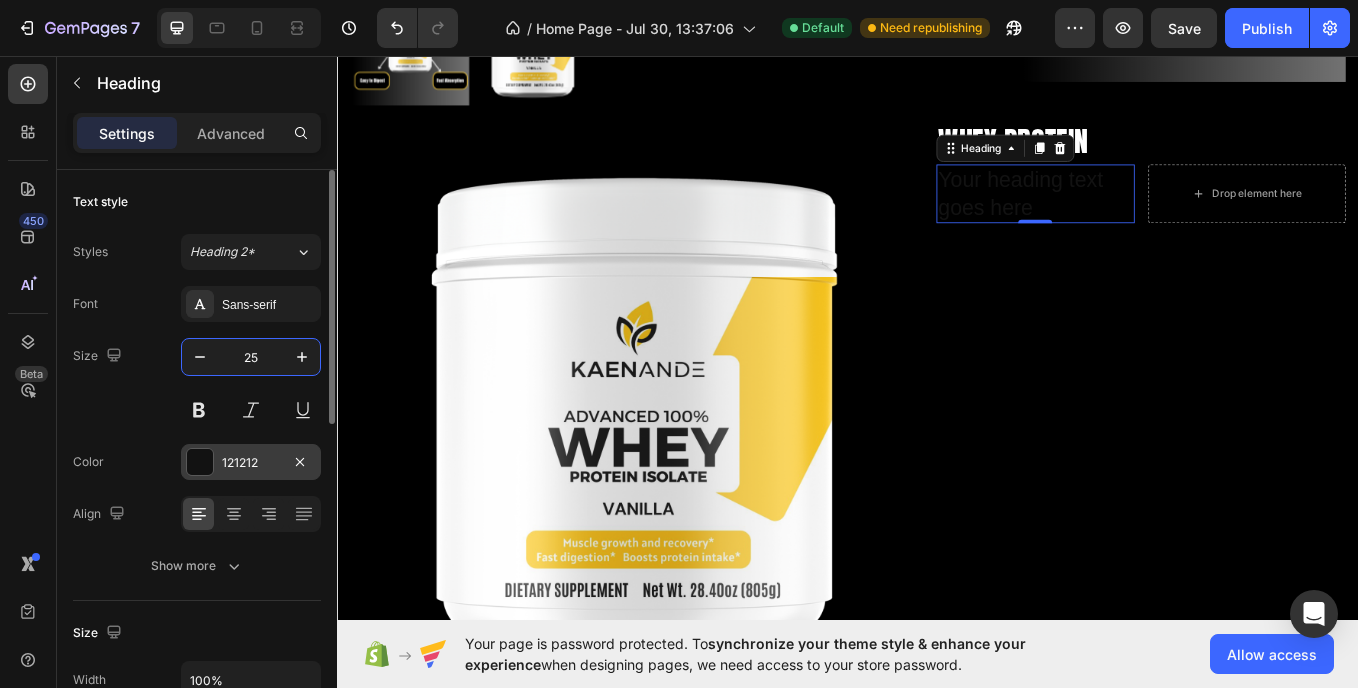 type on "25" 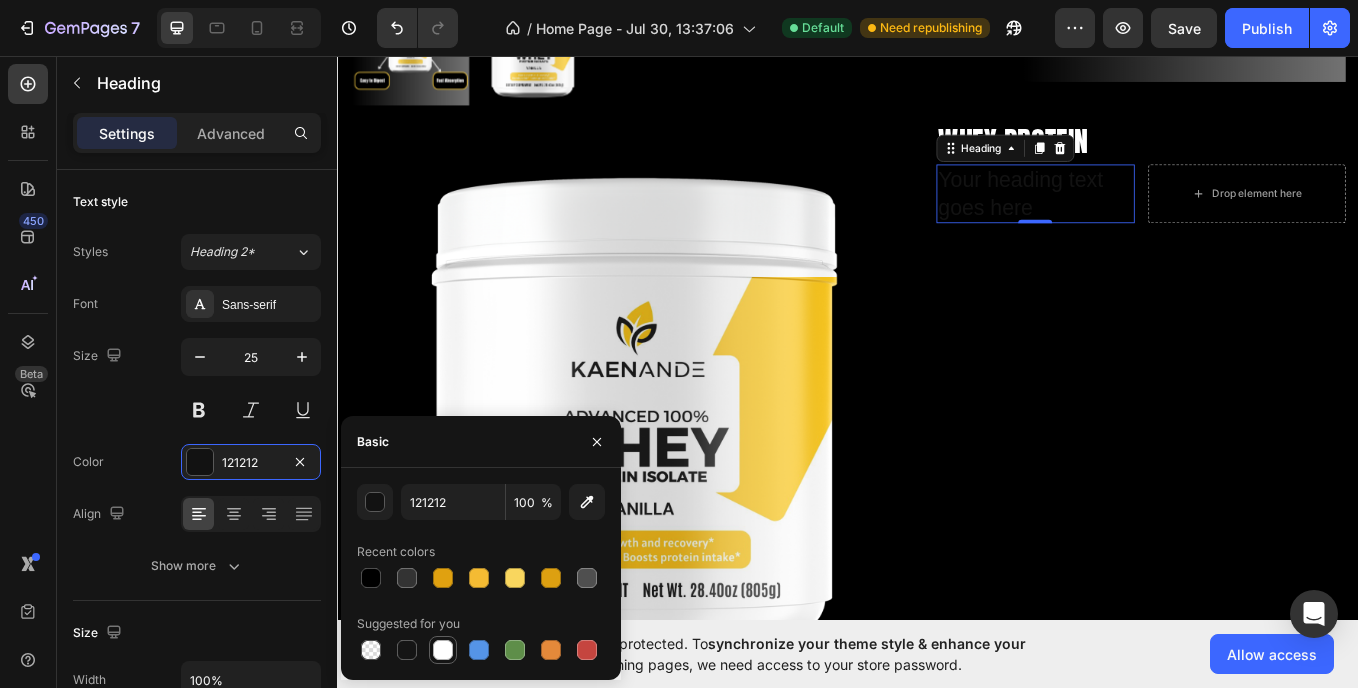 click at bounding box center (443, 650) 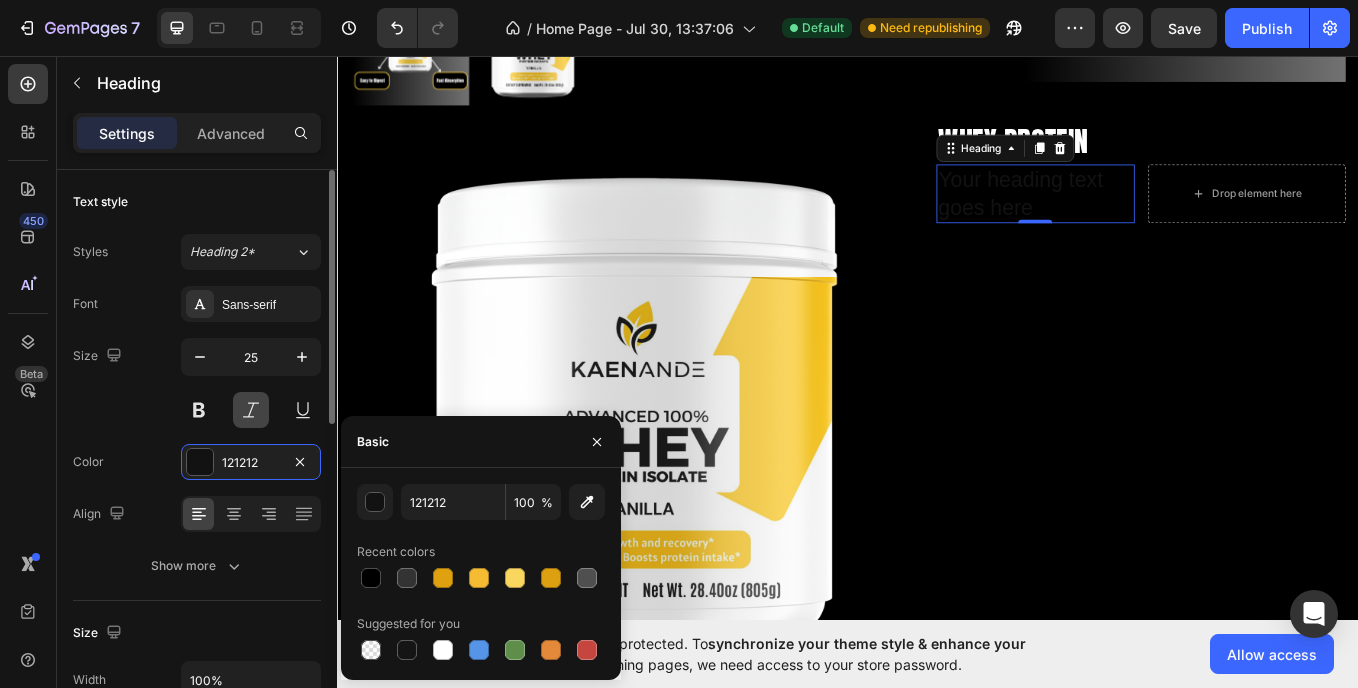 type on "FFFFFF" 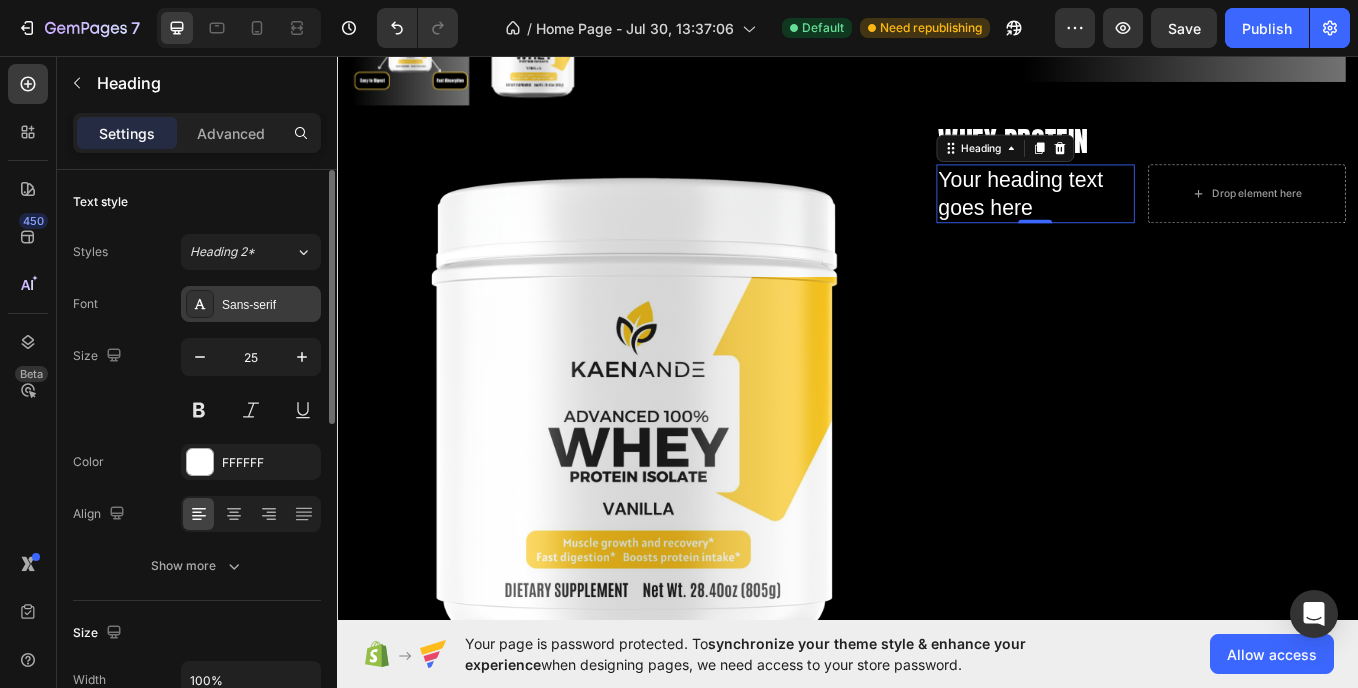 click on "Sans-serif" at bounding box center (269, 305) 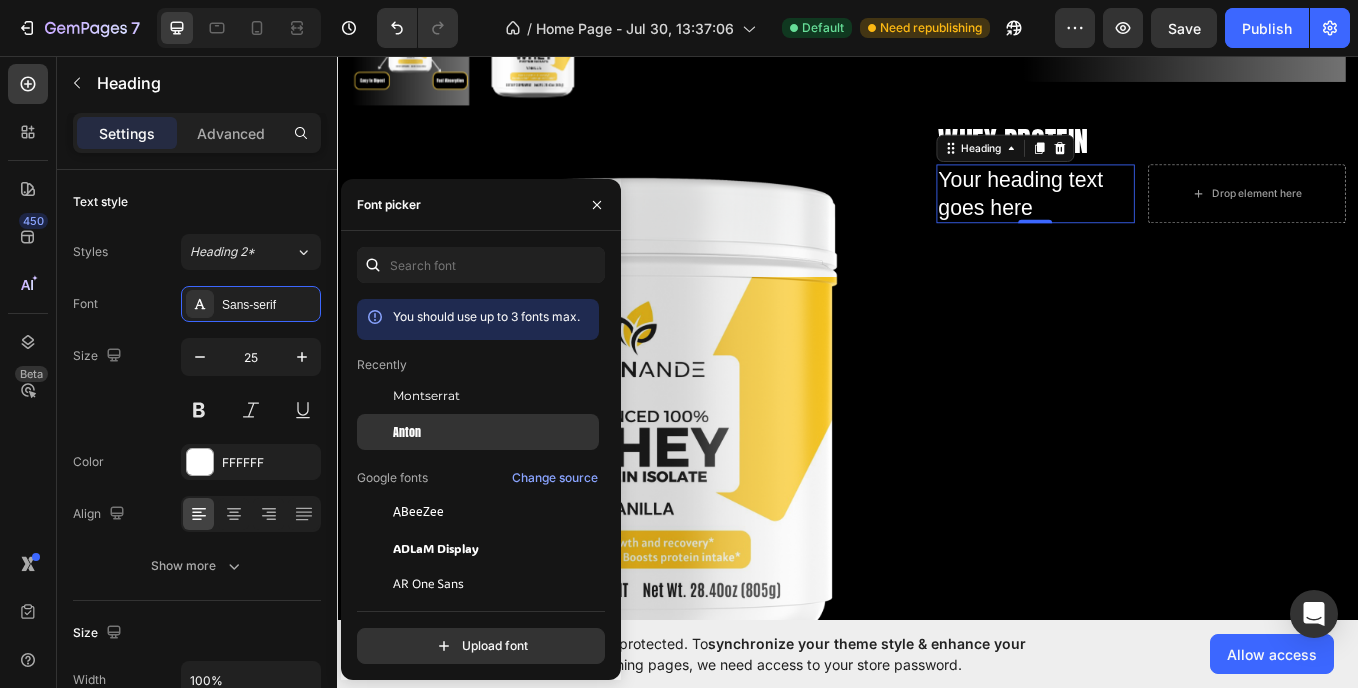 click on "Anton" 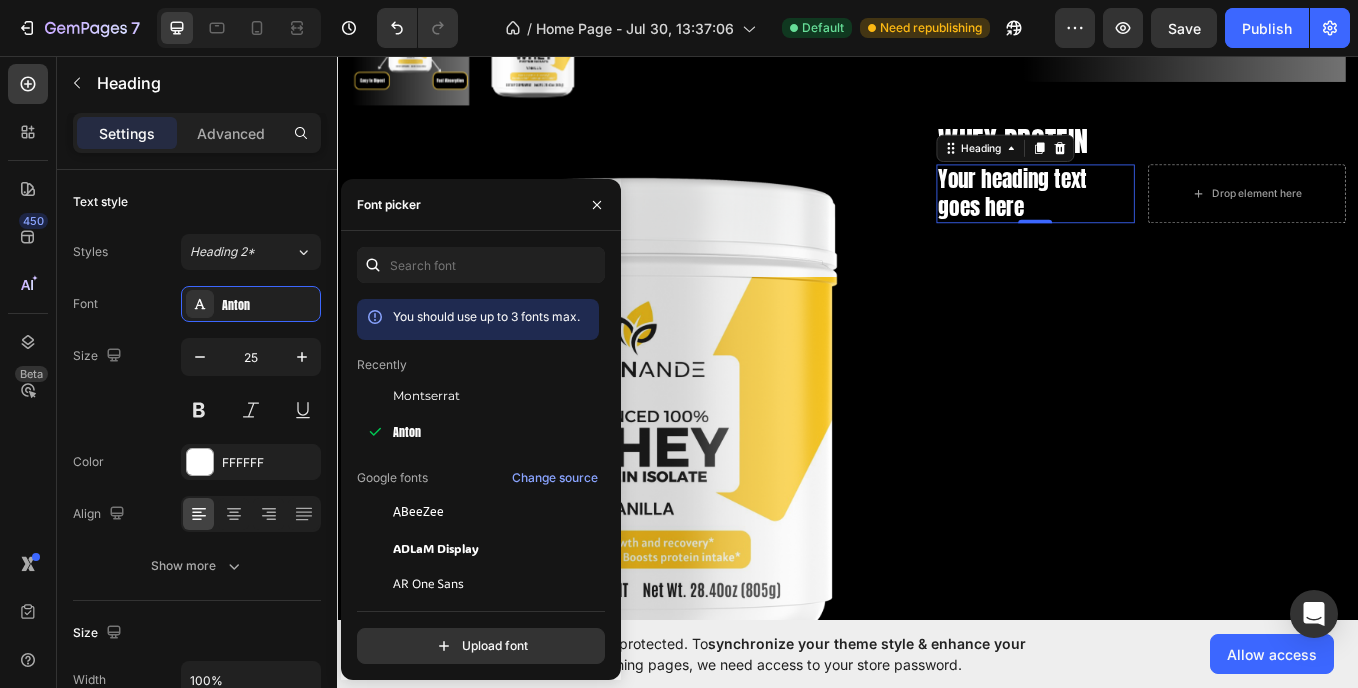click on "Your heading text goes here" at bounding box center (1157, 217) 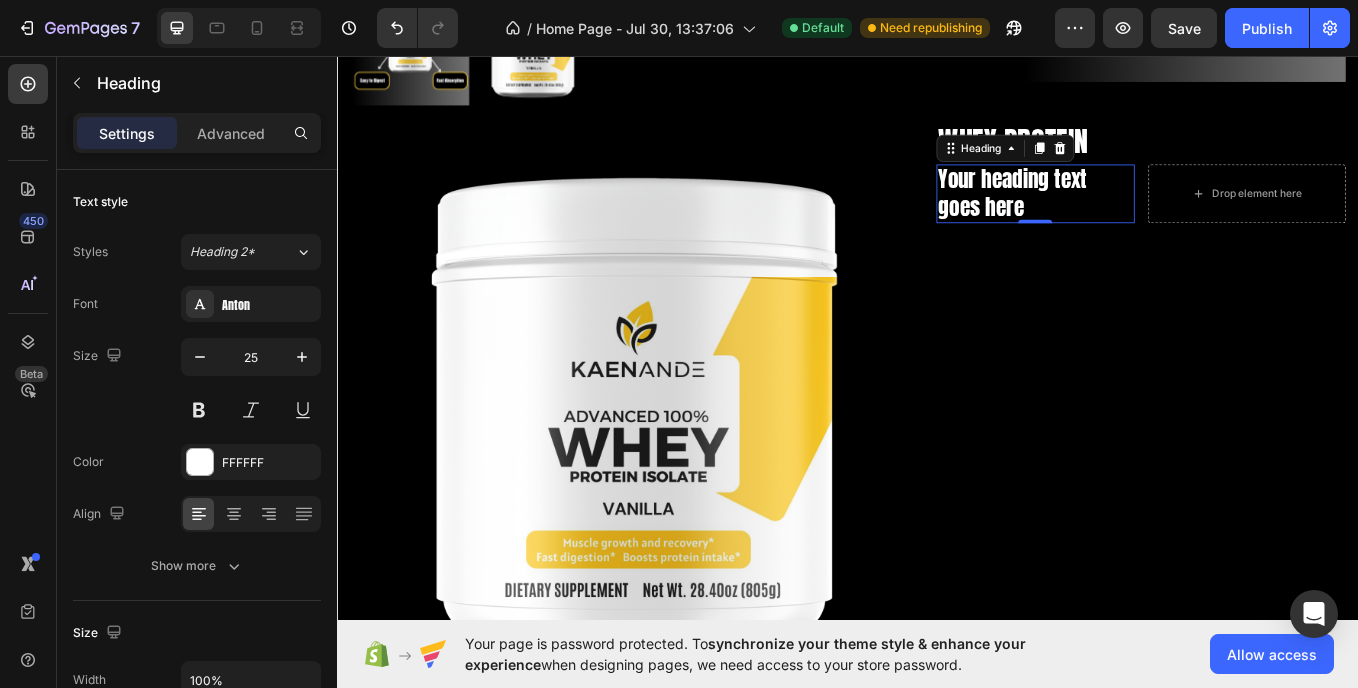 click on "Your heading text goes here" at bounding box center (1157, 217) 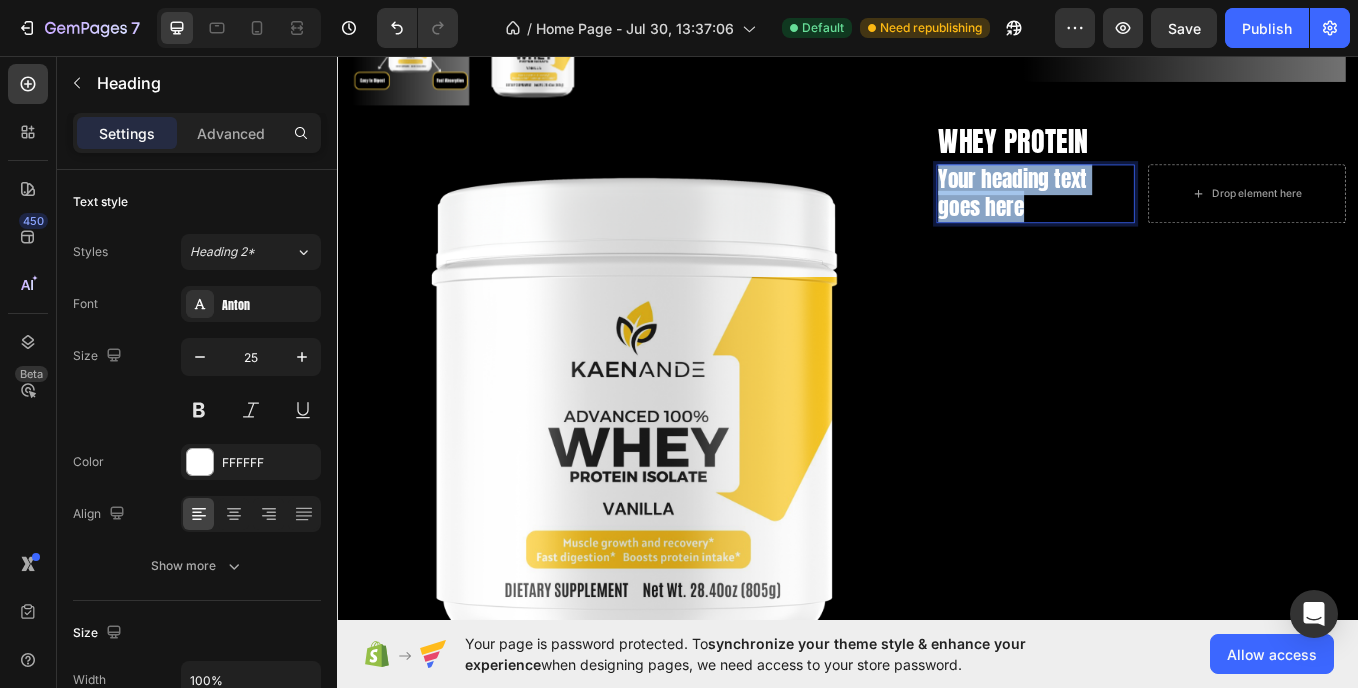 click on "Your heading text goes here" at bounding box center [1157, 217] 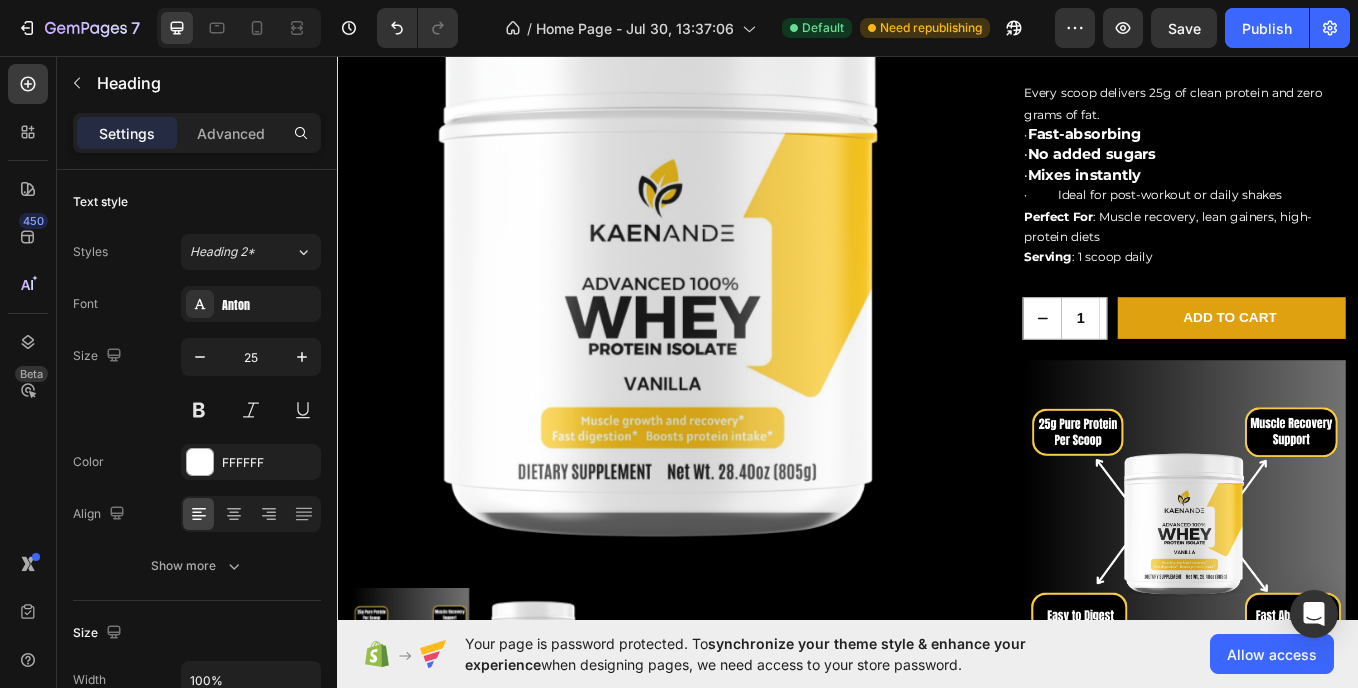 scroll, scrollTop: 1245, scrollLeft: 0, axis: vertical 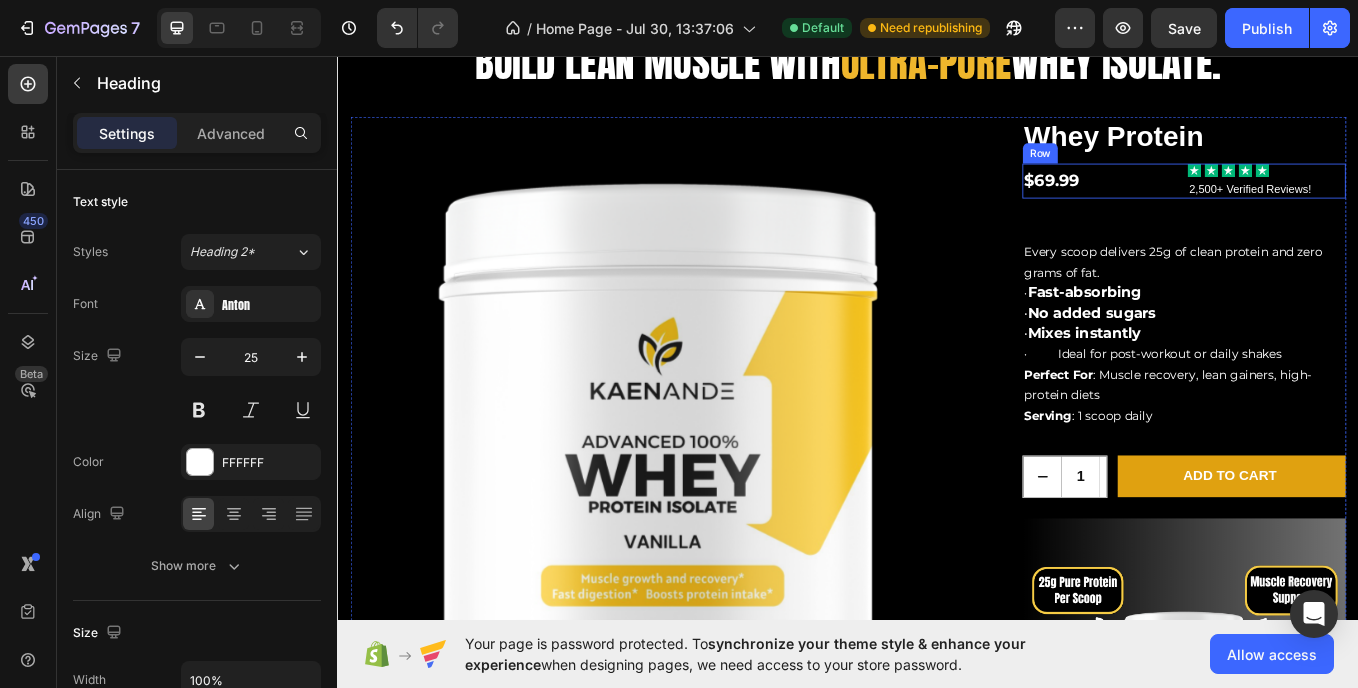 click on "Icon
Icon
Icon
Icon
Icon Icon List 2,500+ Verified Reviews! Text Block" at bounding box center [1429, 202] 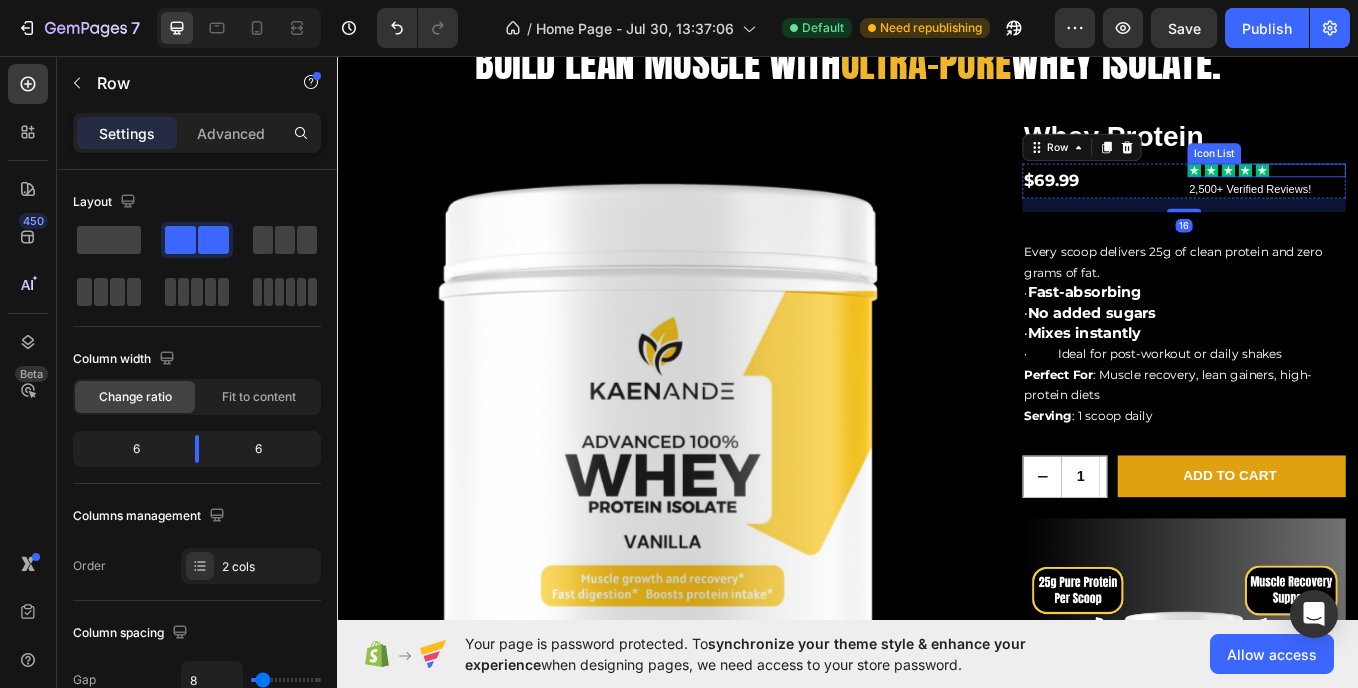 click on "Icon
Icon
Icon
Icon
Icon" at bounding box center (1429, 190) 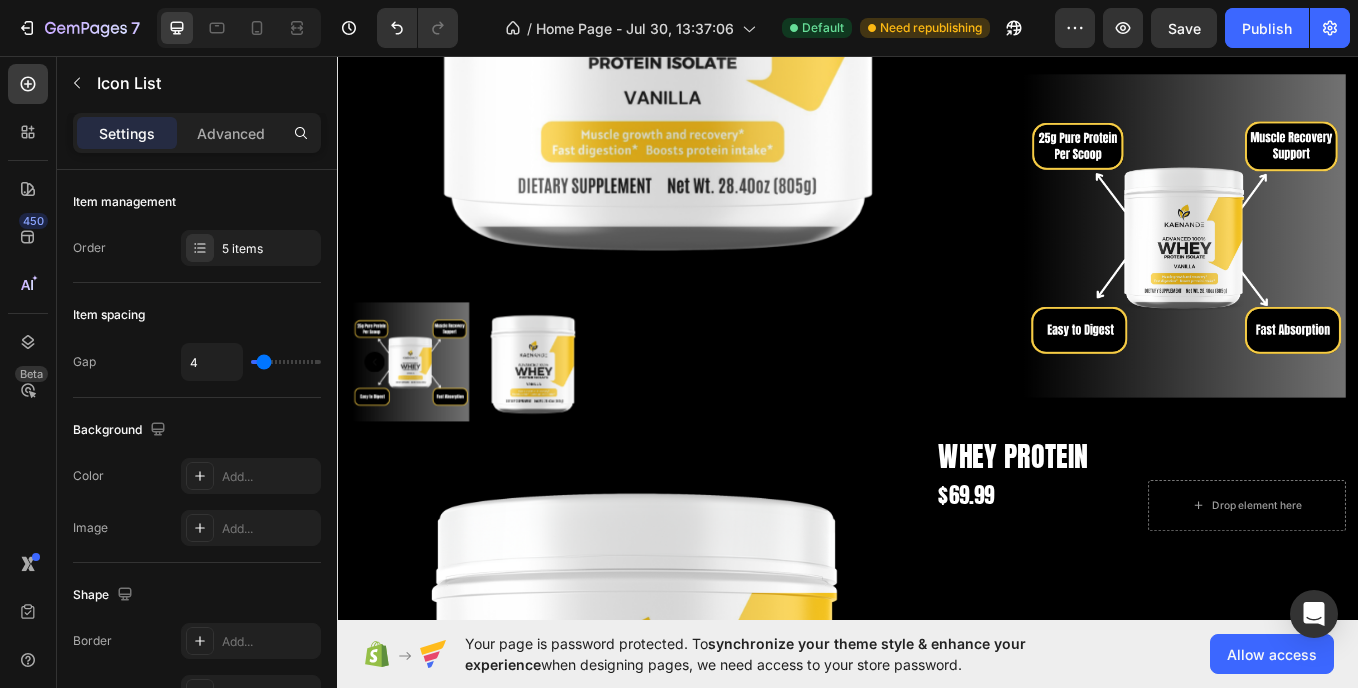 scroll, scrollTop: 1952, scrollLeft: 0, axis: vertical 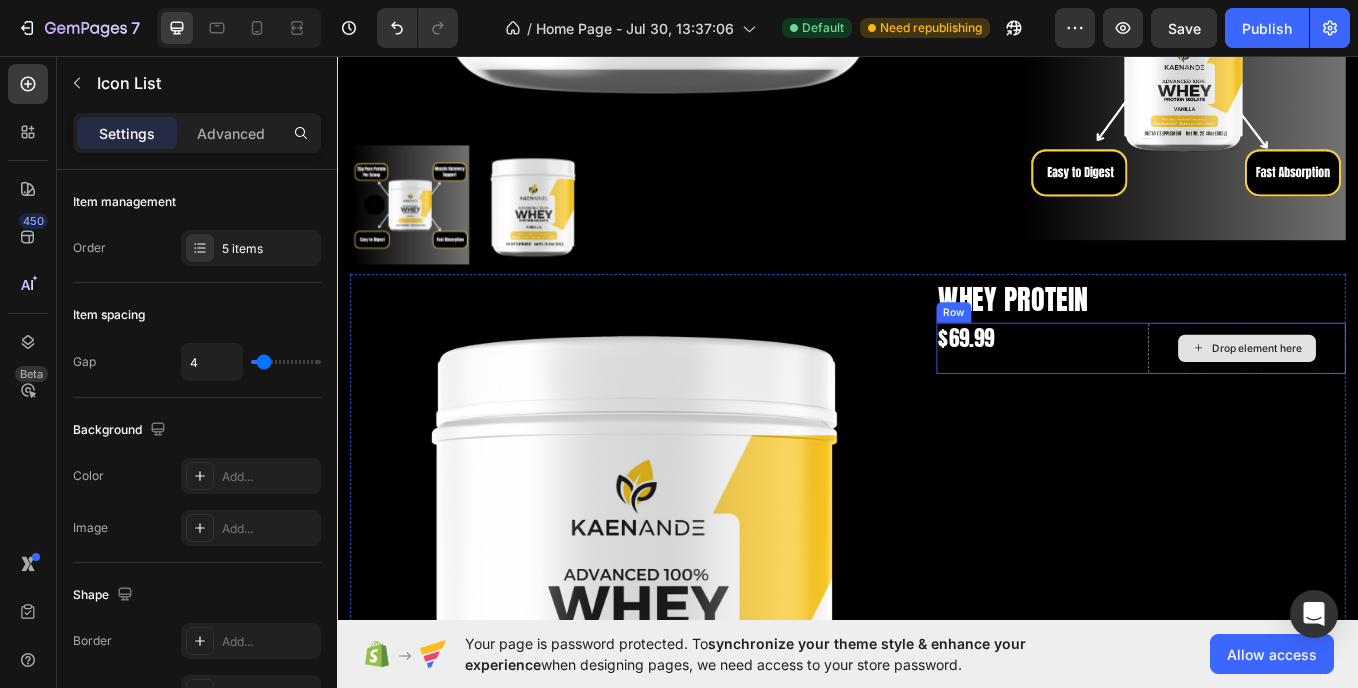 click on "Drop element here" at bounding box center [1406, 399] 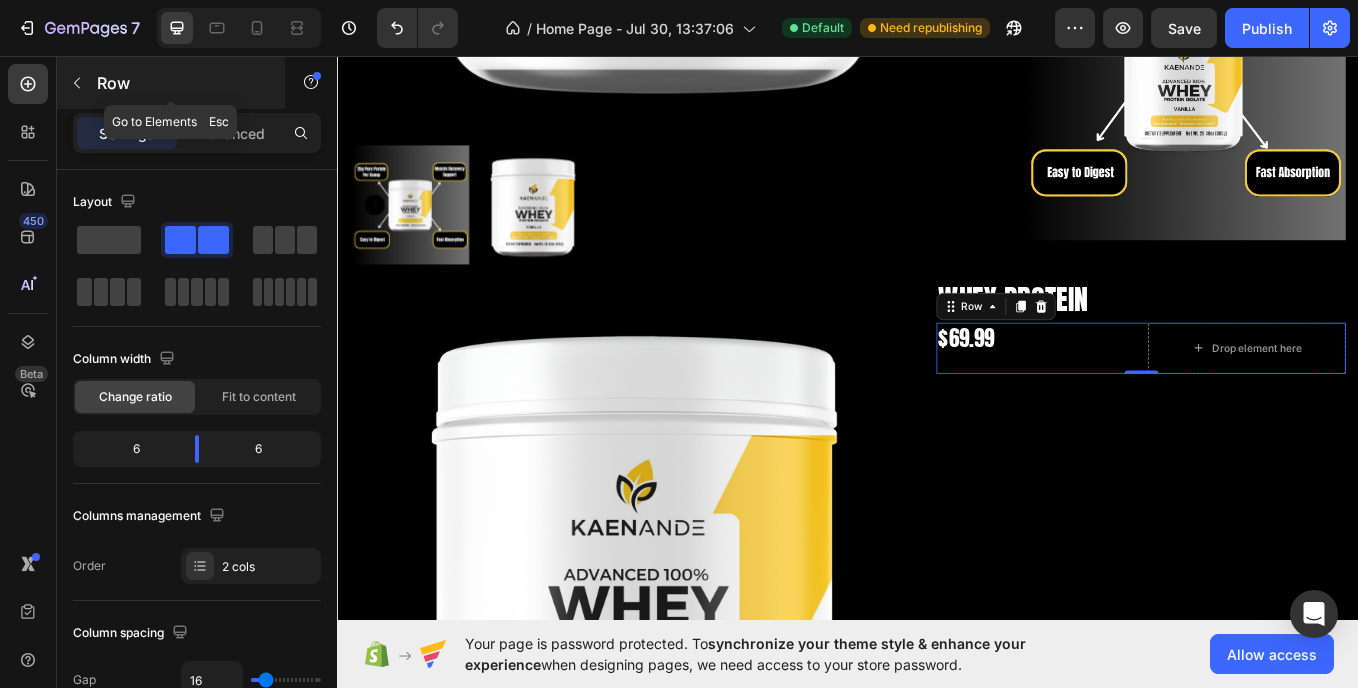 click 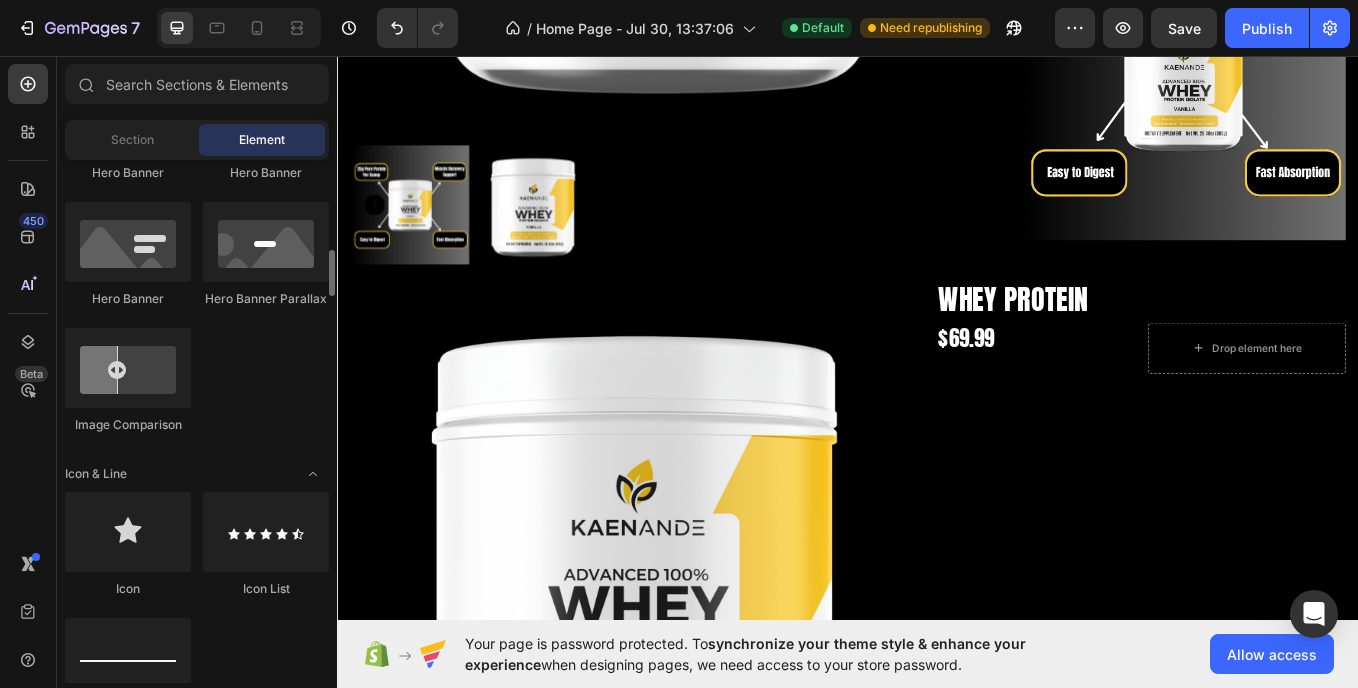scroll, scrollTop: 1000, scrollLeft: 0, axis: vertical 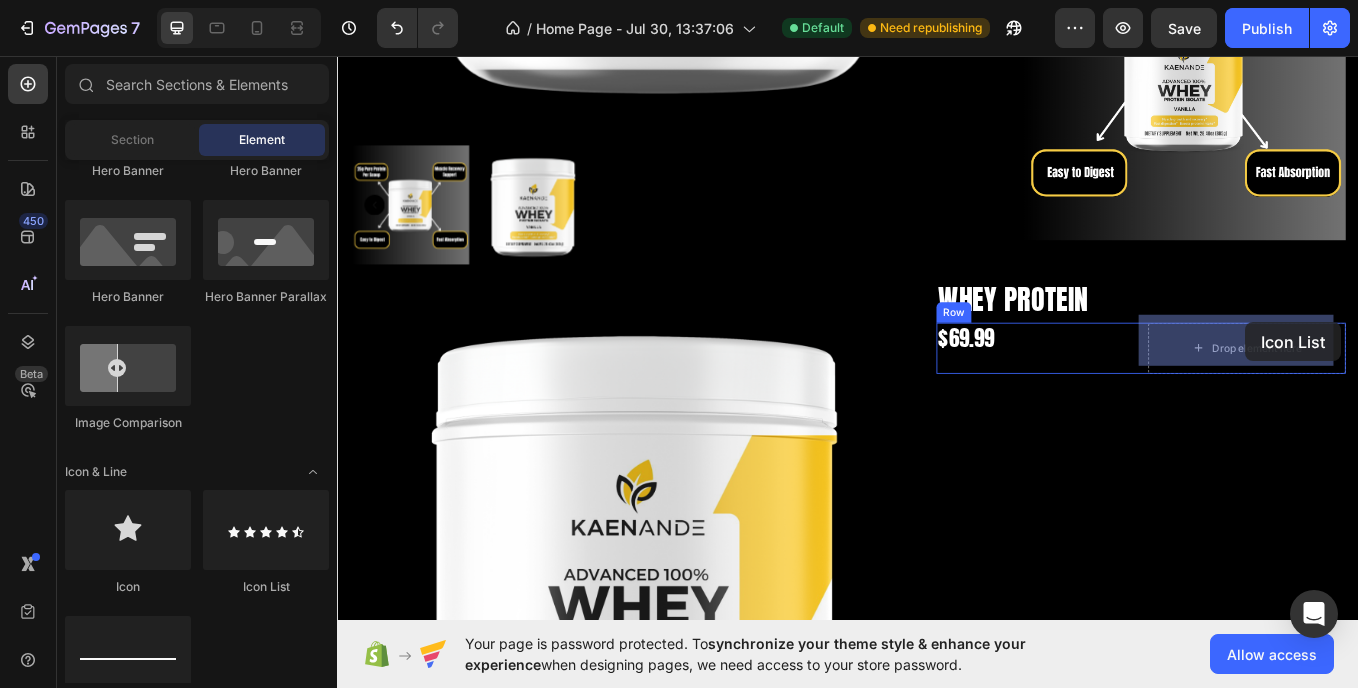 drag, startPoint x: 618, startPoint y: 598, endPoint x: 1404, endPoint y: 369, distance: 818.68005 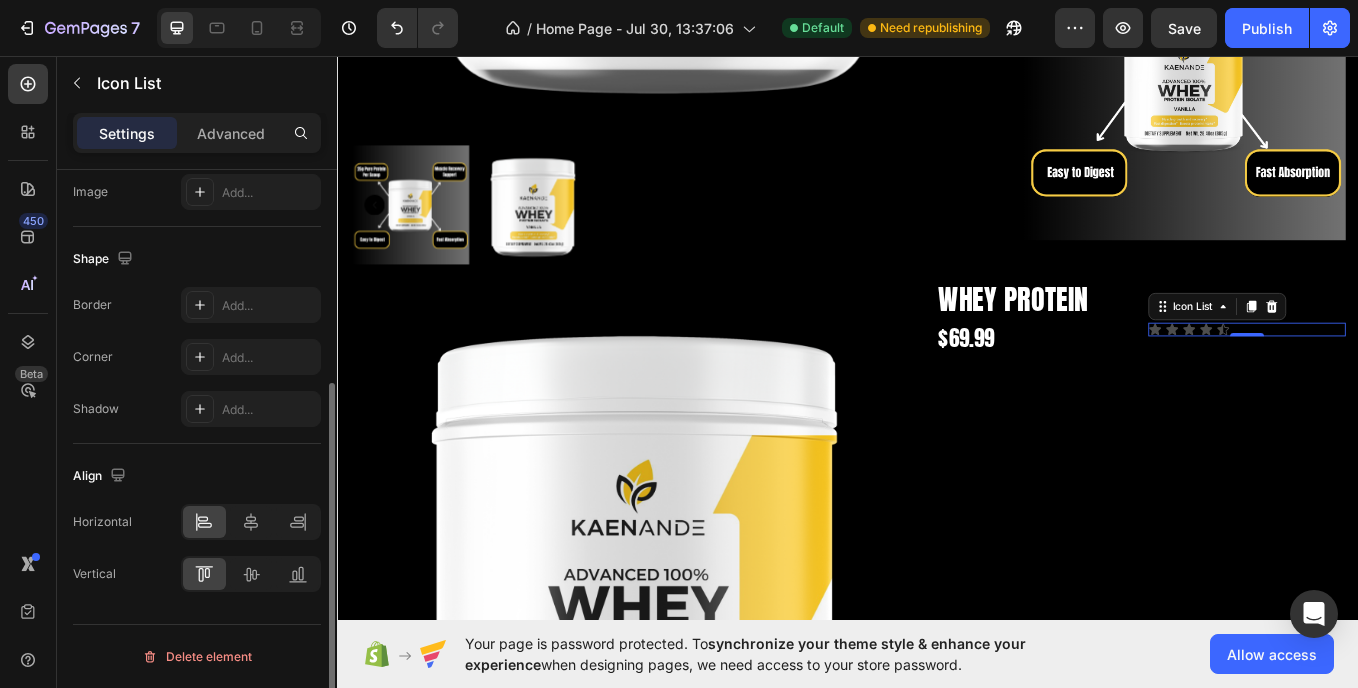 scroll, scrollTop: 0, scrollLeft: 0, axis: both 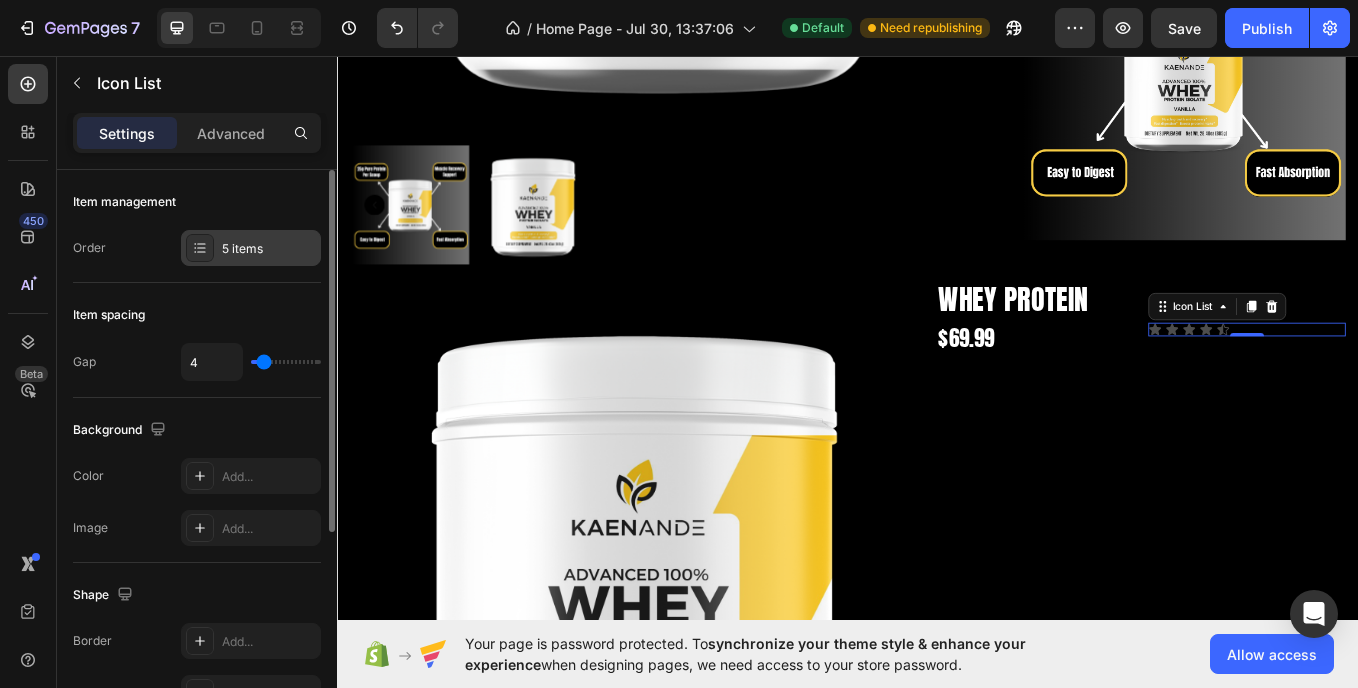 click on "5 items" at bounding box center [269, 249] 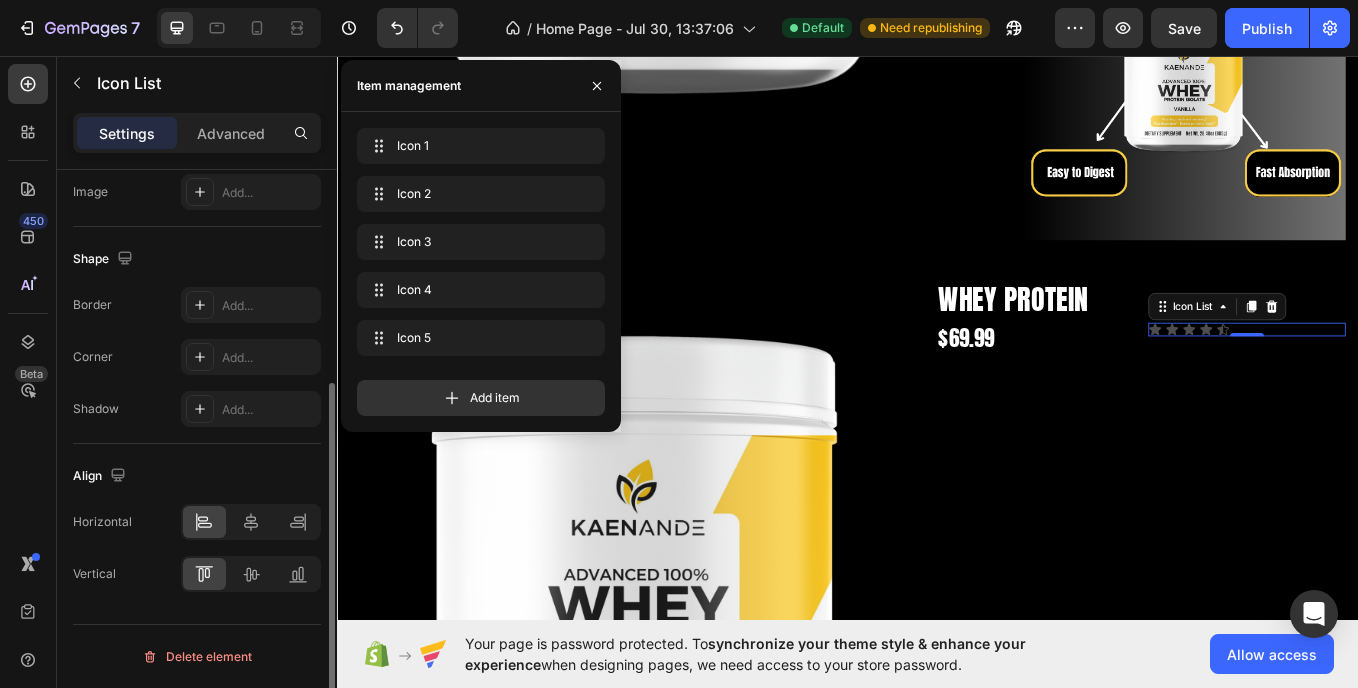 scroll, scrollTop: 0, scrollLeft: 0, axis: both 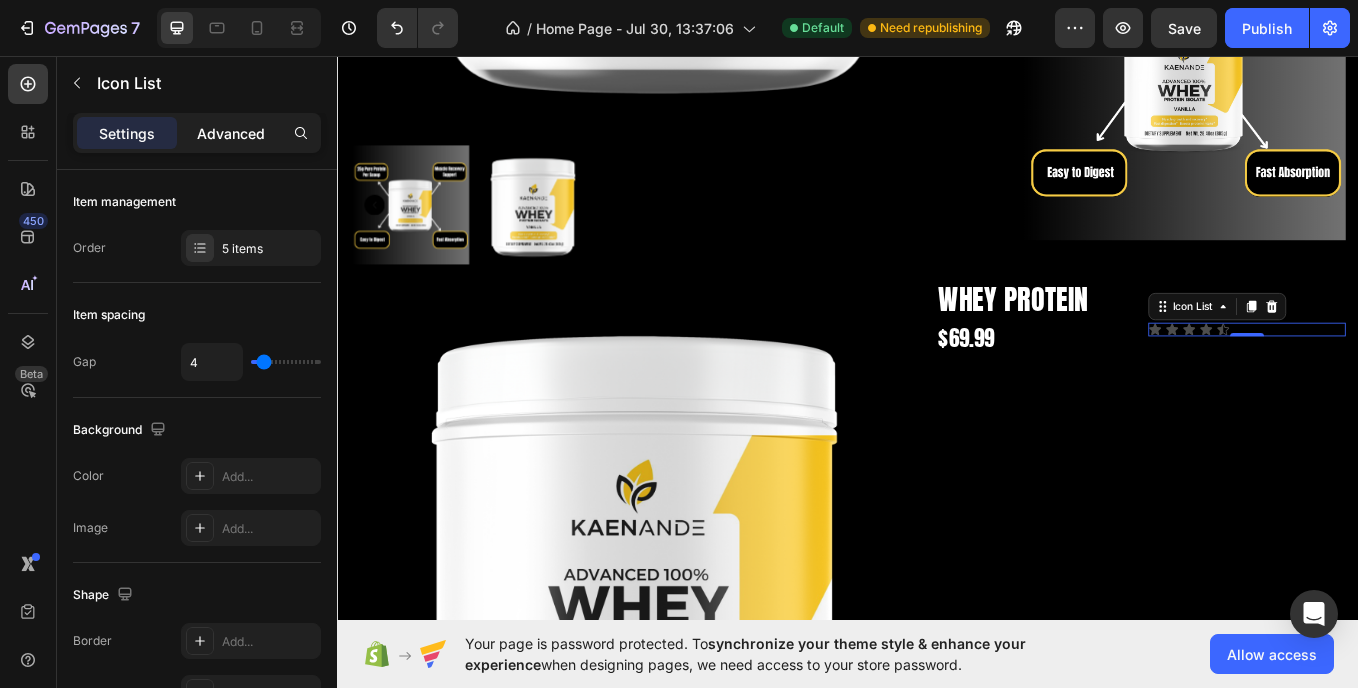 click on "Advanced" at bounding box center (231, 133) 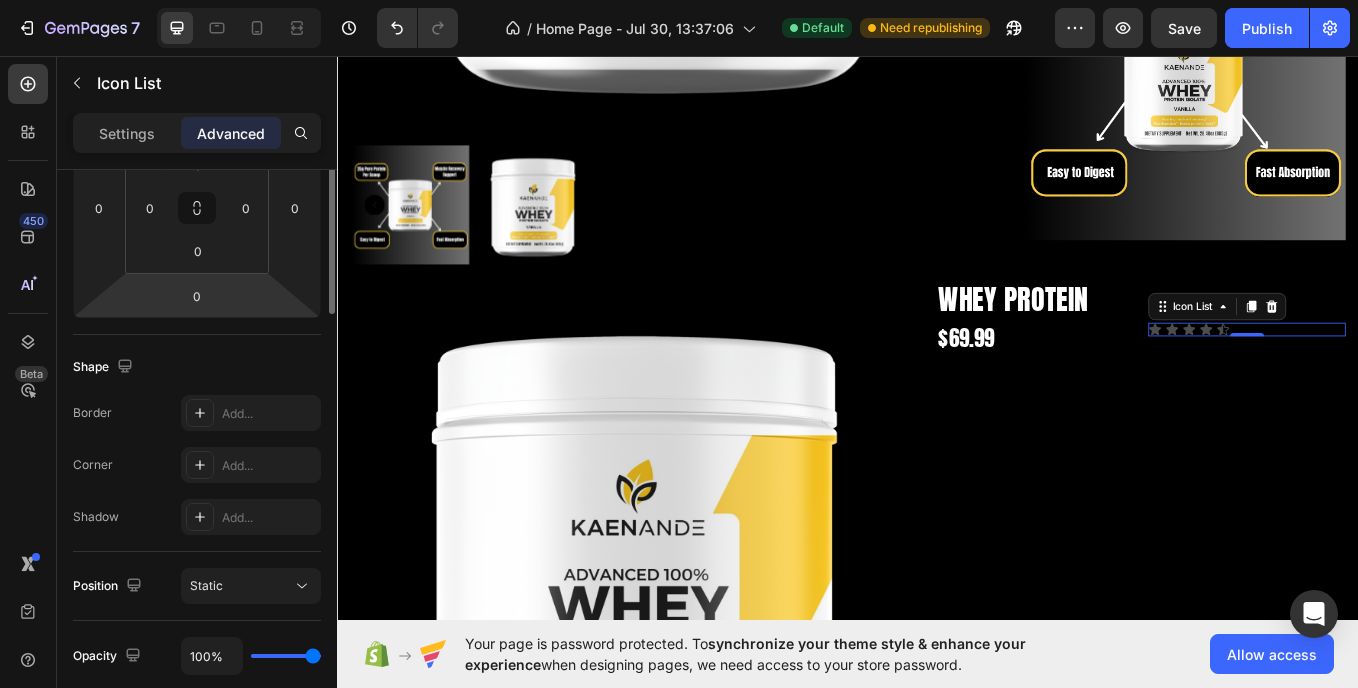 scroll, scrollTop: 8, scrollLeft: 0, axis: vertical 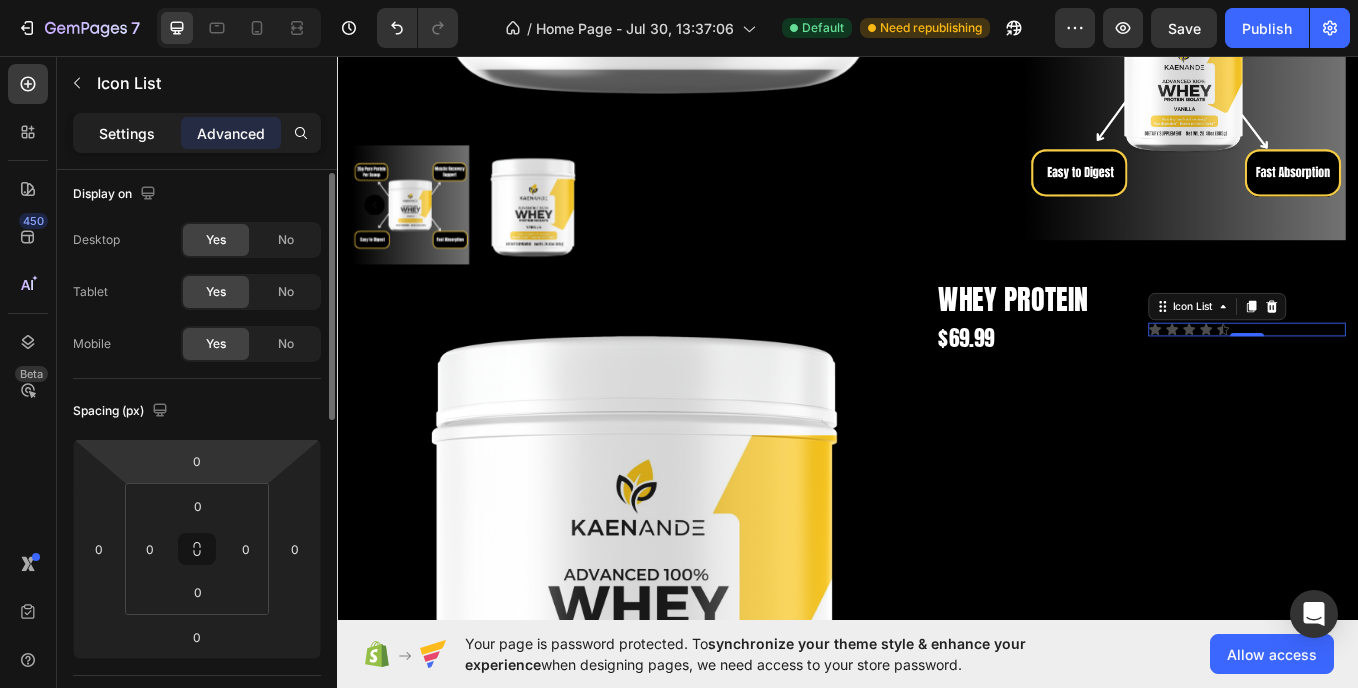 click on "Settings" at bounding box center (127, 133) 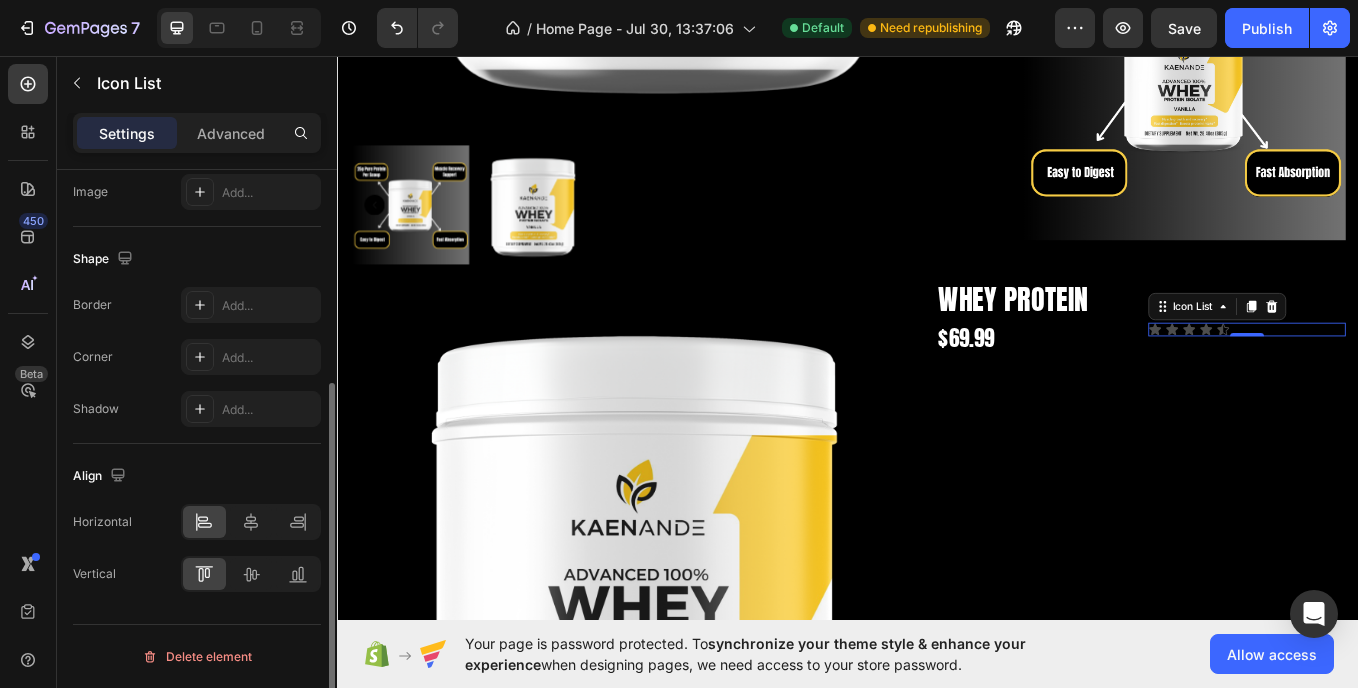 scroll, scrollTop: 0, scrollLeft: 0, axis: both 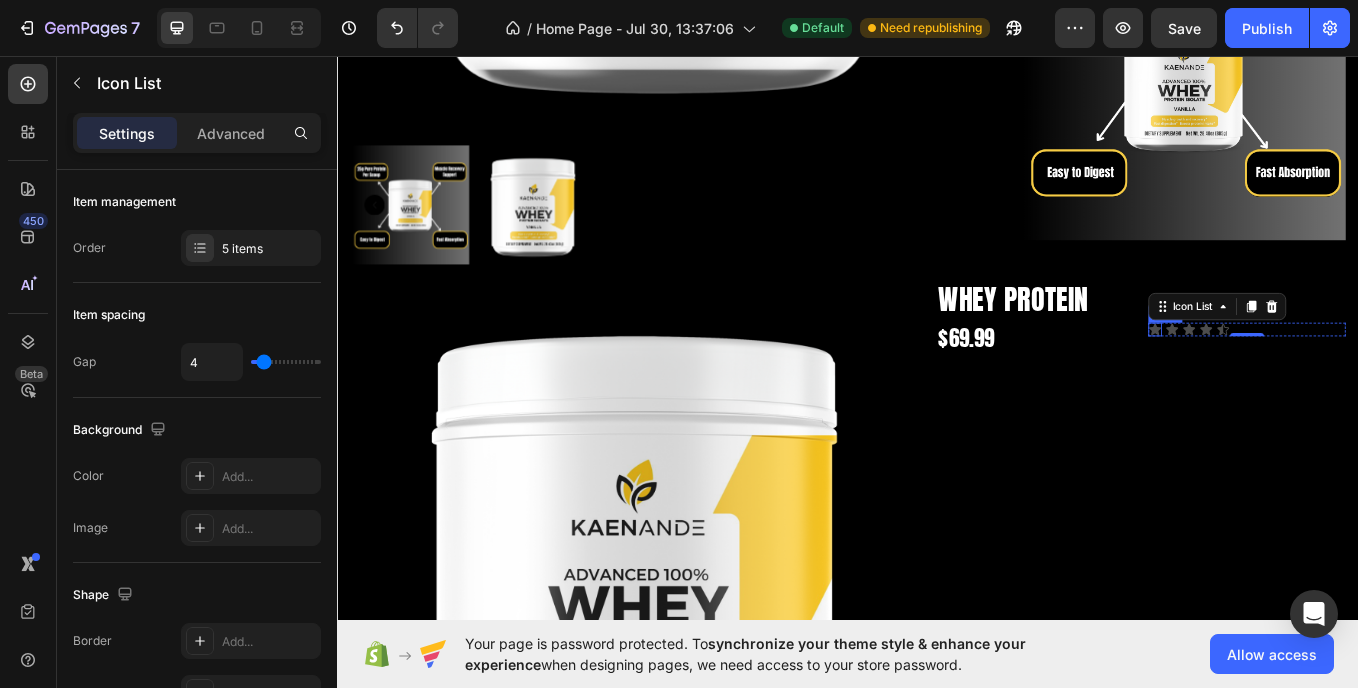 click 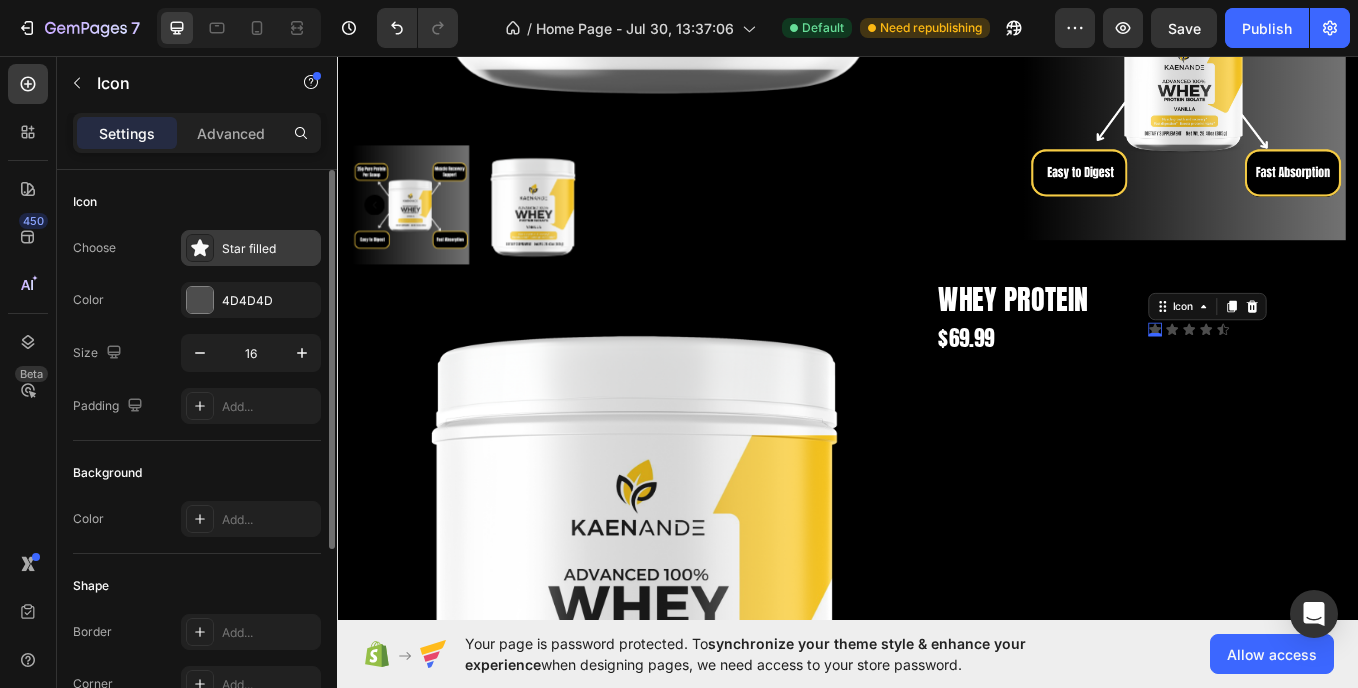 click on "Star filled" at bounding box center (269, 249) 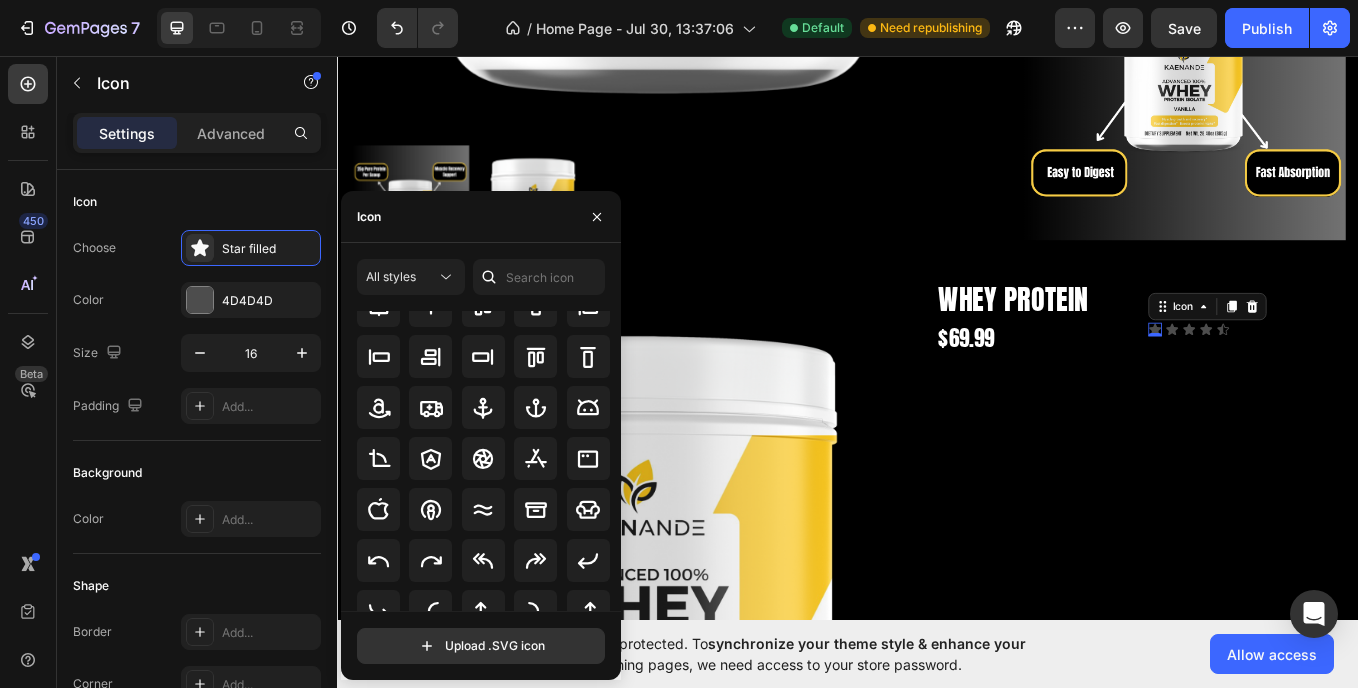 scroll, scrollTop: 0, scrollLeft: 0, axis: both 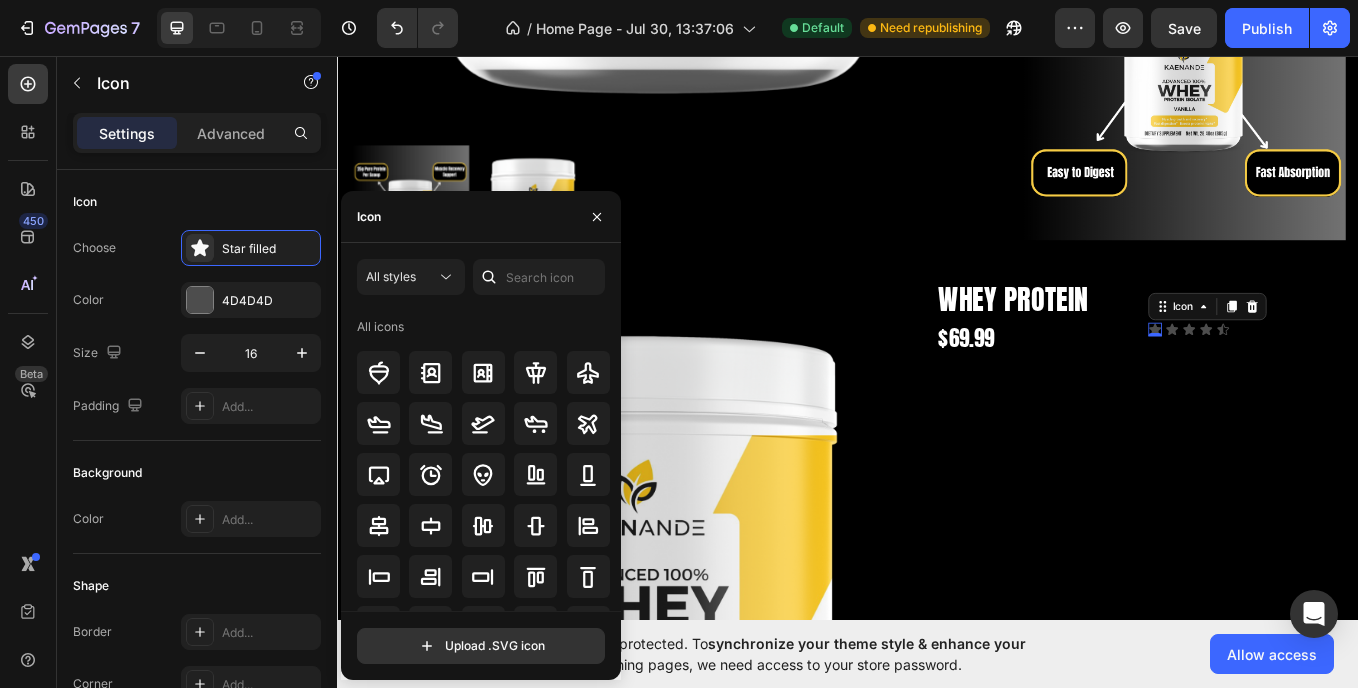 click at bounding box center (489, 277) 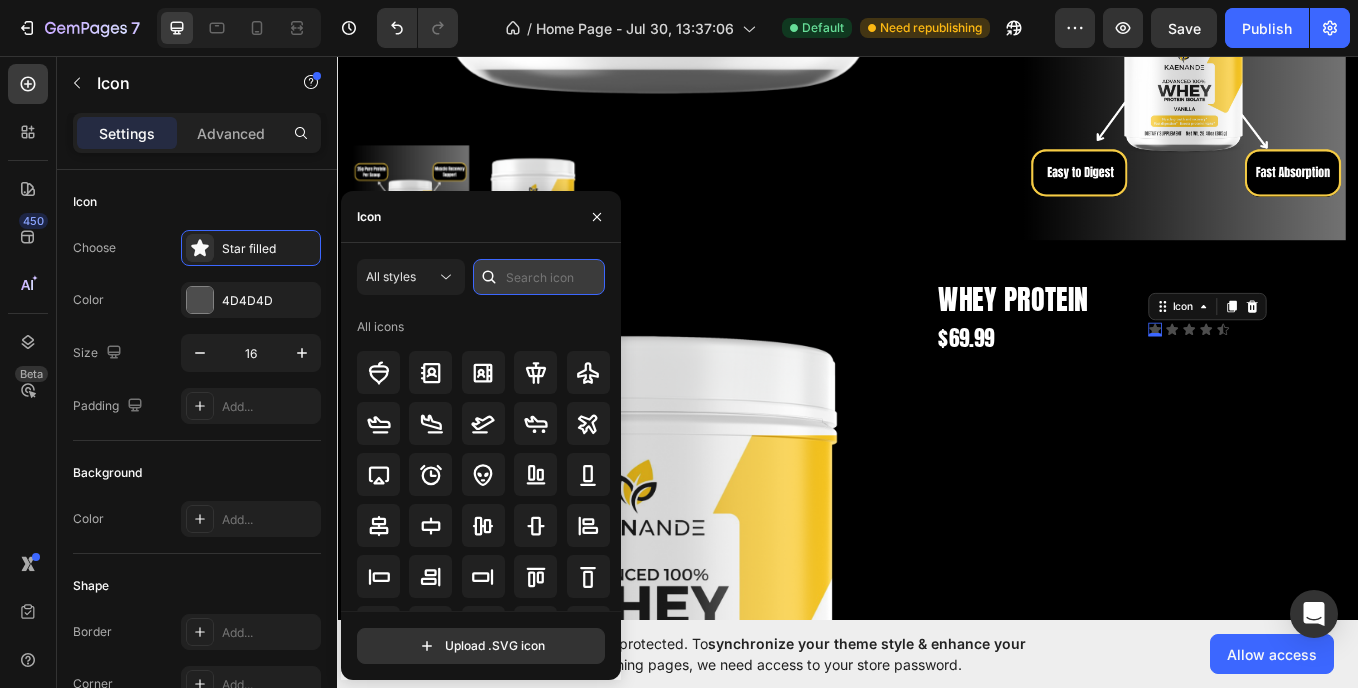 click at bounding box center (539, 277) 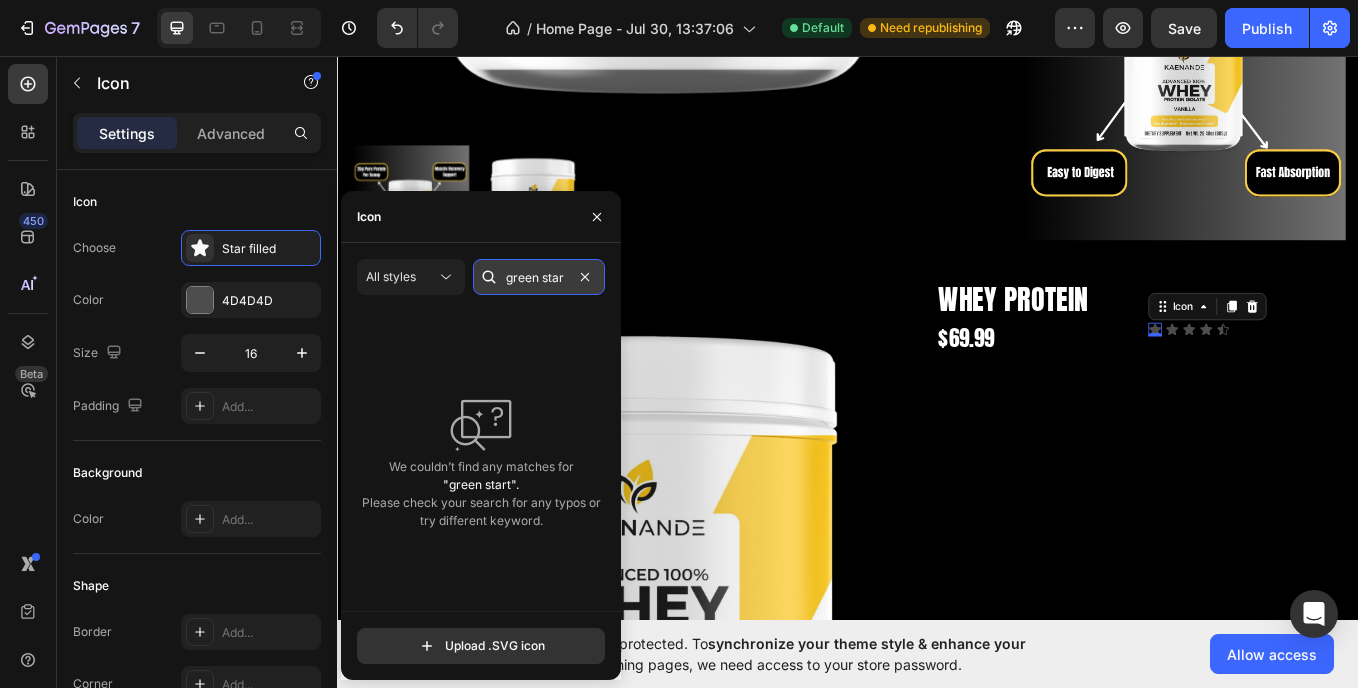 scroll, scrollTop: 0, scrollLeft: 0, axis: both 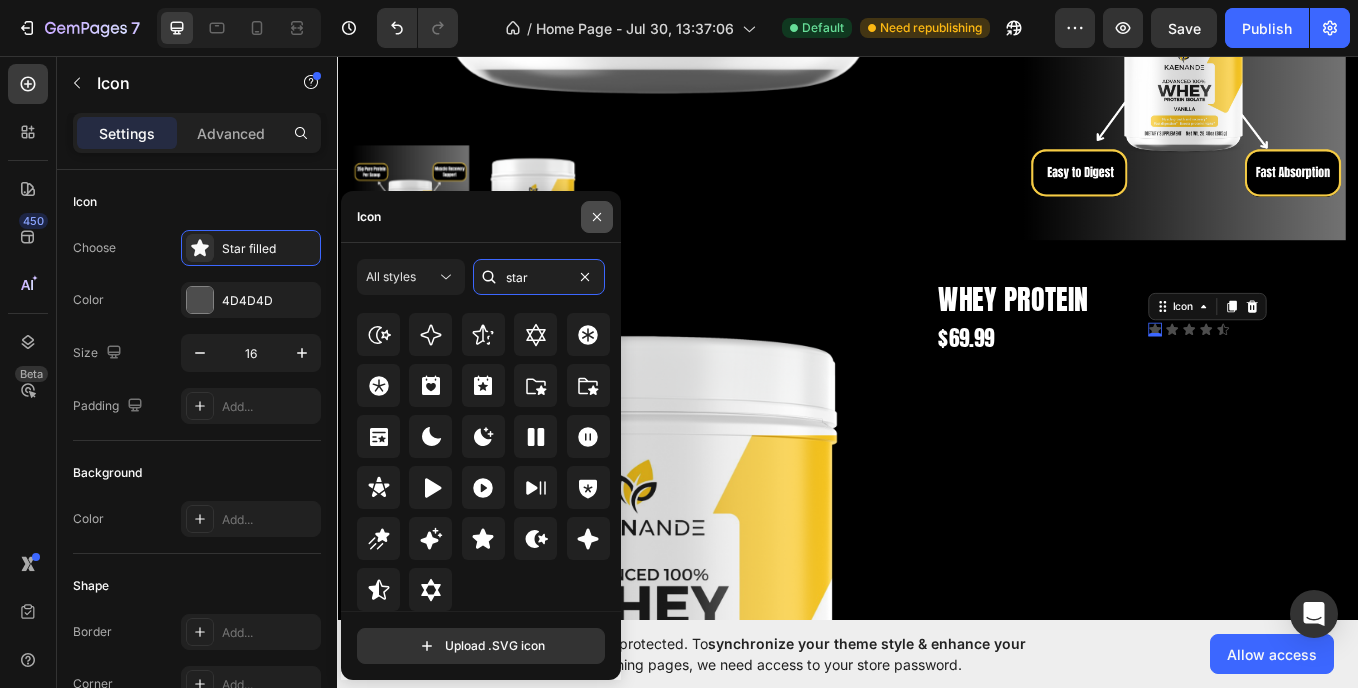 type on "star" 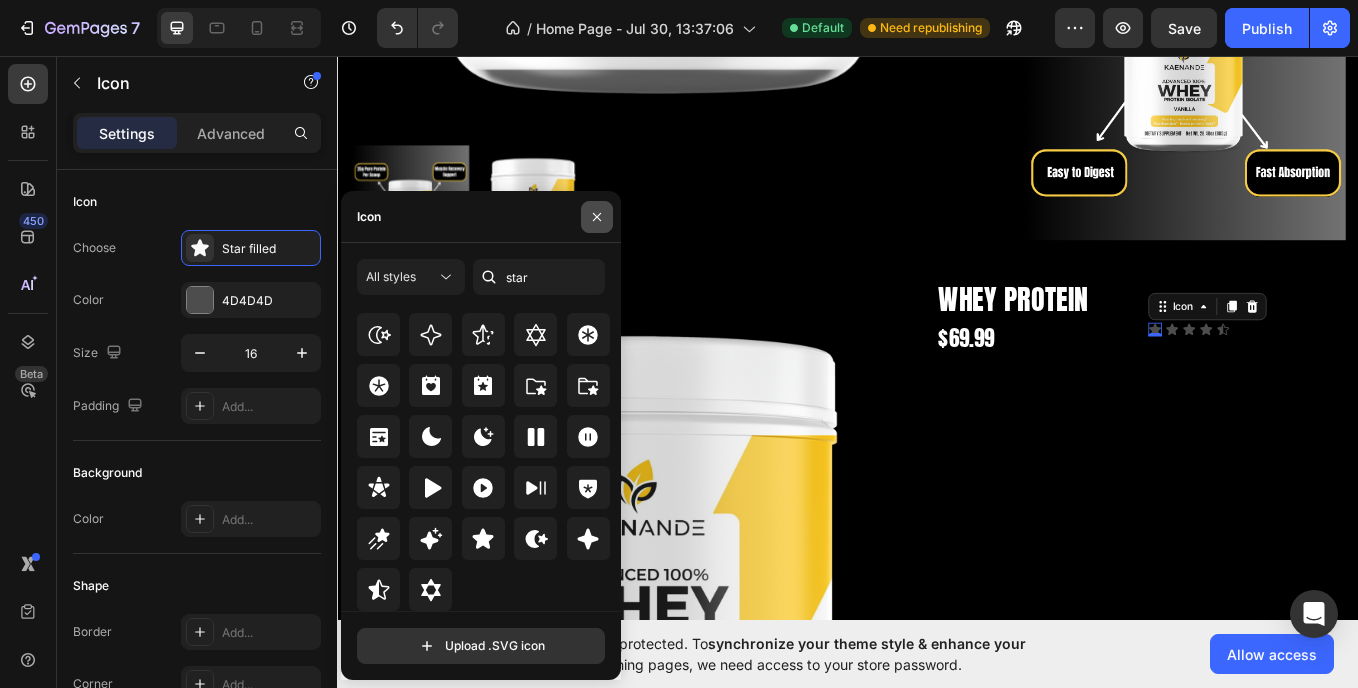 click 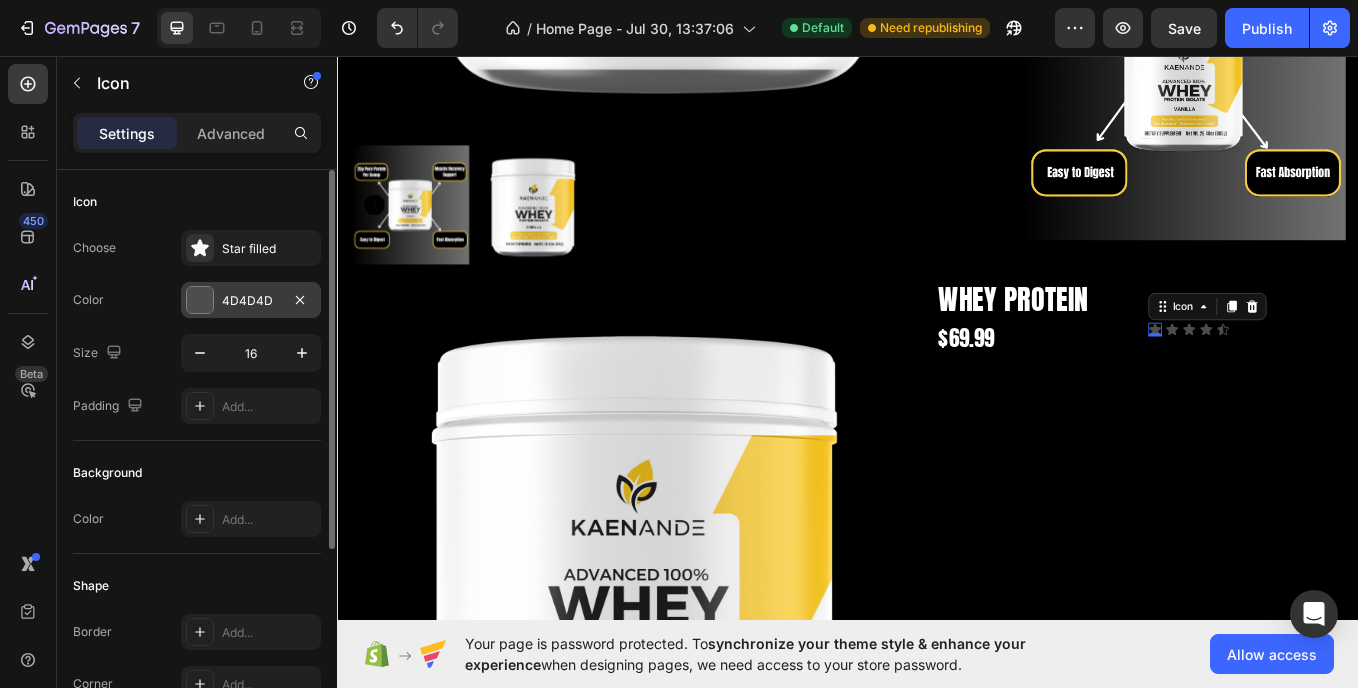 click at bounding box center [200, 300] 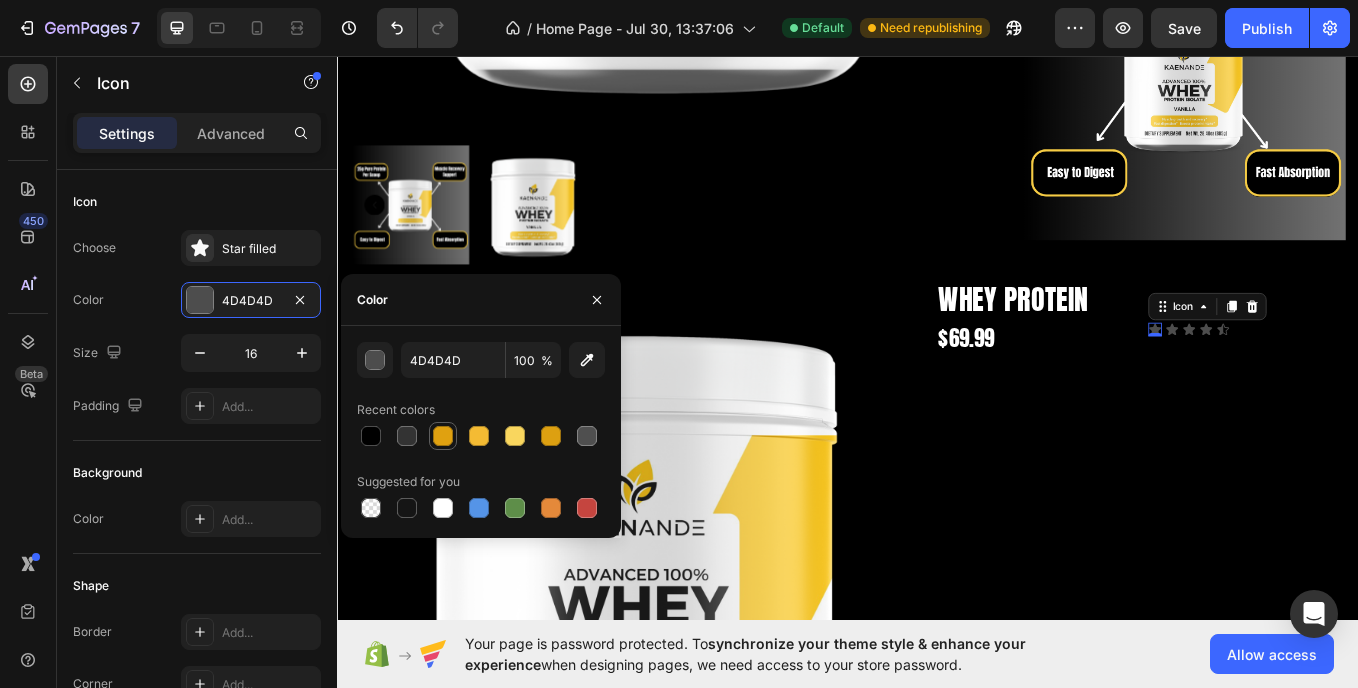 click at bounding box center (443, 436) 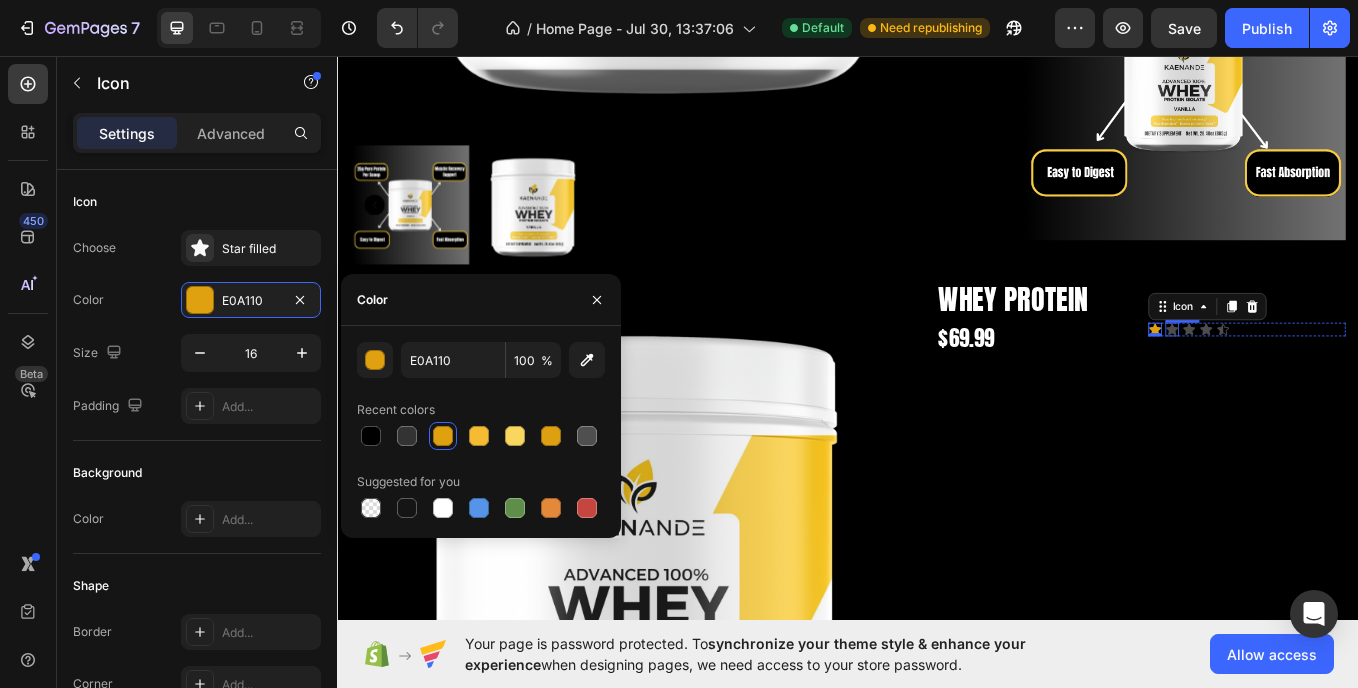 click 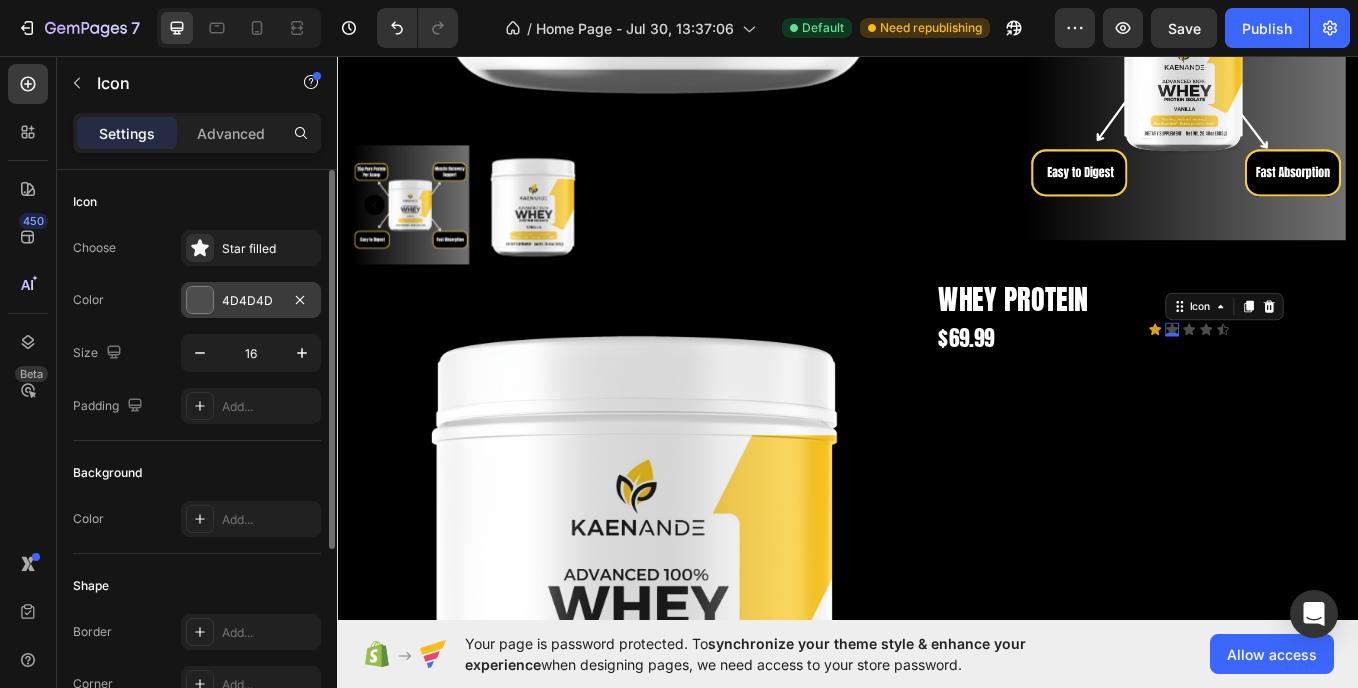 click on "4D4D4D" at bounding box center [251, 300] 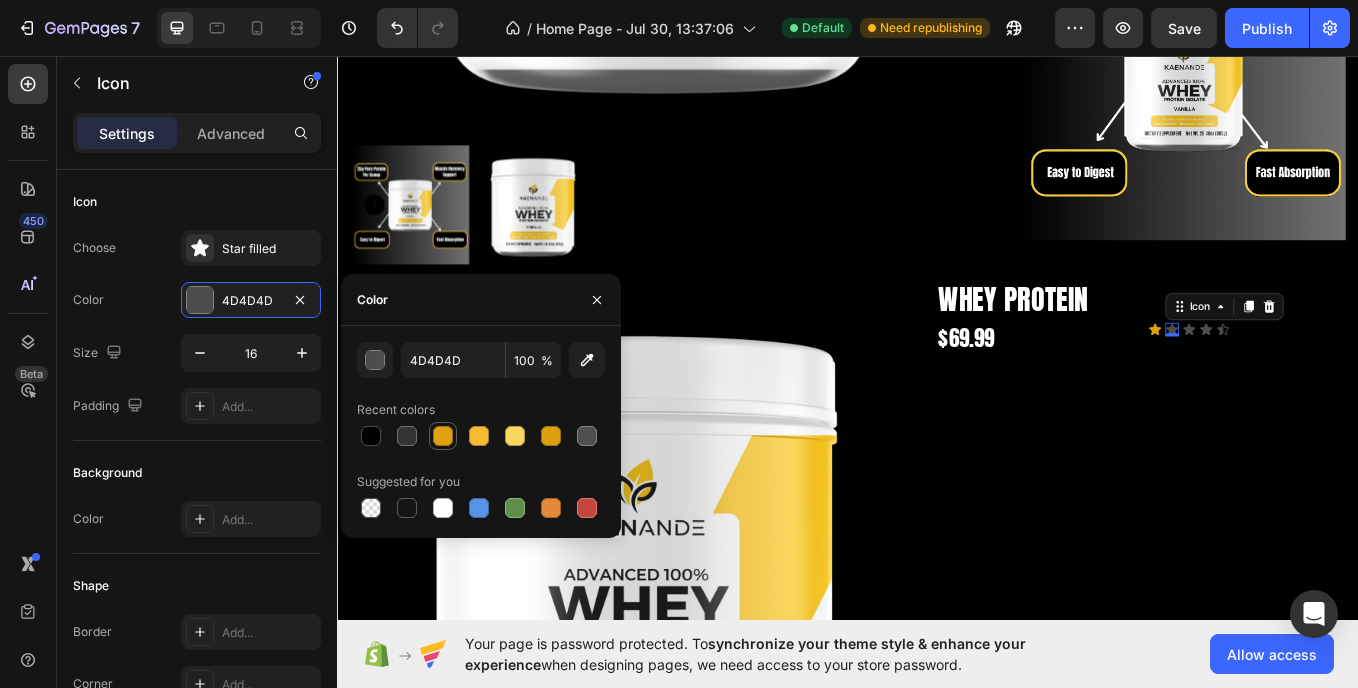 drag, startPoint x: 438, startPoint y: 426, endPoint x: 645, endPoint y: 380, distance: 212.04953 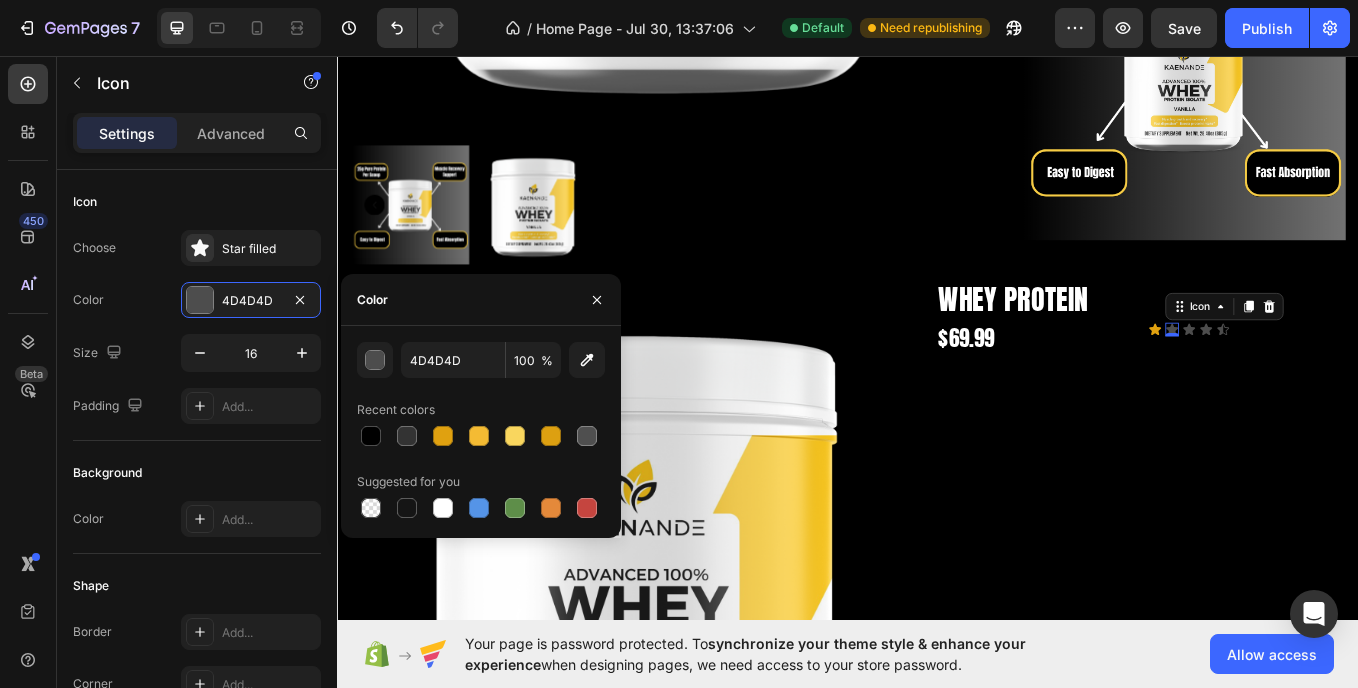 type on "E0A110" 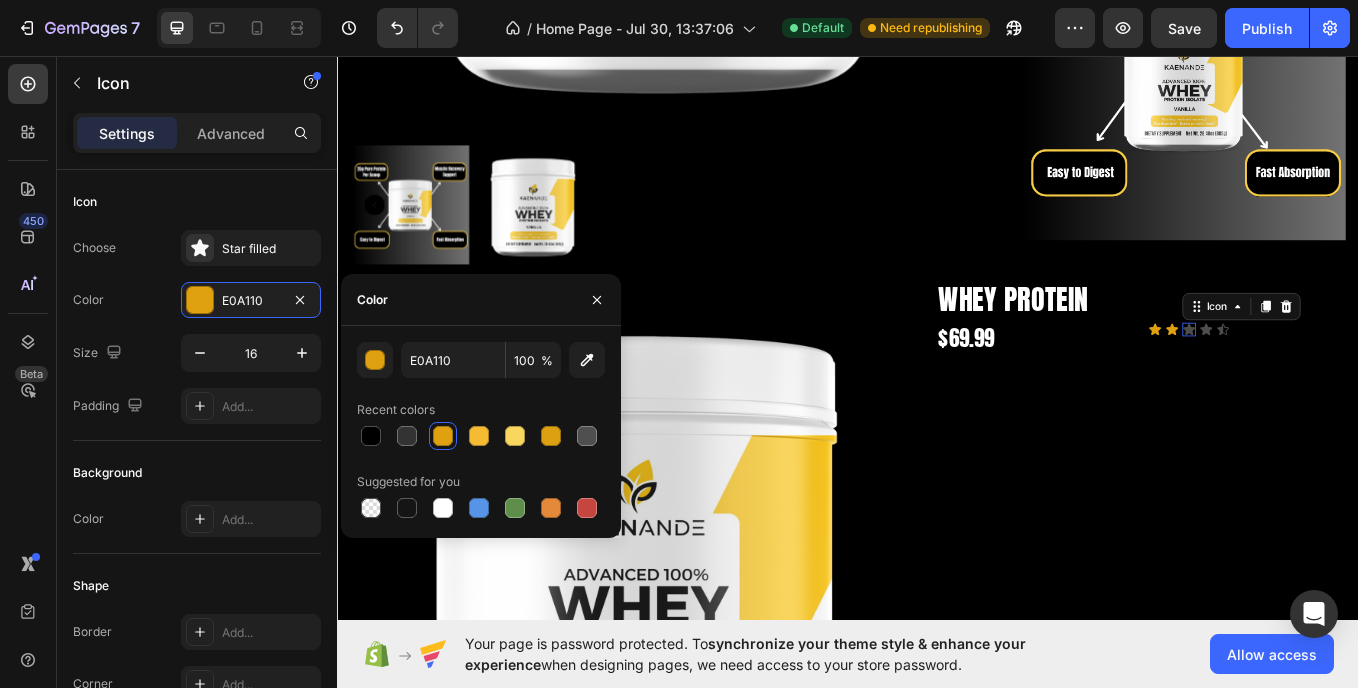 click 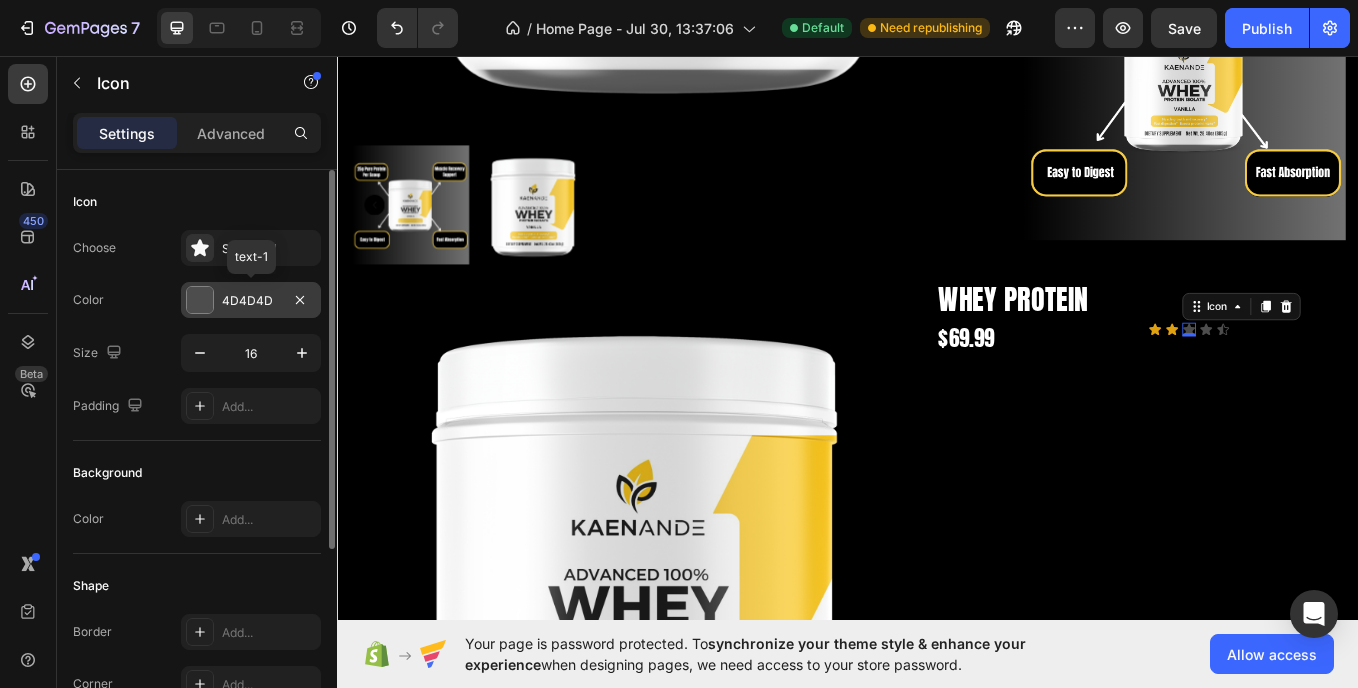 click on "4D4D4D" at bounding box center (251, 301) 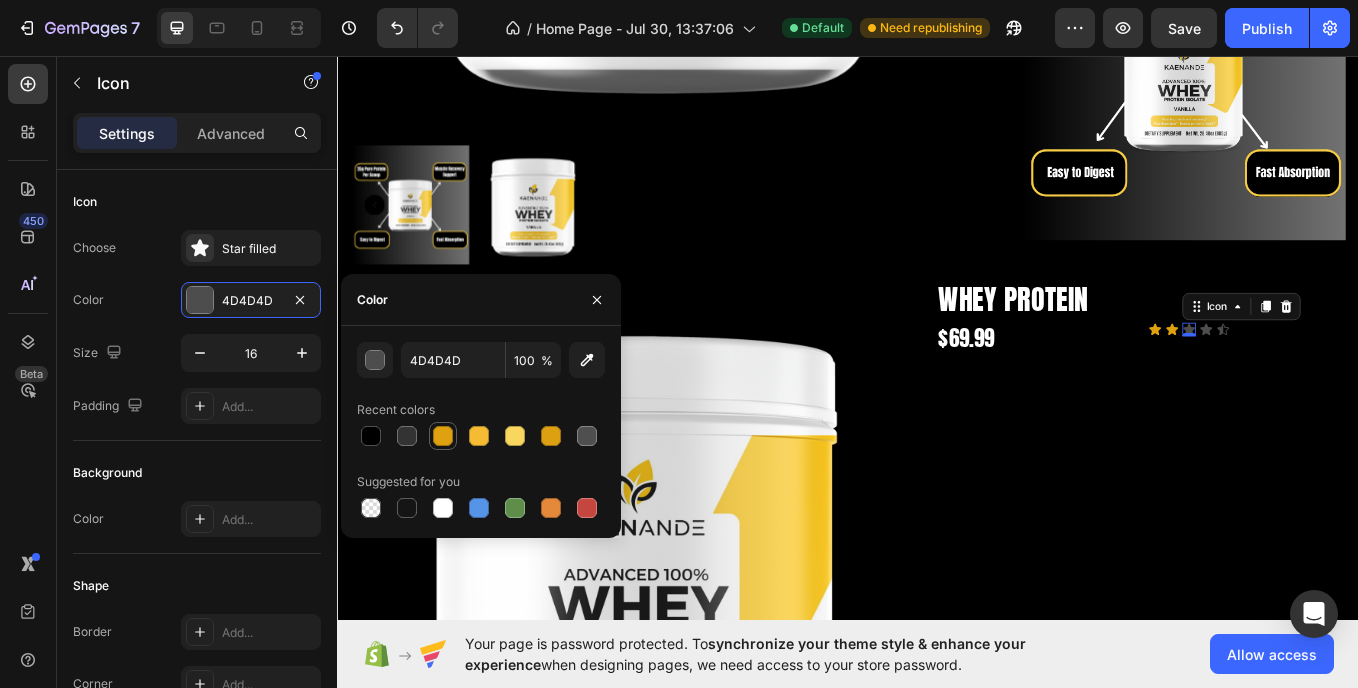 click at bounding box center (443, 436) 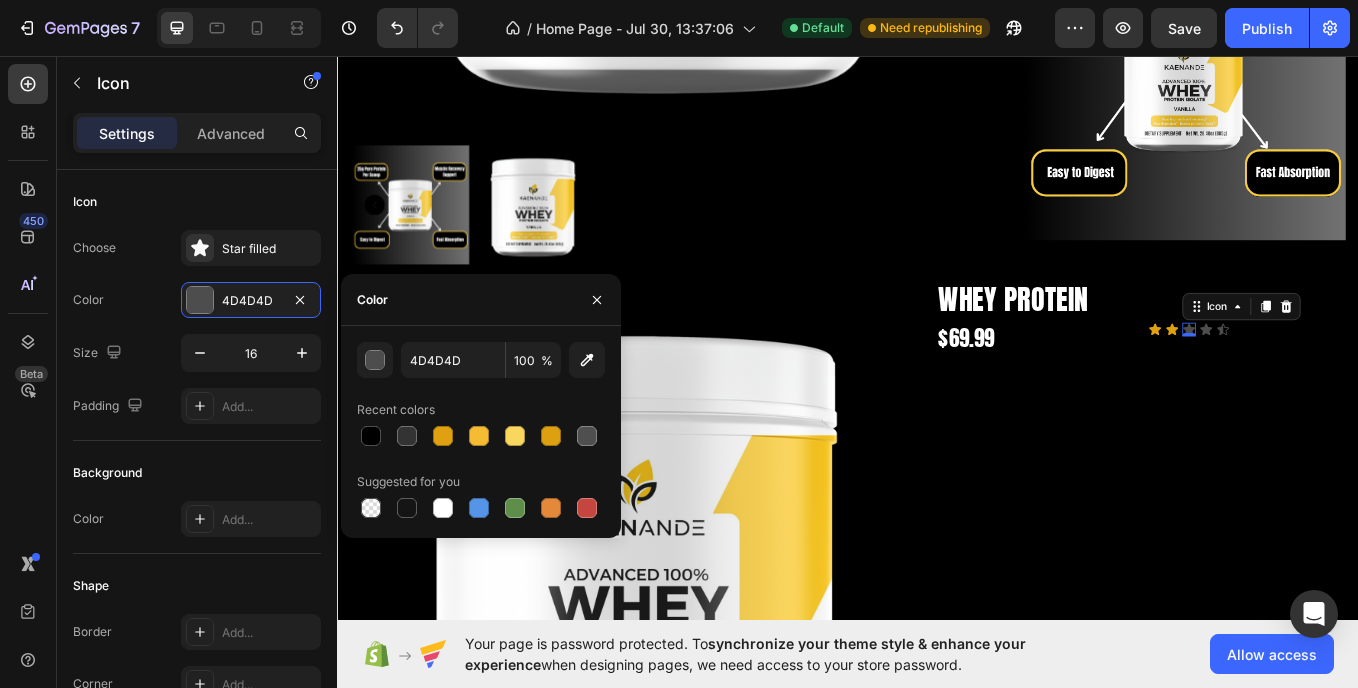 type on "E0A110" 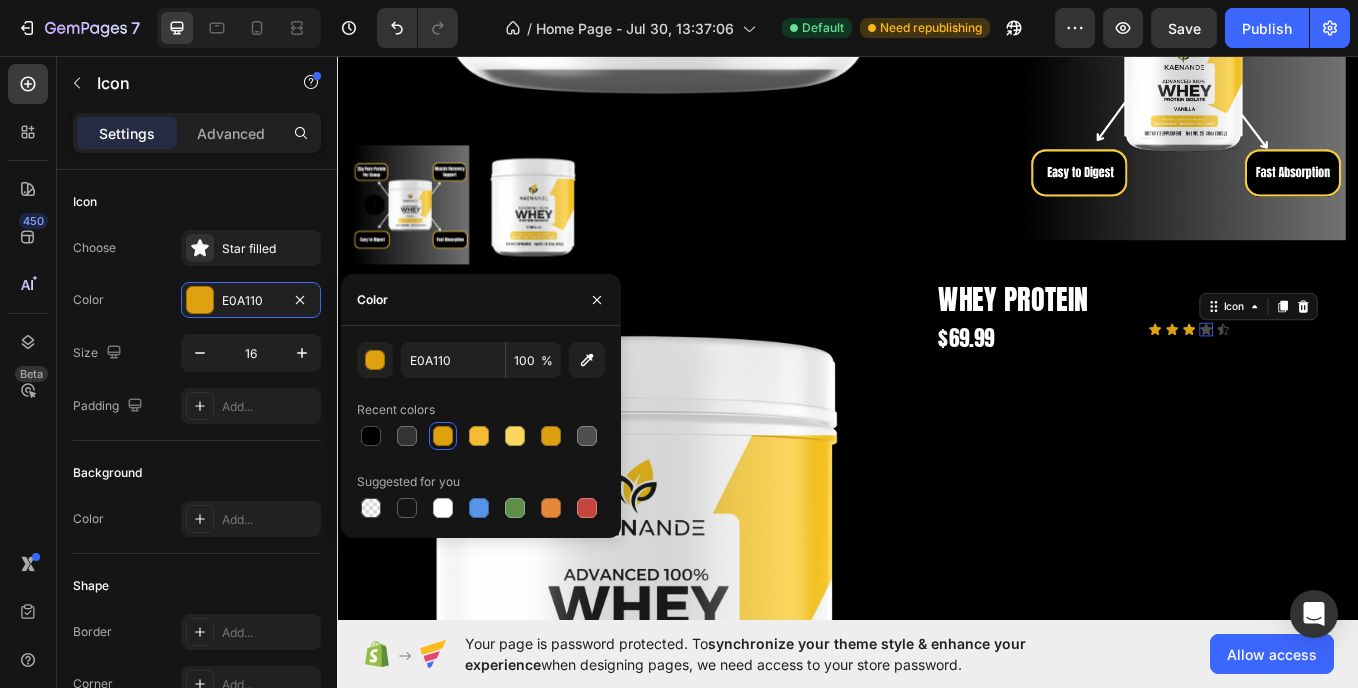 click 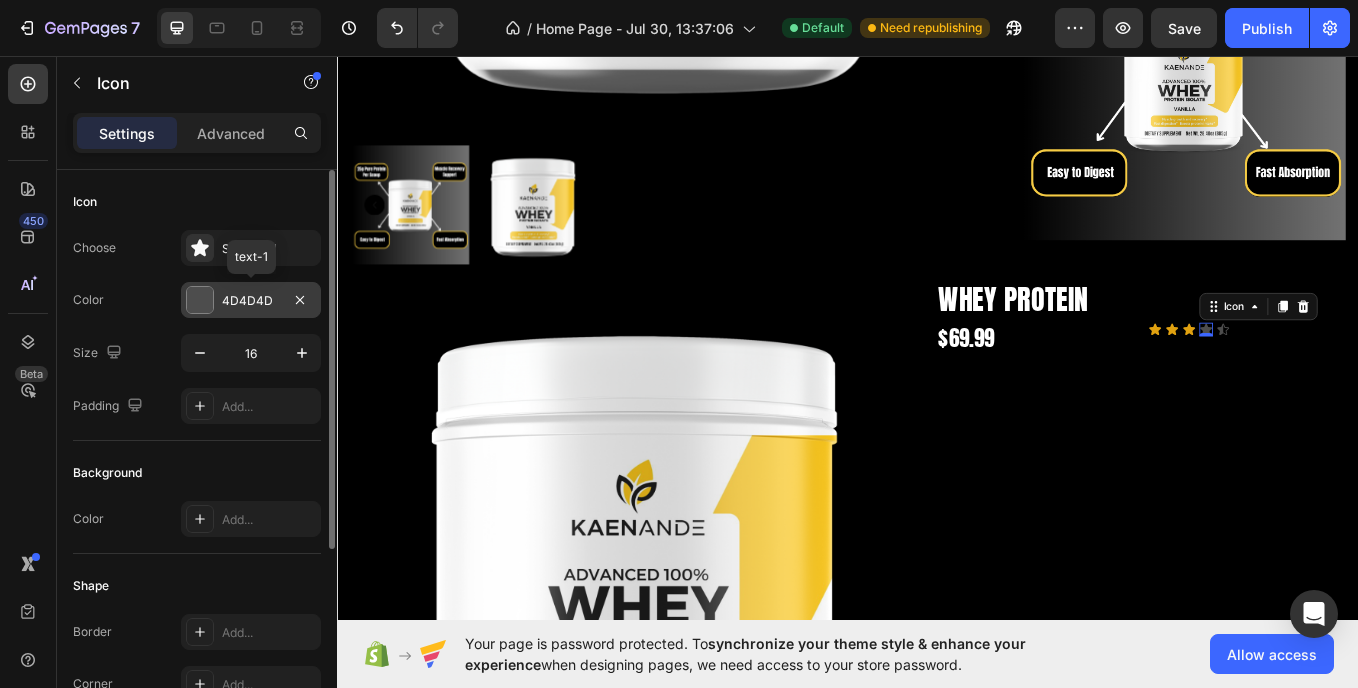 click on "4D4D4D" at bounding box center (251, 301) 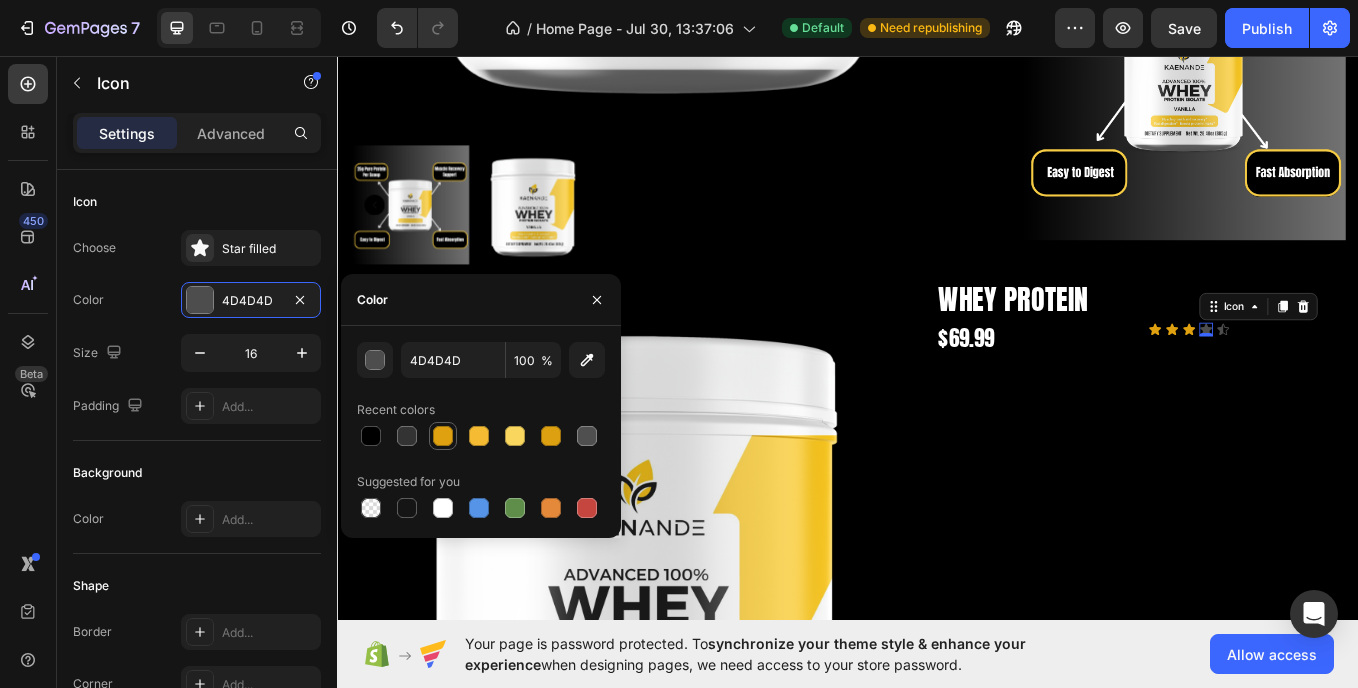 click at bounding box center (443, 436) 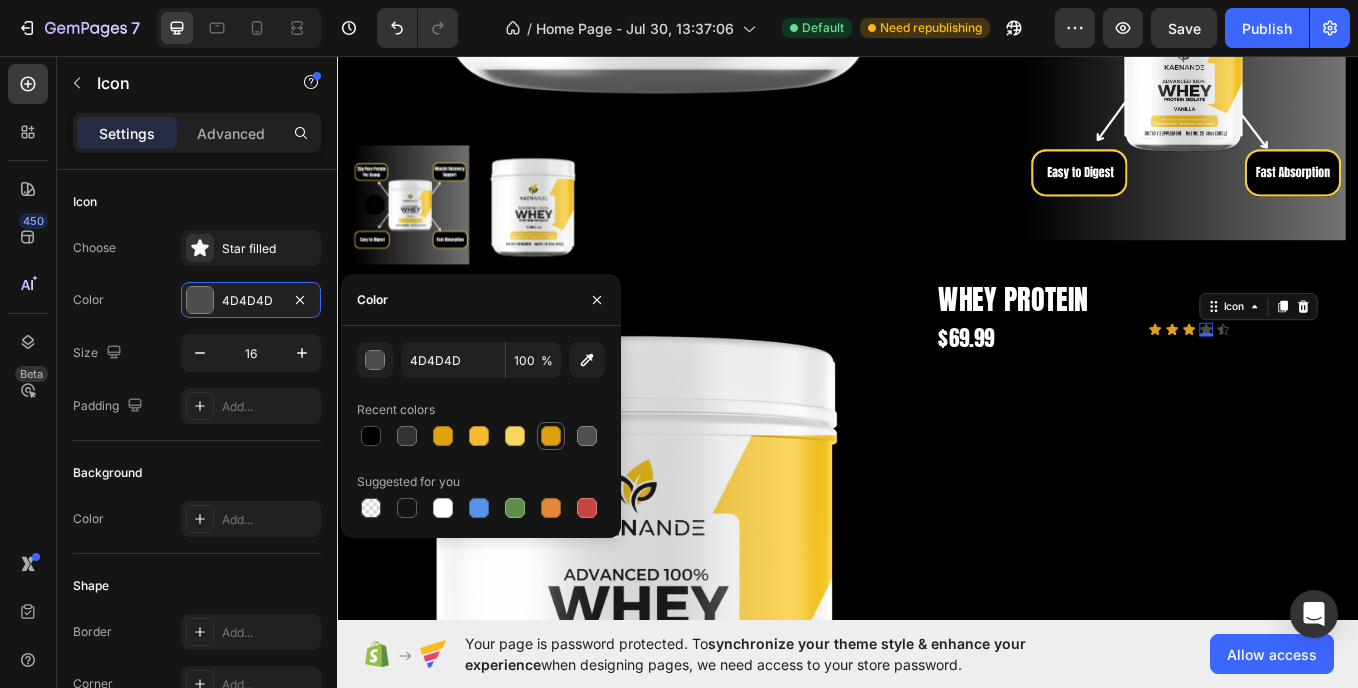 type on "E0A110" 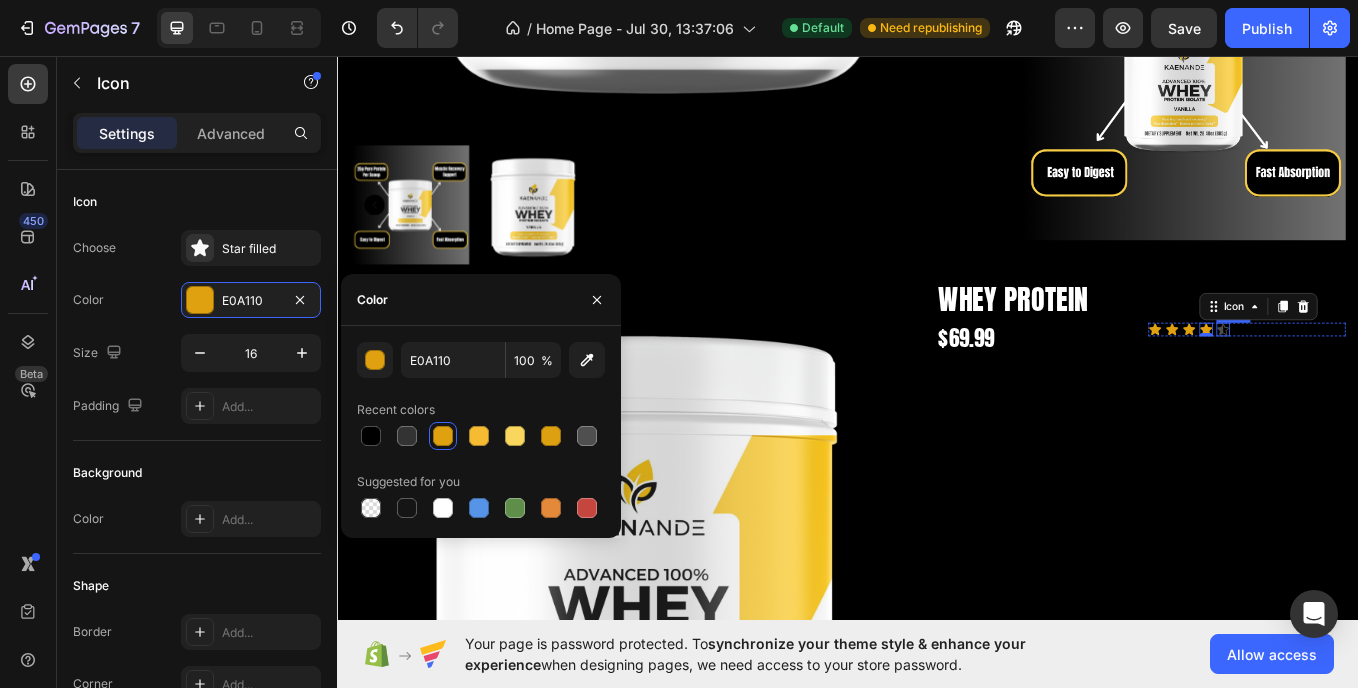 click 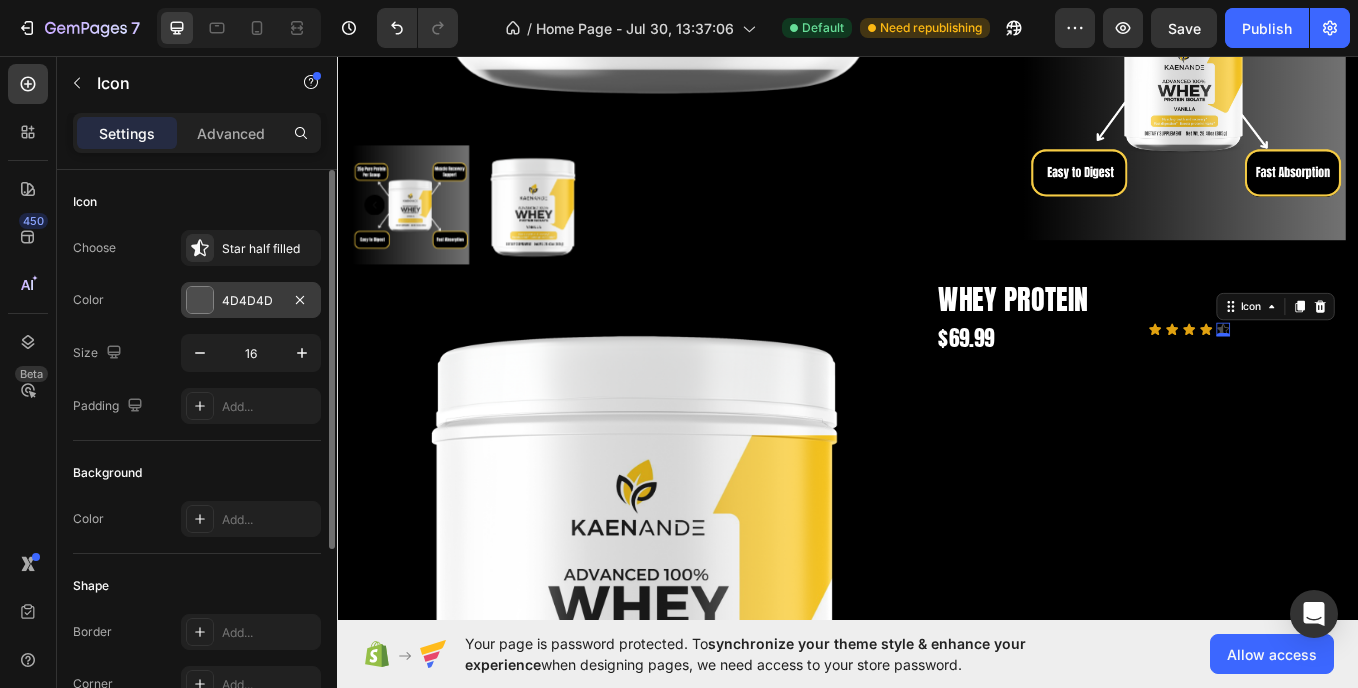 click on "4D4D4D" at bounding box center [251, 301] 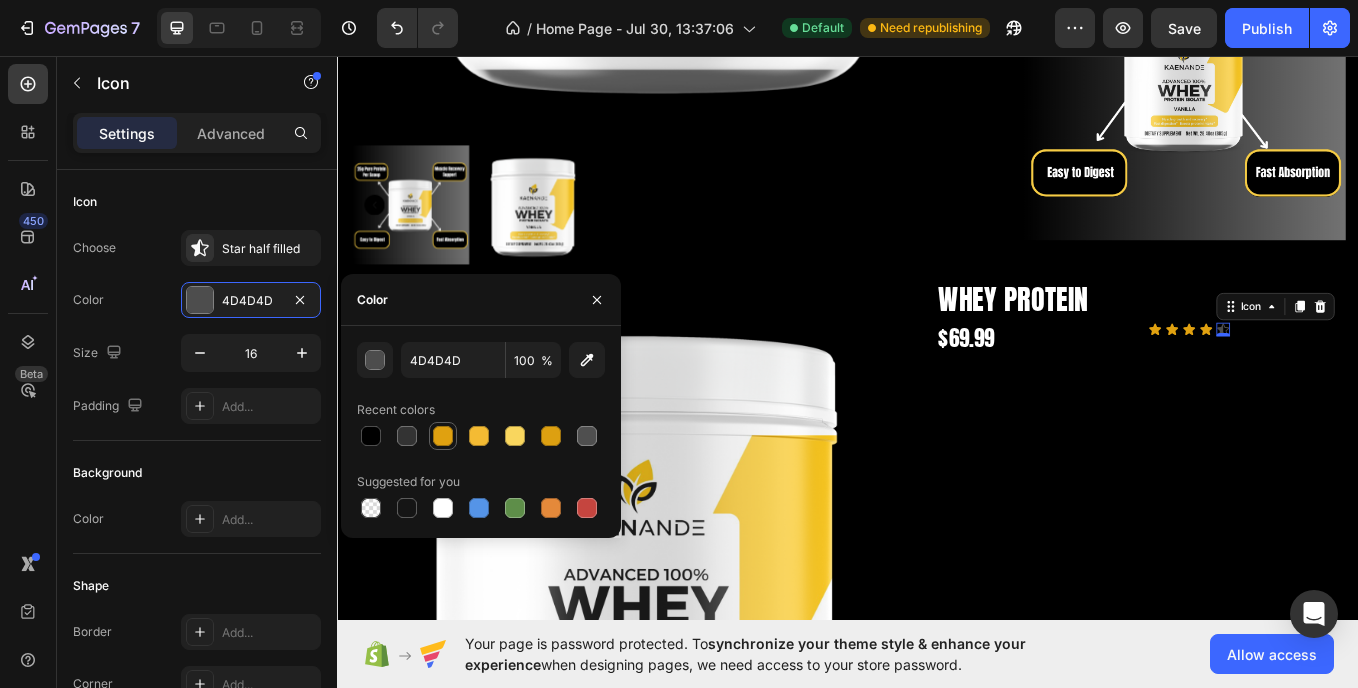 click at bounding box center [443, 436] 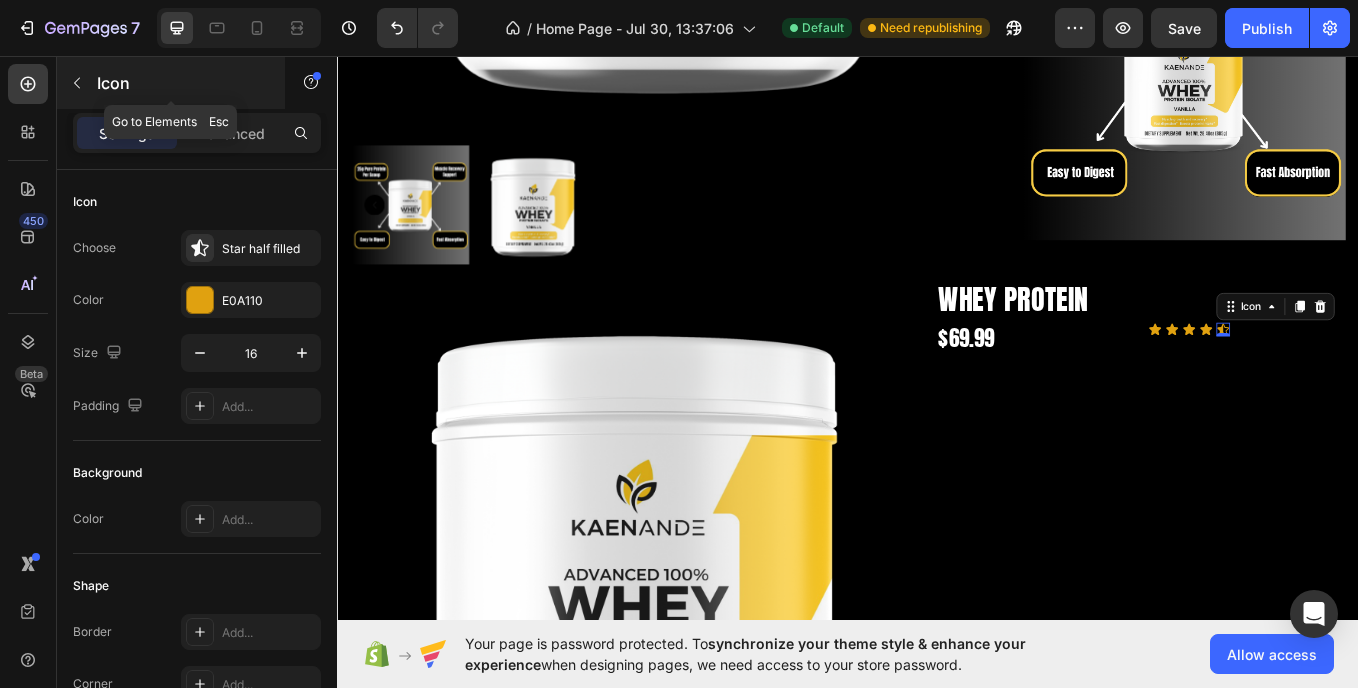 click 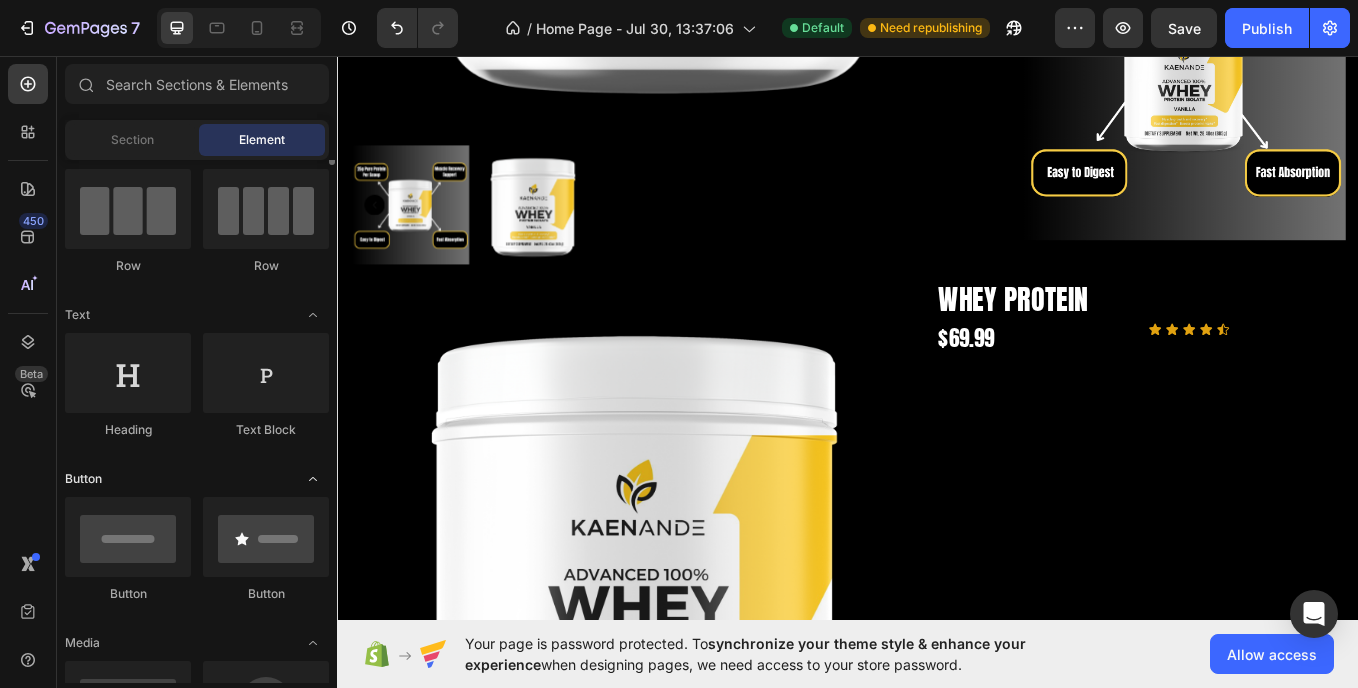 scroll, scrollTop: 111, scrollLeft: 0, axis: vertical 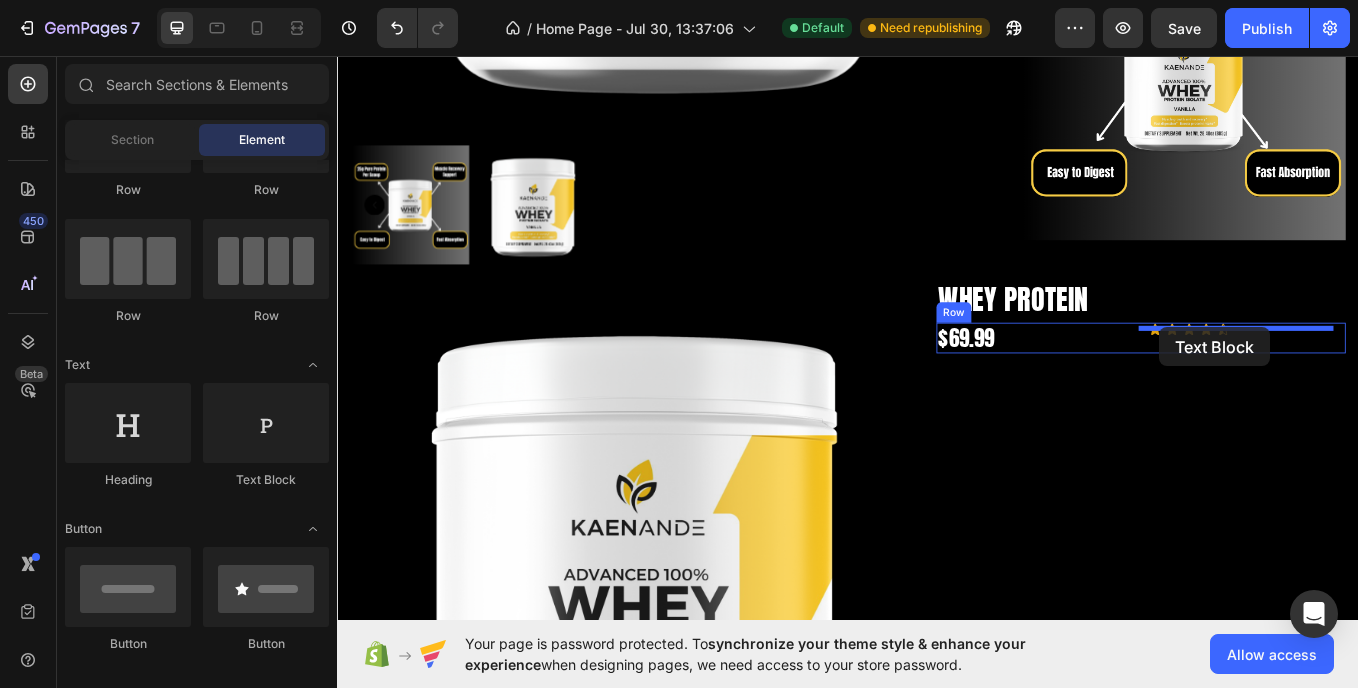 drag, startPoint x: 597, startPoint y: 485, endPoint x: 1303, endPoint y: 375, distance: 714.518 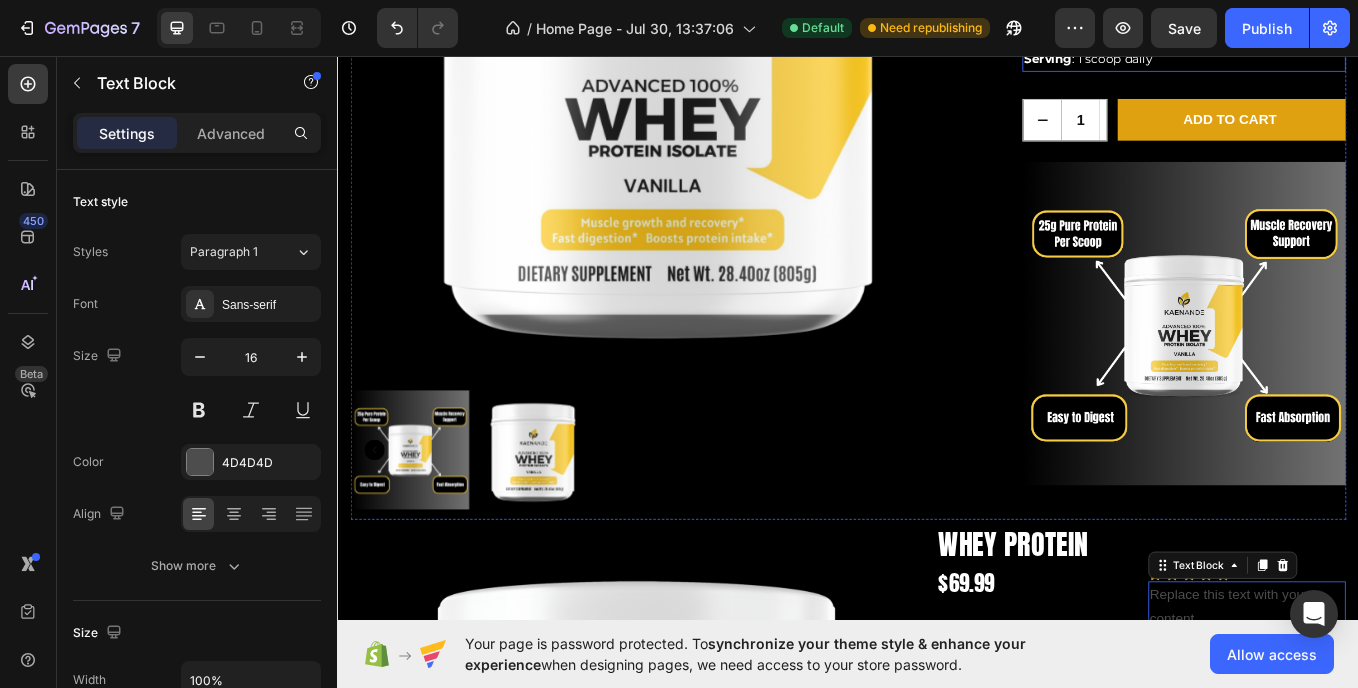 scroll, scrollTop: 1870, scrollLeft: 0, axis: vertical 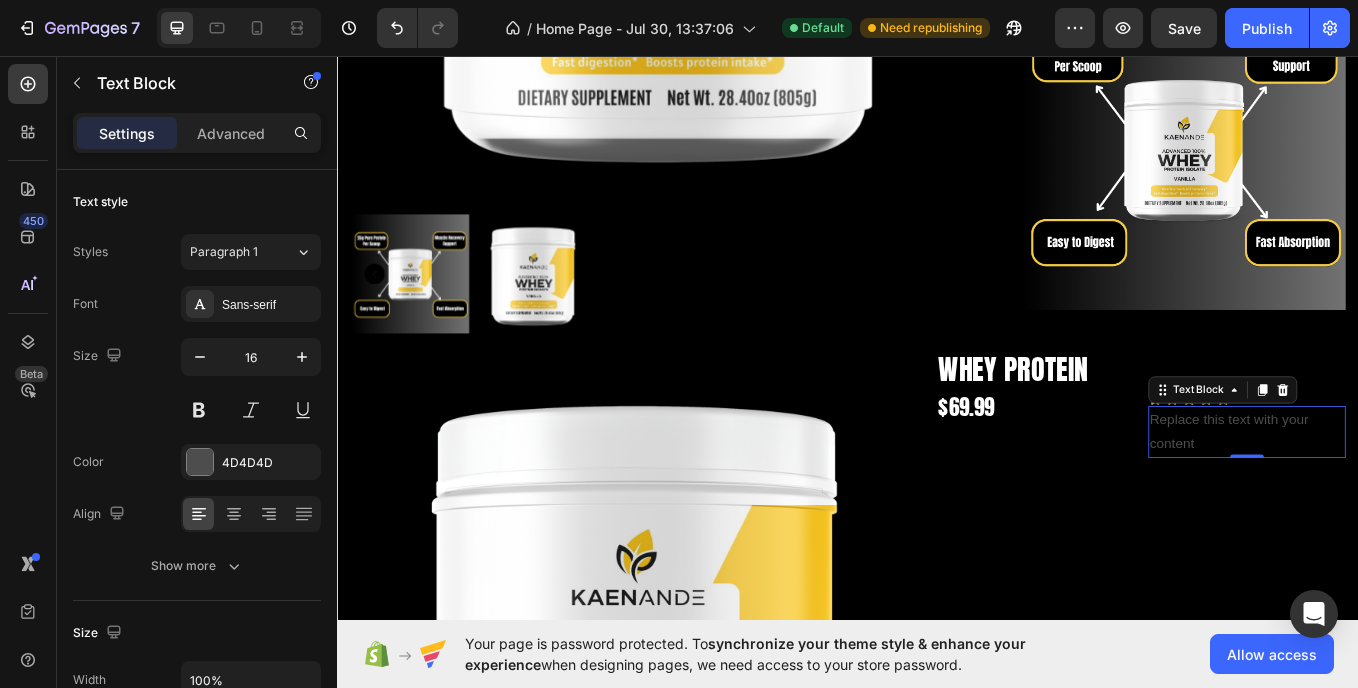 click on "Replace this text with your content" at bounding box center (1406, 498) 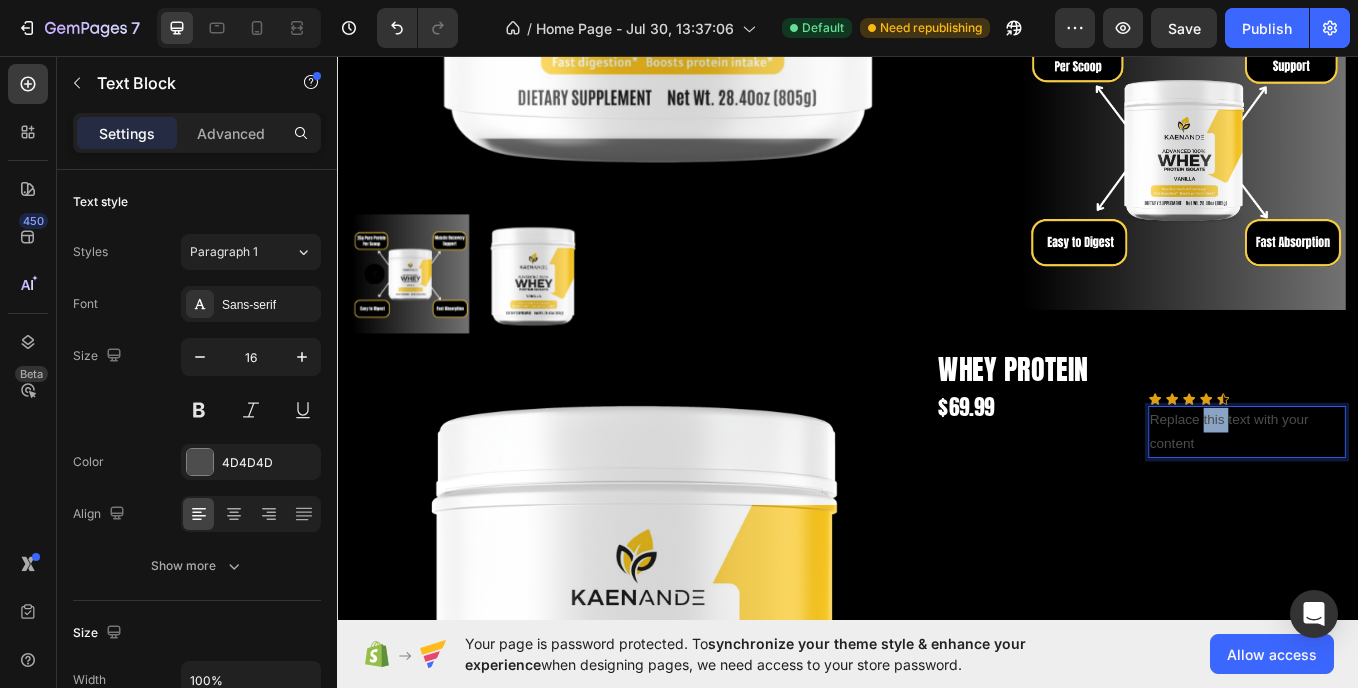 click on "Replace this text with your content" at bounding box center (1406, 498) 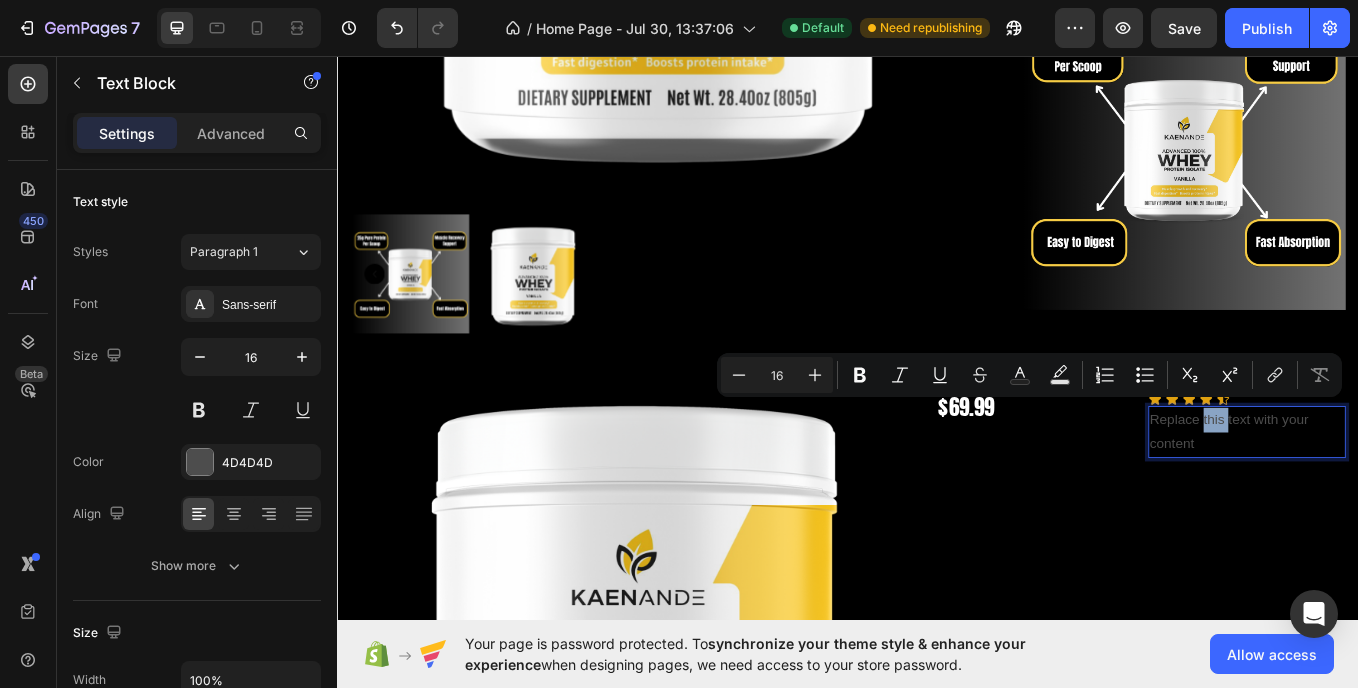 click on "Replace this text with your content" at bounding box center [1406, 498] 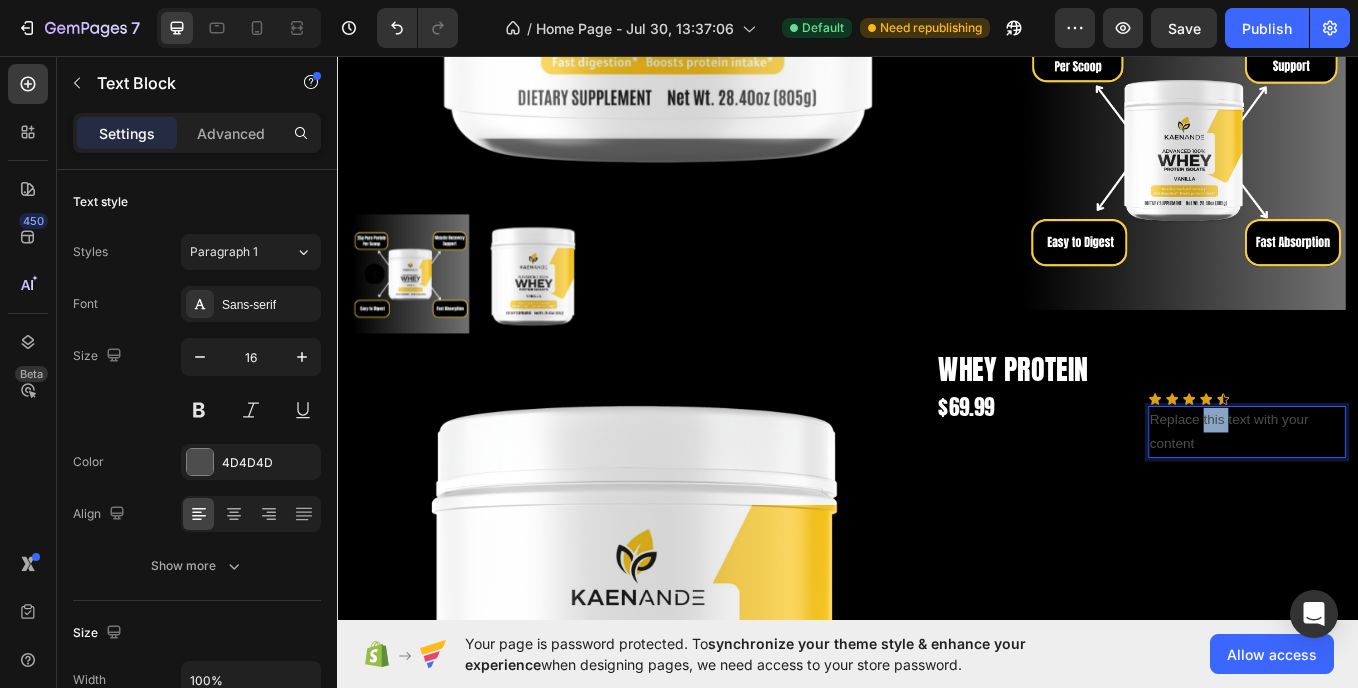 click on "Replace this text with your content" at bounding box center [1406, 498] 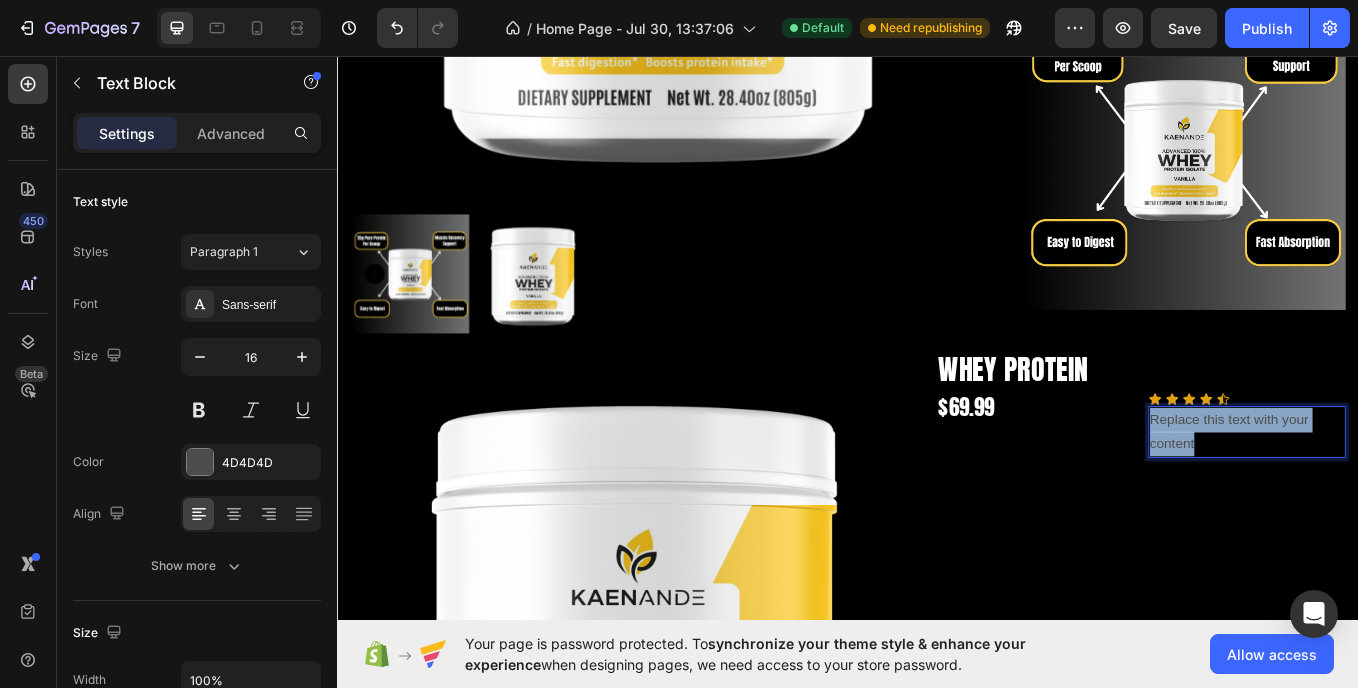 click on "Replace this text with your content" at bounding box center (1406, 498) 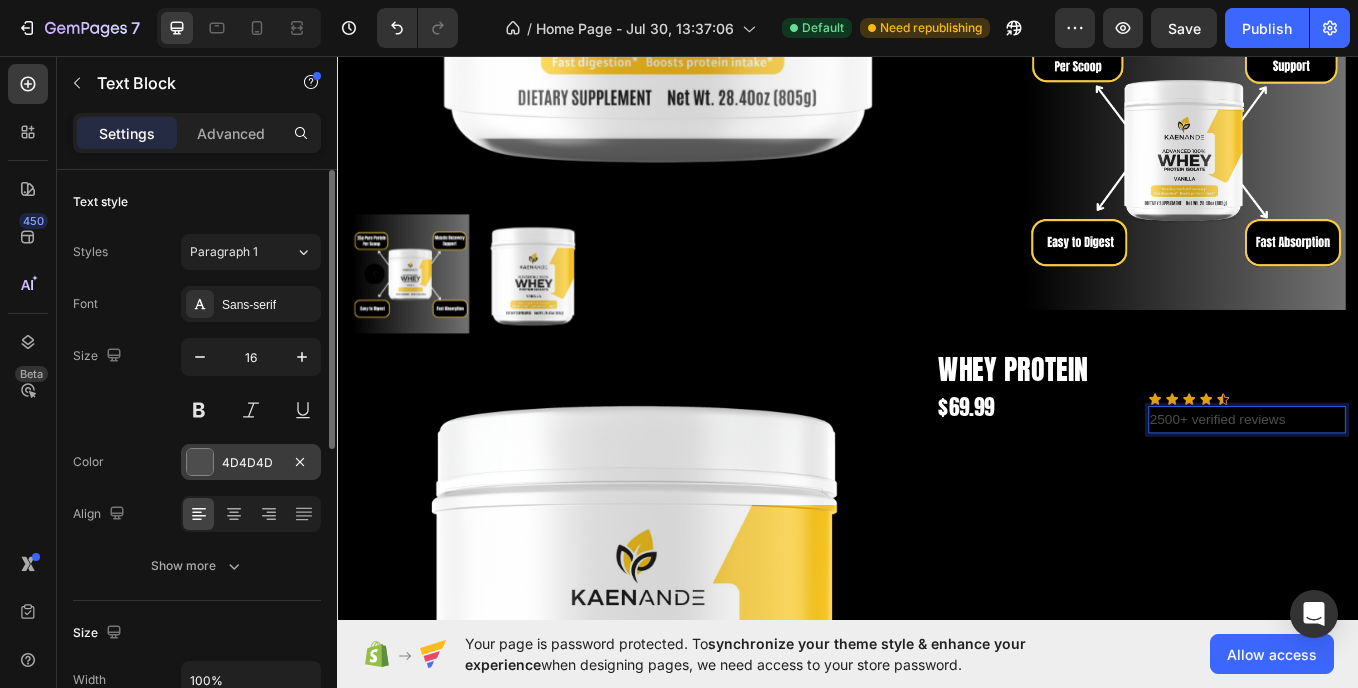 click on "4D4D4D" at bounding box center [251, 462] 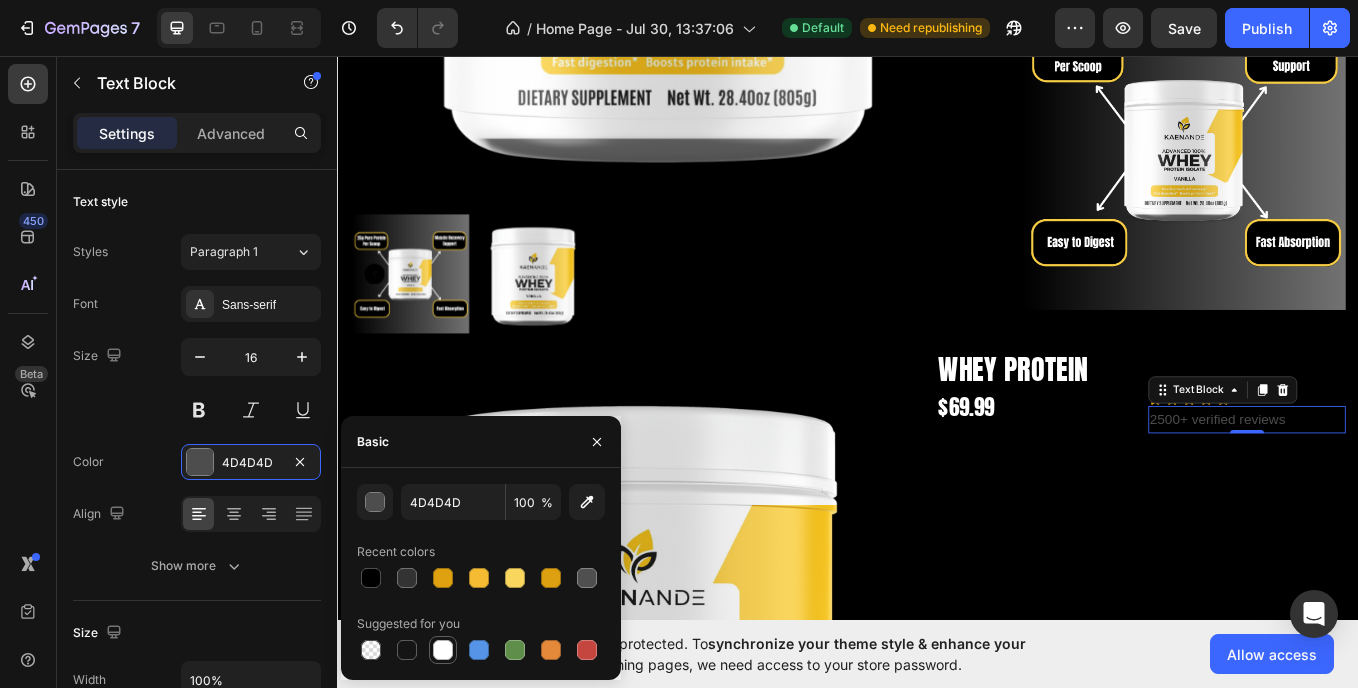 click at bounding box center [443, 650] 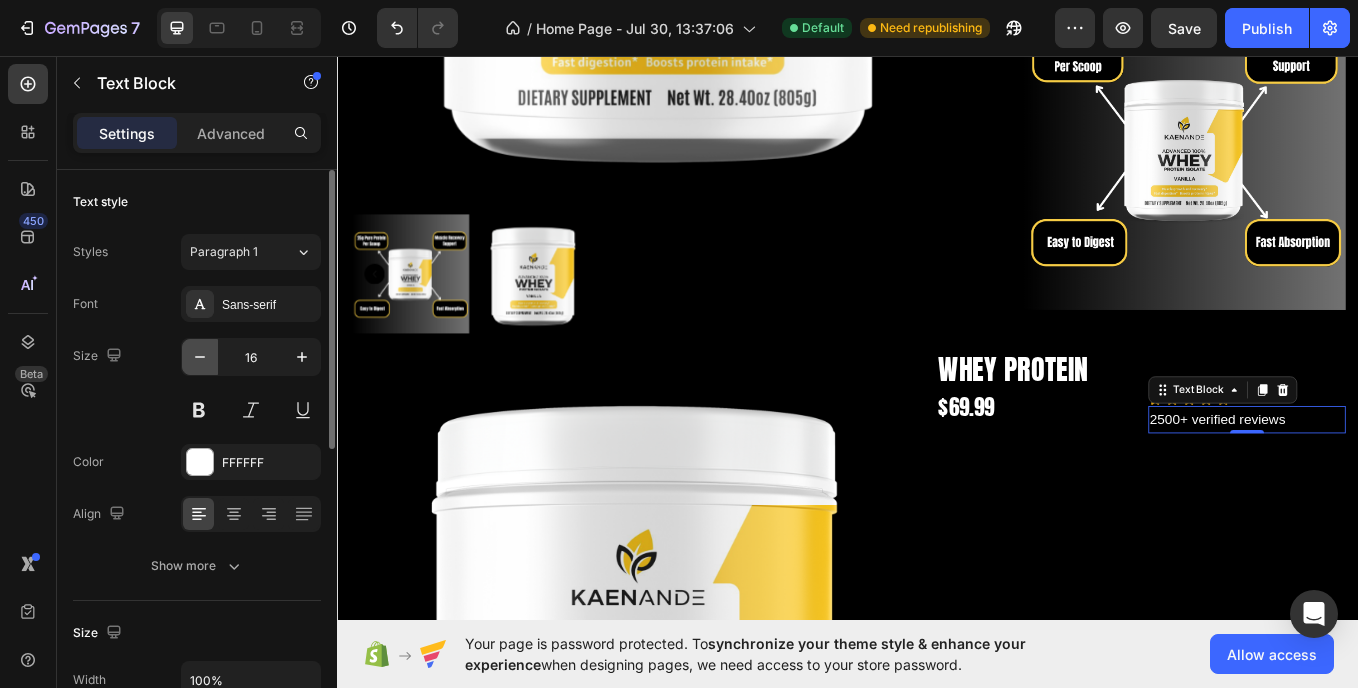 click 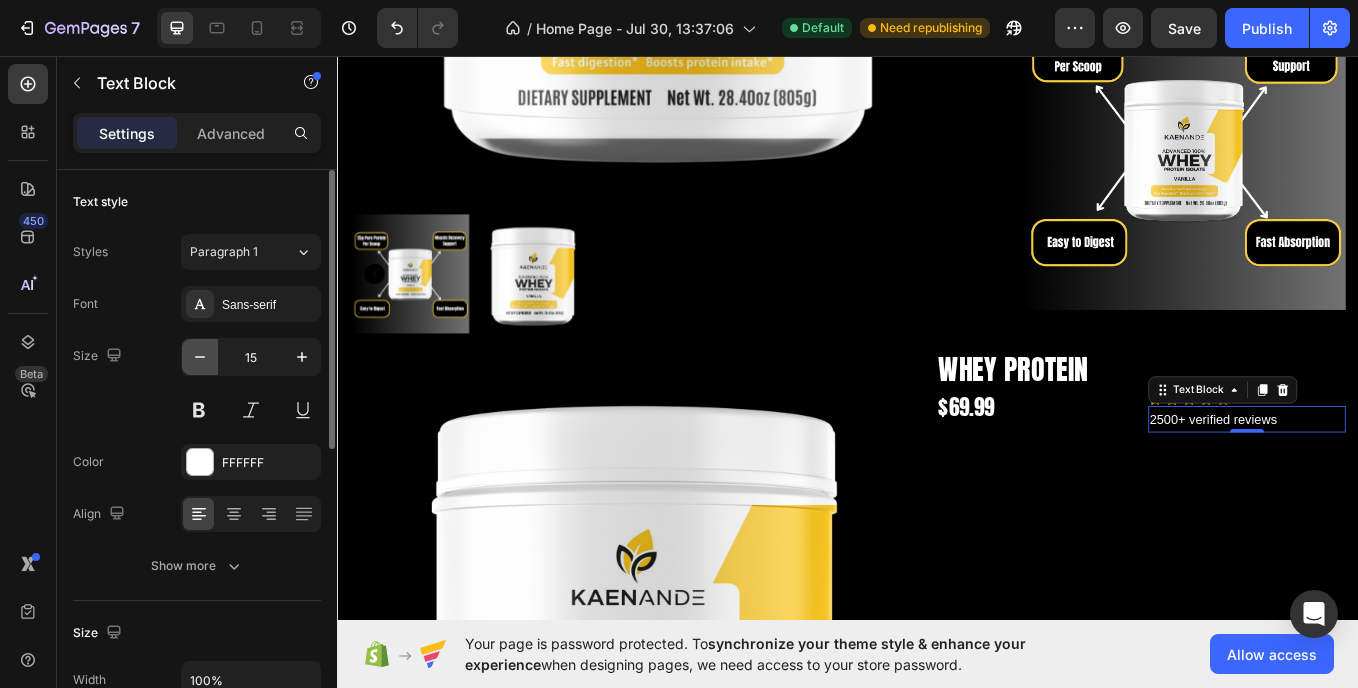 click 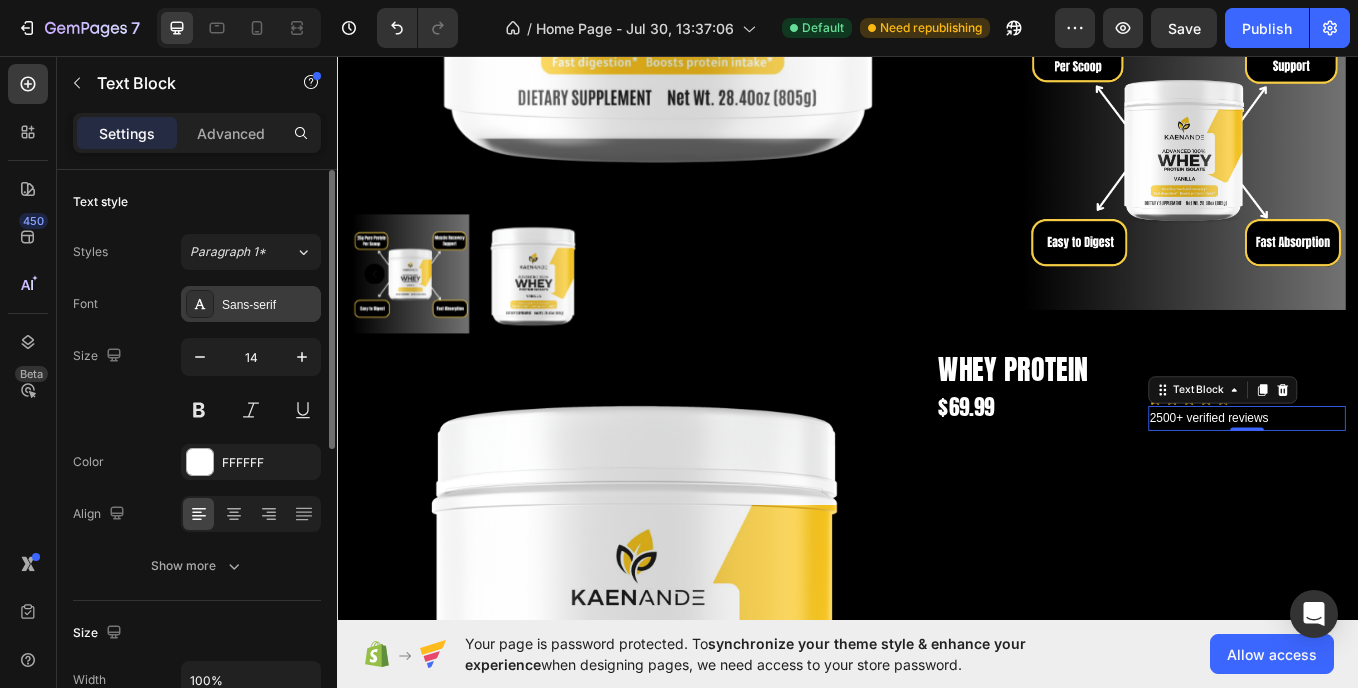 click on "Sans-serif" at bounding box center (269, 305) 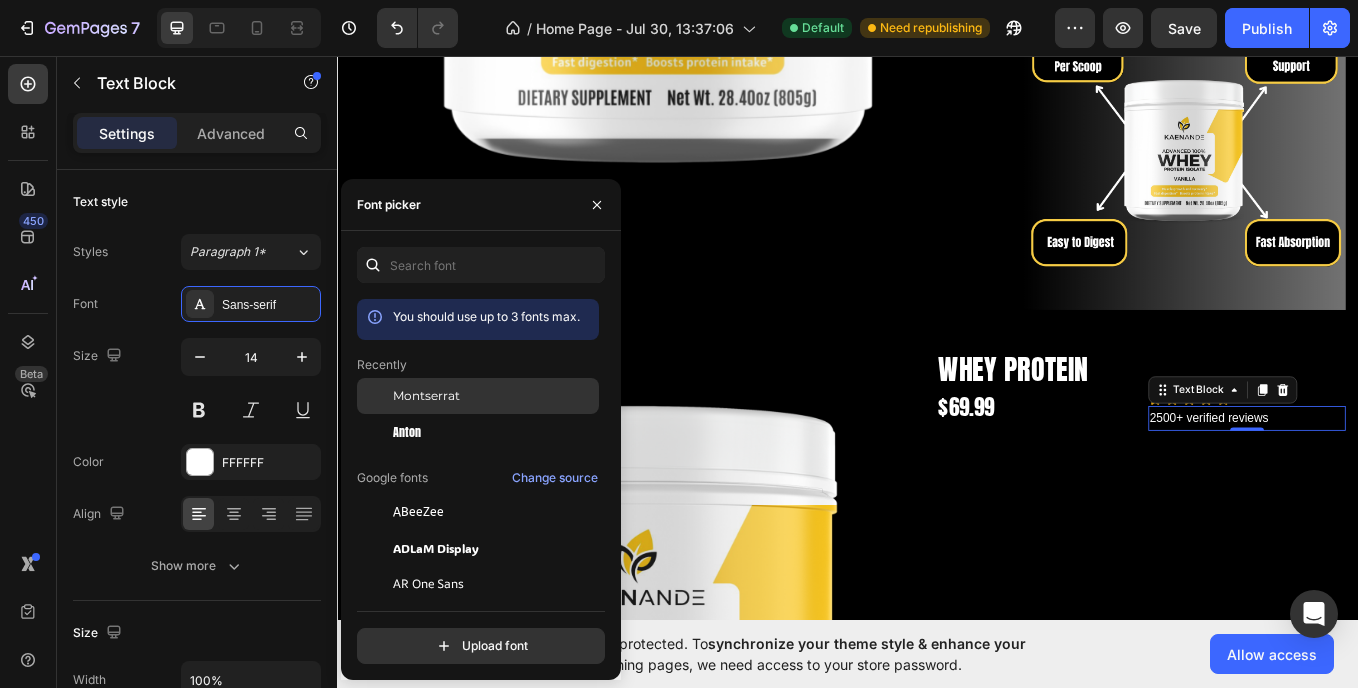 click on "Montserrat" at bounding box center [426, 396] 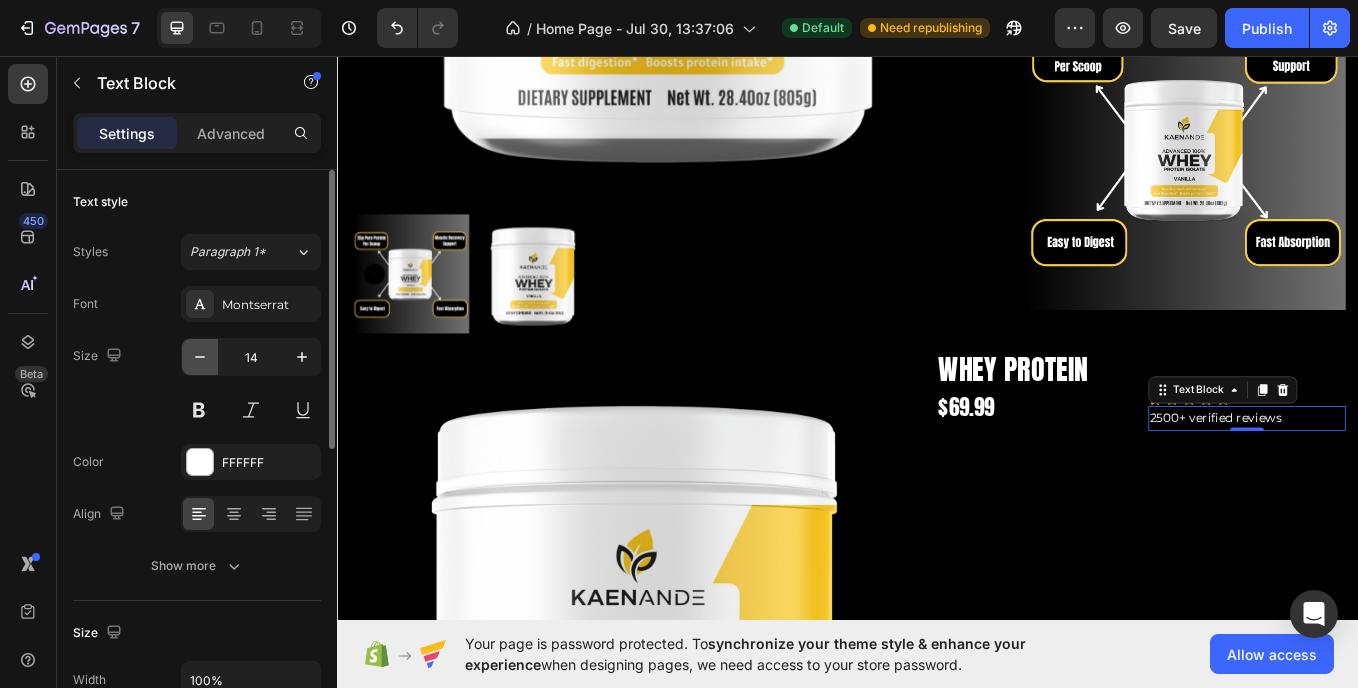 click 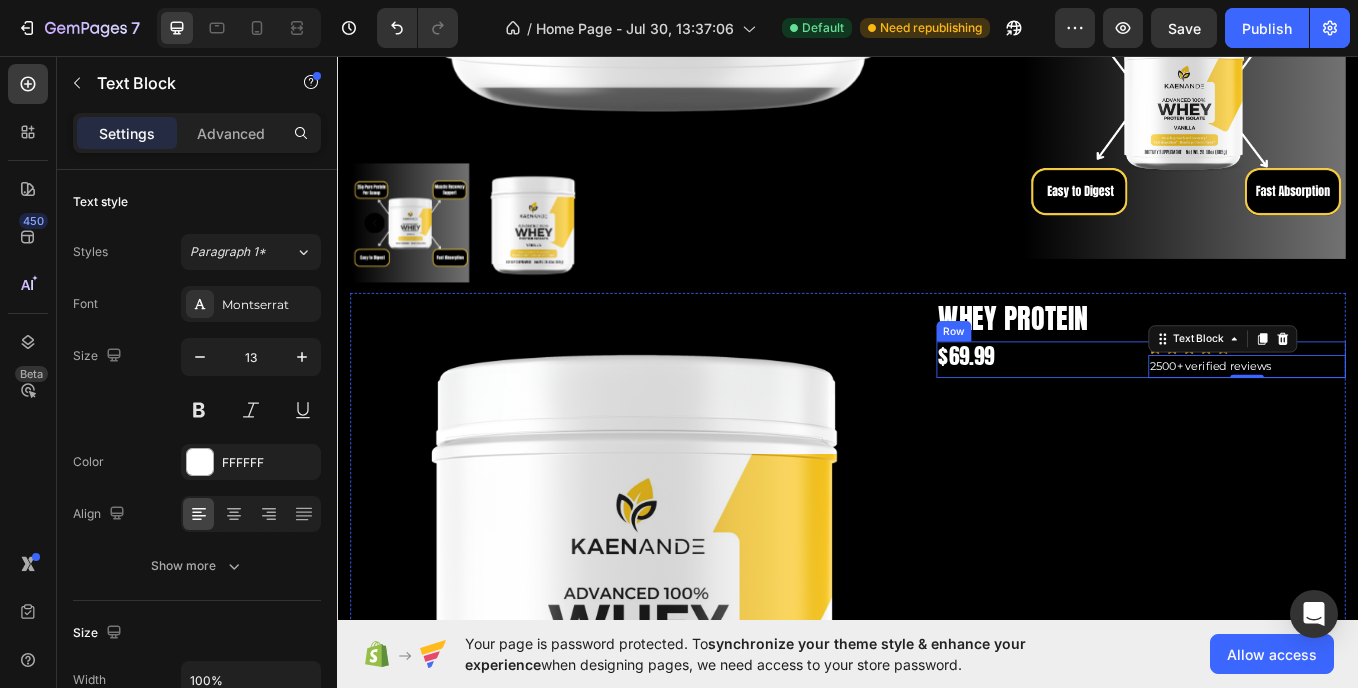 scroll, scrollTop: 1953, scrollLeft: 0, axis: vertical 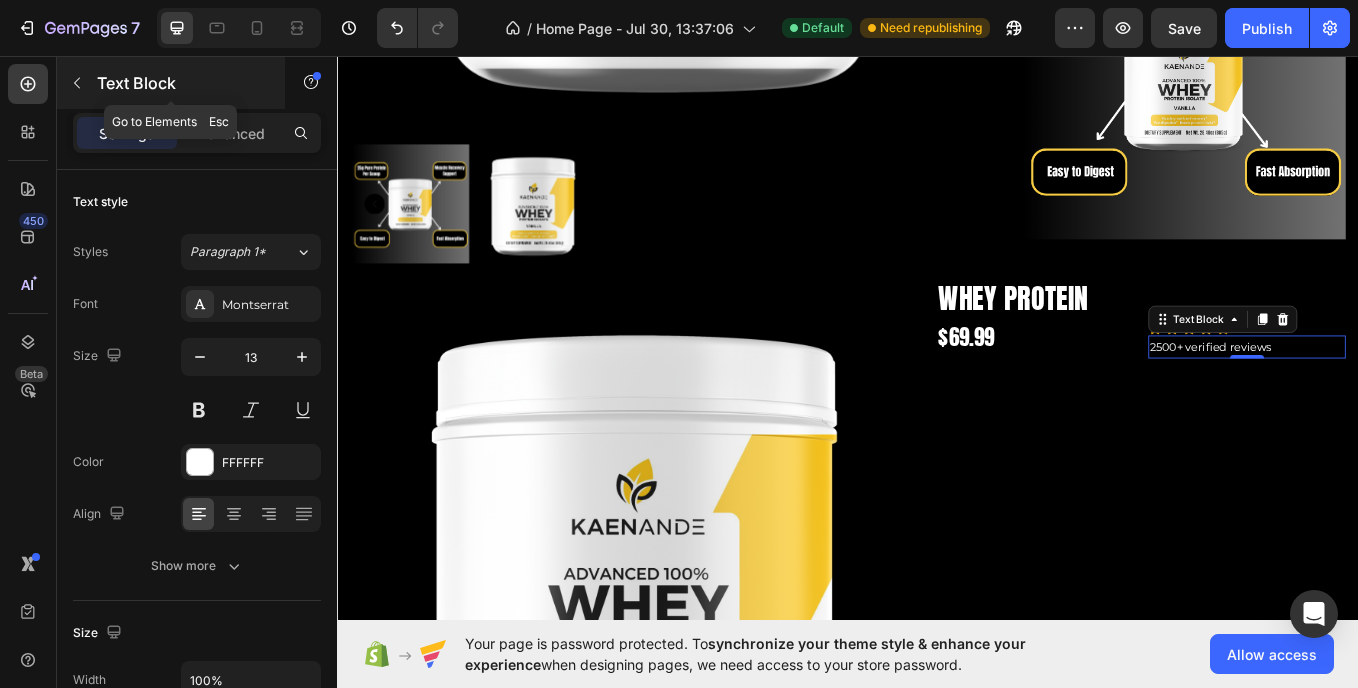 click 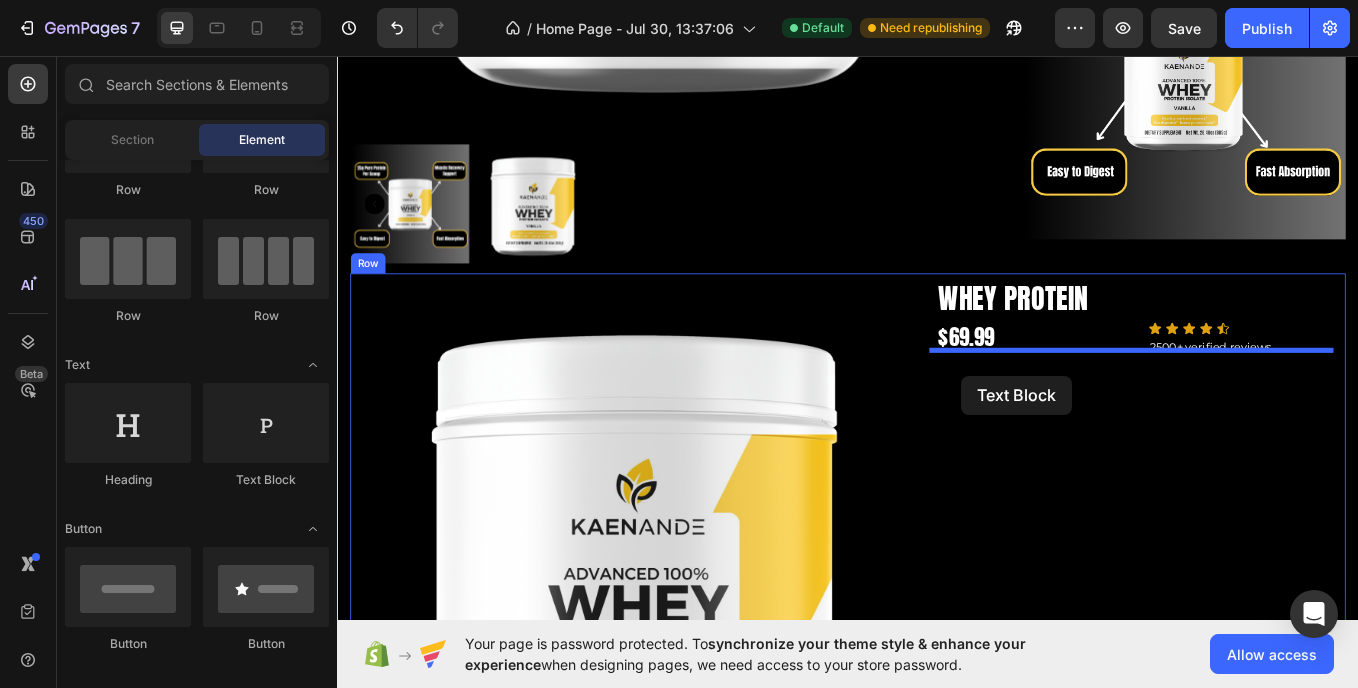 drag, startPoint x: 575, startPoint y: 494, endPoint x: 1070, endPoint y: 432, distance: 498.8677 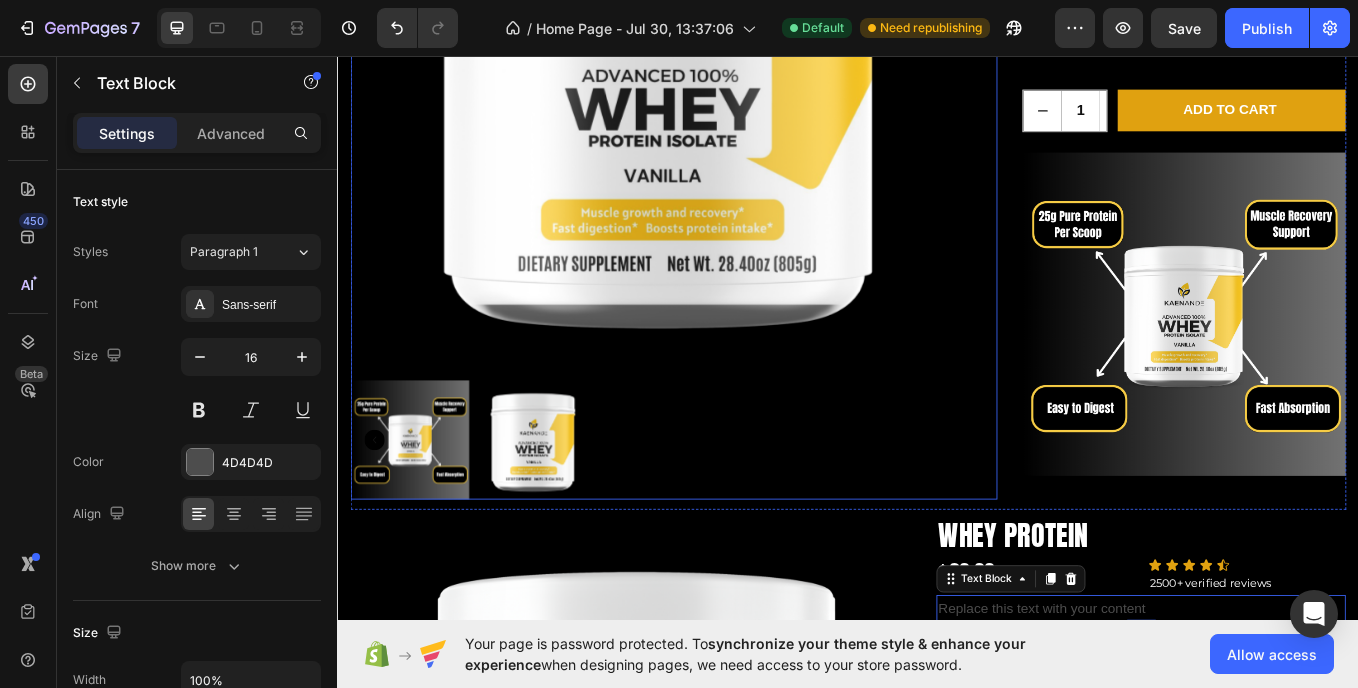 scroll, scrollTop: 1448, scrollLeft: 0, axis: vertical 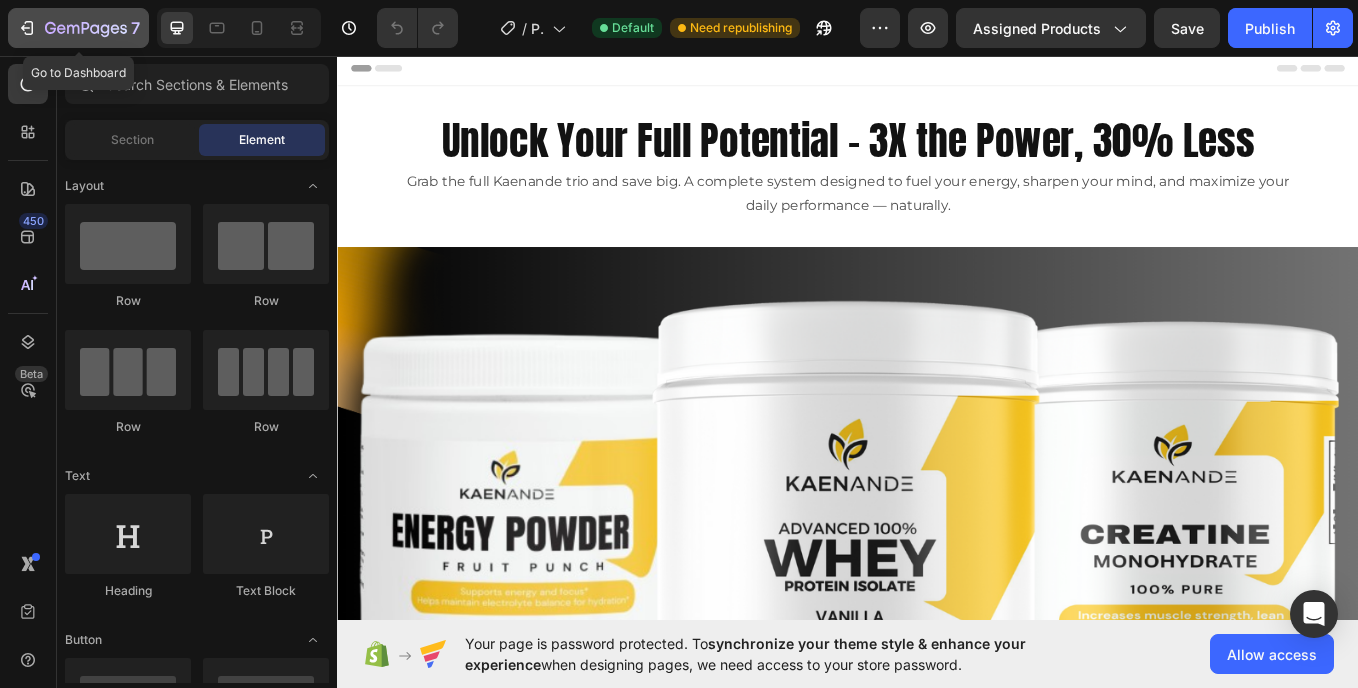click on "7" 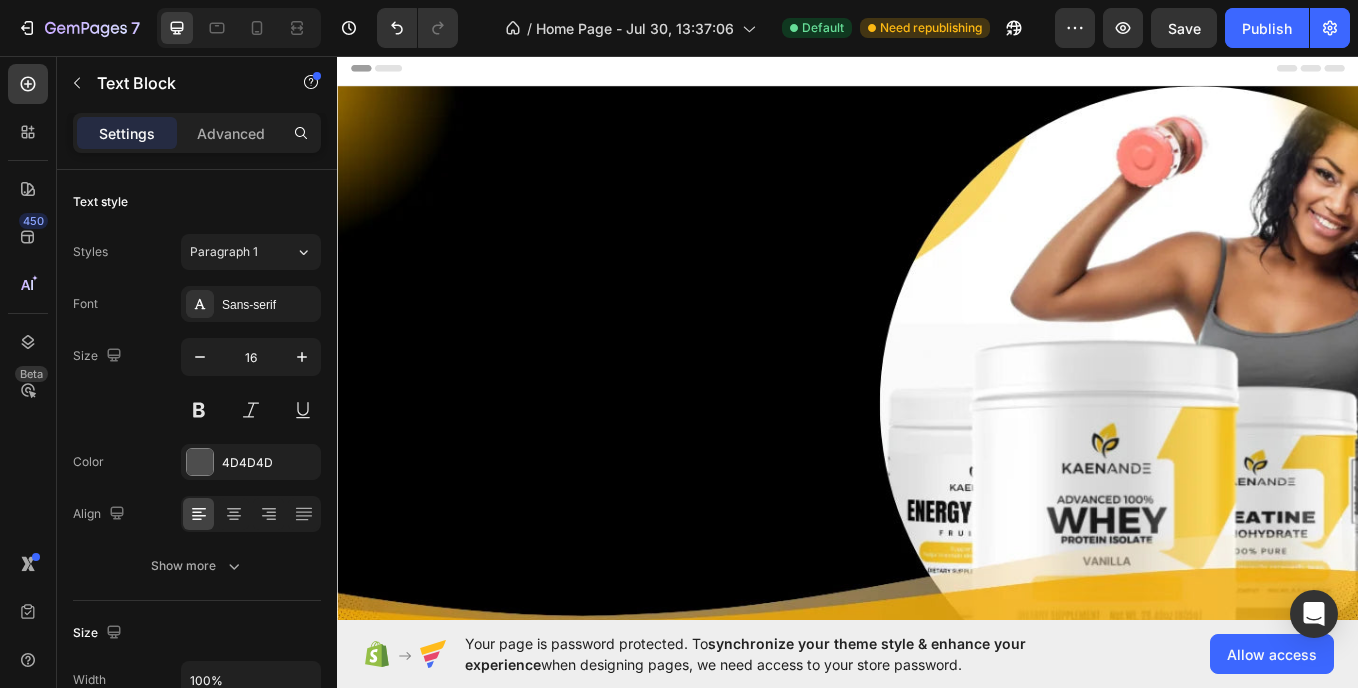 scroll, scrollTop: 0, scrollLeft: 0, axis: both 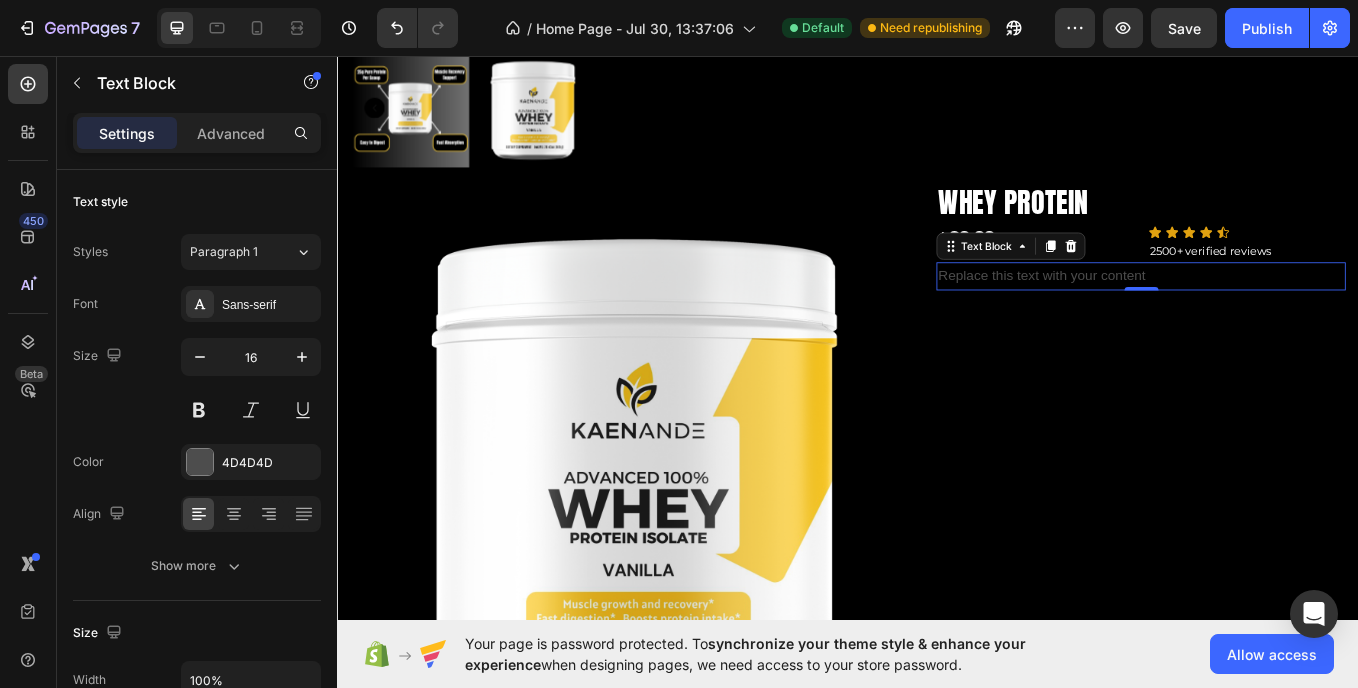 click on "Replace this text with your content" at bounding box center (1281, 314) 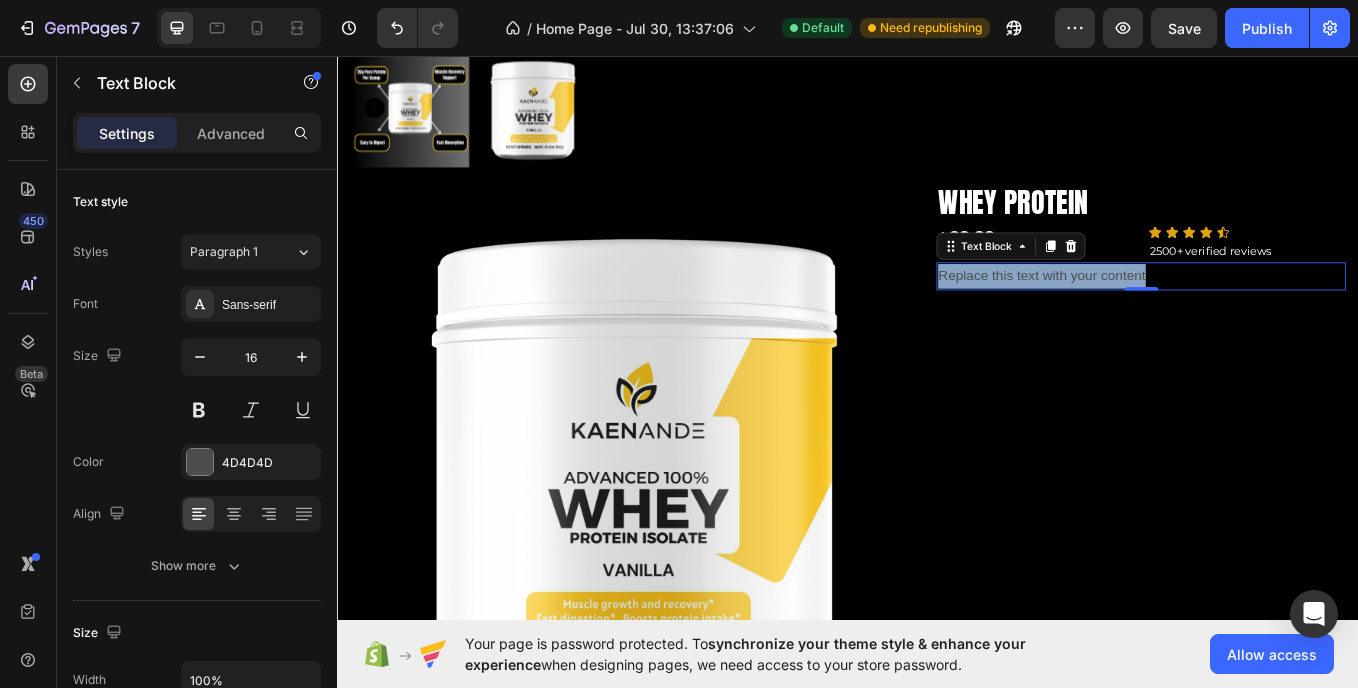 click on "Replace this text with your content" at bounding box center [1281, 314] 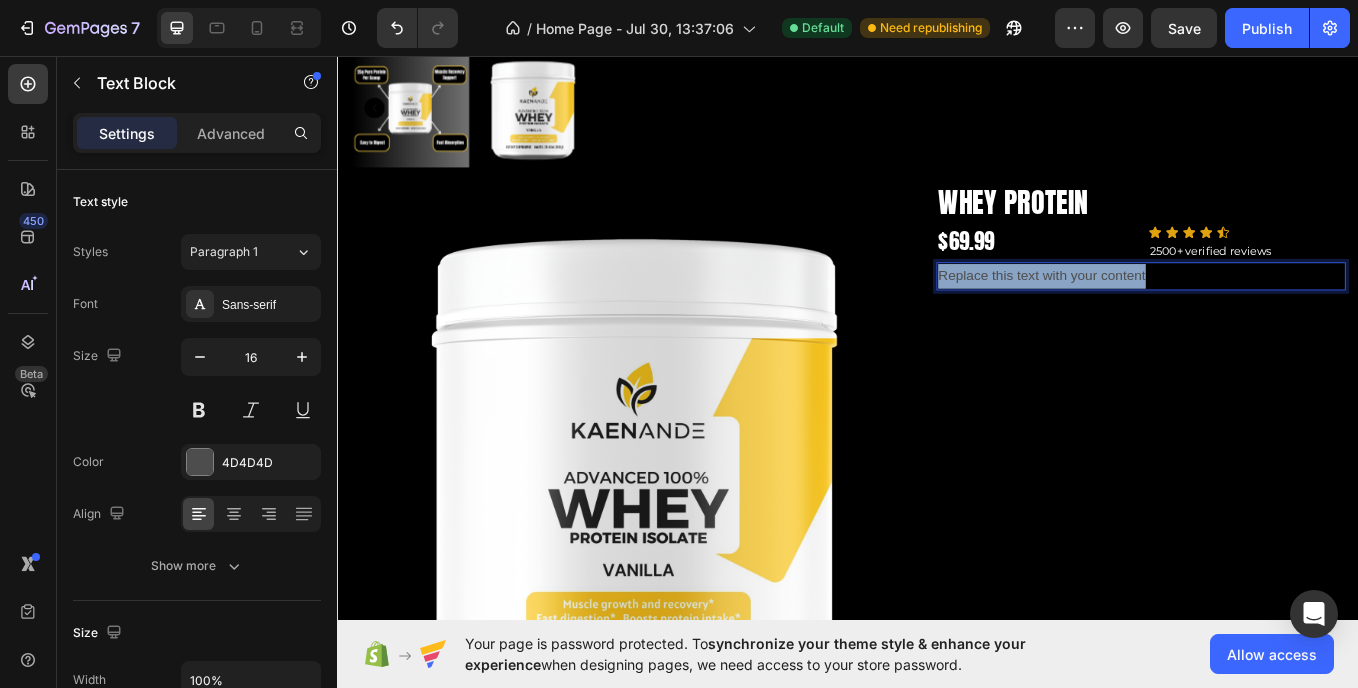 click on "Replace this text with your content" at bounding box center [1281, 314] 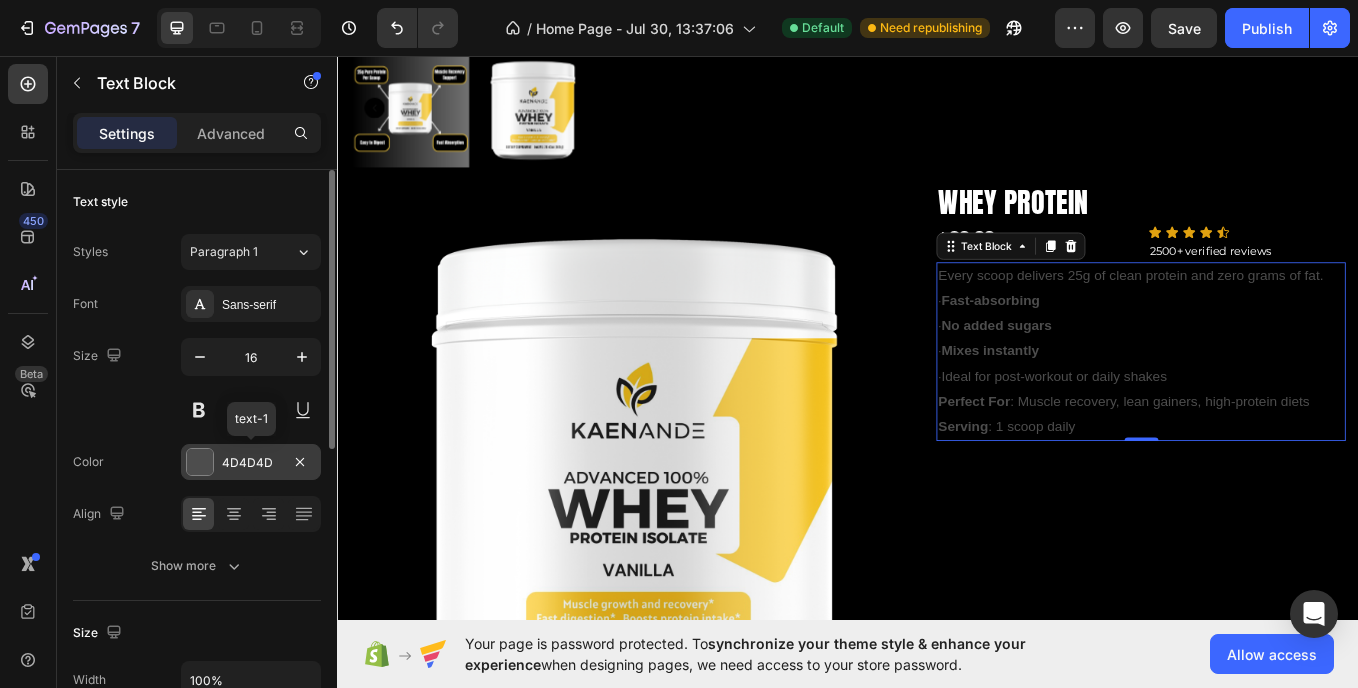 click at bounding box center (200, 462) 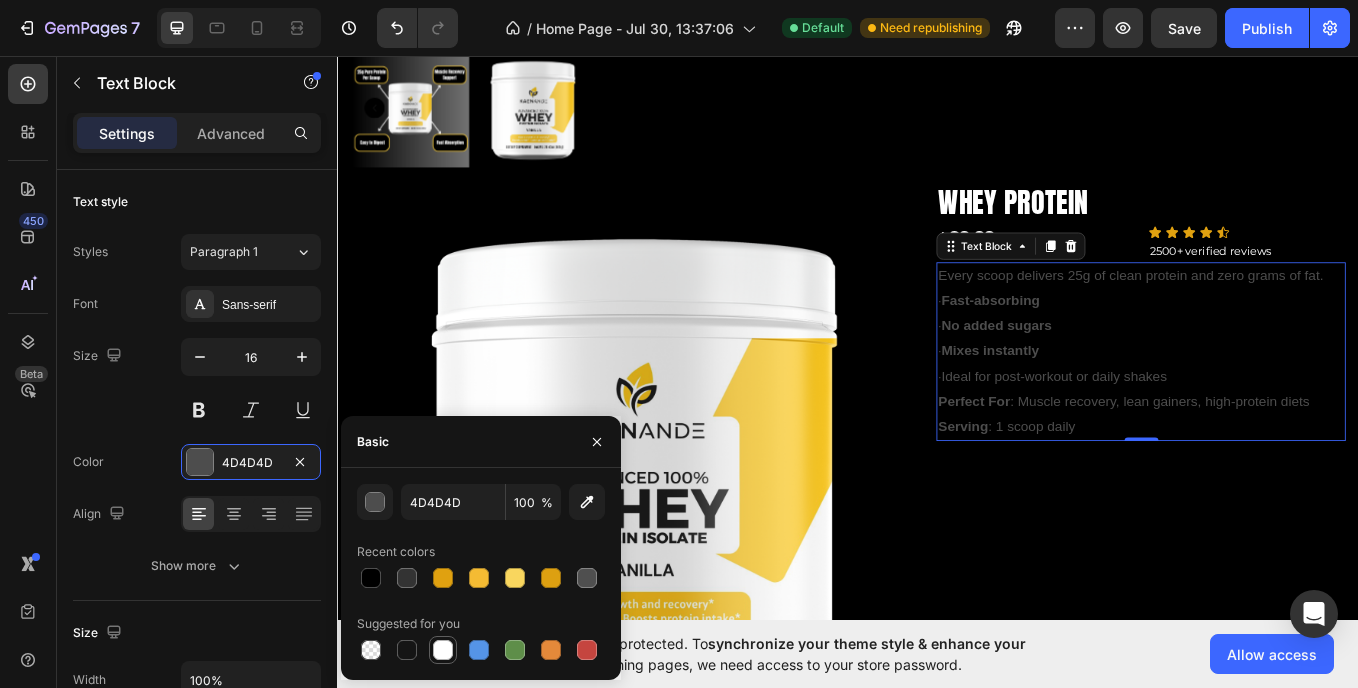 click at bounding box center (443, 650) 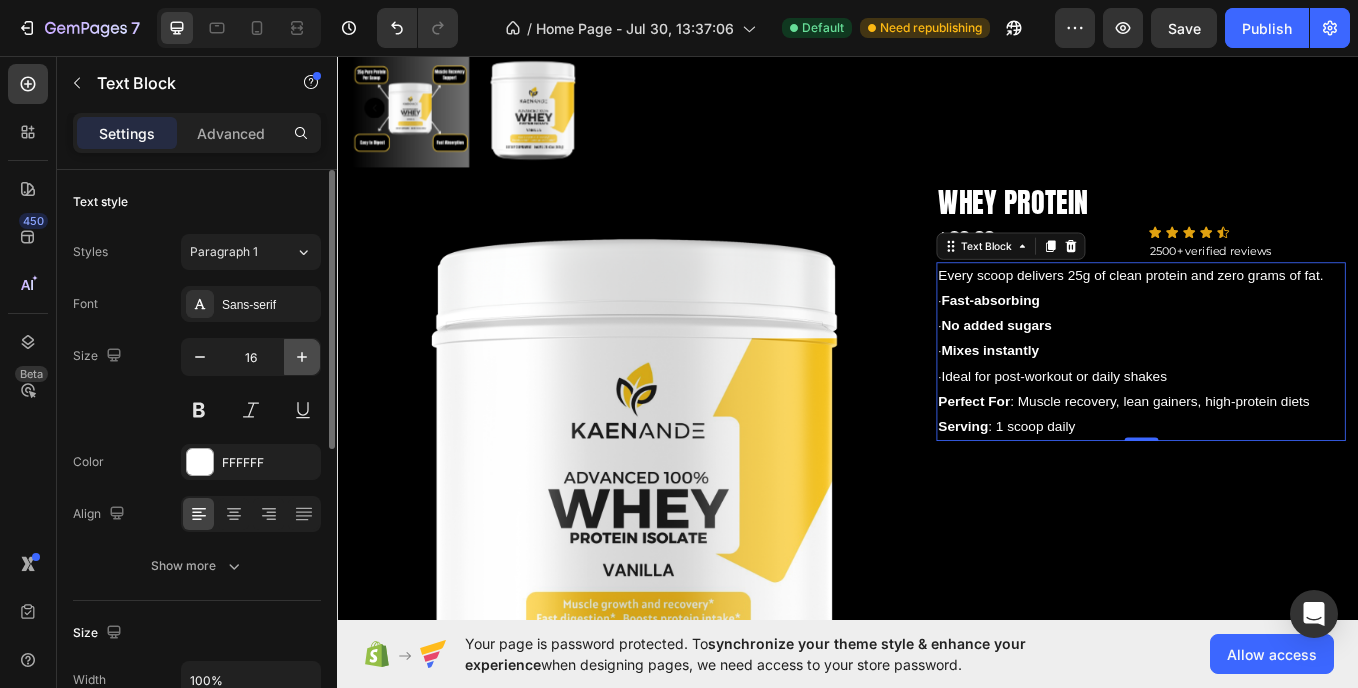 click 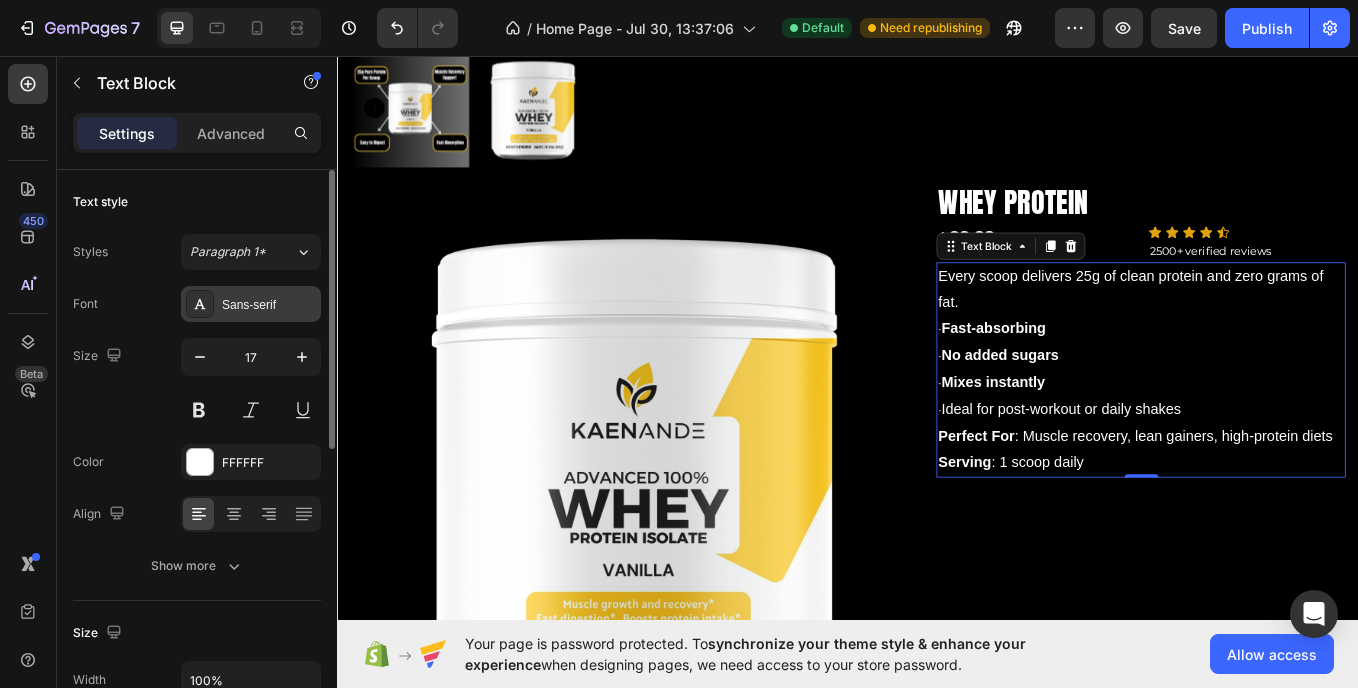 click on "Sans-serif" at bounding box center [251, 304] 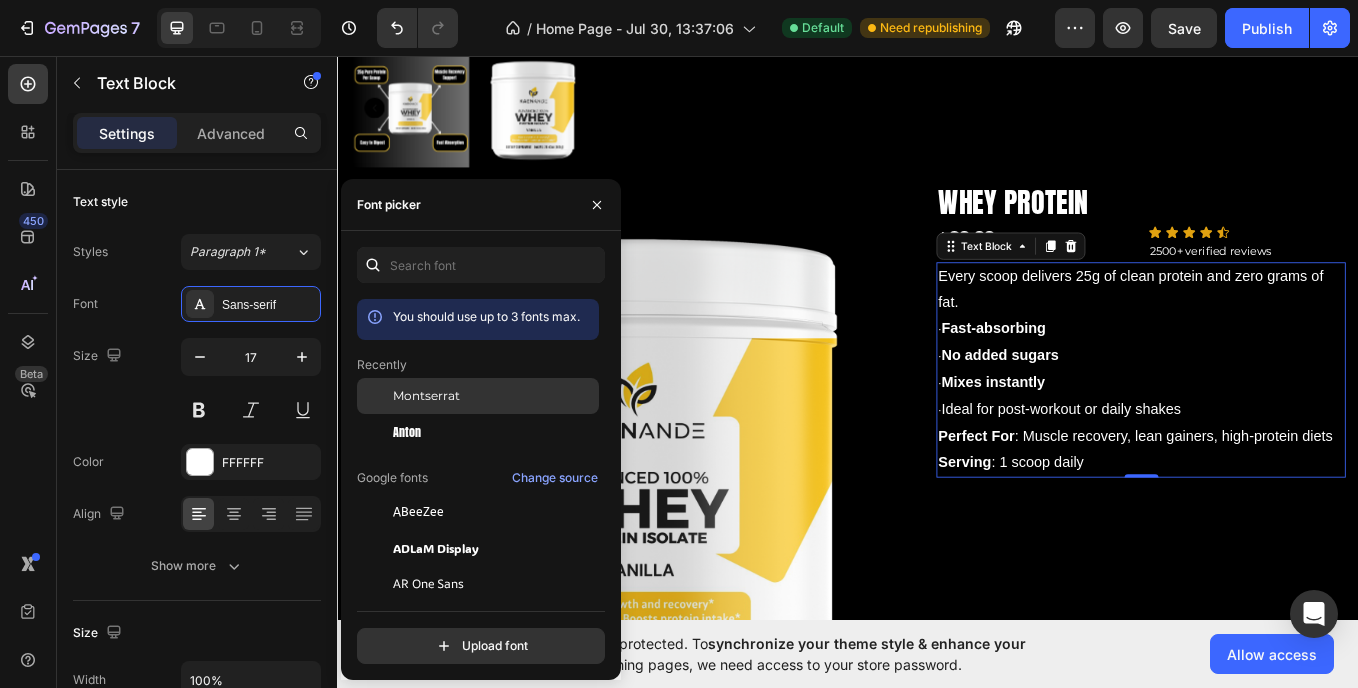 click on "Montserrat" at bounding box center (426, 396) 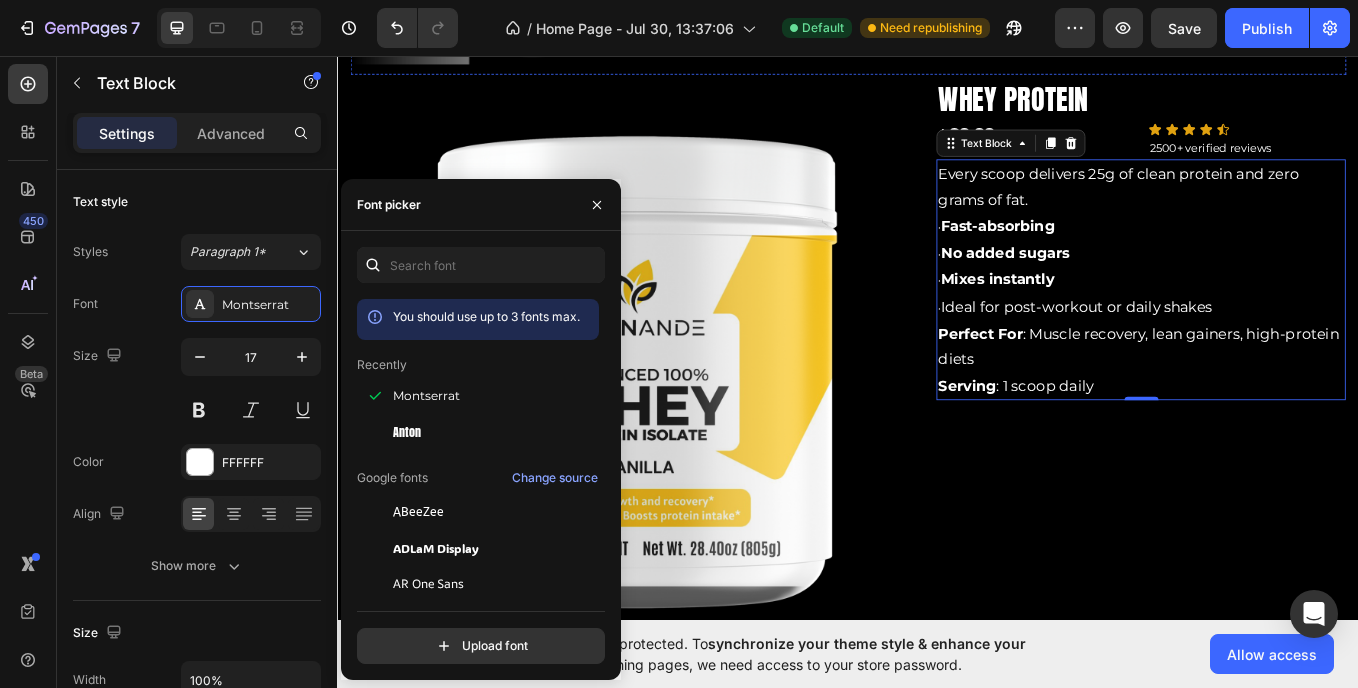 scroll, scrollTop: 2192, scrollLeft: 0, axis: vertical 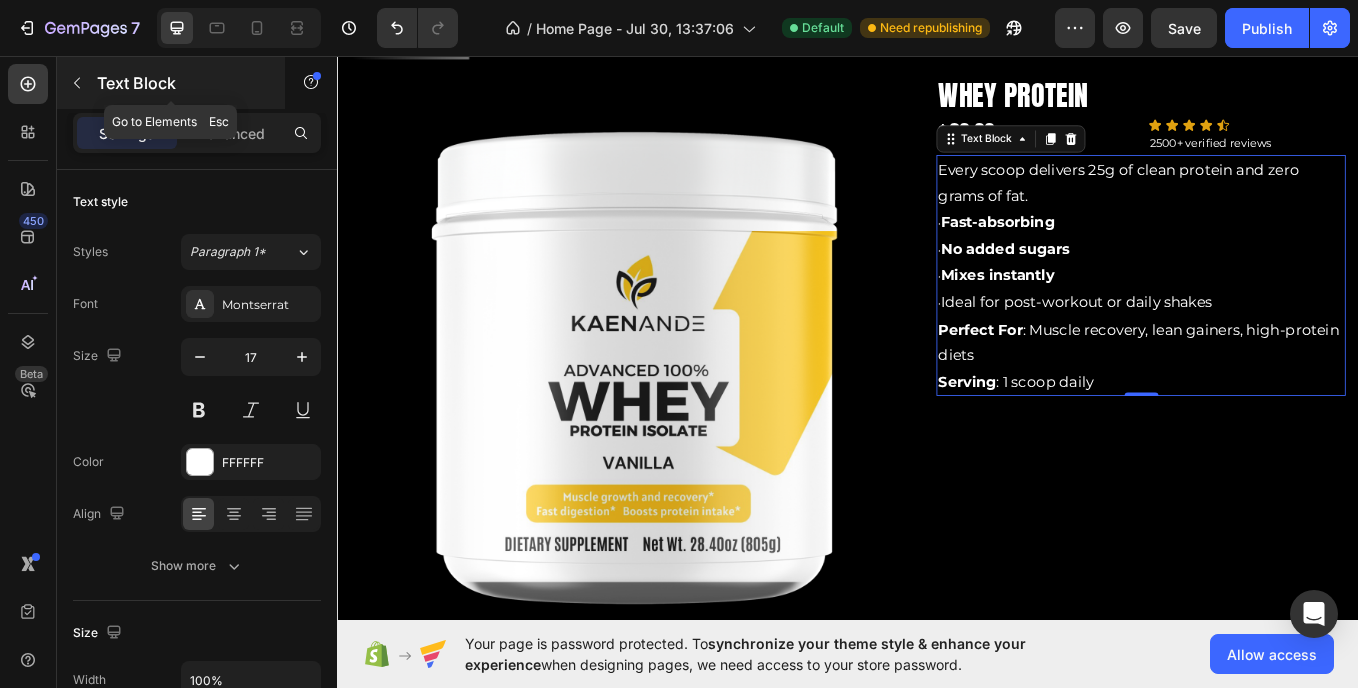 click 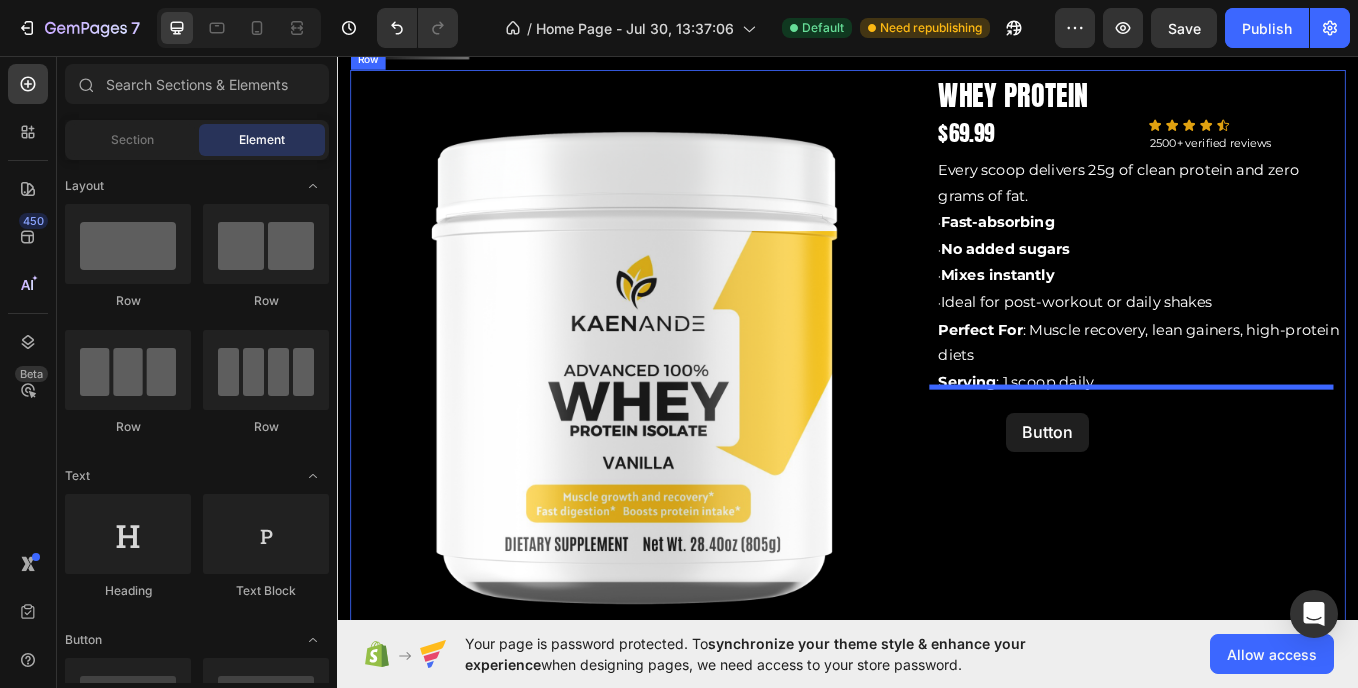 drag, startPoint x: 462, startPoint y: 639, endPoint x: 1123, endPoint y: 475, distance: 681.04114 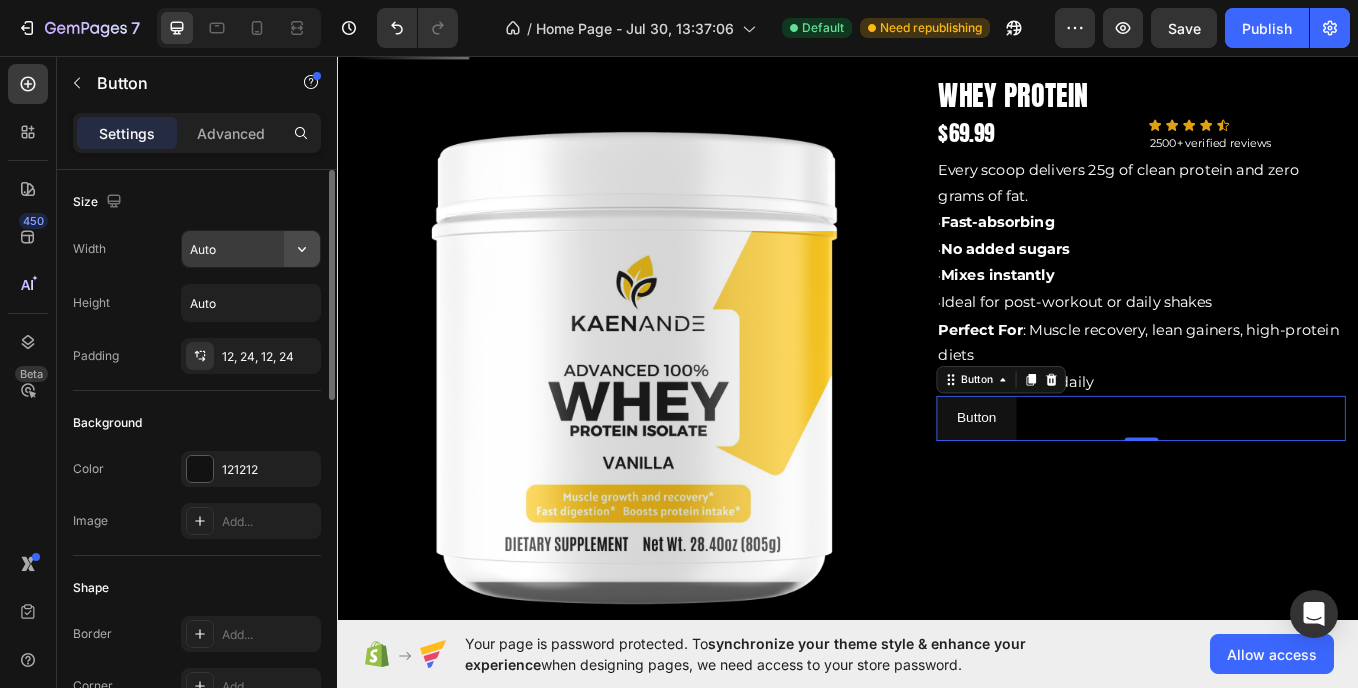 click 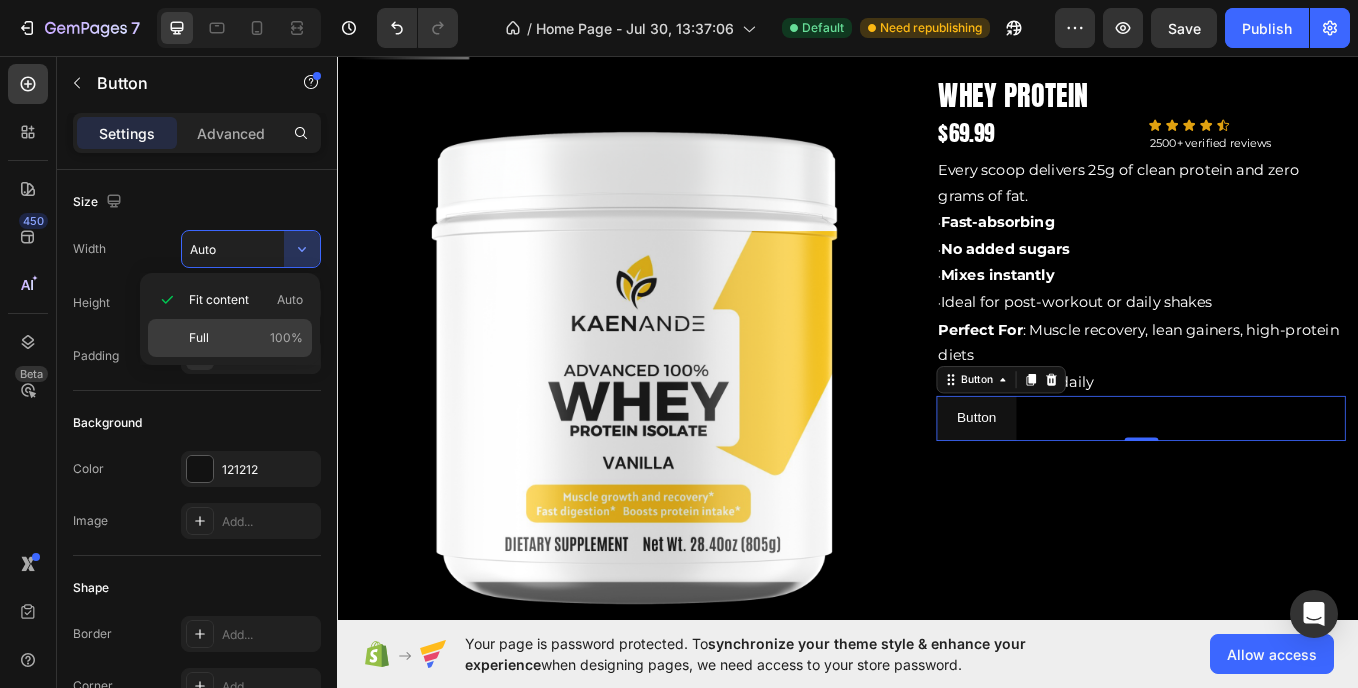click on "Full 100%" 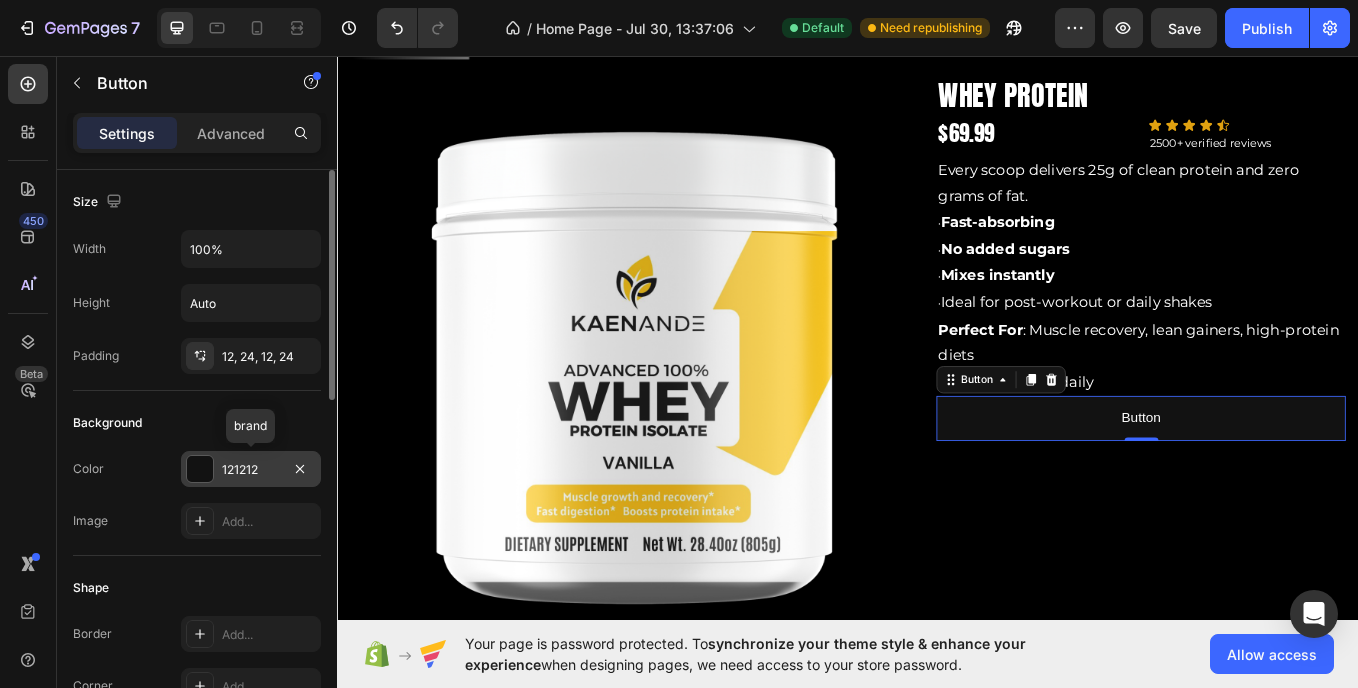 click at bounding box center (200, 469) 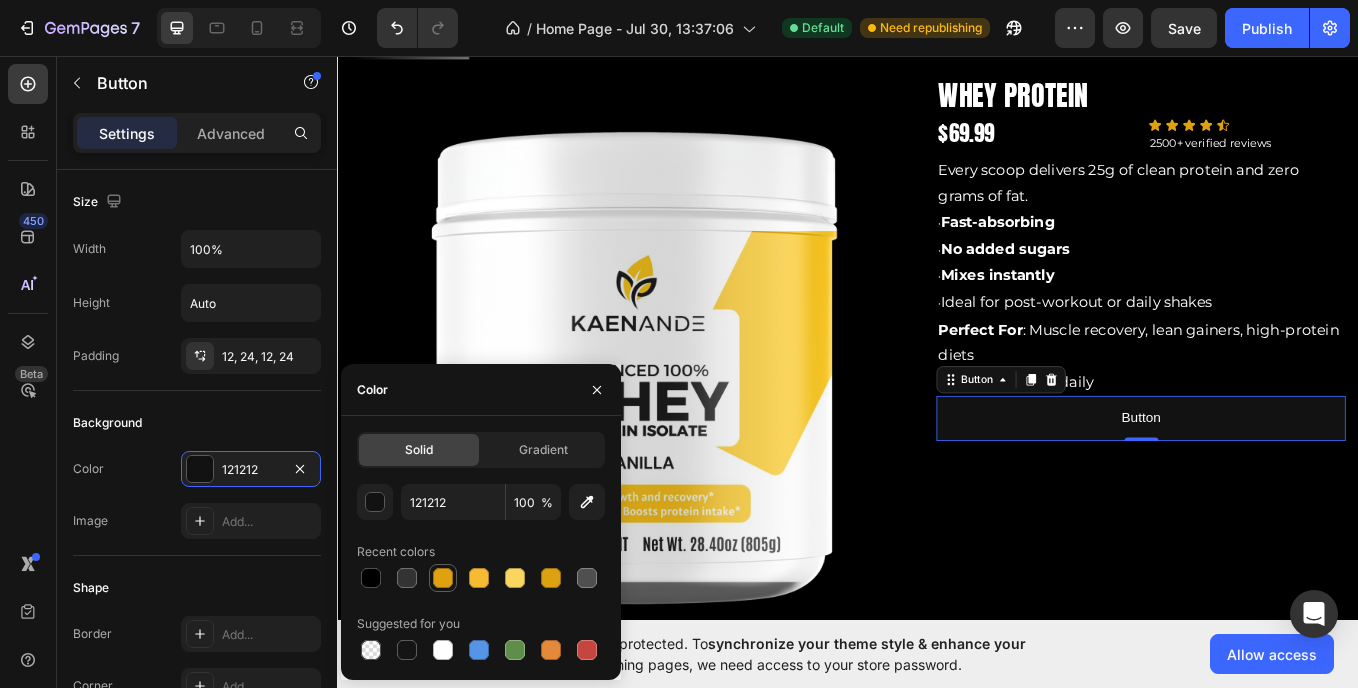 click at bounding box center (443, 578) 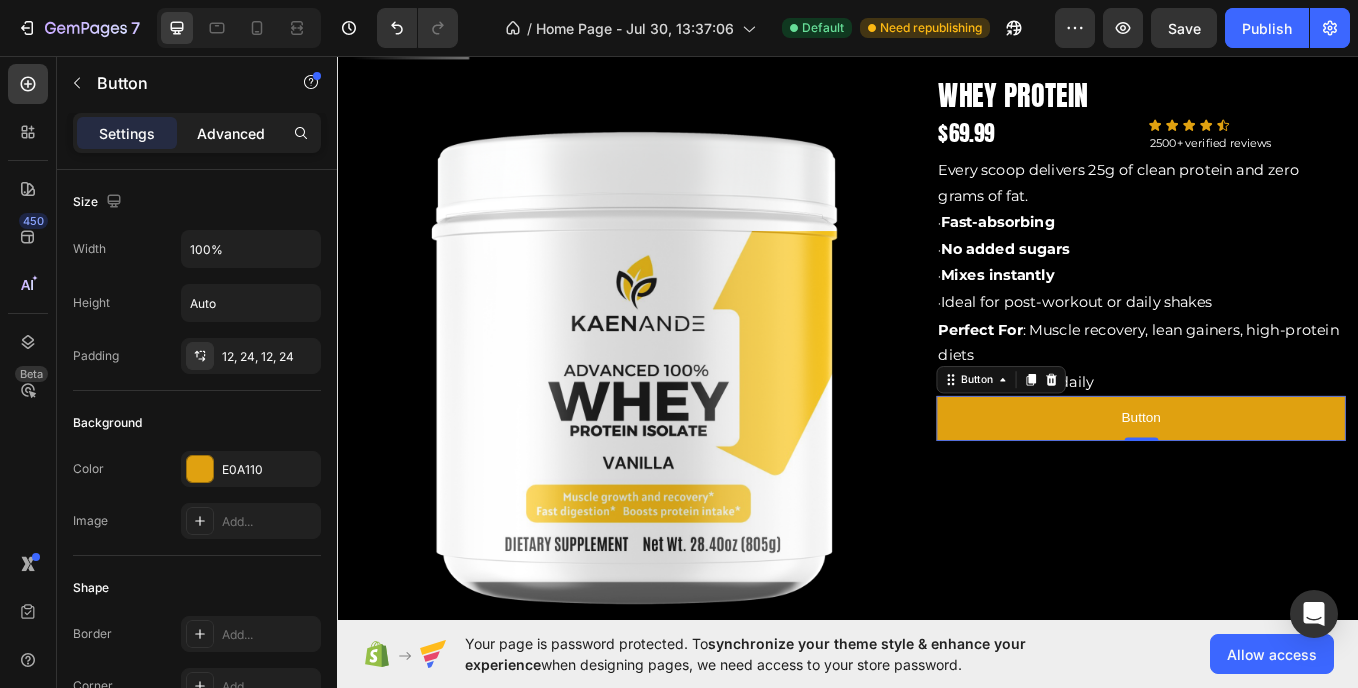 click on "Advanced" at bounding box center (231, 133) 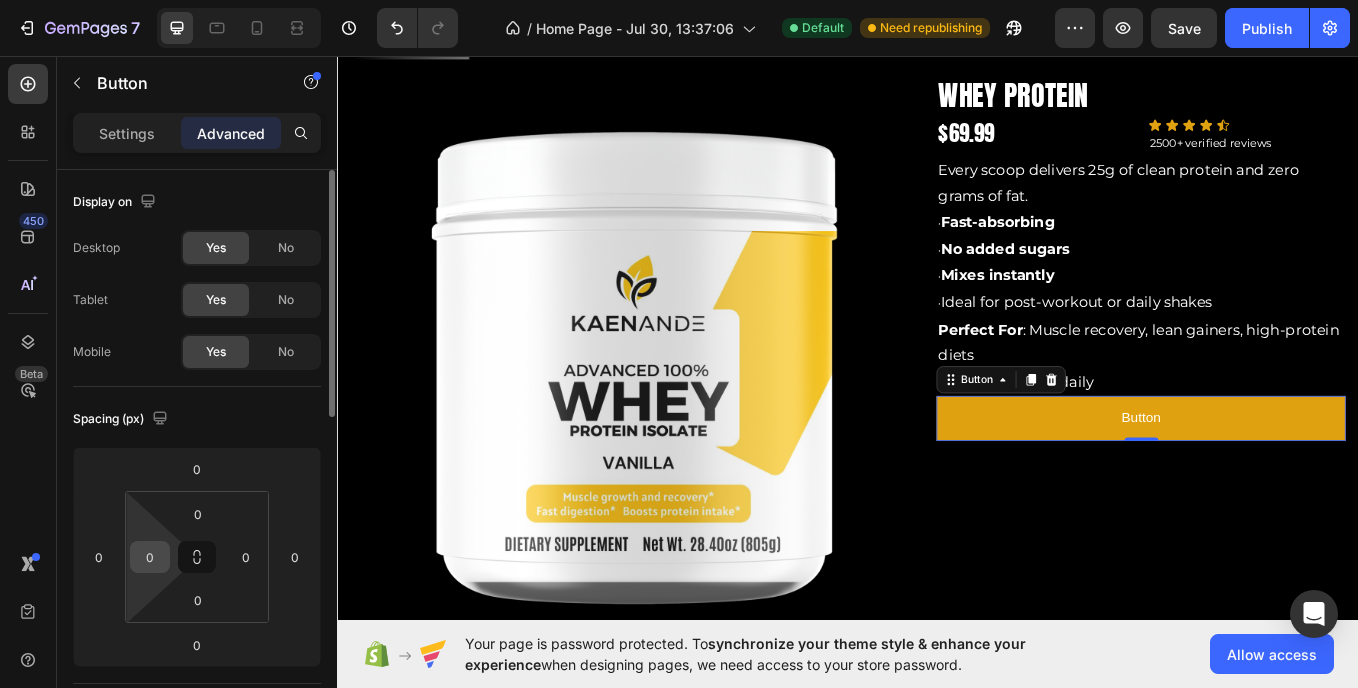 click on "0" at bounding box center [150, 557] 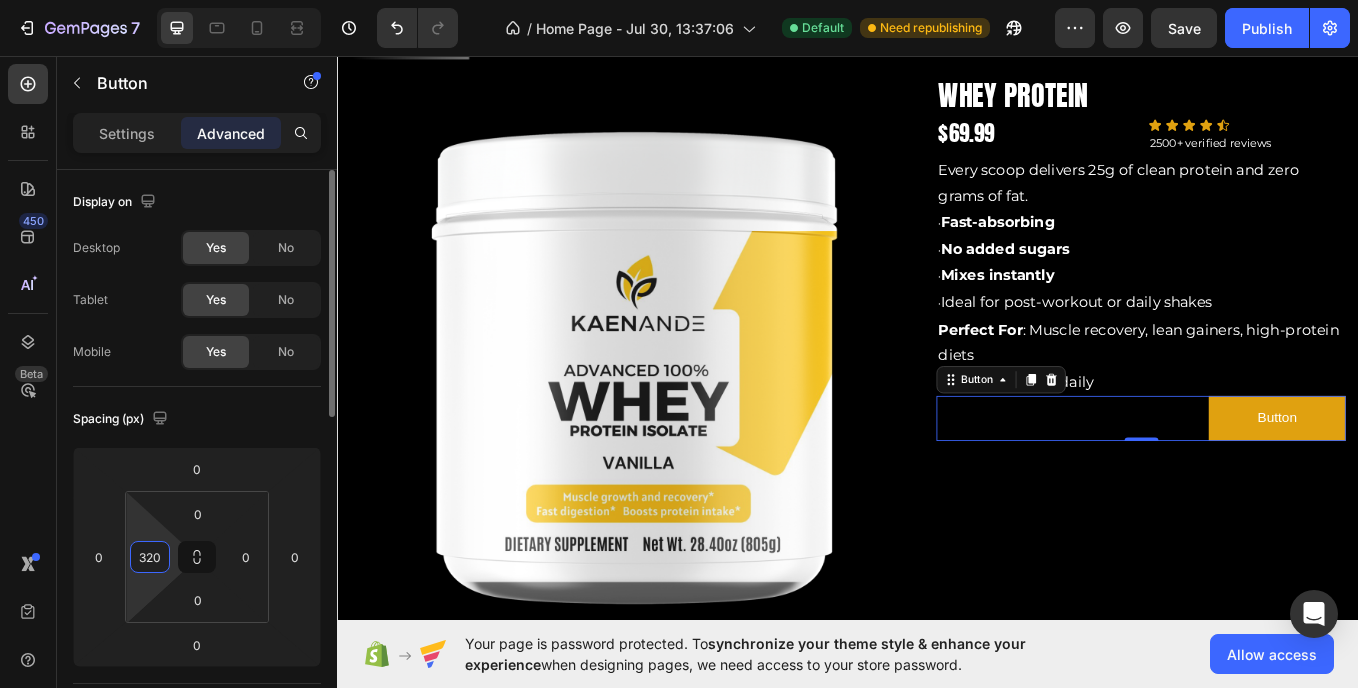 click on "320" at bounding box center (150, 557) 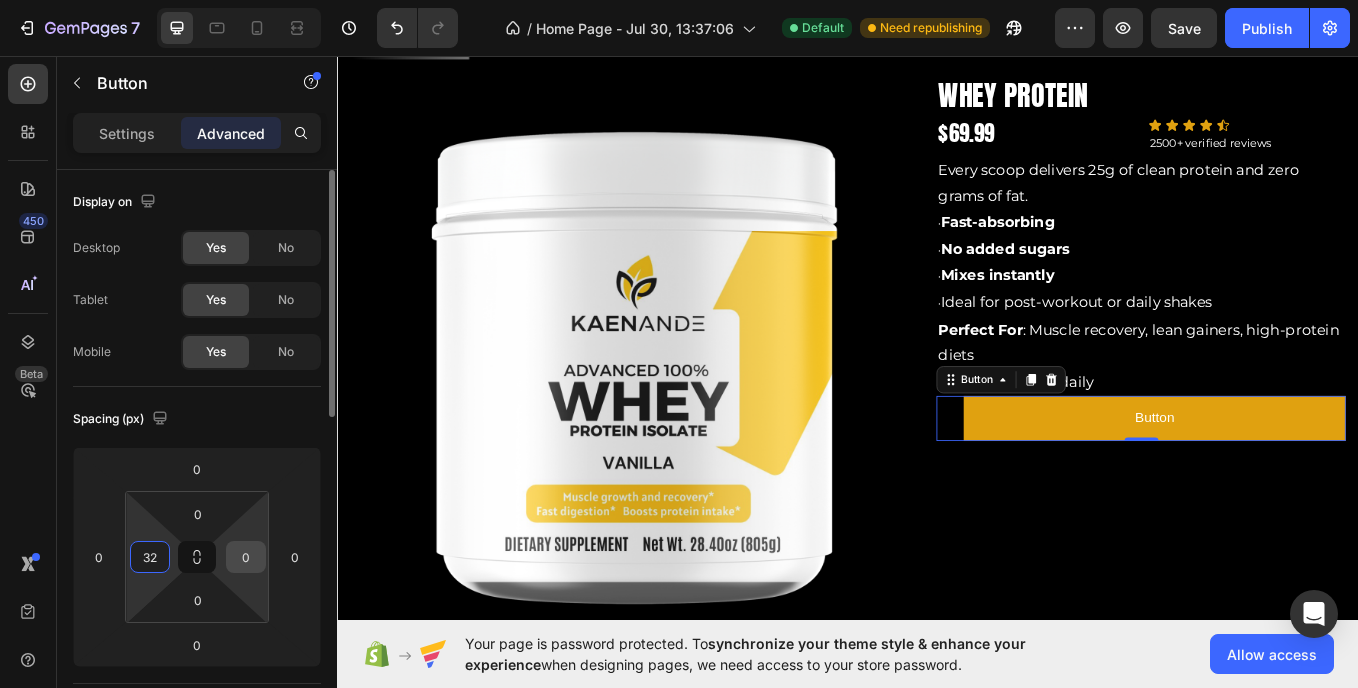 type on "32" 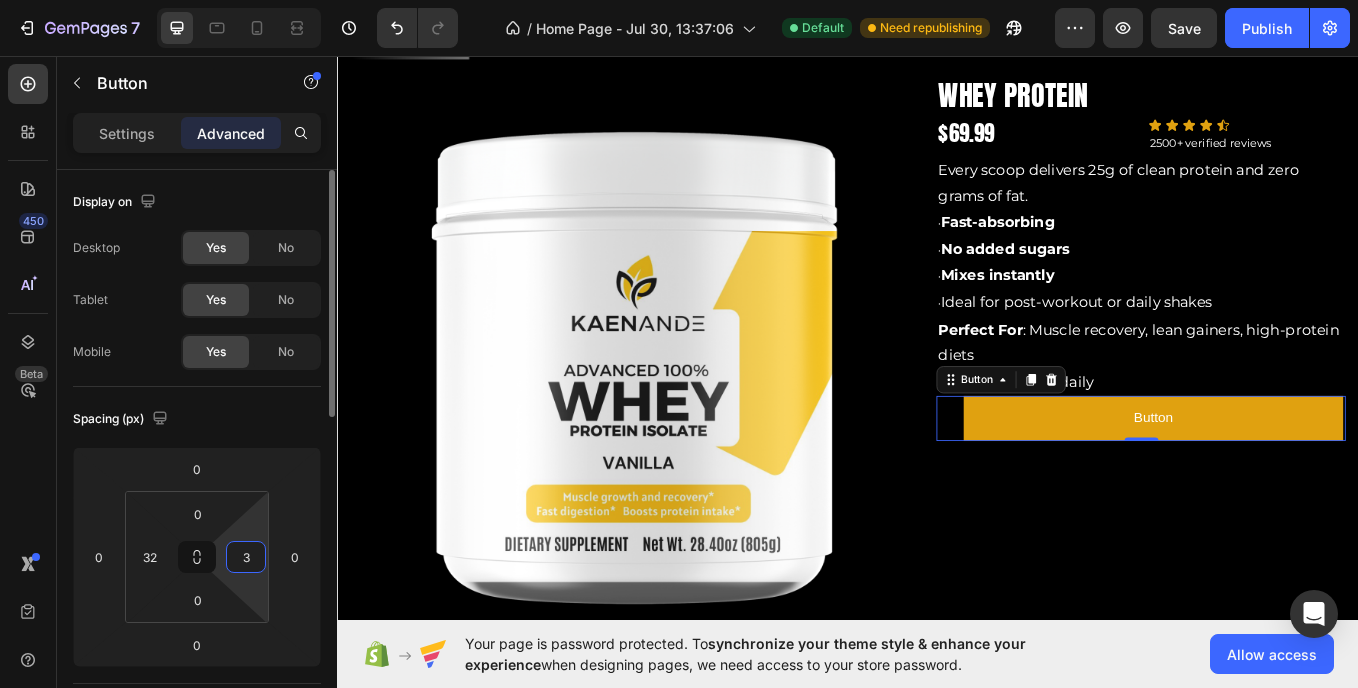 type on "32" 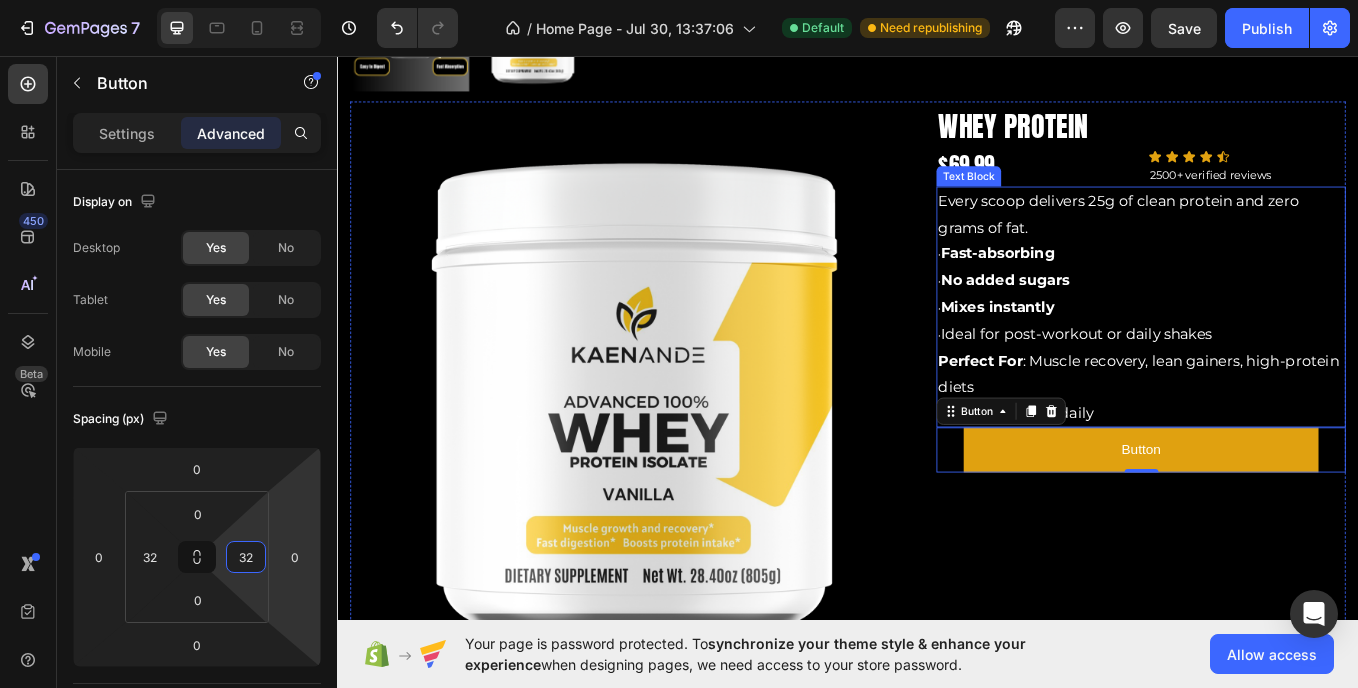 scroll, scrollTop: 2372, scrollLeft: 0, axis: vertical 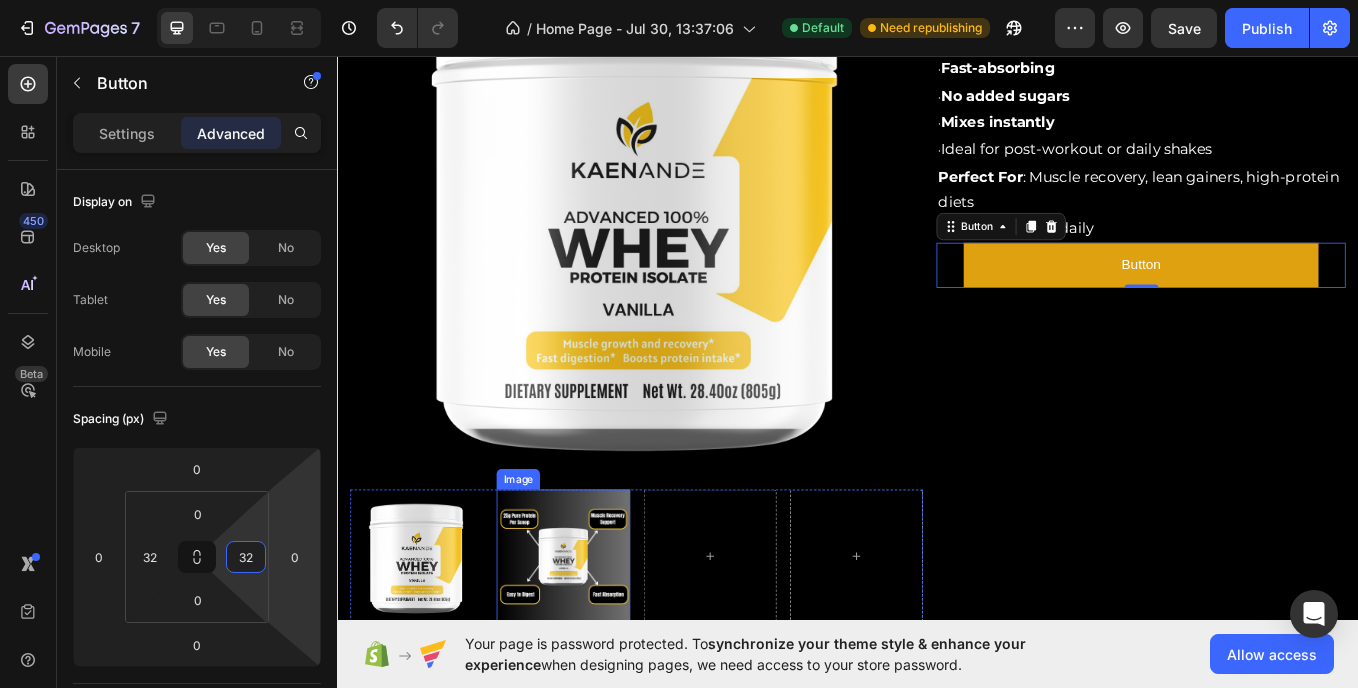 click at bounding box center (602, 643) 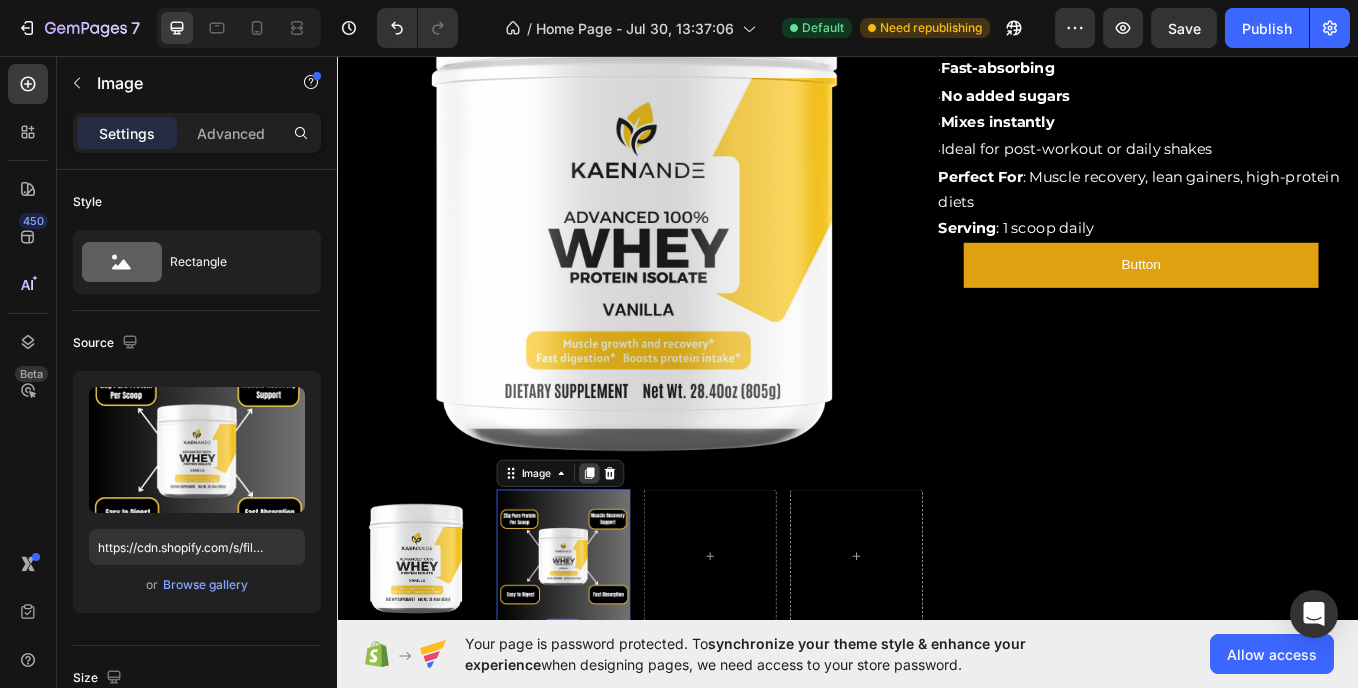 click 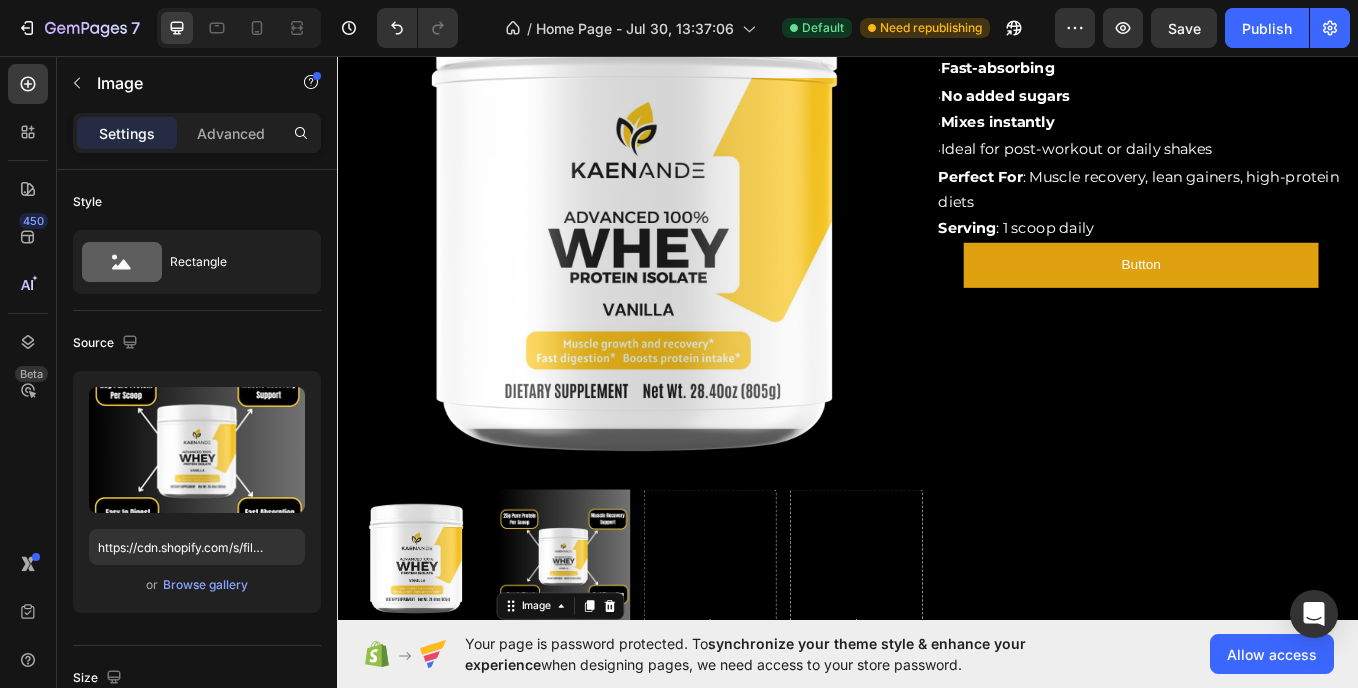 scroll, scrollTop: 2953, scrollLeft: 0, axis: vertical 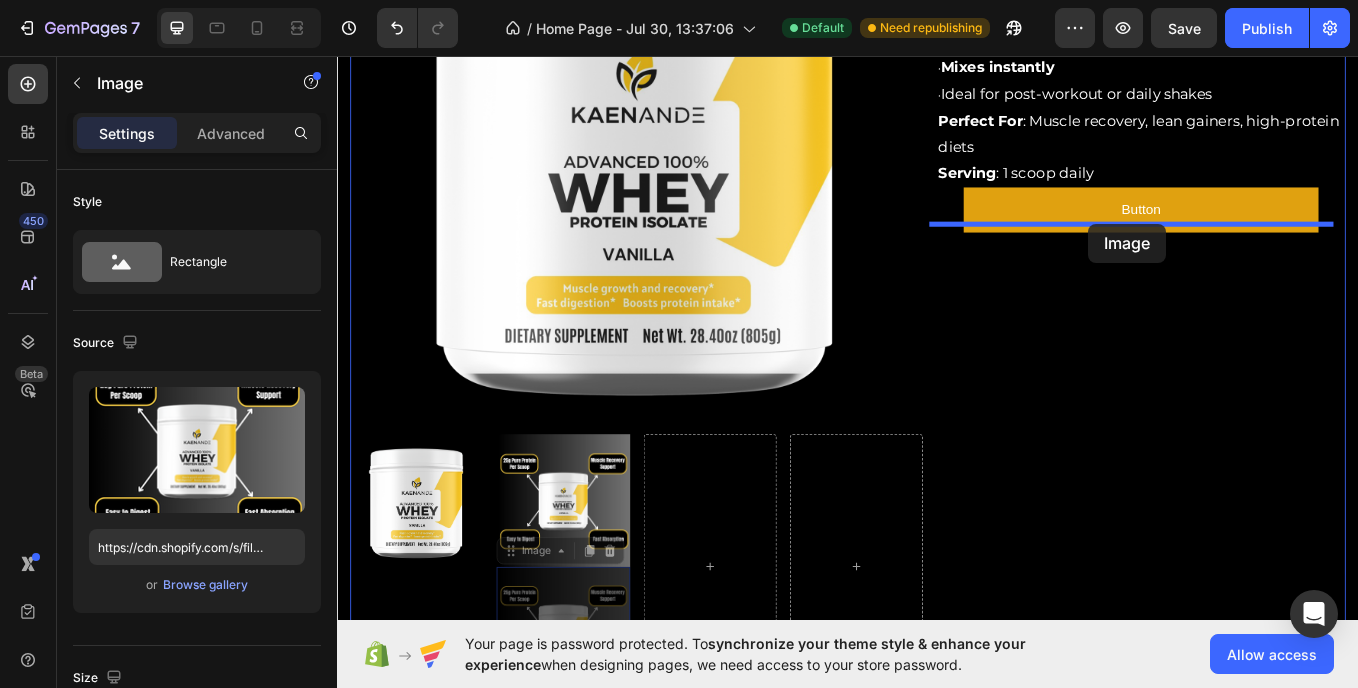 drag, startPoint x: 593, startPoint y: 185, endPoint x: 1220, endPoint y: 253, distance: 630.67664 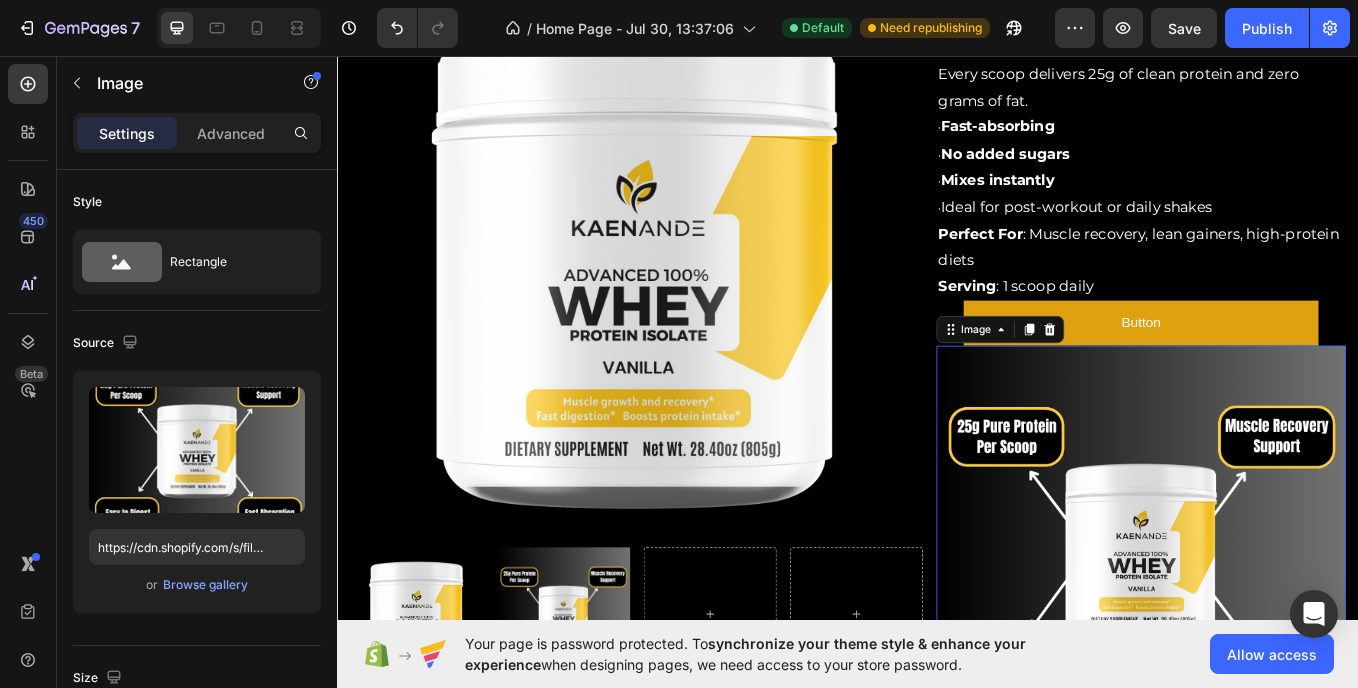 scroll, scrollTop: 2283, scrollLeft: 0, axis: vertical 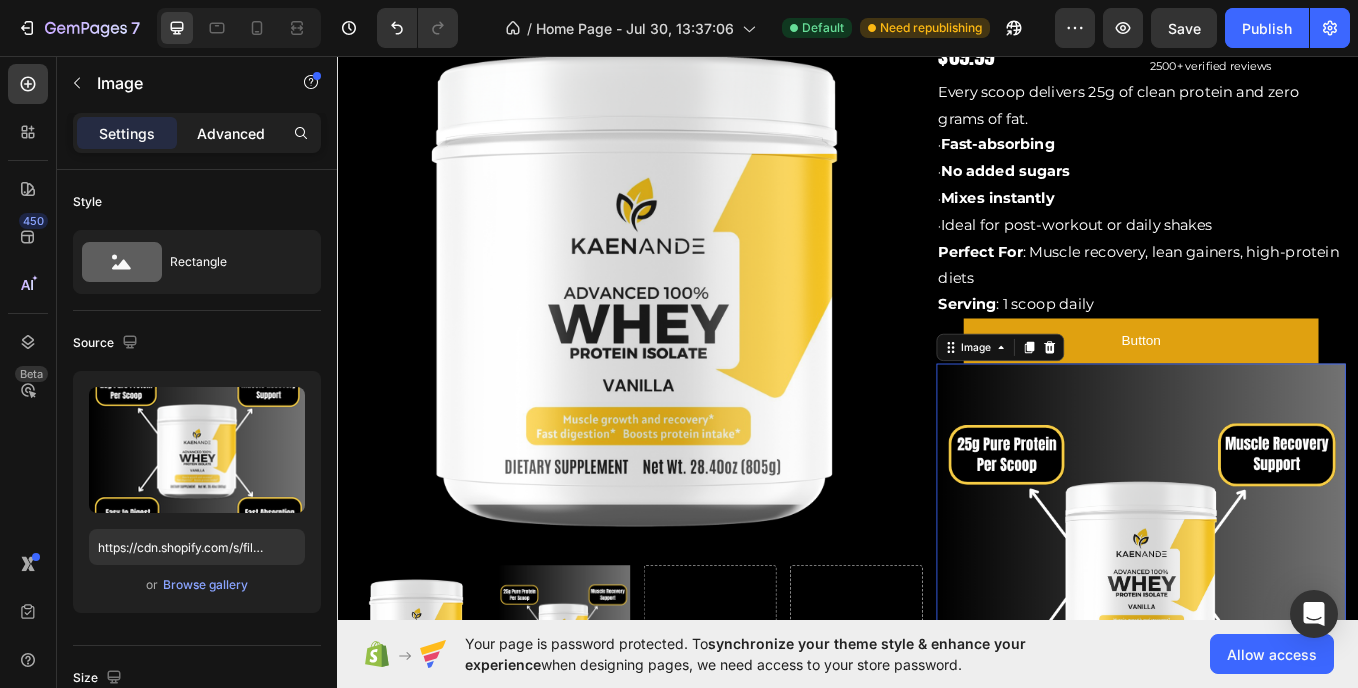 click on "Advanced" at bounding box center [231, 133] 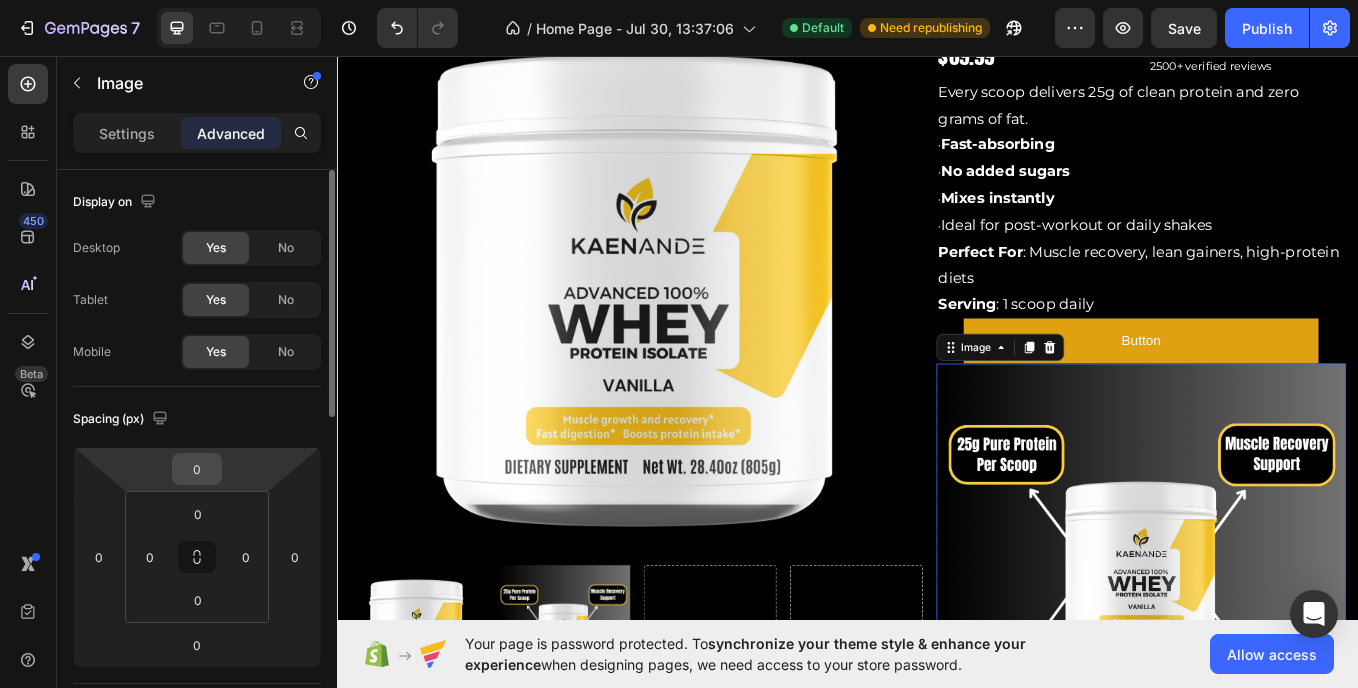 click on "0" at bounding box center [197, 469] 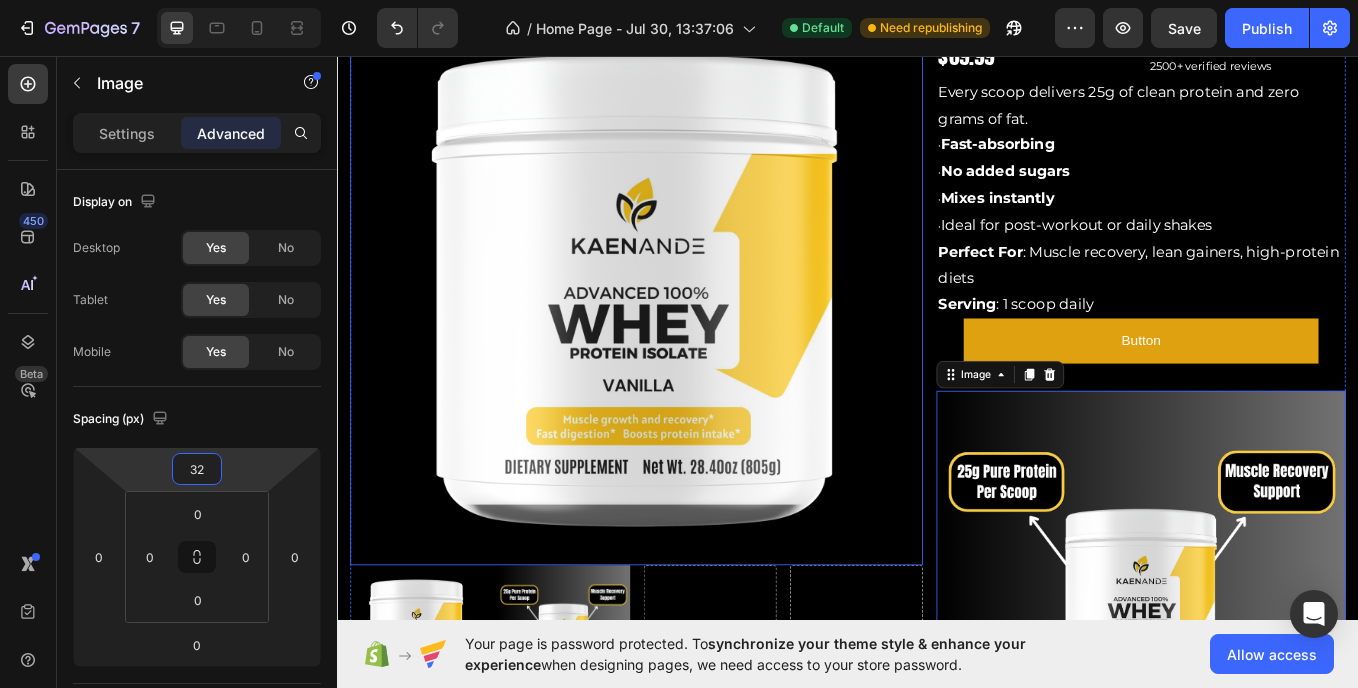 scroll, scrollTop: 2581, scrollLeft: 0, axis: vertical 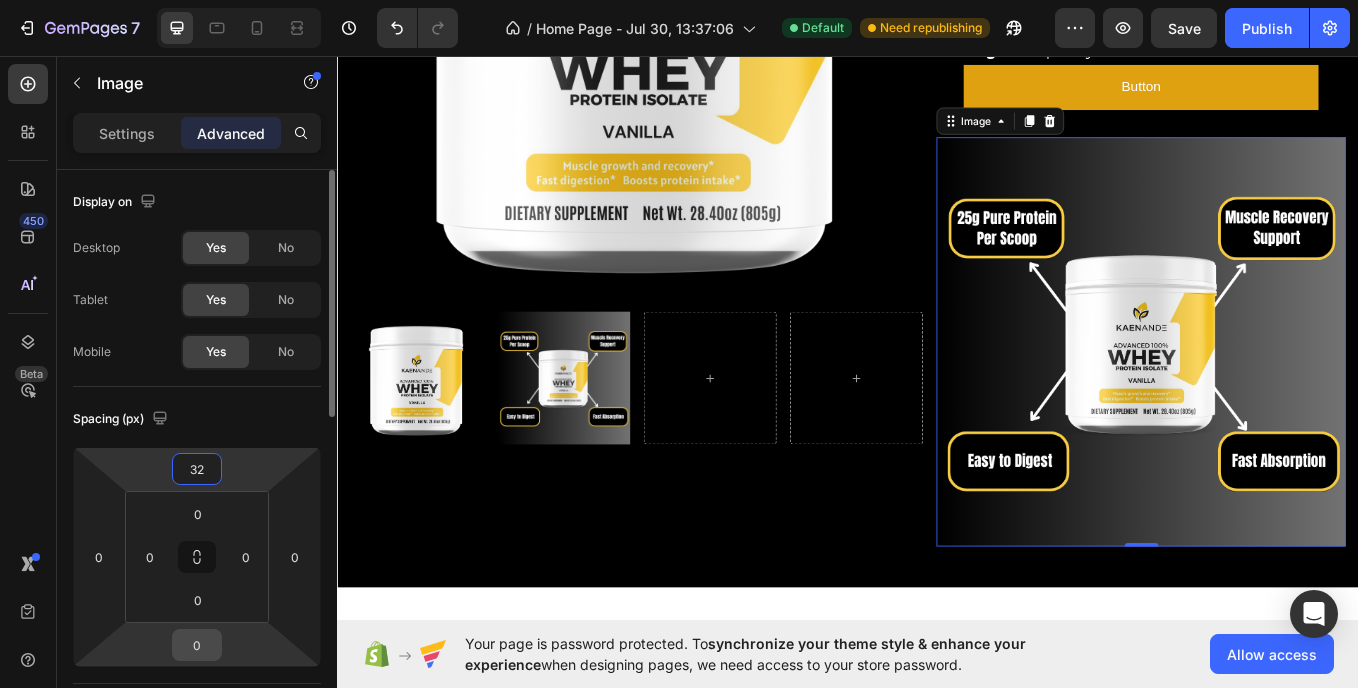 type on "32" 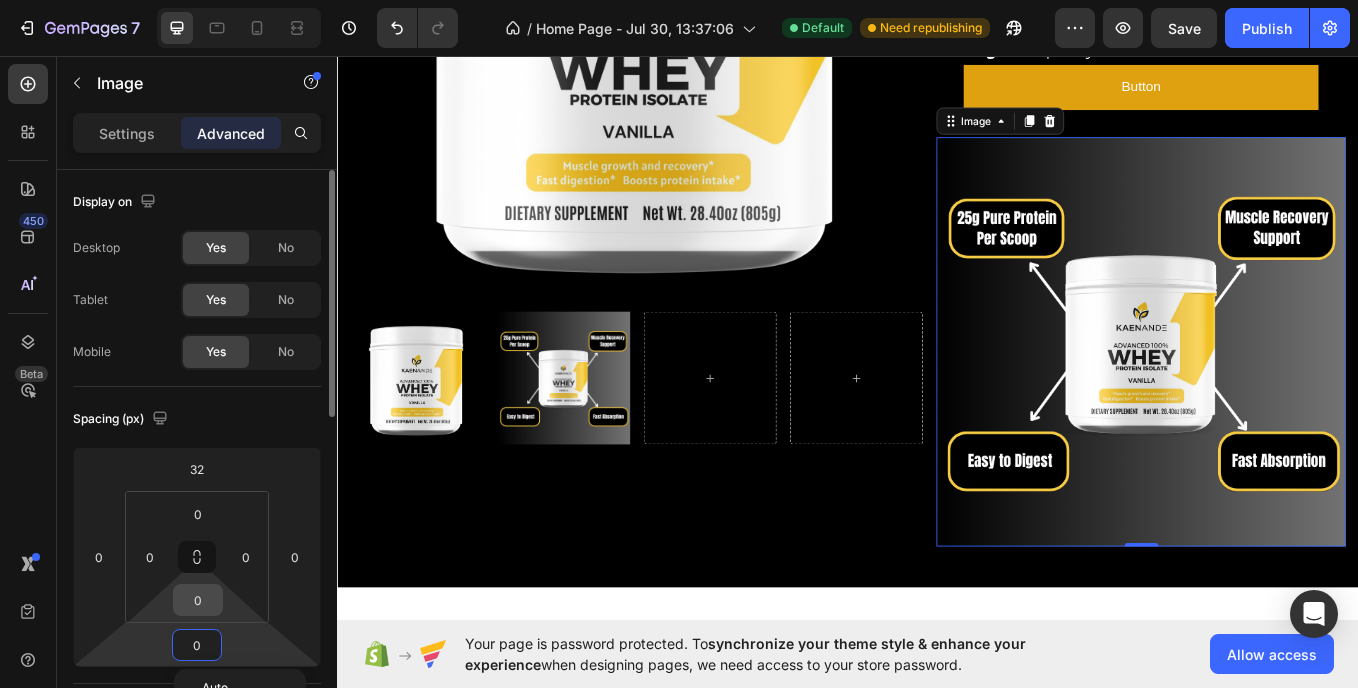 click on "0" at bounding box center [198, 600] 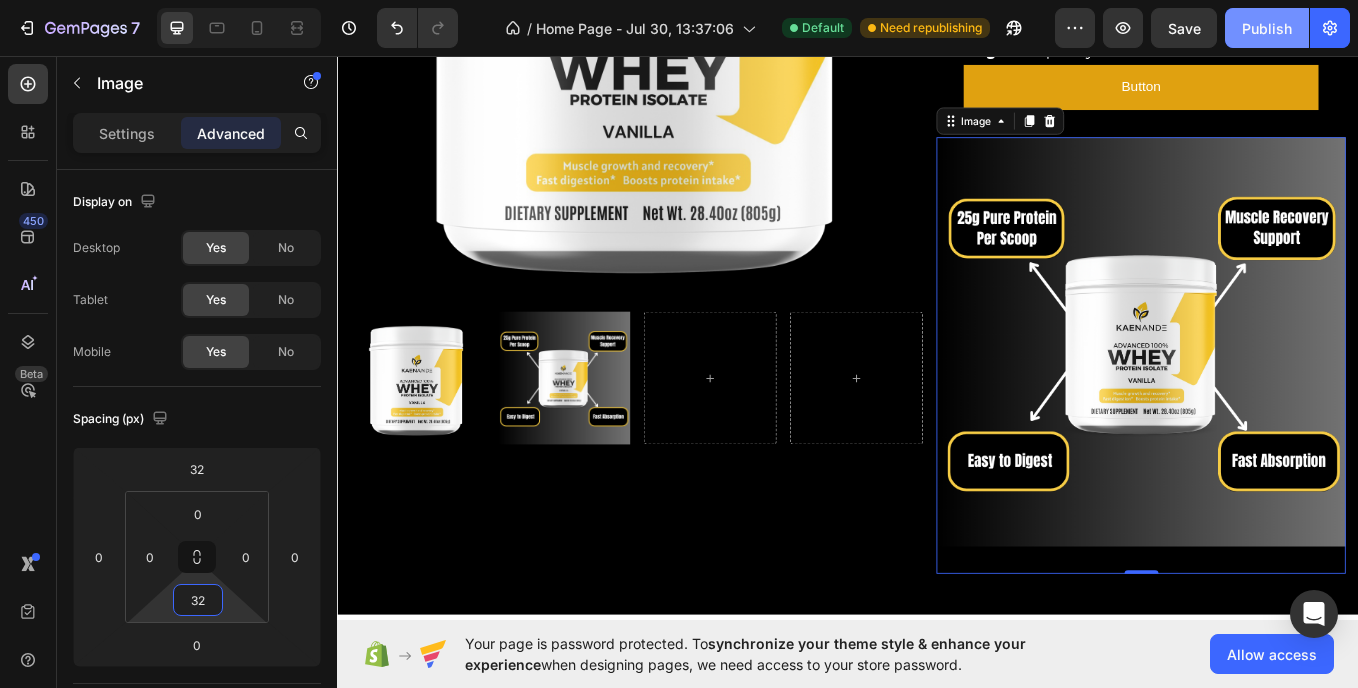 type on "32" 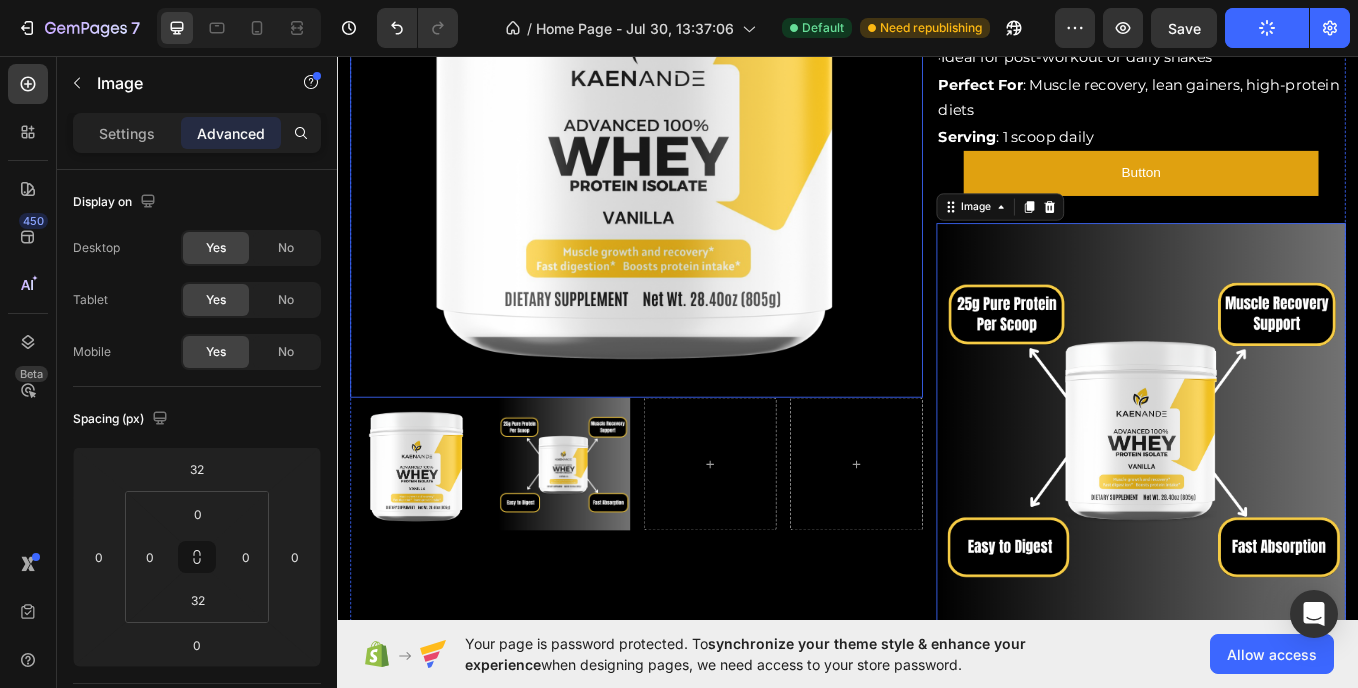 scroll, scrollTop: 3156, scrollLeft: 0, axis: vertical 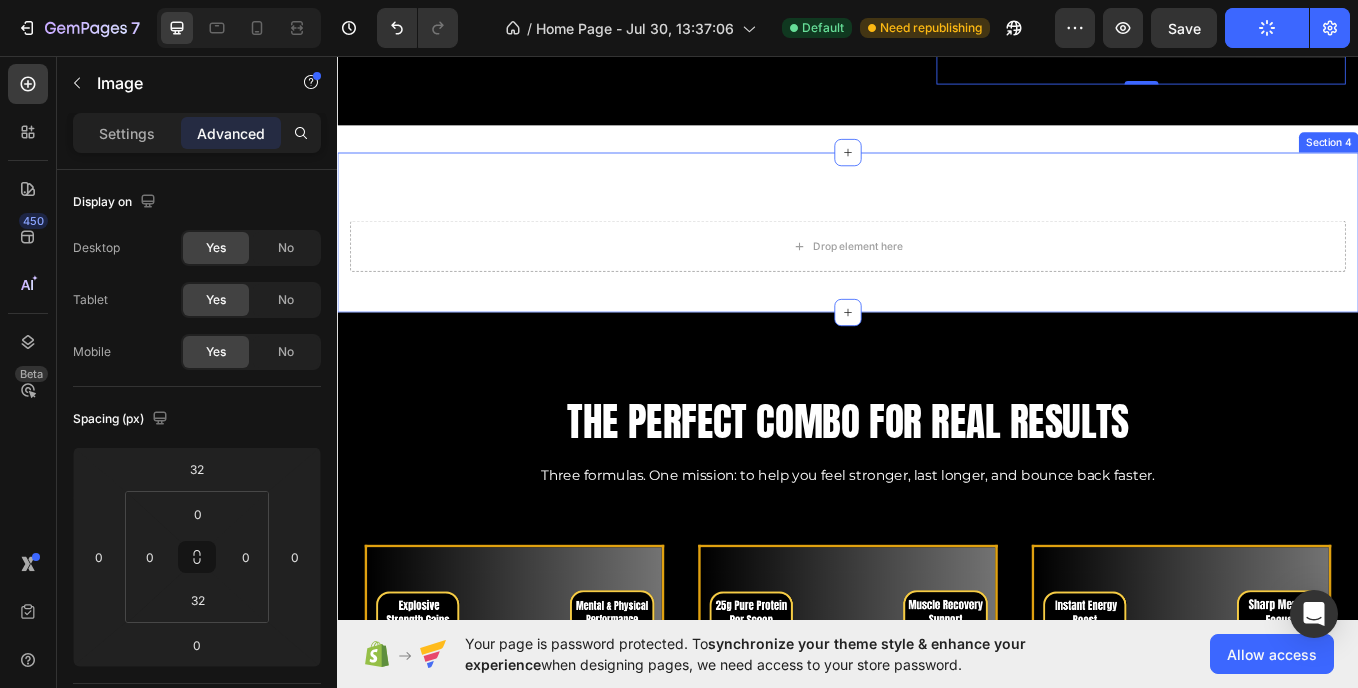 click on "Drop element here Section 4" at bounding box center [937, 263] 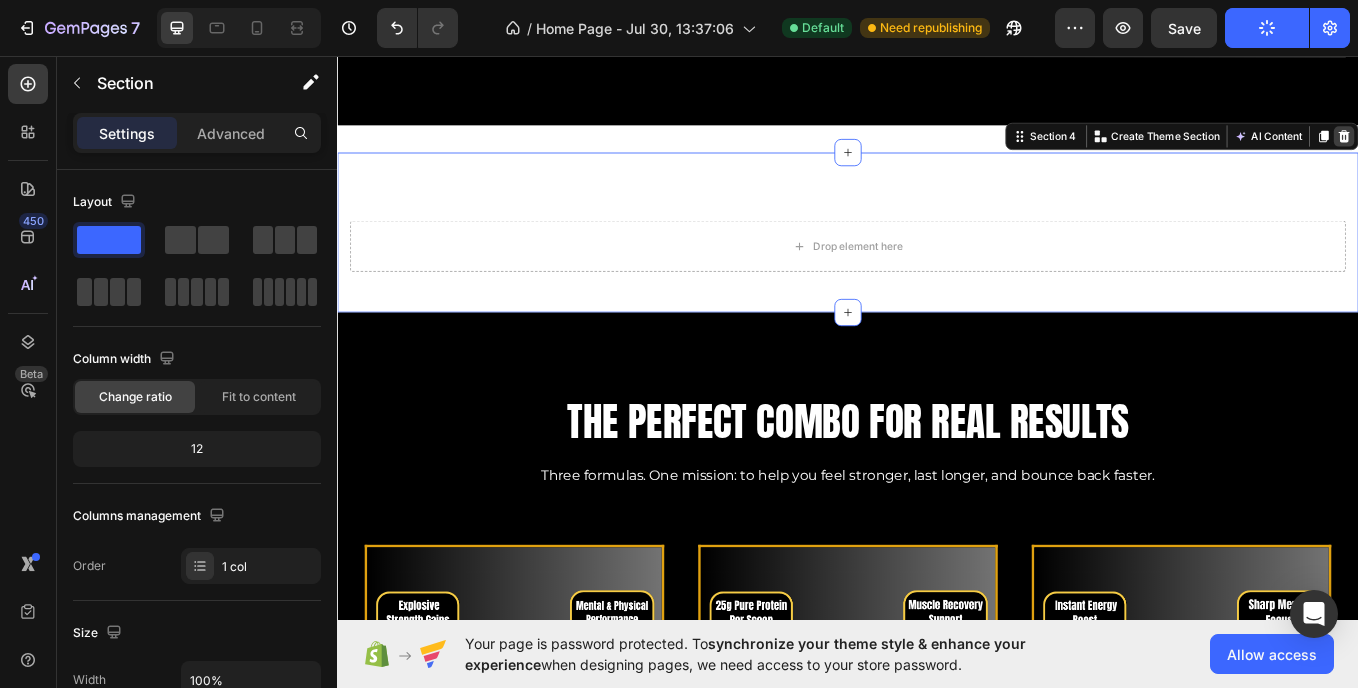 click 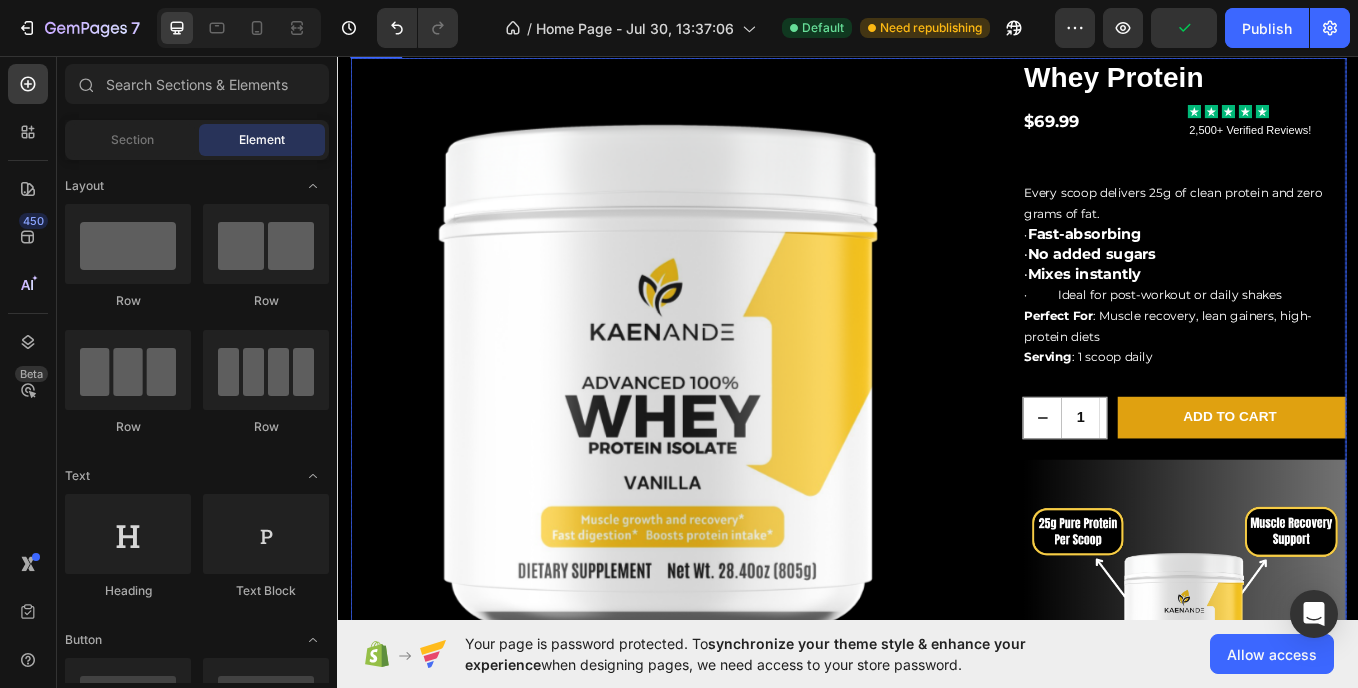 scroll, scrollTop: 1133, scrollLeft: 0, axis: vertical 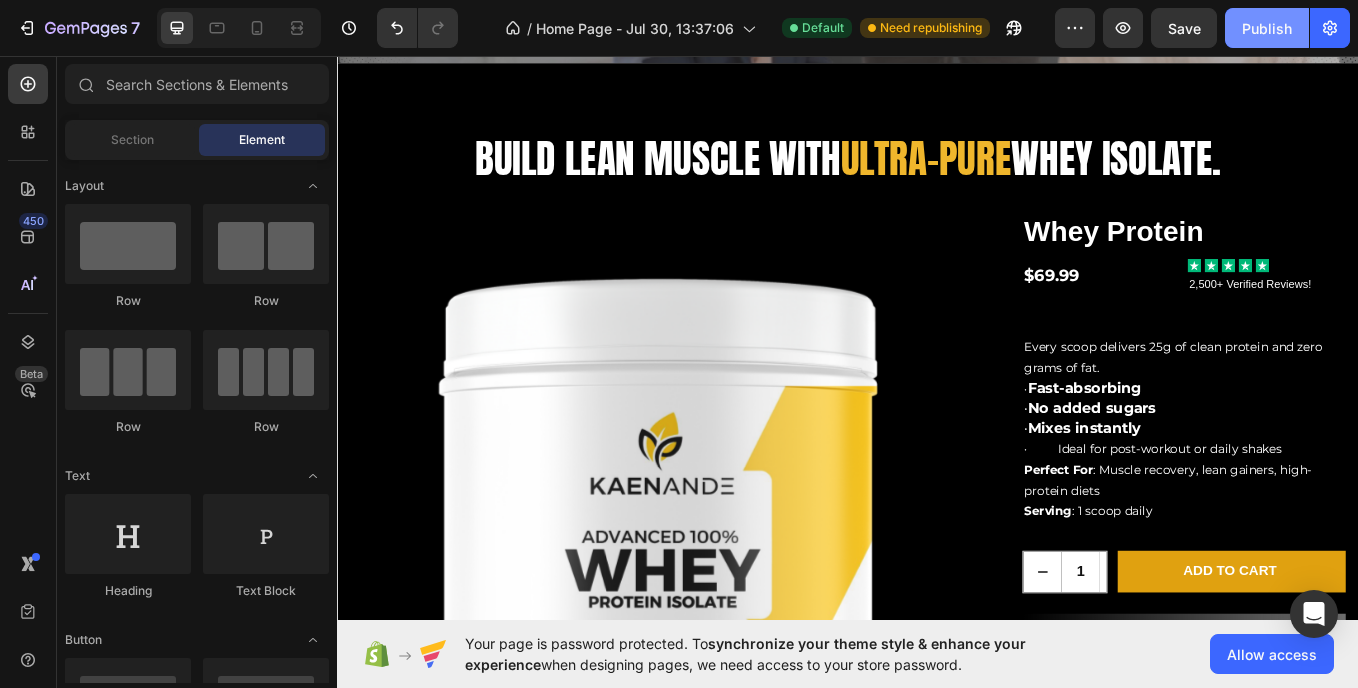 click on "Publish" 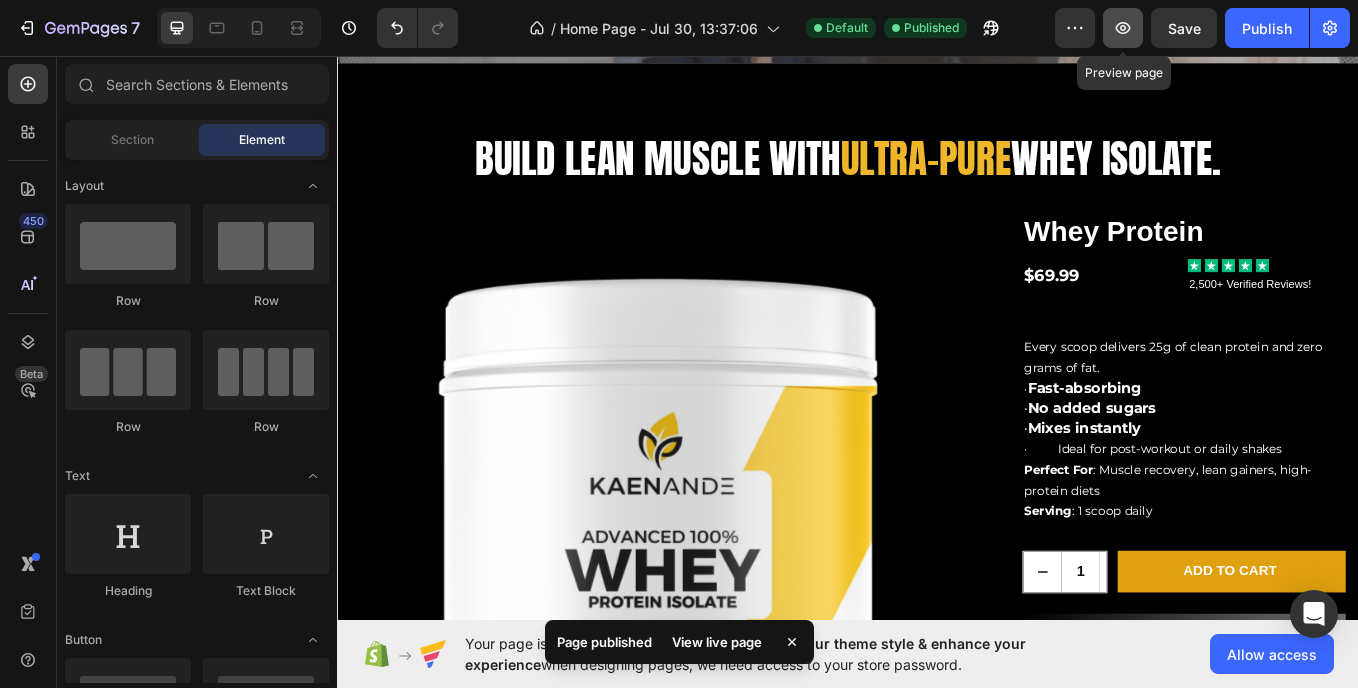 click 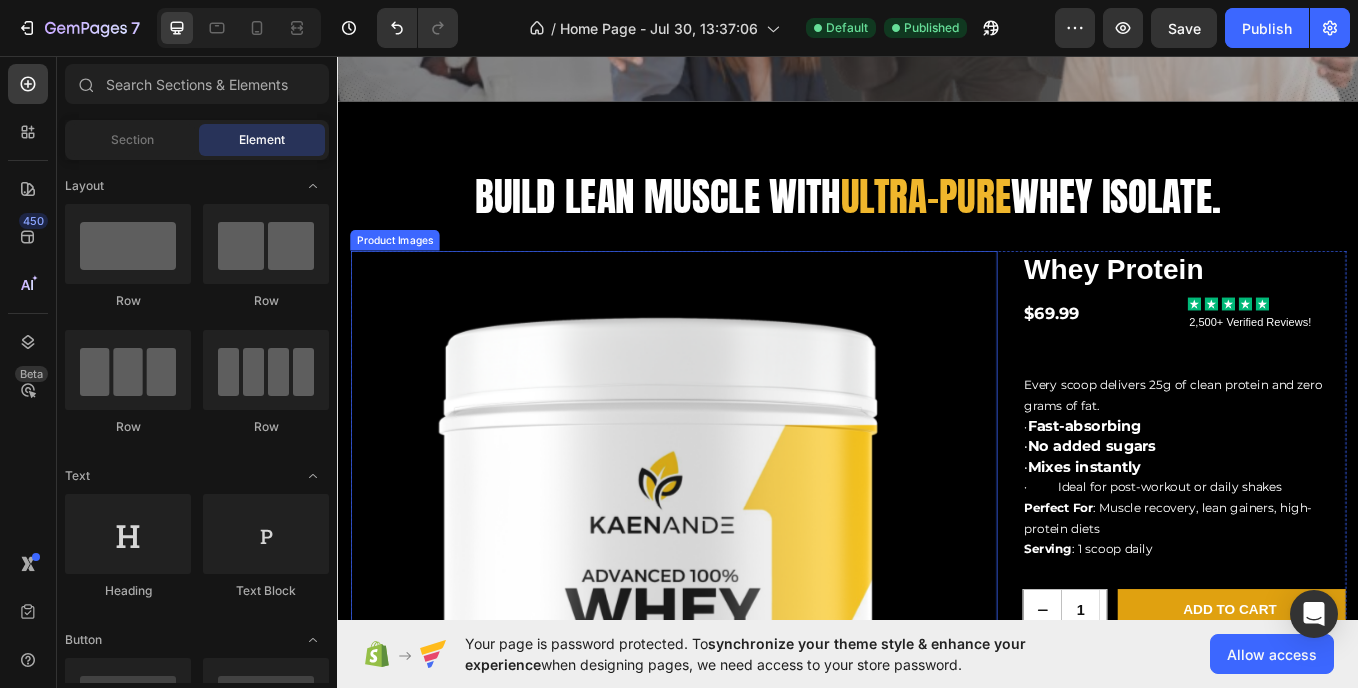scroll, scrollTop: 1087, scrollLeft: 0, axis: vertical 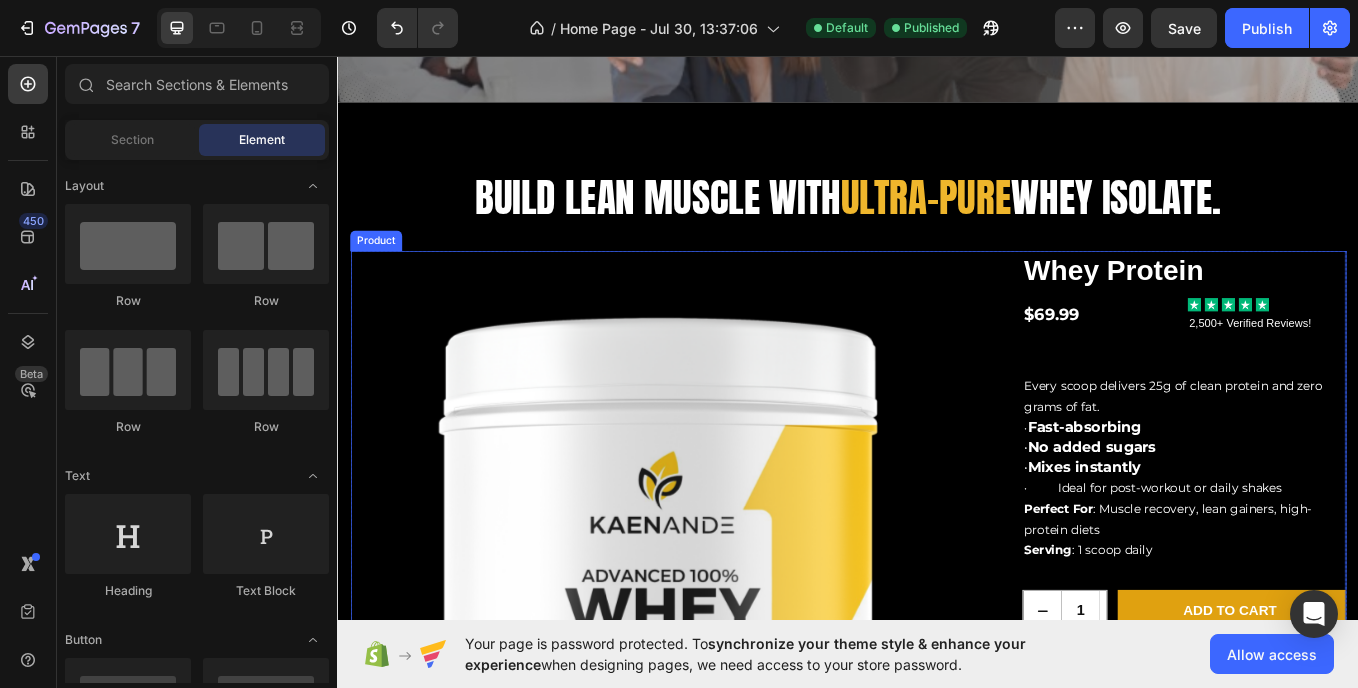 click on "Product Images Whey Protein Product Title $69.99 Product Price Product Price
Icon
Icon
Icon
Icon
Icon Icon List 2,500+ Verified Reviews! Text Block Row Every scoop delivers 25g of clean protein and zero grams of fat. ·          Fast-absorbing ·          No added sugars ·          Mixes instantly ·         Ideal for post-workout or daily shakes Perfect For : Muscle recovery, lean gainers, high-protein diets Serving : 1 scoop daily Text Block
1
Product Quantity Row Add to cart Add to Cart Row
Icon Lorem ipsum Text Block Row
Icon Lorem ipsum Text Block Row Row
Icon Lorem ipsum Text Block Row
Icon Lorem ipsum Text Block Row Row Row Image Product" at bounding box center (937, 731) 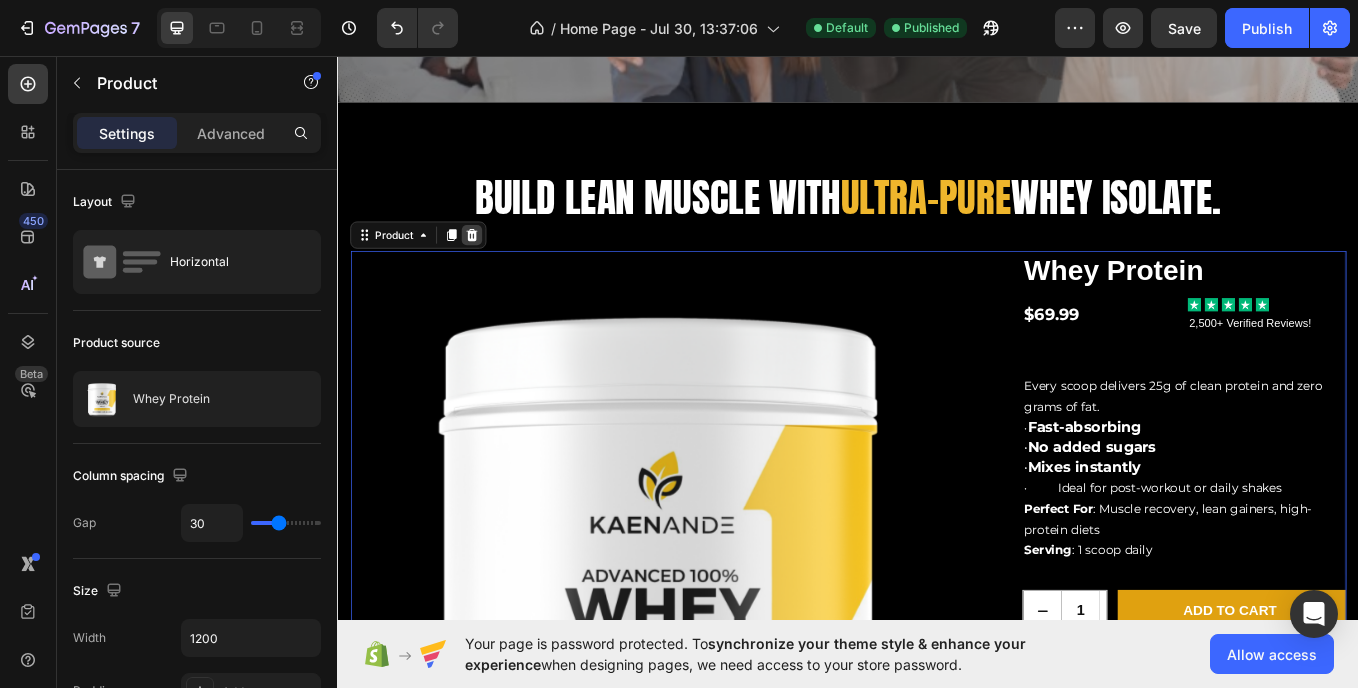 click 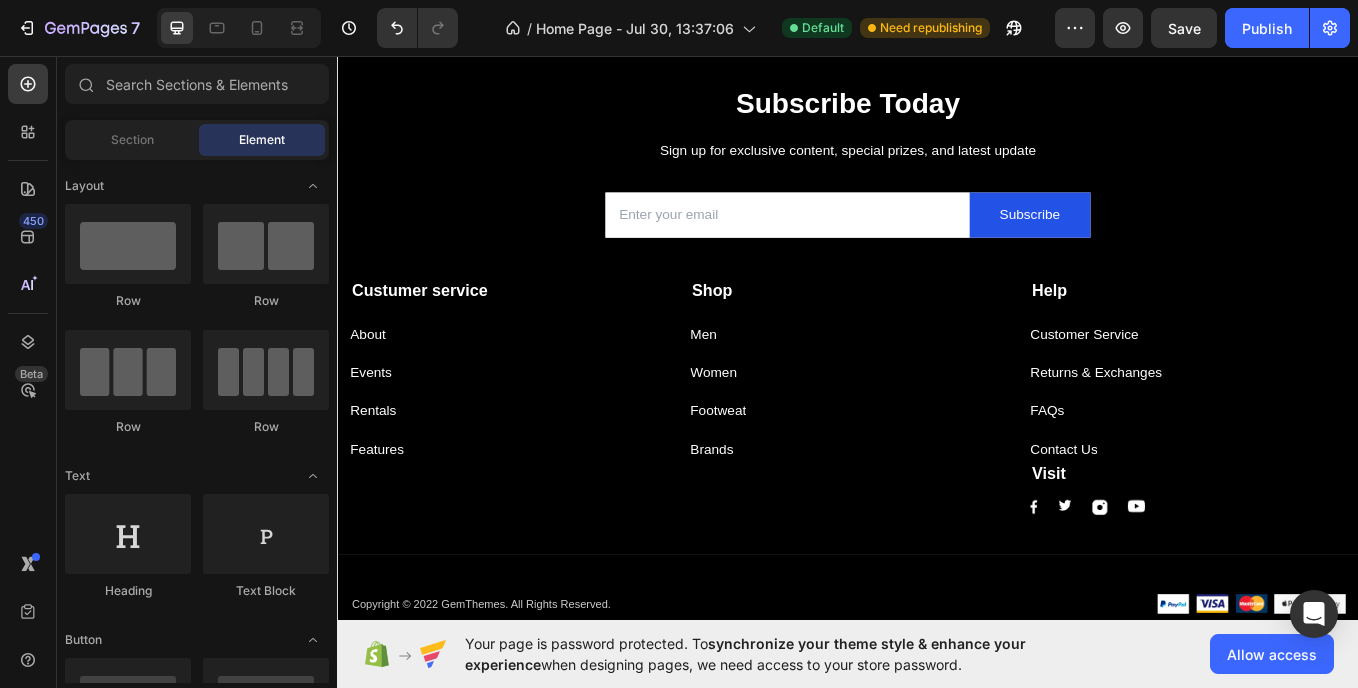 scroll, scrollTop: 7188, scrollLeft: 0, axis: vertical 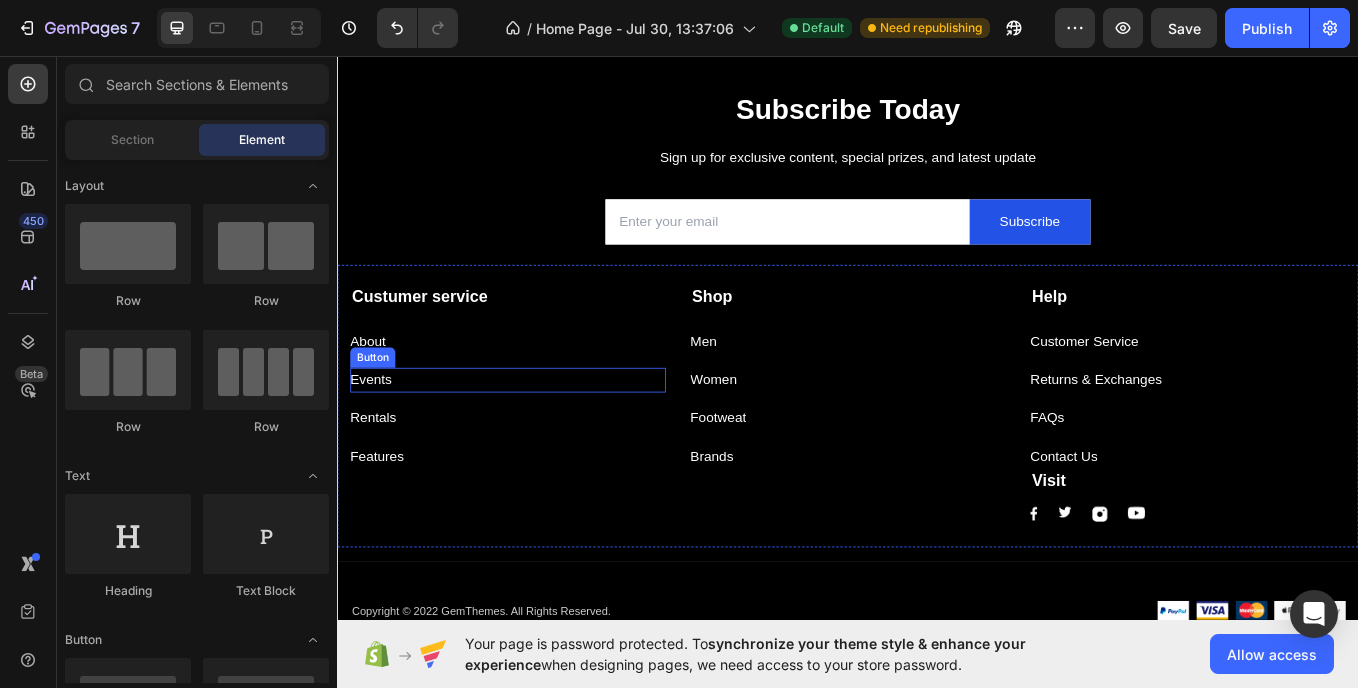 click on "Events Button" at bounding box center [537, 436] 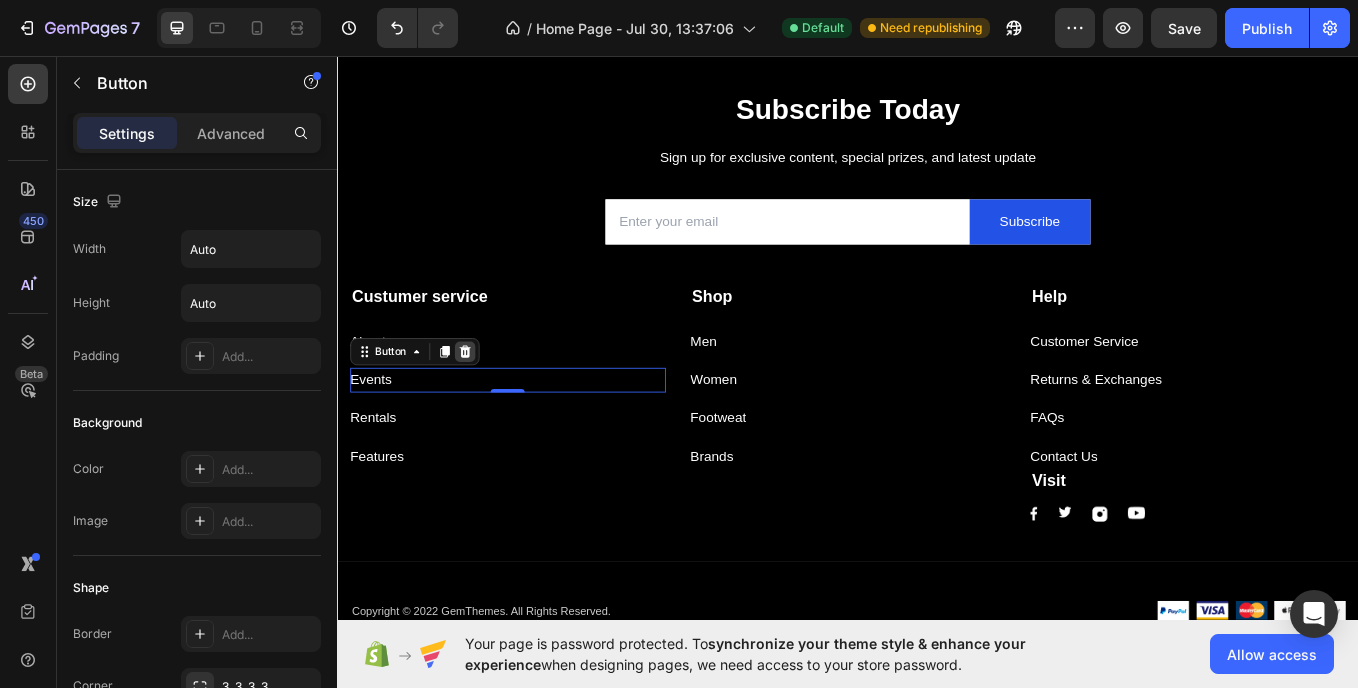 click 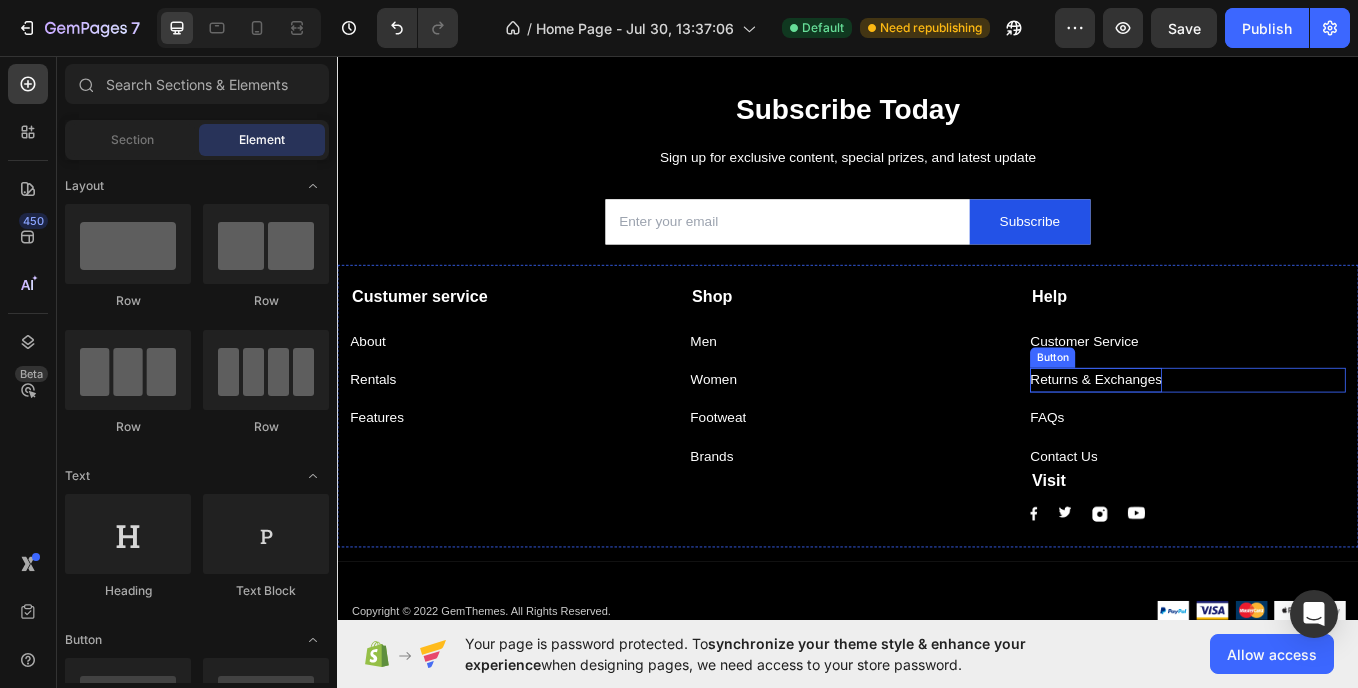 click on "Returns & Exchanges" at bounding box center (1228, 436) 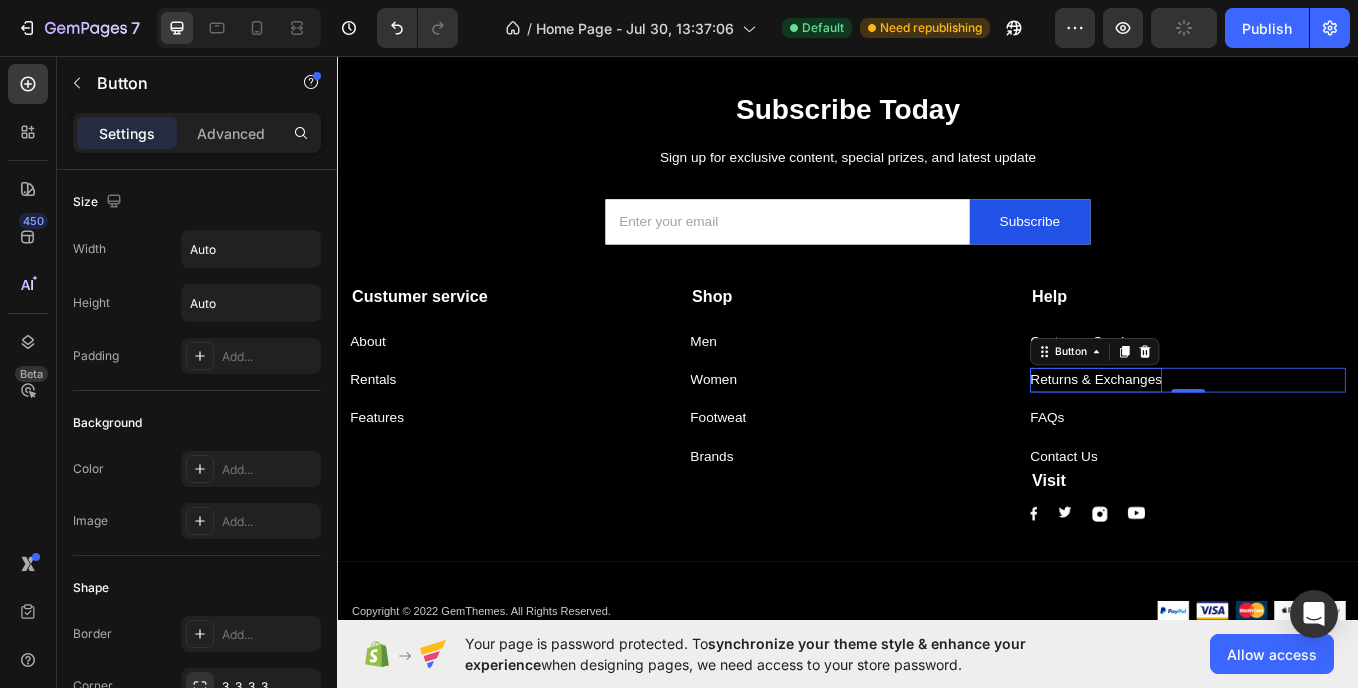 click on "Returns & Exchanges" at bounding box center [1228, 436] 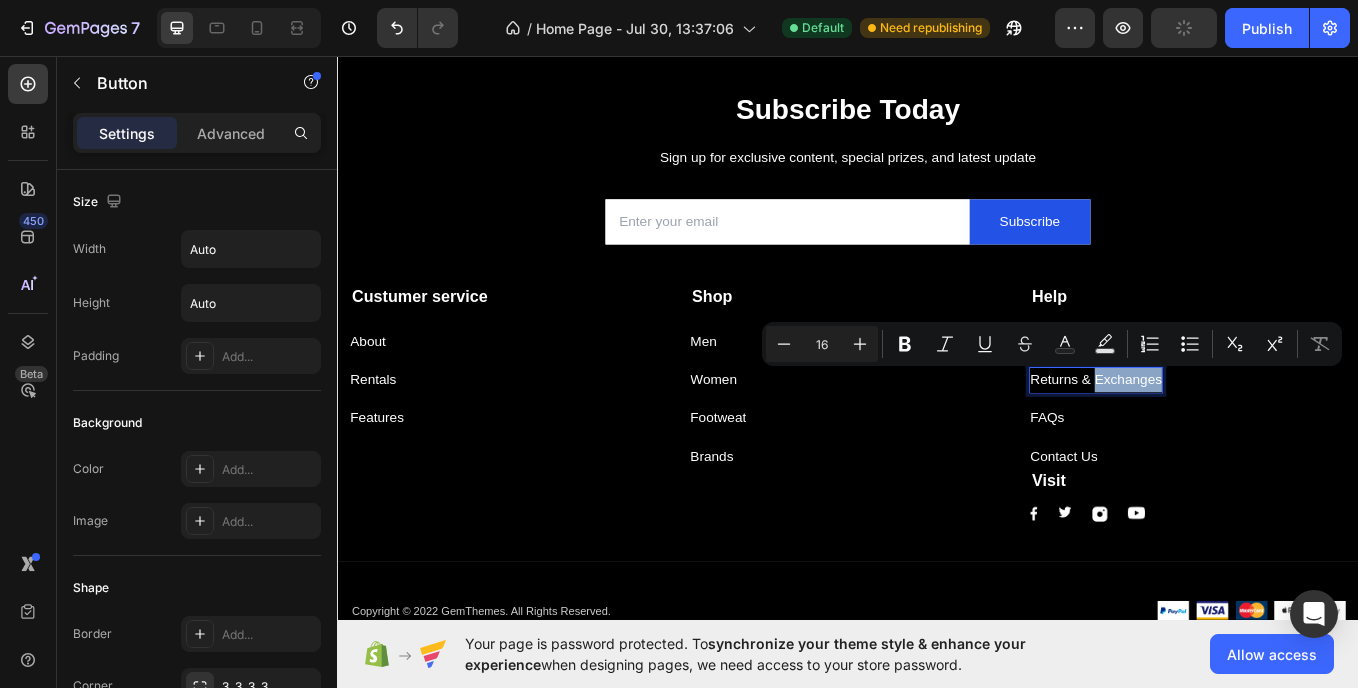 drag, startPoint x: 1216, startPoint y: 437, endPoint x: 1306, endPoint y: 424, distance: 90.934044 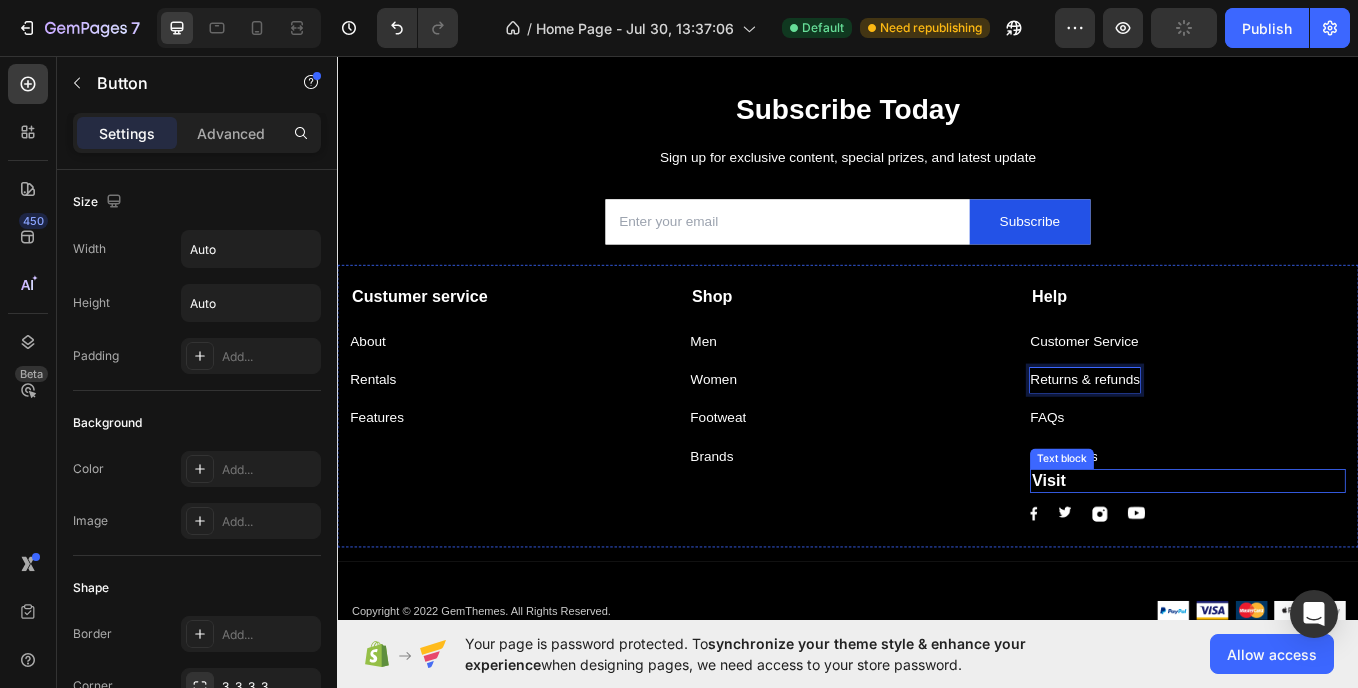 click on "Visit" at bounding box center [1336, 555] 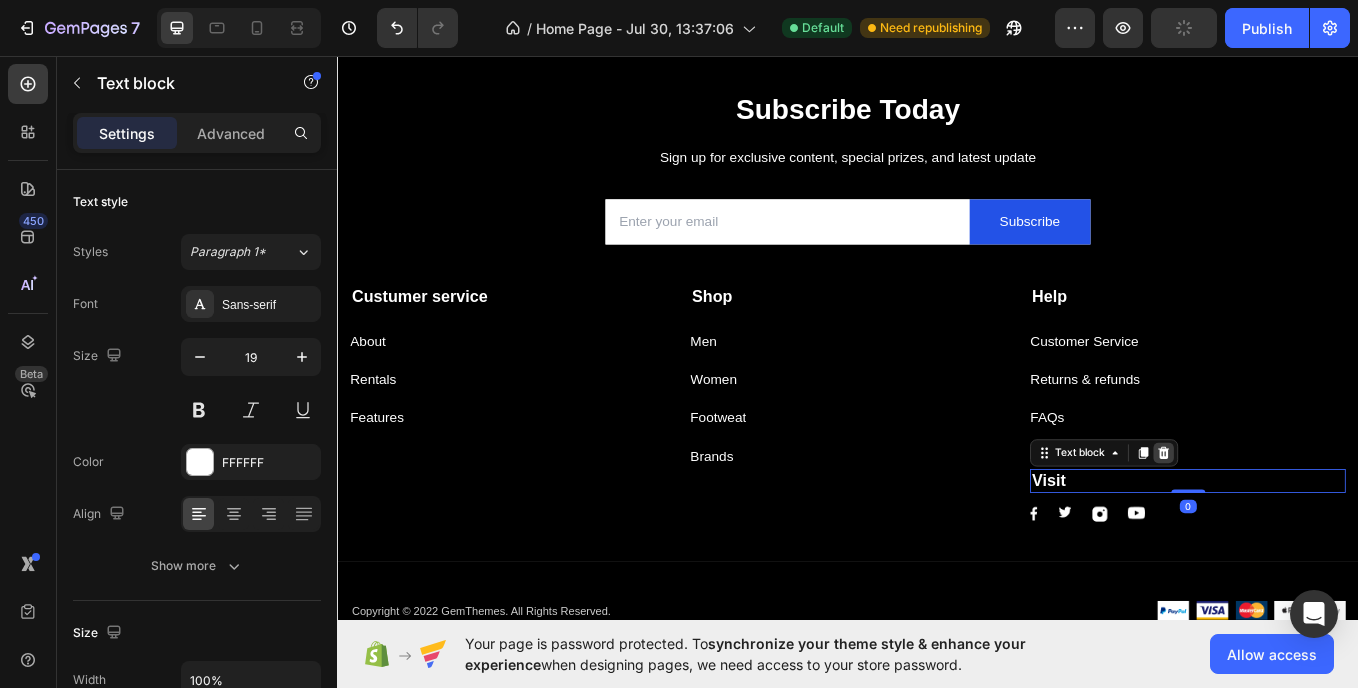 click 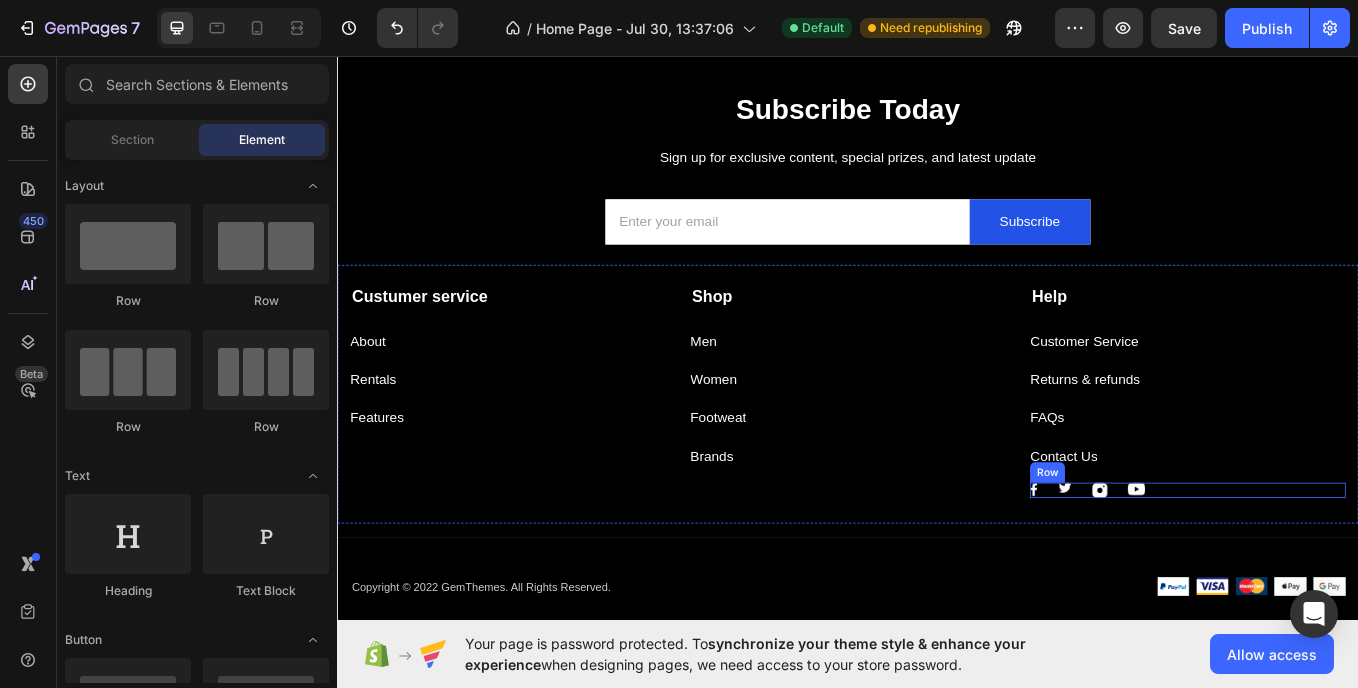 click on "Image Image Image Image Row" at bounding box center (1336, 566) 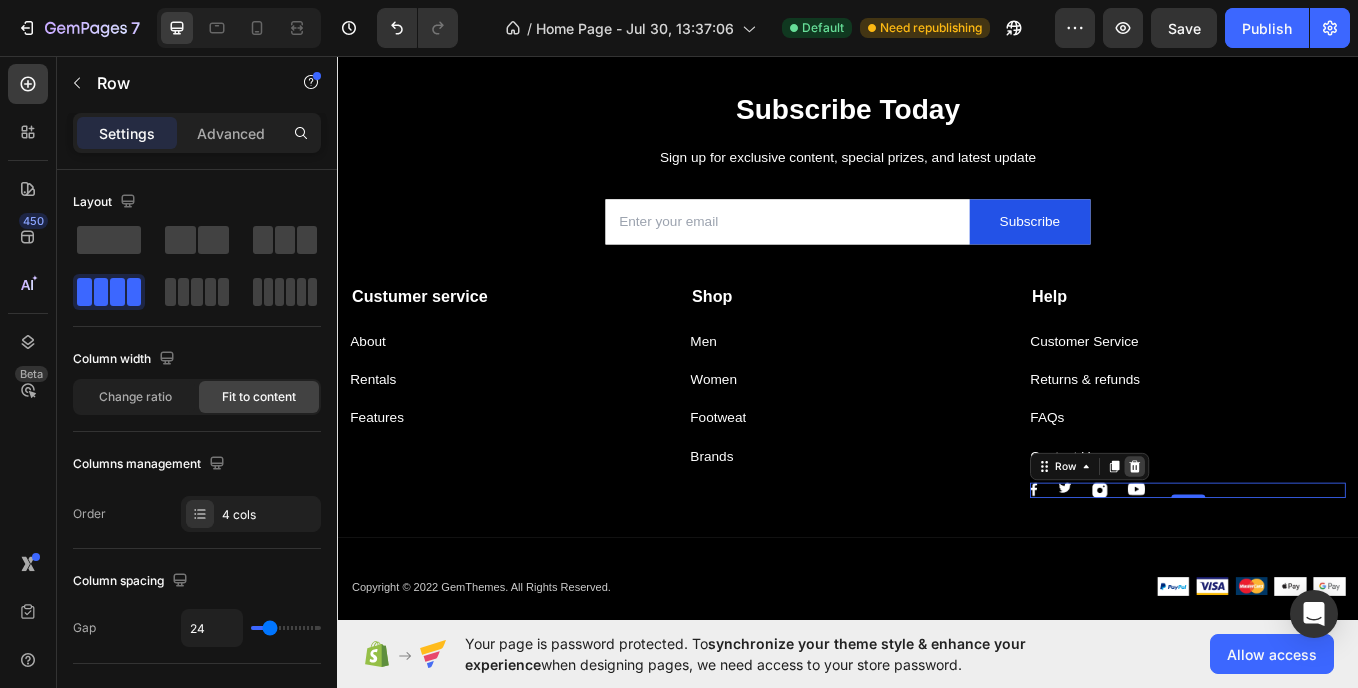 click at bounding box center (1274, 538) 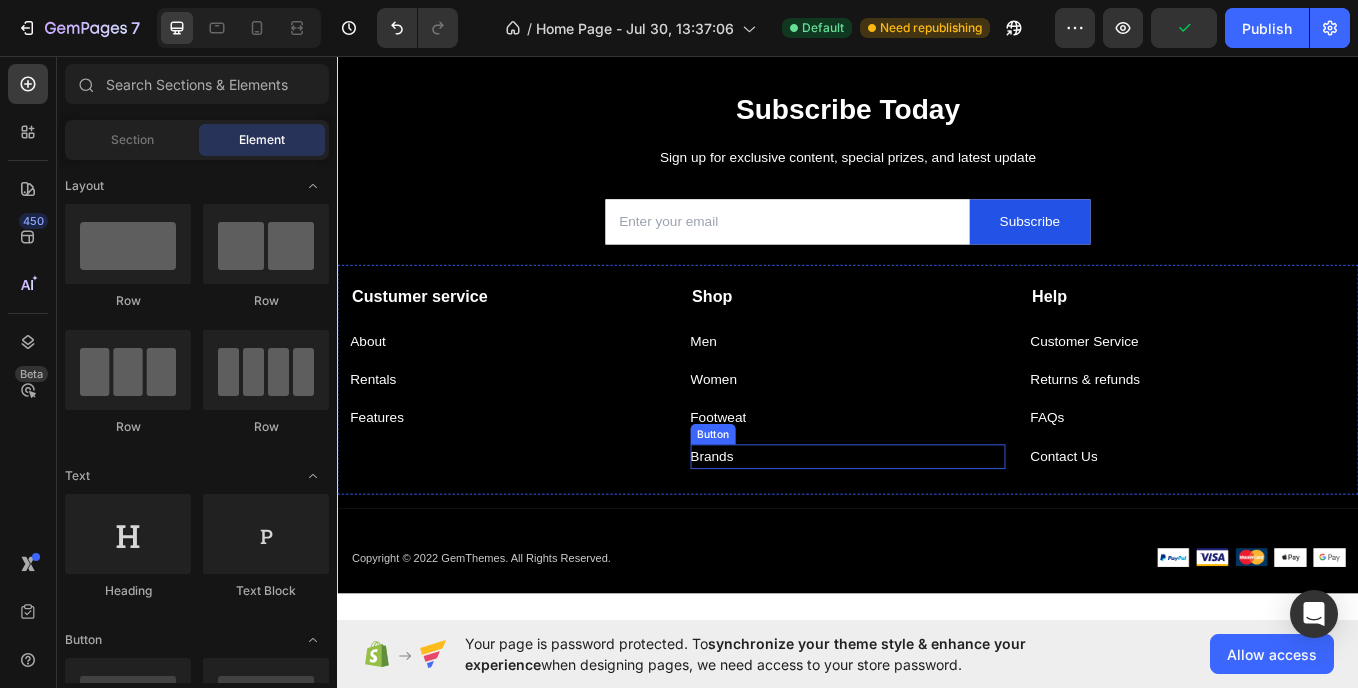 click on "Brands Button" at bounding box center [937, 526] 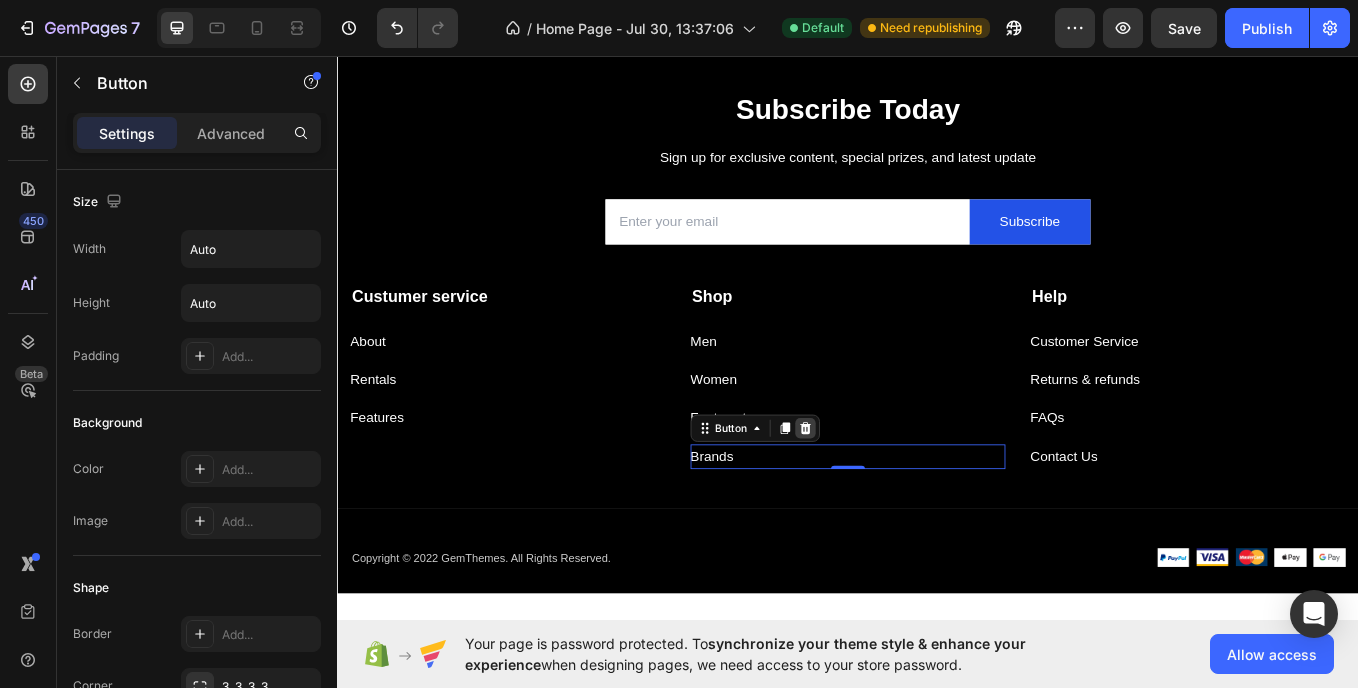 click 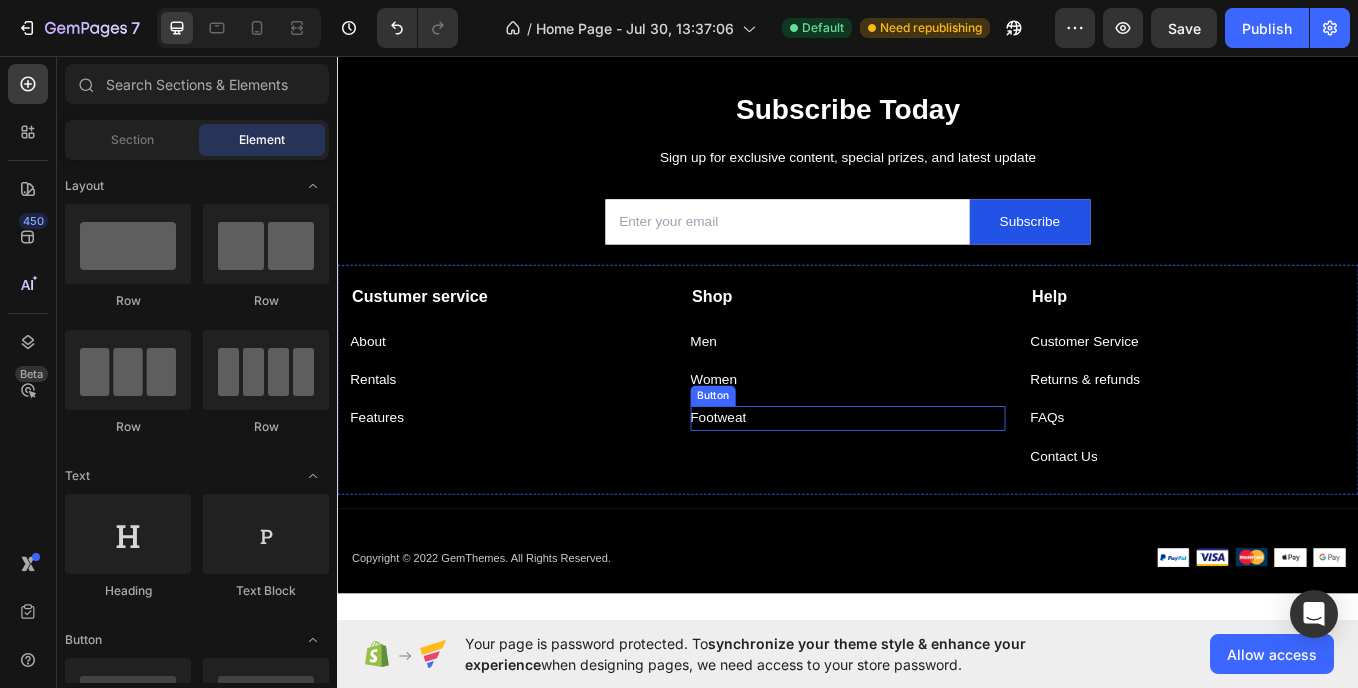 click on "Footweat Button" at bounding box center [937, 481] 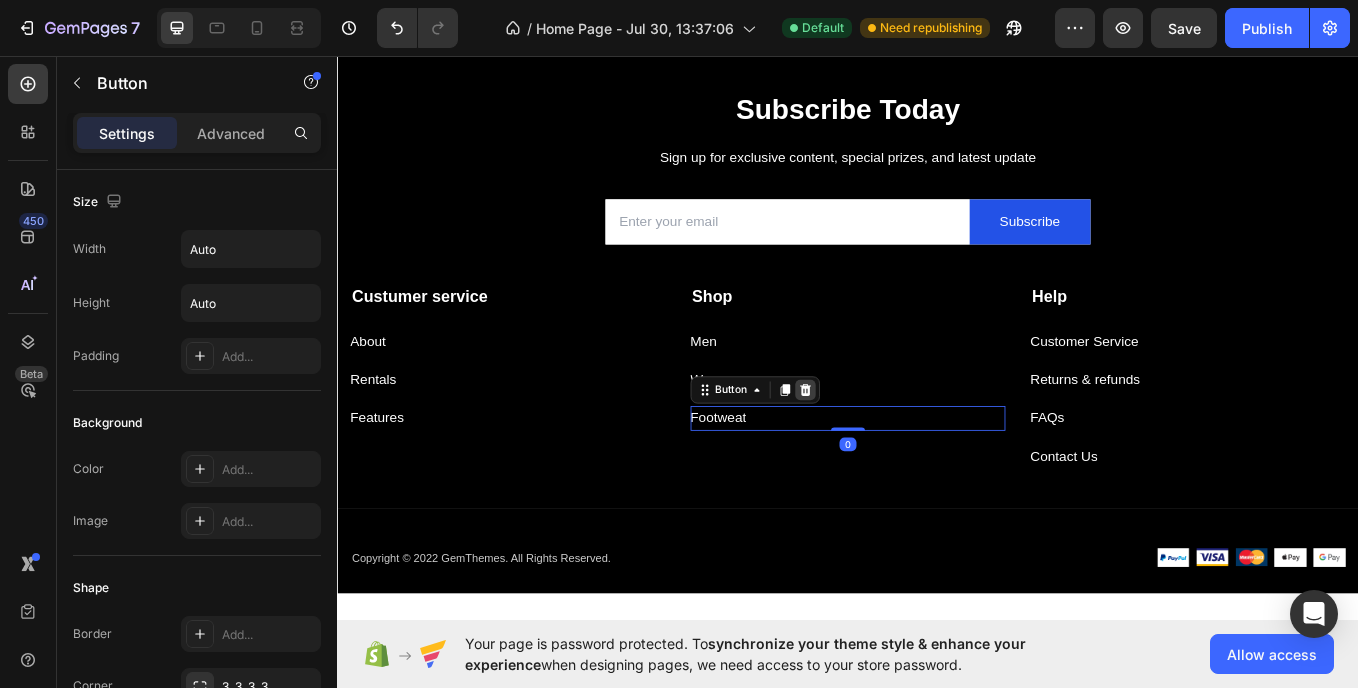 click at bounding box center (887, 448) 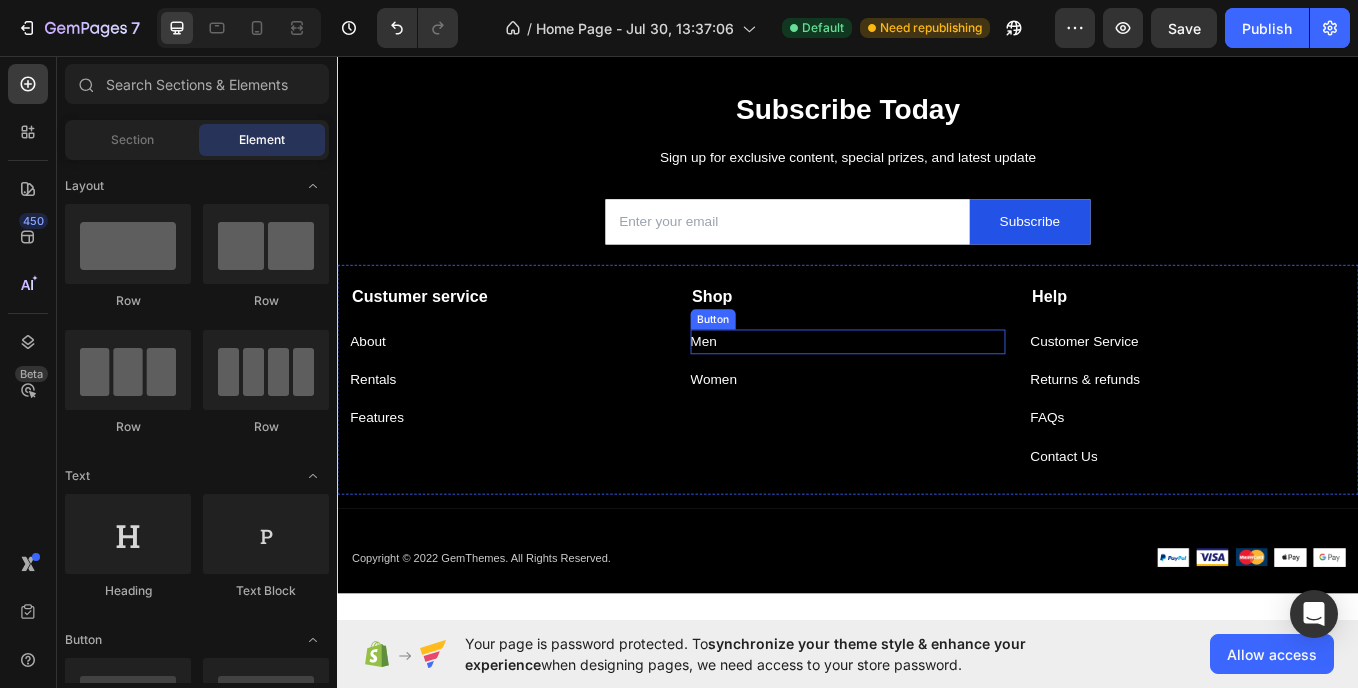 click on "Men Button" at bounding box center [937, 391] 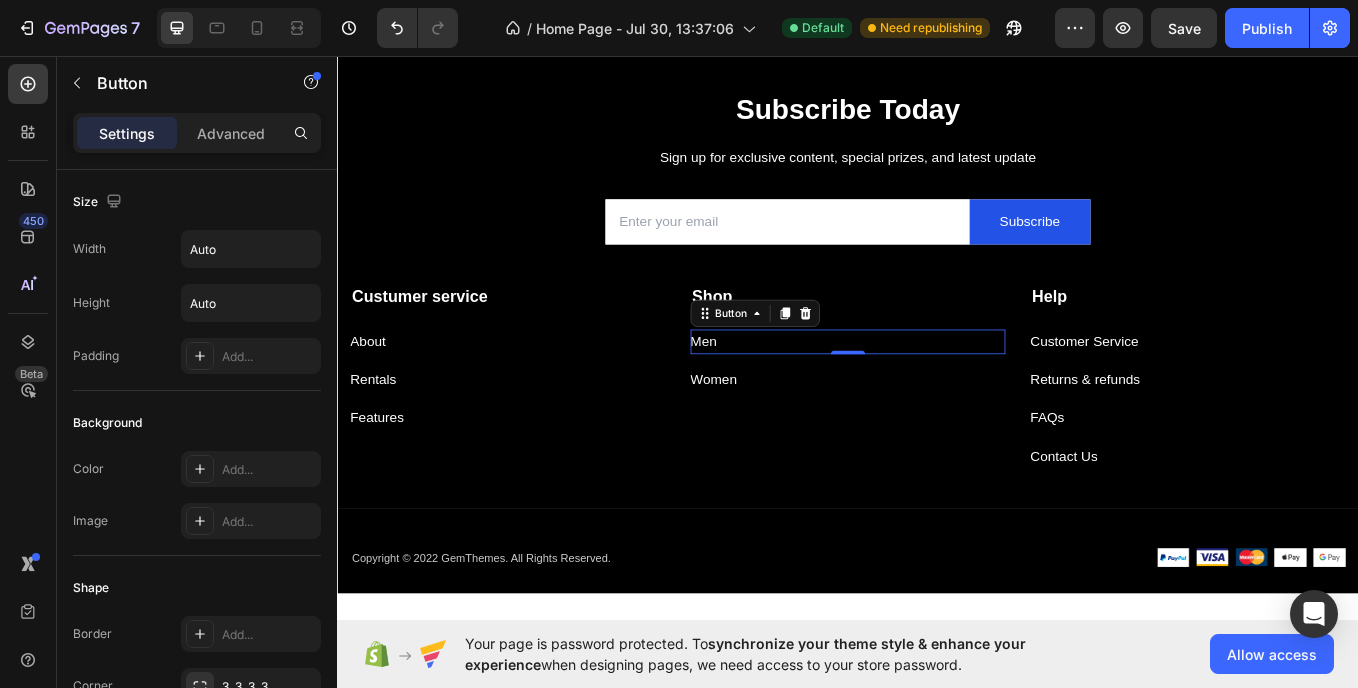 click on "Men Button   0" at bounding box center (937, 391) 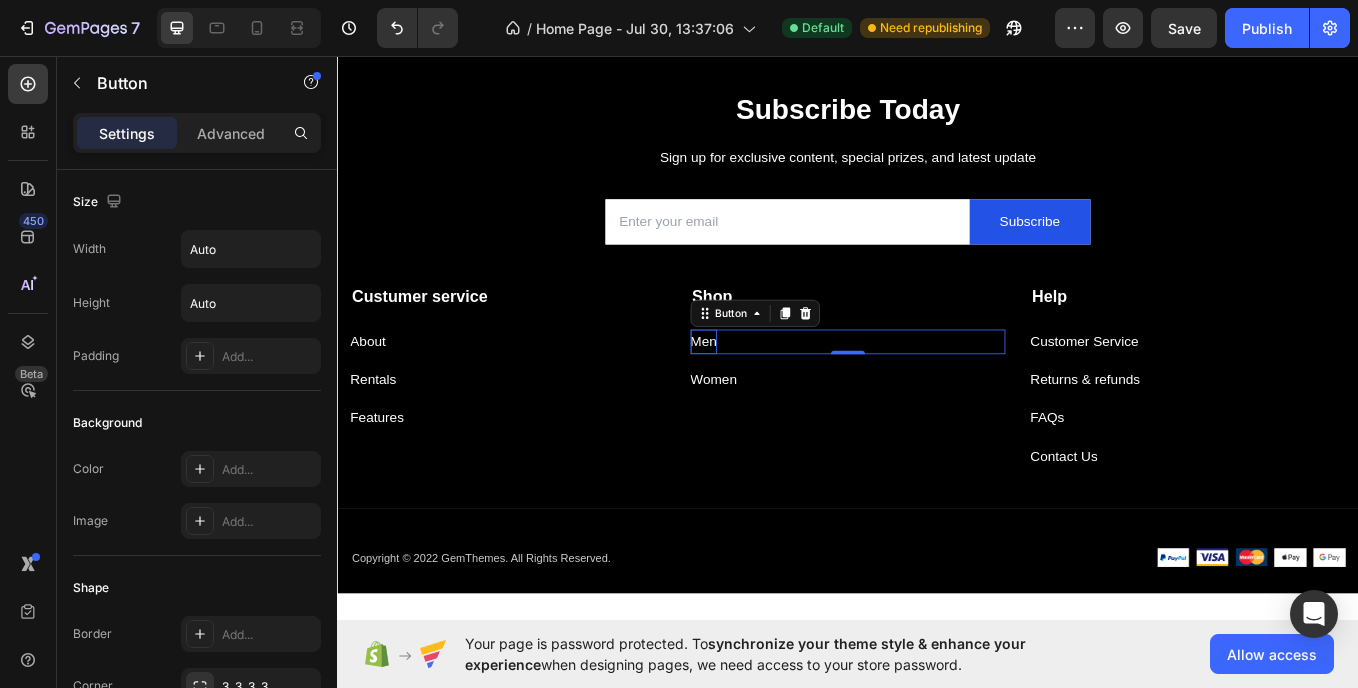 click on "Men" at bounding box center (767, 391) 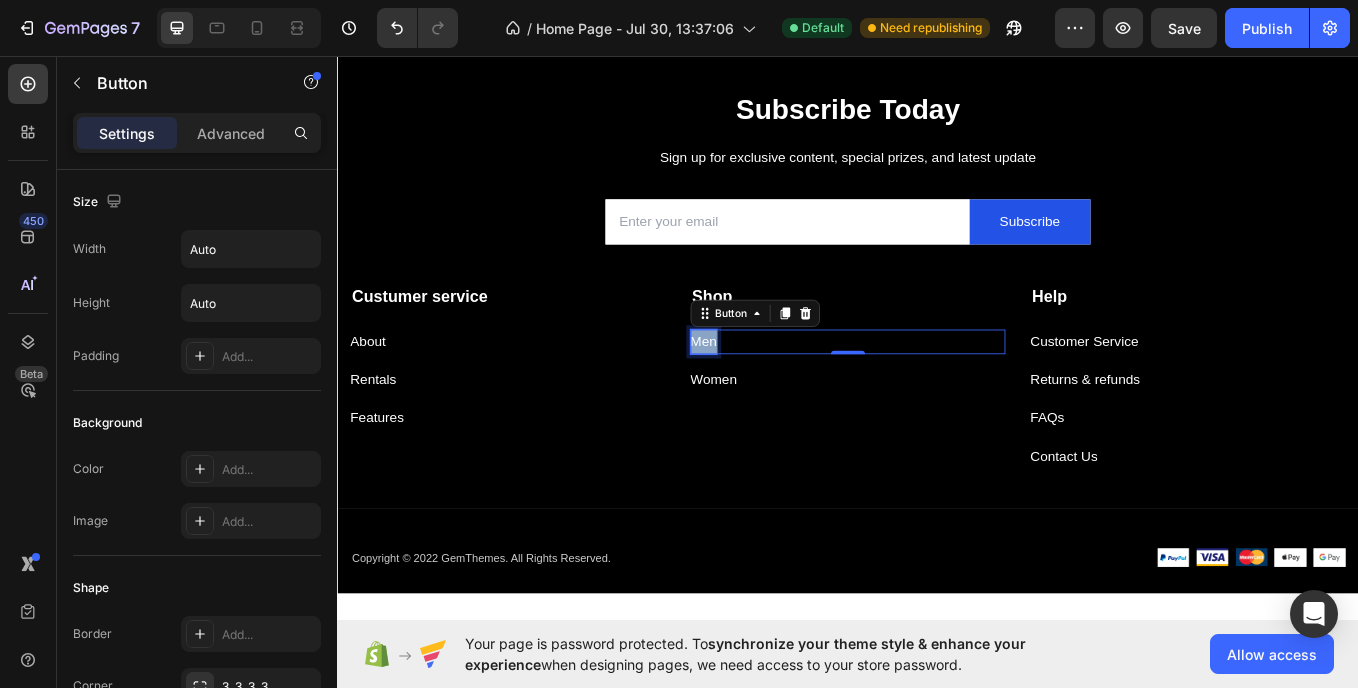 click on "Men" at bounding box center (767, 391) 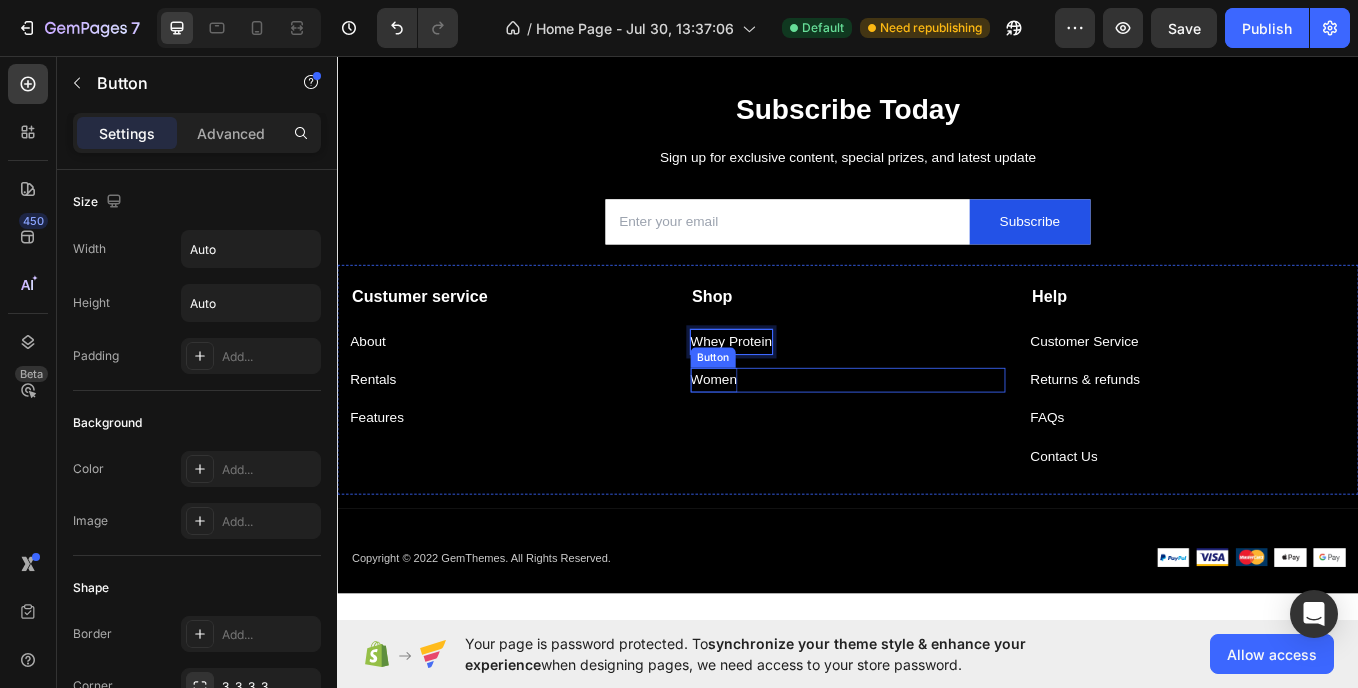 click on "Women" at bounding box center (779, 436) 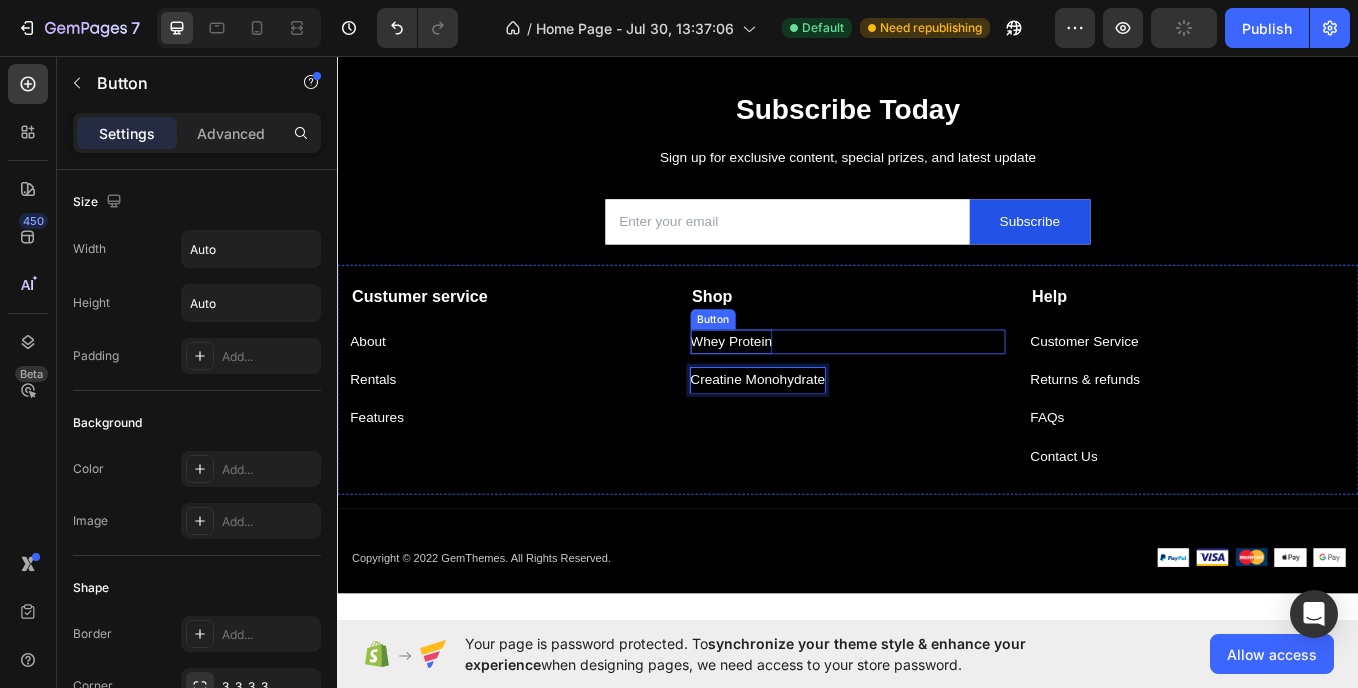 click on "Whey Protein" at bounding box center (800, 391) 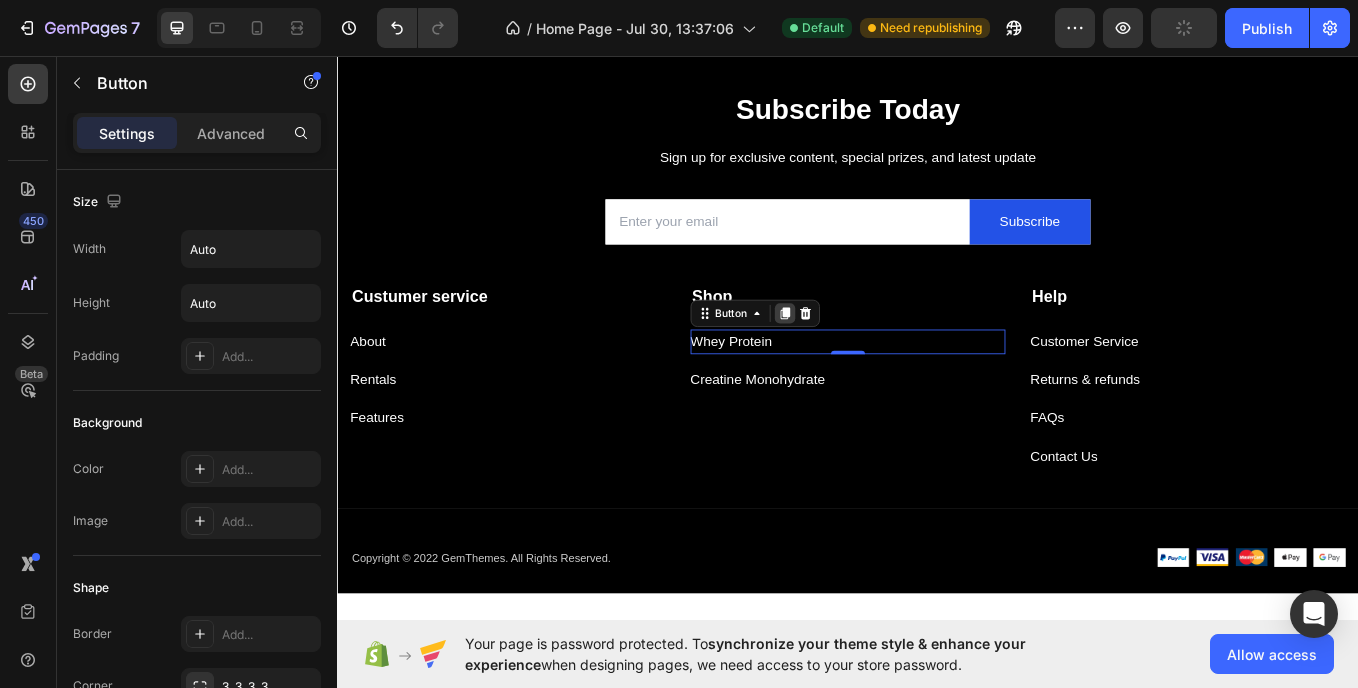 click 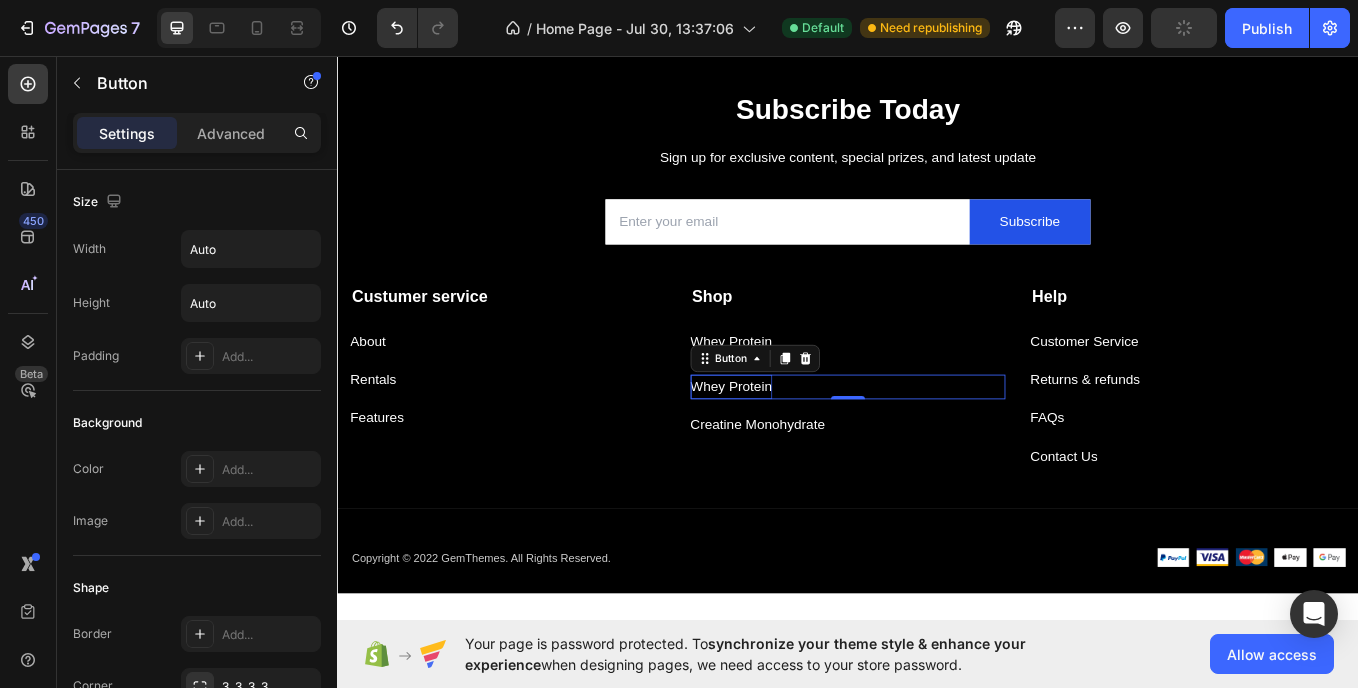 click on "Whey Protein" at bounding box center [800, 444] 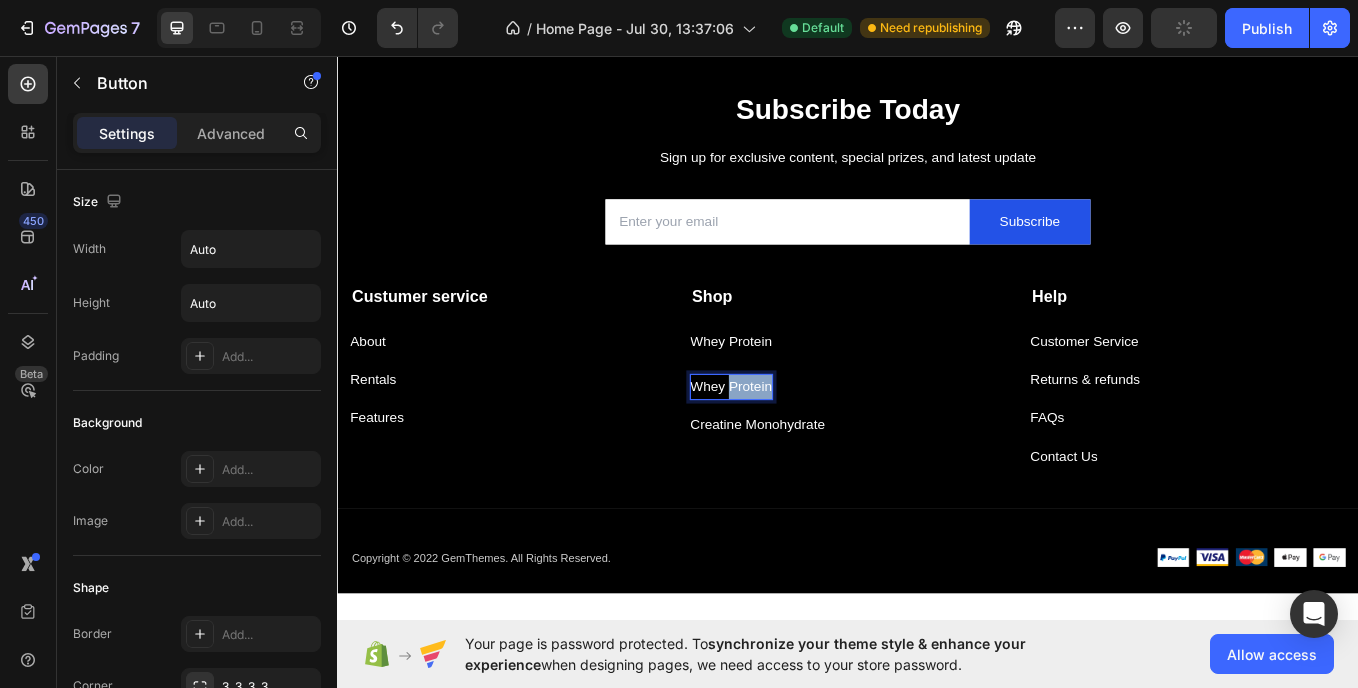 click on "Whey Protein" at bounding box center (800, 444) 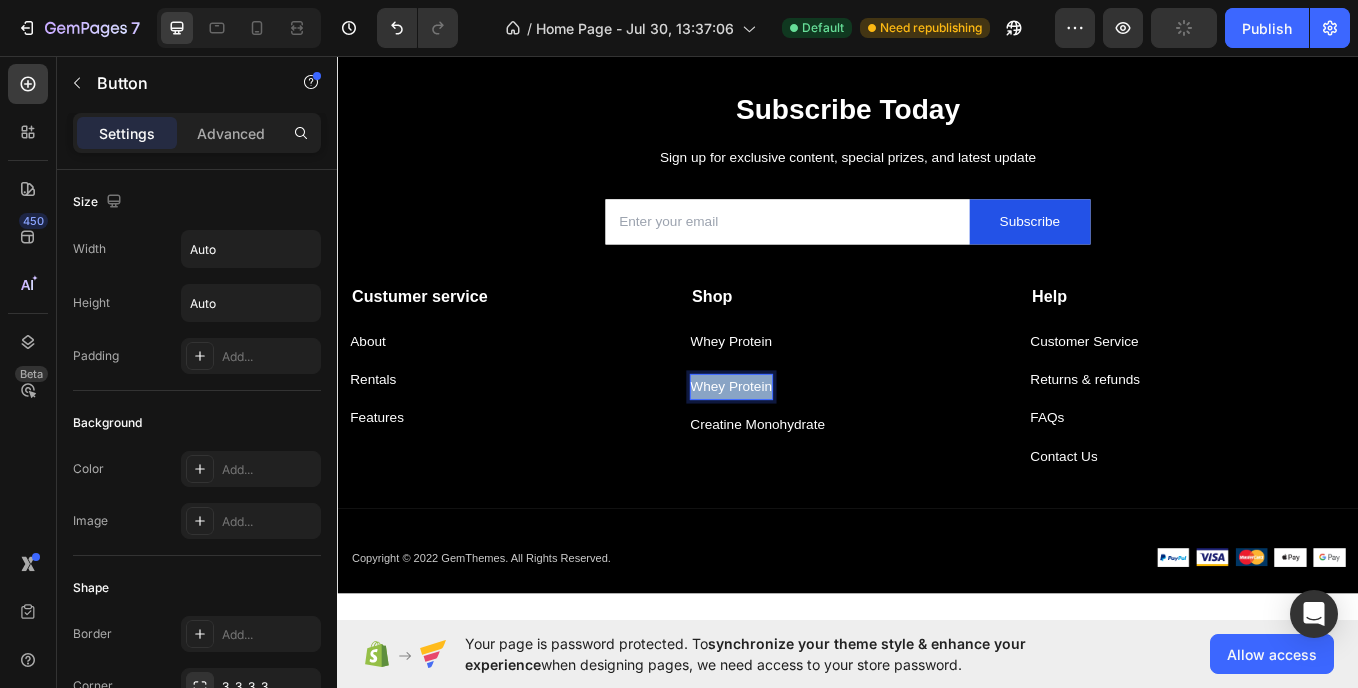 click on "Whey Protein" at bounding box center (800, 444) 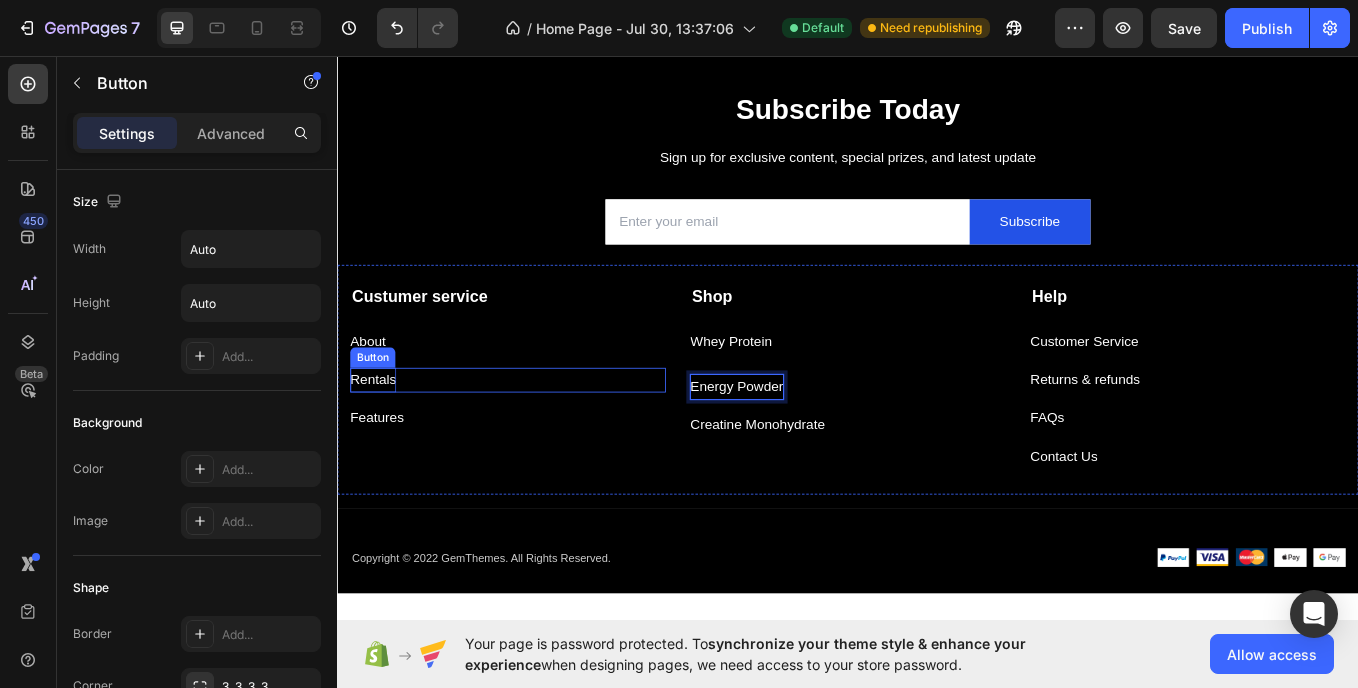 click on "Rentals" at bounding box center (379, 436) 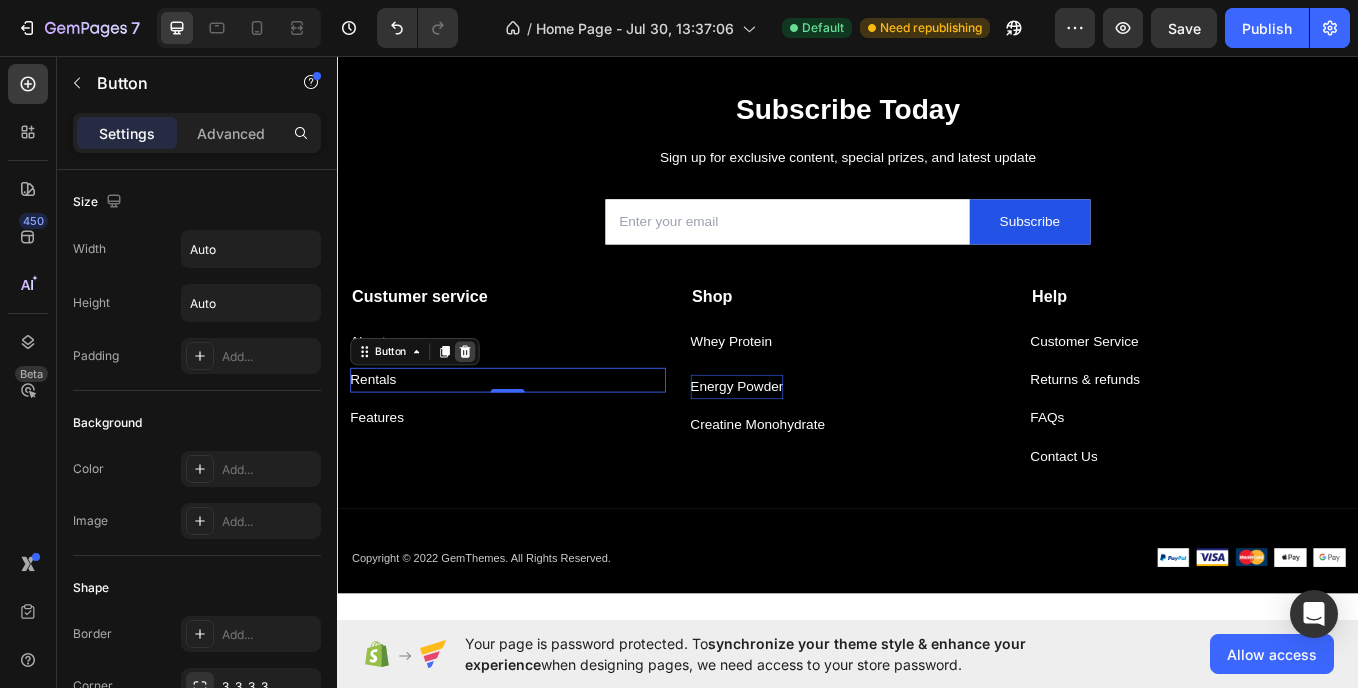 click 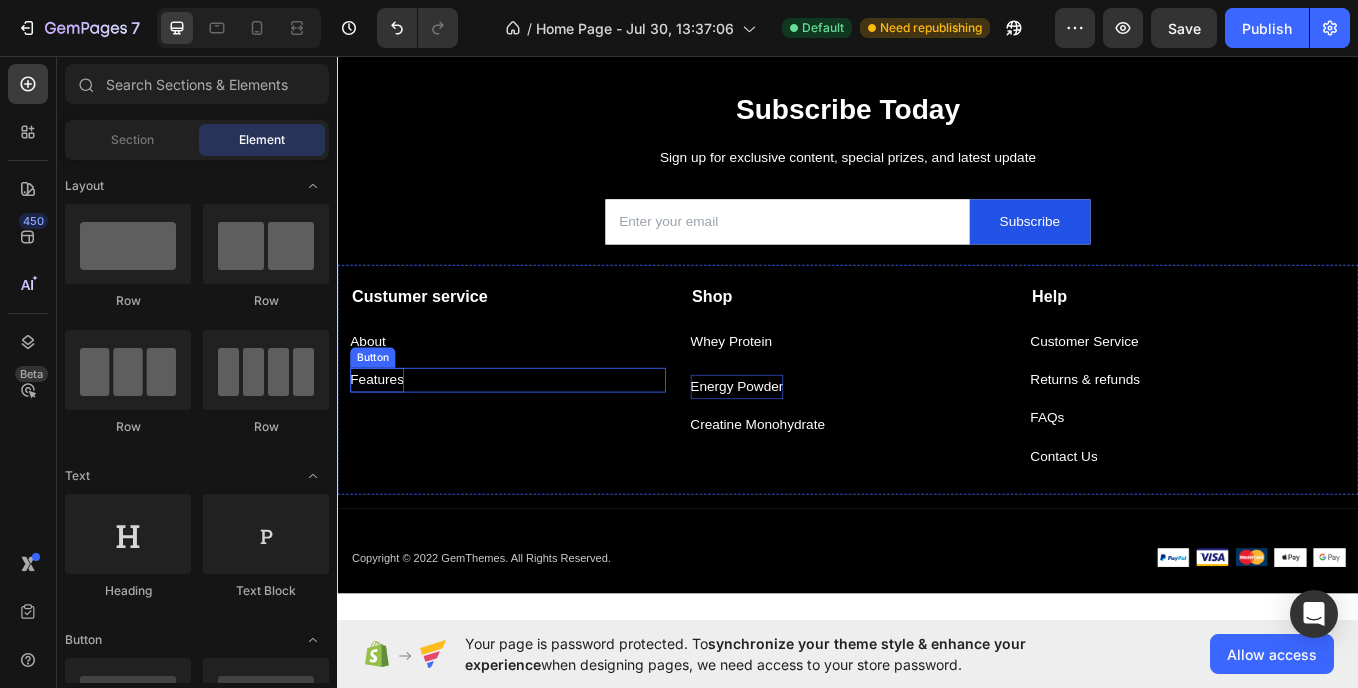 click on "Features" at bounding box center (383, 436) 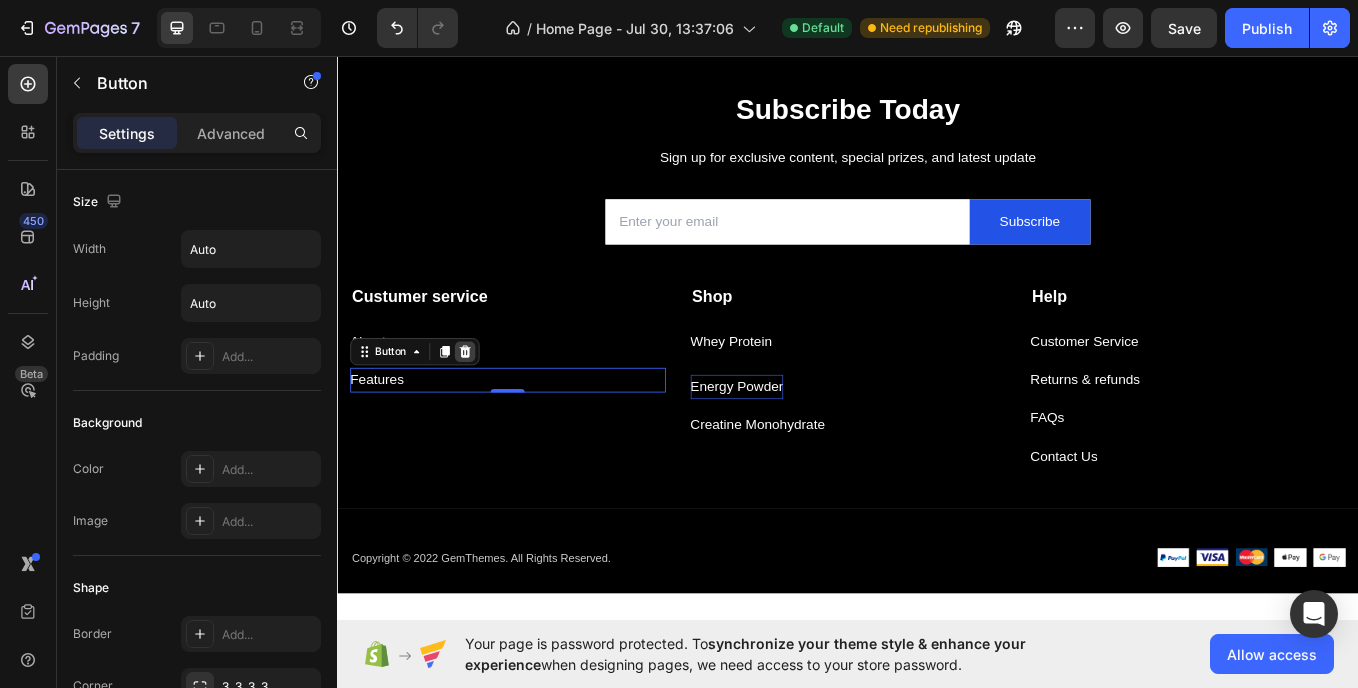 click at bounding box center [487, 403] 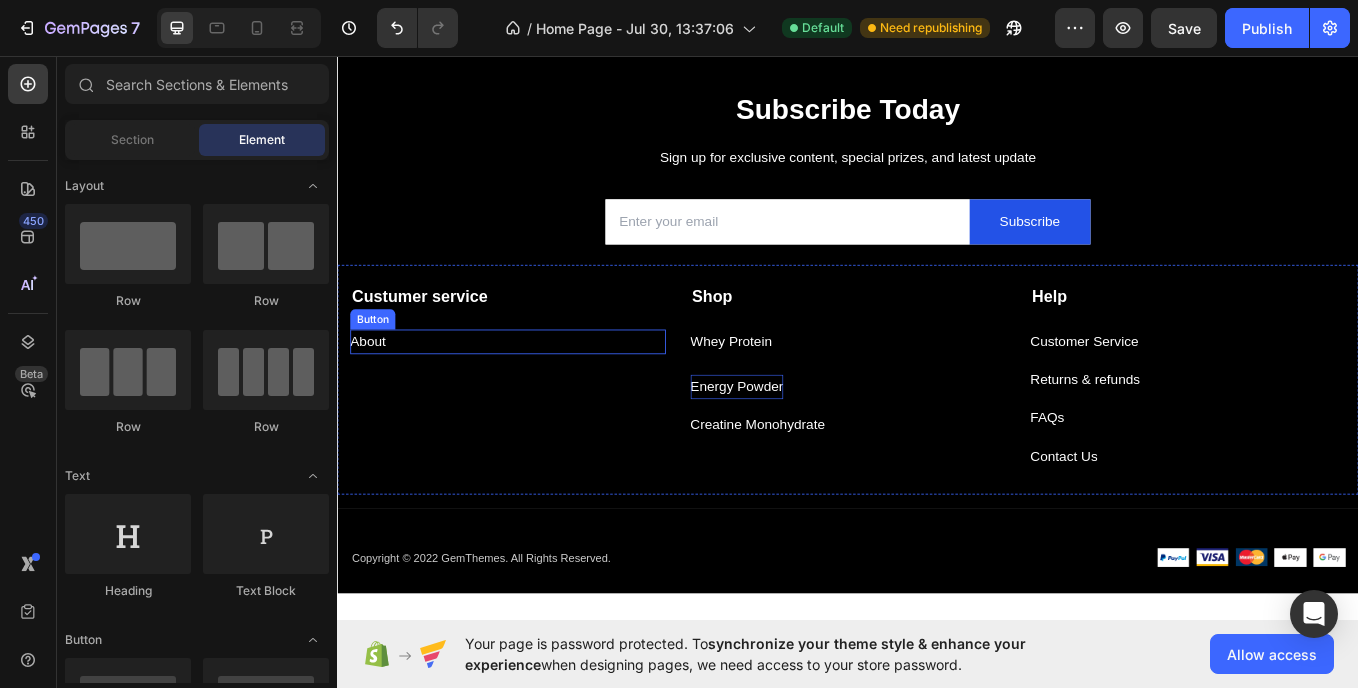 click on "About Button" at bounding box center (537, 391) 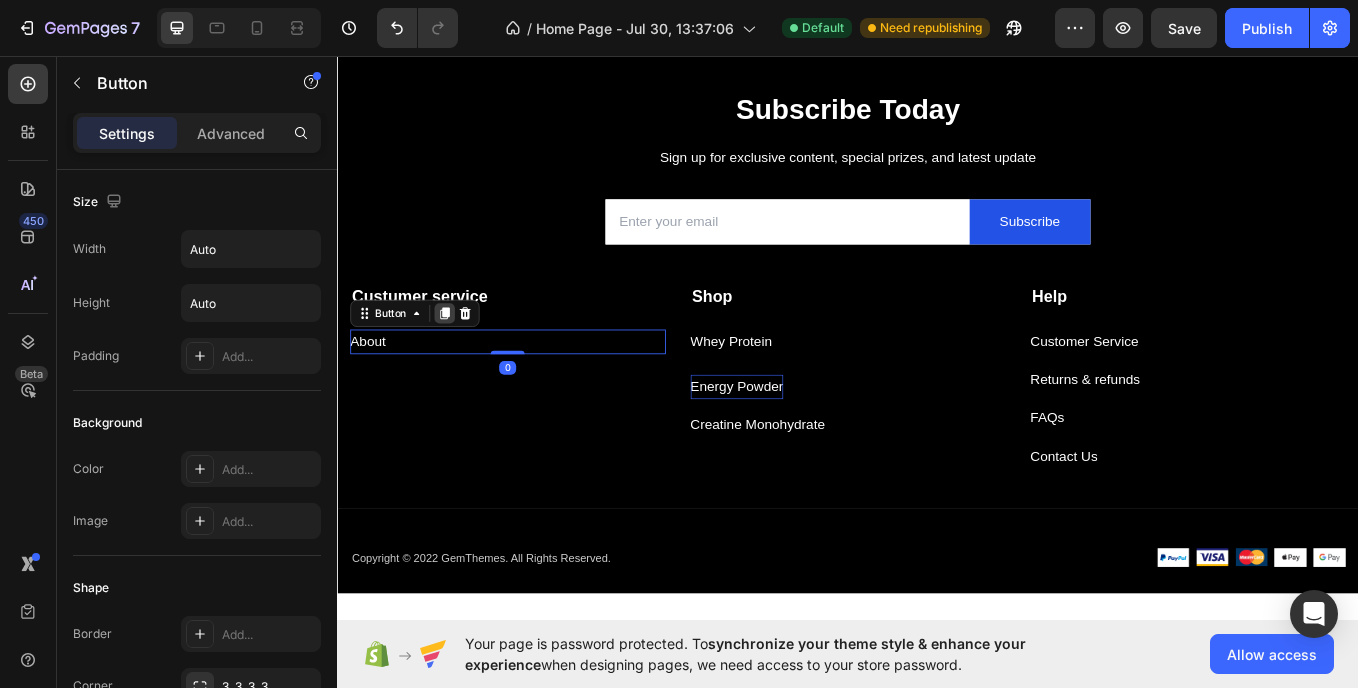 click 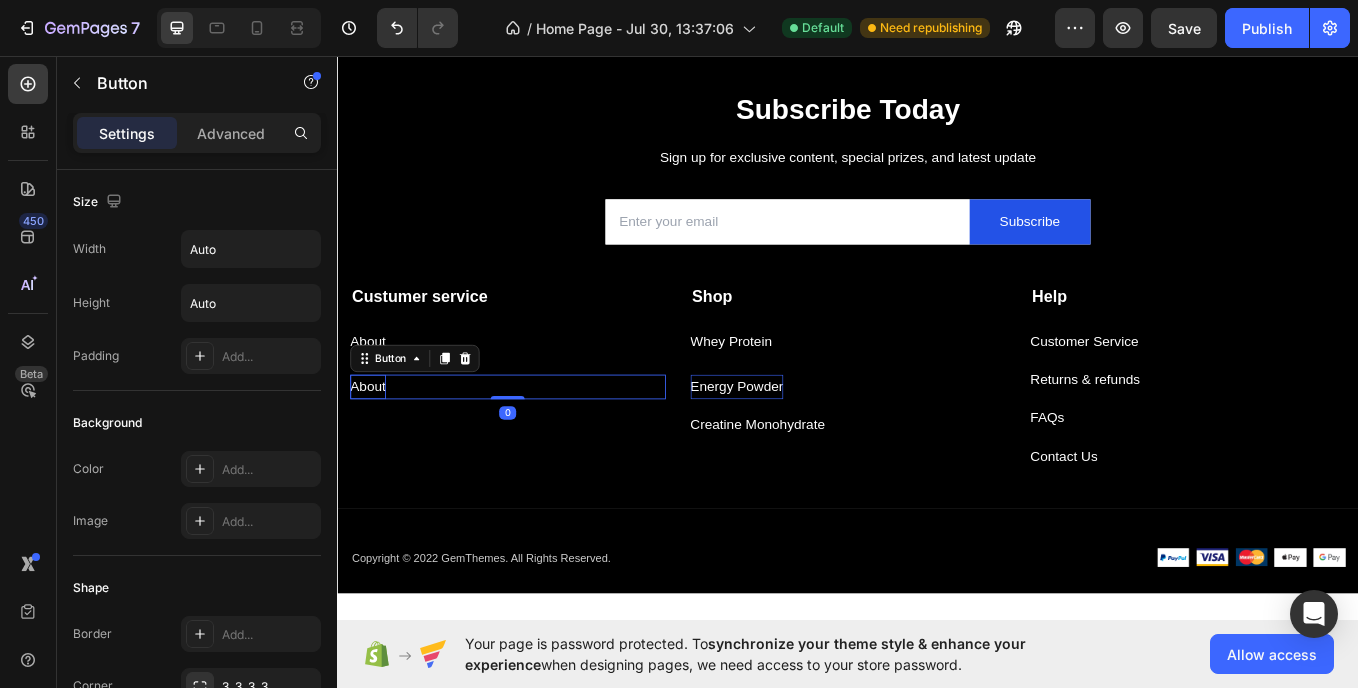 click on "About" at bounding box center (373, 444) 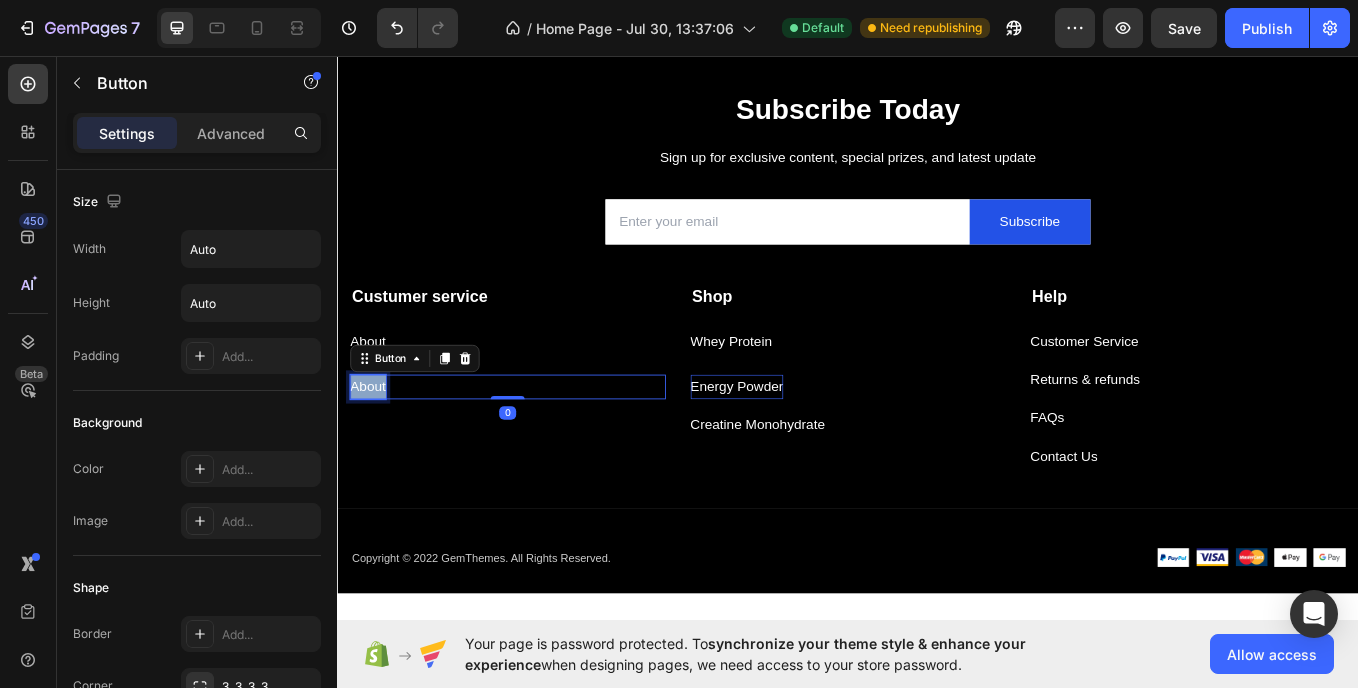 click on "About" at bounding box center [373, 444] 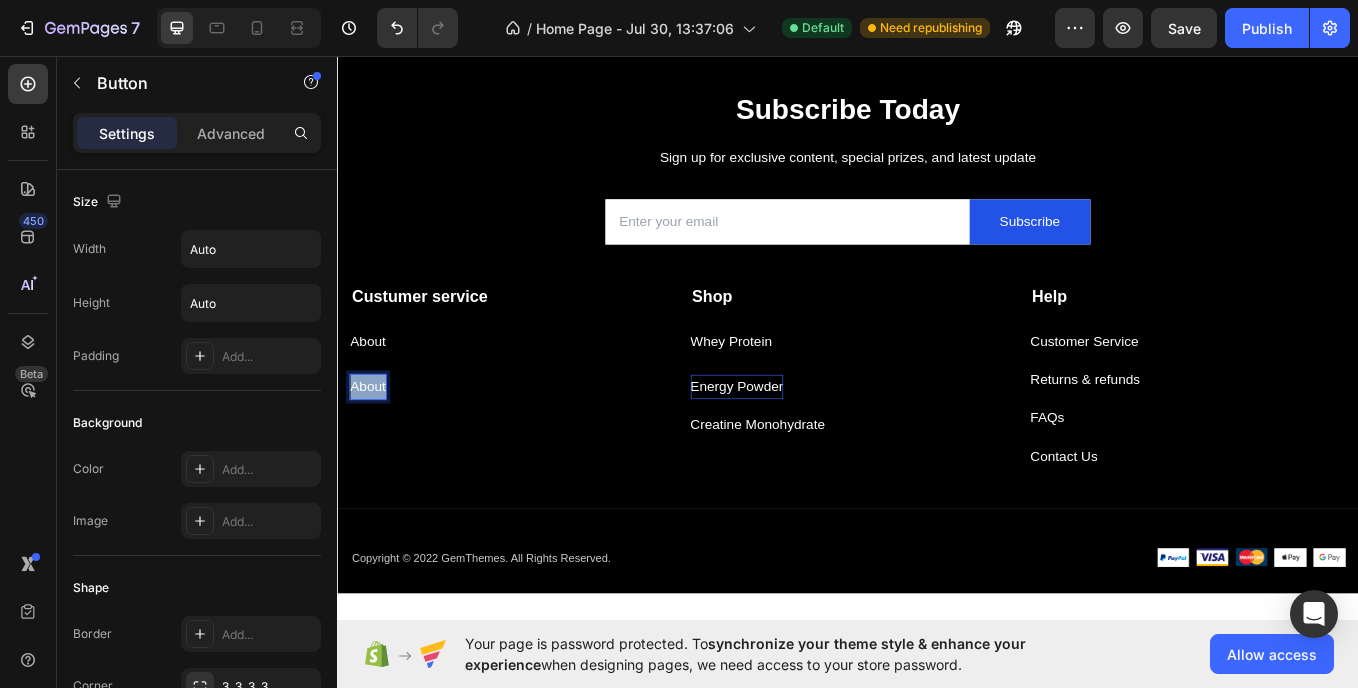 click on "About" at bounding box center [373, 444] 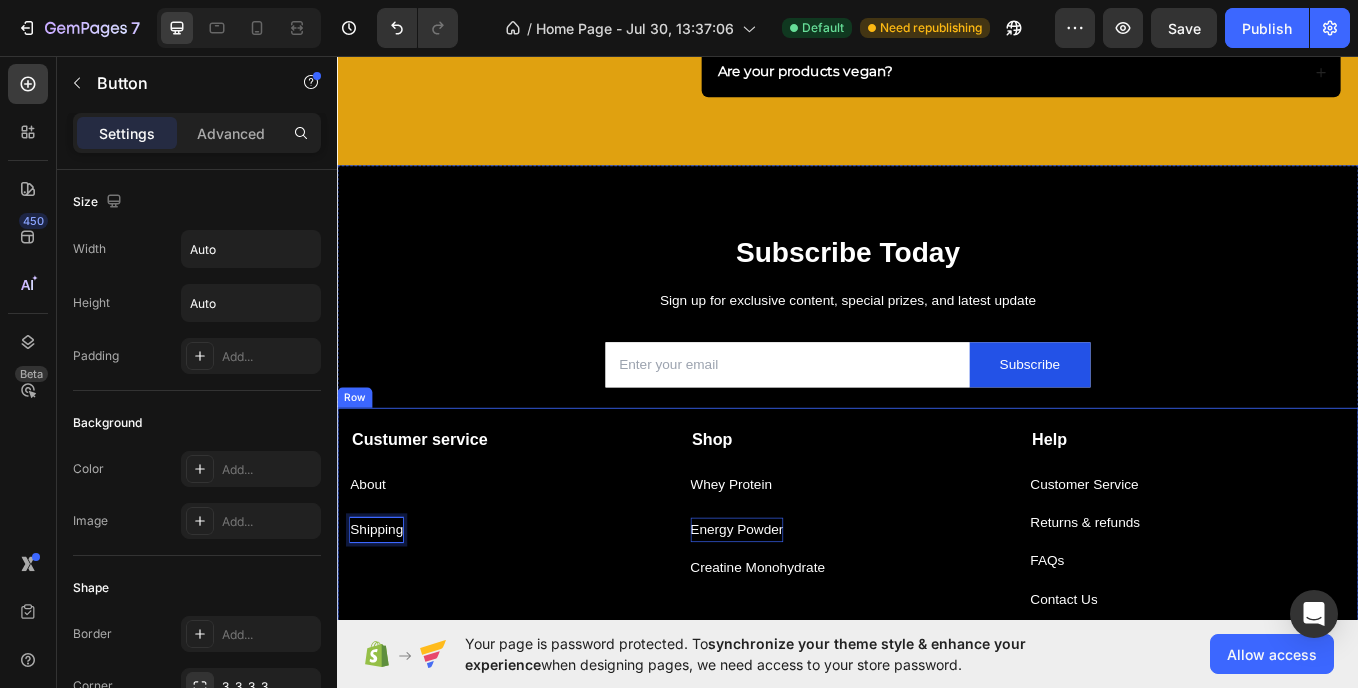 scroll, scrollTop: 7005, scrollLeft: 0, axis: vertical 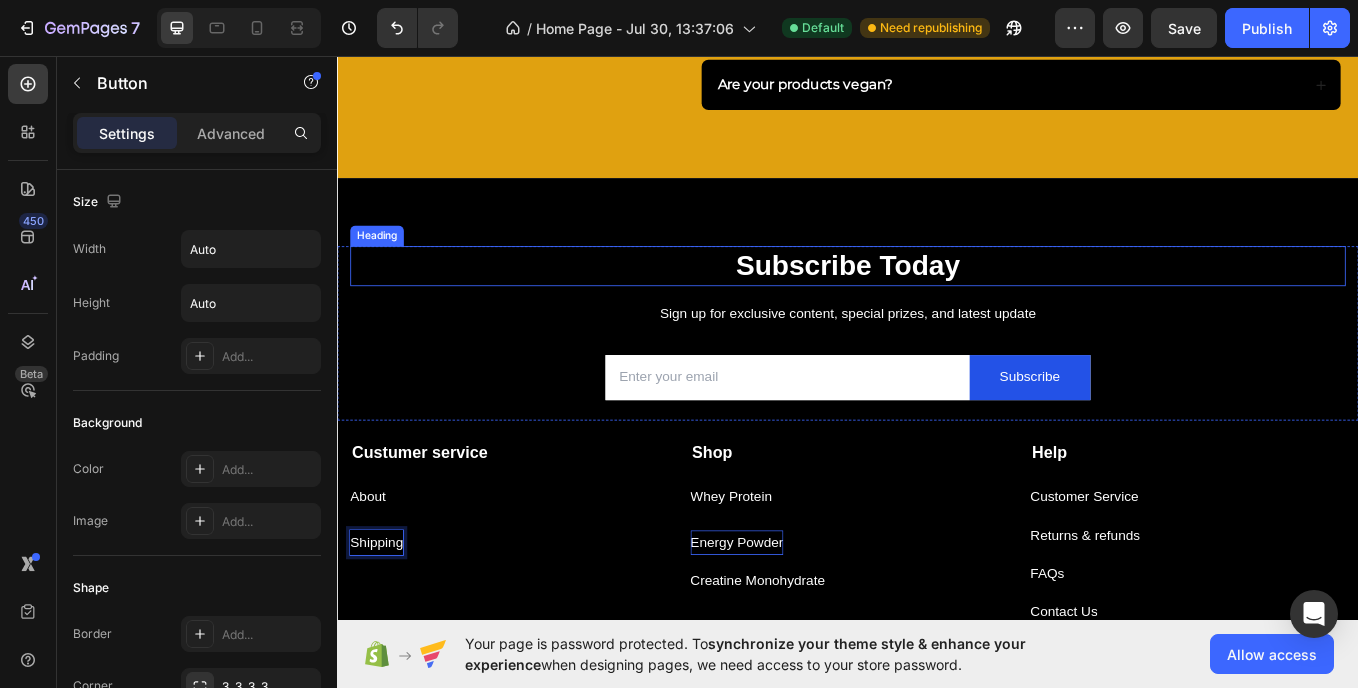 click on "Subscribe Today" at bounding box center (937, 302) 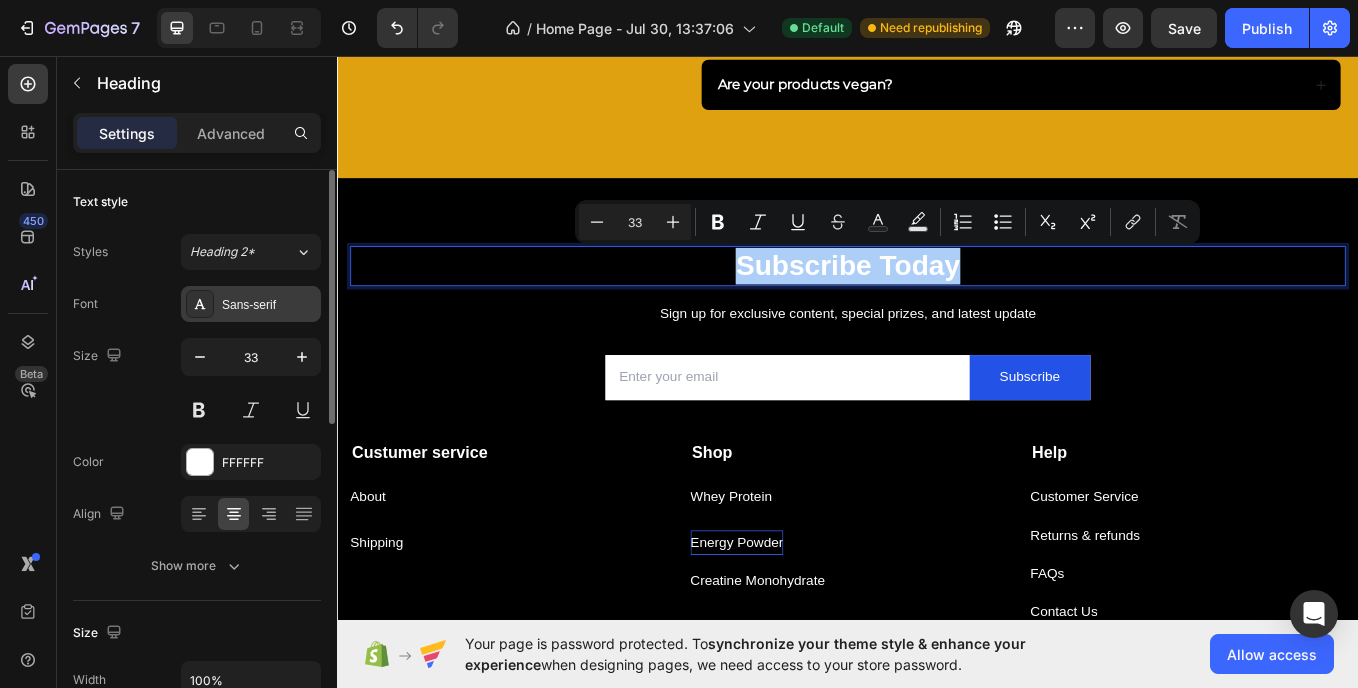 click on "Sans-serif" at bounding box center [251, 304] 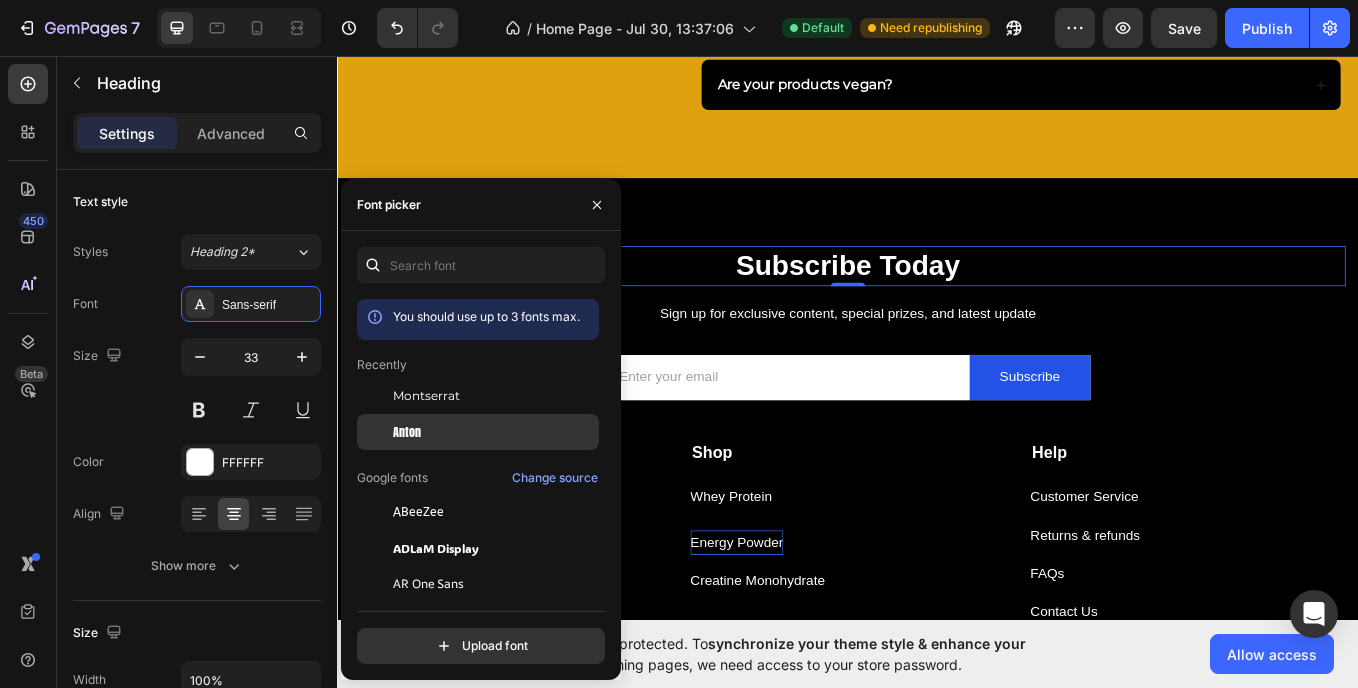 click on "Anton" 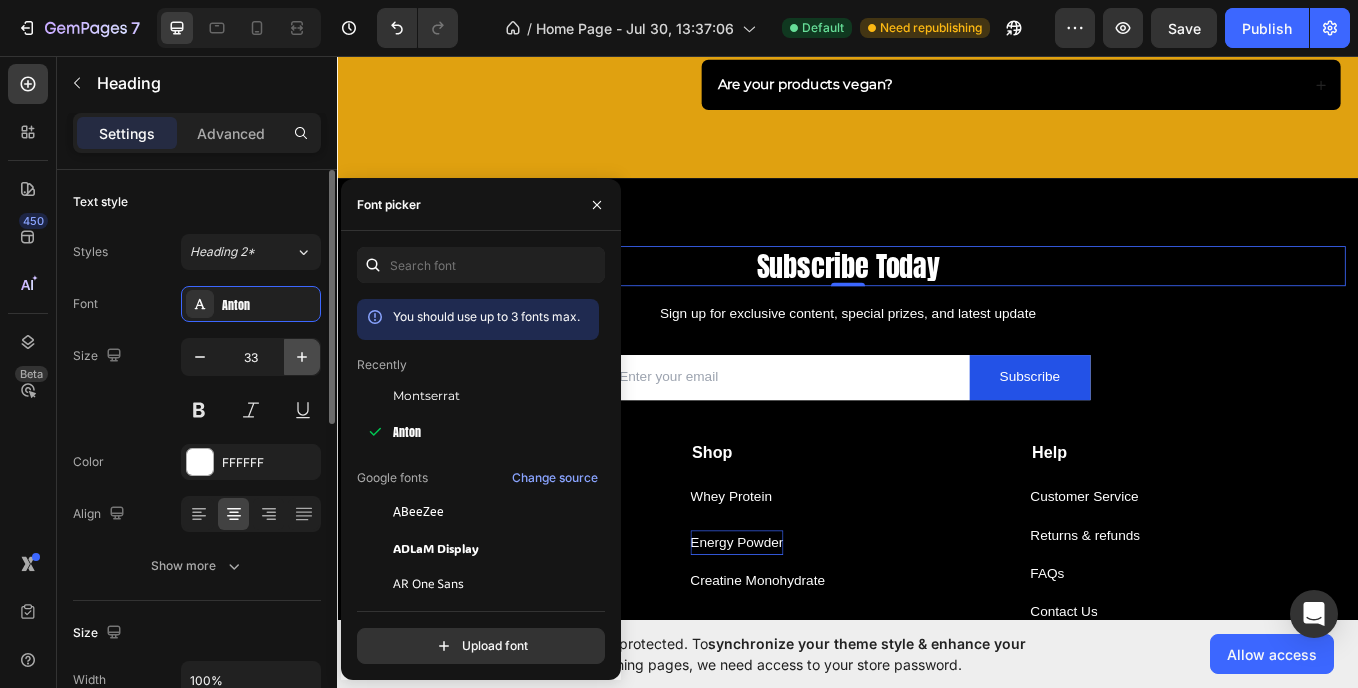 click 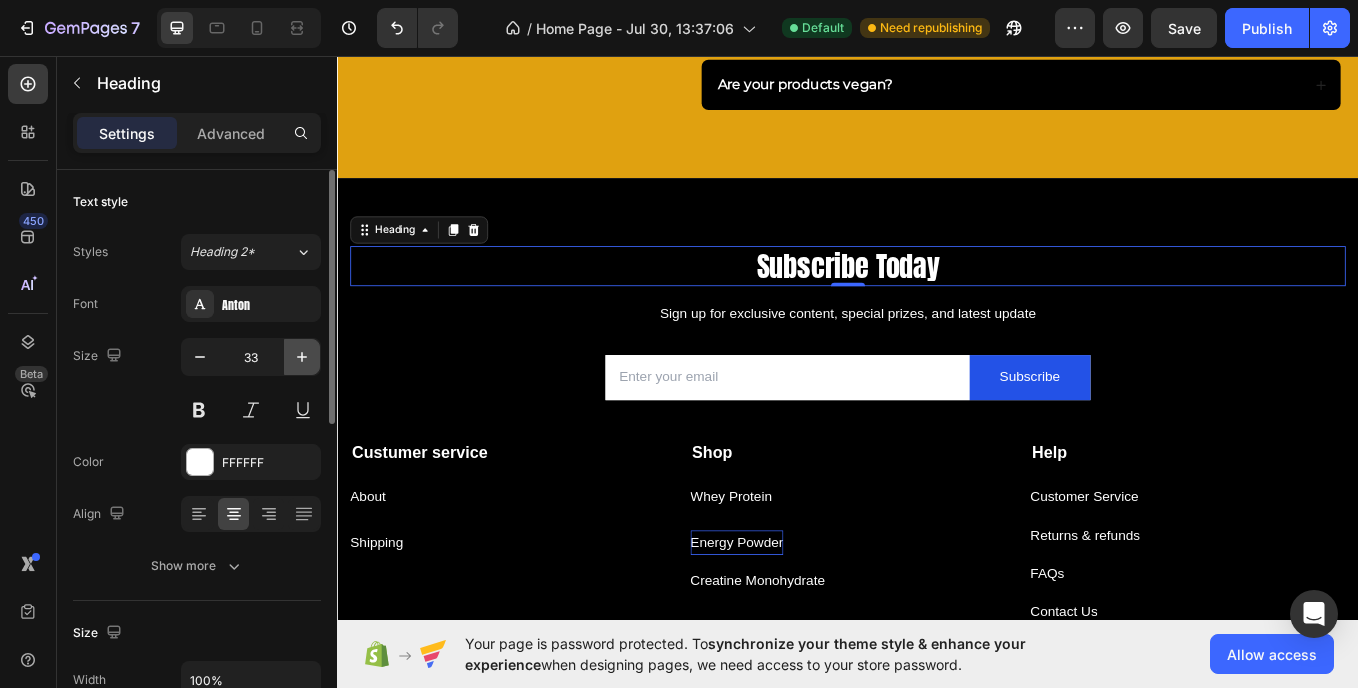 click 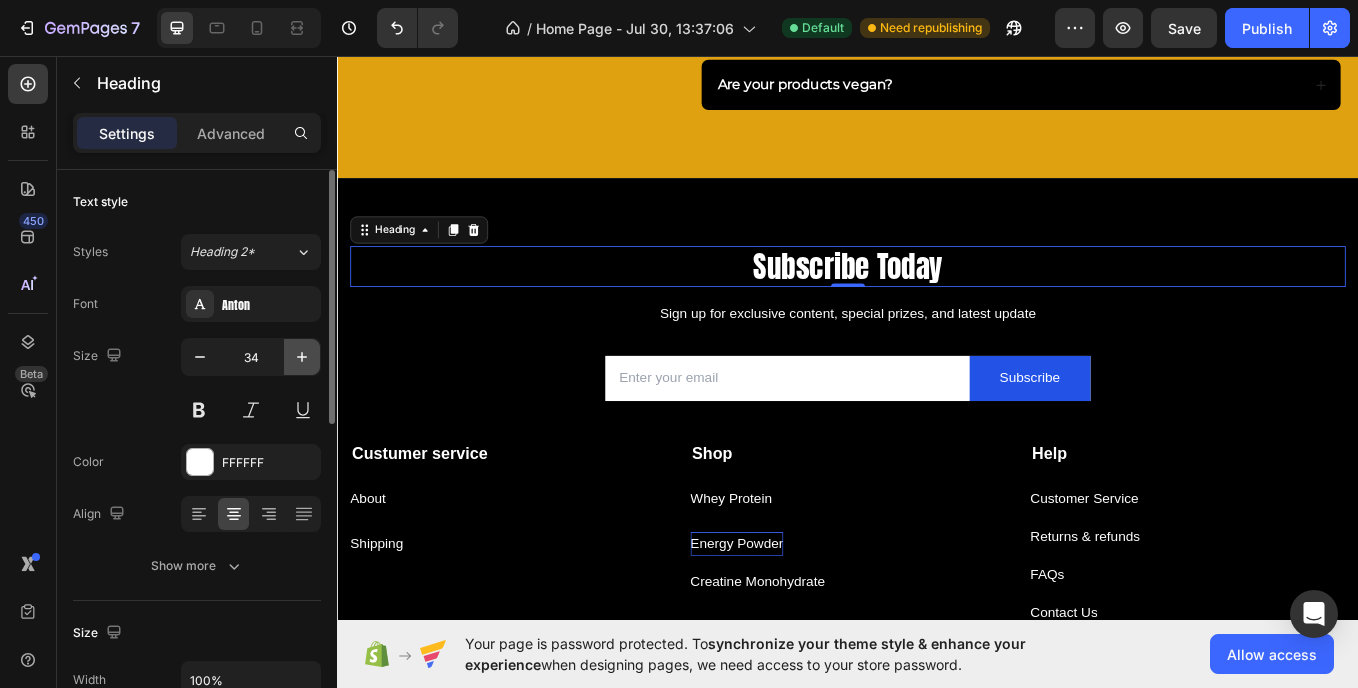 type on "35" 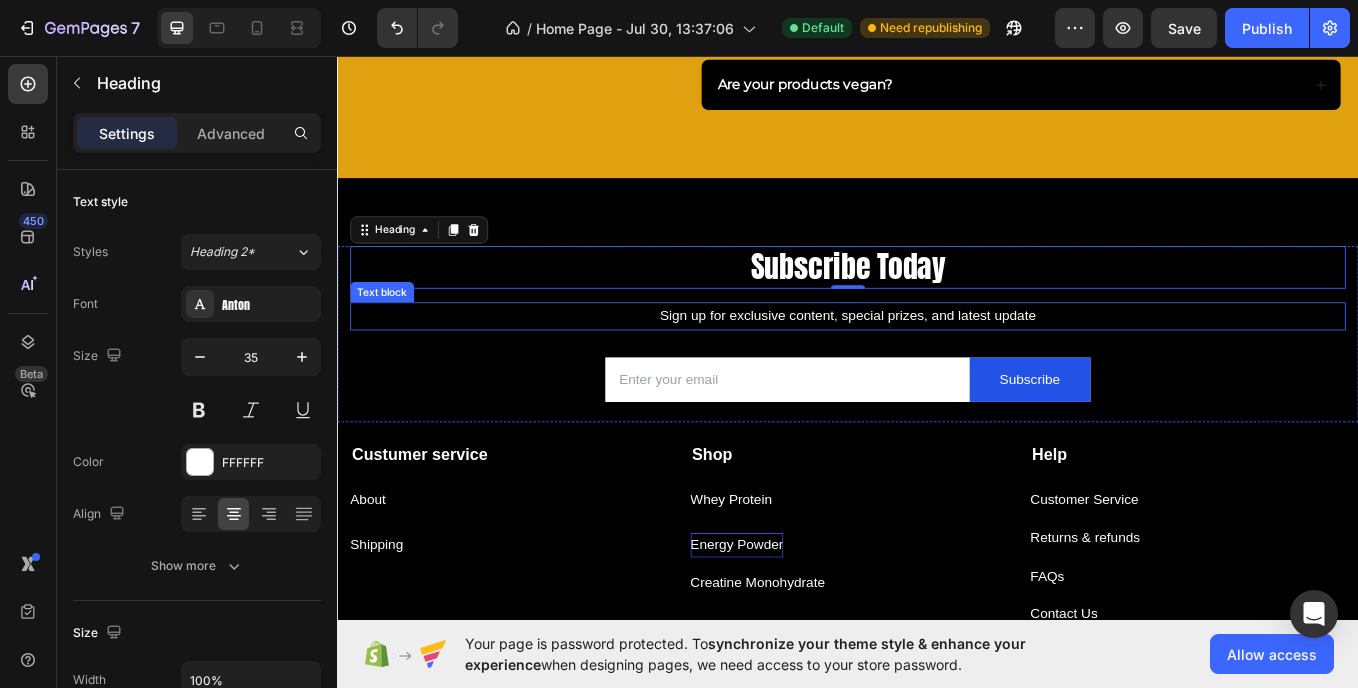 click on "Sign up for exclusive content, special prizes, and latest update" at bounding box center [937, 361] 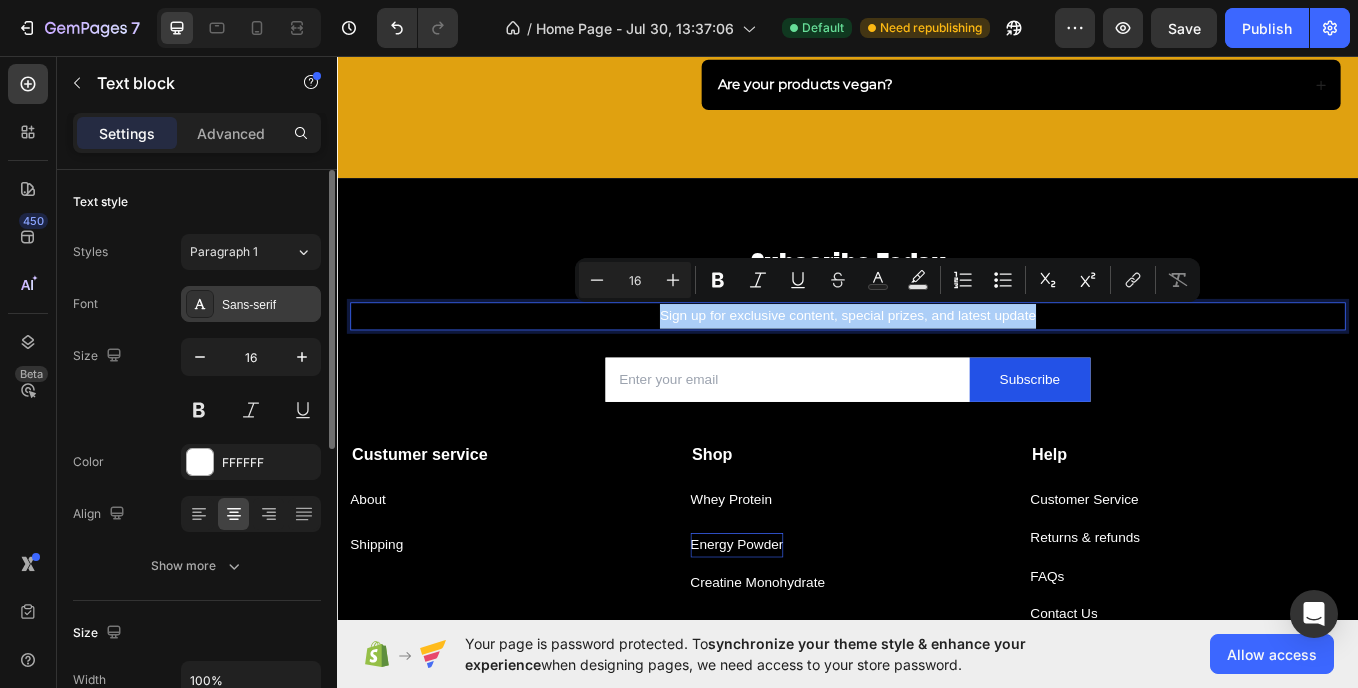 click on "Sans-serif" at bounding box center (251, 304) 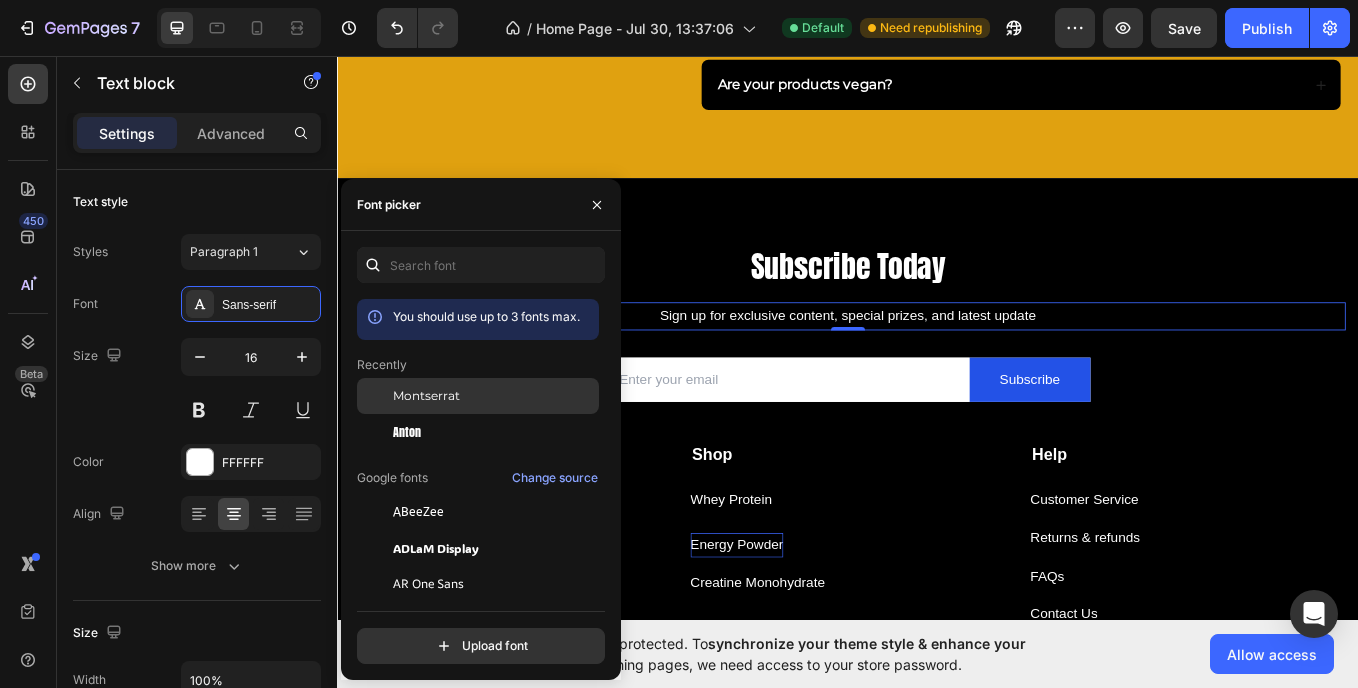 click on "Montserrat" at bounding box center [426, 396] 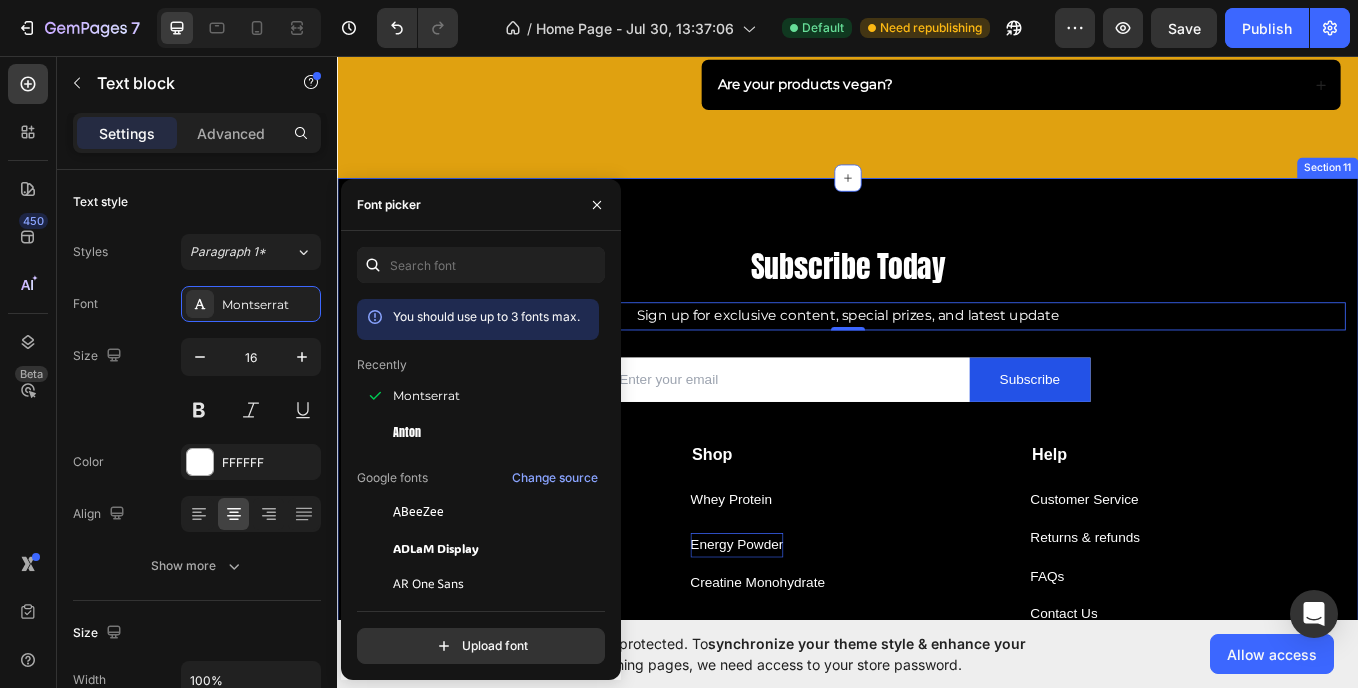 click on "Subscribe Today Heading Sign up for exclusive content, special prizes, and latest update Text block   0 Email Field Subscribe Submit Button Row Newsletter Row Custumer service  Text block About Button Shipping Button Shop Text block Whey Protein Button Energy Powder Button Creatine Monohydrate Button Help Text block Customer Service Button Returns & refunds Button FAQs Button Contact Us Button Row Company Shop Help Visit Accordion Row                Title Line Copyright © 2022 GemThemes. All Rights Reserved. Text block Image Image Image Image Image Row Row Section 11" at bounding box center [937, 535] 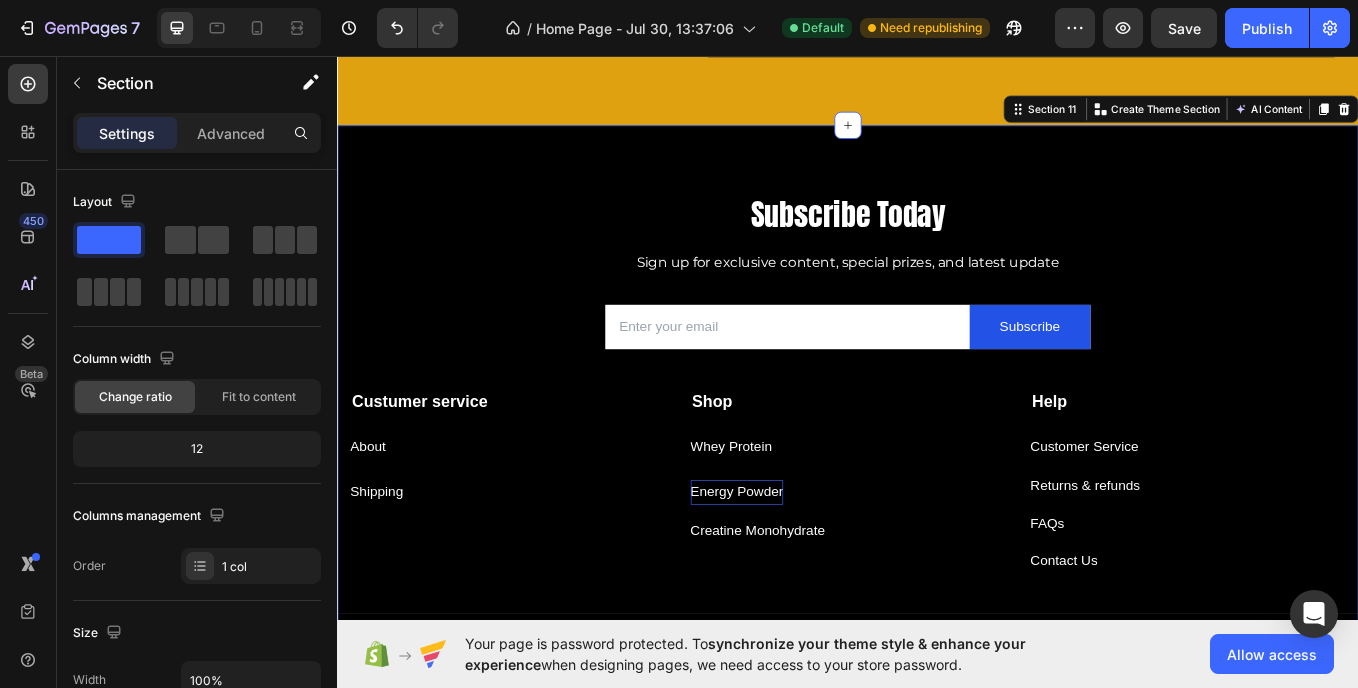scroll, scrollTop: 7085, scrollLeft: 0, axis: vertical 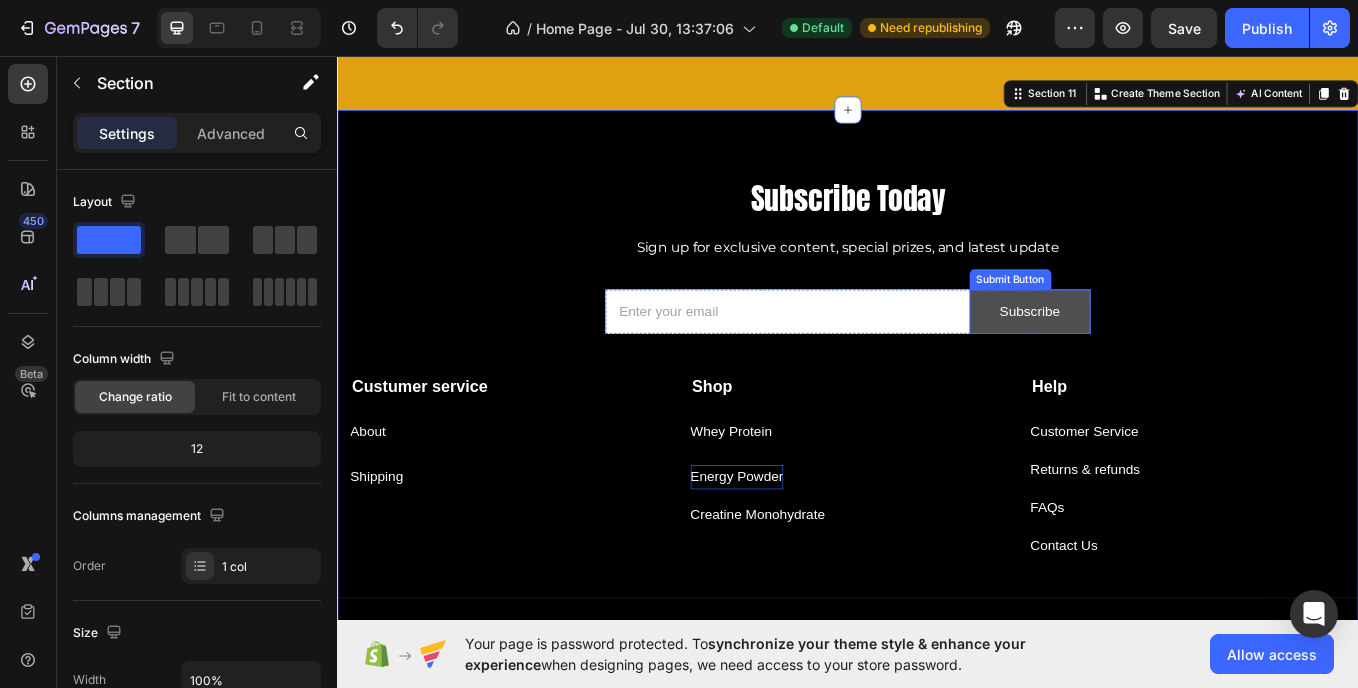 click on "Subscribe" at bounding box center [1151, 356] 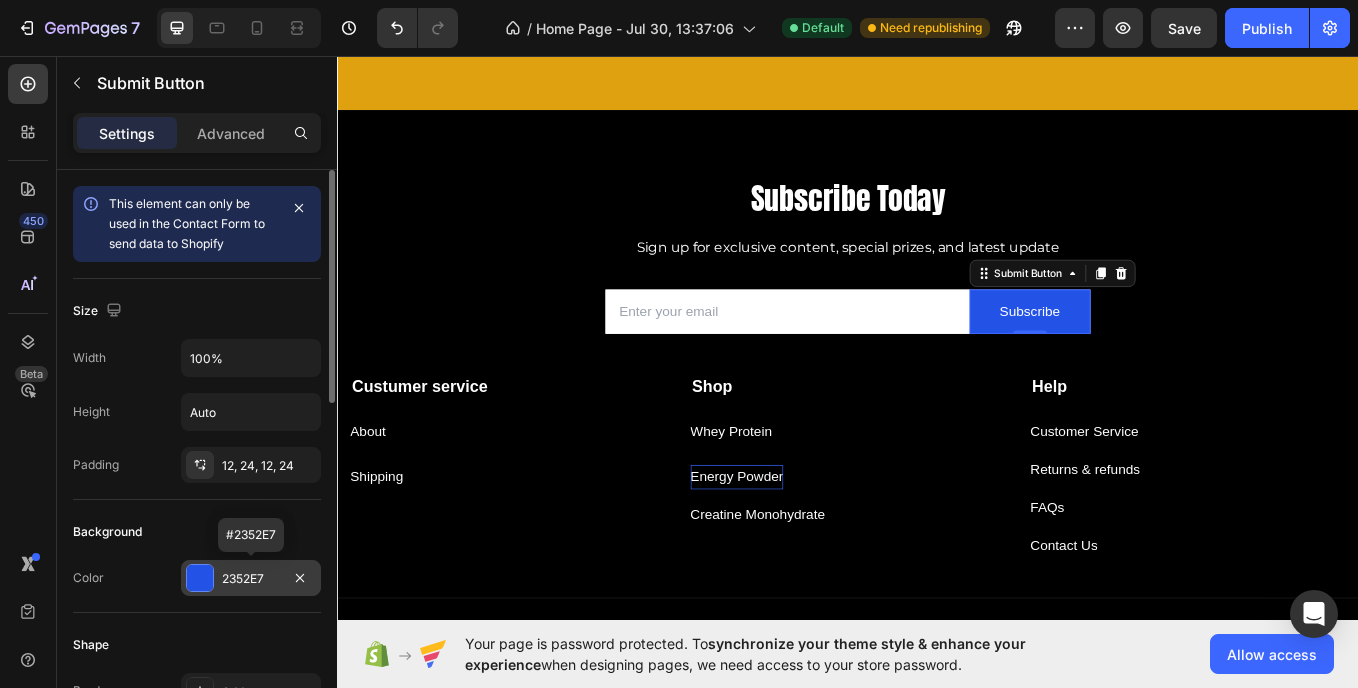 click on "2352E7" at bounding box center [251, 578] 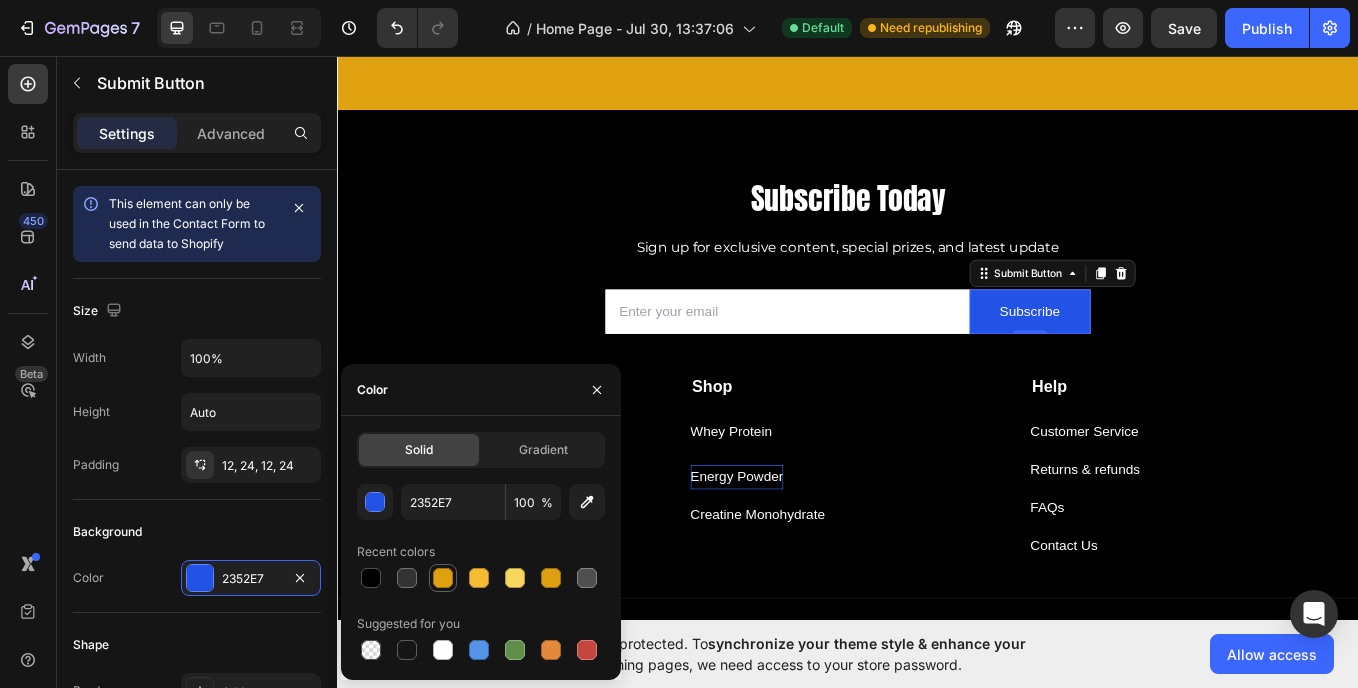 click at bounding box center [443, 578] 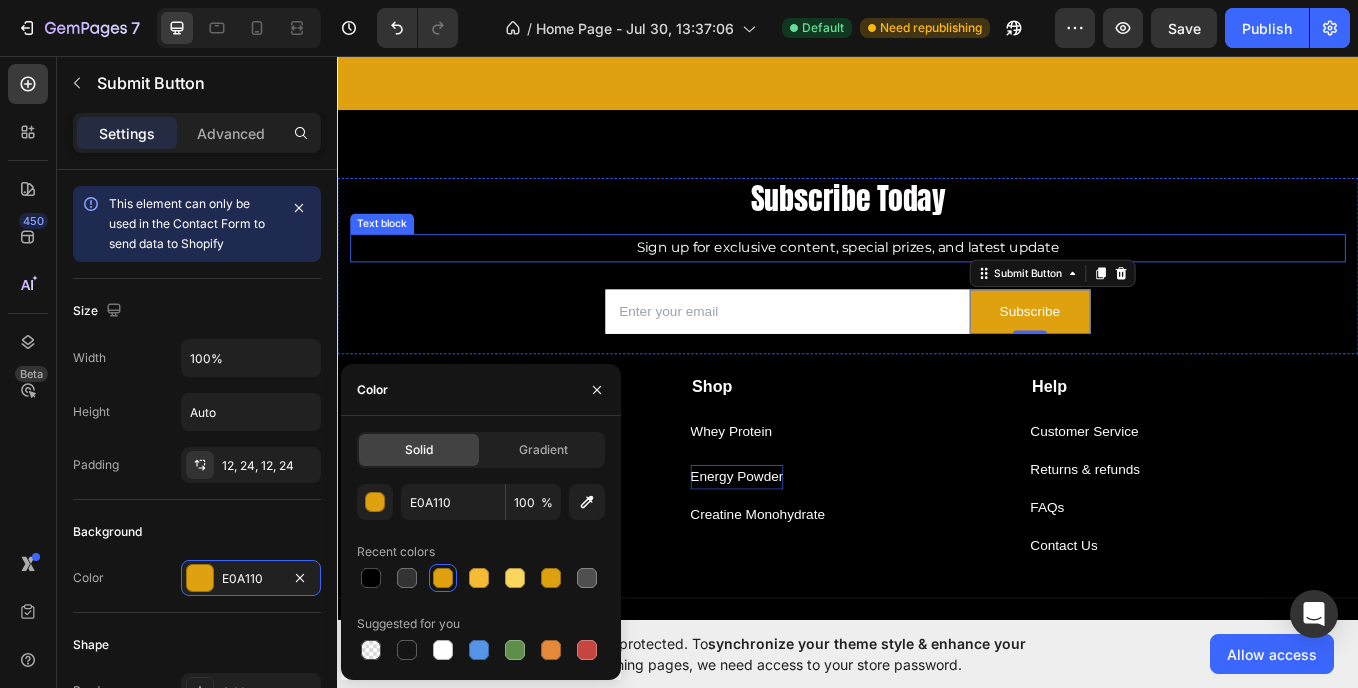 click on "Sign up for exclusive content, special prizes, and latest update" at bounding box center (937, 281) 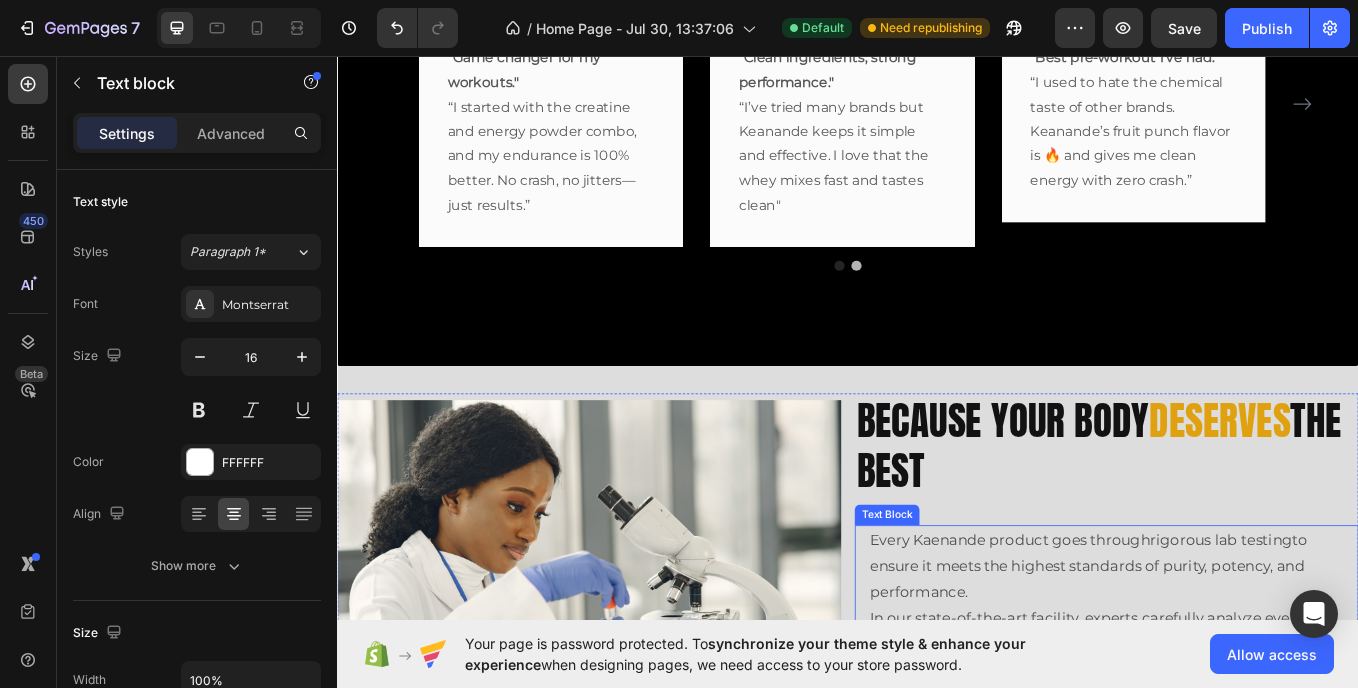 scroll, scrollTop: 4586, scrollLeft: 0, axis: vertical 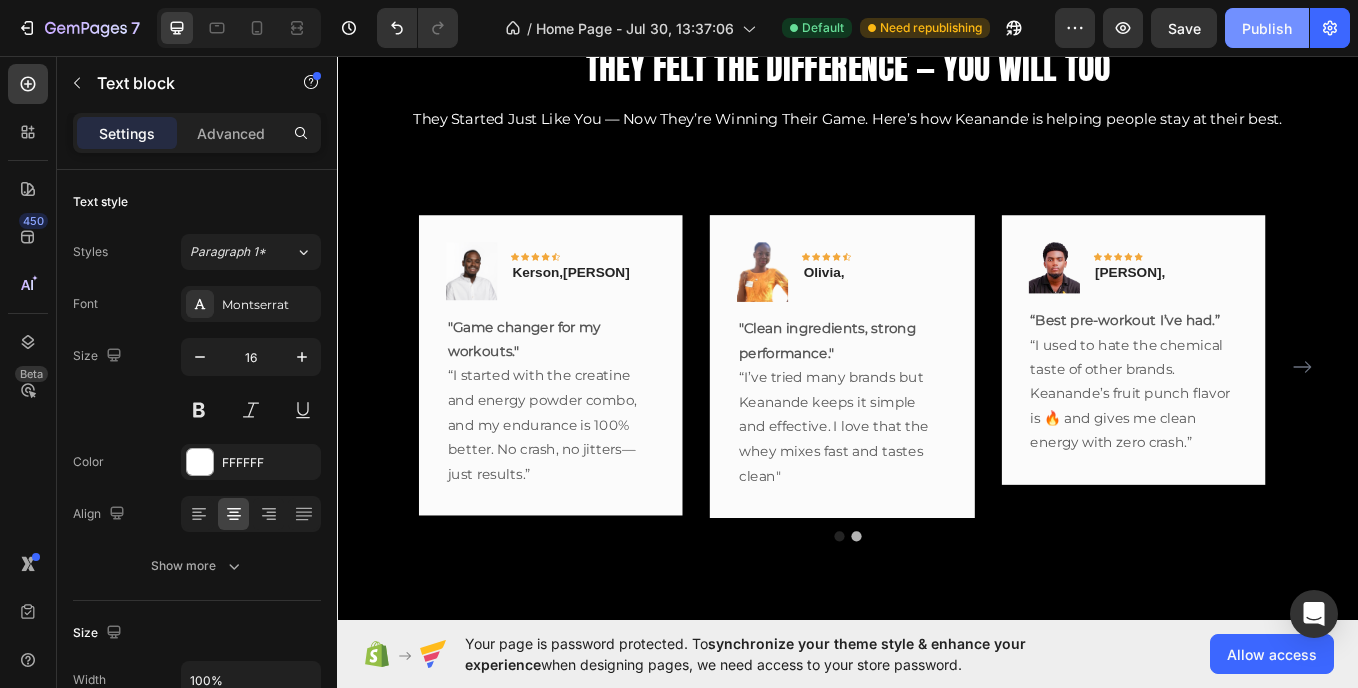 click on "Publish" at bounding box center (1267, 28) 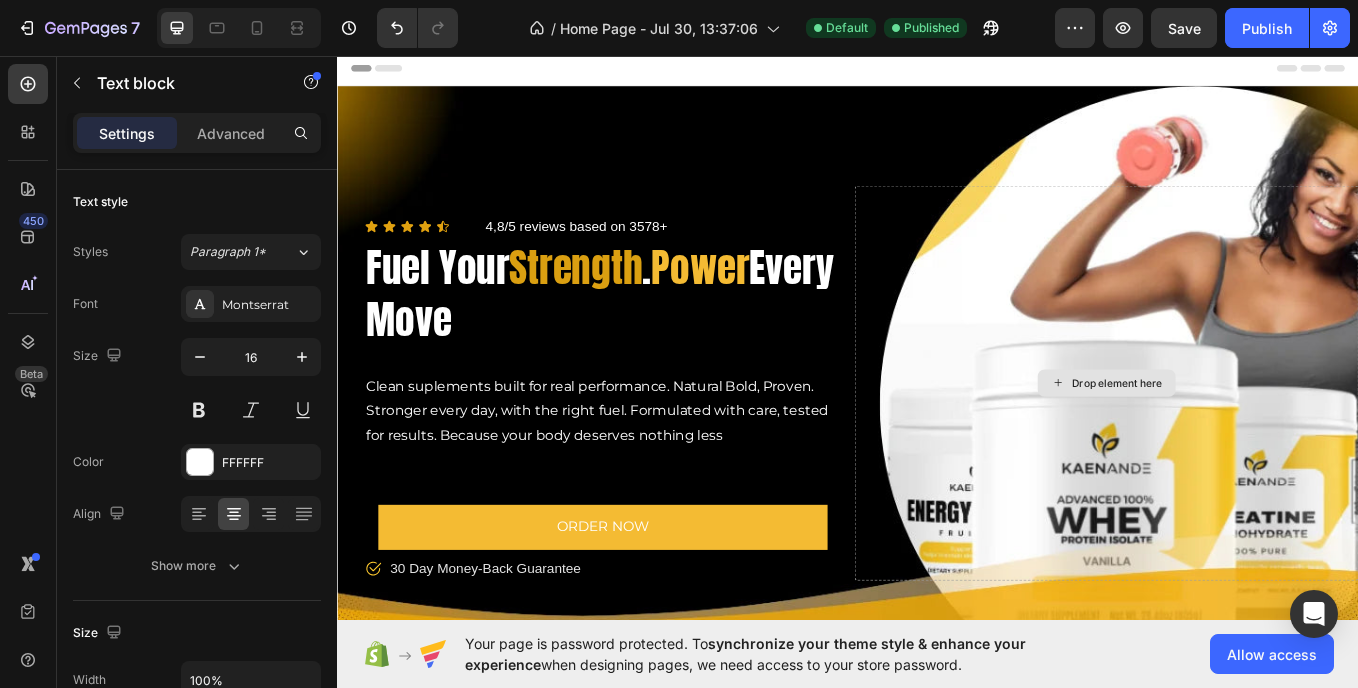 scroll, scrollTop: 169, scrollLeft: 0, axis: vertical 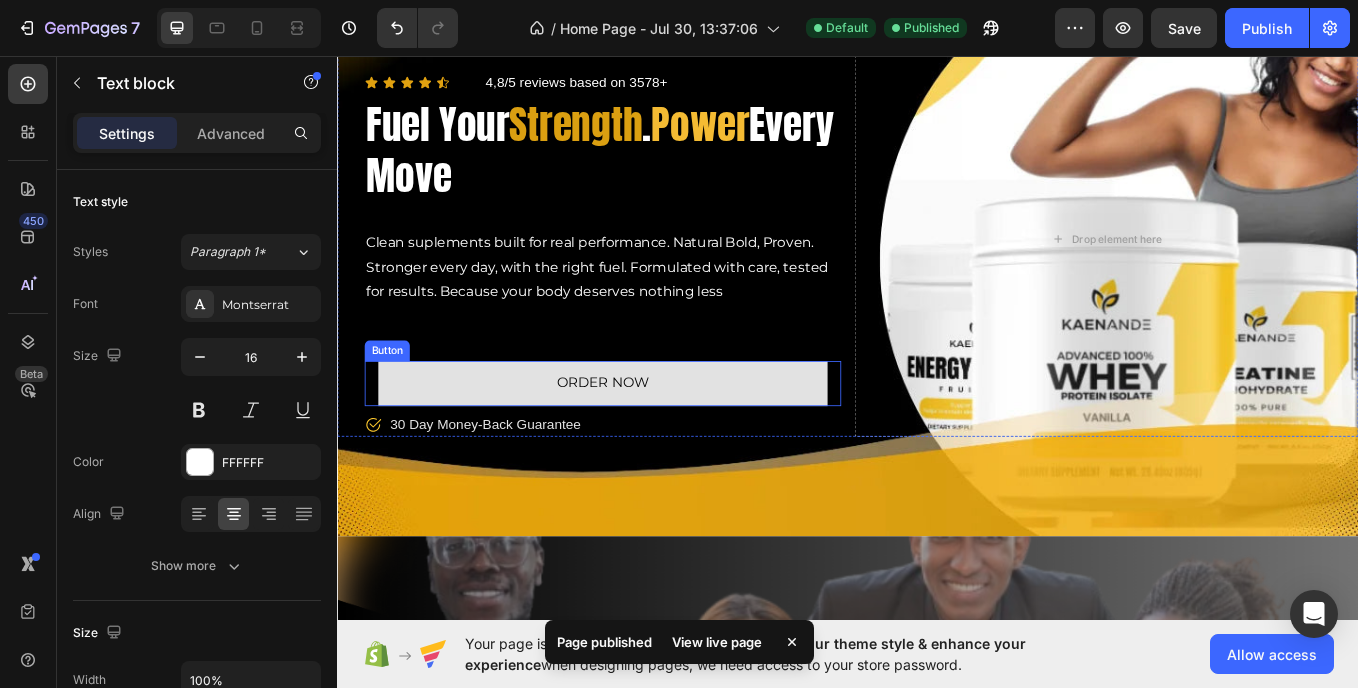 click on "ORDER NOW" at bounding box center [649, 440] 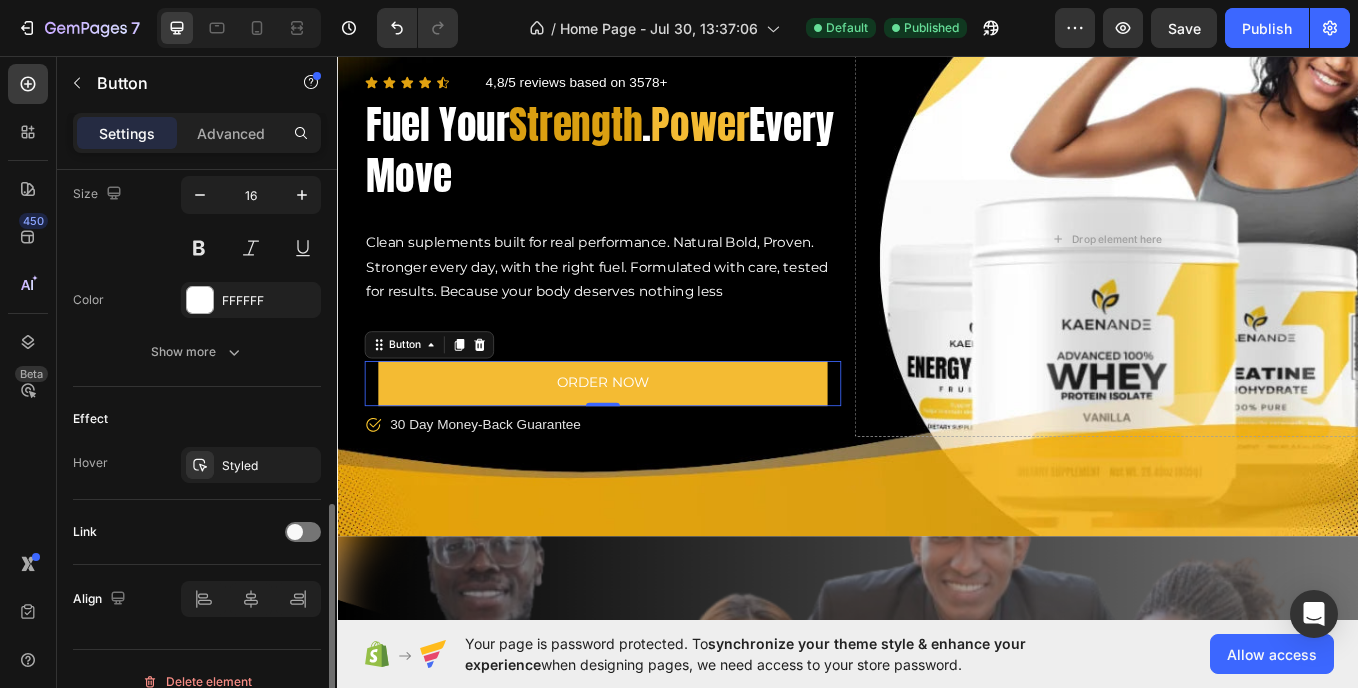 scroll, scrollTop: 859, scrollLeft: 0, axis: vertical 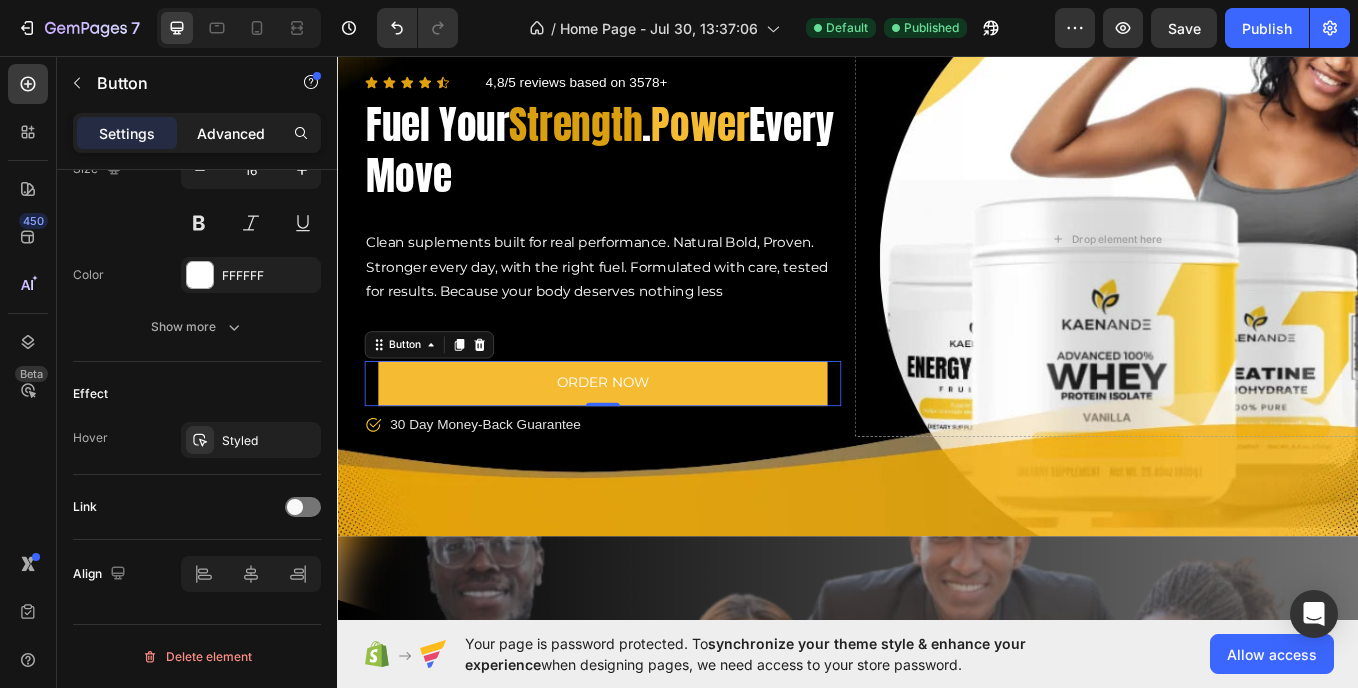 click on "Advanced" at bounding box center [231, 133] 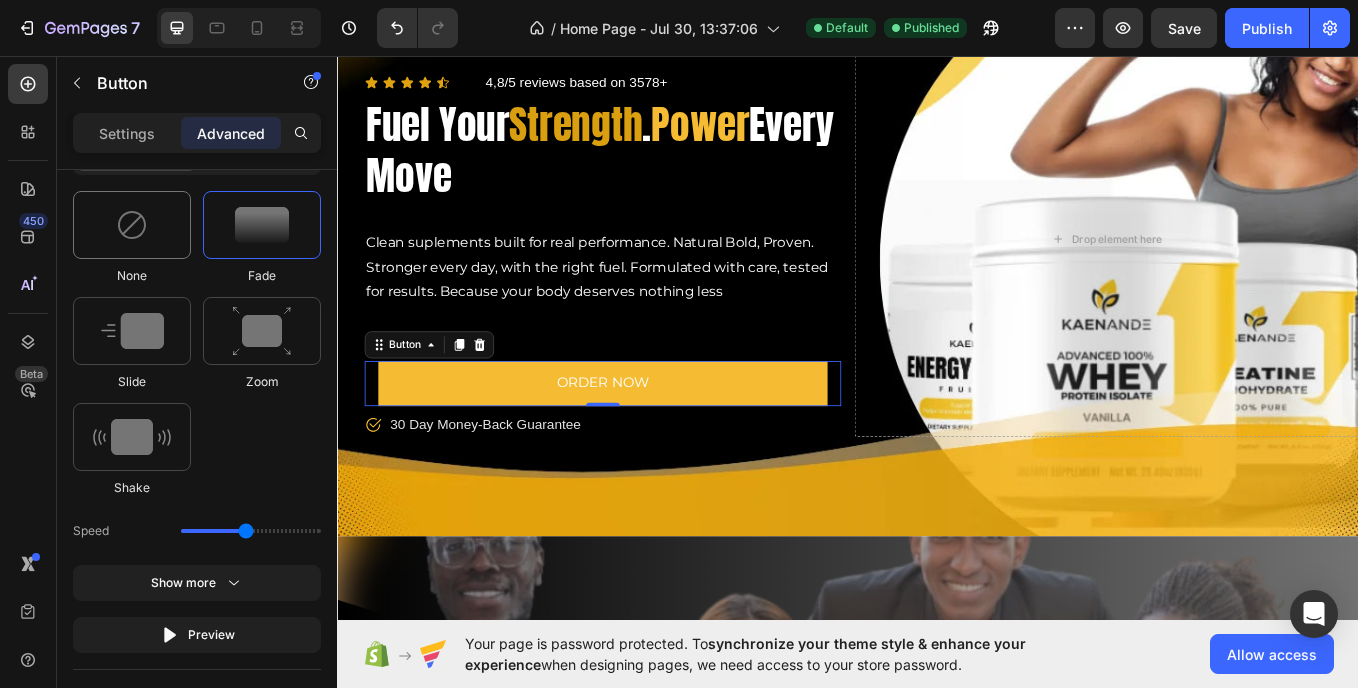 scroll, scrollTop: 1317, scrollLeft: 0, axis: vertical 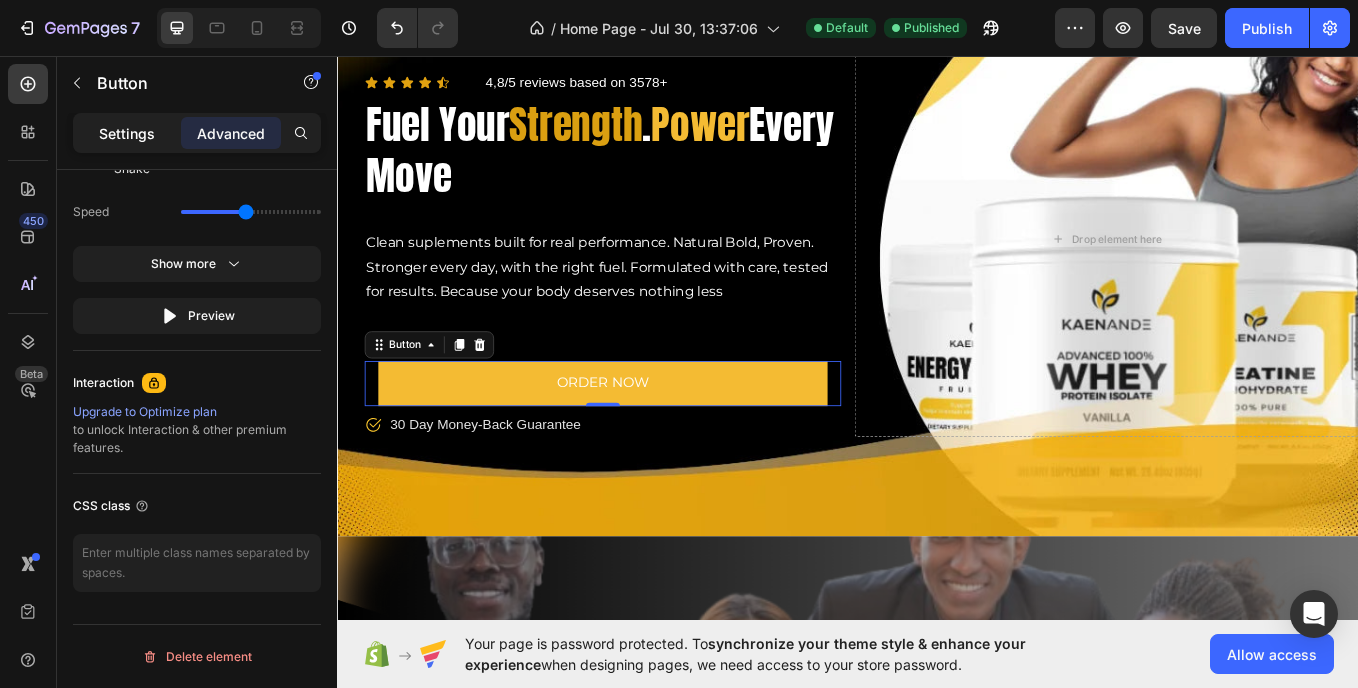 click on "Settings" at bounding box center [127, 133] 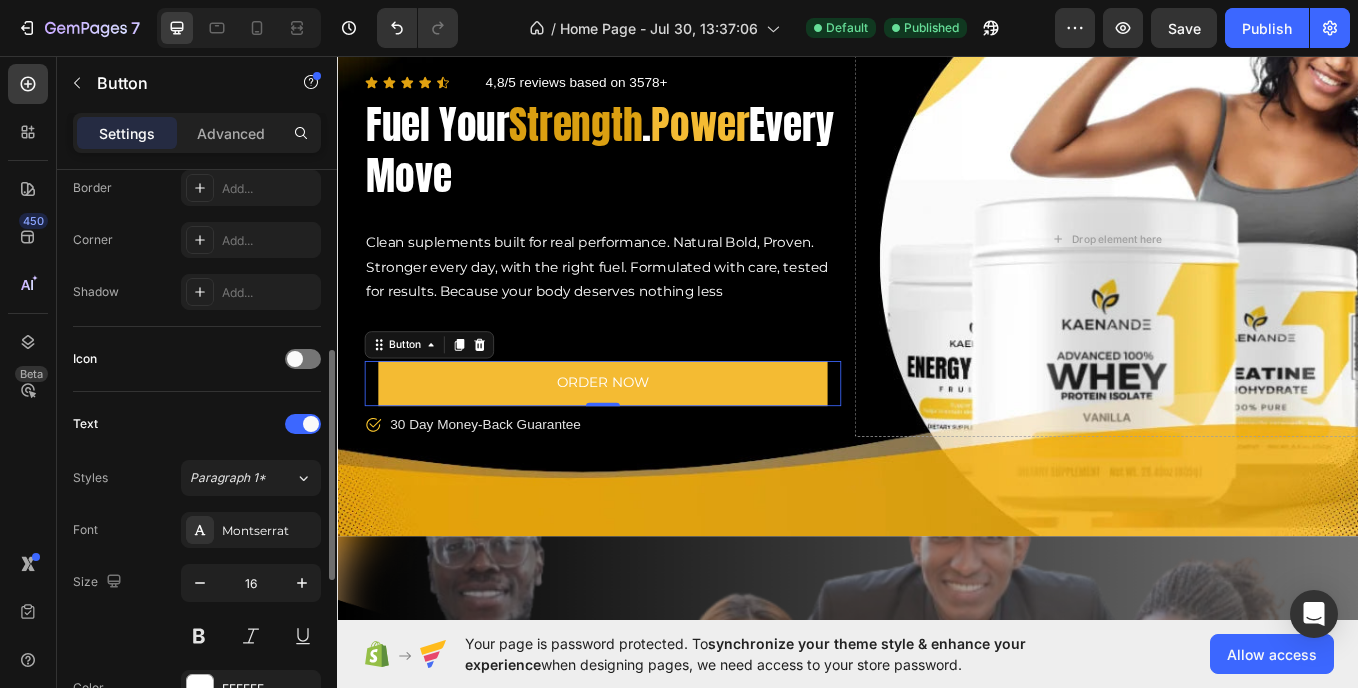 scroll, scrollTop: 447, scrollLeft: 0, axis: vertical 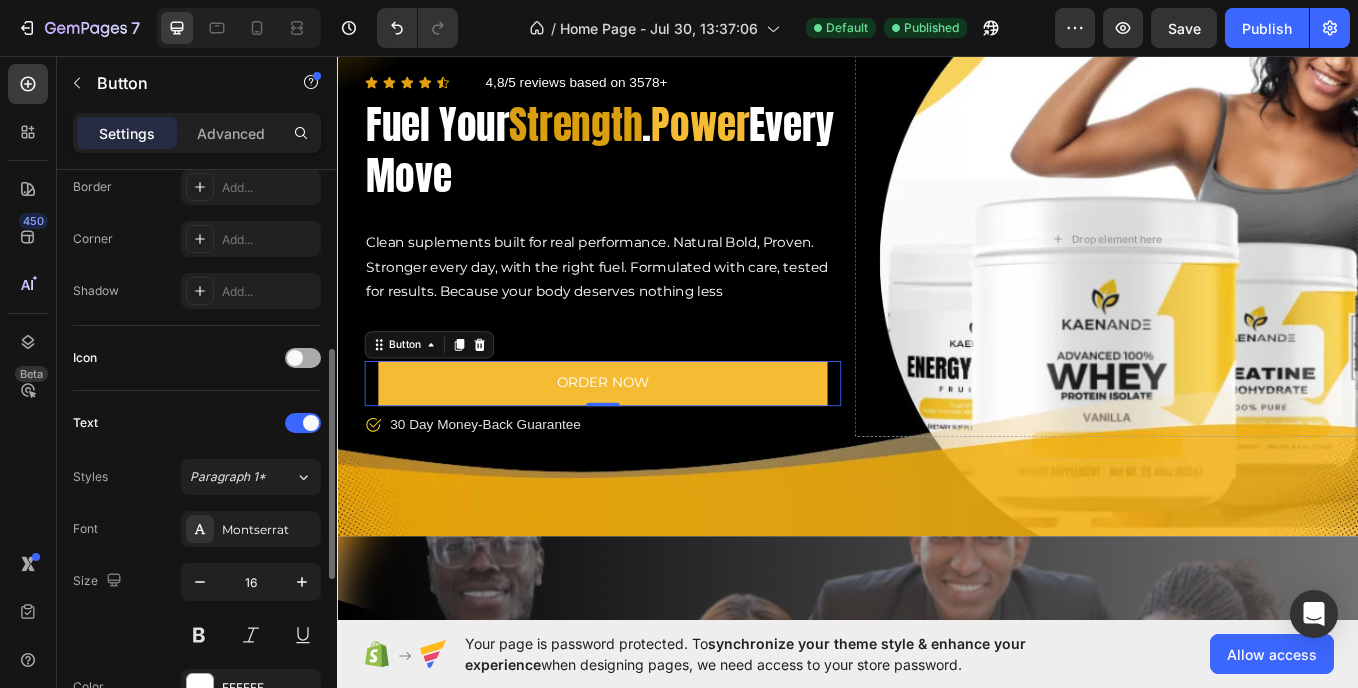 click at bounding box center (295, 358) 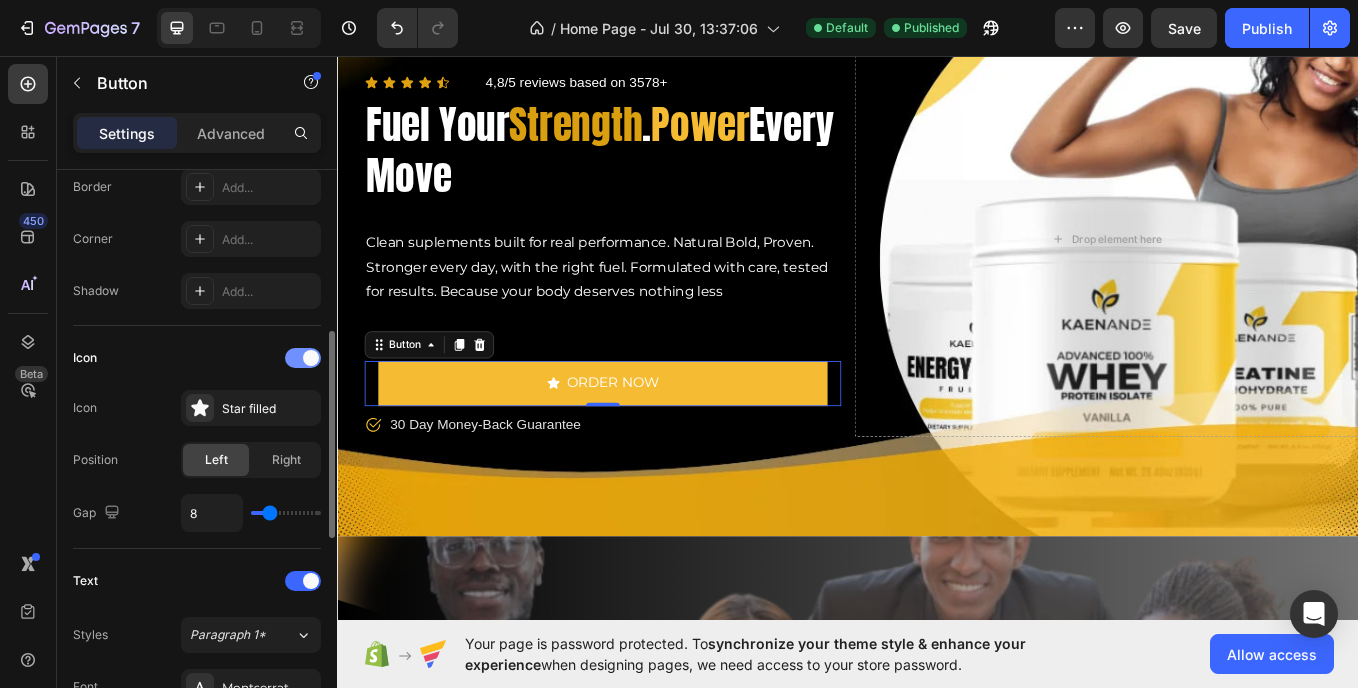 click at bounding box center (303, 358) 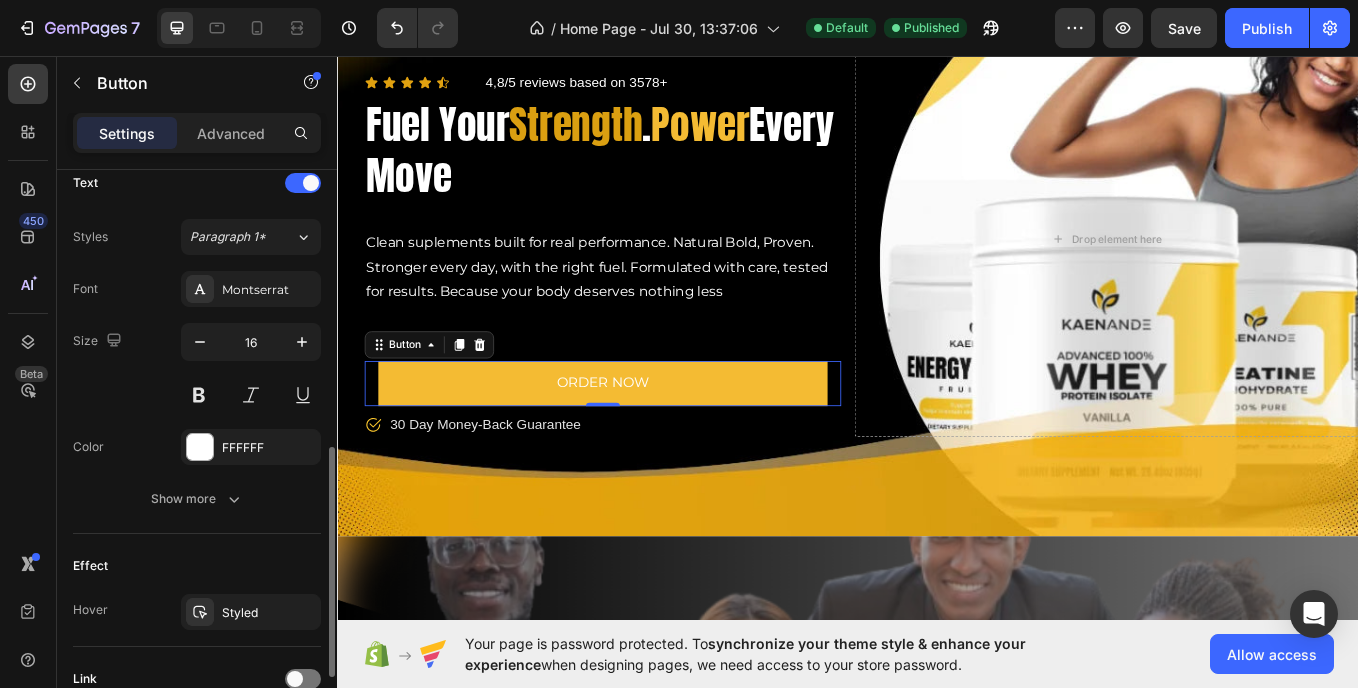 scroll, scrollTop: 688, scrollLeft: 0, axis: vertical 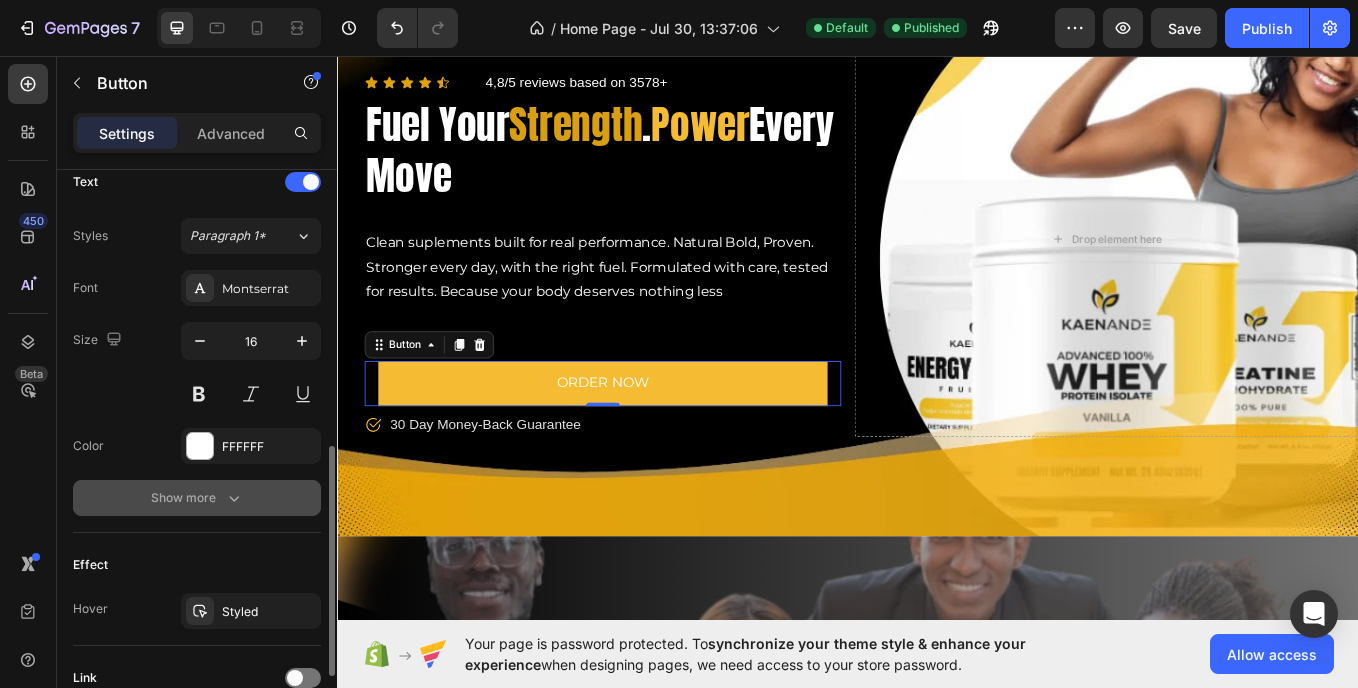 click on "Show more" at bounding box center [197, 498] 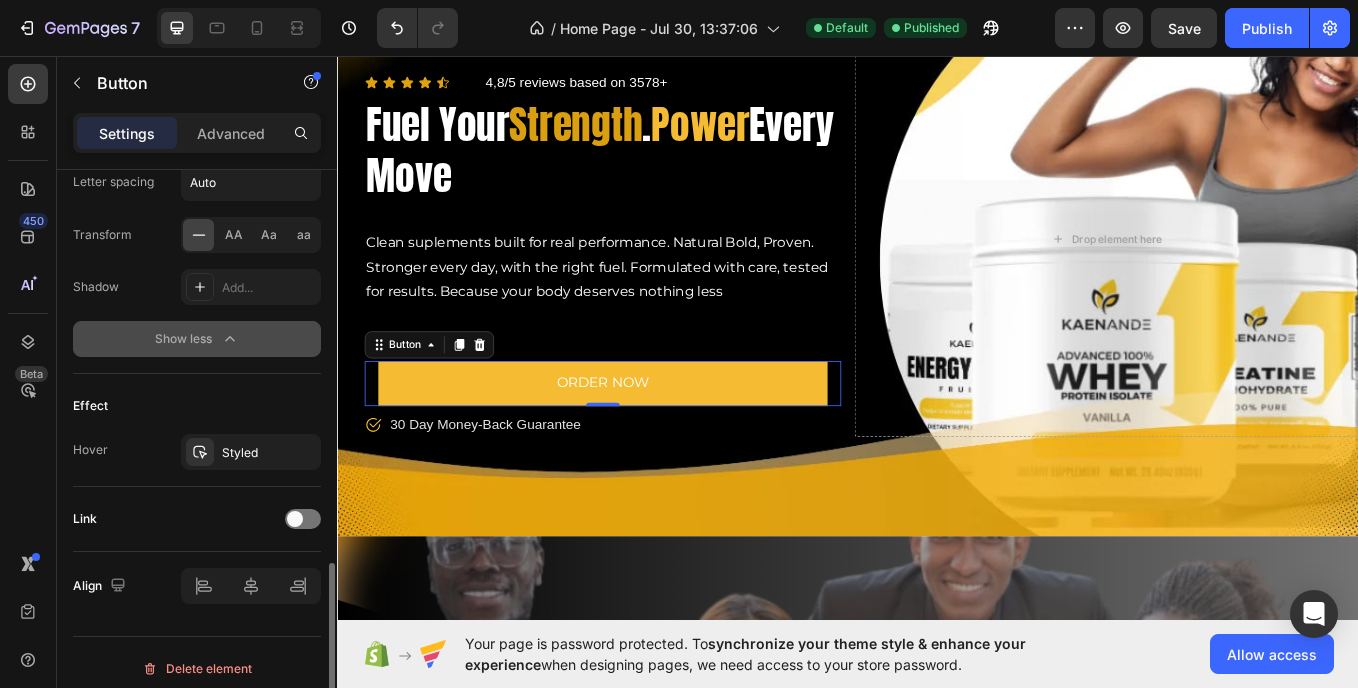 scroll, scrollTop: 1123, scrollLeft: 0, axis: vertical 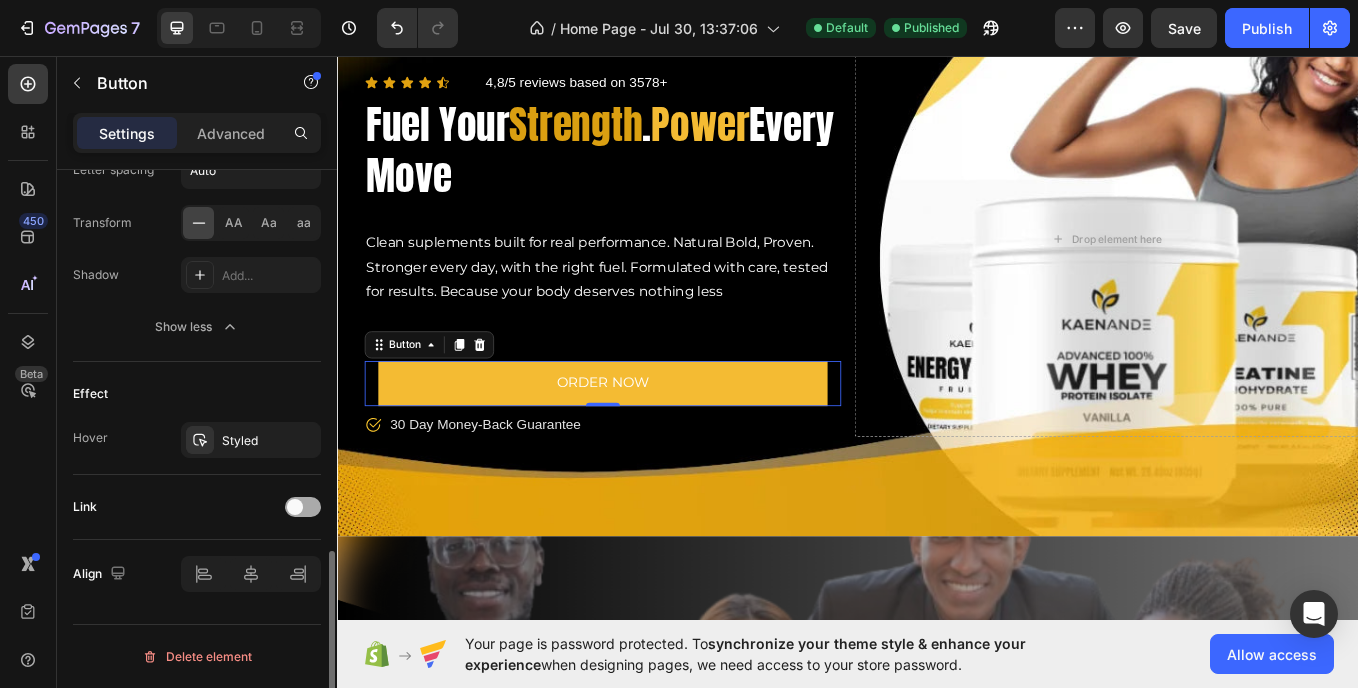 click at bounding box center (303, 507) 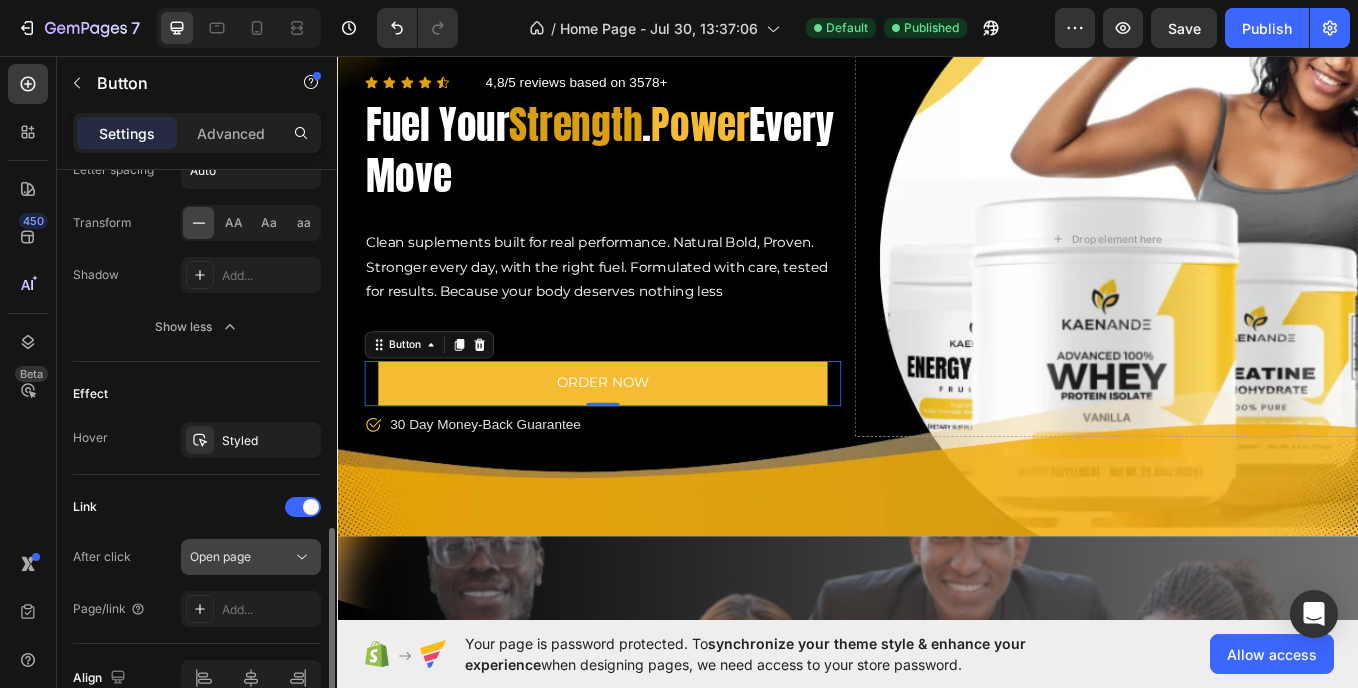 click 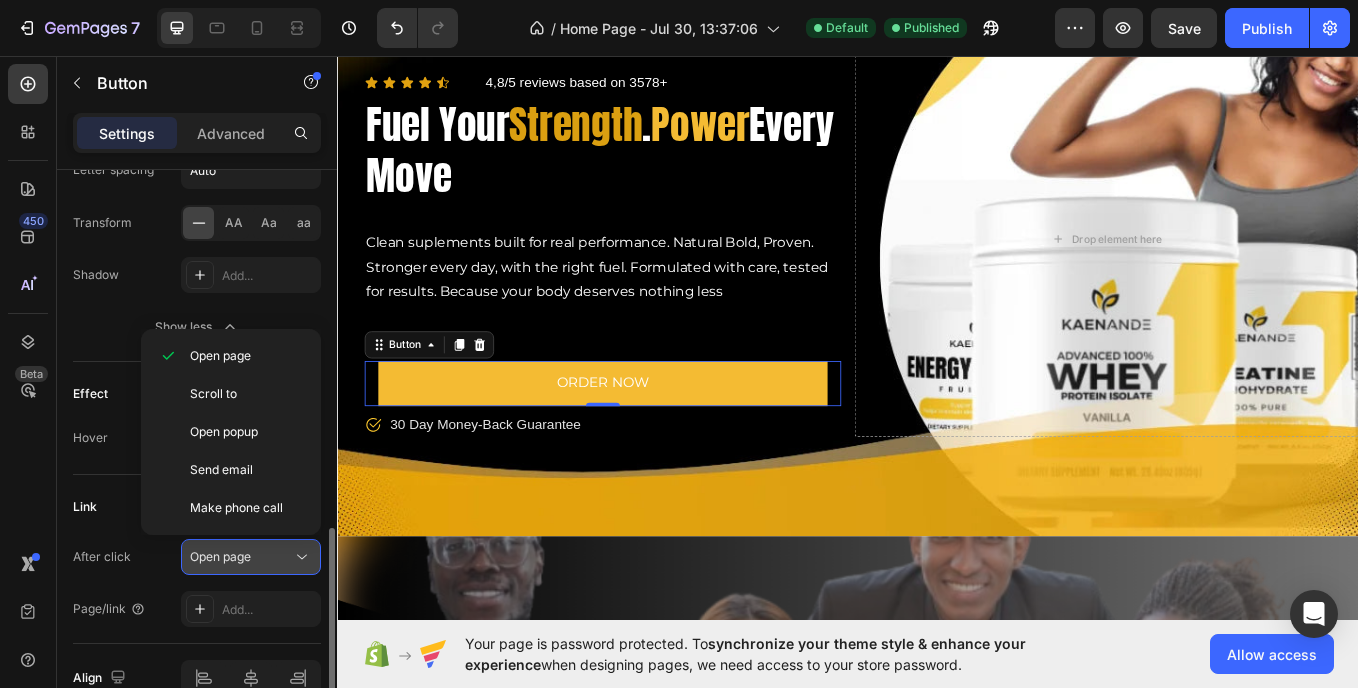 click 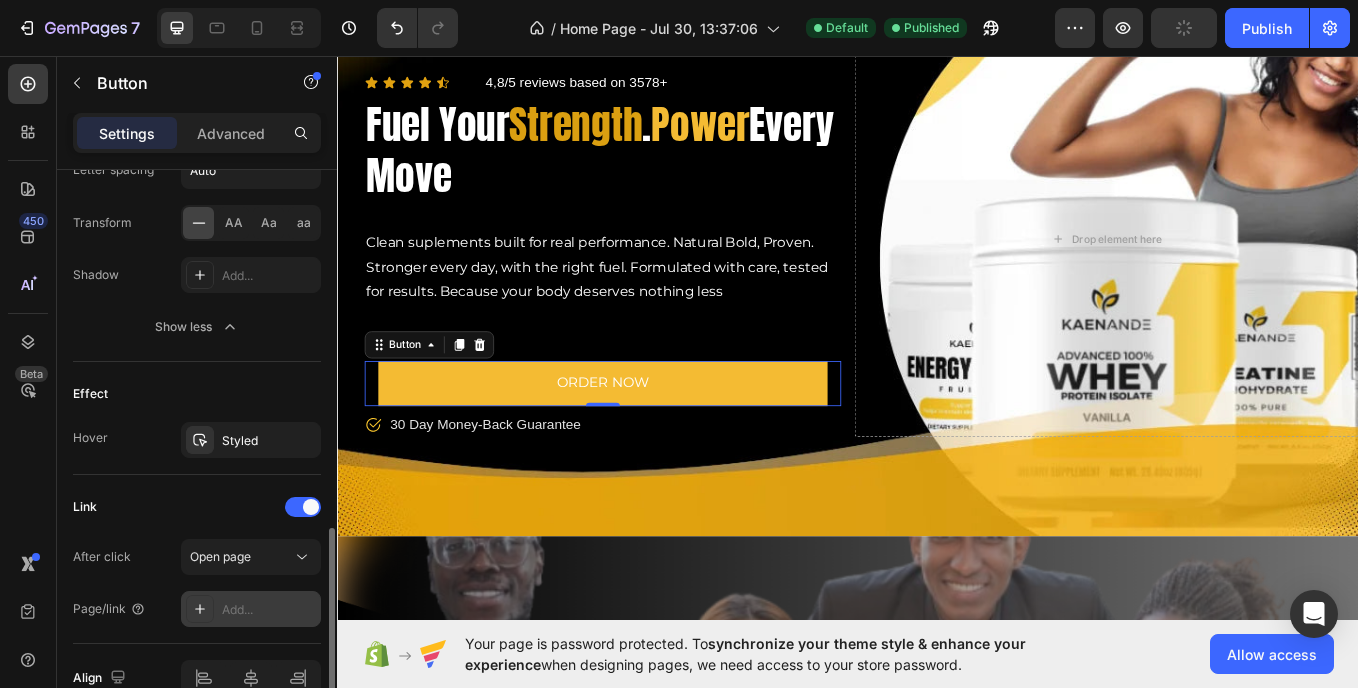 click on "Add..." at bounding box center [269, 610] 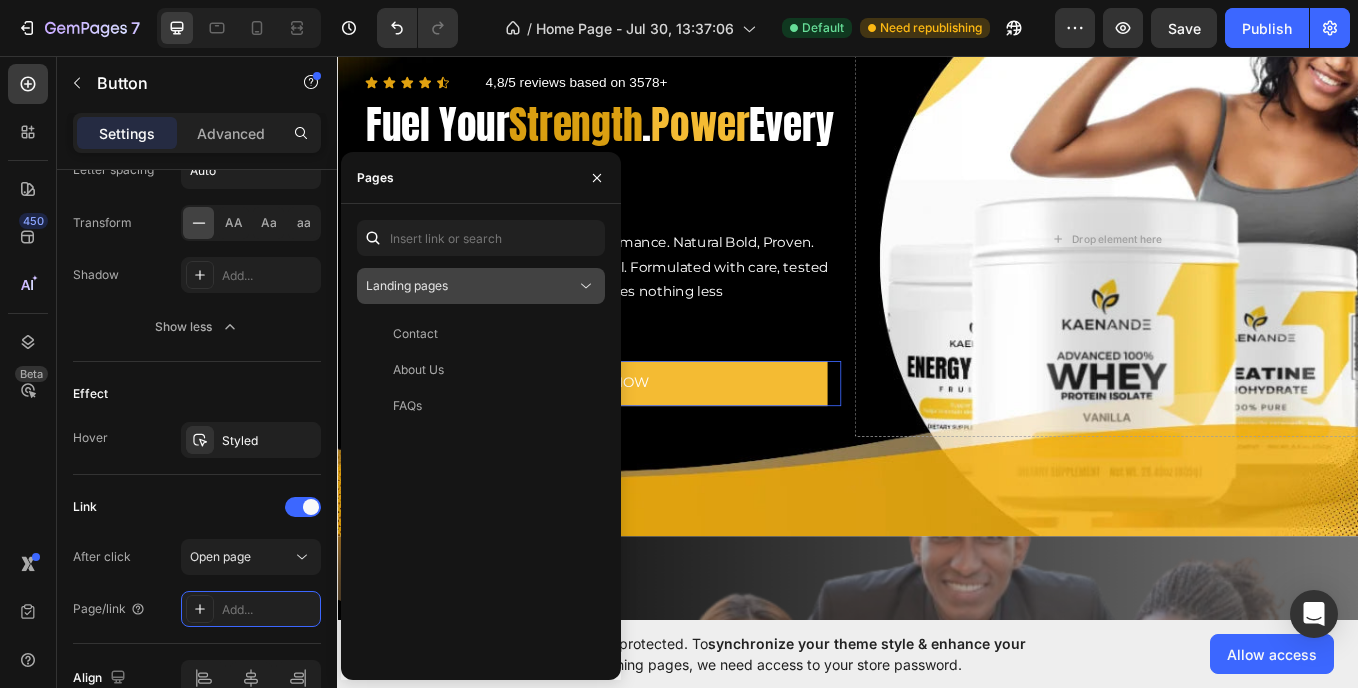 click on "Landing pages" 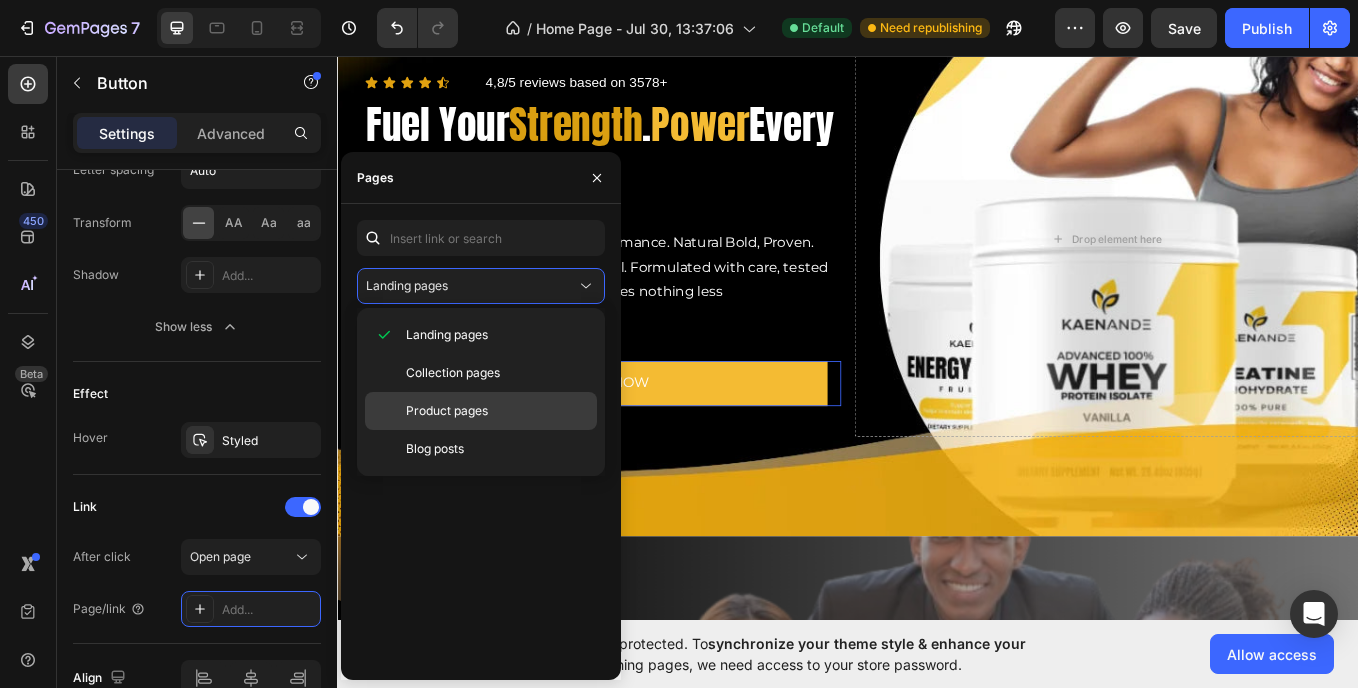 click on "Product pages" 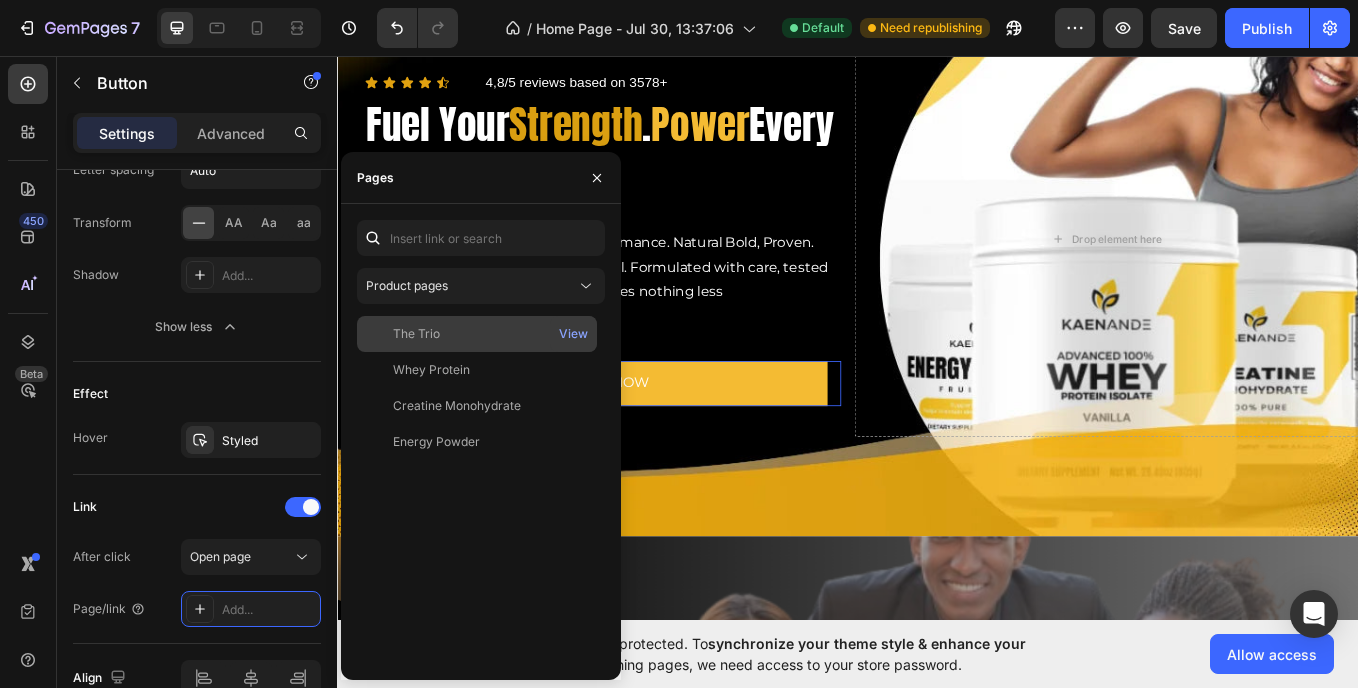 click on "The Trio" at bounding box center [477, 334] 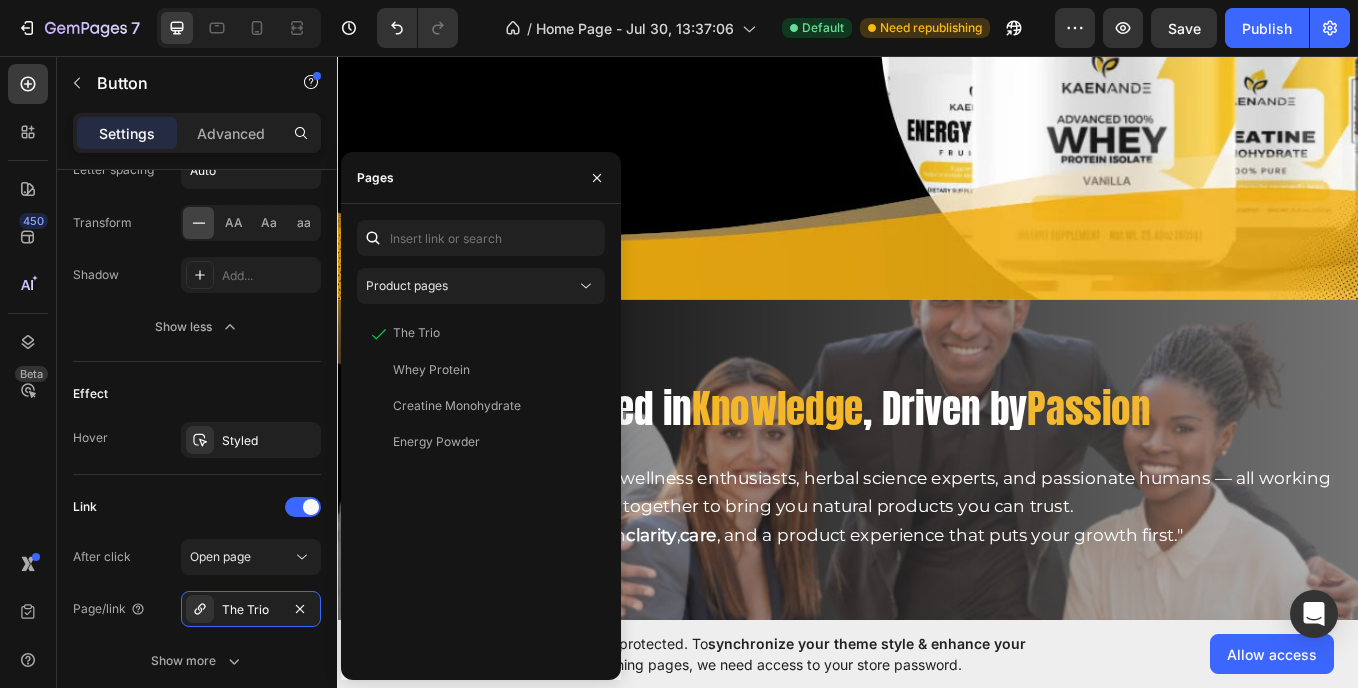 scroll, scrollTop: 985, scrollLeft: 0, axis: vertical 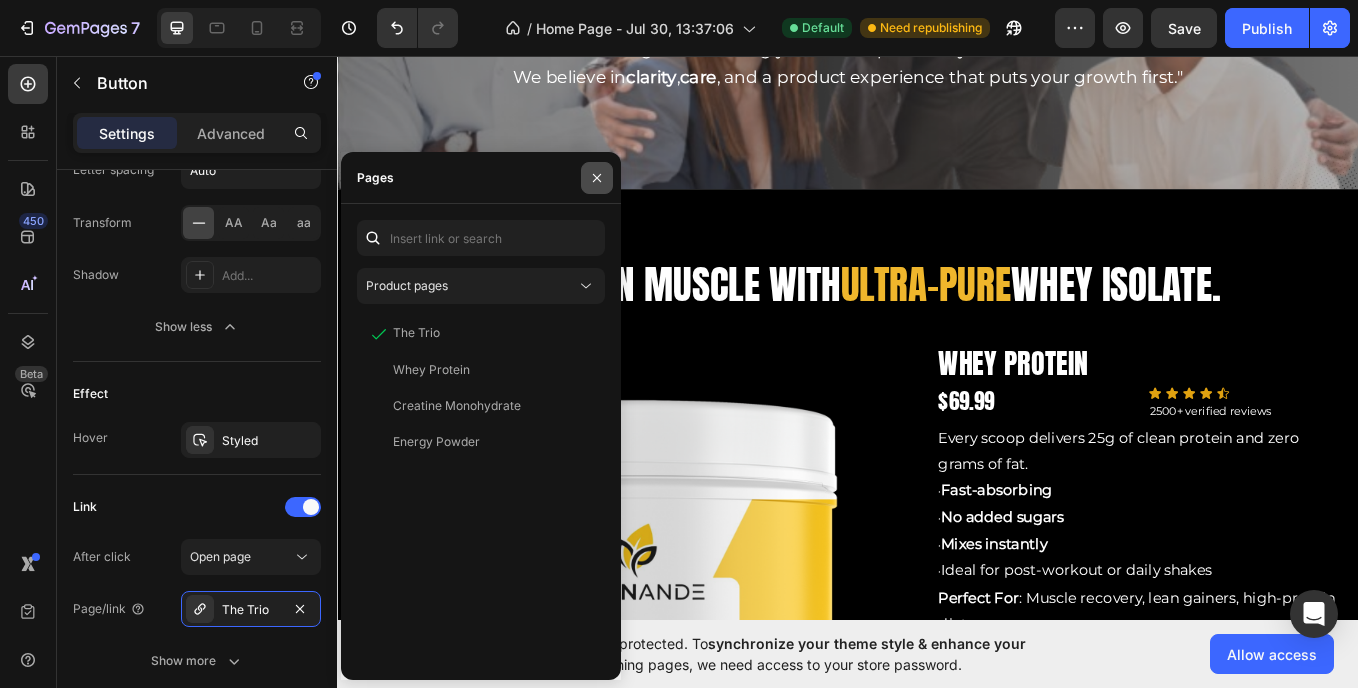 click at bounding box center (597, 178) 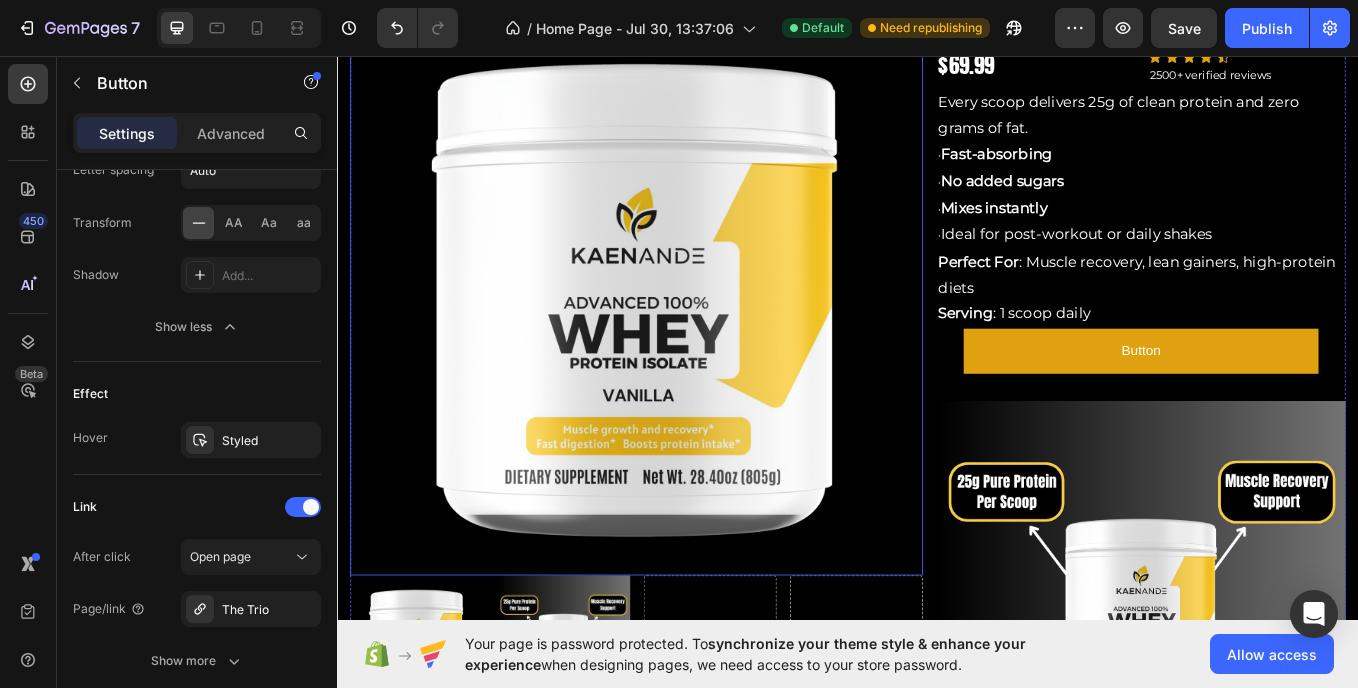 scroll, scrollTop: 1503, scrollLeft: 0, axis: vertical 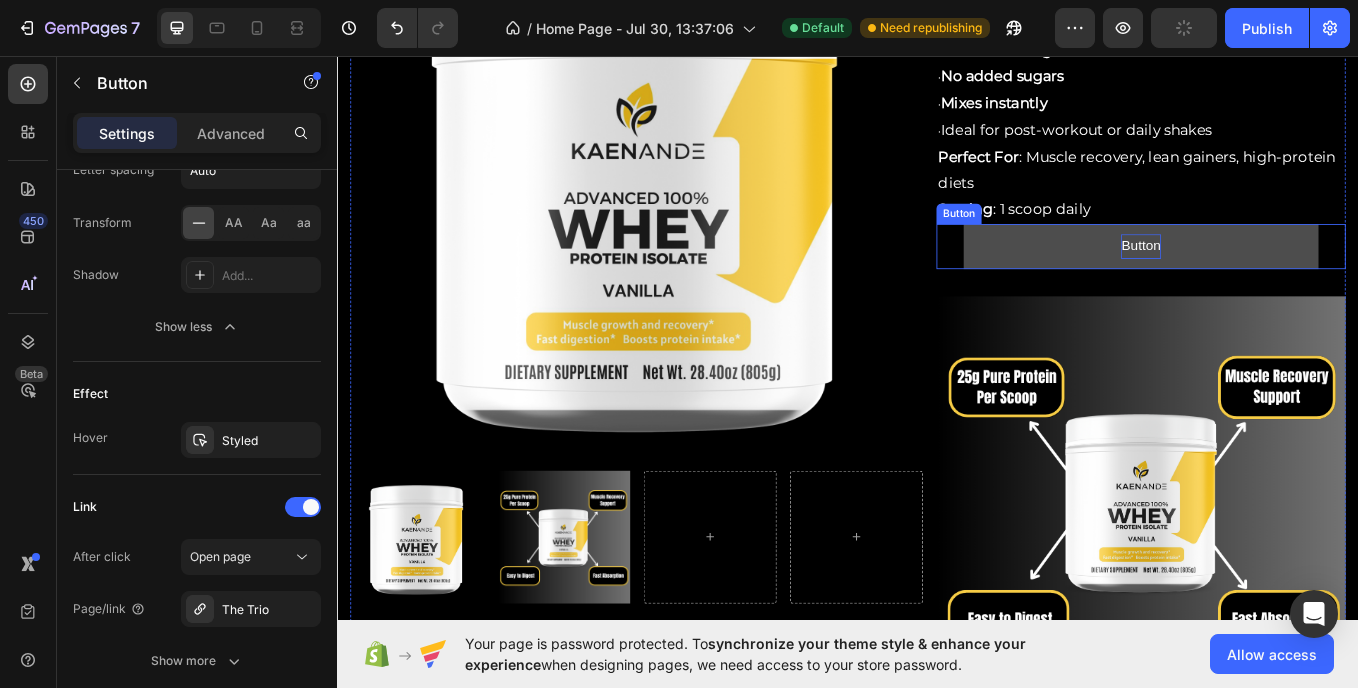 click on "Button" at bounding box center (1281, 279) 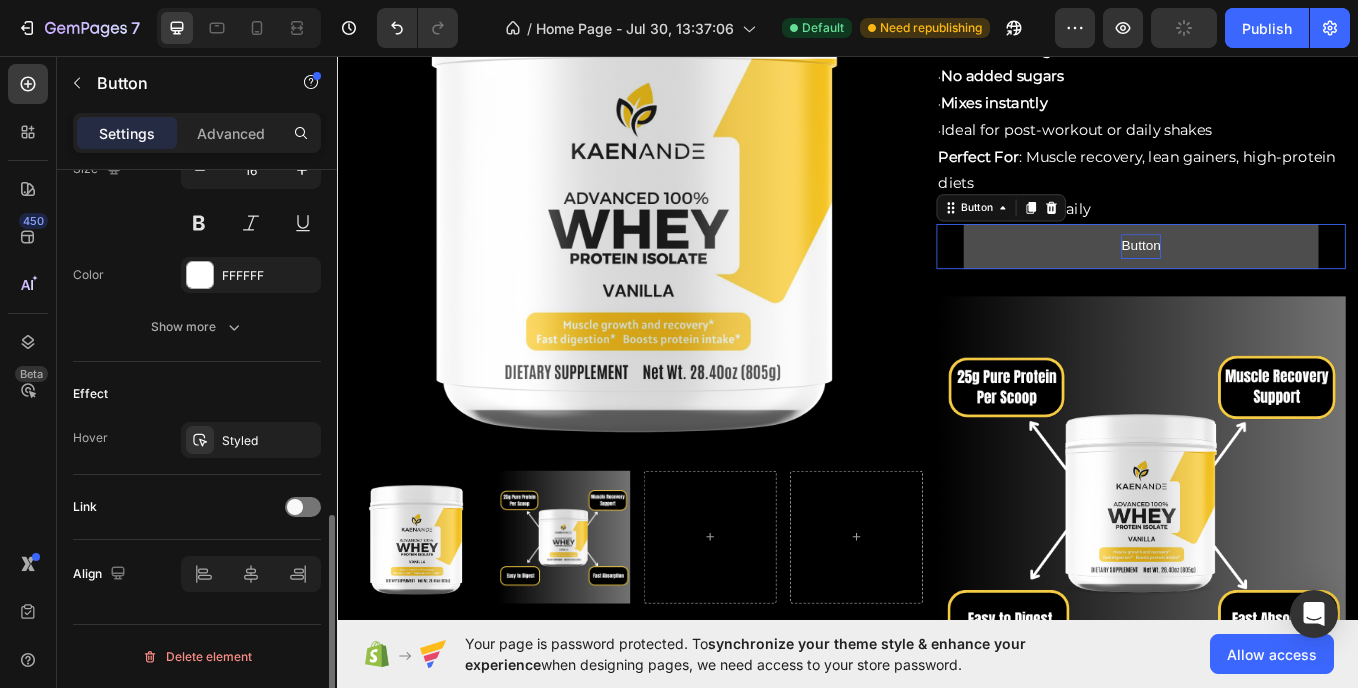 scroll, scrollTop: 859, scrollLeft: 0, axis: vertical 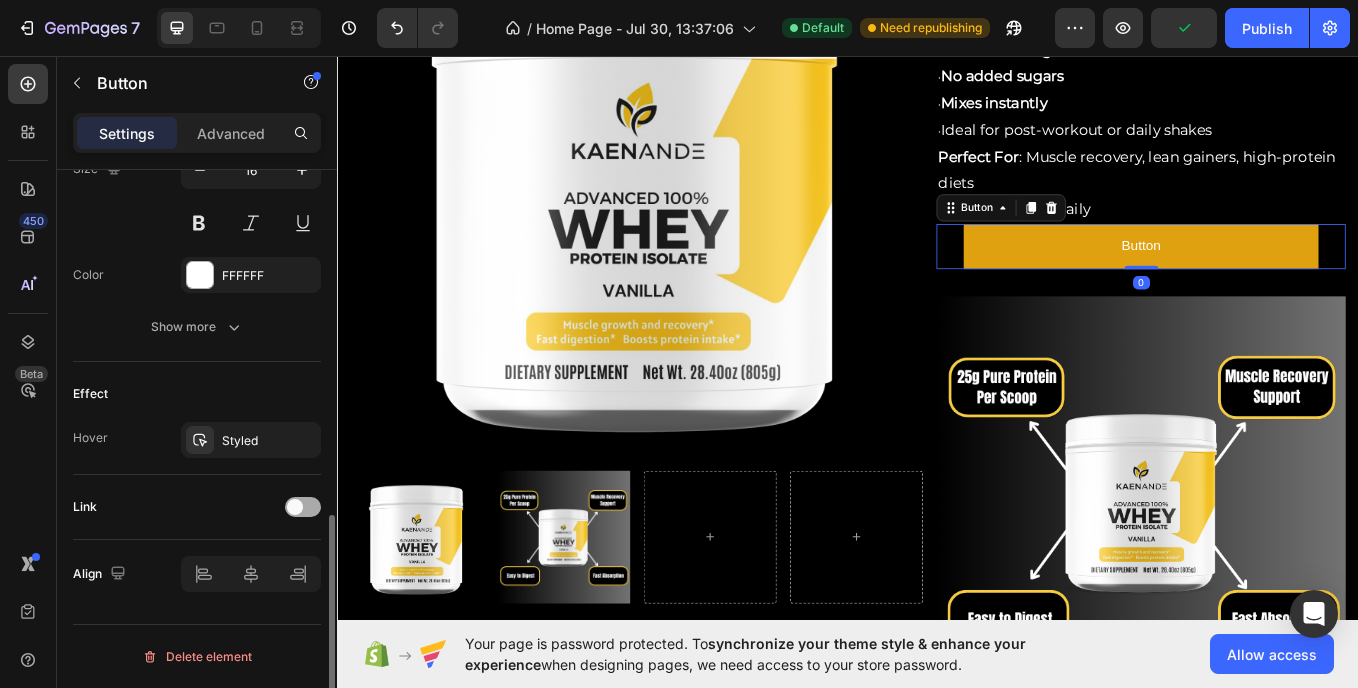 click at bounding box center (303, 507) 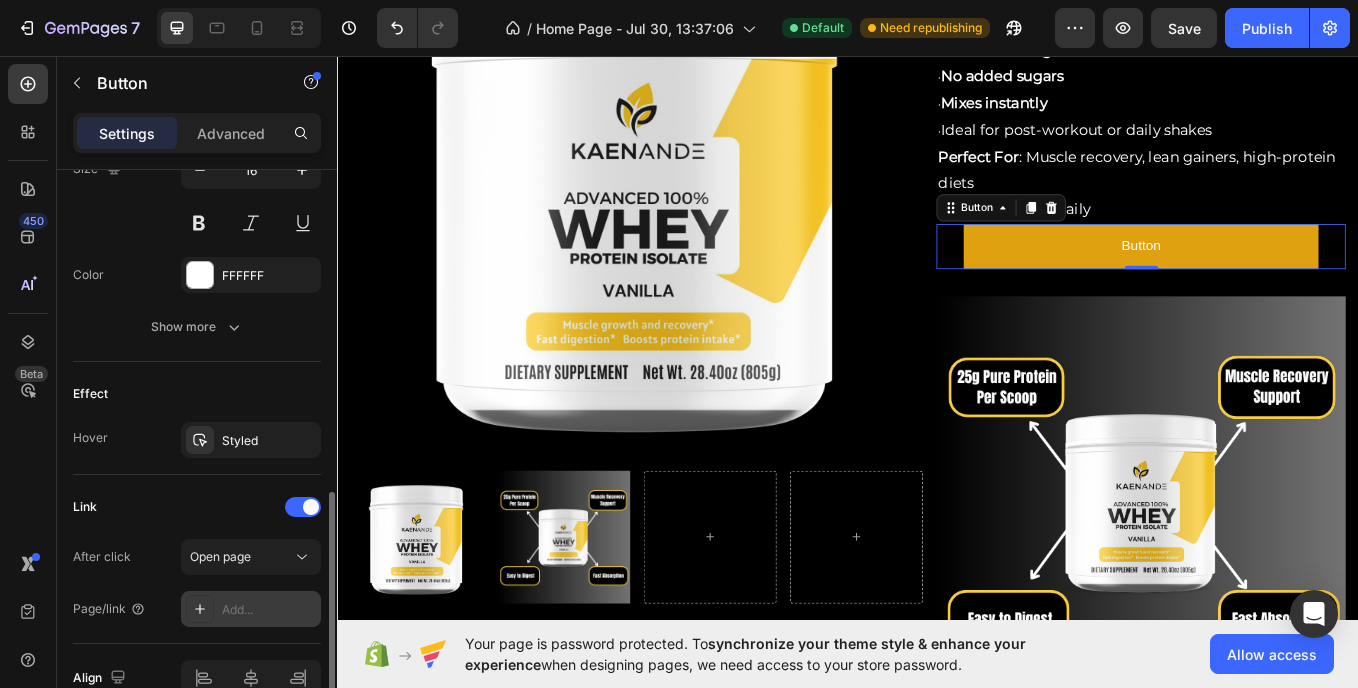 click on "Add..." at bounding box center [251, 609] 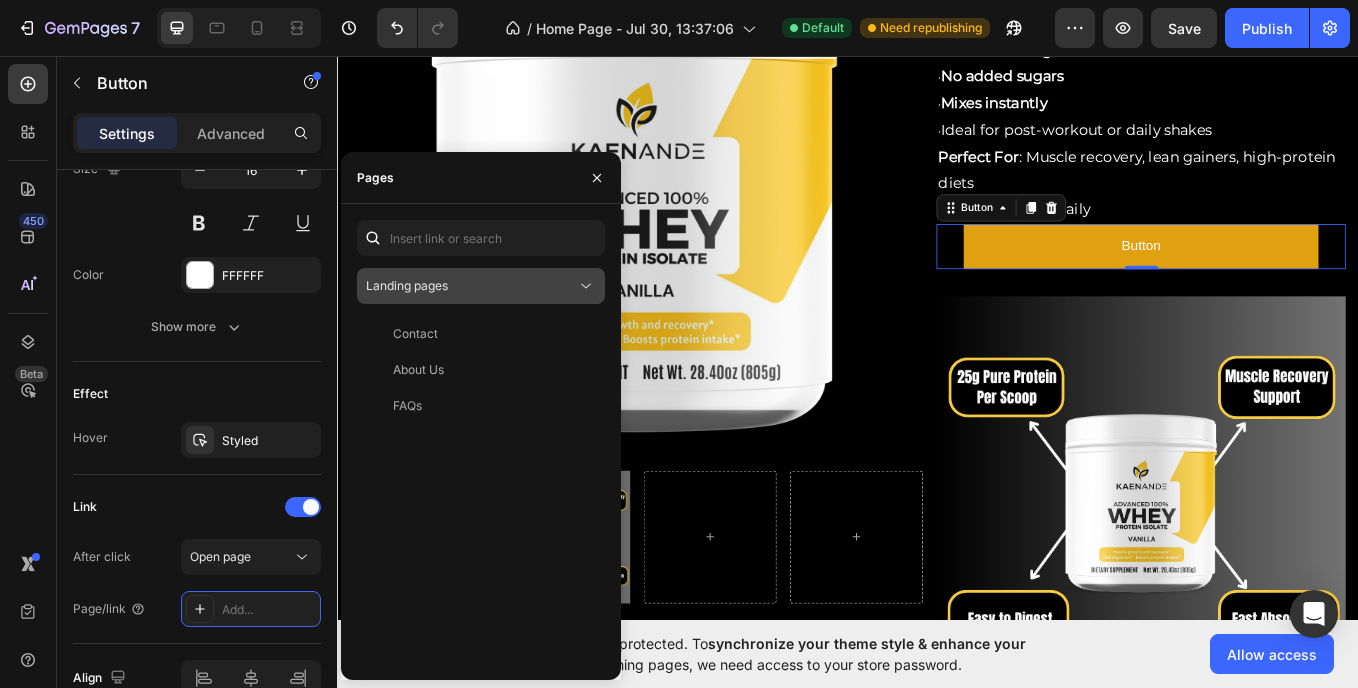 click 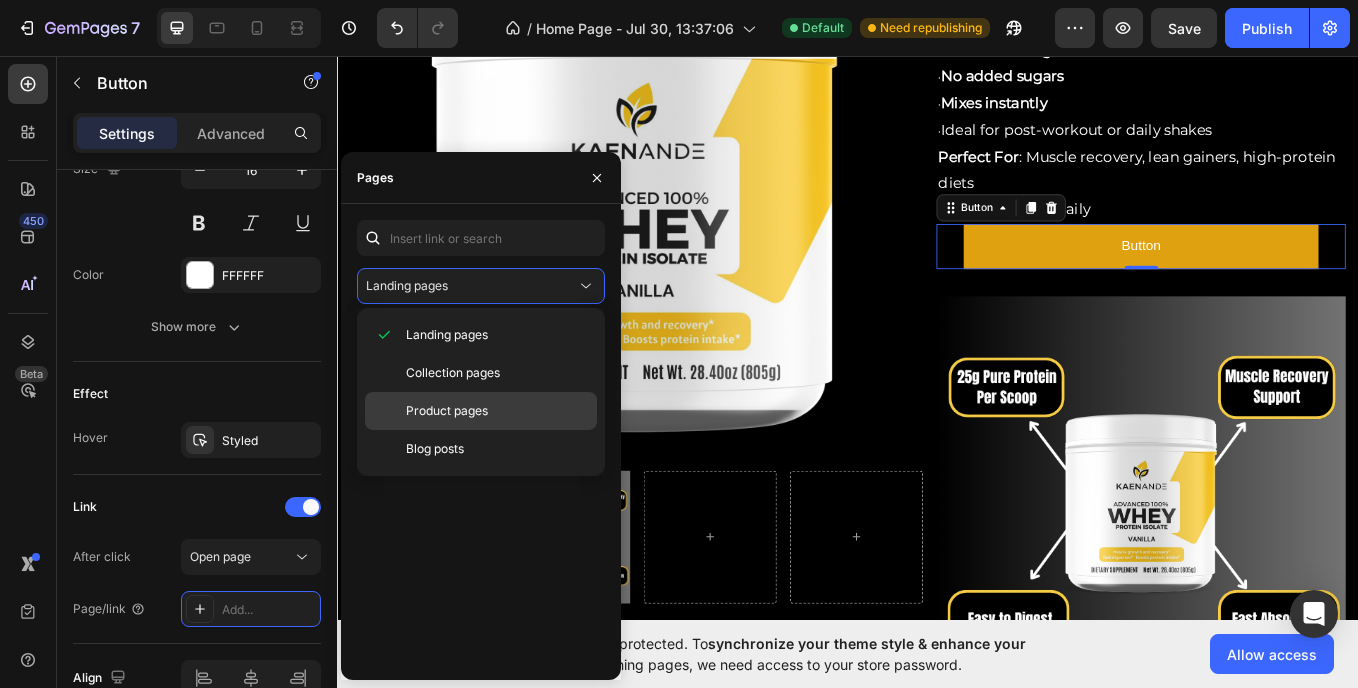 click on "Product pages" 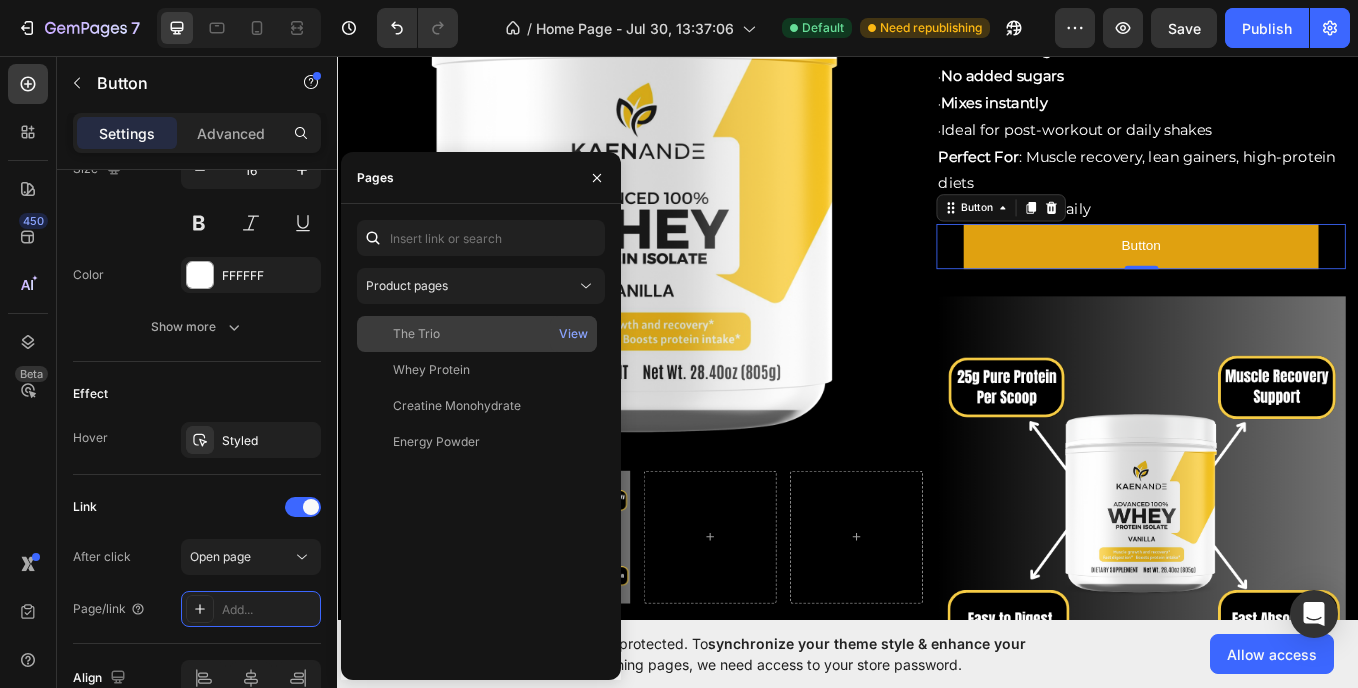 click on "The Trio   View" 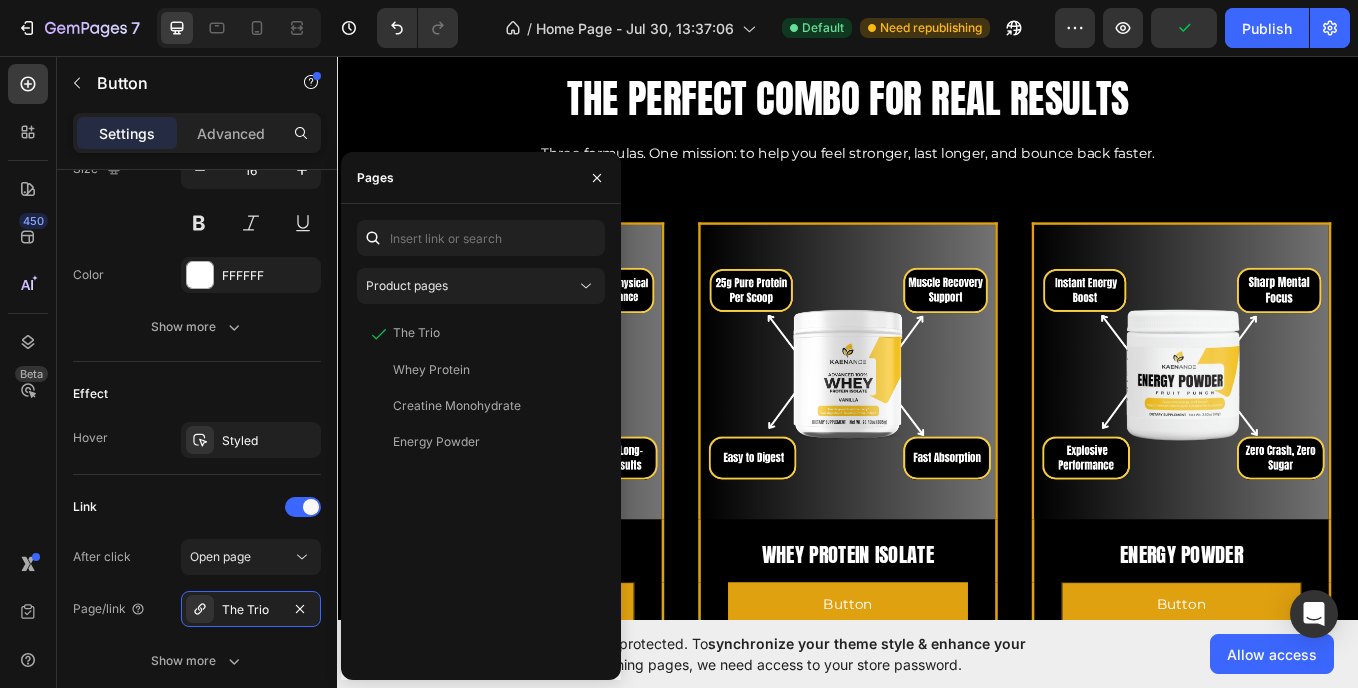 scroll, scrollTop: 2575, scrollLeft: 0, axis: vertical 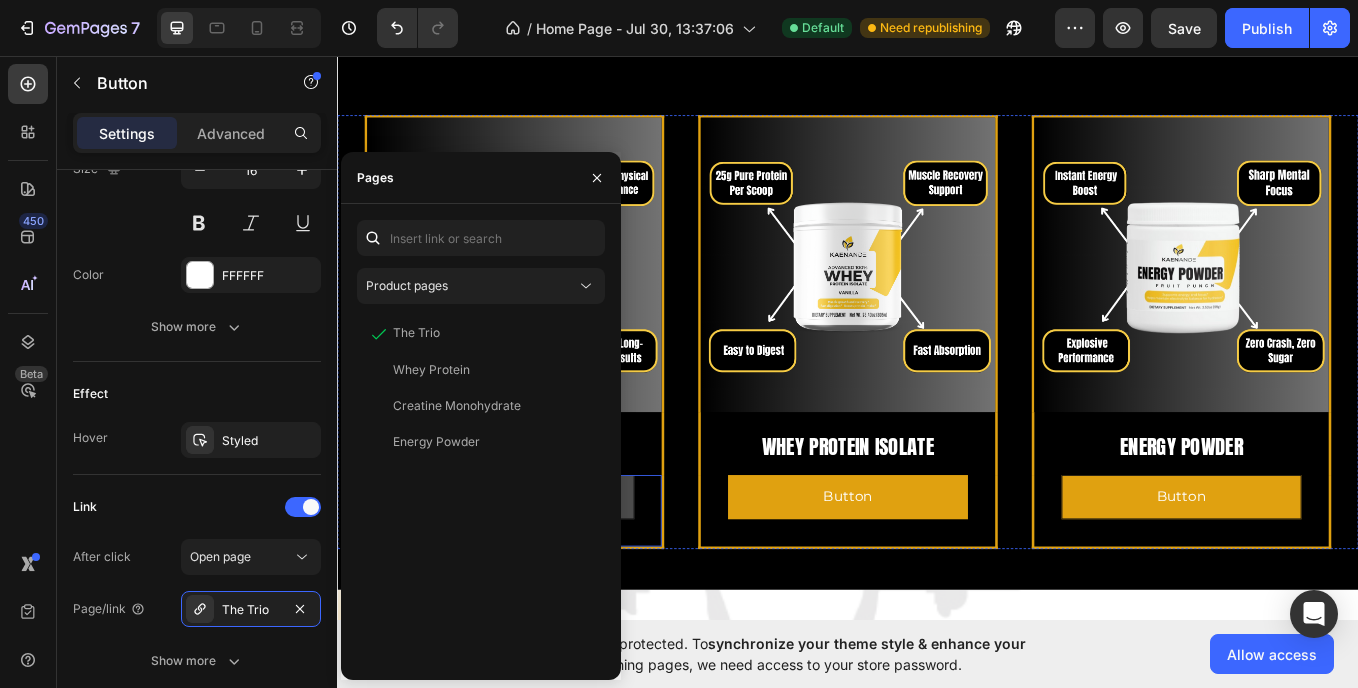 click on "Button" at bounding box center (545, 574) 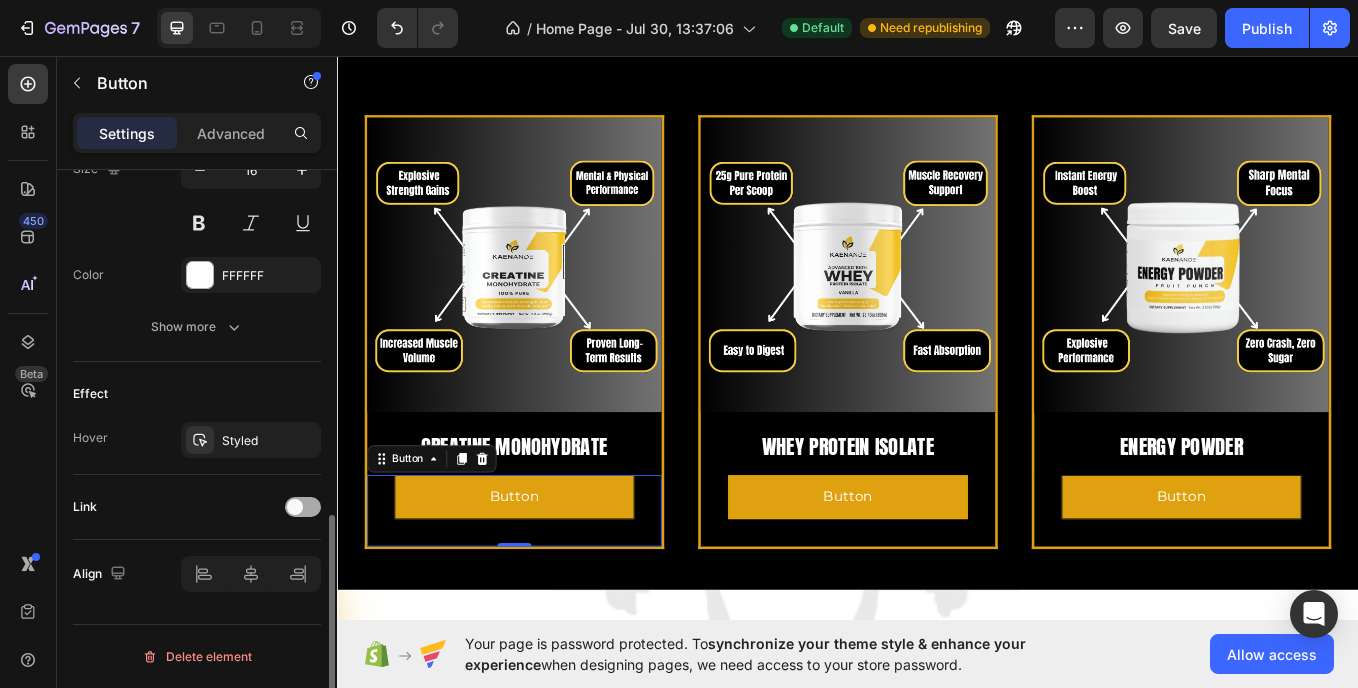 click at bounding box center (295, 507) 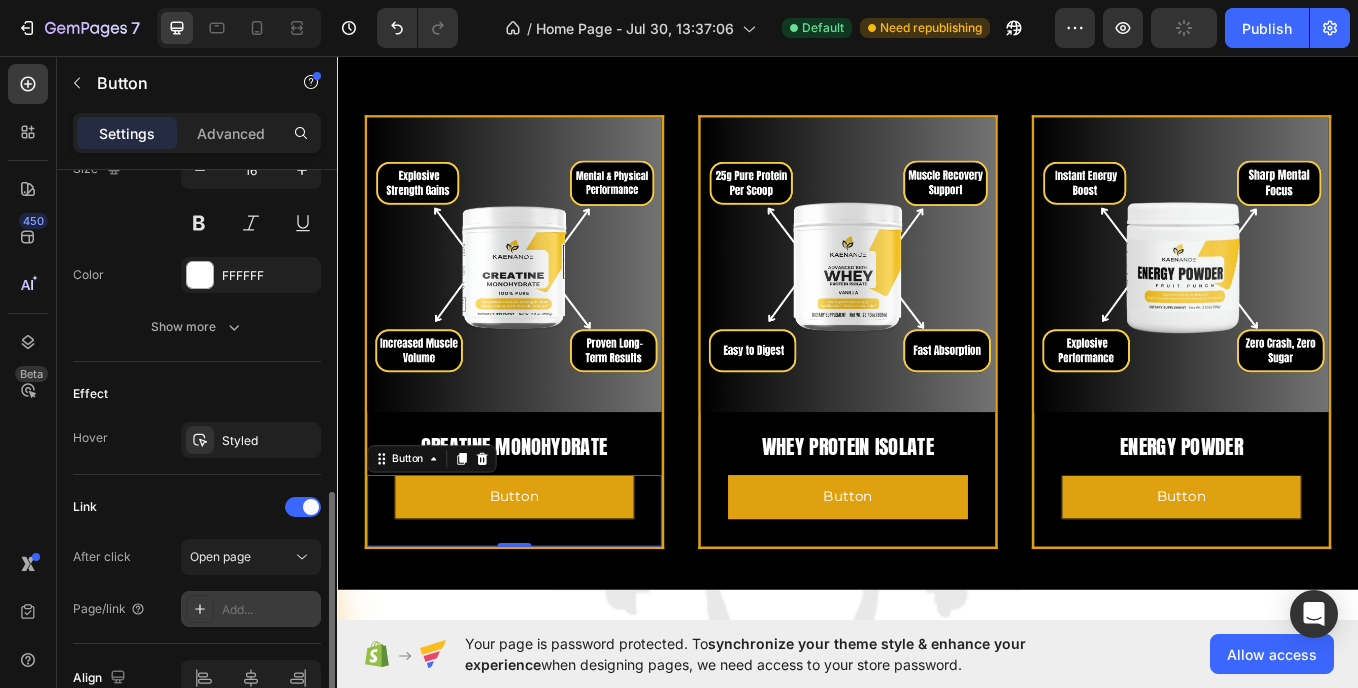 click on "Add..." at bounding box center (269, 610) 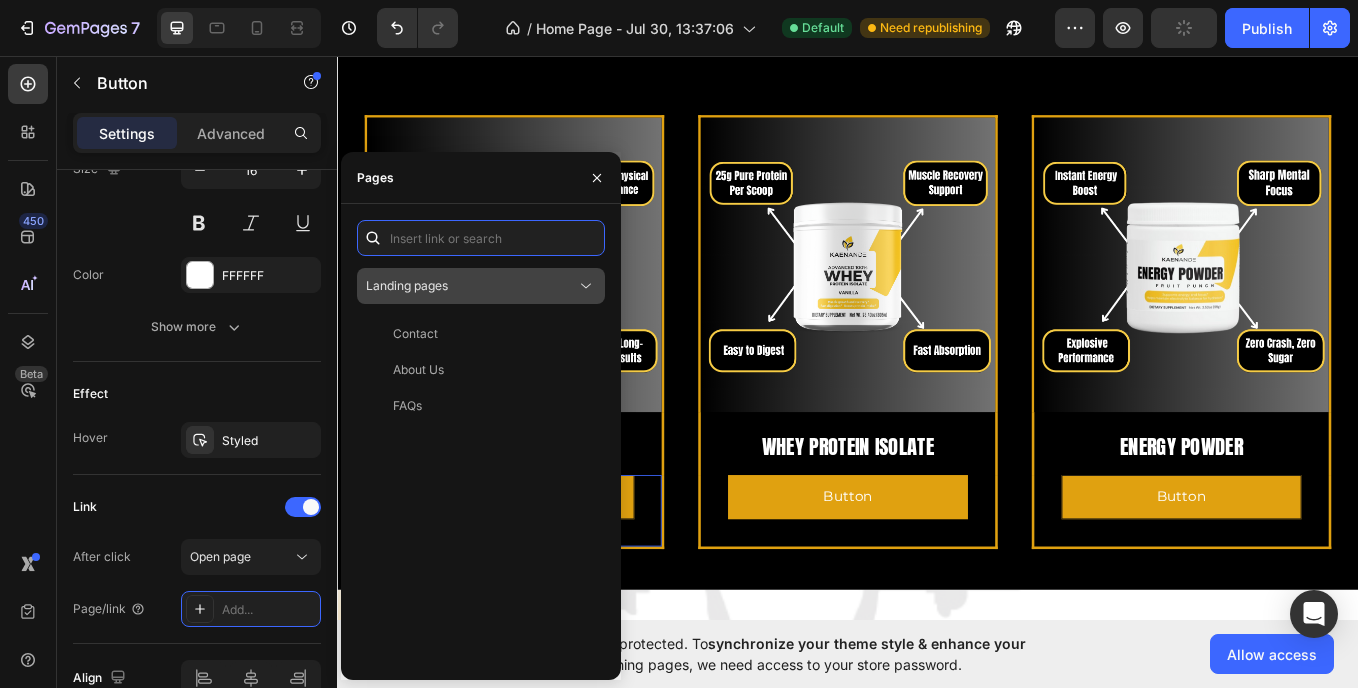 drag, startPoint x: 545, startPoint y: 250, endPoint x: 571, endPoint y: 277, distance: 37.48333 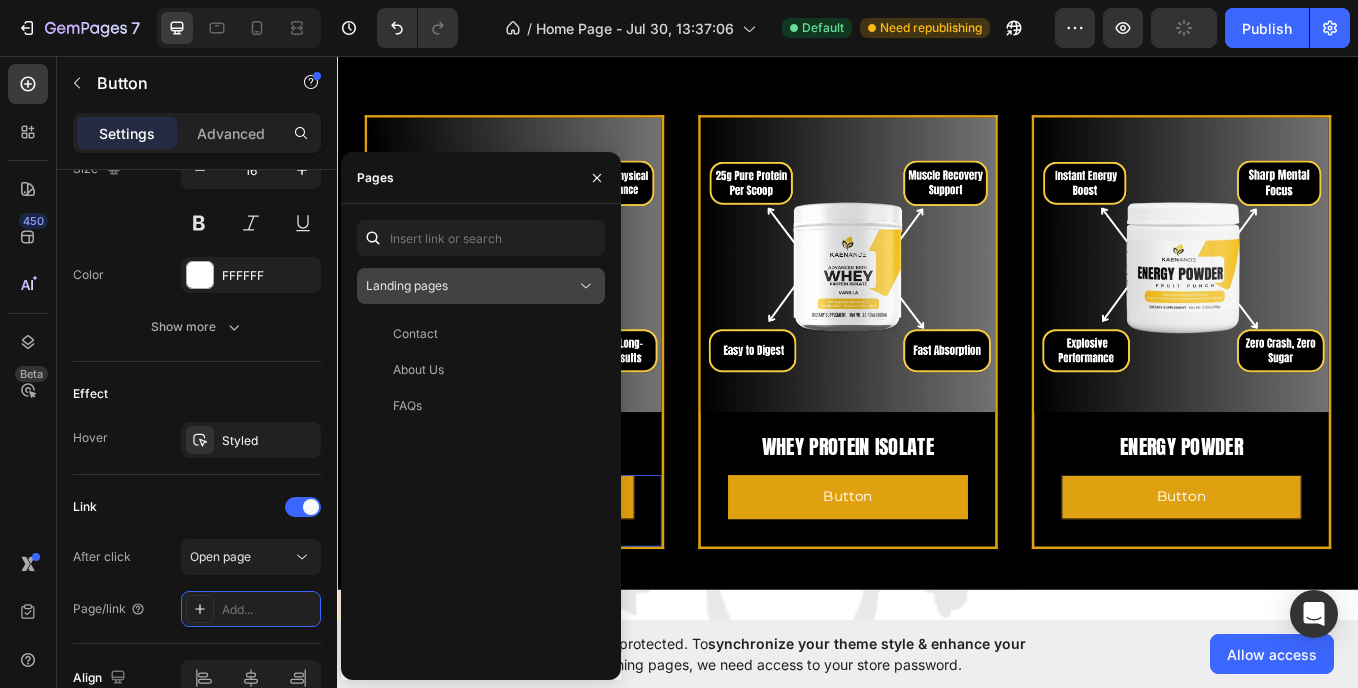 click on "Landing pages" at bounding box center [471, 286] 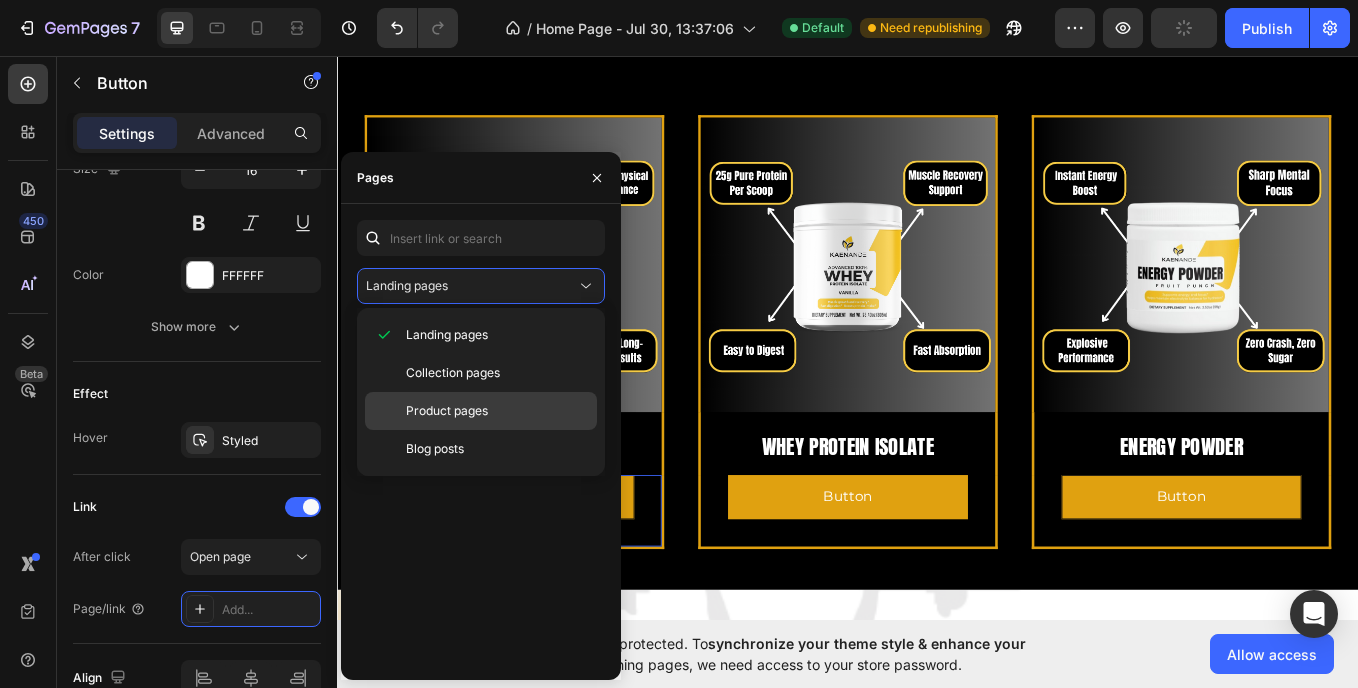 click on "Product pages" 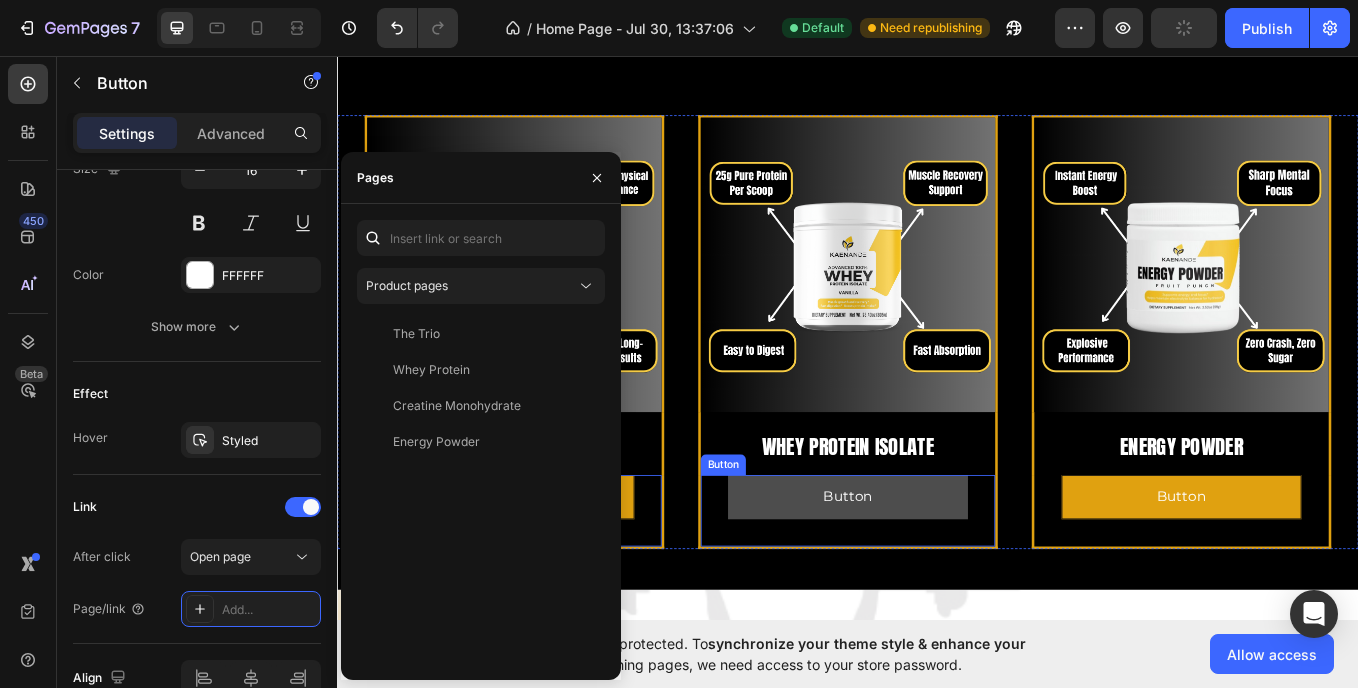 click on "Button" at bounding box center (937, 574) 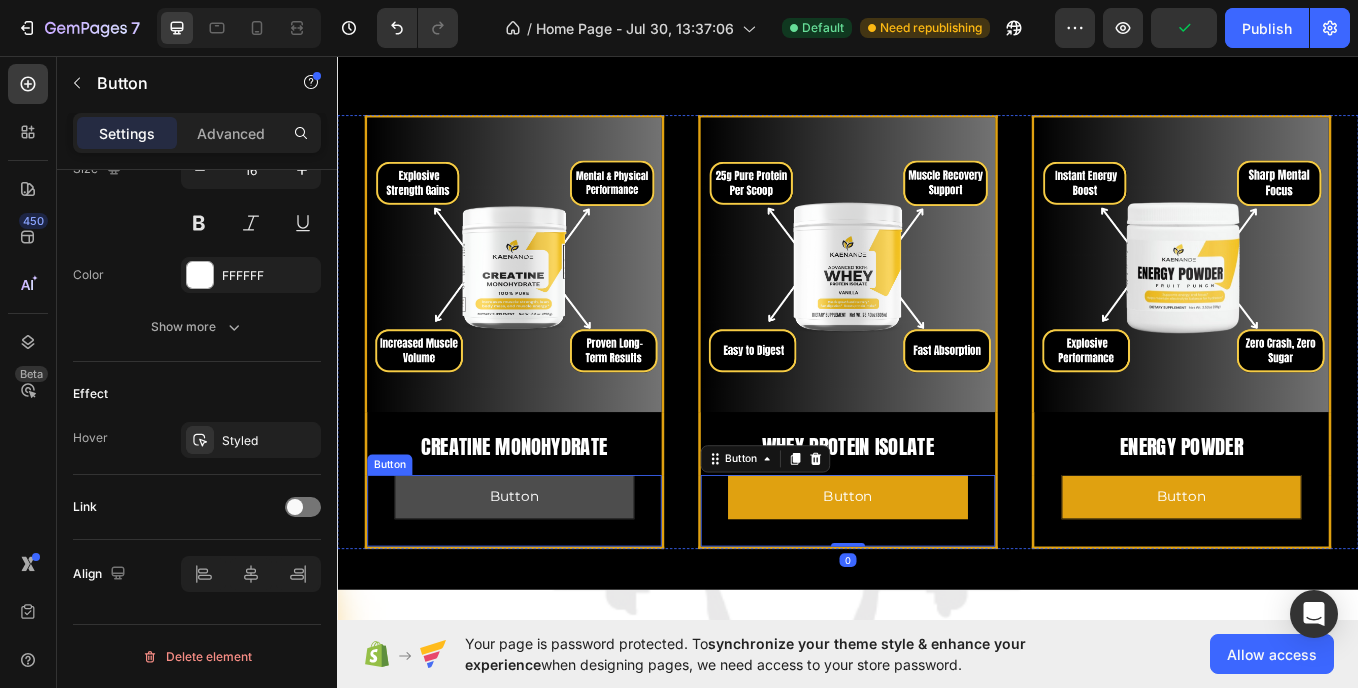click on "Button" at bounding box center [545, 574] 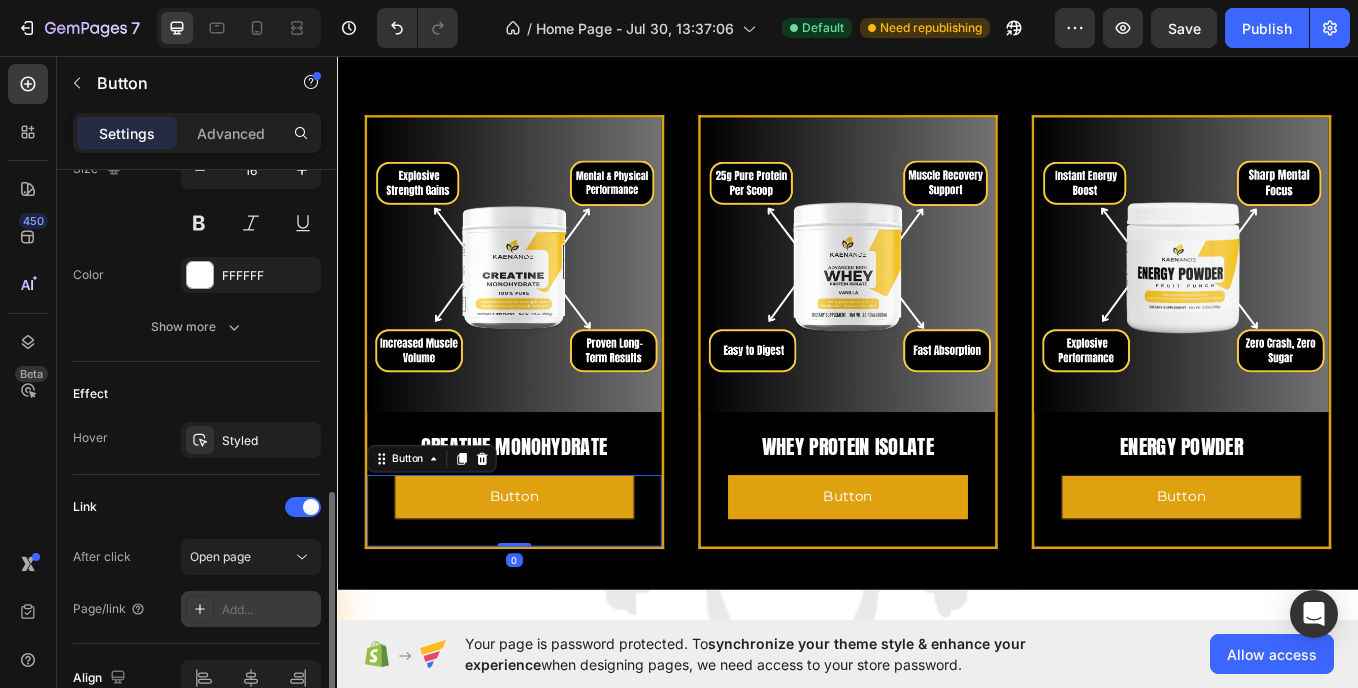 click on "Add..." at bounding box center (251, 609) 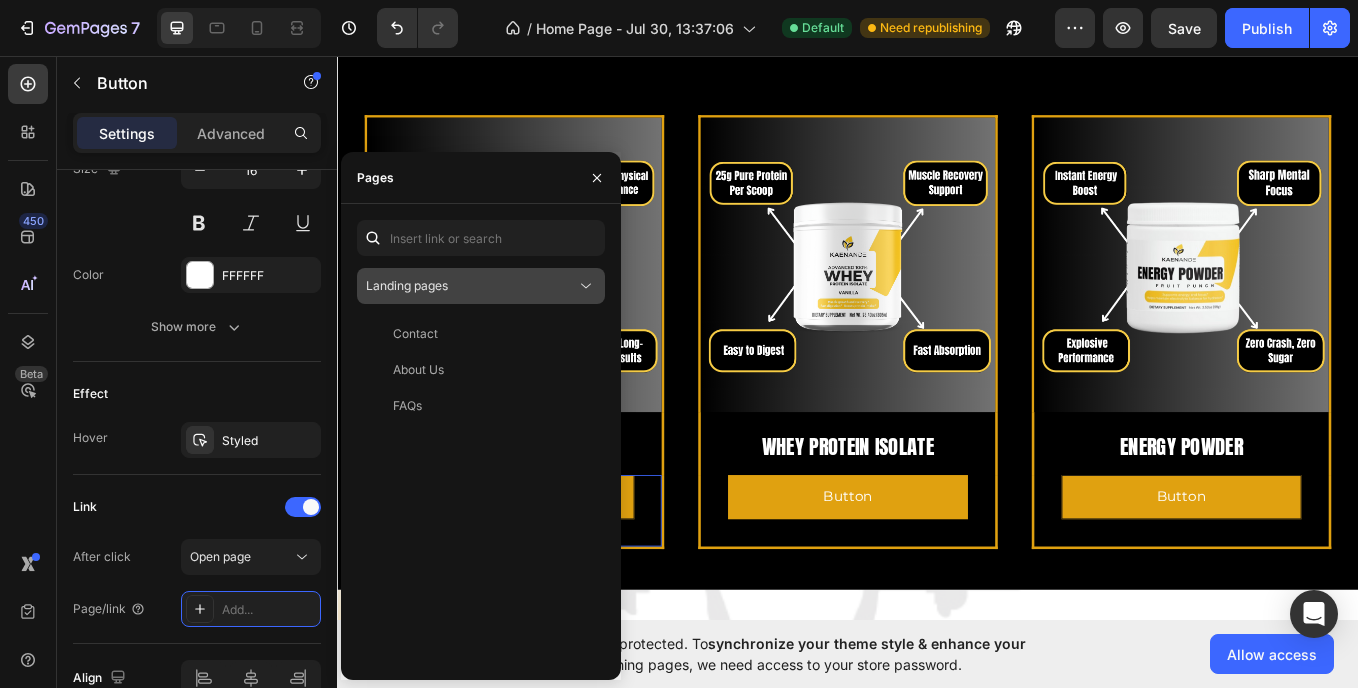 click on "Landing pages" 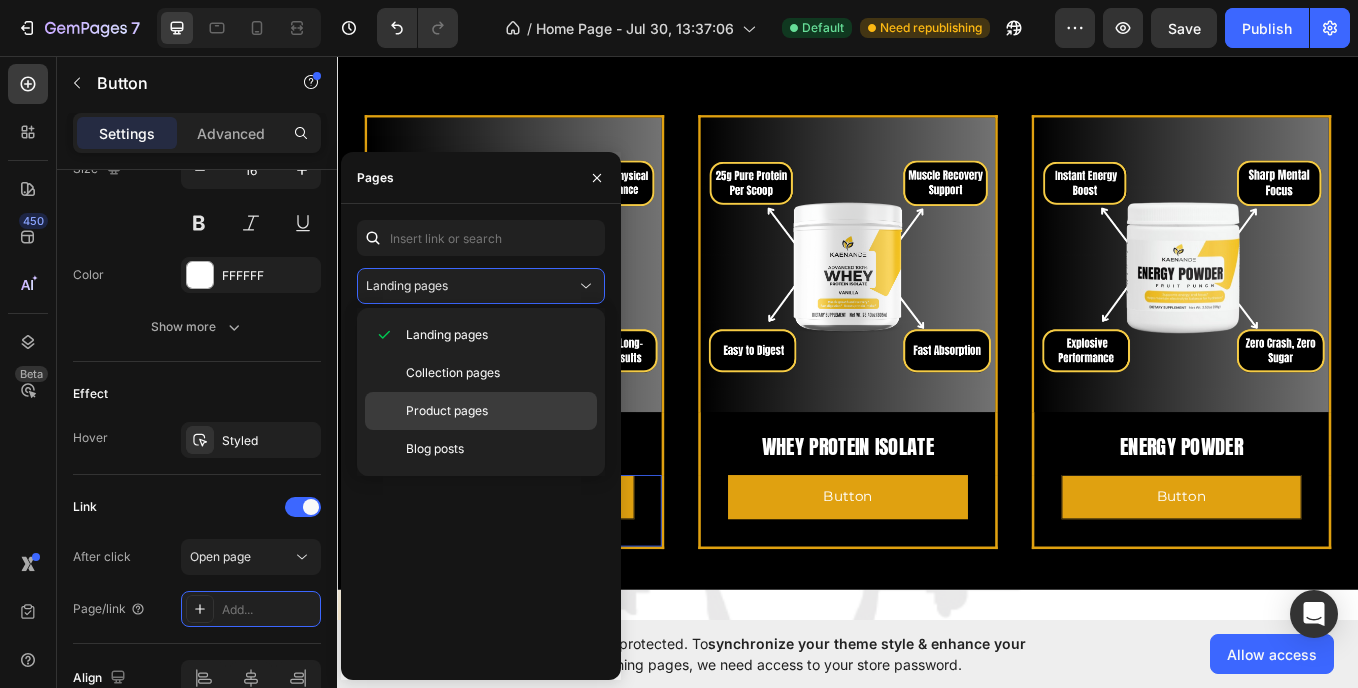 click on "Product pages" at bounding box center [447, 411] 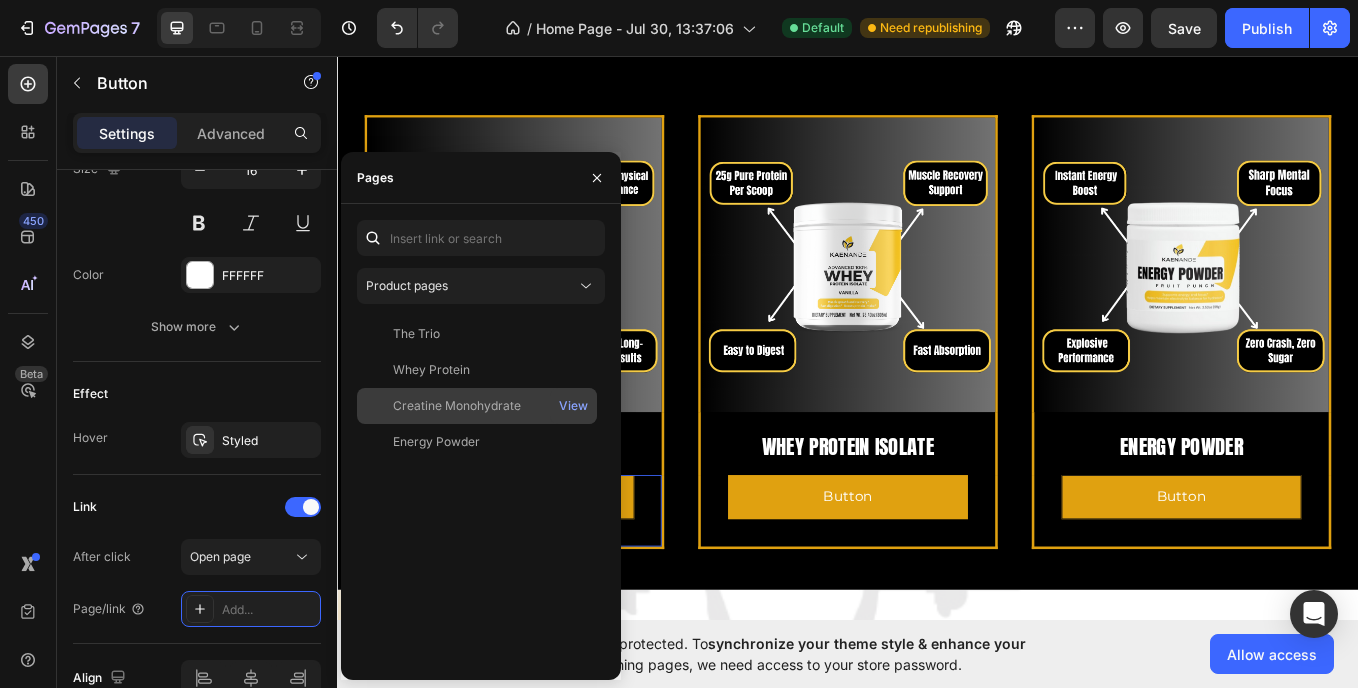 click on "Creatine Monohydrate" 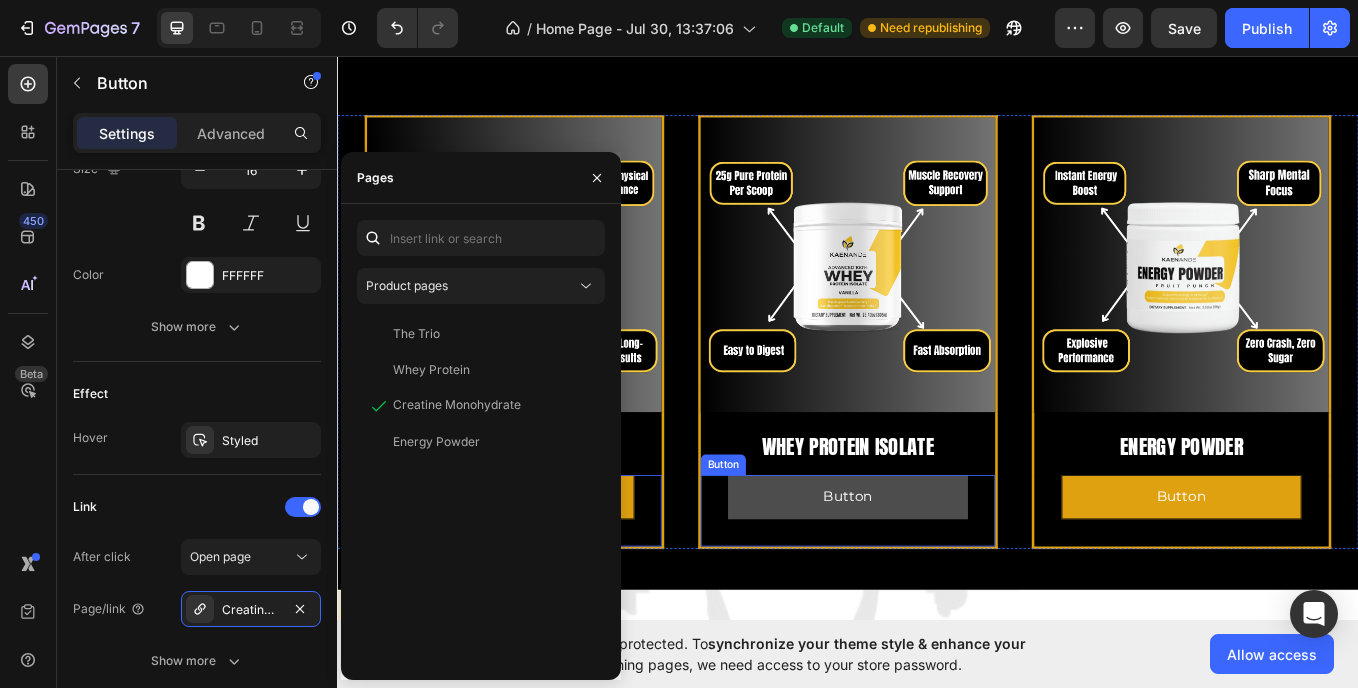 click on "Button" at bounding box center (937, 574) 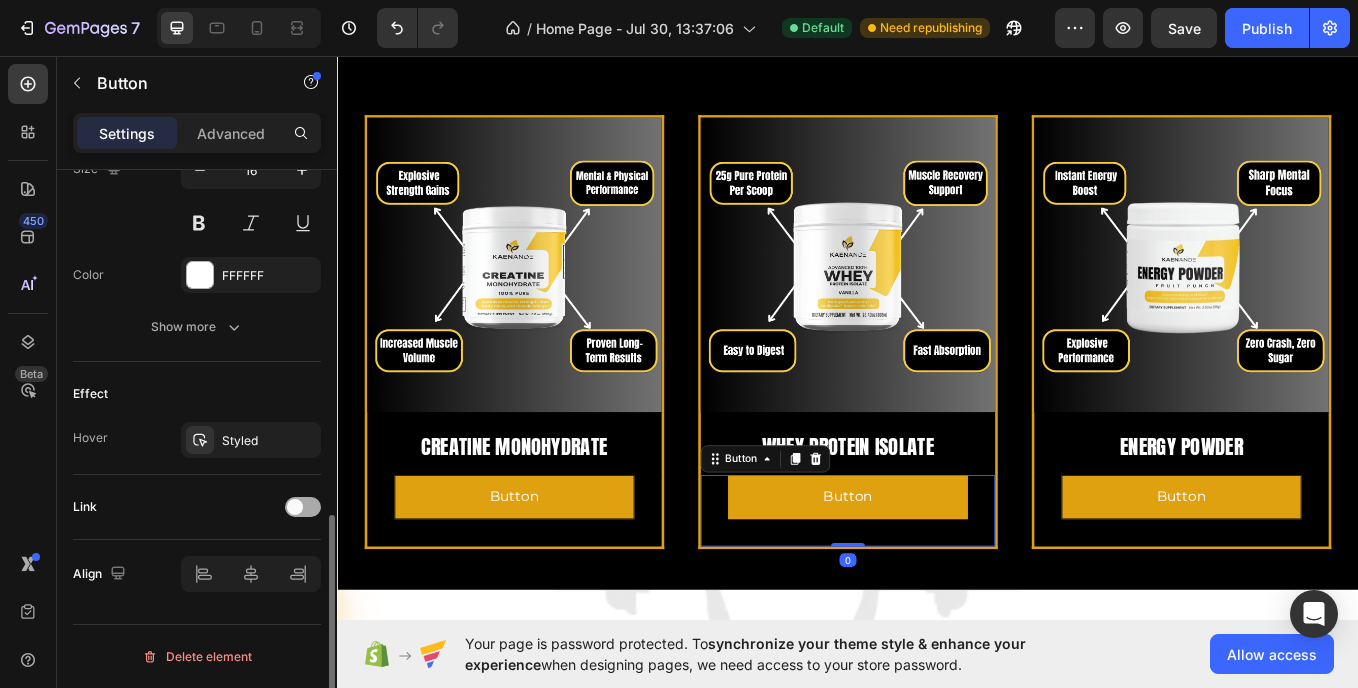 click at bounding box center (303, 507) 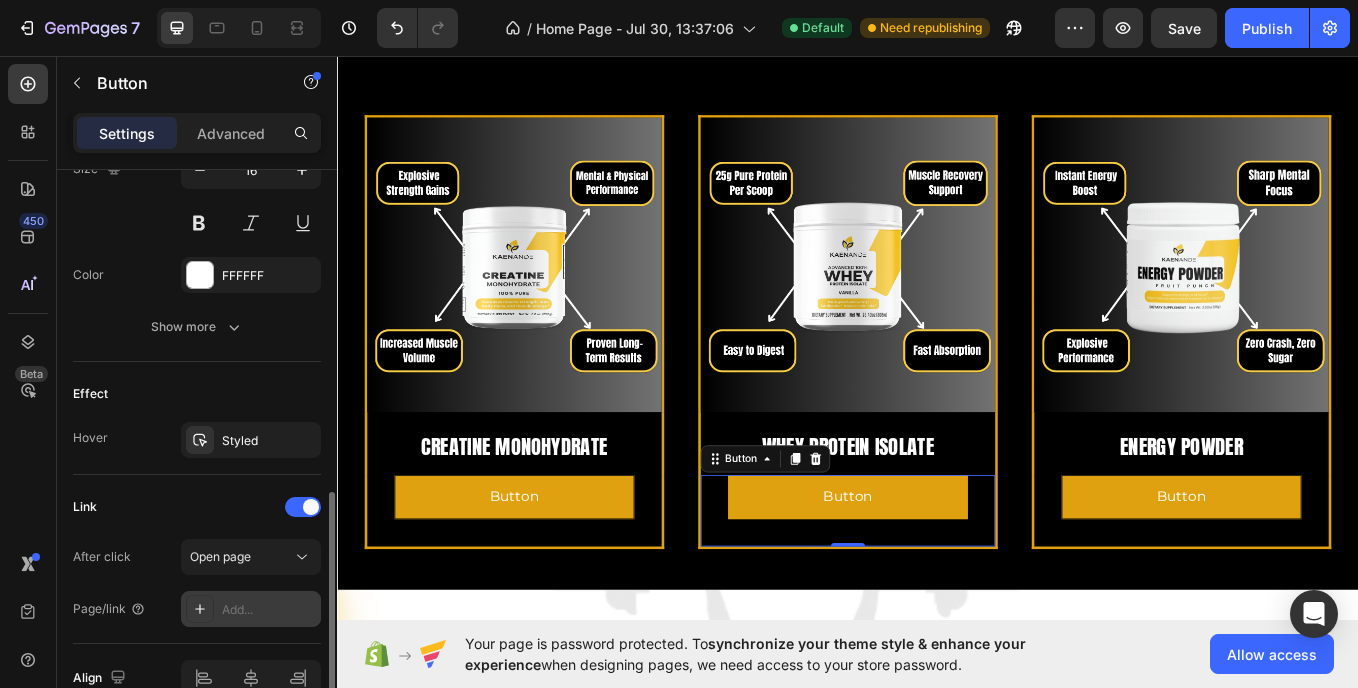 click on "Add..." at bounding box center (269, 610) 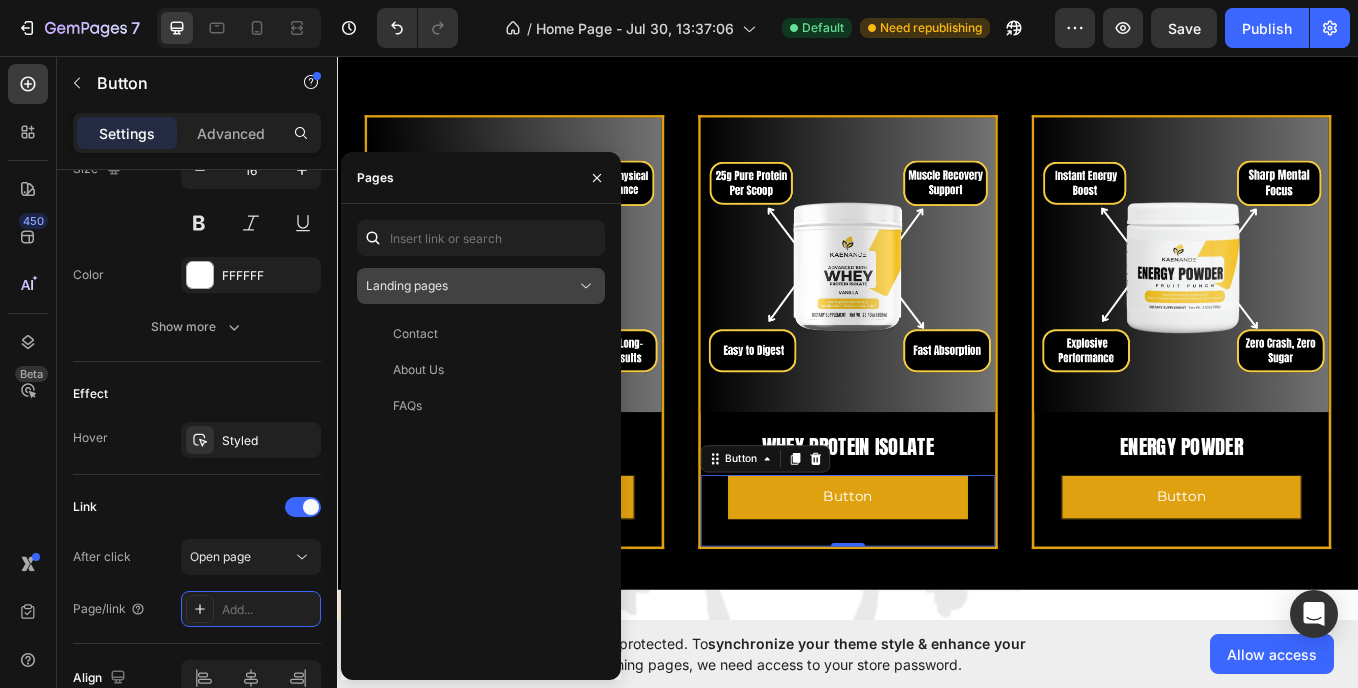 click on "Landing pages" at bounding box center [471, 286] 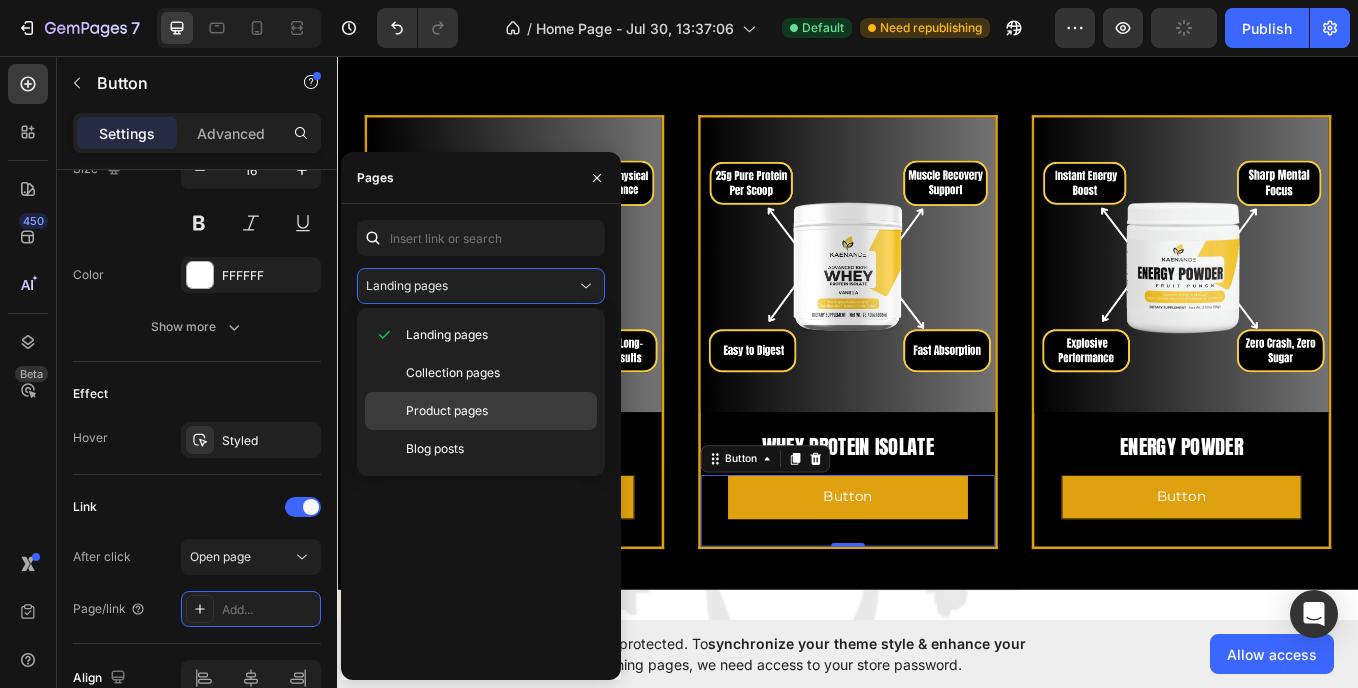 click on "Product pages" 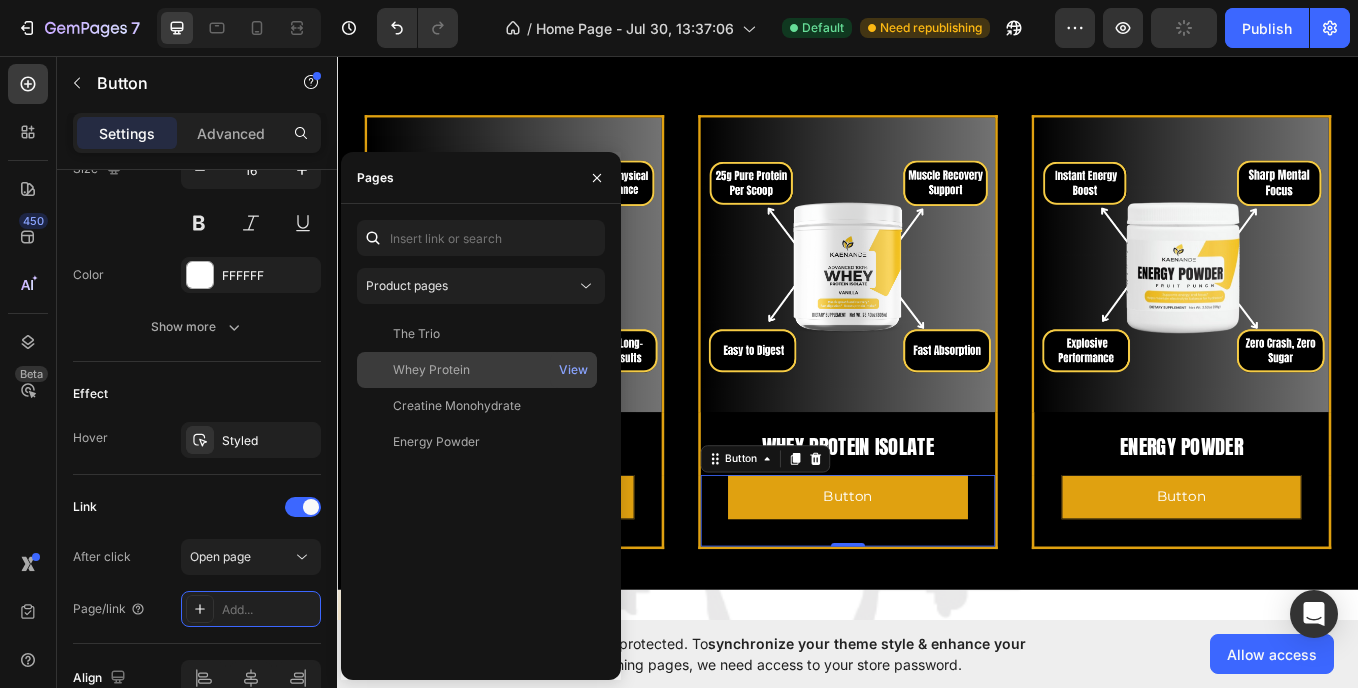 click on "Whey Protein" at bounding box center (477, 370) 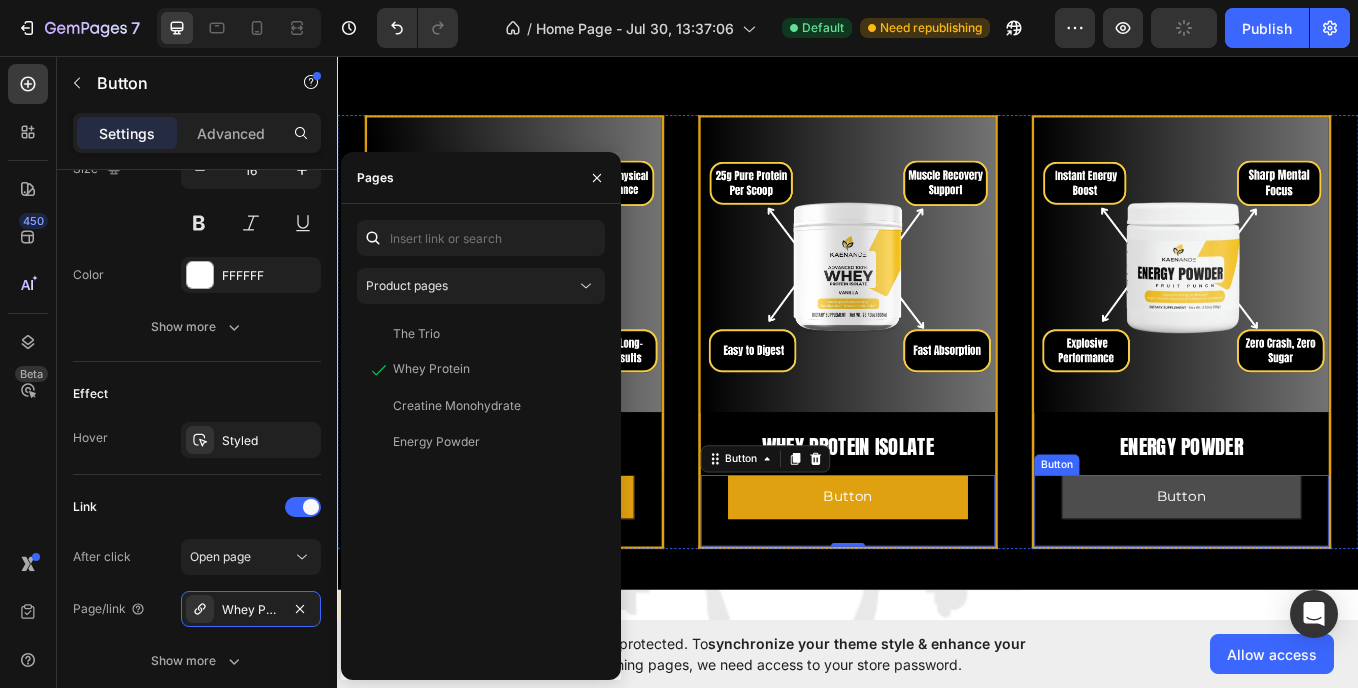 click on "Button" at bounding box center [1329, 574] 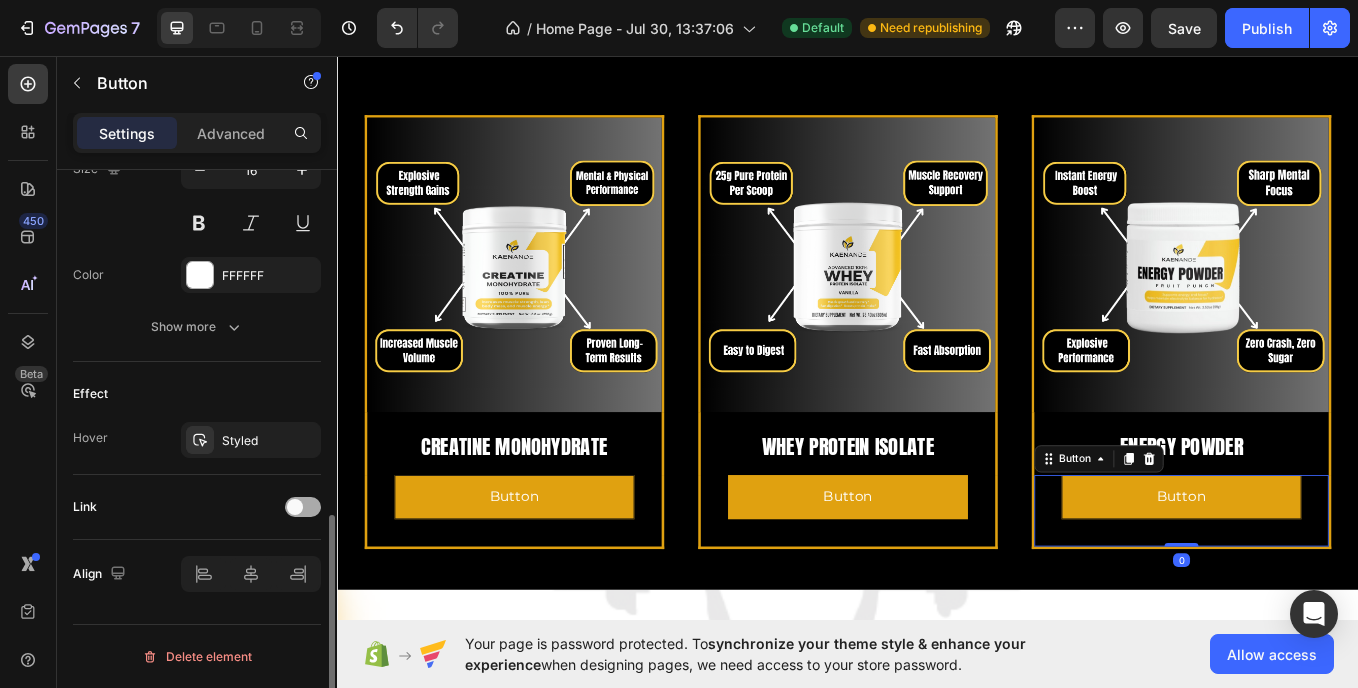 click at bounding box center (295, 507) 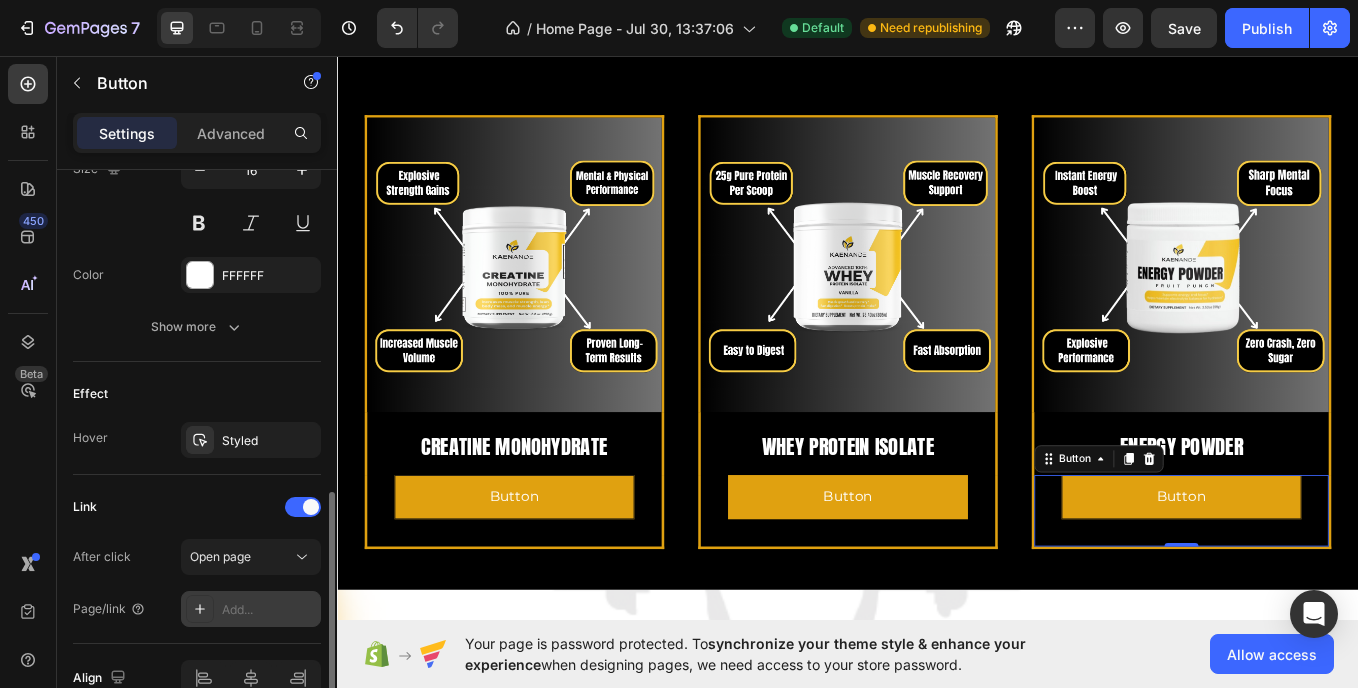 click on "Add..." at bounding box center [269, 610] 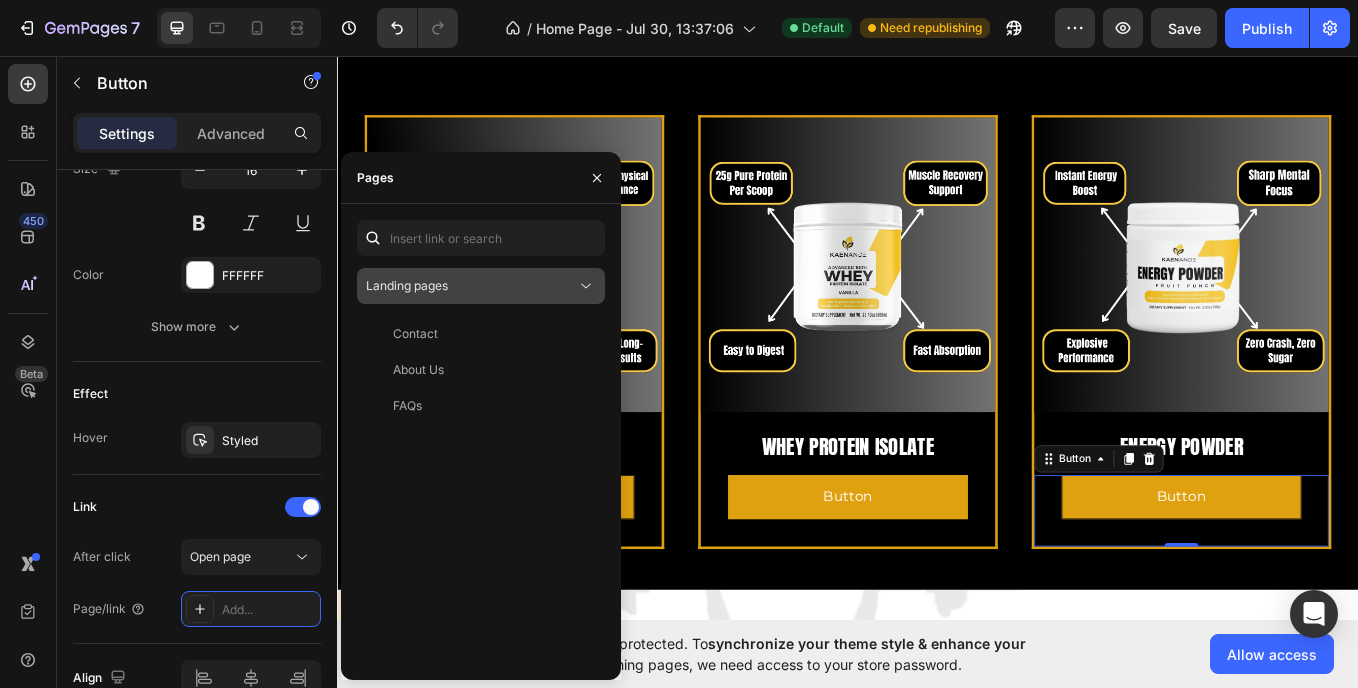 click on "Landing pages" at bounding box center (471, 286) 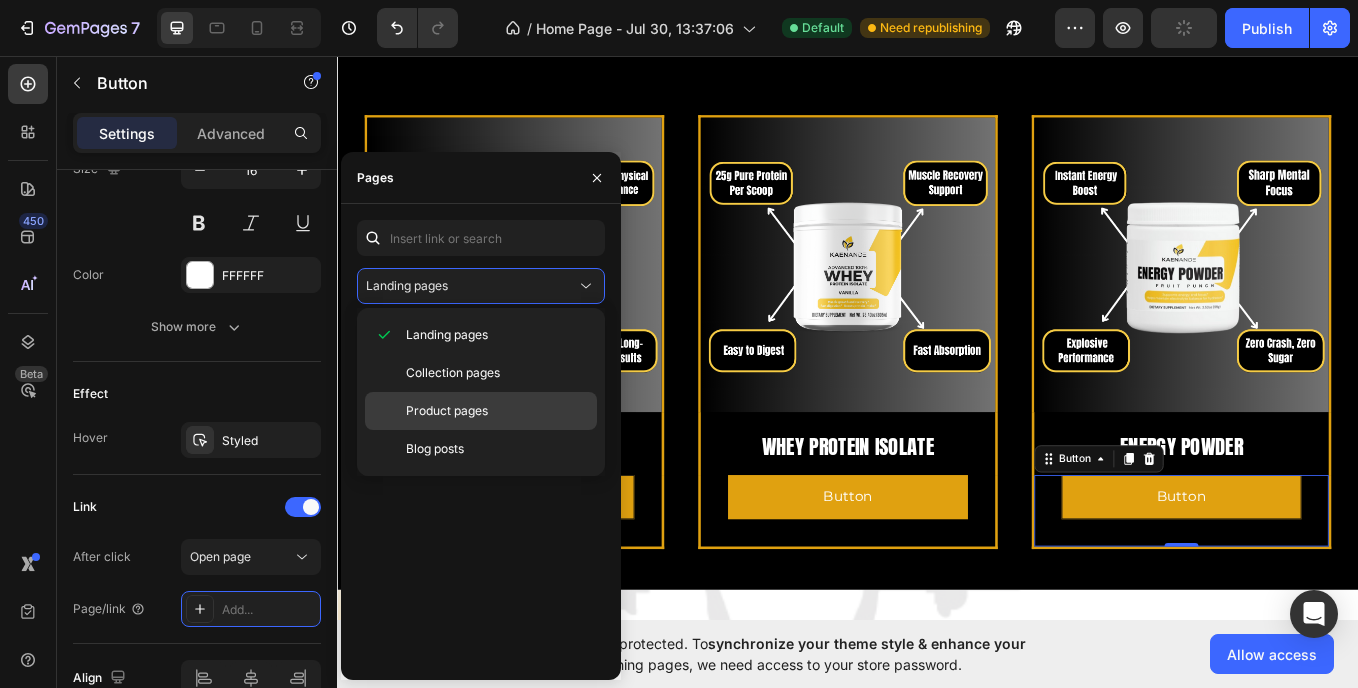 click on "Product pages" 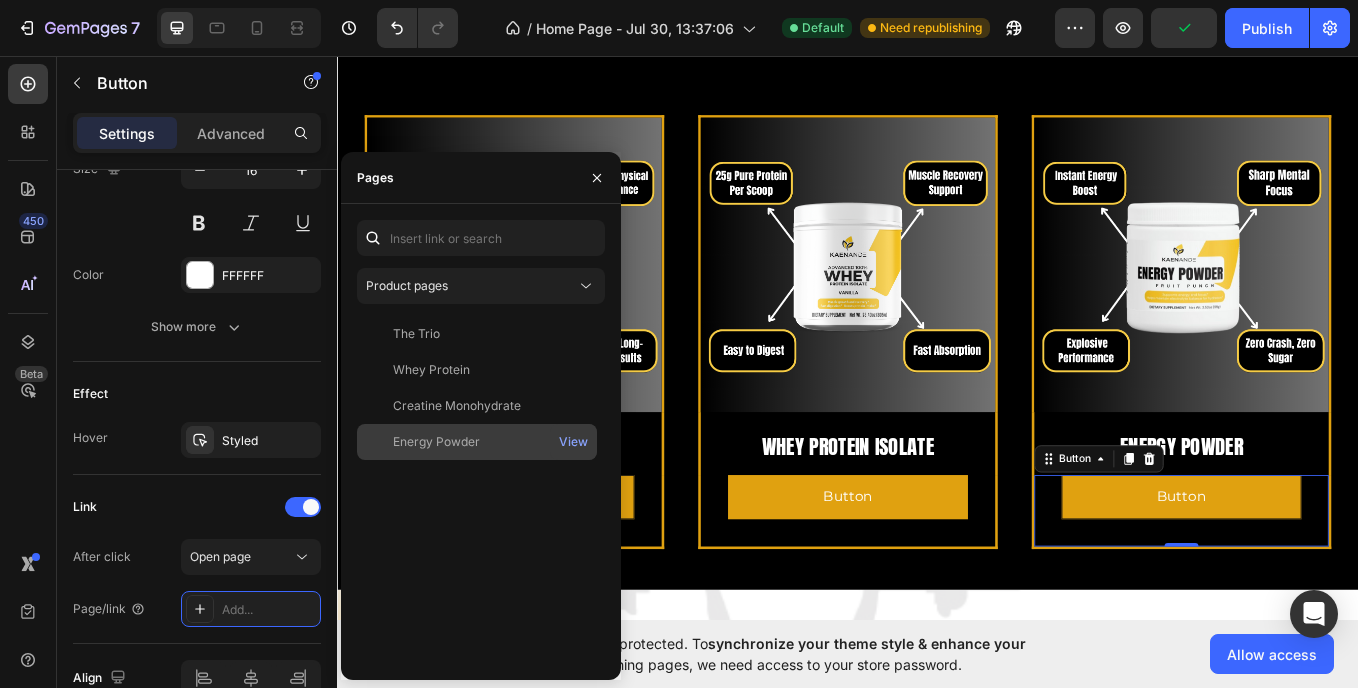 click on "Energy Powder" 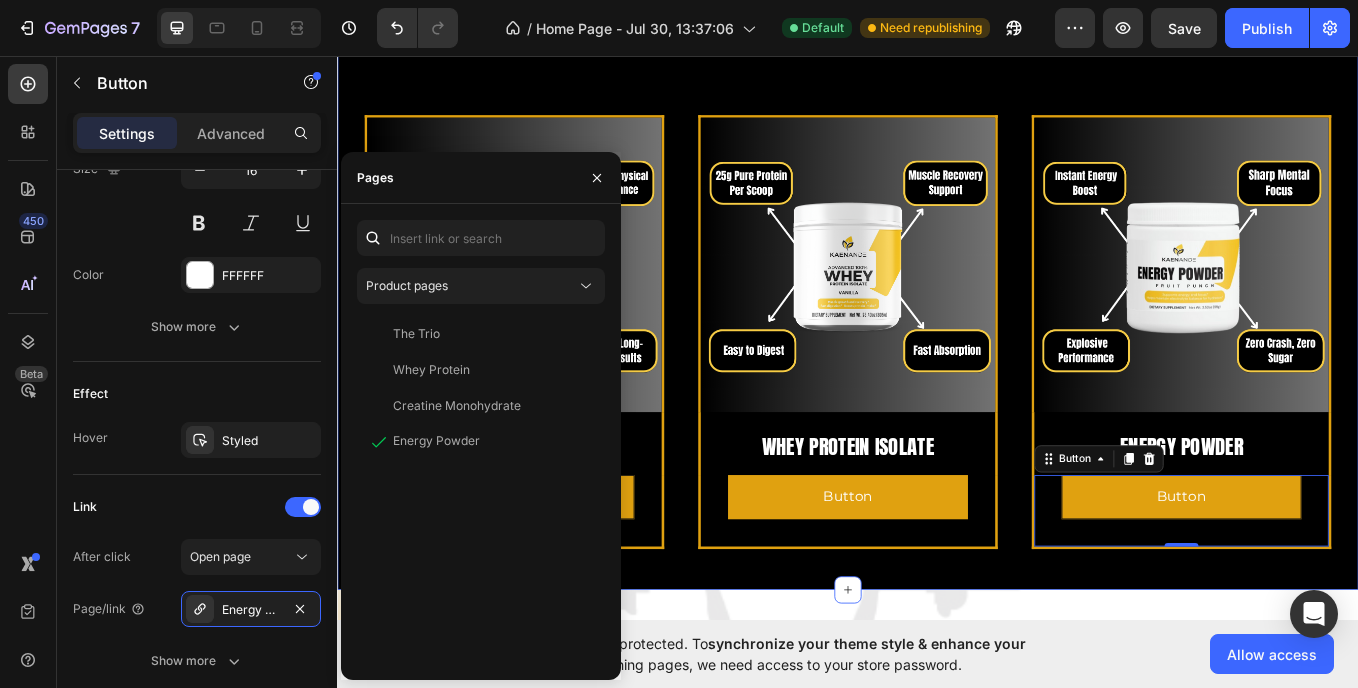 click on "THE PERFECT COMBO FOR REAL RESULTS Heading Three formulas. One mission: to help you feel stronger, last longer, and bounce back faster. Text block Image CREATINE MONOHYDRATE Heading Button Button Image WHEY PROTEIN ISOLATE Heading Button Button Image ENERGY POWDER Heading Button Button   0 Row Row Row Section 4" at bounding box center [937, 267] 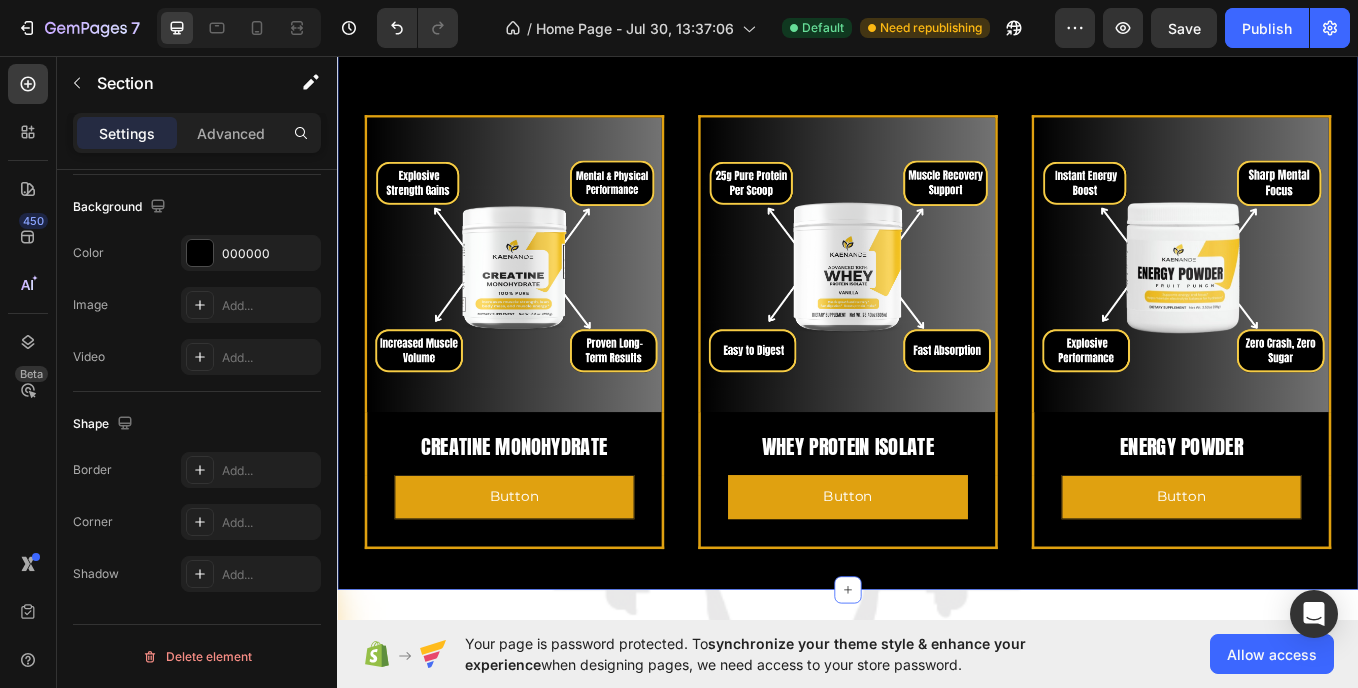 scroll, scrollTop: 0, scrollLeft: 0, axis: both 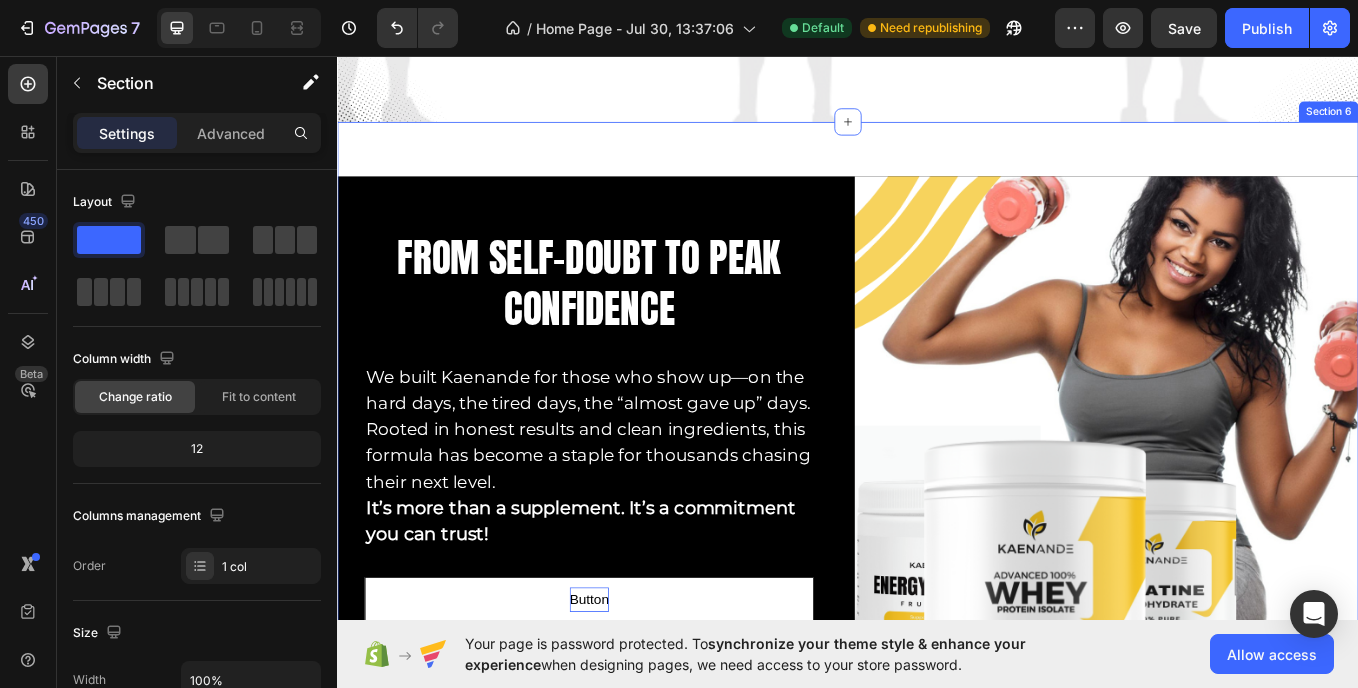 click on "Button" at bounding box center [633, 694] 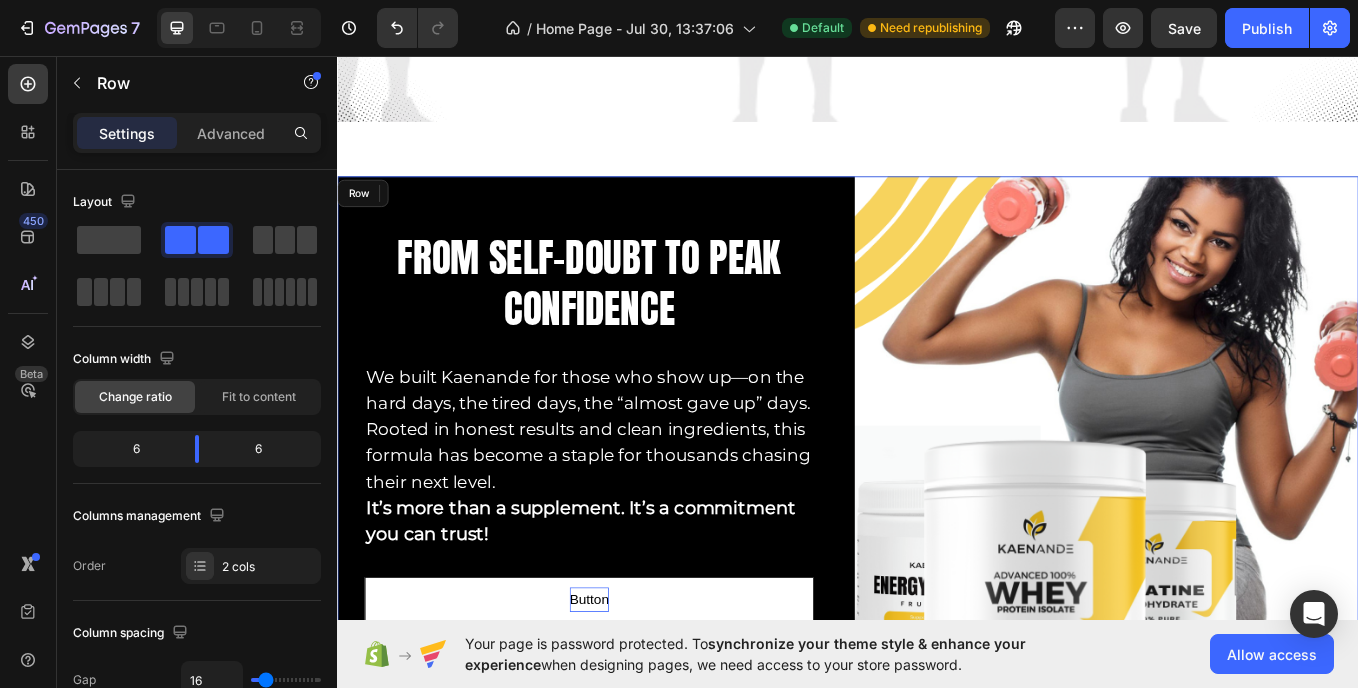click on "From Self-Doubt to Peak Confidence Heading We built Kaenande for those who show up—on the hard days, the tired days, the “almost gave up” days. Rooted in honest results and clean ingredients, this formula has become a staple for thousands chasing their next level. It’s more than a supplement. It’s a commitment you can trust! Text Block Button Button" at bounding box center [633, 493] 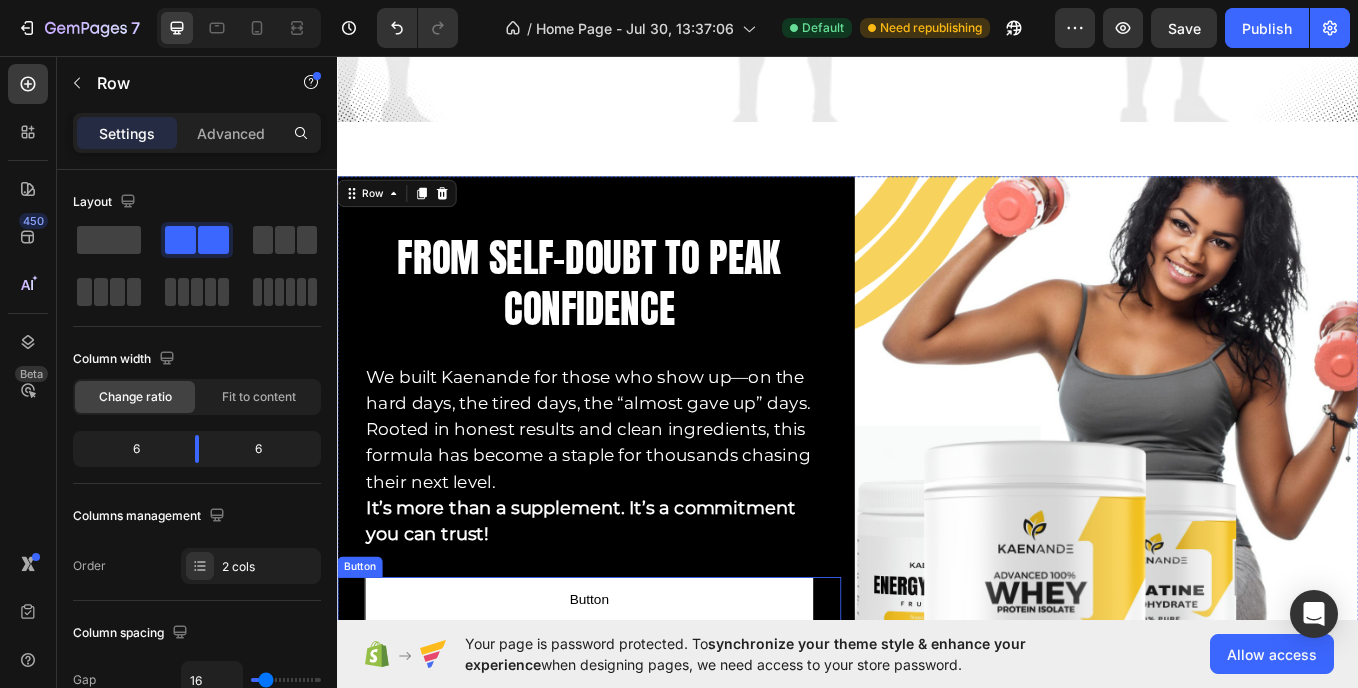 scroll, scrollTop: 3847, scrollLeft: 0, axis: vertical 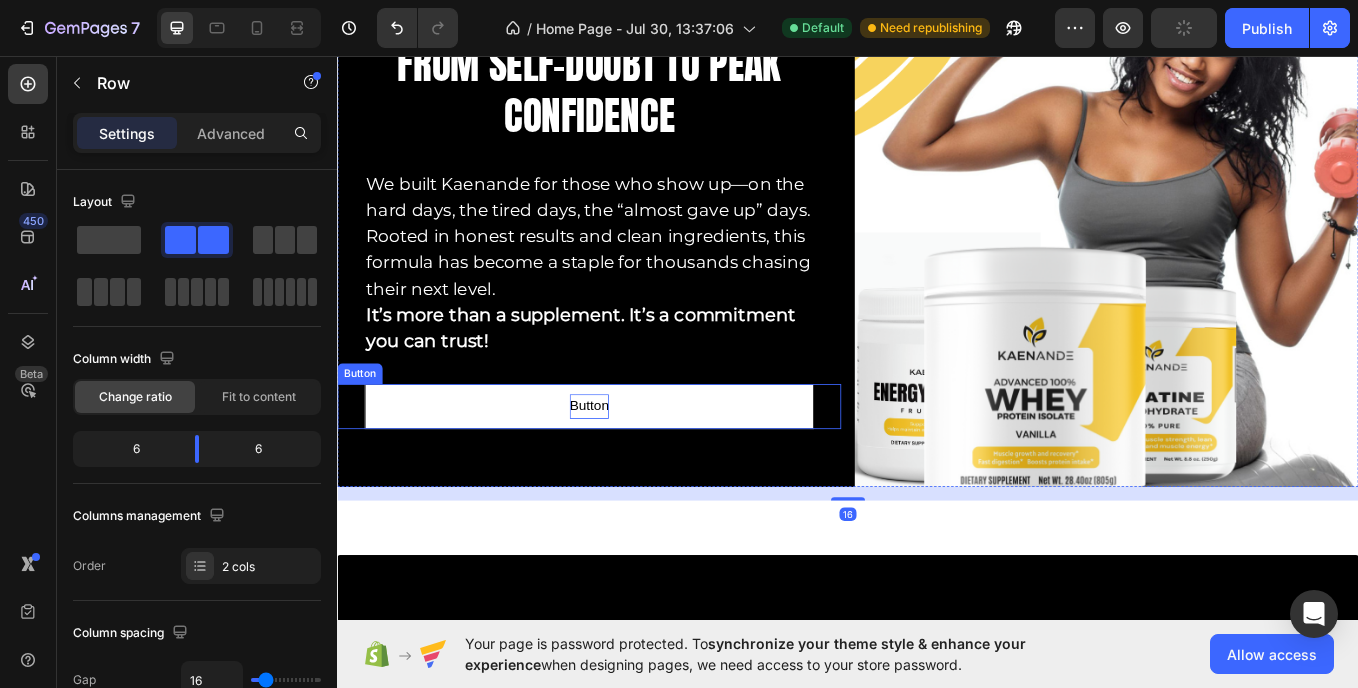 click on "Button" at bounding box center (633, 467) 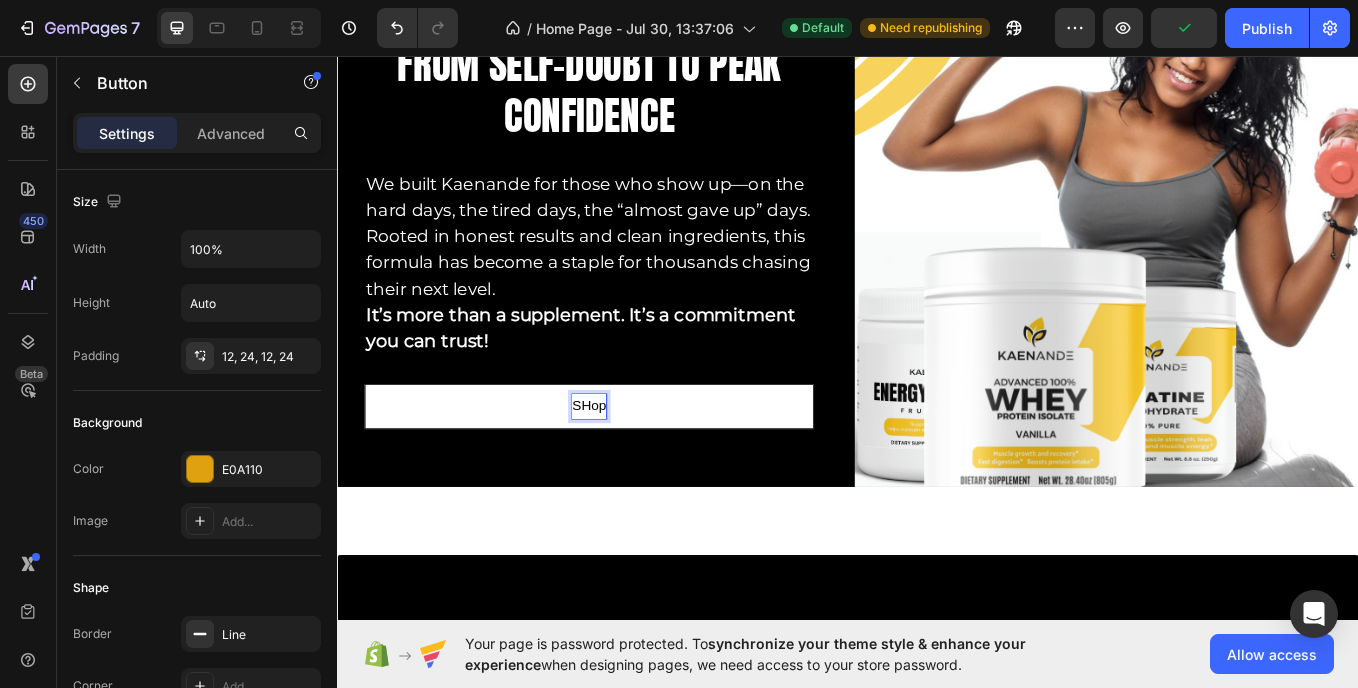 click on "SHop" at bounding box center [633, 467] 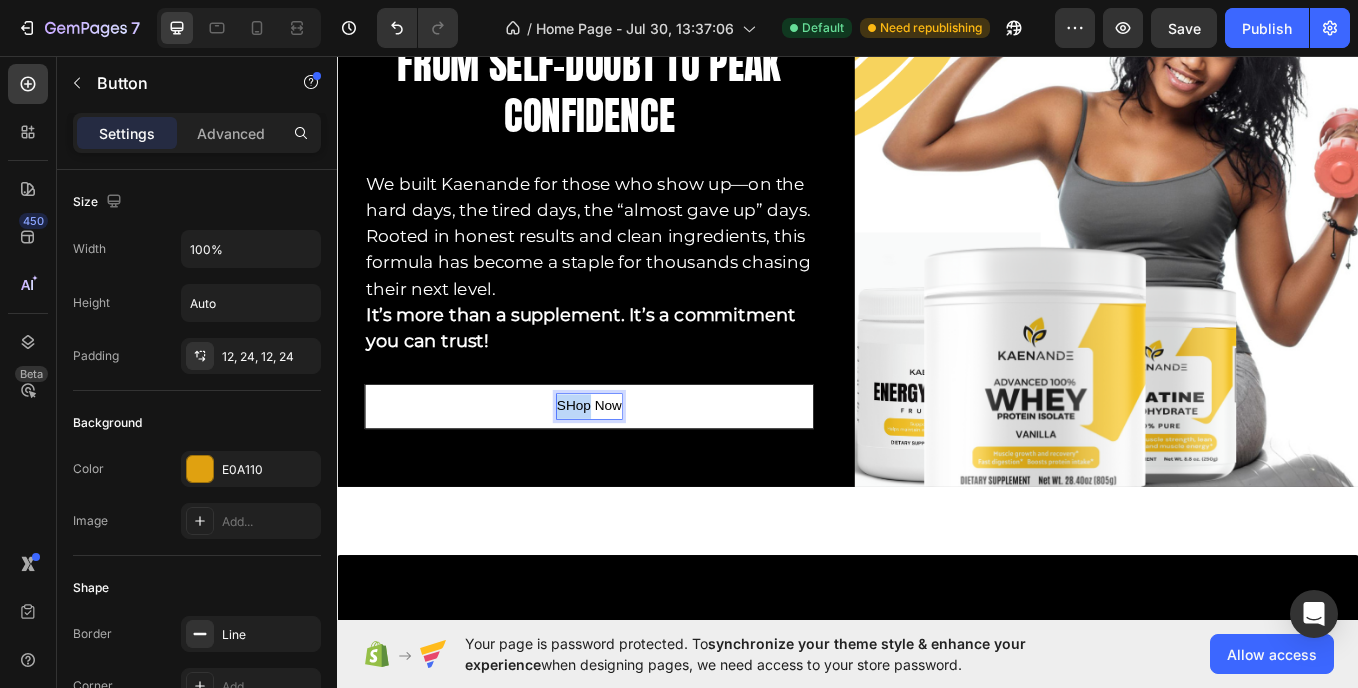 click on "SHop Now" at bounding box center (633, 467) 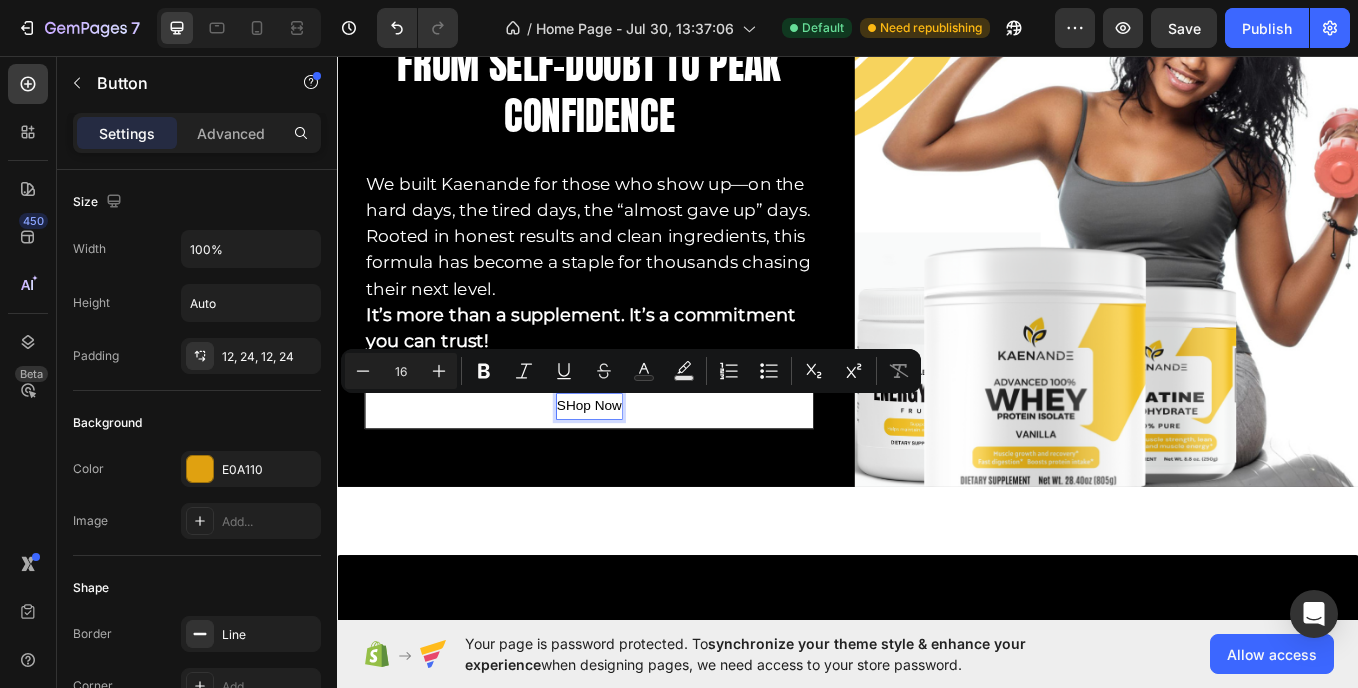 click on "SHop Now" at bounding box center [633, 467] 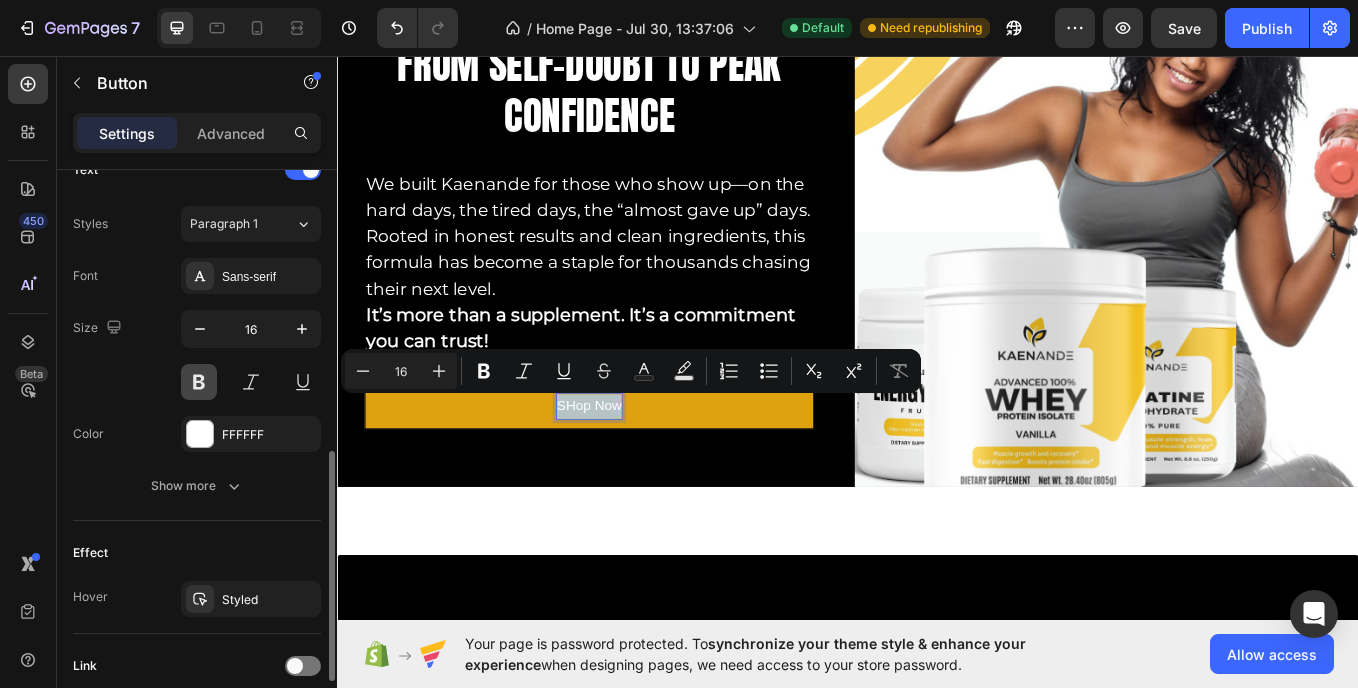 scroll, scrollTop: 706, scrollLeft: 0, axis: vertical 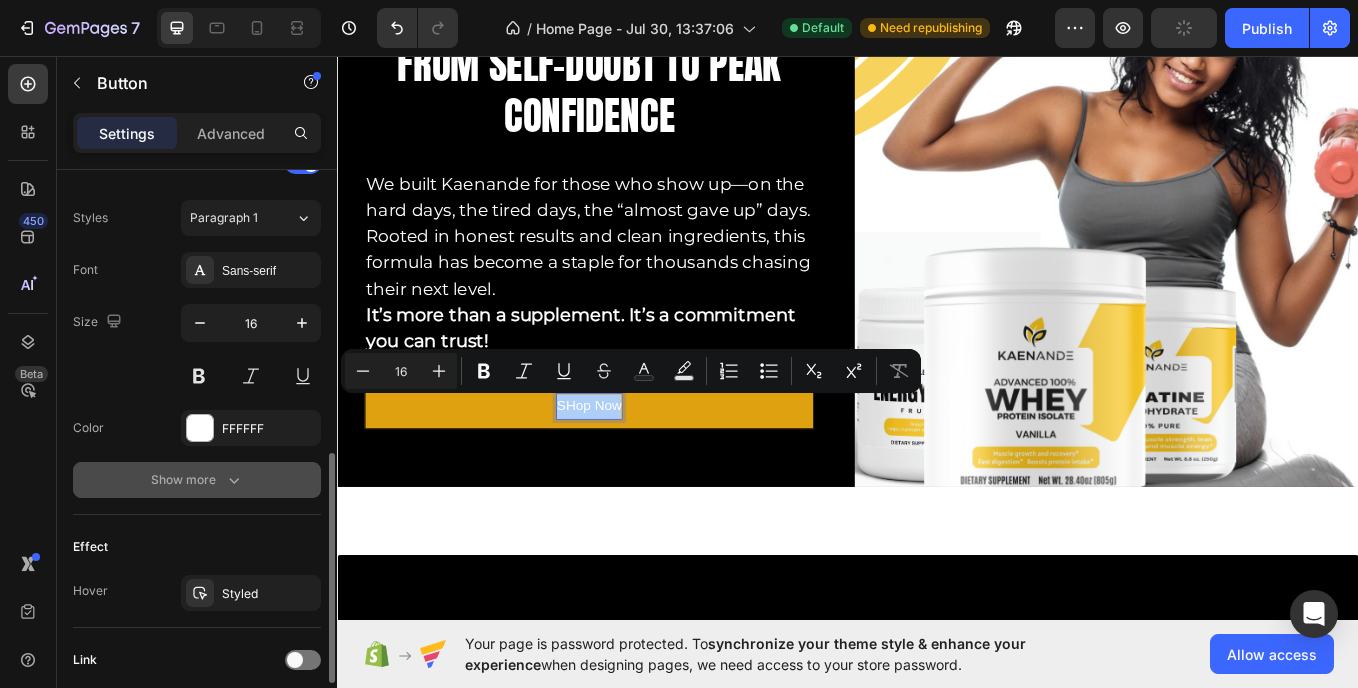 click on "Show more" at bounding box center (197, 480) 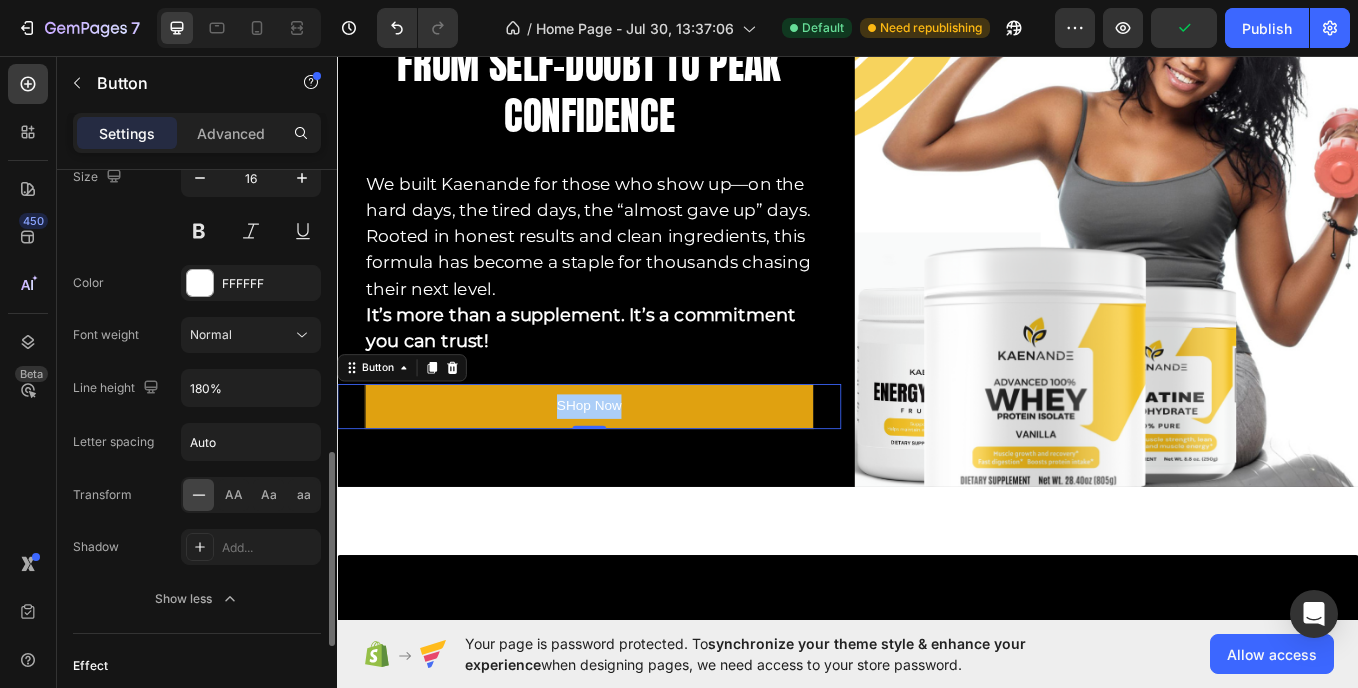 scroll, scrollTop: 855, scrollLeft: 0, axis: vertical 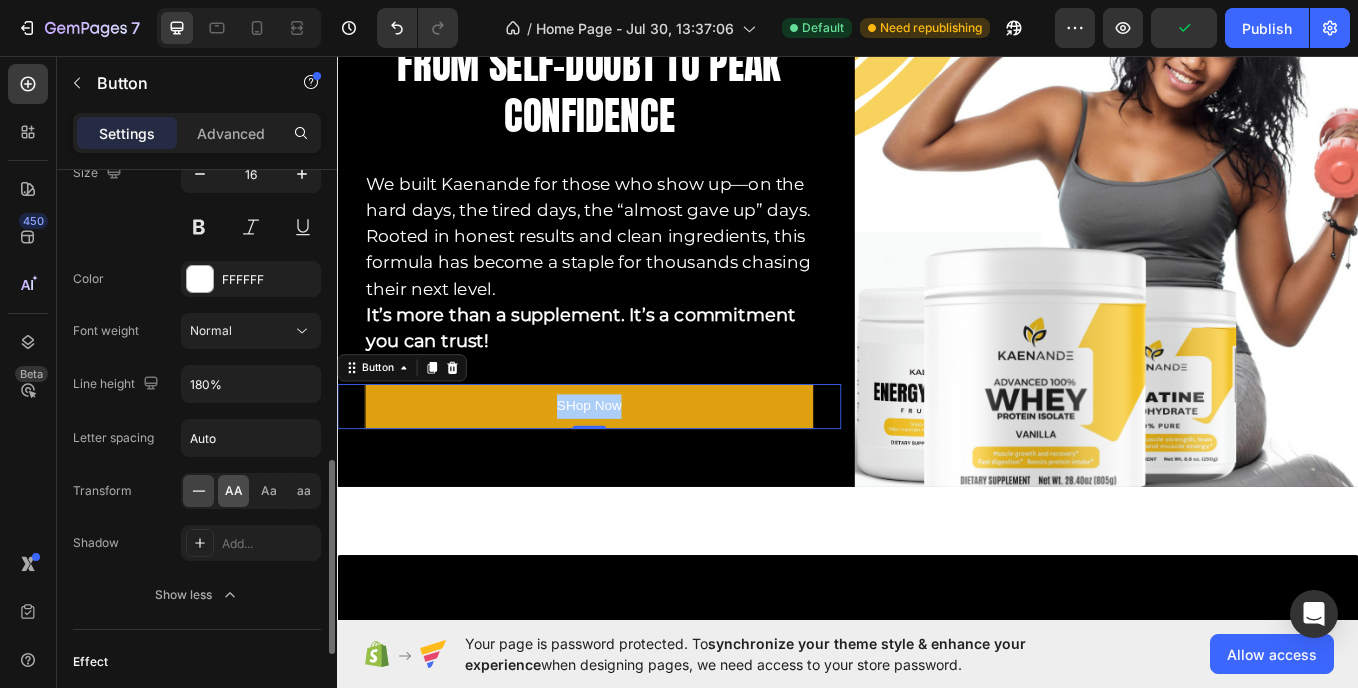 click on "AA" 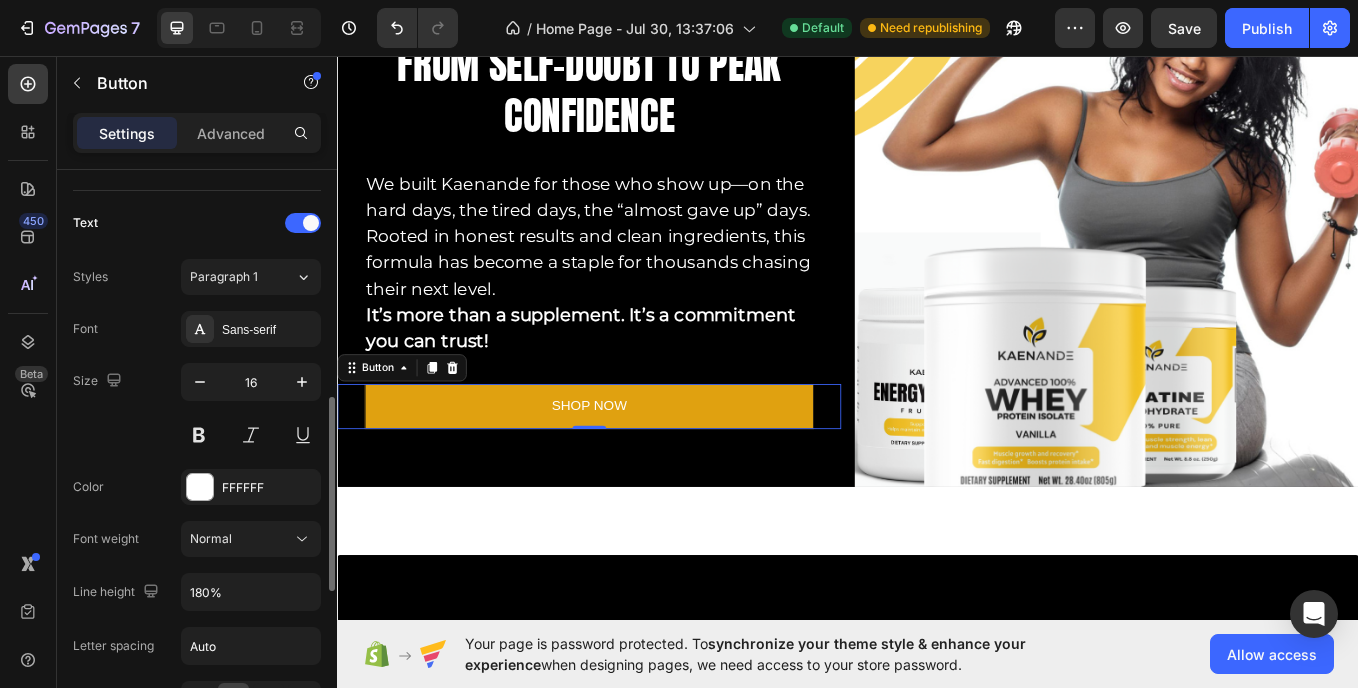 scroll, scrollTop: 654, scrollLeft: 0, axis: vertical 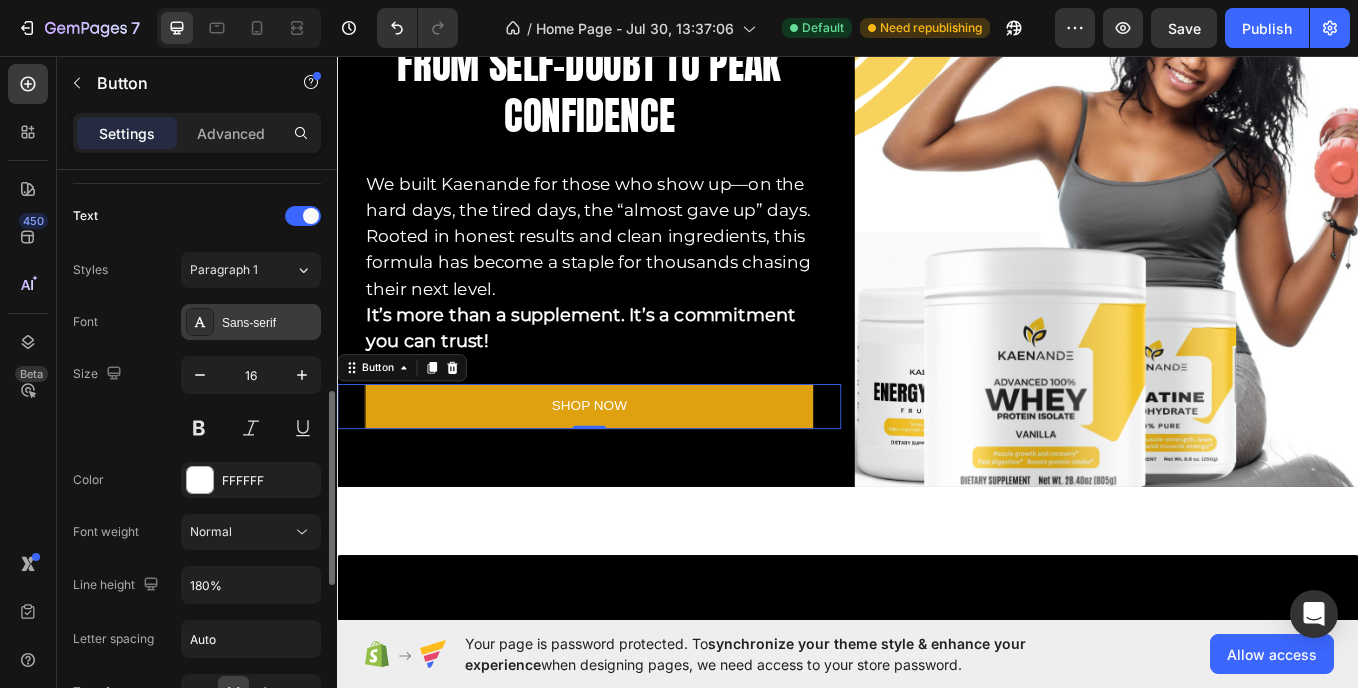 click on "Sans-serif" at bounding box center [251, 322] 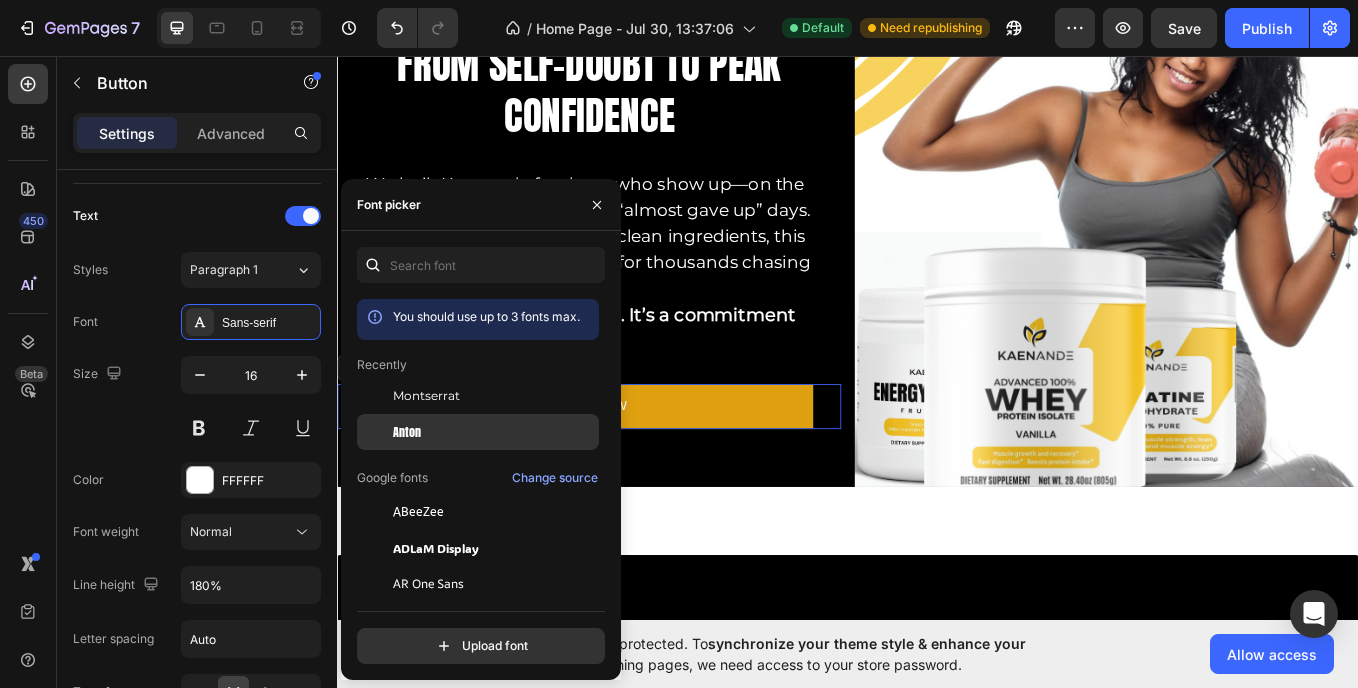 click on "Anton" at bounding box center (407, 432) 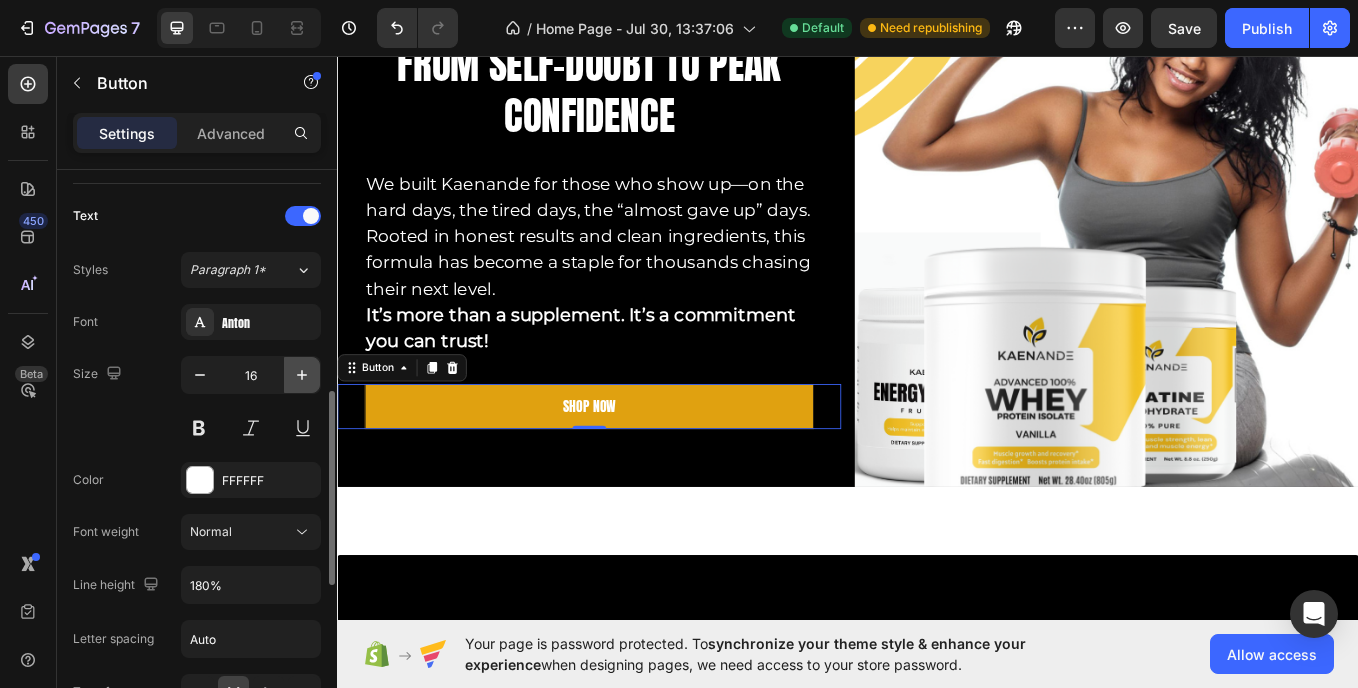 click at bounding box center [302, 375] 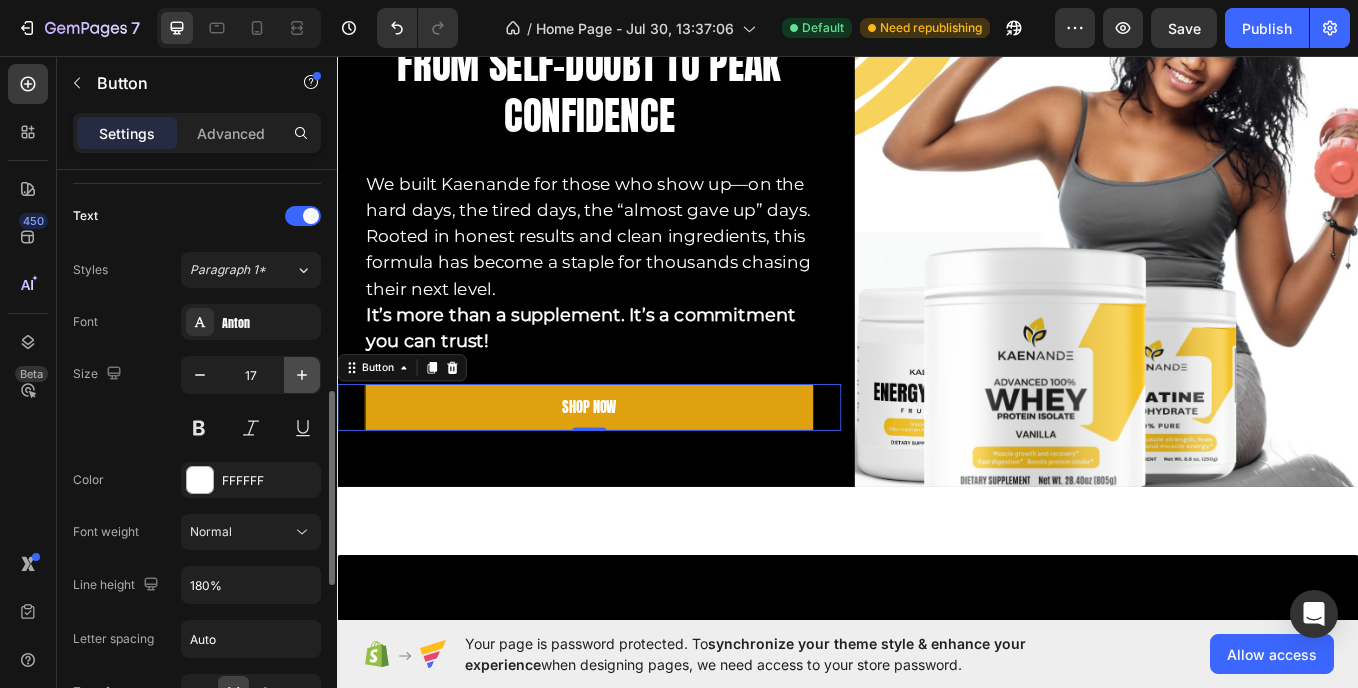 click at bounding box center [302, 375] 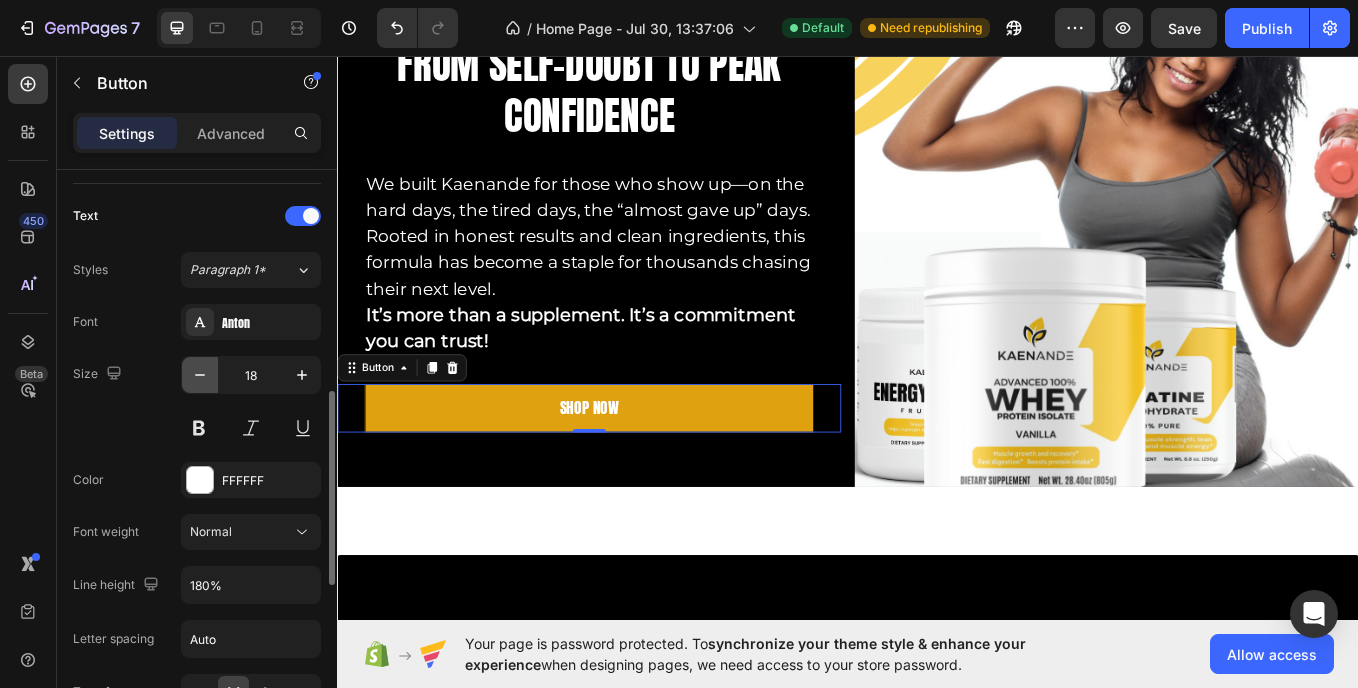 click at bounding box center (200, 375) 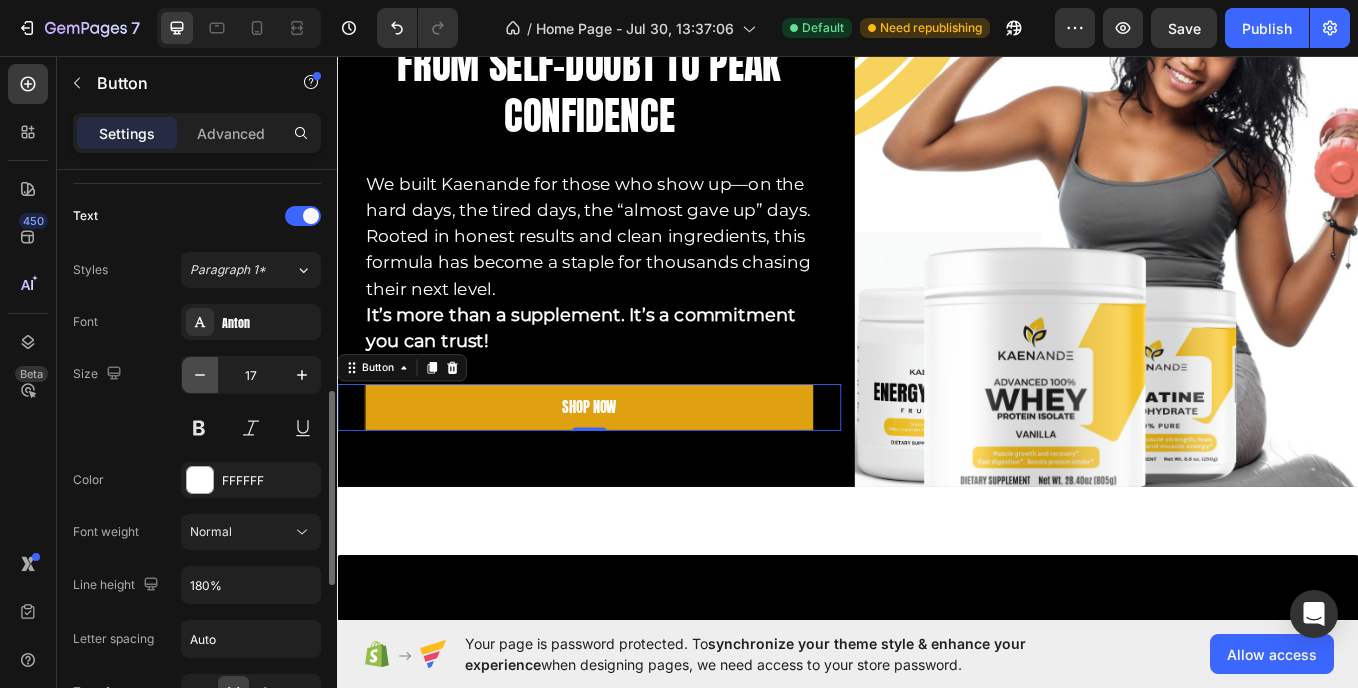 click at bounding box center [200, 375] 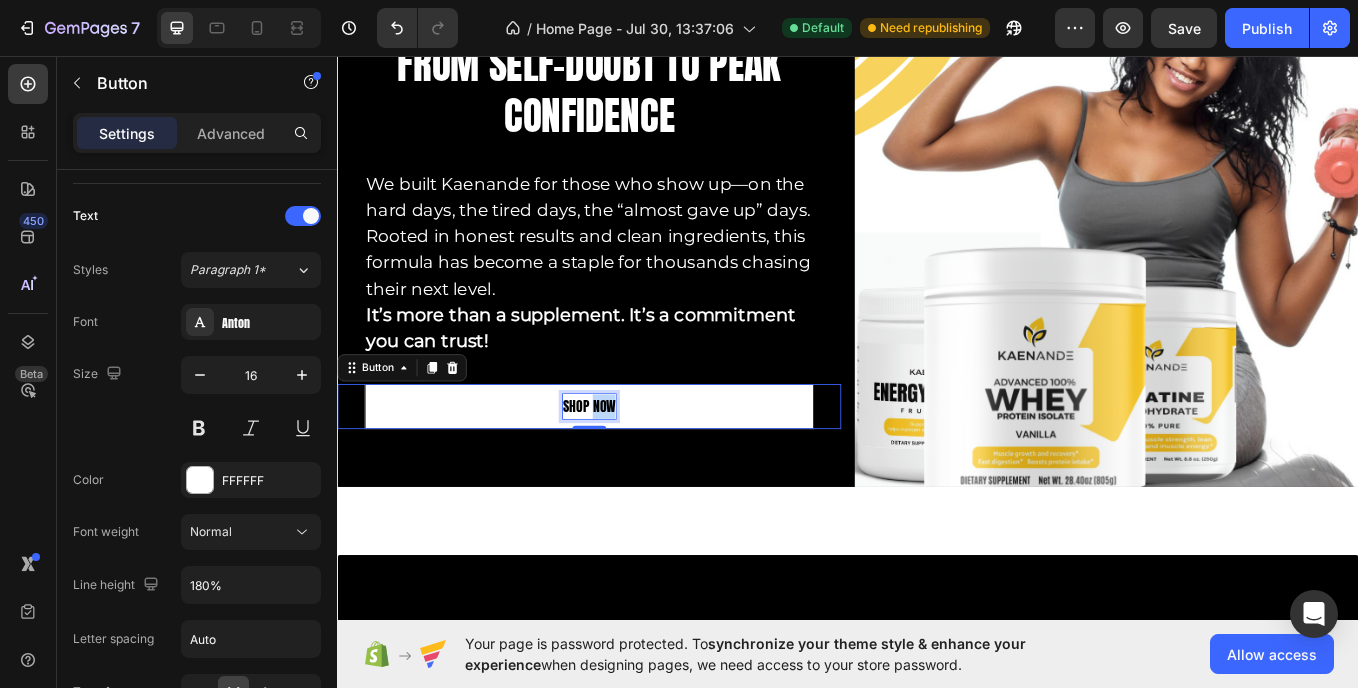 click on "SHop Now" at bounding box center (633, 467) 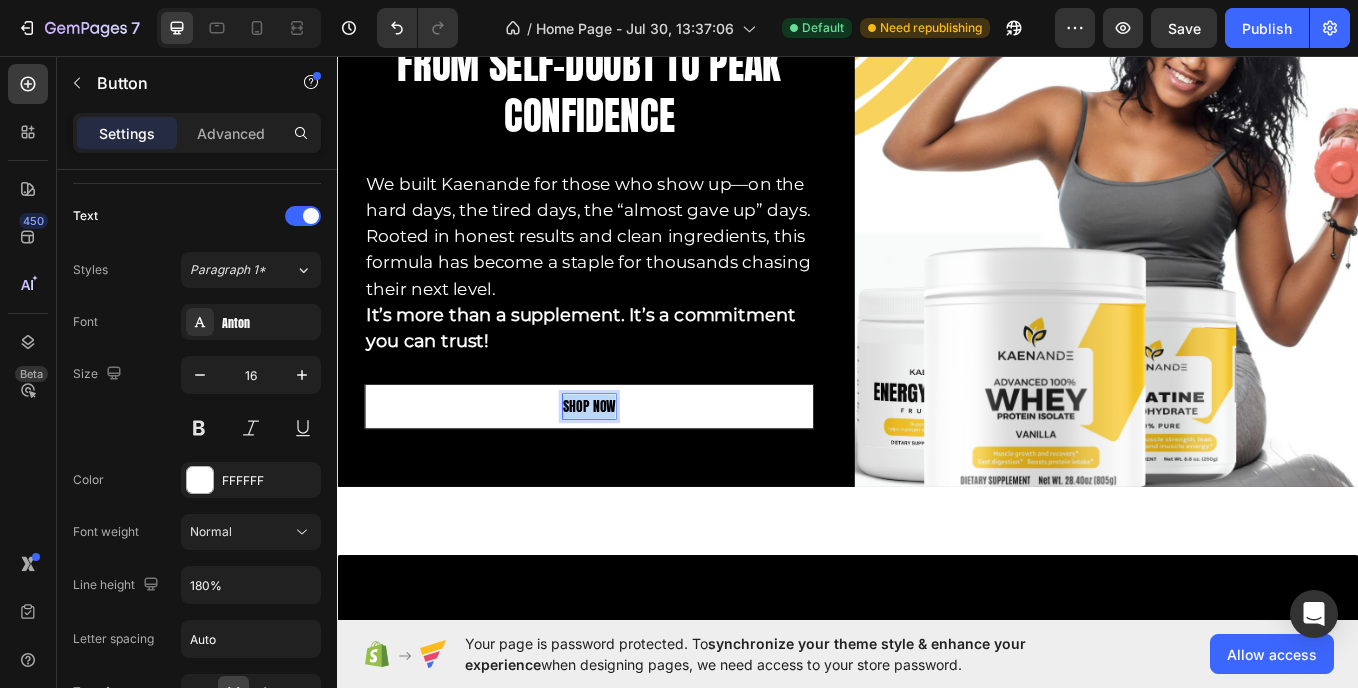 click on "SHop Now" at bounding box center (633, 467) 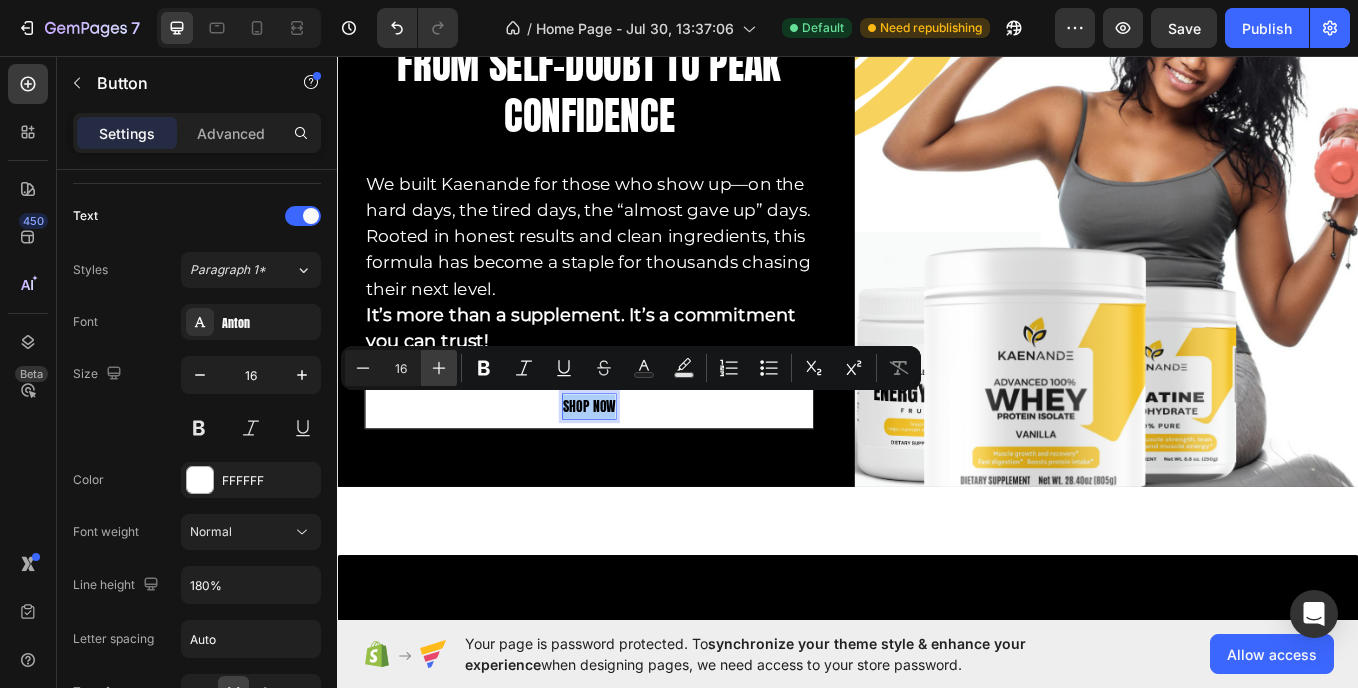 click 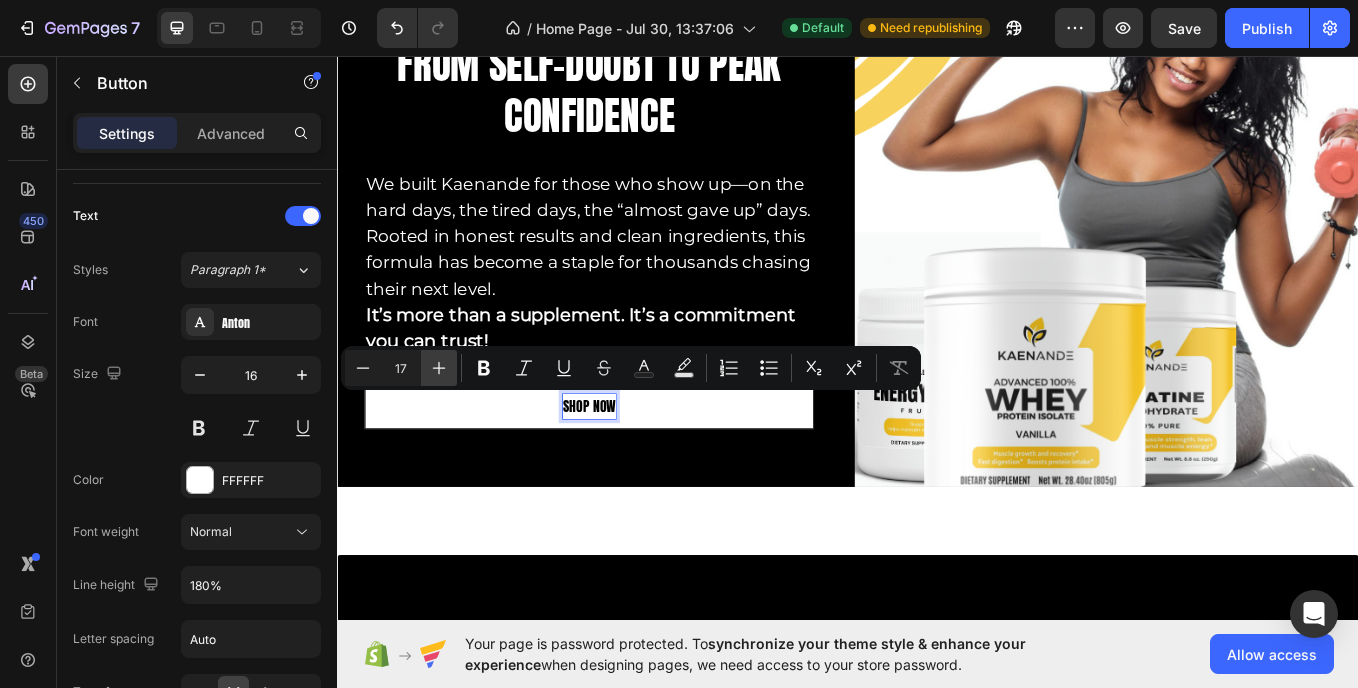 click 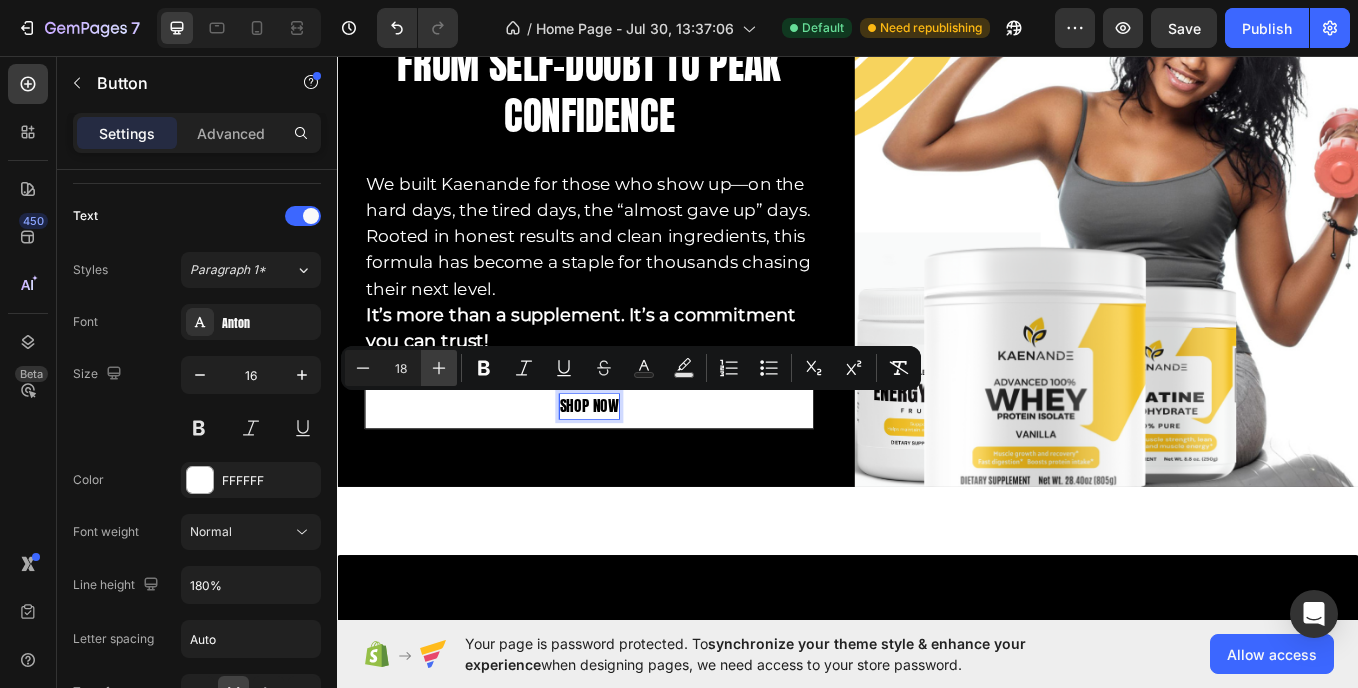 click 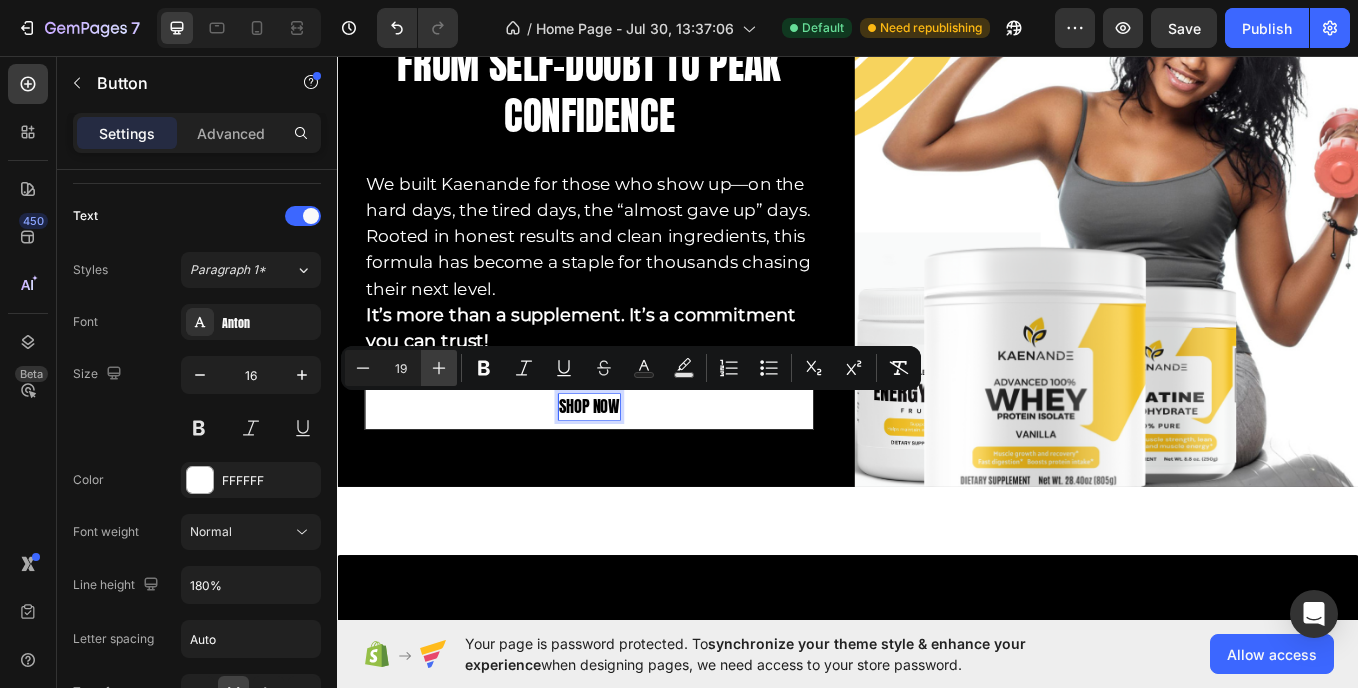 click 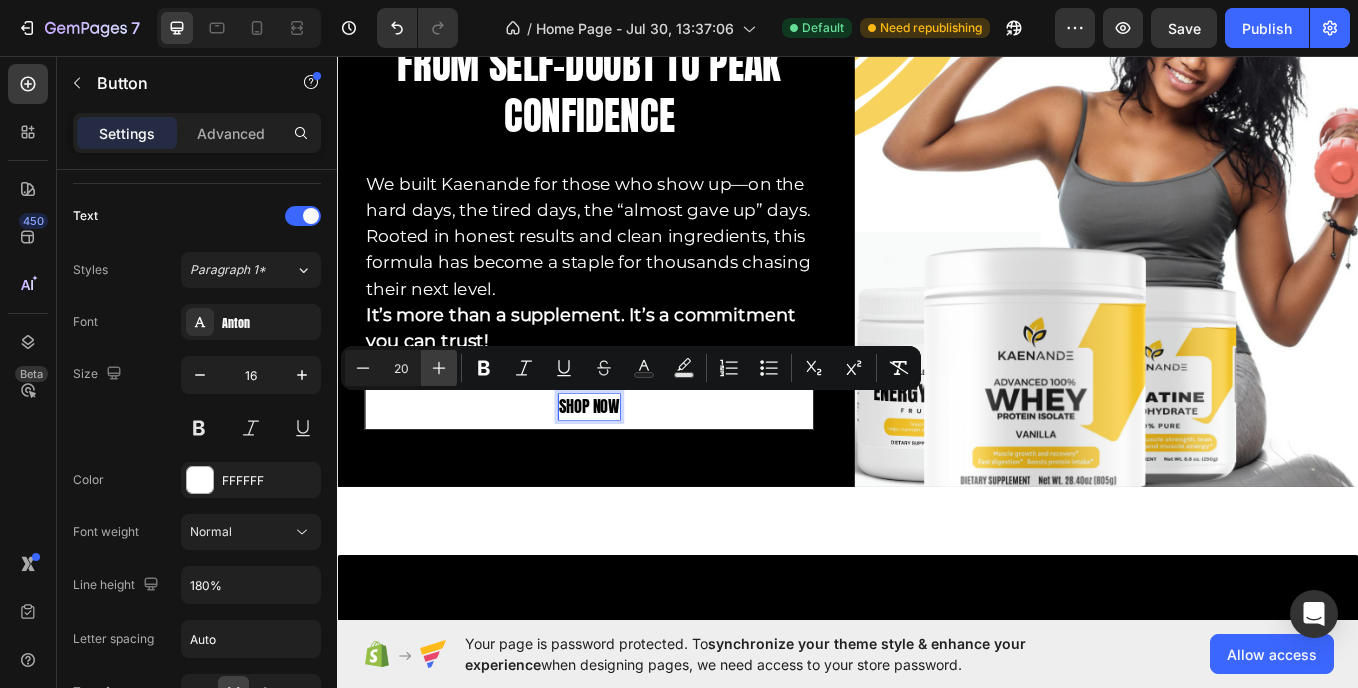 click 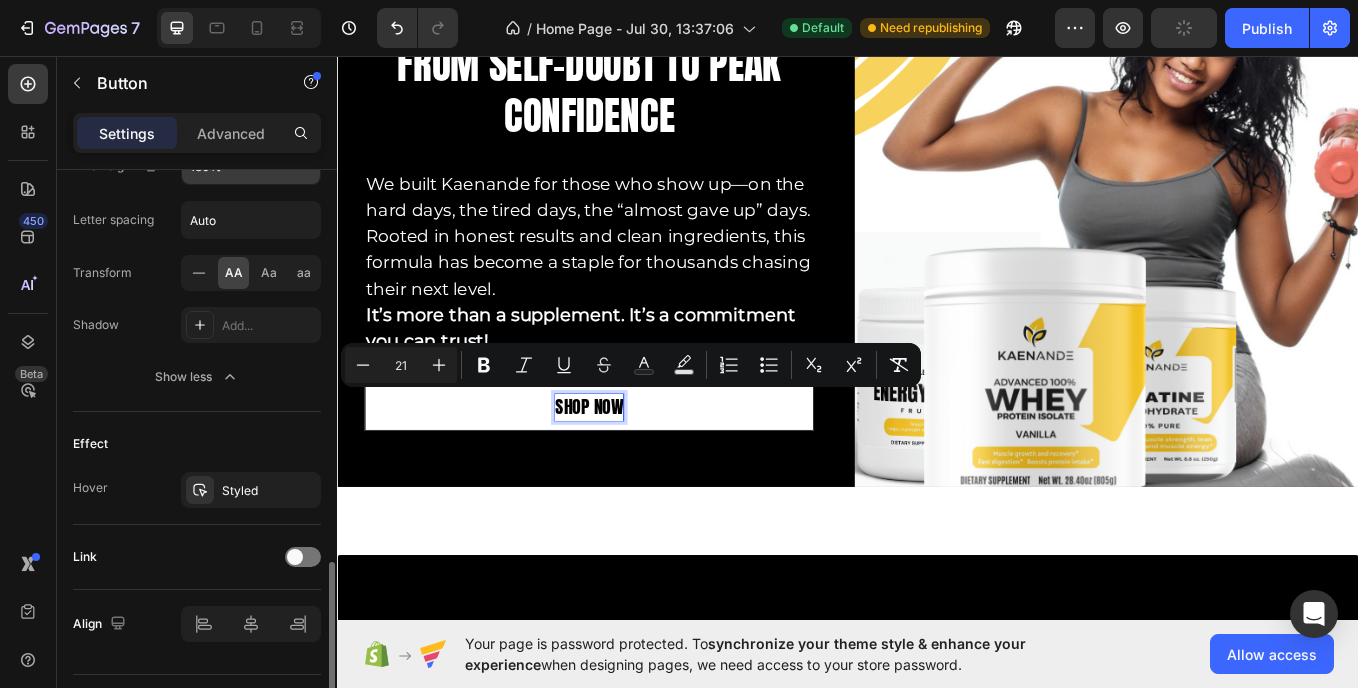 scroll, scrollTop: 1123, scrollLeft: 0, axis: vertical 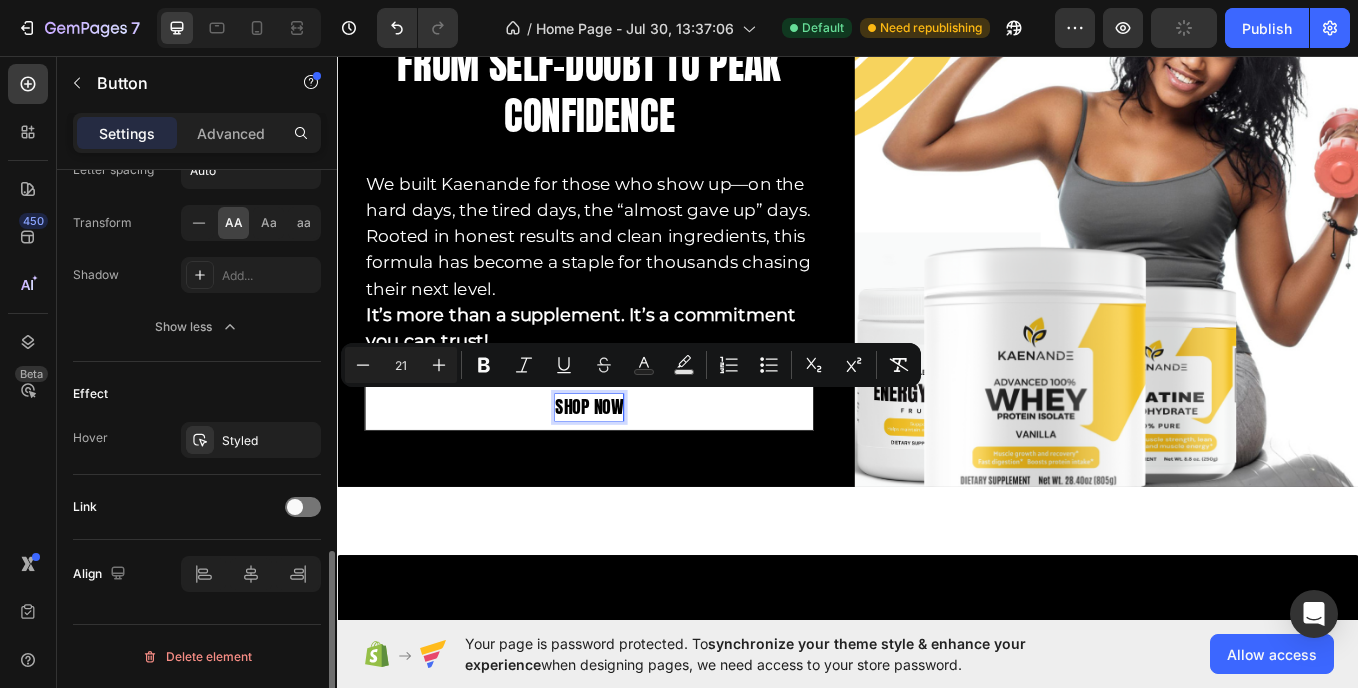 click on "Link" at bounding box center (197, 507) 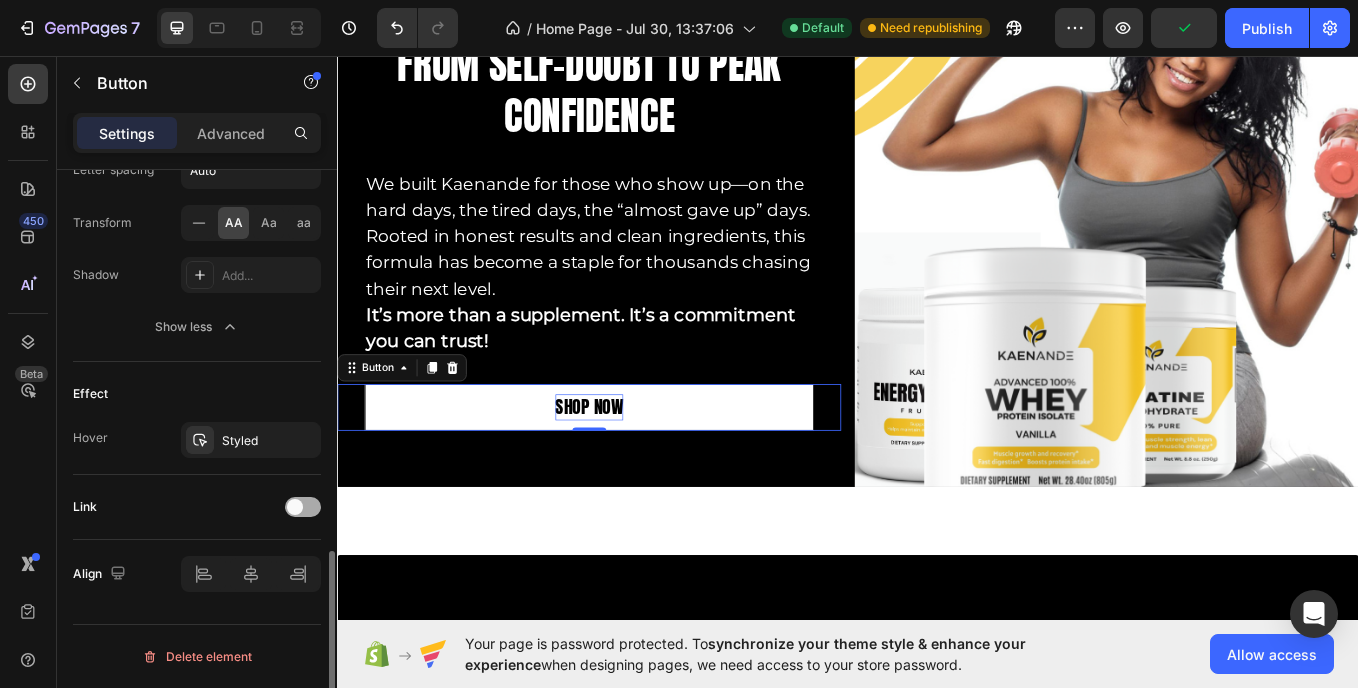 click at bounding box center [295, 507] 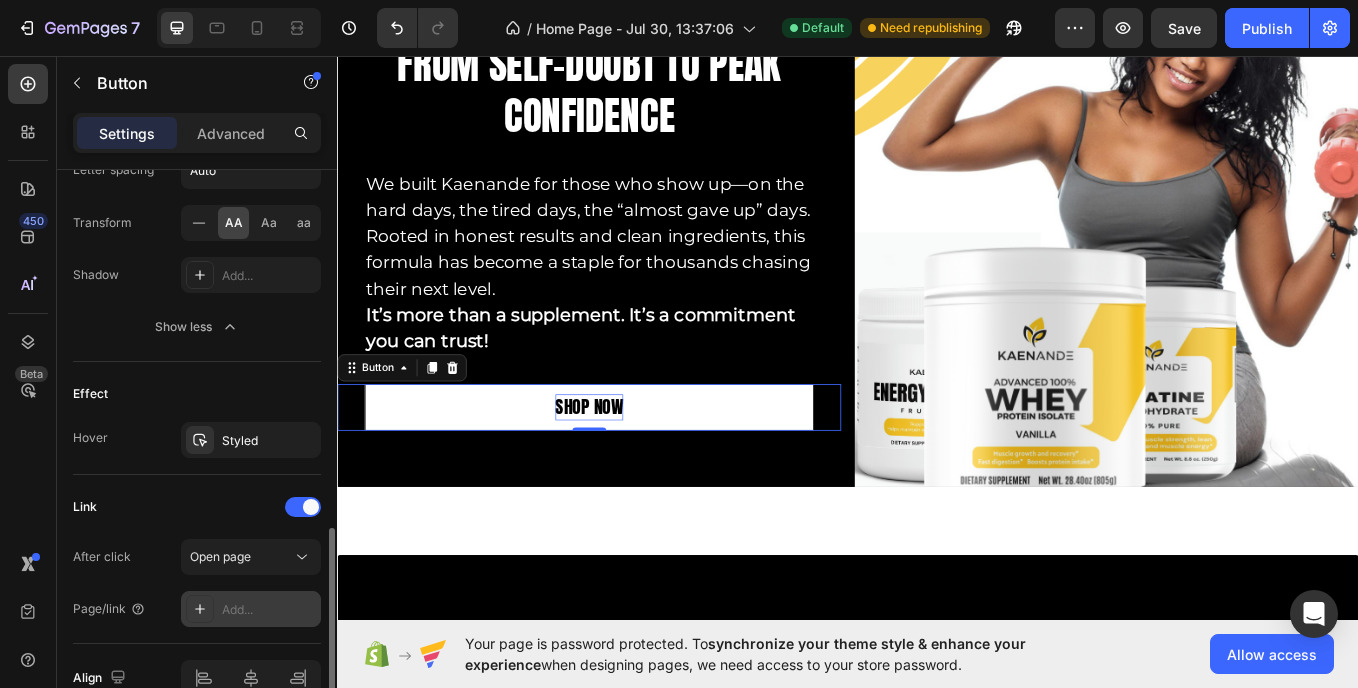 click on "Add..." at bounding box center [269, 610] 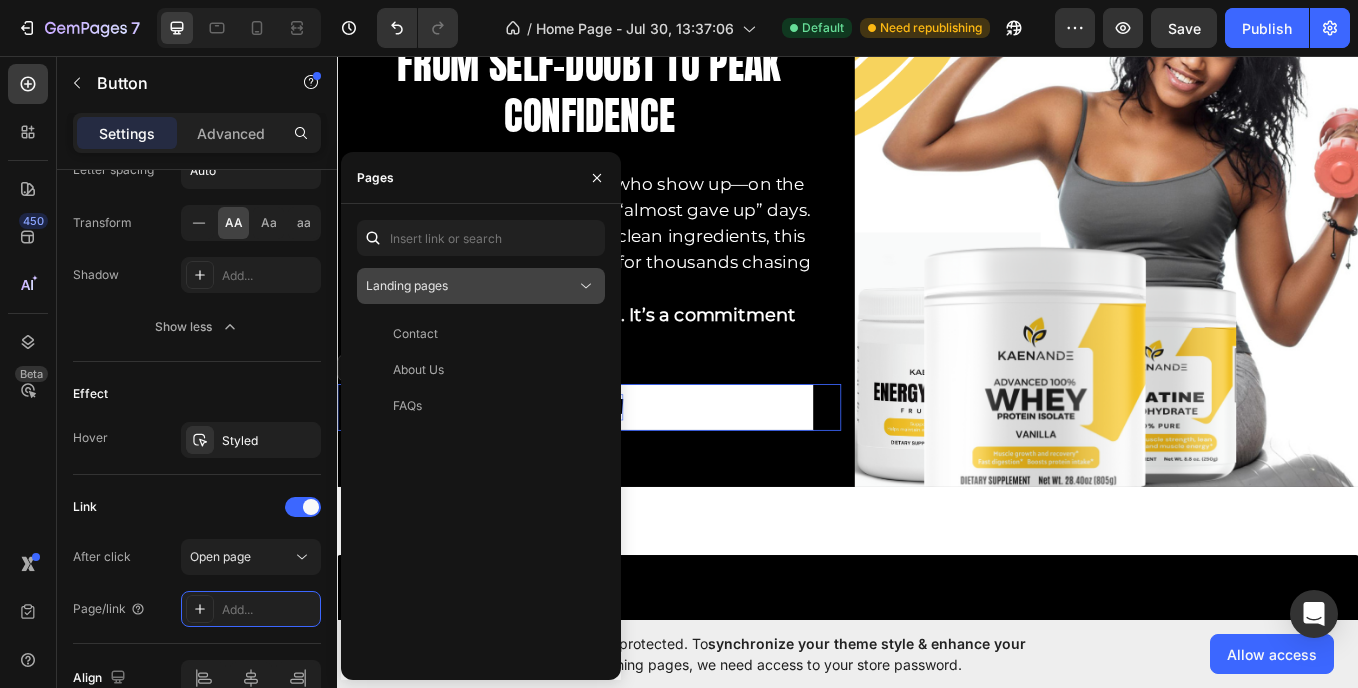 click on "Landing pages" at bounding box center (471, 286) 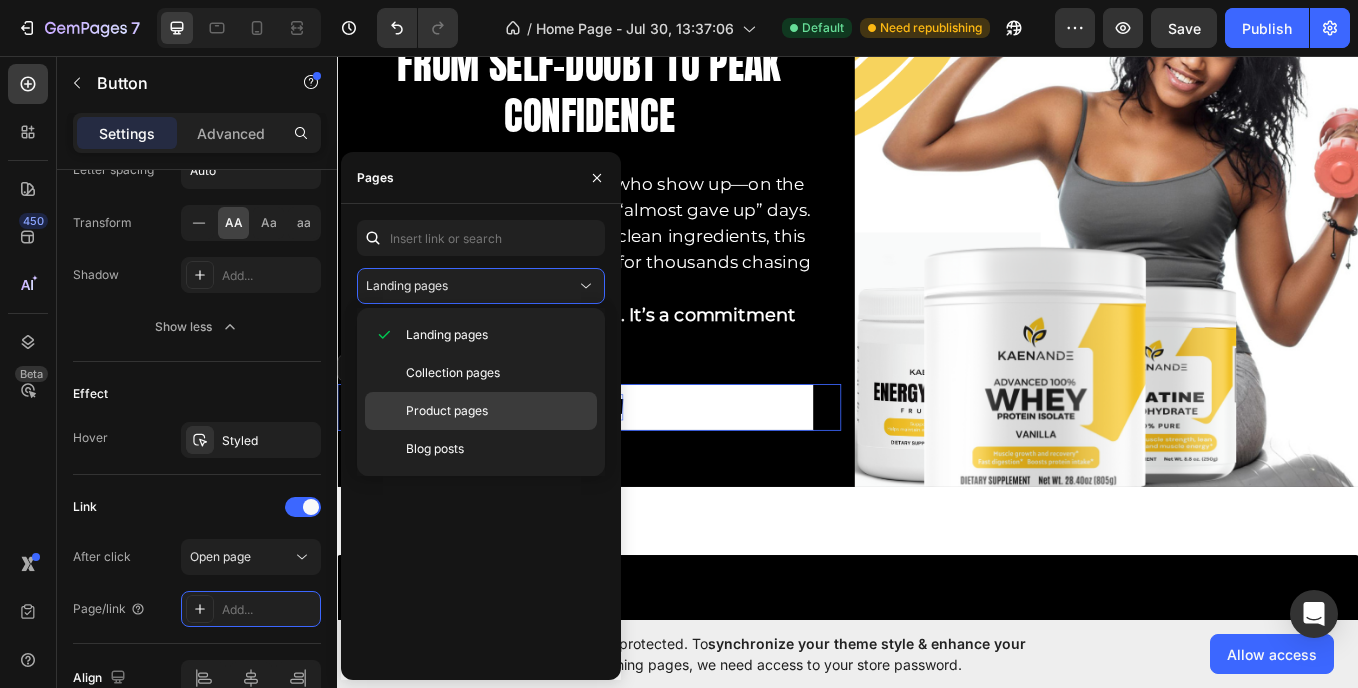 click on "Product pages" at bounding box center [447, 411] 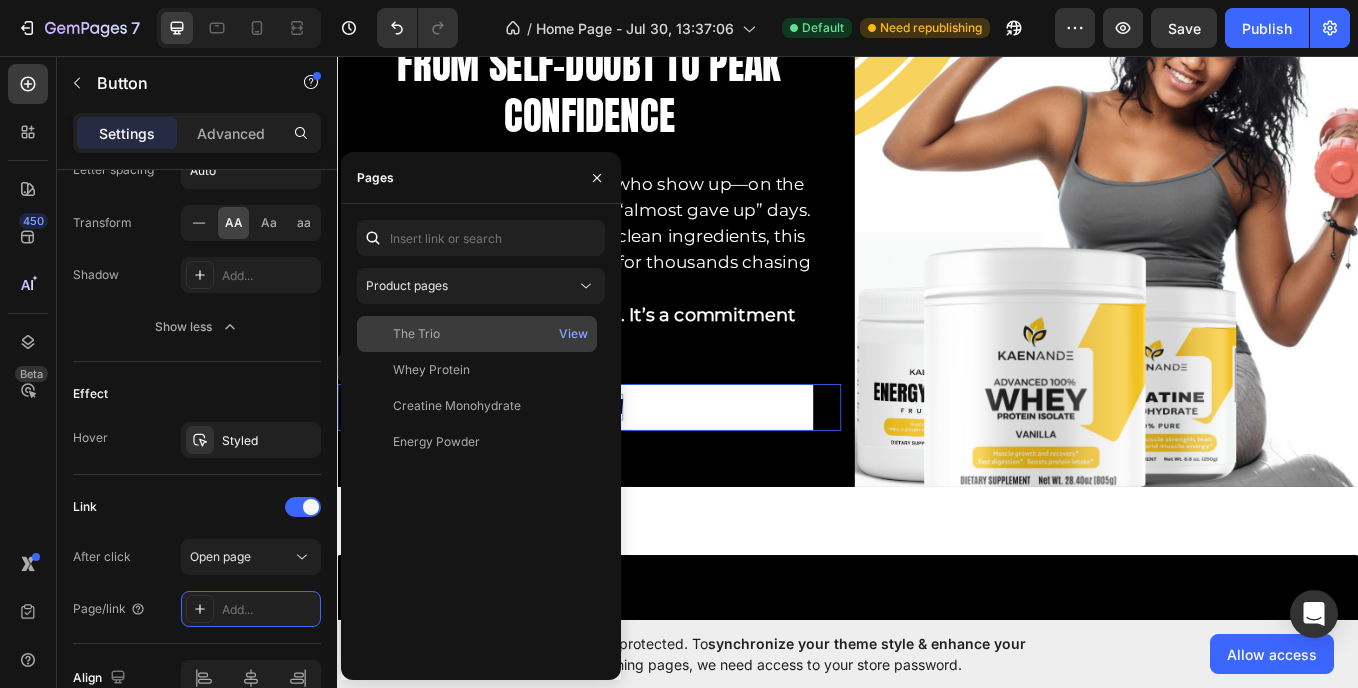 click on "The Trio" at bounding box center [477, 334] 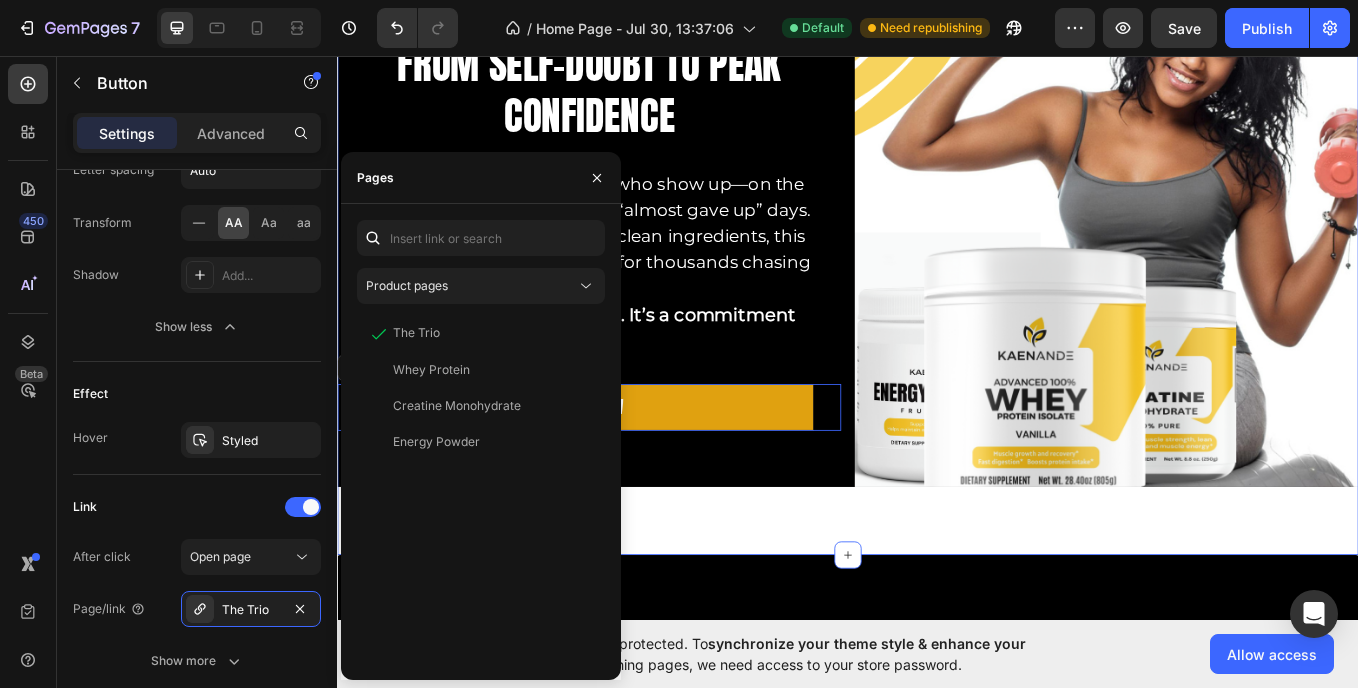 click on "From Self-Doubt to Peak Confidence Heading We built Kaenande for those who show up—on the hard days, the tired days, the “almost gave up” days. Rooted in honest results and clean ingredients, this formula has become a staple for thousands chasing their next level. It’s more than a supplement. It’s a commitment you can trust! Text Block SHop Now Button   0 Image Row Section 6" at bounding box center (937, 274) 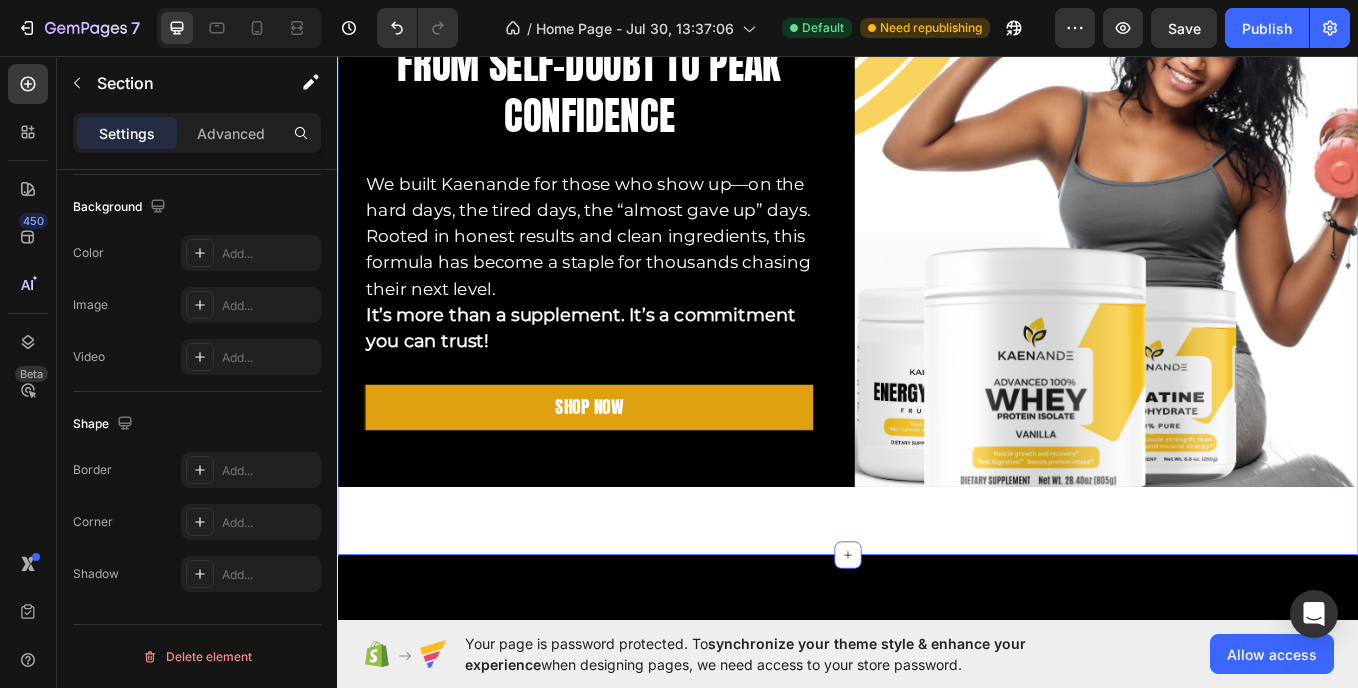 scroll, scrollTop: 0, scrollLeft: 0, axis: both 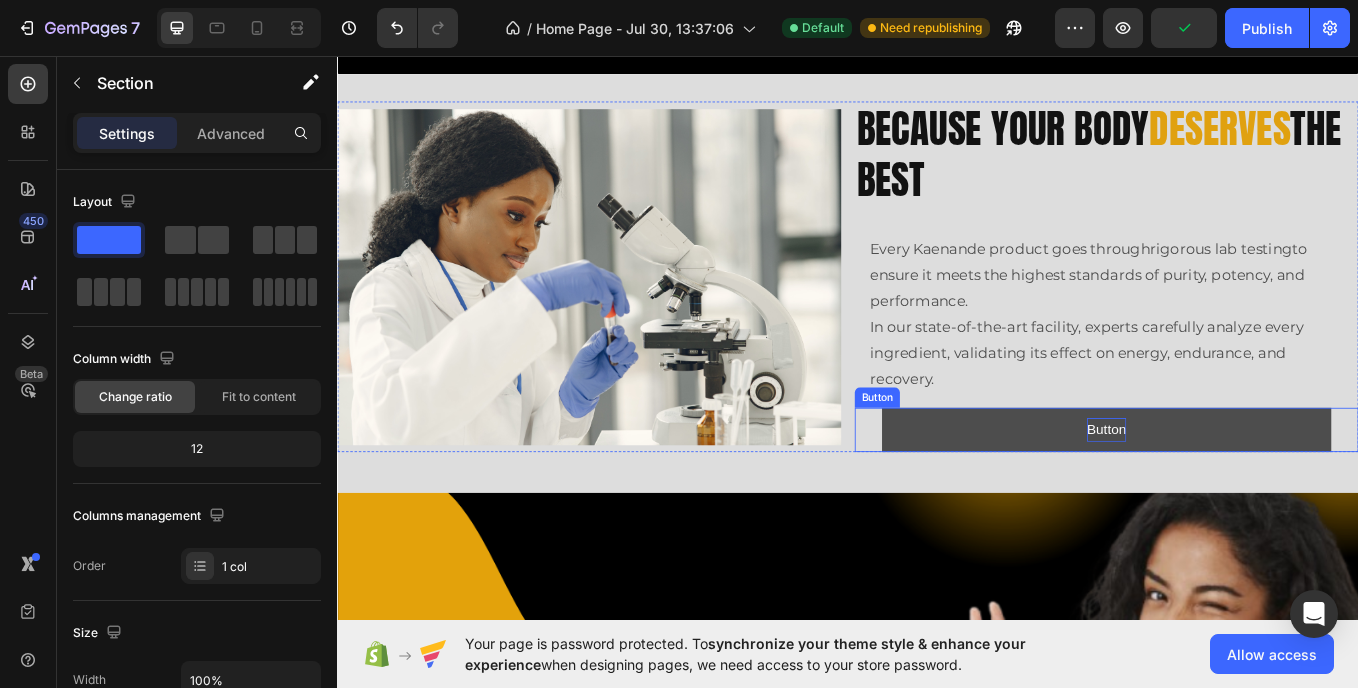 click on "Button" at bounding box center [1241, 495] 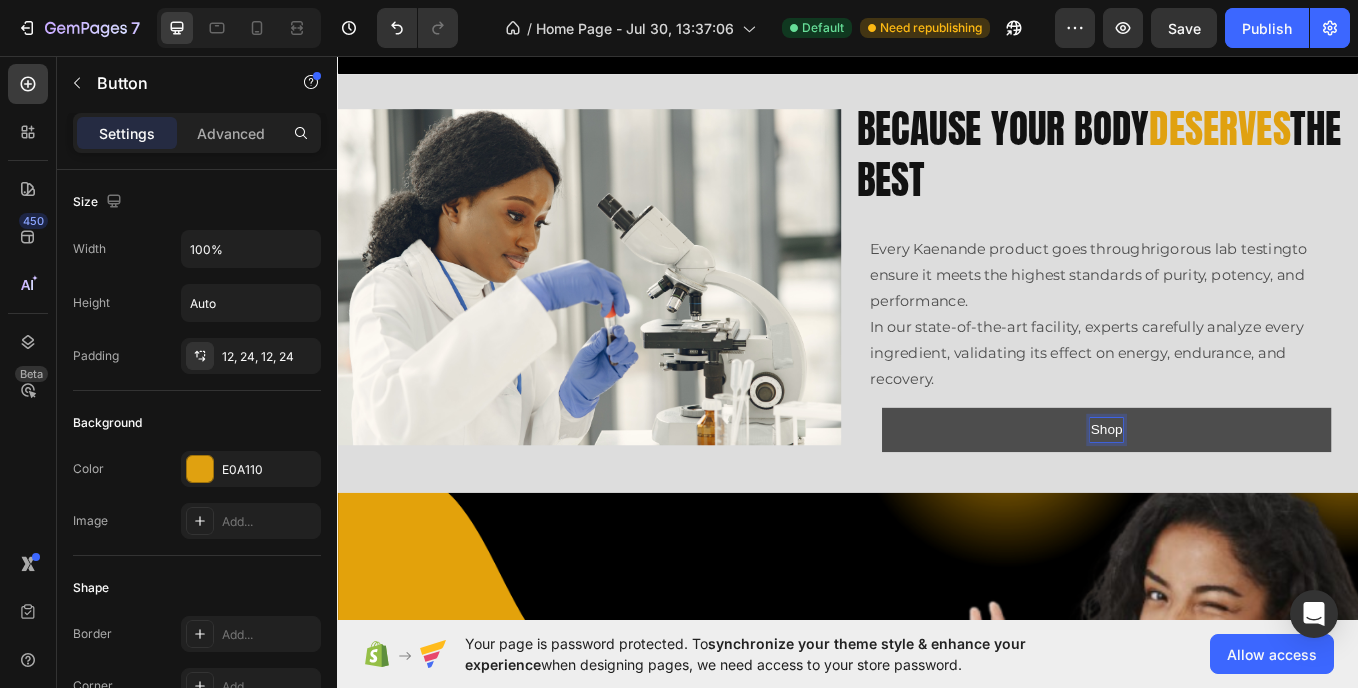 click on "Shop" at bounding box center (1241, 495) 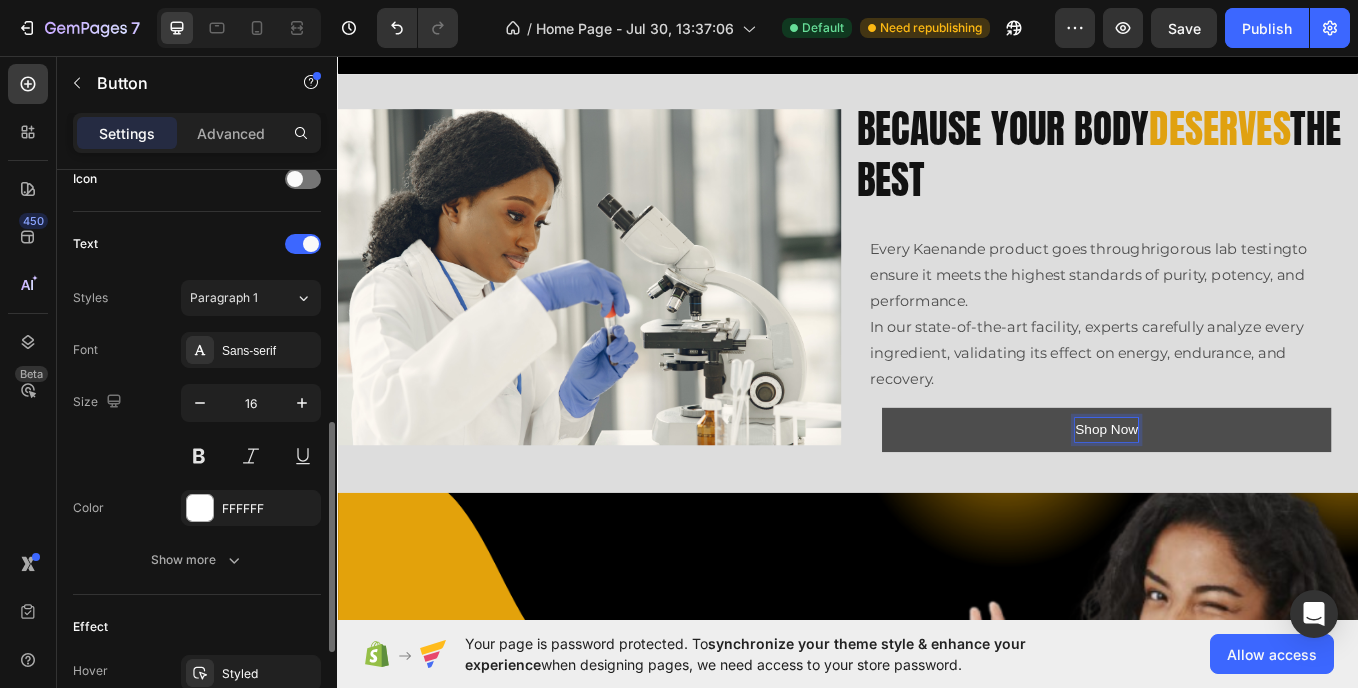 scroll, scrollTop: 627, scrollLeft: 0, axis: vertical 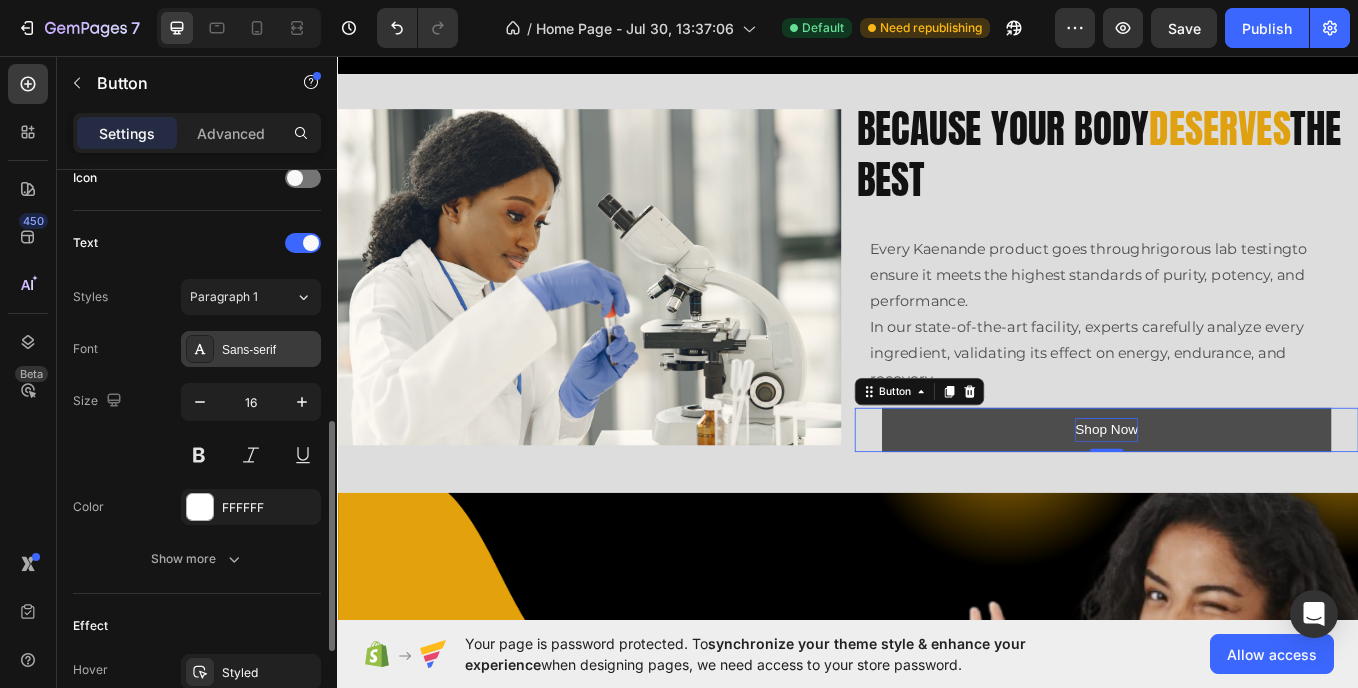 click on "Sans-serif" at bounding box center [251, 349] 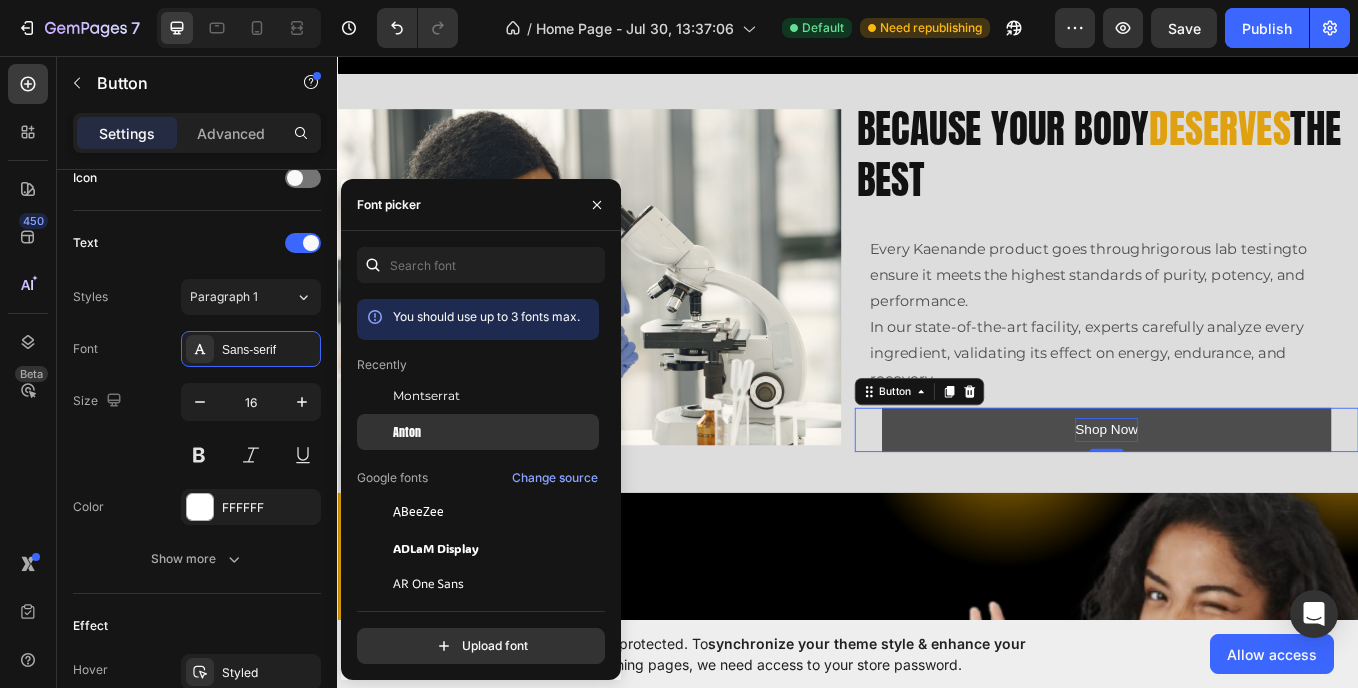 drag, startPoint x: 425, startPoint y: 428, endPoint x: 795, endPoint y: 450, distance: 370.65347 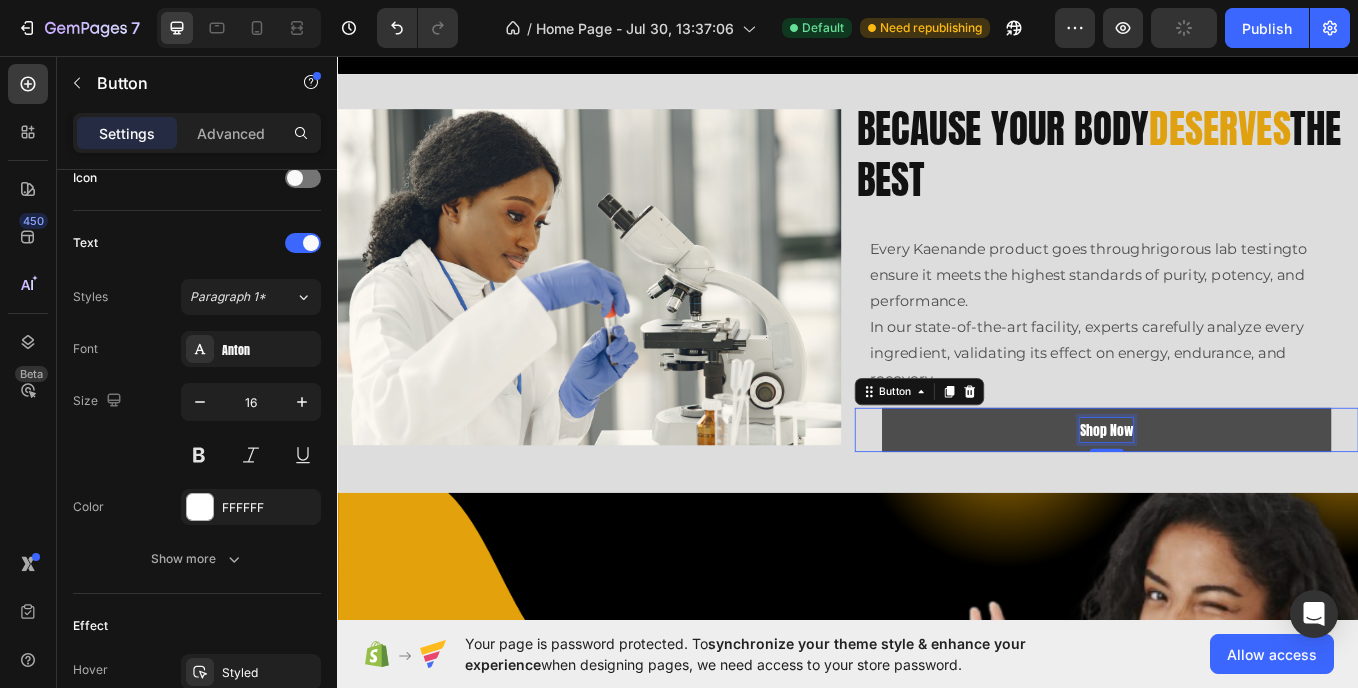 click on "Shop Now" at bounding box center (1241, 495) 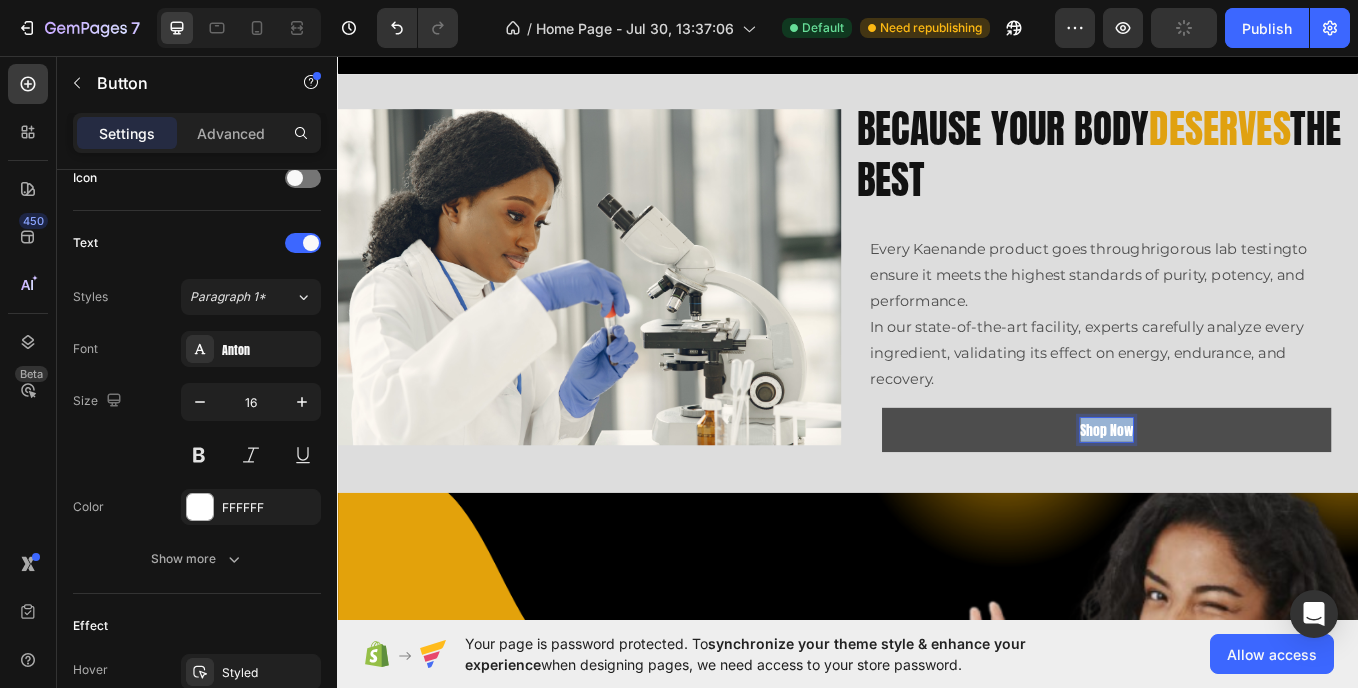 click on "Shop Now" at bounding box center (1241, 495) 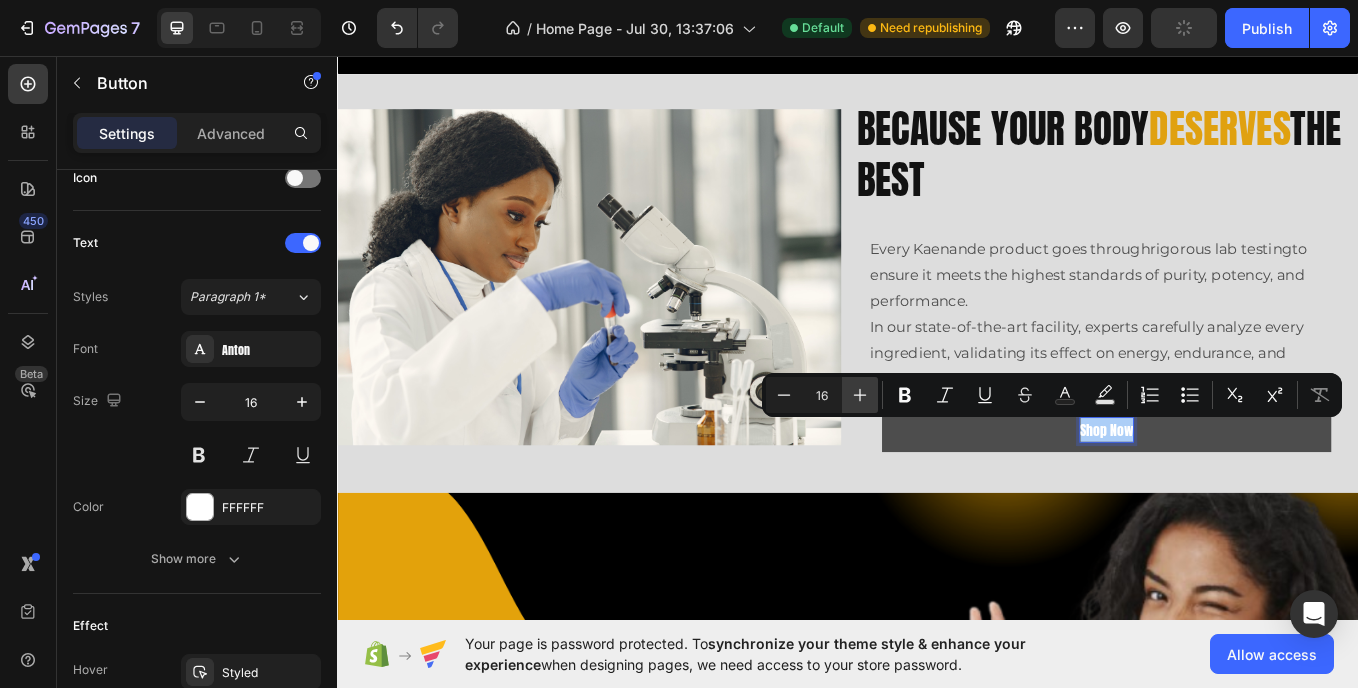 click 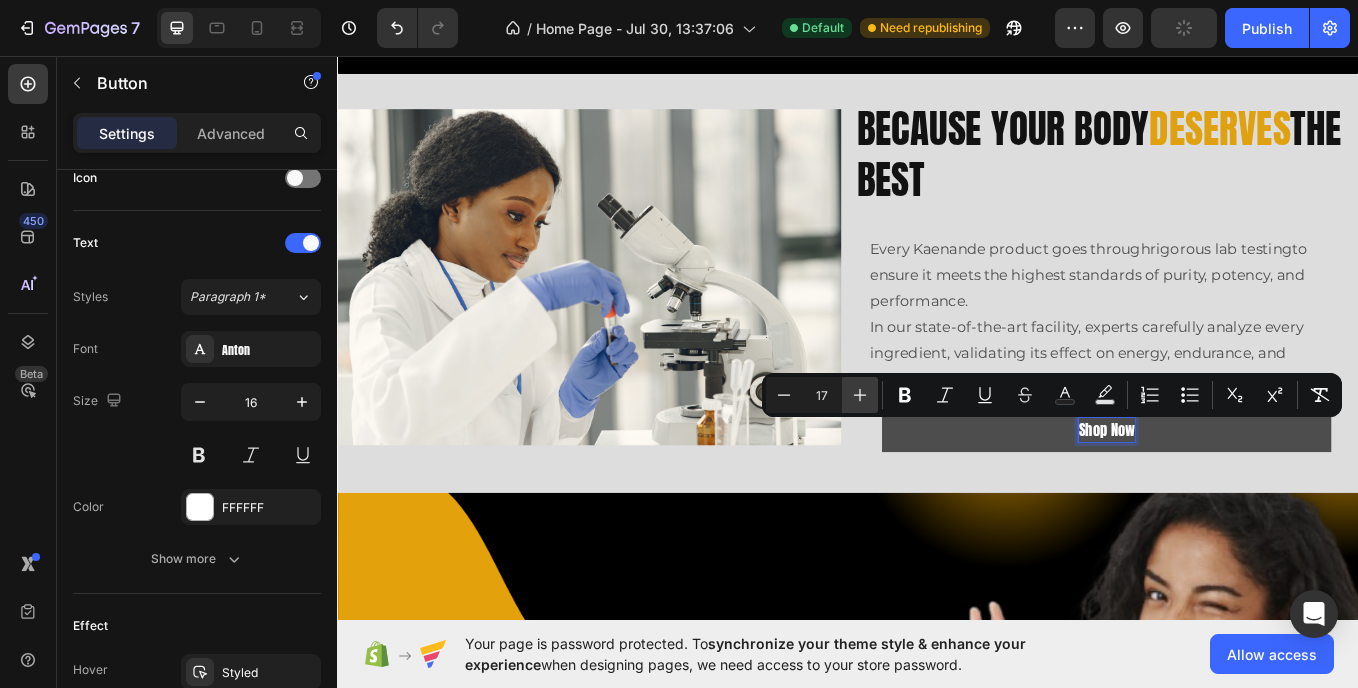 click 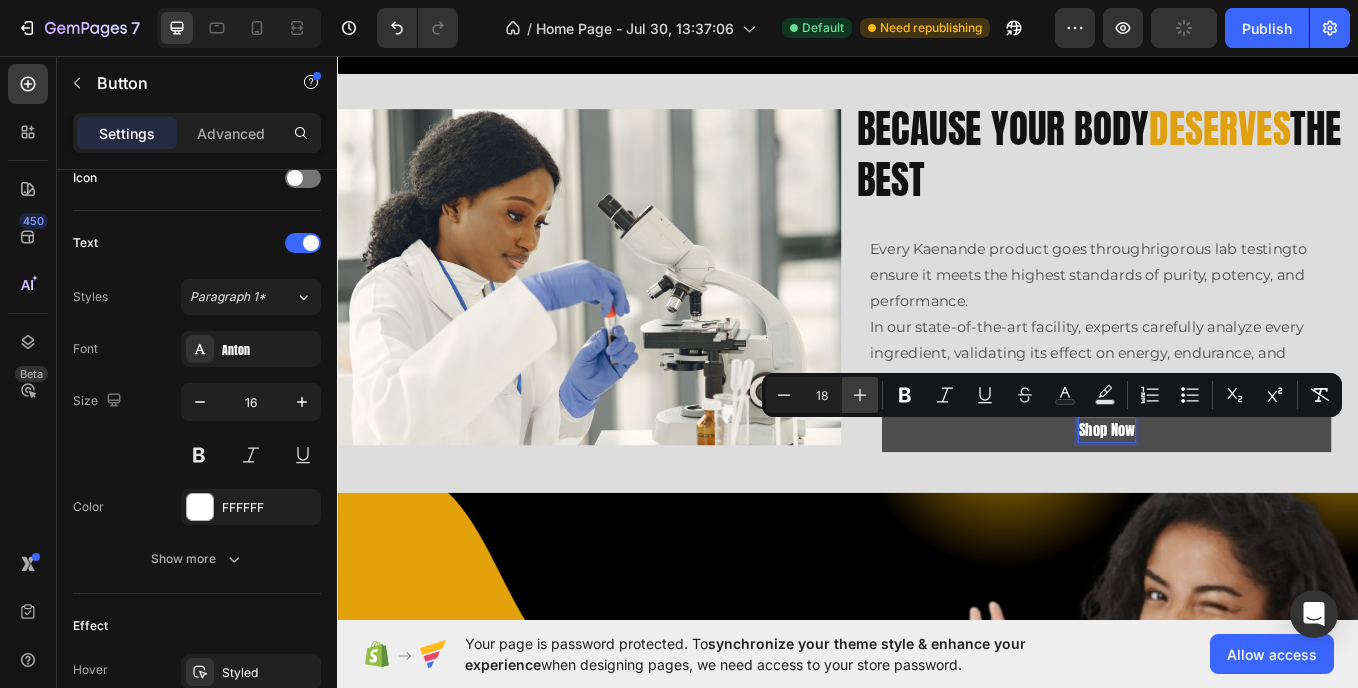click 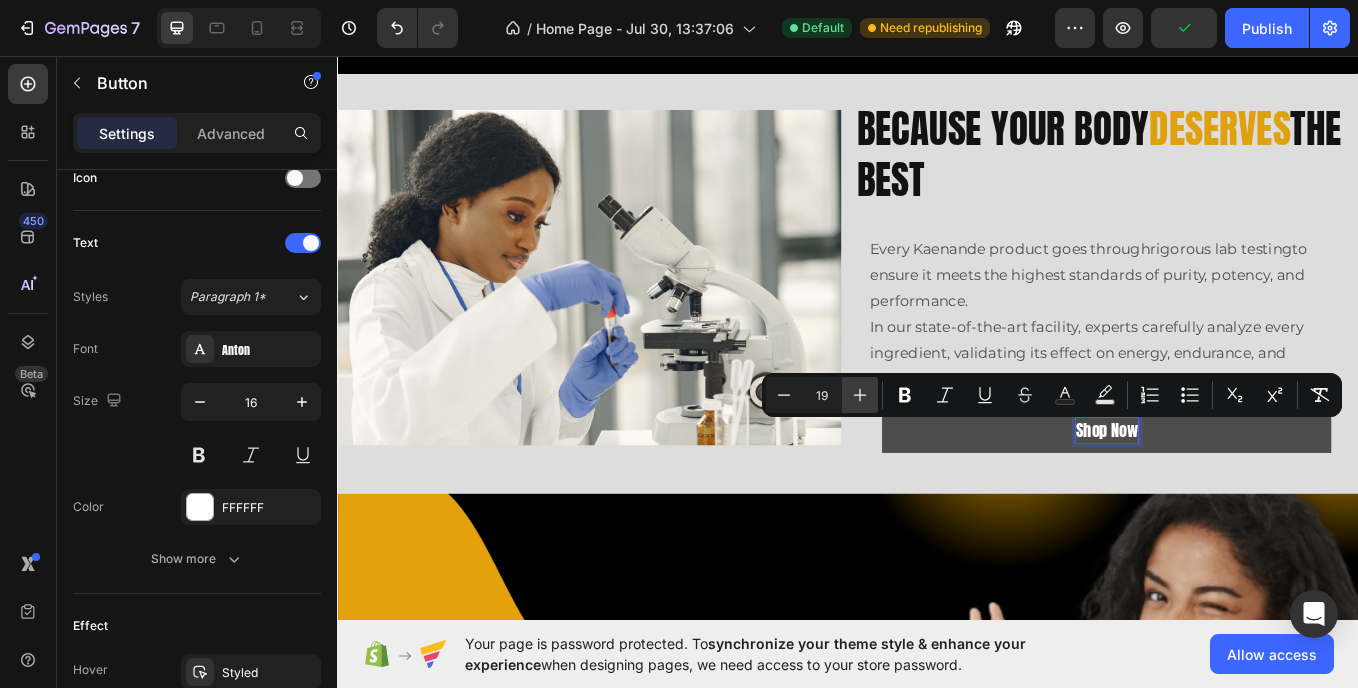 click 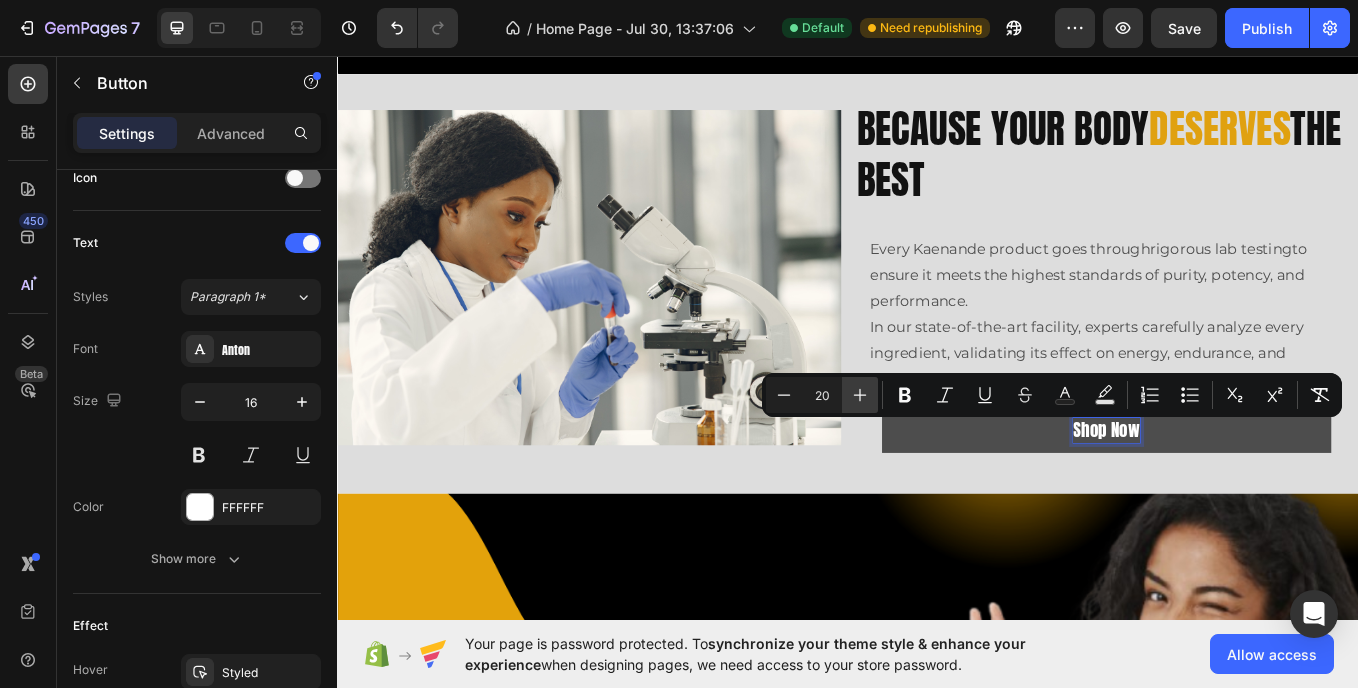 click 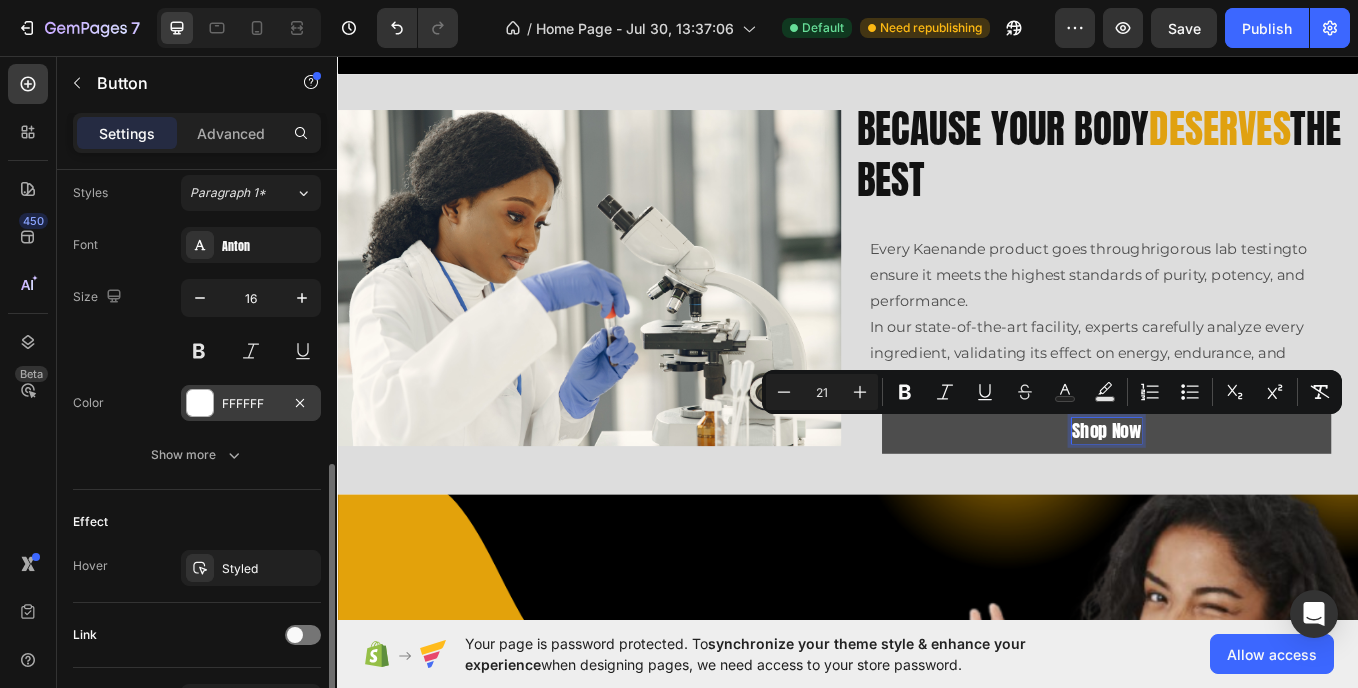 scroll, scrollTop: 733, scrollLeft: 0, axis: vertical 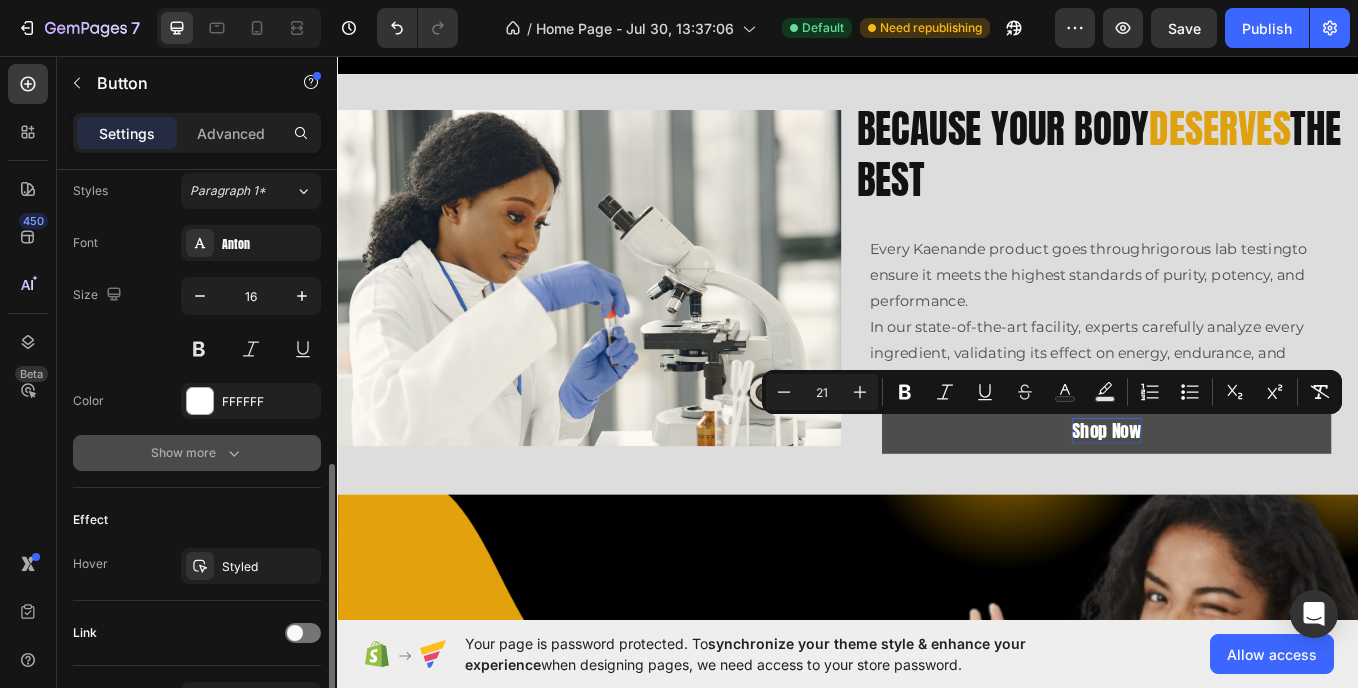 click 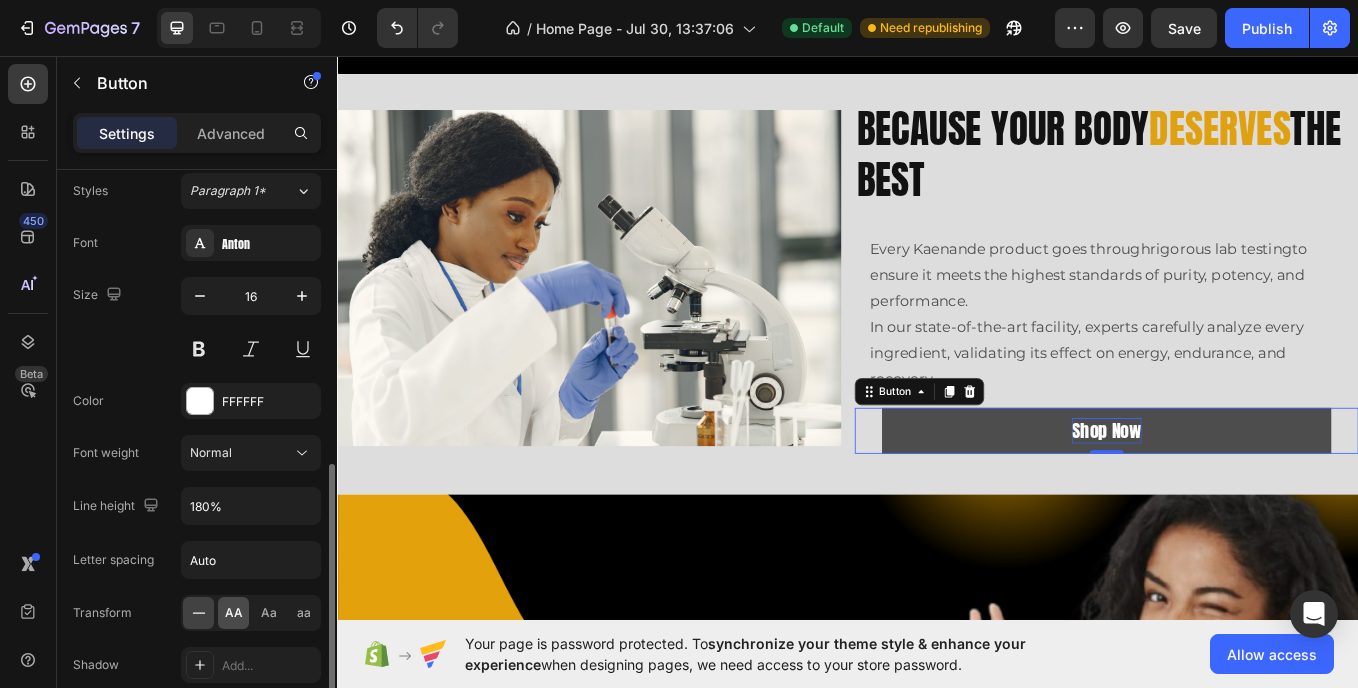 click on "AA" 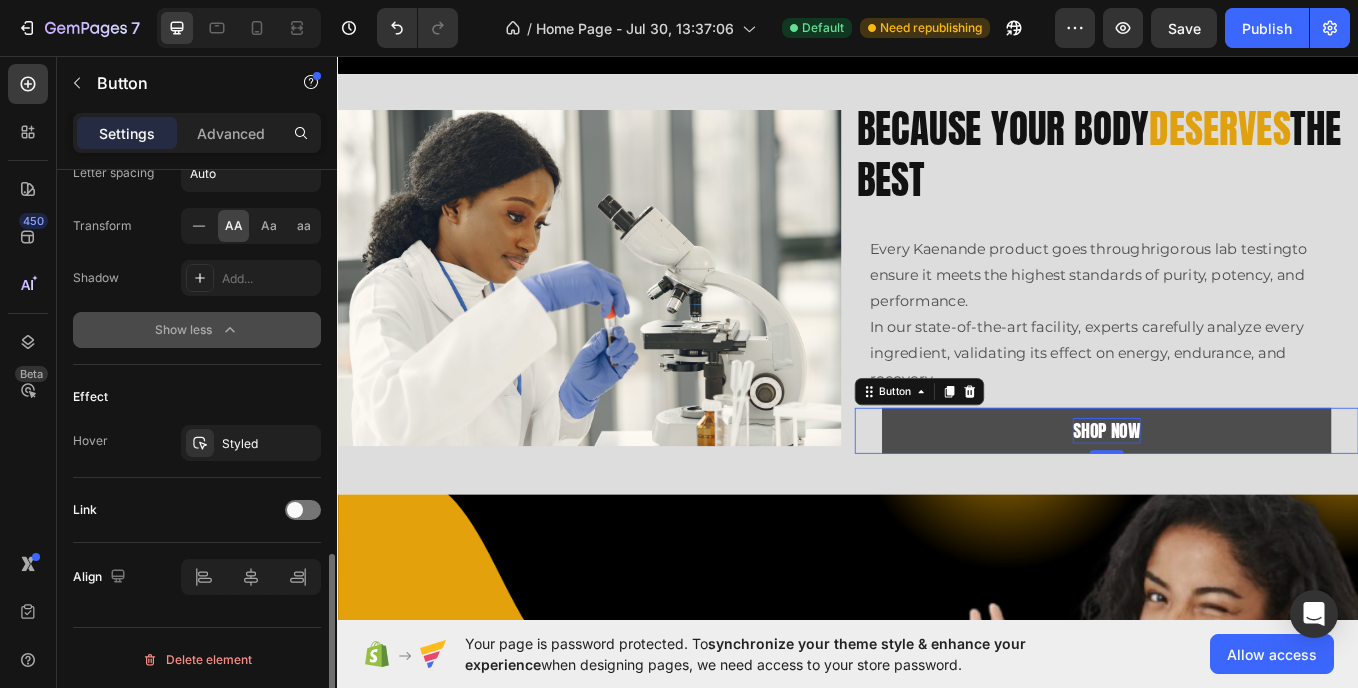scroll, scrollTop: 1123, scrollLeft: 0, axis: vertical 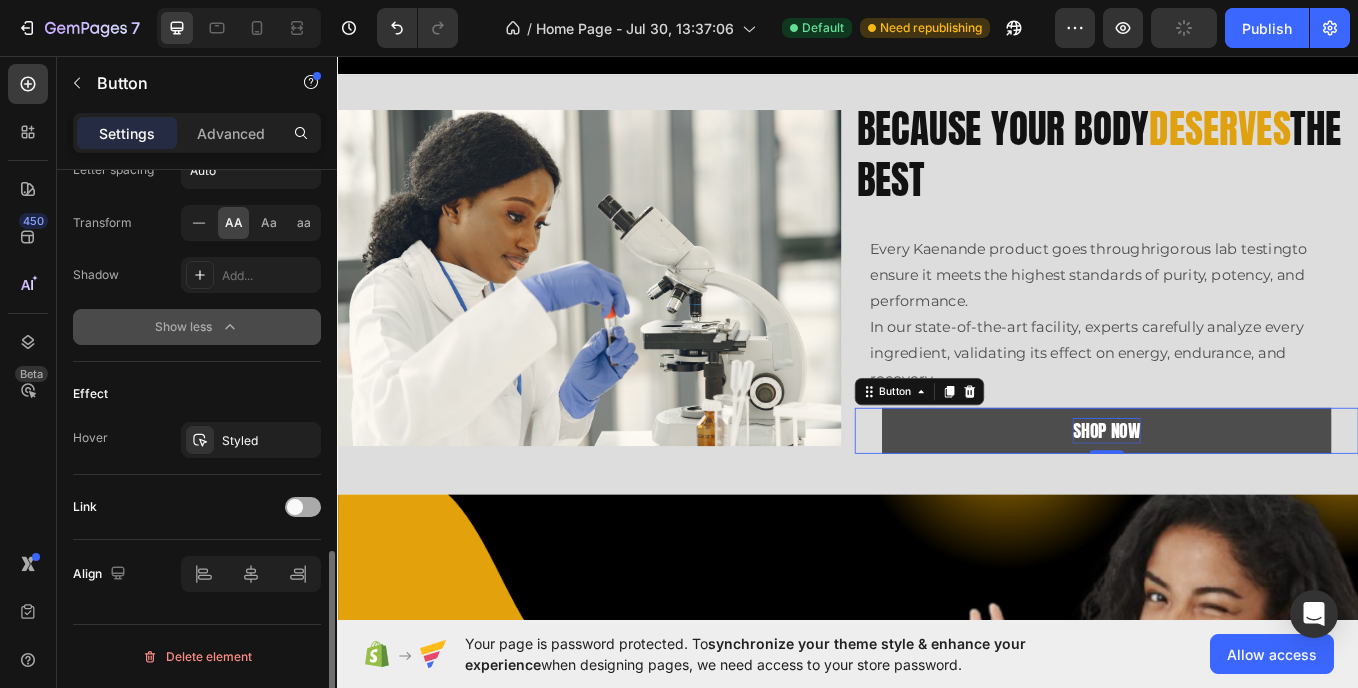 click at bounding box center (303, 507) 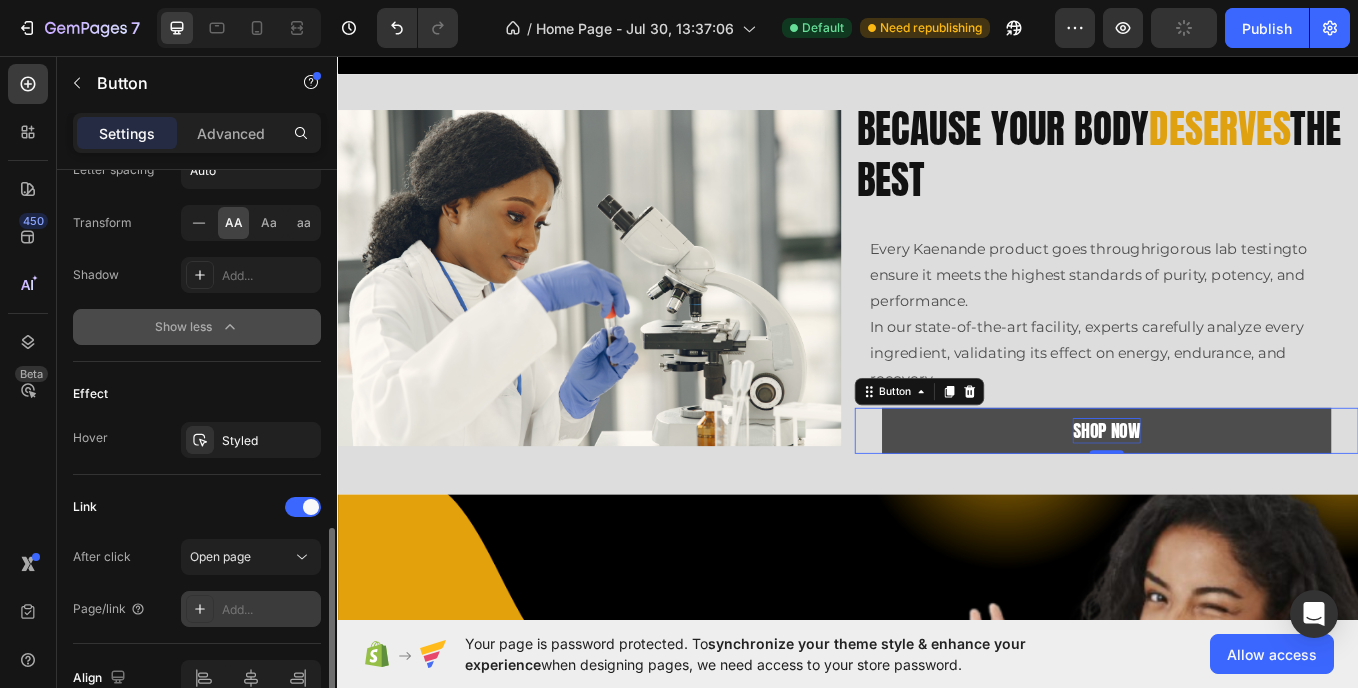 click on "Add..." at bounding box center (251, 609) 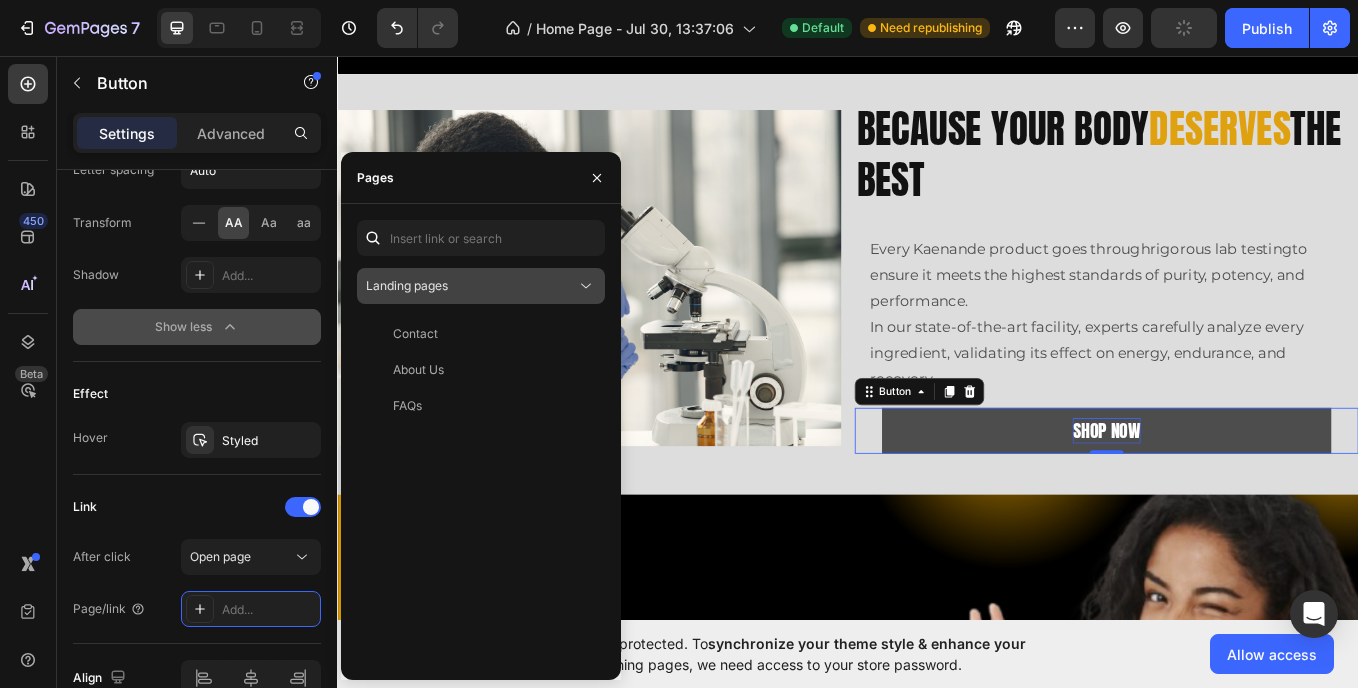 click on "Landing pages" at bounding box center [471, 286] 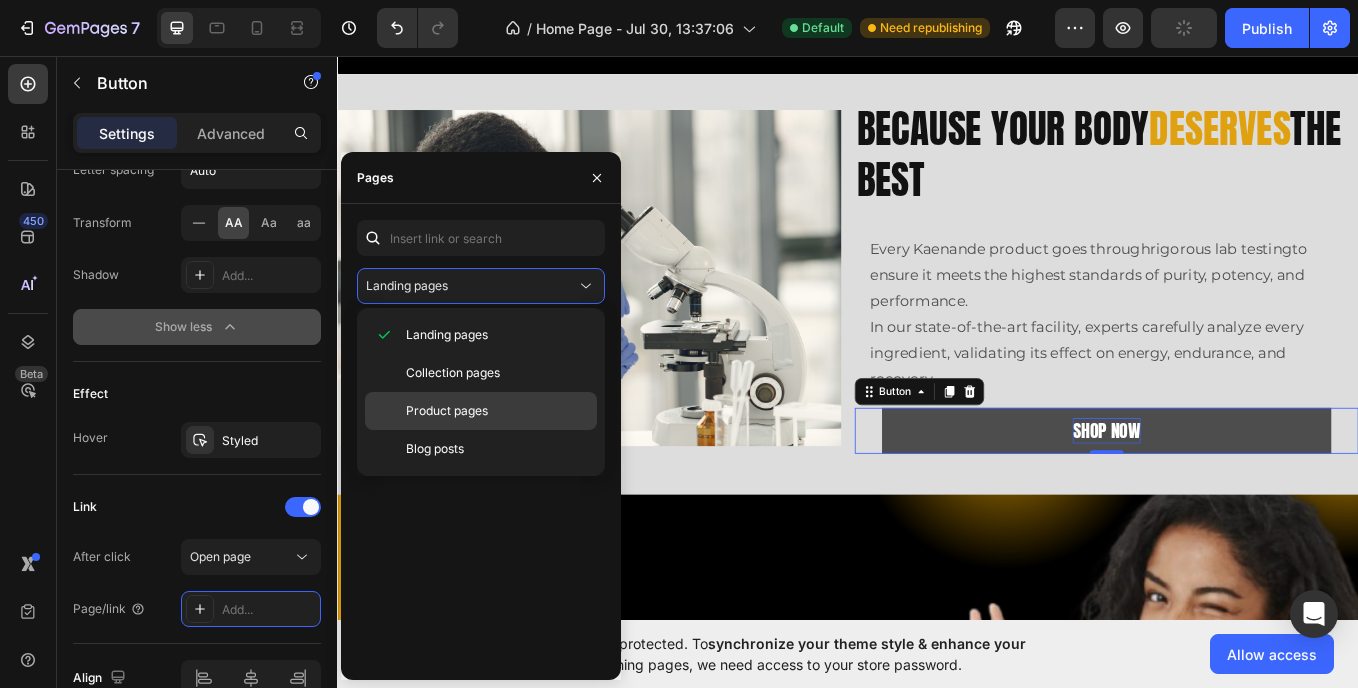 click on "Product pages" 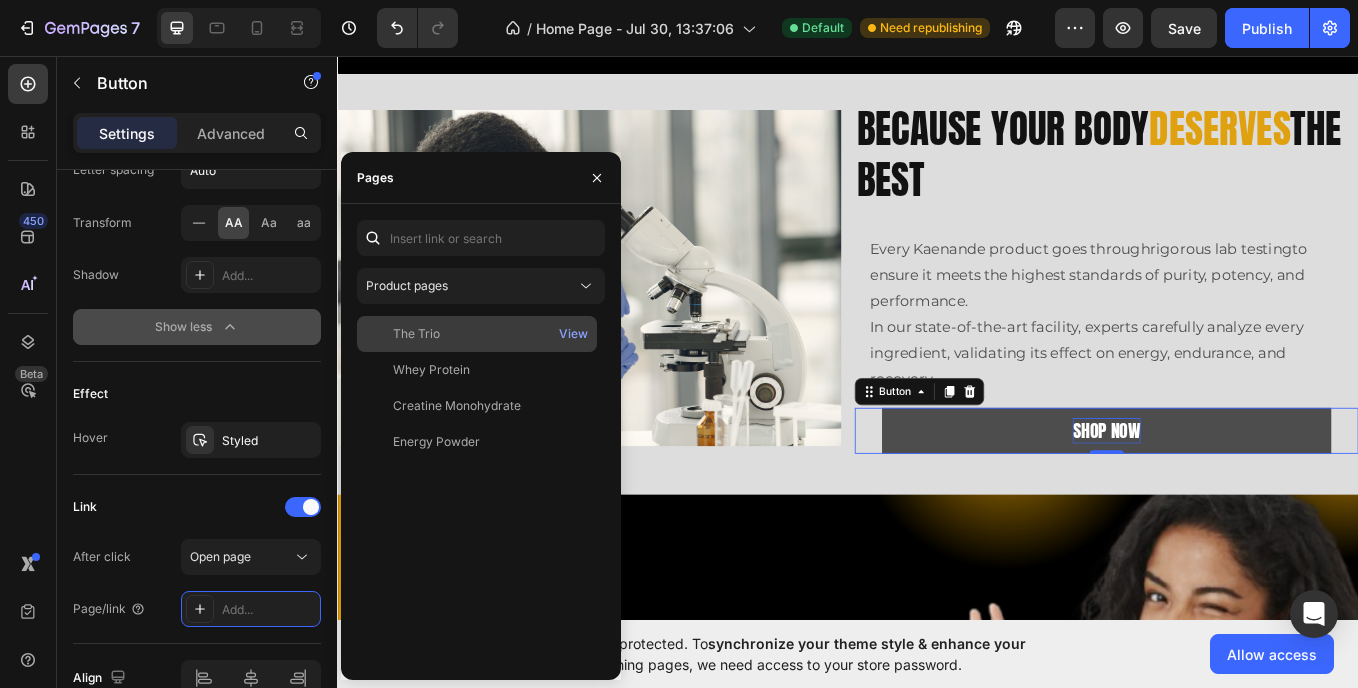 click on "The Trio   View" 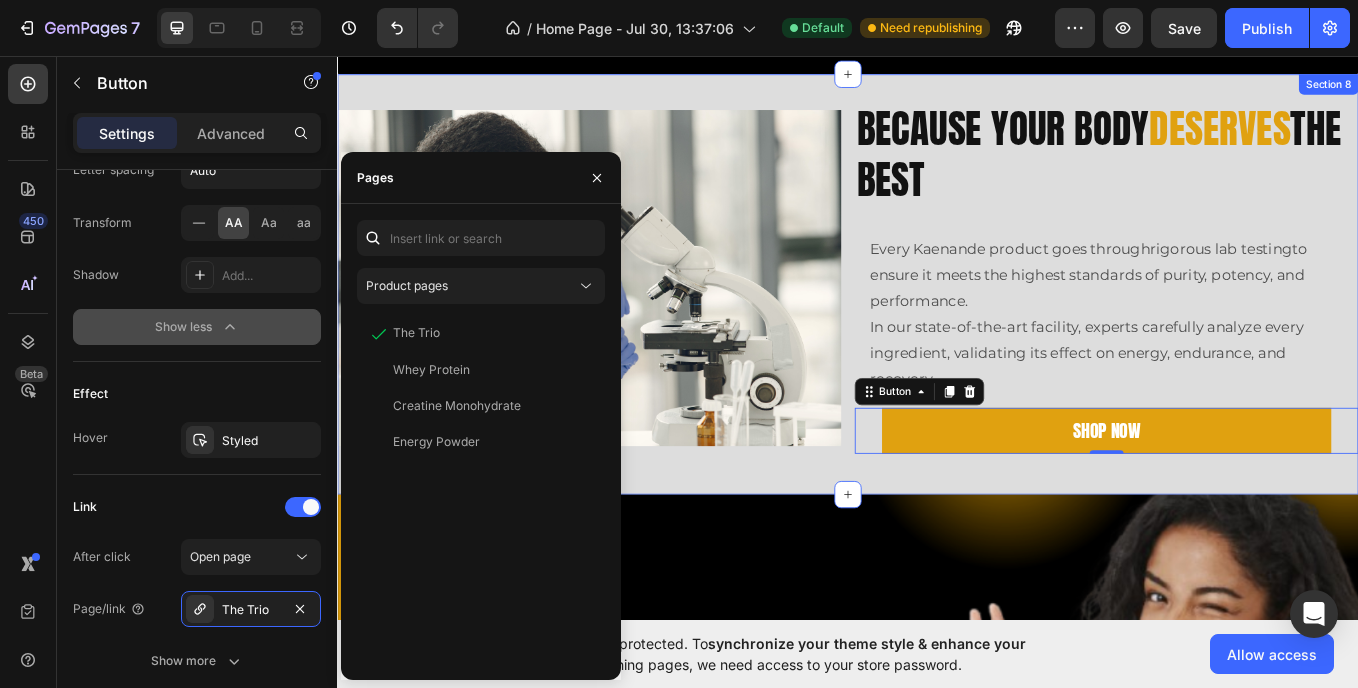 click on "Image Because Your Body  Deserves  the Best Heading Every Kaenande product goes through  rigorous lab testing  to ensure it meets the highest standards of purity, potency, and performance. In our state-of-the-art facility, experts carefully analyze every ingredient, validating its effect on energy, endurance, and recovery. Text Block Shop Now Button   0 Row Section 8" at bounding box center [937, 324] 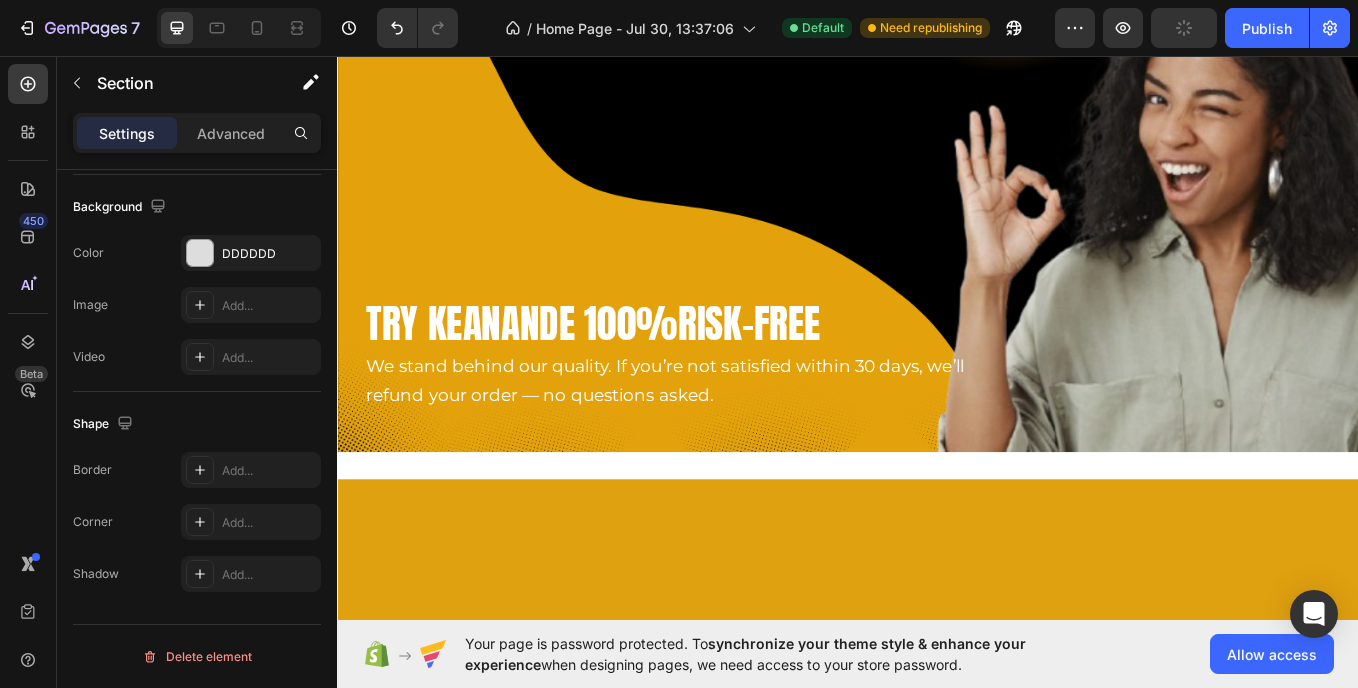 scroll, scrollTop: 0, scrollLeft: 0, axis: both 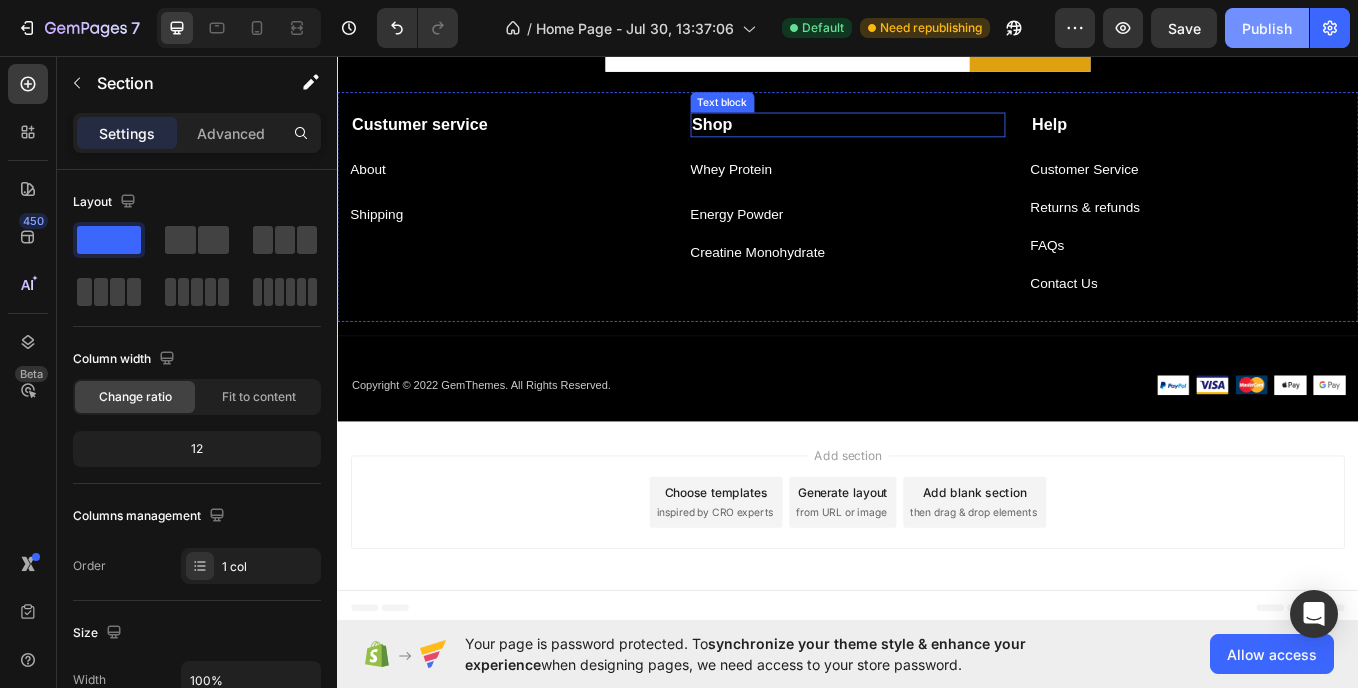 click on "Publish" at bounding box center (1267, 28) 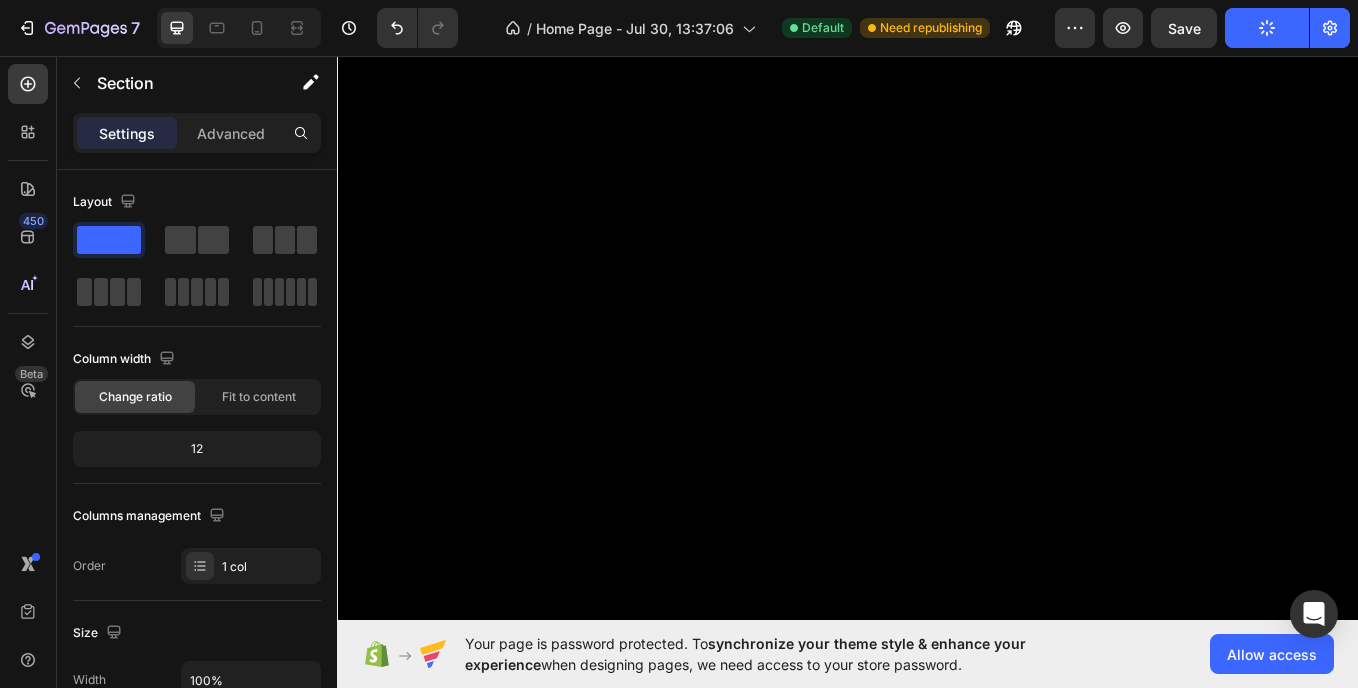 scroll, scrollTop: 3321, scrollLeft: 0, axis: vertical 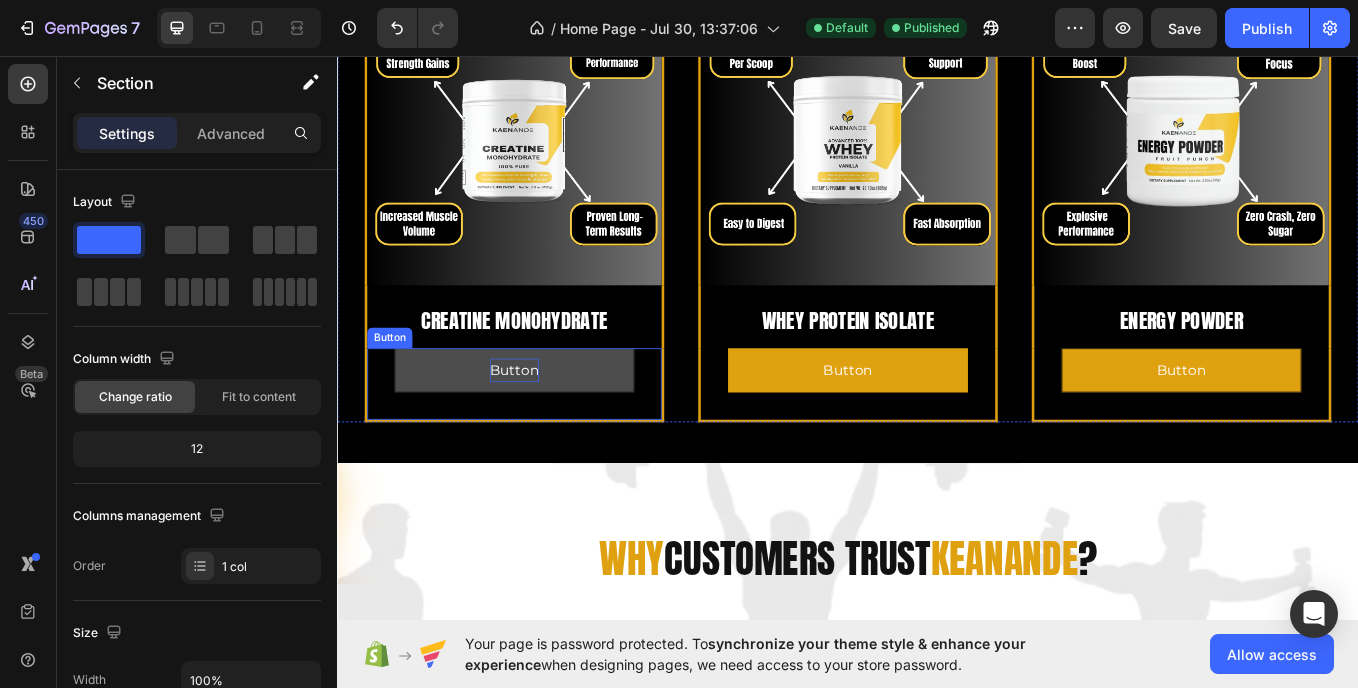 click on "Button" at bounding box center [545, 425] 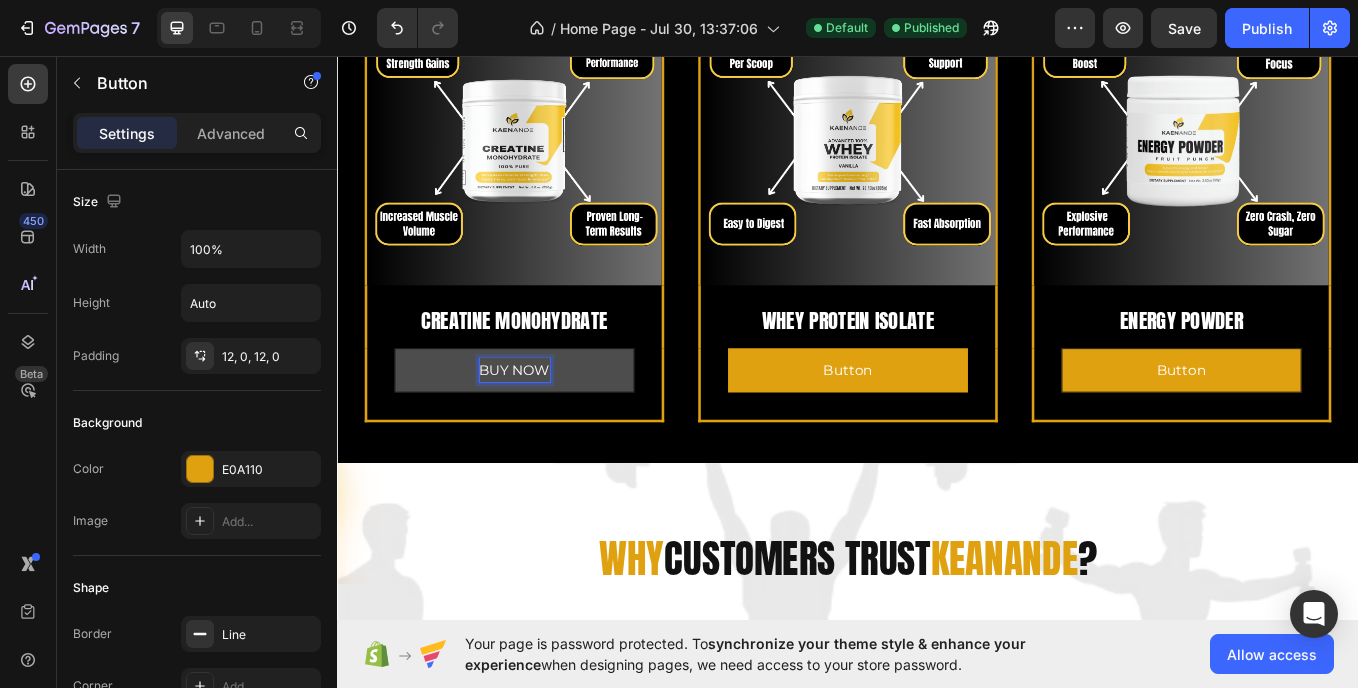click on "BUY NOW" at bounding box center (545, 425) 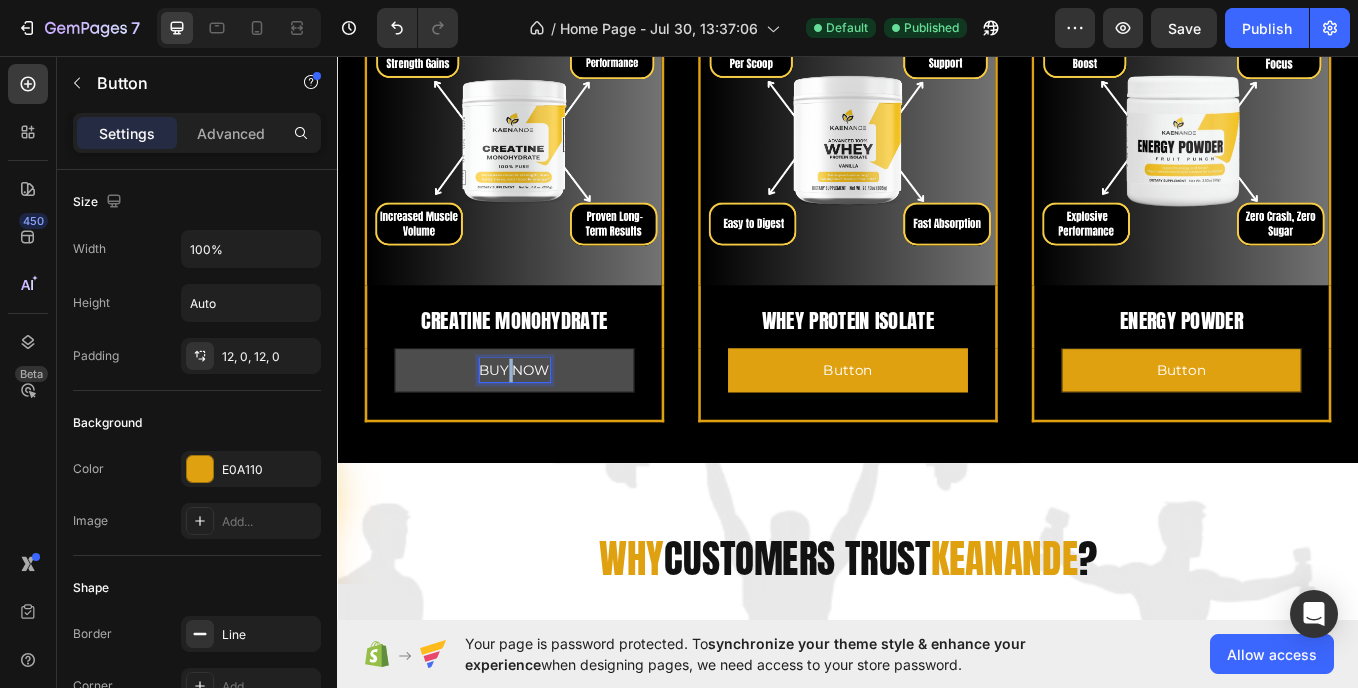 click on "BUY NOW" at bounding box center [545, 425] 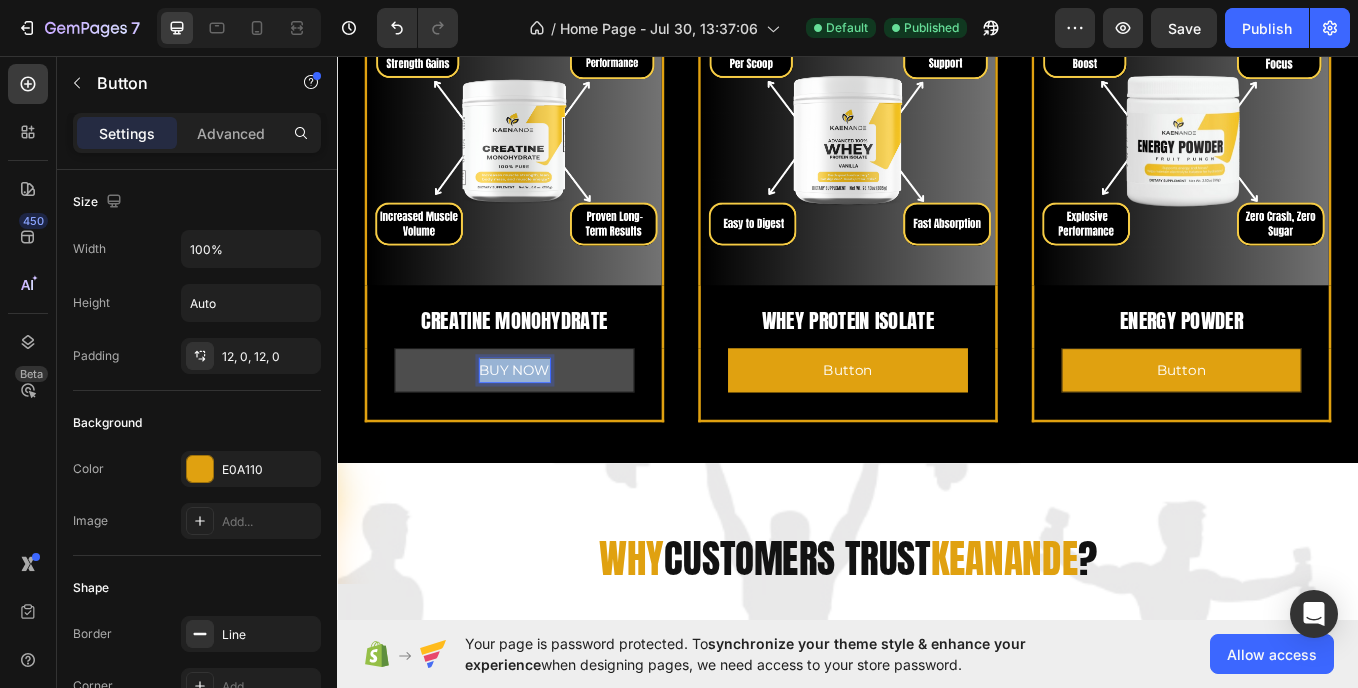 click on "BUY NOW" at bounding box center (545, 425) 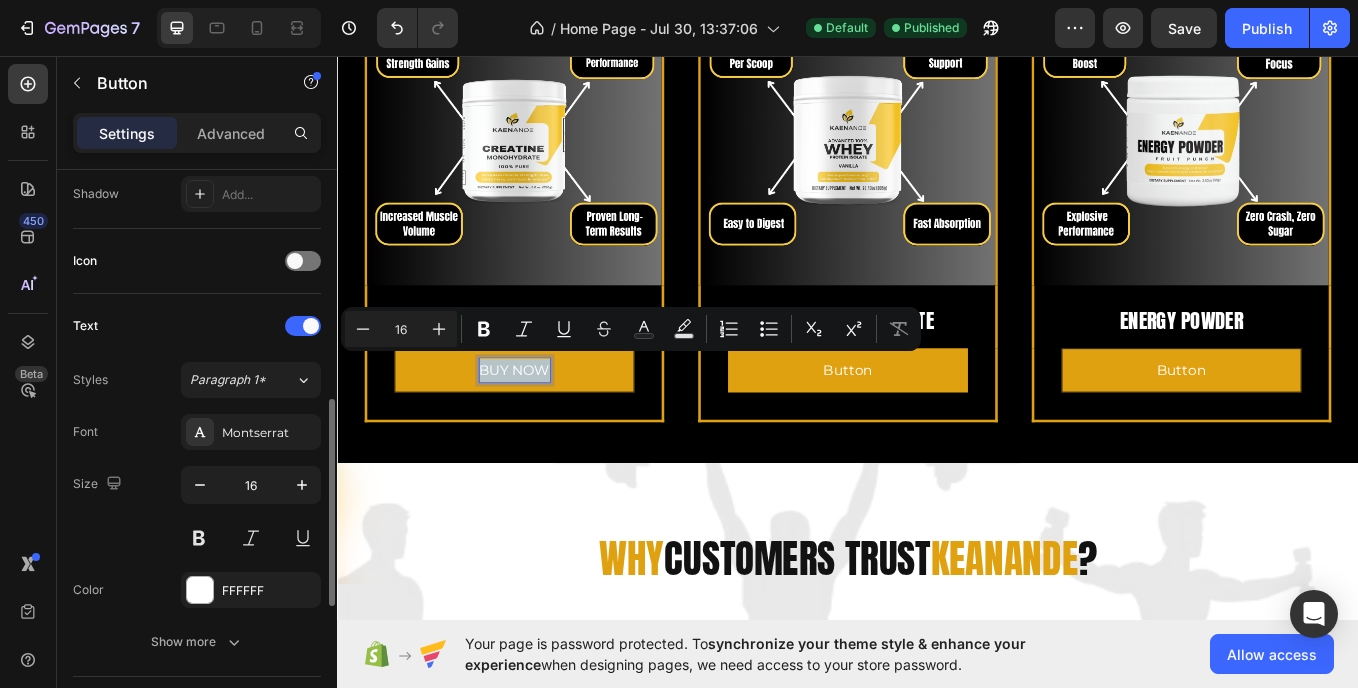 scroll, scrollTop: 569, scrollLeft: 0, axis: vertical 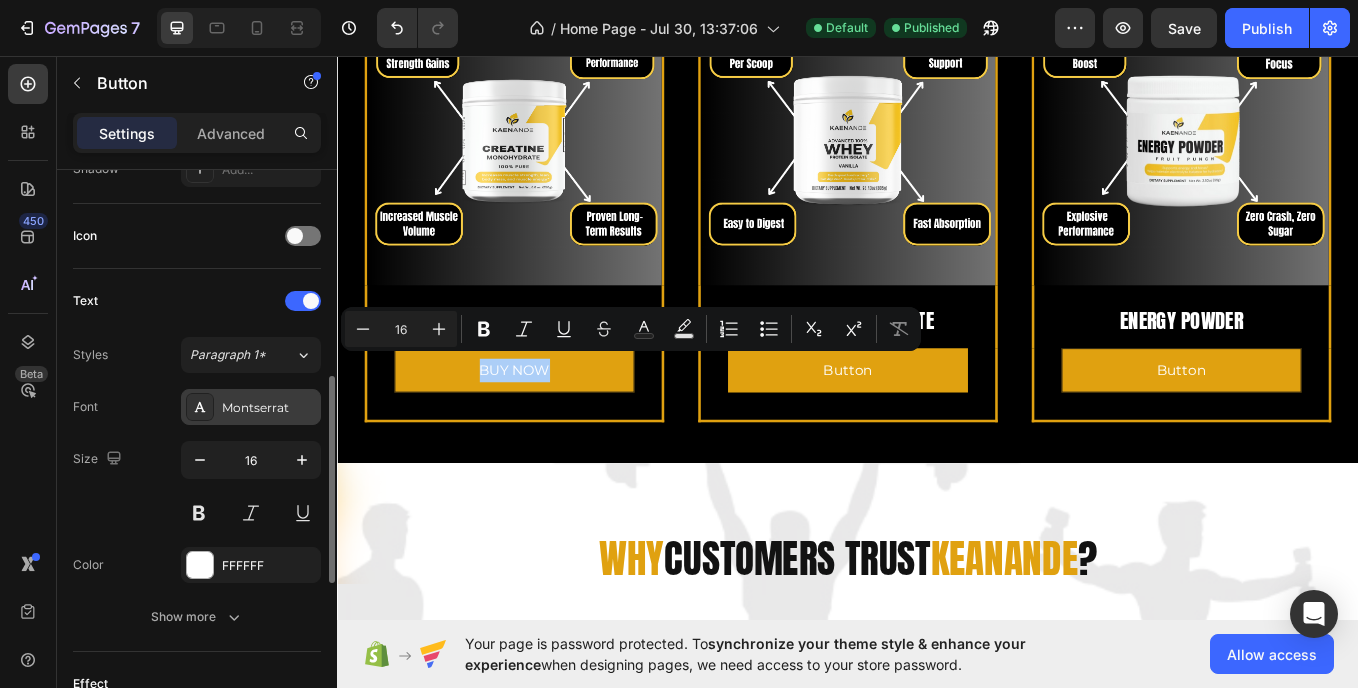 click on "Montserrat" at bounding box center (269, 408) 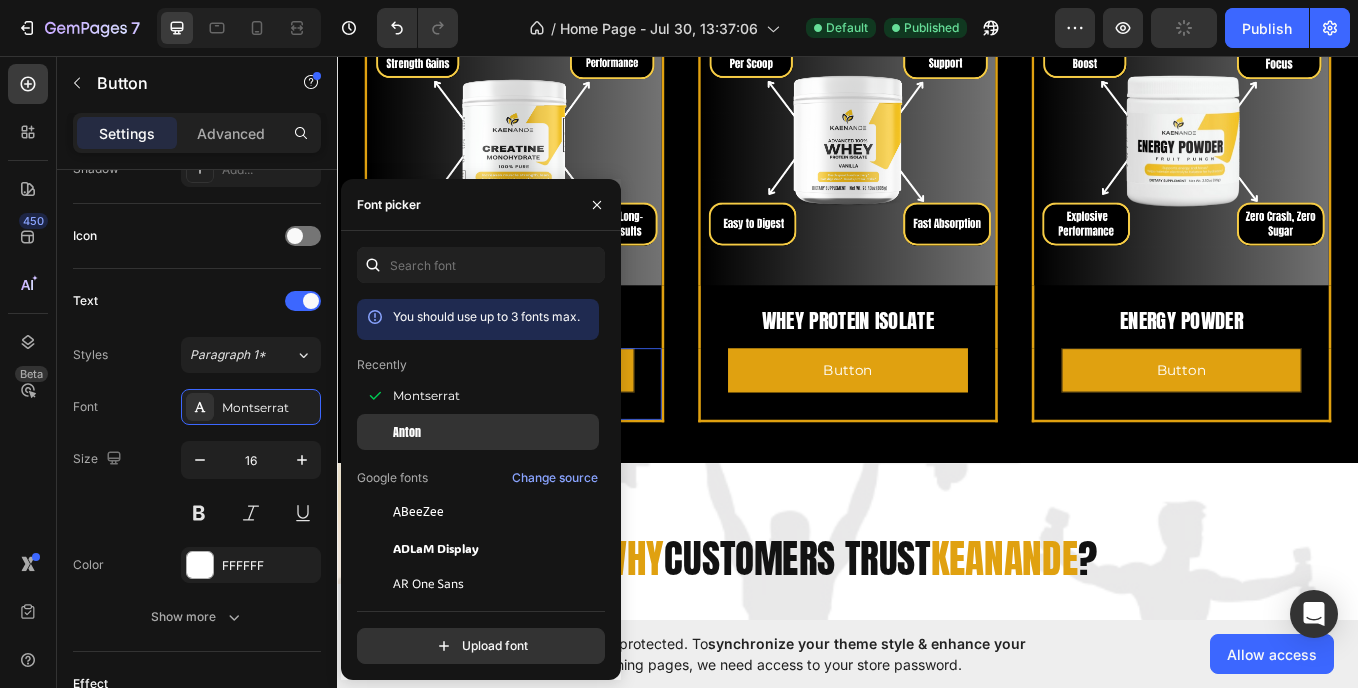 click on "Anton" 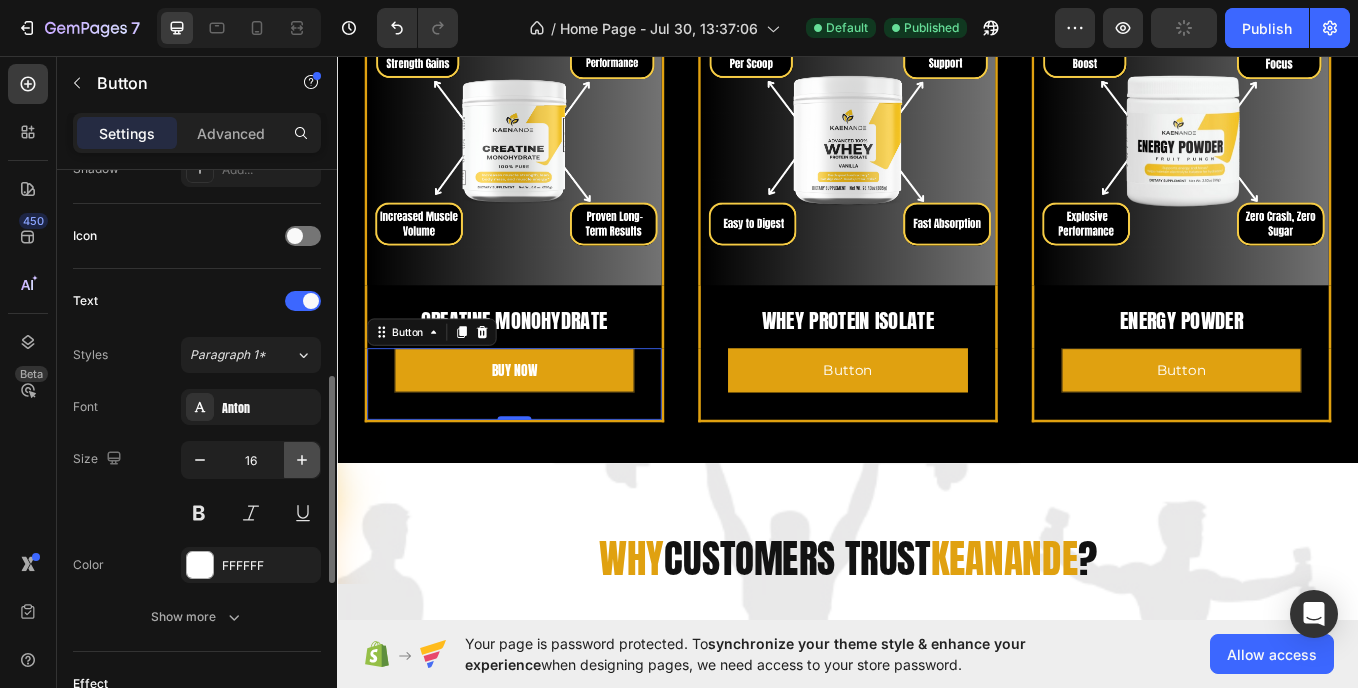 click 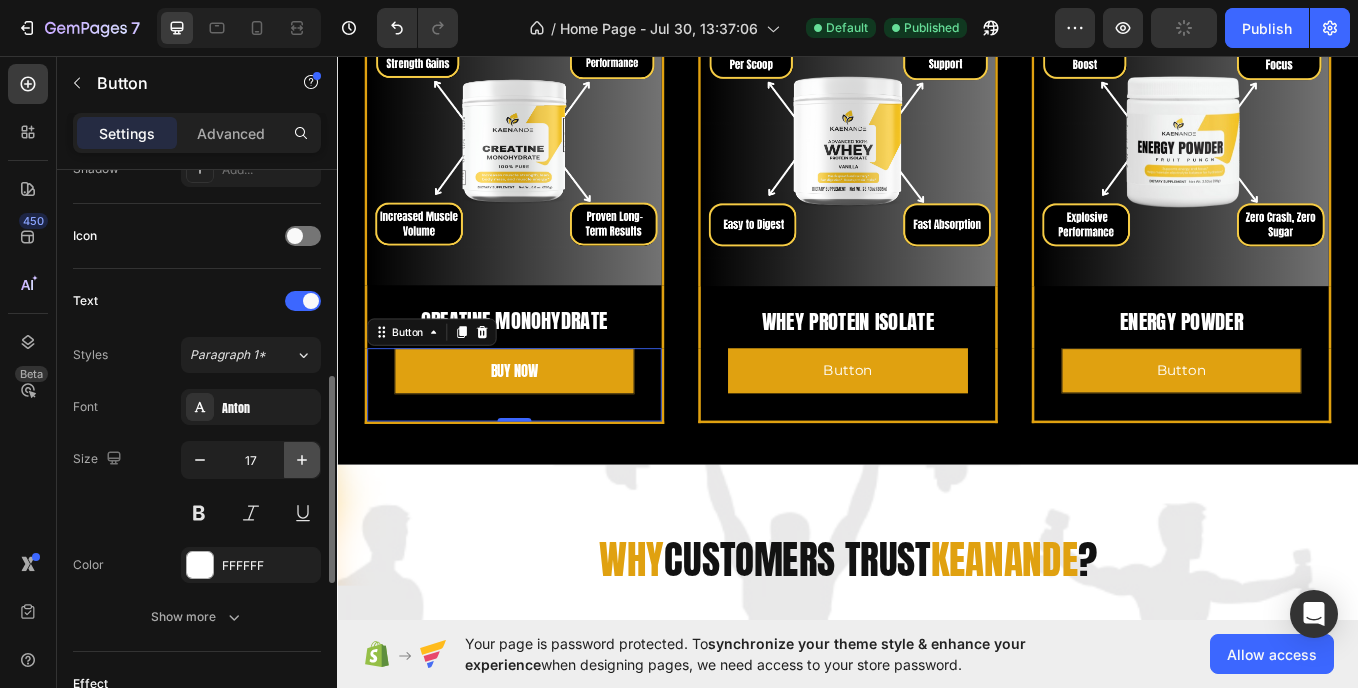 click 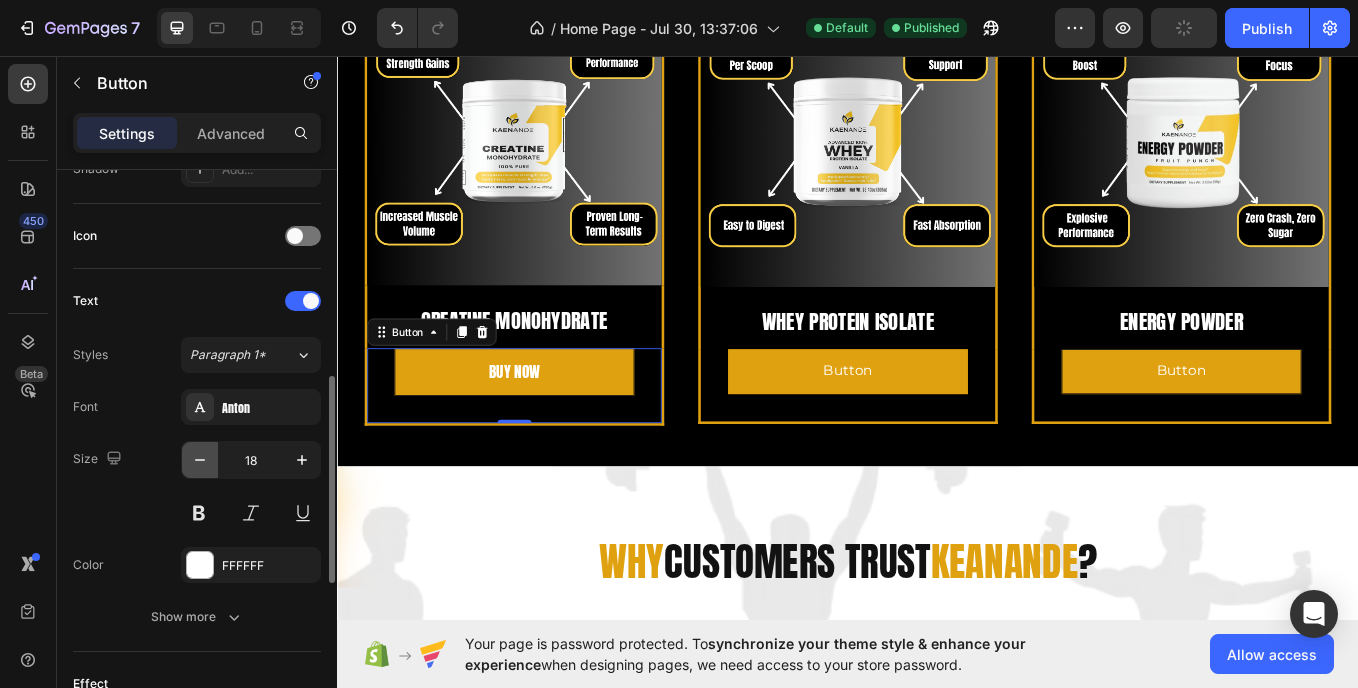 click 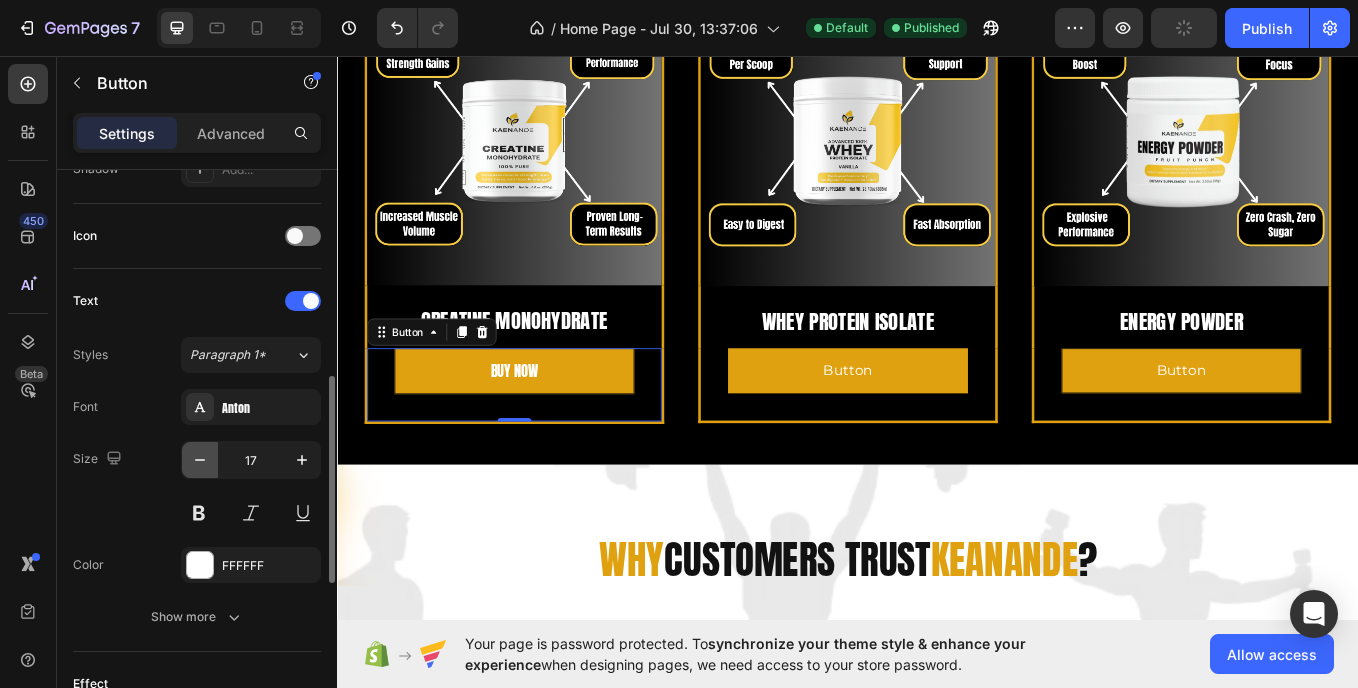 click 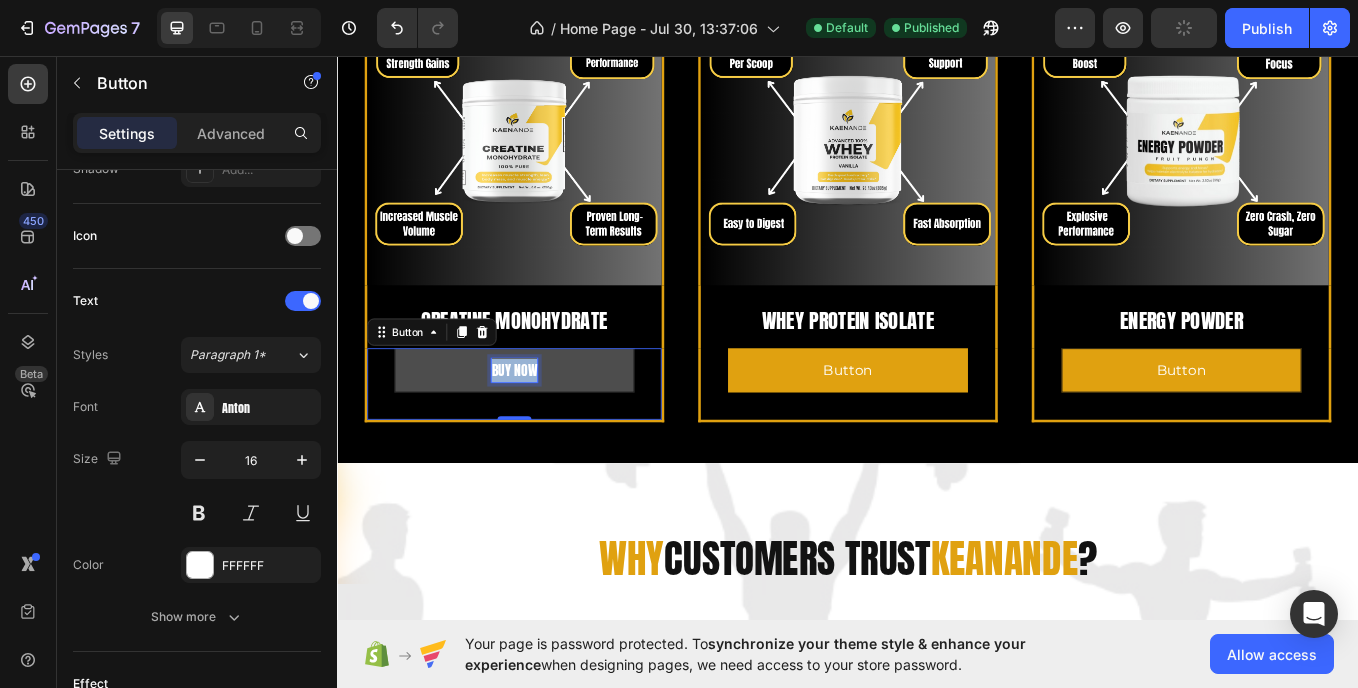 click on "BUY NOW" at bounding box center (545, 425) 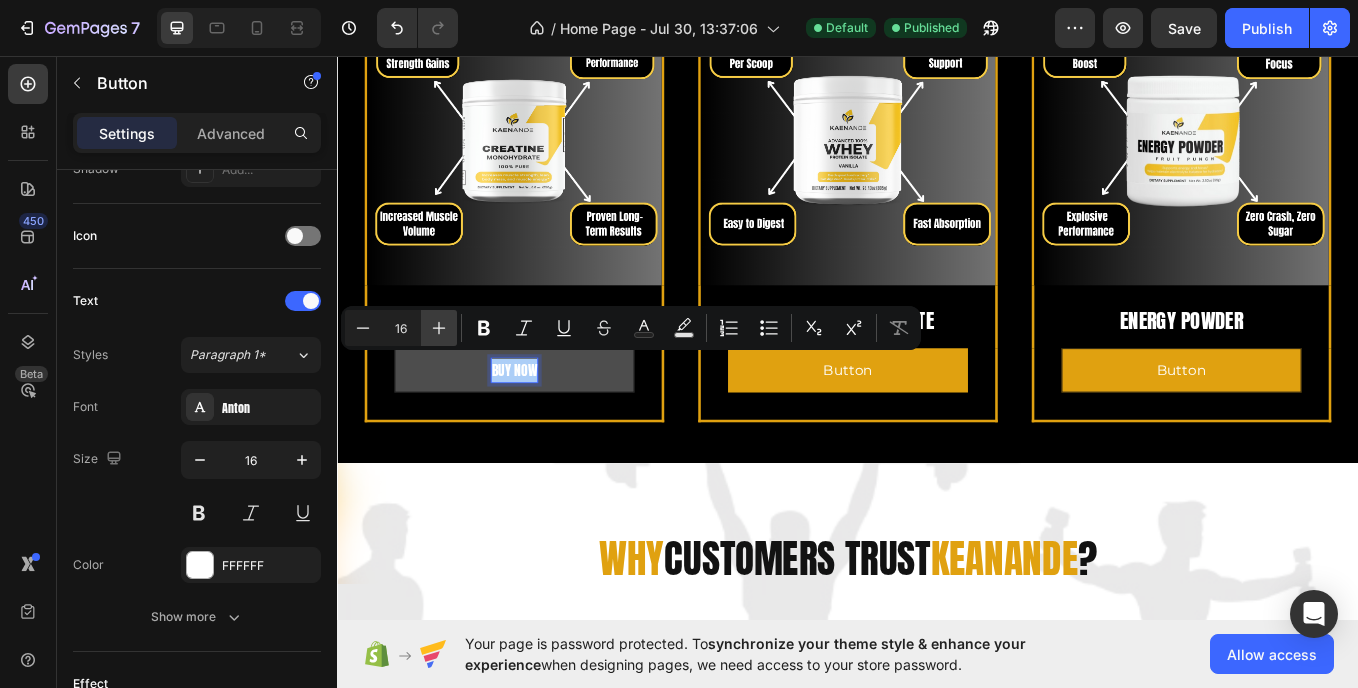 click 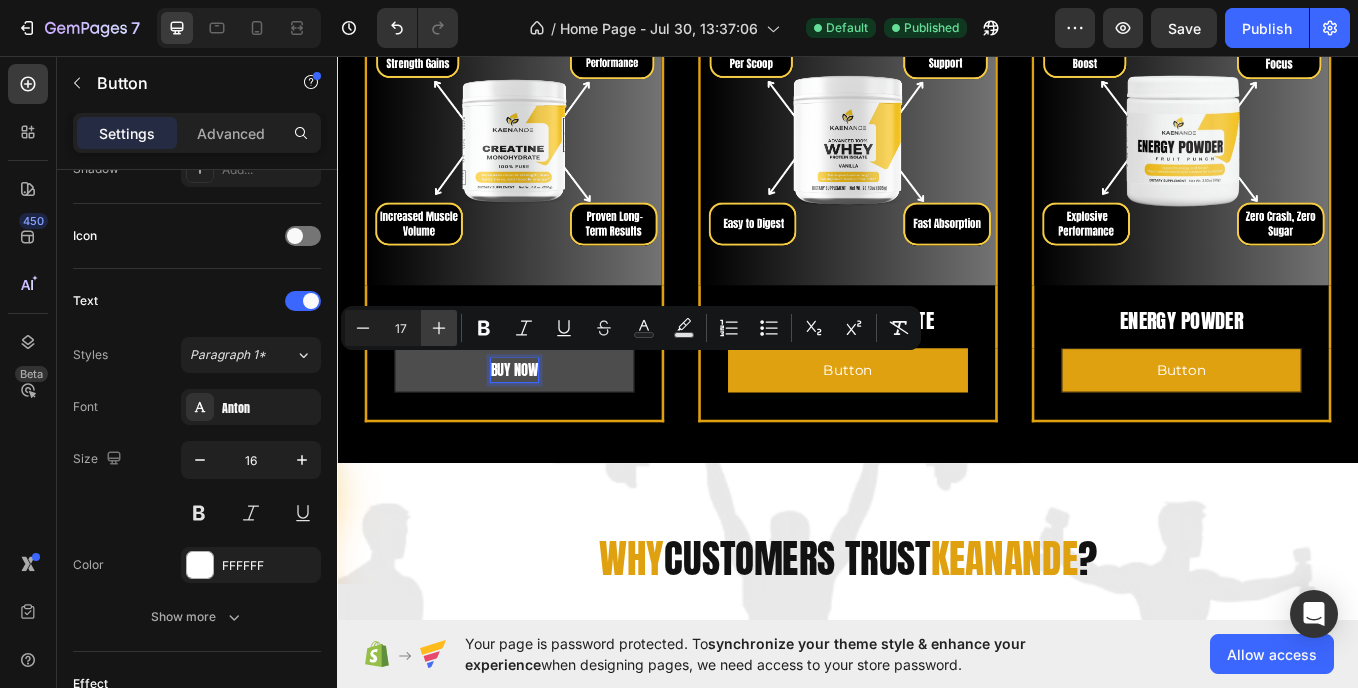 click 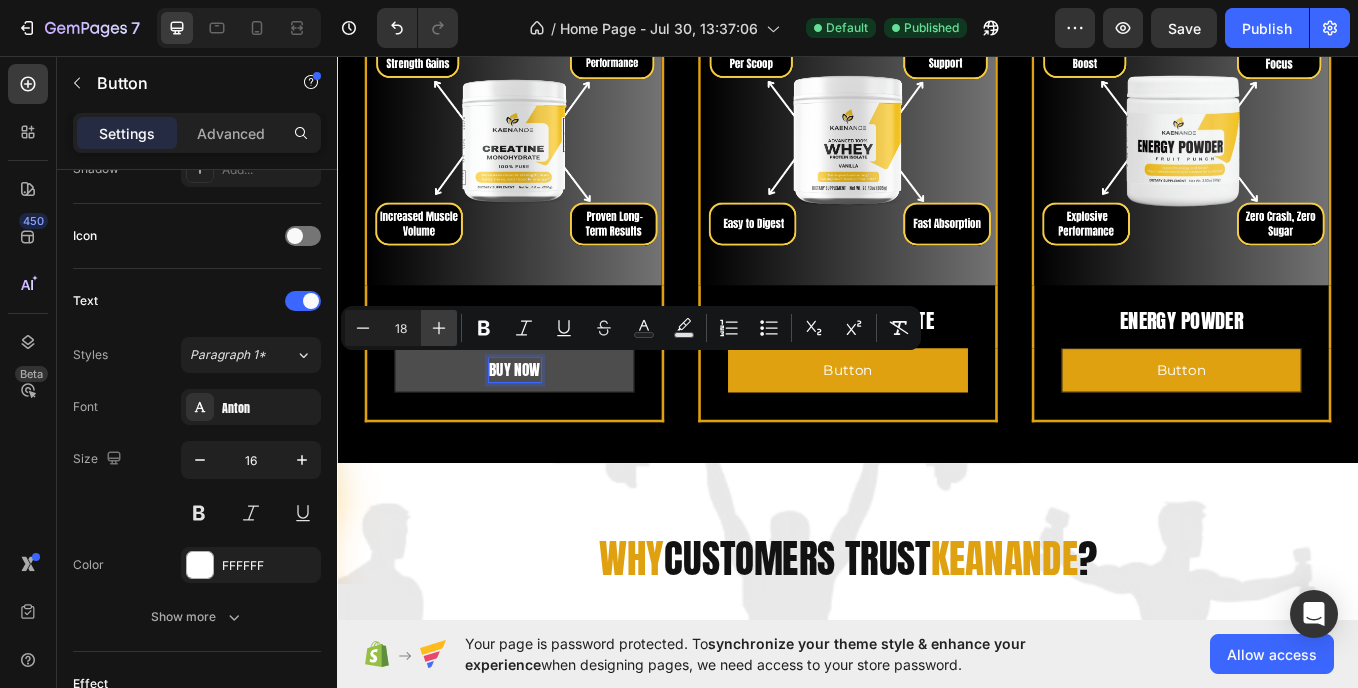 click 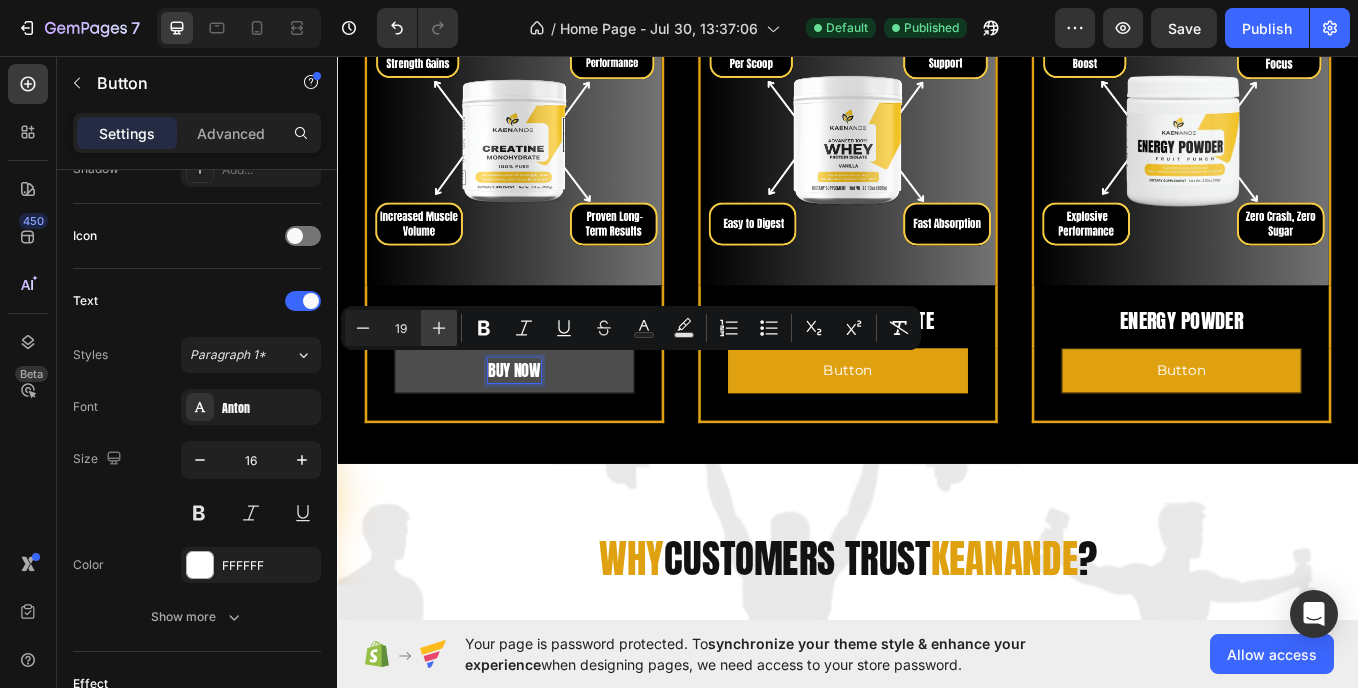 click 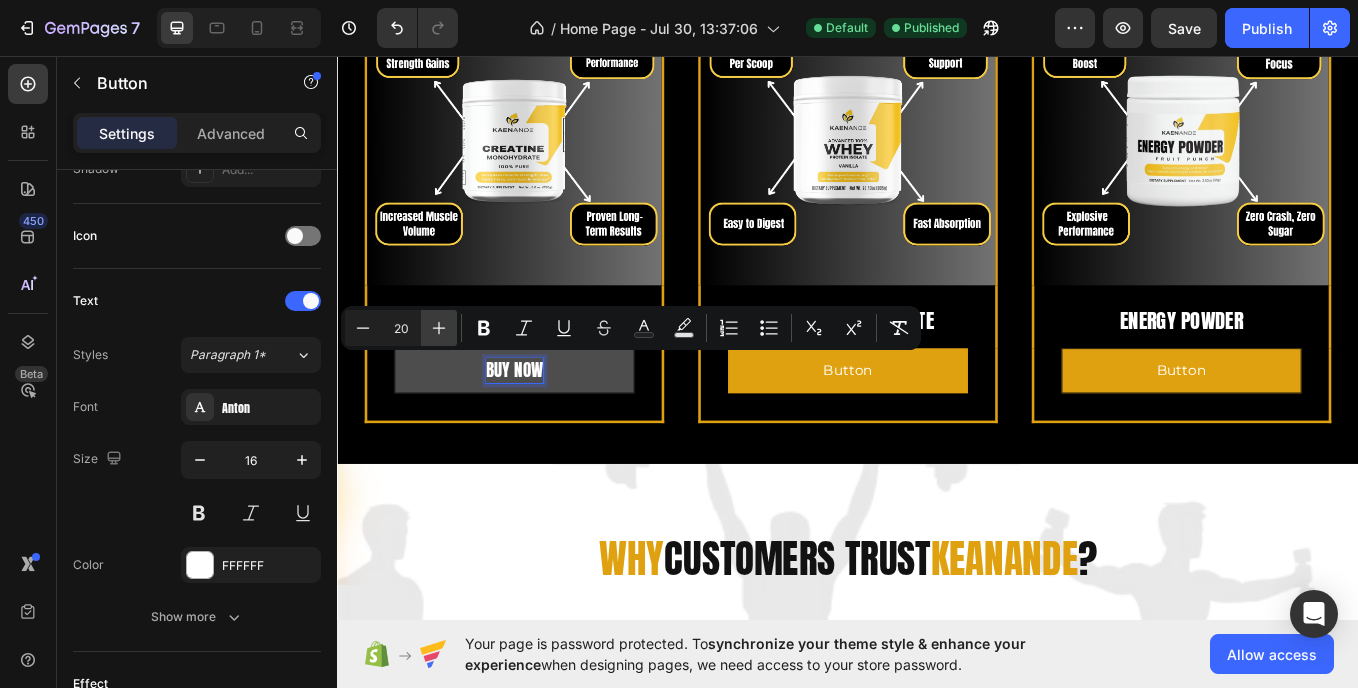 click 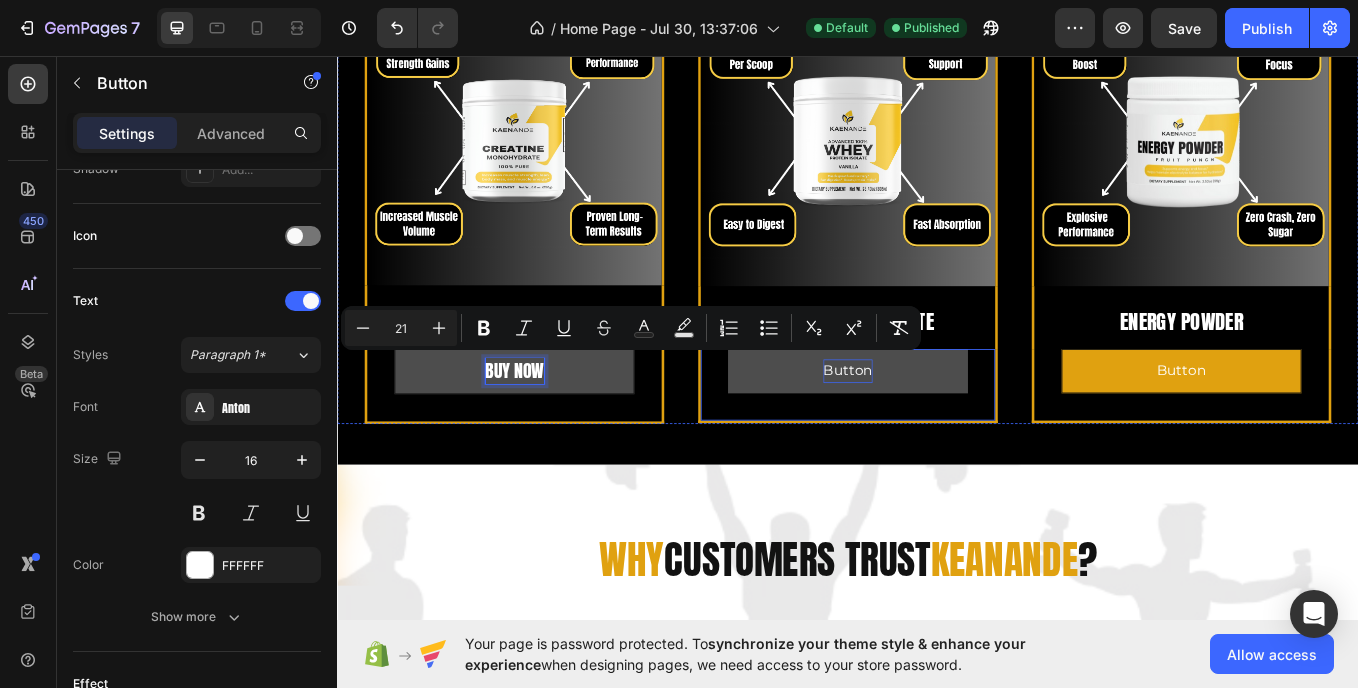 click on "Button" at bounding box center [937, 426] 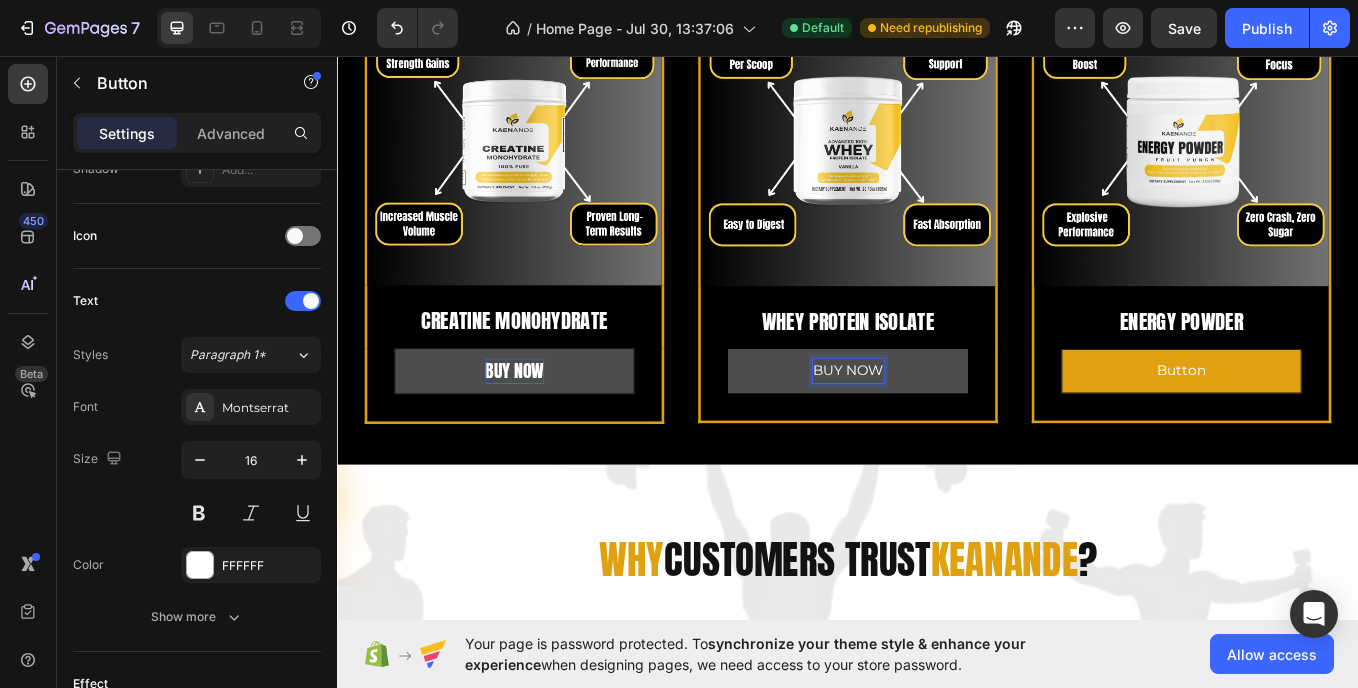 click on "BUY NOW" at bounding box center (937, 426) 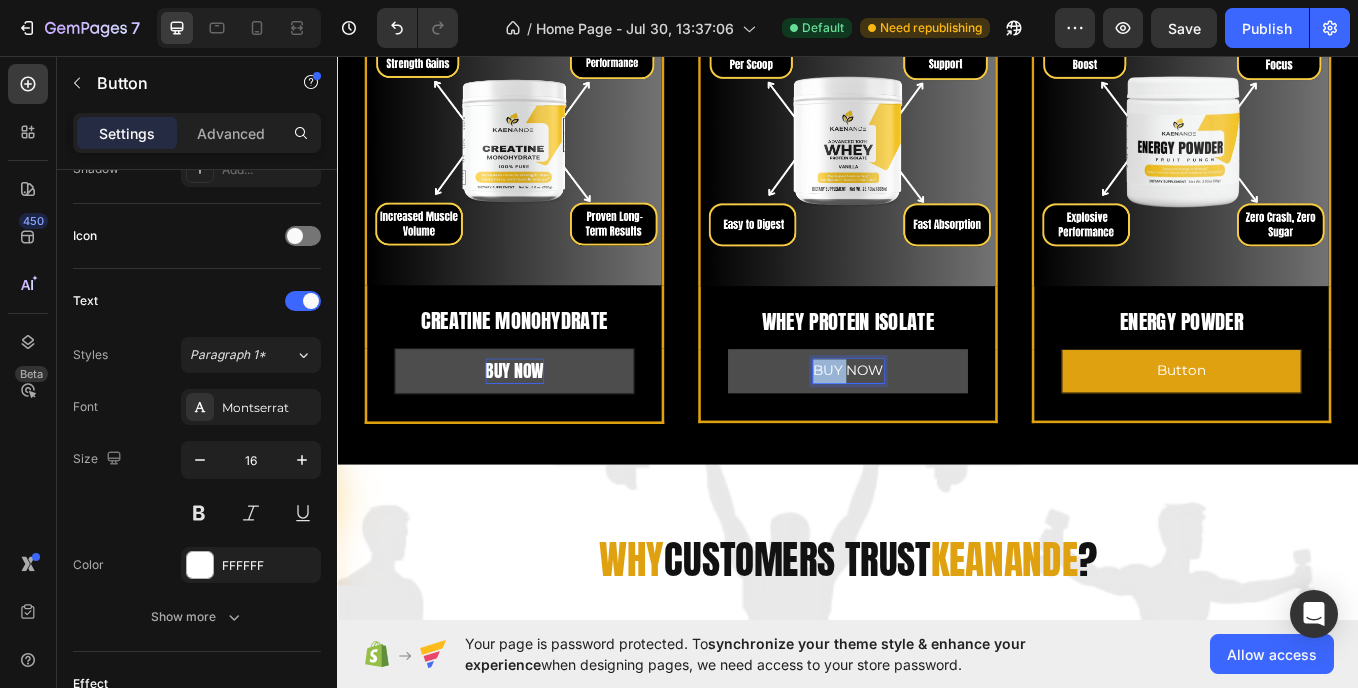 click on "BUY NOW" at bounding box center [937, 426] 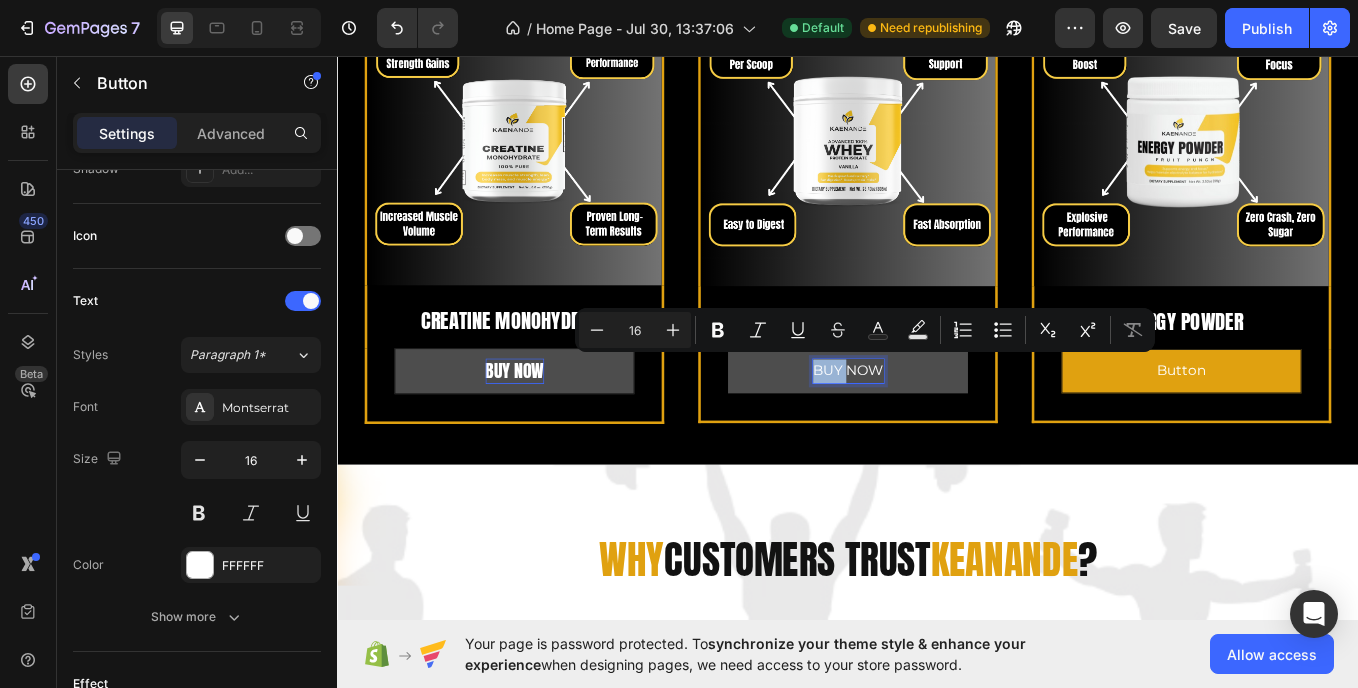 click on "BUY NOW" at bounding box center (937, 426) 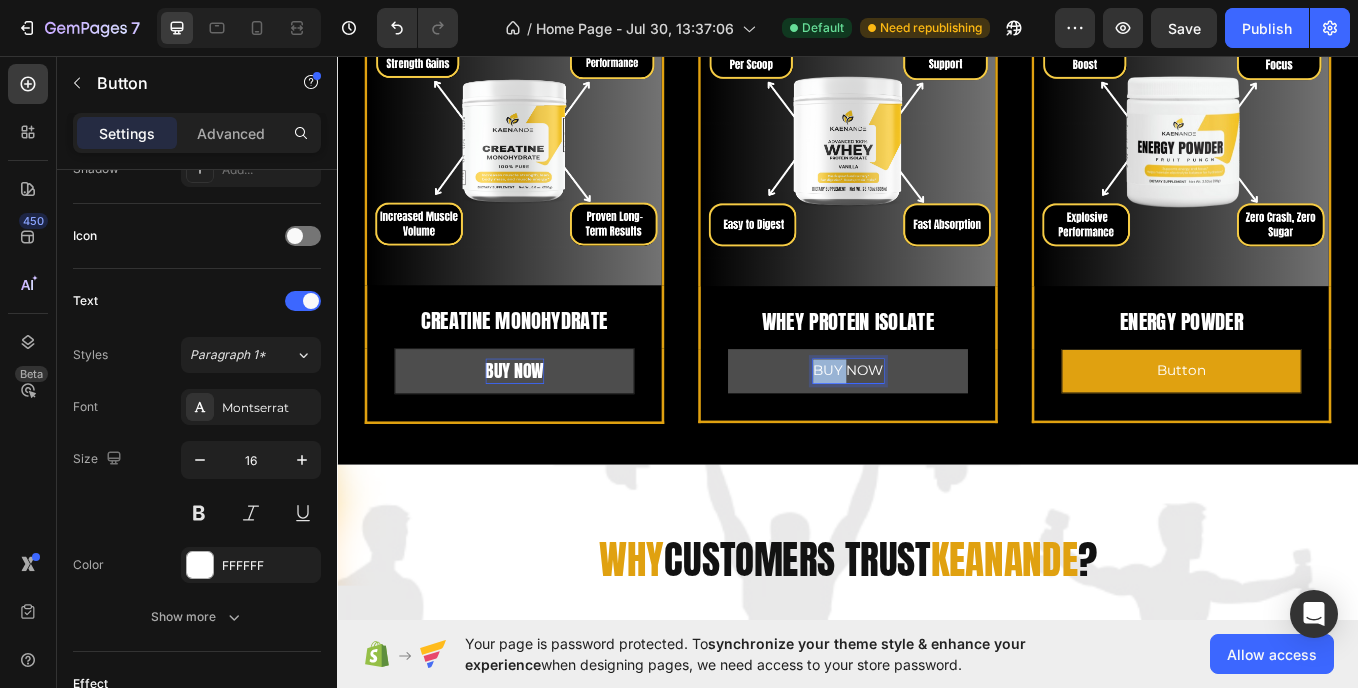click on "BUY NOW" at bounding box center (937, 426) 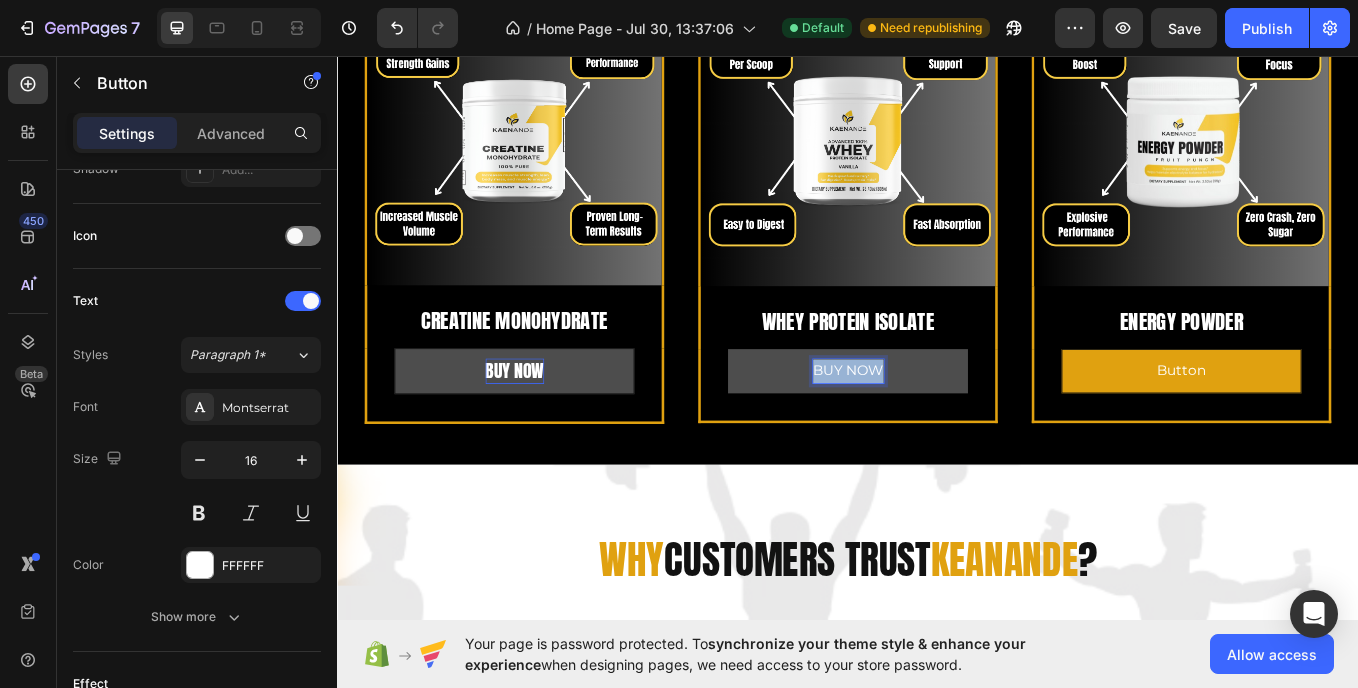 click on "BUY NOW" at bounding box center [937, 426] 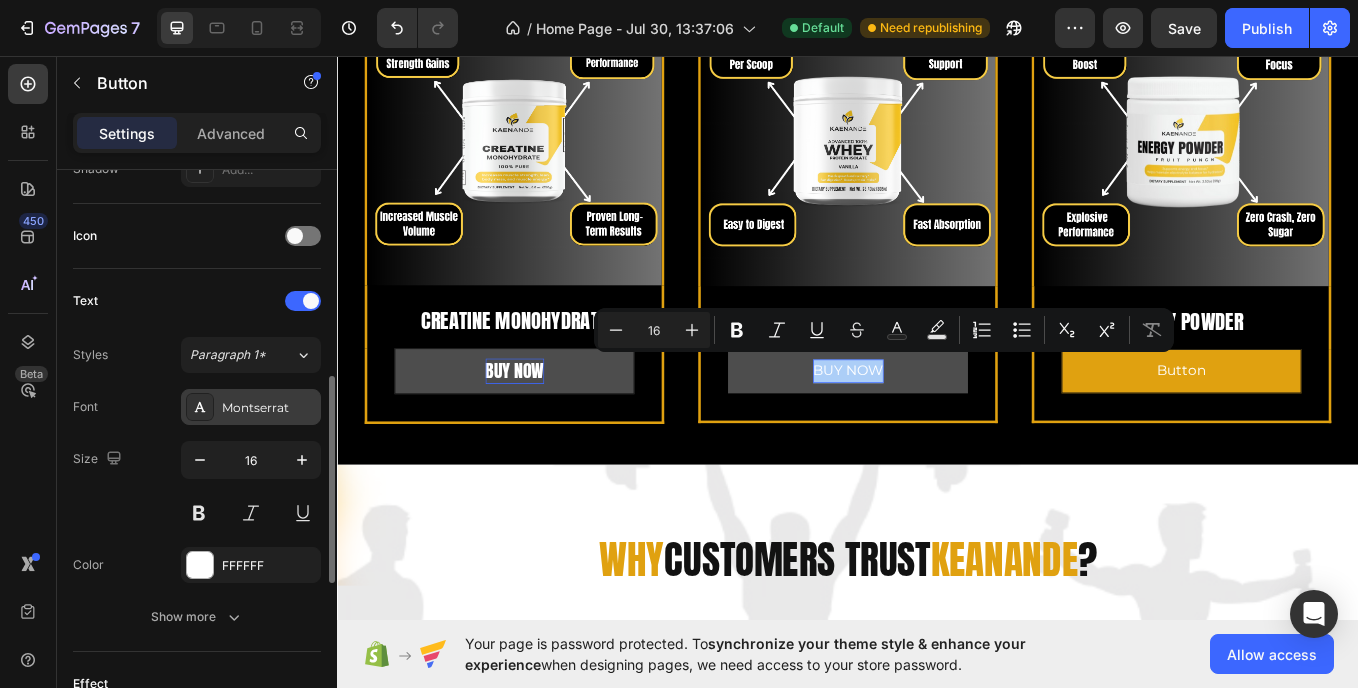 click on "Montserrat" at bounding box center [269, 408] 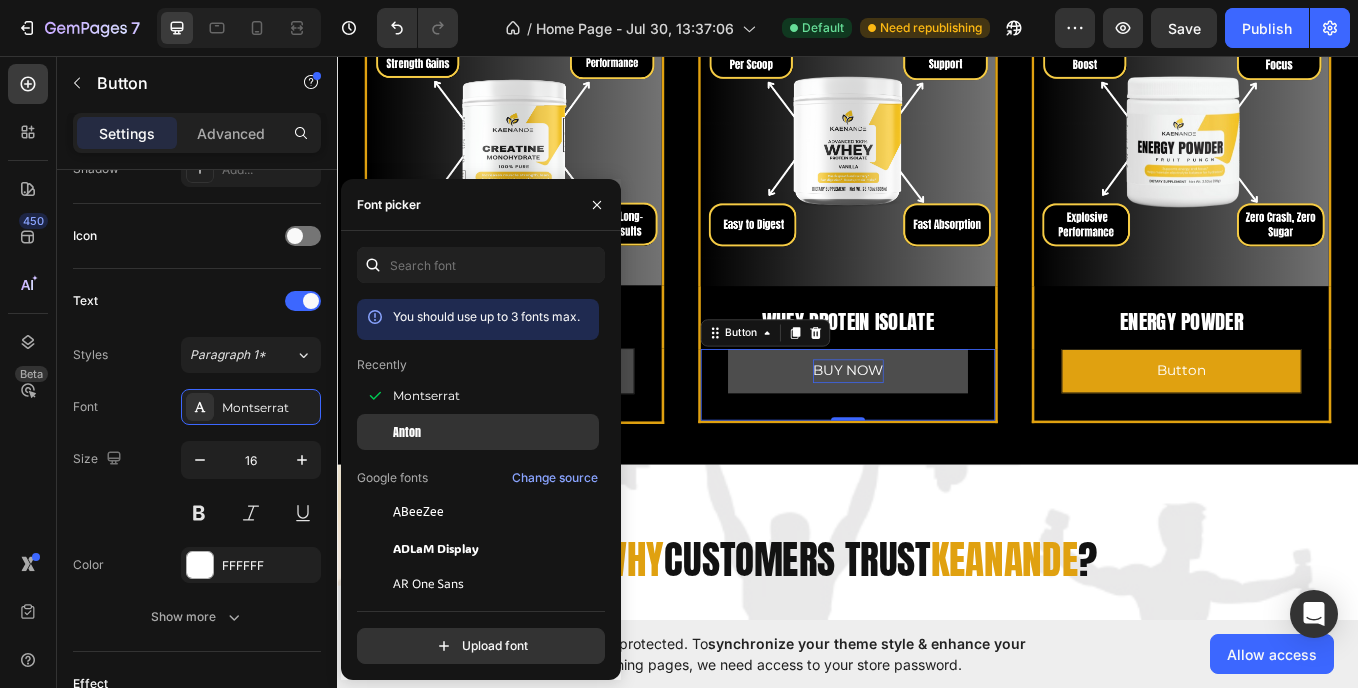 click on "Anton" at bounding box center (494, 432) 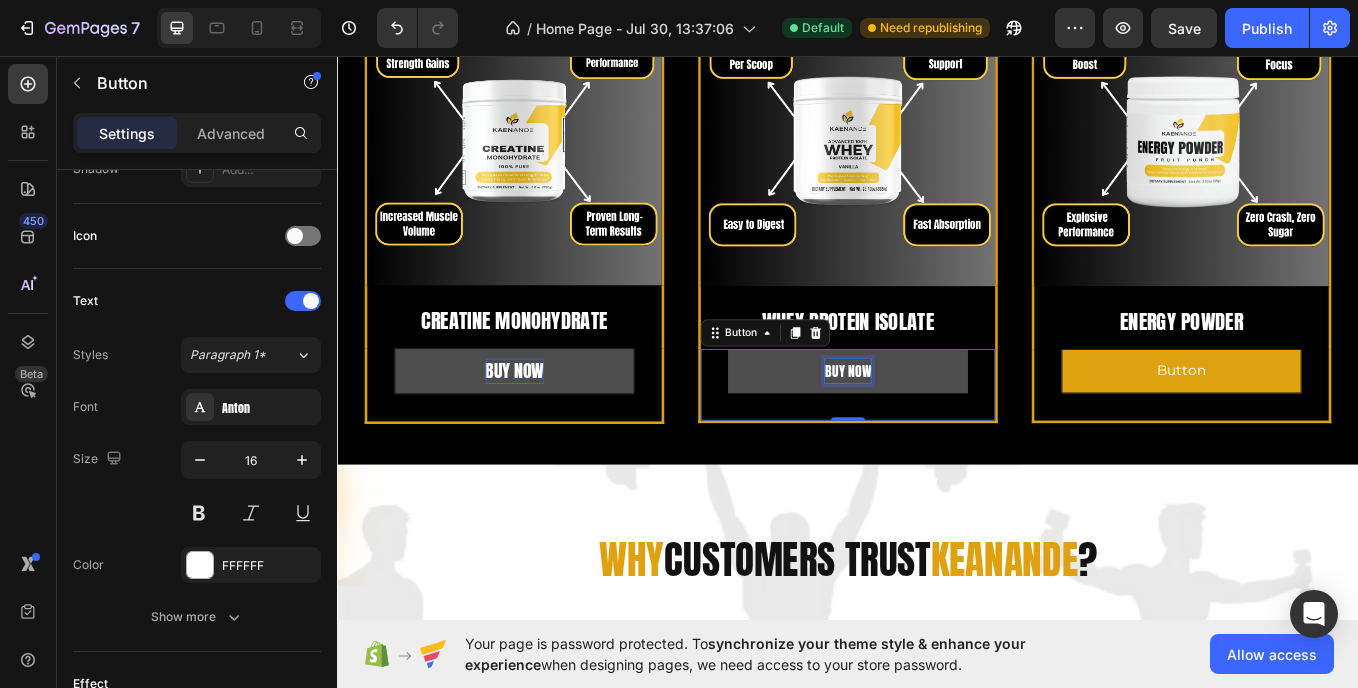 click on "BUY NOW" at bounding box center [937, 426] 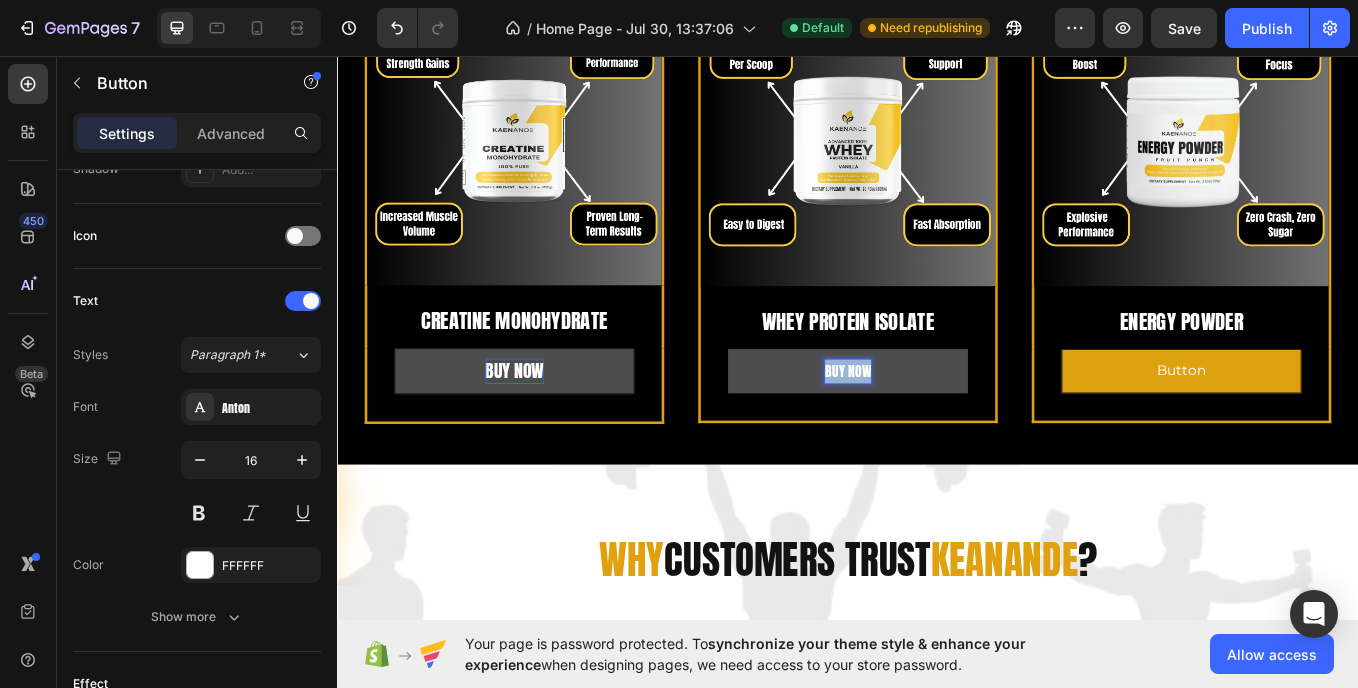 click on "BUY NOW" at bounding box center [937, 426] 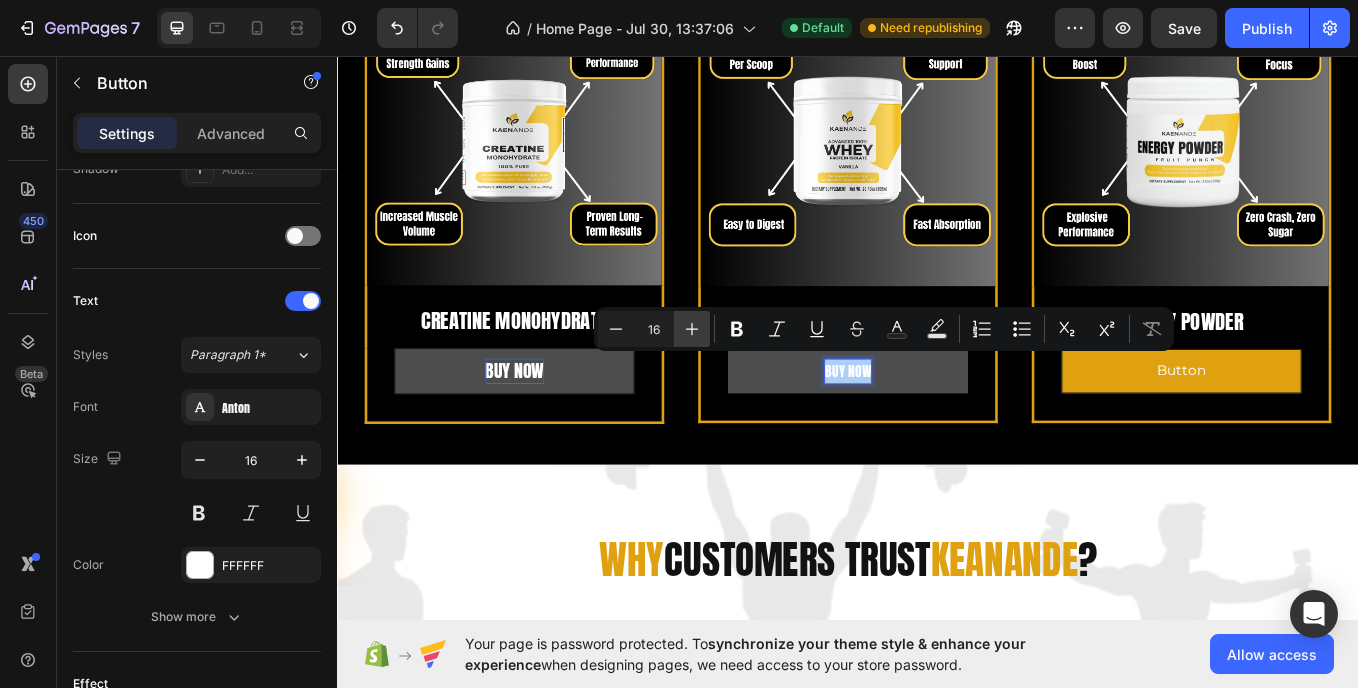 click on "Plus" at bounding box center (692, 329) 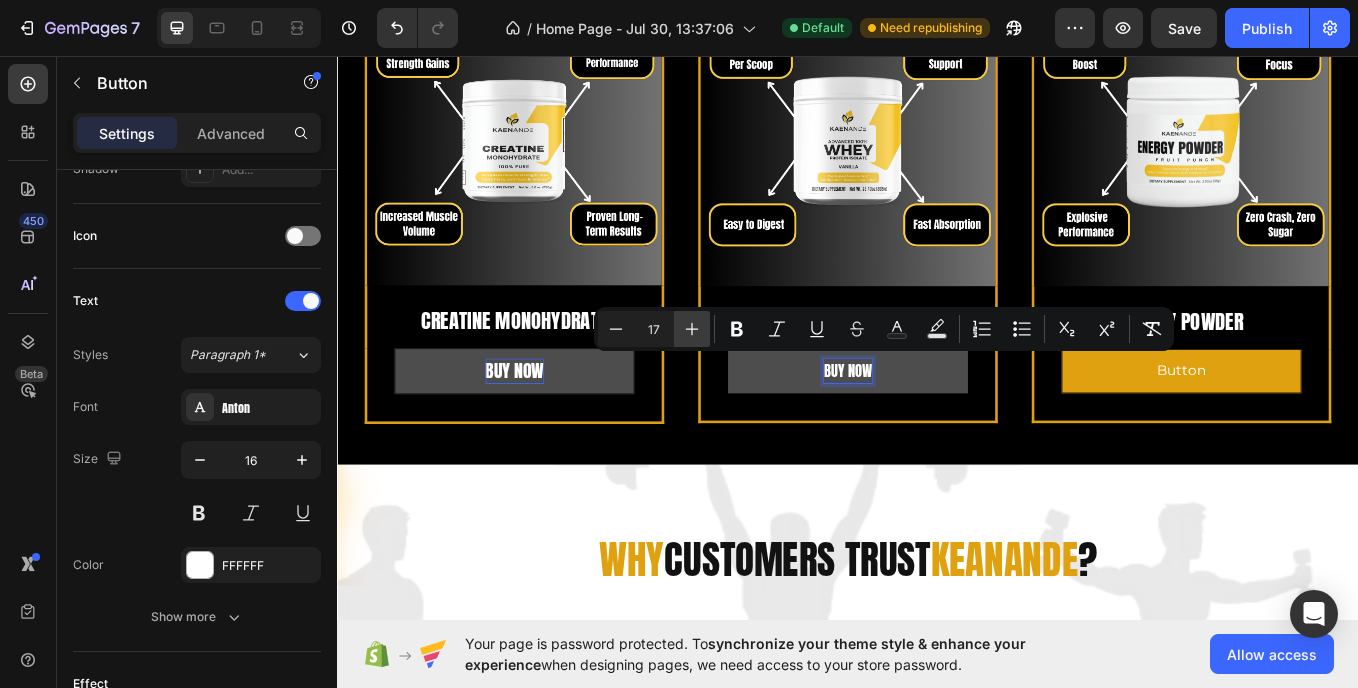 click on "Plus" at bounding box center [692, 329] 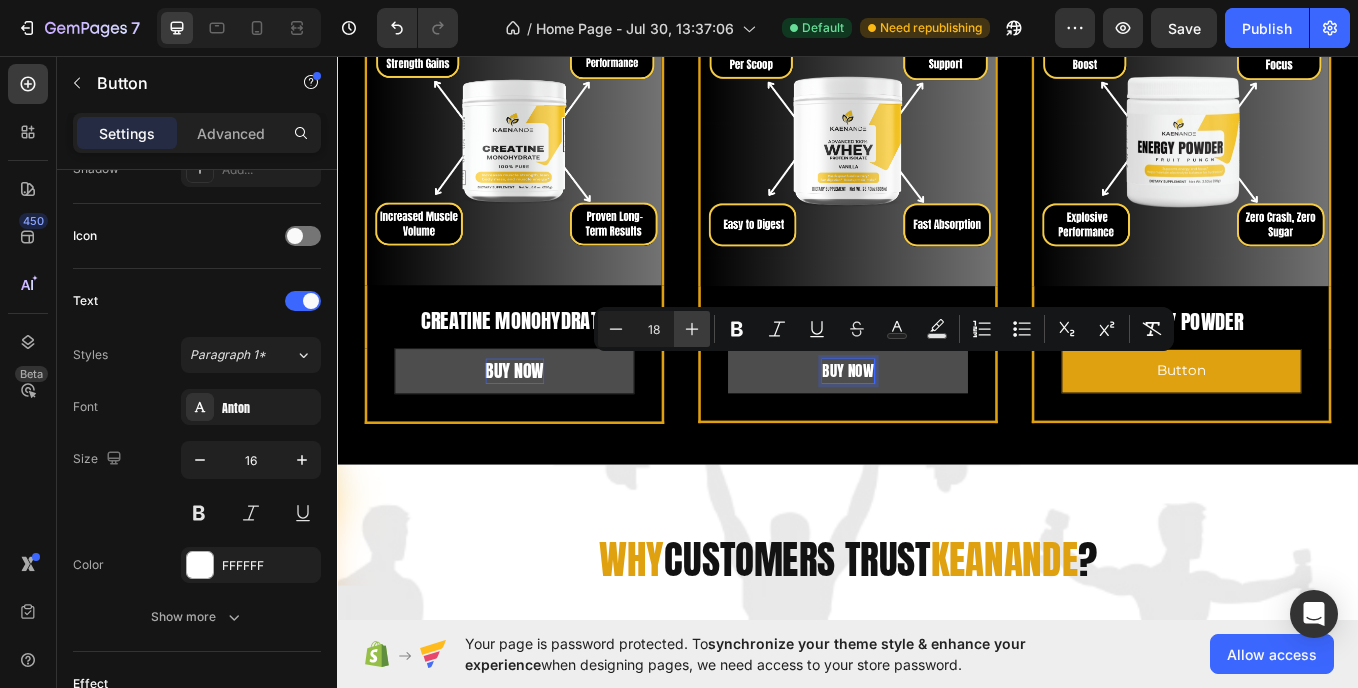 click on "Plus" at bounding box center (692, 329) 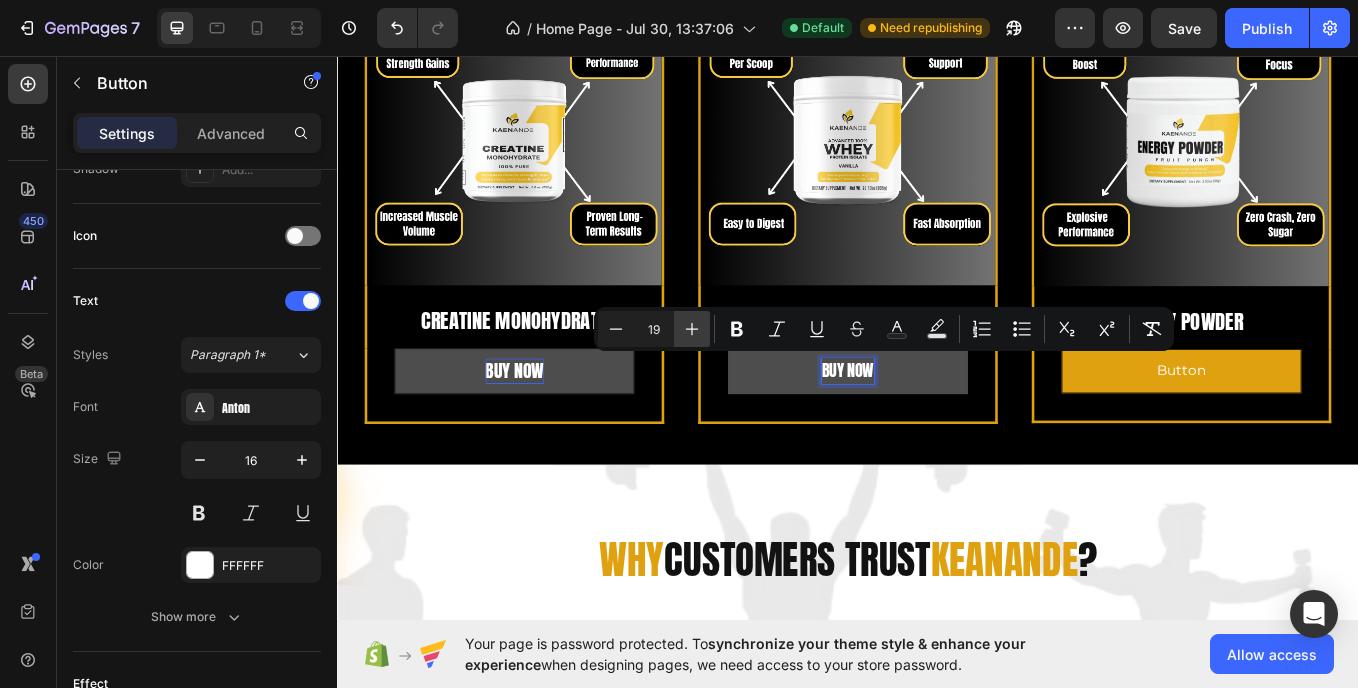 click on "Plus" at bounding box center [692, 329] 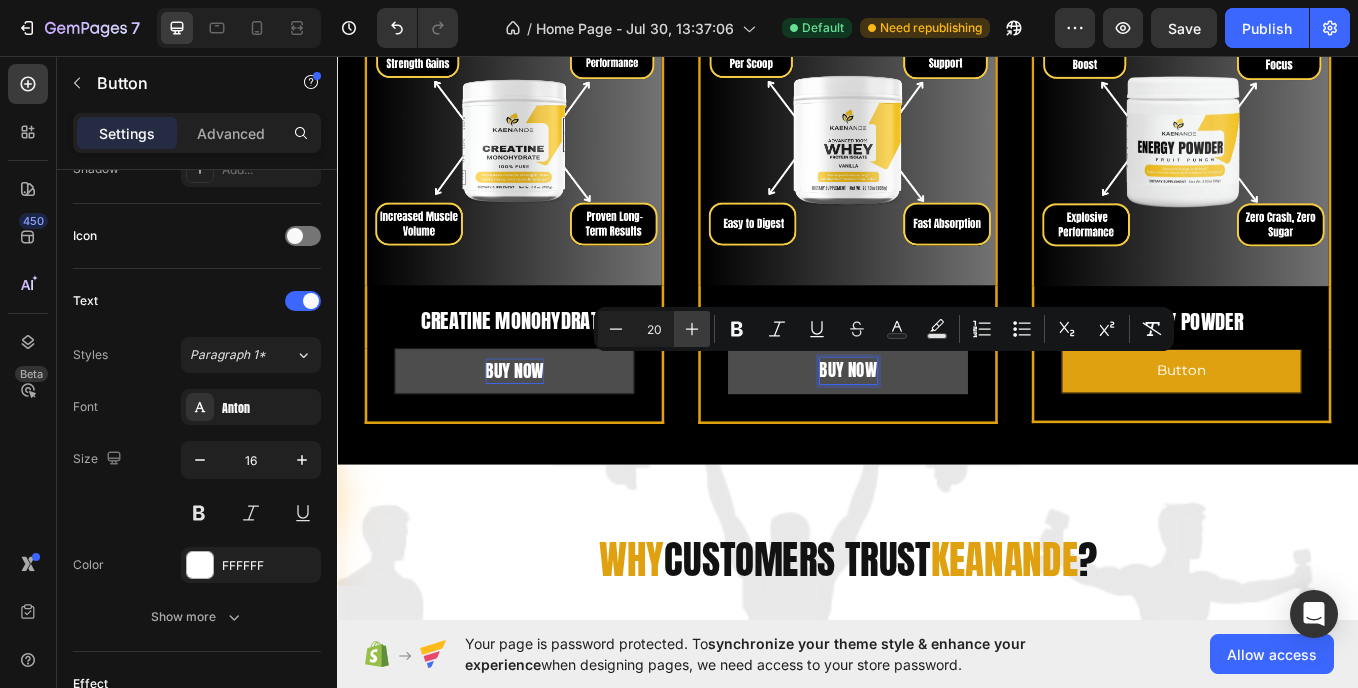 click on "Plus" at bounding box center [692, 329] 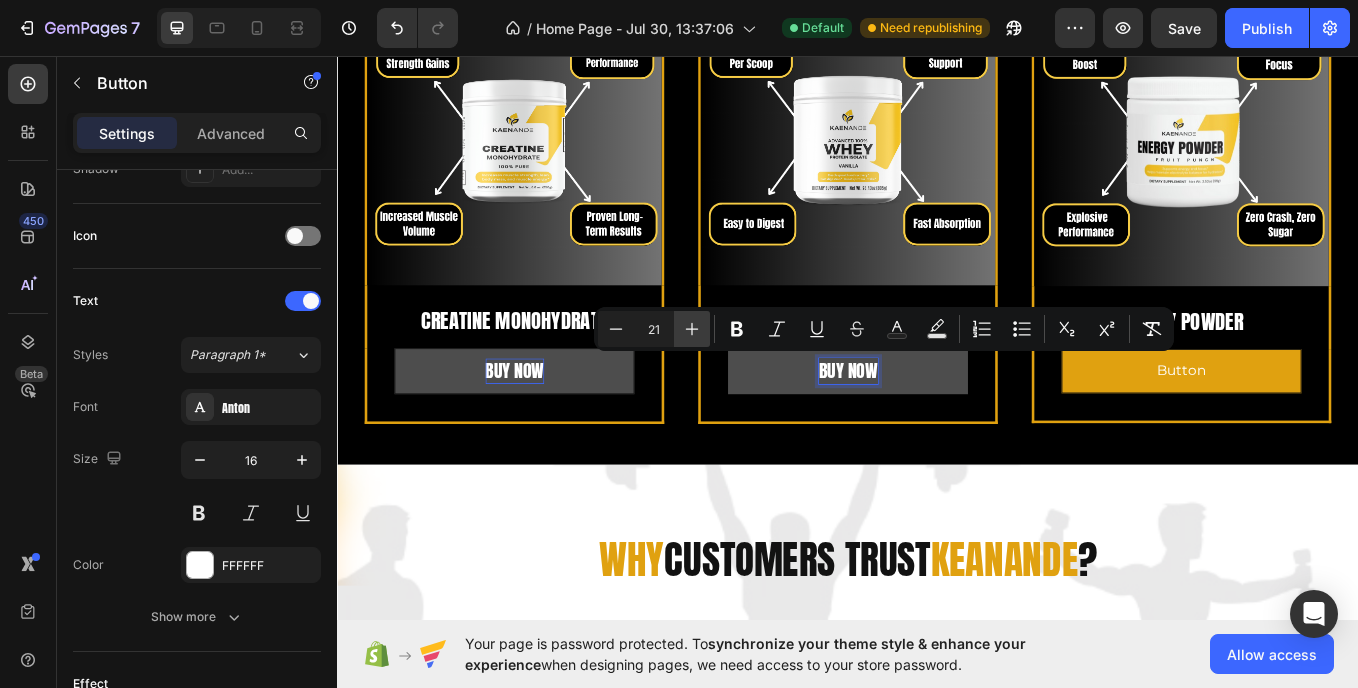 click on "Plus" at bounding box center (692, 329) 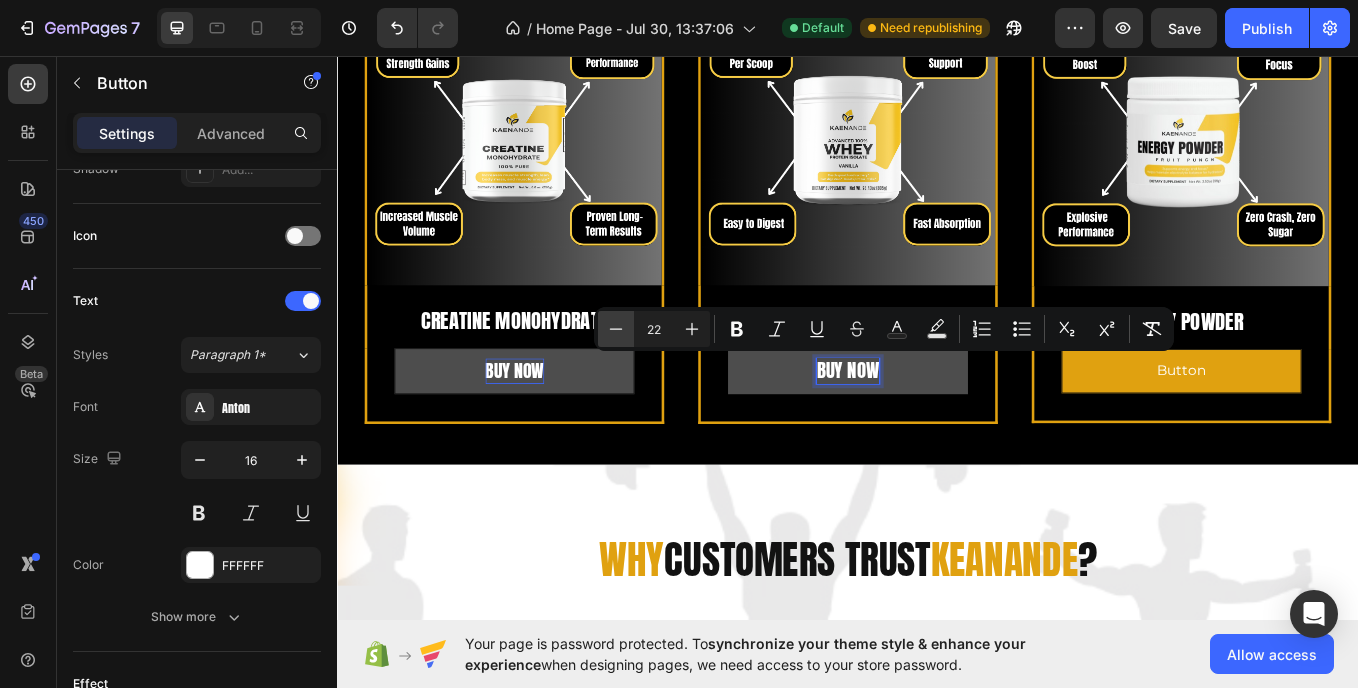click 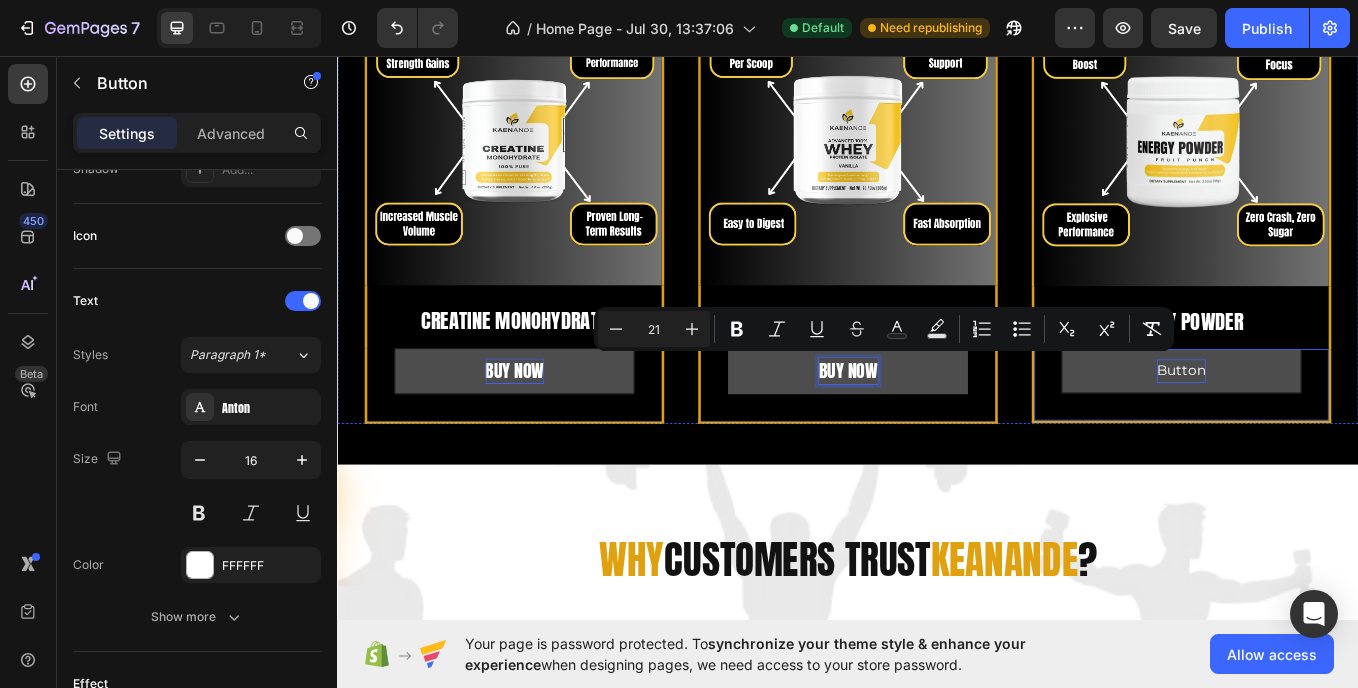 click on "Button" at bounding box center (1329, 426) 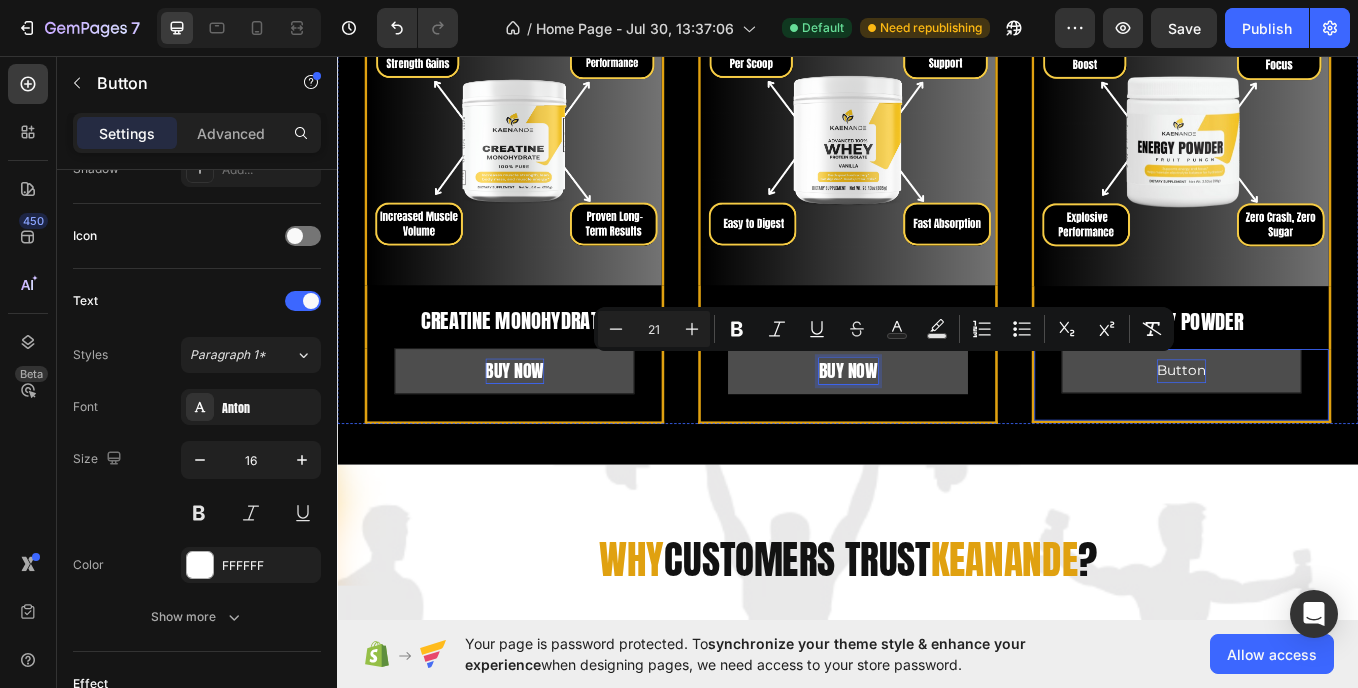 click on "Button" at bounding box center [1329, 426] 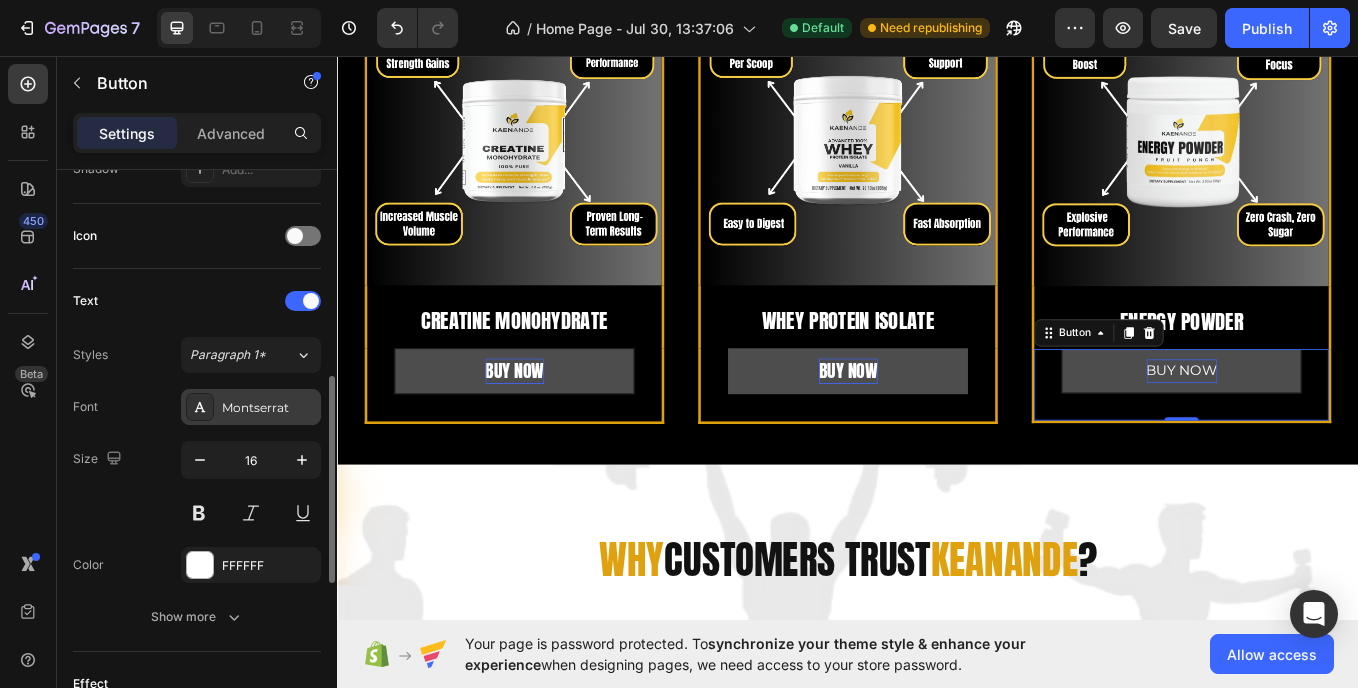 click on "Montserrat" at bounding box center [269, 408] 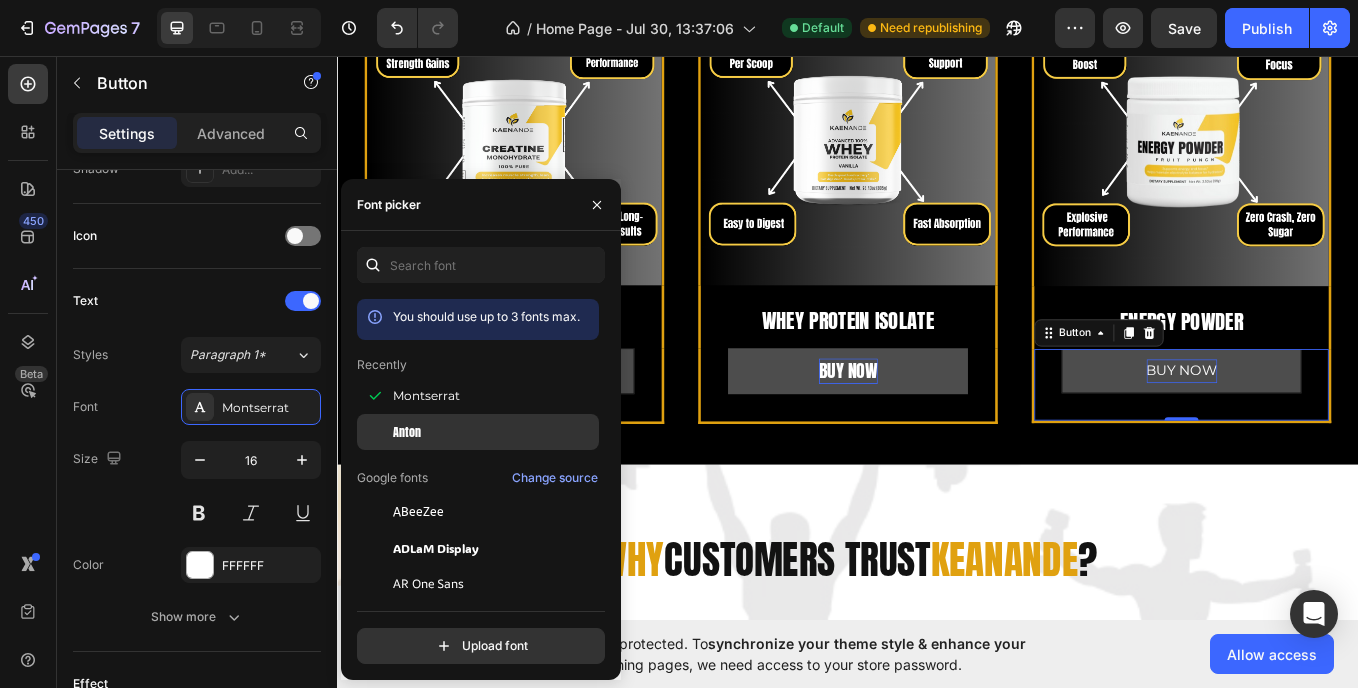 click on "Anton" 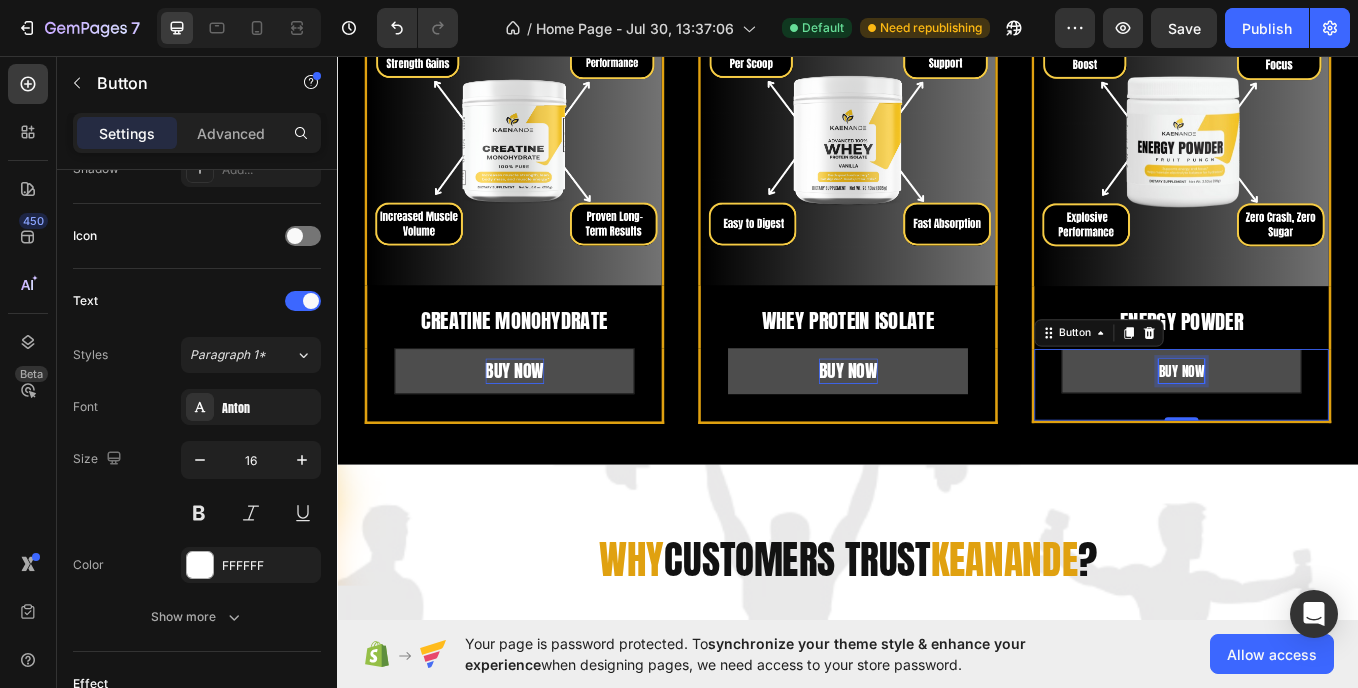 click on "BUY NOW" at bounding box center [1329, 426] 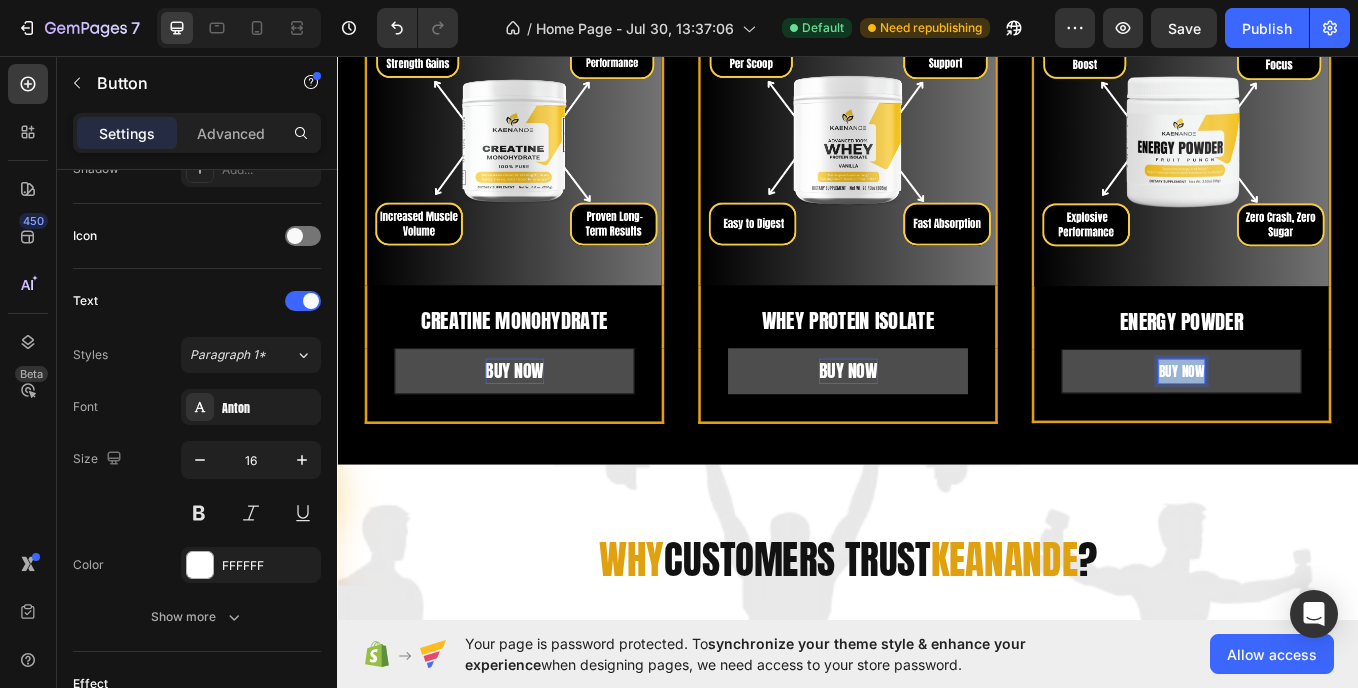click on "BUY NOW" at bounding box center [1329, 426] 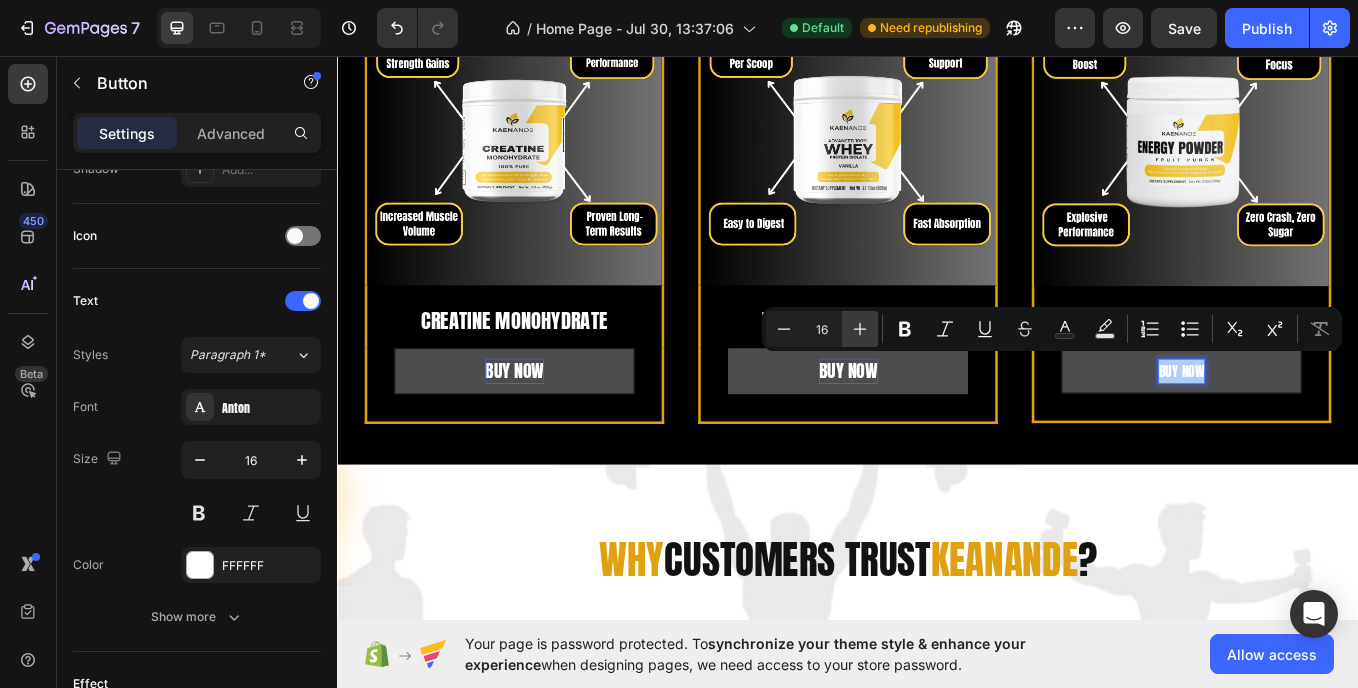 click 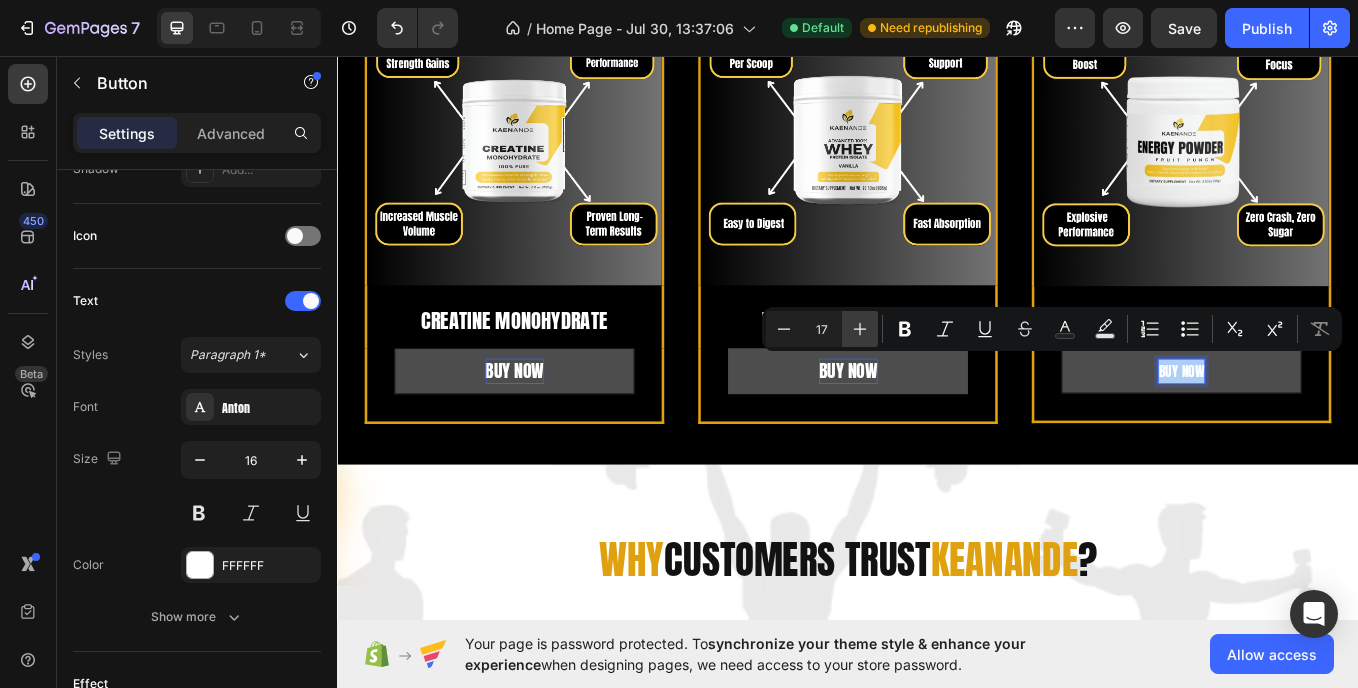click 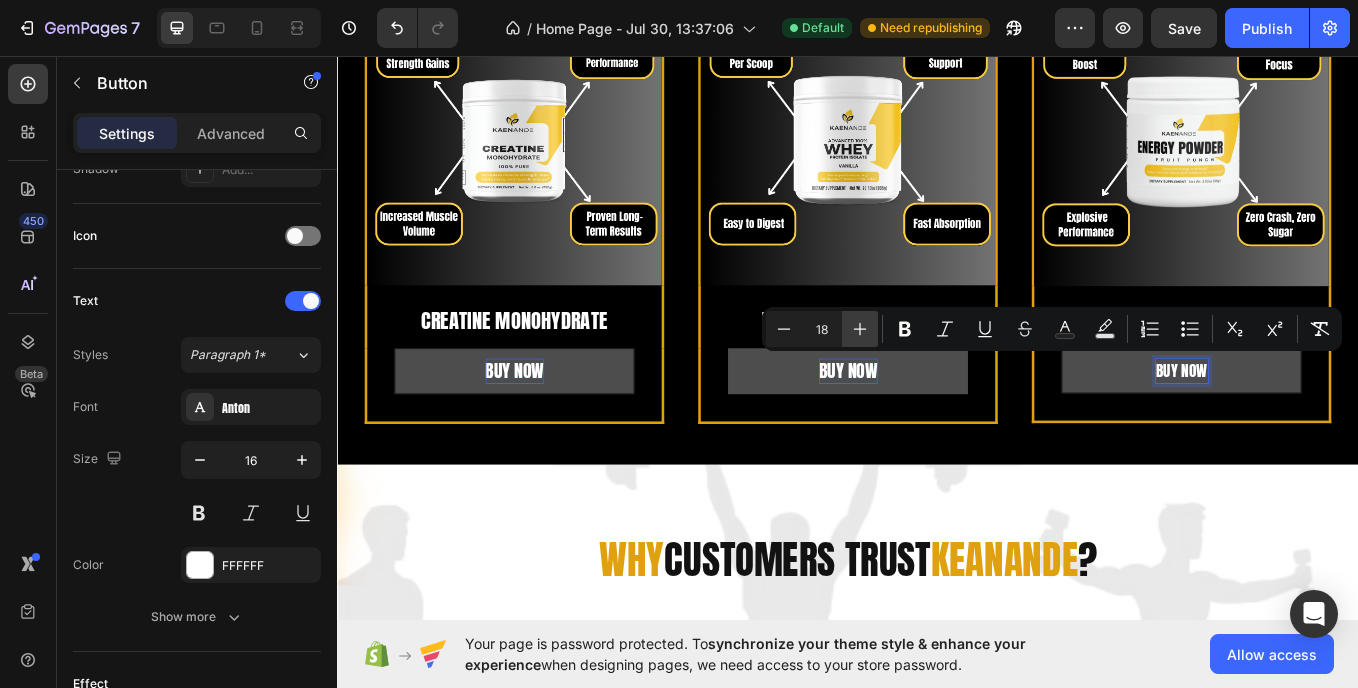 click 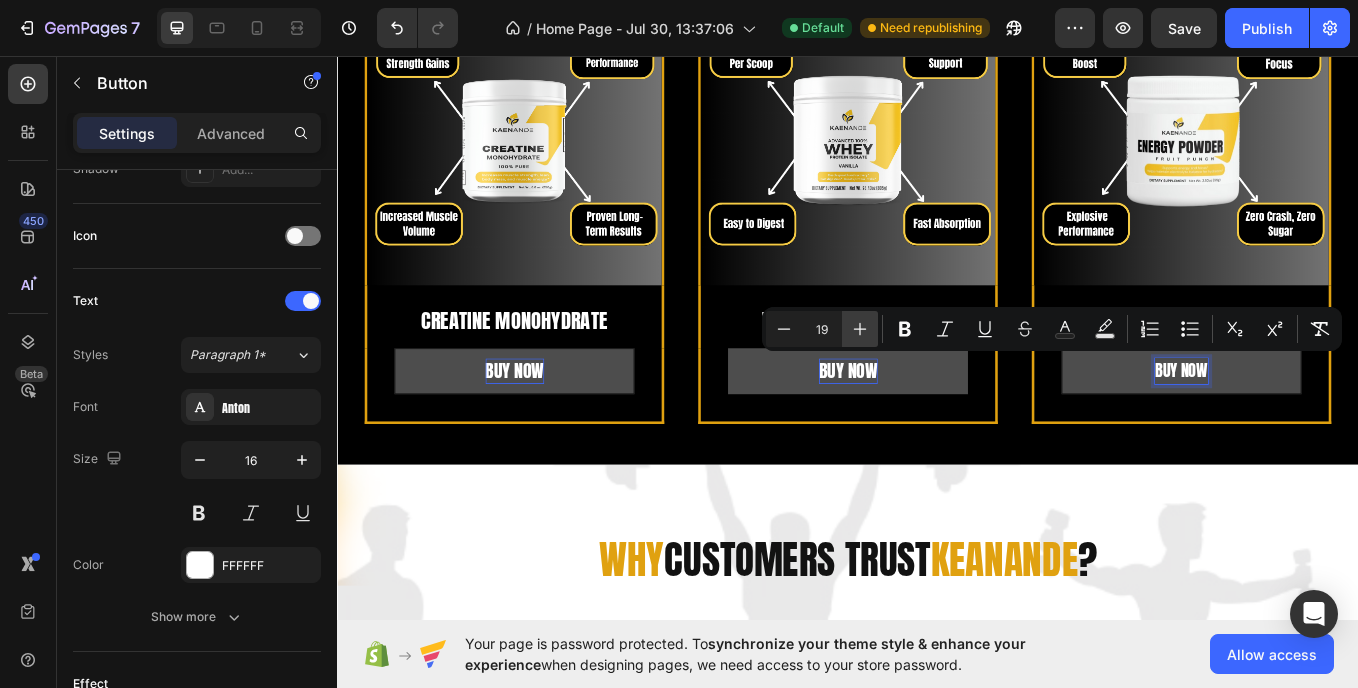 click 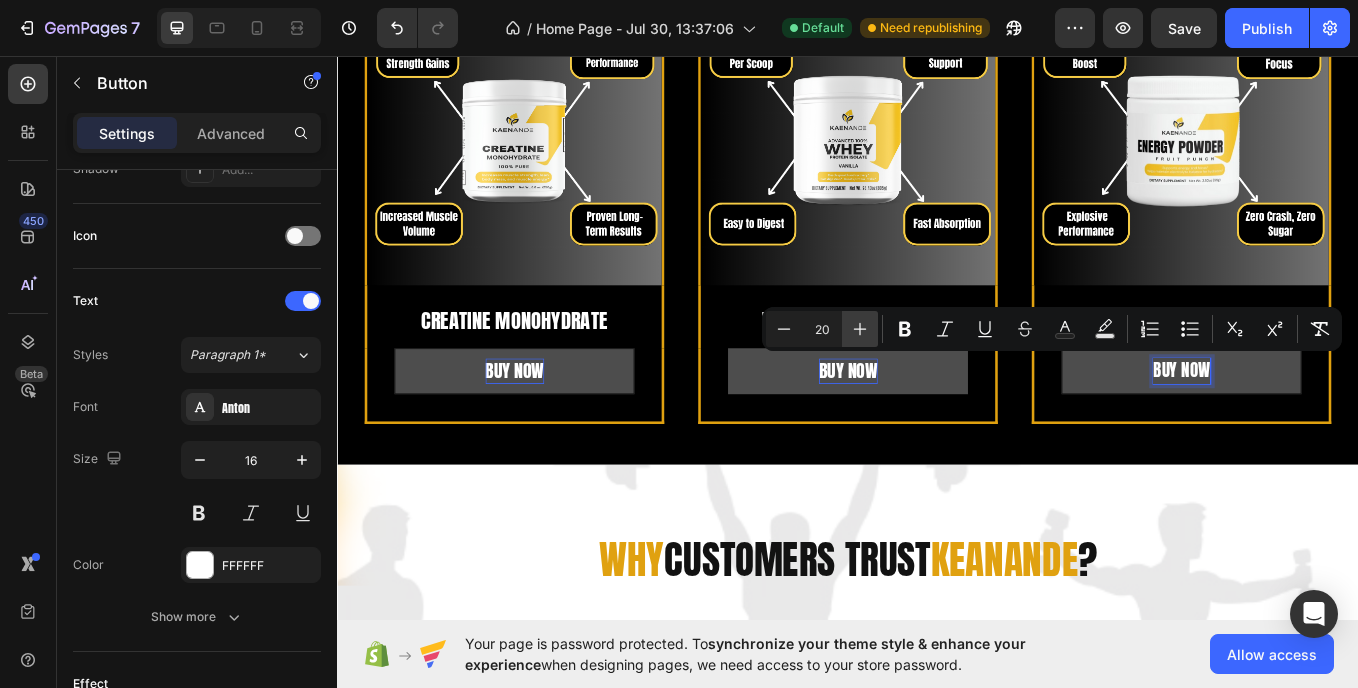 click 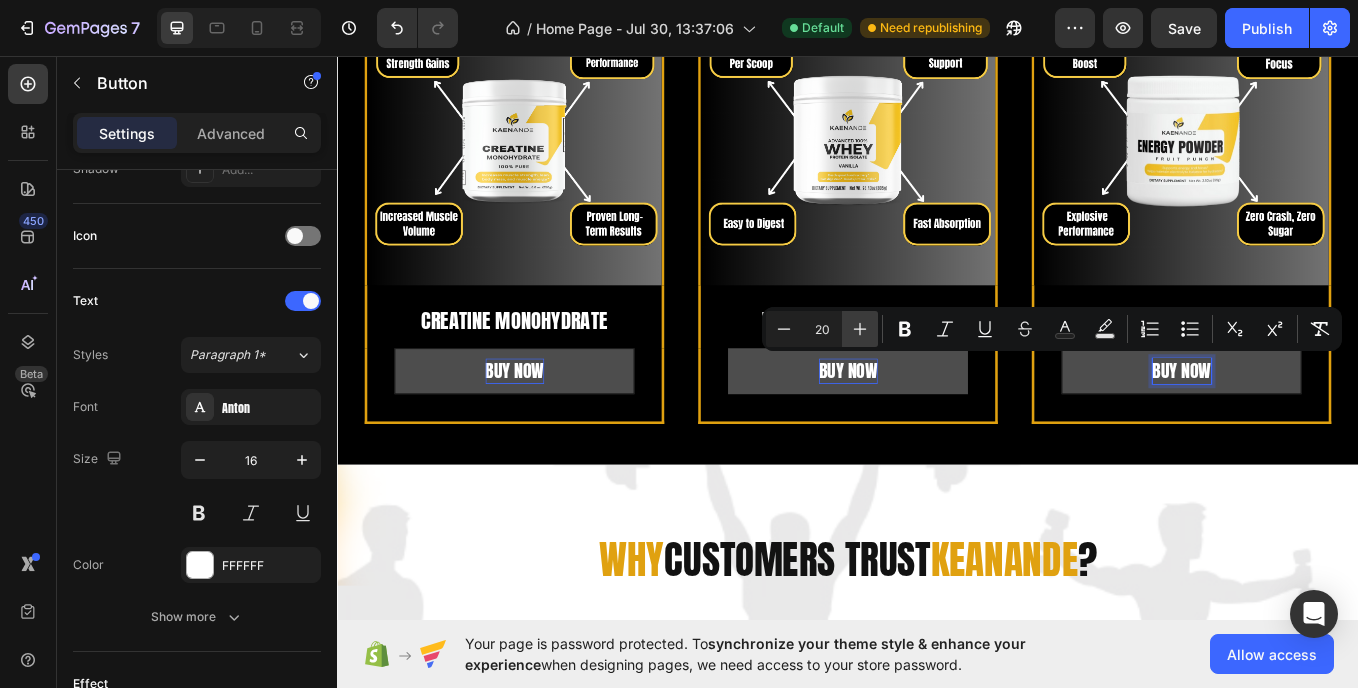 type on "21" 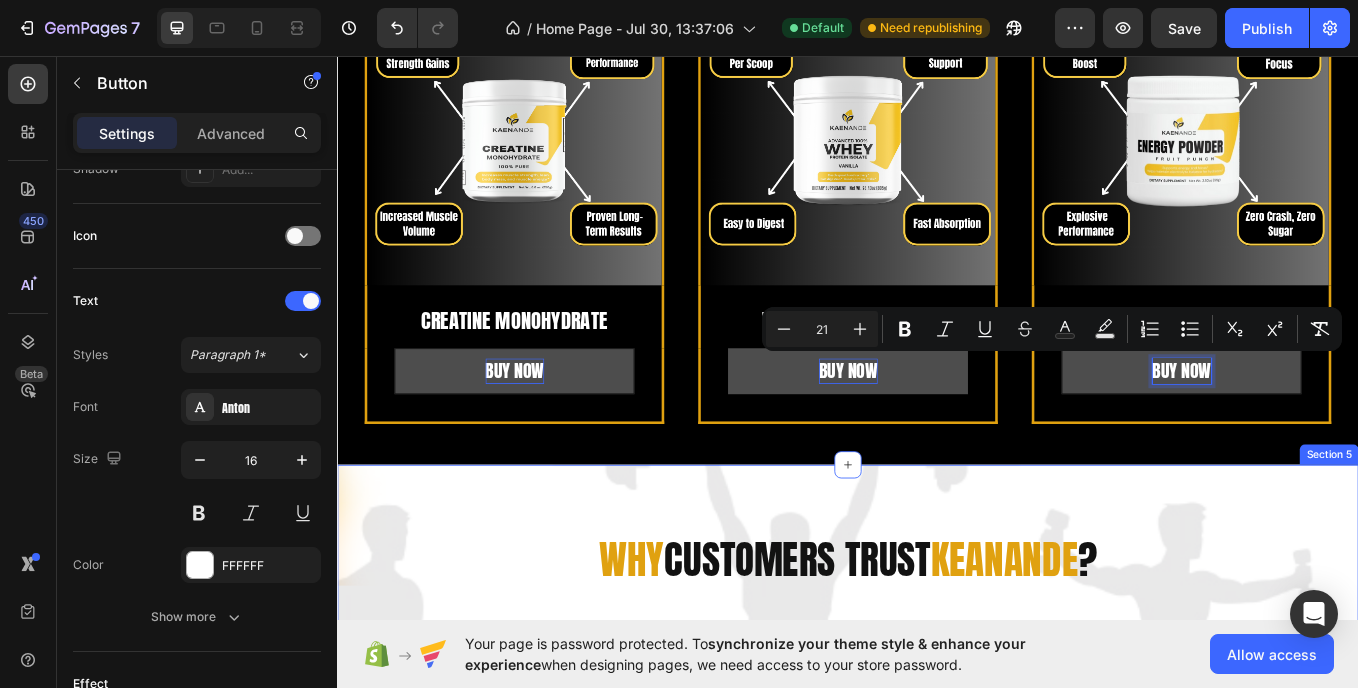 click on "WHY  CUSTOMERS TRUST  KEANANDE ? Heading Thousands trust Kaenande for clean, effective, and science-backed supplements.” No fillers. No hype. Just results. Text Block Image Lab-Tested Heading Image Fast Delivery Heading Image Natural Ingredients Heading Image Verified Reviews Heading Row Section 5" at bounding box center [937, 786] 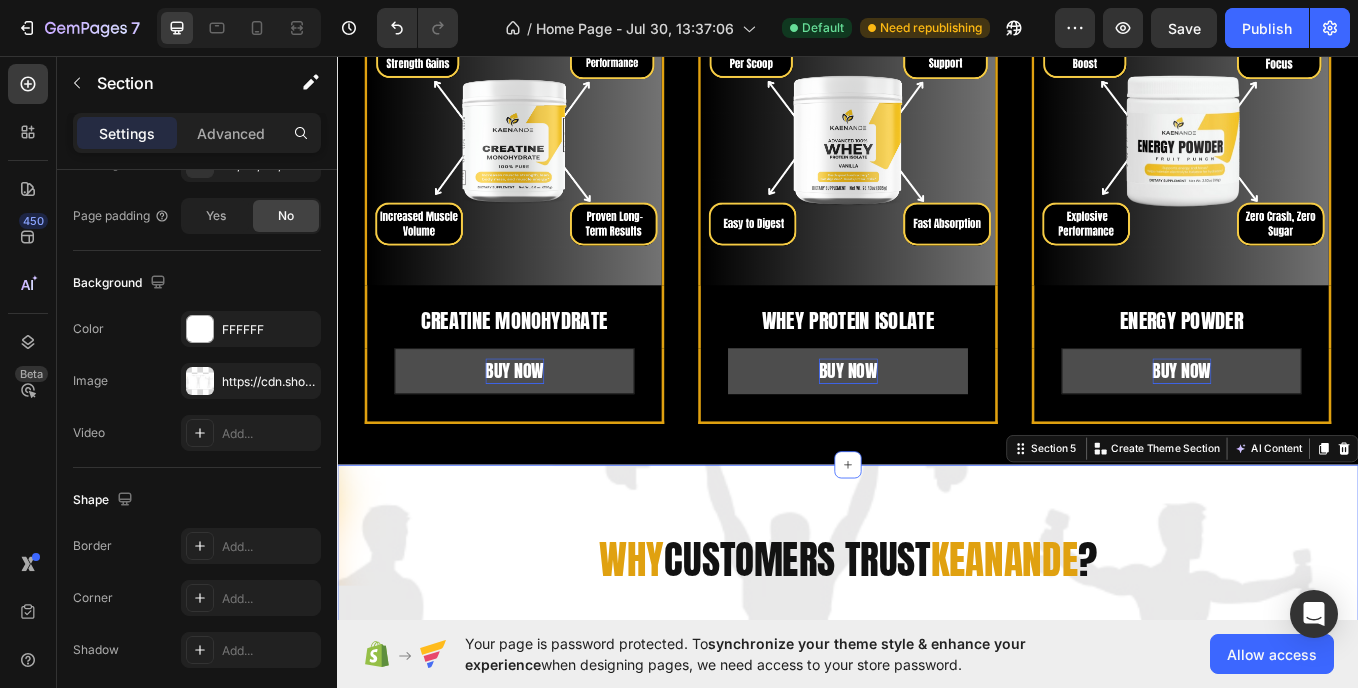scroll, scrollTop: 0, scrollLeft: 0, axis: both 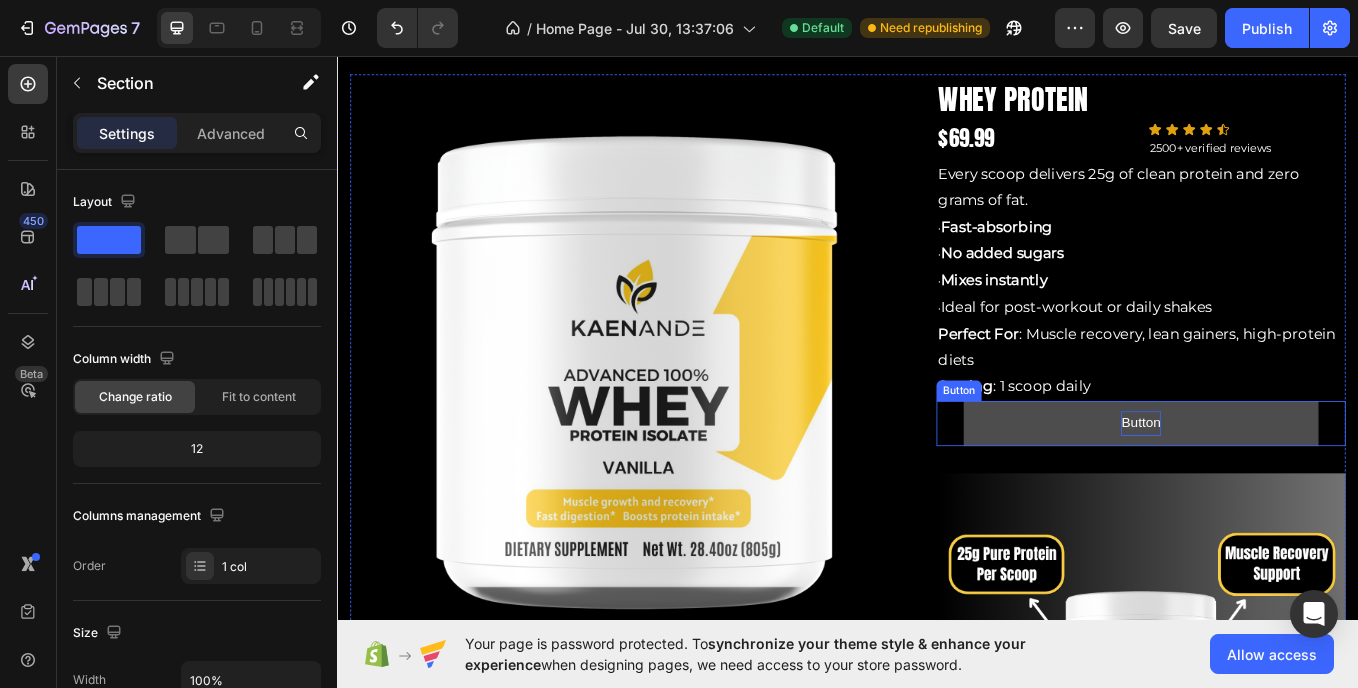 click on "Button" at bounding box center (1281, 487) 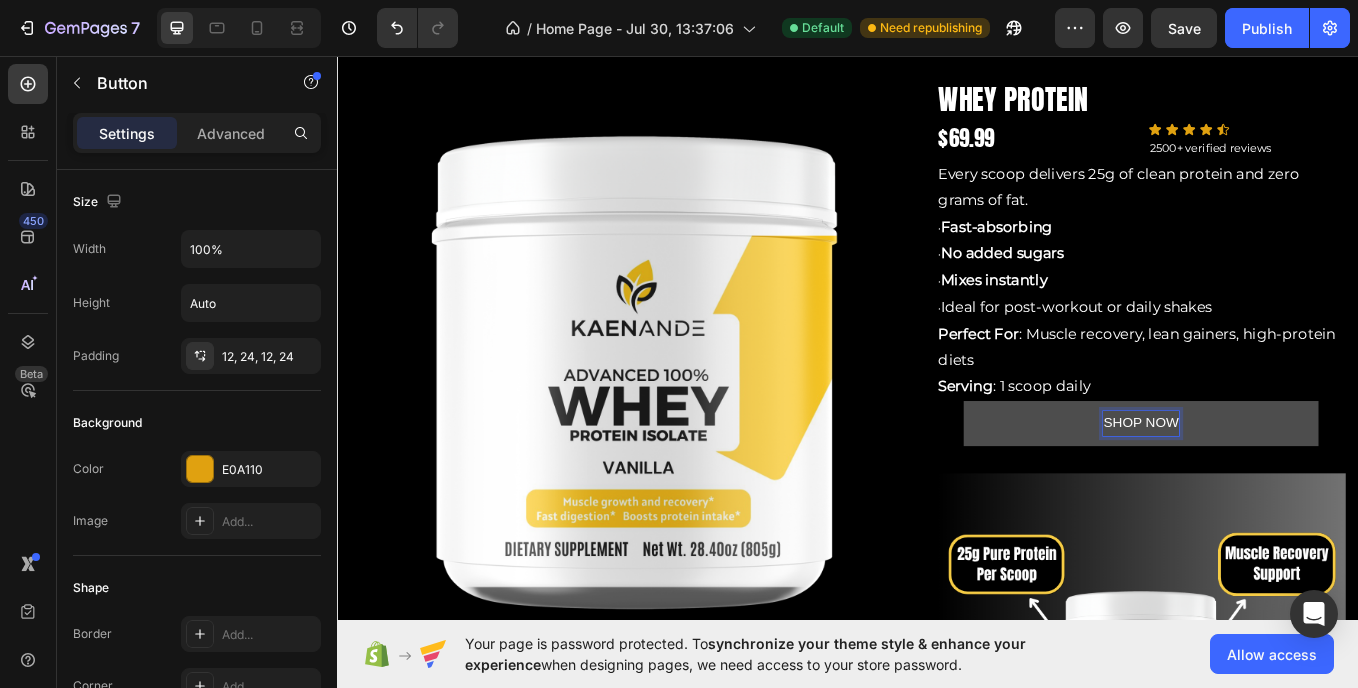 click on "SHOP NOW" at bounding box center (1281, 487) 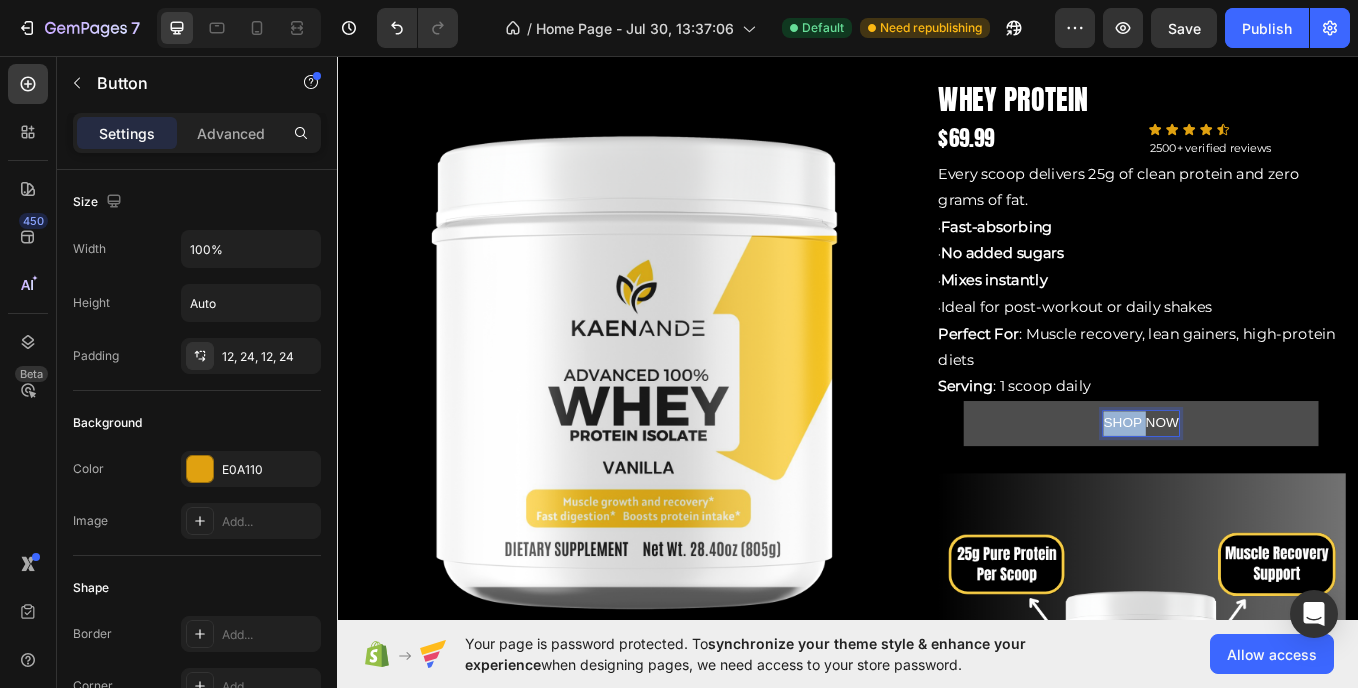 click on "SHOP NOW" at bounding box center (1281, 487) 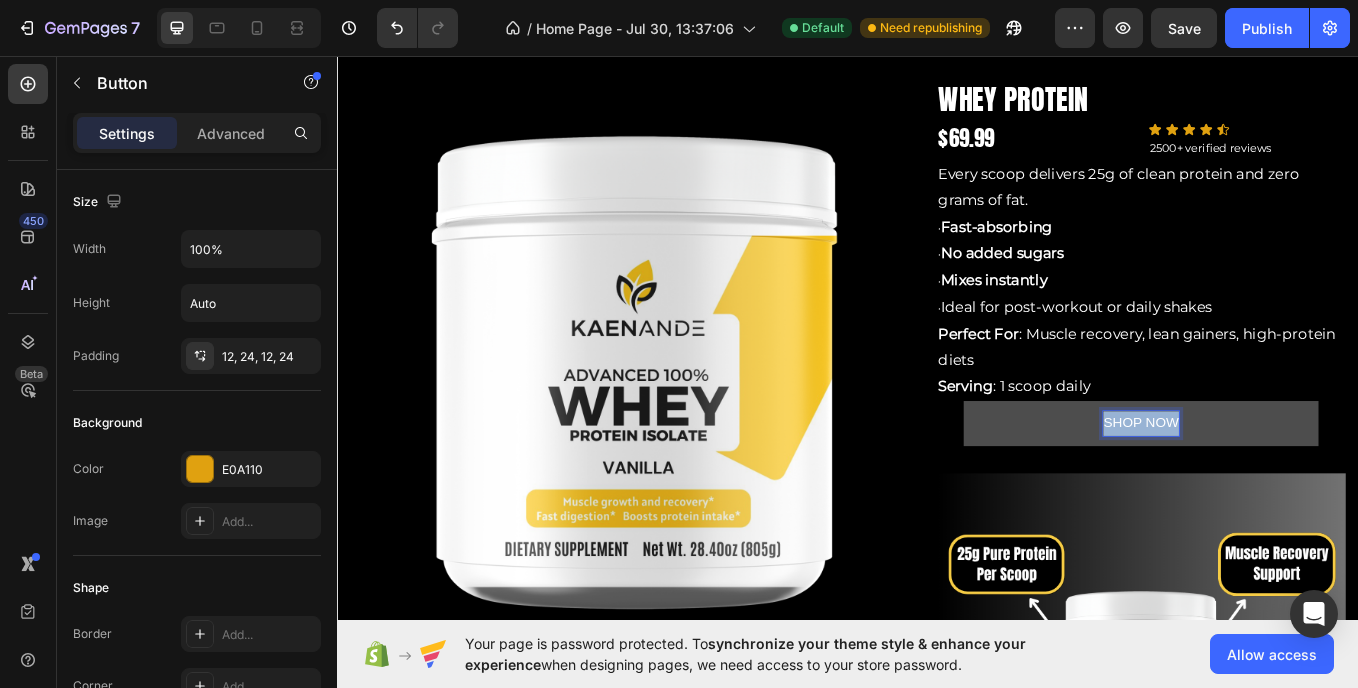 click on "SHOP NOW" at bounding box center (1281, 487) 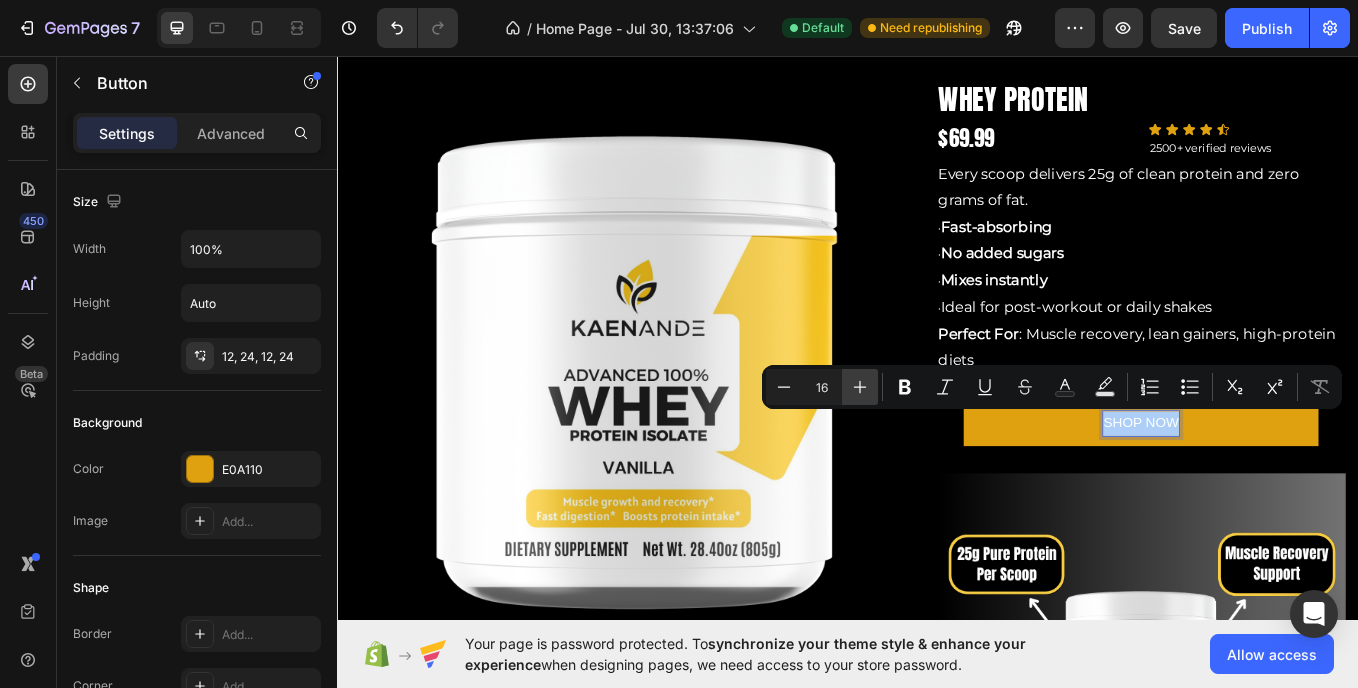 click 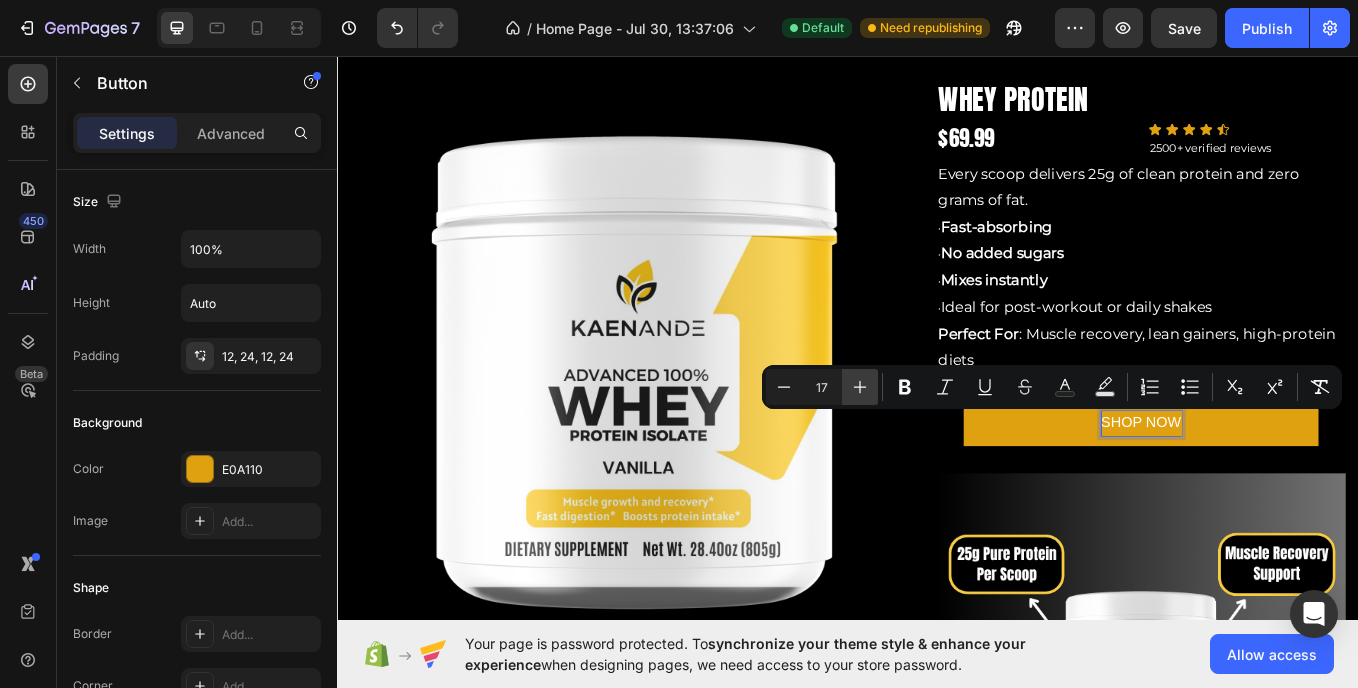 click 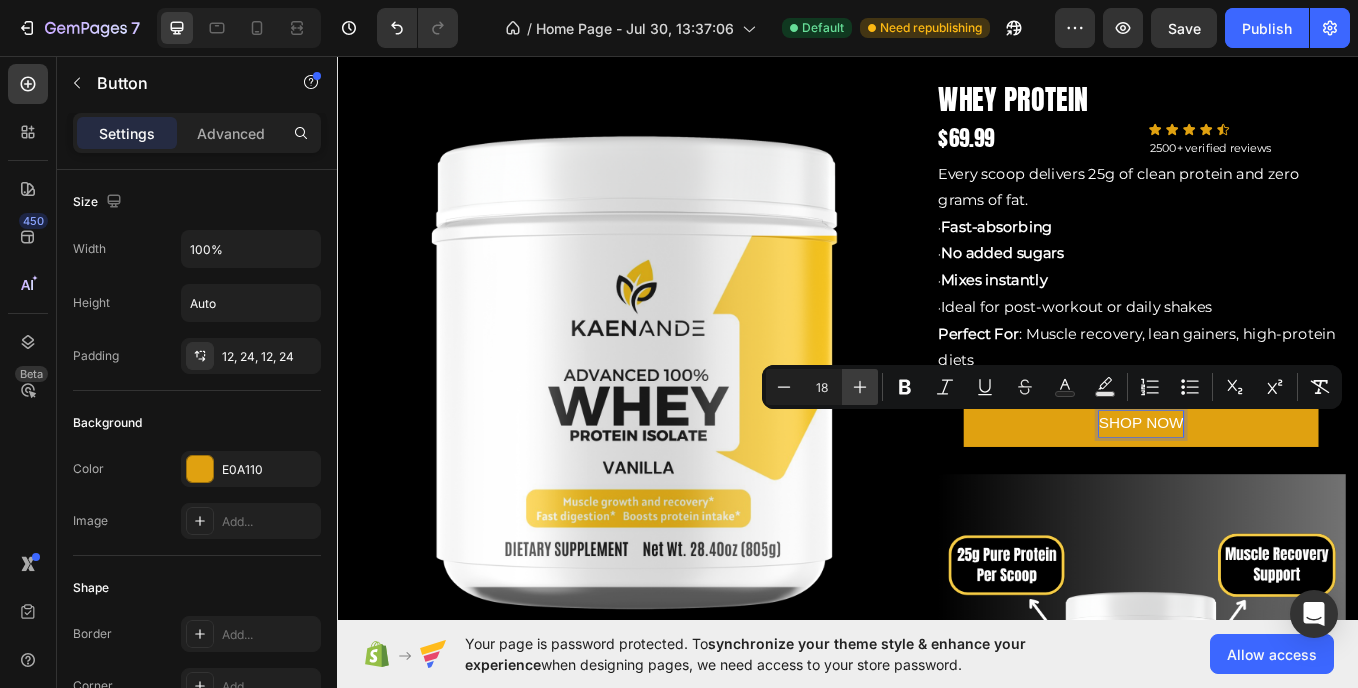 click 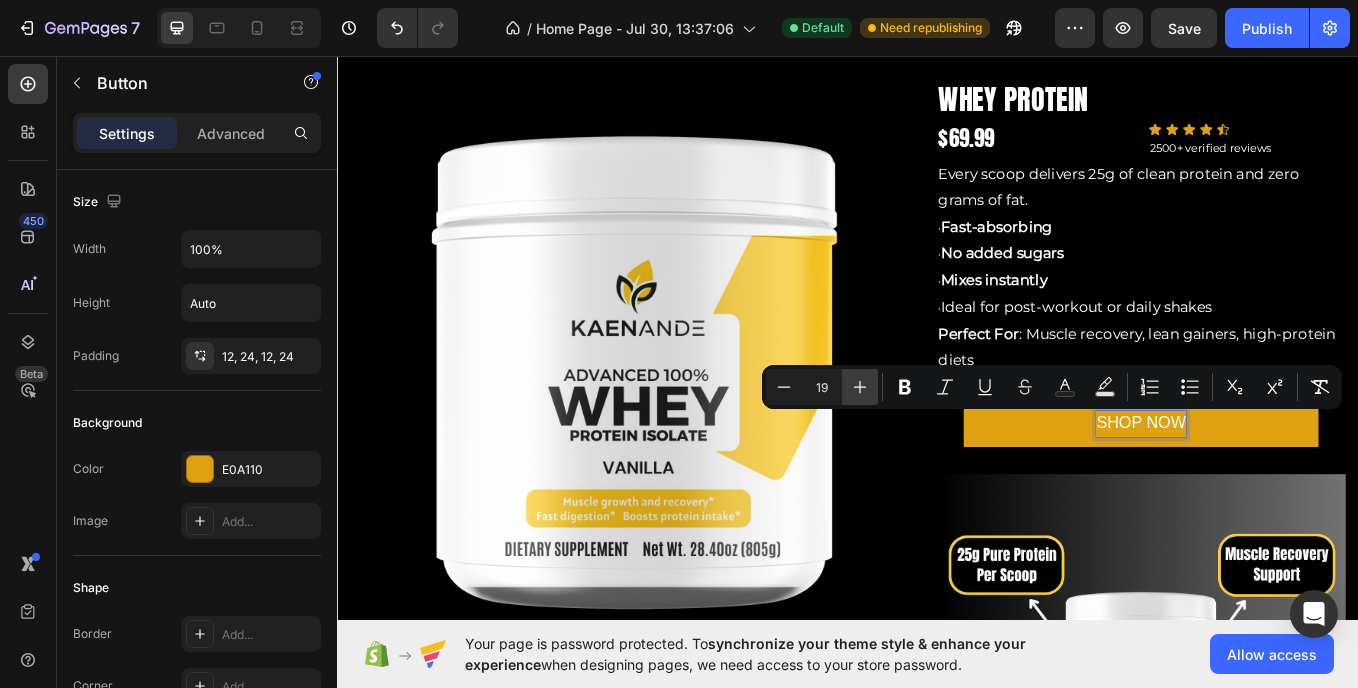 click 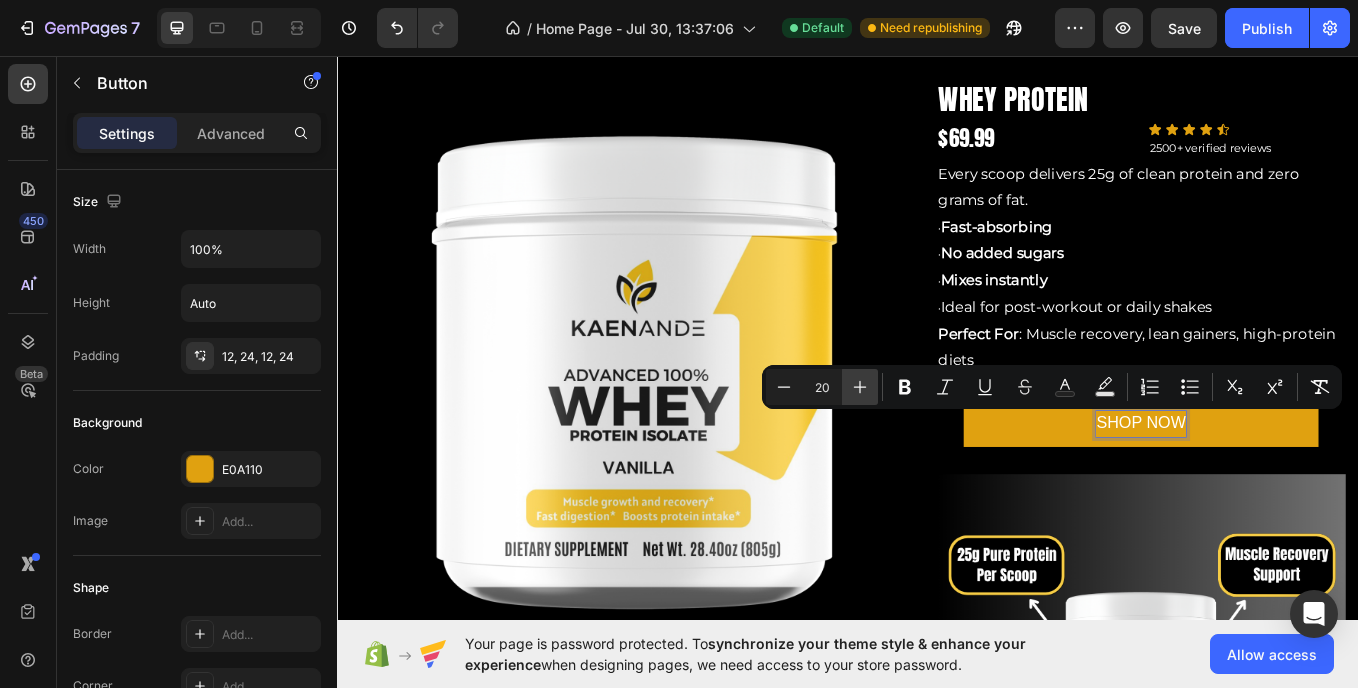 click 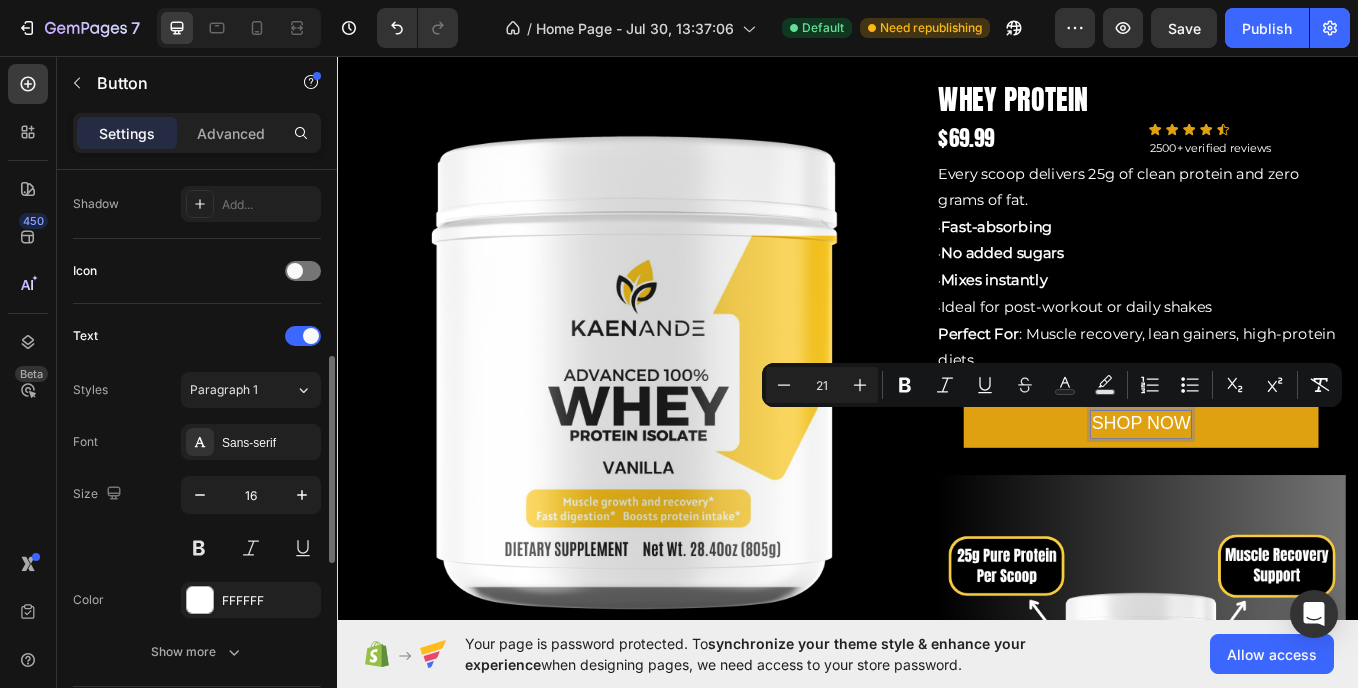 scroll, scrollTop: 535, scrollLeft: 0, axis: vertical 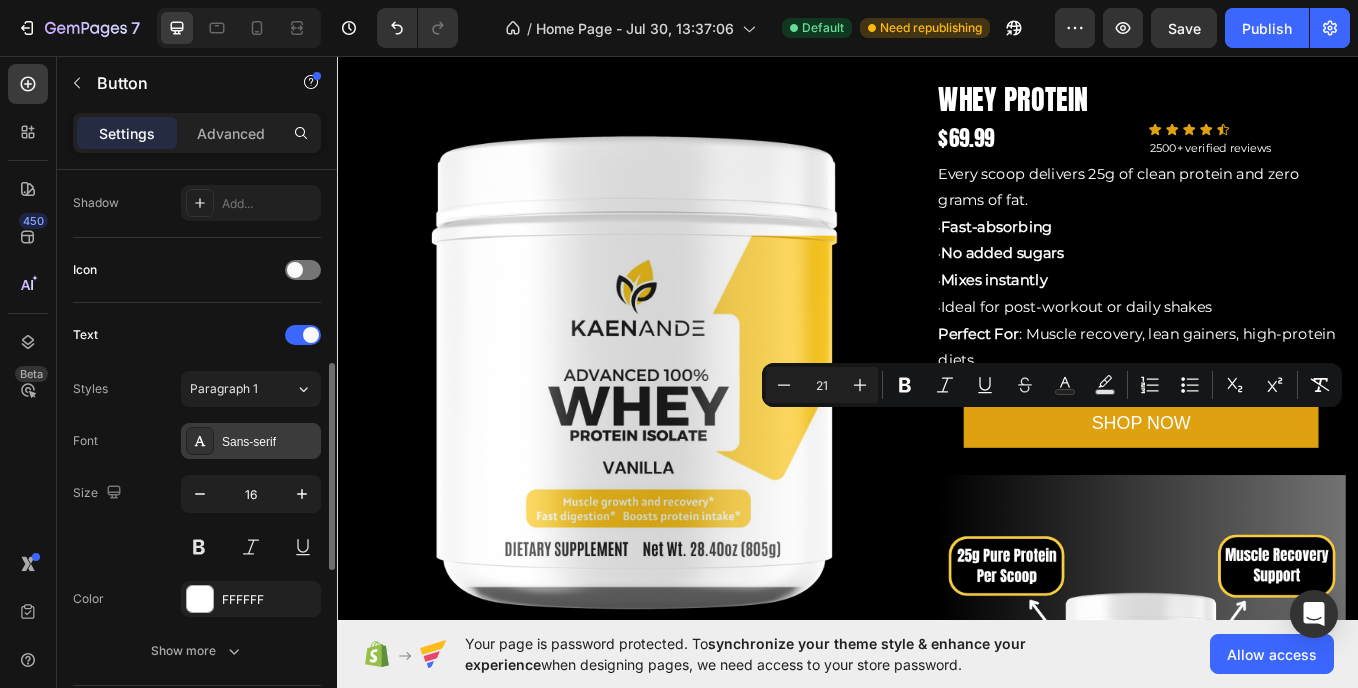 click on "Sans-serif" at bounding box center (269, 442) 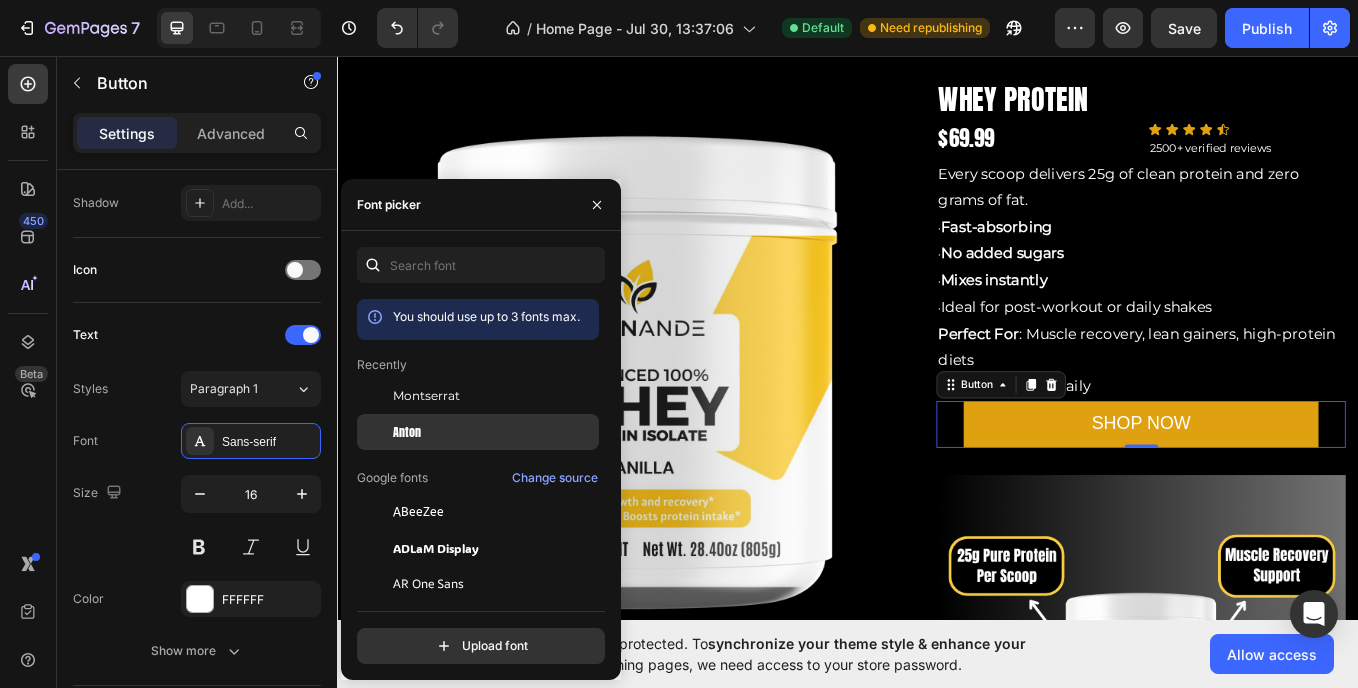 click on "Anton" at bounding box center (494, 432) 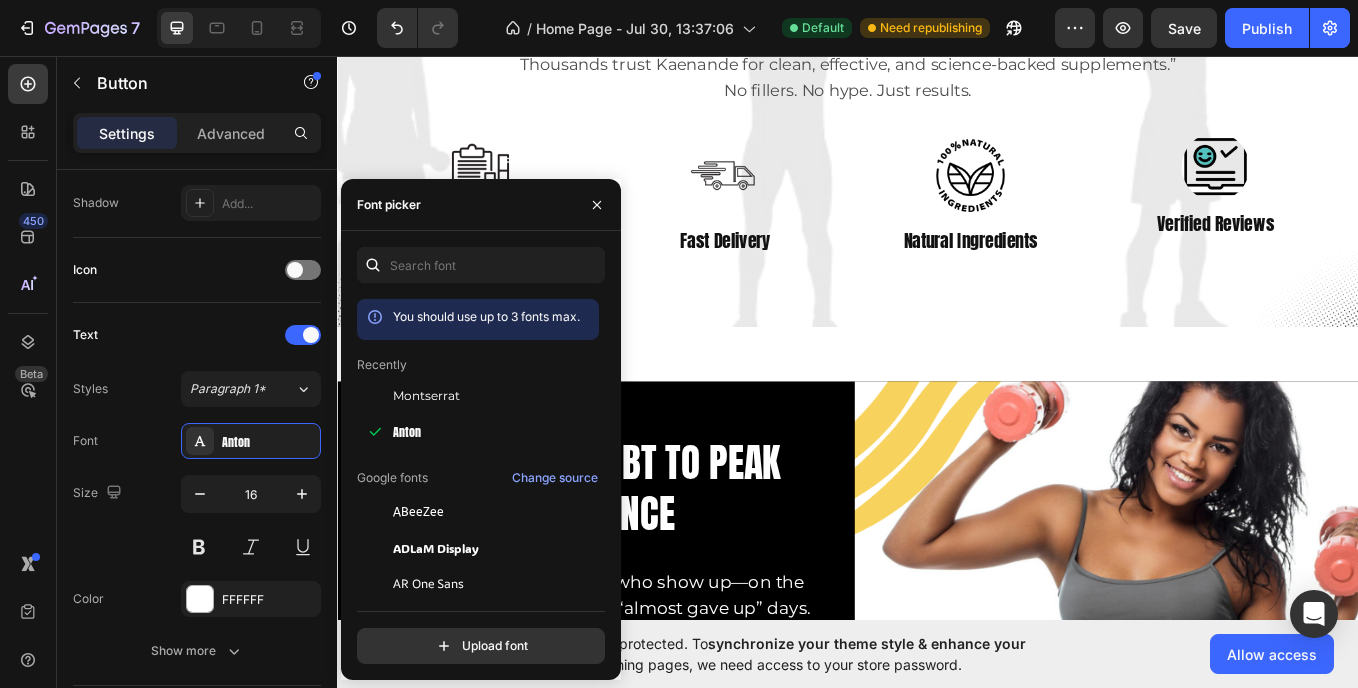 scroll, scrollTop: 3666, scrollLeft: 0, axis: vertical 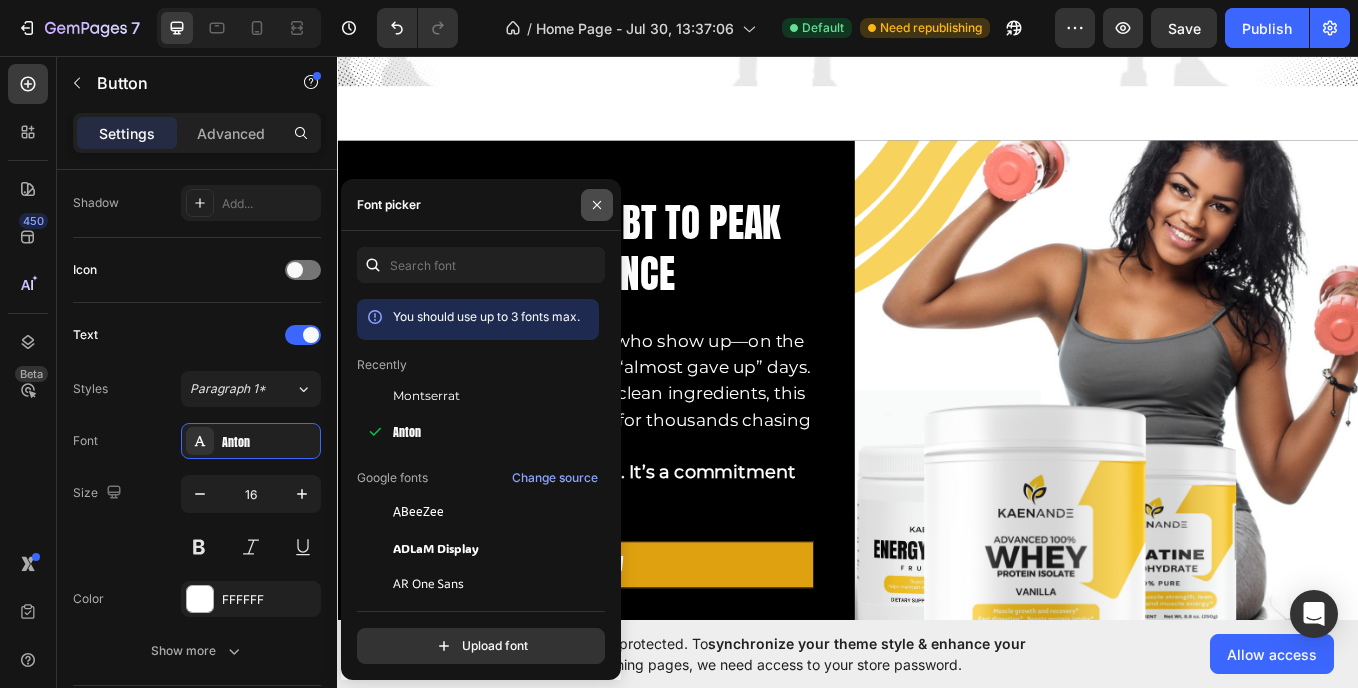 click 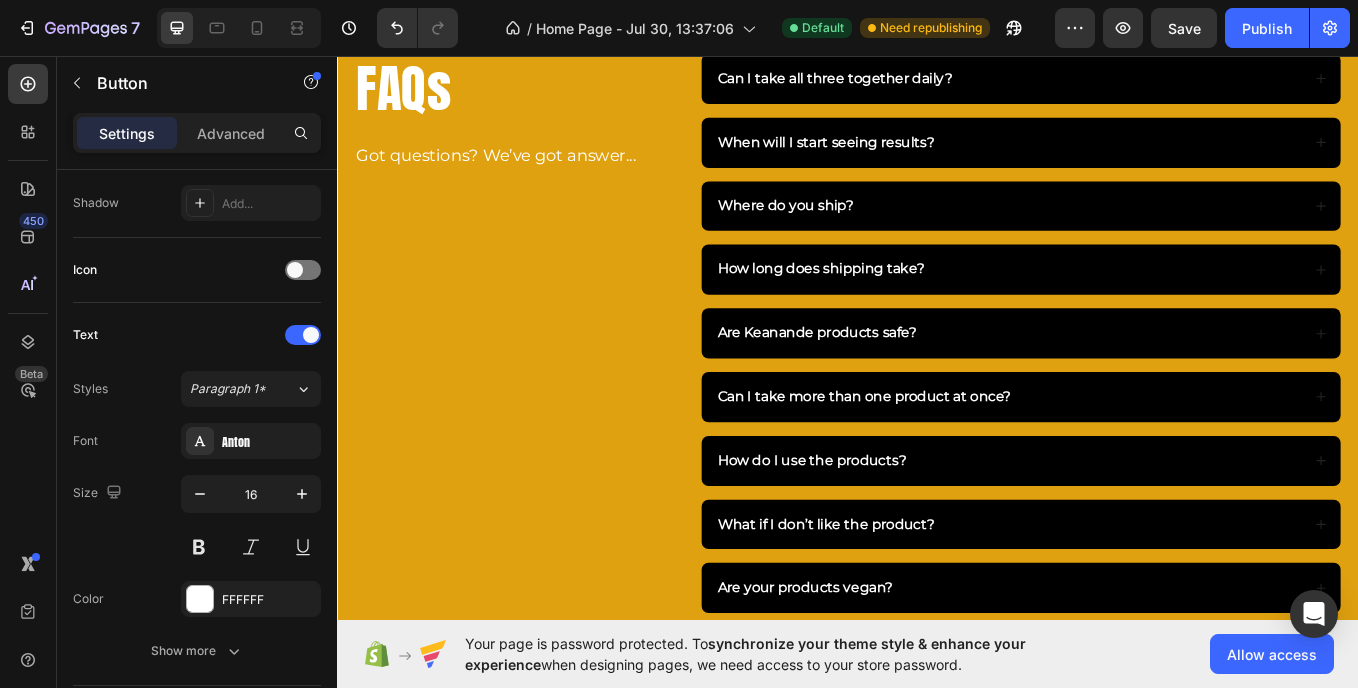 scroll, scrollTop: 6421, scrollLeft: 0, axis: vertical 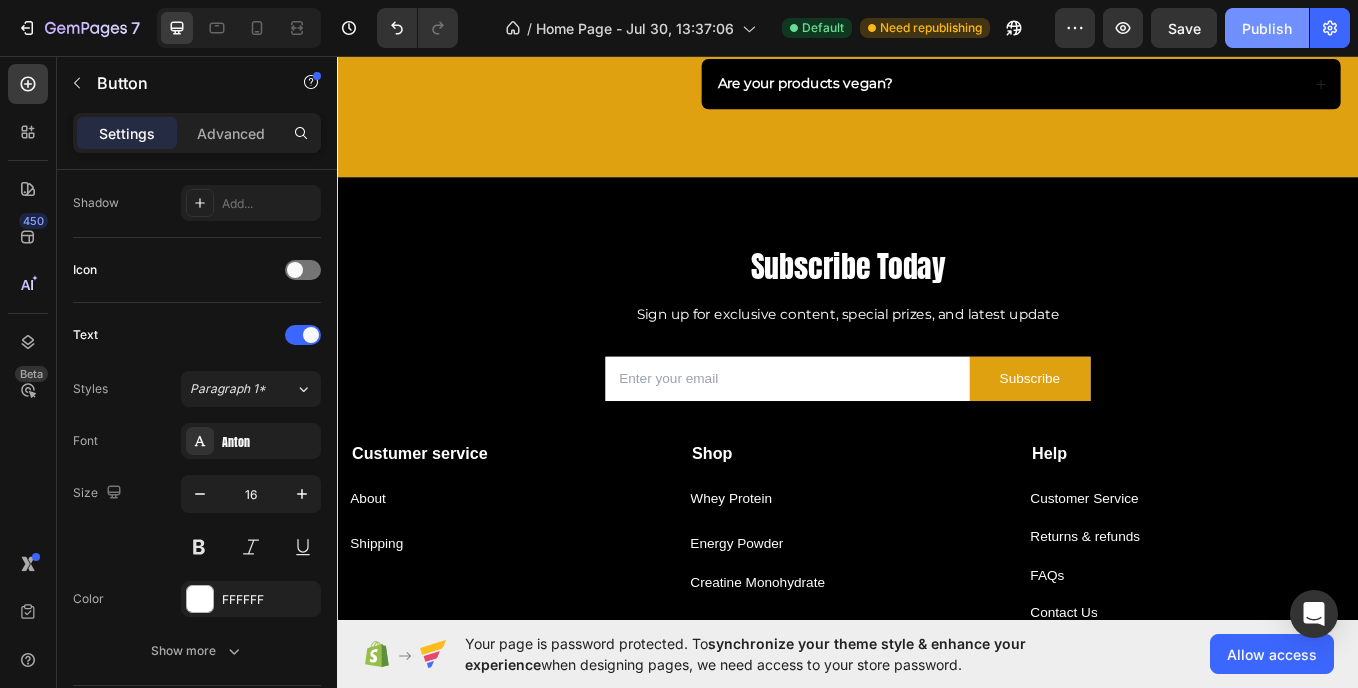 click on "Publish" at bounding box center [1267, 28] 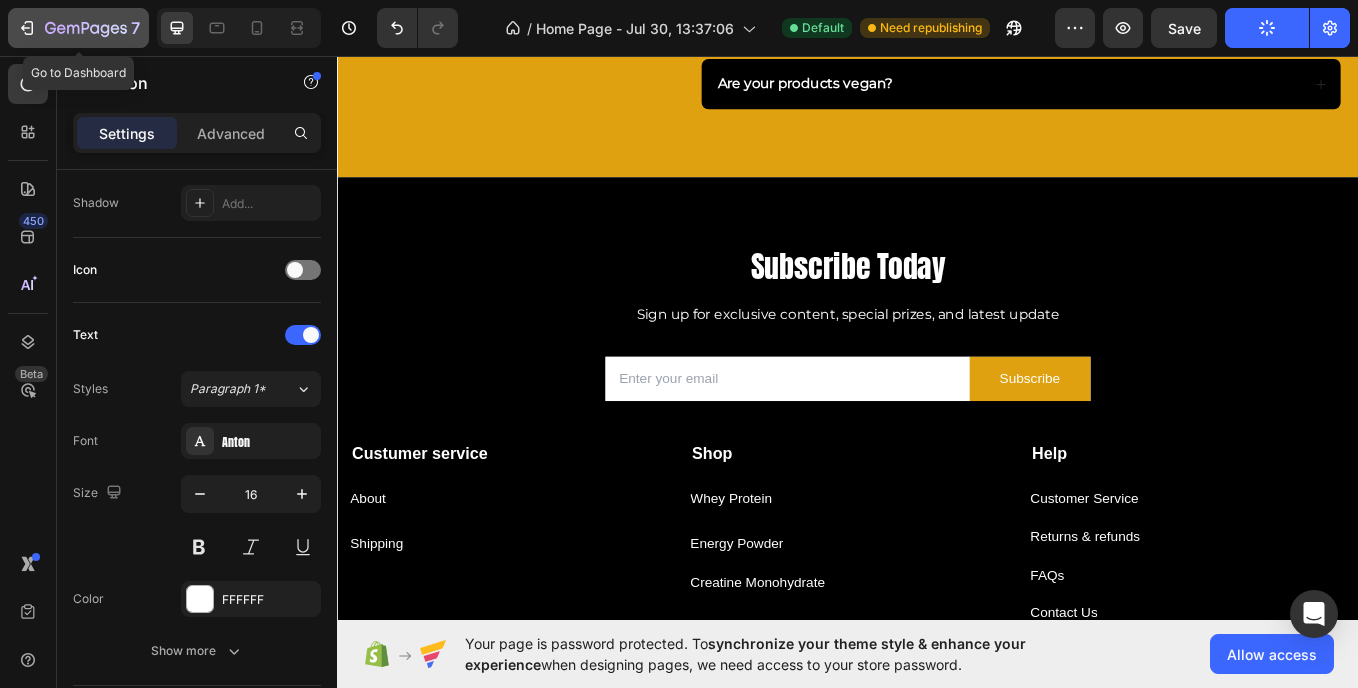 click on "7" 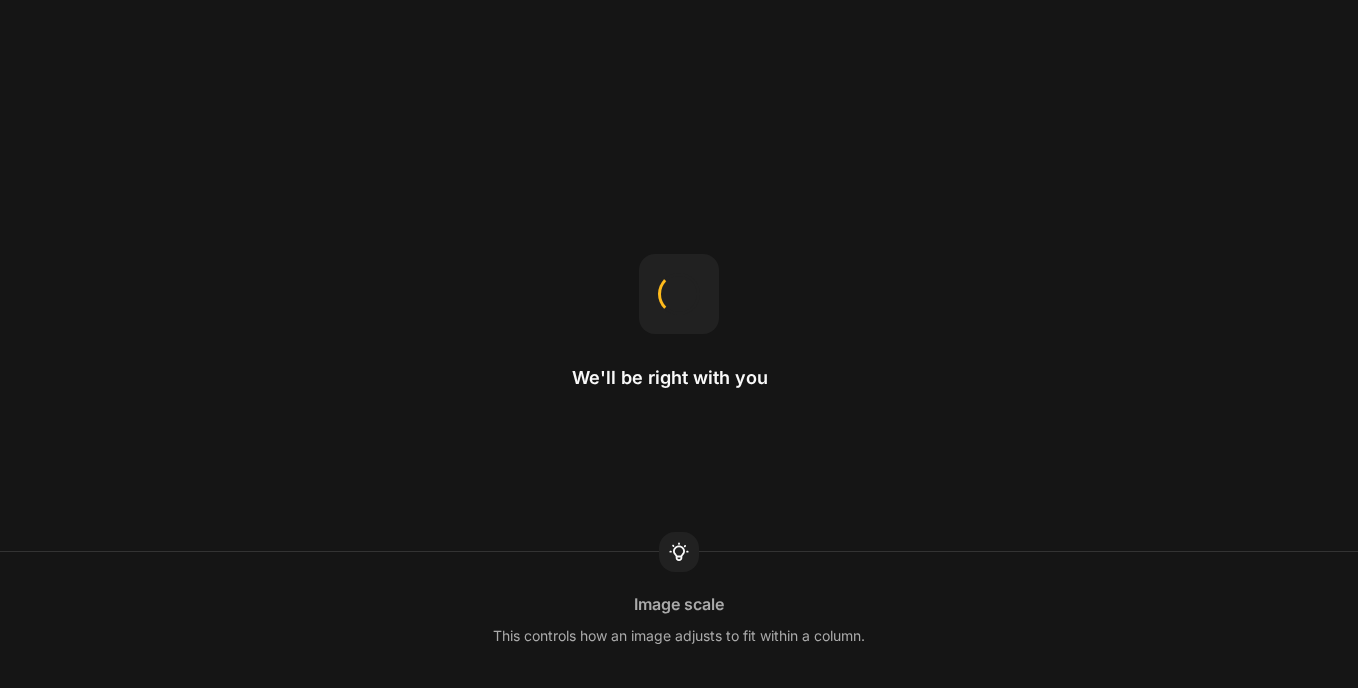 scroll, scrollTop: 0, scrollLeft: 0, axis: both 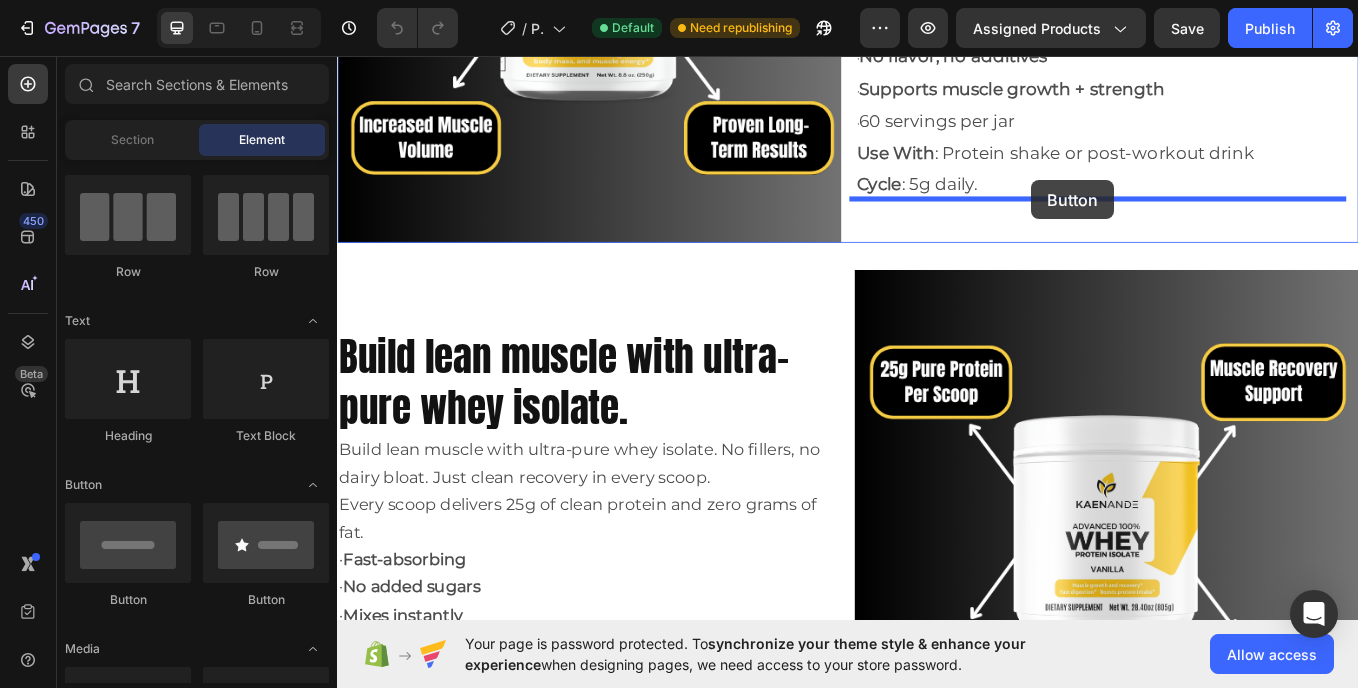 drag, startPoint x: 456, startPoint y: 624, endPoint x: 1153, endPoint y: 202, distance: 814.79626 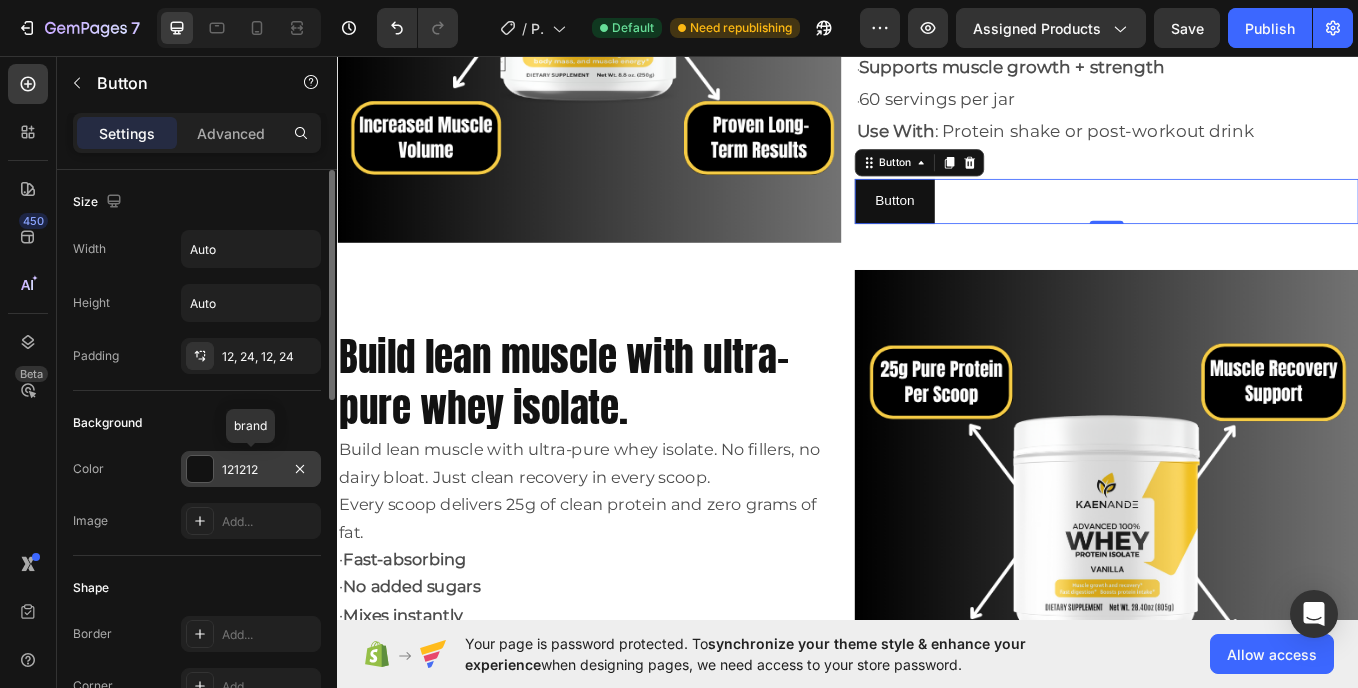click at bounding box center (200, 469) 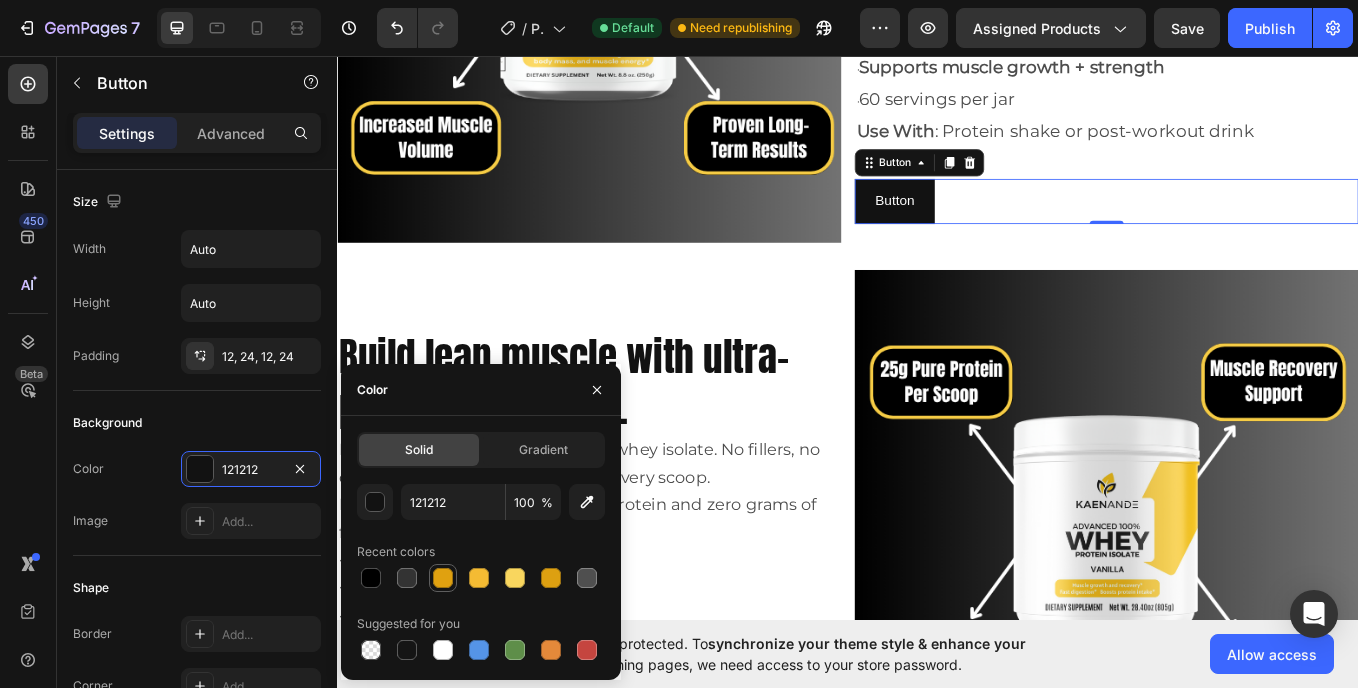 click at bounding box center [443, 578] 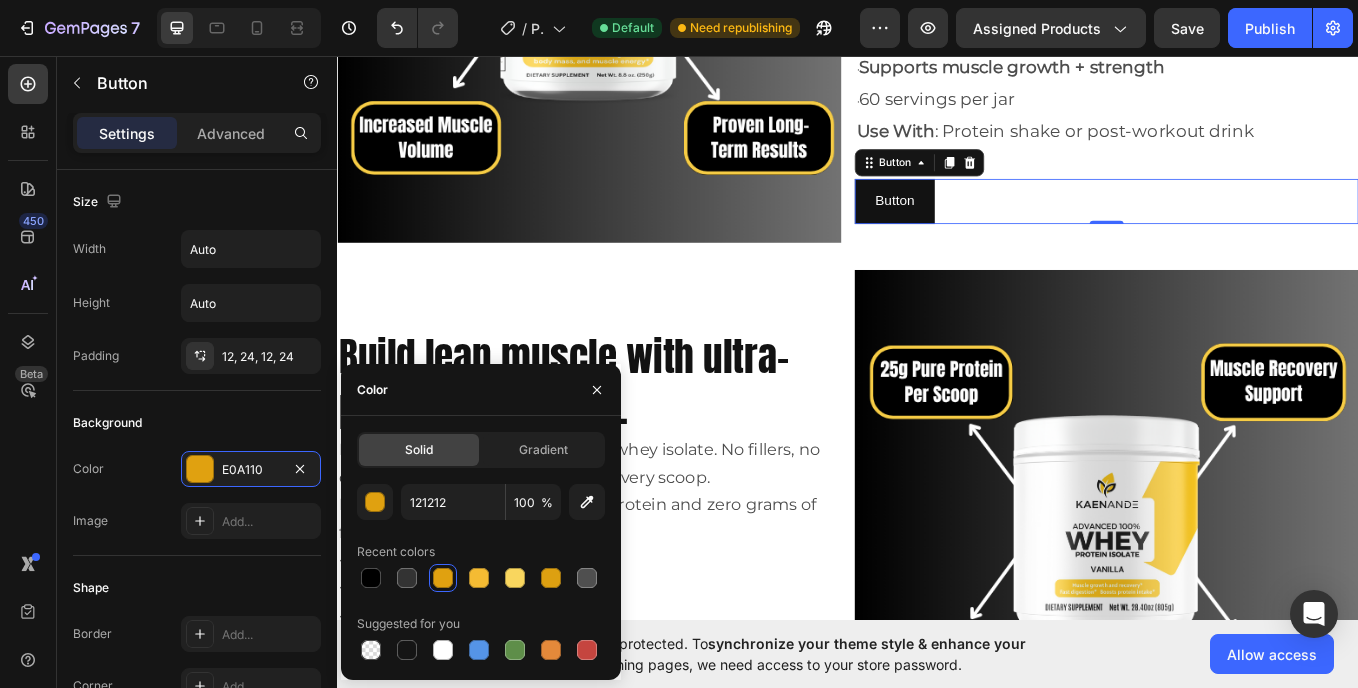 type on "E0A110" 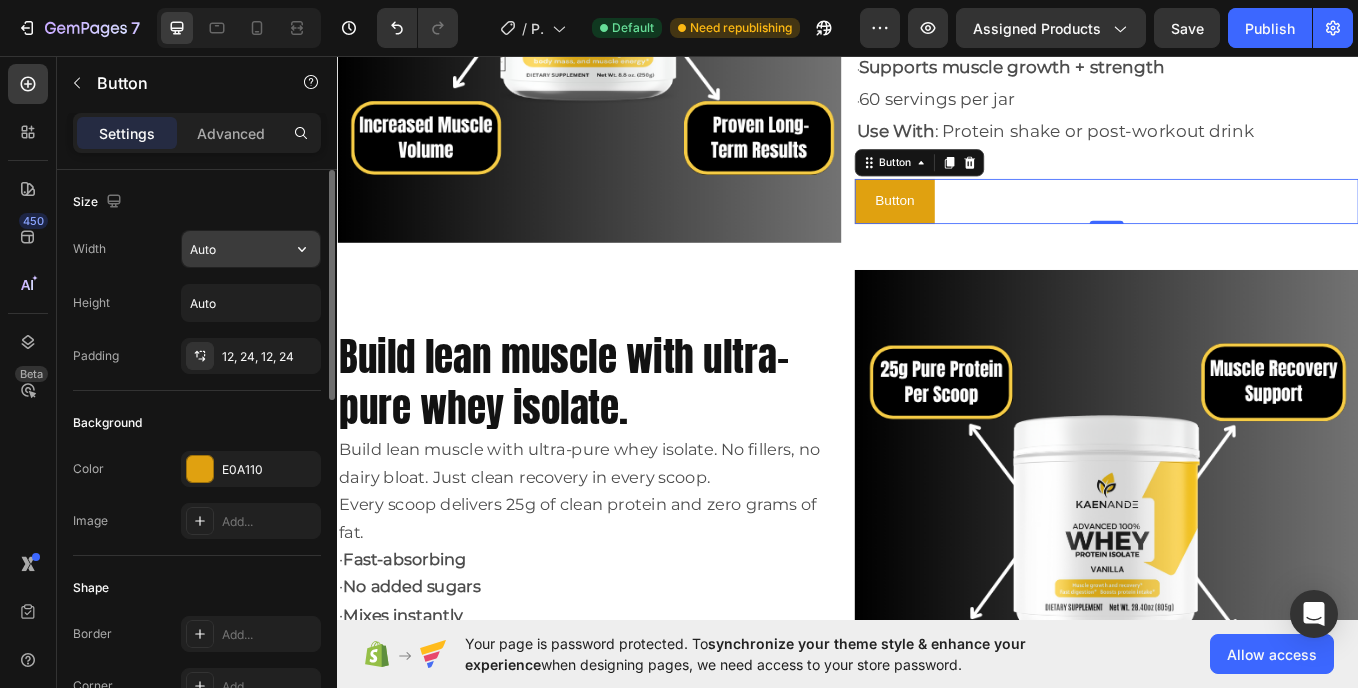 click 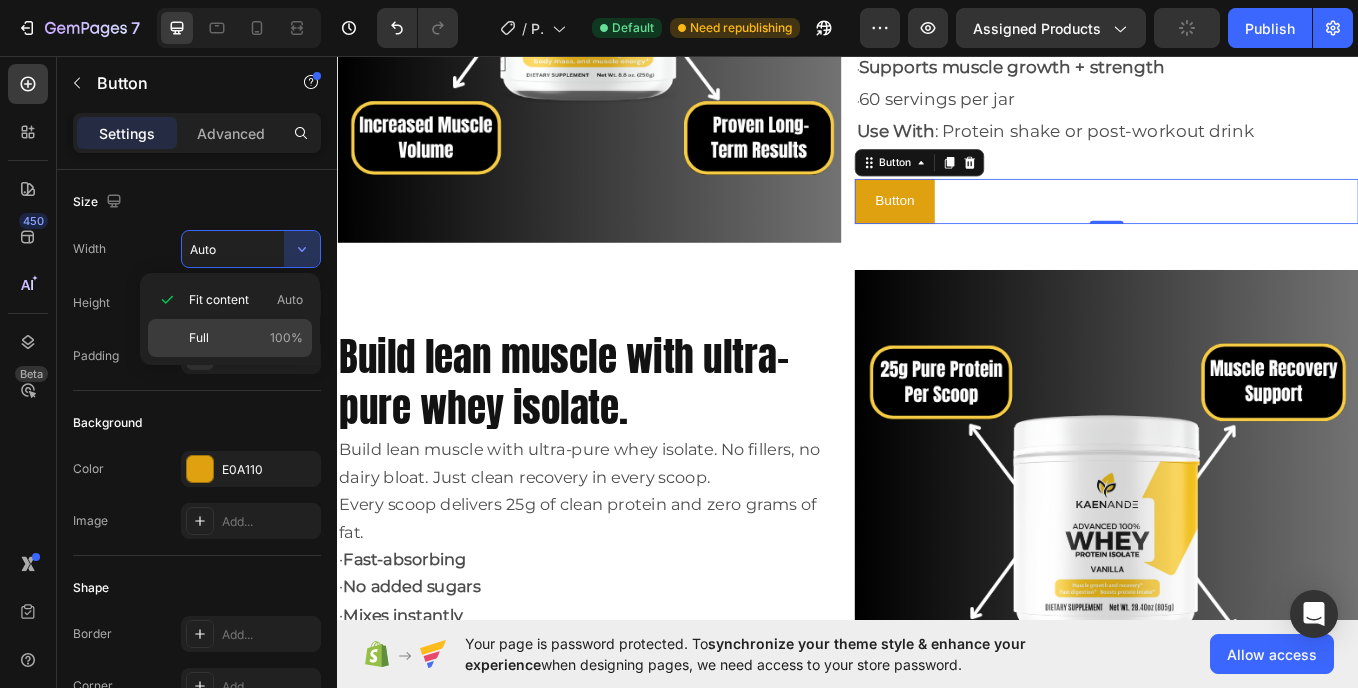 click on "Full 100%" at bounding box center [246, 338] 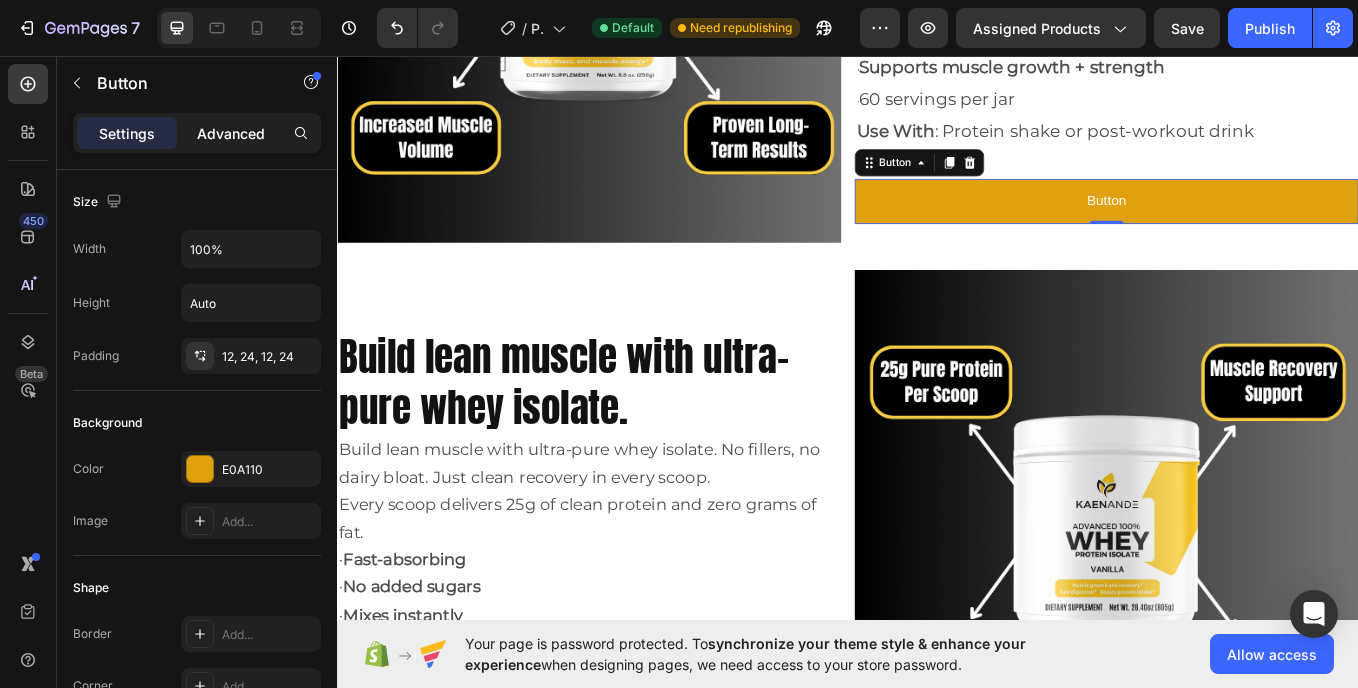 click on "Advanced" at bounding box center (231, 133) 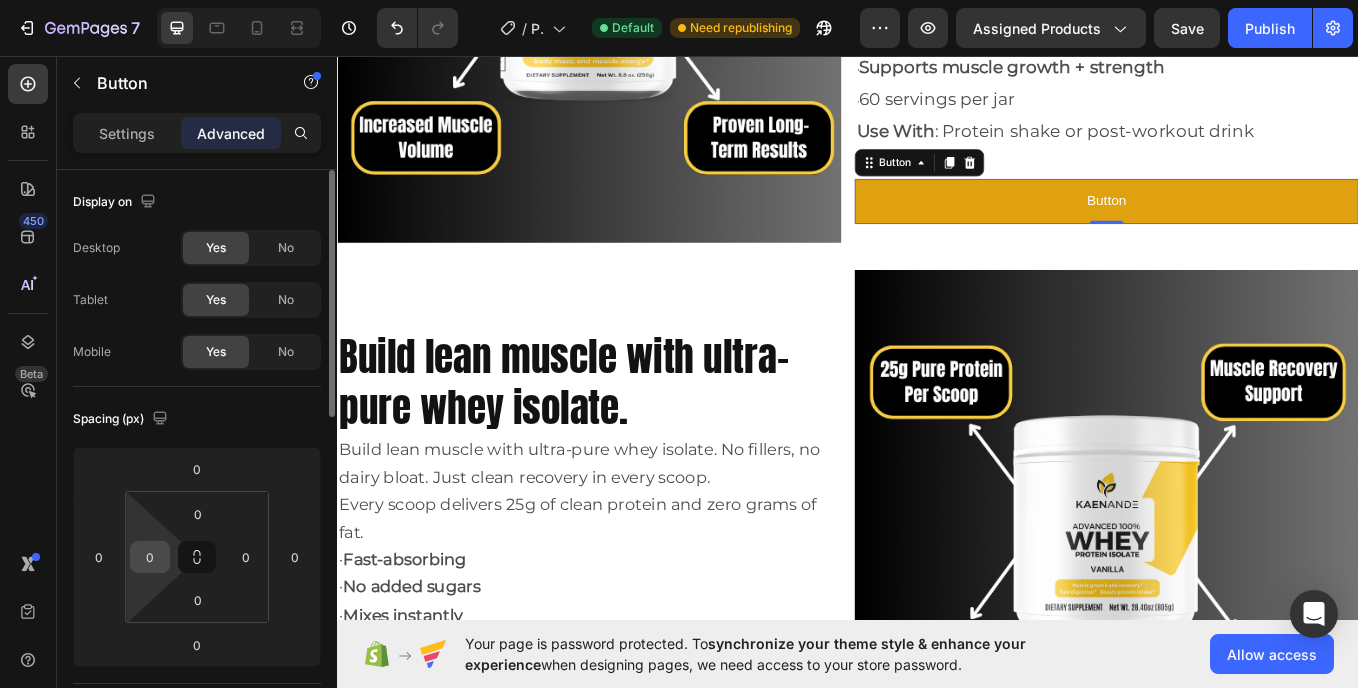 click on "0" at bounding box center (150, 557) 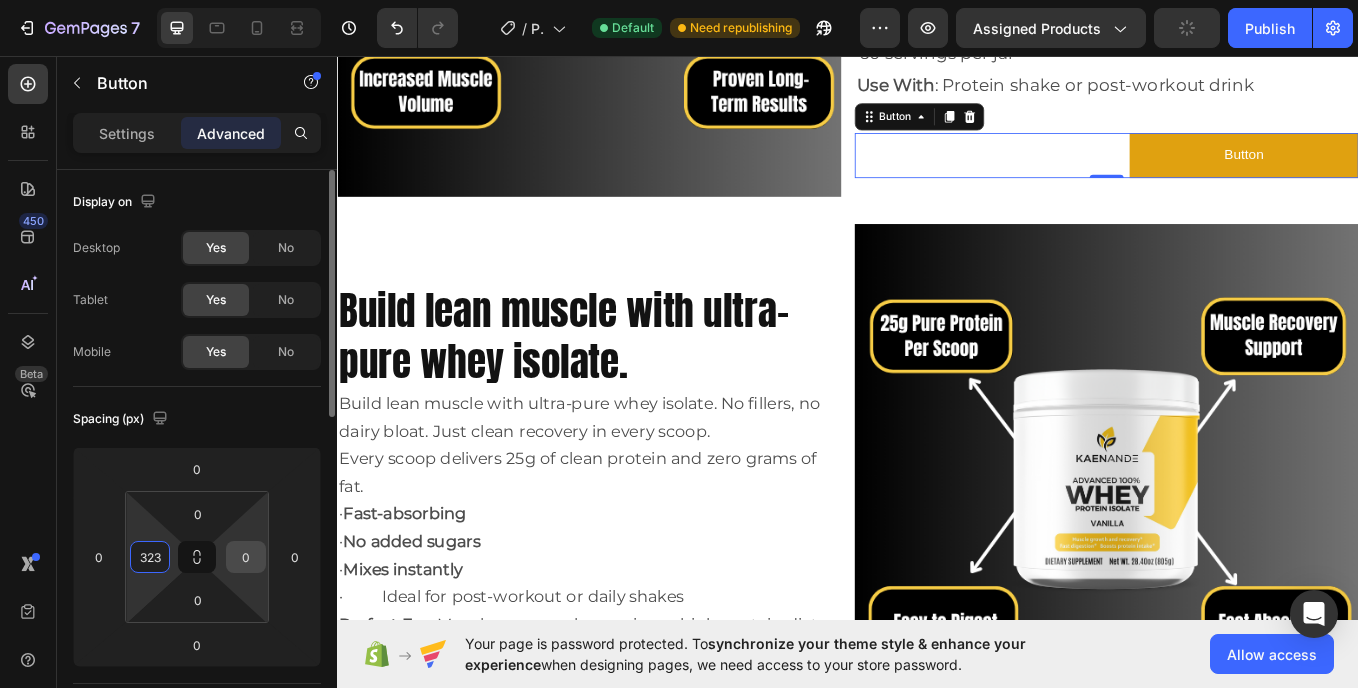scroll, scrollTop: 2301, scrollLeft: 0, axis: vertical 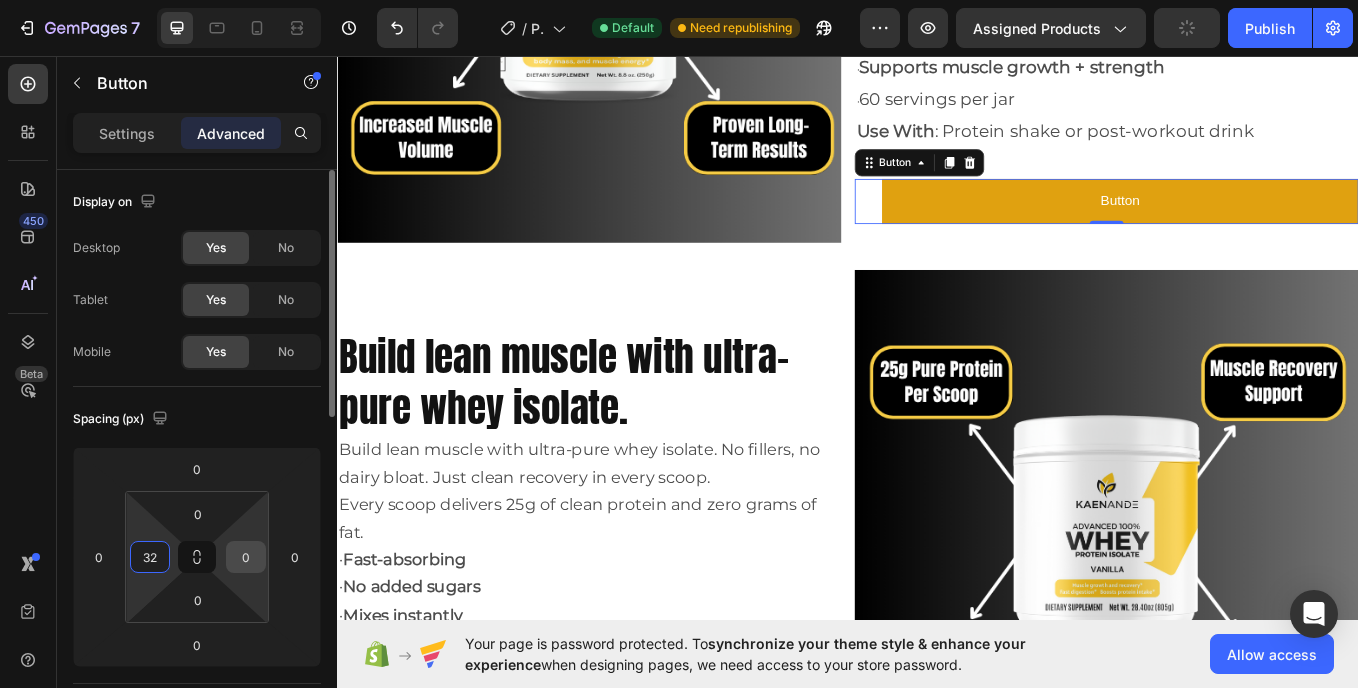 type on "32" 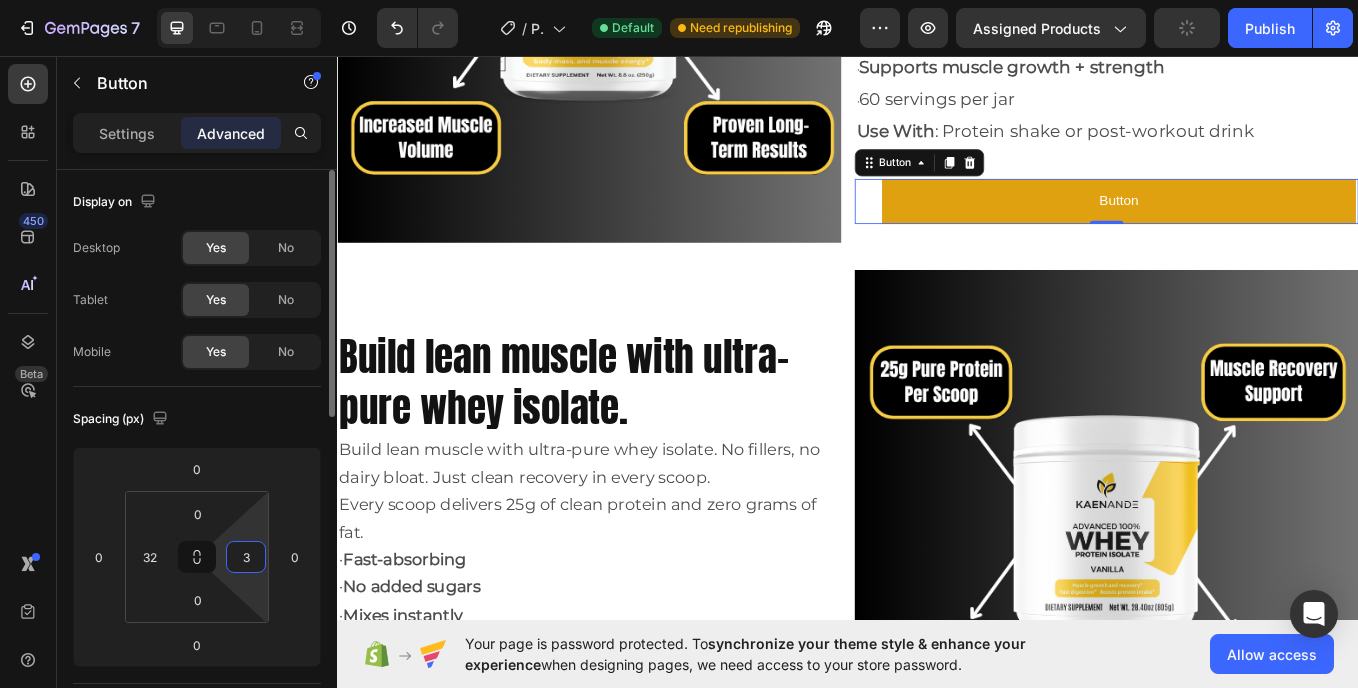 type on "32" 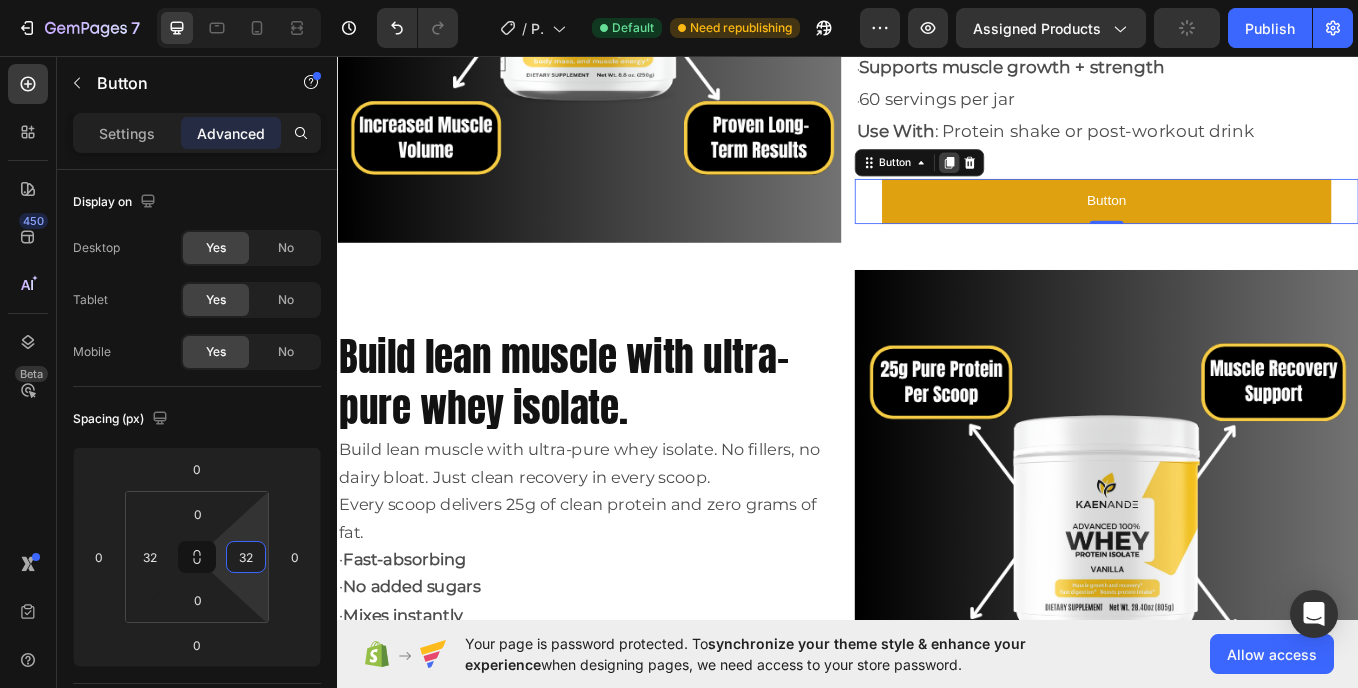 click 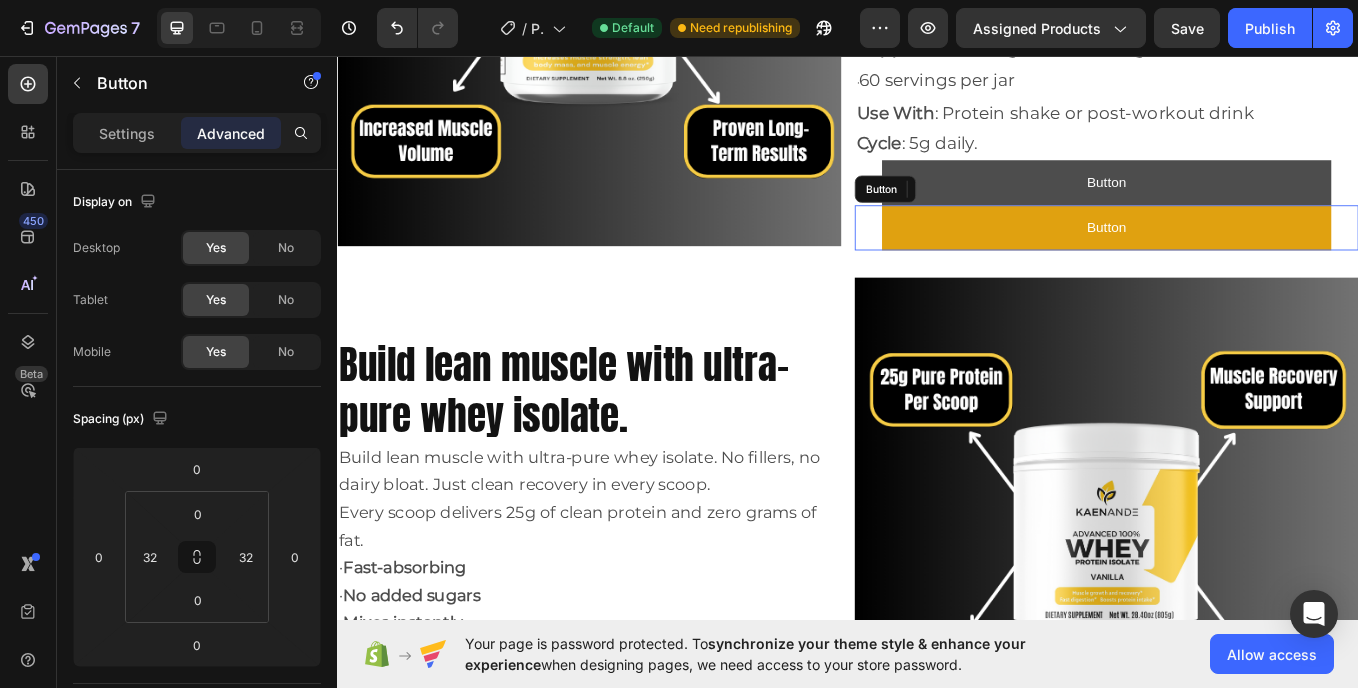 scroll, scrollTop: 2309, scrollLeft: 0, axis: vertical 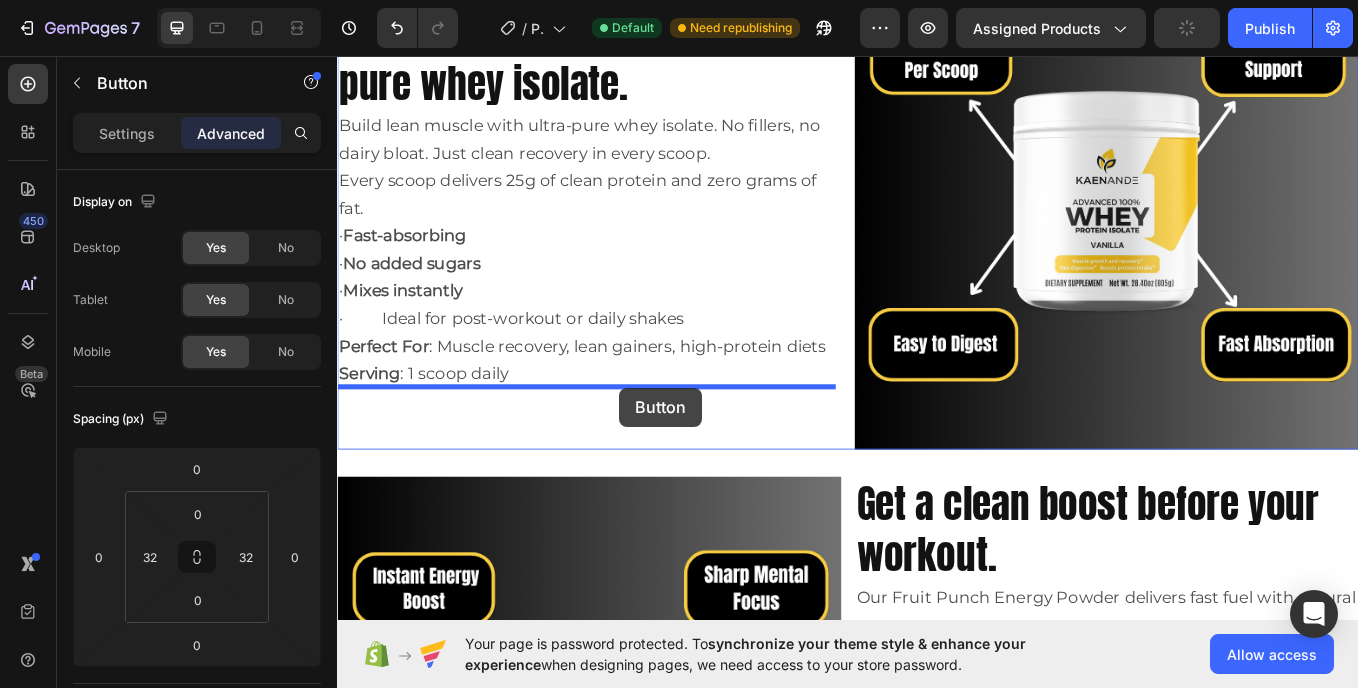 drag, startPoint x: 1085, startPoint y: 229, endPoint x: 669, endPoint y: 446, distance: 469.1961 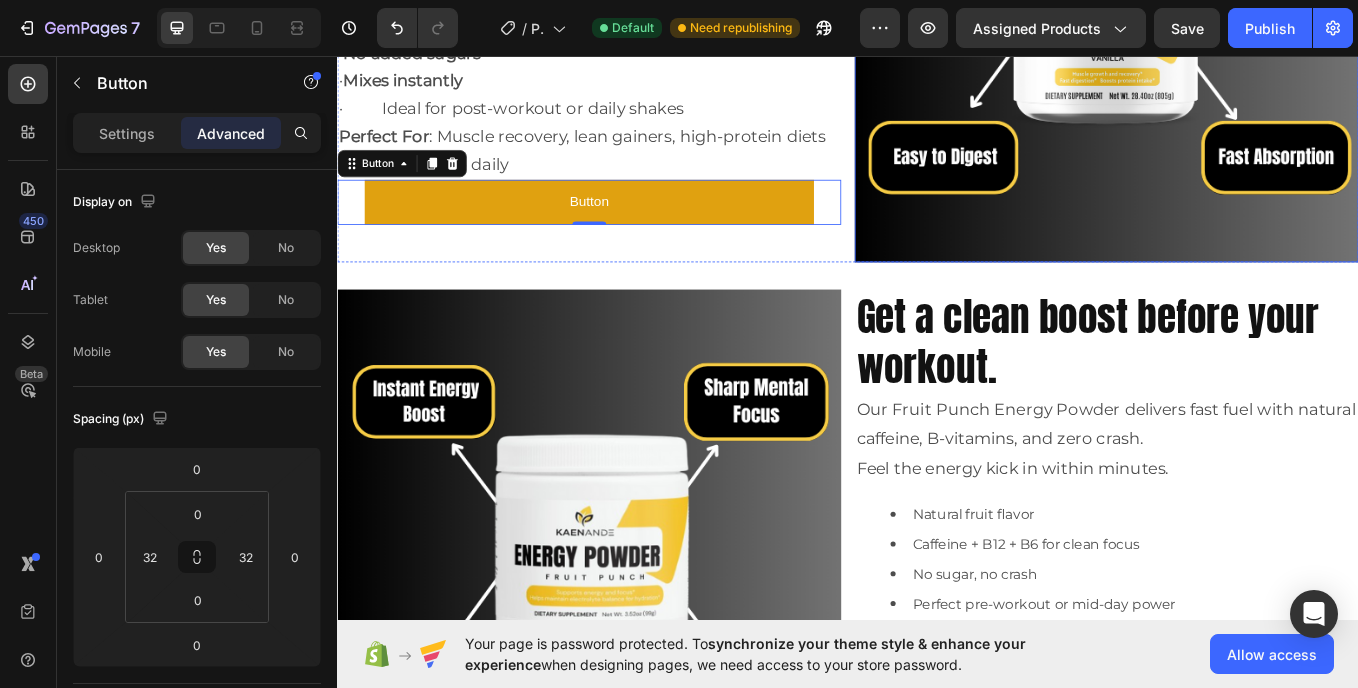 scroll, scrollTop: 2904, scrollLeft: 0, axis: vertical 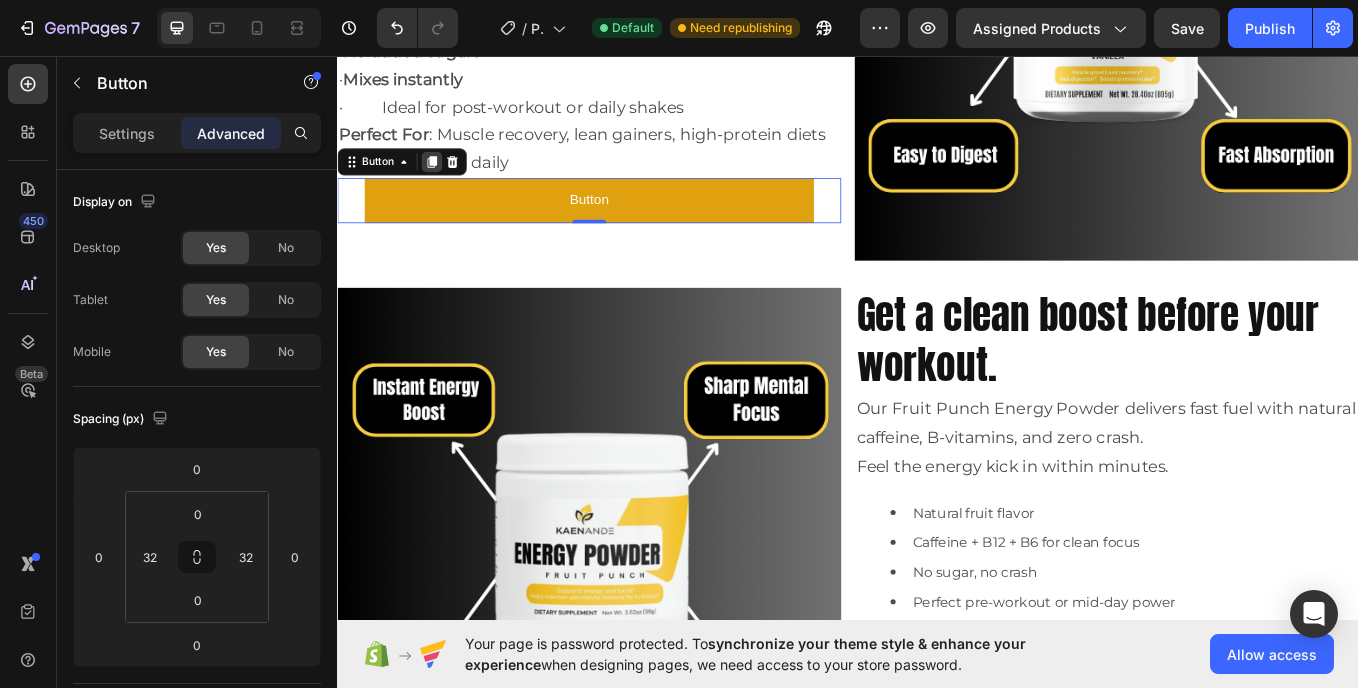 click at bounding box center [448, 180] 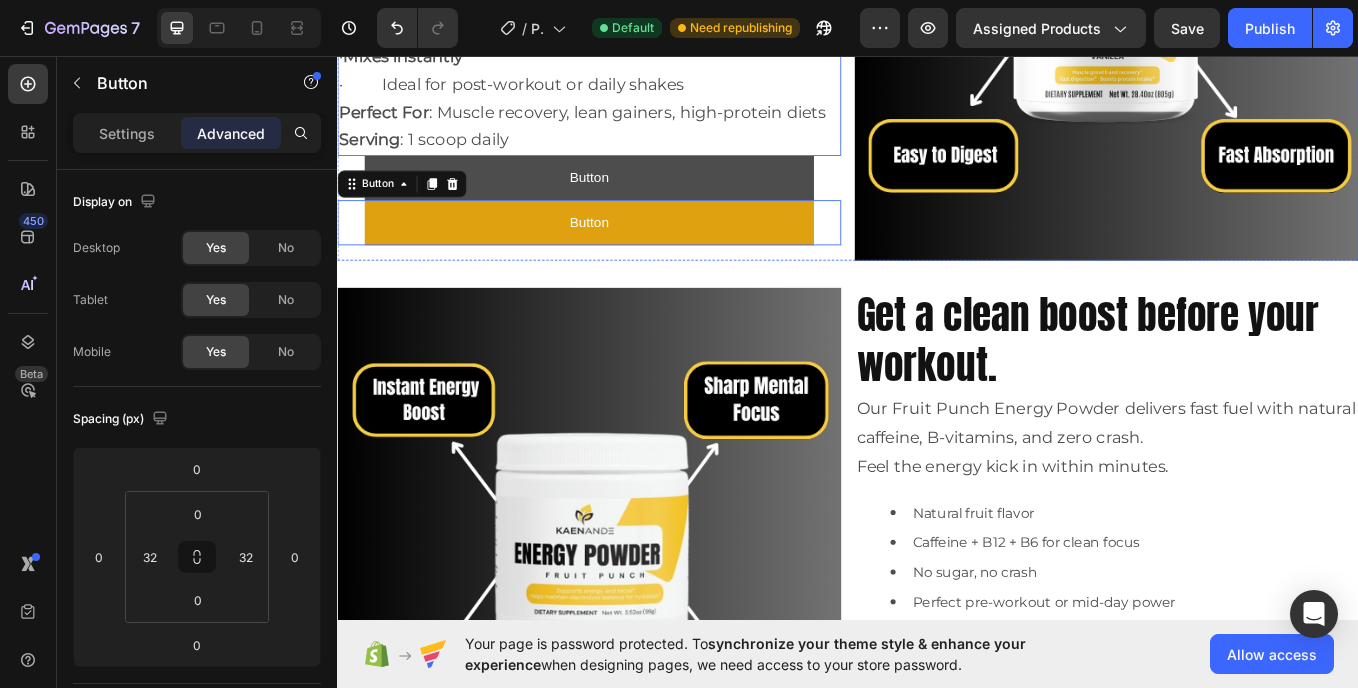 scroll, scrollTop: 2877, scrollLeft: 0, axis: vertical 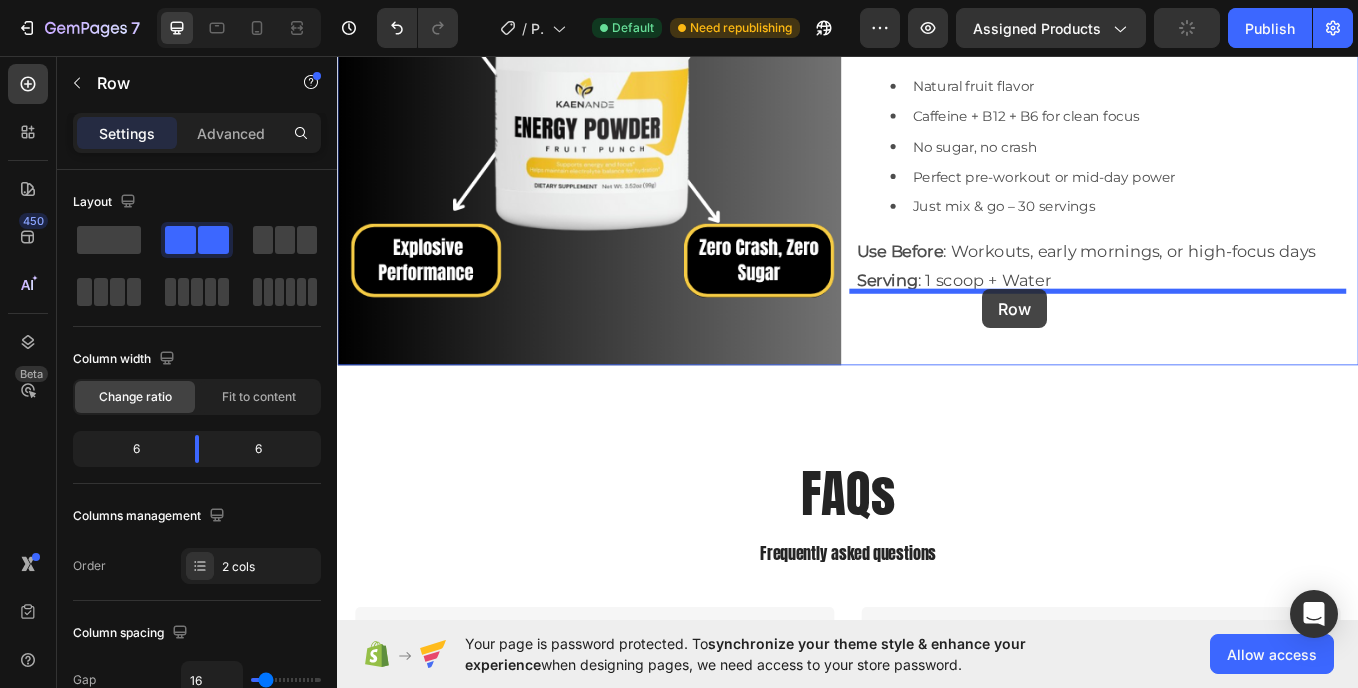 drag, startPoint x: 765, startPoint y: 294, endPoint x: 1095, endPoint y: 330, distance: 331.95782 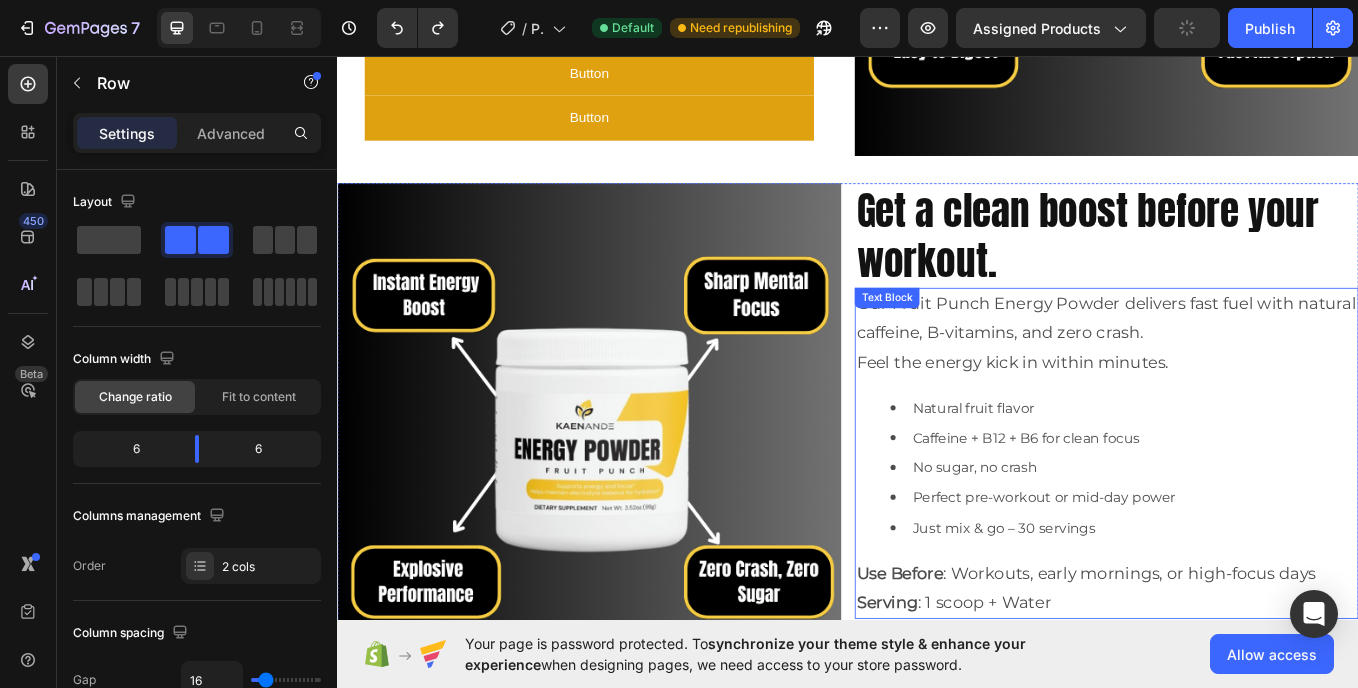 scroll, scrollTop: 2889, scrollLeft: 0, axis: vertical 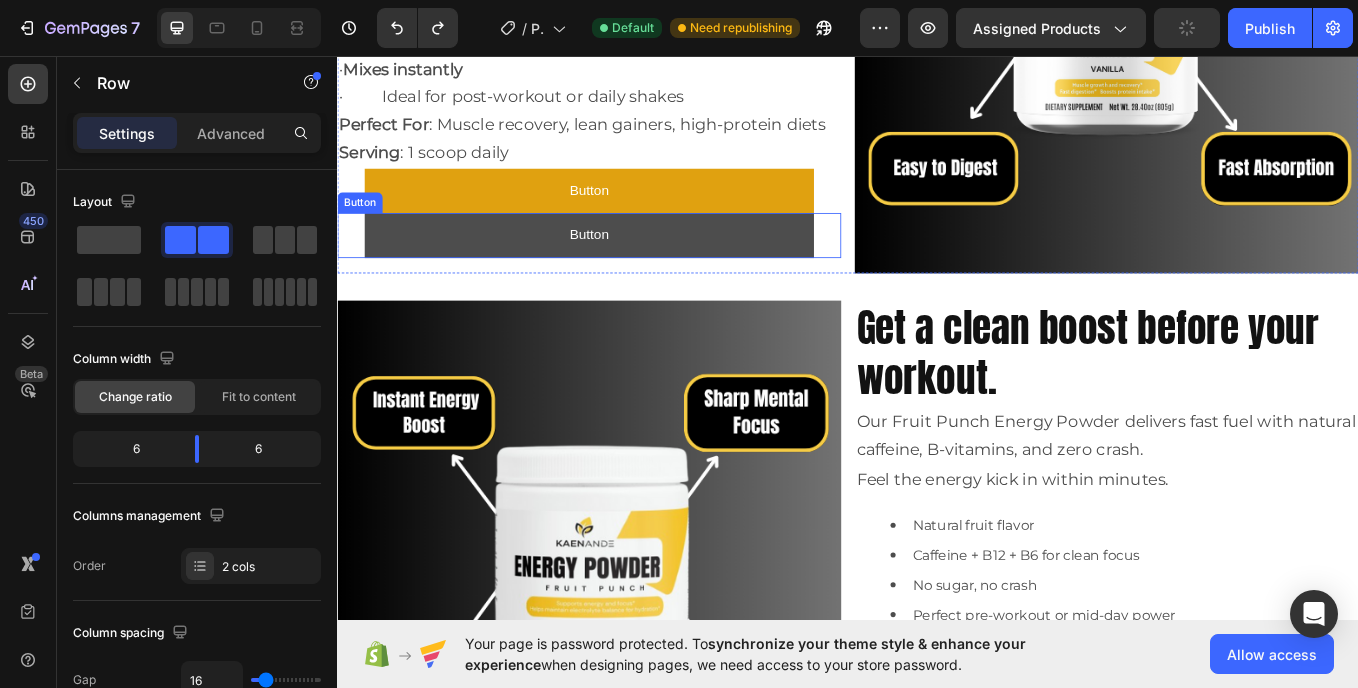 click on "Button" at bounding box center (633, 266) 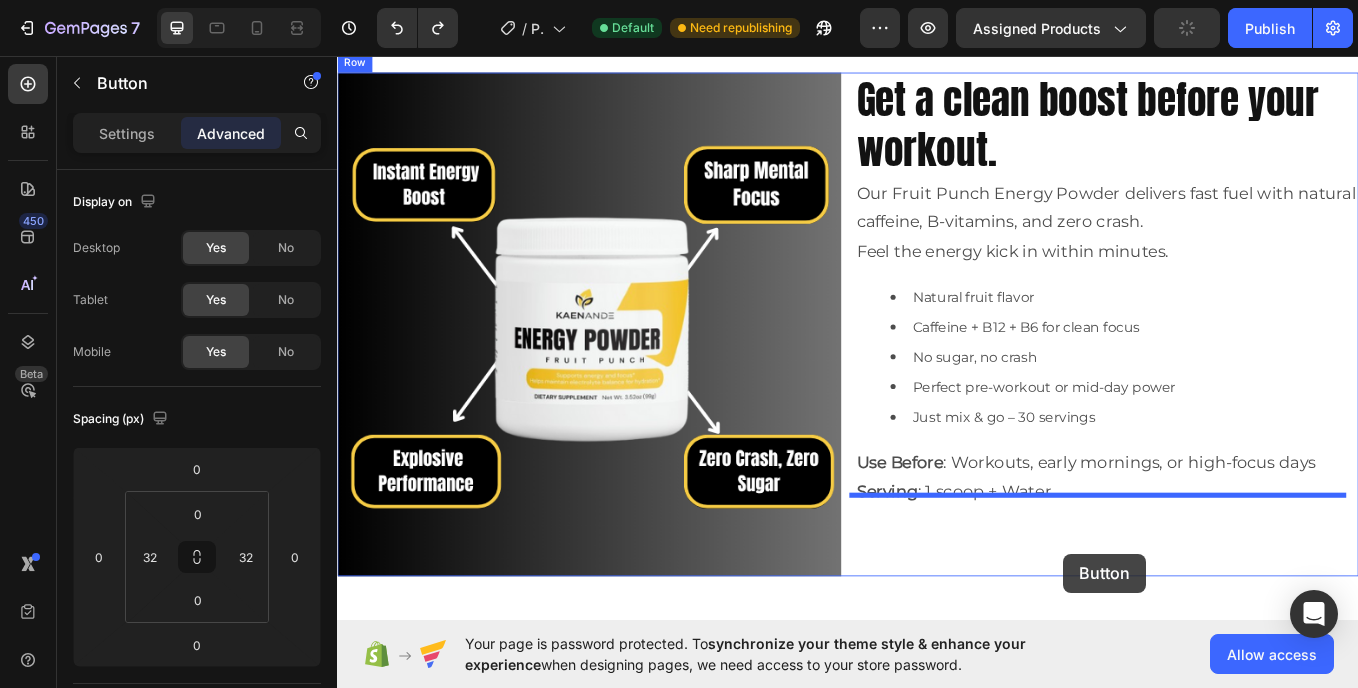 scroll, scrollTop: 3301, scrollLeft: 0, axis: vertical 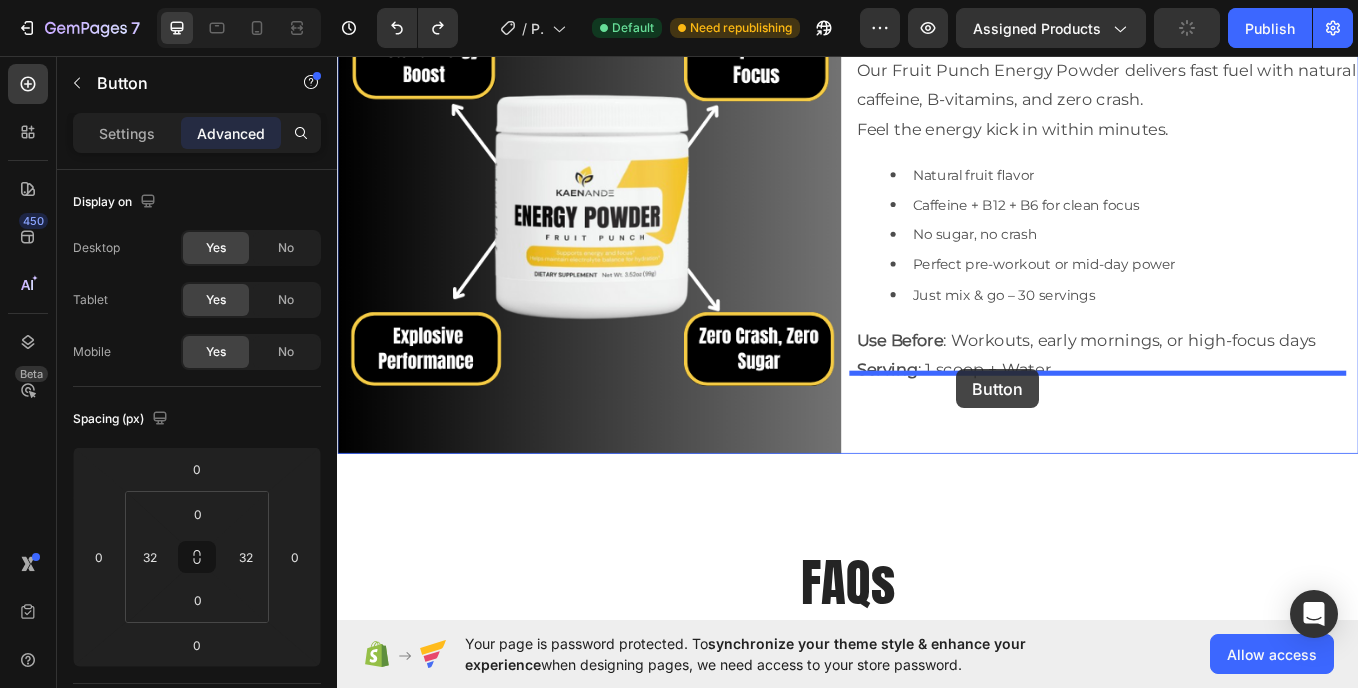 drag, startPoint x: 760, startPoint y: 254, endPoint x: 1064, endPoint y: 427, distance: 349.7785 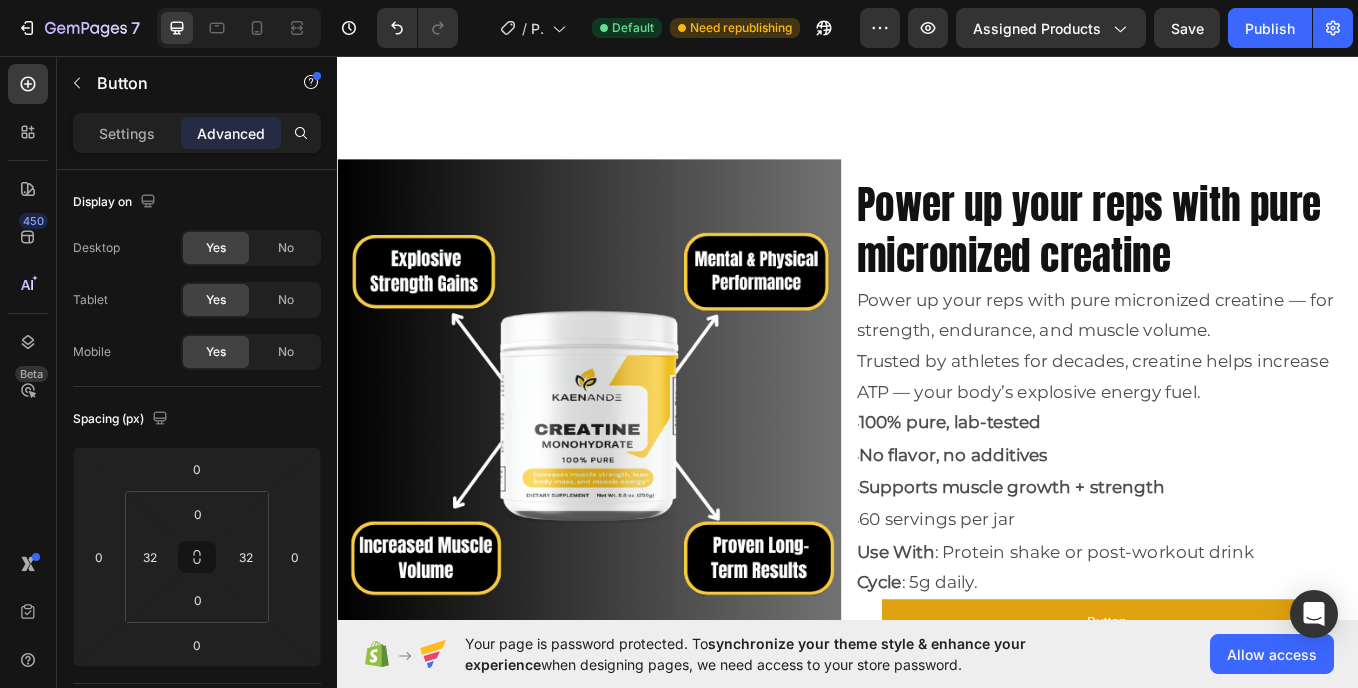 scroll, scrollTop: 1787, scrollLeft: 0, axis: vertical 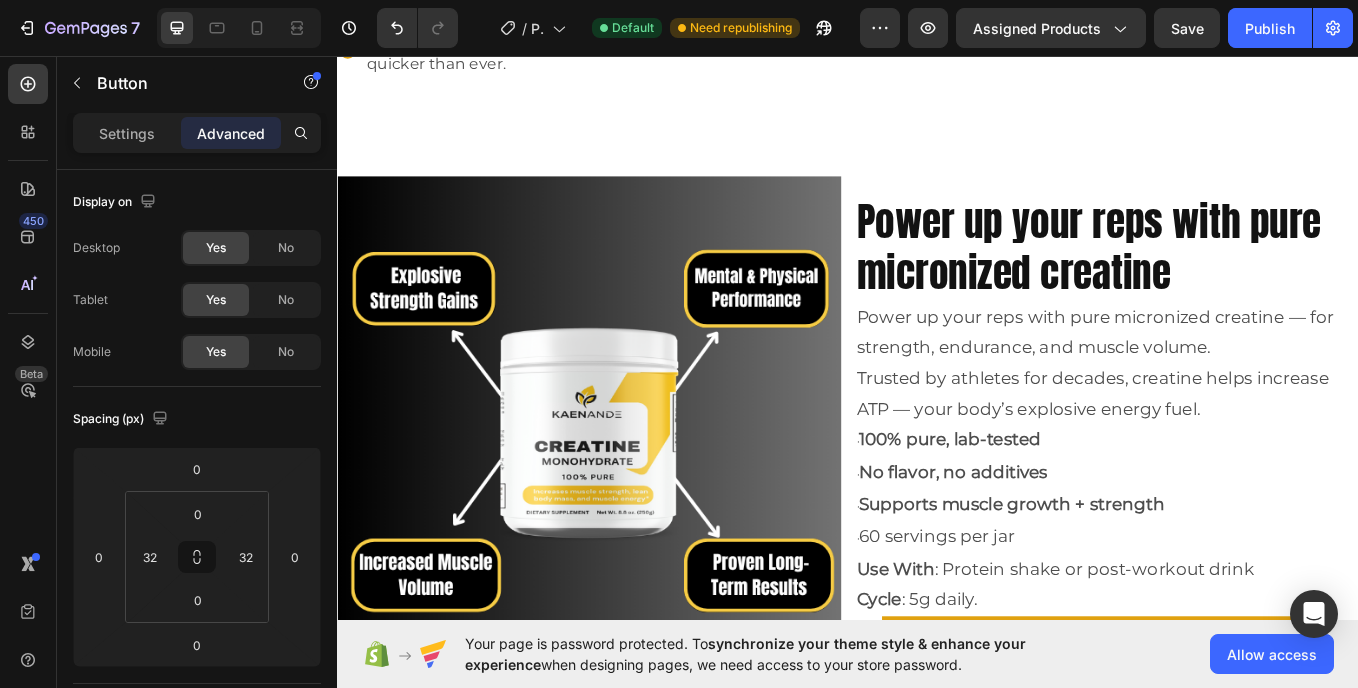 click on "Power up your reps with pure micronized creatine" at bounding box center (1241, 280) 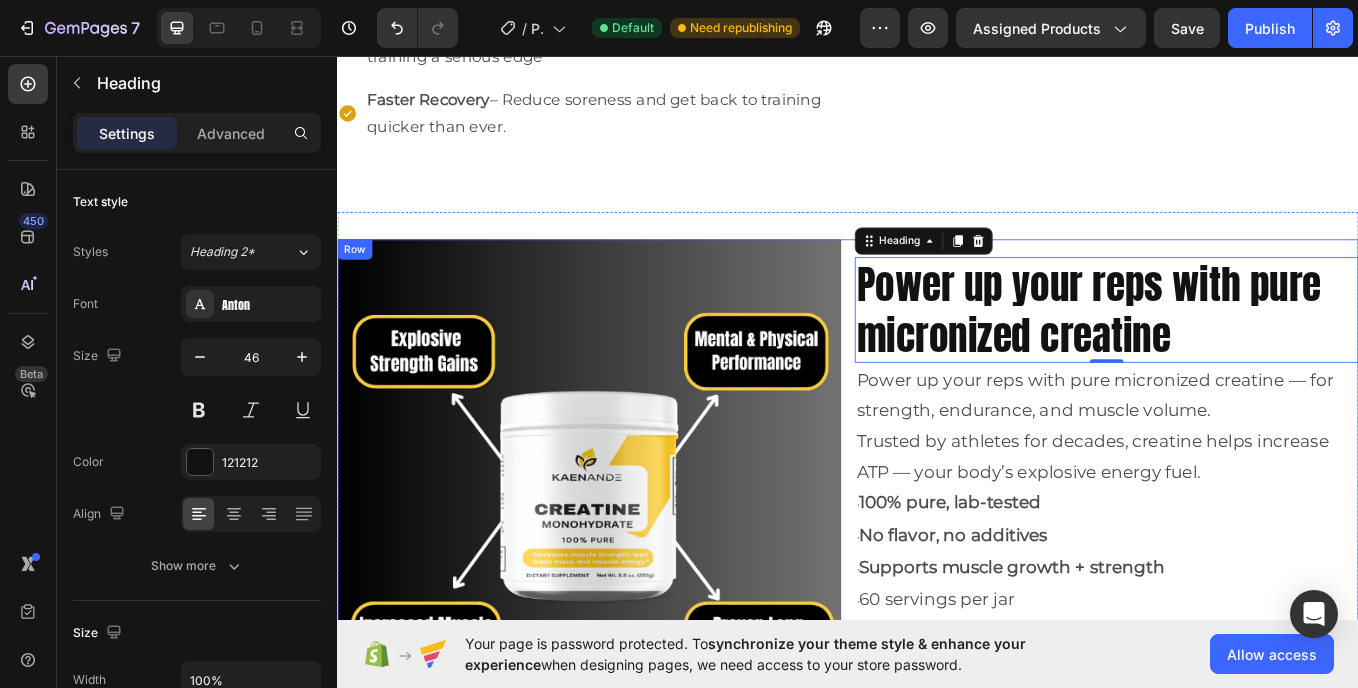 scroll, scrollTop: 1711, scrollLeft: 0, axis: vertical 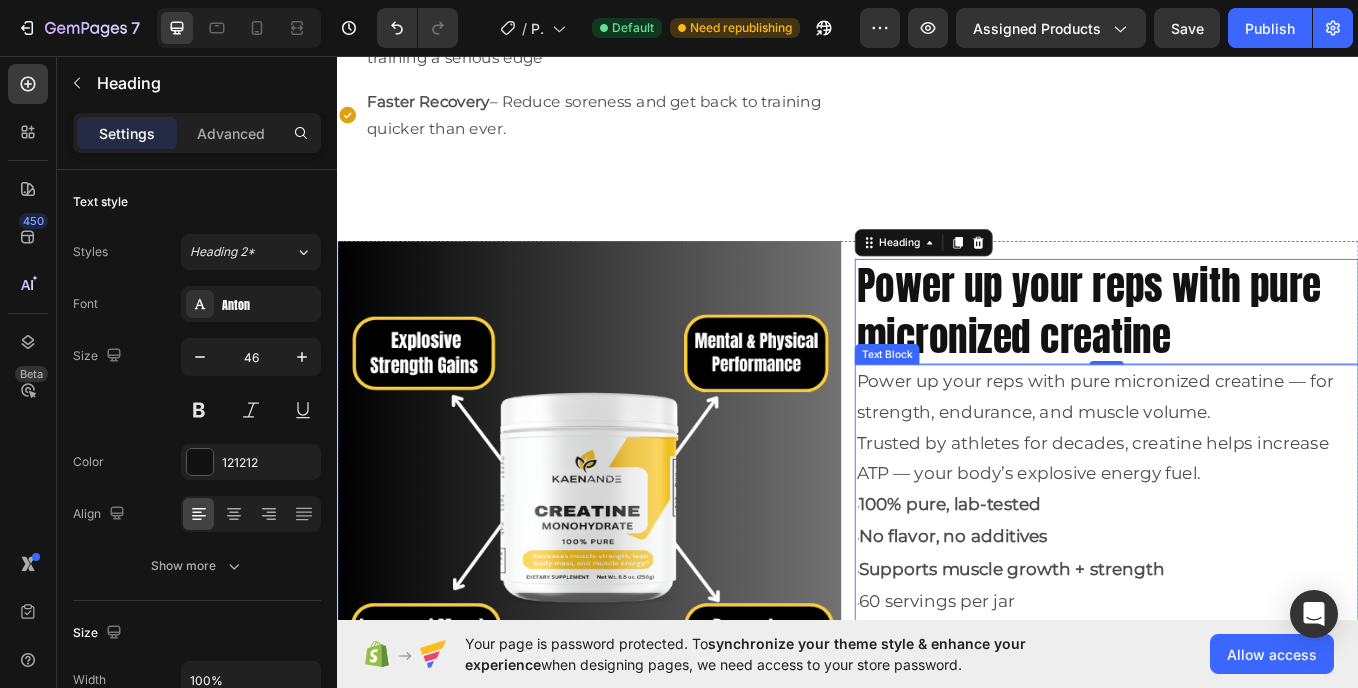 click on "Trusted by athletes for decades, creatine helps increase ATP — your body’s explosive energy fuel." at bounding box center (1241, 528) 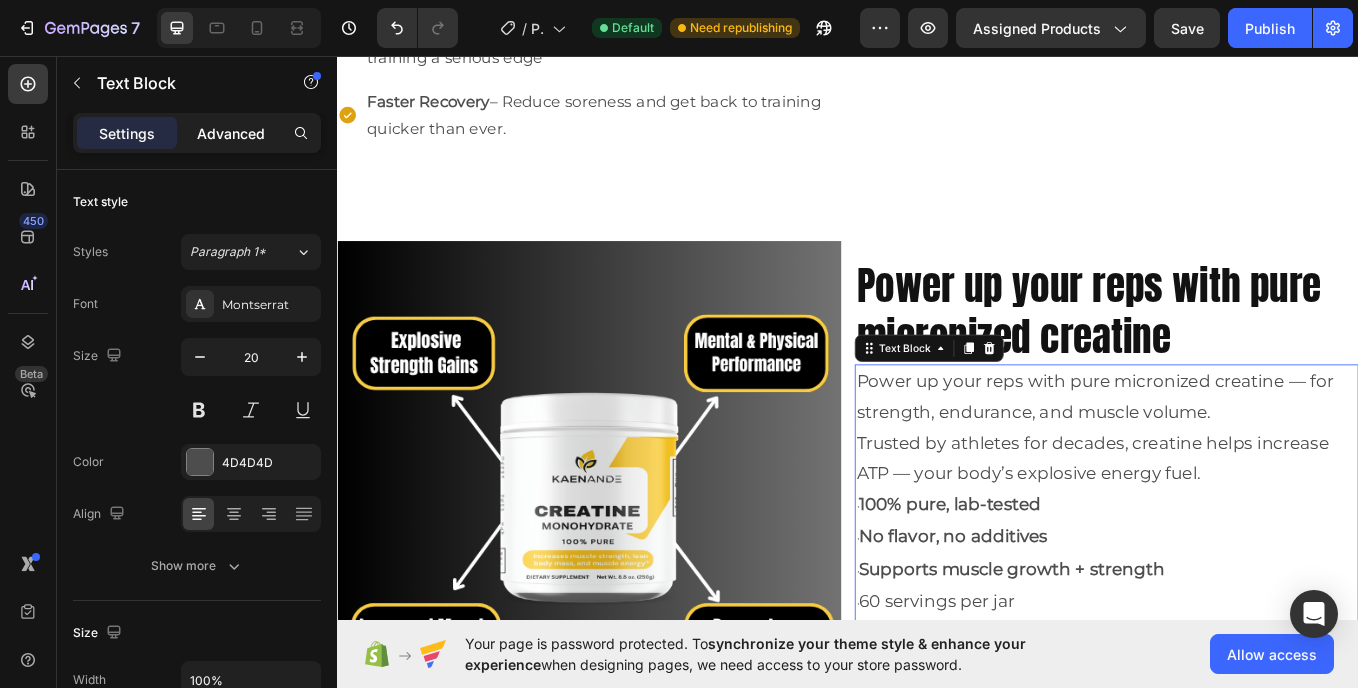 click on "Advanced" at bounding box center (231, 133) 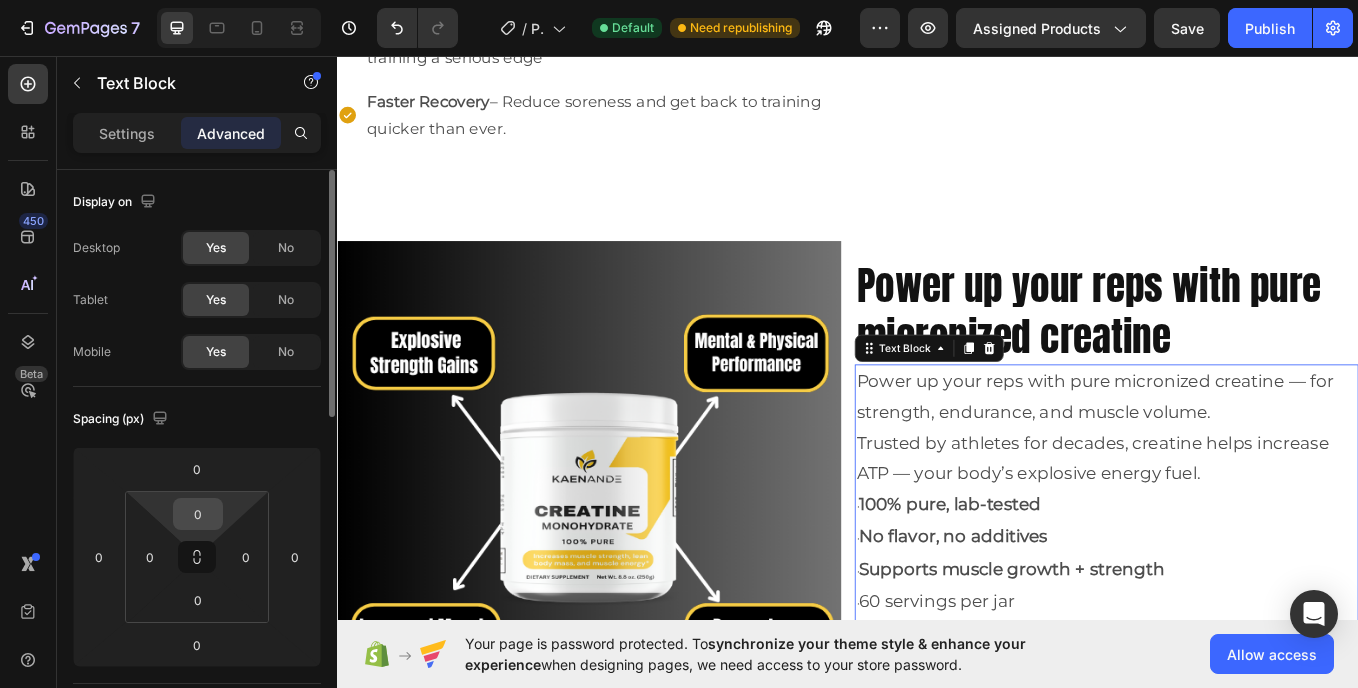 click on "0" at bounding box center [198, 514] 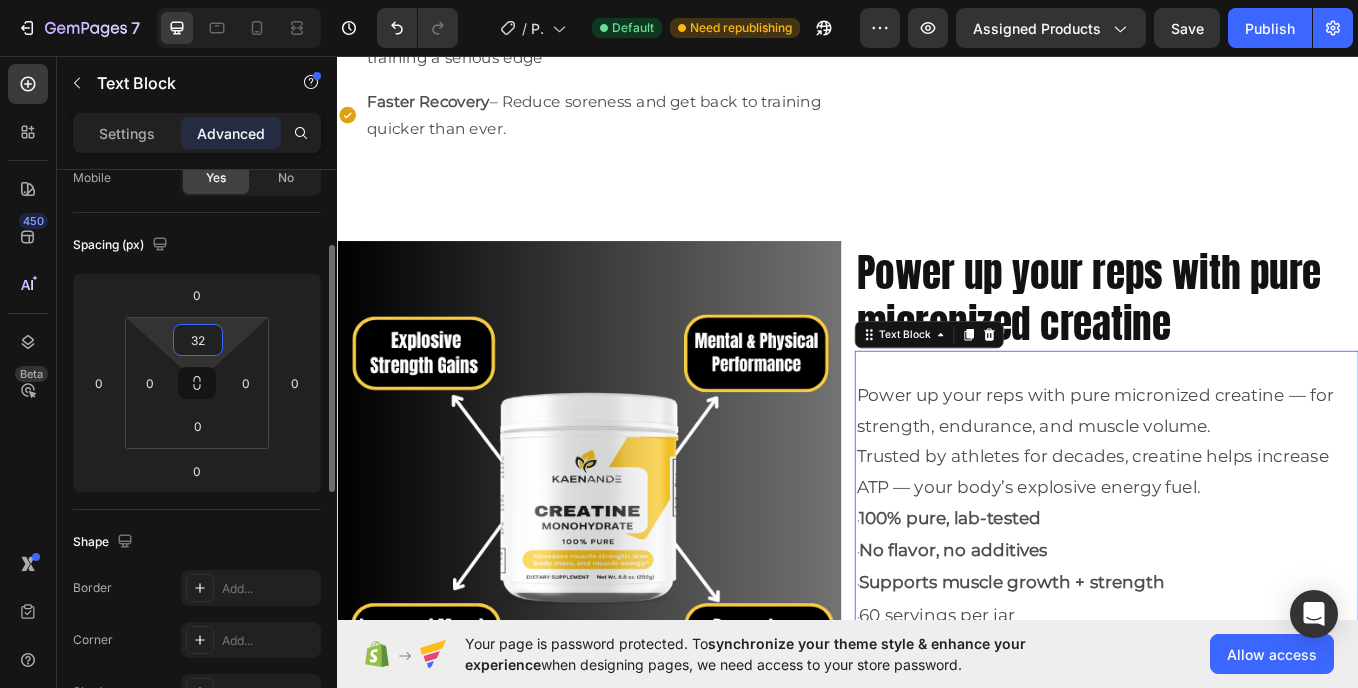 scroll, scrollTop: 175, scrollLeft: 0, axis: vertical 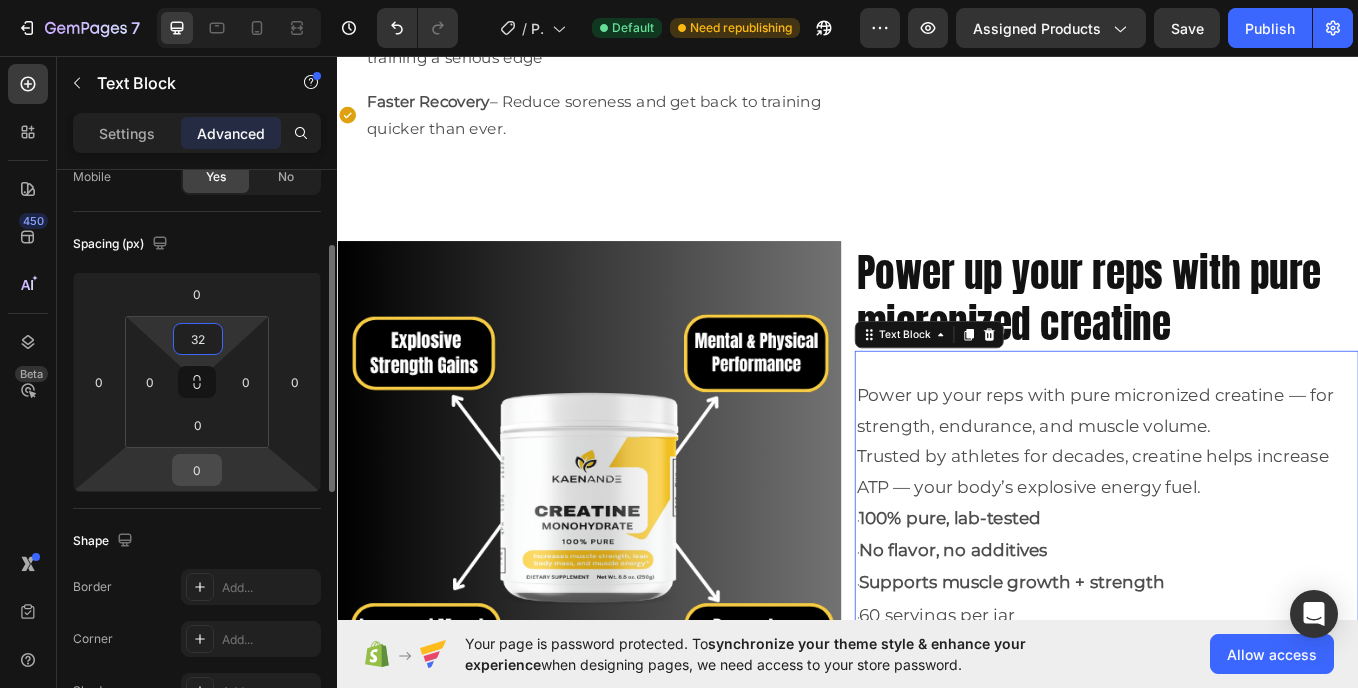 type on "32" 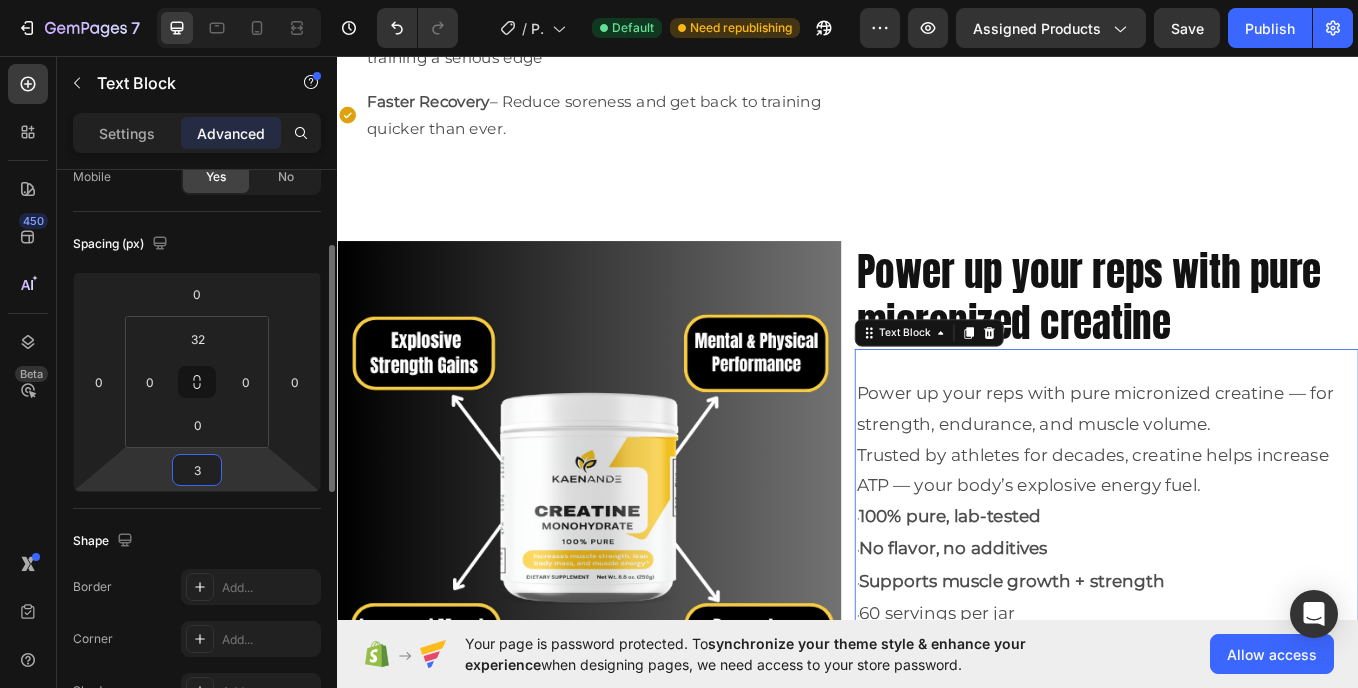 type on "32" 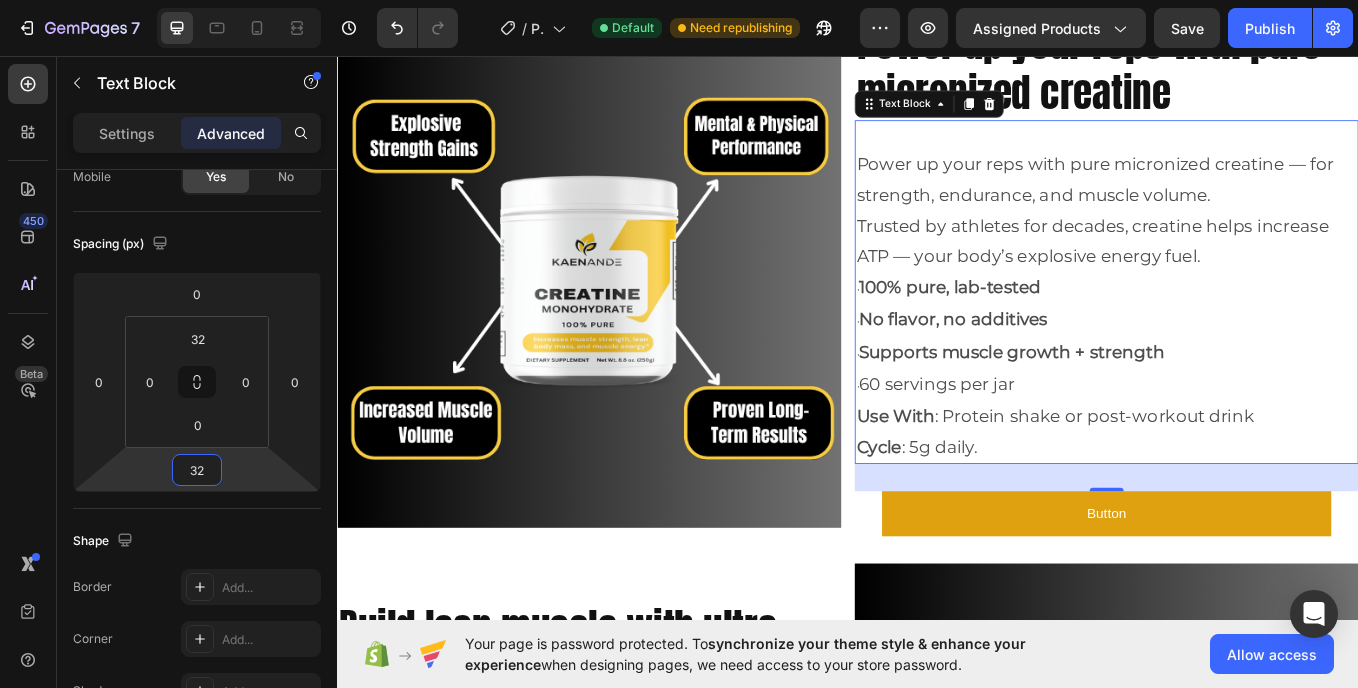 scroll, scrollTop: 1977, scrollLeft: 0, axis: vertical 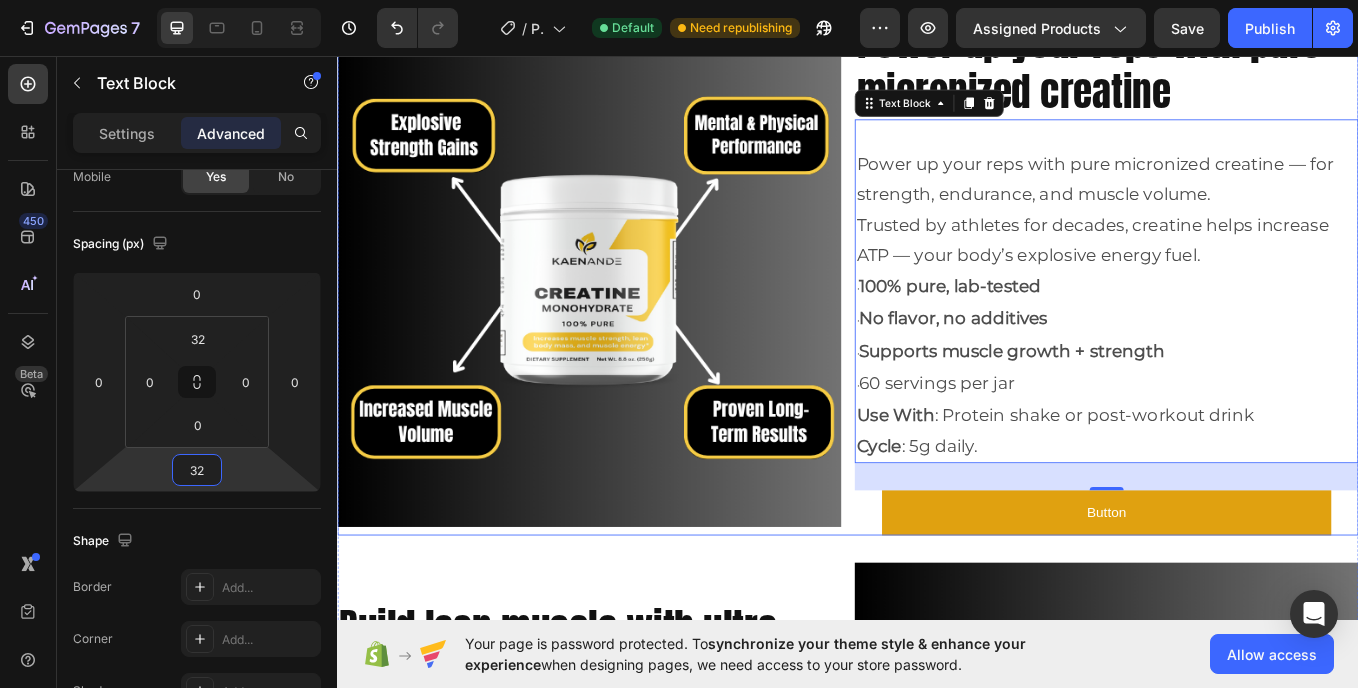 click on "Image" at bounding box center [633, 313] 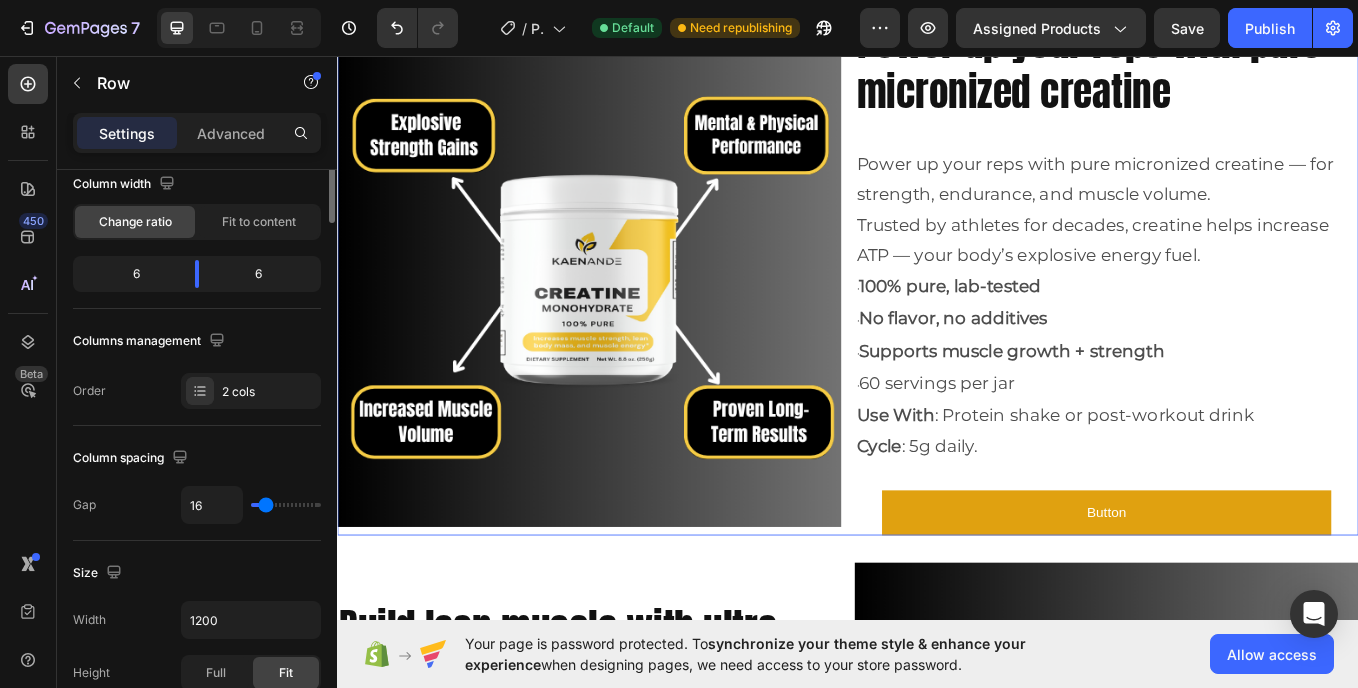 scroll, scrollTop: 0, scrollLeft: 0, axis: both 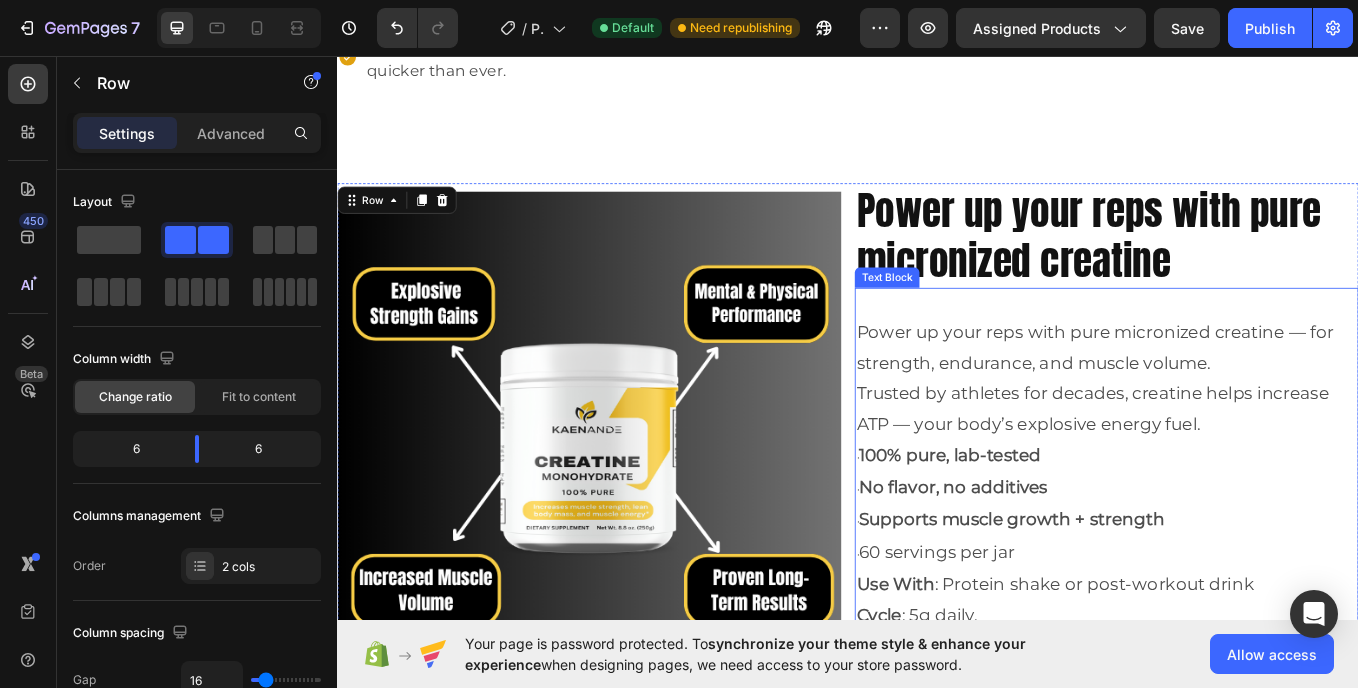 click on "Power up your reps with pure micronized creatine — for strength, endurance, and muscle volume." at bounding box center [1241, 398] 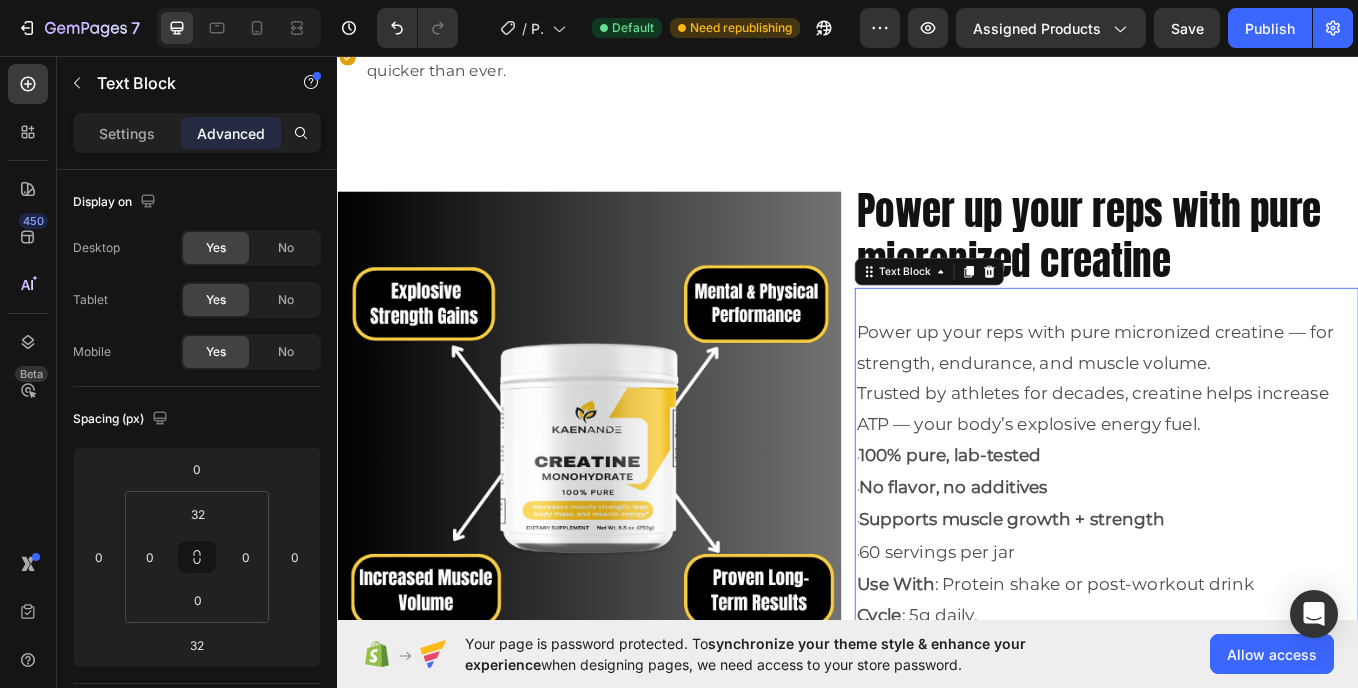 click on "Power up your reps with pure micronized creatine — for strength, endurance, and muscle volume." at bounding box center [1241, 398] 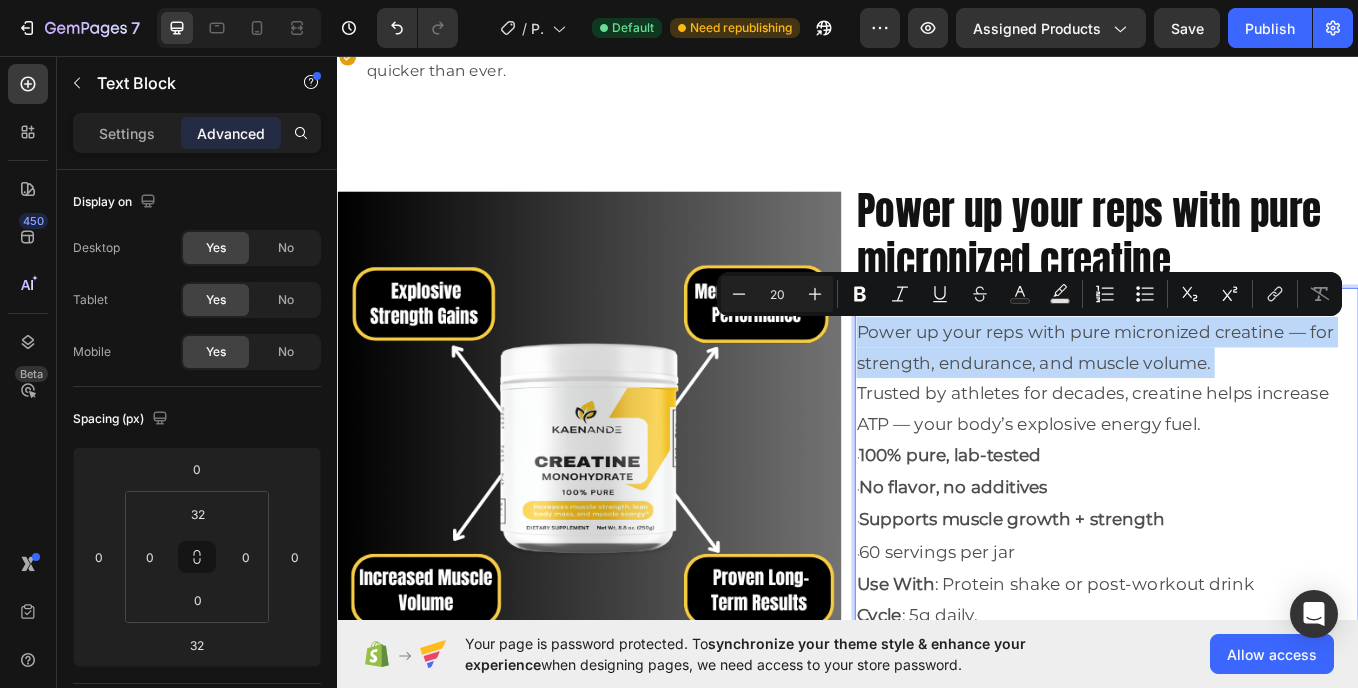 click on "Power up your reps with pure micronized creatine — for strength, endurance, and muscle volume." at bounding box center (1241, 398) 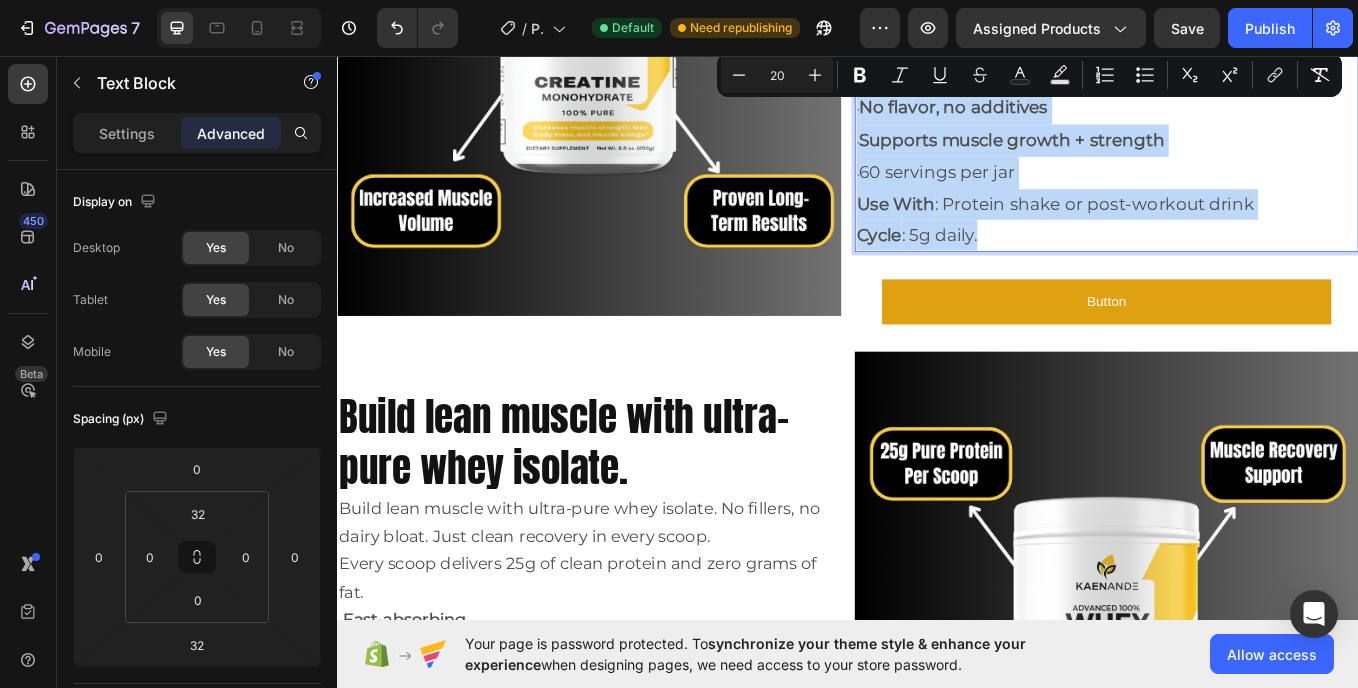 scroll, scrollTop: 2413, scrollLeft: 0, axis: vertical 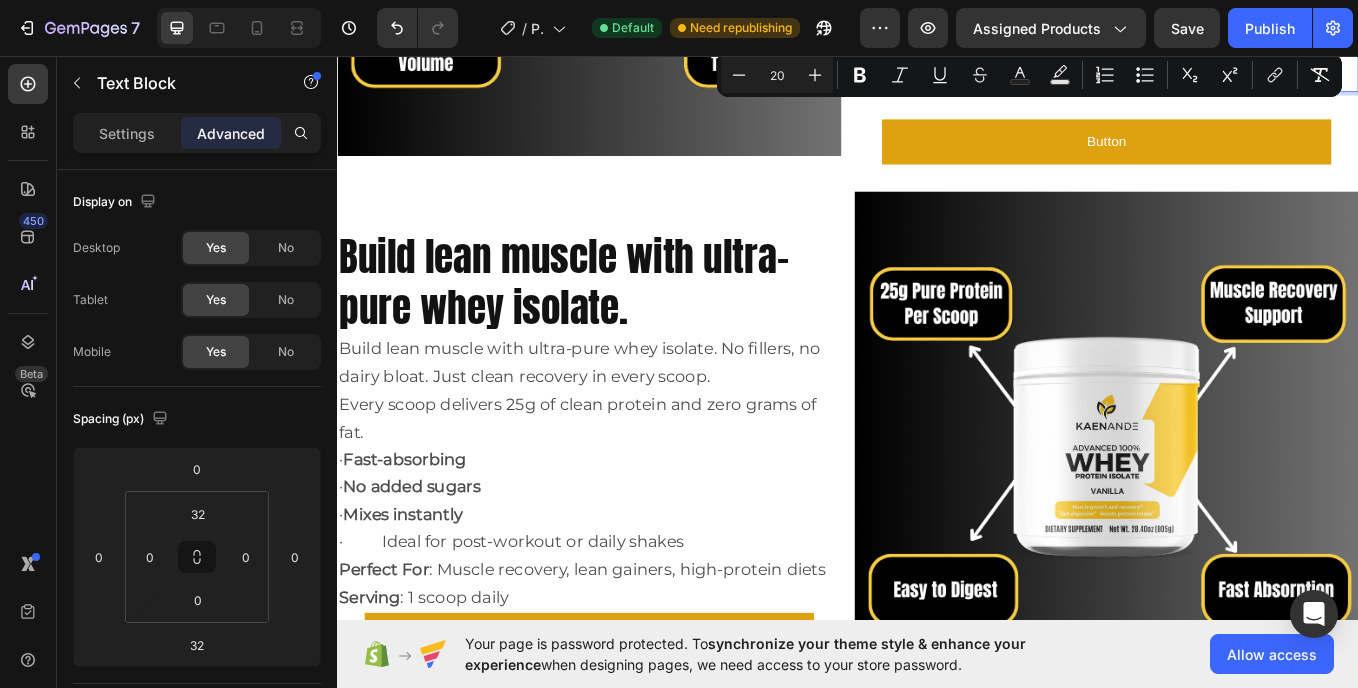 drag, startPoint x: 944, startPoint y: 393, endPoint x: 1167, endPoint y: 119, distance: 353.2775 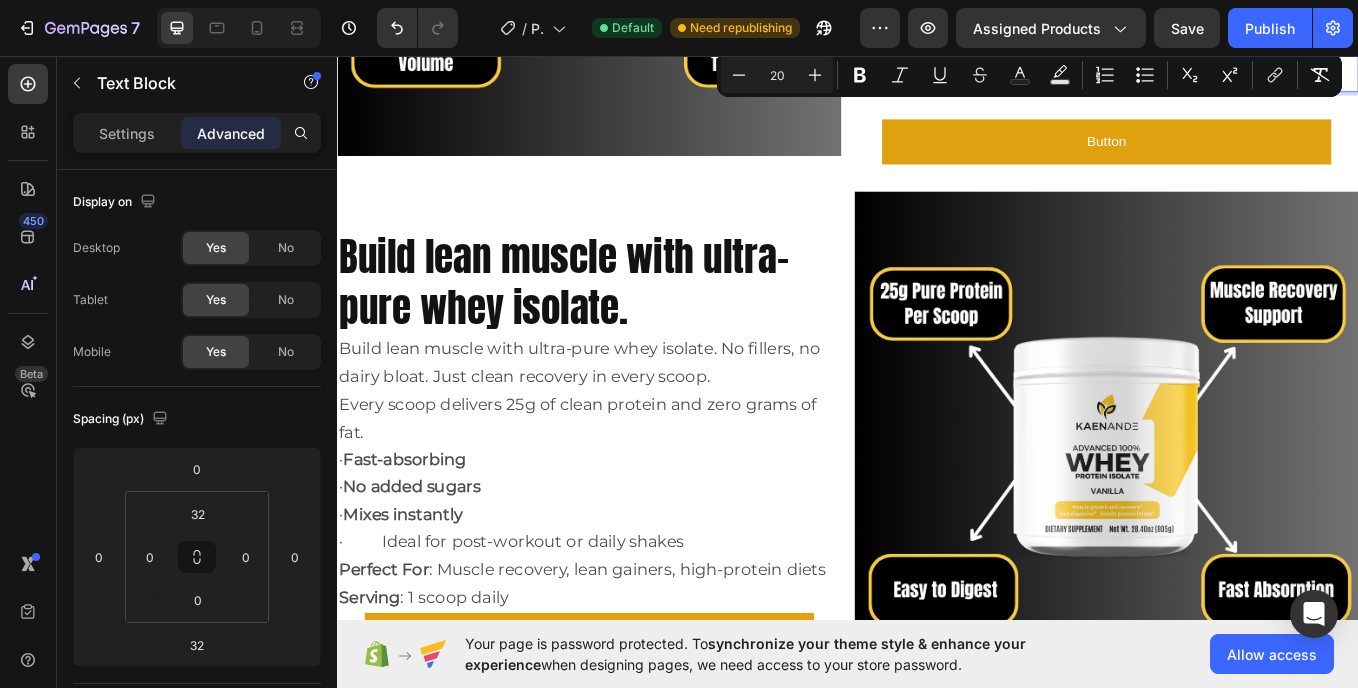 click on "Power up your reps with pure micronized creatine Heading Power up your reps with pure micronized creatine — for strength, endurance, and muscle volume. Trusted by athletes for decades, creatine helps increase ATP — your body’s explosive energy fuel. ·          100% pure, lab-tested ·          No flavor, no additives ·          Supports muscle growth + strength ·          60 servings per jar Use With : Protein shake or post-workout drink Cycle : 5g daily. Text Block   32 Button Button" at bounding box center [1241, -123] 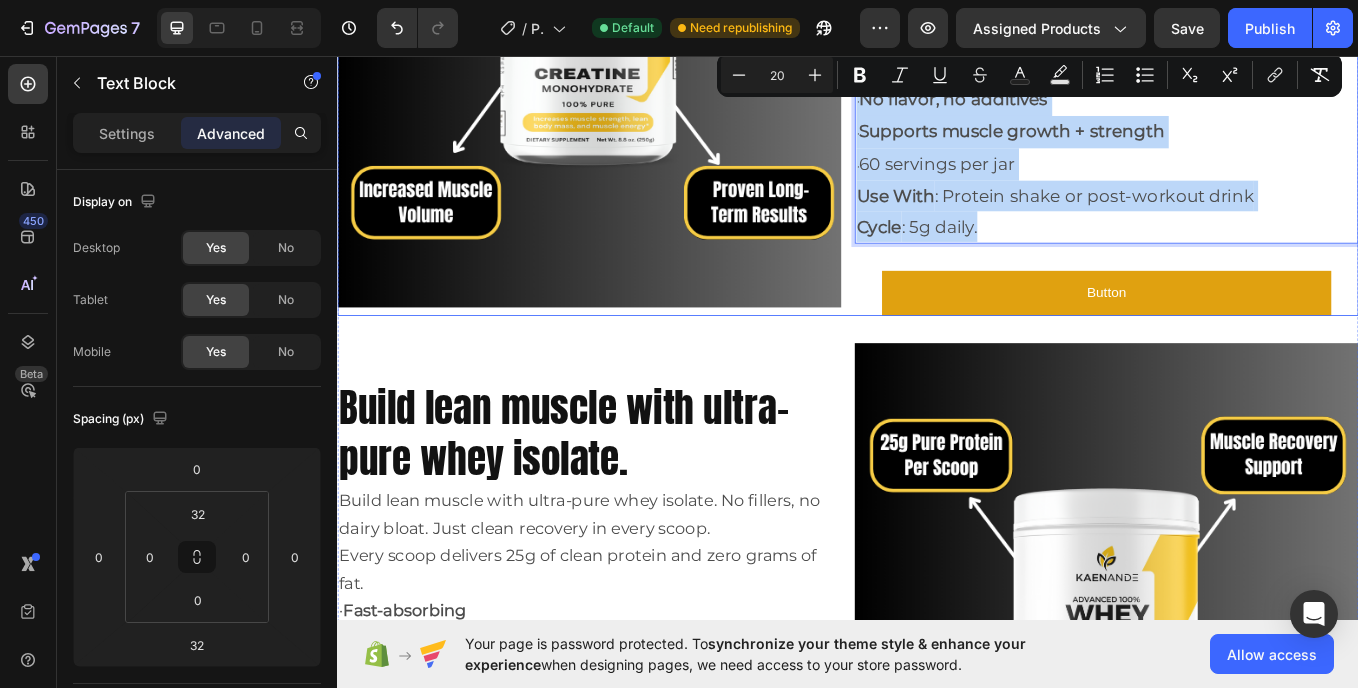 scroll, scrollTop: 2225, scrollLeft: 0, axis: vertical 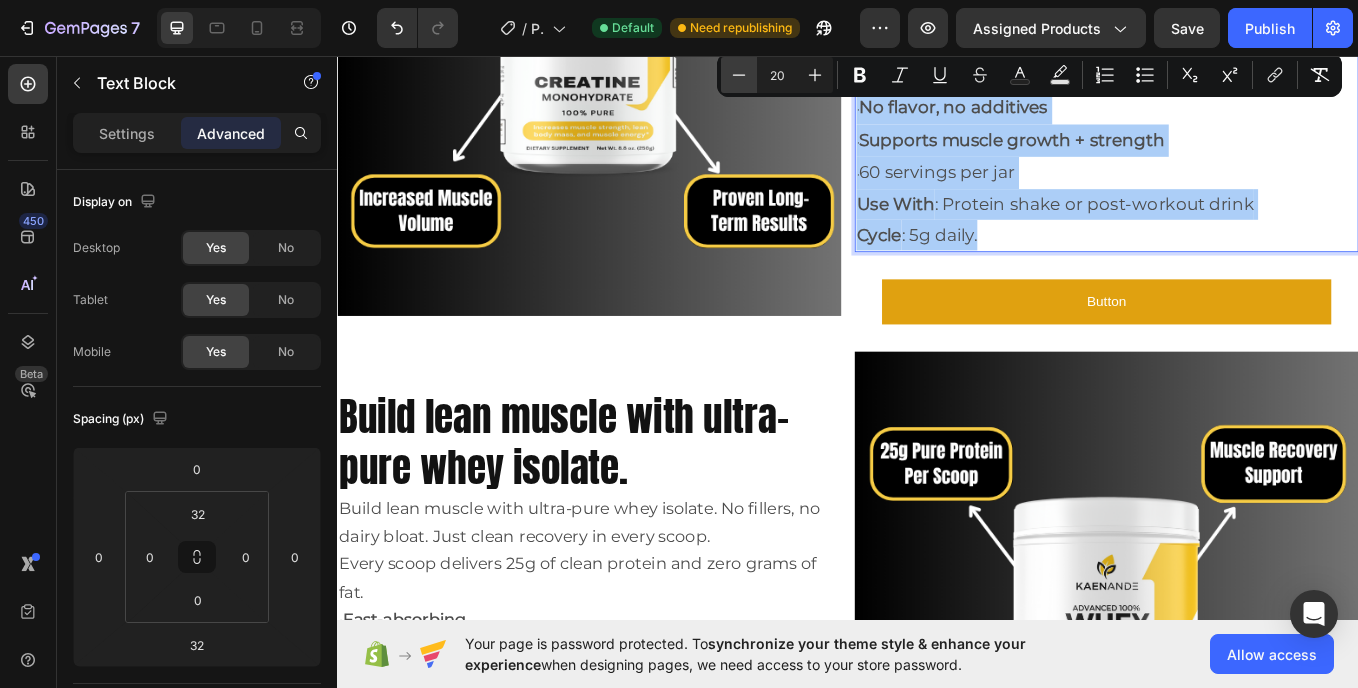 click 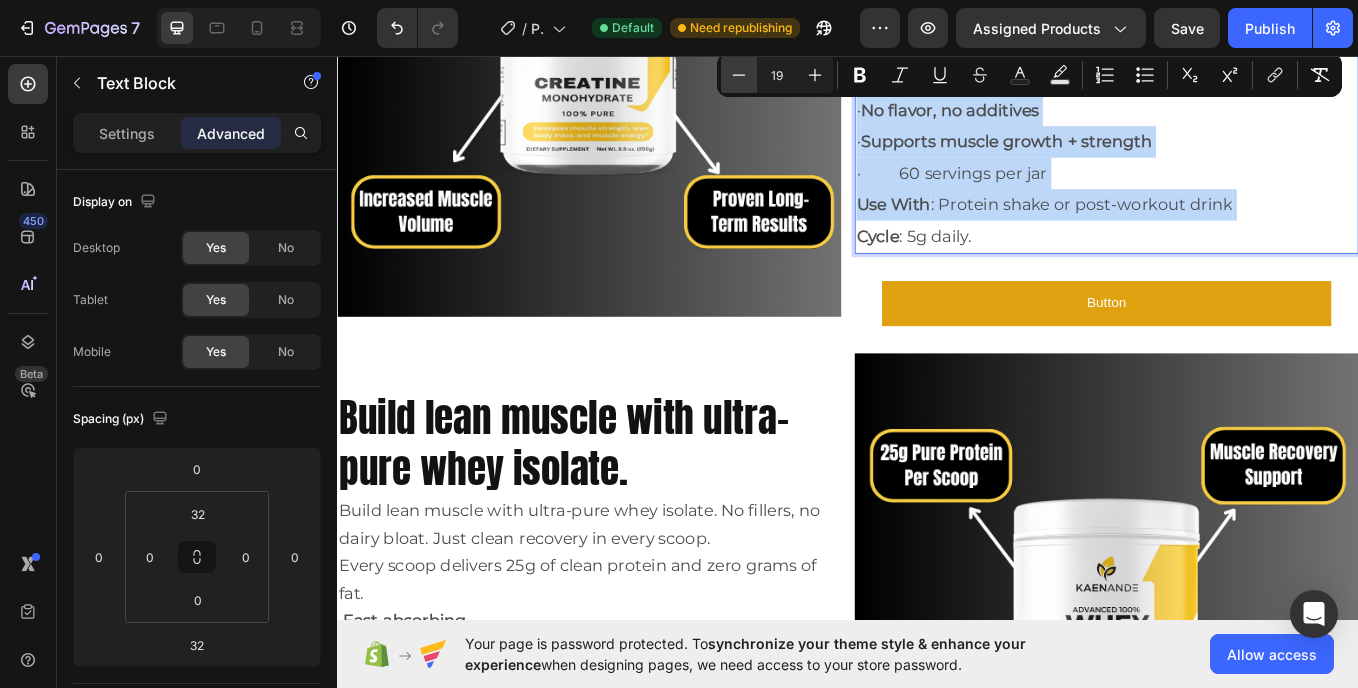 scroll, scrollTop: 2226, scrollLeft: 0, axis: vertical 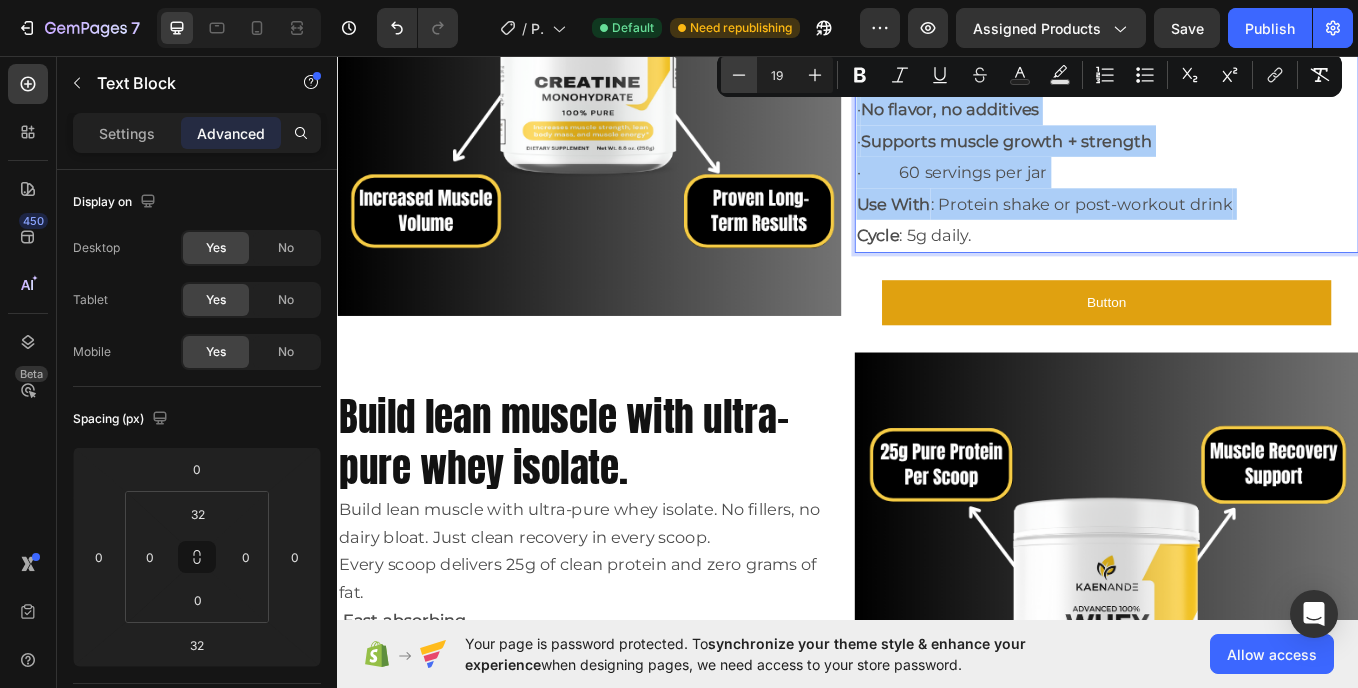 click 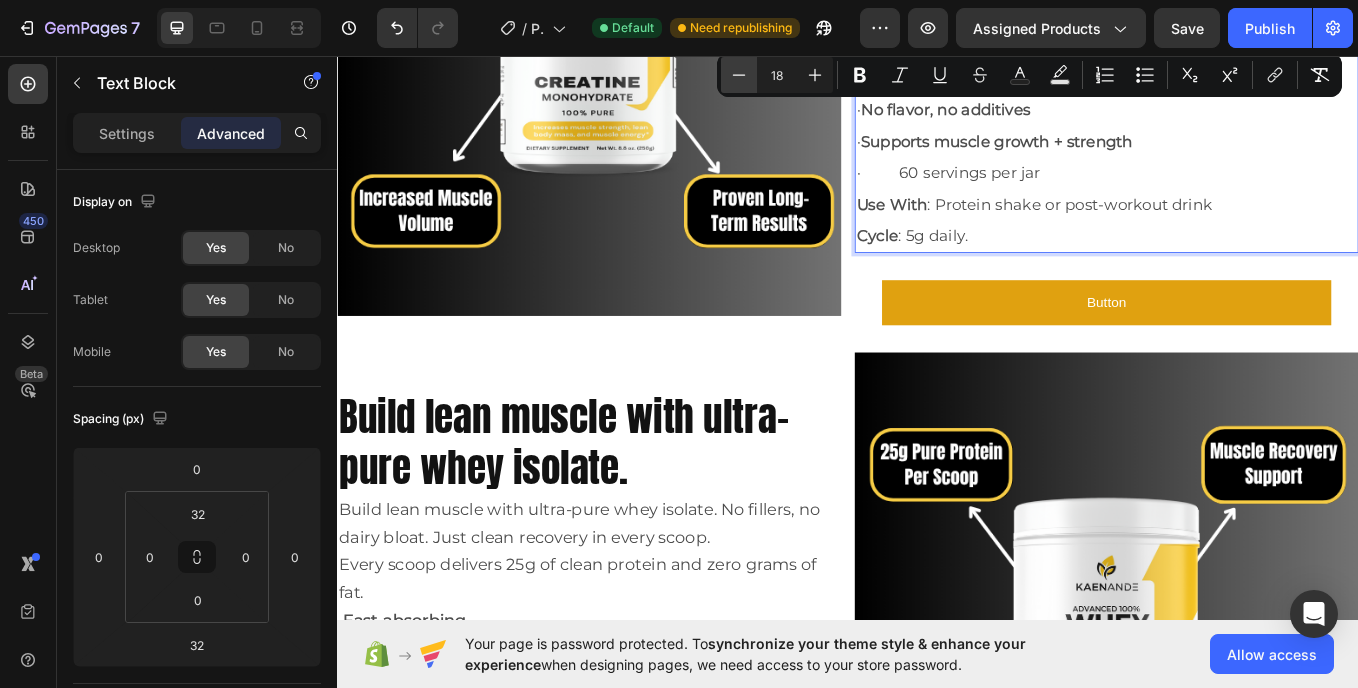 click 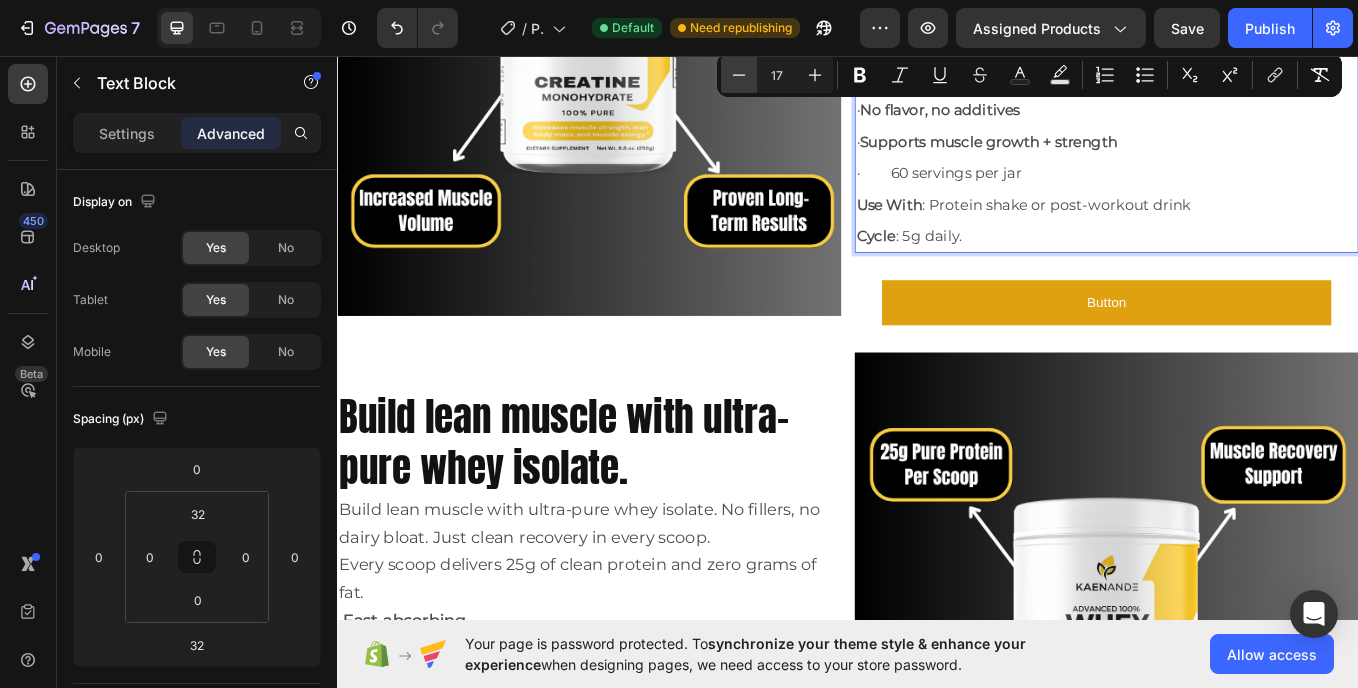 click 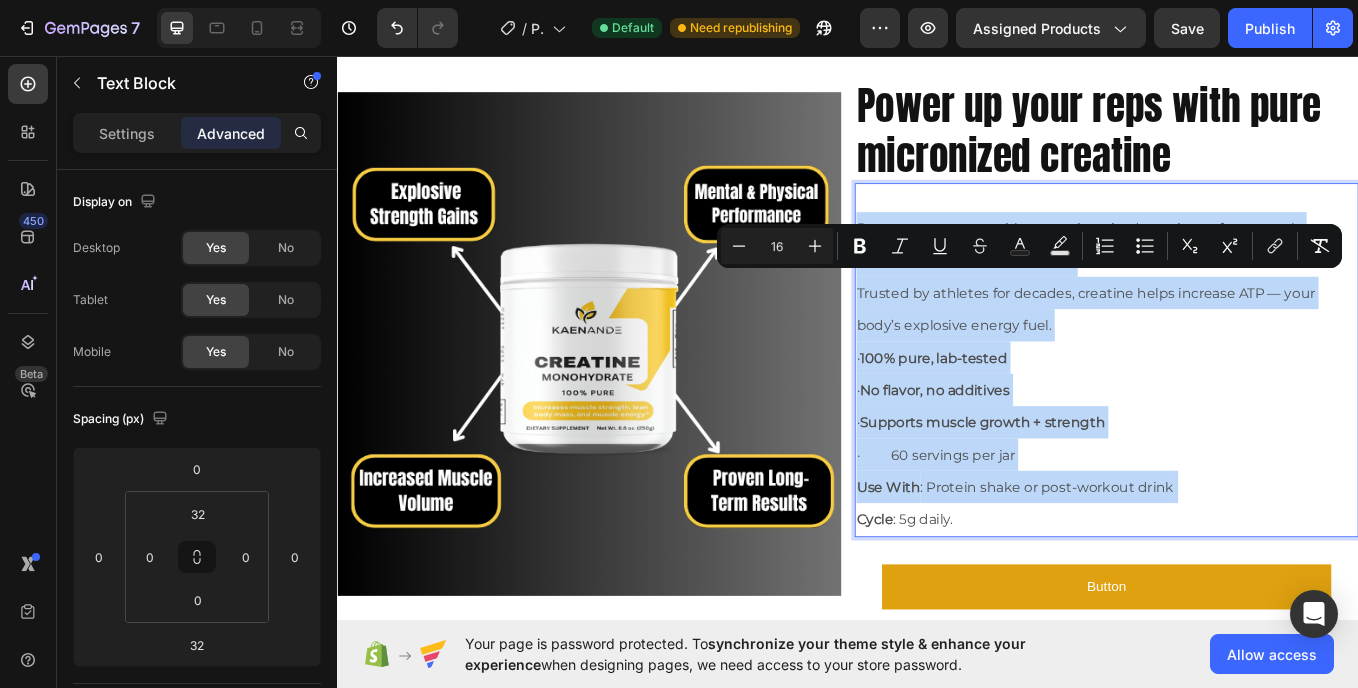 scroll, scrollTop: 1839, scrollLeft: 0, axis: vertical 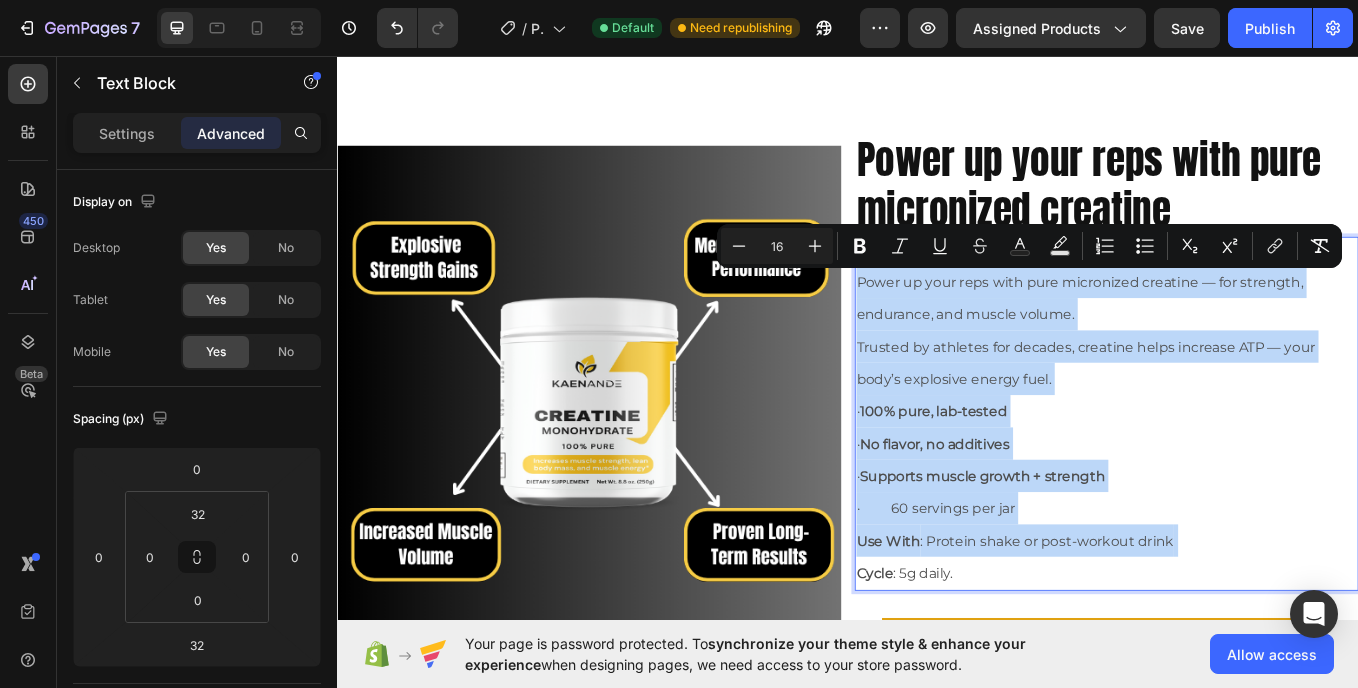 click on "·          100% pure, lab-tested" at bounding box center (1241, 473) 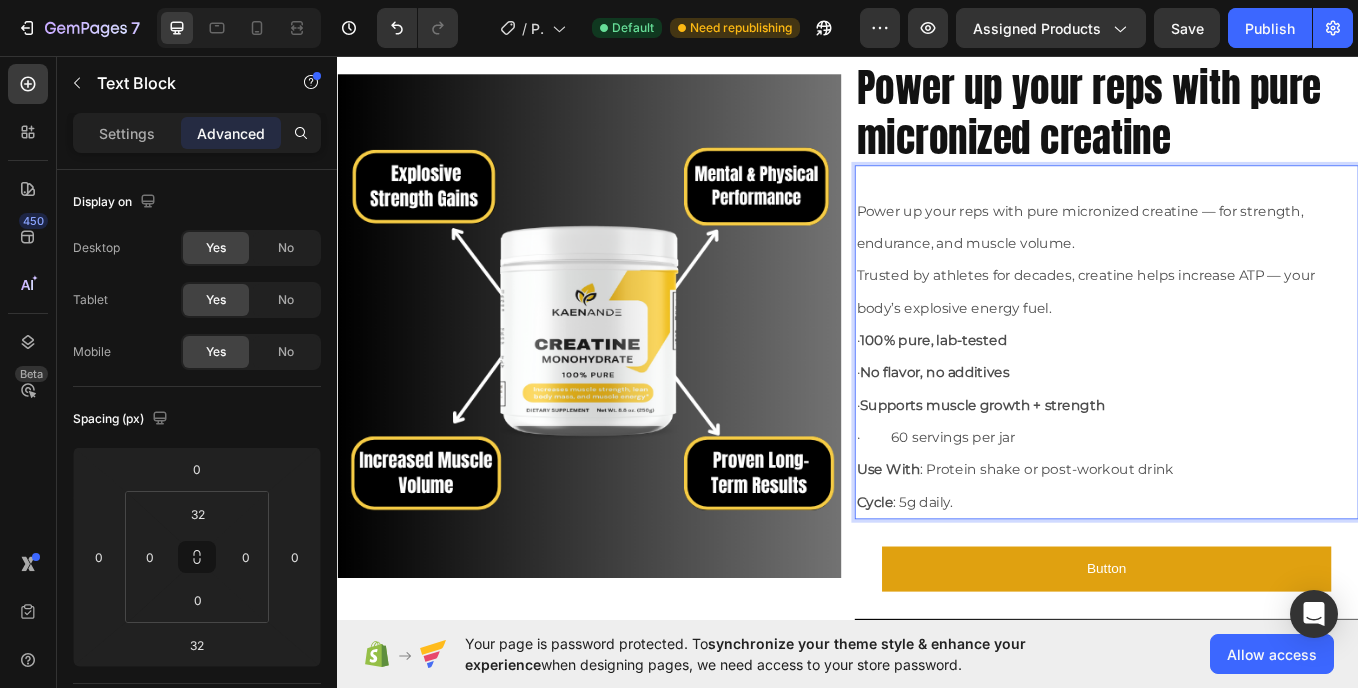 scroll, scrollTop: 1847, scrollLeft: 0, axis: vertical 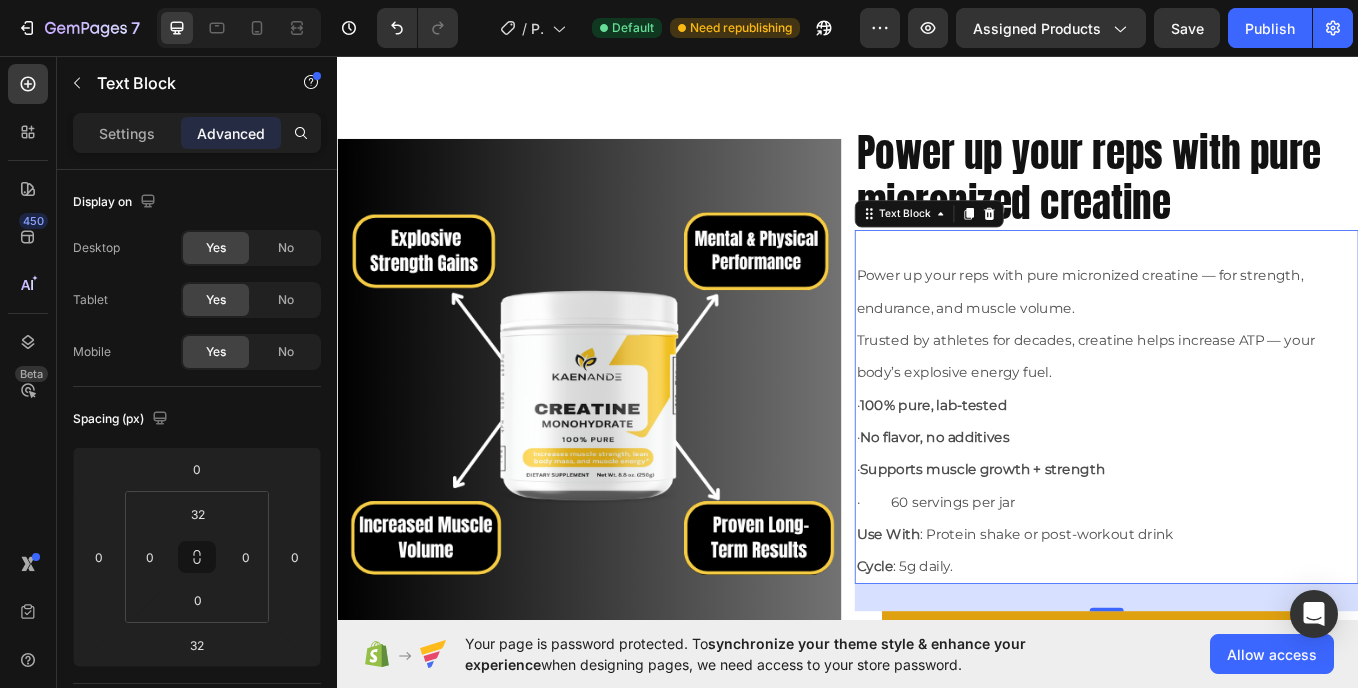 click on "Power up your reps with pure micronized creatine — for strength, endurance, and muscle volume. Trusted by athletes for decades, creatine helps increase ATP — your body’s explosive energy fuel. ·          100% pure, lab-tested ·          No flavor, no additives ·          Supports muscle growth + strength ·         60 servings per jar Use With : Protein shake or post-workout drink Cycle : 5g daily. Text Block   32" at bounding box center [1241, 468] 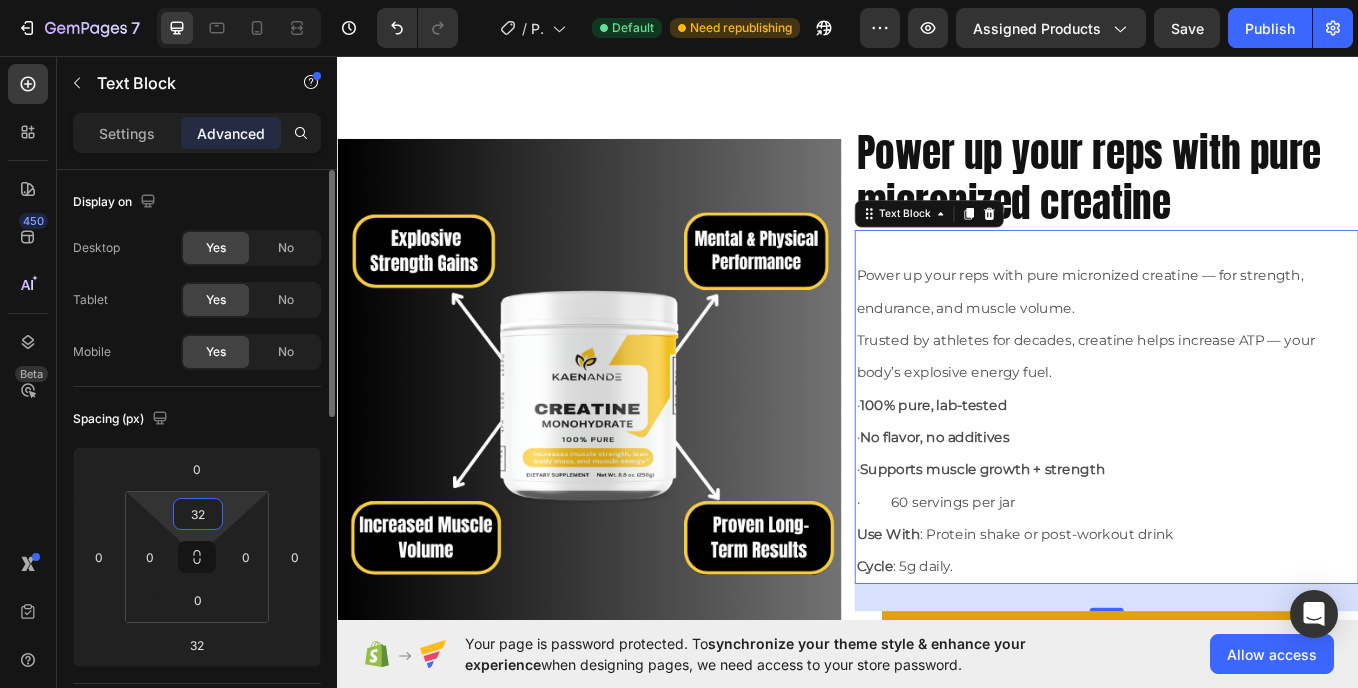 click on "32" at bounding box center [198, 514] 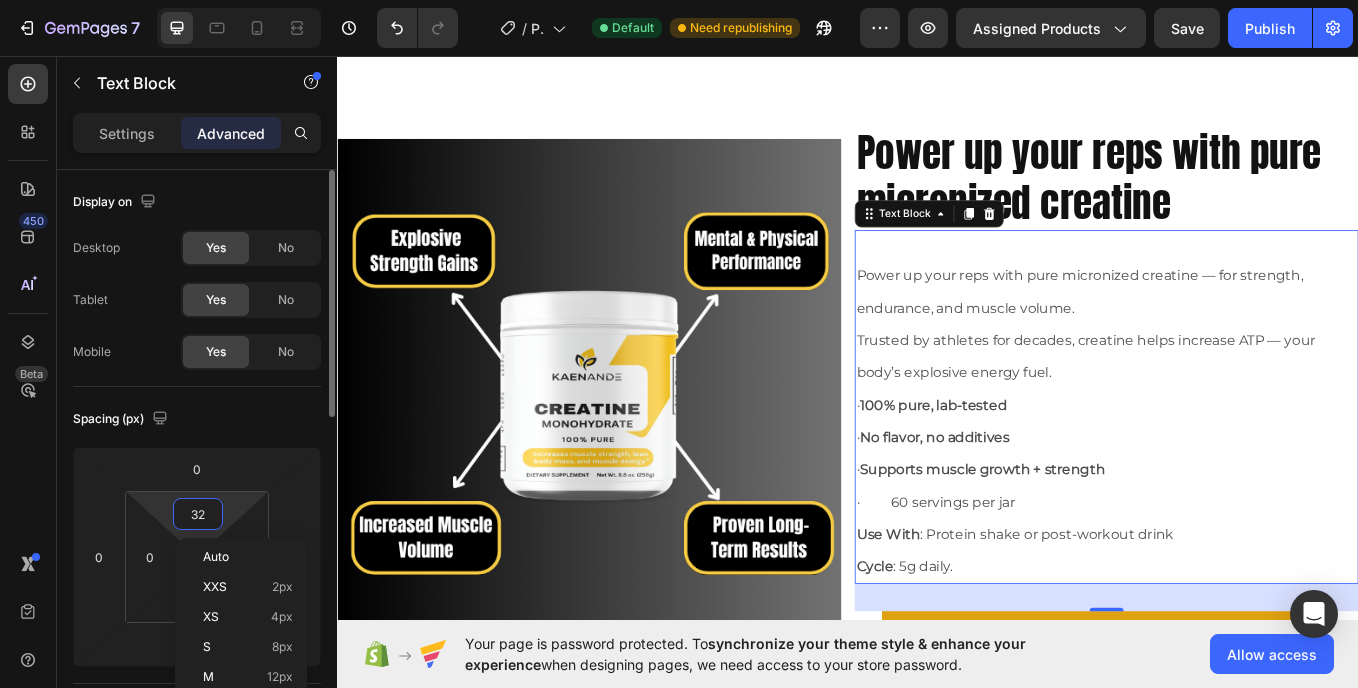type 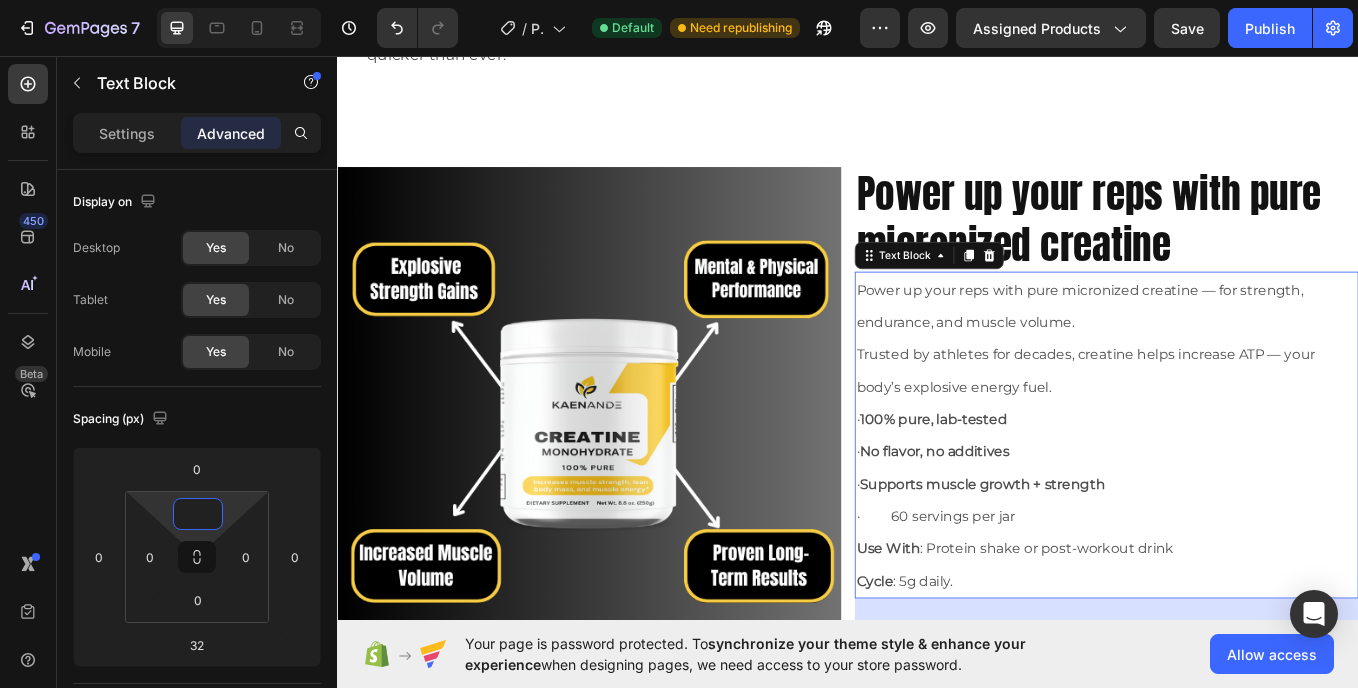 scroll, scrollTop: 1794, scrollLeft: 0, axis: vertical 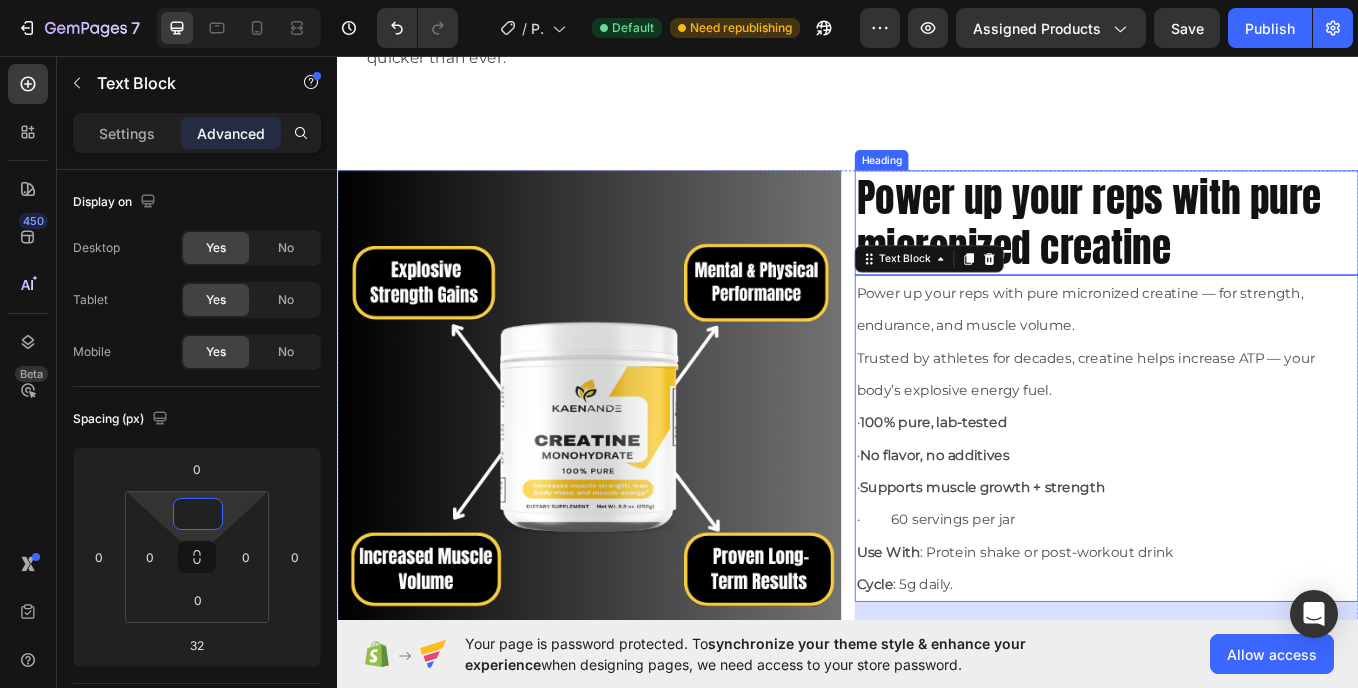 click on "Power up your reps with pure micronized creatine" at bounding box center (1241, 252) 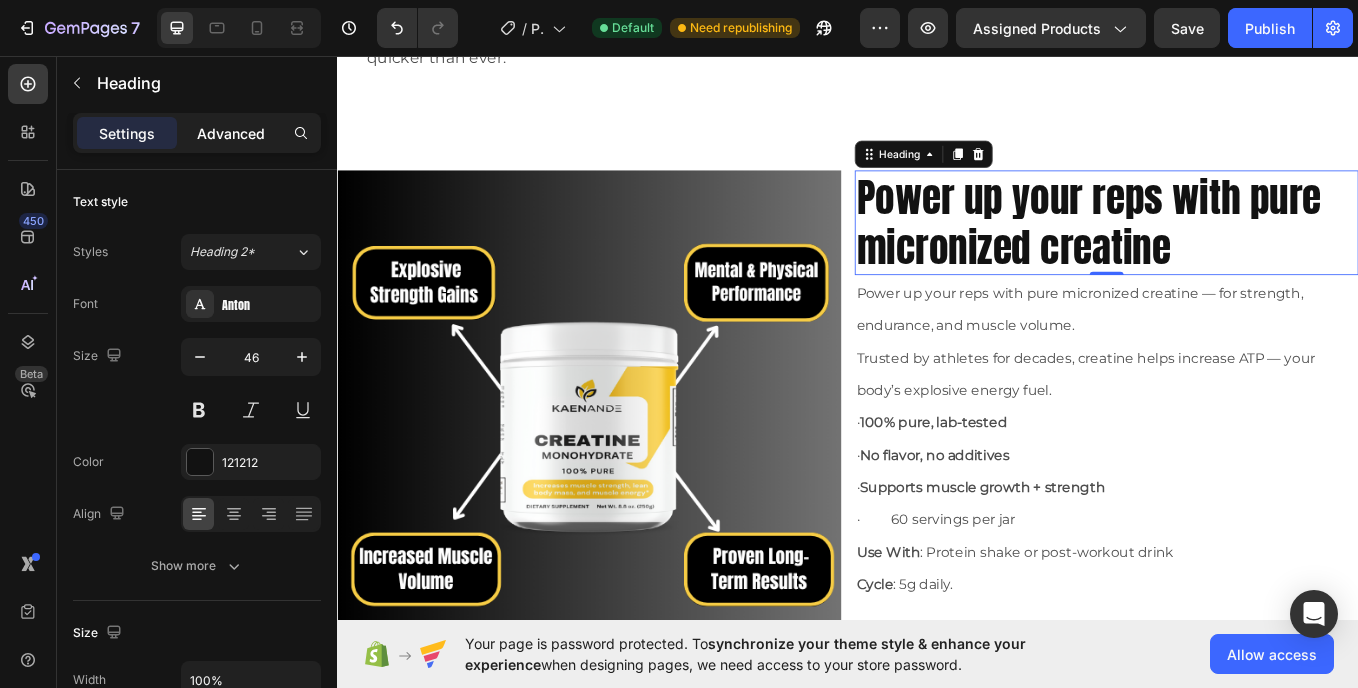 click on "Advanced" at bounding box center (231, 133) 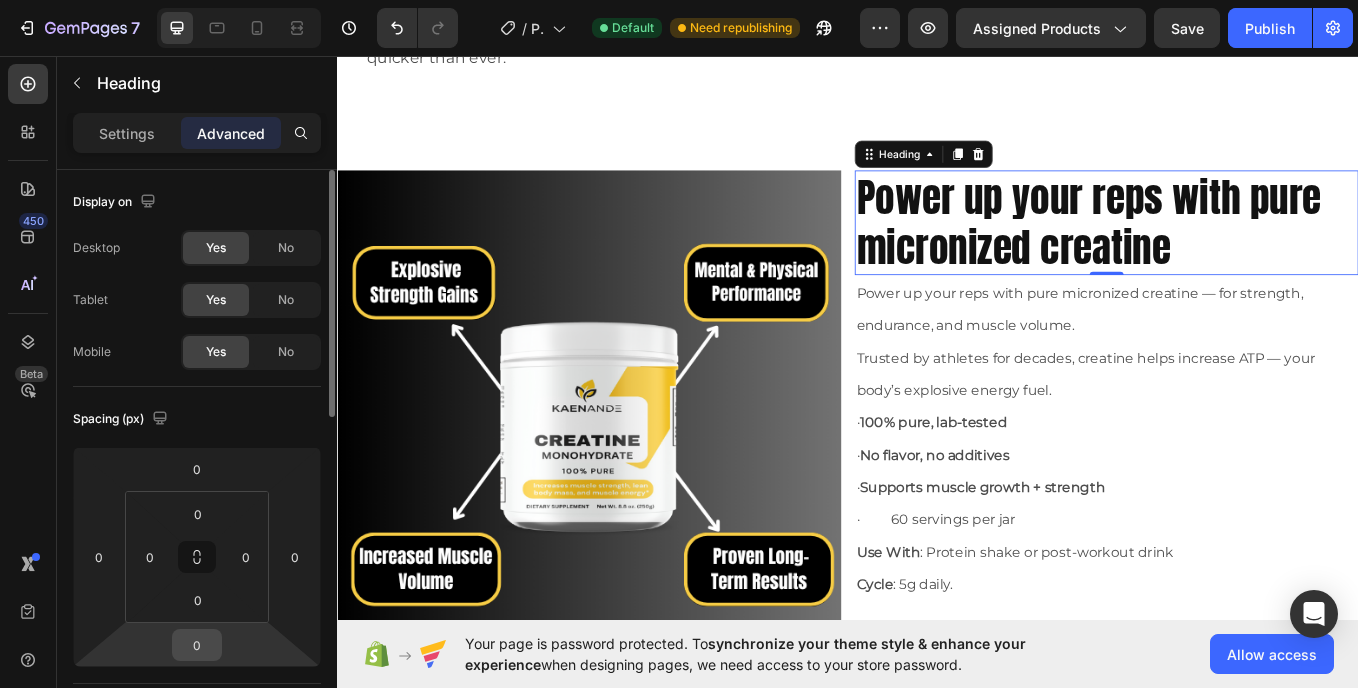 click on "0" at bounding box center [197, 645] 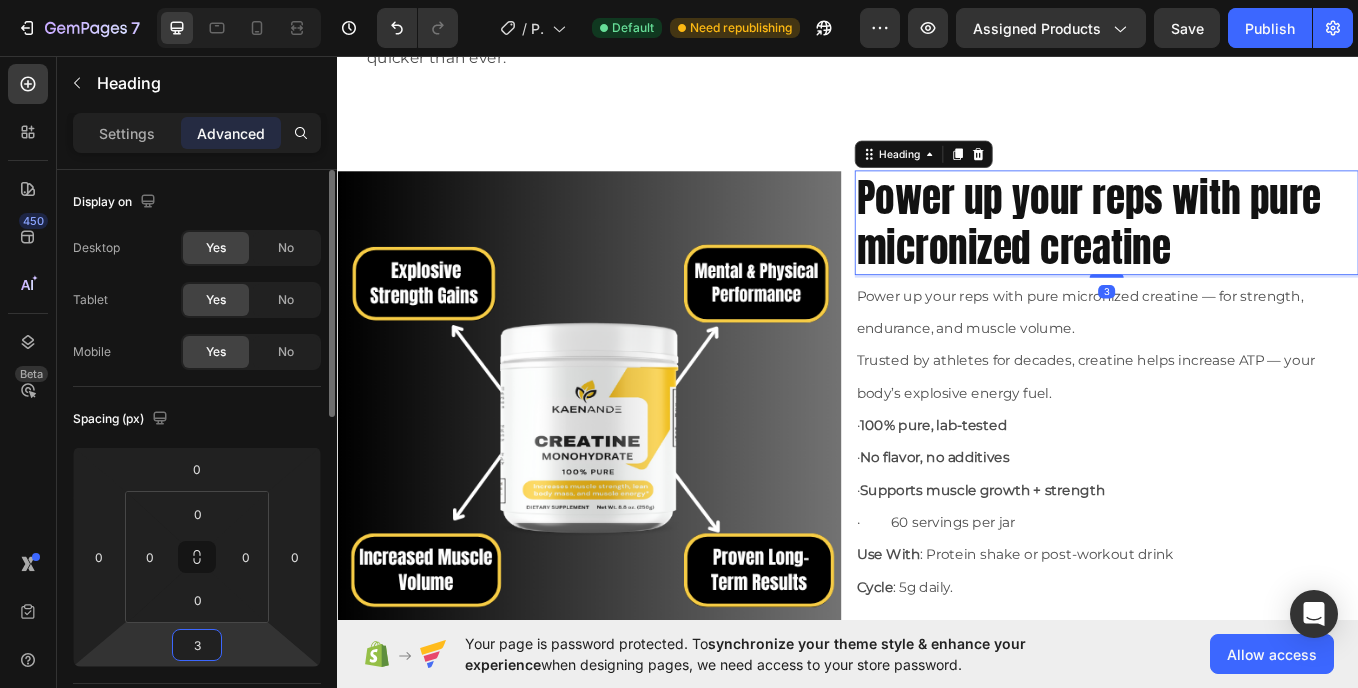 type on "32" 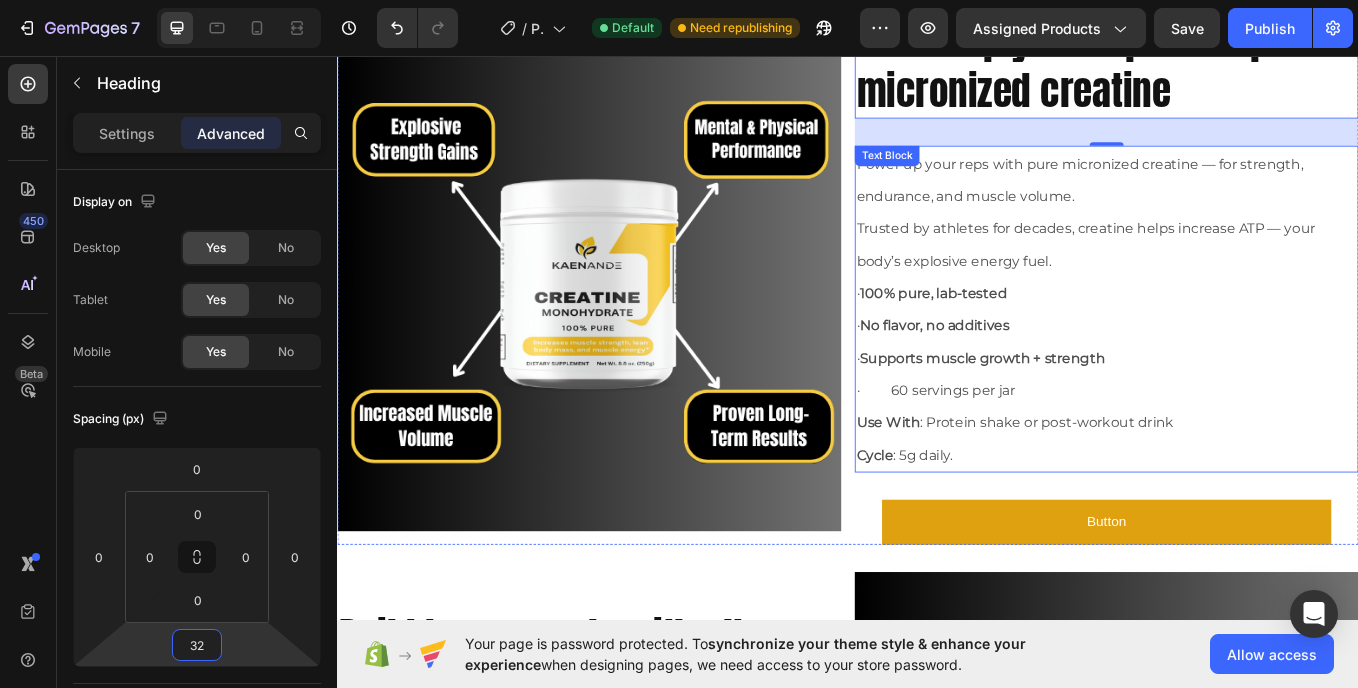 scroll, scrollTop: 1979, scrollLeft: 0, axis: vertical 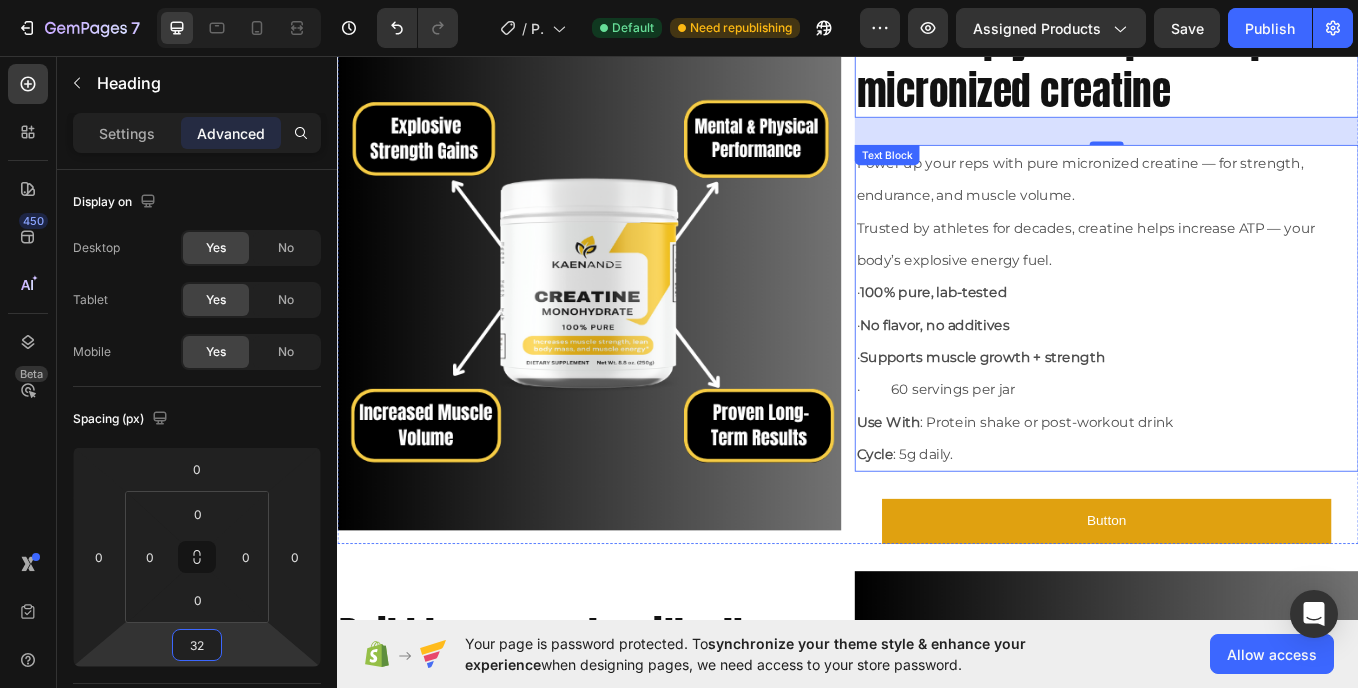 click on "Trusted by athletes for decades, creatine helps increase ATP — your body’s explosive energy fuel." at bounding box center (1216, 276) 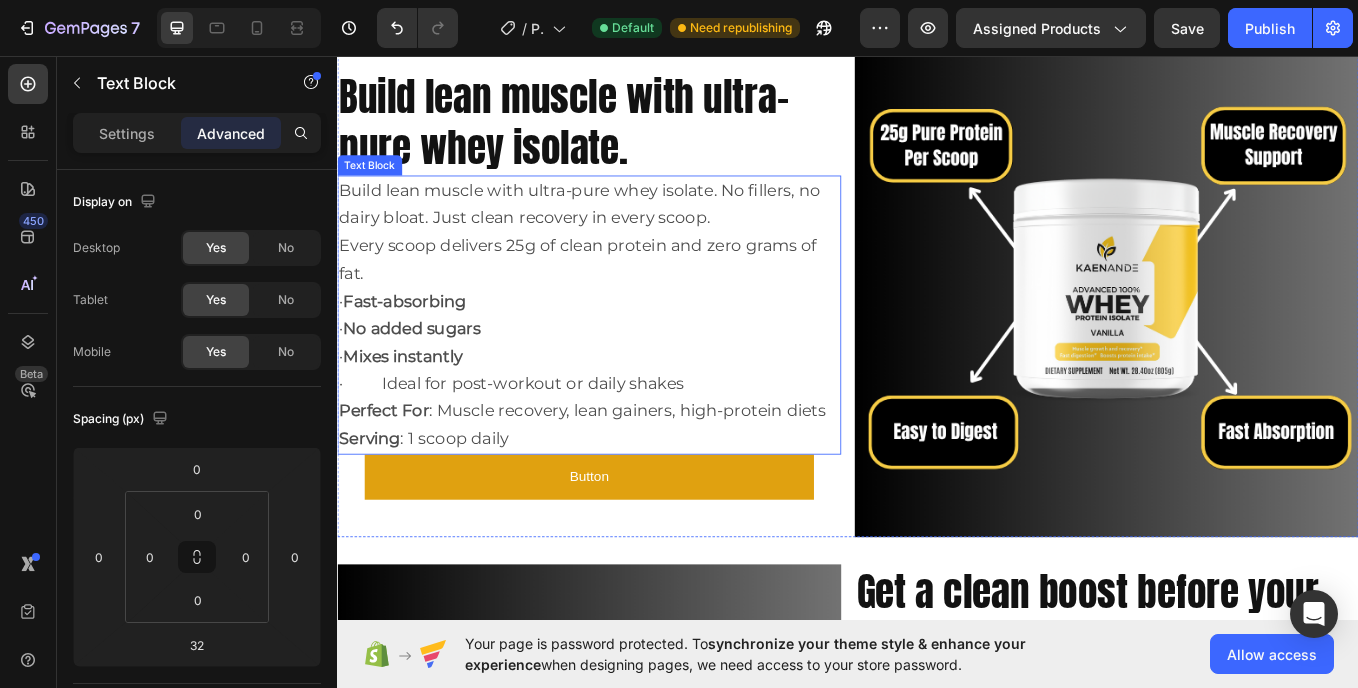 scroll, scrollTop: 1807, scrollLeft: 0, axis: vertical 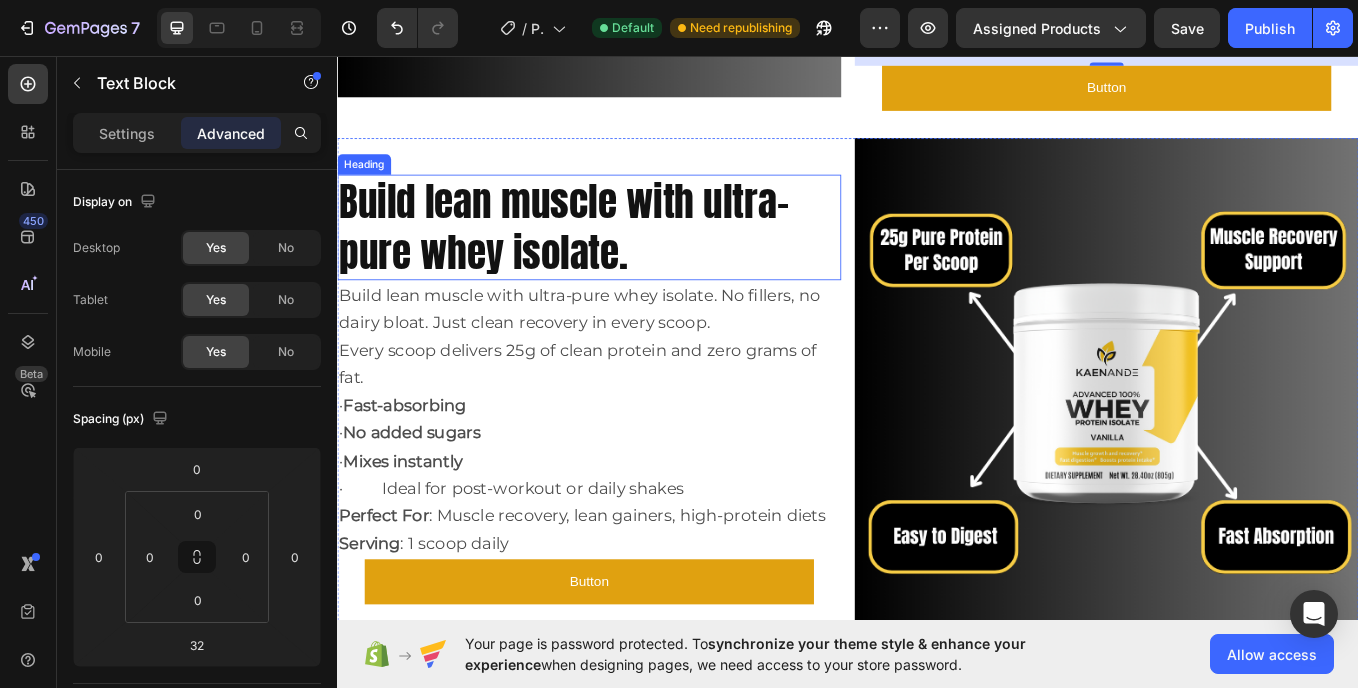 click on "Build lean muscle with ultra-pure whey isolate." at bounding box center [633, 257] 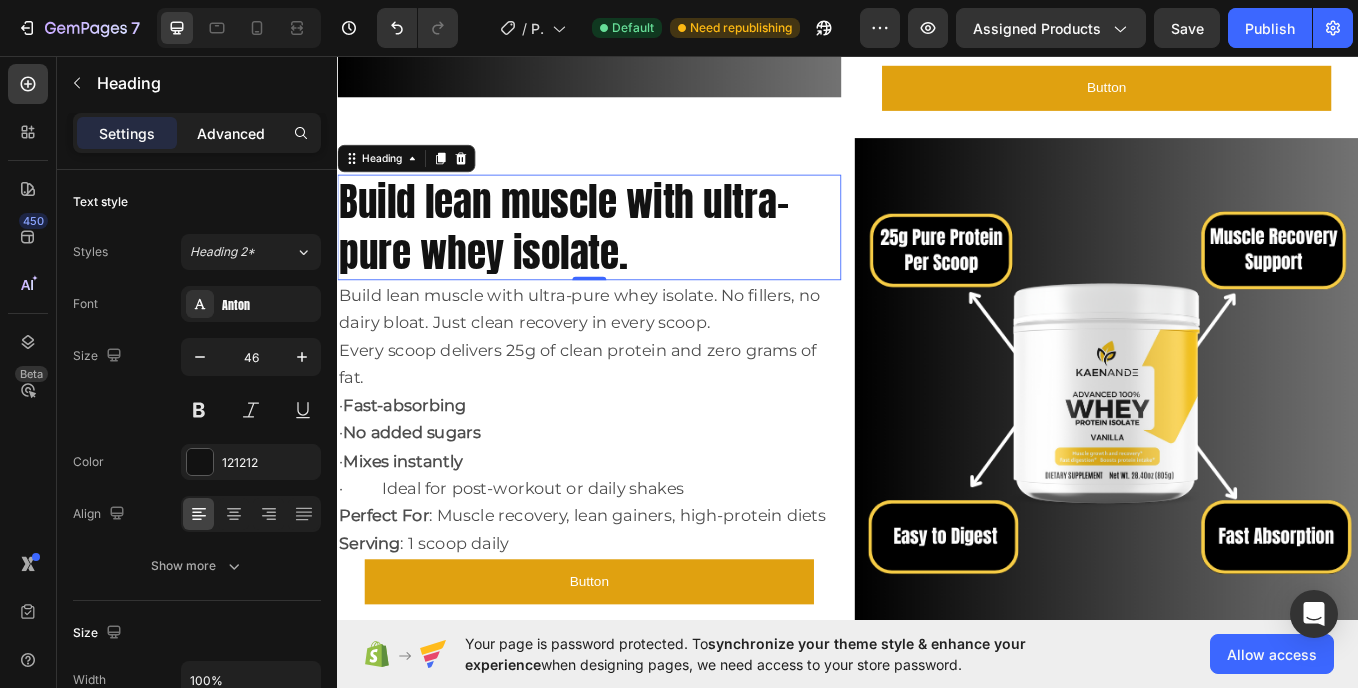 click on "Advanced" at bounding box center (231, 133) 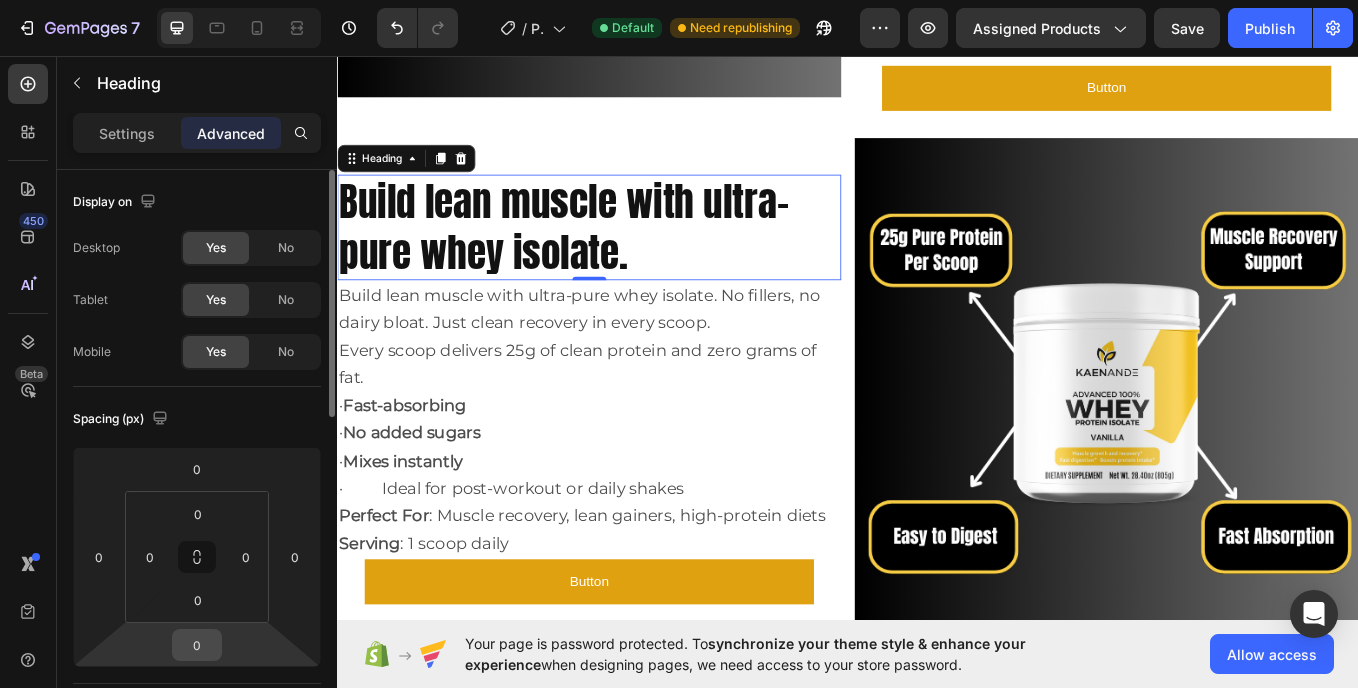 click on "0" at bounding box center [197, 645] 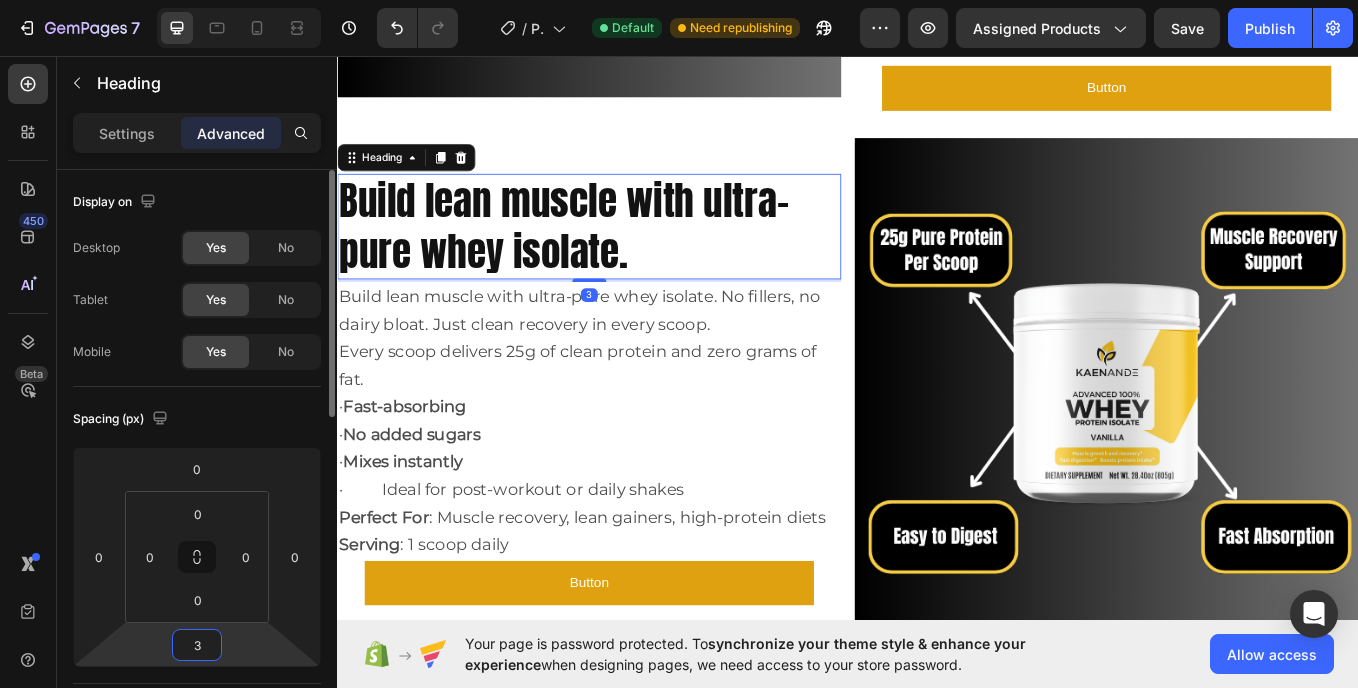 type on "32" 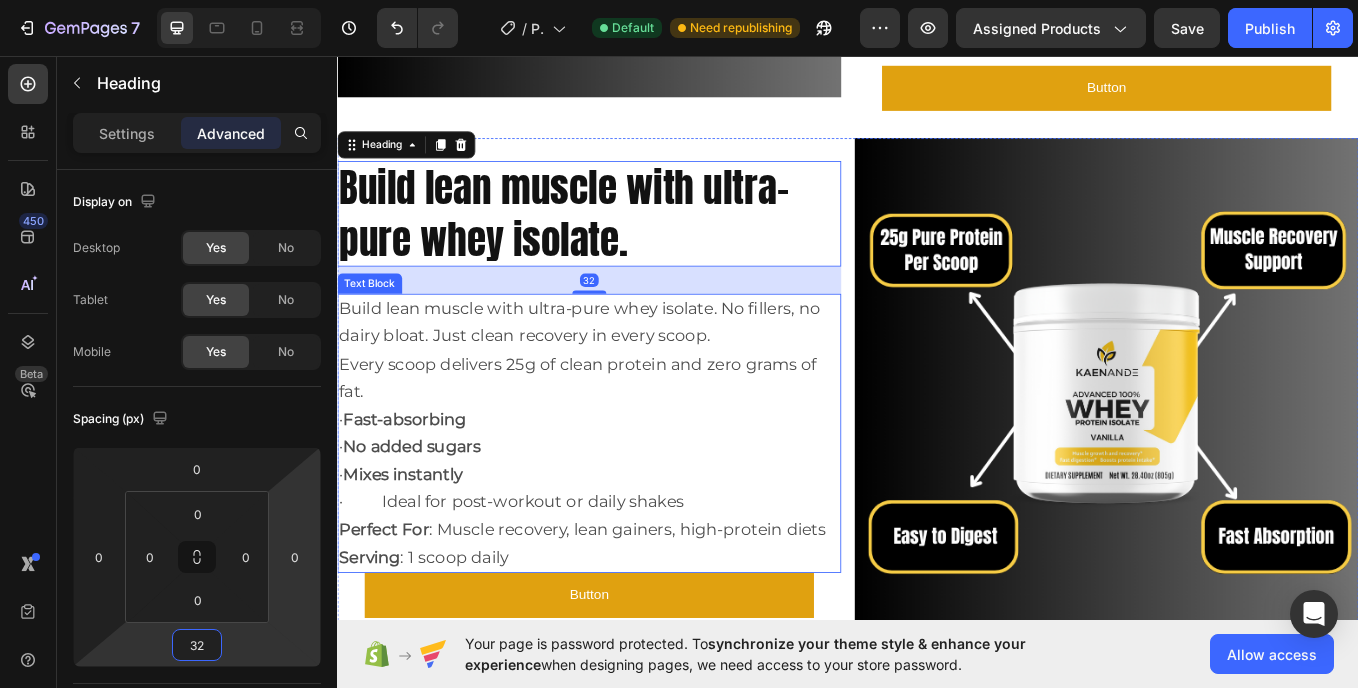 click on "Perfect For : Muscle recovery, lean gainers, high-protein diets" at bounding box center [625, 611] 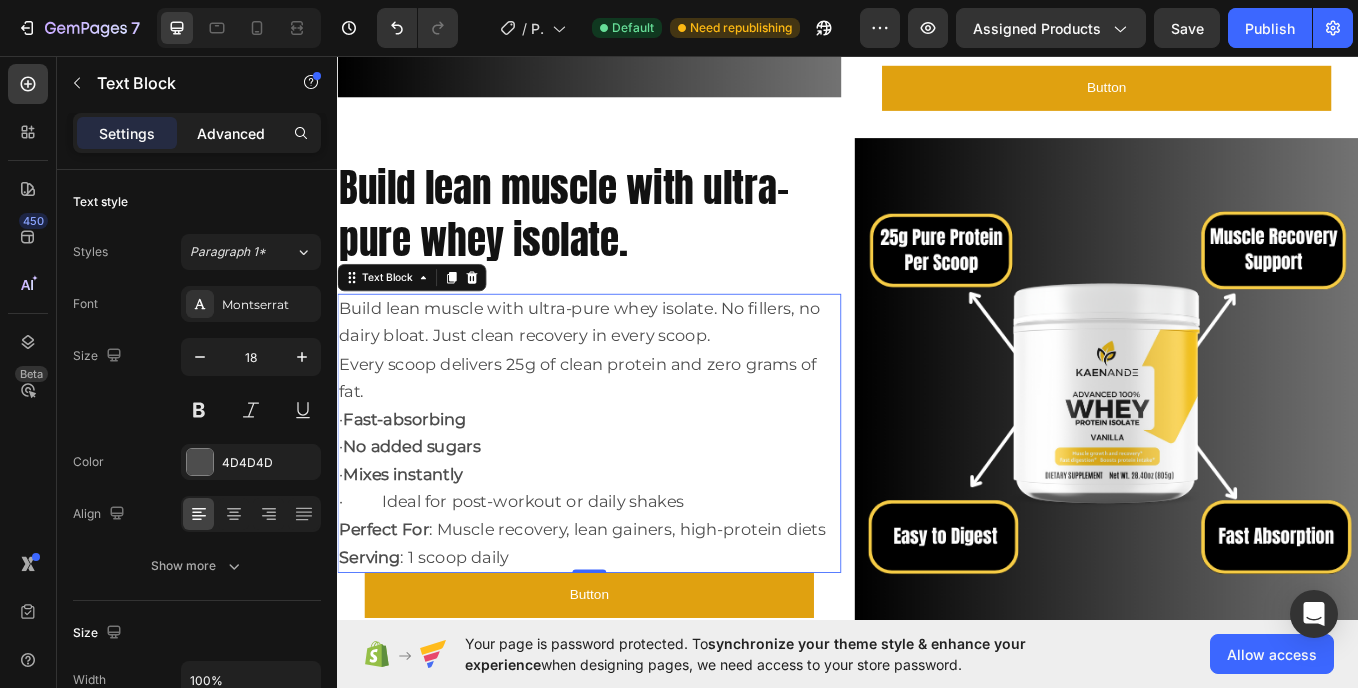 click on "Advanced" at bounding box center [231, 133] 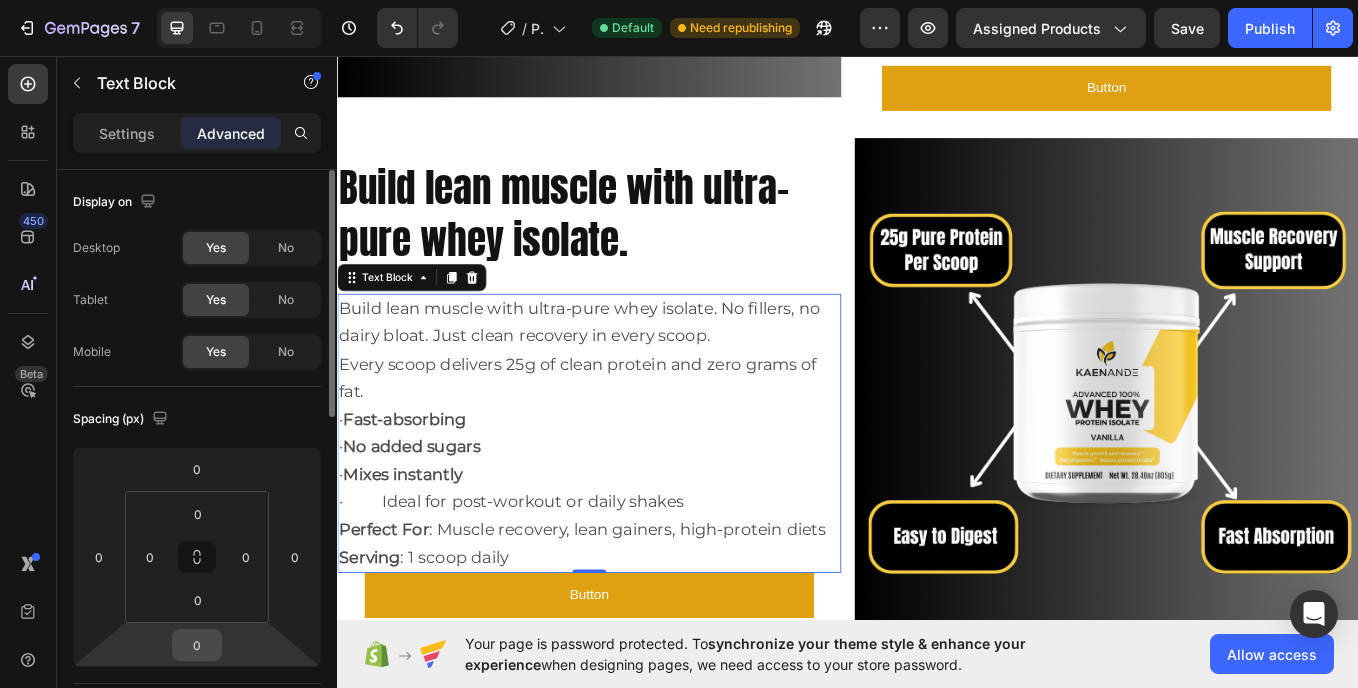 click on "0" at bounding box center (197, 645) 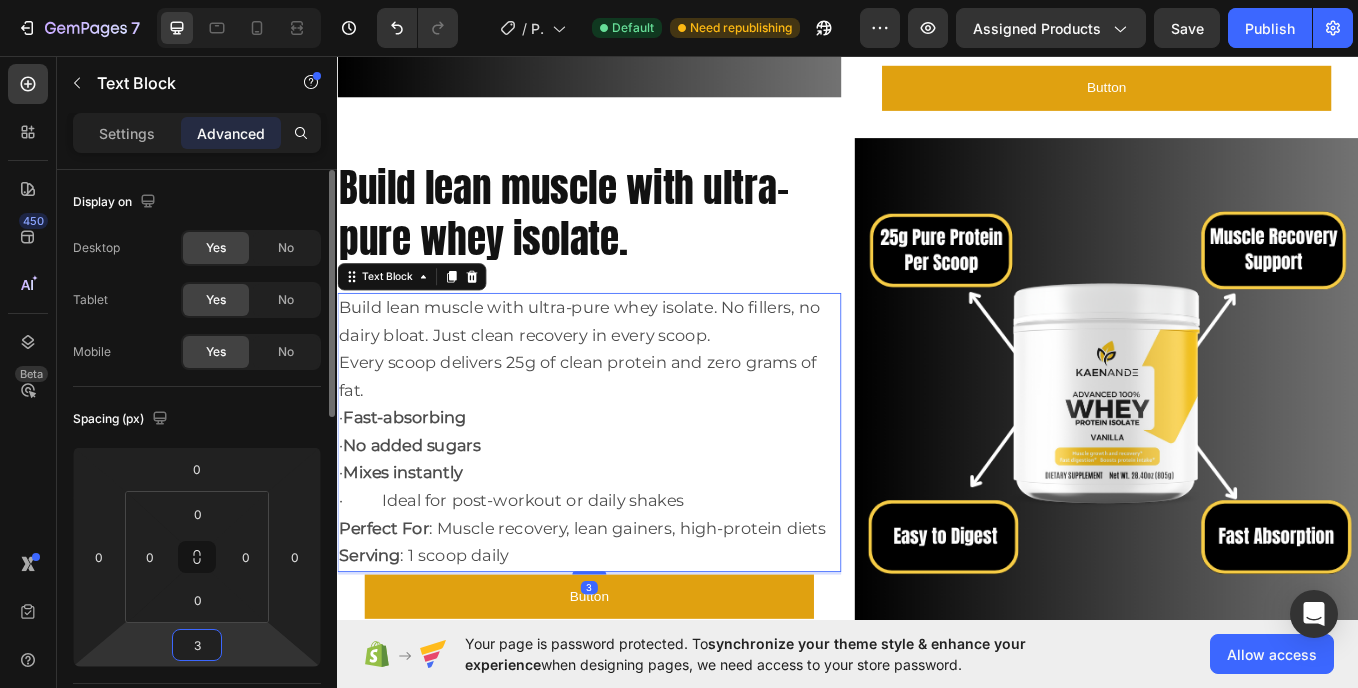 type on "32" 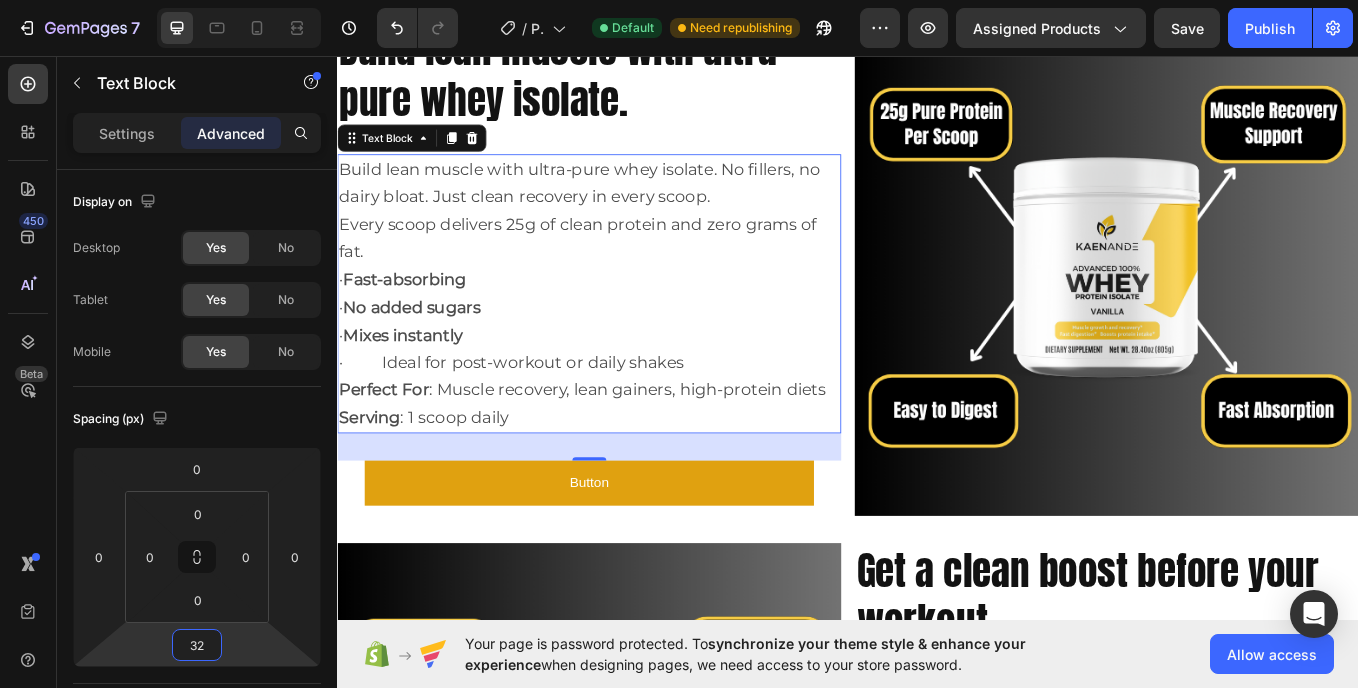 scroll, scrollTop: 1956, scrollLeft: 0, axis: vertical 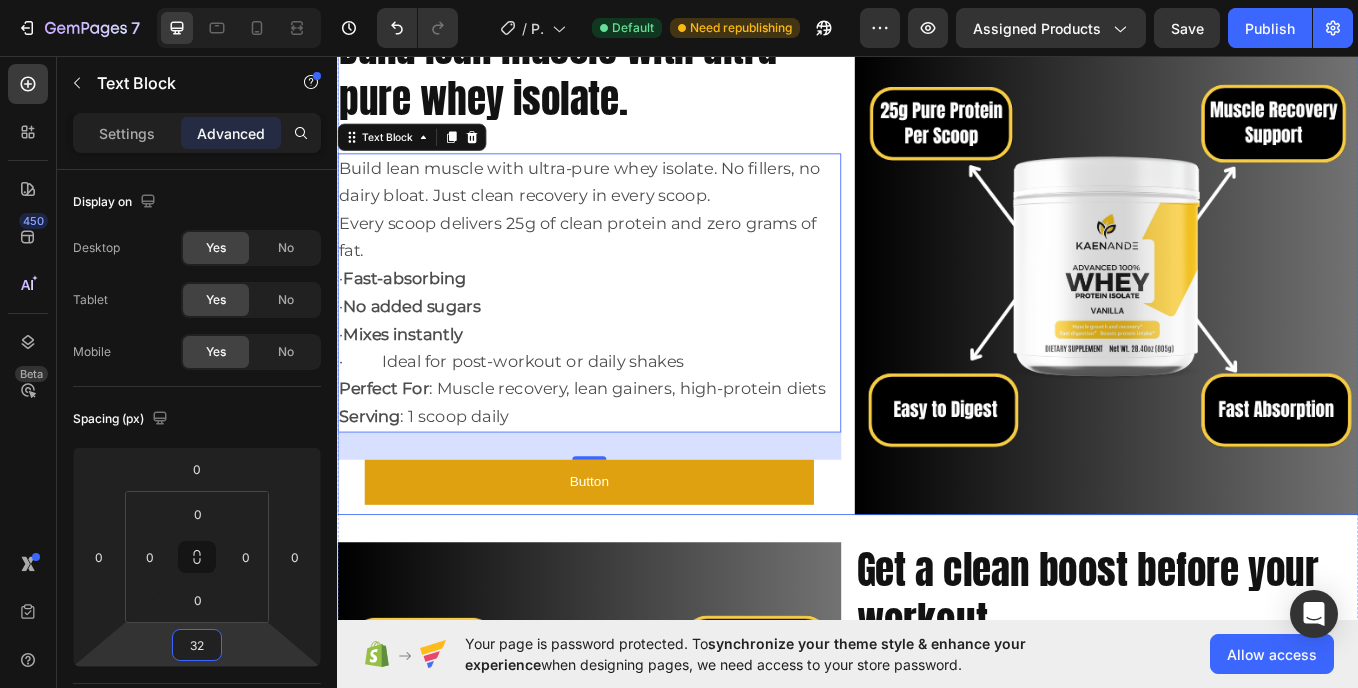 click on "Build lean muscle with ultra-pure whey isolate. Heading Build lean muscle with ultra-pure whey isolate. No fillers, no dairy bloat. Just clean recovery in every scoop. Every scoop delivers 25g of clean protein and zero grams of fat. ·          Fast-absorbing ·          No added sugars ·          Mixes instantly ·         Ideal for post-workout or daily shakes Perfect For : Muscle recovery, lean gainers, high-protein diets Serving : 1 scoop daily Text Block   32 Button Button Image Row" at bounding box center (937, 299) 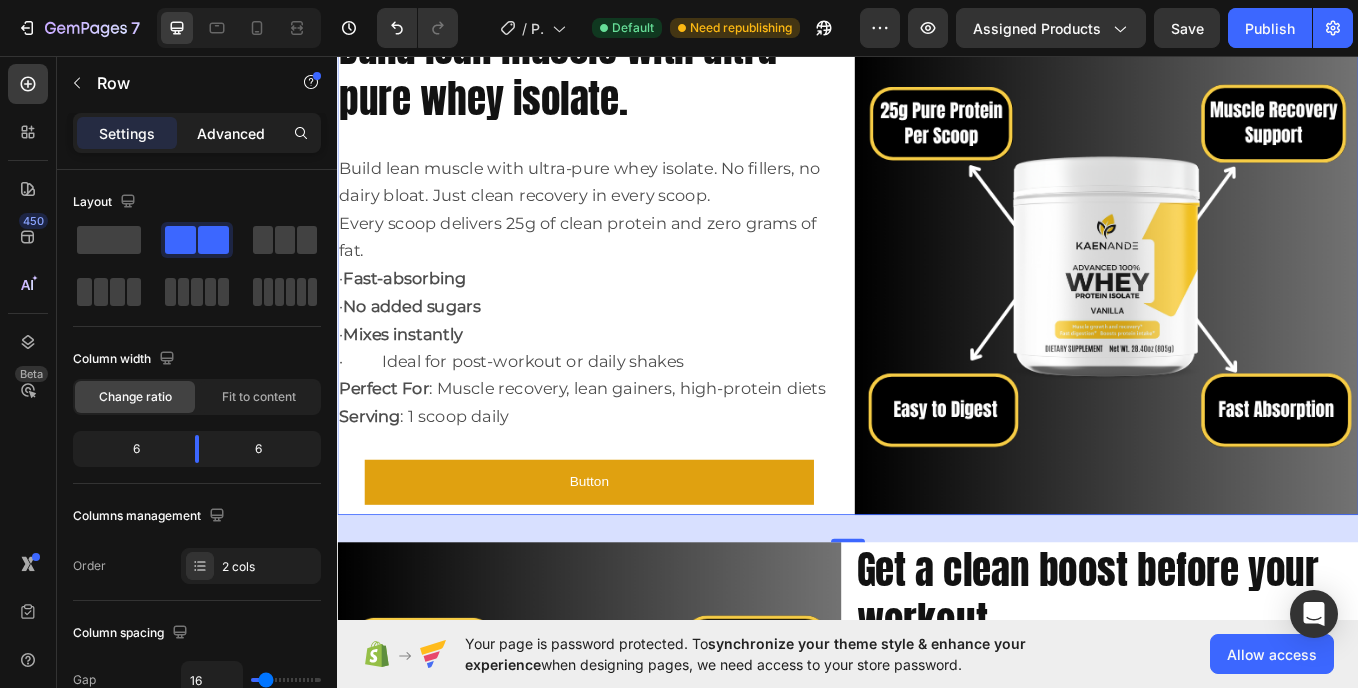 click on "Advanced" 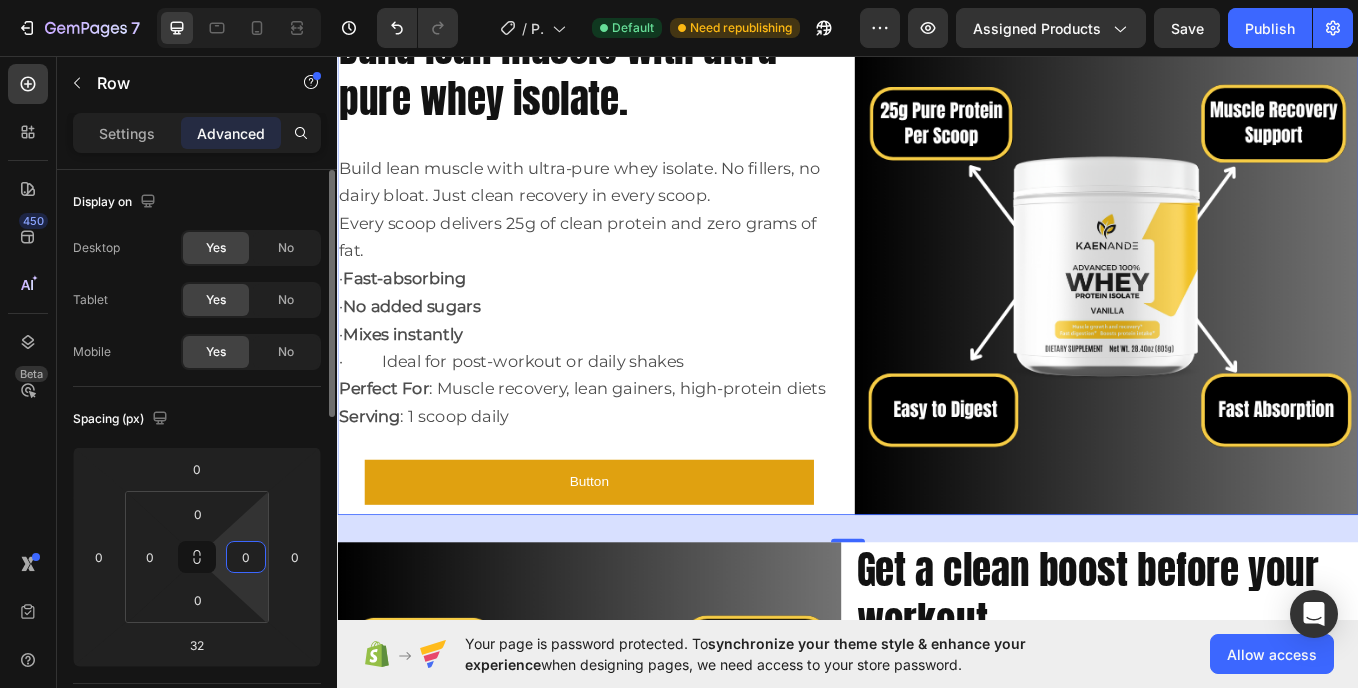 click on "0" at bounding box center [246, 557] 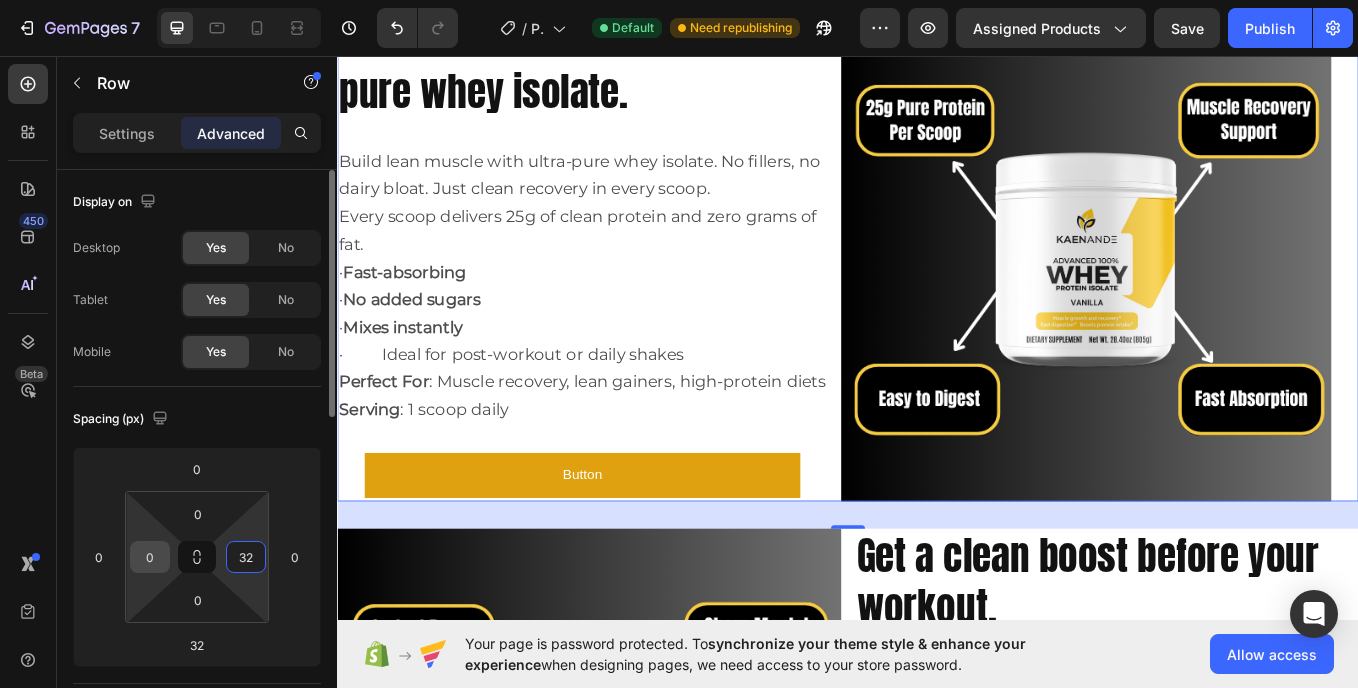 type on "32" 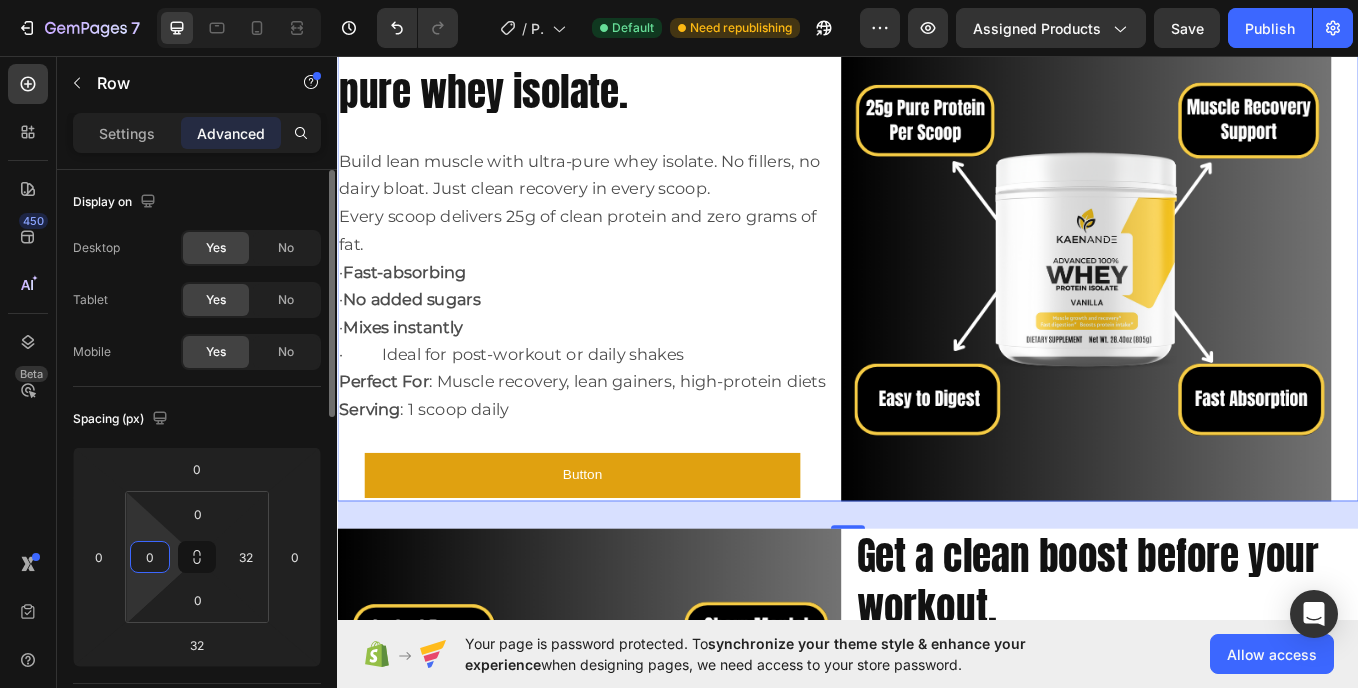 click on "0" at bounding box center (150, 557) 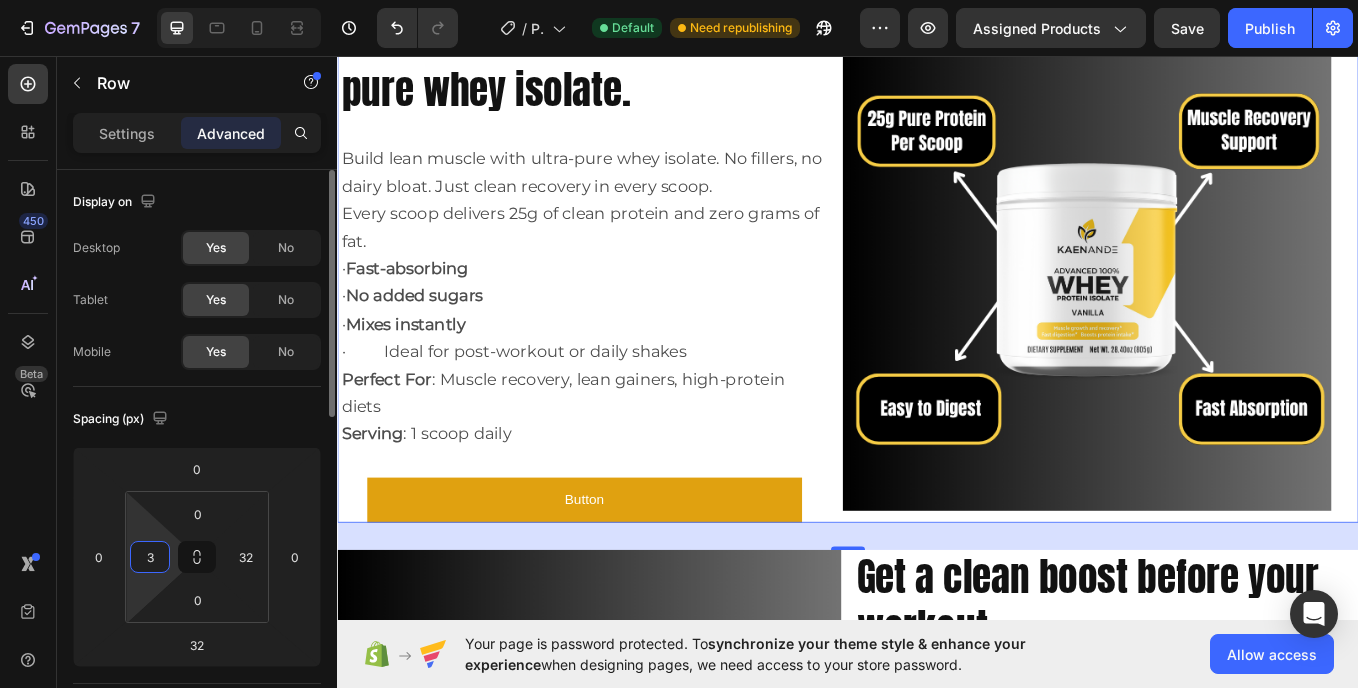 type on "32" 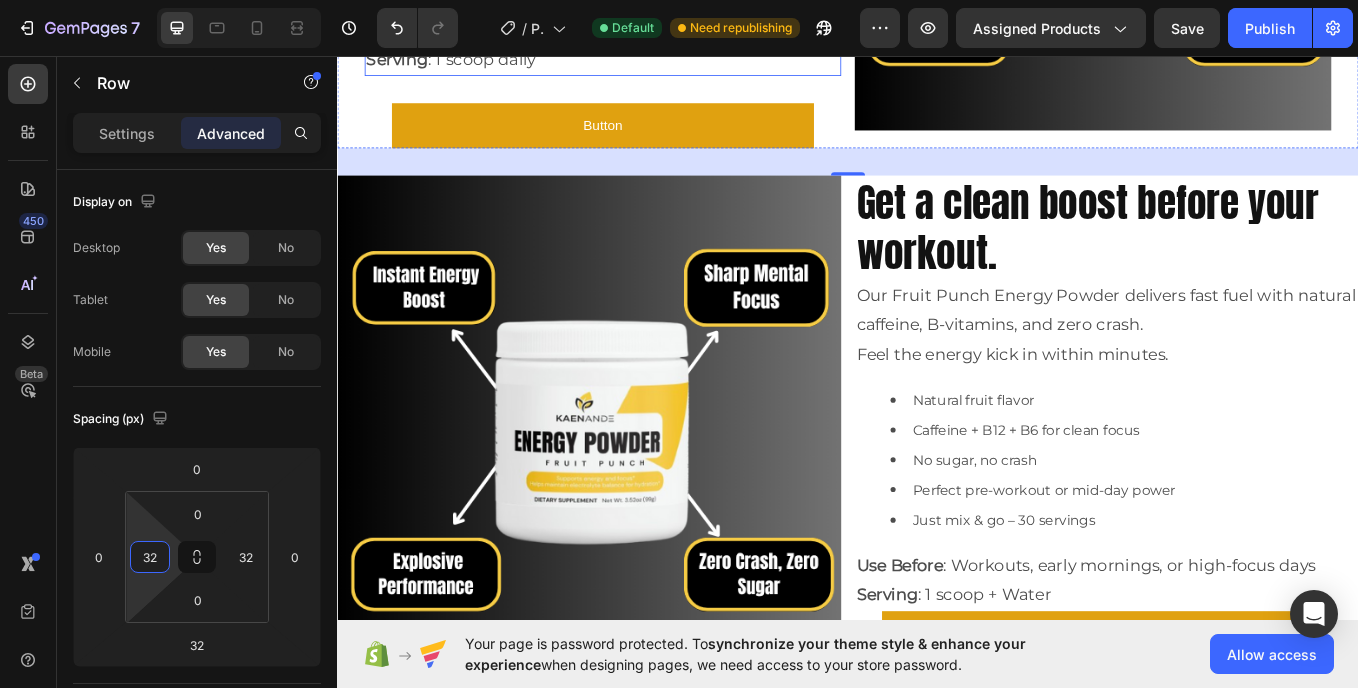 scroll, scrollTop: 2399, scrollLeft: 0, axis: vertical 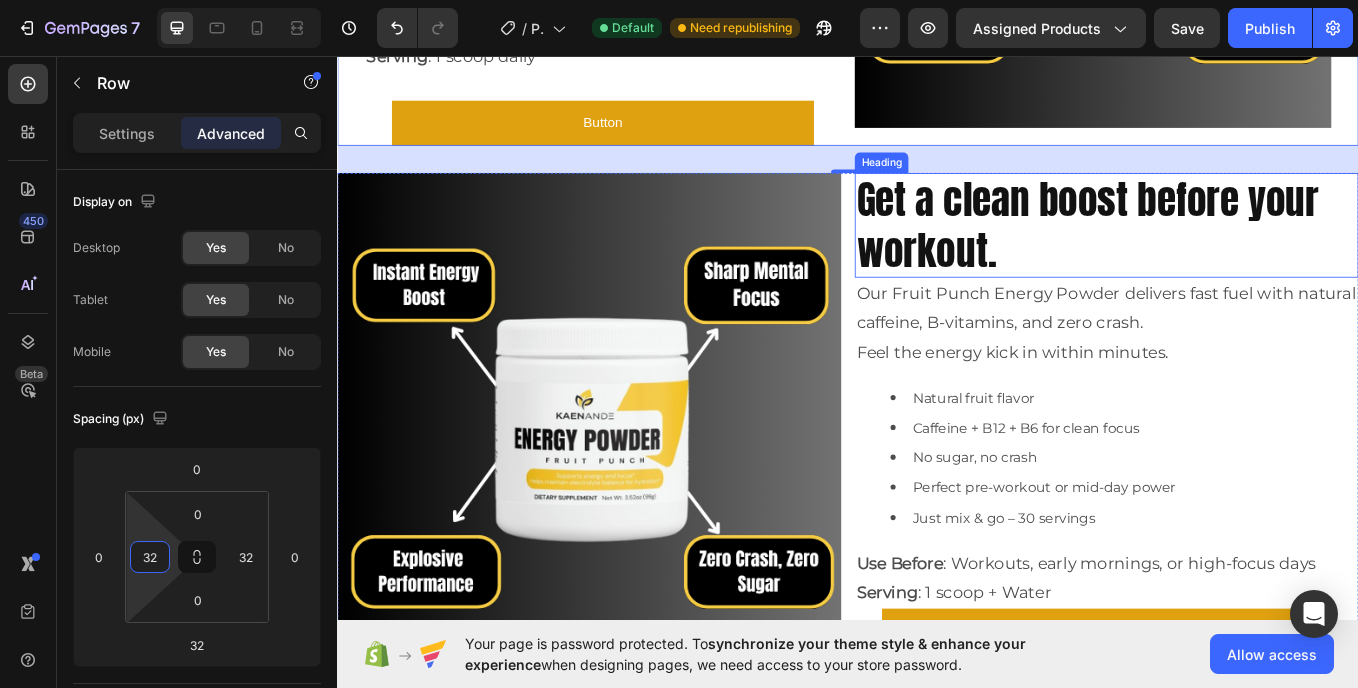 click on "Get a clean boost before your workout." at bounding box center [1241, 255] 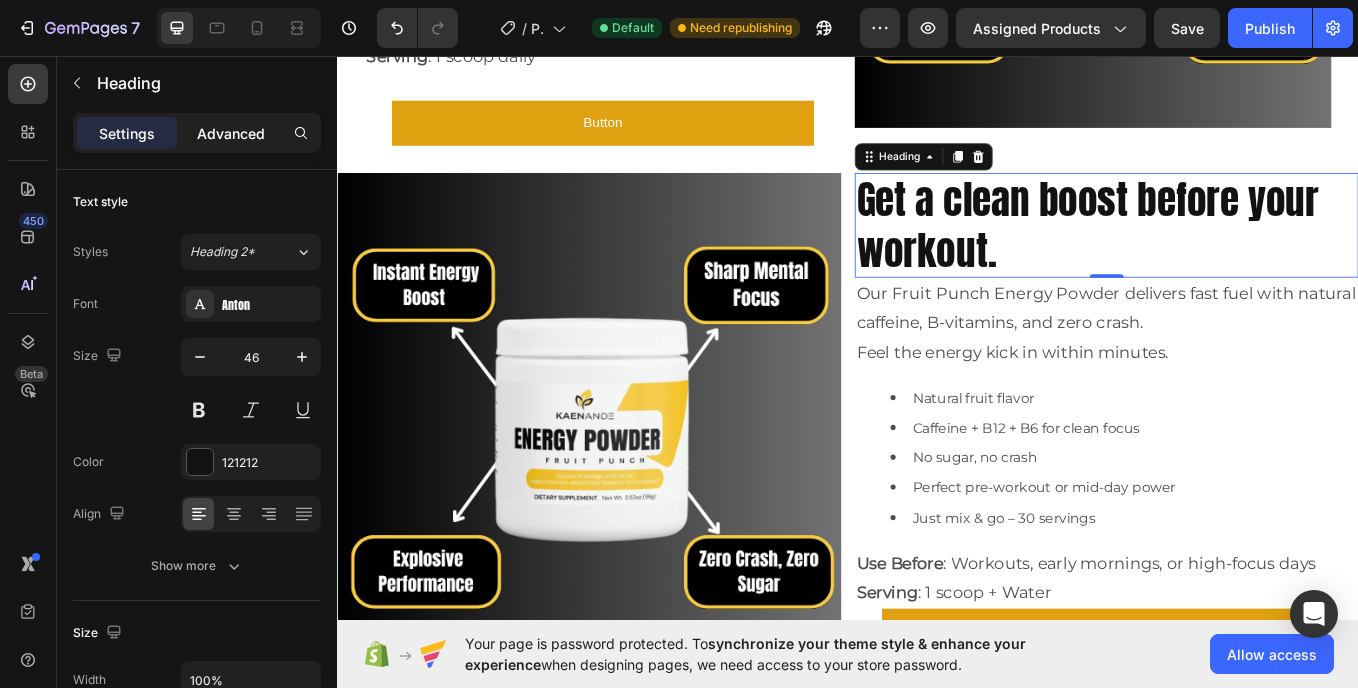 click on "Advanced" at bounding box center [231, 133] 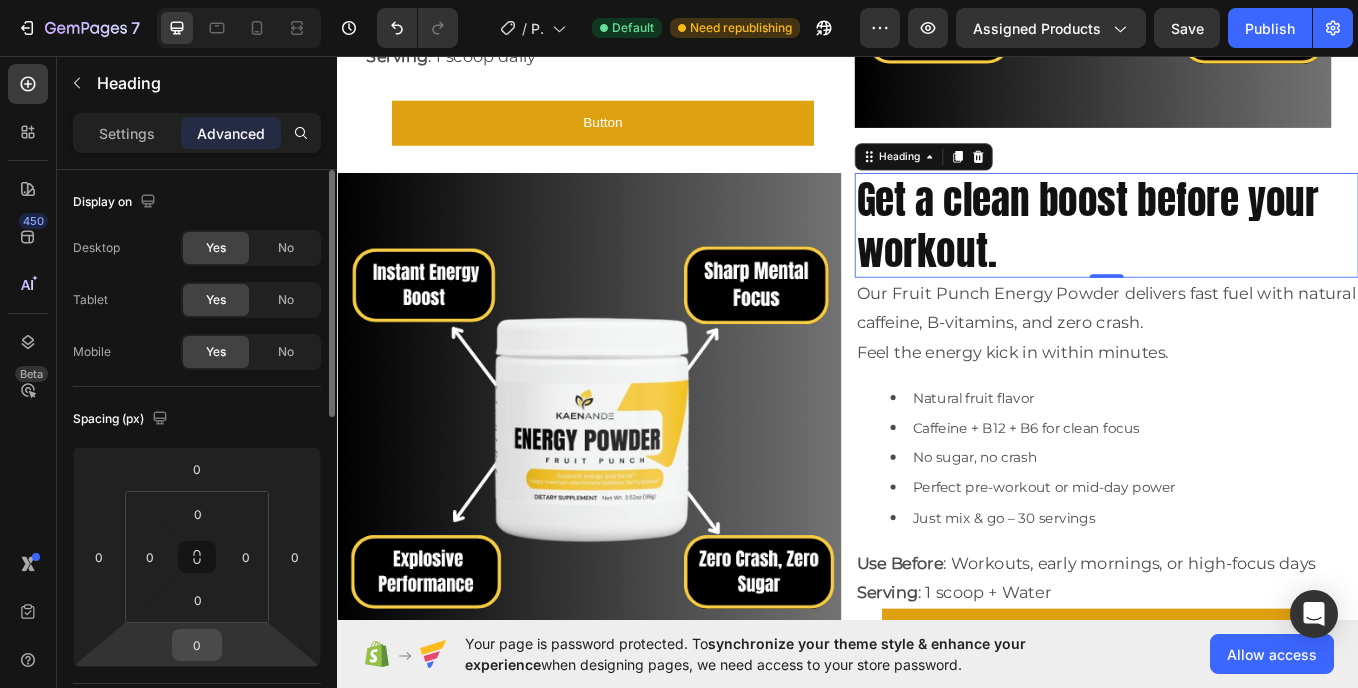 click on "0" at bounding box center (197, 645) 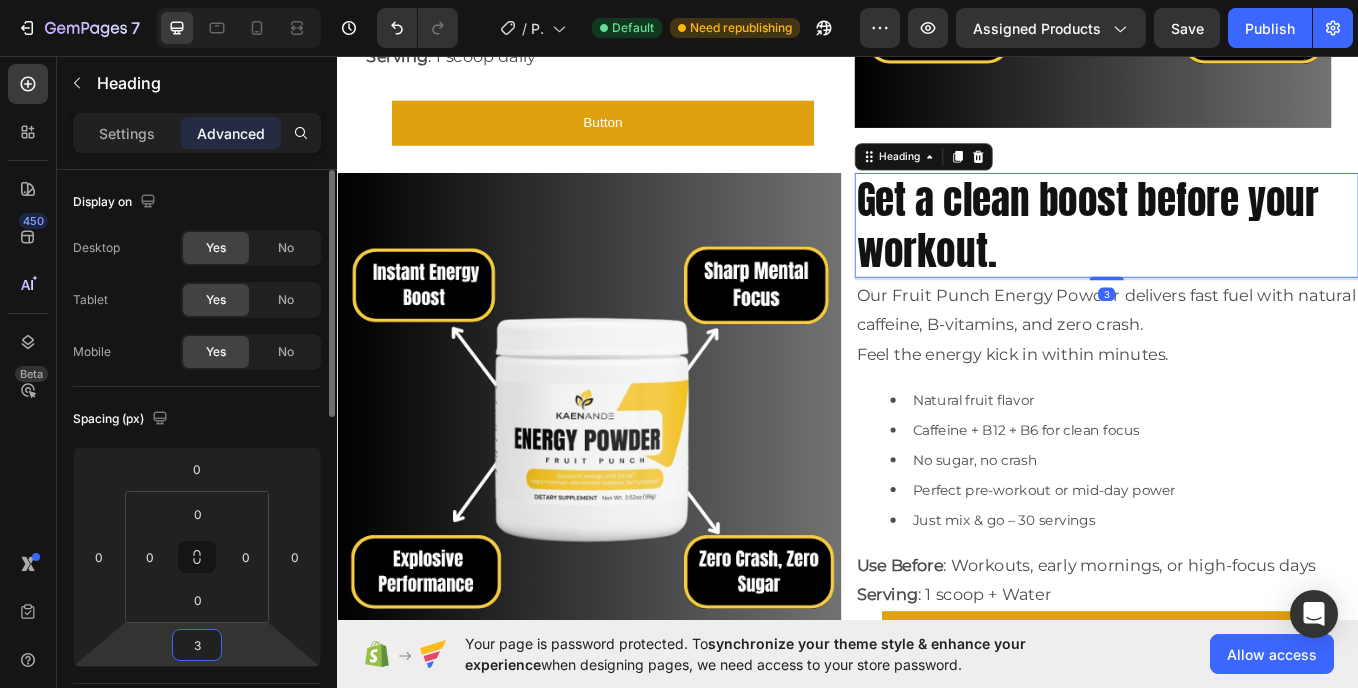 type on "32" 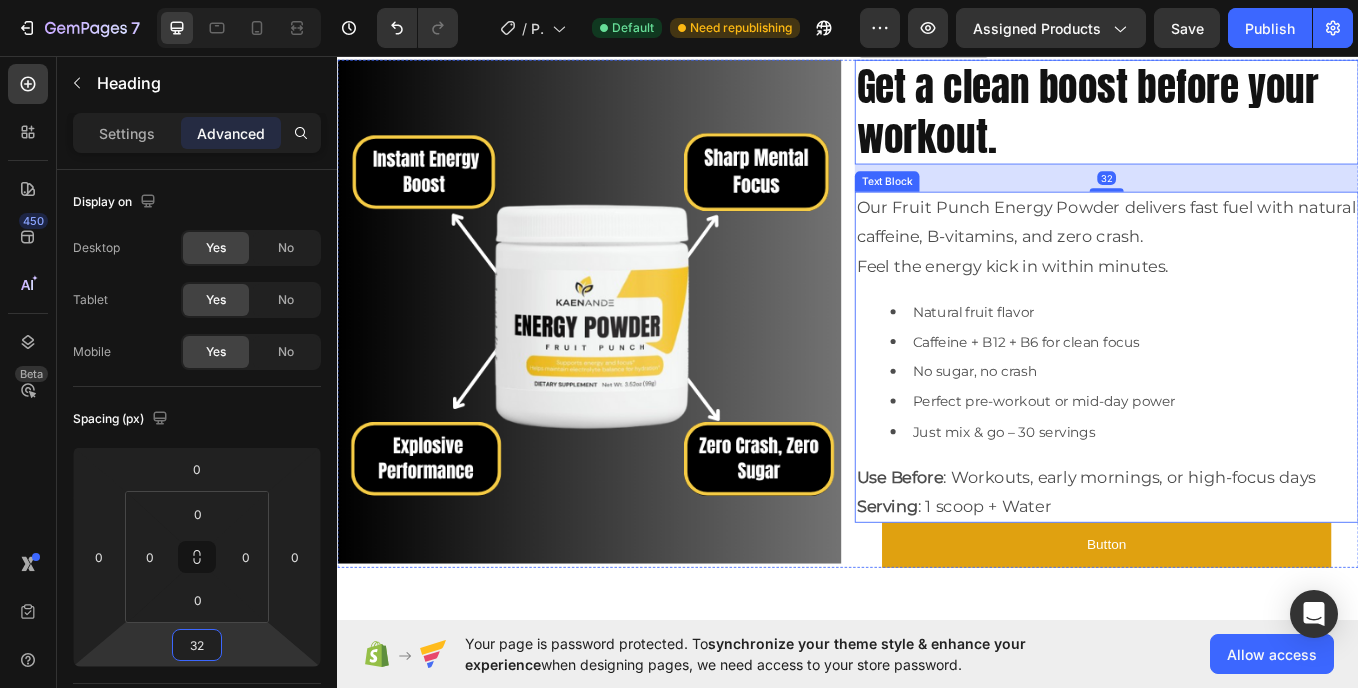 scroll, scrollTop: 2533, scrollLeft: 0, axis: vertical 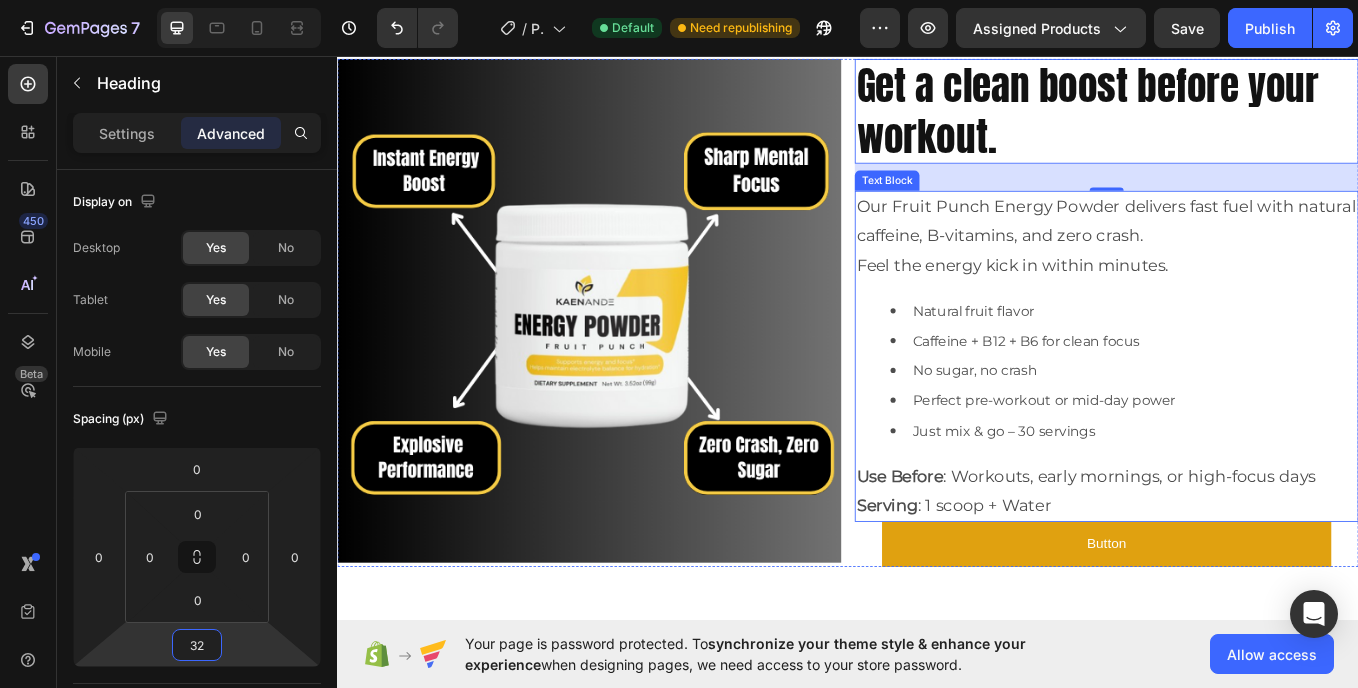 click on "Natural fruit flavor Caffeine + B12 + B6 for clean focus No sugar, no crash Perfect pre-workout or mid-day power Just mix & go – 30 servings" at bounding box center (1241, 426) 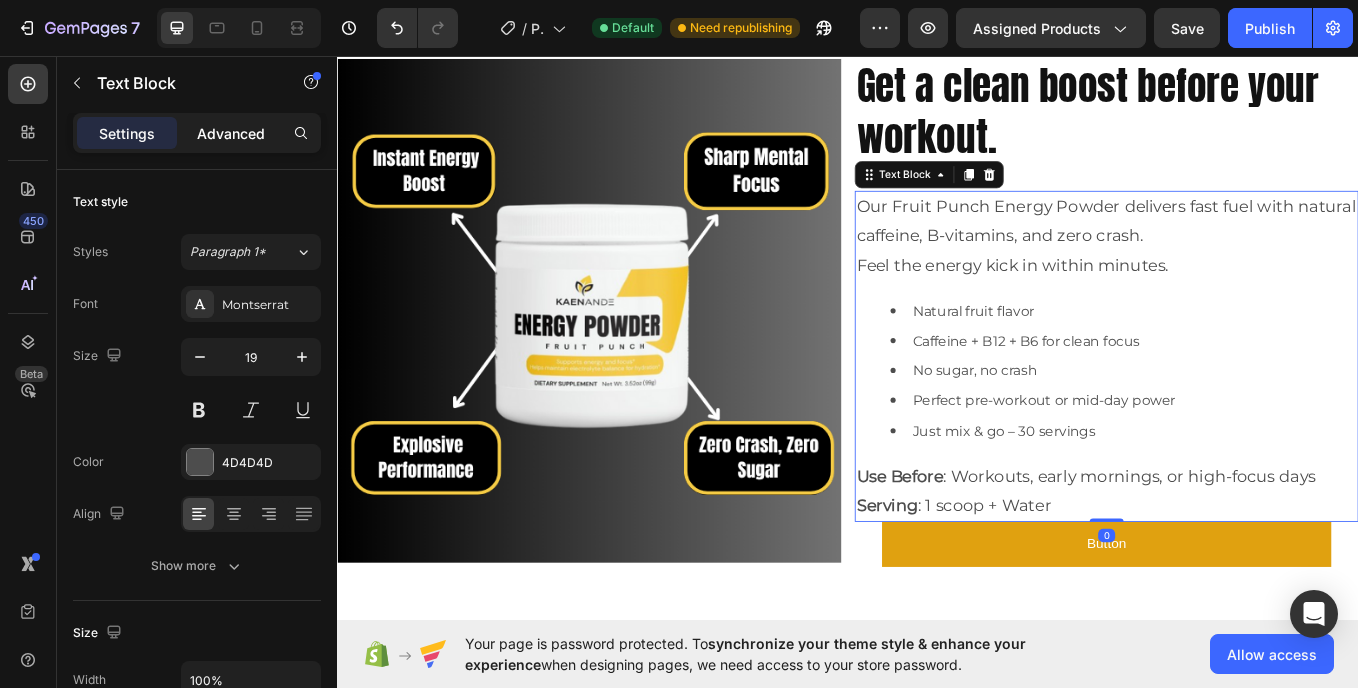 click on "Advanced" at bounding box center (231, 133) 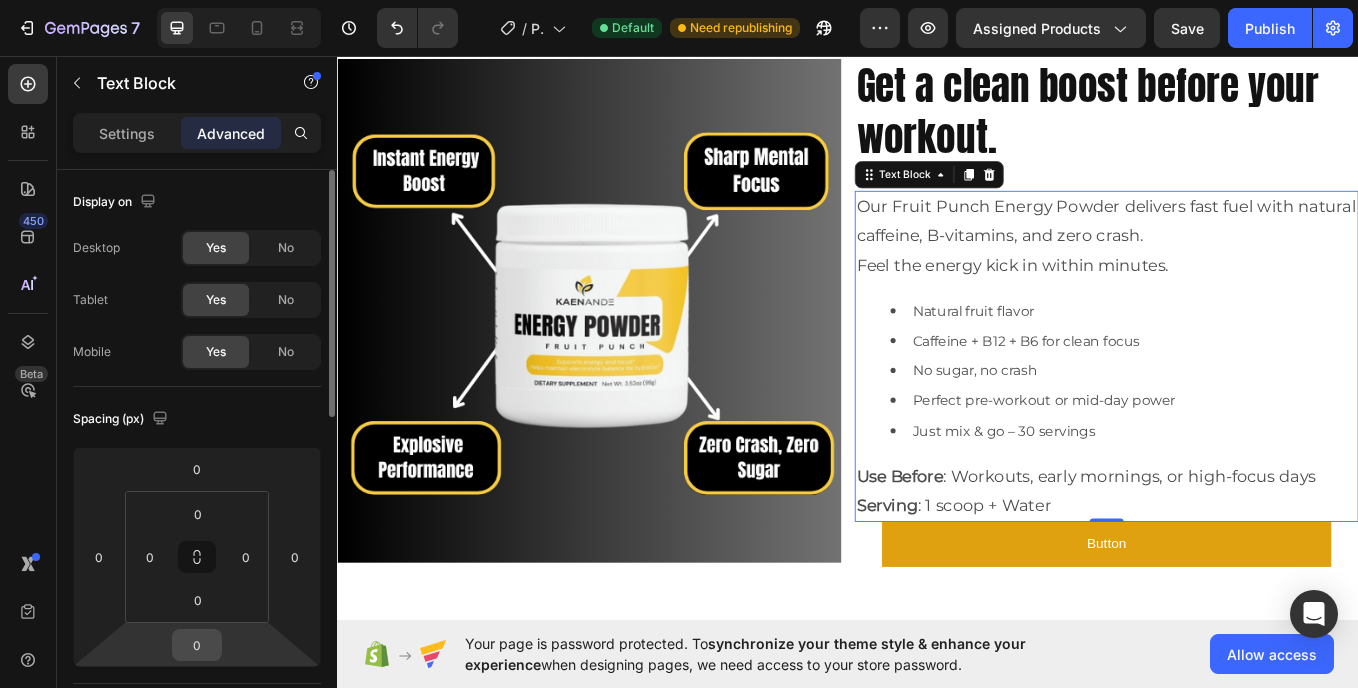 click on "0" at bounding box center (197, 645) 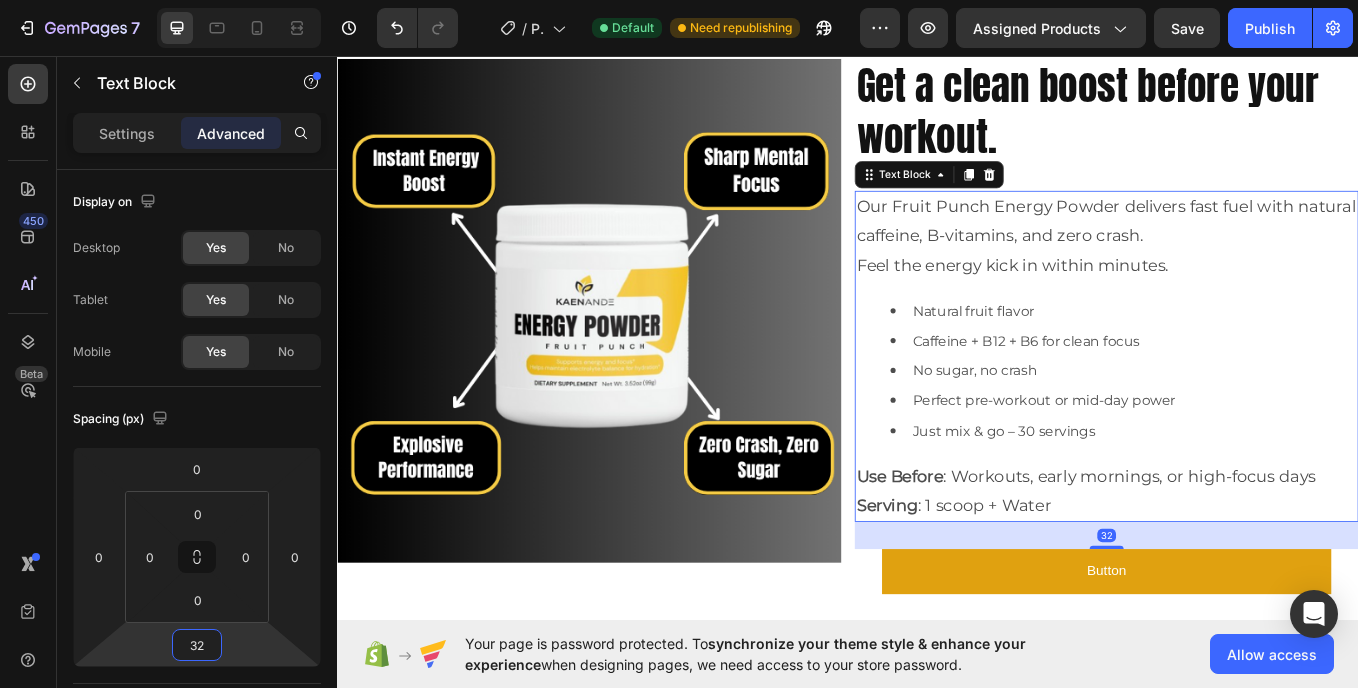 type on "32" 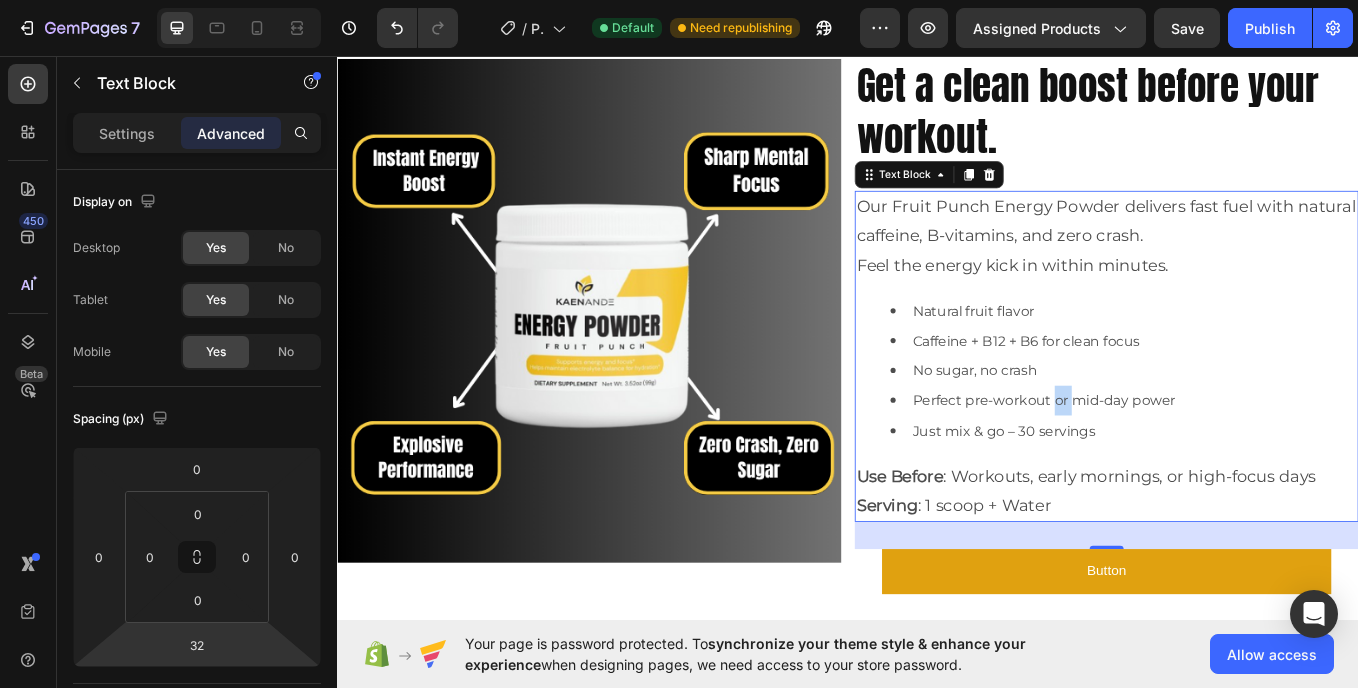 click on "Perfect pre-workout or mid-day power" at bounding box center (1261, 460) 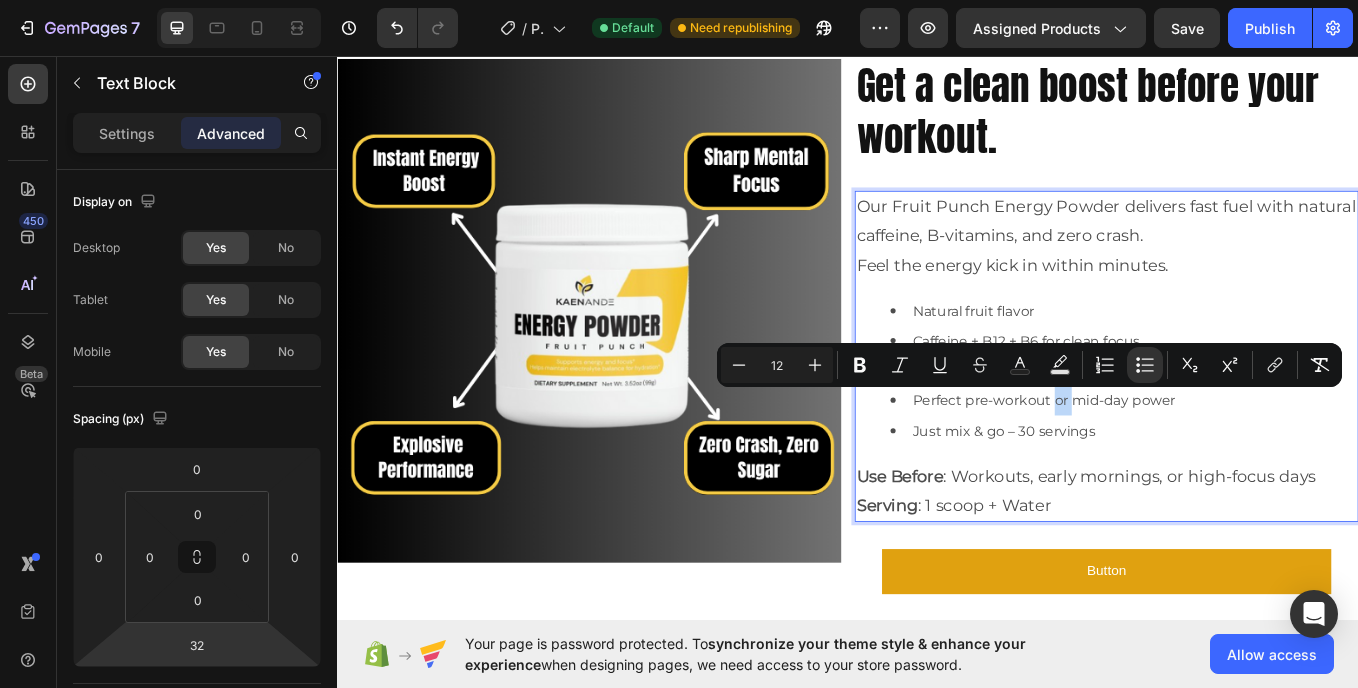 type on "19" 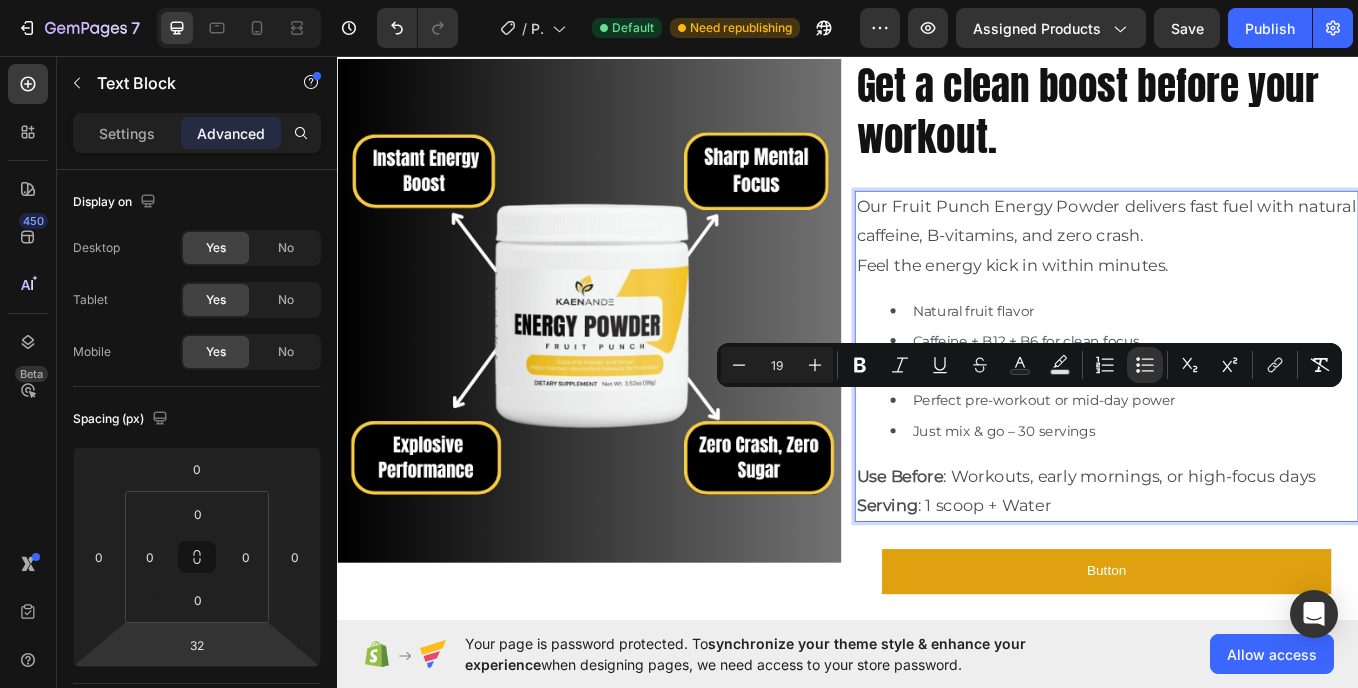 click on "Our Fruit Punch Energy Powder delivers fast fuel with natural caffeine, B-vitamins, and zero crash." at bounding box center (1241, 250) 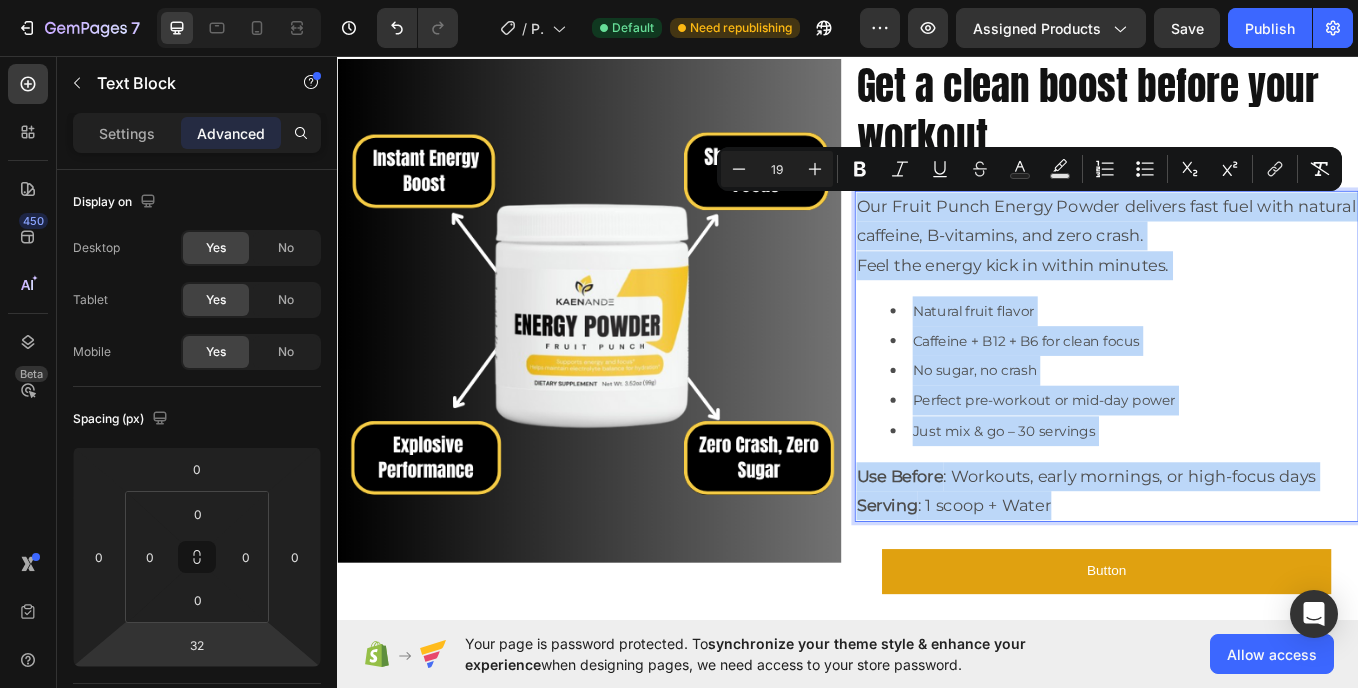 drag, startPoint x: 941, startPoint y: 232, endPoint x: 1272, endPoint y: 577, distance: 478.1067 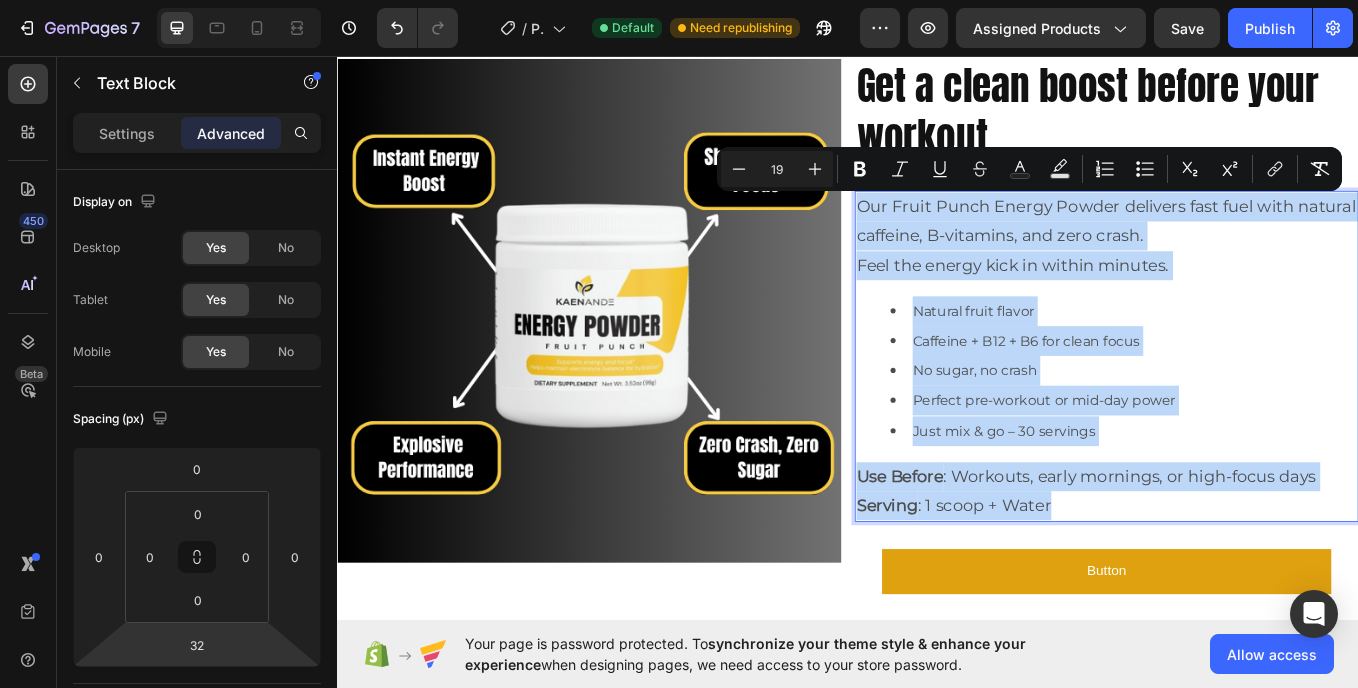click on "Our Fruit Punch Energy Powder delivers fast fuel with natural caffeine, B-vitamins, and zero crash. Feel the energy kick in within minutes. Natural fruit flavor Caffeine + B12 + B6 for clean focus No sugar, no crash Perfect pre-workout or mid-day power Just mix & go – 30 servings Use Before : Workouts, early mornings, or high-focus days Serving : 1 scoop + Water" at bounding box center [1241, 408] 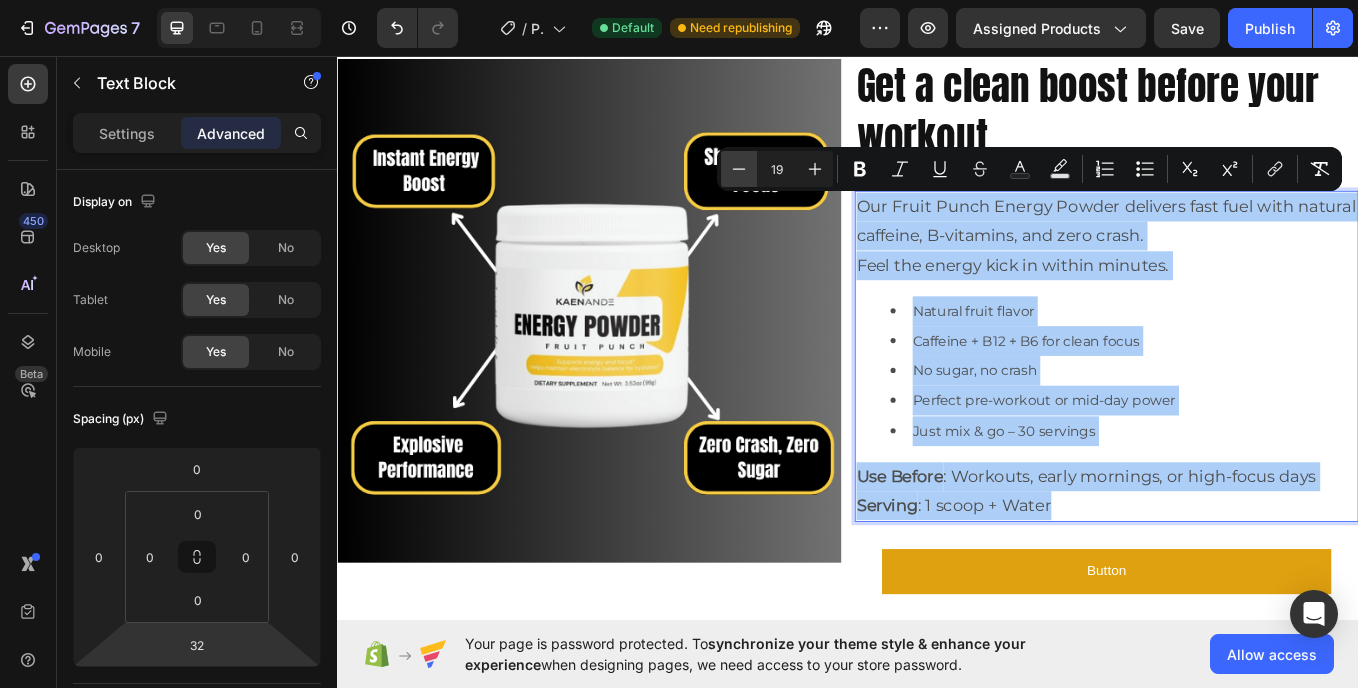 click 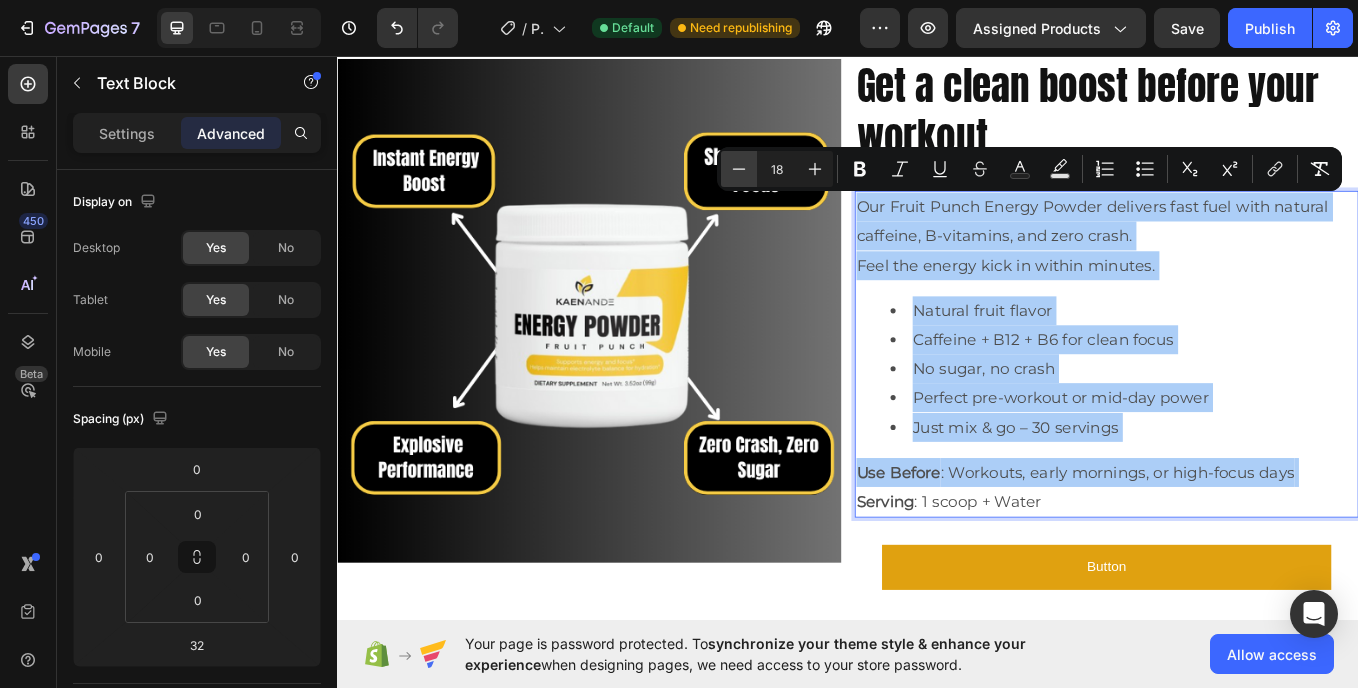 click 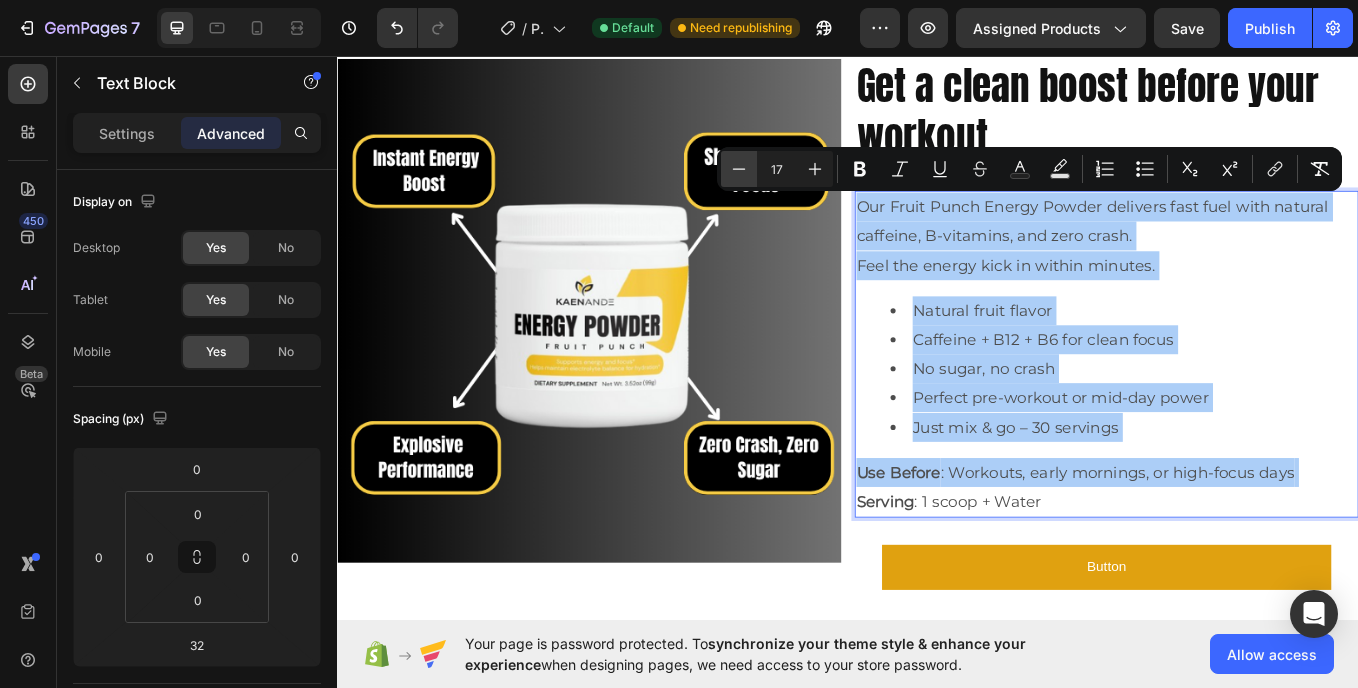 click 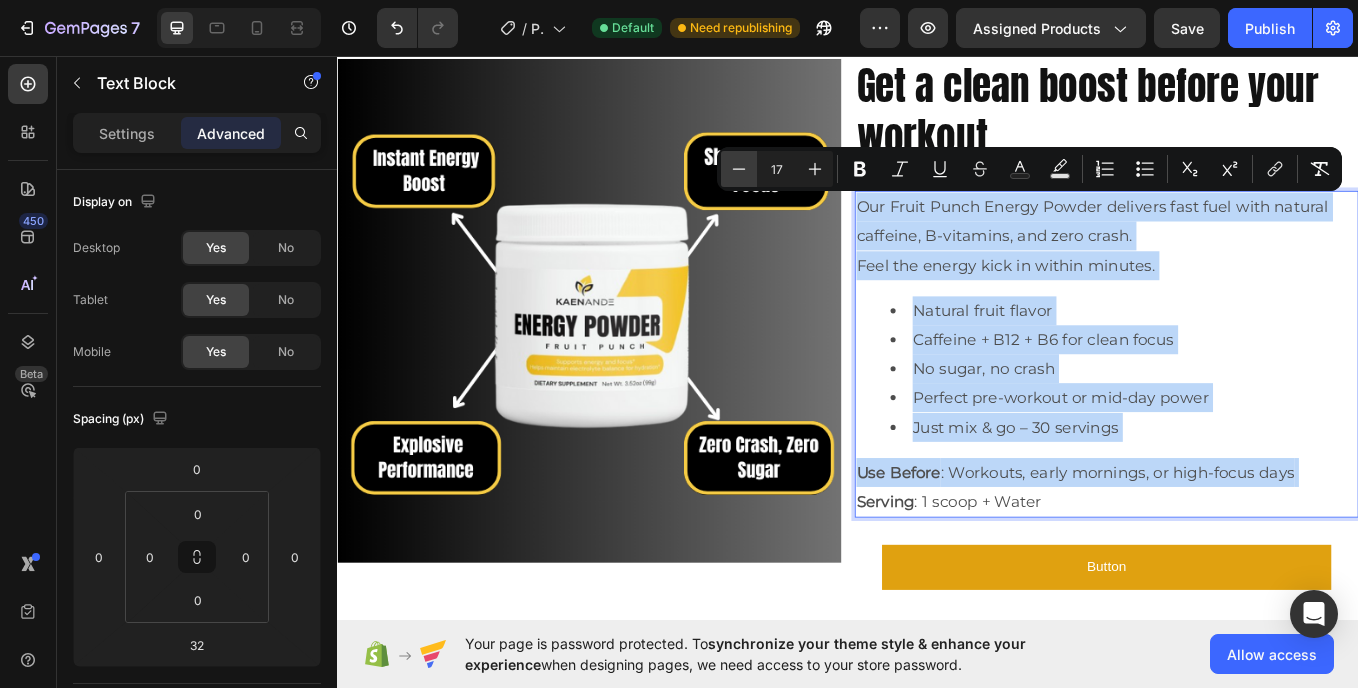 type on "16" 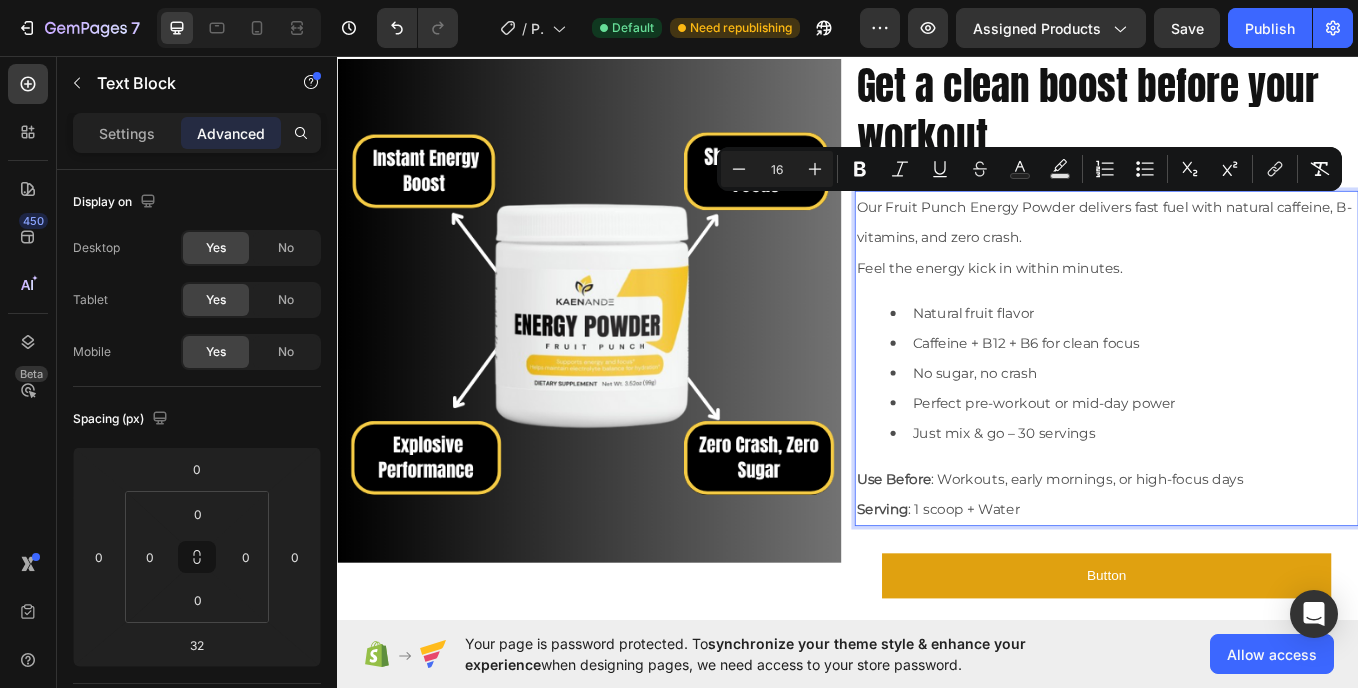 click on "Caffeine + B12 + B6 for clean focus" at bounding box center (1146, 393) 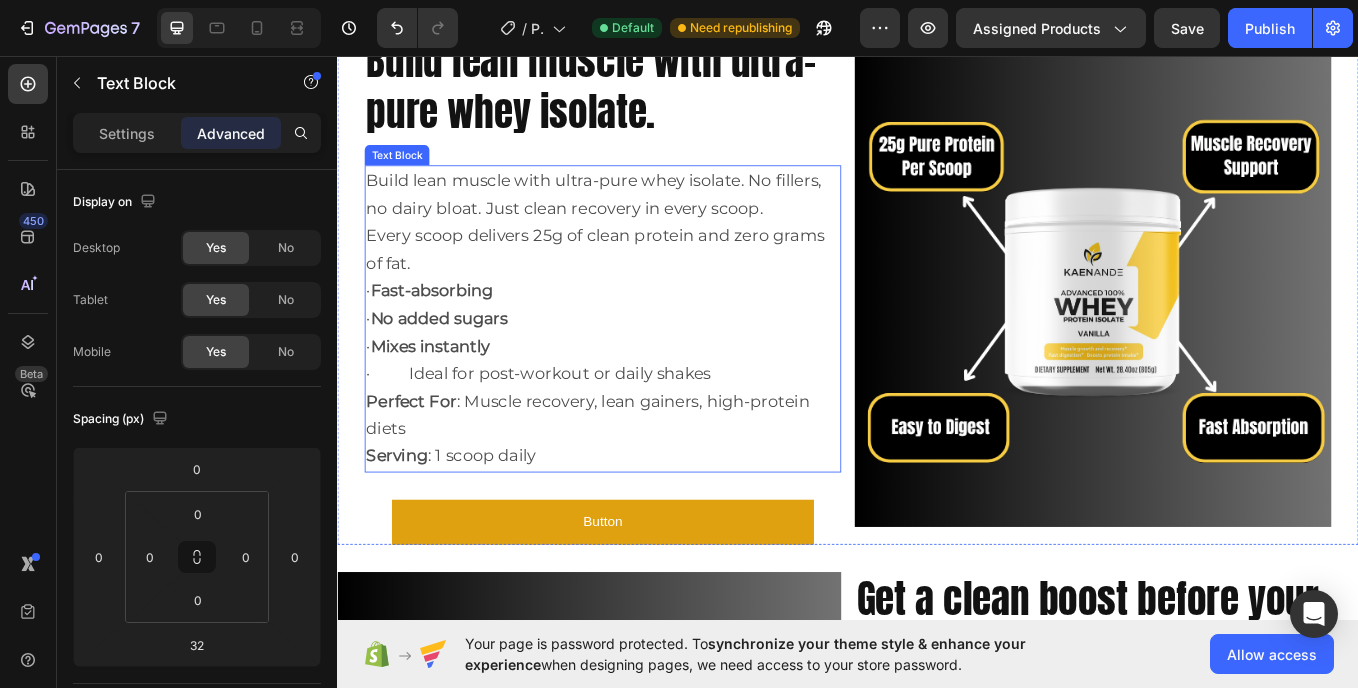 scroll, scrollTop: 1938, scrollLeft: 0, axis: vertical 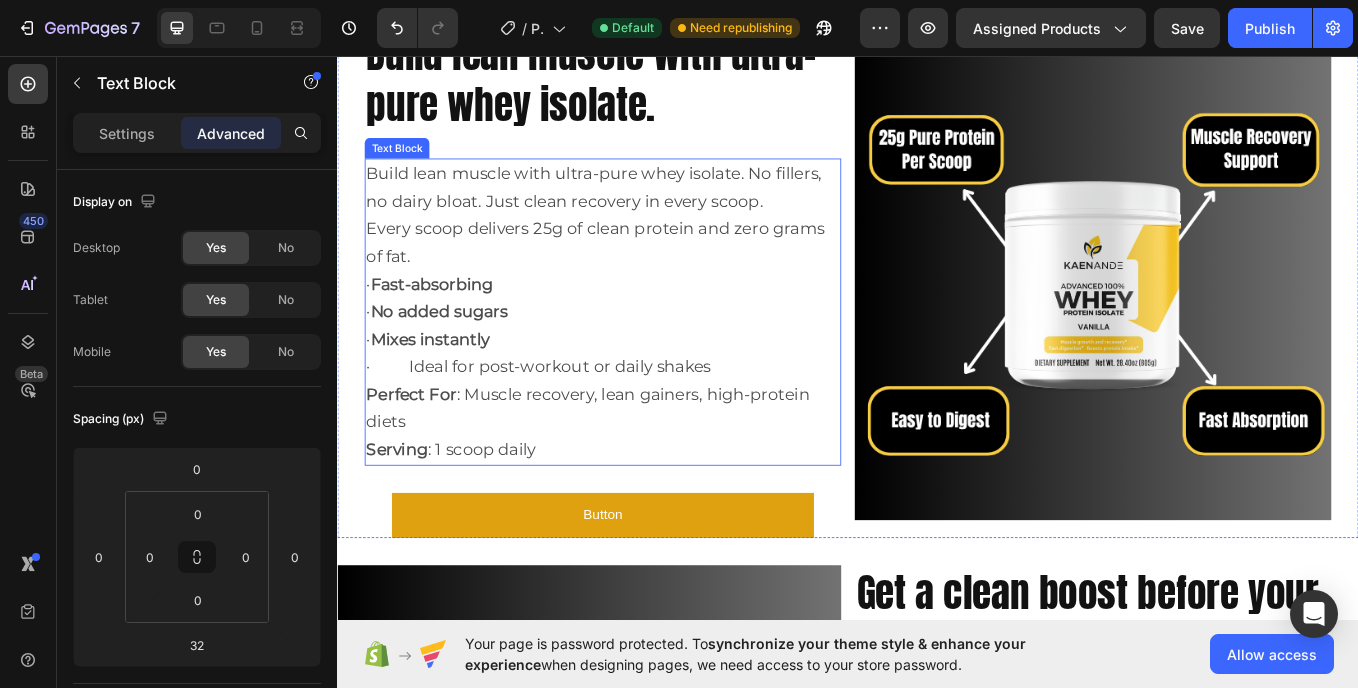 click on "Build lean muscle with ultra-pure whey isolate. No fillers, no dairy bloat. Just clean recovery in every scoop." at bounding box center [638, 209] 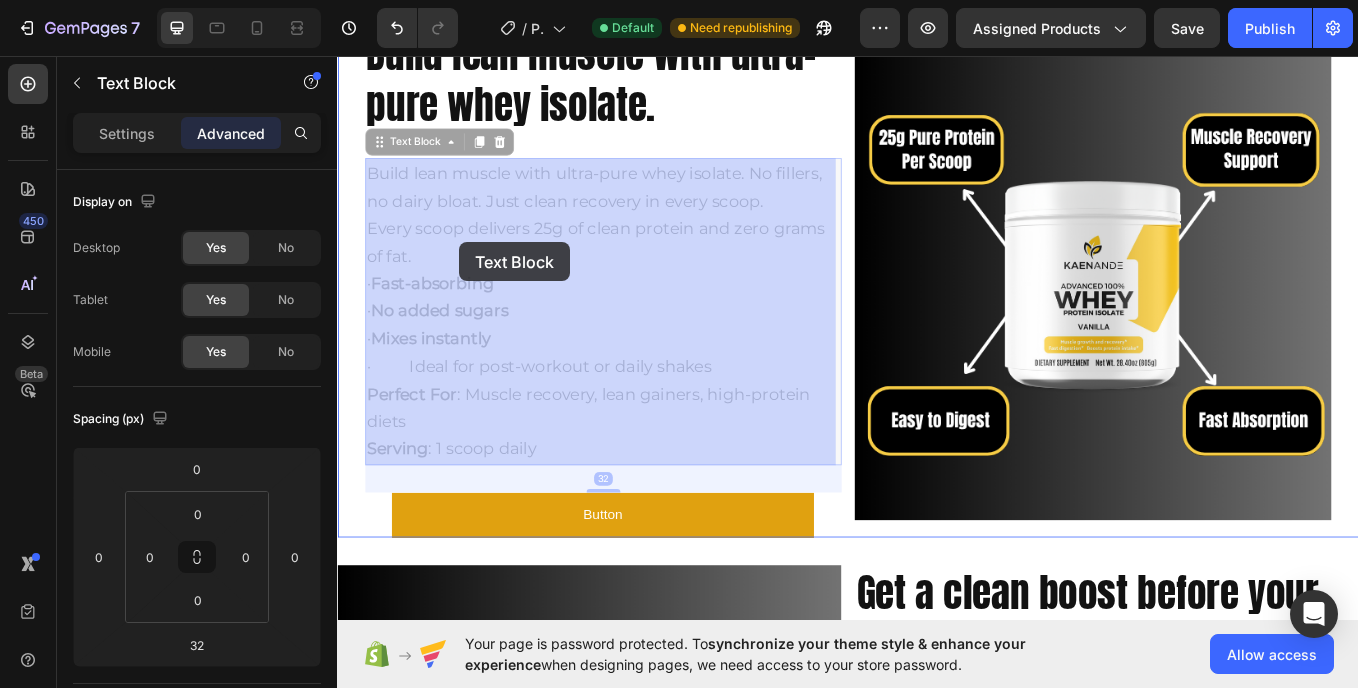 drag, startPoint x: 375, startPoint y: 196, endPoint x: 445, endPoint y: 255, distance: 91.5478 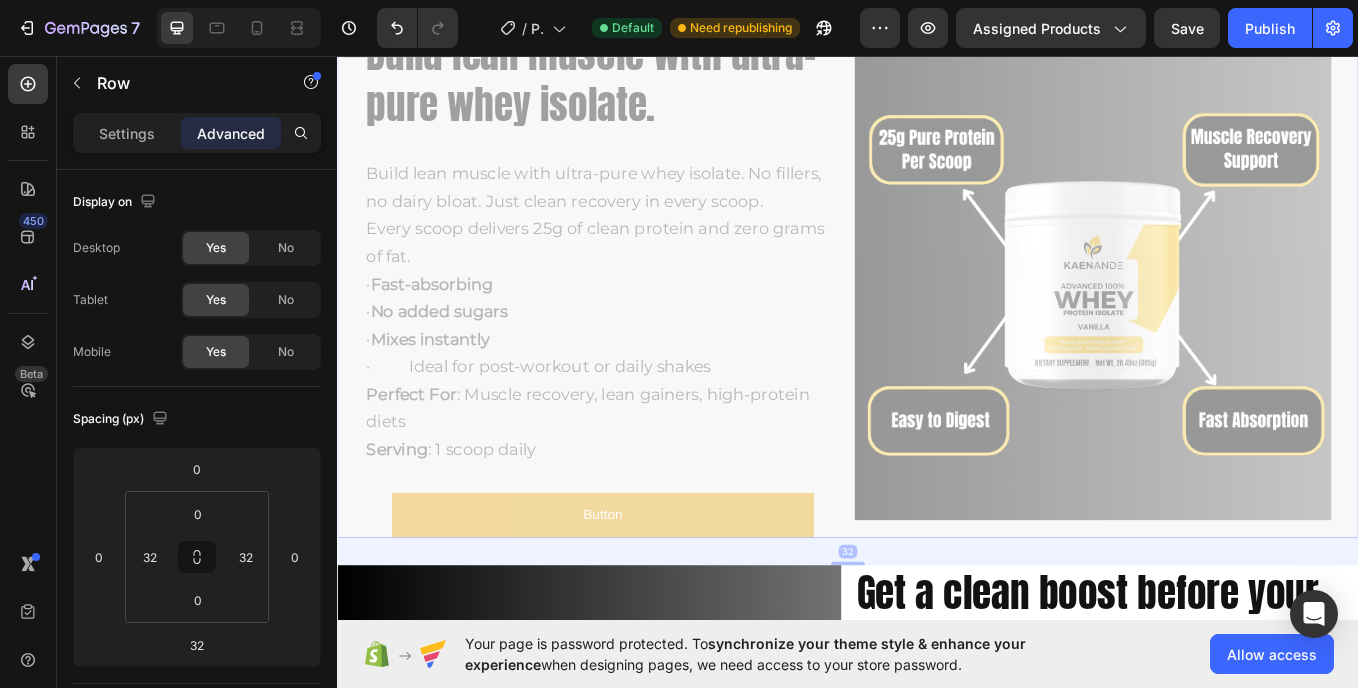 click on "Build lean muscle with ultra-pure whey isolate. No fillers, no dairy bloat. Just clean recovery in every scoop." at bounding box center (337, 50) 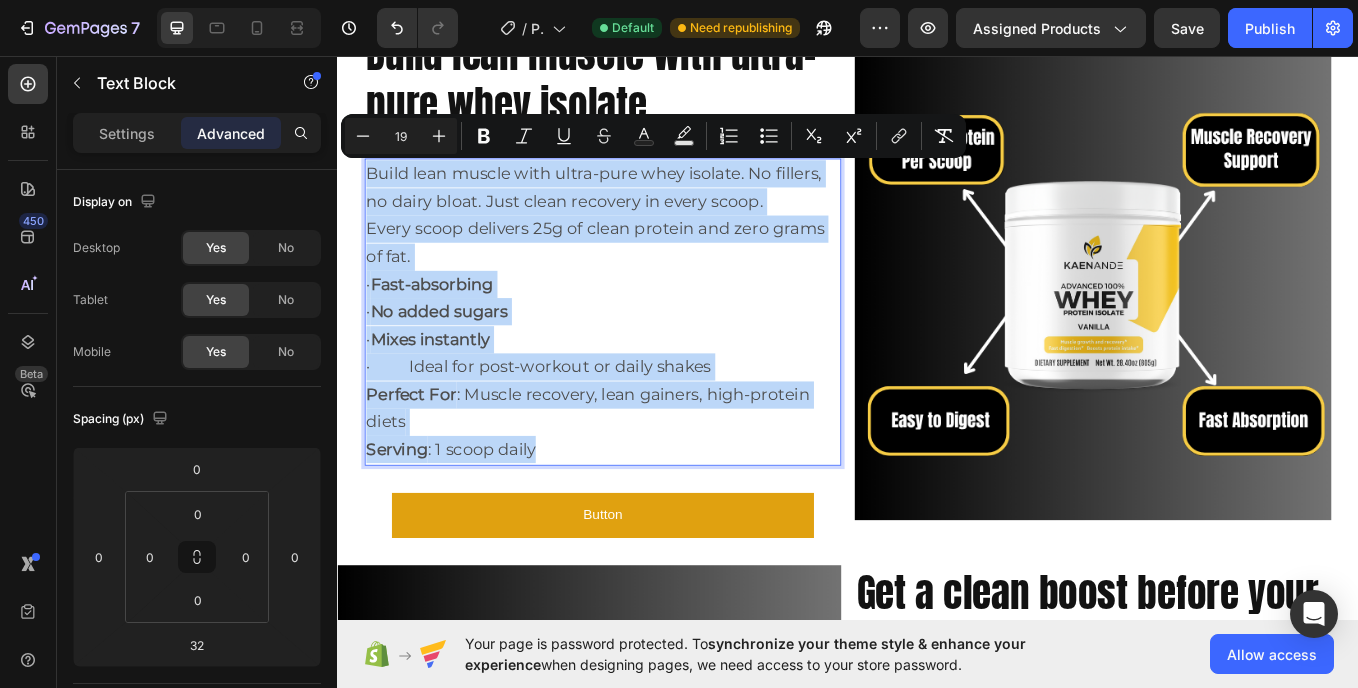 drag, startPoint x: 375, startPoint y: 199, endPoint x: 629, endPoint y: 511, distance: 402.31827 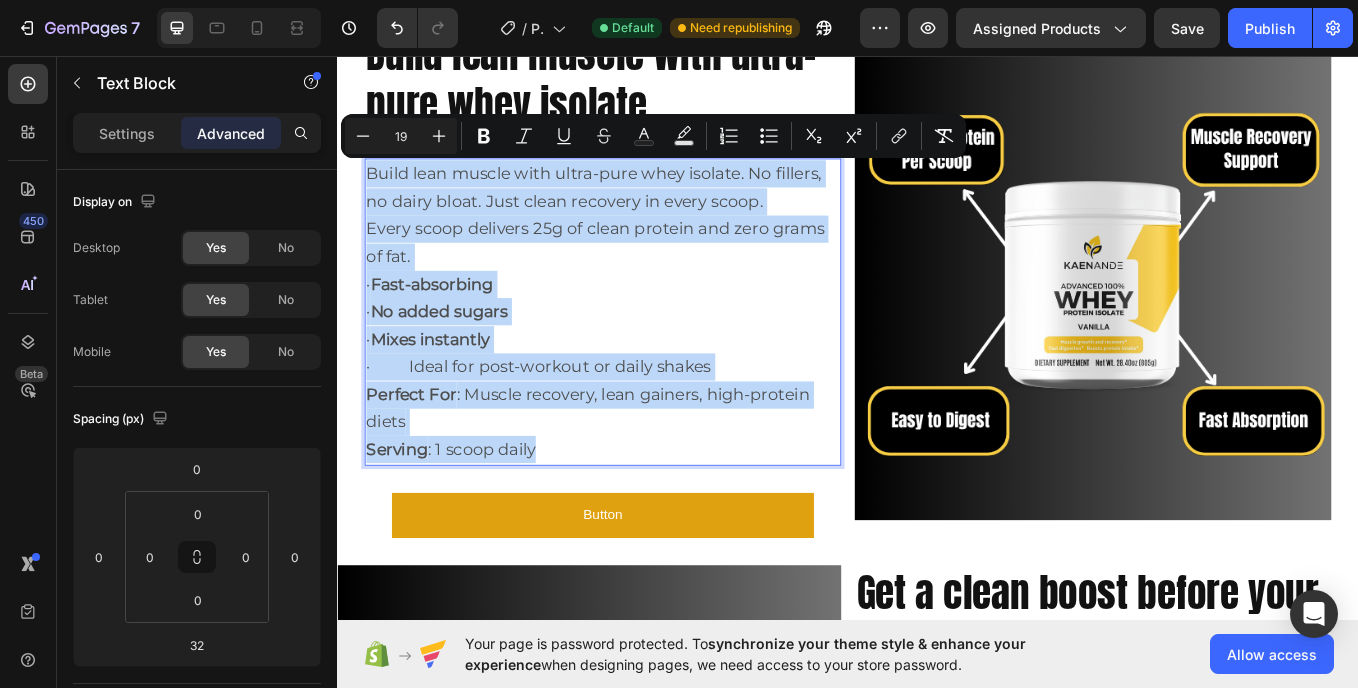 click on "Build lean muscle with ultra-pure whey isolate. No fillers, no dairy bloat. Just clean recovery in every scoop. Every scoop delivers 25g of clean protein and zero grams of fat. ·          Fast-absorbing ·          No added sugars ·          Mixes instantly ·         Ideal for post-workout or daily shakes Perfect For : Muscle recovery, lean gainers, high-protein diets Serving : 1 scoop daily" at bounding box center (649, 356) 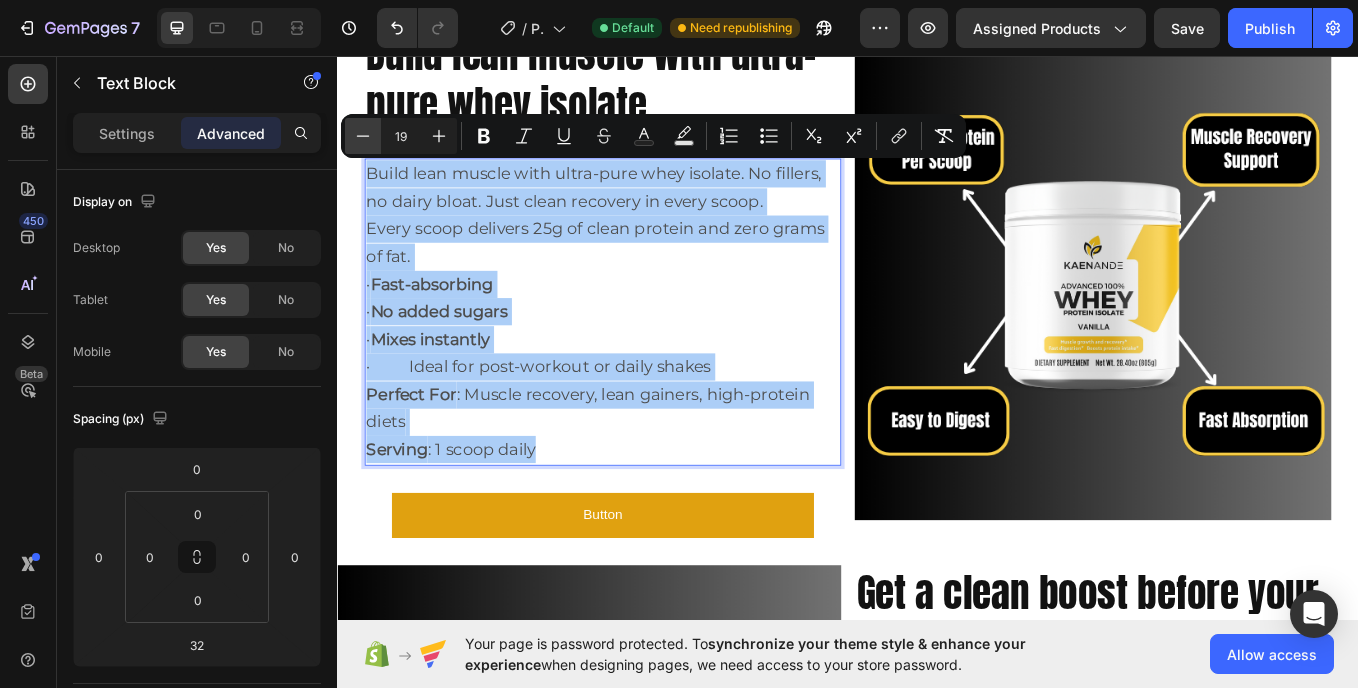click 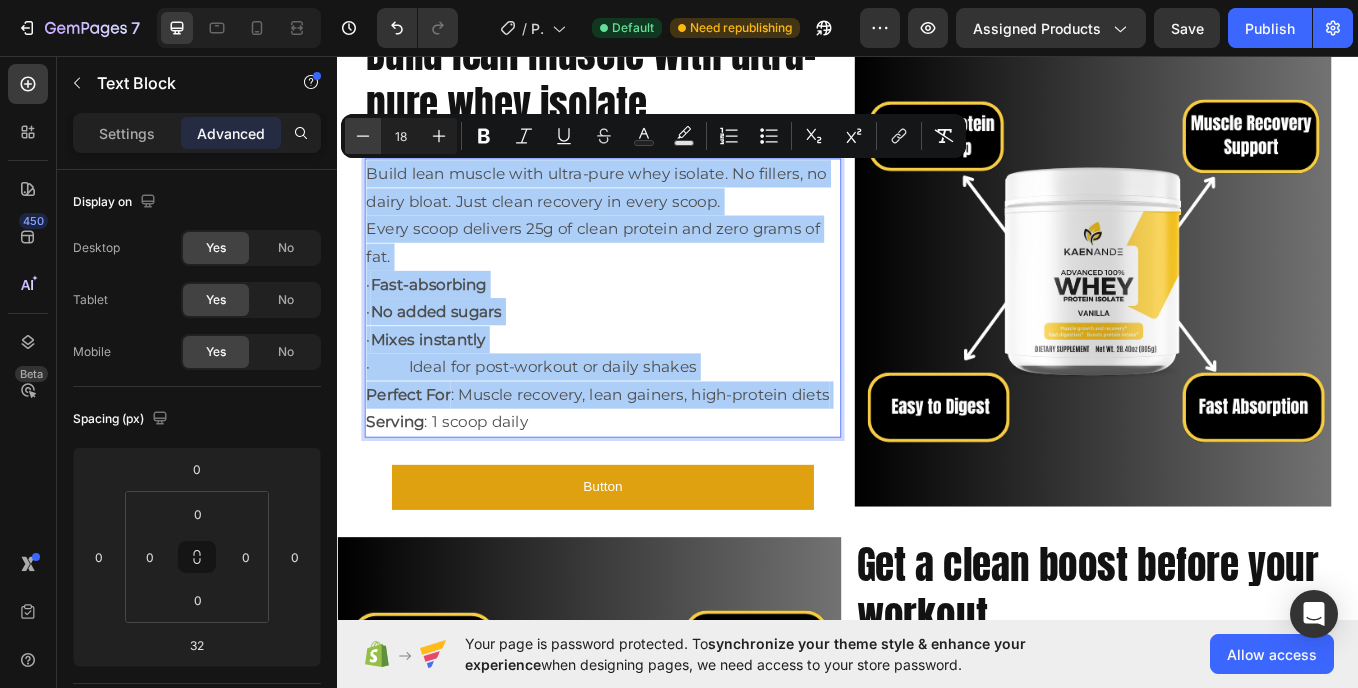click 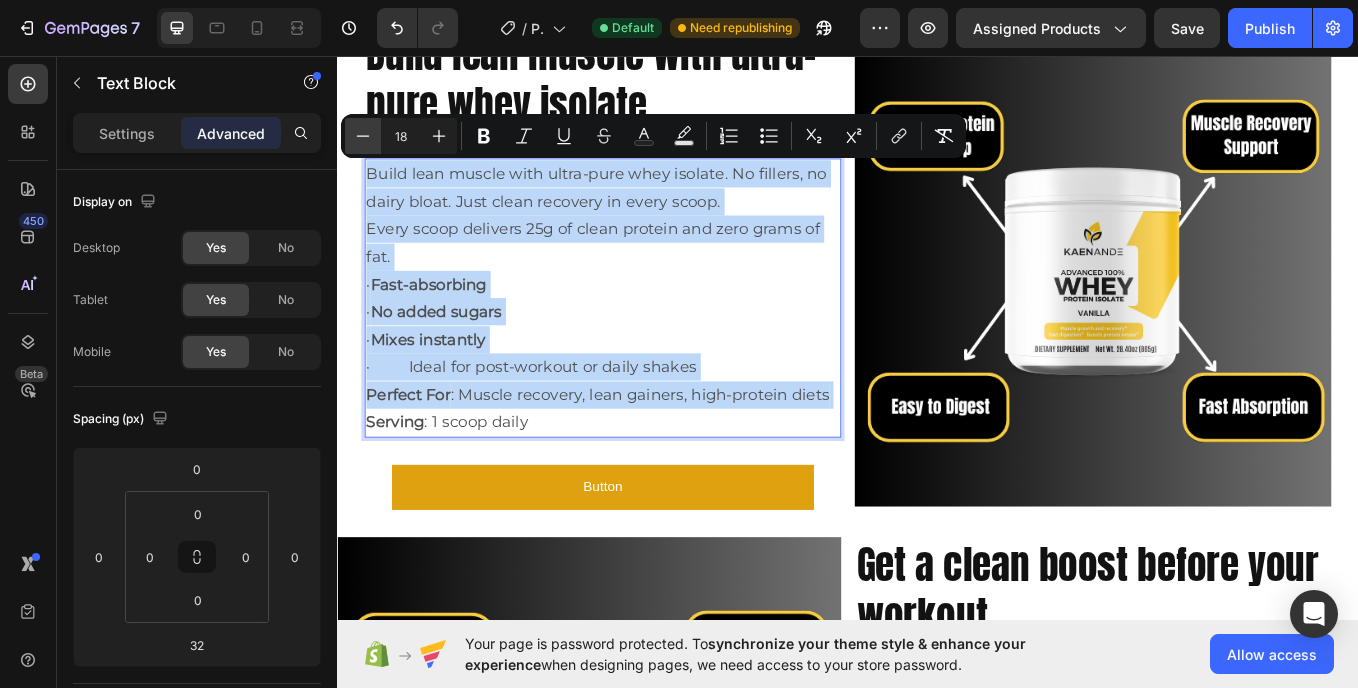 type on "17" 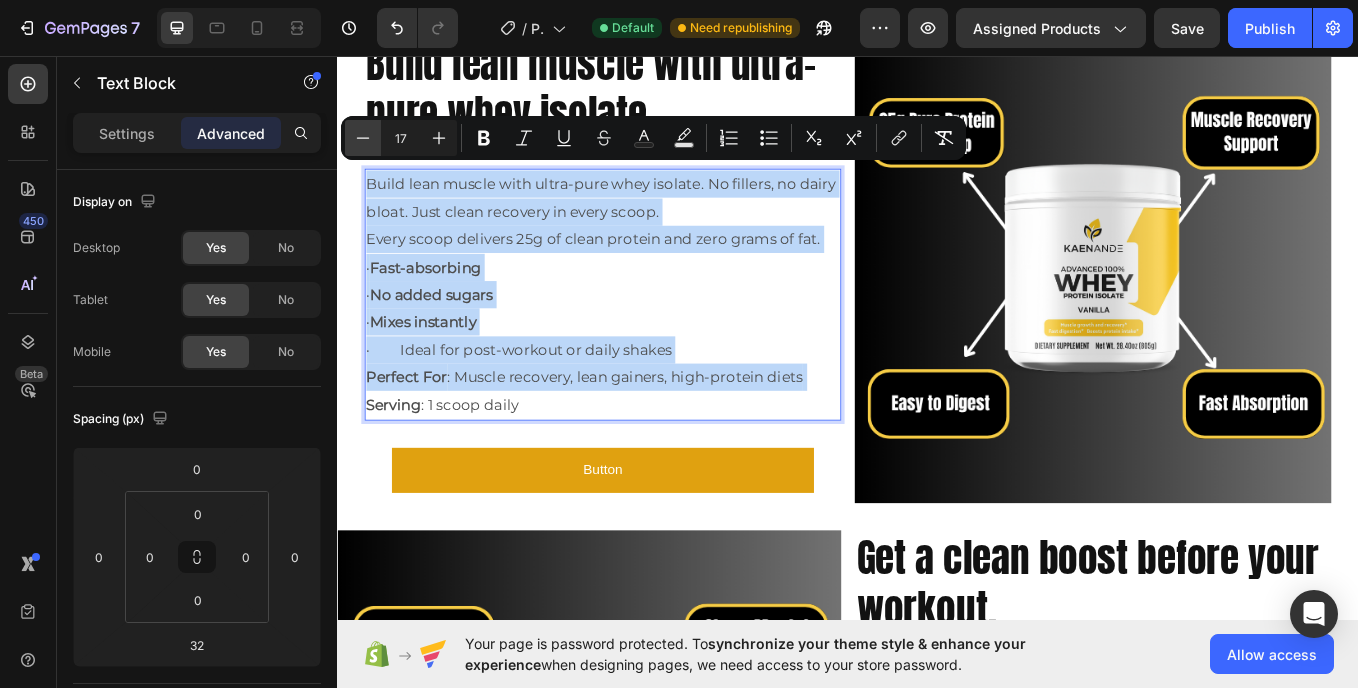 scroll, scrollTop: 1946, scrollLeft: 0, axis: vertical 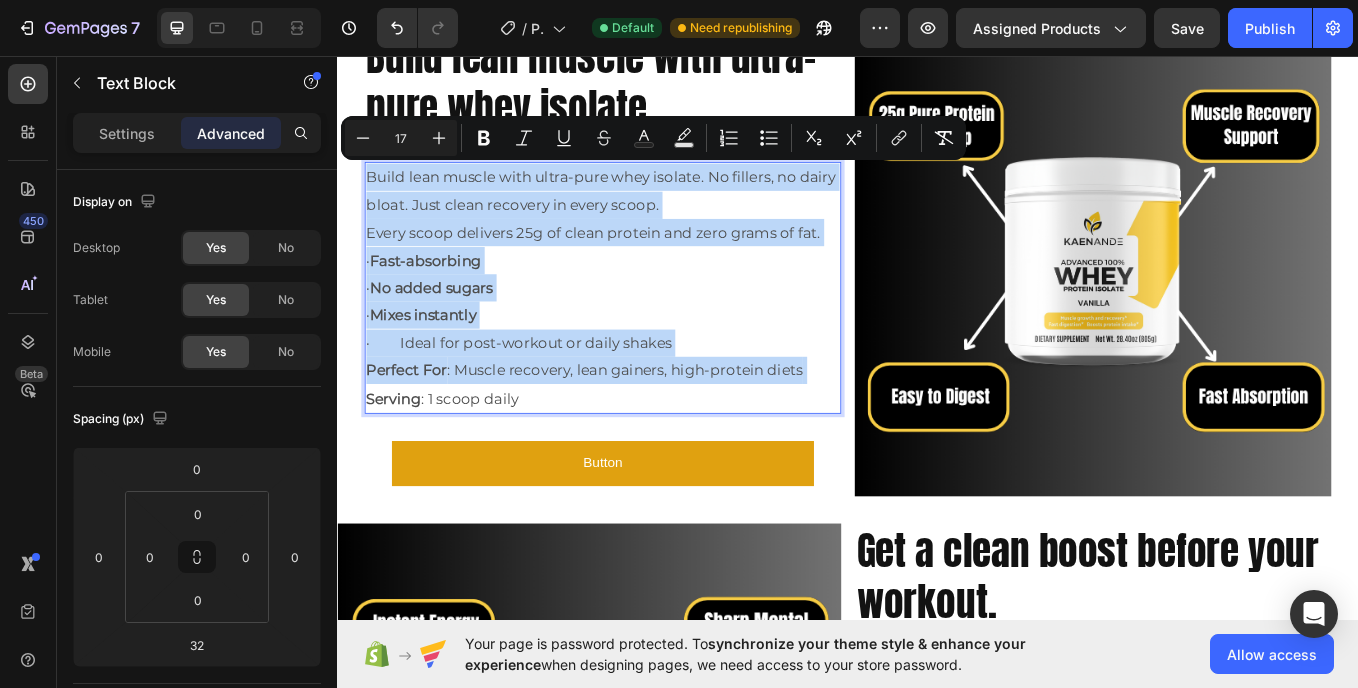 click on "·         Ideal for post-workout or daily shakes" at bounding box center [649, 393] 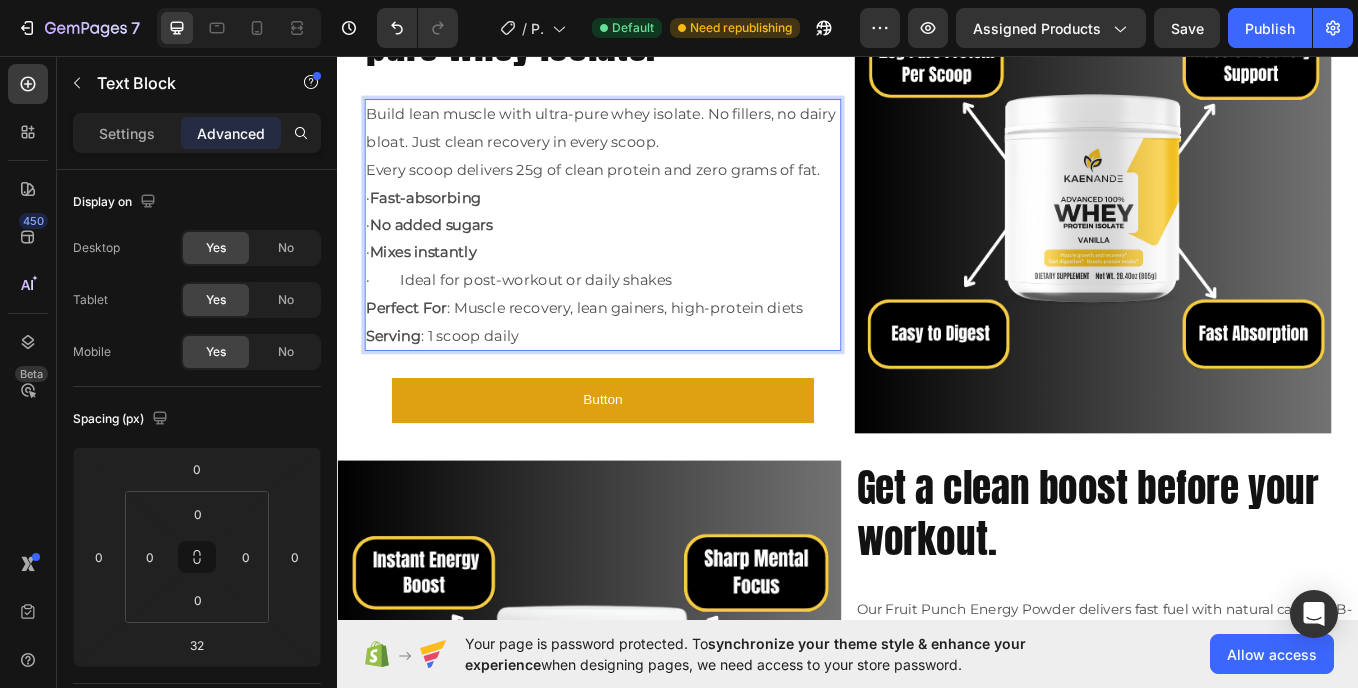 scroll, scrollTop: 1982, scrollLeft: 0, axis: vertical 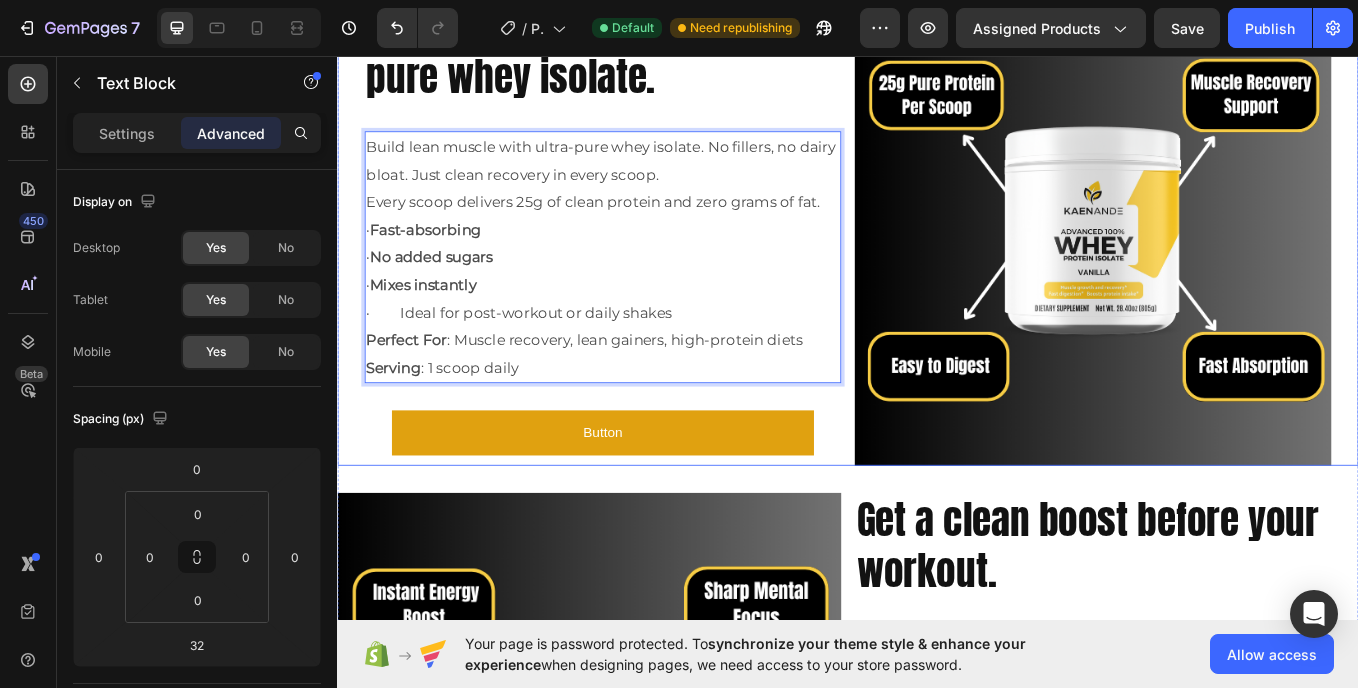 click on "Build lean muscle with ultra-pure whey isolate. Heading Build lean muscle with ultra-pure whey isolate. No fillers, no dairy bloat. Just clean recovery in every scoop. Every scoop delivers 25g of clean protein and zero grams of fat. ·          Fast-absorbing ·          No added sugars ·          Mixes instantly ·         Ideal for post-workout or daily shakes Perfect For : Muscle recovery, lean gainers, high-protein diets Serving : 1 scoop daily Text Block   32 Button Button Image Row" at bounding box center [937, 257] 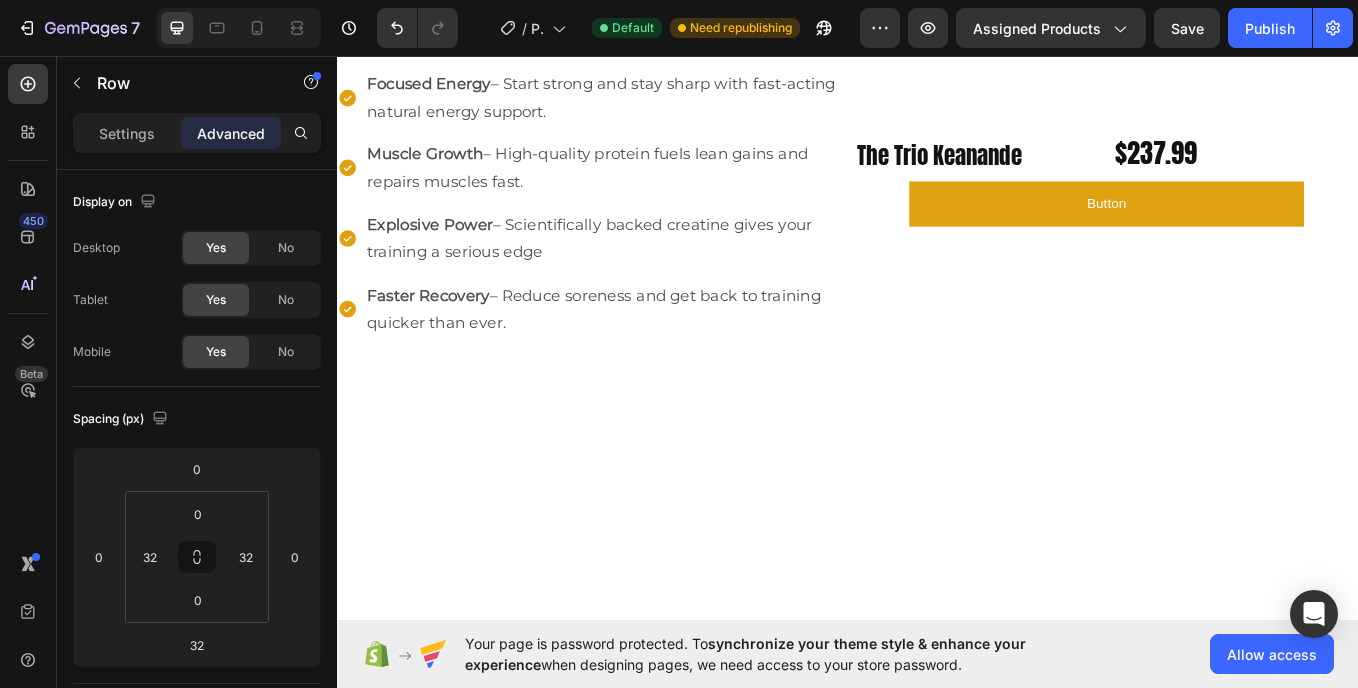 scroll, scrollTop: 813, scrollLeft: 0, axis: vertical 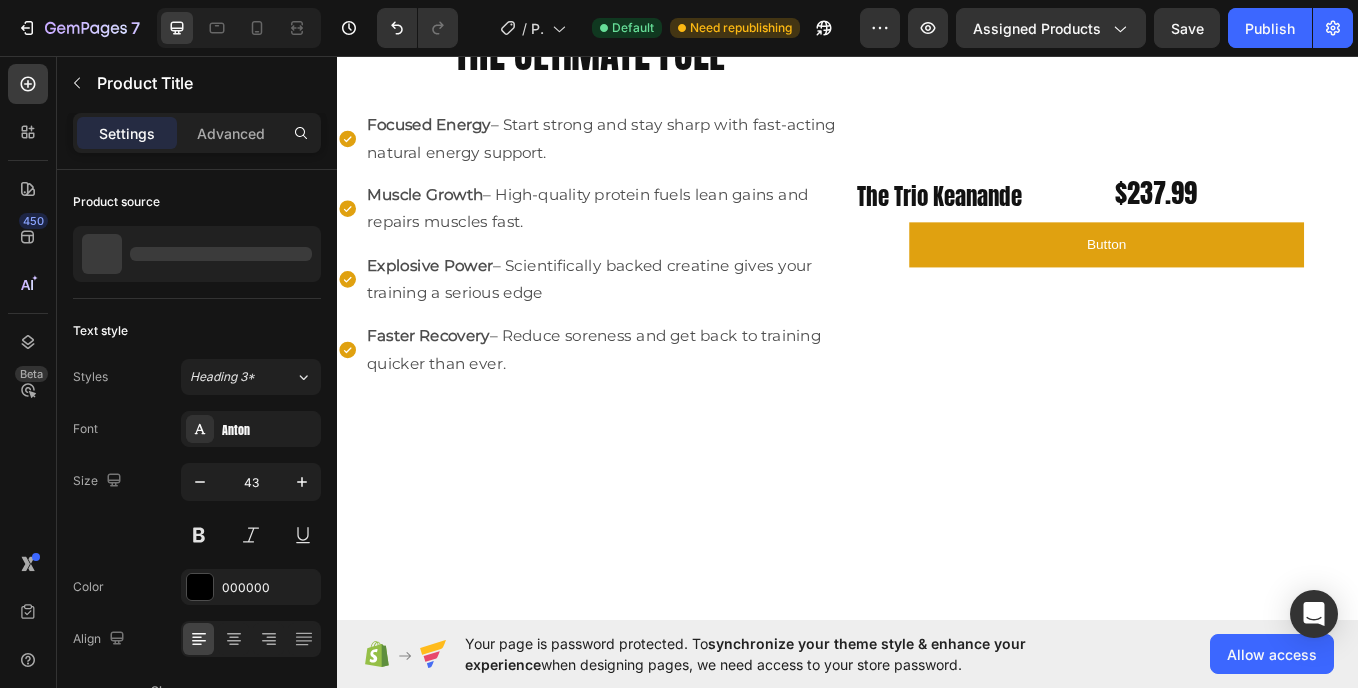 click on "The Trio" at bounding box center (1245, -441) 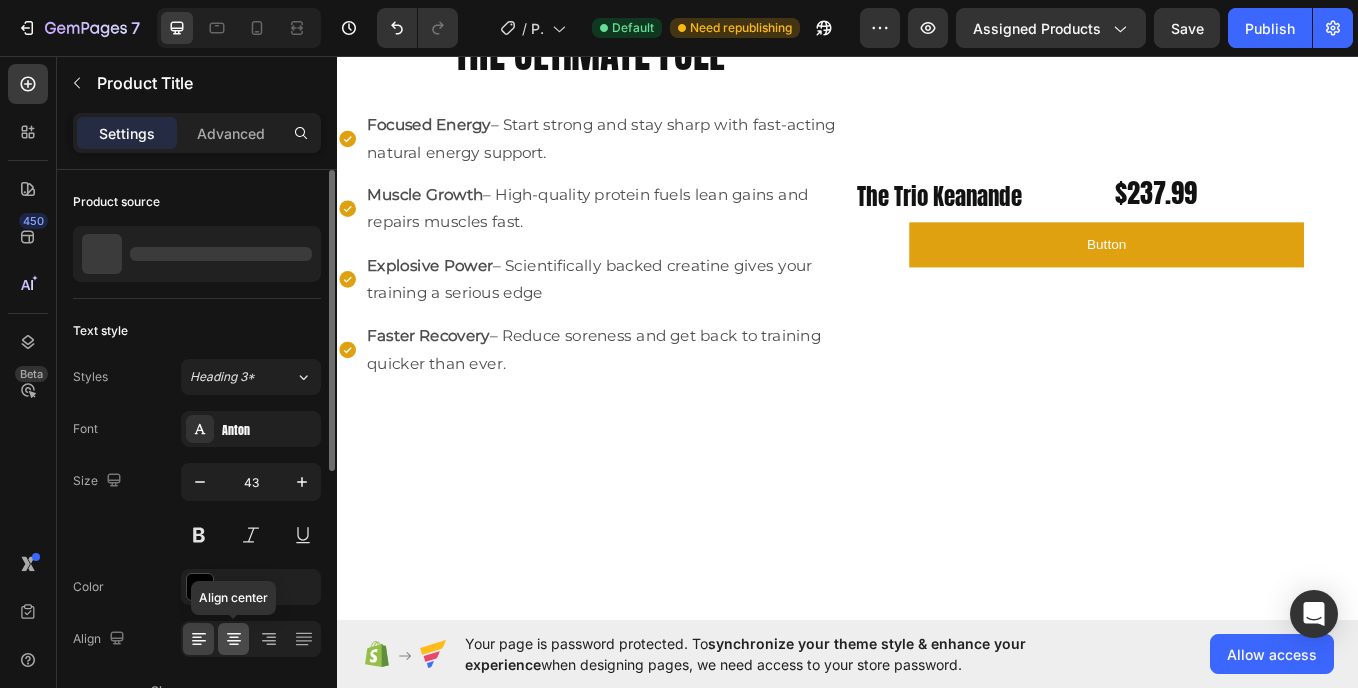 click 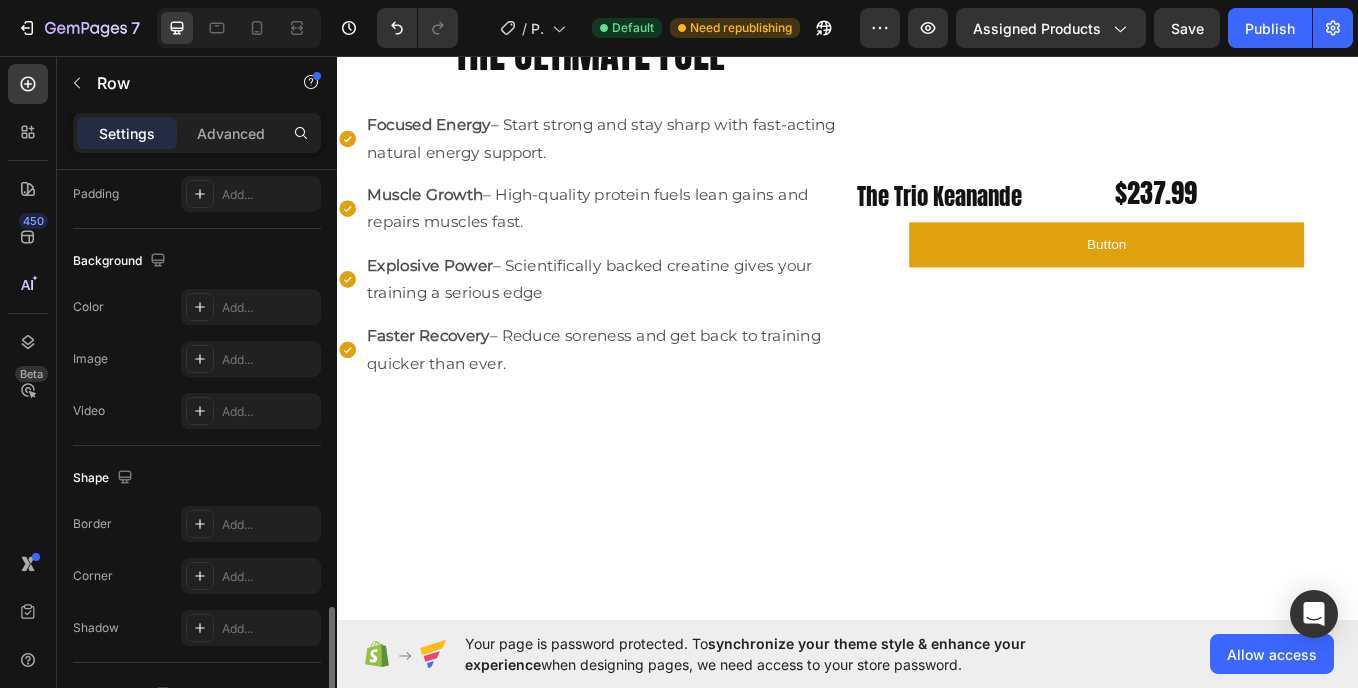 scroll, scrollTop: 873, scrollLeft: 0, axis: vertical 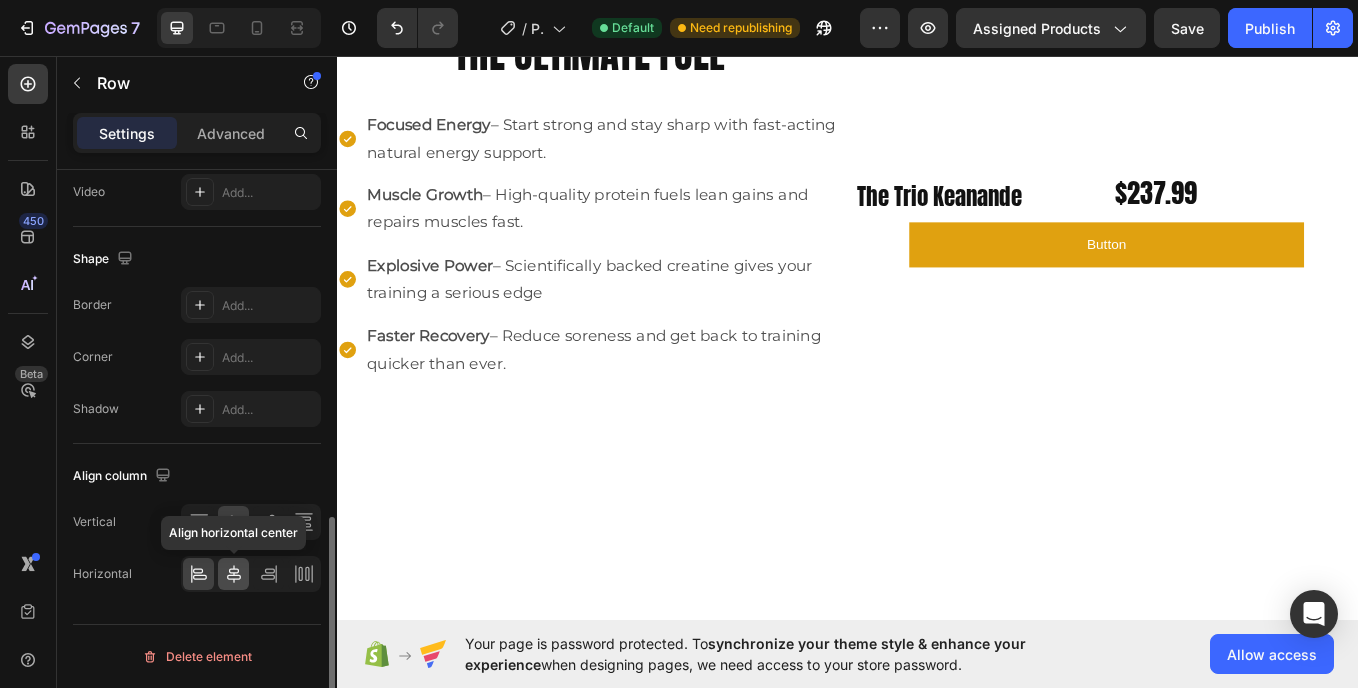 click 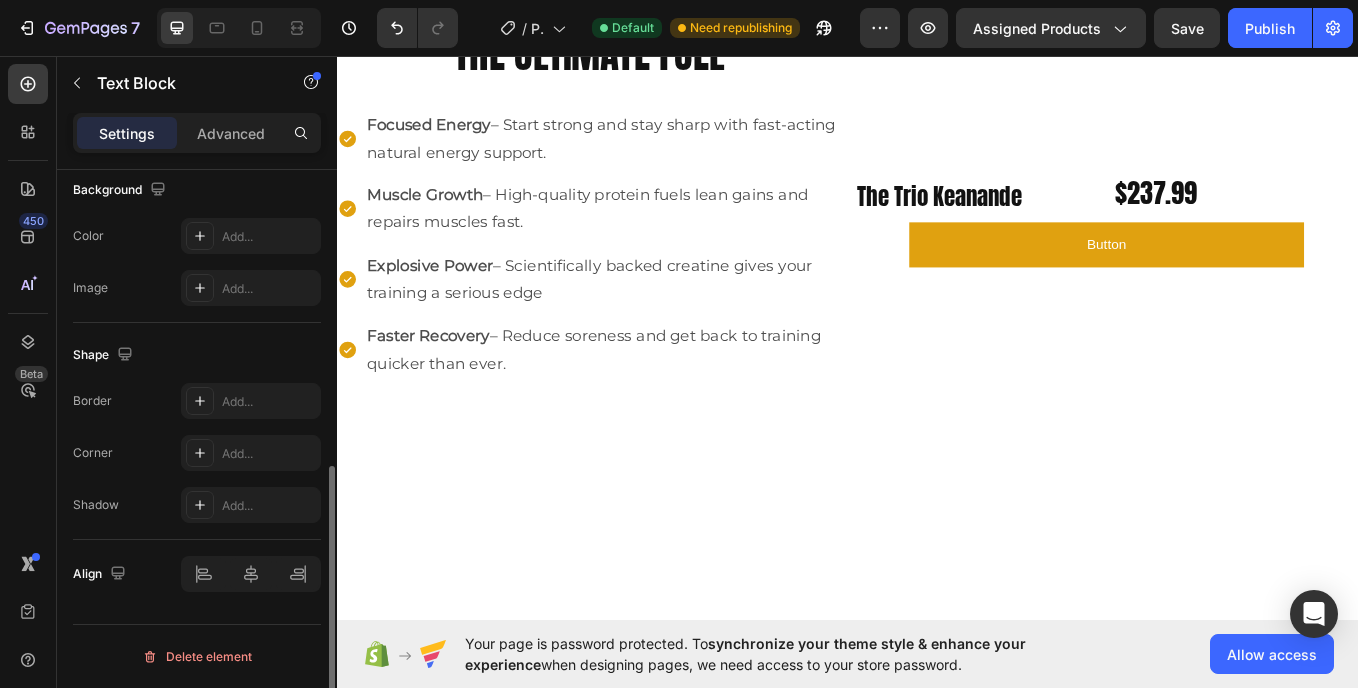 click on "Quantity" at bounding box center (1245, -330) 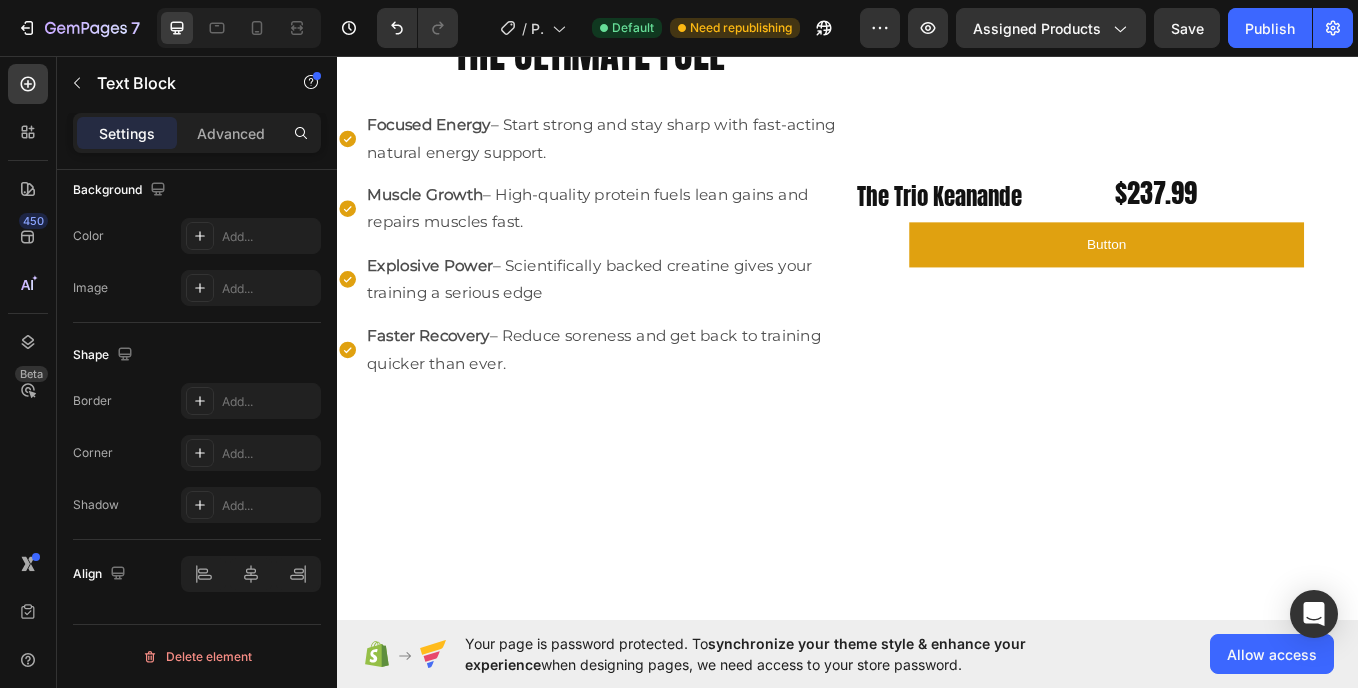 scroll, scrollTop: 0, scrollLeft: 0, axis: both 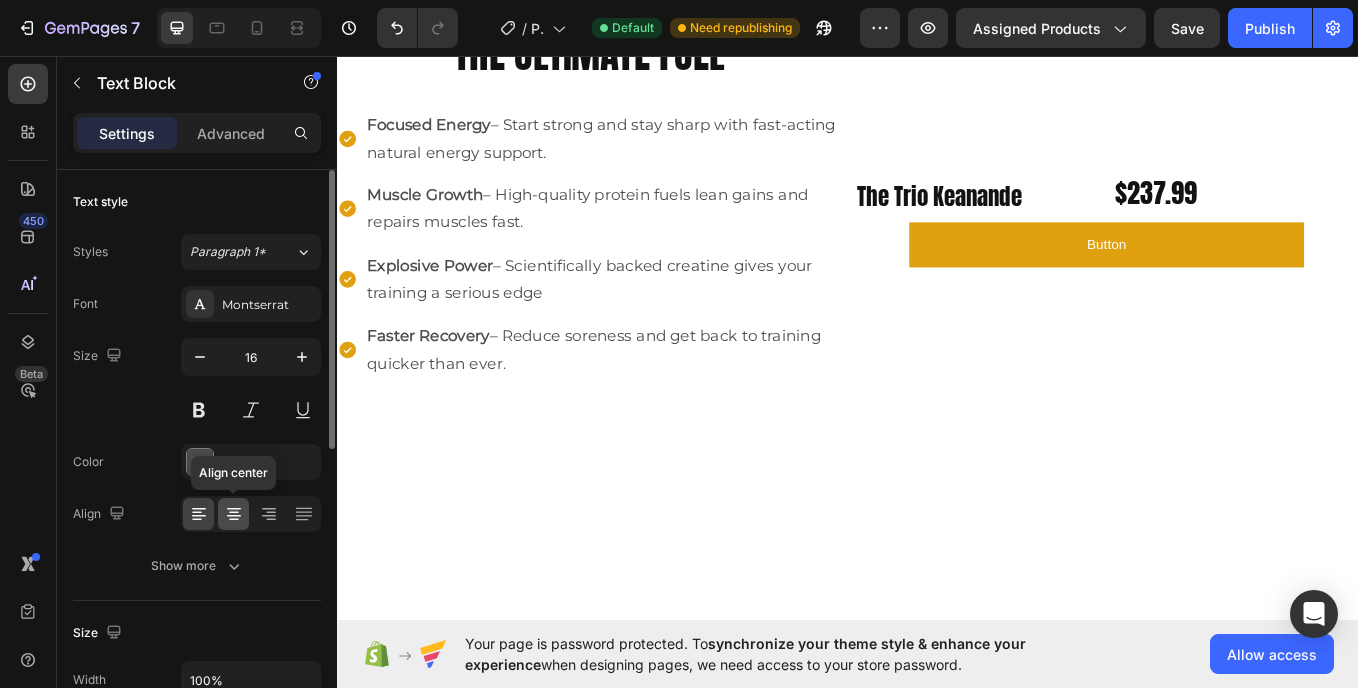 click 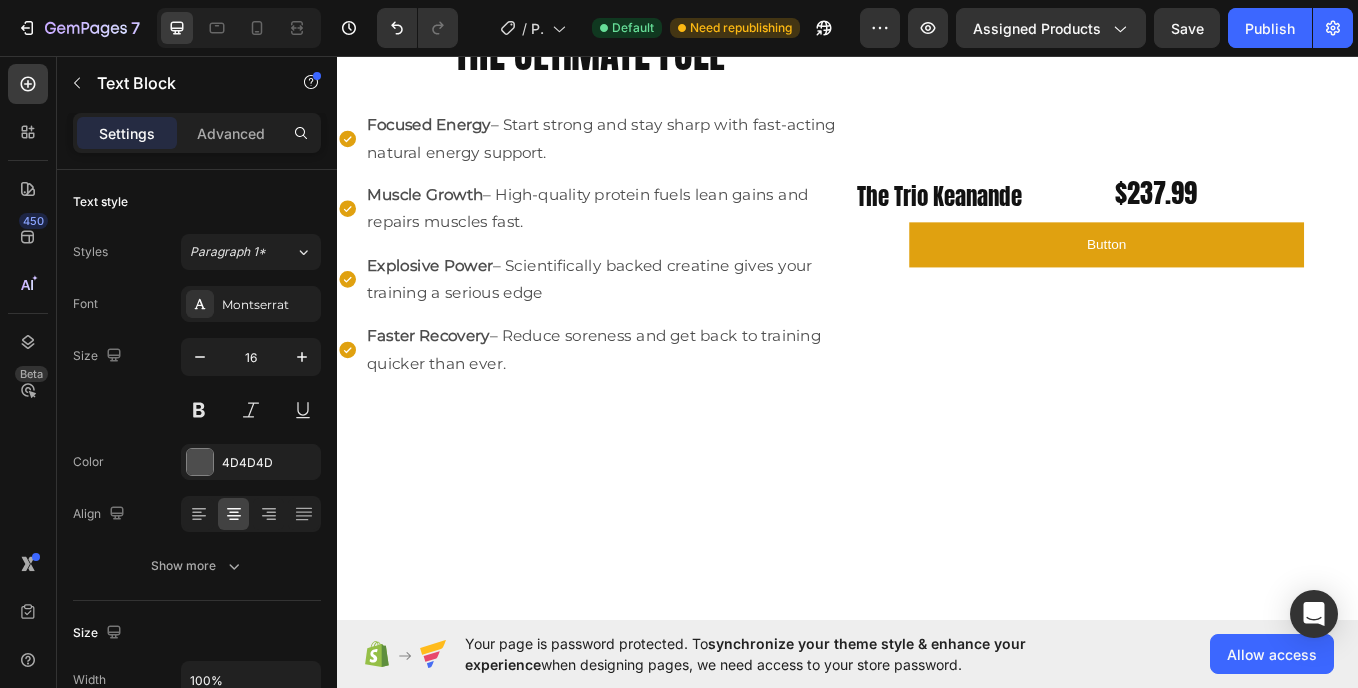 click on "1" at bounding box center (1245, -276) 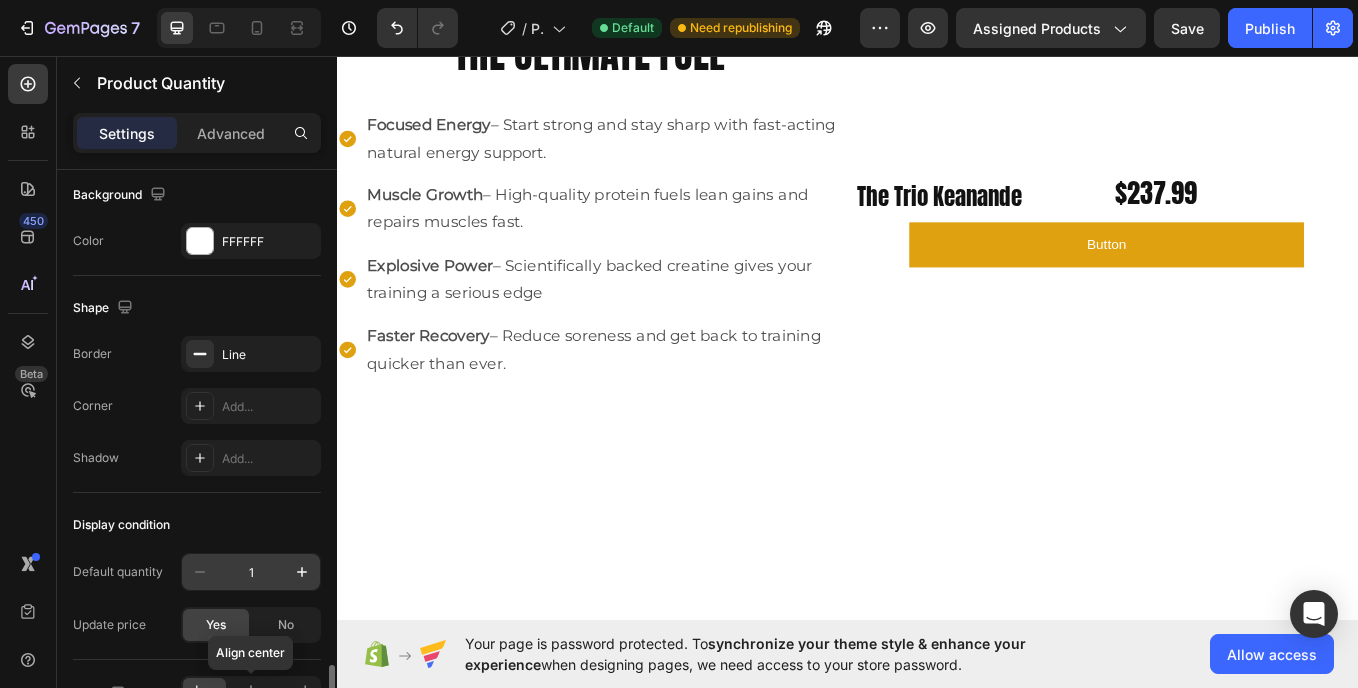 scroll, scrollTop: 1073, scrollLeft: 0, axis: vertical 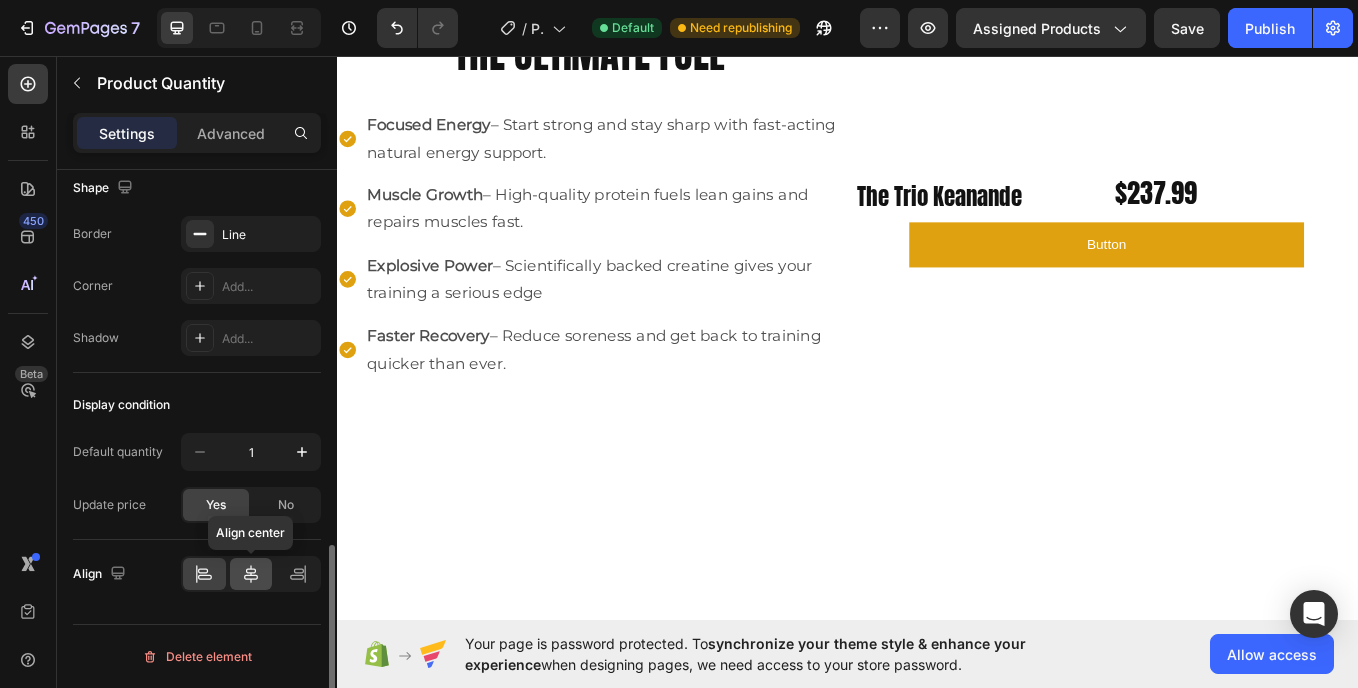 click 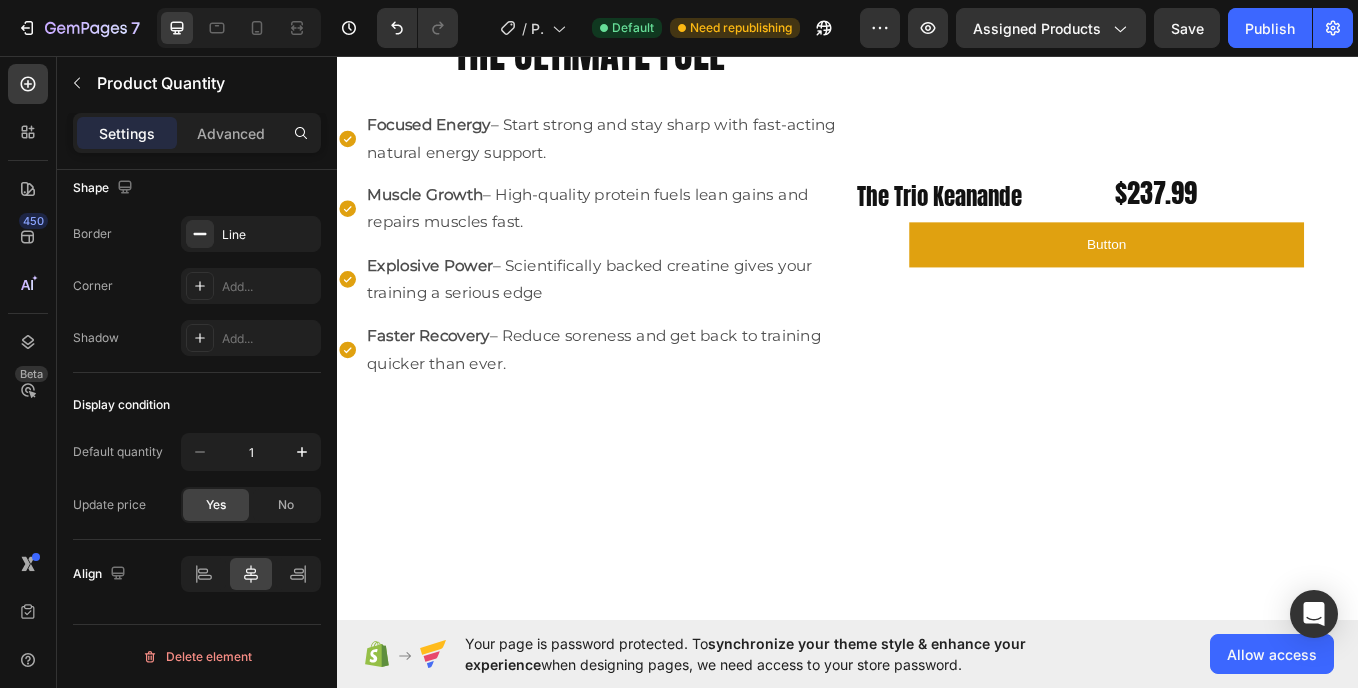 click on "The Trio Product Title $200.00 Product Price Product Price $300.00 Product Price Product Price Row Quantity Text Block
1
Product Quantity   32
Add to cart Add to Cart START SAVING NOW Dynamic Checkout" at bounding box center (1245, -256) 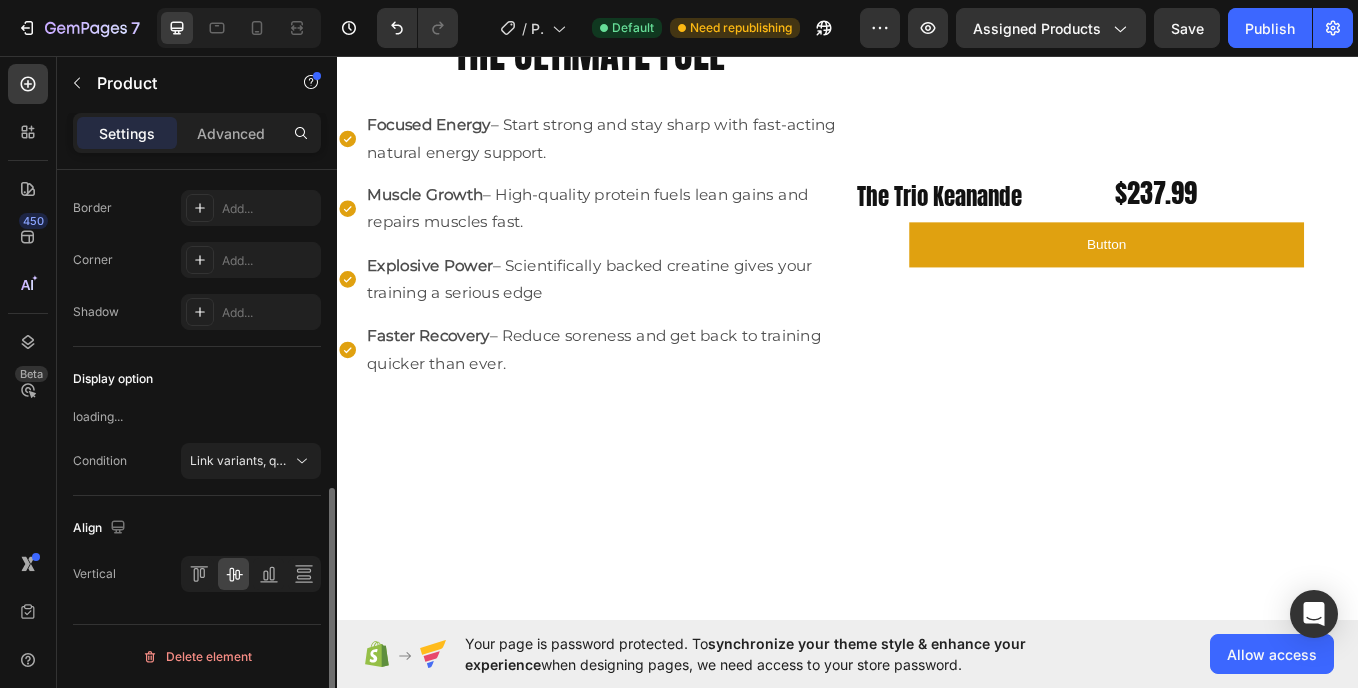 scroll, scrollTop: 0, scrollLeft: 0, axis: both 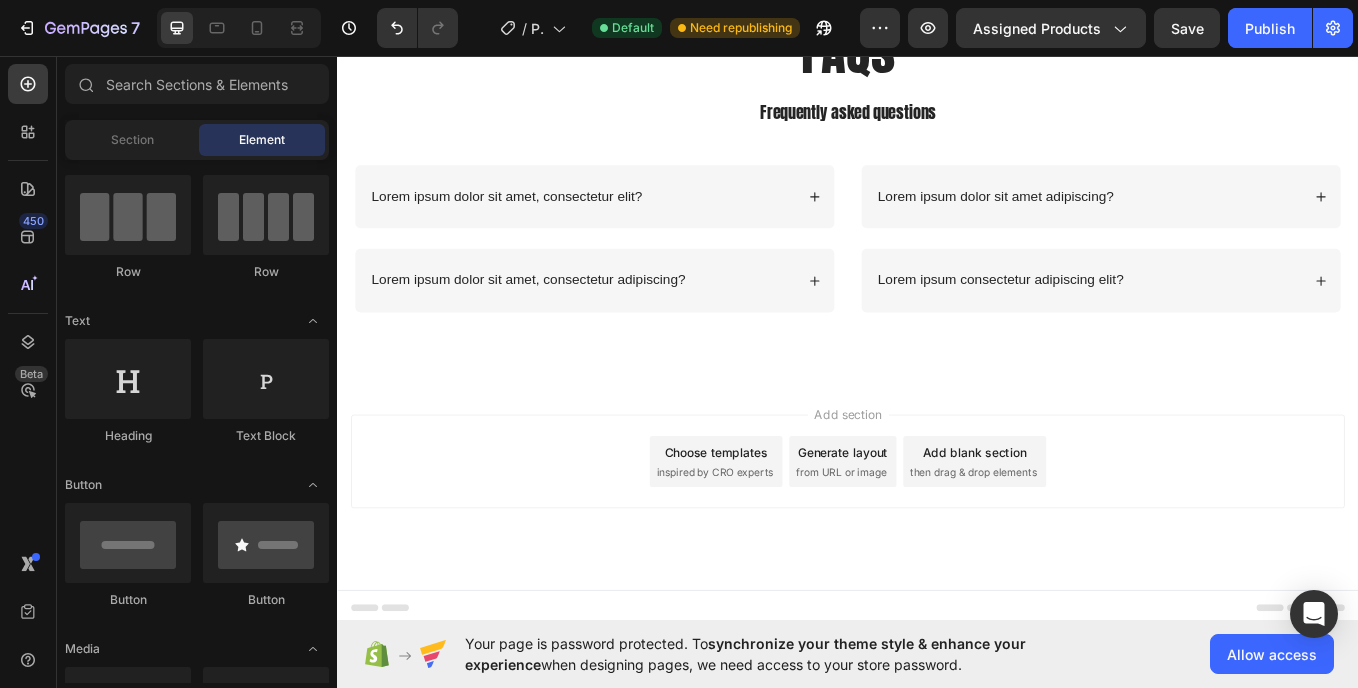 click on "Footer" at bounding box center (391, 704) 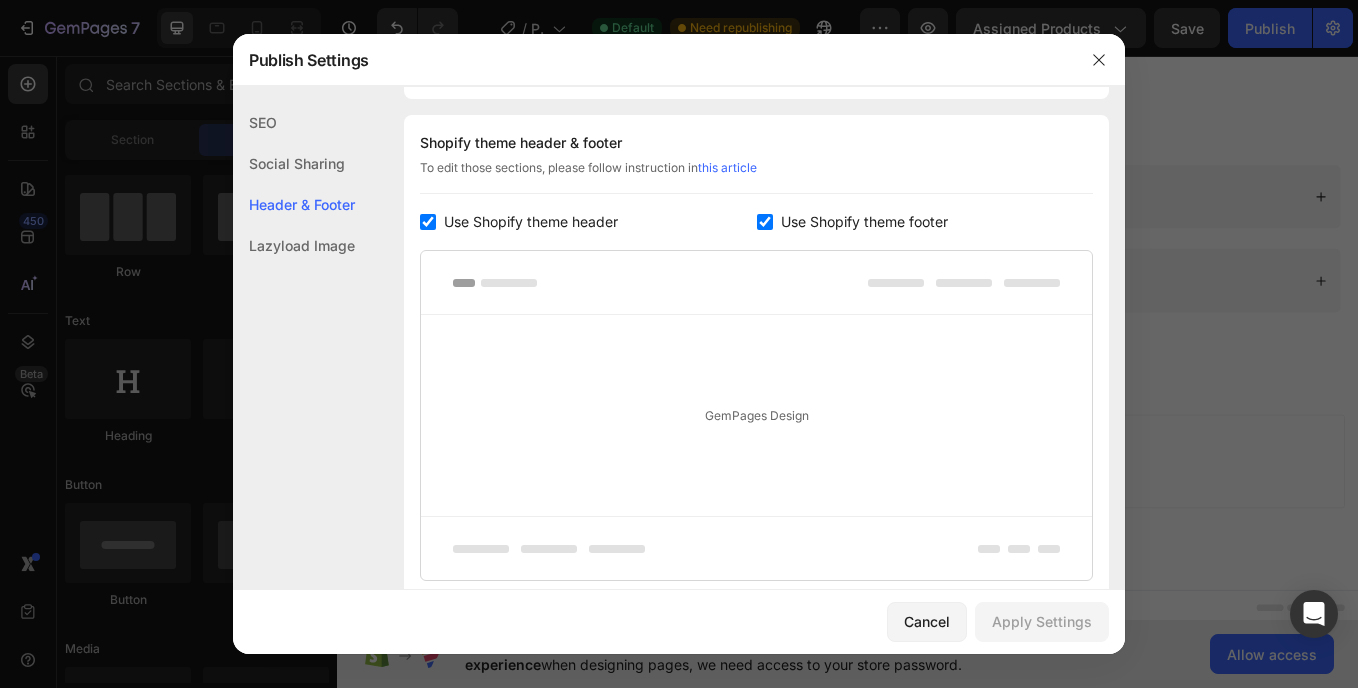 scroll, scrollTop: 291, scrollLeft: 0, axis: vertical 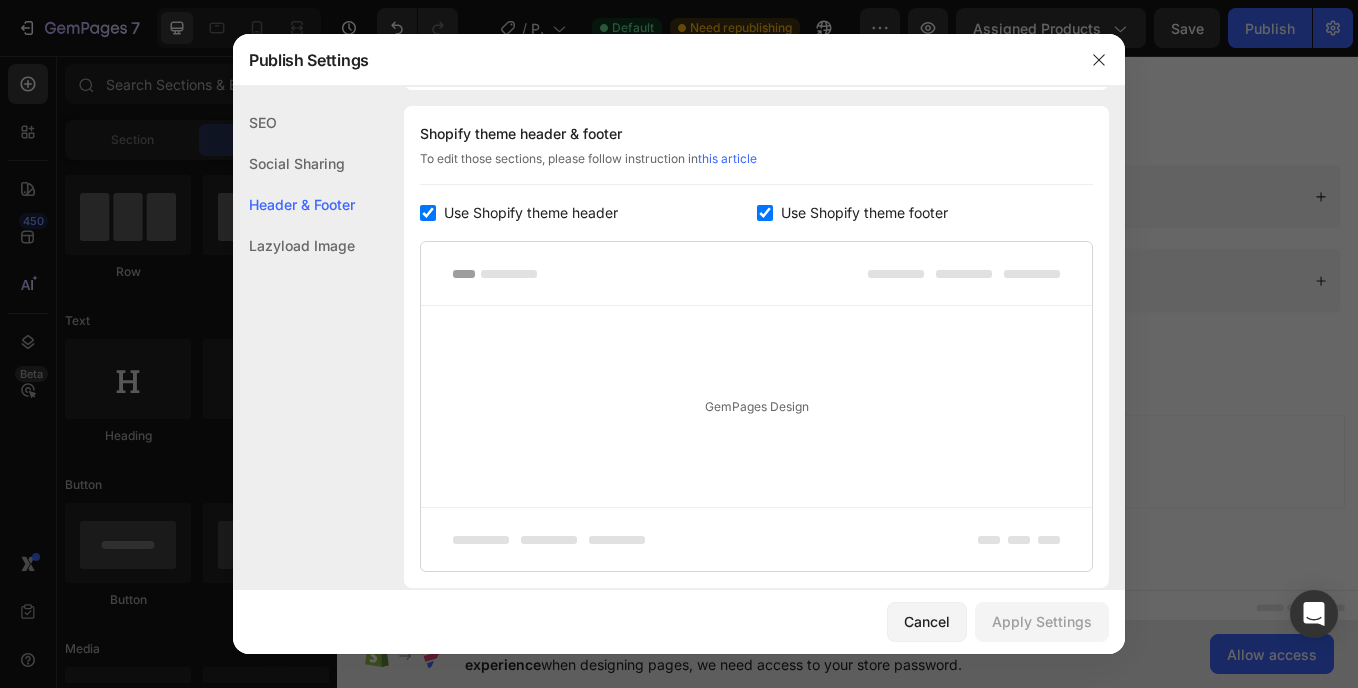 click at bounding box center [765, 213] 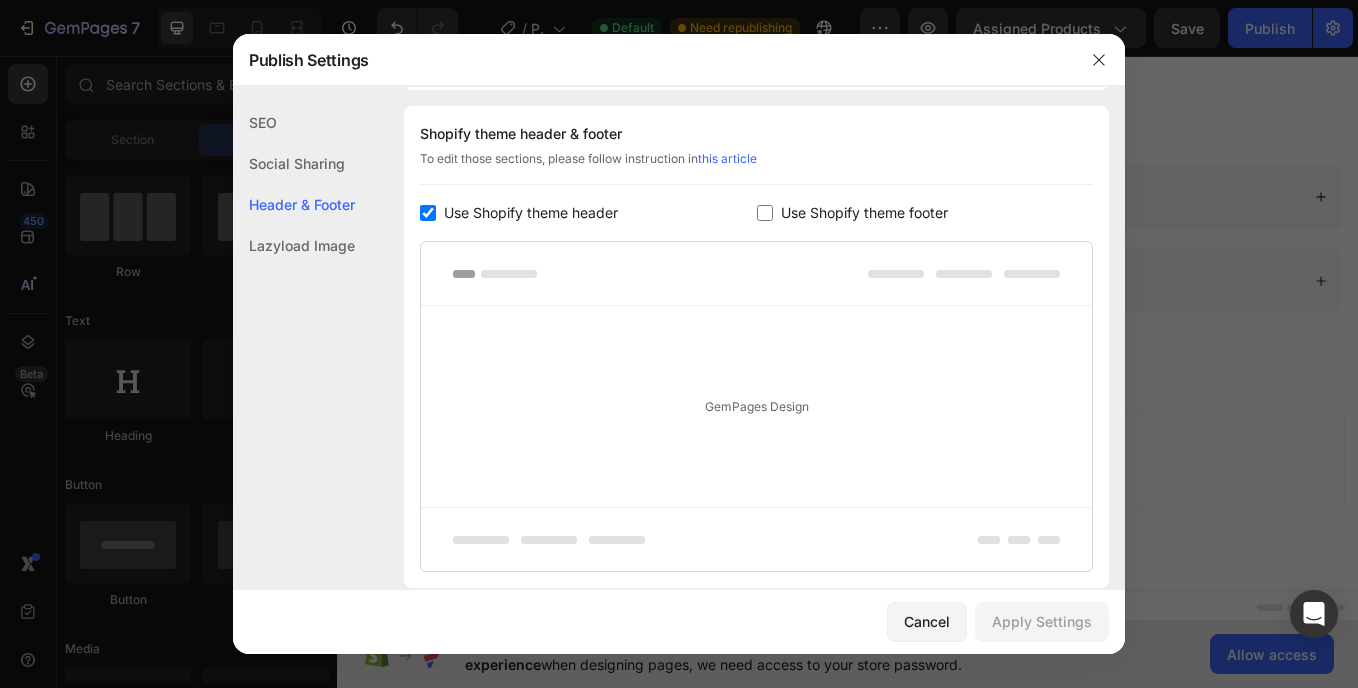 checkbox on "false" 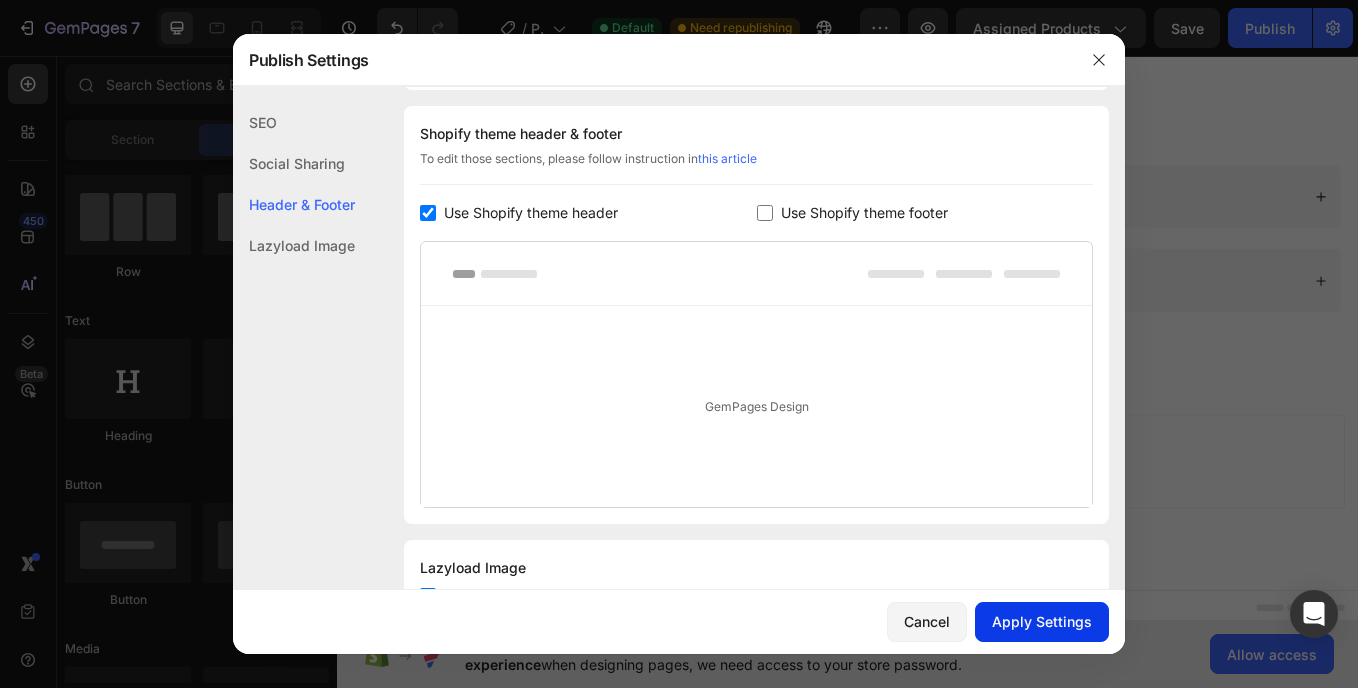 click on "Apply Settings" at bounding box center [1042, 621] 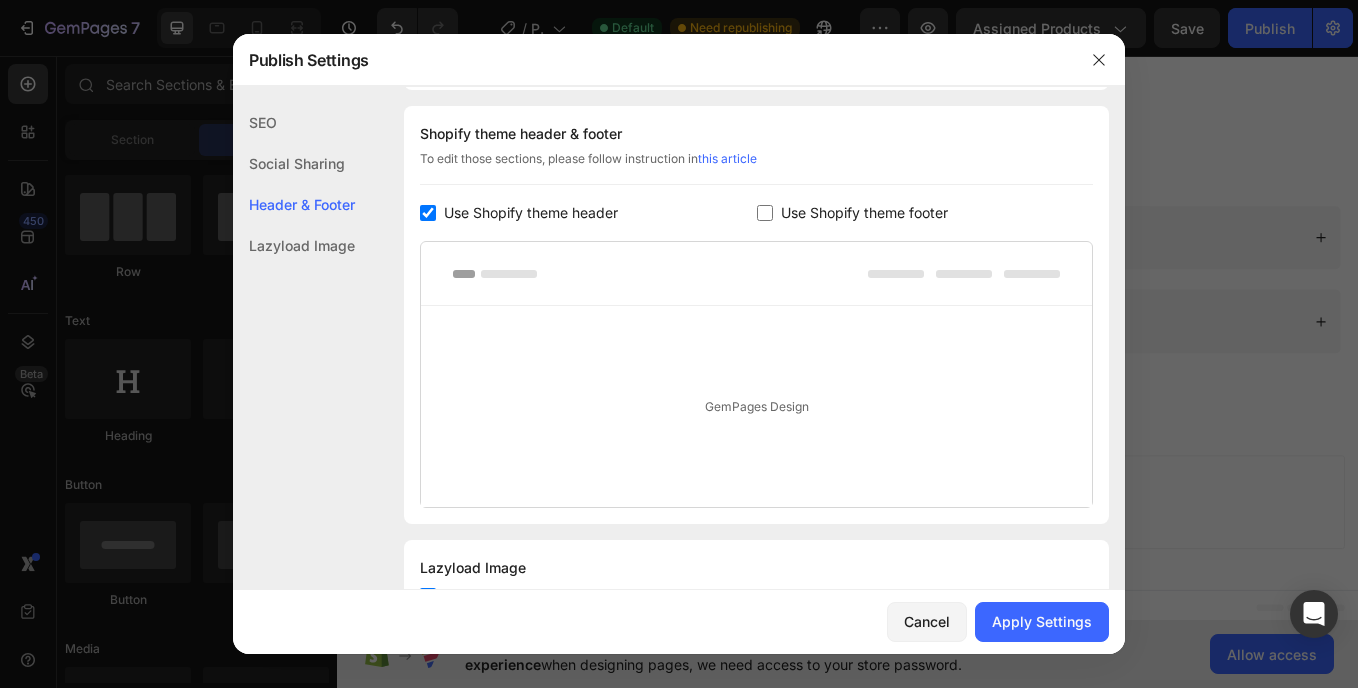 scroll, scrollTop: 3911, scrollLeft: 0, axis: vertical 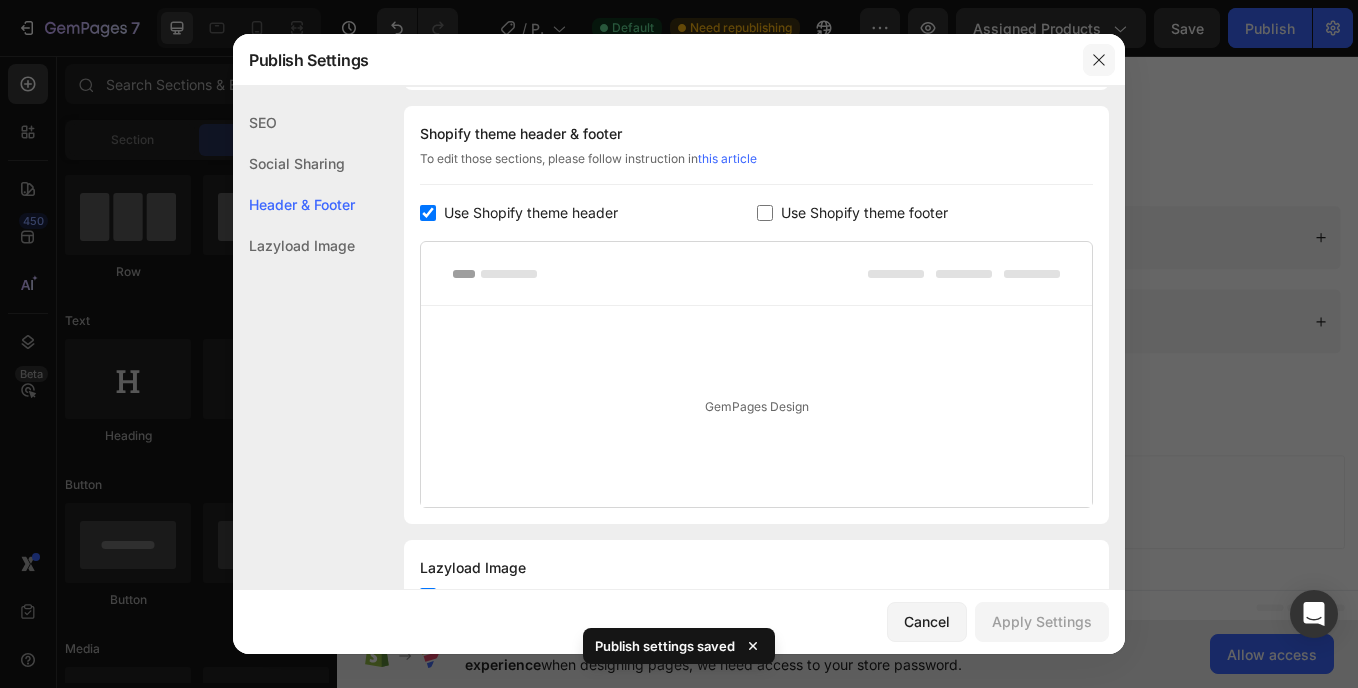 click 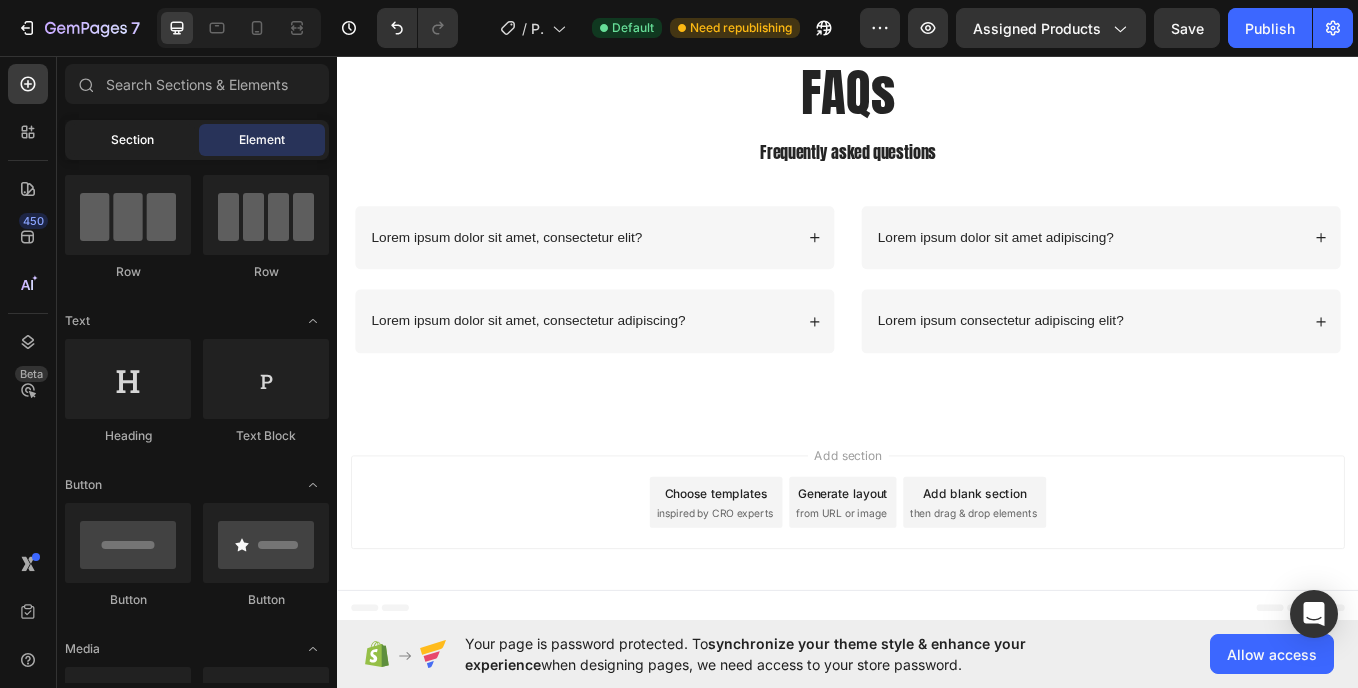 click on "Section" 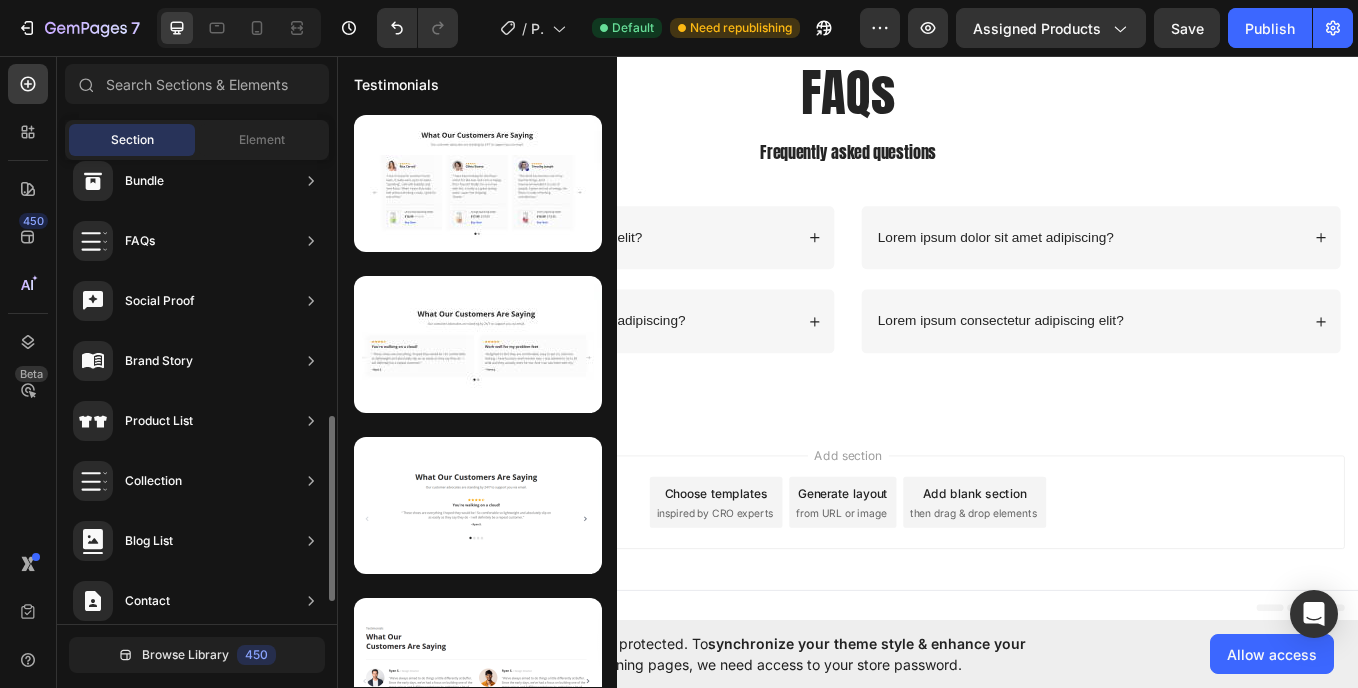 scroll, scrollTop: 696, scrollLeft: 0, axis: vertical 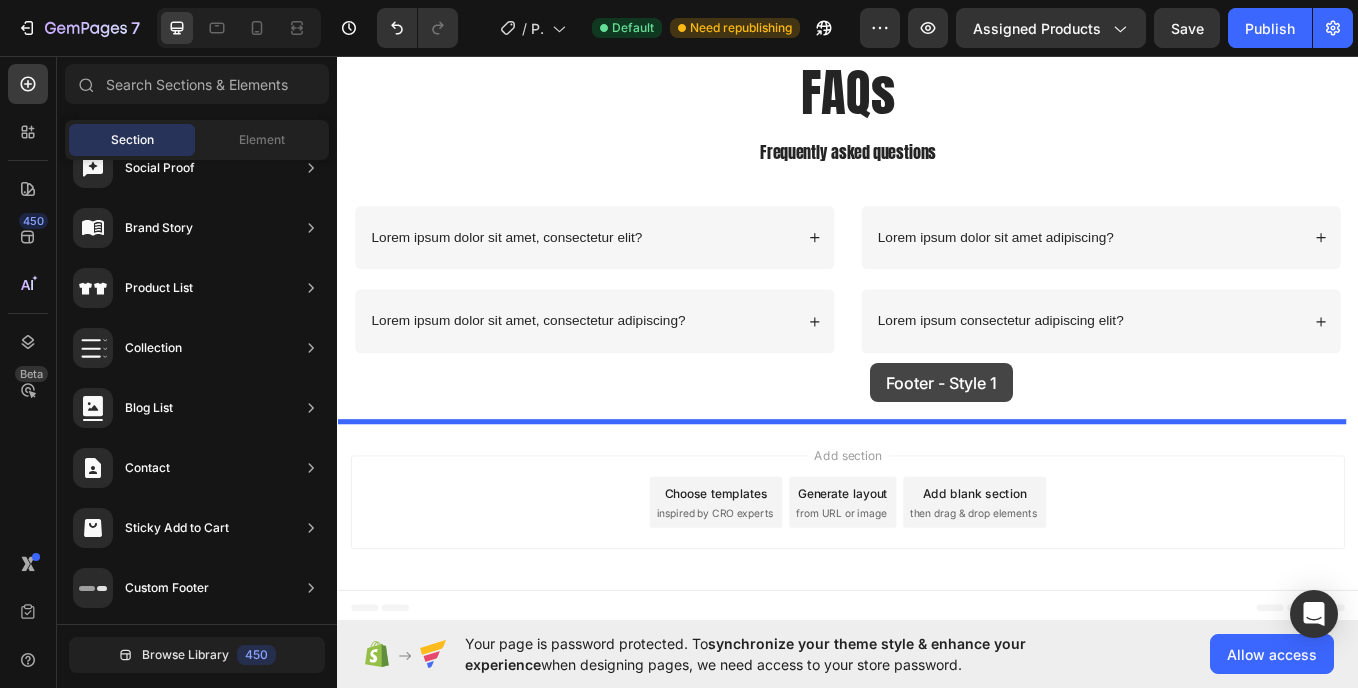 drag, startPoint x: 847, startPoint y: 267, endPoint x: 963, endPoint y: 417, distance: 189.62067 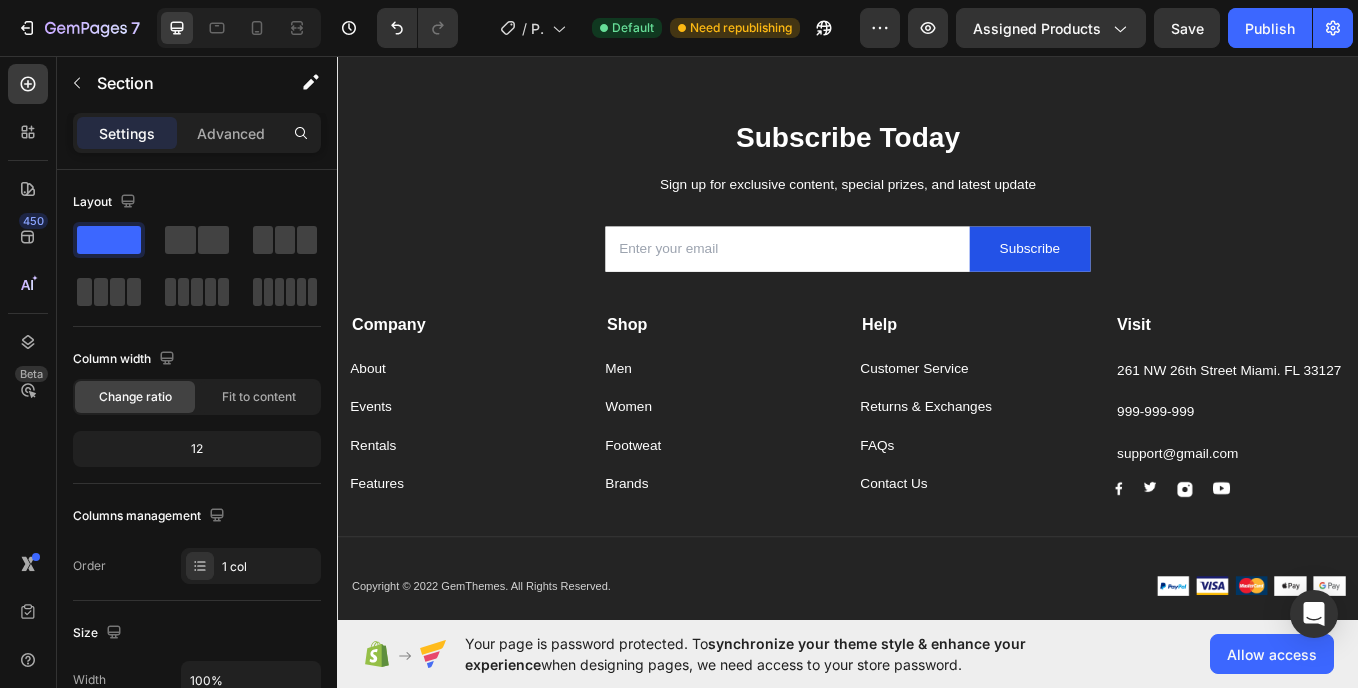 scroll, scrollTop: 4350, scrollLeft: 0, axis: vertical 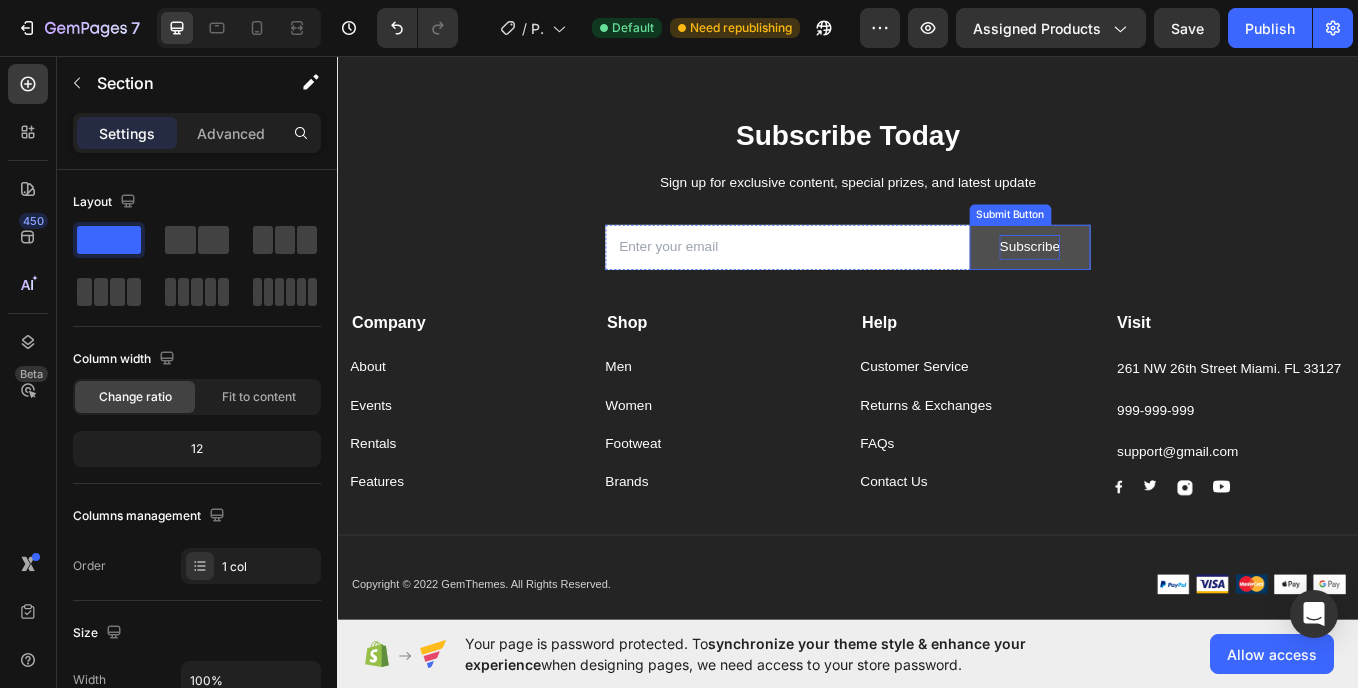 click on "Subscribe" at bounding box center (1150, 280) 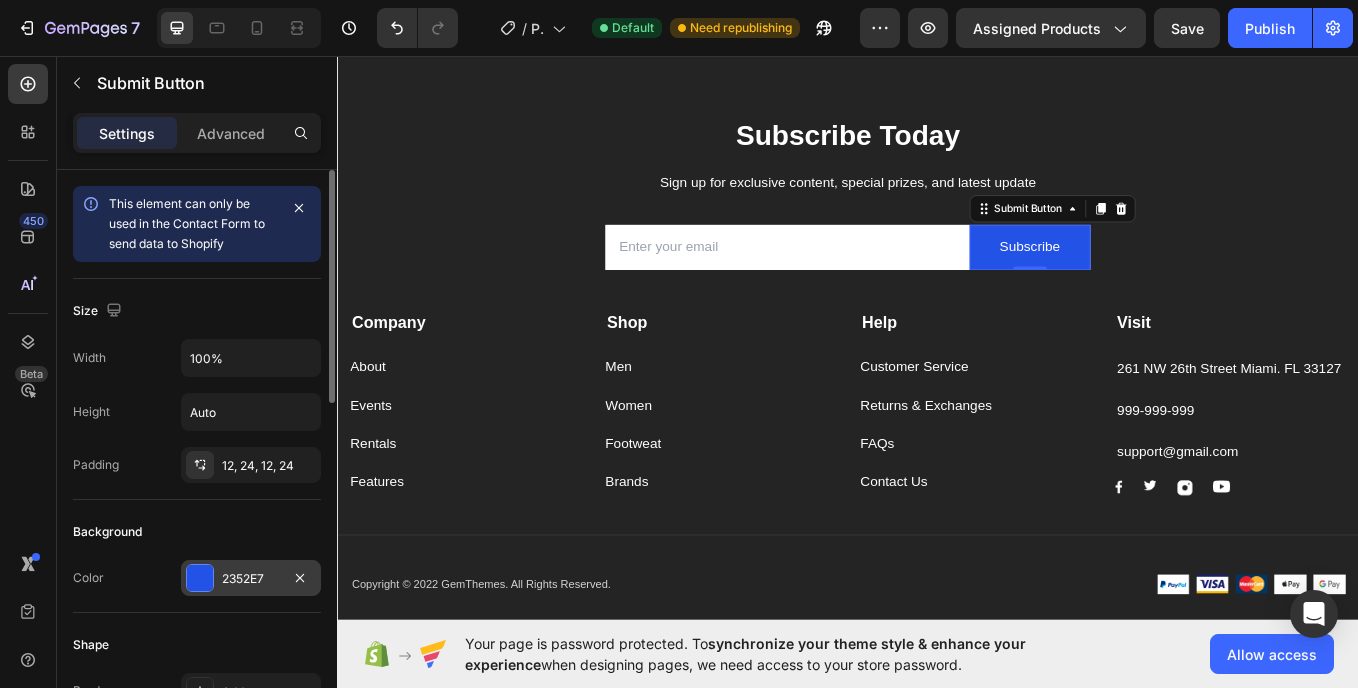 click on "2352E7" at bounding box center [251, 578] 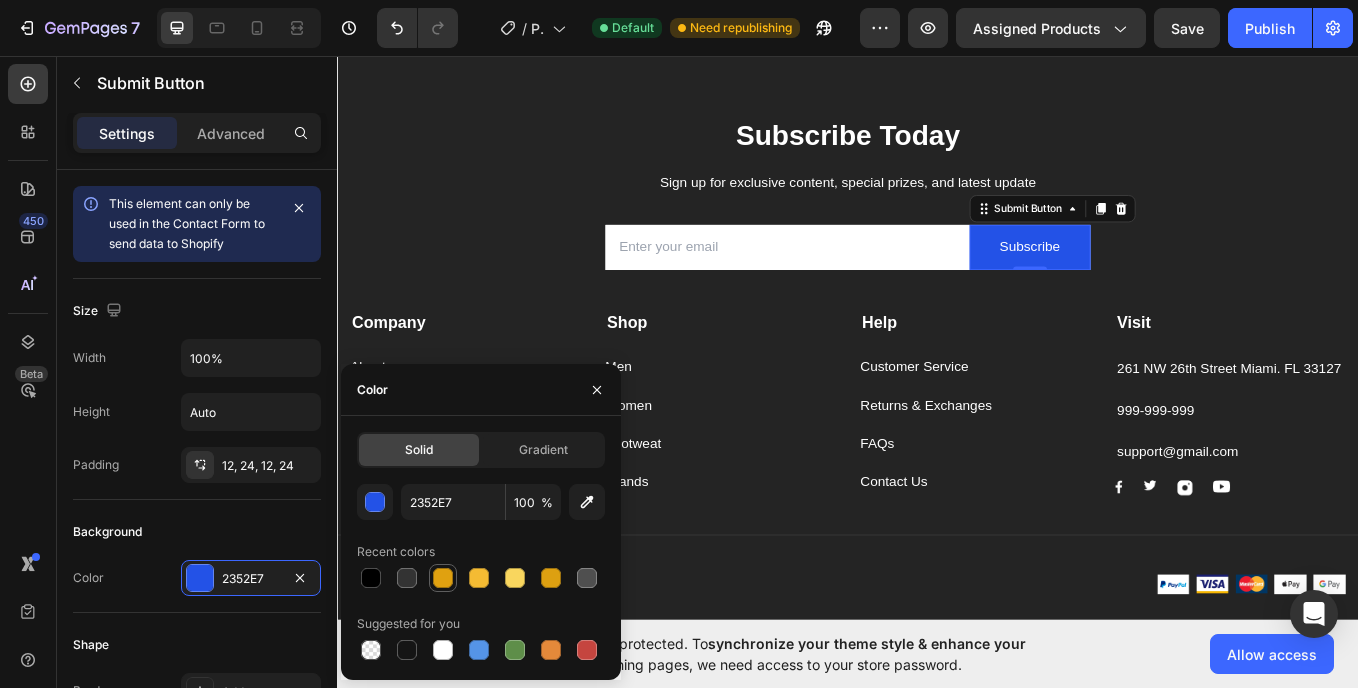 click at bounding box center [443, 578] 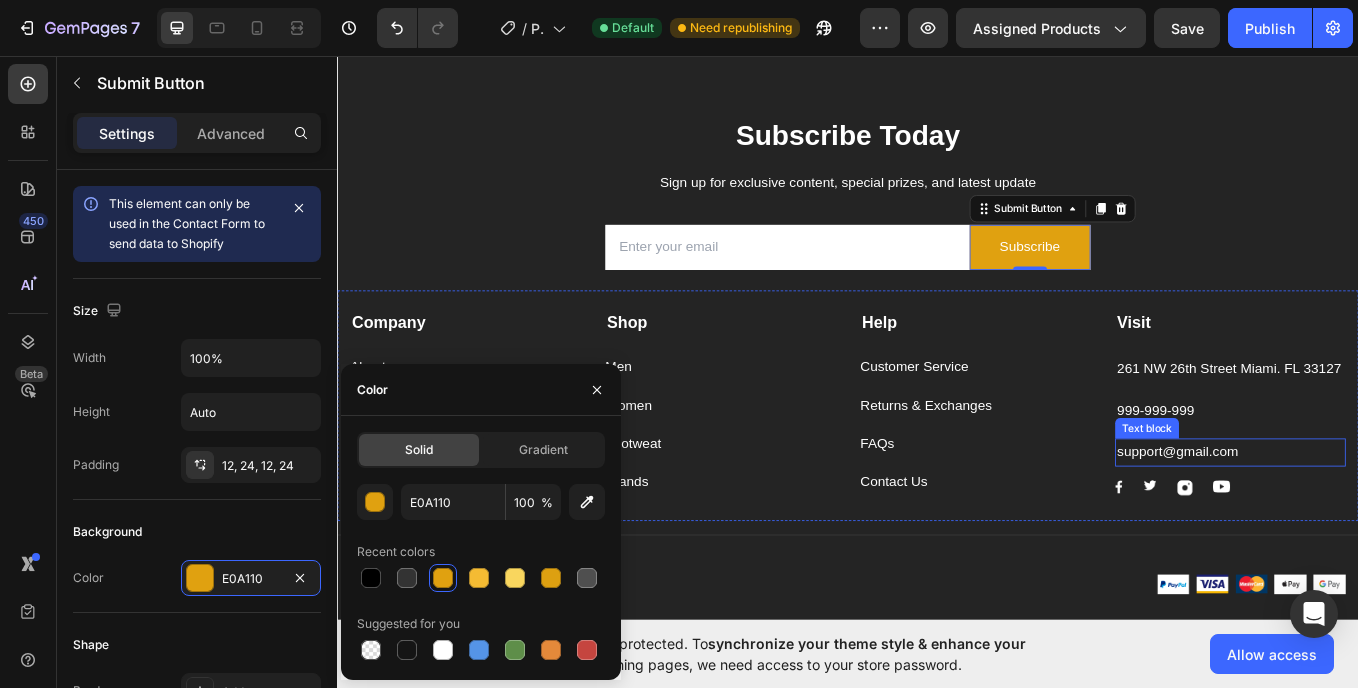 click on "support@gmail.com" at bounding box center [1386, 521] 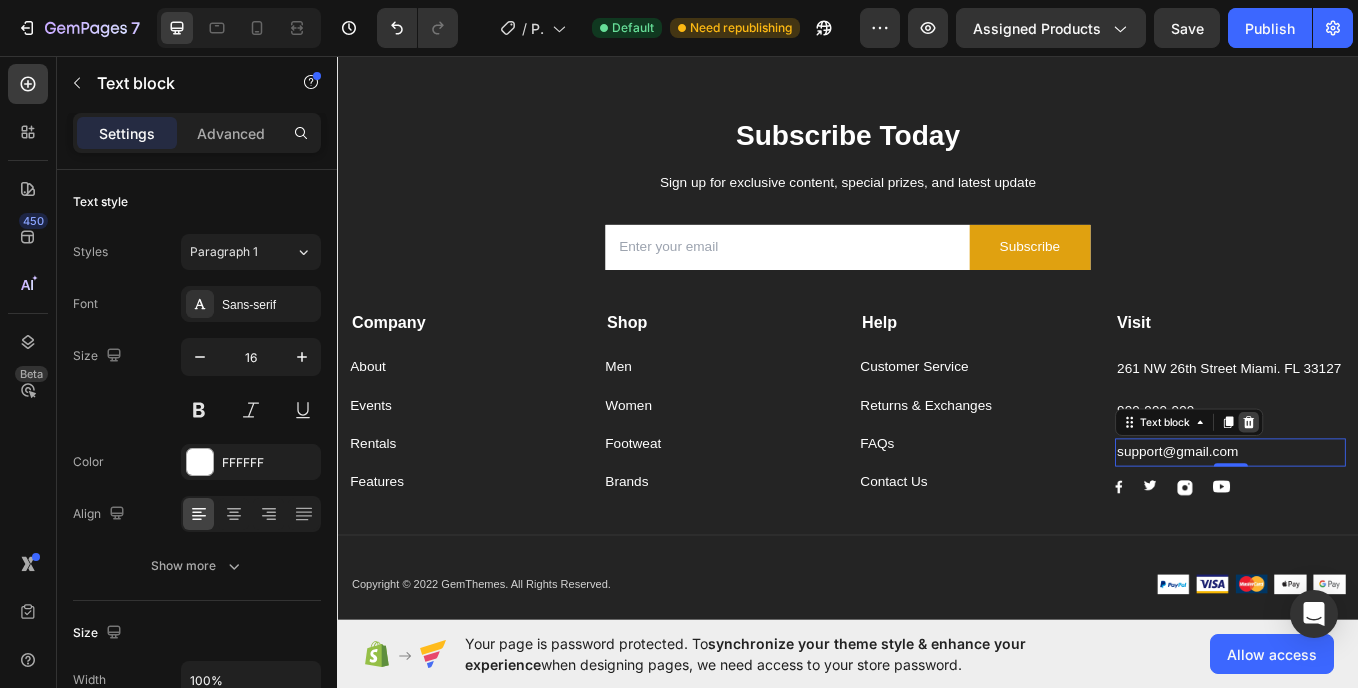 click 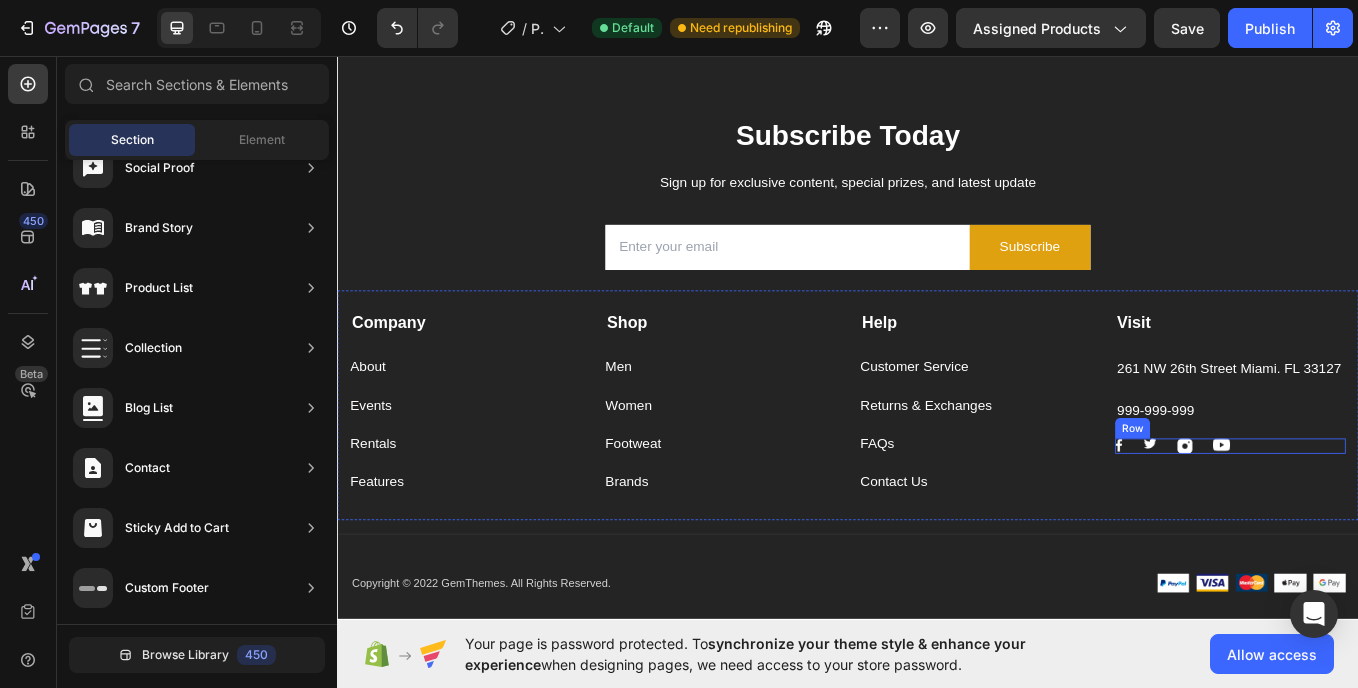 click on "Image Image Image Image Row" at bounding box center (1386, 514) 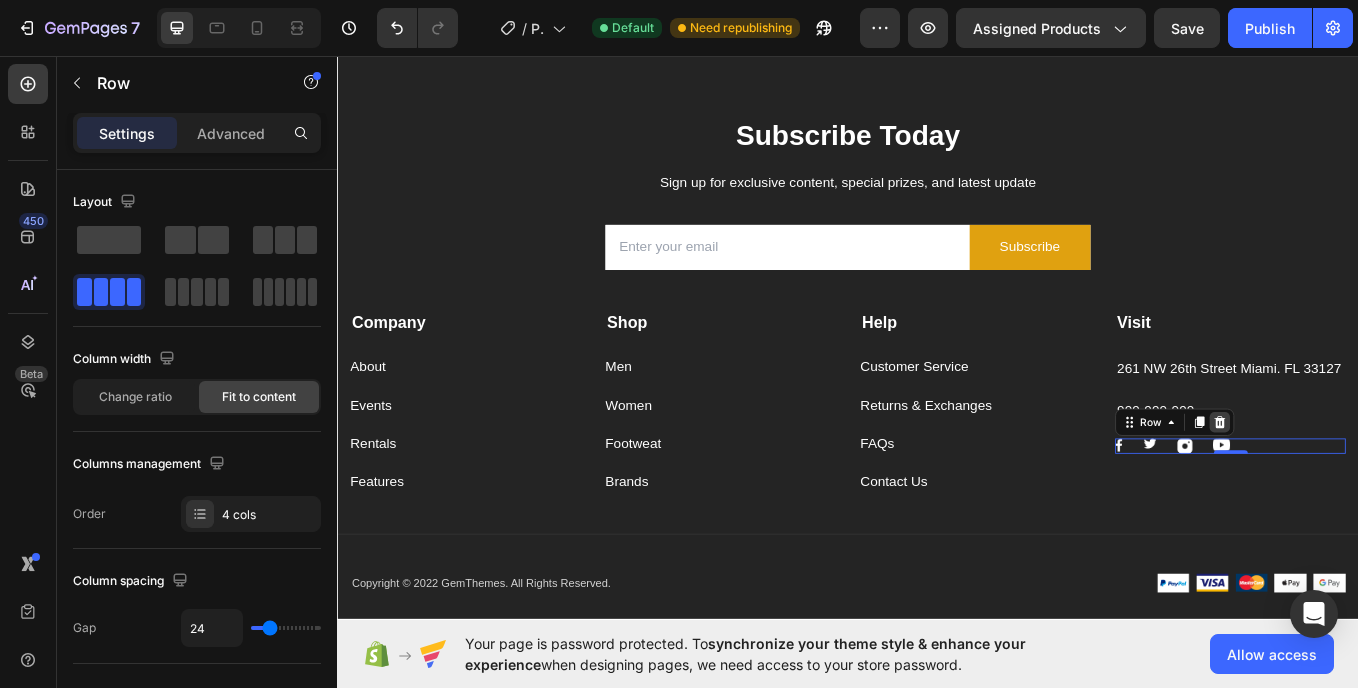 click 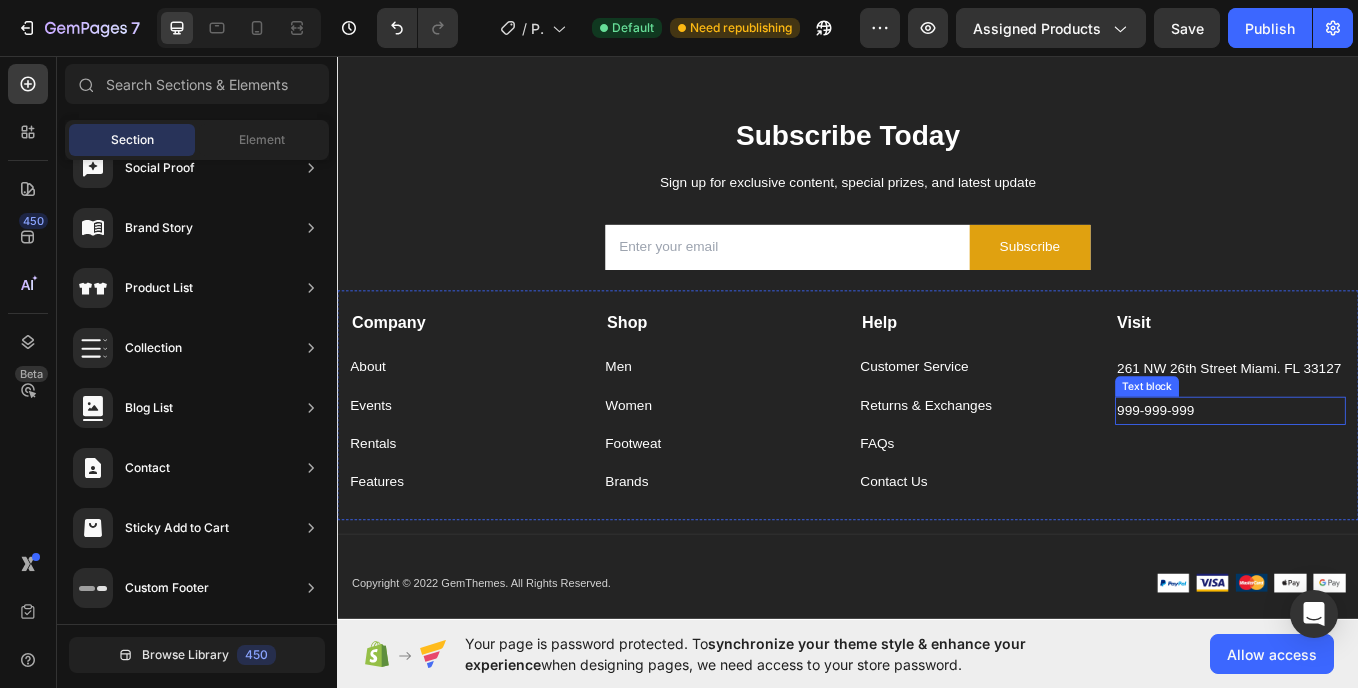 click on "999-999-999" at bounding box center (1386, 472) 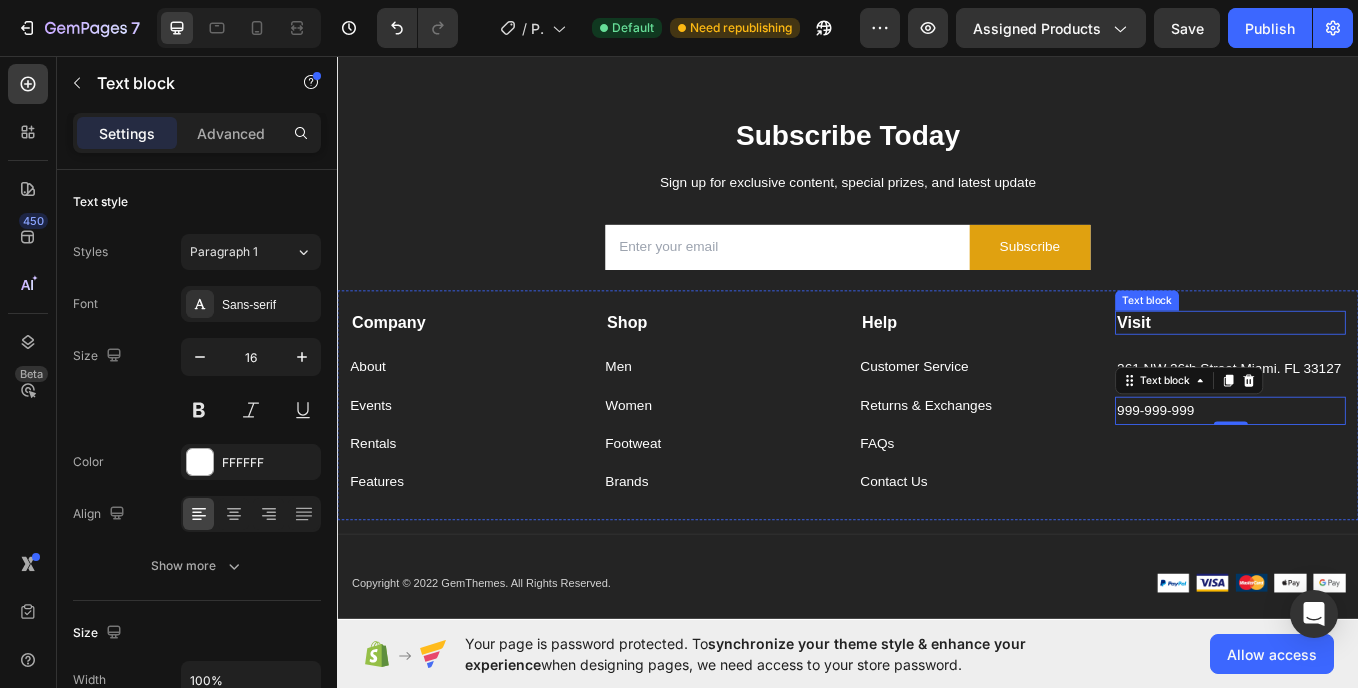 click on "Visit" at bounding box center [1273, 368] 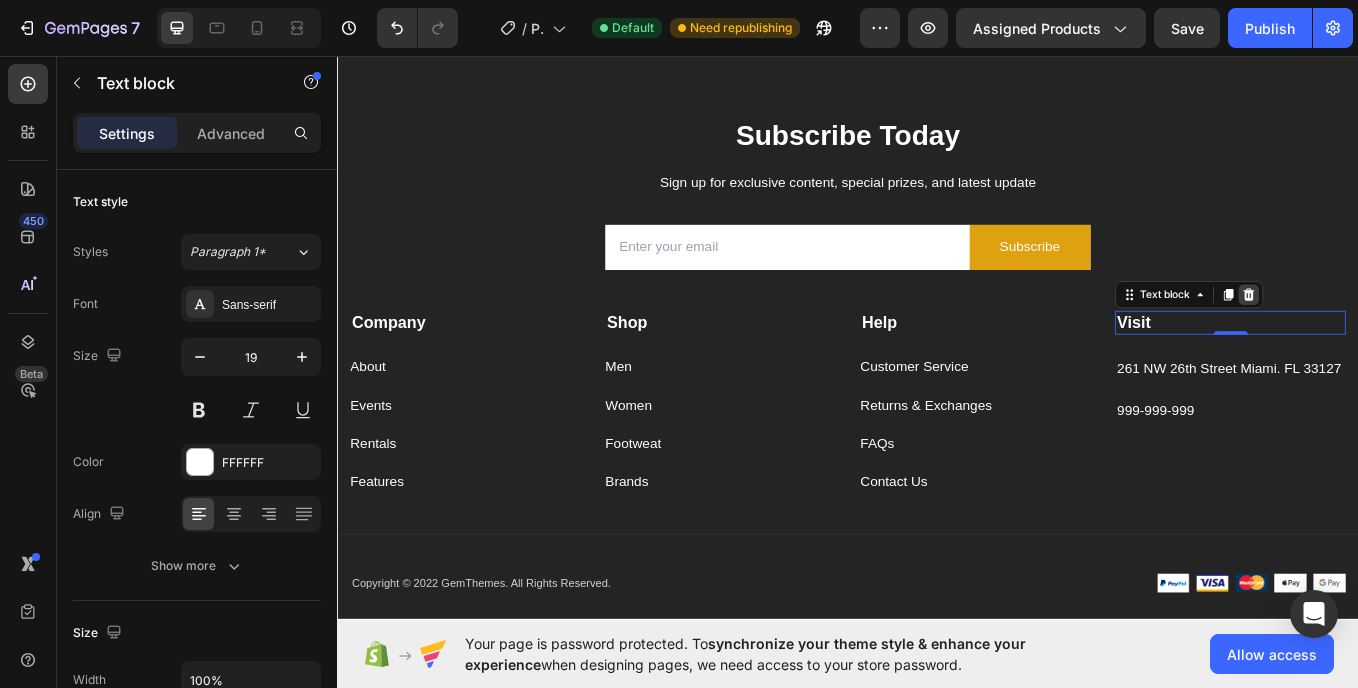 click at bounding box center [1408, 336] 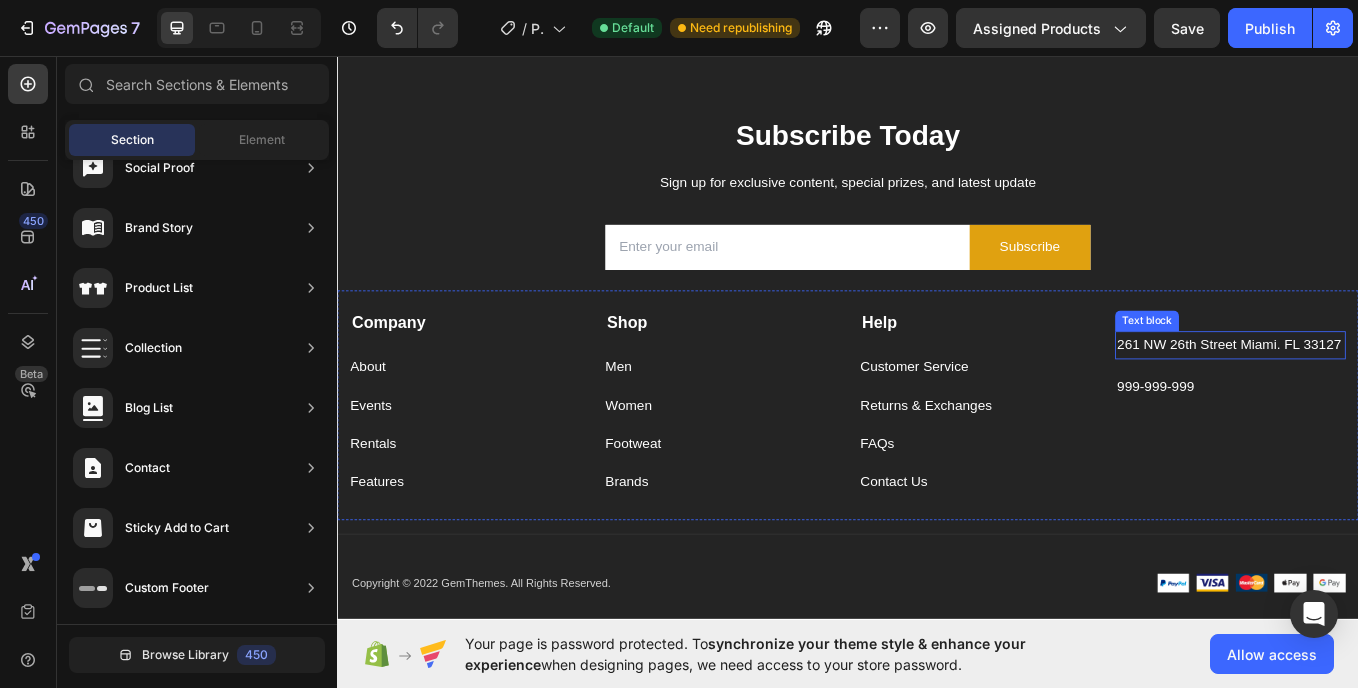 click on "261 NW 26th Street Miami. FL 33127" at bounding box center (1386, 395) 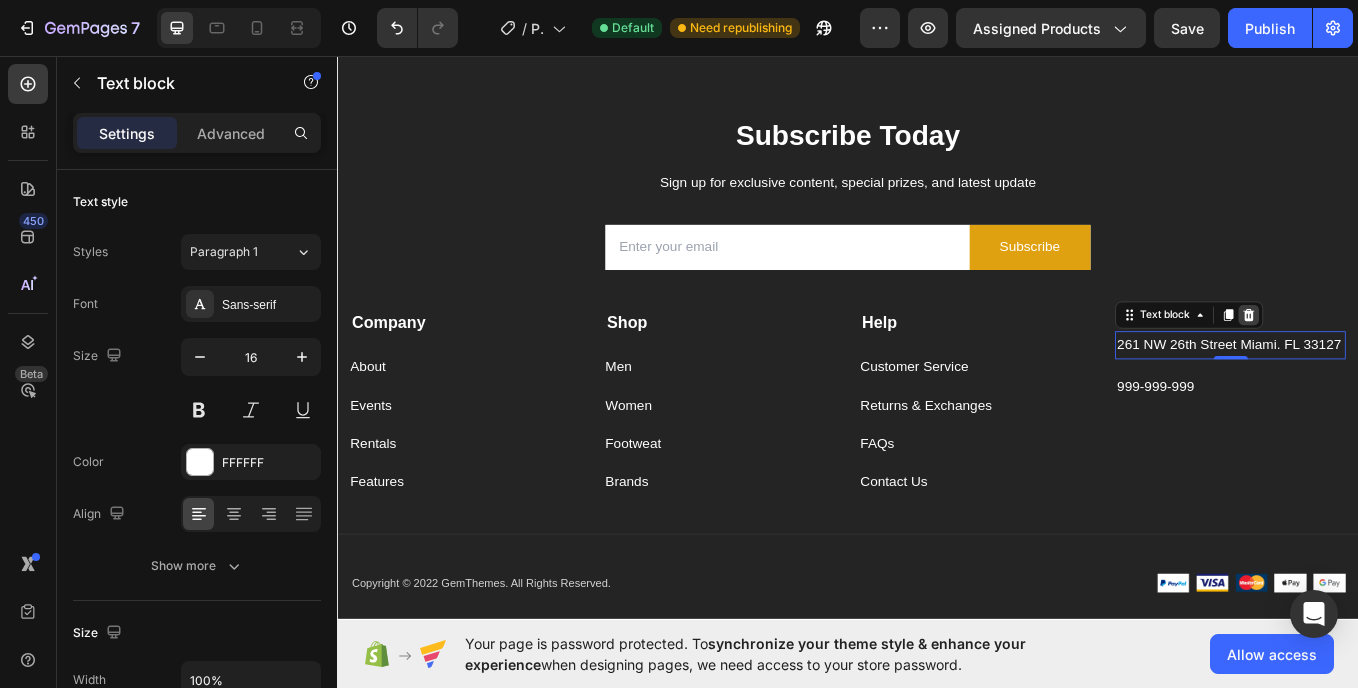 click at bounding box center (1408, 360) 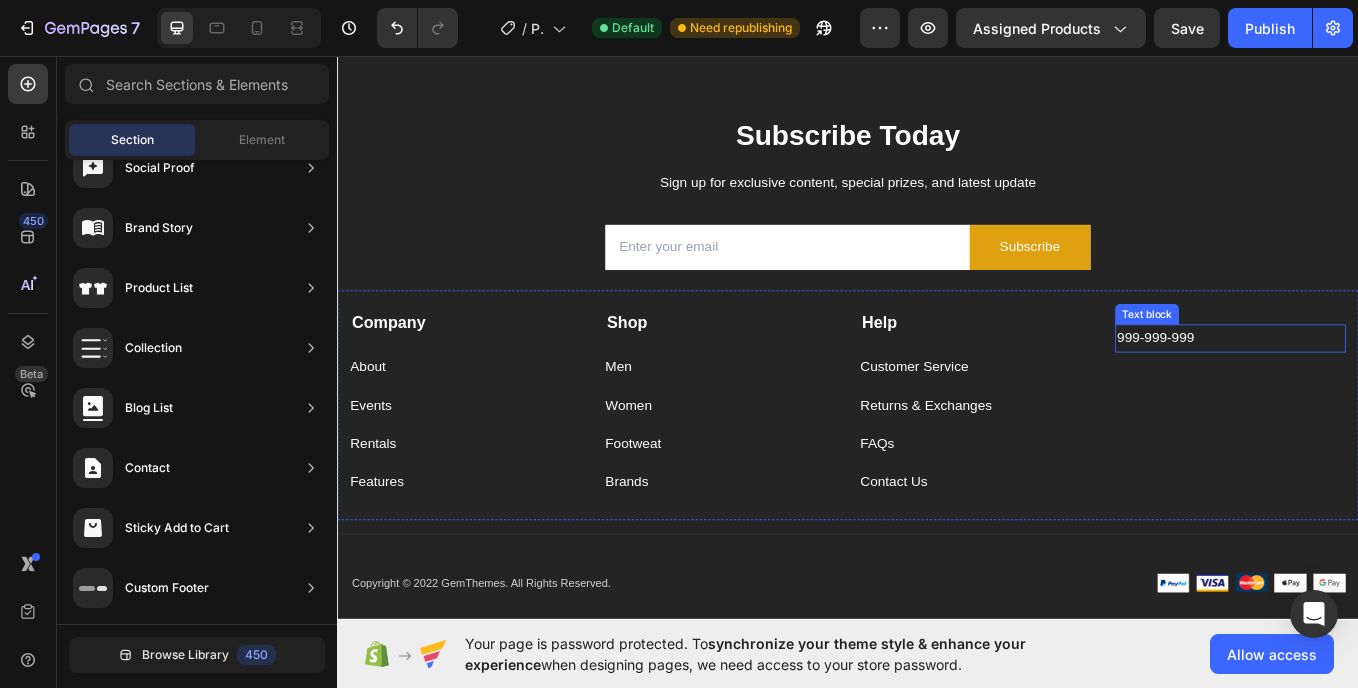 click on "999-999-999" at bounding box center (1386, 387) 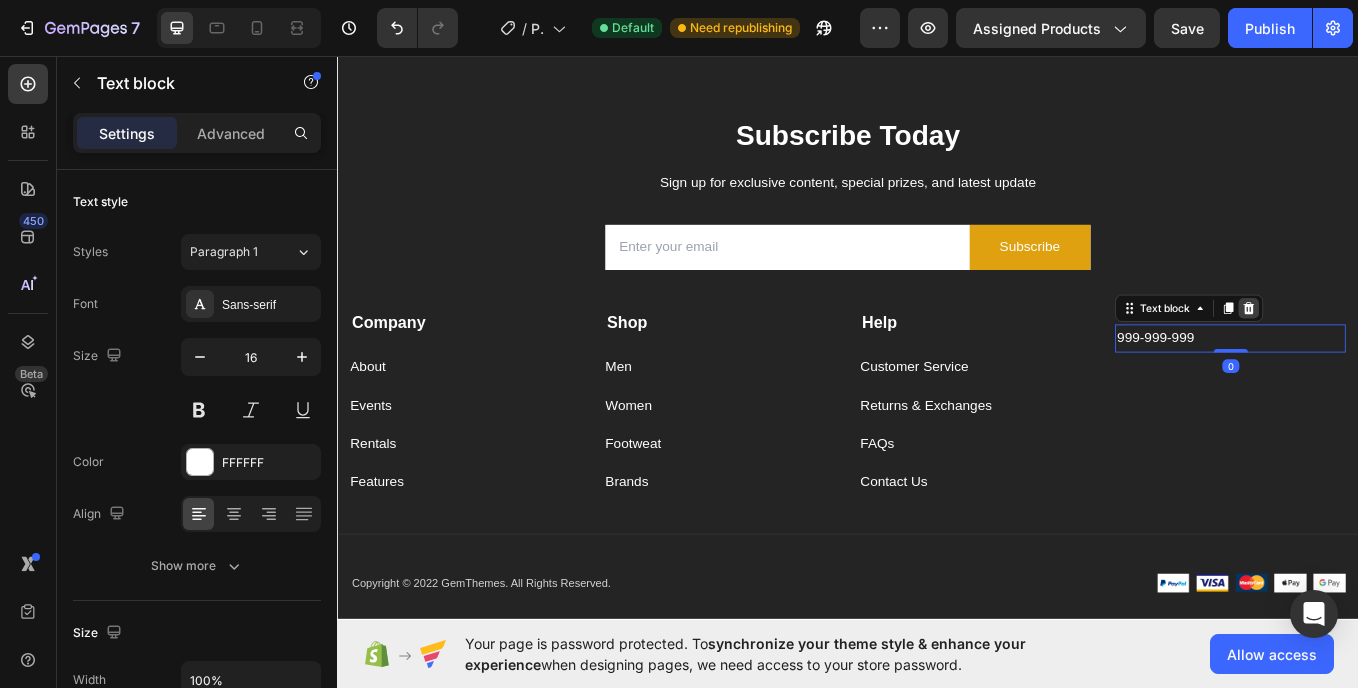 click 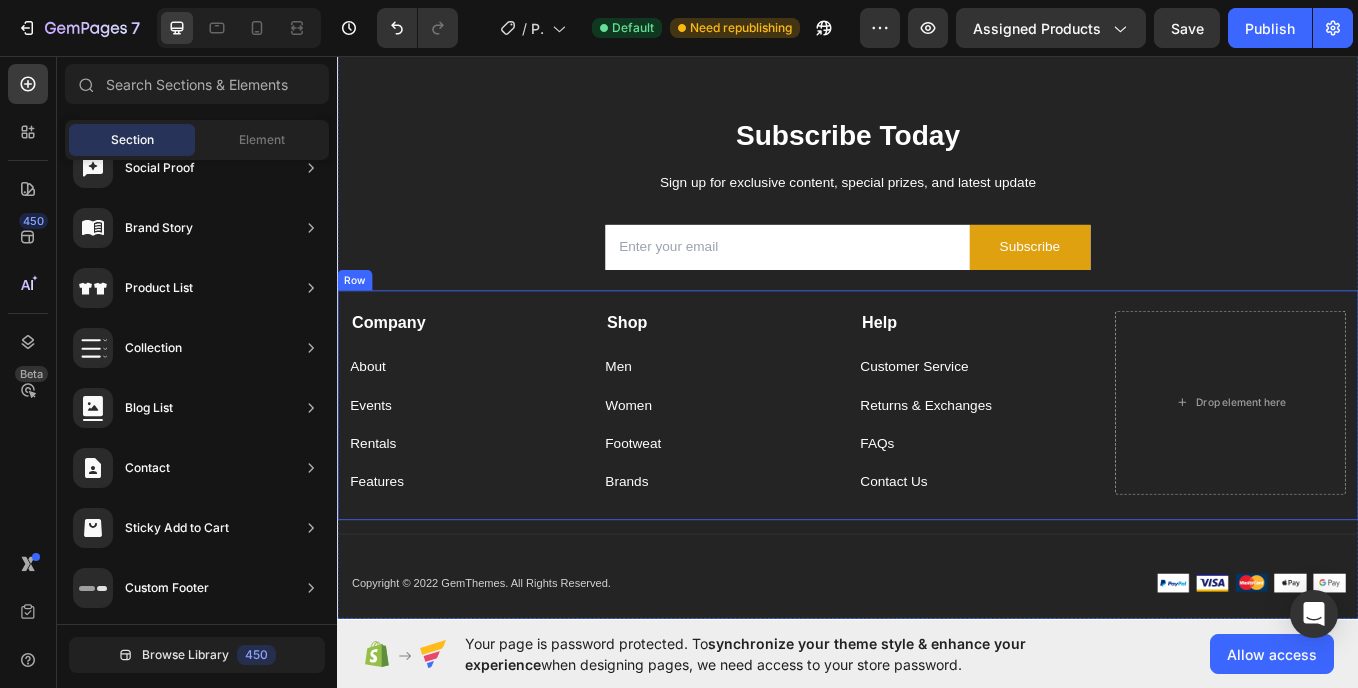 click on "Company Text block About Button Events Button Rentals Button Features Button Shop Text block Men Button Women Button Footweat Button Brands Button Help Text block Customer Service Button Returns & Exchanges Button FAQs Button Contact Us Button
Drop element here Row" at bounding box center [937, 466] 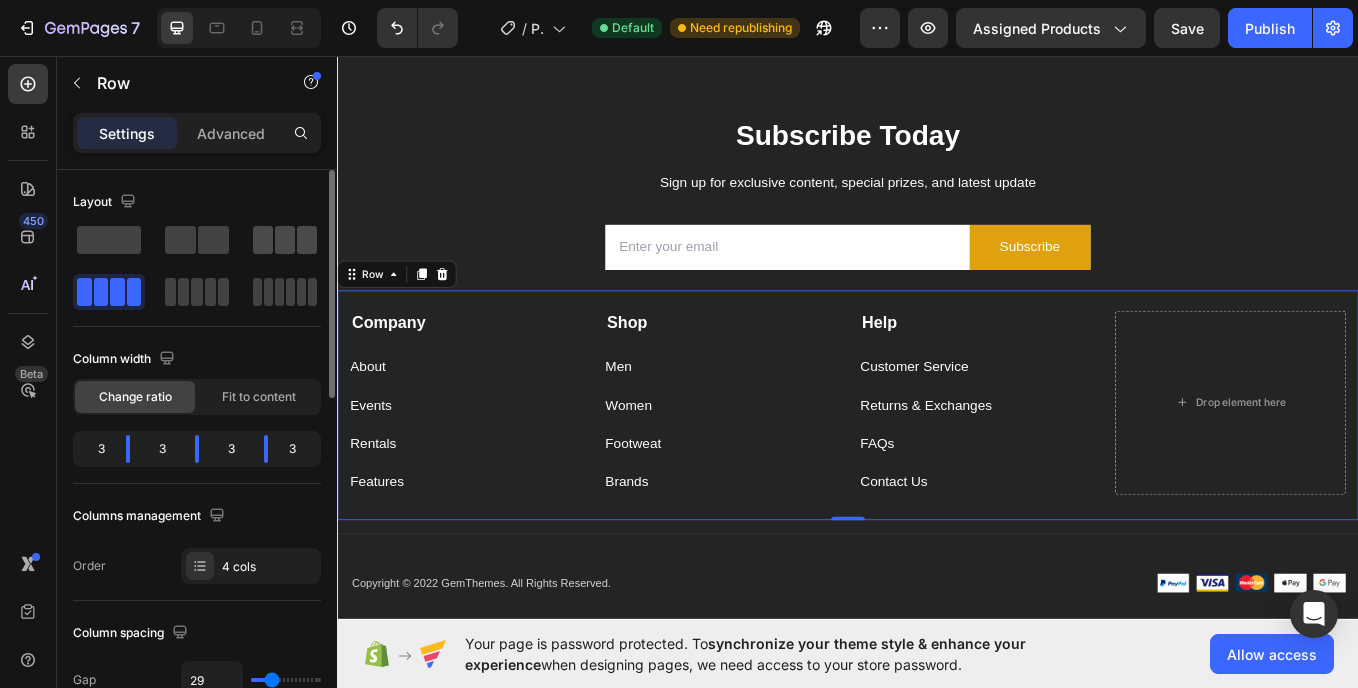 click 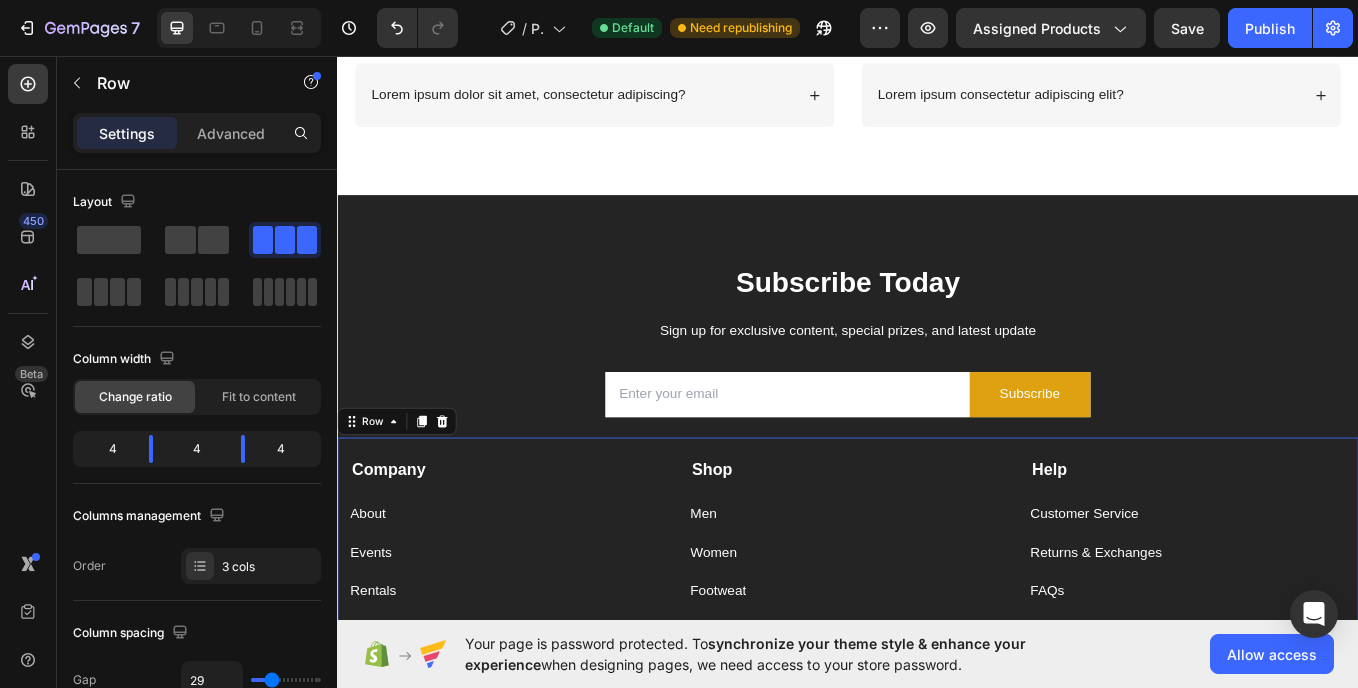 scroll, scrollTop: 3852, scrollLeft: 0, axis: vertical 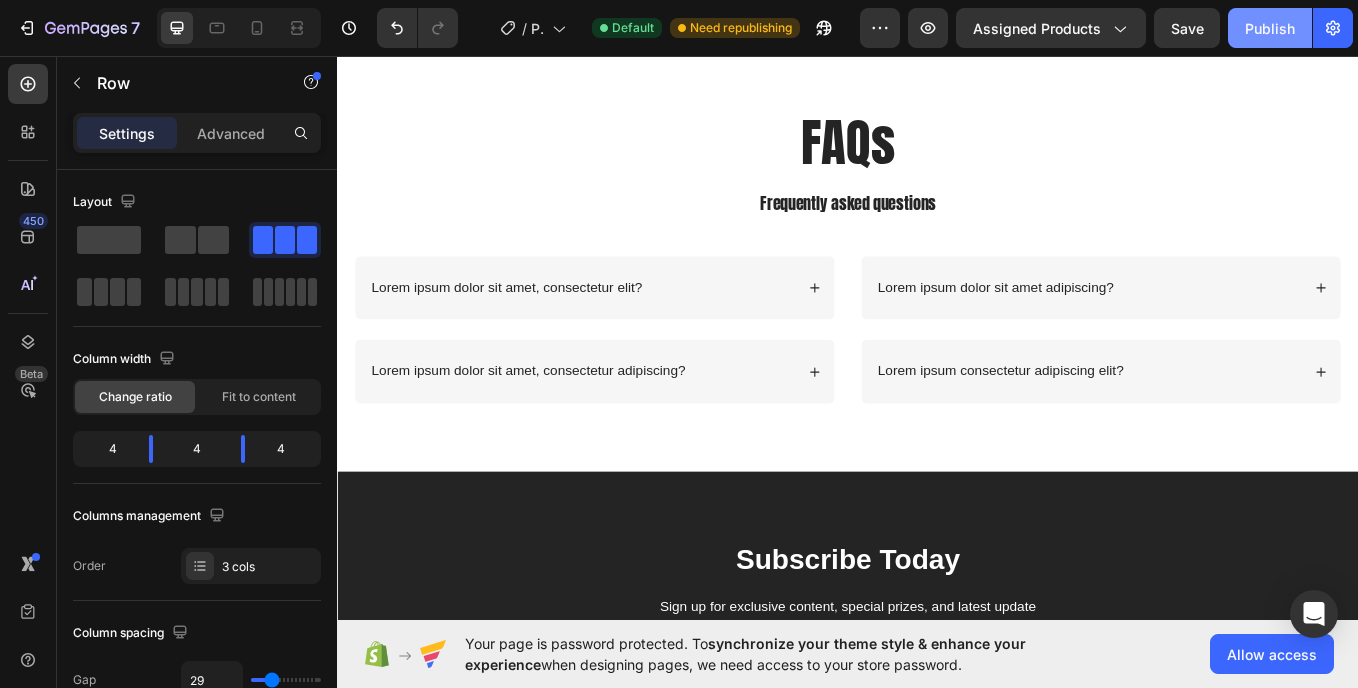 click on "Publish" at bounding box center (1270, 28) 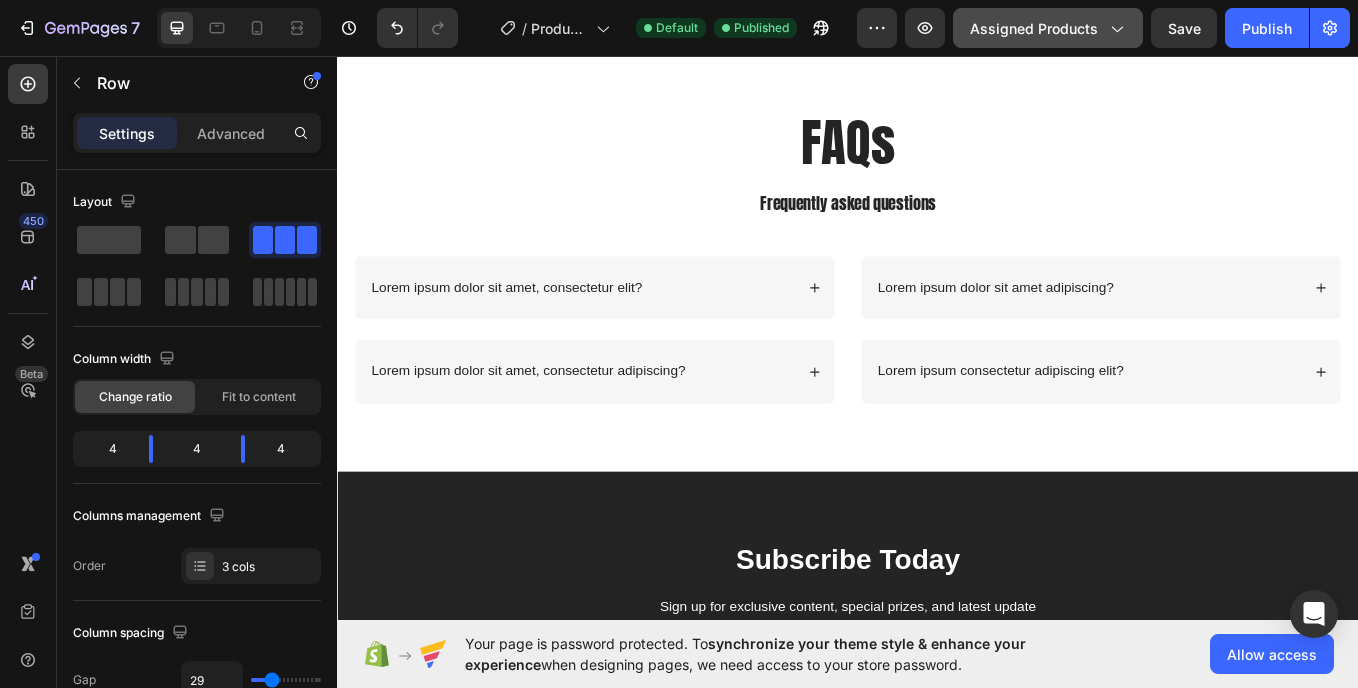 click on "Assigned Products" 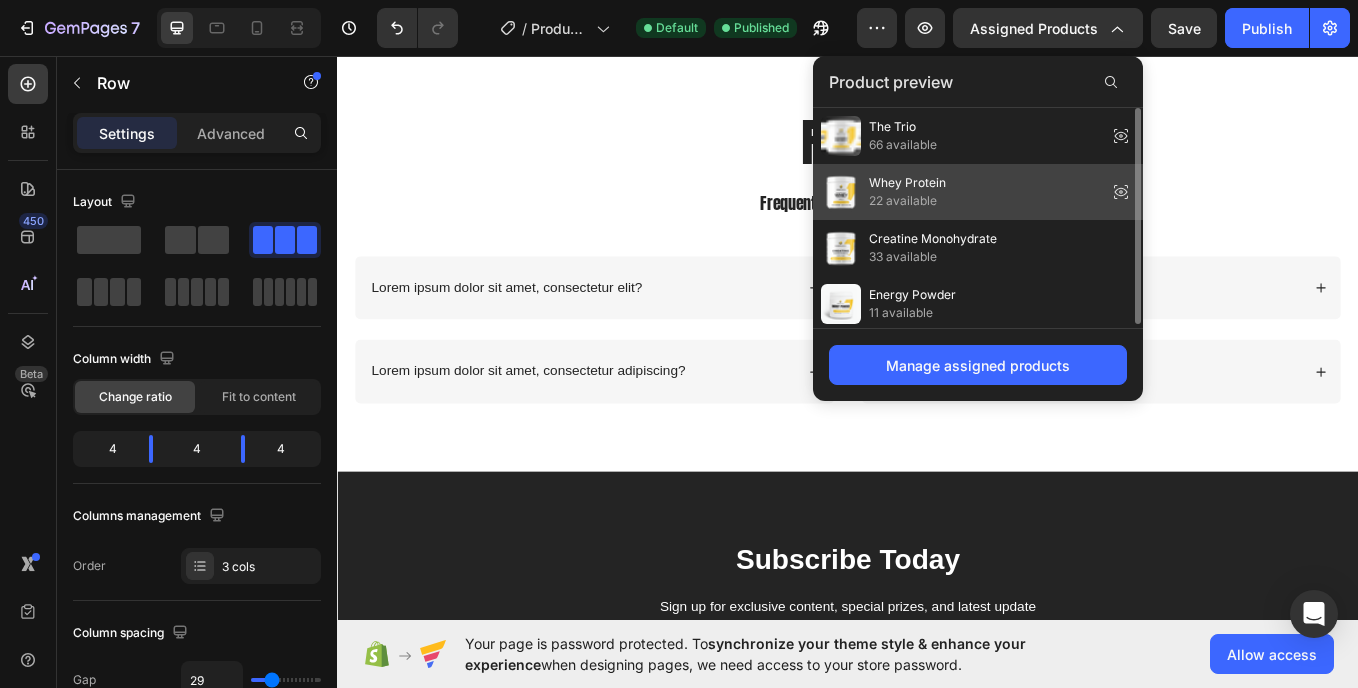 click 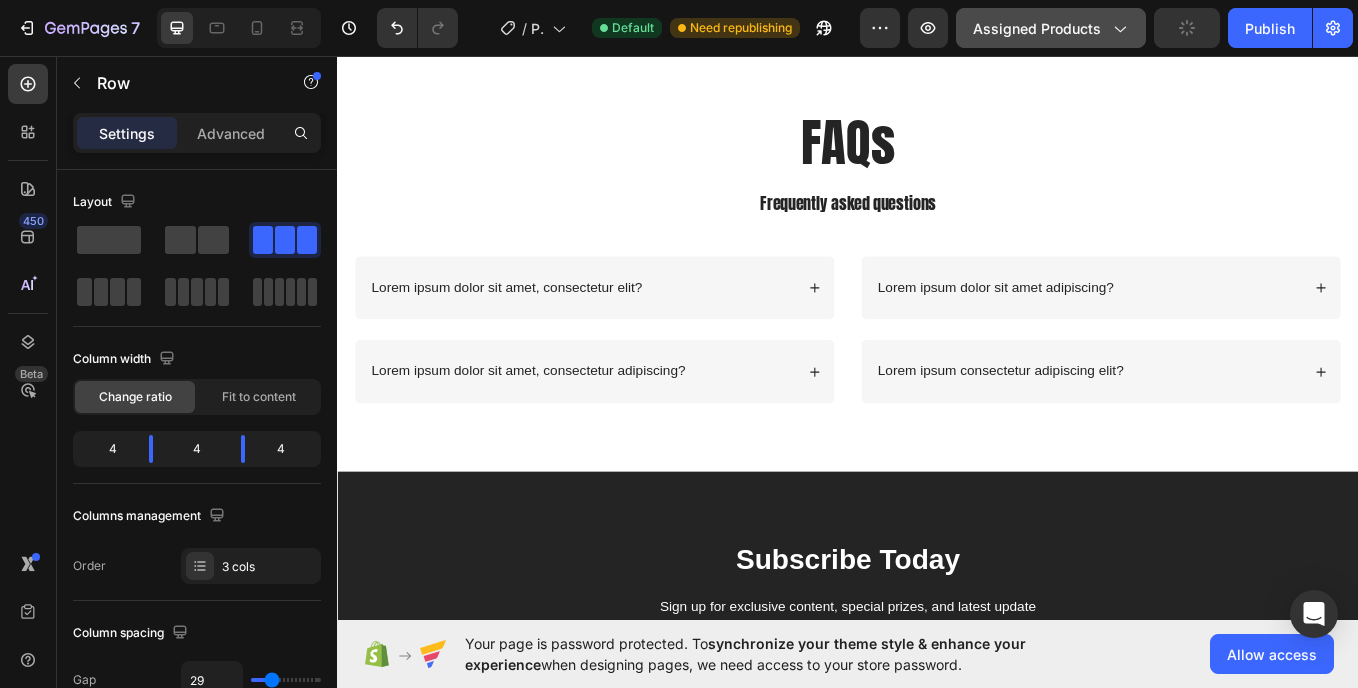 click on "Assigned Products" at bounding box center [1051, 28] 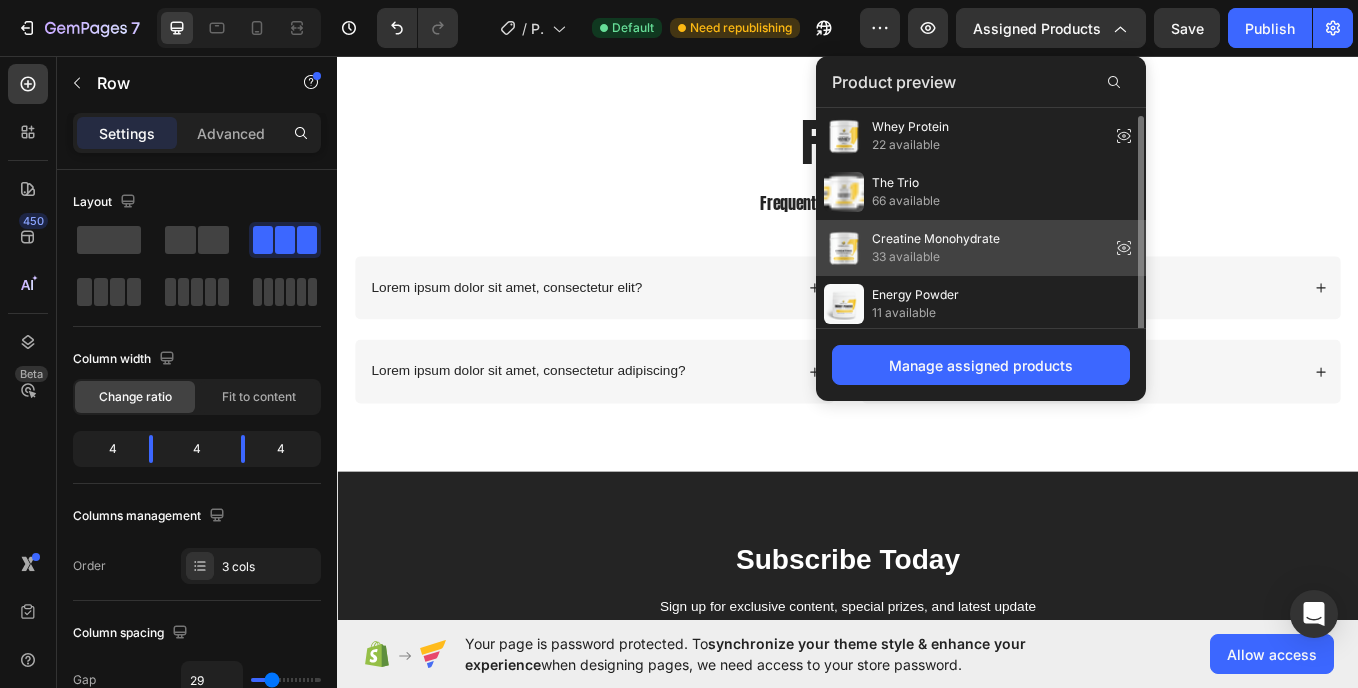 scroll, scrollTop: 4, scrollLeft: 0, axis: vertical 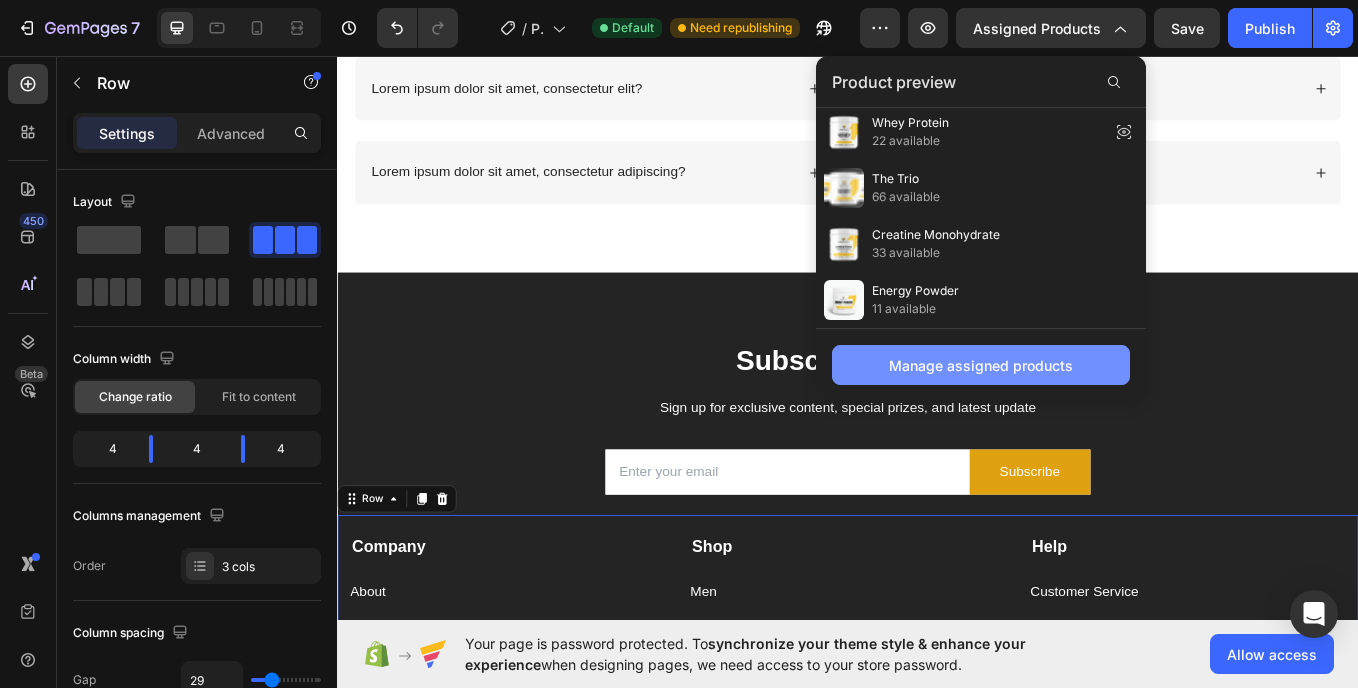 click on "Manage assigned products" at bounding box center (981, 365) 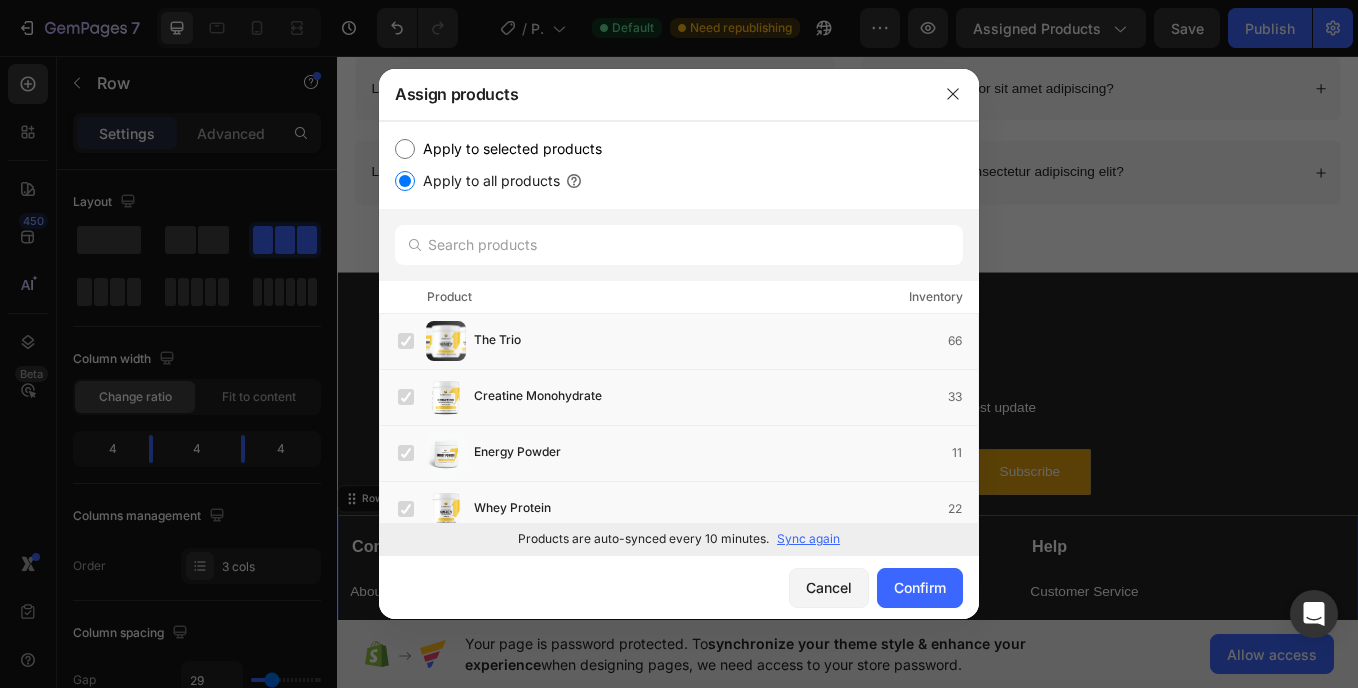 click on "Apply to selected products" at bounding box center (405, 149) 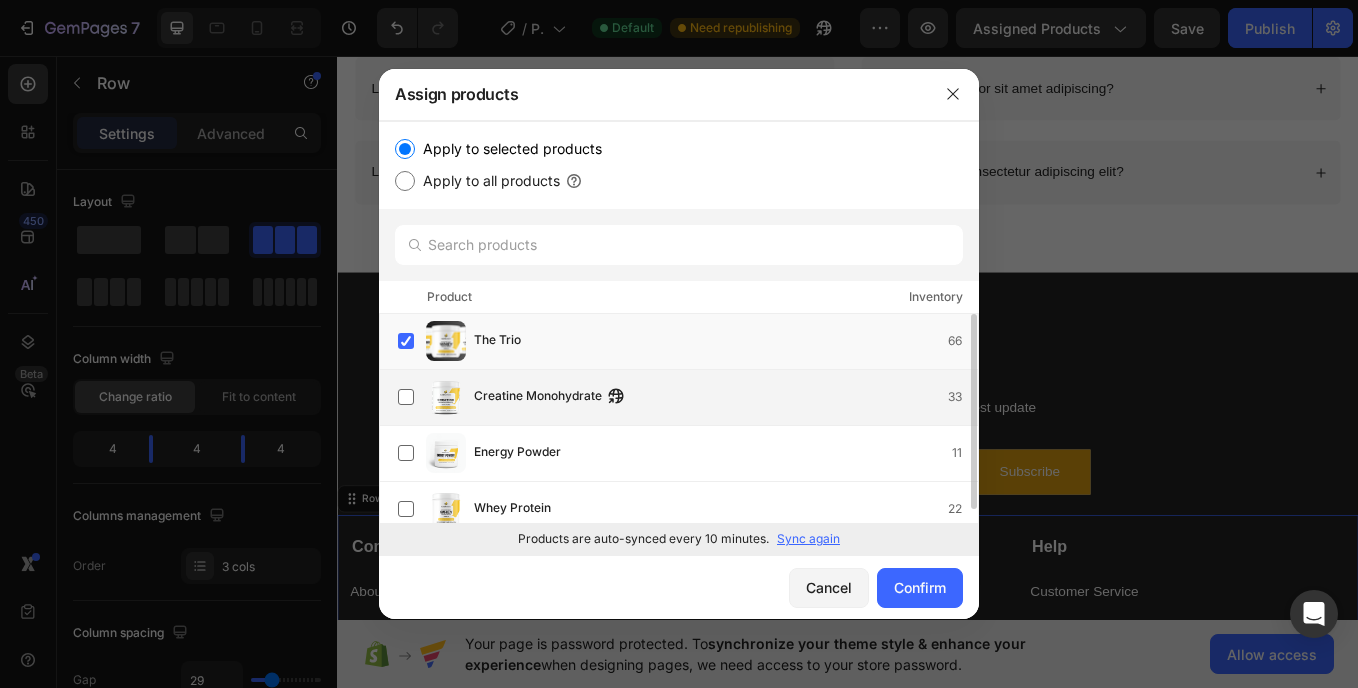 scroll, scrollTop: 0, scrollLeft: 0, axis: both 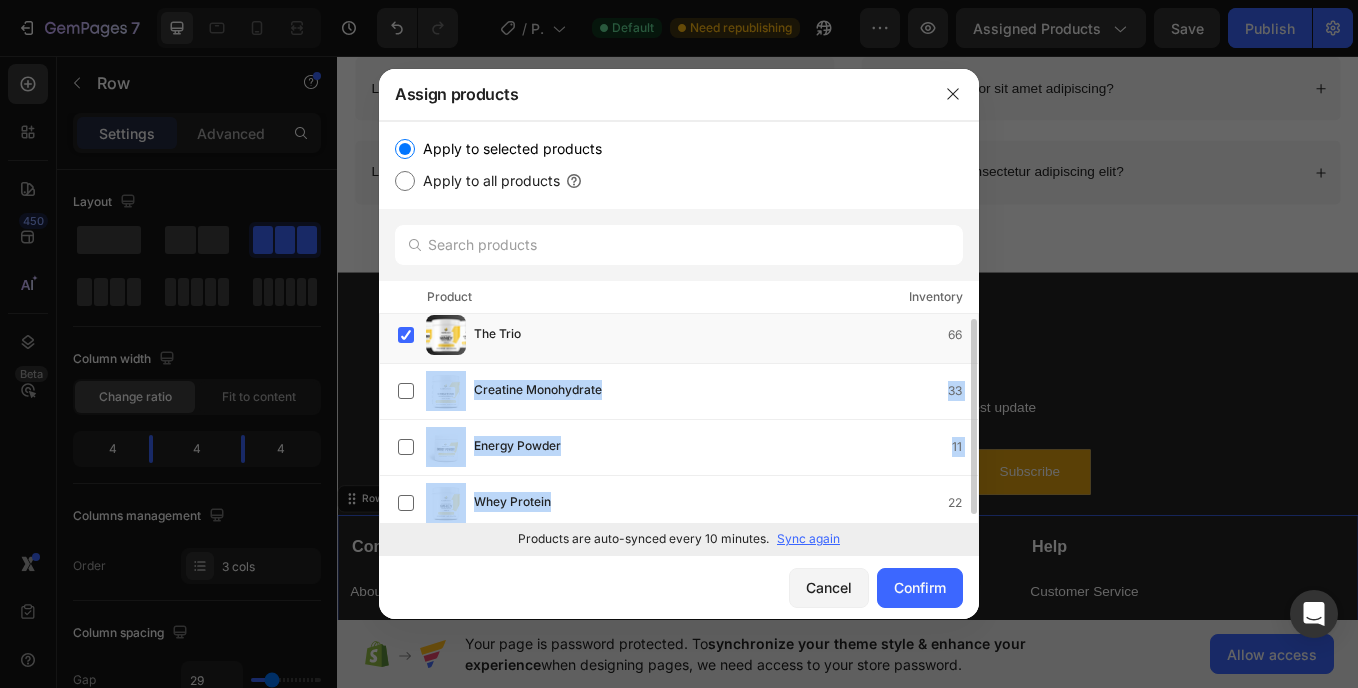 drag, startPoint x: 423, startPoint y: 384, endPoint x: 588, endPoint y: 526, distance: 217.69014 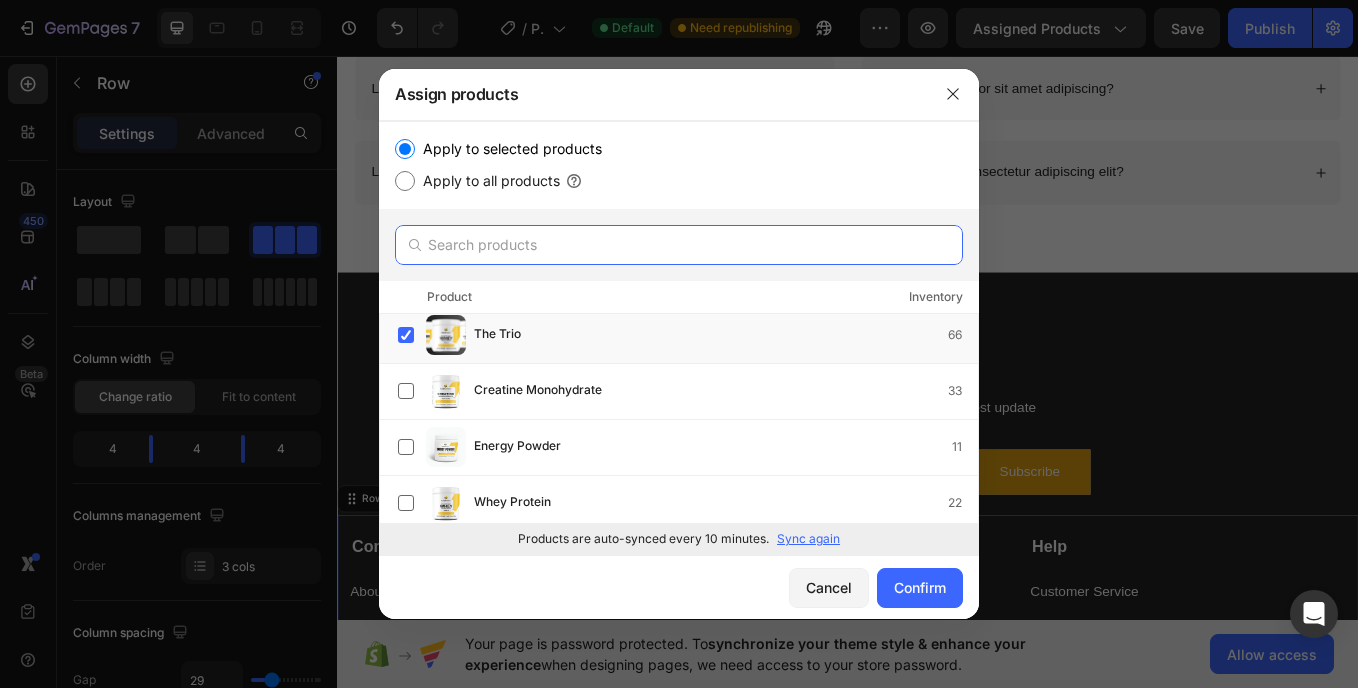drag, startPoint x: 588, startPoint y: 526, endPoint x: 790, endPoint y: 248, distance: 343.63934 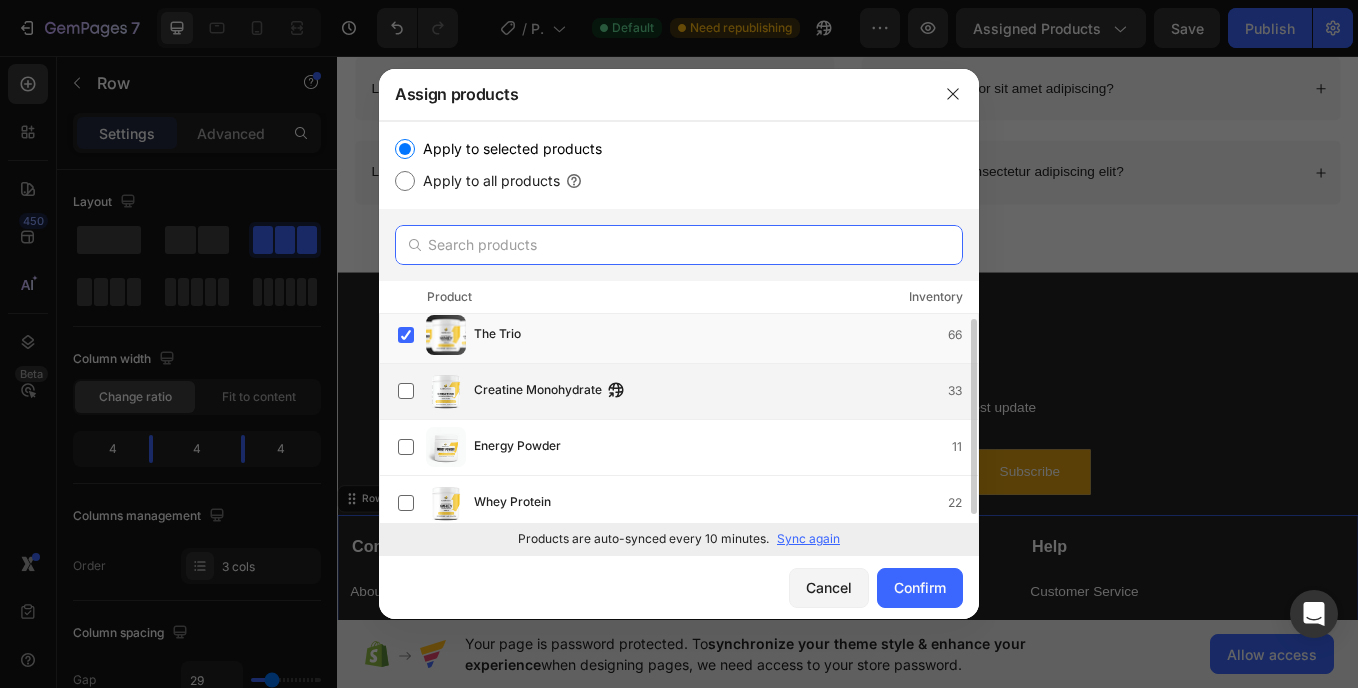 scroll, scrollTop: 15, scrollLeft: 0, axis: vertical 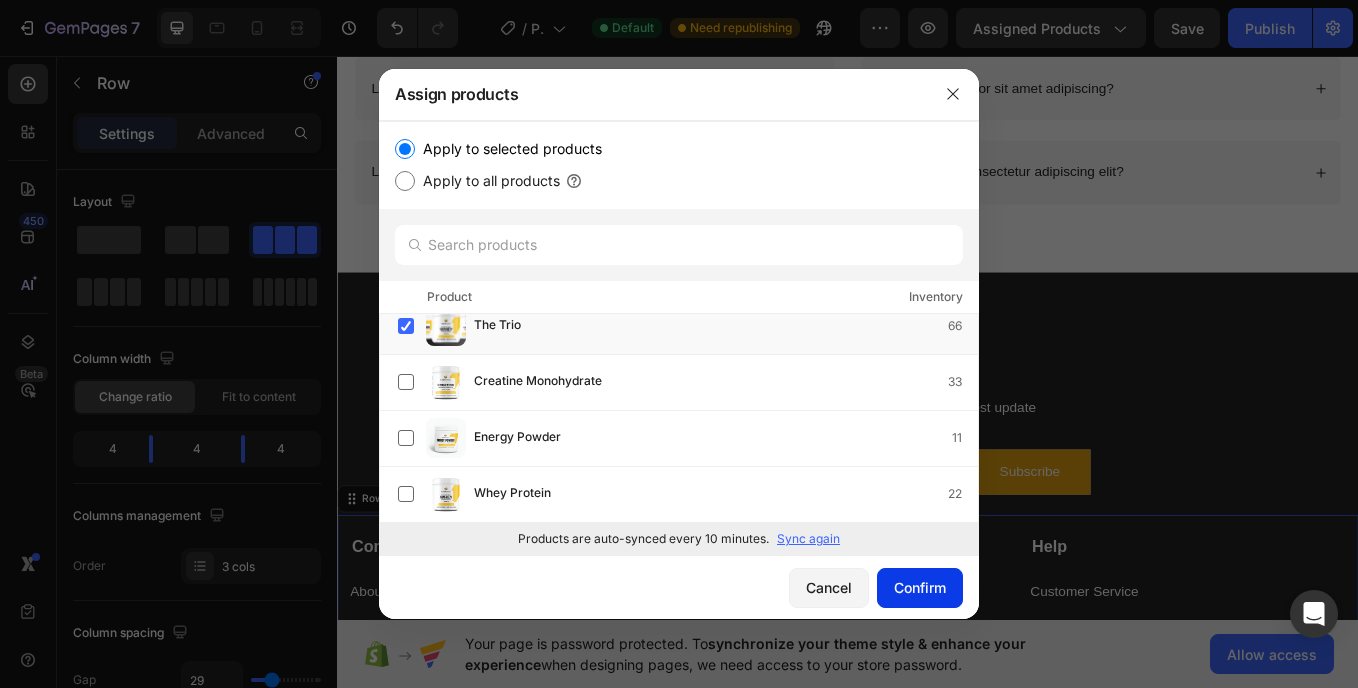 click on "Confirm" at bounding box center (920, 587) 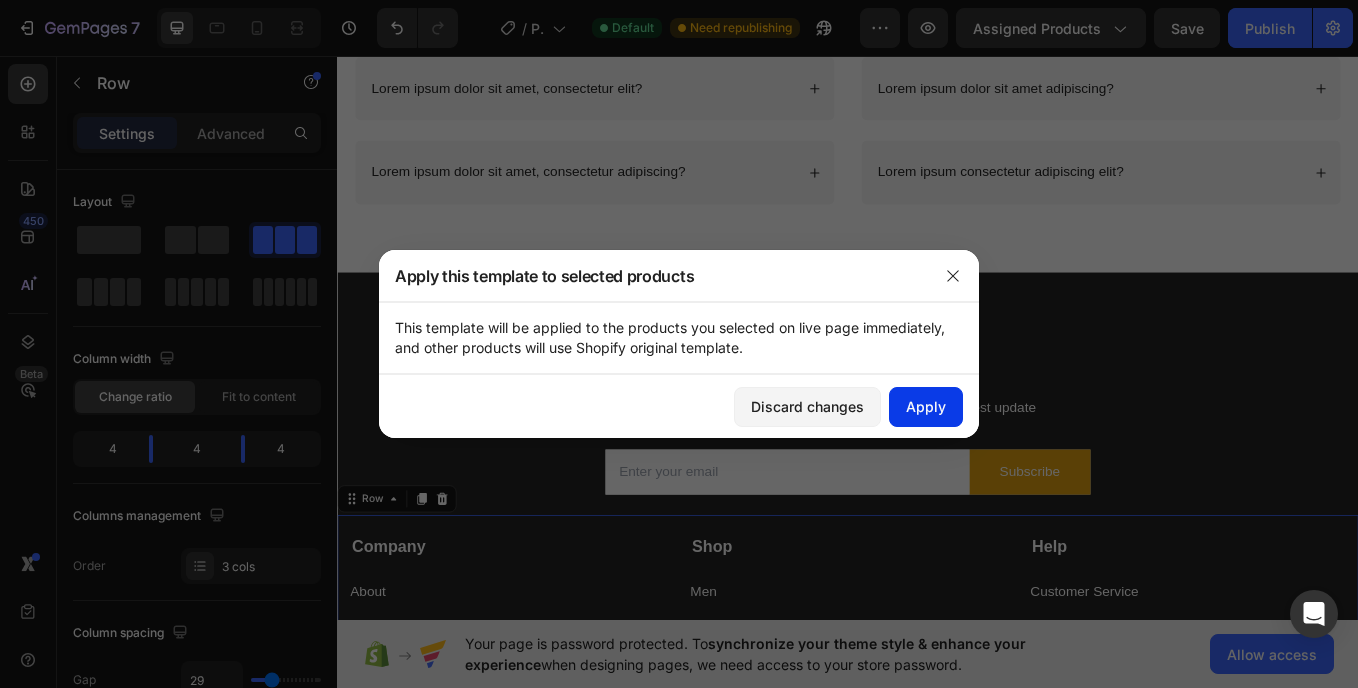 click on "Apply" at bounding box center (926, 406) 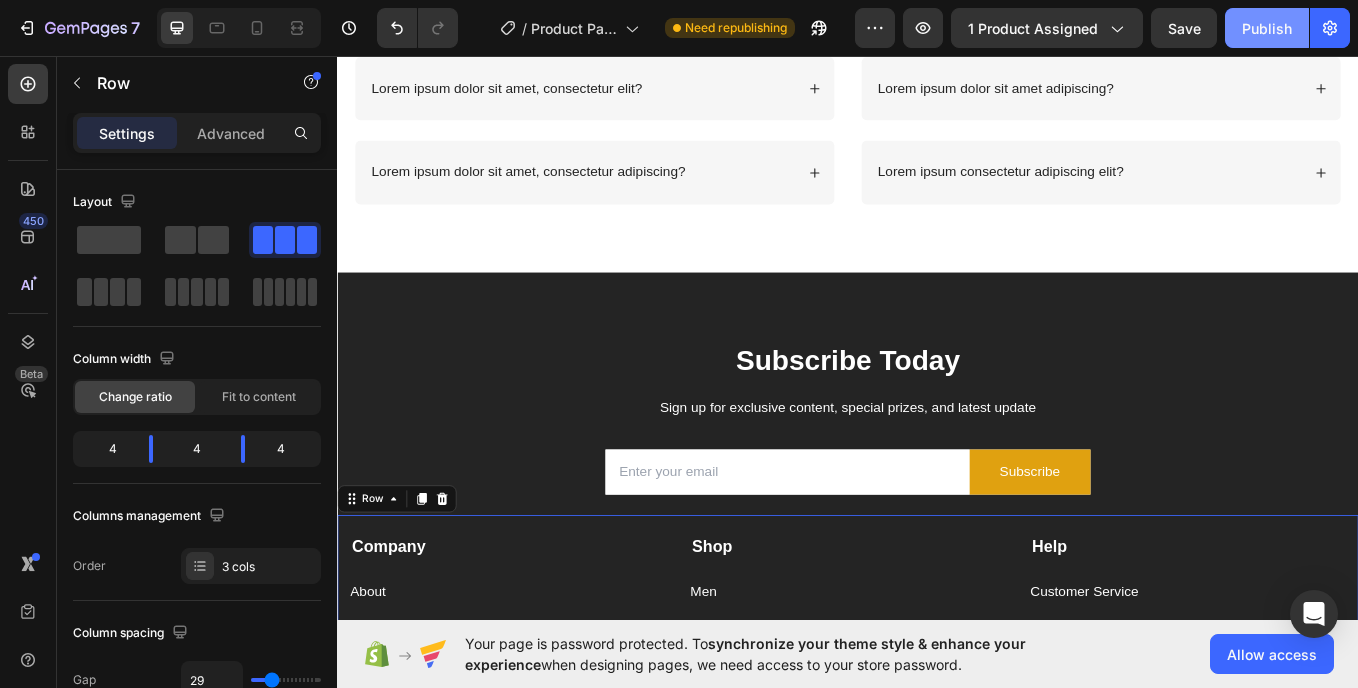 click on "Publish" at bounding box center [1267, 28] 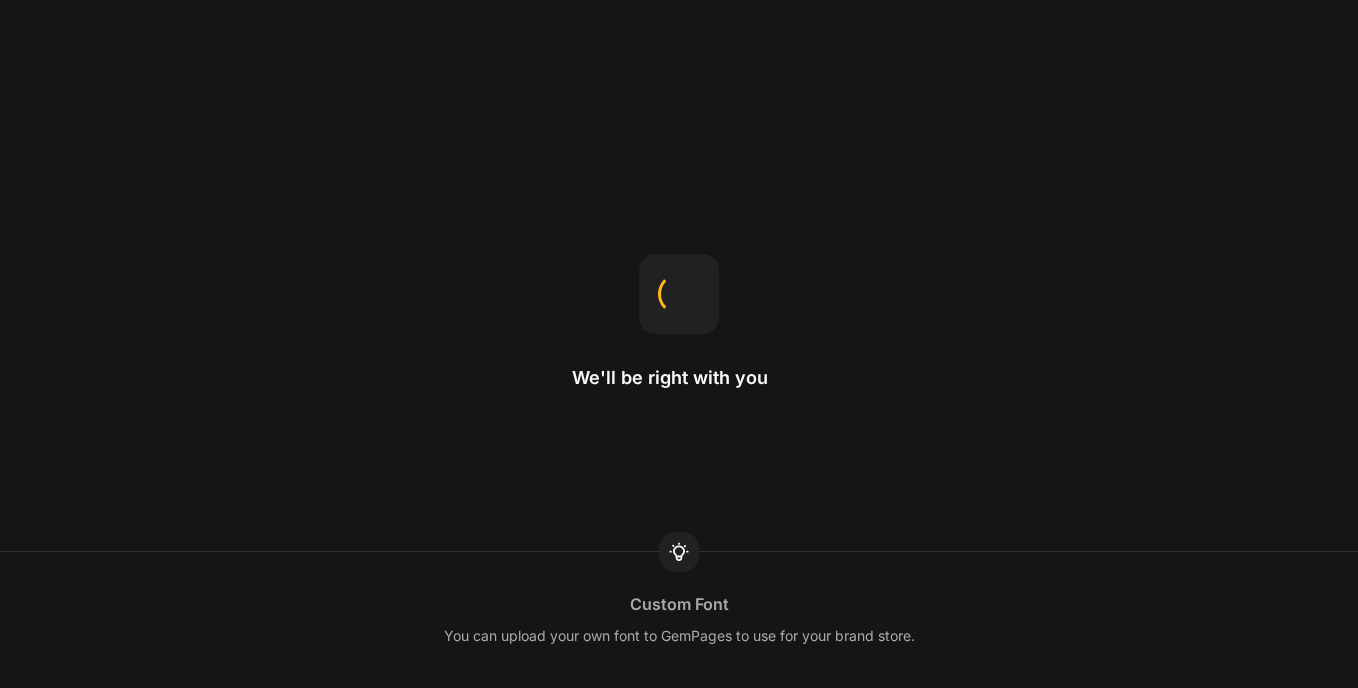 scroll, scrollTop: 0, scrollLeft: 0, axis: both 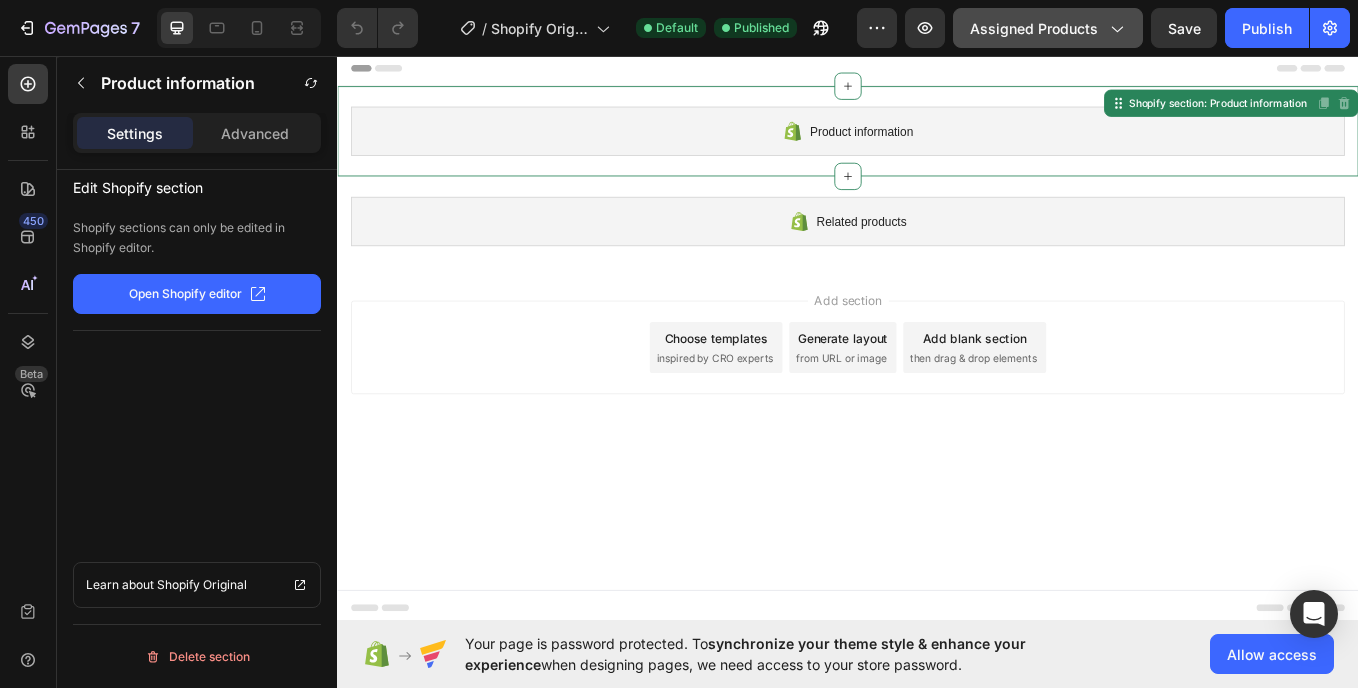 click 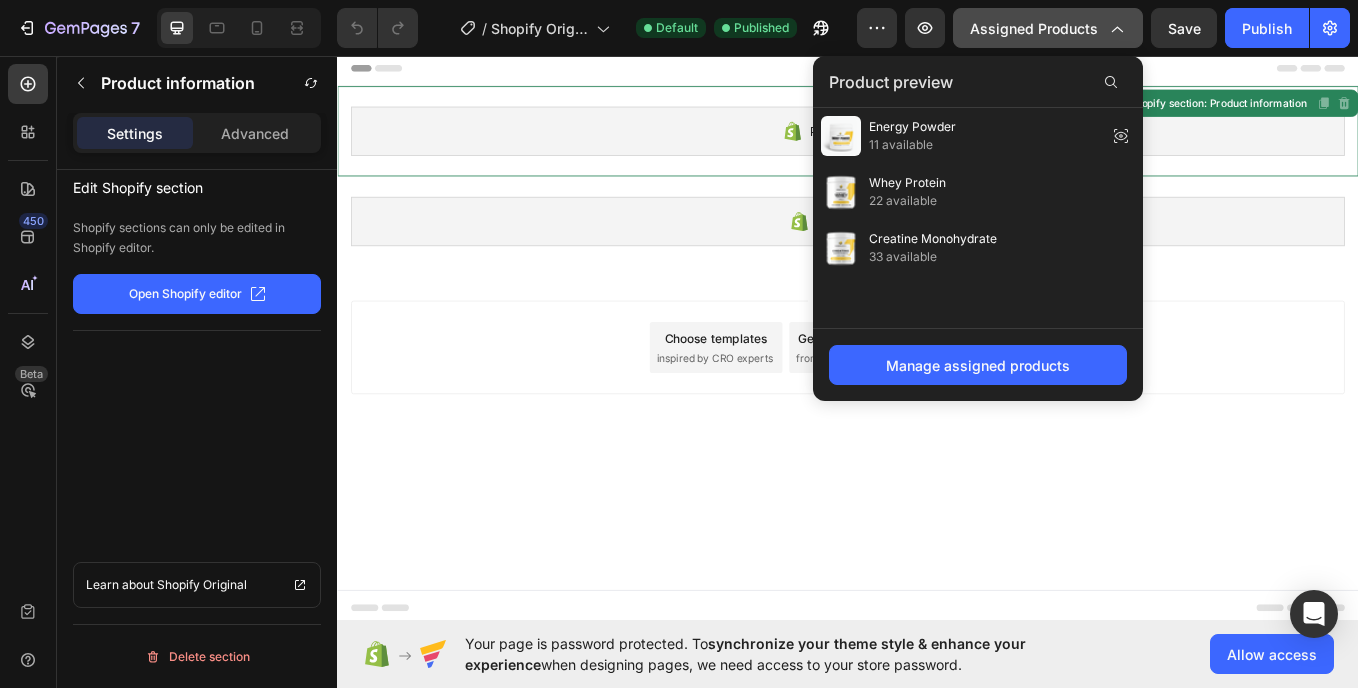 click 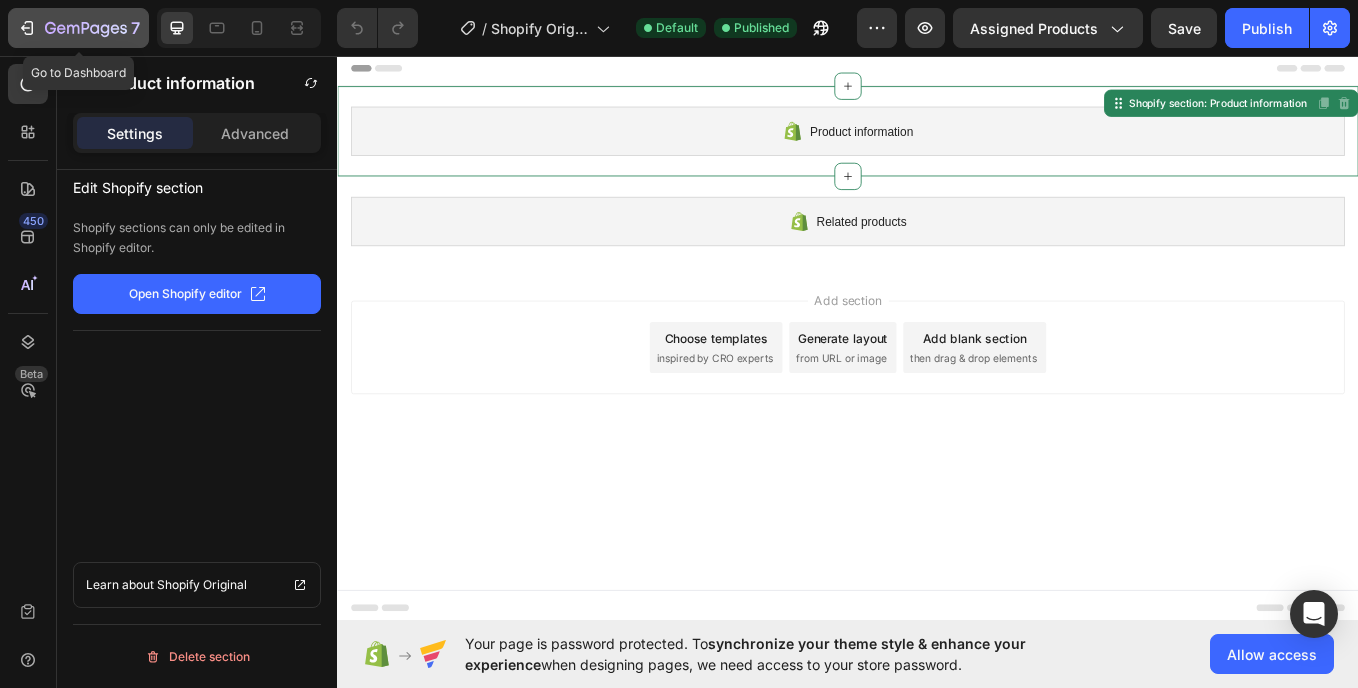 click on "7" 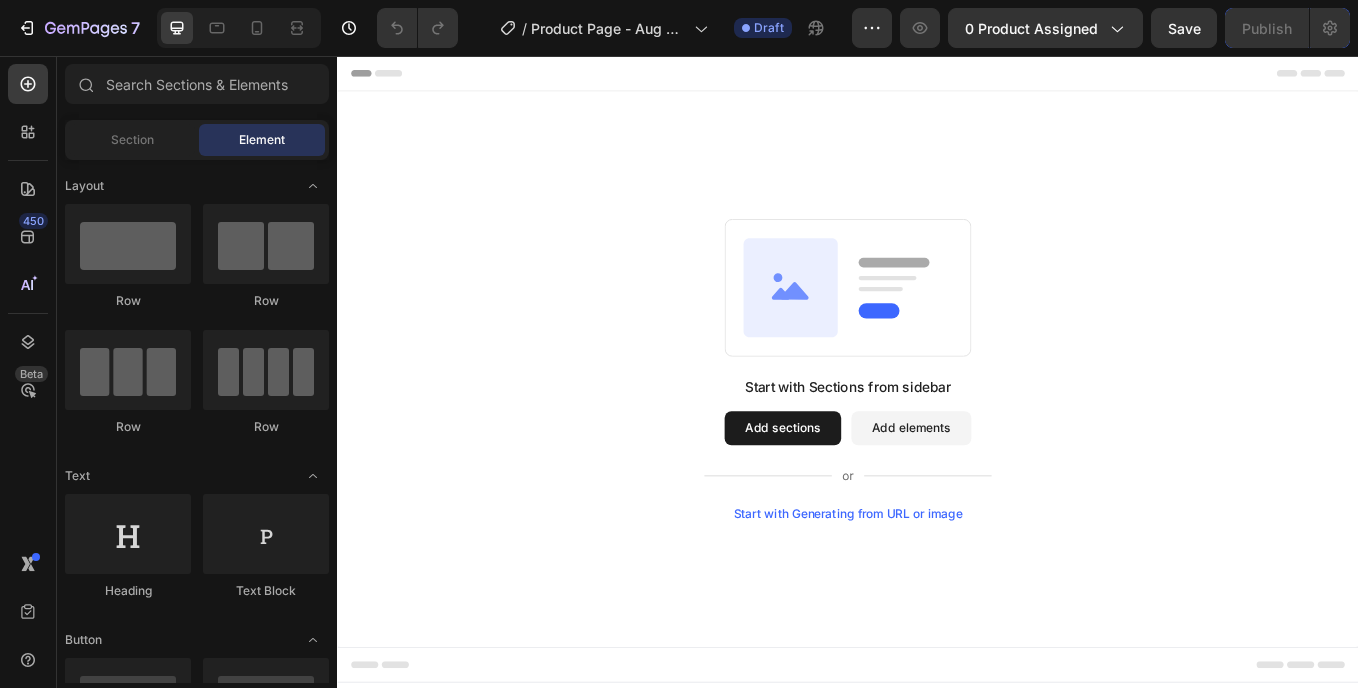 scroll, scrollTop: 0, scrollLeft: 0, axis: both 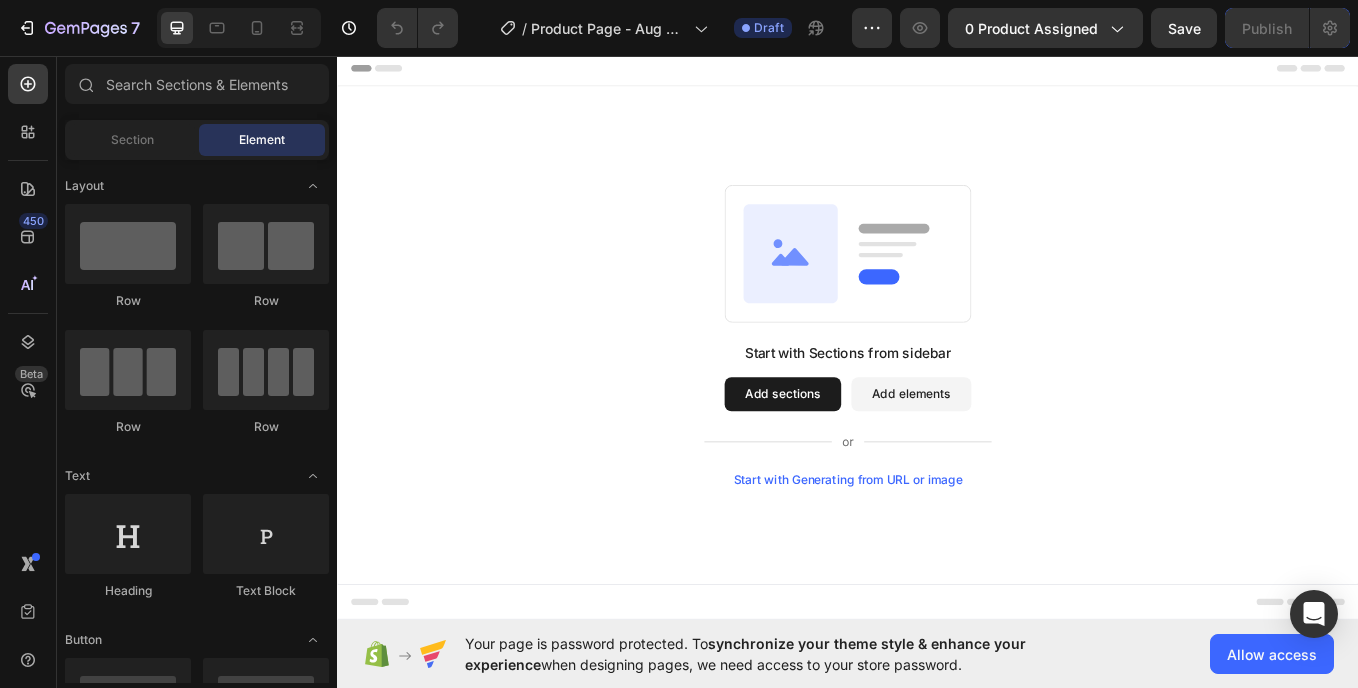 click on "Add sections" at bounding box center [860, 453] 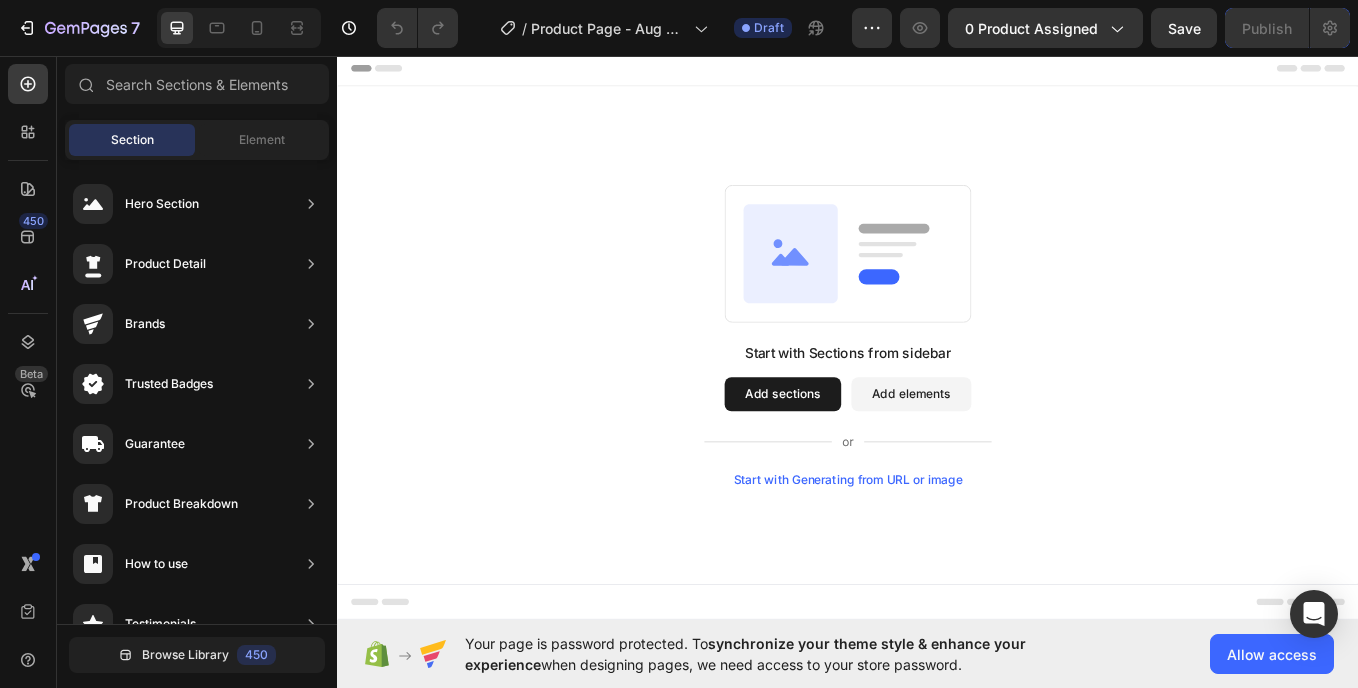click on "Add sections" at bounding box center [860, 453] 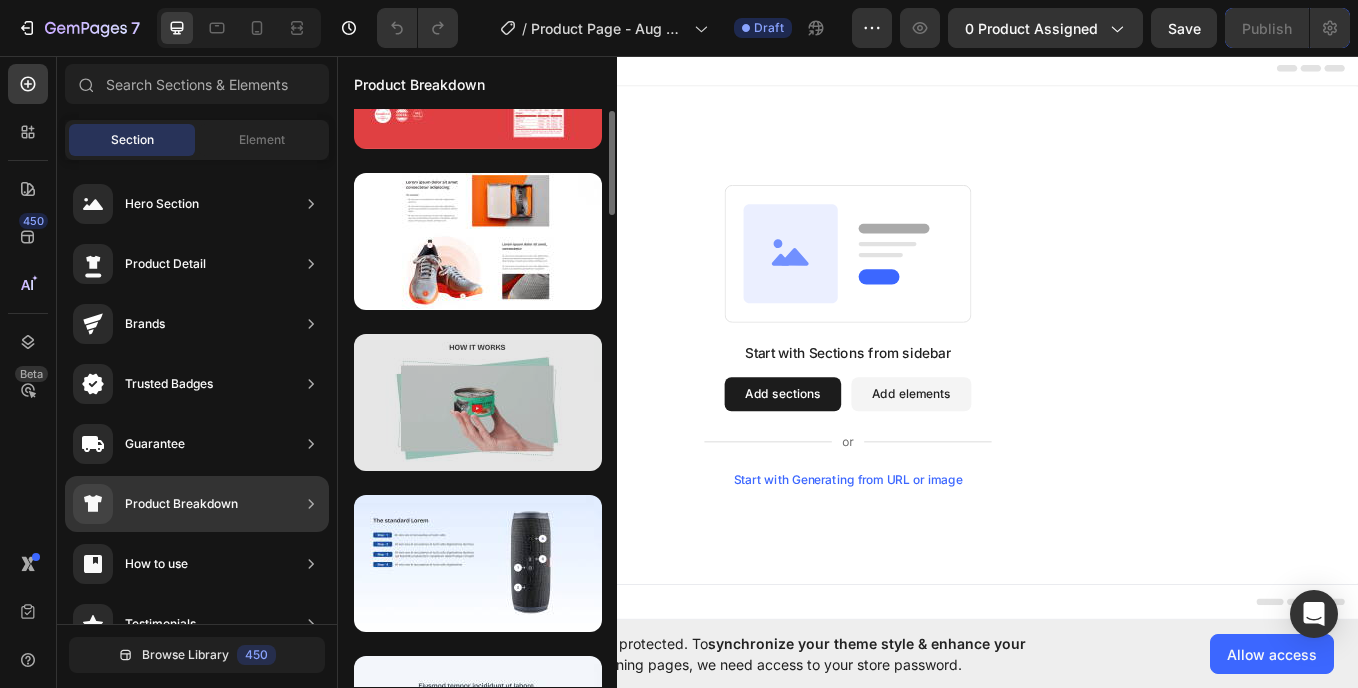 scroll, scrollTop: 0, scrollLeft: 0, axis: both 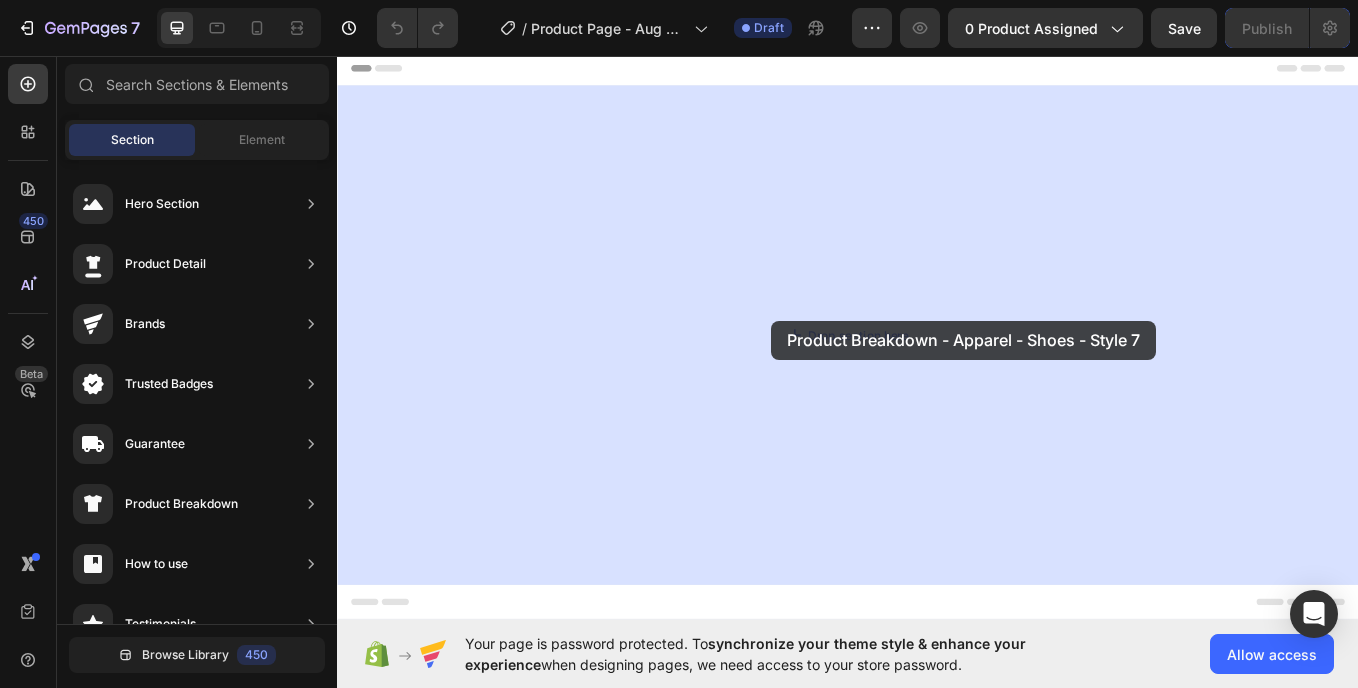 drag, startPoint x: 834, startPoint y: 387, endPoint x: 847, endPoint y: 367, distance: 23.853722 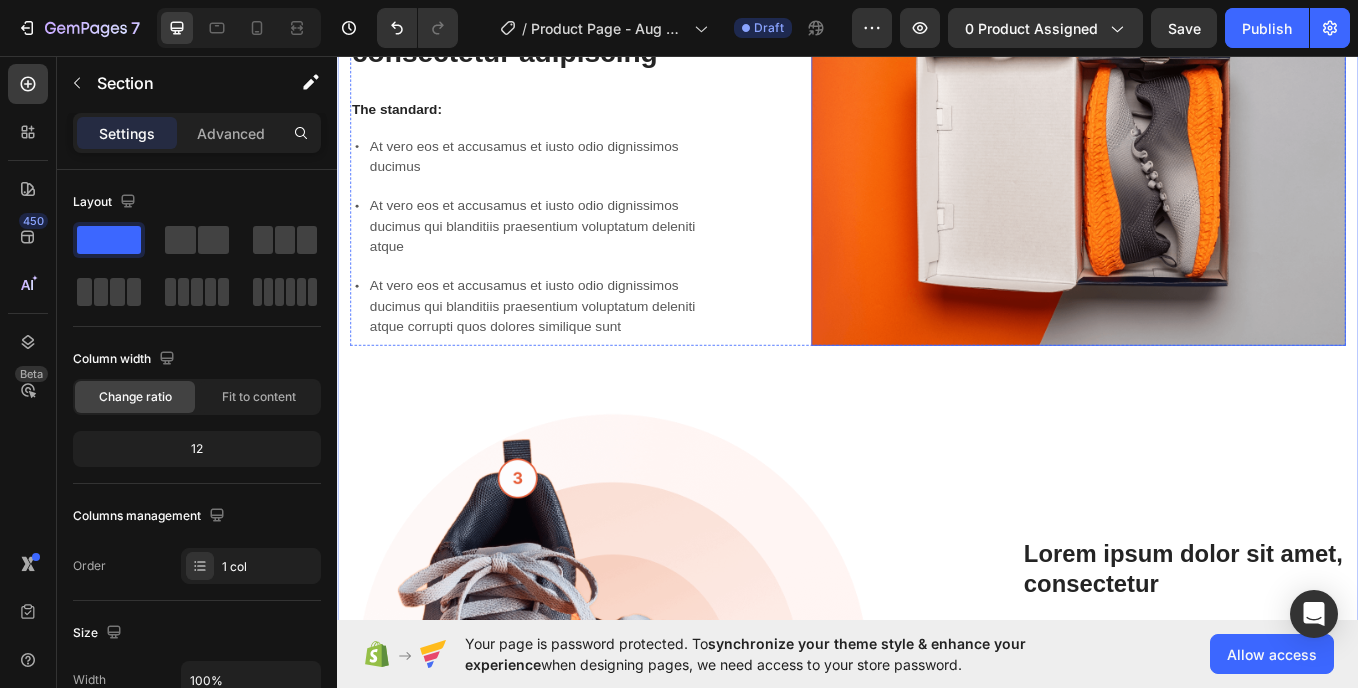 scroll, scrollTop: 191, scrollLeft: 0, axis: vertical 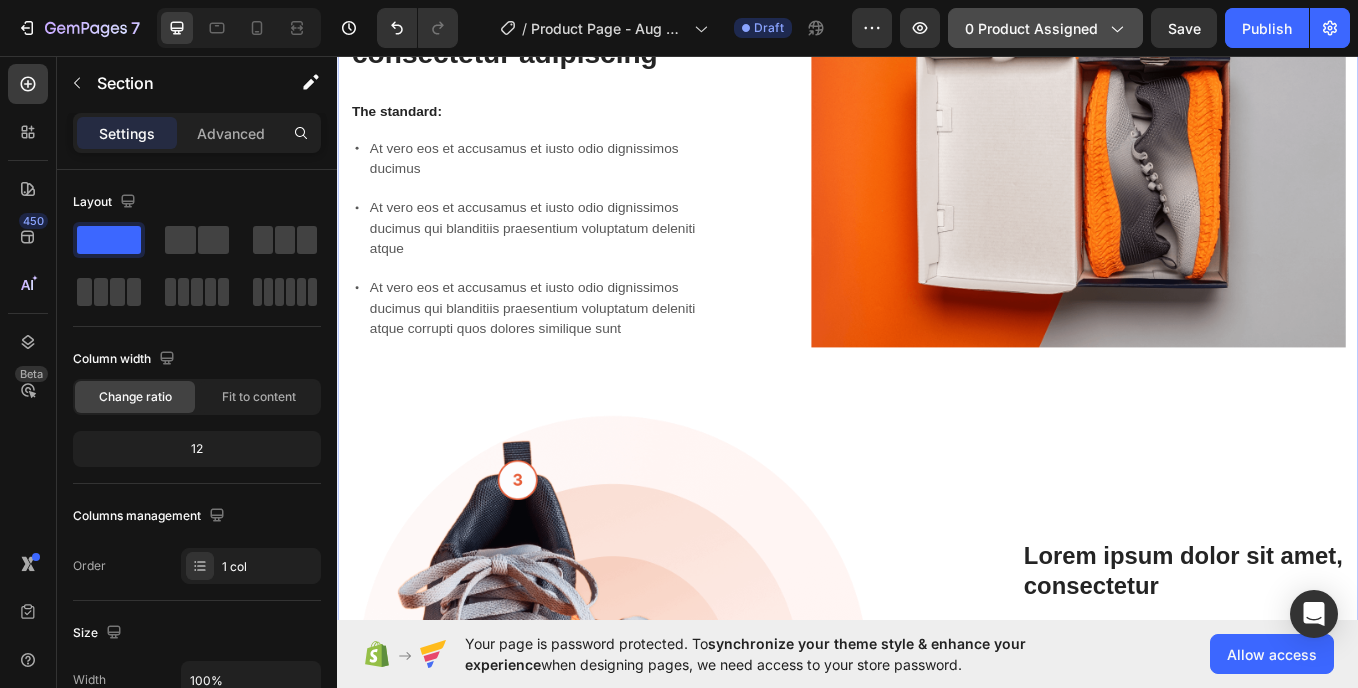 click 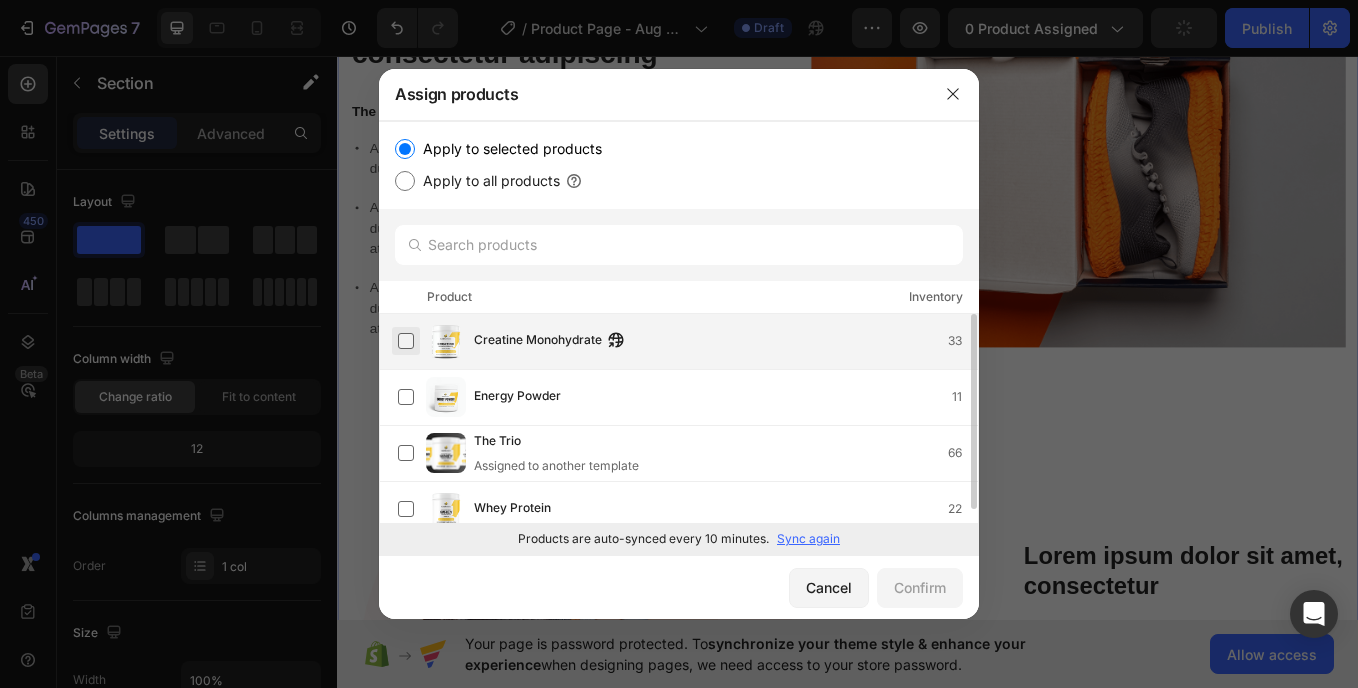 click at bounding box center [406, 341] 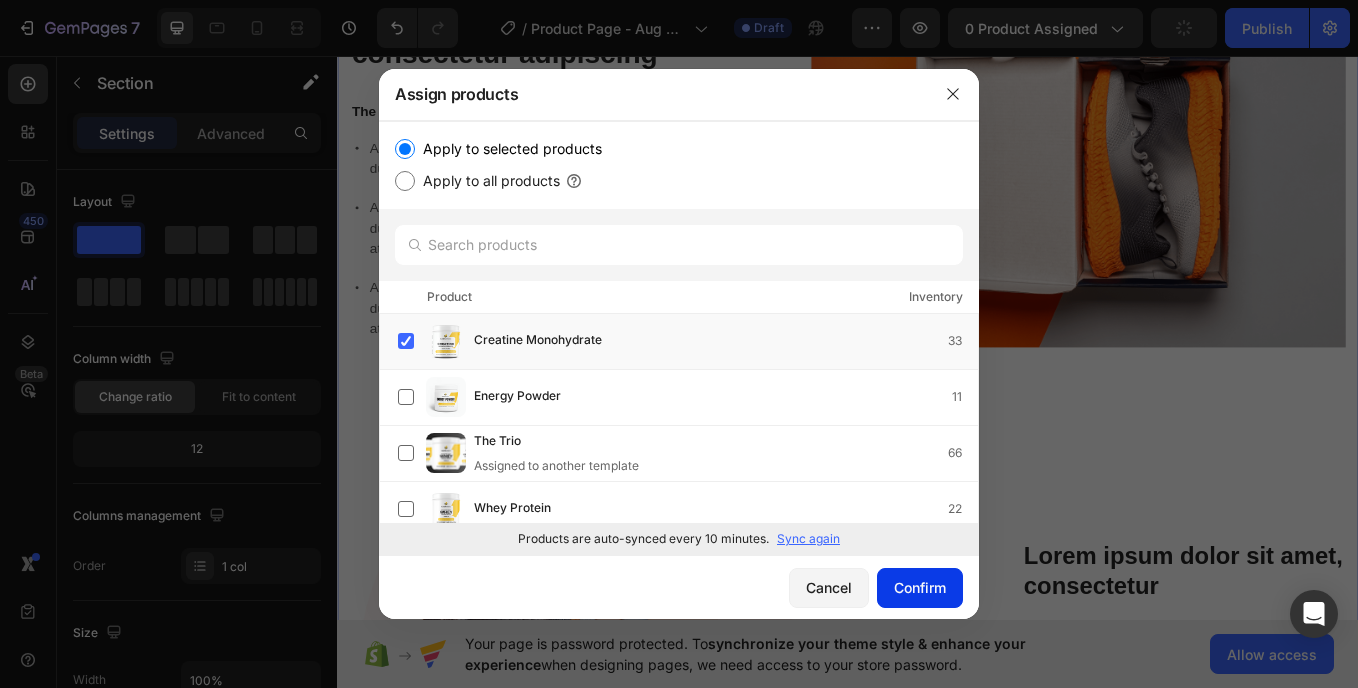 click on "Confirm" at bounding box center [920, 587] 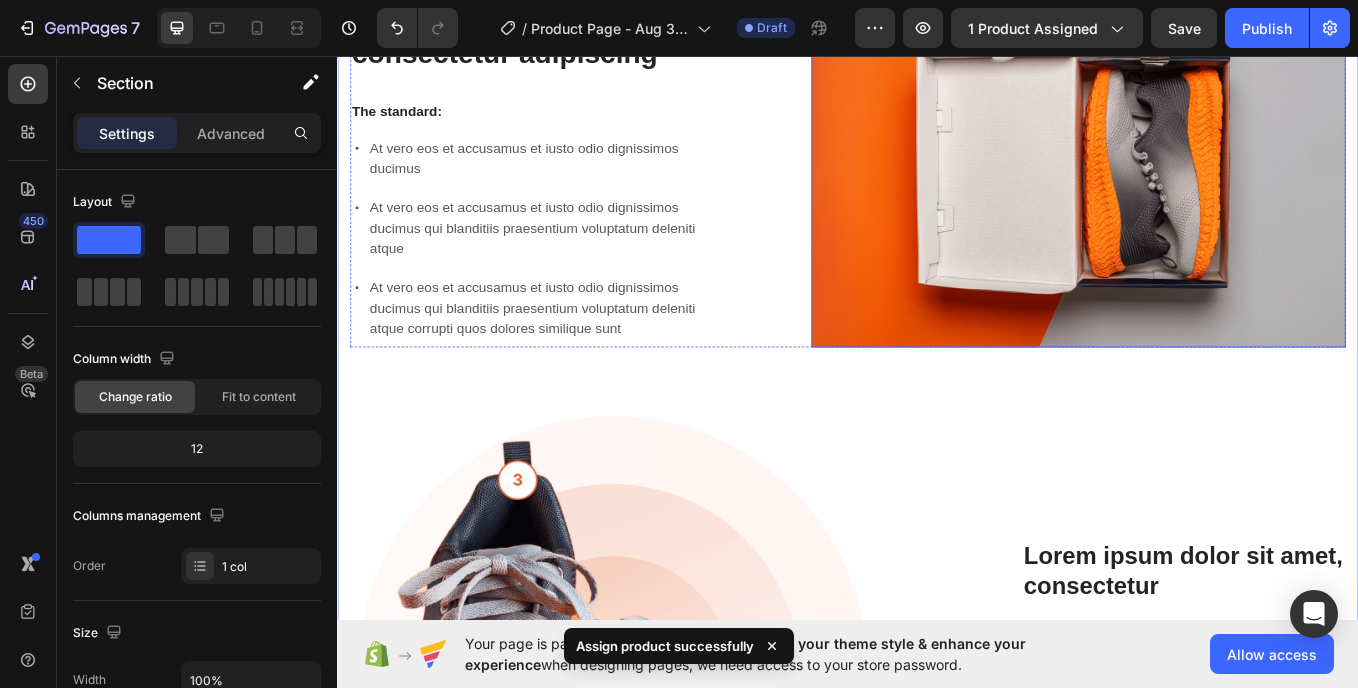 scroll, scrollTop: 0, scrollLeft: 0, axis: both 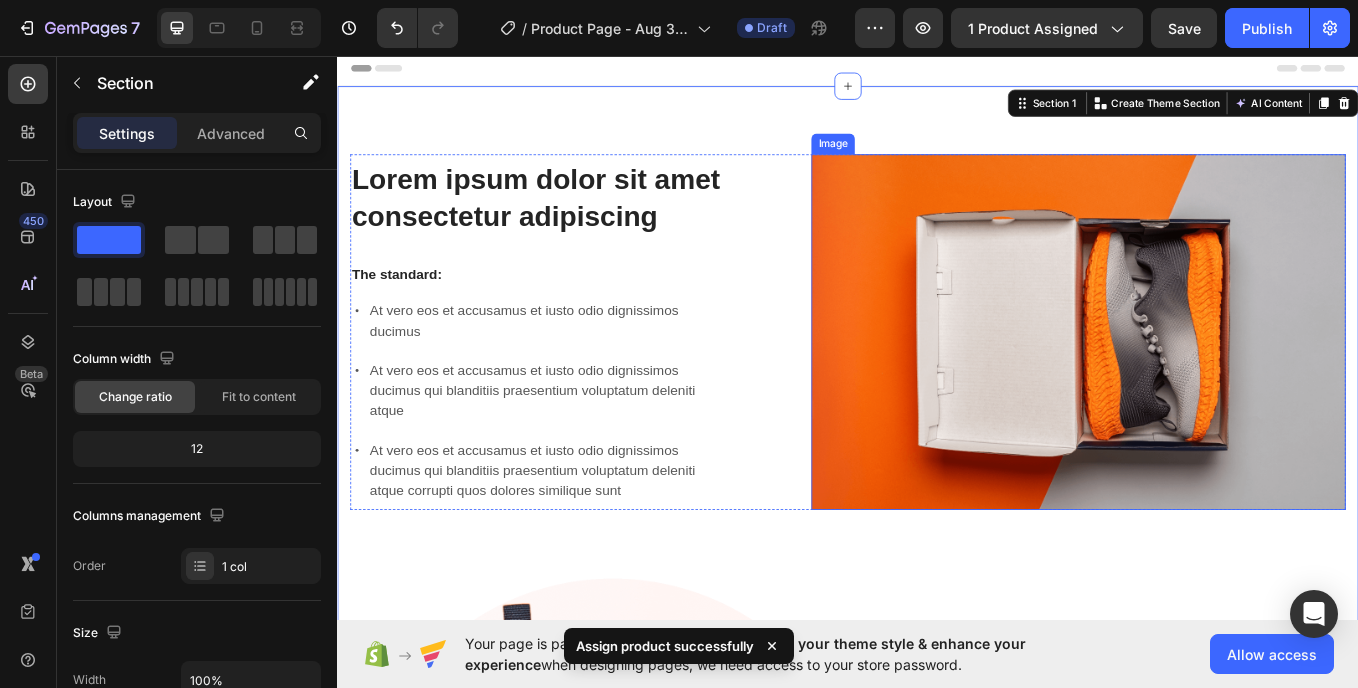 click at bounding box center (1208, 380) 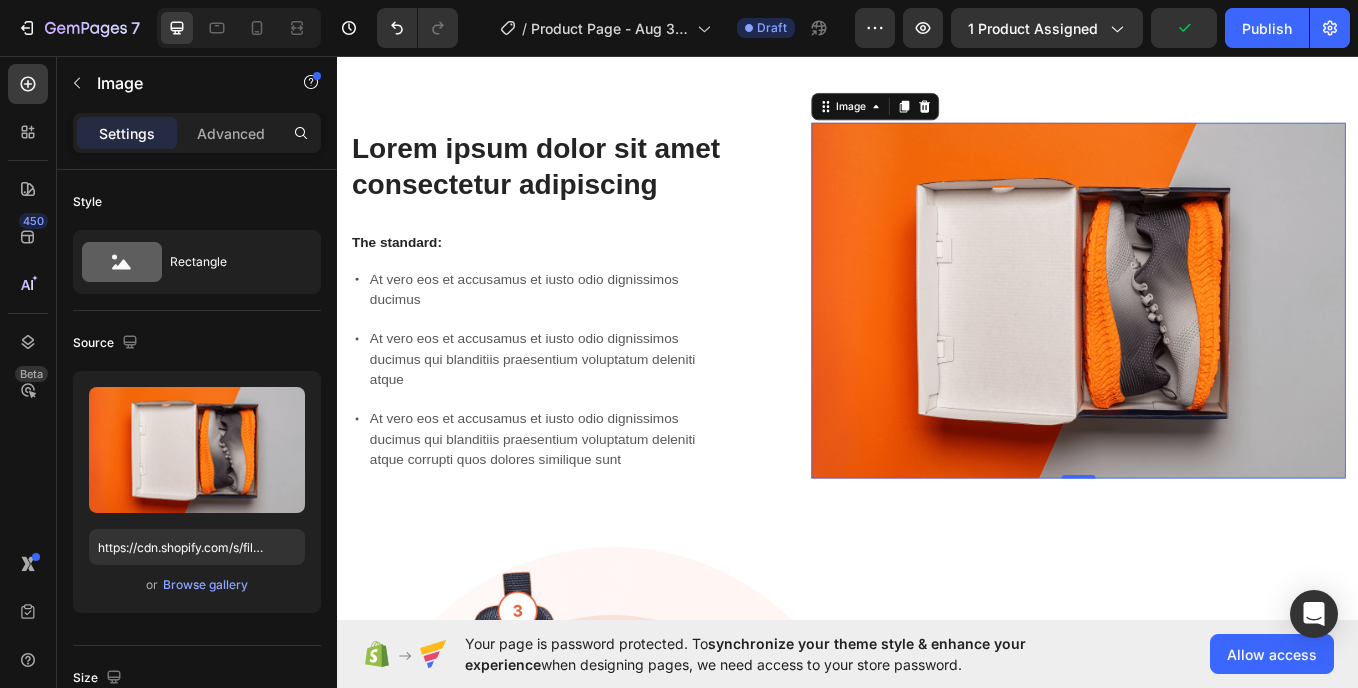 scroll, scrollTop: 0, scrollLeft: 0, axis: both 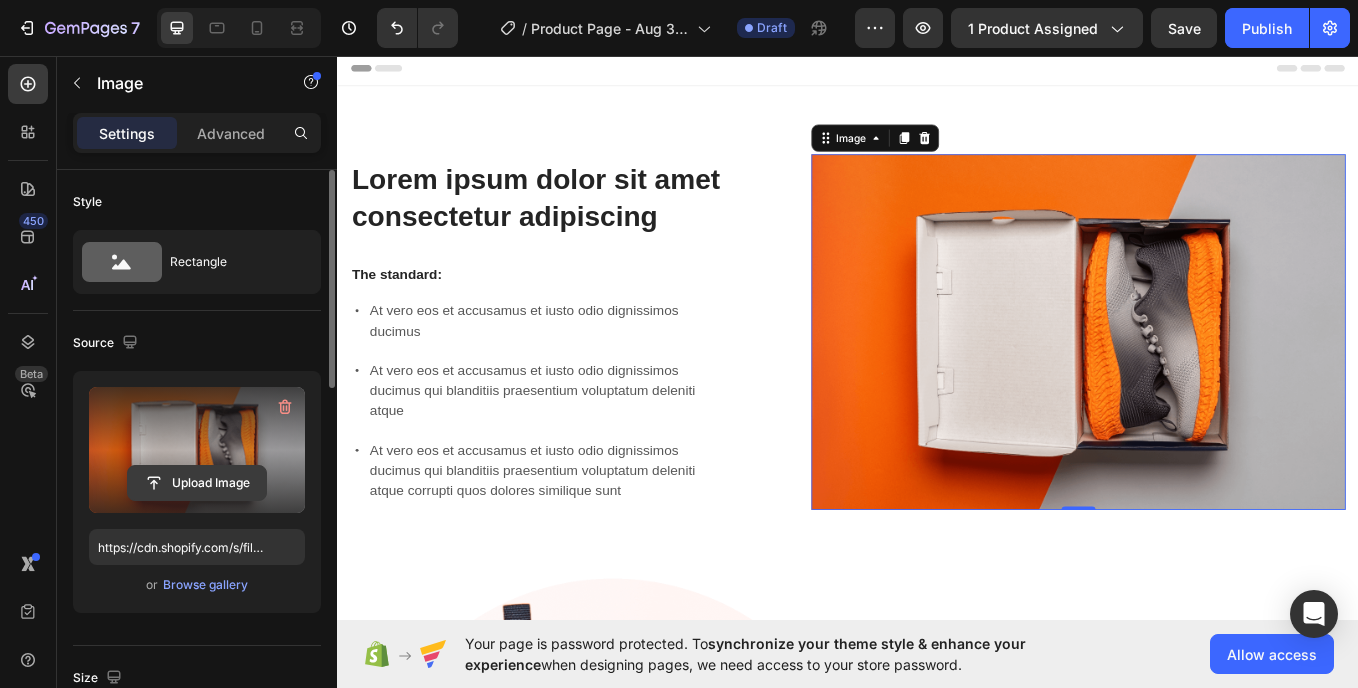 click 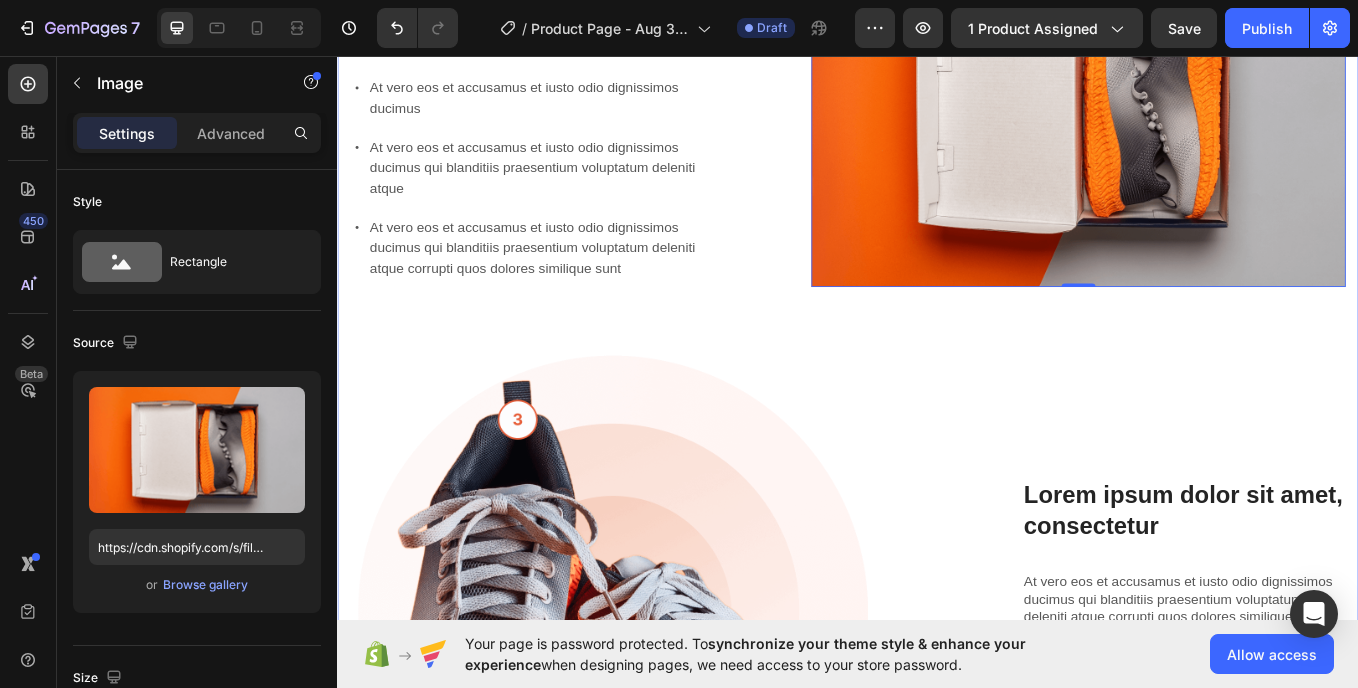 scroll, scrollTop: 266, scrollLeft: 0, axis: vertical 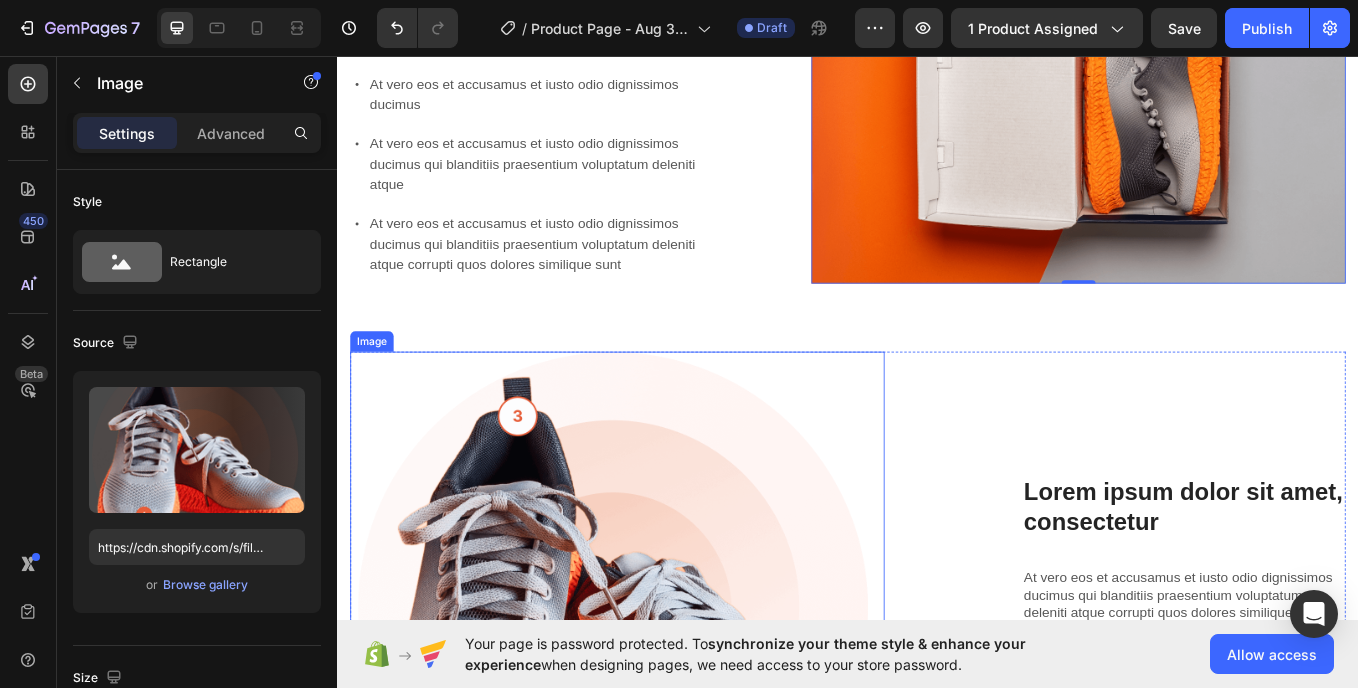 click at bounding box center [666, 686] 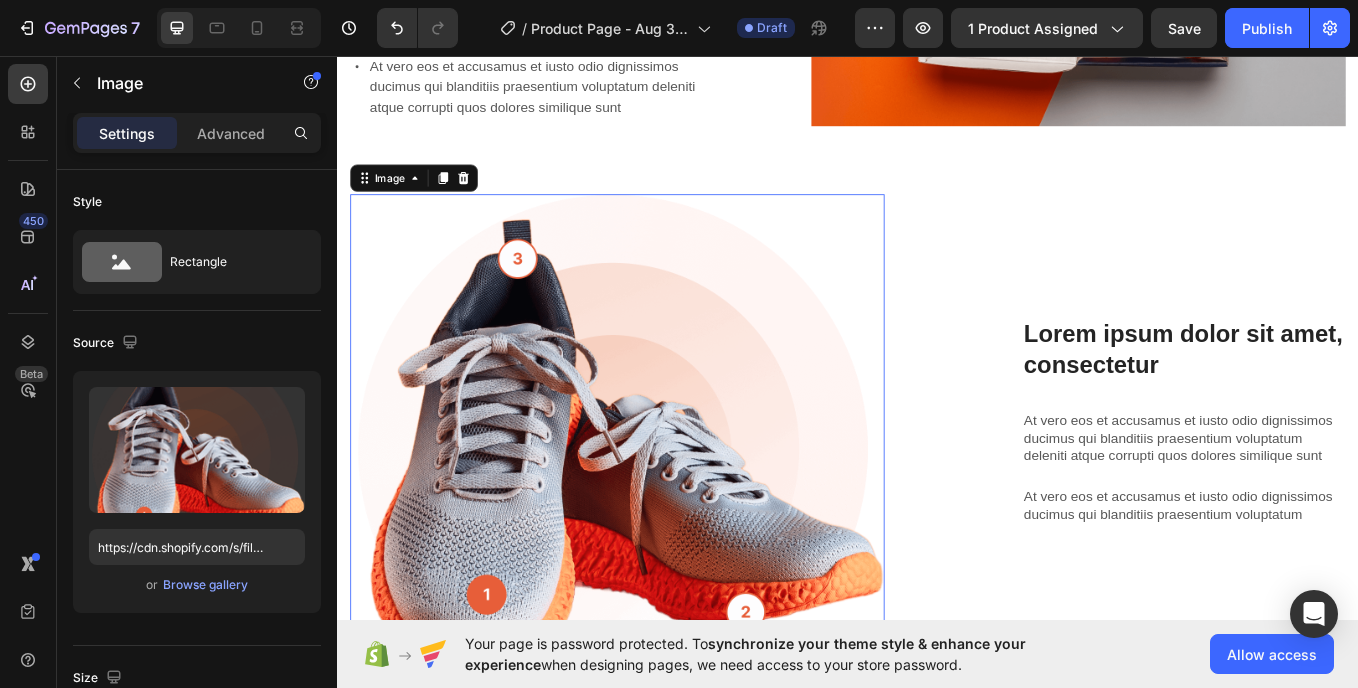 scroll, scrollTop: 452, scrollLeft: 0, axis: vertical 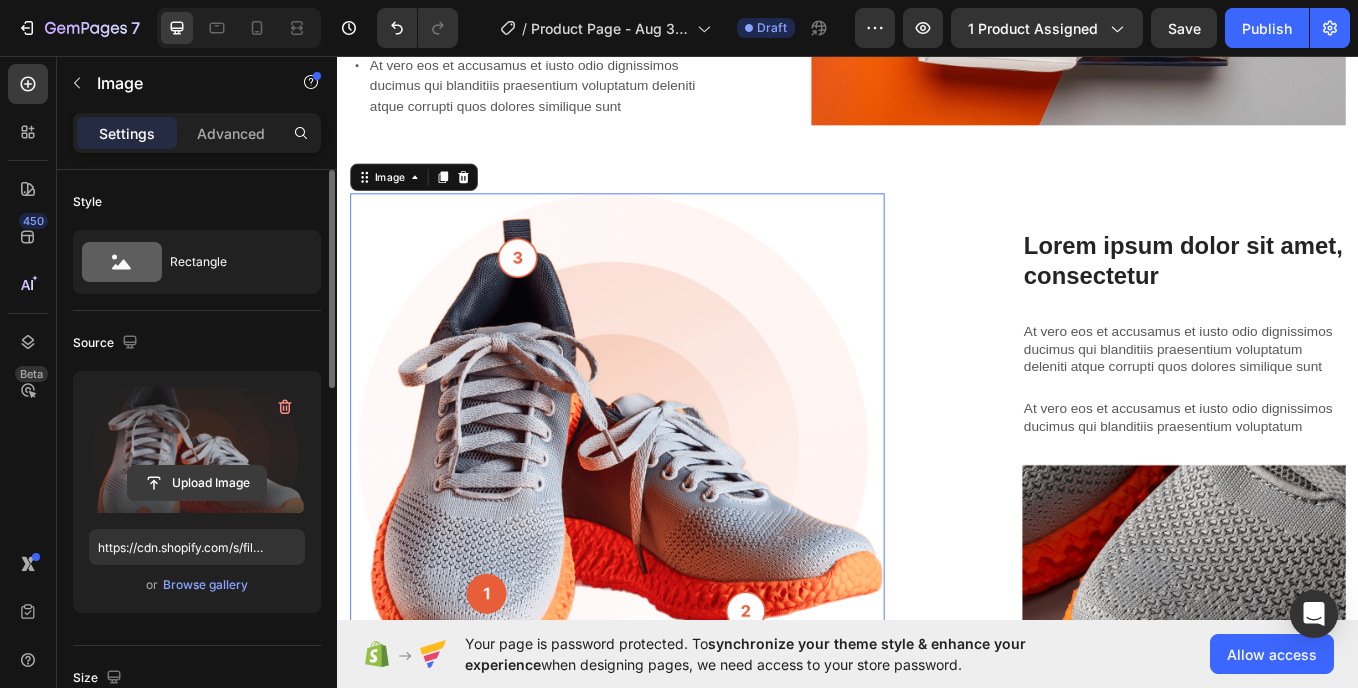 click 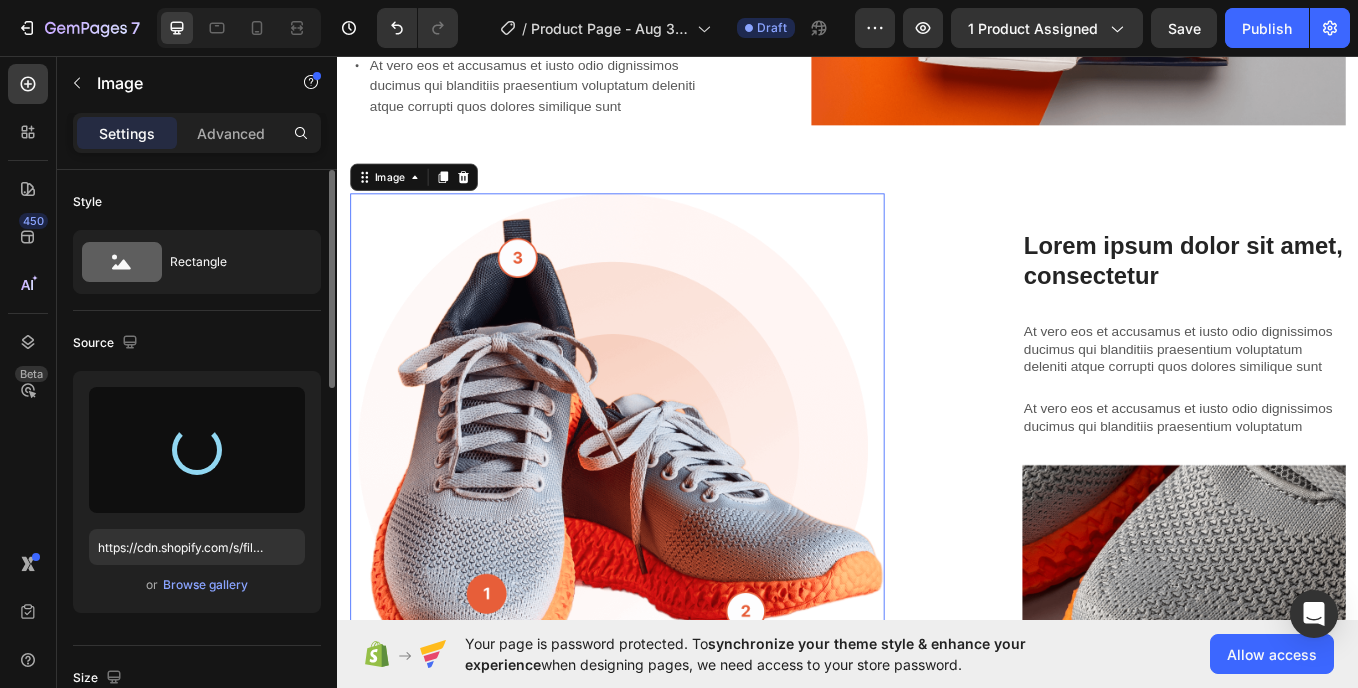 type on "https://cdn.shopify.com/s/files/1/0957/2850/1026/files/gempages_577752609427817413-7a154bd7-d5af-4c51-98bc-7204eb5c877e.png" 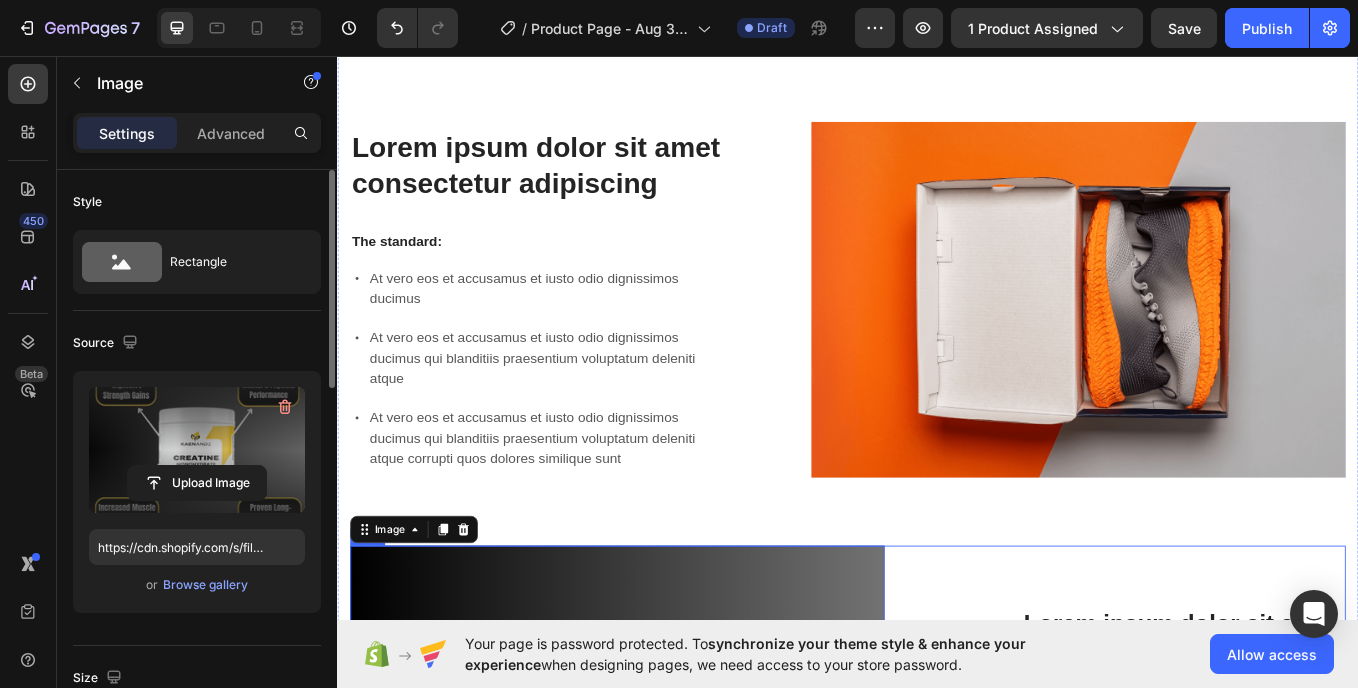 scroll, scrollTop: 0, scrollLeft: 0, axis: both 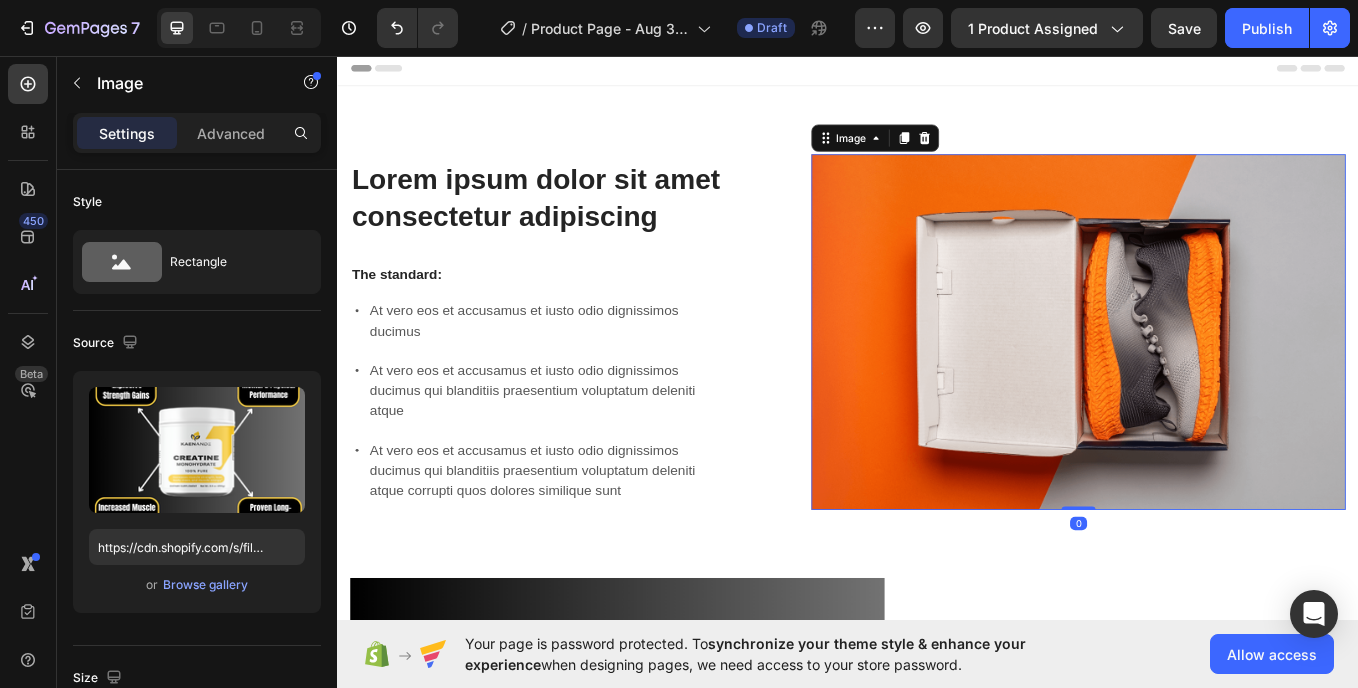 click at bounding box center (1208, 380) 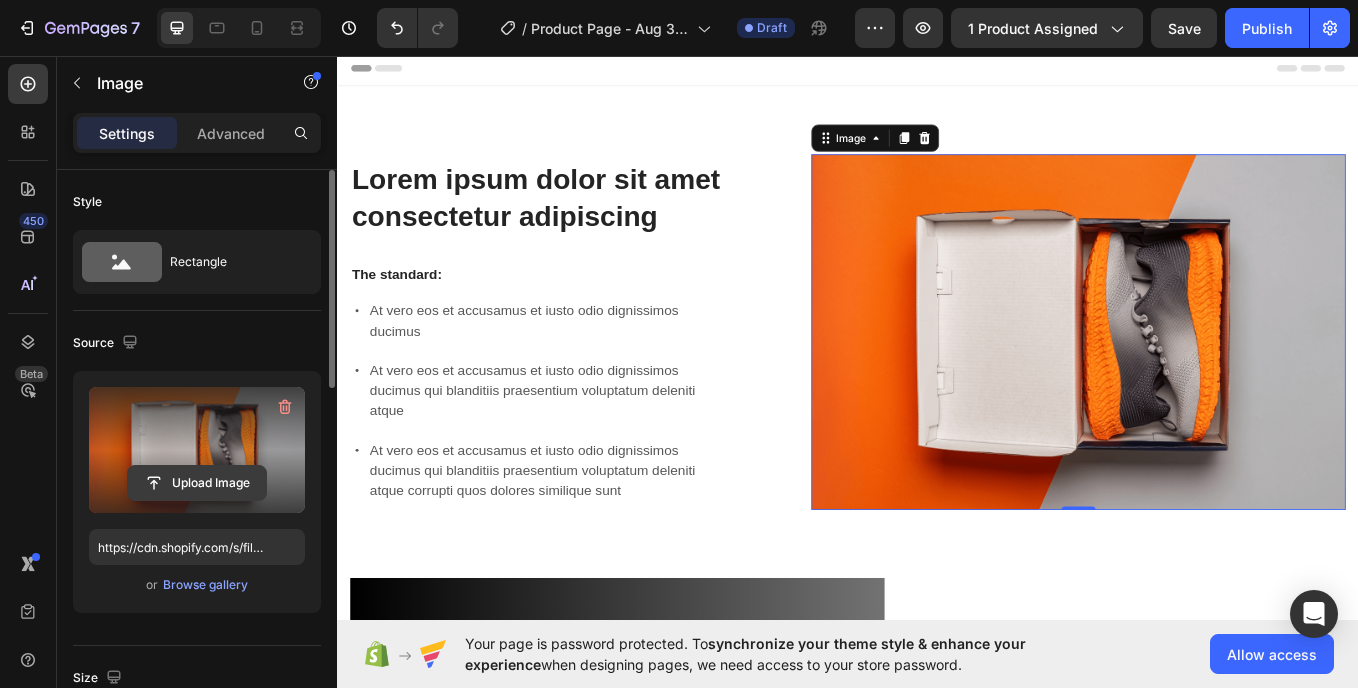 click 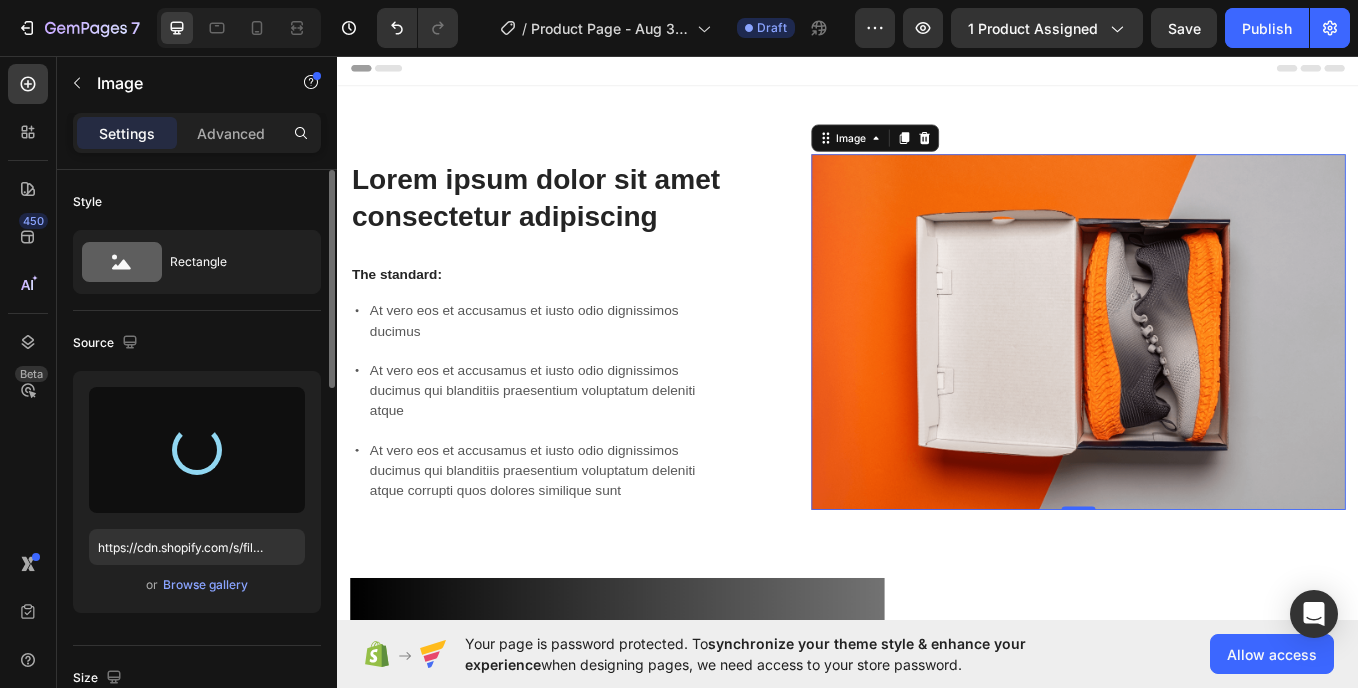 type on "https://cdn.shopify.com/s/files/1/0957/2850/1026/files/gempages_577752609427817413-e4ac18ba-1eab-4db6-a73f-a1f6ba1892a7.png" 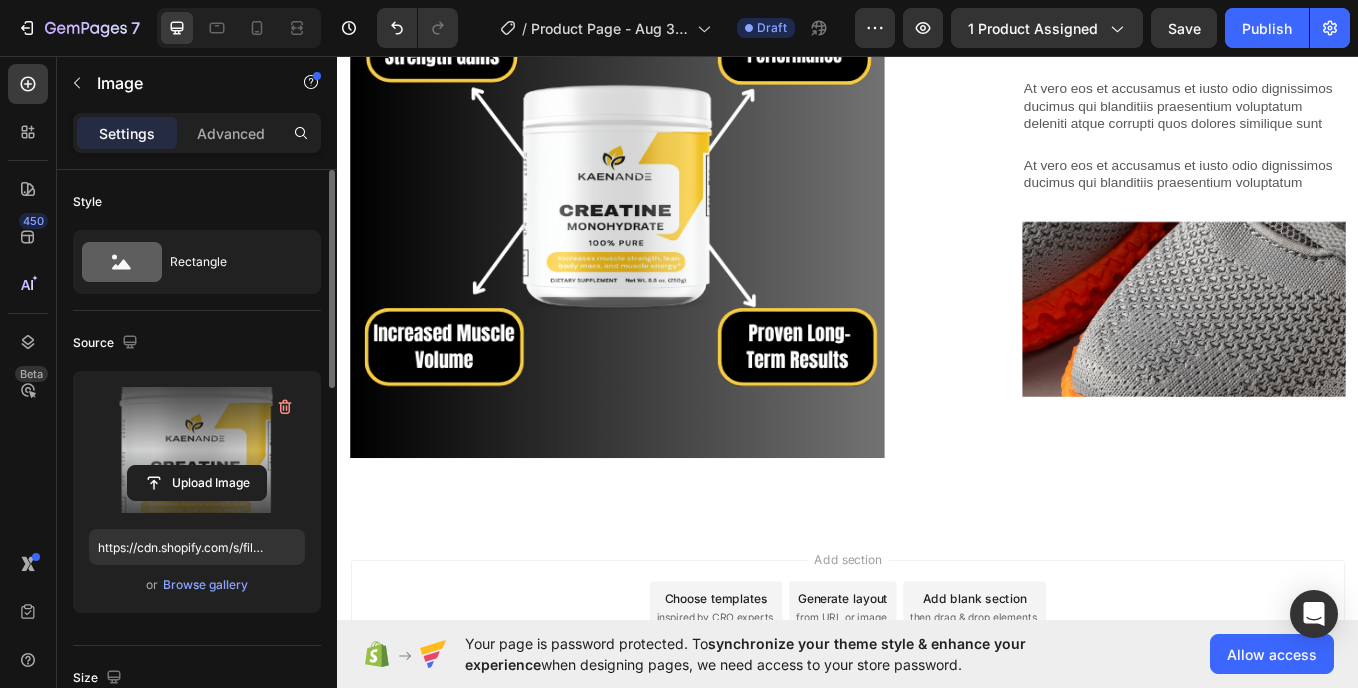 scroll, scrollTop: 979, scrollLeft: 0, axis: vertical 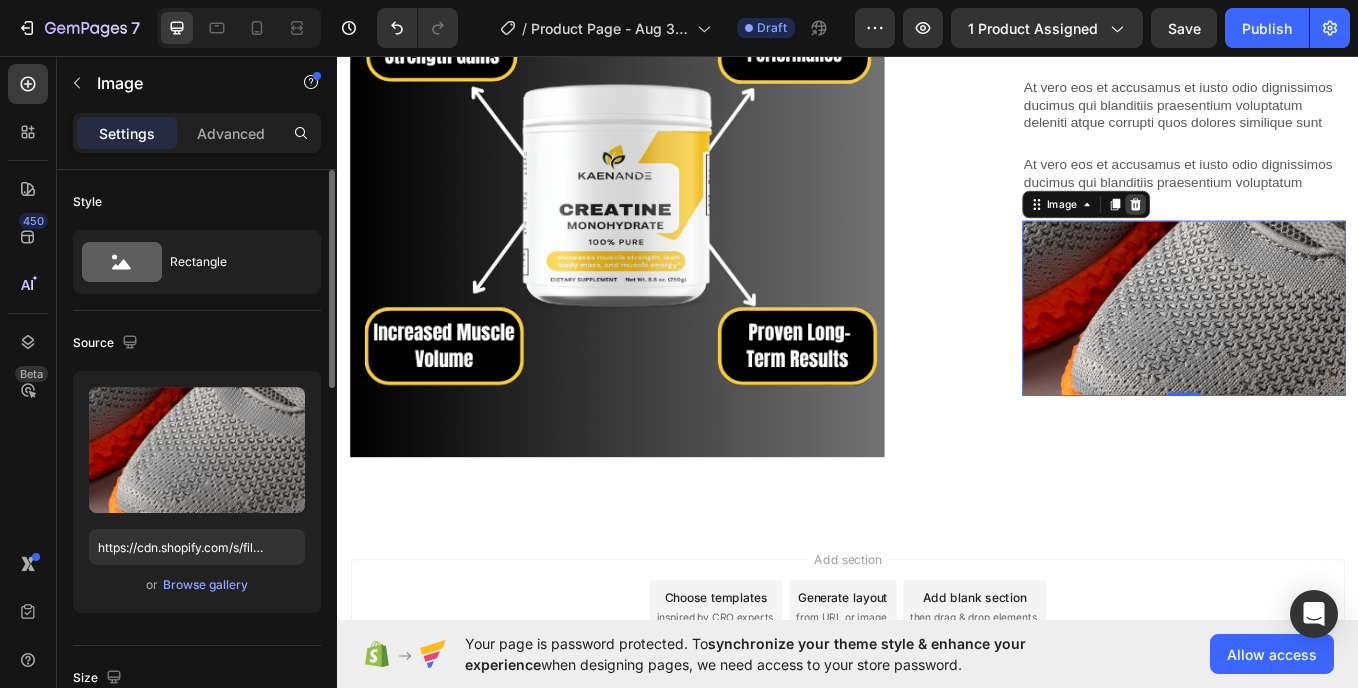 click 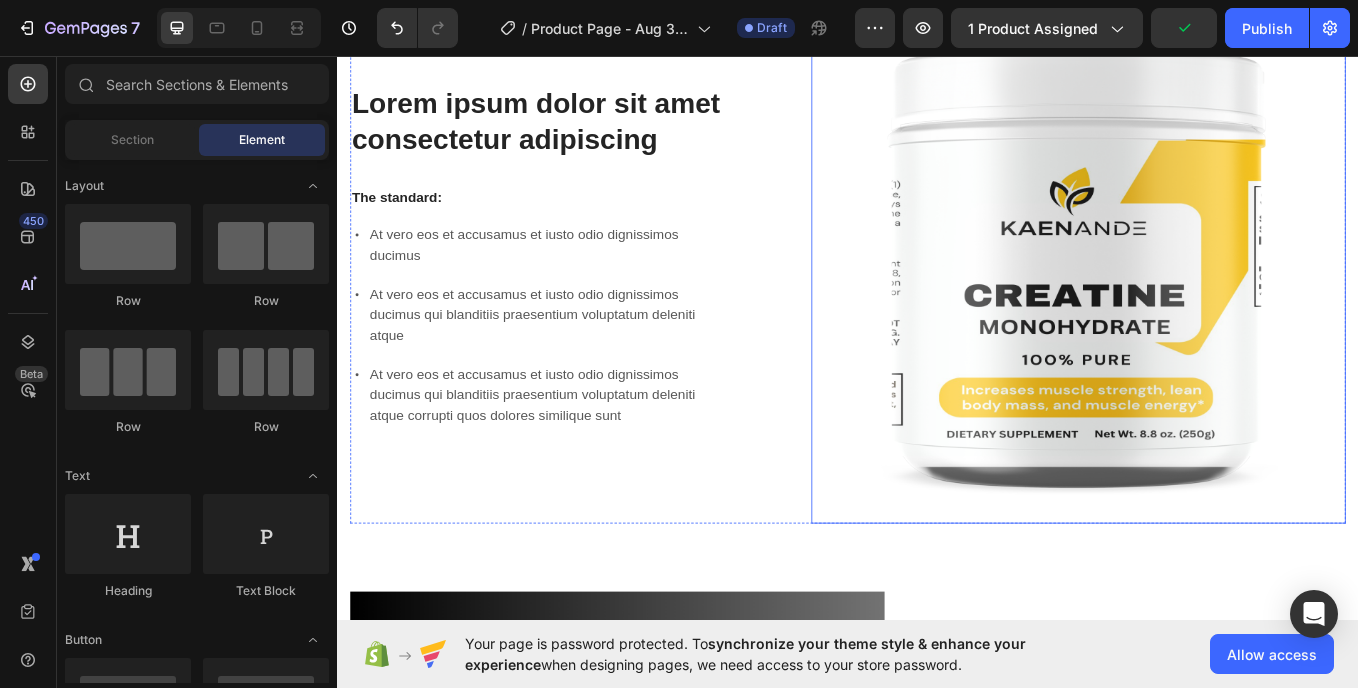 scroll, scrollTop: 0, scrollLeft: 0, axis: both 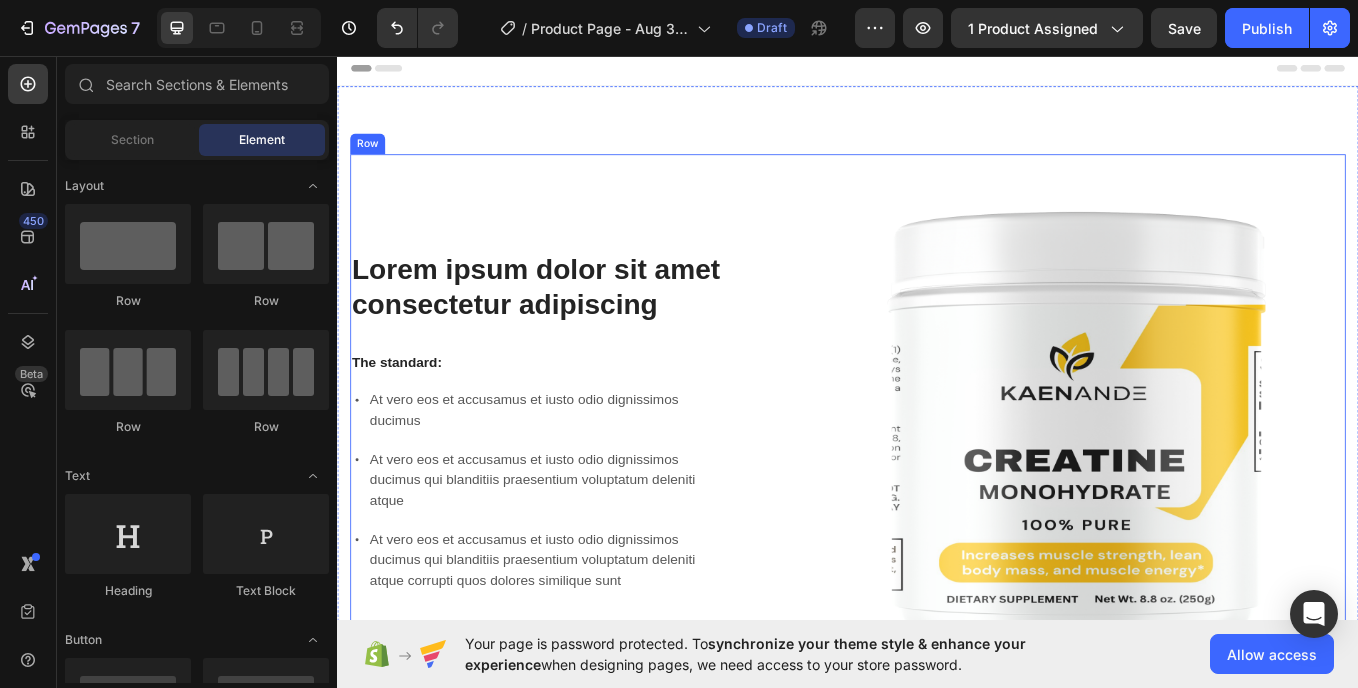 click on "Lorem ipsum dolor sit amet consectetur adipiscing Heading The standard: Text Block
At vero eos et accusamus et iusto odio dignissimos ducimus
At vero eos et accusamus et iusto odio dignissimos ducimus qui blanditiis praesentium voluptatum deleniti atque
At vero eos et accusamus et iusto odio dignissimos ducimus qui blanditiis praesentium voluptatum deleniti atque corrupti quos dolores similique sunt Item List Image Row" at bounding box center (937, 485) 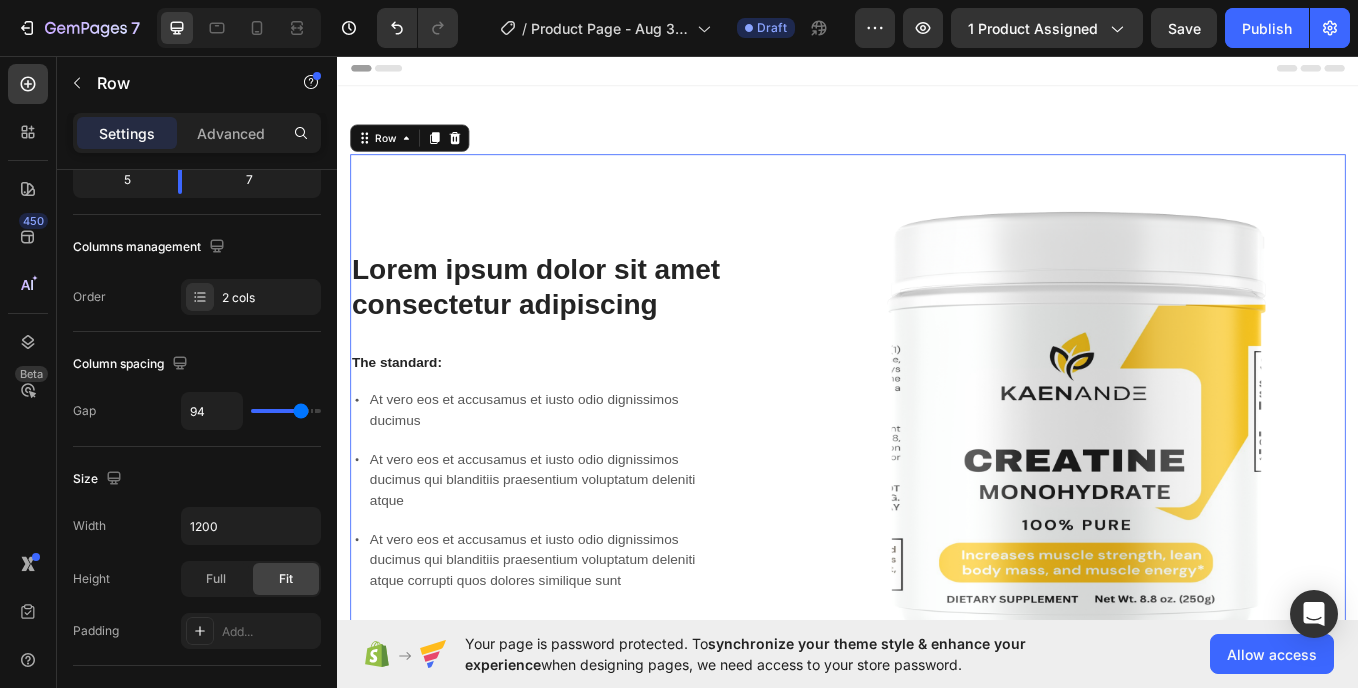 scroll, scrollTop: 0, scrollLeft: 0, axis: both 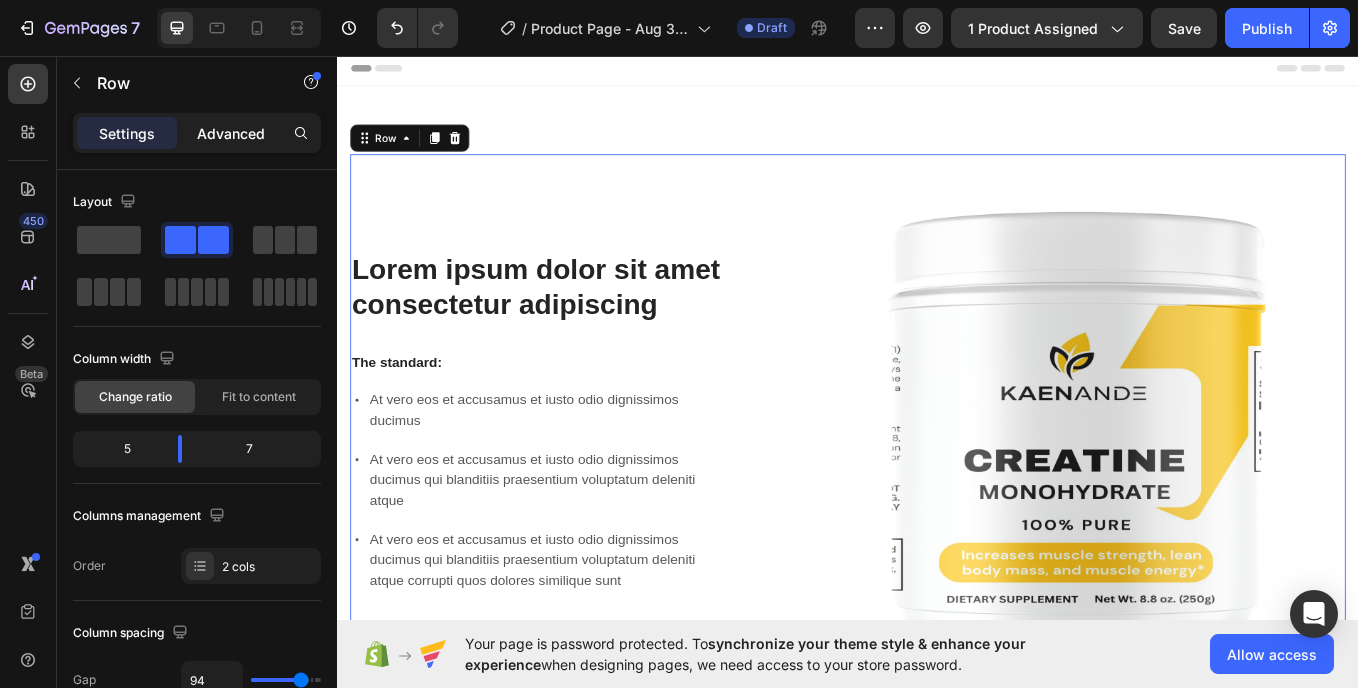 click on "Advanced" at bounding box center [231, 133] 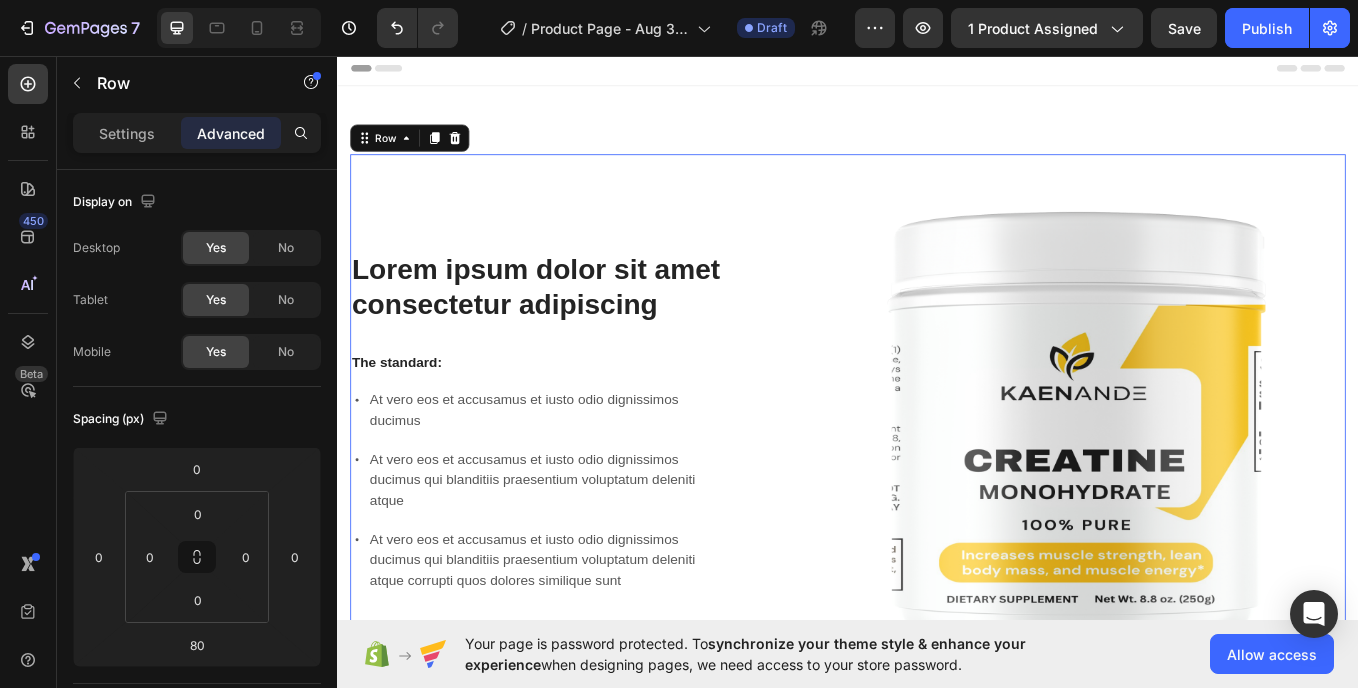 scroll, scrollTop: 759, scrollLeft: 0, axis: vertical 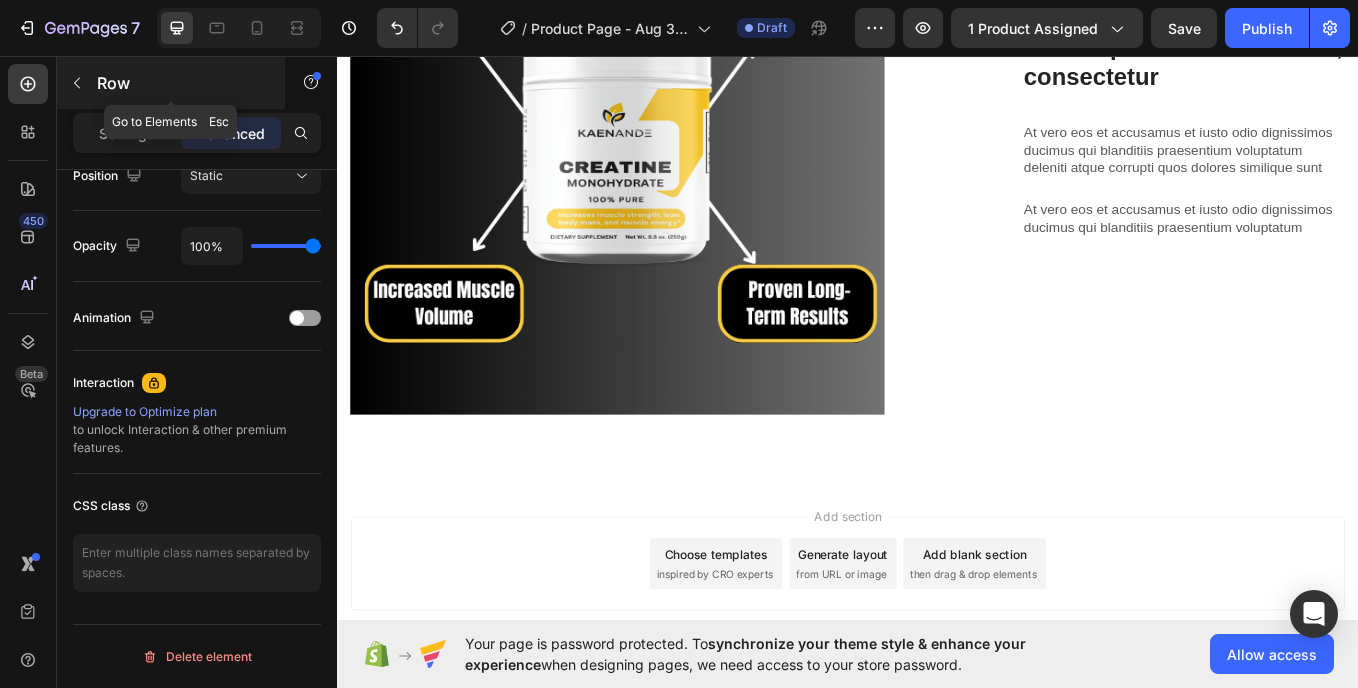 click 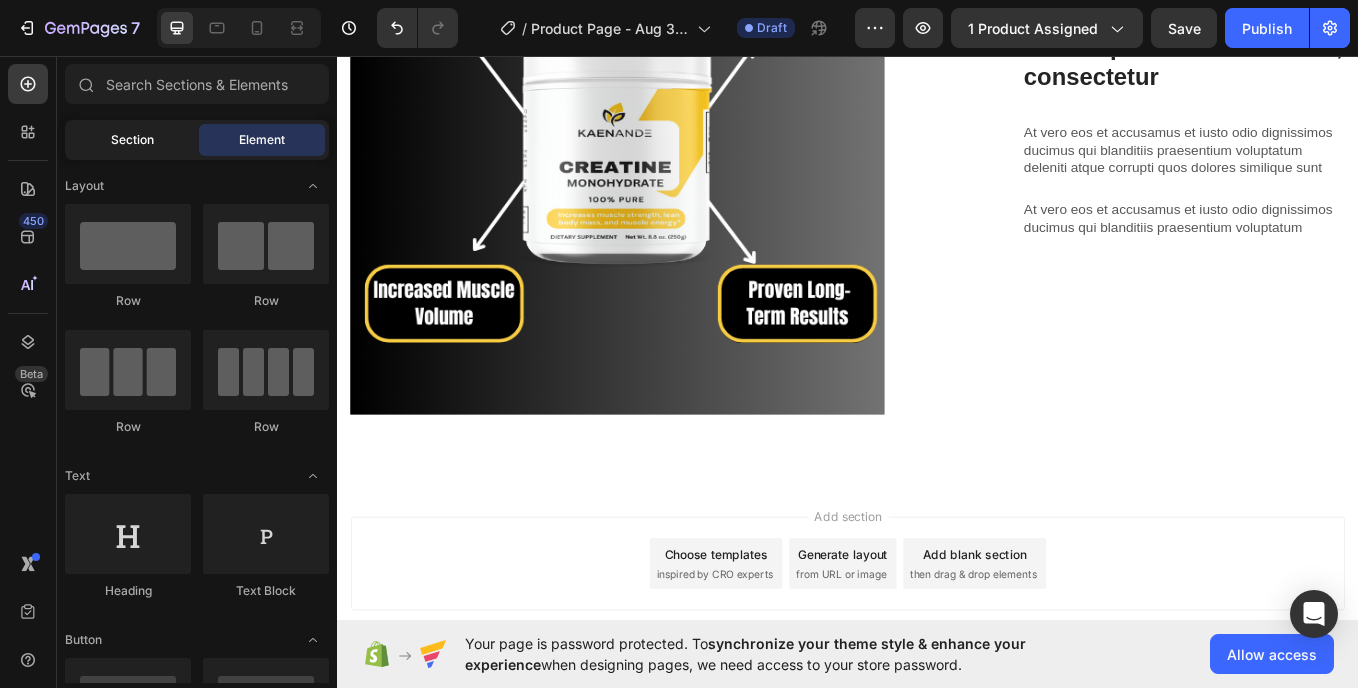click on "Section" at bounding box center [132, 140] 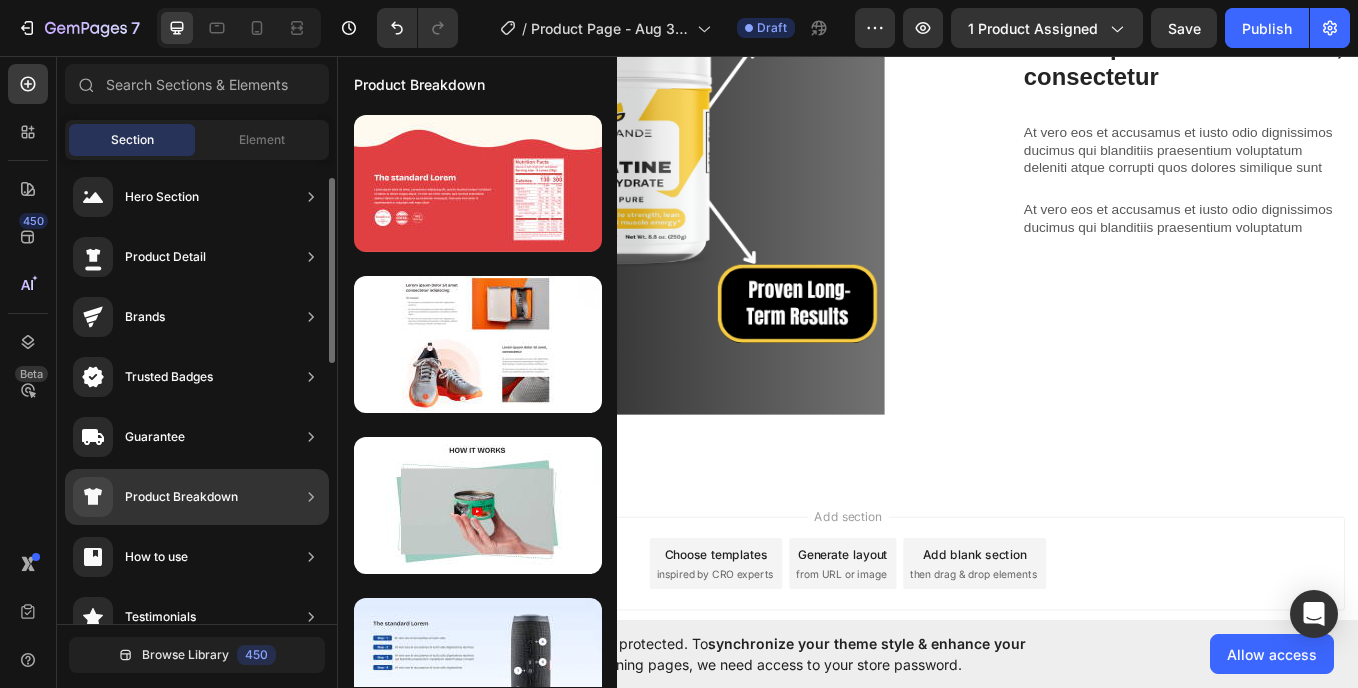 scroll, scrollTop: 0, scrollLeft: 0, axis: both 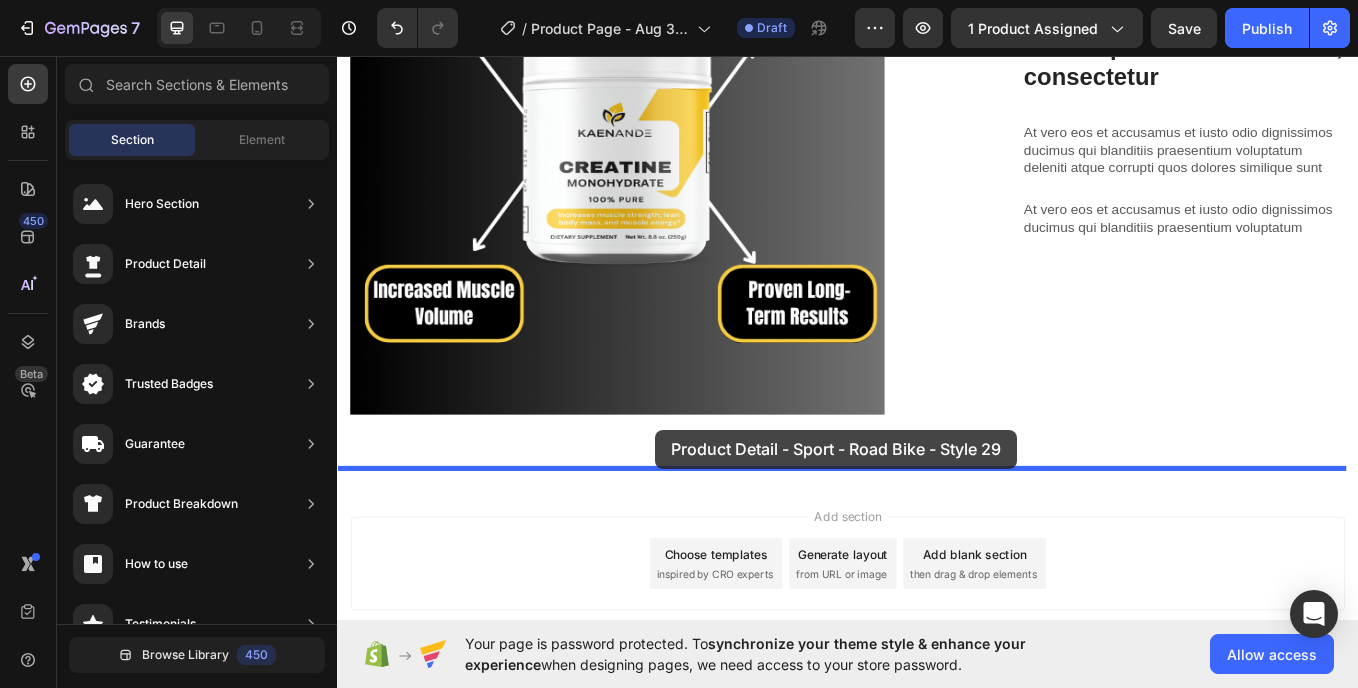 drag, startPoint x: 809, startPoint y: 322, endPoint x: 711, endPoint y: 495, distance: 198.82907 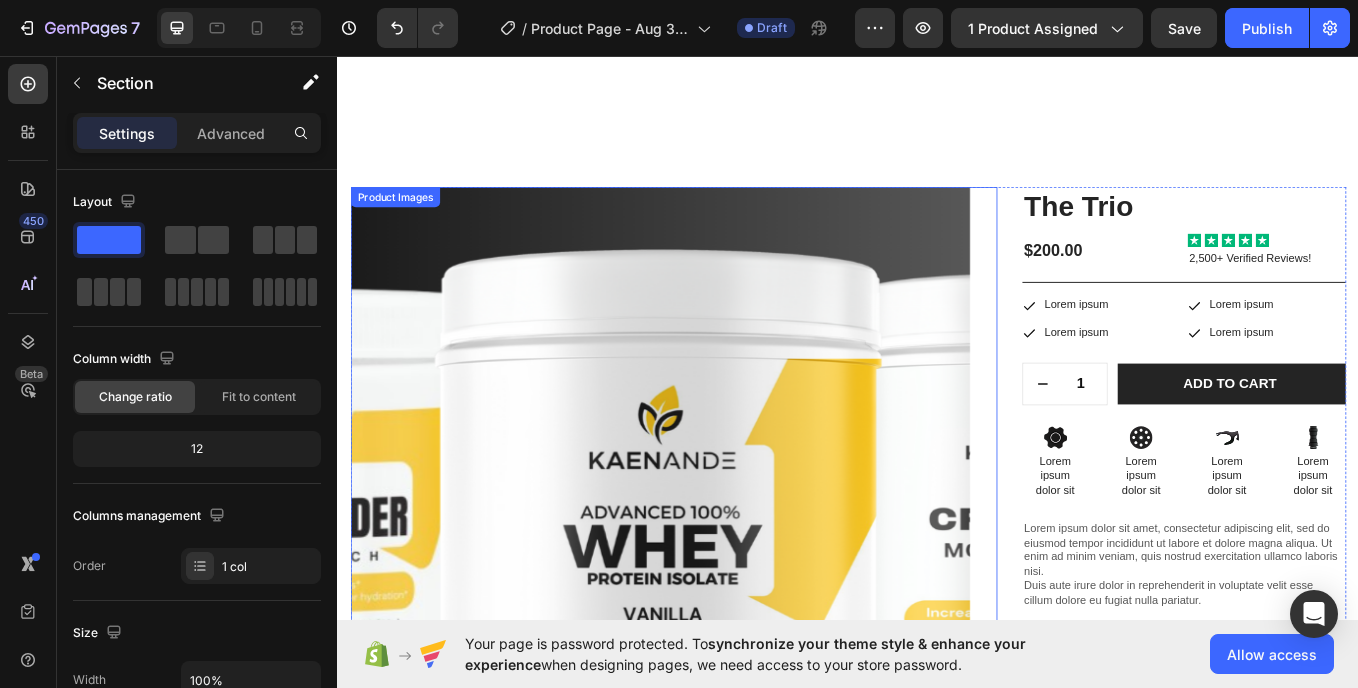 scroll, scrollTop: 1386, scrollLeft: 0, axis: vertical 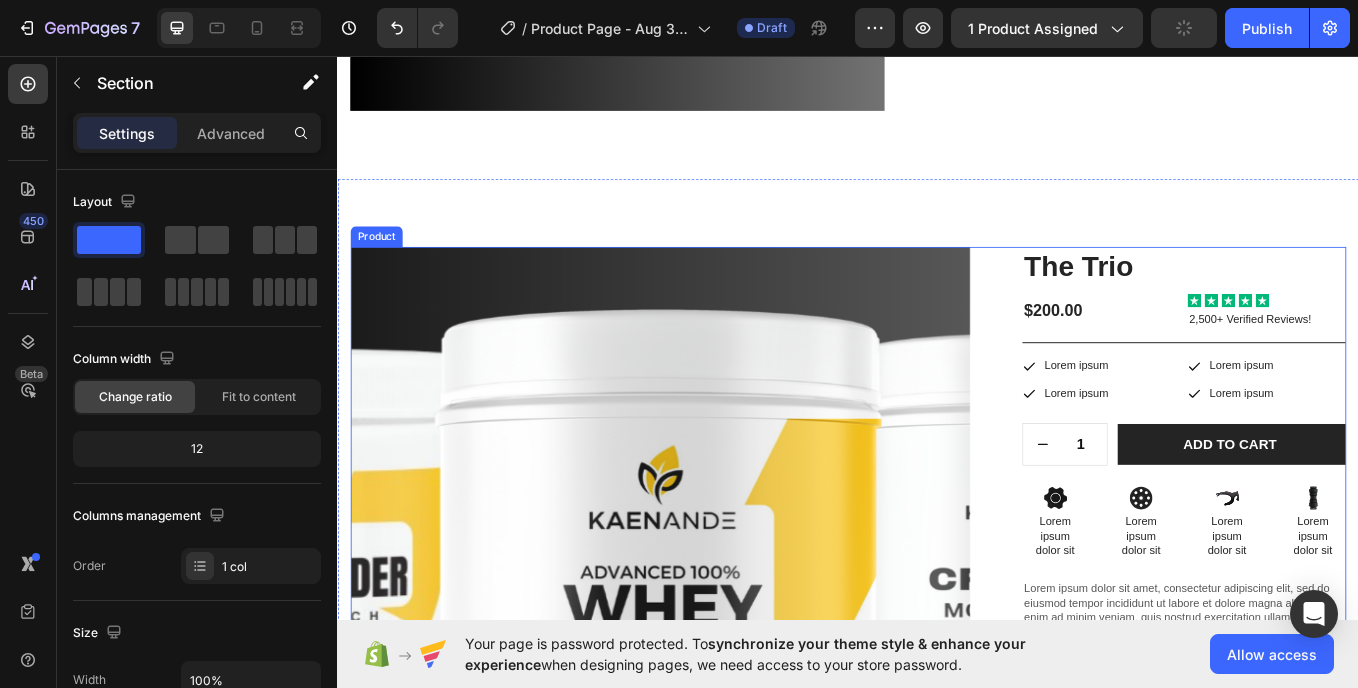 click on "Product Images Image Image Row Image Image Row Image Image Row Row The Trio Product Title $200.00 Product Price Product Price
Icon
Icon
Icon
Icon
Icon Icon List 2,500+ Verified Reviews! Text Block Row
Icon Lorem ipsum Text Block Row
Icon Lorem ipsum Text Block Row Row
Icon Lorem ipsum Text Block Row
Icon Lorem ipsum Text Block Row Row Row
1
Product Quantity Row Add to cart Add to Cart Row
Icon Lorem ipsum Text Block Row
Icon Lorem ipsum Text Block Row Row
Icon Lorem ipsum Text Block Row
Icon Lorem ipsum Text Block Row Row Row
Icon Lorem ipsum  dolor sit Text Block
Icon Lorem ipsum  dolor sit Text Block
Icon dolor sit" at bounding box center [937, 746] 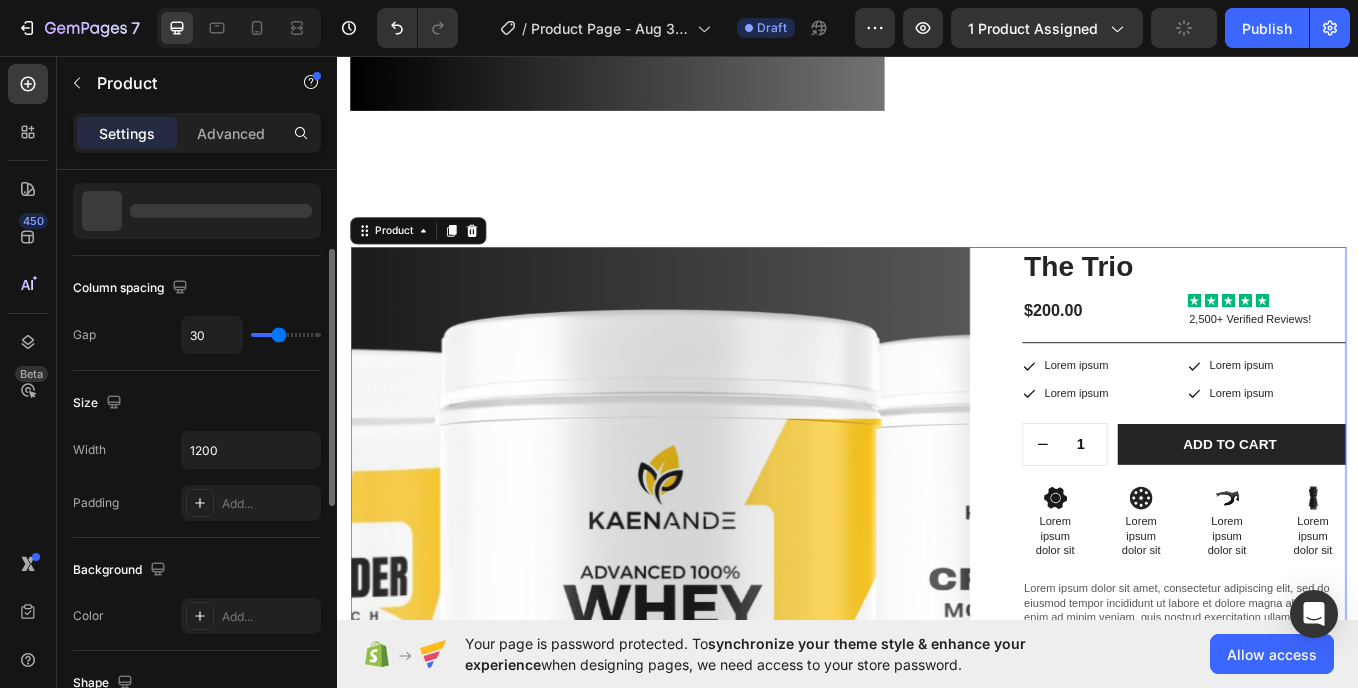 scroll, scrollTop: 0, scrollLeft: 0, axis: both 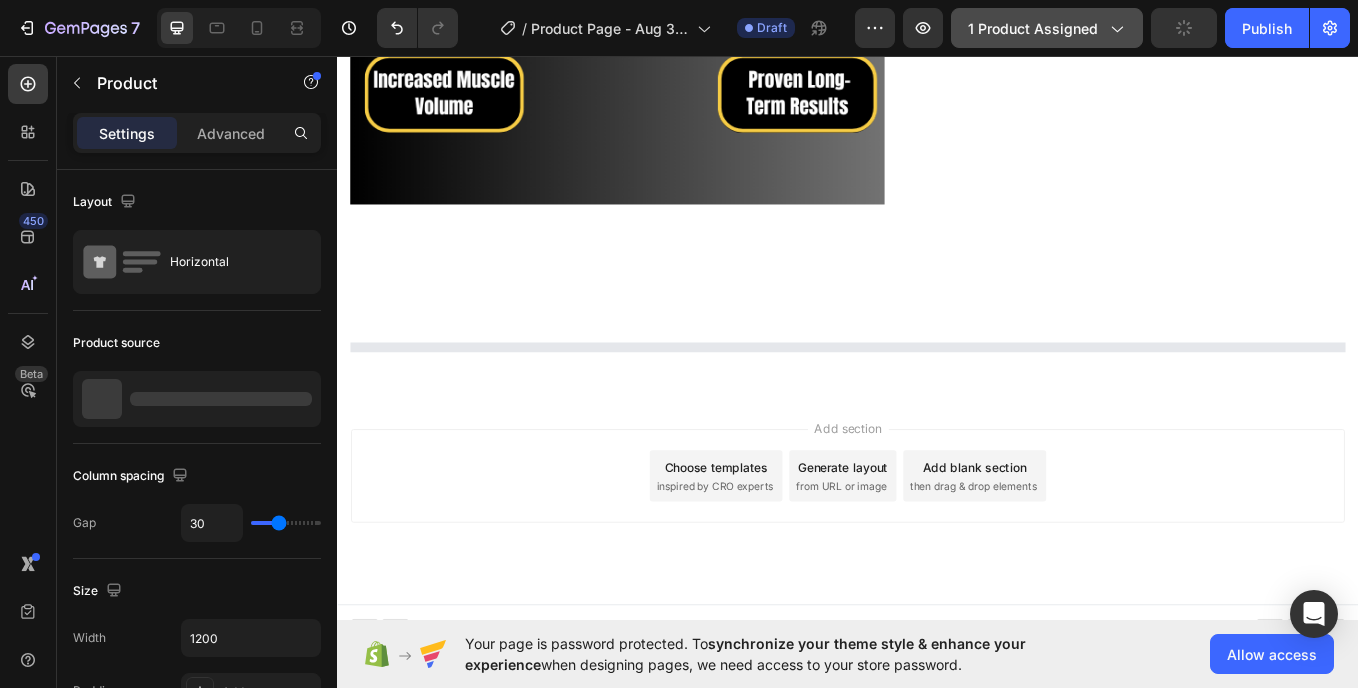 click 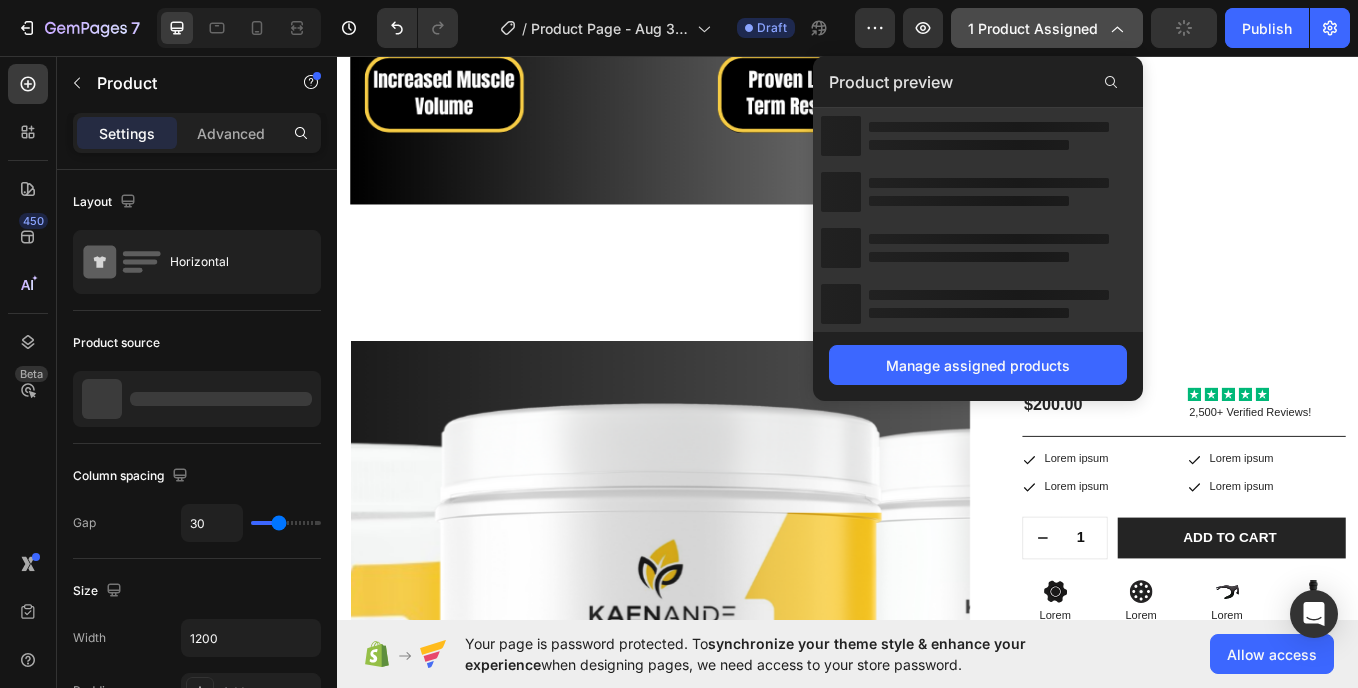 scroll, scrollTop: 1386, scrollLeft: 0, axis: vertical 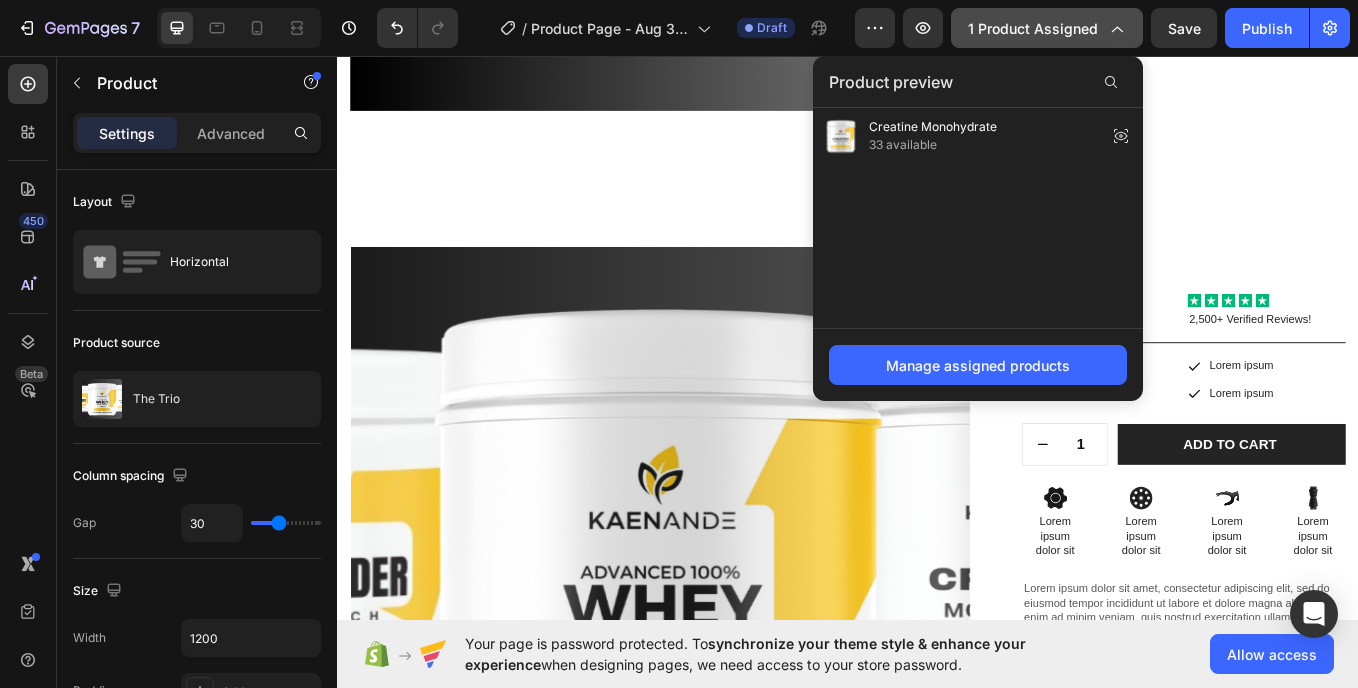 click 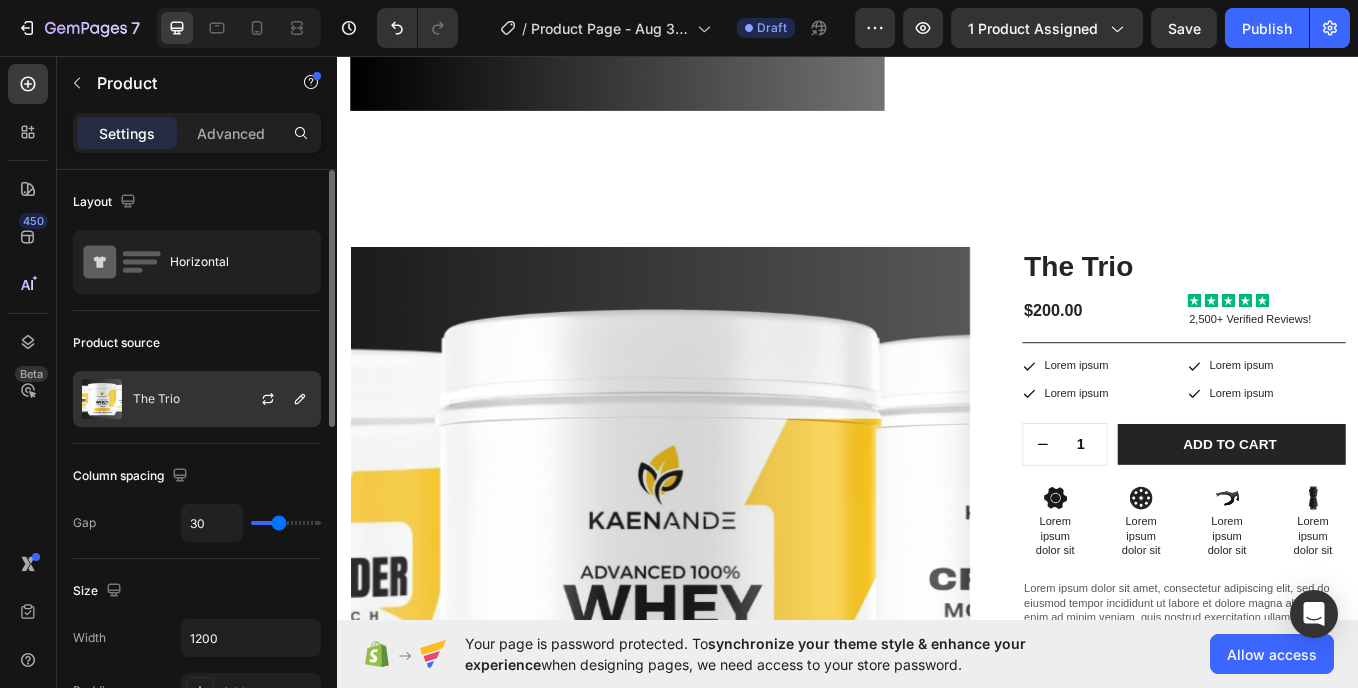 click on "The Trio" 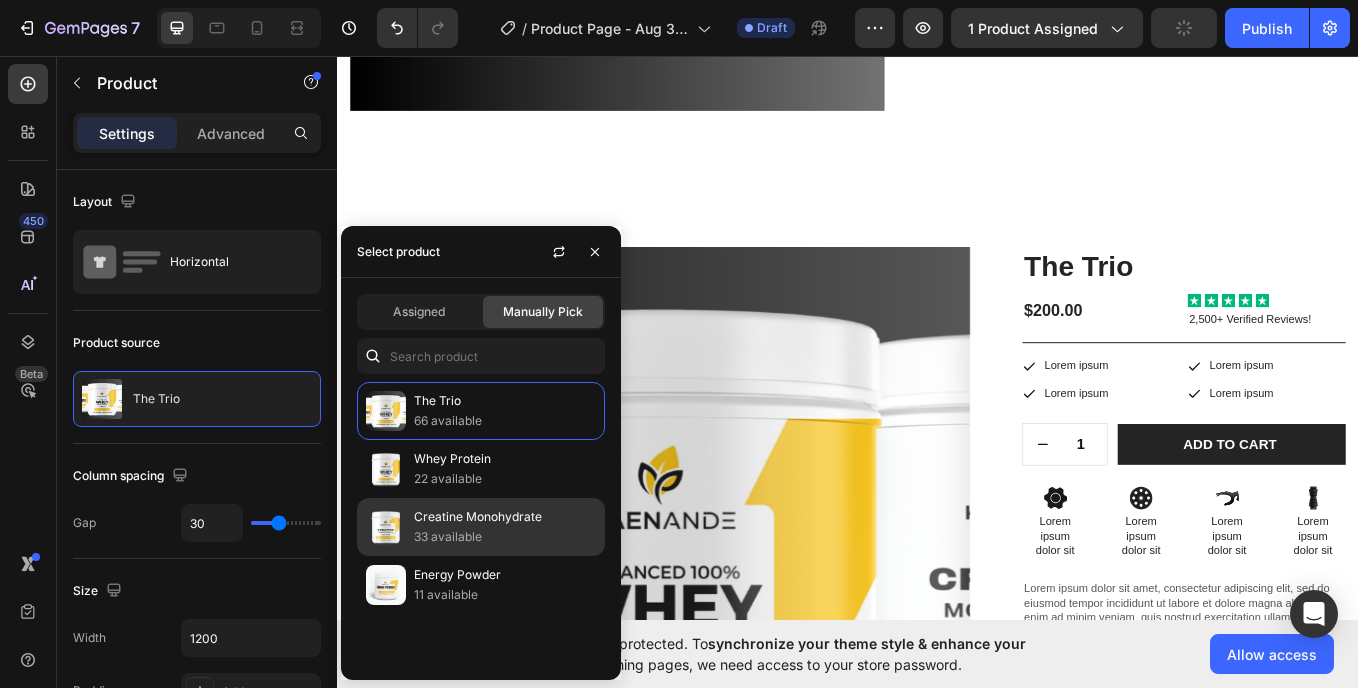 click on "Creatine Monohydrate" at bounding box center (505, 517) 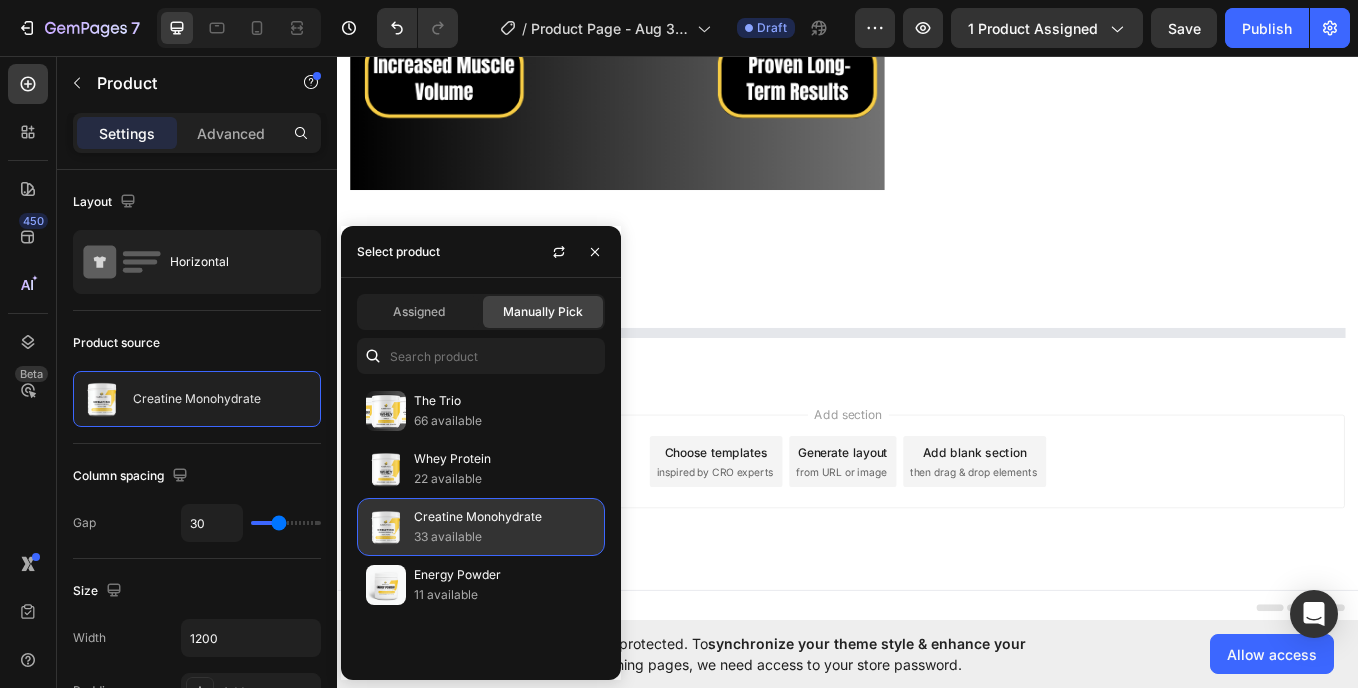 scroll, scrollTop: 1276, scrollLeft: 0, axis: vertical 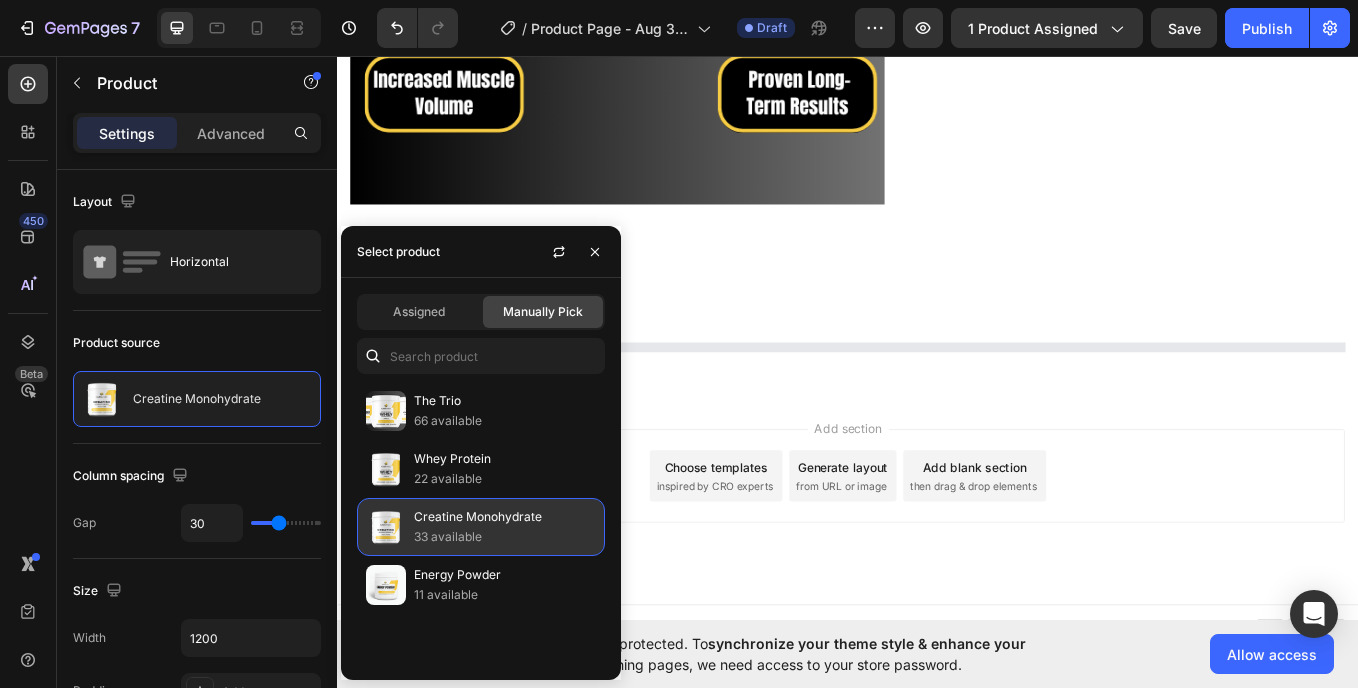 click on "Creatine Monohydrate" at bounding box center (505, 517) 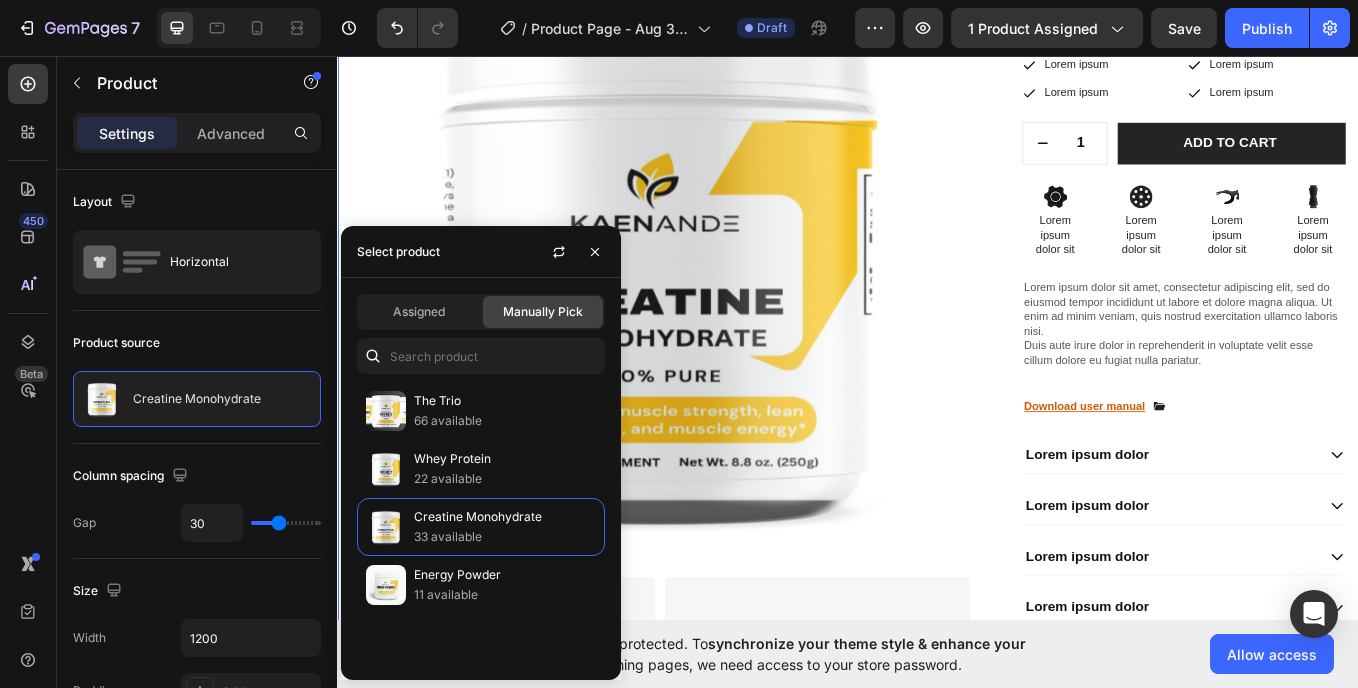 scroll, scrollTop: 1723, scrollLeft: 0, axis: vertical 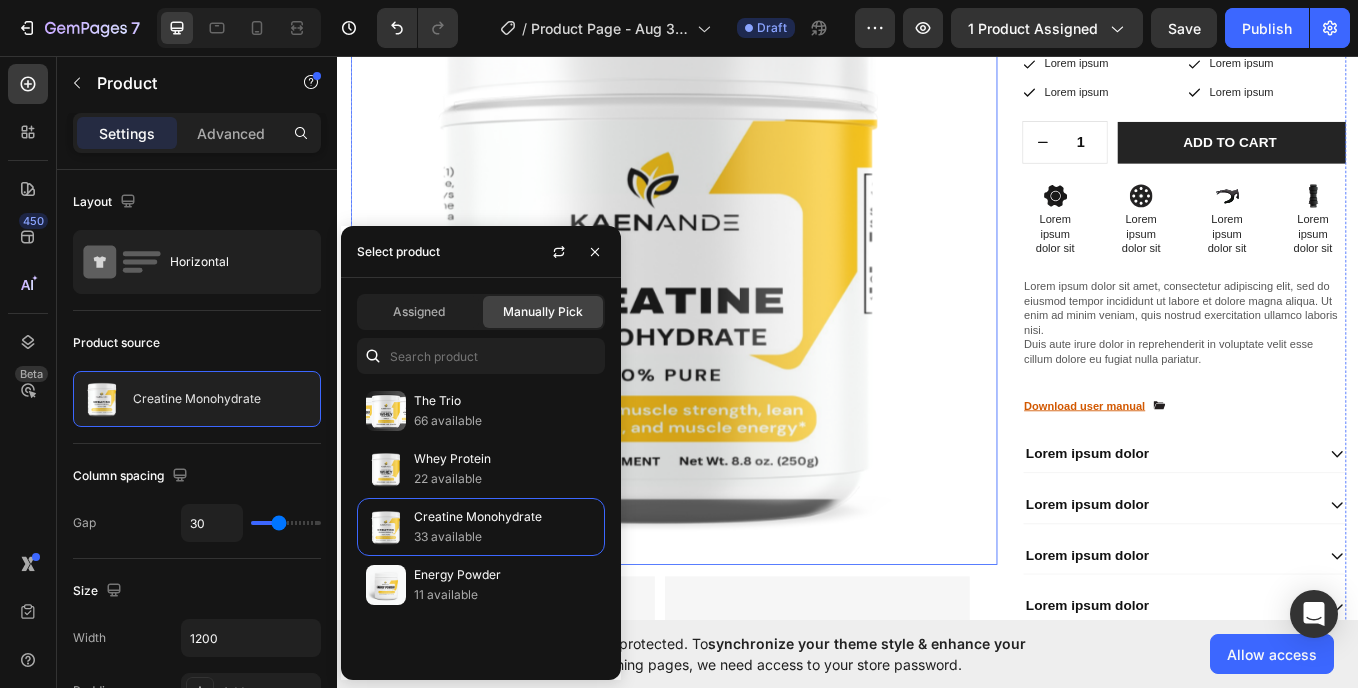 click at bounding box center [716, 290] 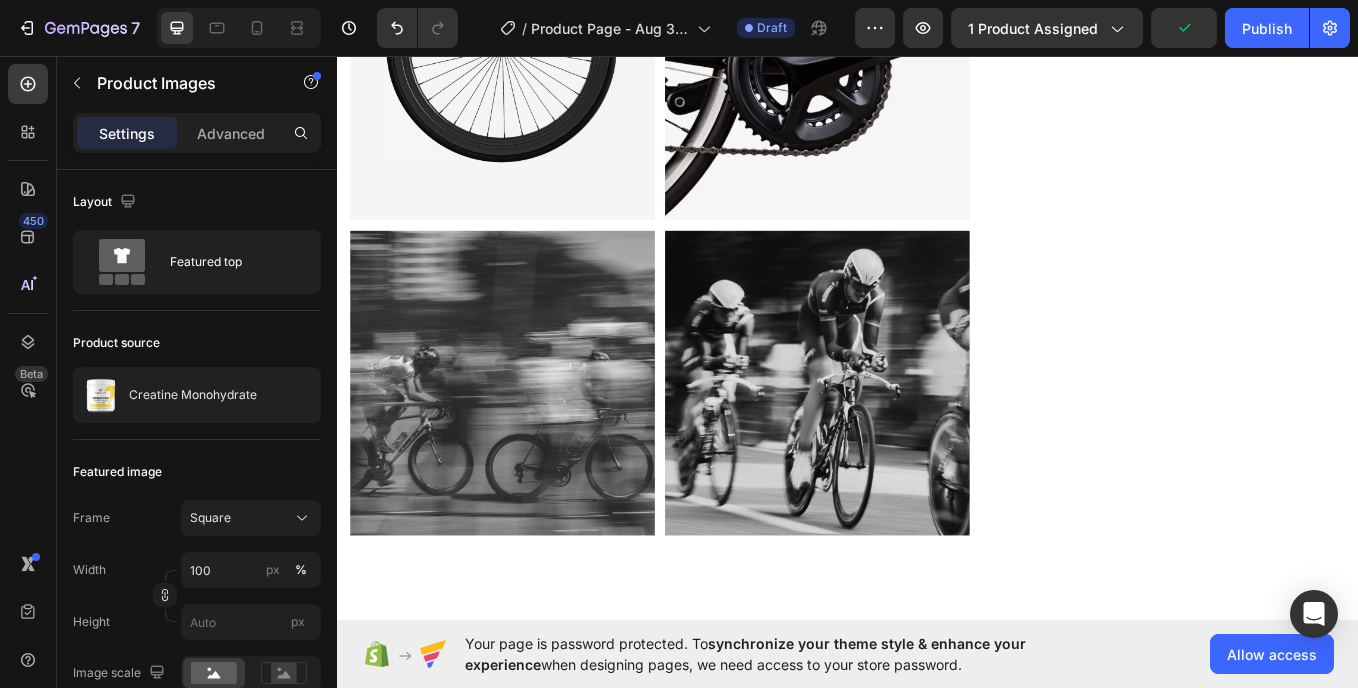 scroll, scrollTop: 2885, scrollLeft: 0, axis: vertical 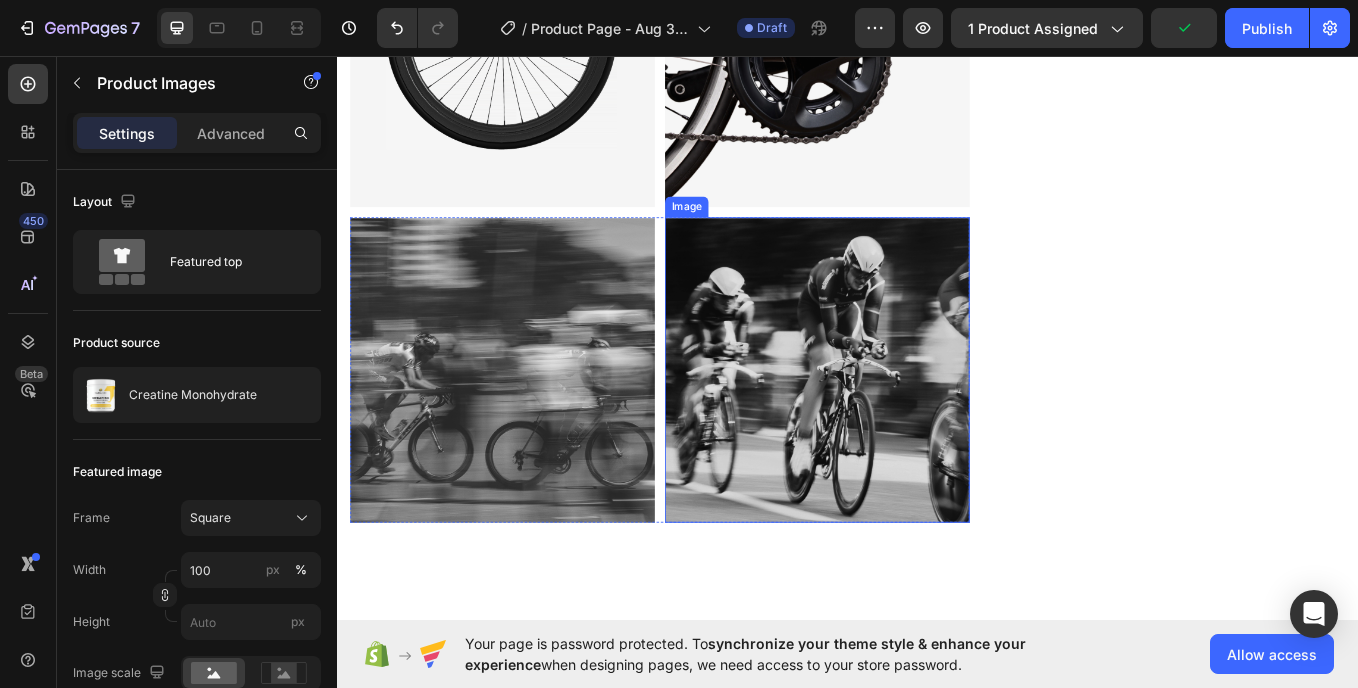 click at bounding box center [901, 424] 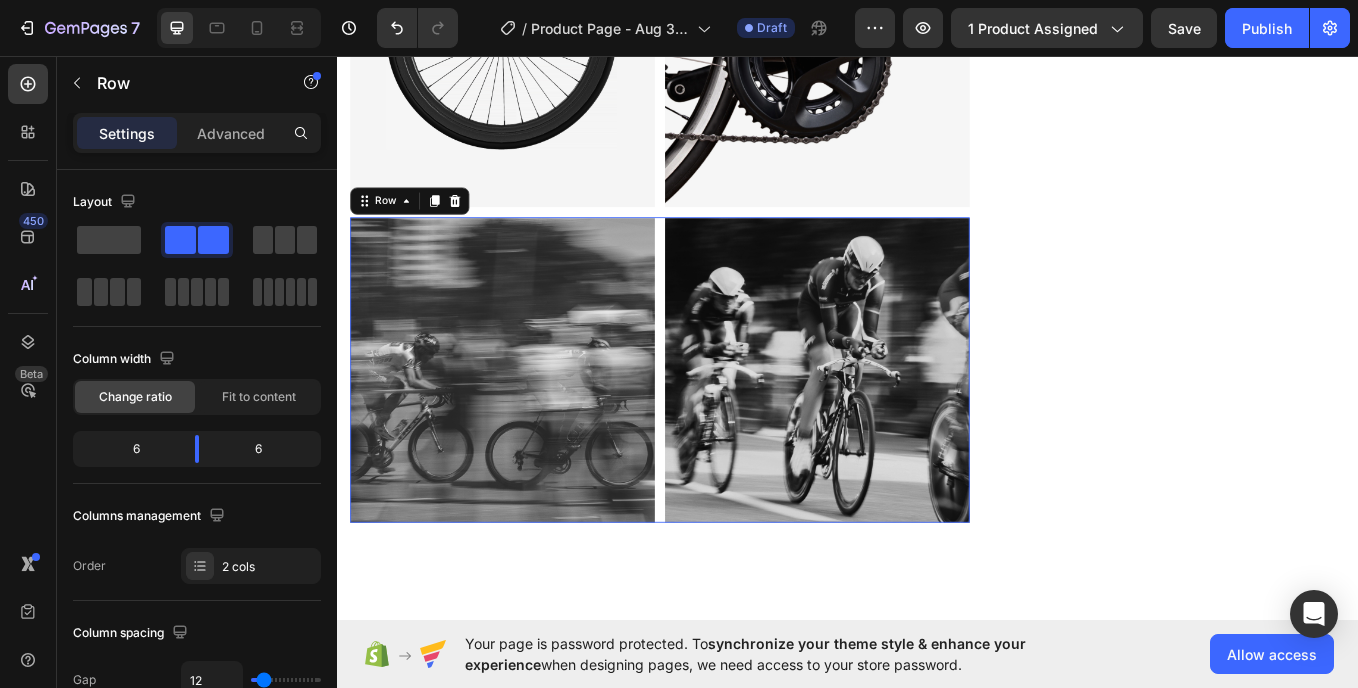 click on "Image Image Row   0" at bounding box center [716, 424] 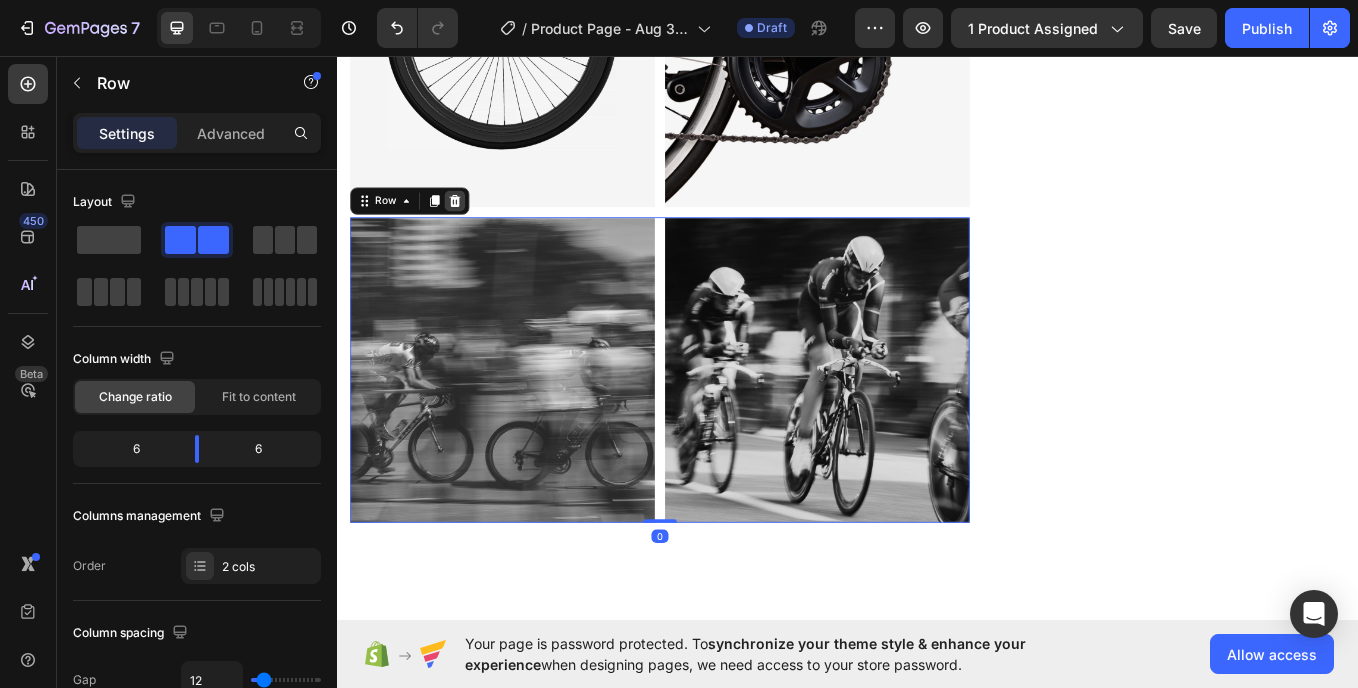 click at bounding box center [475, 226] 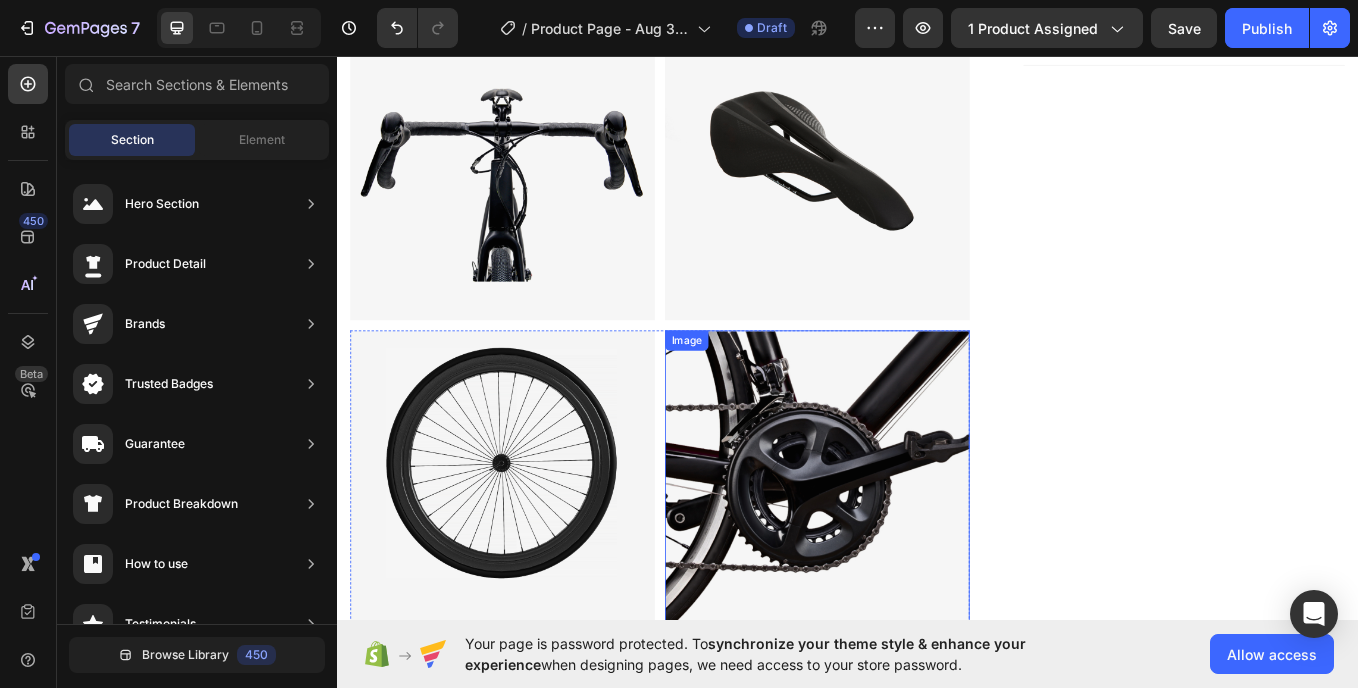 scroll, scrollTop: 2402, scrollLeft: 0, axis: vertical 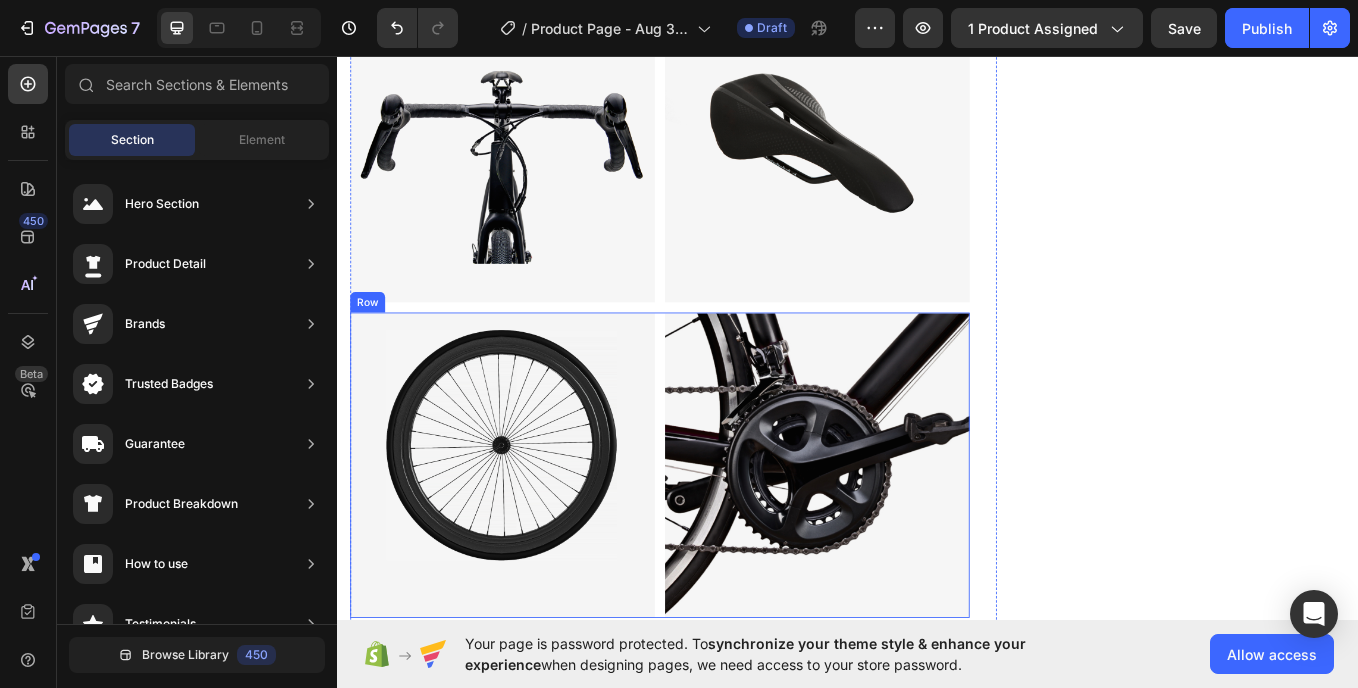 click on "Image Image Row" at bounding box center [716, 536] 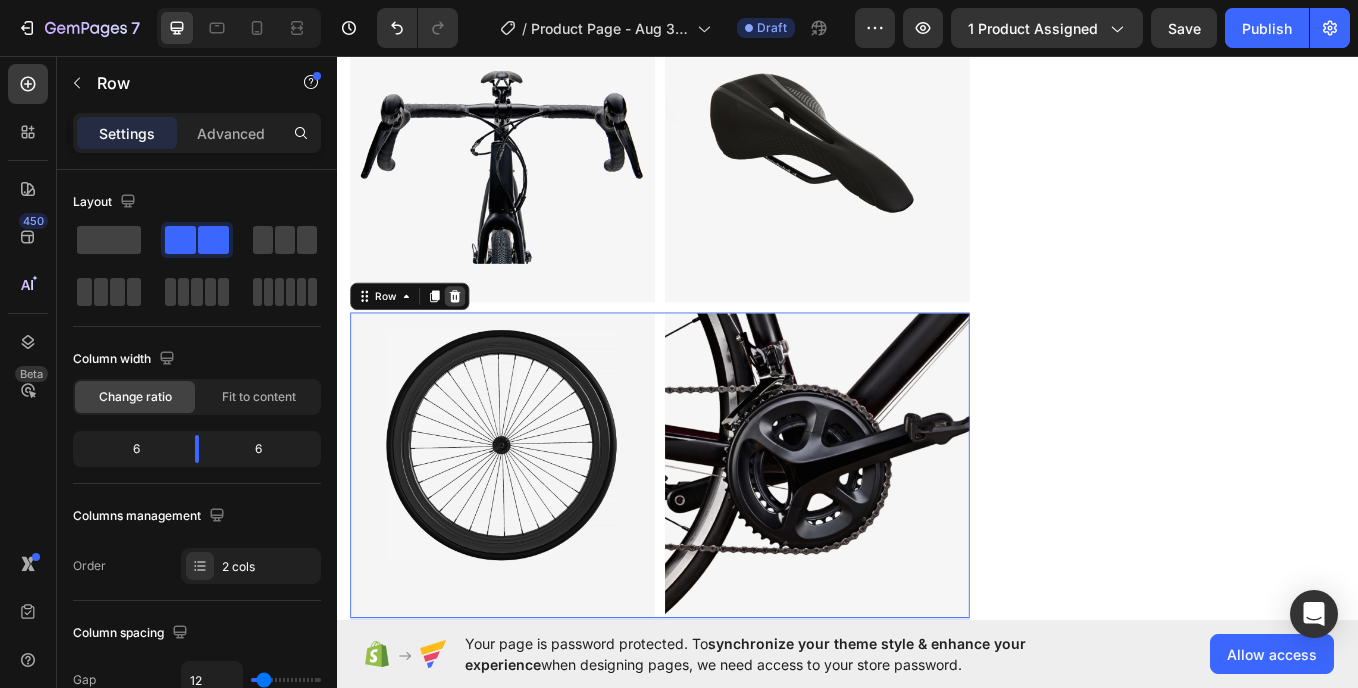 click 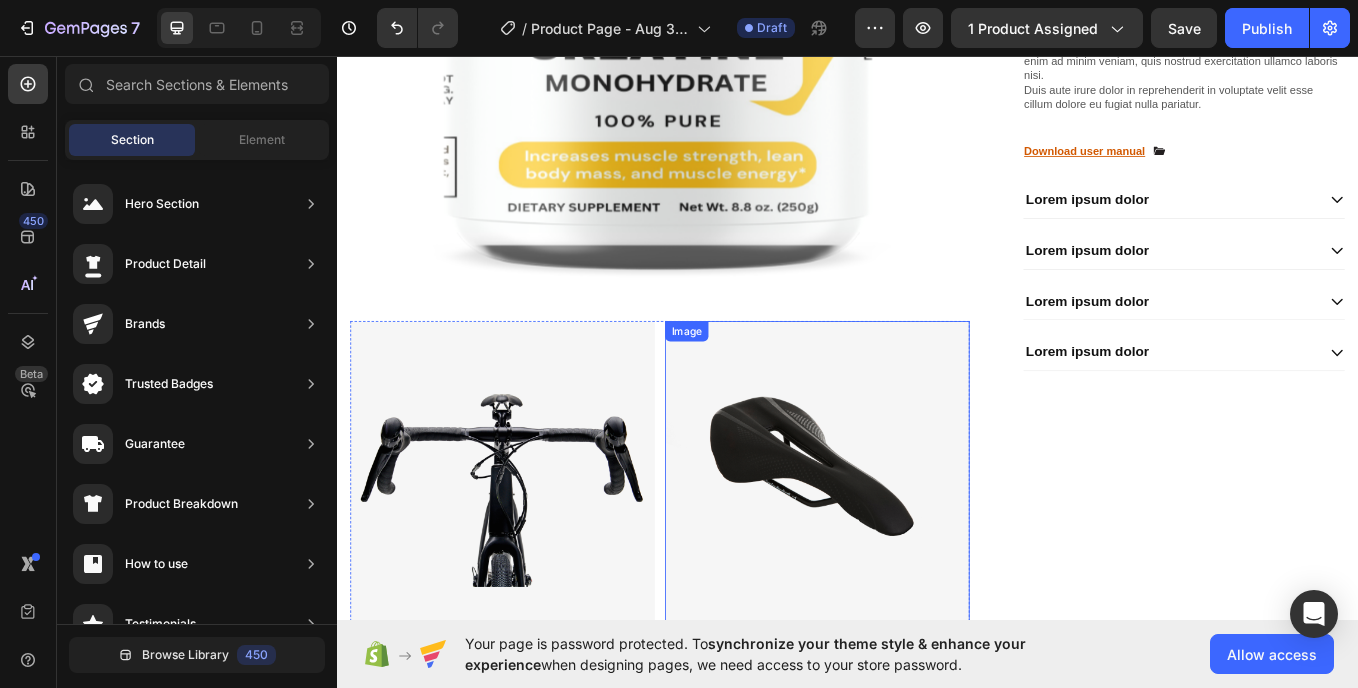scroll, scrollTop: 2023, scrollLeft: 0, axis: vertical 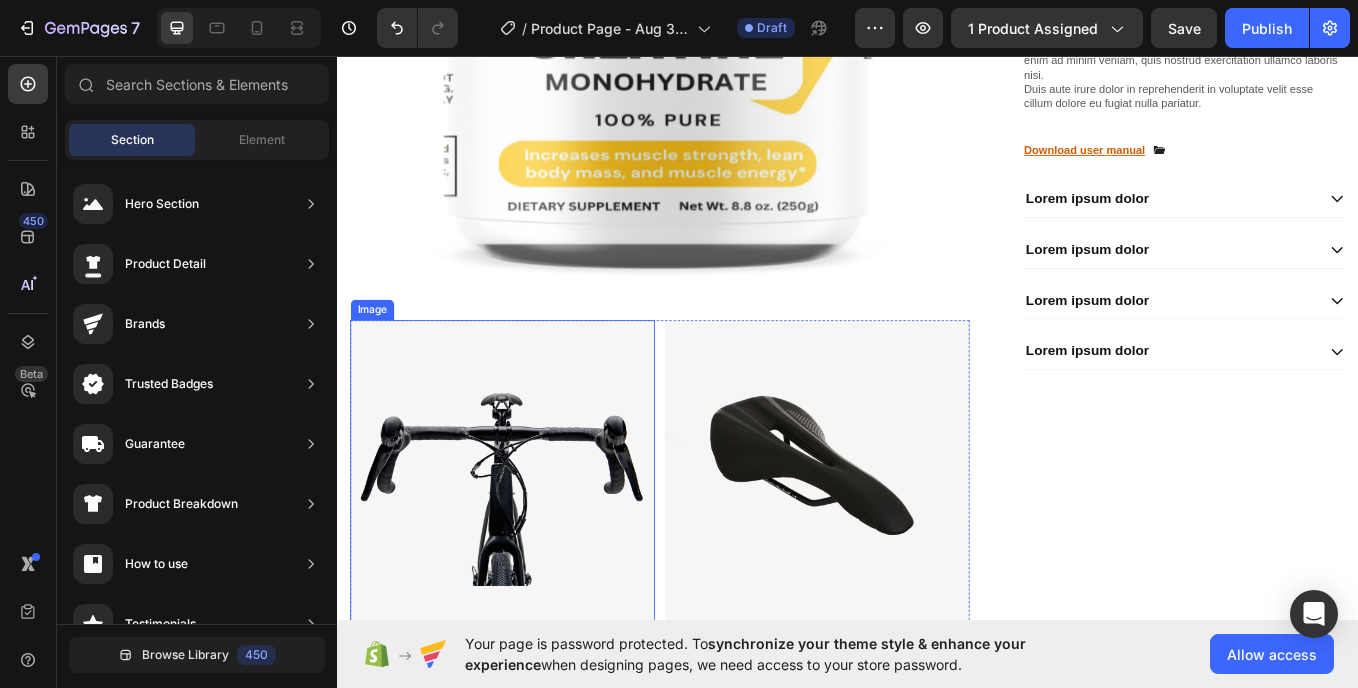 click at bounding box center (531, 545) 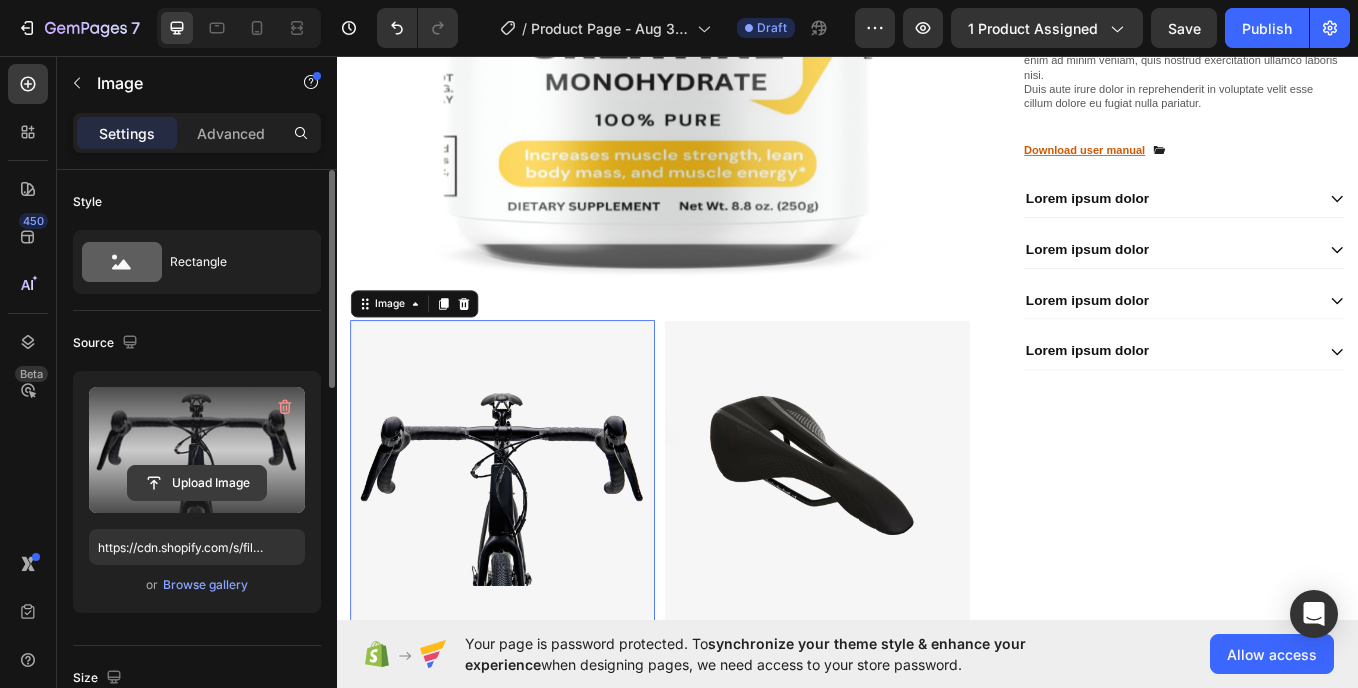 click 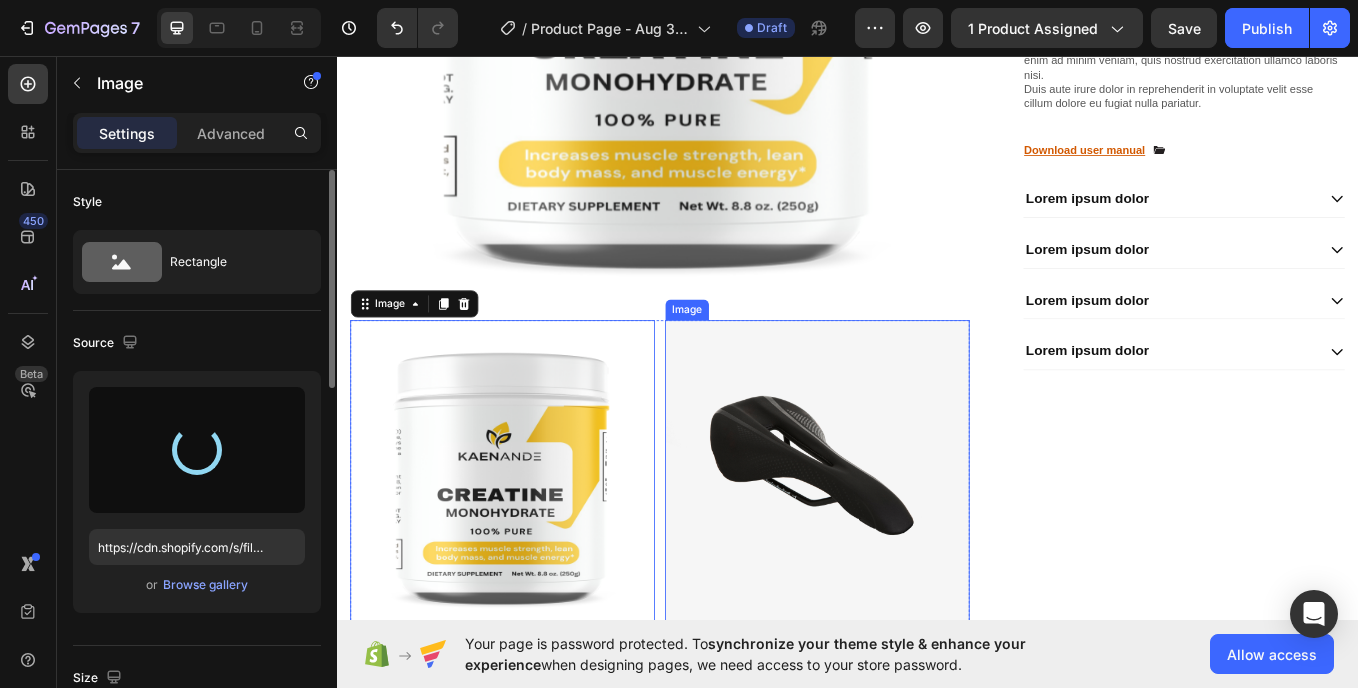 type on "https://cdn.shopify.com/s/files/1/0957/2850/1026/files/gempages_577752609427817413-e4ac18ba-1eab-4db6-a73f-a1f6ba1892a7.png" 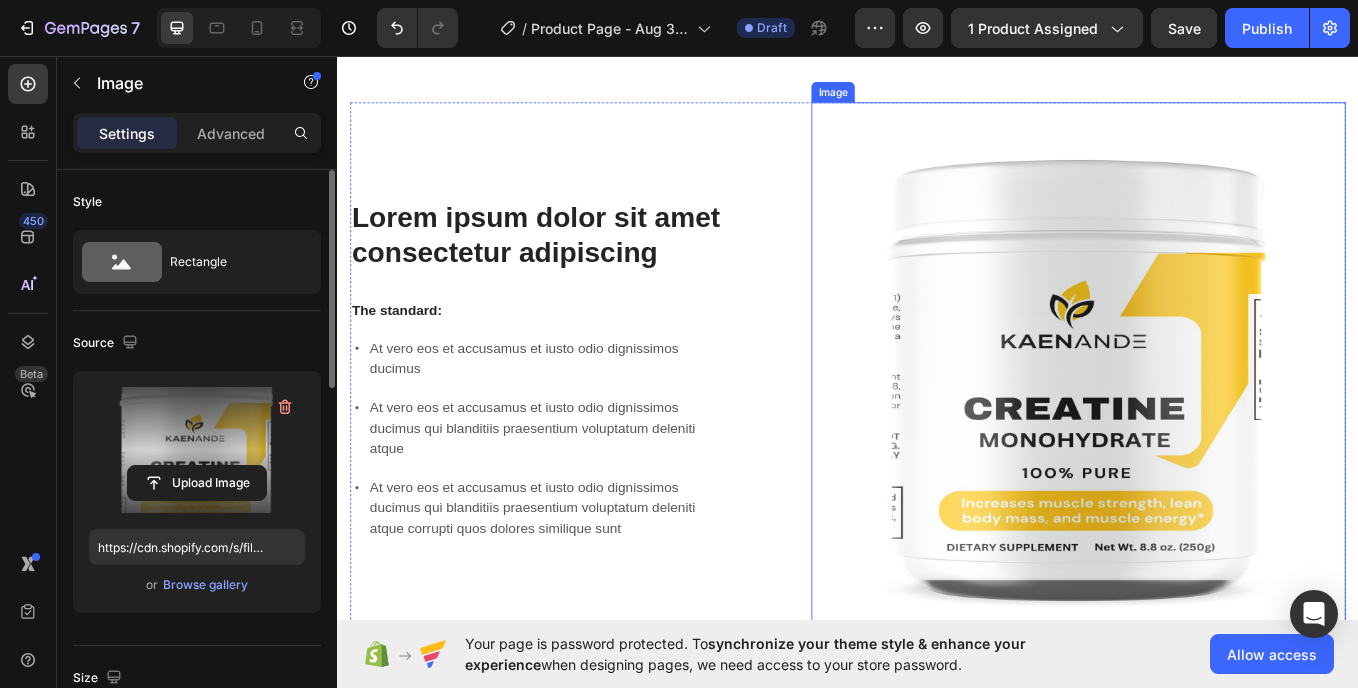 scroll, scrollTop: 0, scrollLeft: 0, axis: both 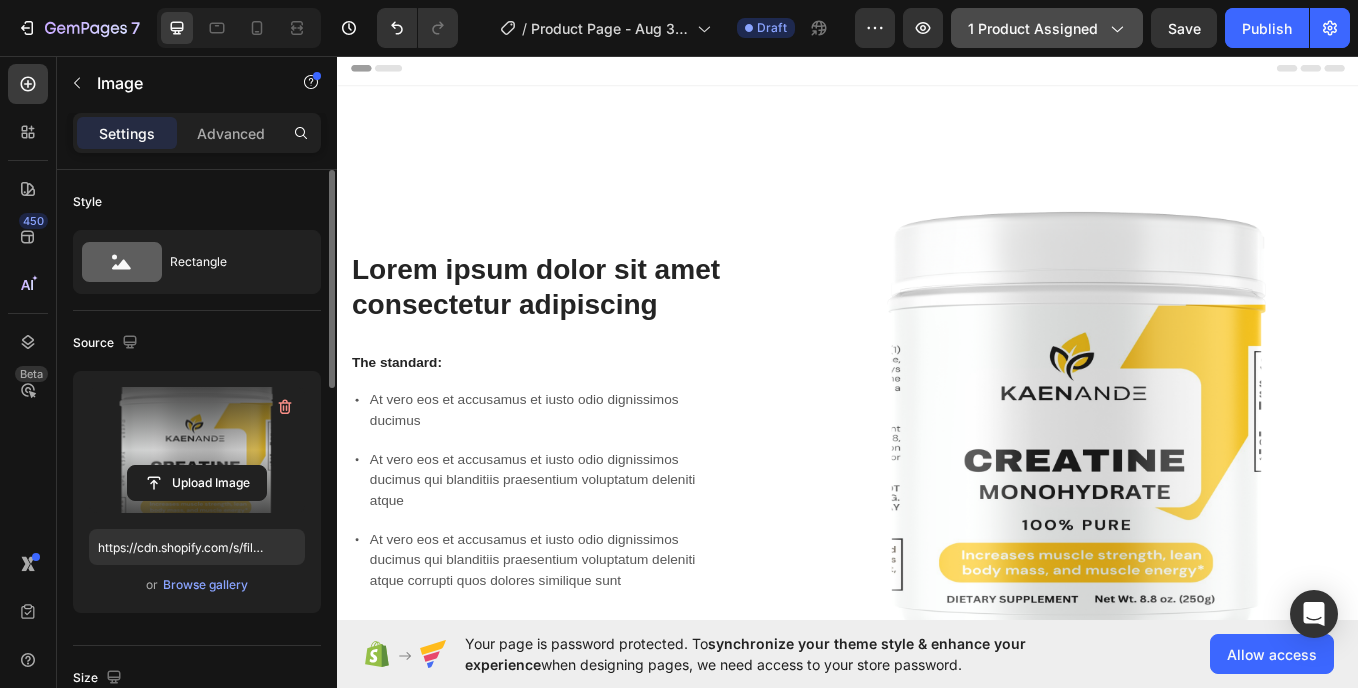 click 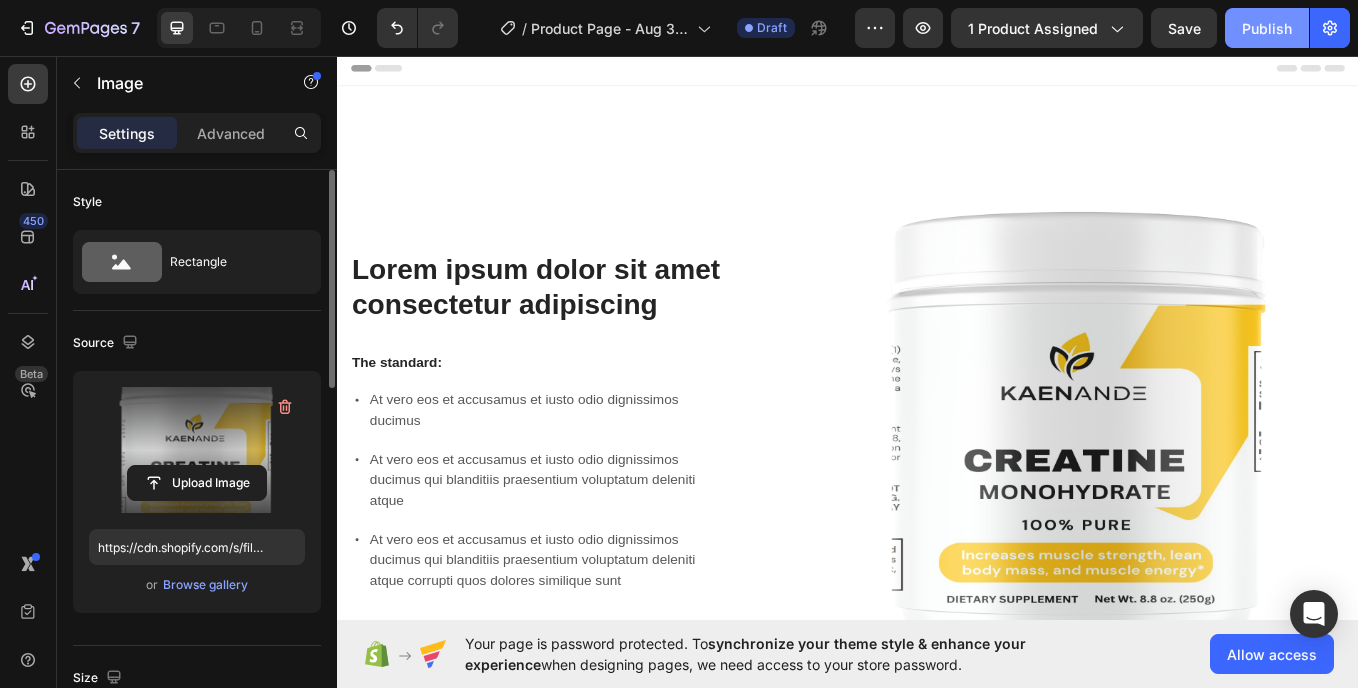click on "Publish" 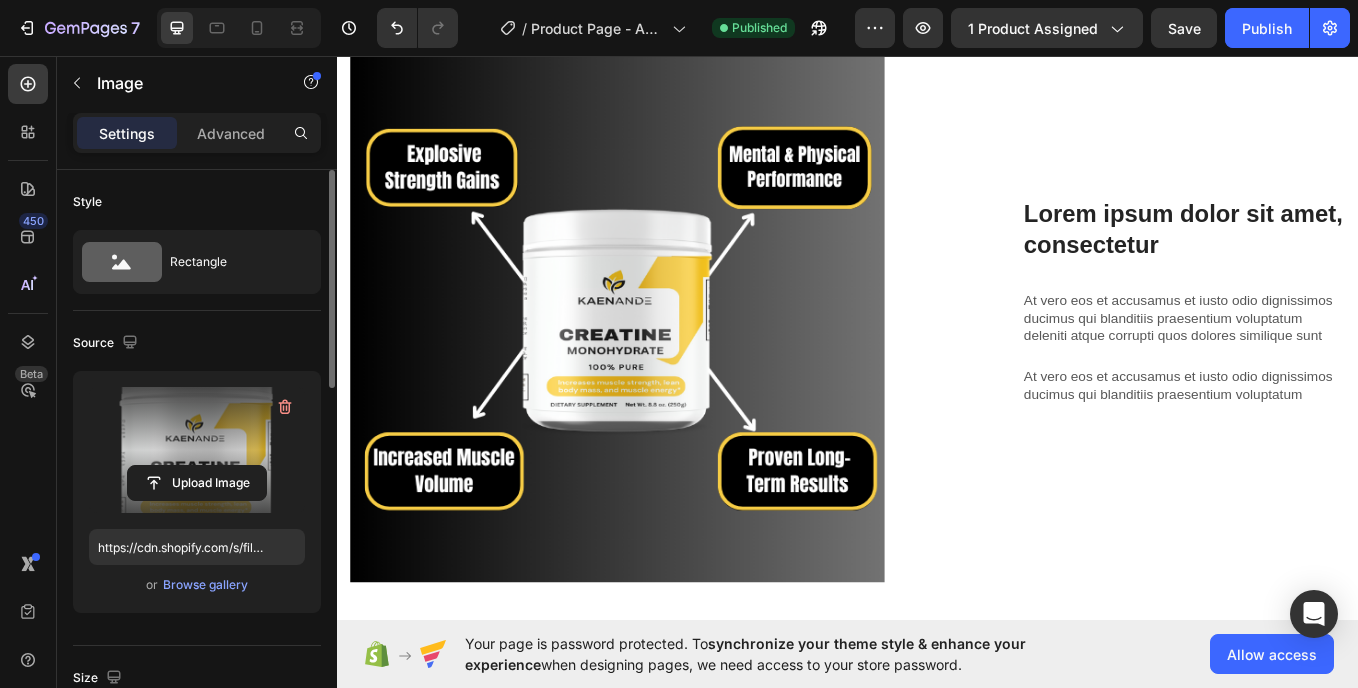 scroll, scrollTop: 0, scrollLeft: 0, axis: both 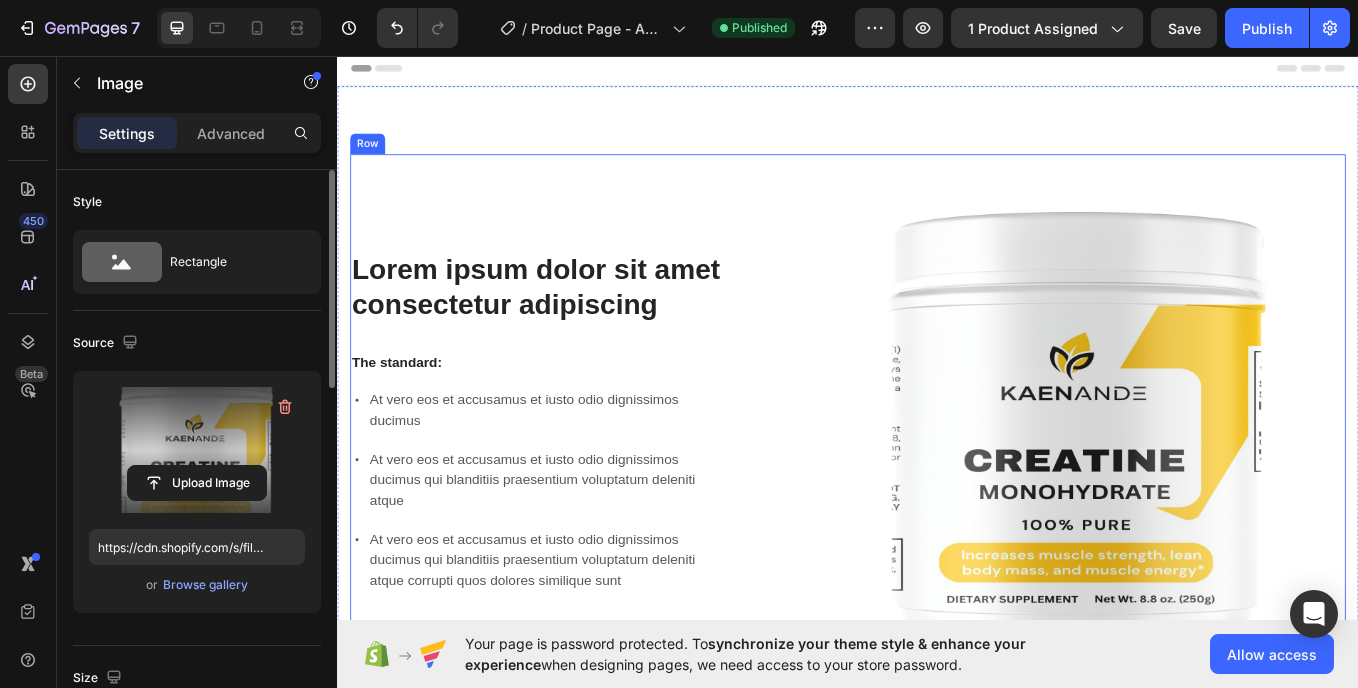 click on "Lorem ipsum dolor sit amet consectetur adipiscing Heading The standard: Text Block
At vero eos et accusamus et iusto odio dignissimos ducimus
At vero eos et accusamus et iusto odio dignissimos ducimus qui blanditiis praesentium voluptatum deleniti atque
At vero eos et accusamus et iusto odio dignissimos ducimus qui blanditiis praesentium voluptatum deleniti atque corrupti quos dolores similique sunt Item List Image Row" at bounding box center [937, 485] 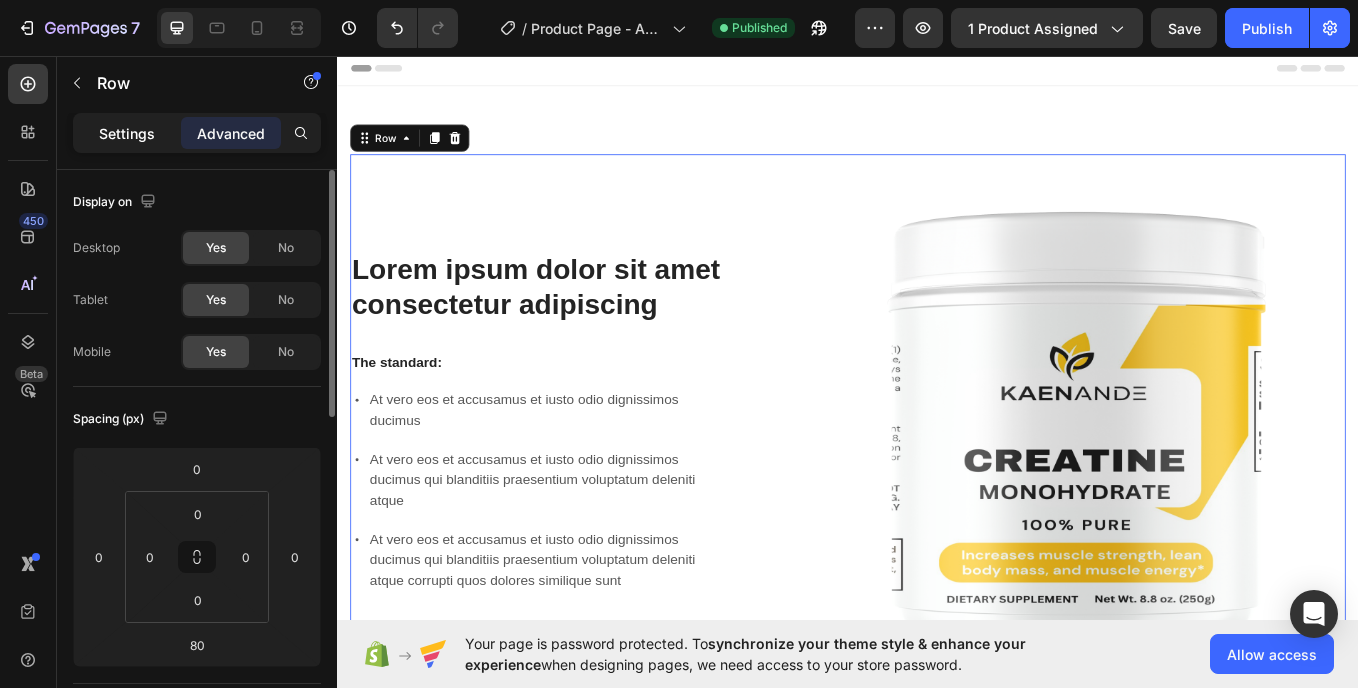 click on "Settings" at bounding box center (127, 133) 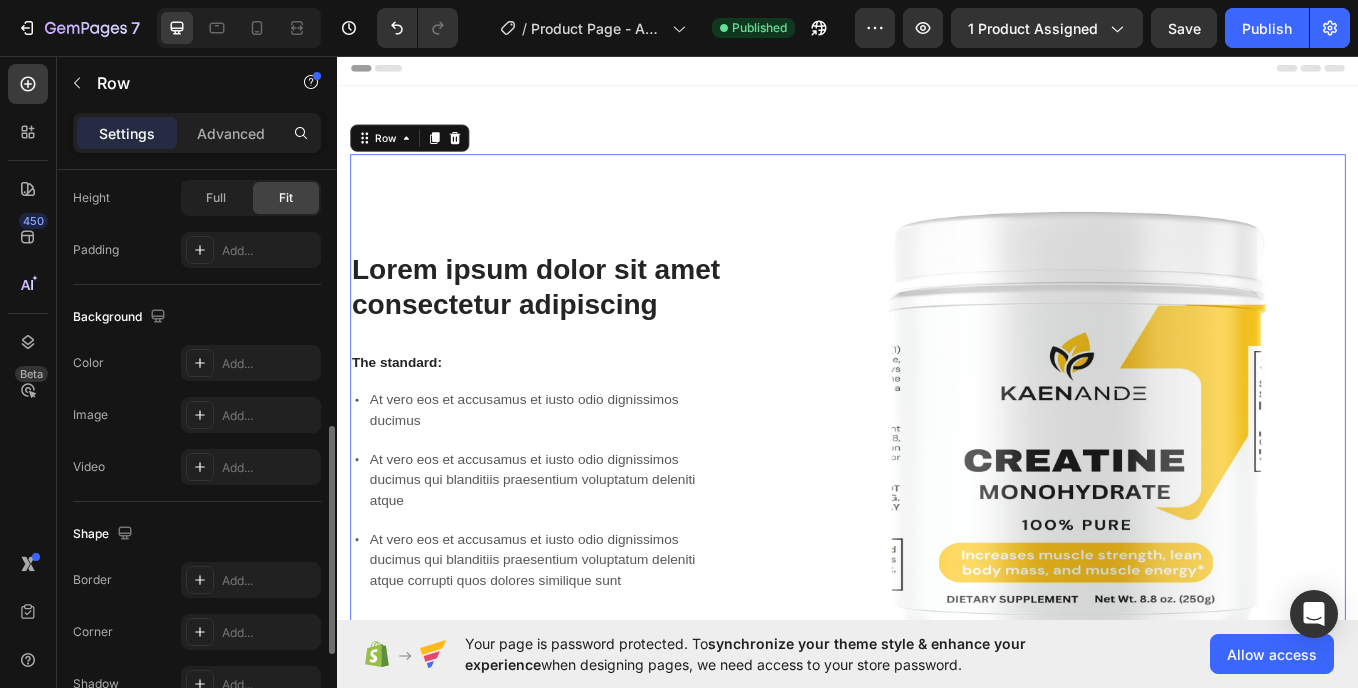 scroll, scrollTop: 649, scrollLeft: 0, axis: vertical 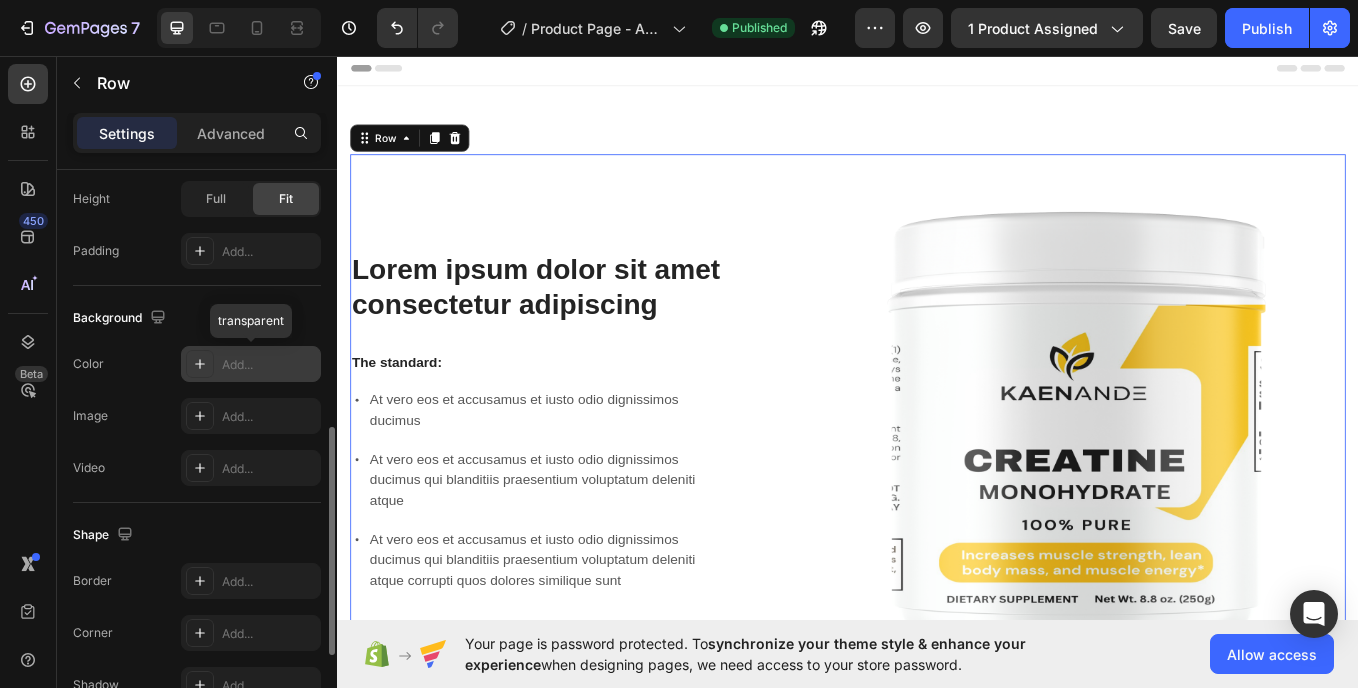 click 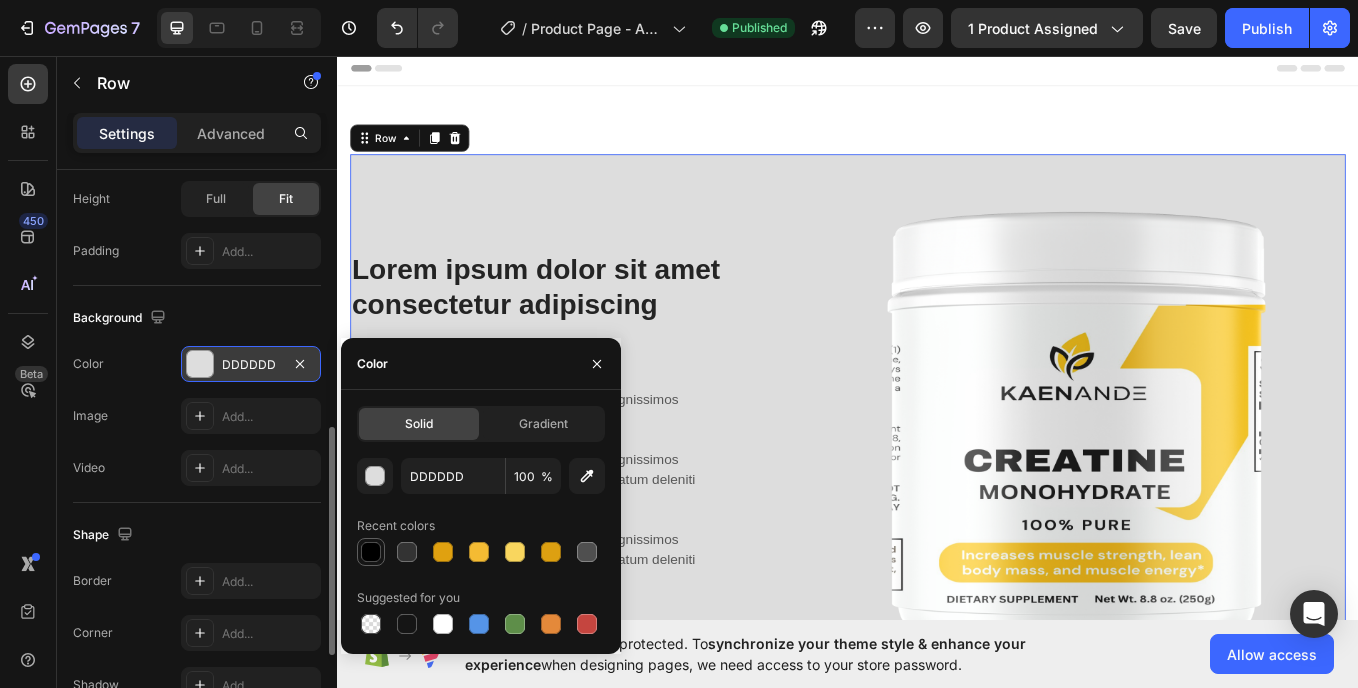 click at bounding box center (371, 552) 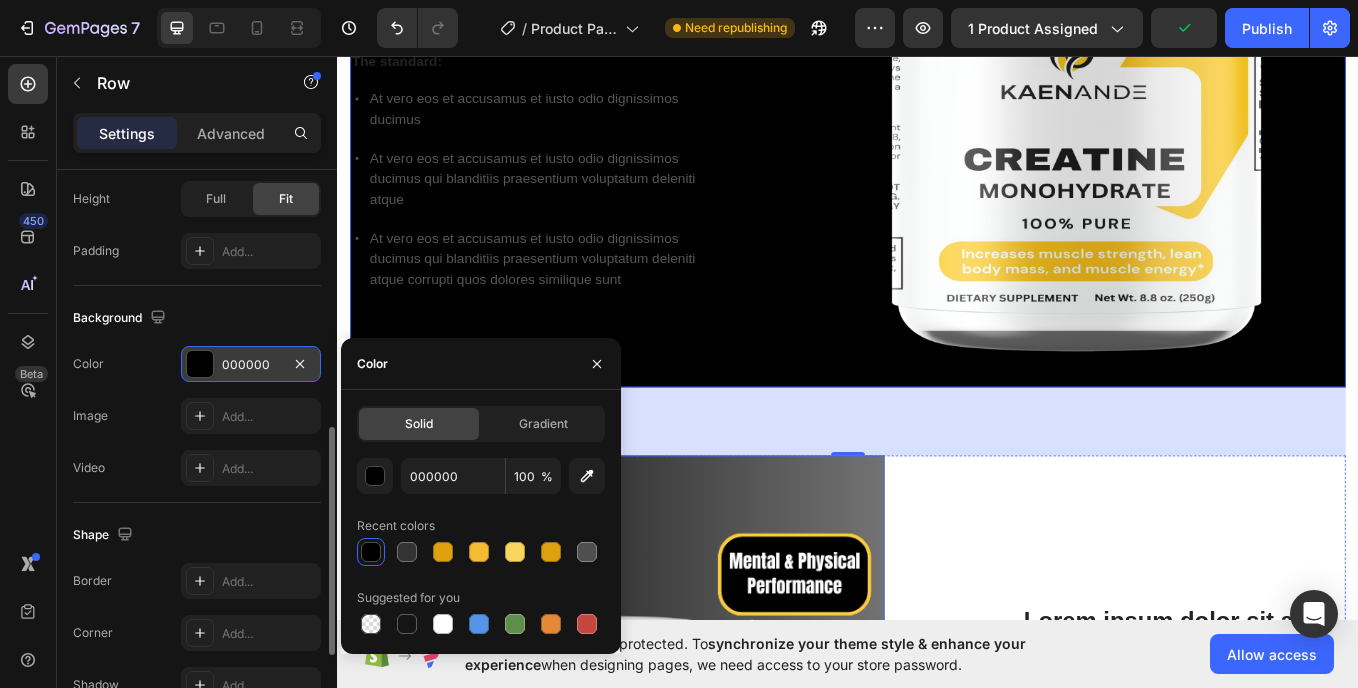 scroll, scrollTop: 0, scrollLeft: 0, axis: both 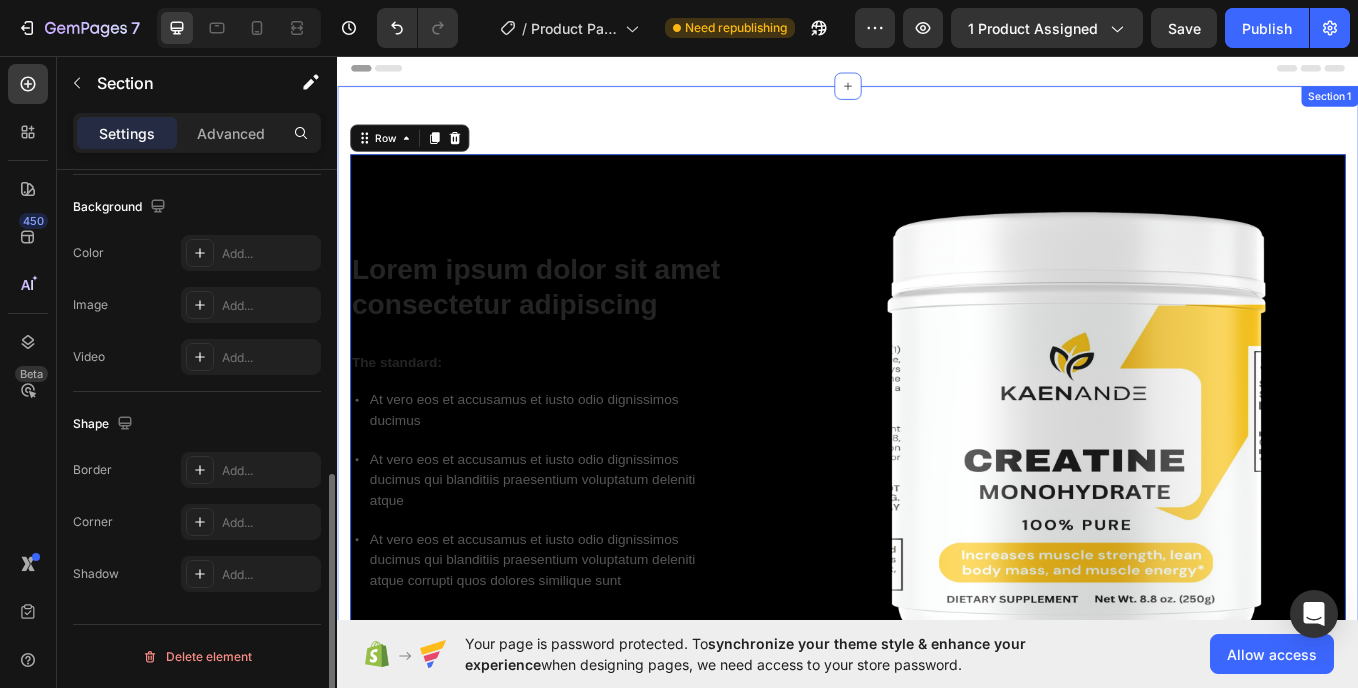 click on "Lorem ipsum dolor sit amet consectetur adipiscing Heading The standard: Text Block
At vero eos et accusamus et iusto odio dignissimos ducimus
At vero eos et accusamus et iusto odio dignissimos ducimus qui blanditiis praesentium voluptatum deleniti atque
At vero eos et accusamus et iusto odio dignissimos ducimus qui blanditiis praesentium voluptatum deleniti atque corrupti quos dolores similique sunt Item List Image Row   80 Lorem ipsum dolor sit amet consectetur adipiscing Heading Image Lorem ipsum dolor sit amet, consectetur Heading At vero eos et accusamus et iusto odio dignissimos ducimus qui blanditiis praesentium voluptatum deleniti atque corrupti quos dolores similique sunt Text Block At vero eos et accusamus et iusto odio dignissimos ducimus qui blanditiis praesentium voluptatum Text Block Row Row Section 1" at bounding box center [937, 838] 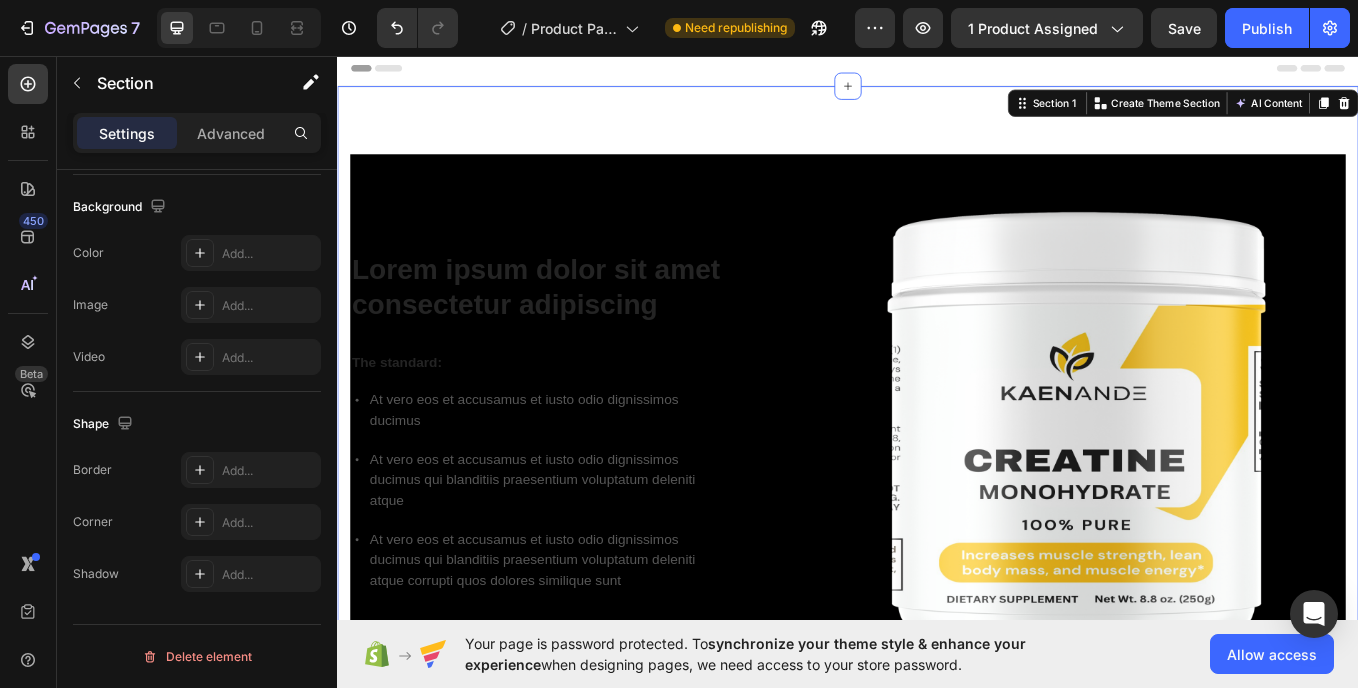 scroll, scrollTop: 0, scrollLeft: 0, axis: both 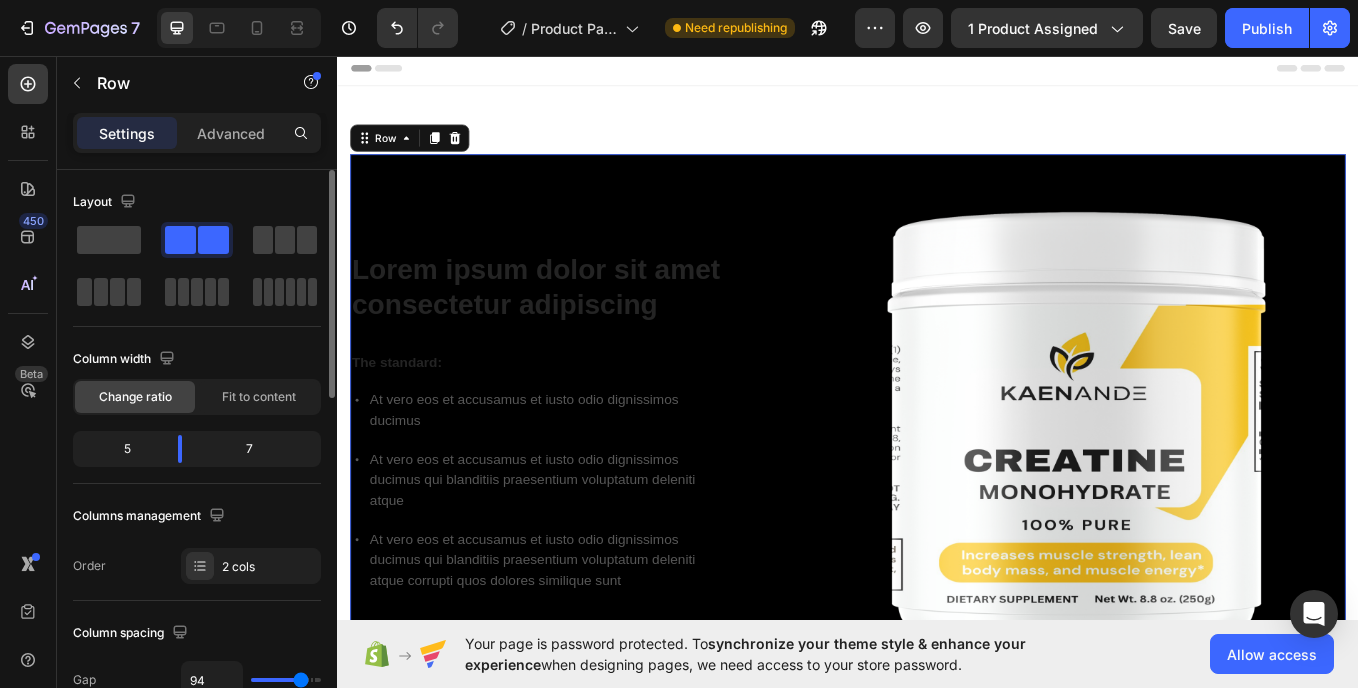 click on "Lorem ipsum dolor sit amet consectetur adipiscing Heading The standard: Text Block
At vero eos et accusamus et iusto odio dignissimos ducimus
At vero eos et accusamus et iusto odio dignissimos ducimus qui blanditiis praesentium voluptatum deleniti atque
At vero eos et accusamus et iusto odio dignissimos ducimus qui blanditiis praesentium voluptatum deleniti atque corrupti quos dolores similique sunt Item List Image Row   80" at bounding box center [937, 485] 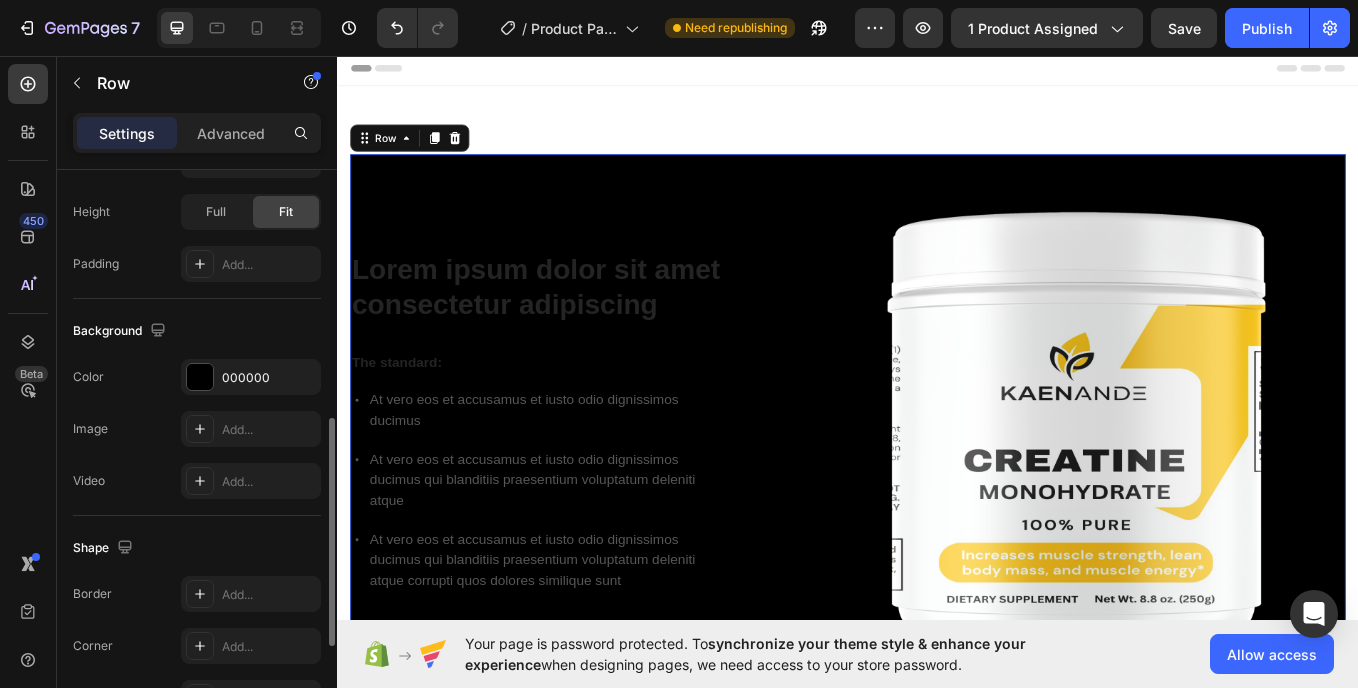 scroll, scrollTop: 637, scrollLeft: 0, axis: vertical 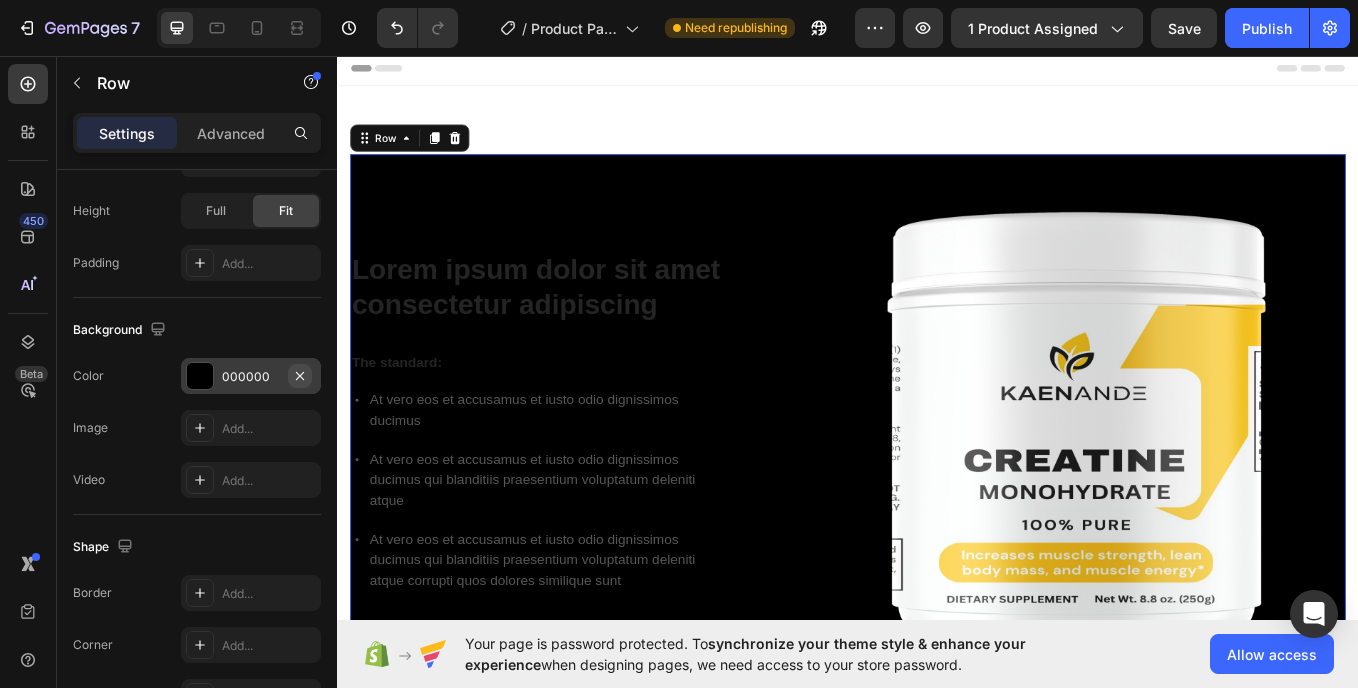 drag, startPoint x: 309, startPoint y: 379, endPoint x: 57, endPoint y: 275, distance: 272.61694 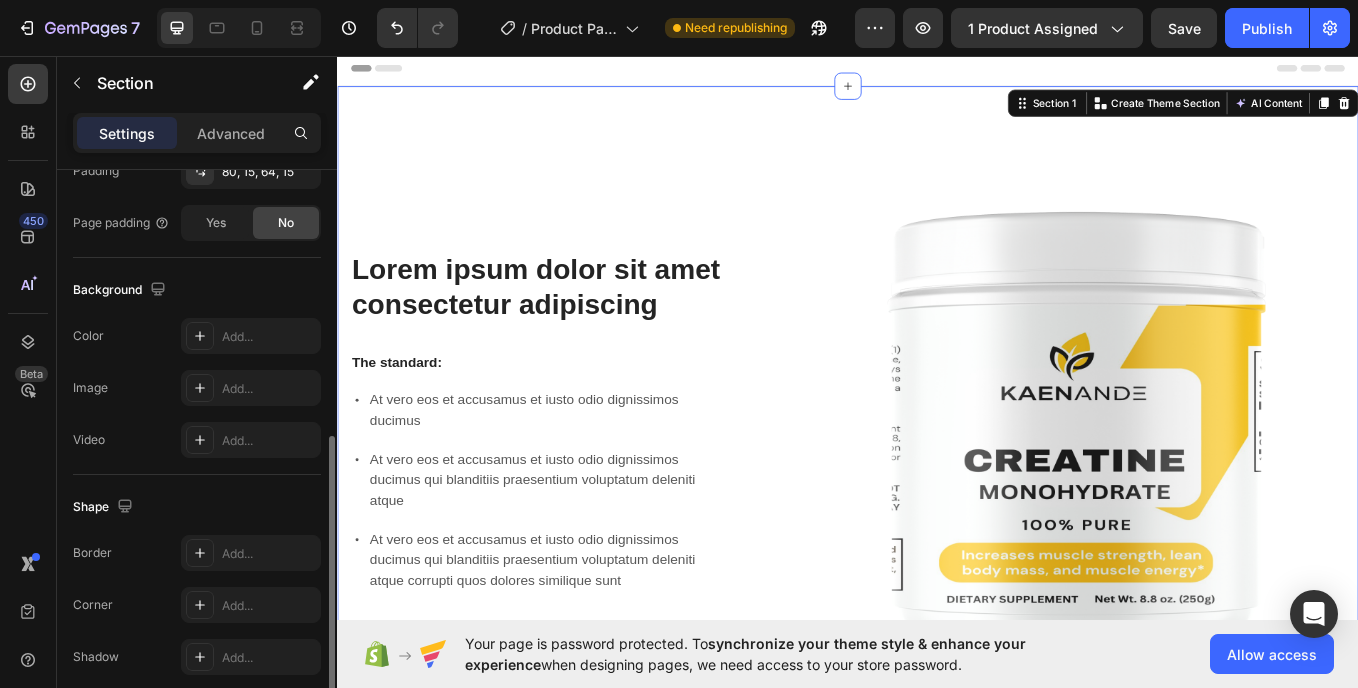 scroll, scrollTop: 563, scrollLeft: 0, axis: vertical 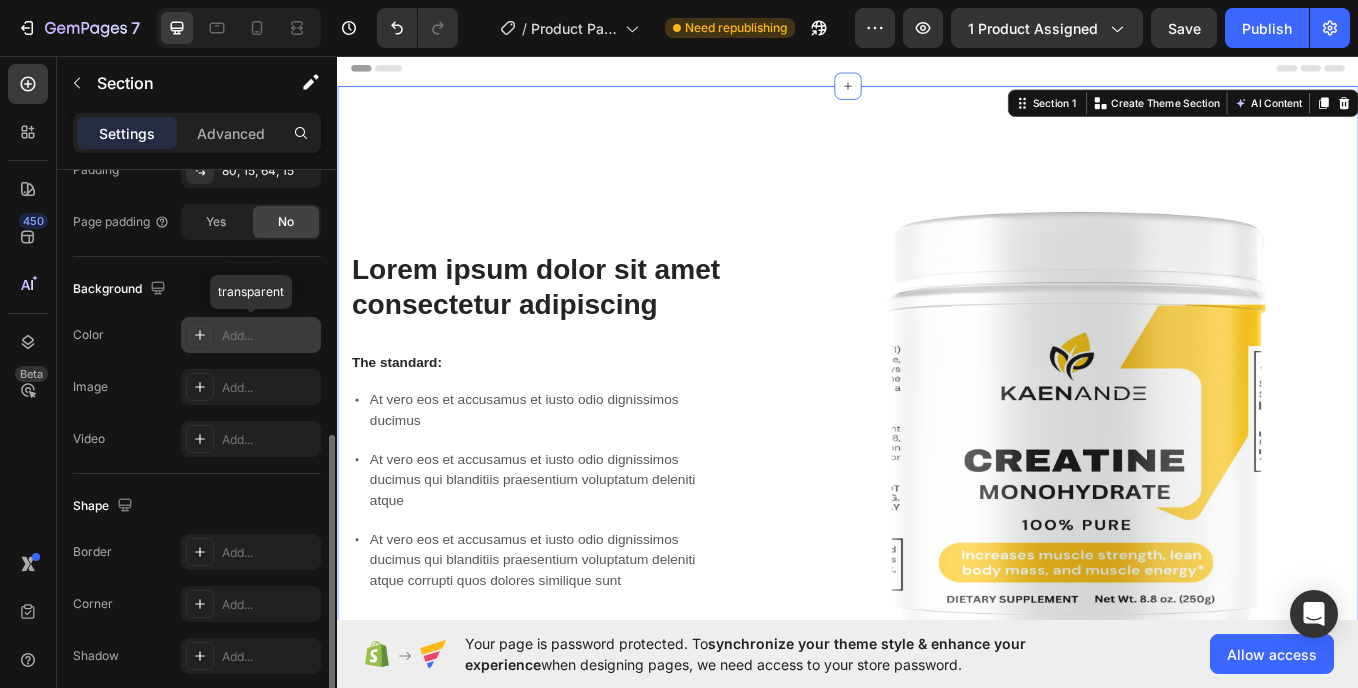 click on "Add..." at bounding box center (251, 335) 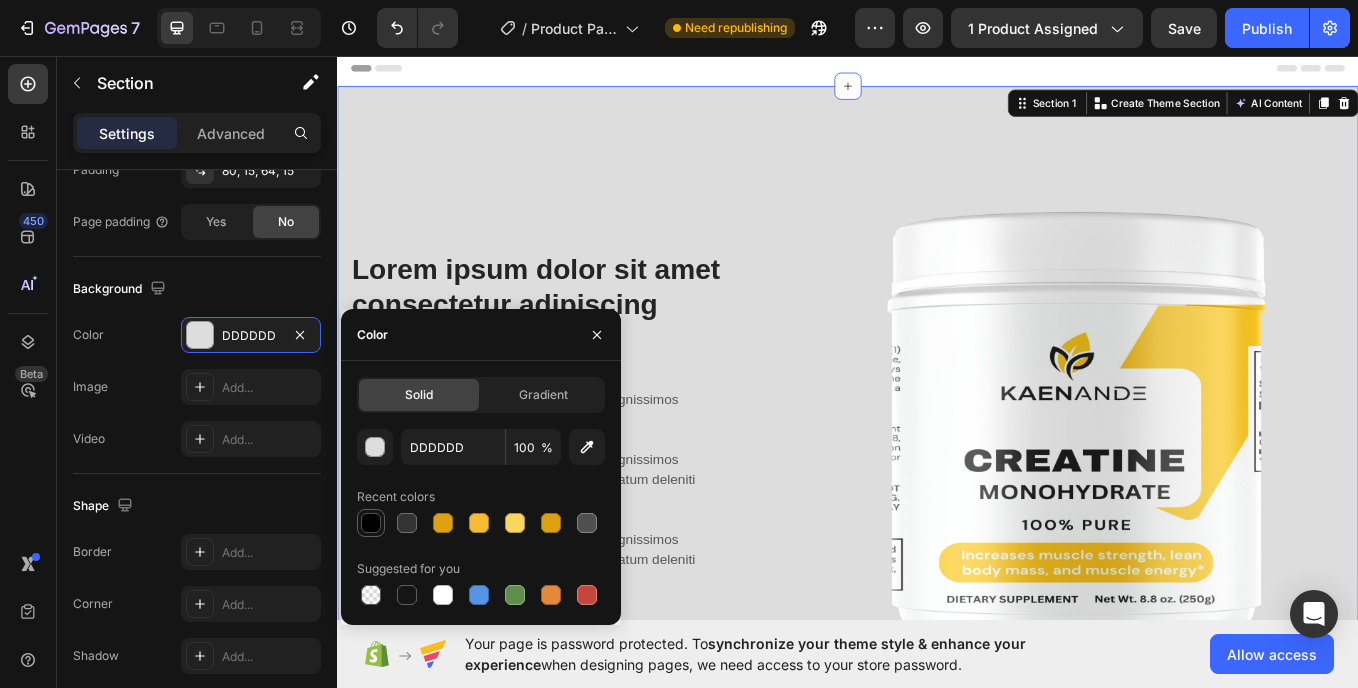 click at bounding box center [371, 523] 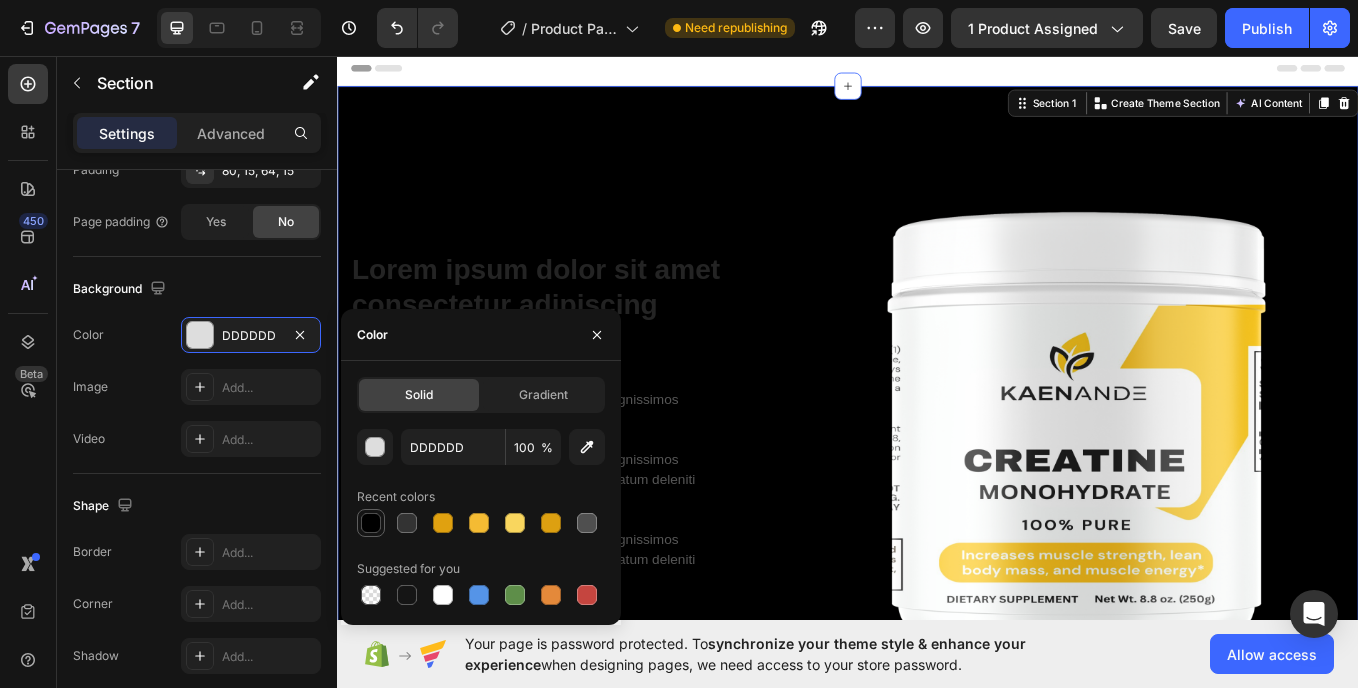 type on "000000" 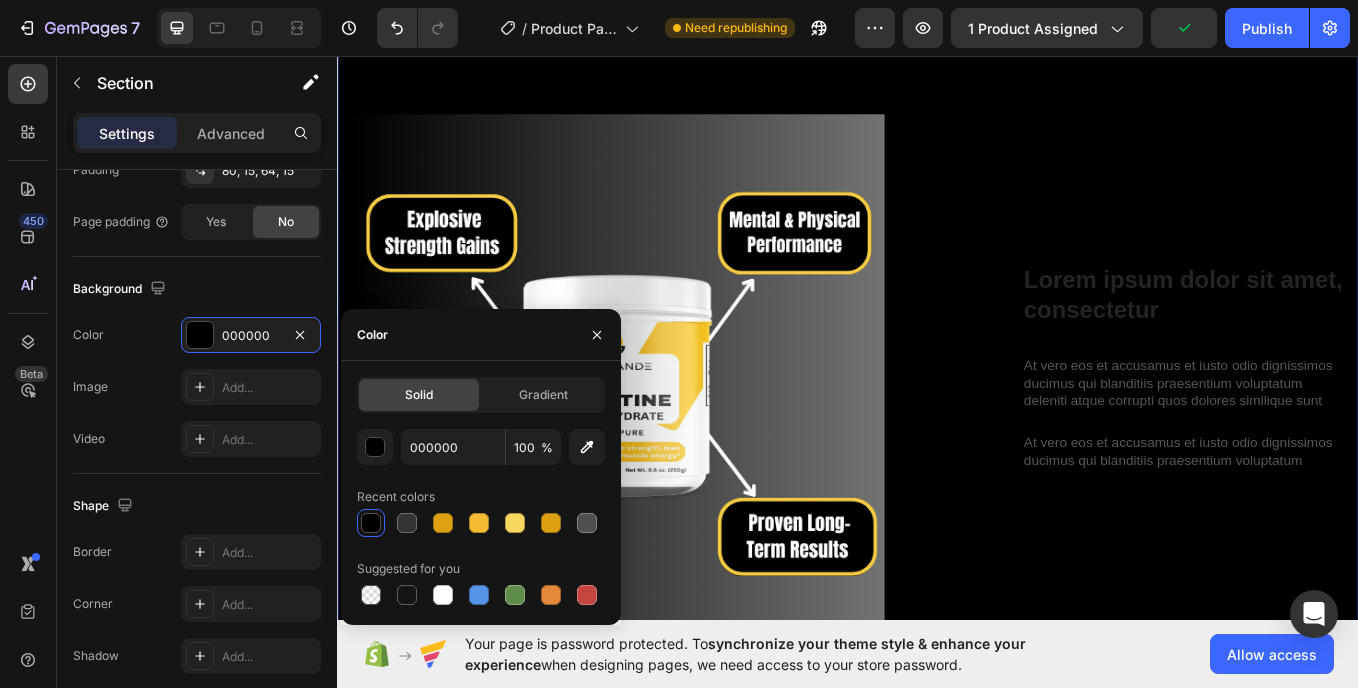 scroll, scrollTop: 720, scrollLeft: 0, axis: vertical 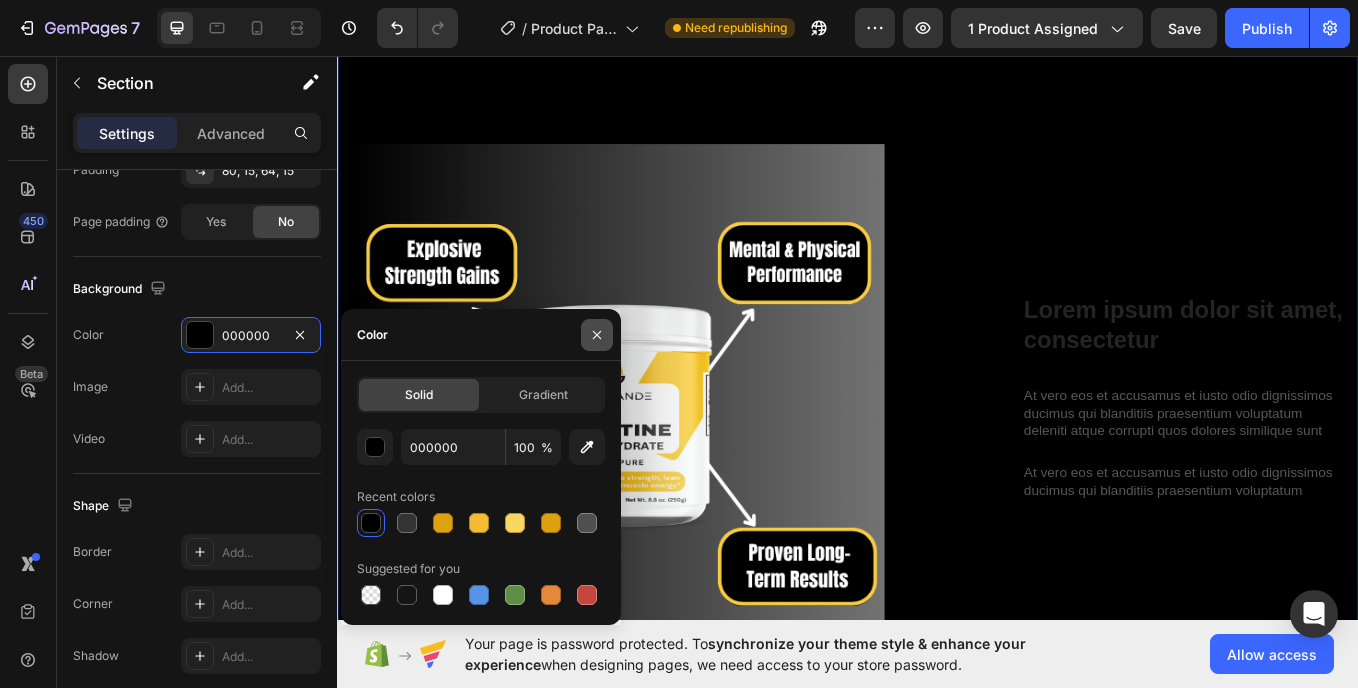 click at bounding box center (597, 335) 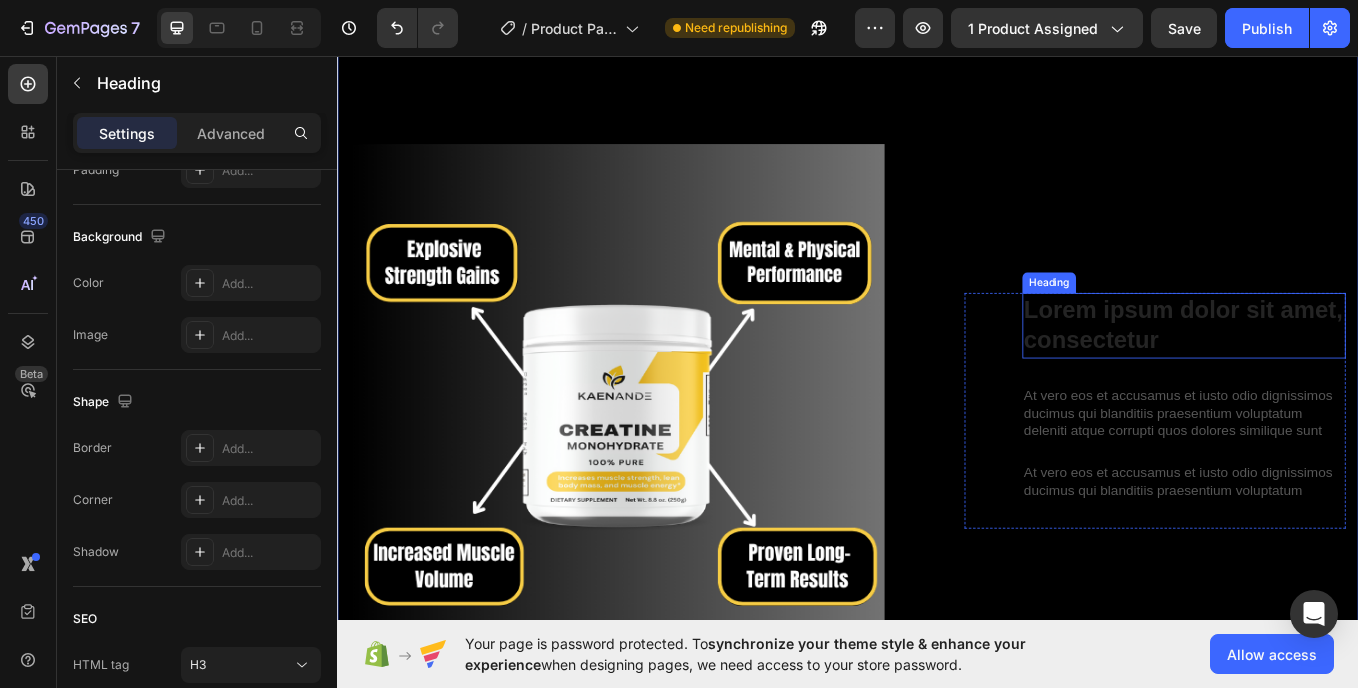click on "Lorem ipsum dolor sit amet, consectetur" at bounding box center (1332, 372) 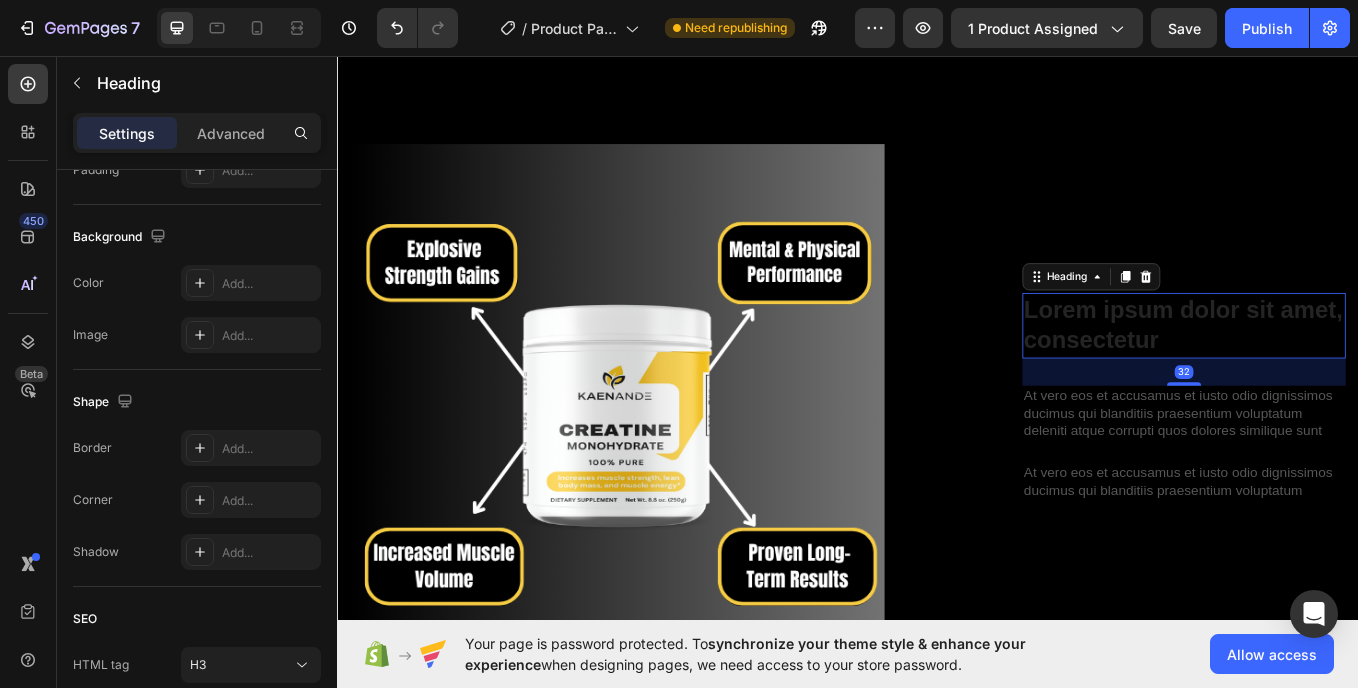 scroll, scrollTop: 0, scrollLeft: 0, axis: both 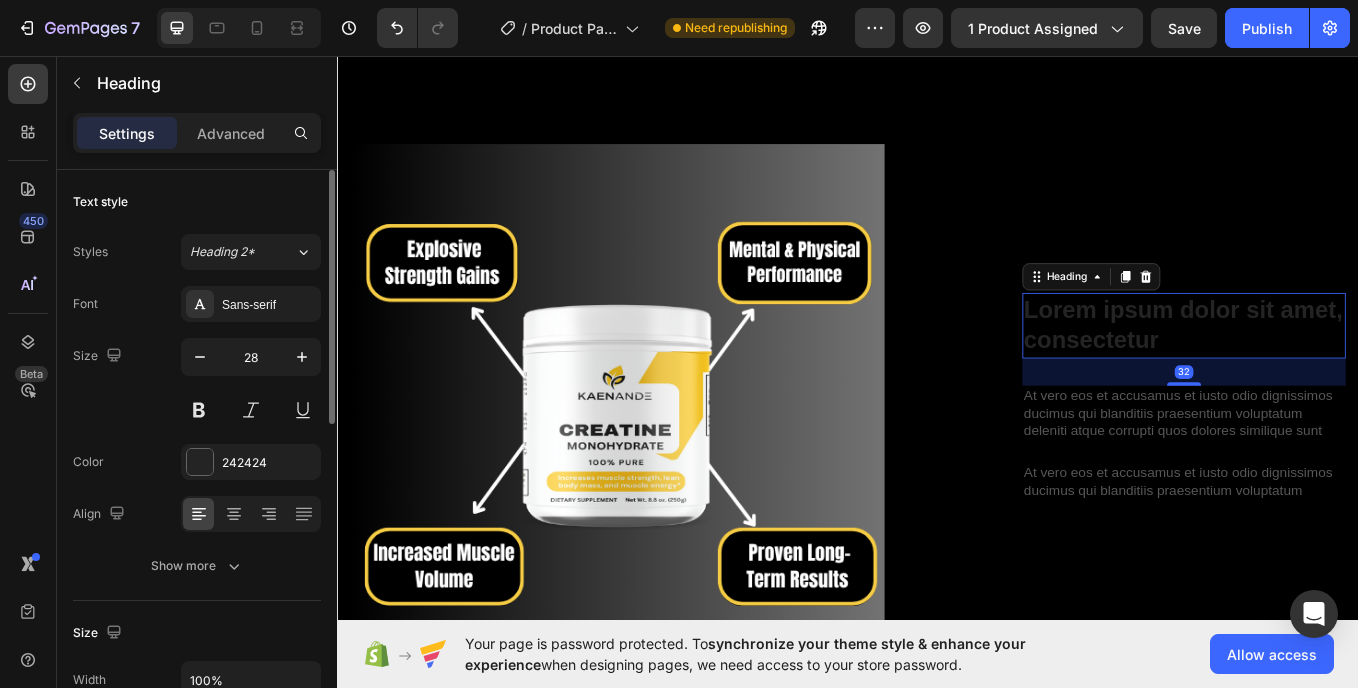click on "Lorem ipsum dolor sit amet, consectetur" at bounding box center (1332, 372) 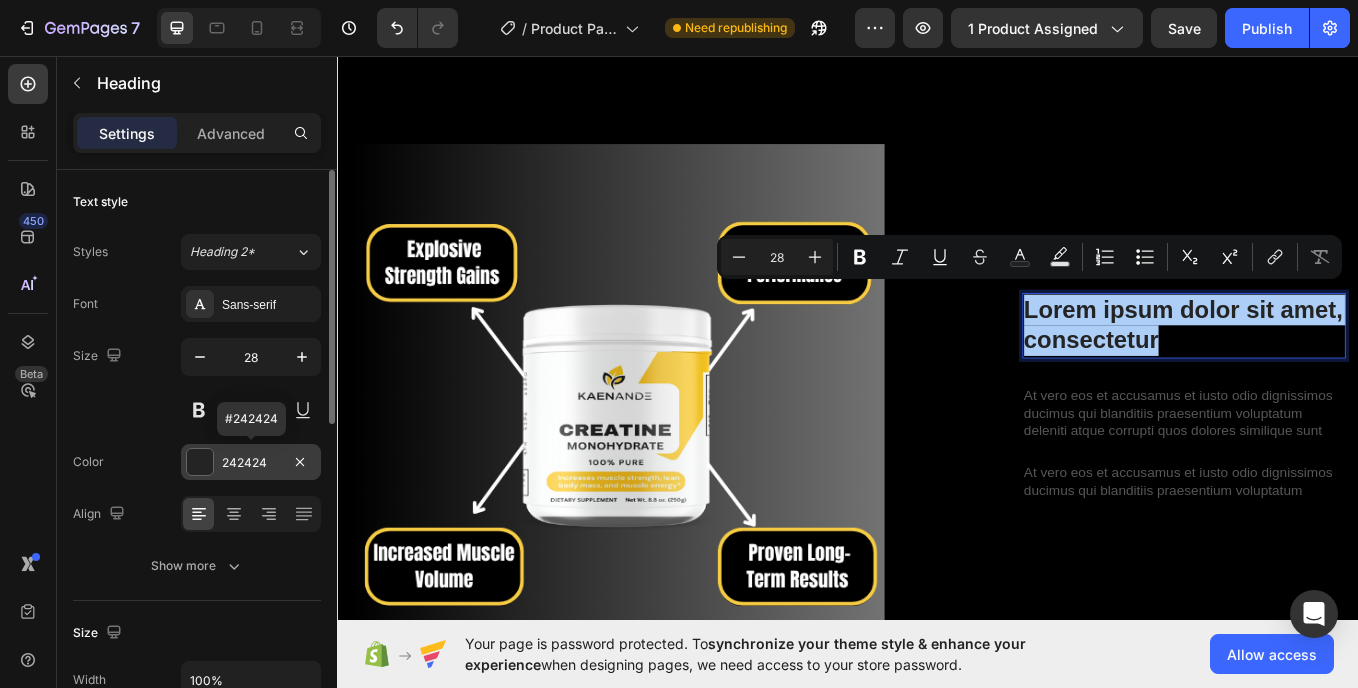 click on "242424" at bounding box center (251, 463) 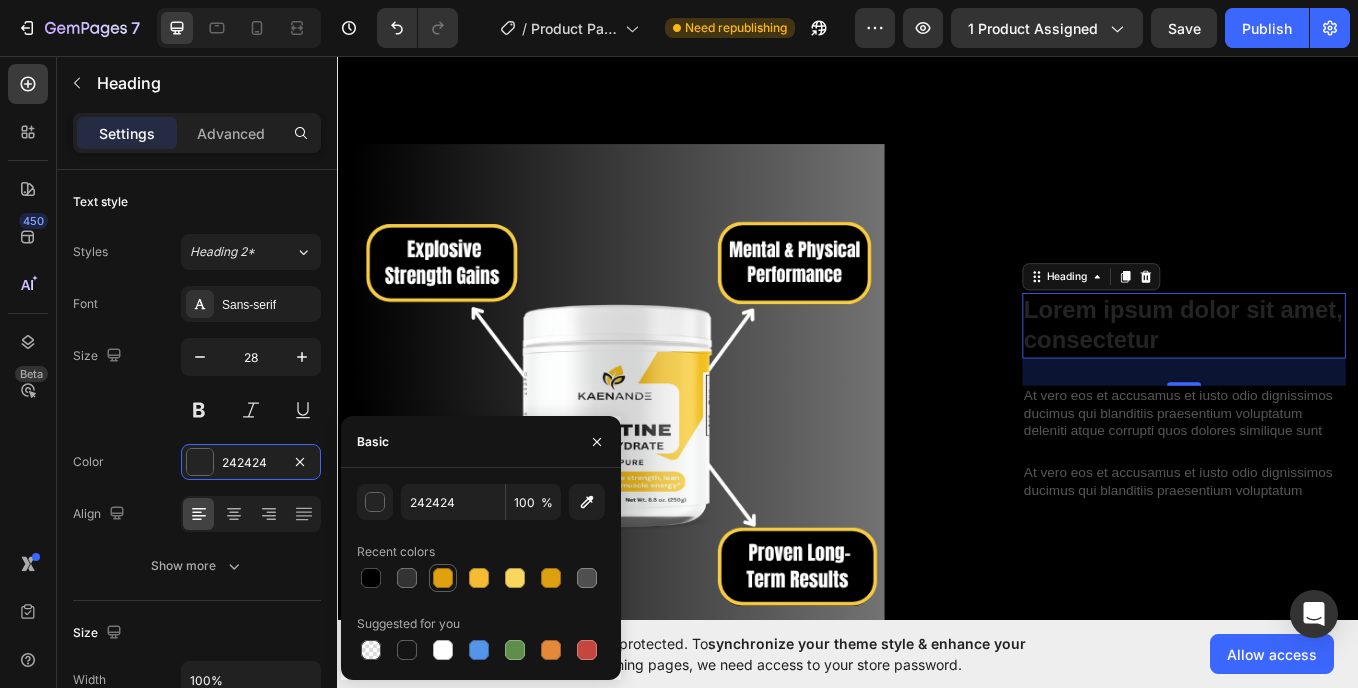 click at bounding box center [443, 578] 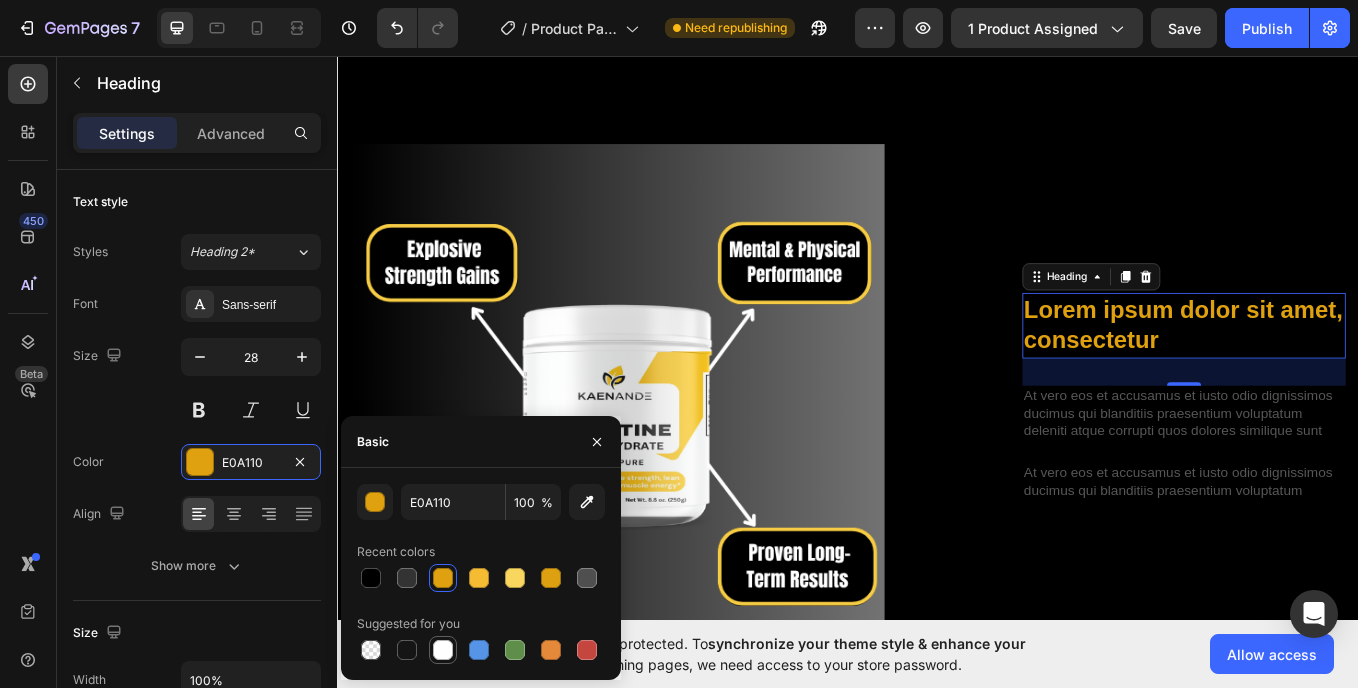 click at bounding box center [443, 650] 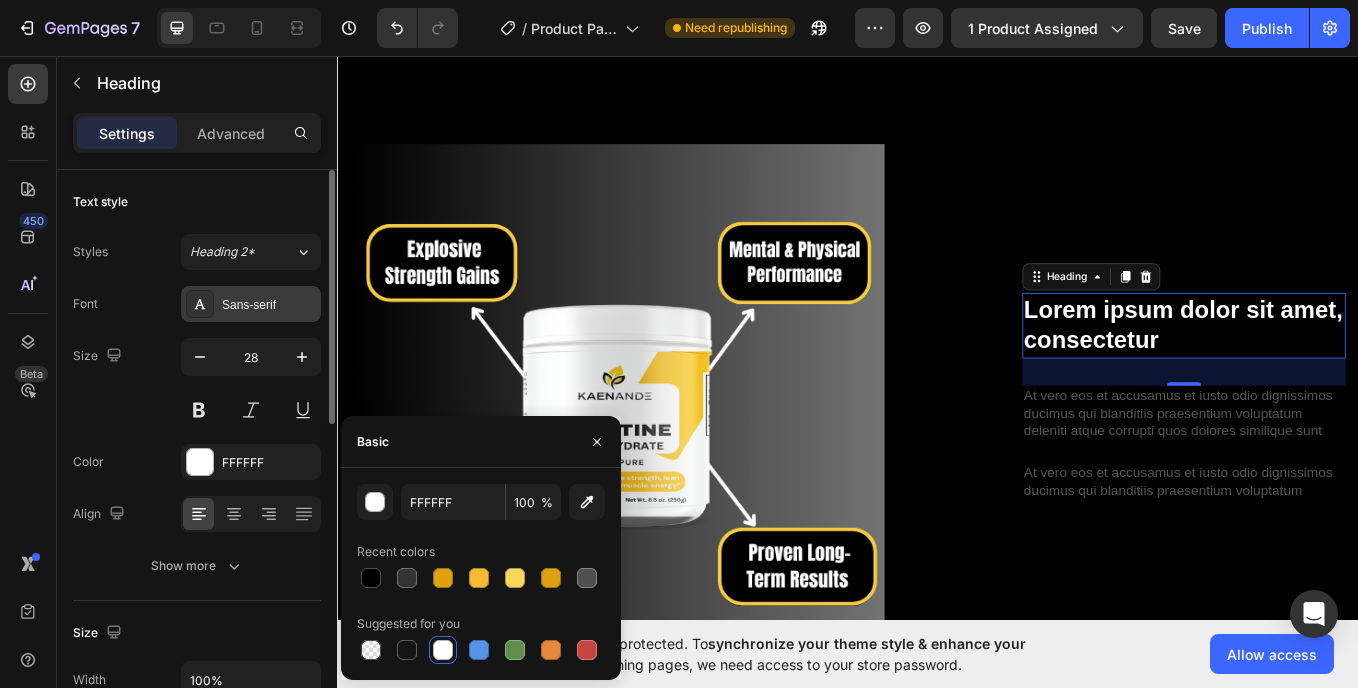 click on "Sans-serif" at bounding box center [269, 305] 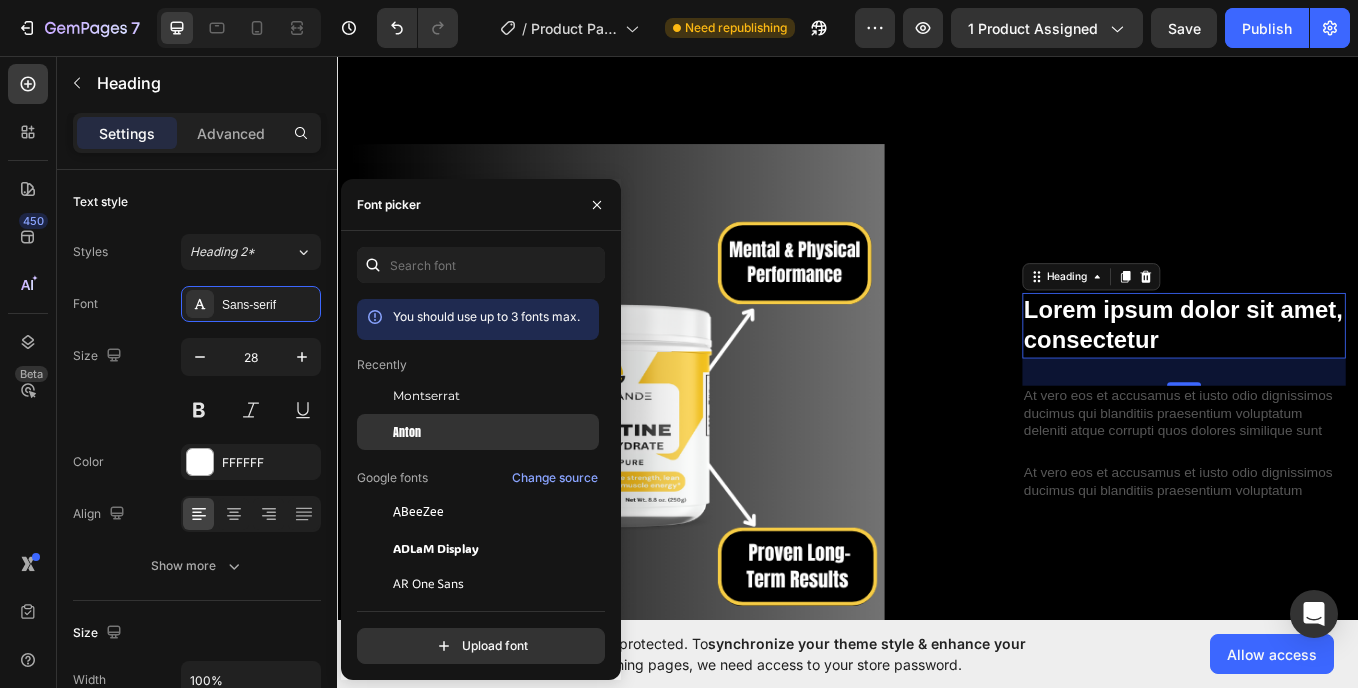 click on "Anton" at bounding box center [407, 432] 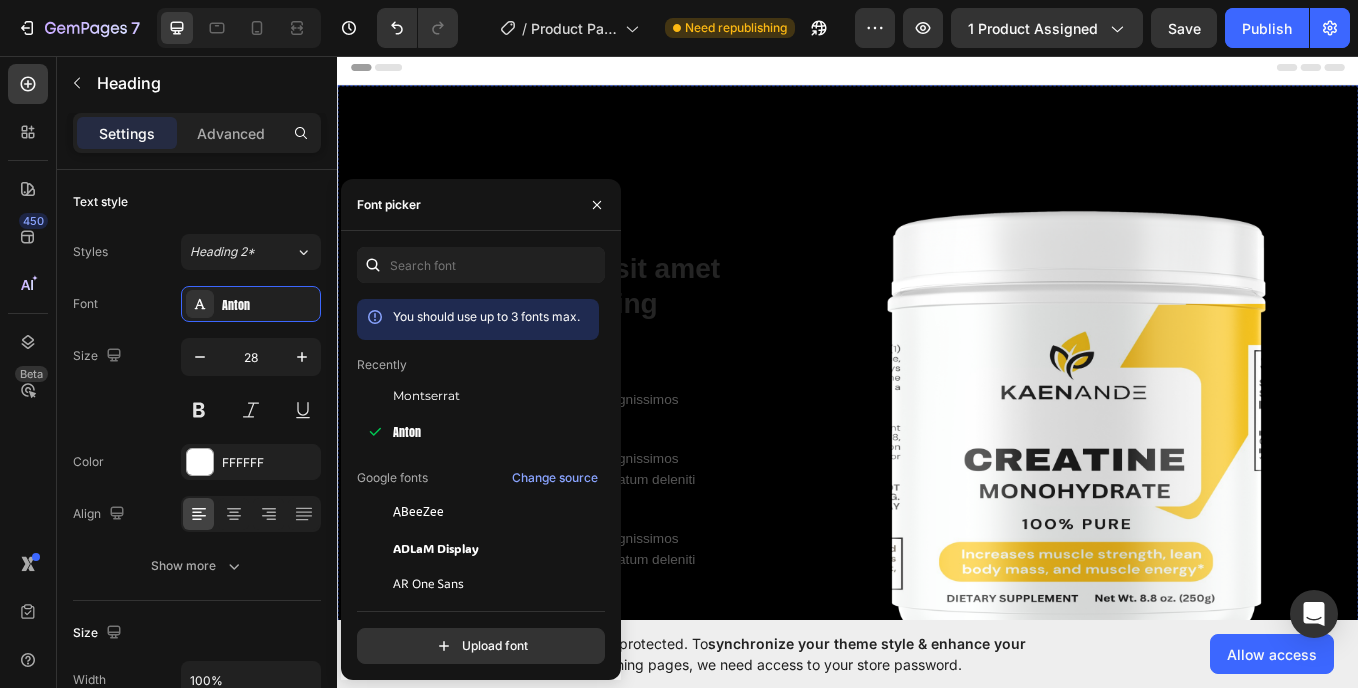 scroll, scrollTop: 0, scrollLeft: 0, axis: both 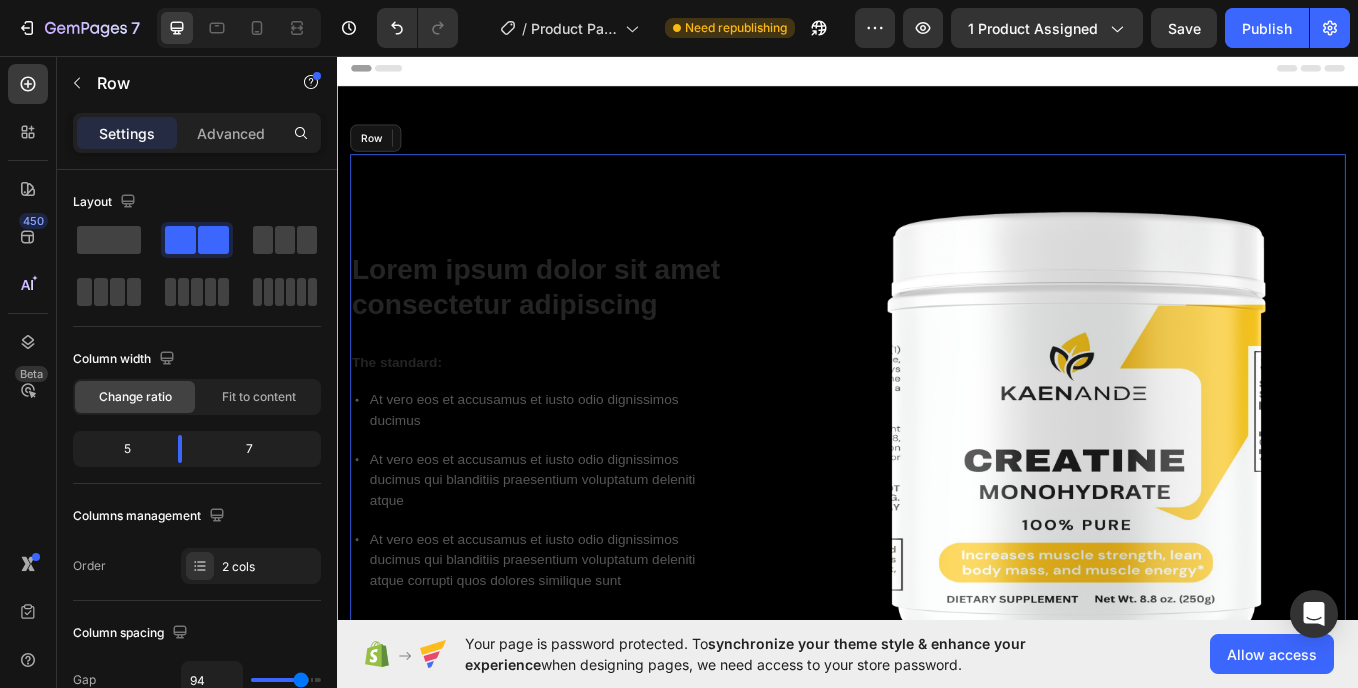 click on "Lorem ipsum dolor sit amet consectetur adipiscing Heading The standard: Text Block
At vero eos et accusamus et iusto odio dignissimos ducimus
At vero eos et accusamus et iusto odio dignissimos ducimus qui blanditiis praesentium voluptatum deleniti atque
At vero eos et accusamus et iusto odio dignissimos ducimus qui blanditiis praesentium voluptatum deleniti atque corrupti quos dolores similique sunt Item List Image Row" at bounding box center [937, 485] 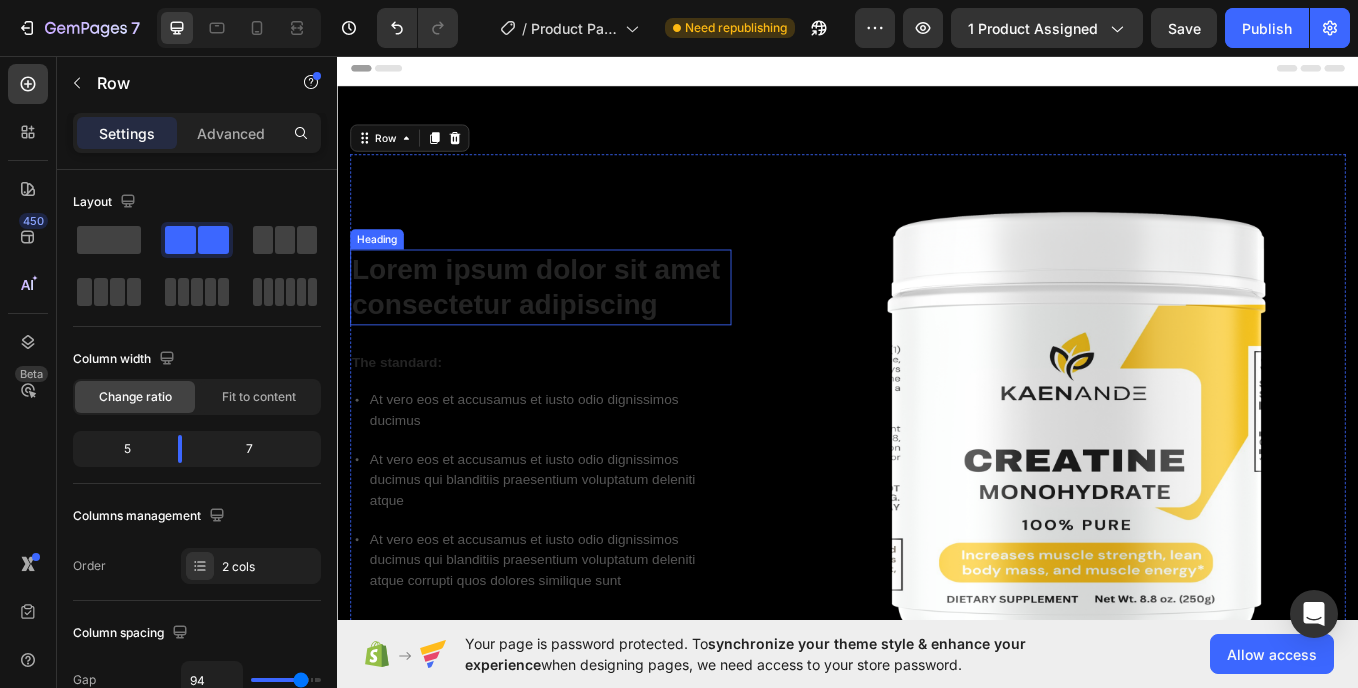 click on "Lorem ipsum dolor sit amet consectetur adipiscing" at bounding box center [576, 328] 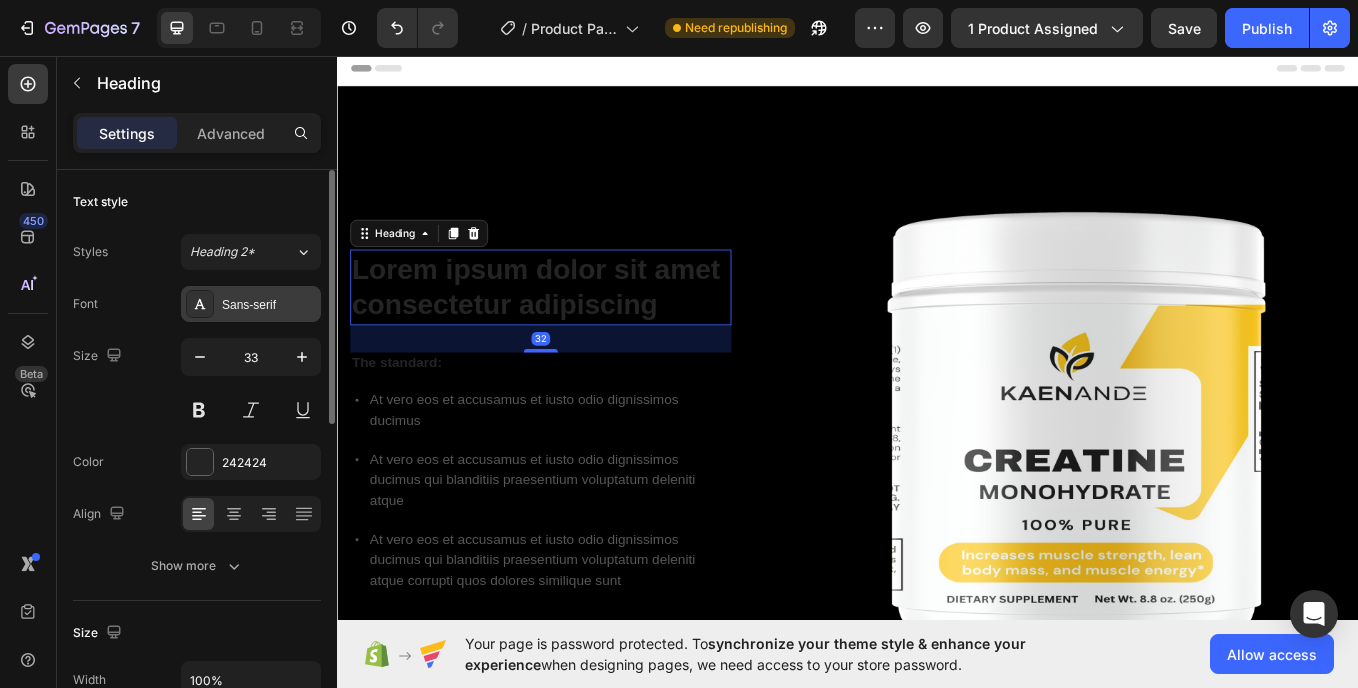 click on "Sans-serif" at bounding box center [269, 305] 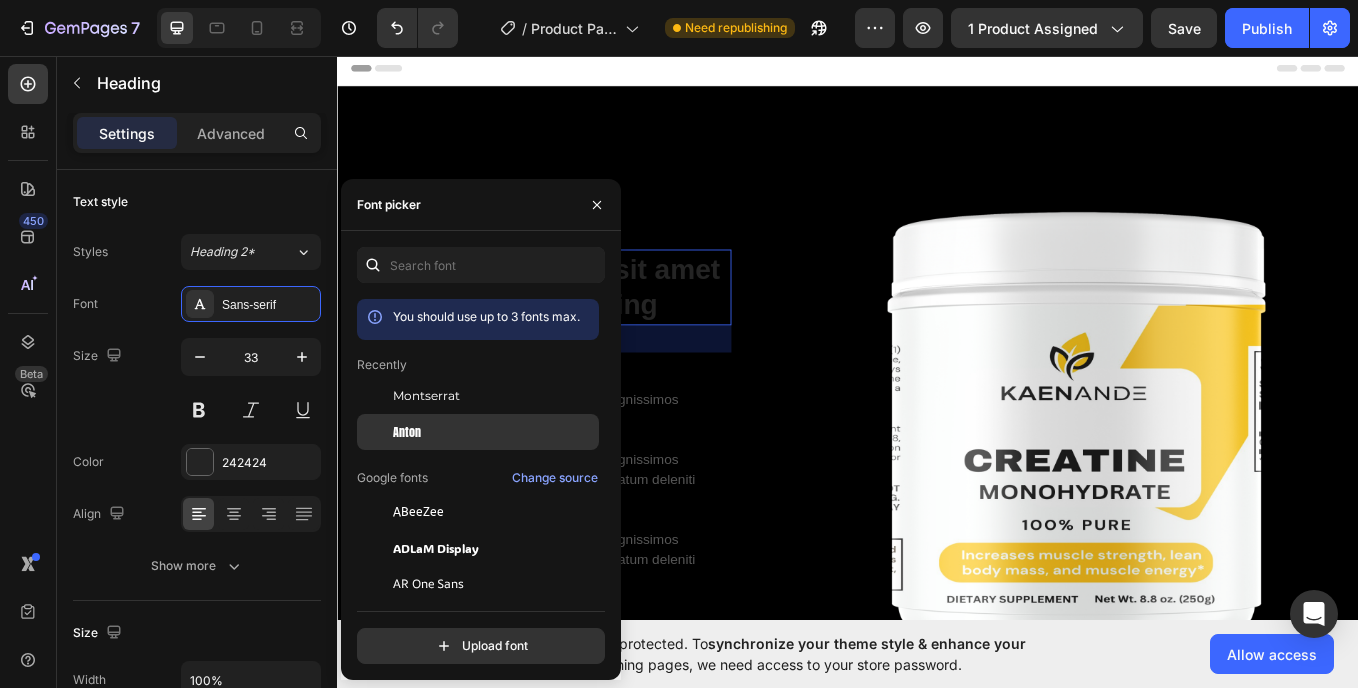 click on "Anton" at bounding box center [407, 432] 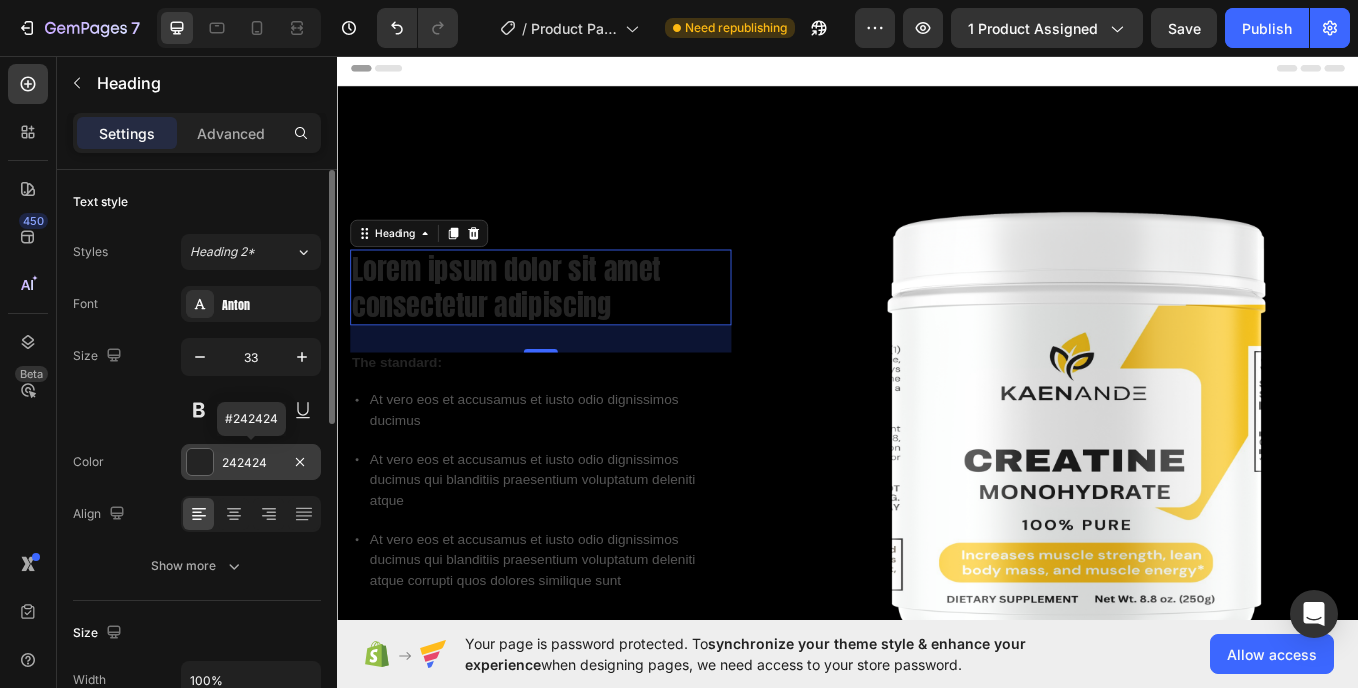click on "242424" at bounding box center [251, 463] 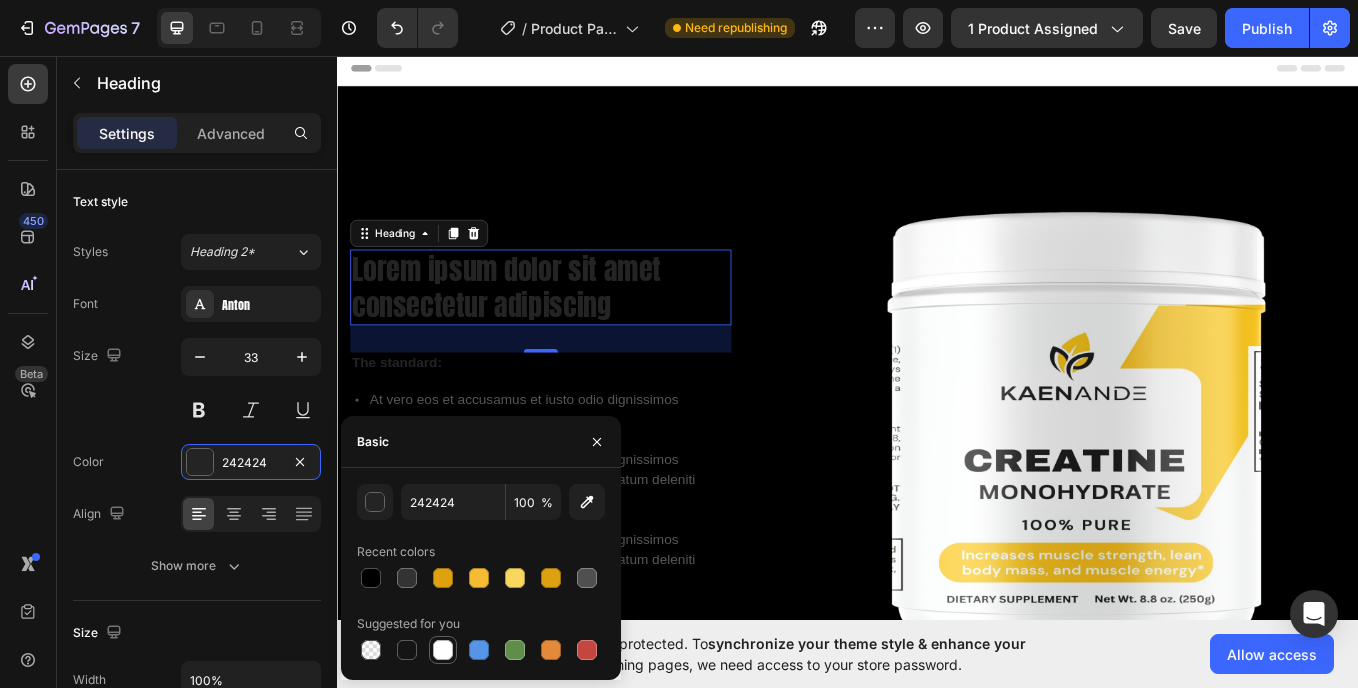 click at bounding box center [443, 650] 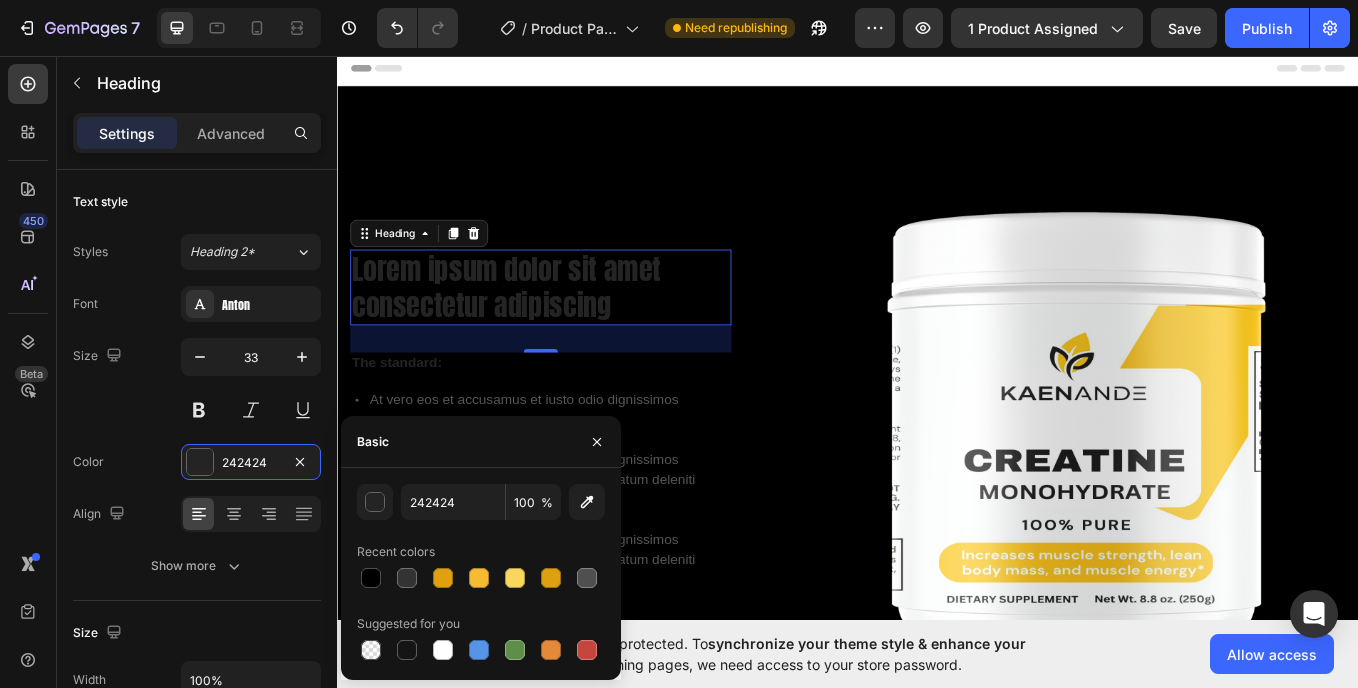 type on "FFFFFF" 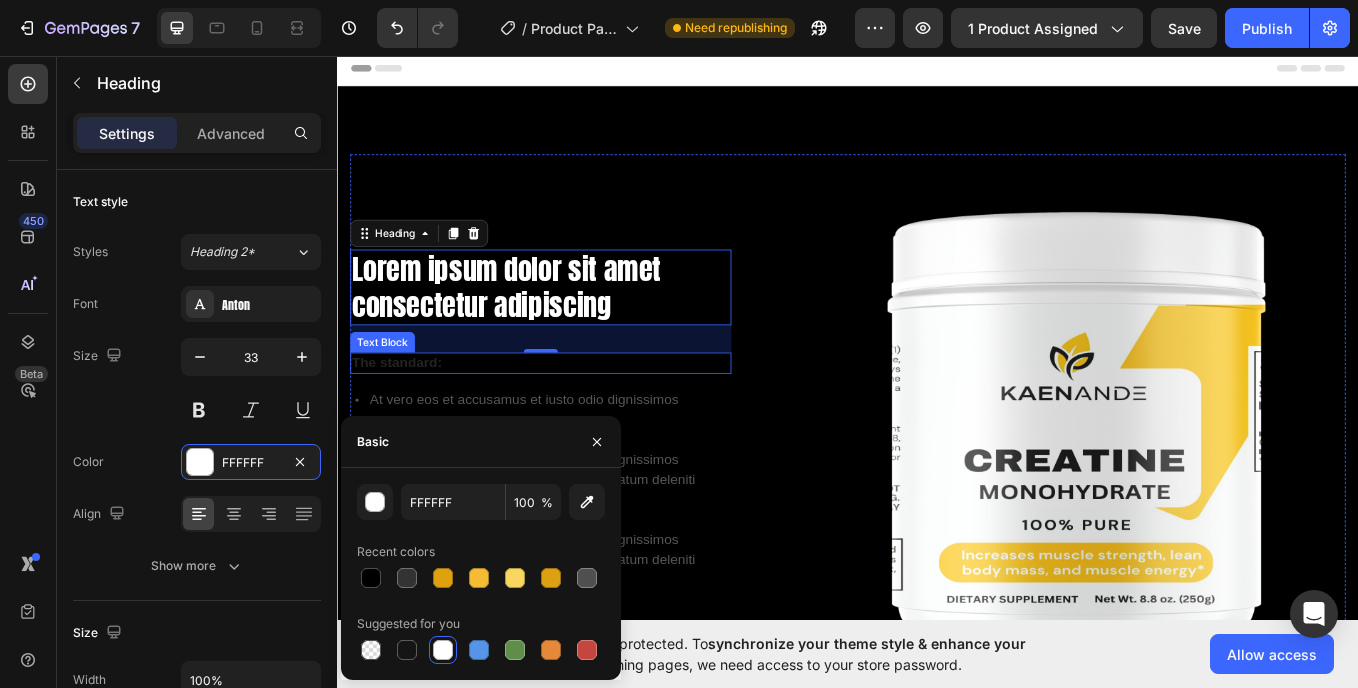 click on "The standard:" at bounding box center [576, 416] 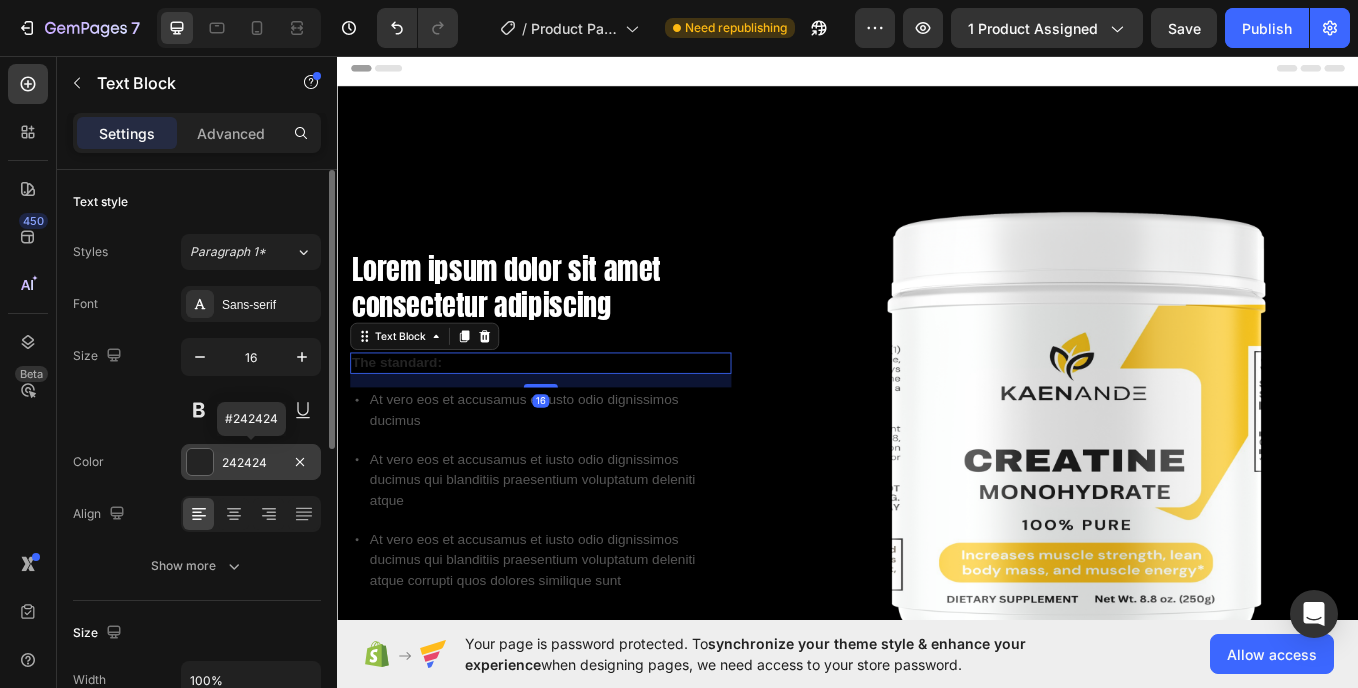 click at bounding box center [200, 462] 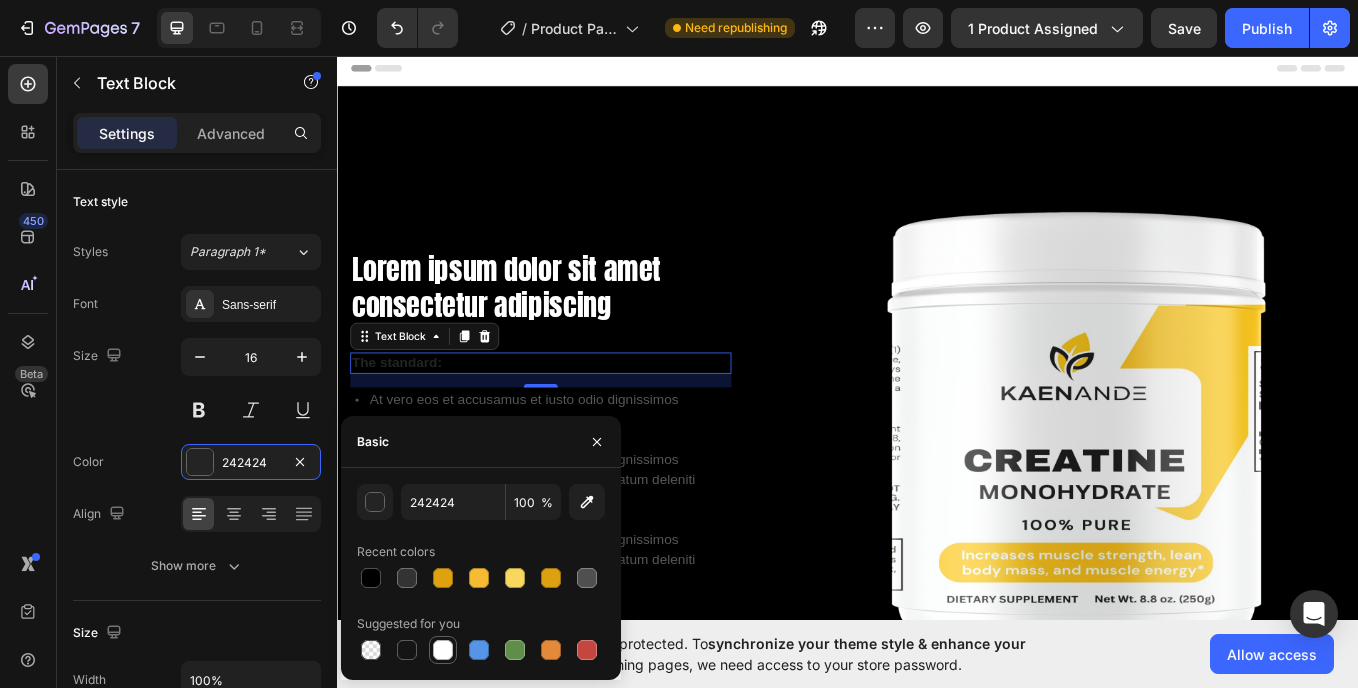 click at bounding box center [443, 650] 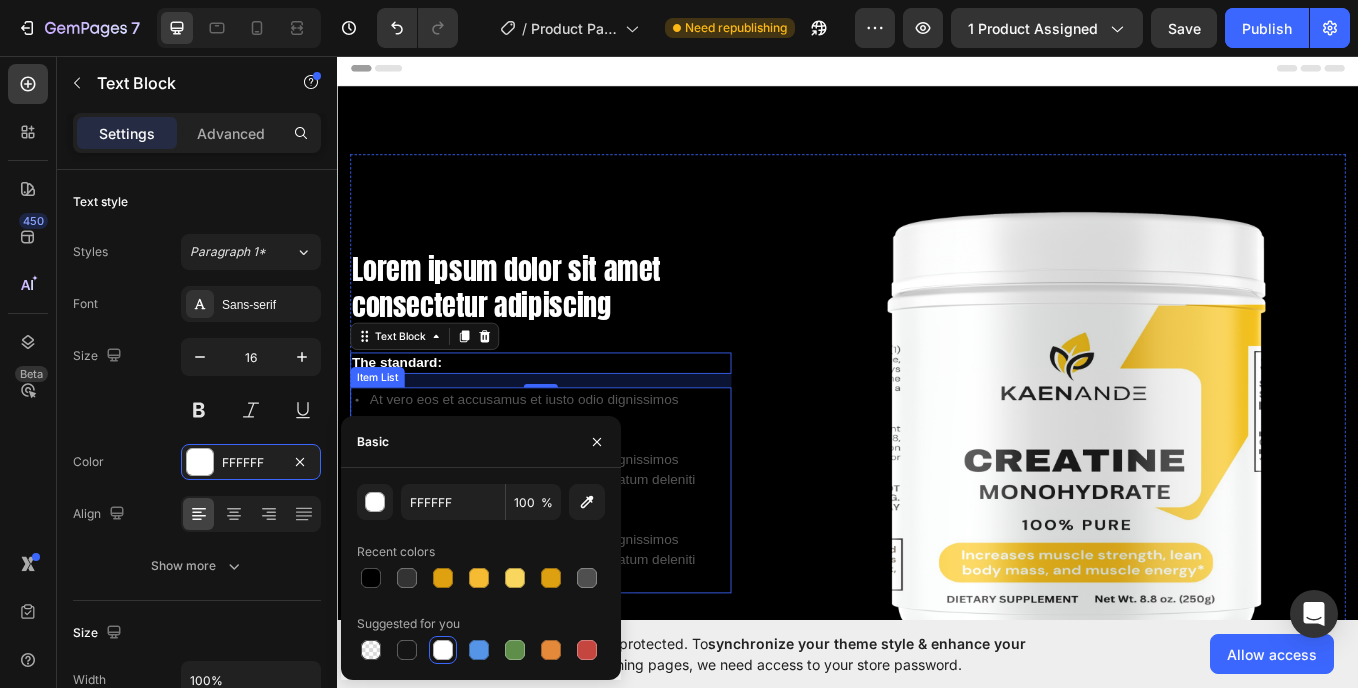 click on "At vero eos et accusamus et iusto odio dignissimos ducimus" at bounding box center (586, 472) 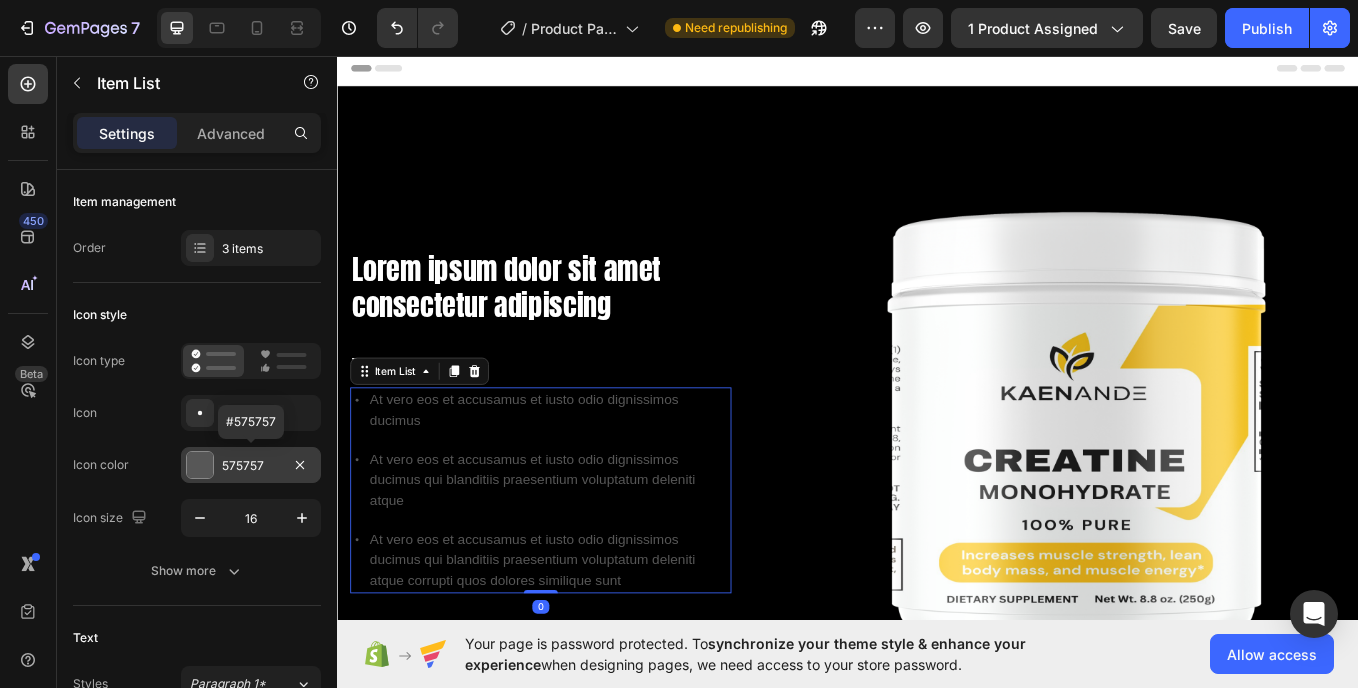 click on "575757" at bounding box center (251, 465) 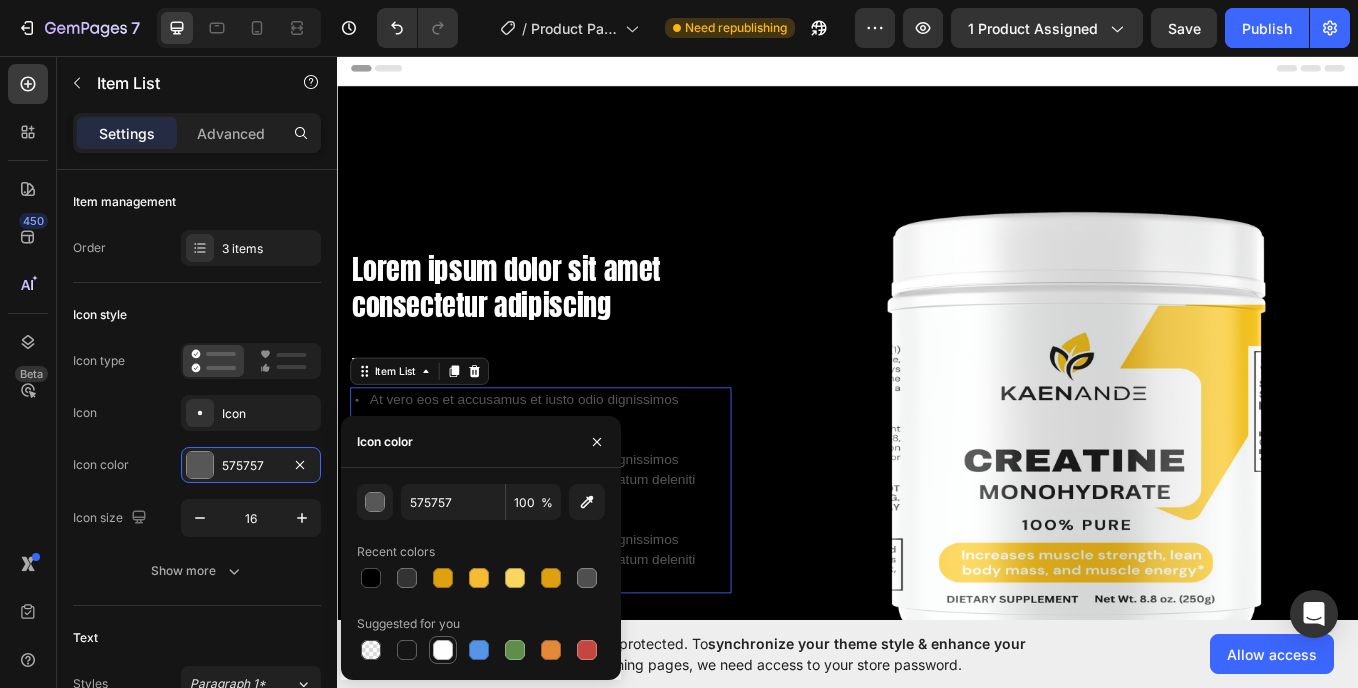 click at bounding box center (443, 650) 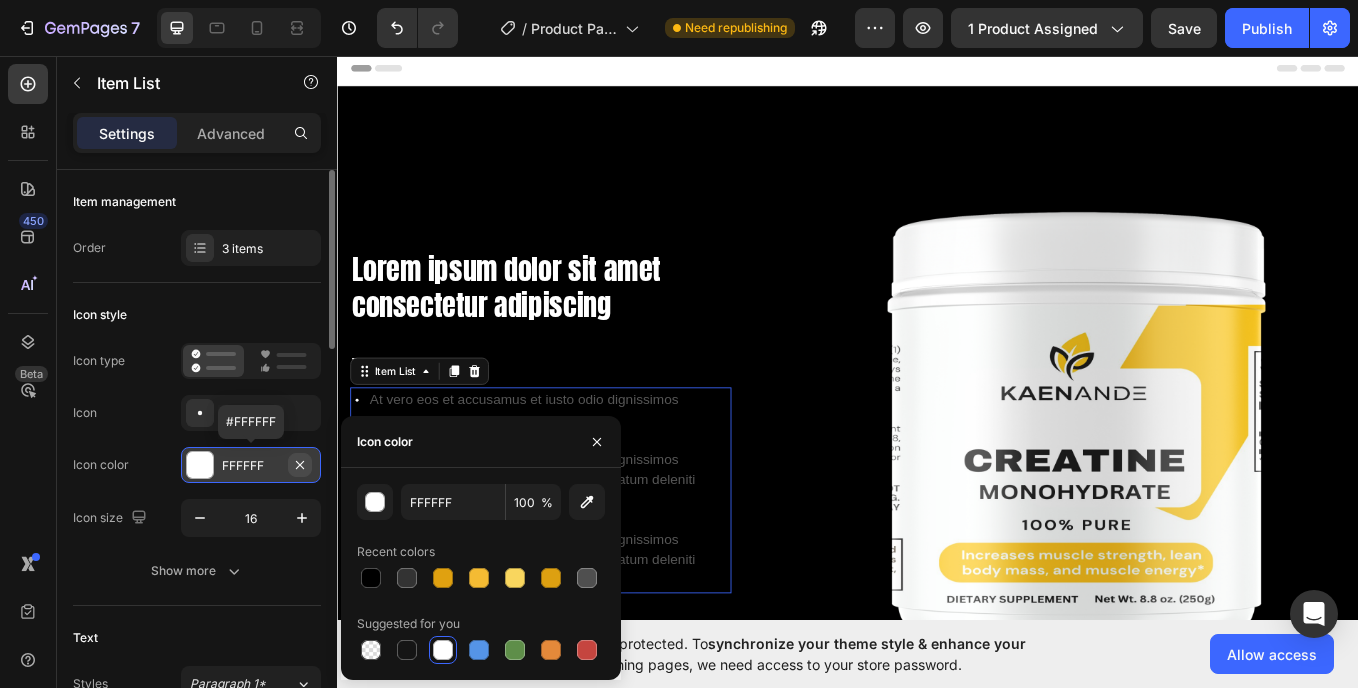click 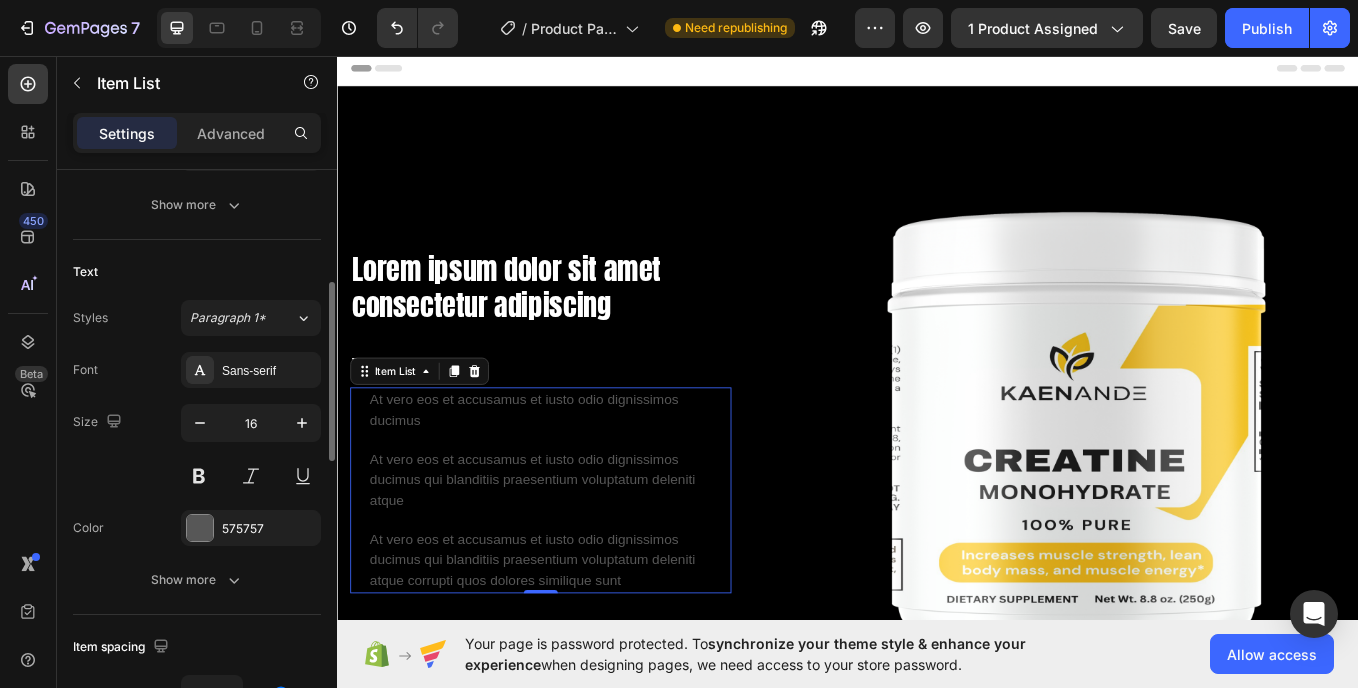 scroll, scrollTop: 367, scrollLeft: 0, axis: vertical 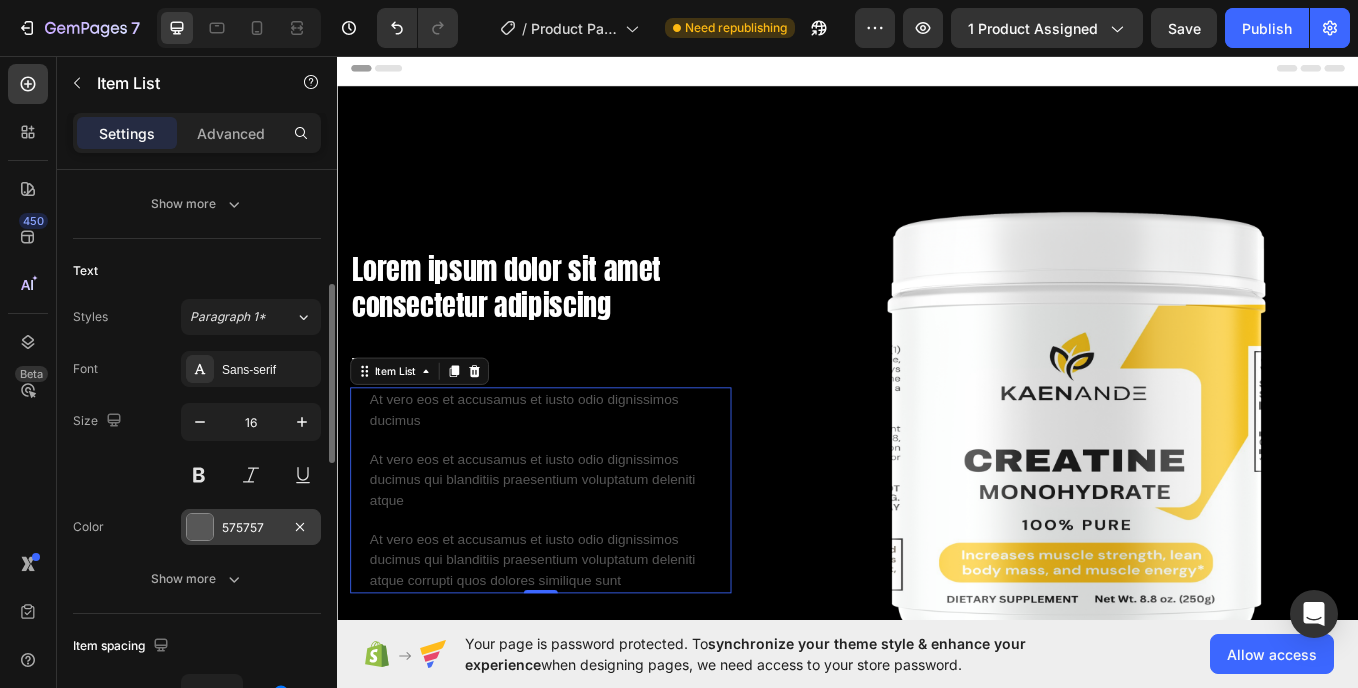 click on "575757" at bounding box center [251, 527] 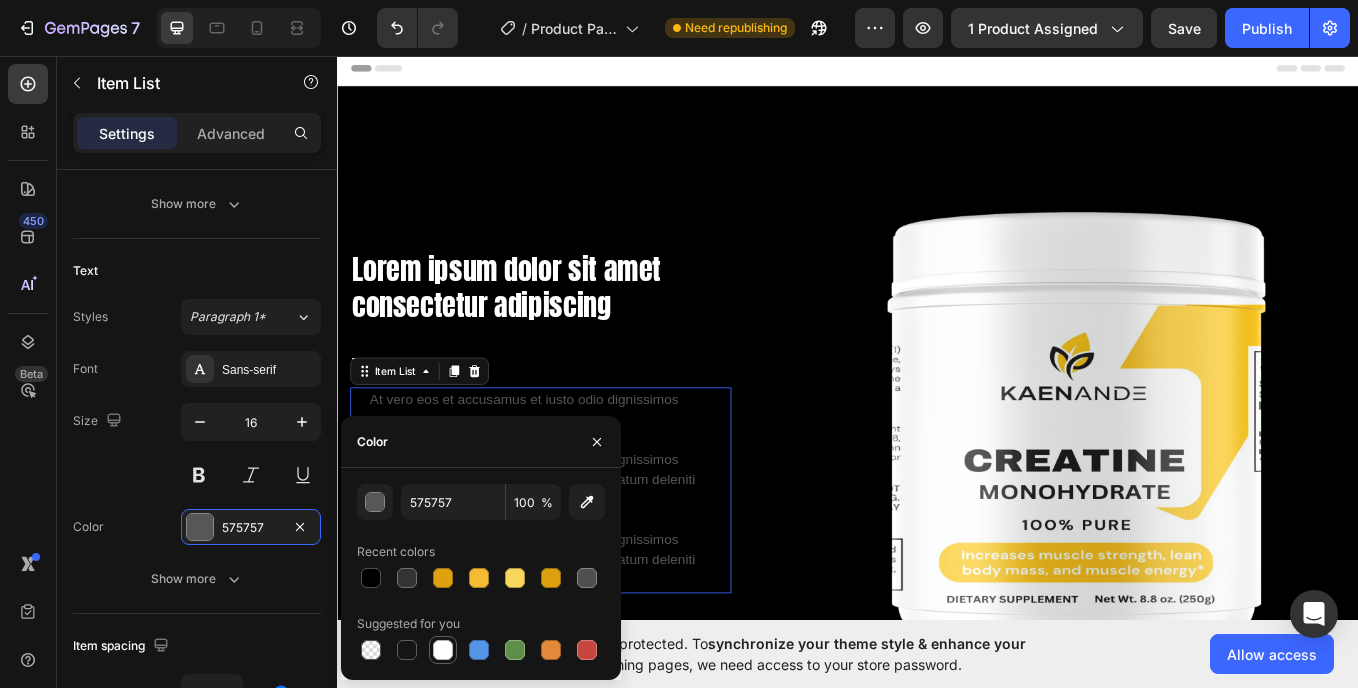 click at bounding box center [443, 650] 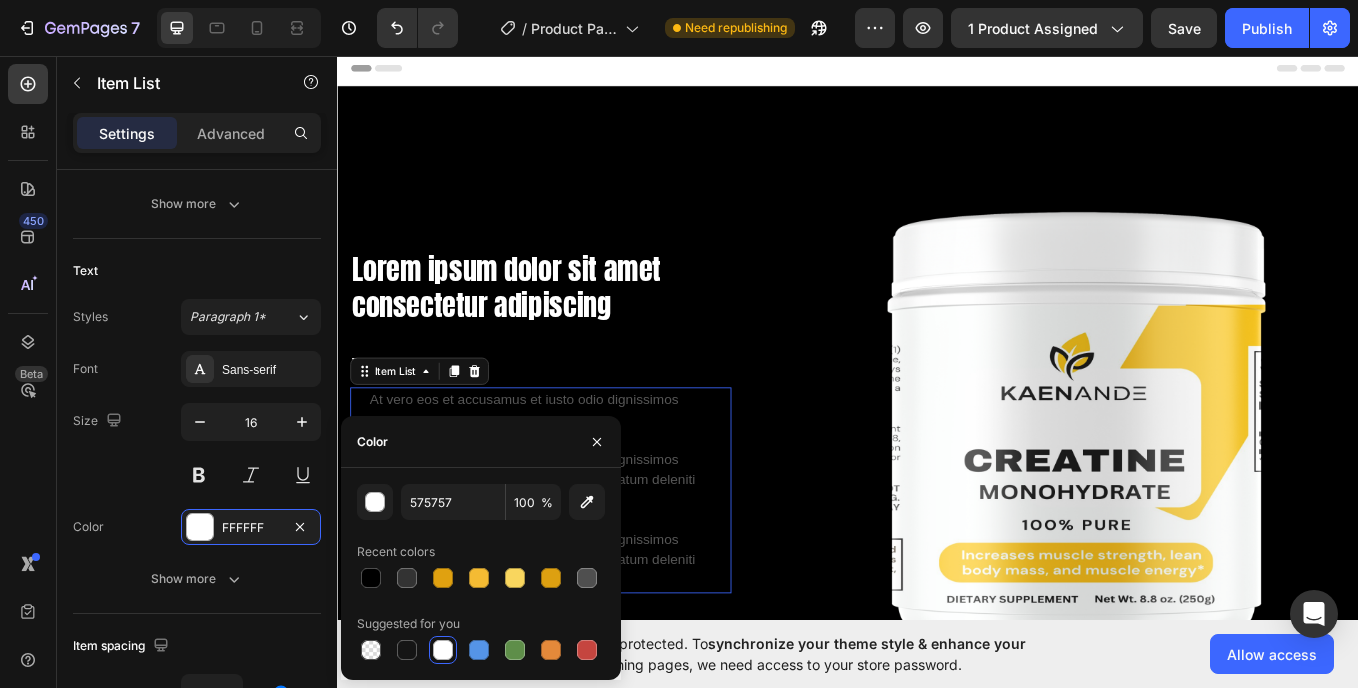 type on "FFFFFF" 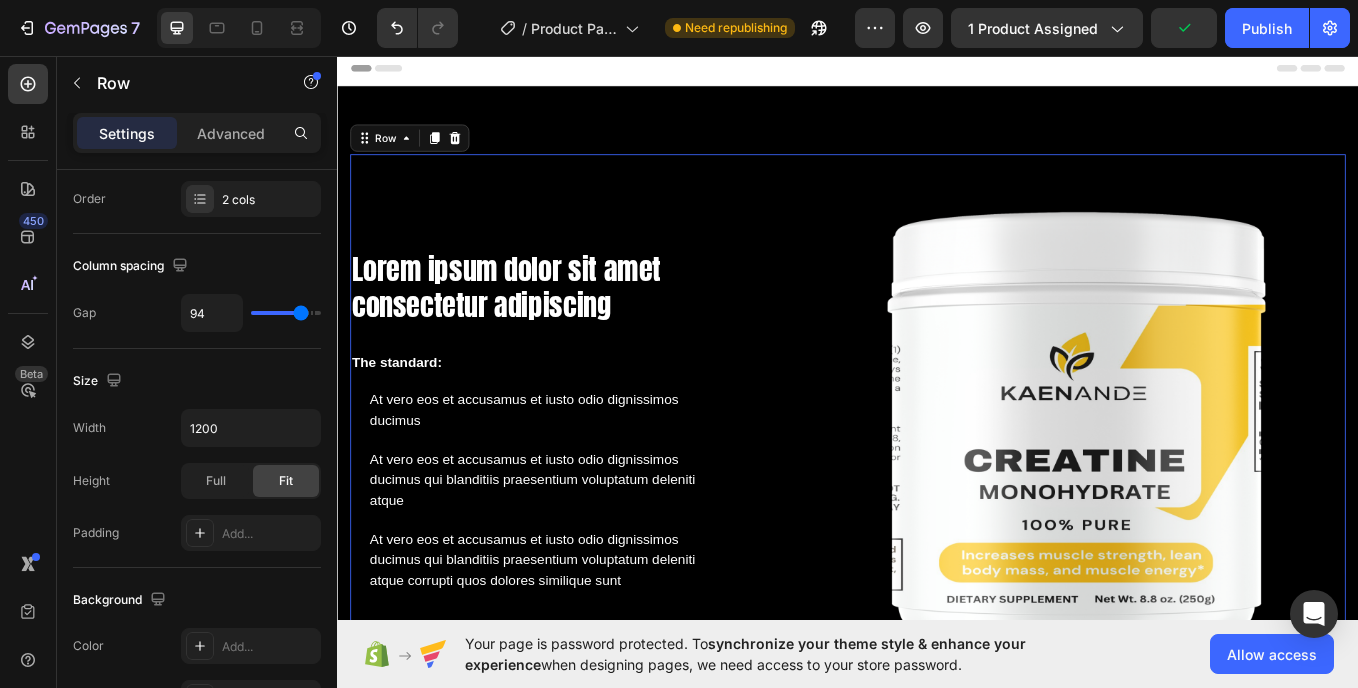 click on "Lorem ipsum dolor sit amet consectetur adipiscing Heading The standard: Text Block
At vero eos et accusamus et iusto odio dignissimos ducimus
At vero eos et accusamus et iusto odio dignissimos ducimus qui blanditiis praesentium voluptatum deleniti atque
At vero eos et accusamus et iusto odio dignissimos ducimus qui blanditiis praesentium voluptatum deleniti atque corrupti quos dolores similique sunt Item List Image Row   80" at bounding box center [937, 485] 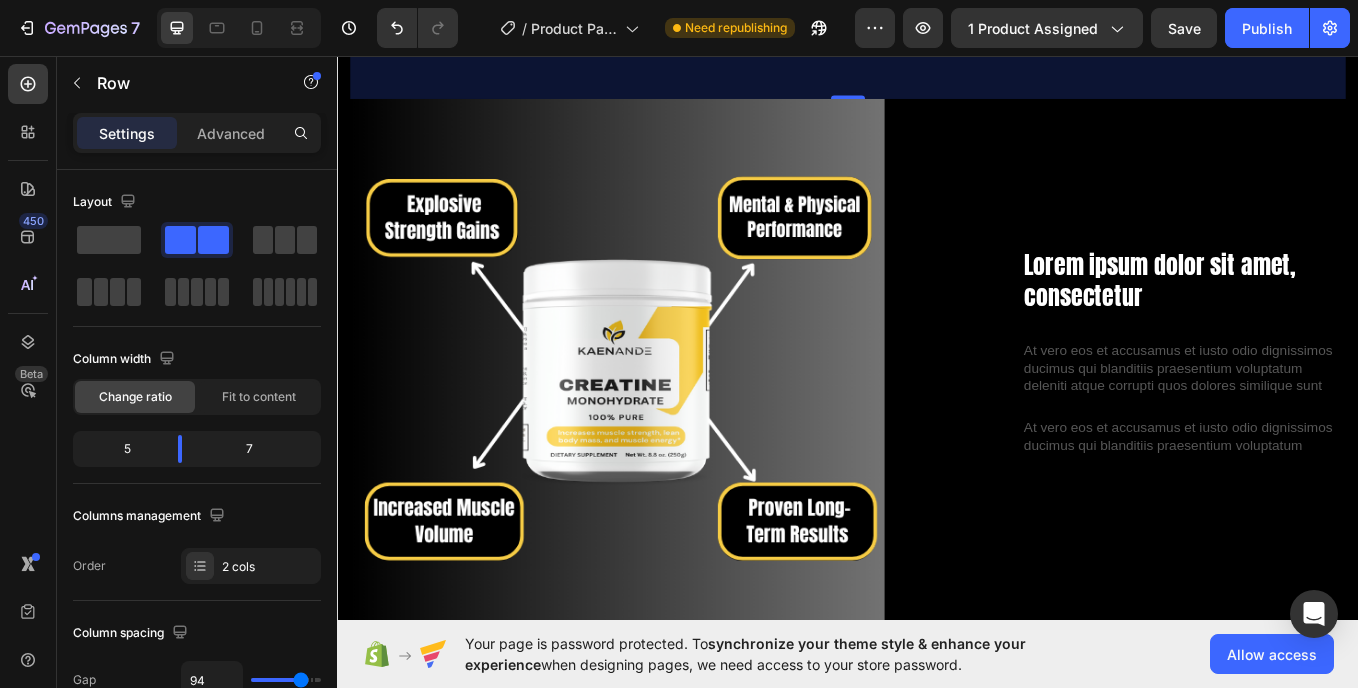 scroll, scrollTop: 774, scrollLeft: 0, axis: vertical 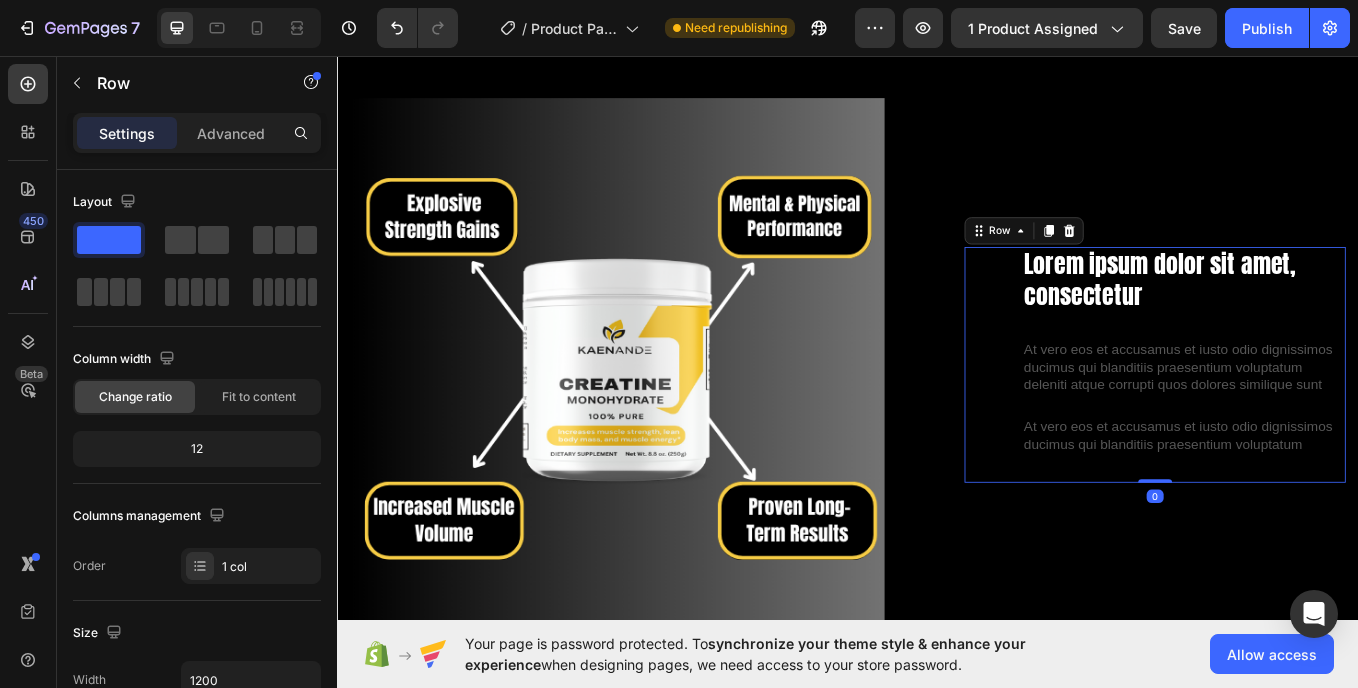 click on "Lorem ipsum dolor sit amet, consectetur Heading At vero eos et accusamus et iusto odio dignissimos ducimus qui blanditiis praesentium voluptatum deleniti atque corrupti quos dolores similique sunt Text Block At vero eos et accusamus et iusto odio dignissimos ducimus qui blanditiis praesentium voluptatum Text Block Row   0" at bounding box center [1298, 418] 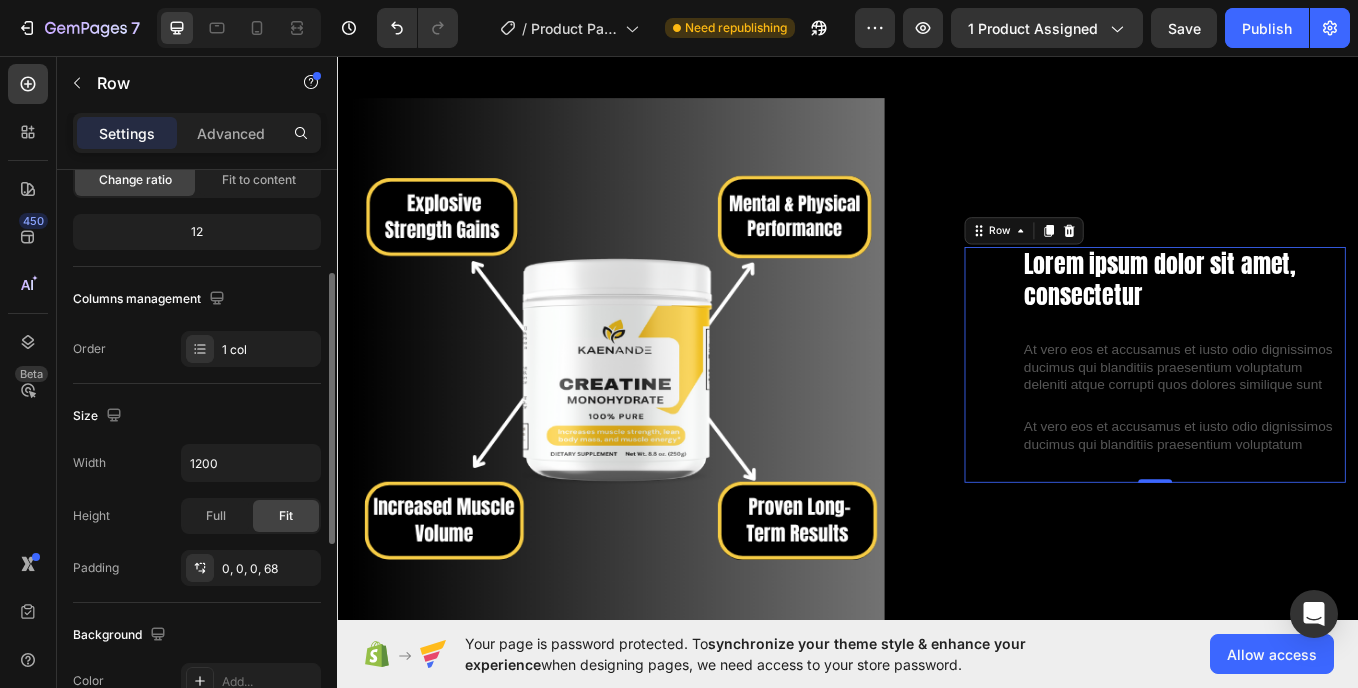 scroll, scrollTop: 218, scrollLeft: 0, axis: vertical 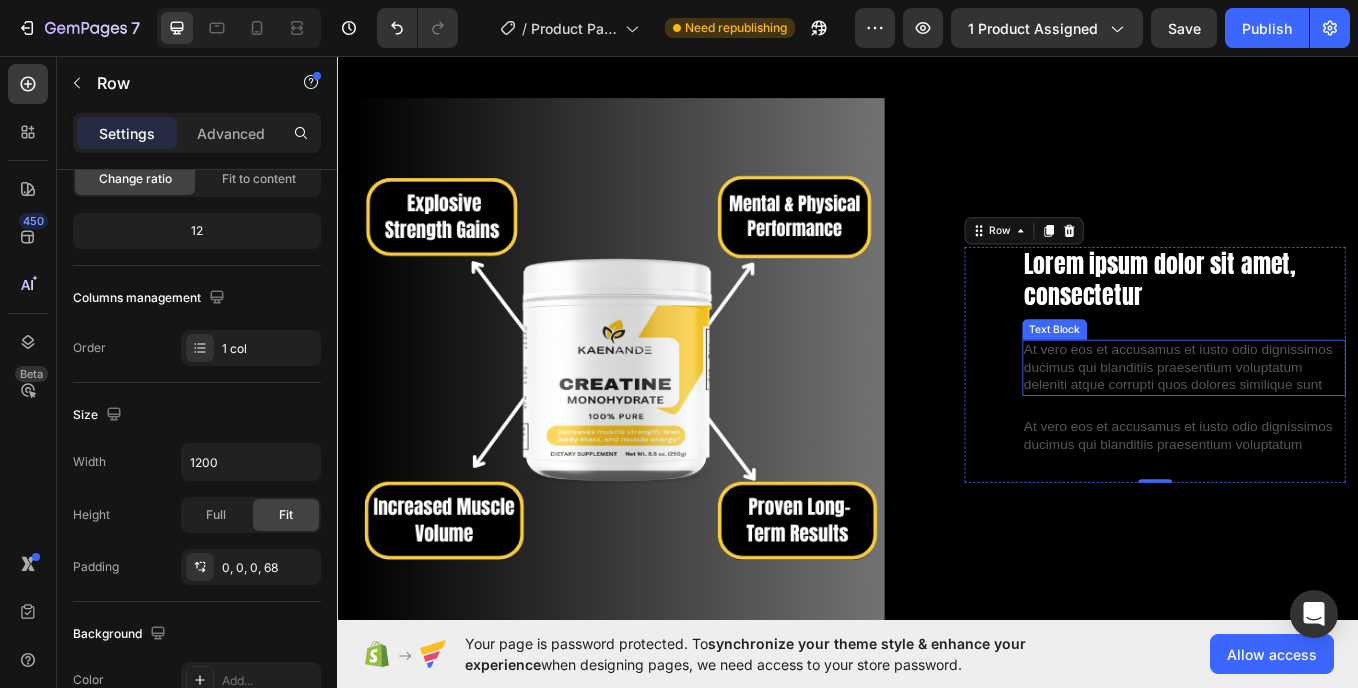click on "At vero eos et accusamus et iusto odio dignissimos ducimus qui blanditiis praesentium voluptatum deleniti atque corrupti quos dolores similique sunt" at bounding box center [1332, 422] 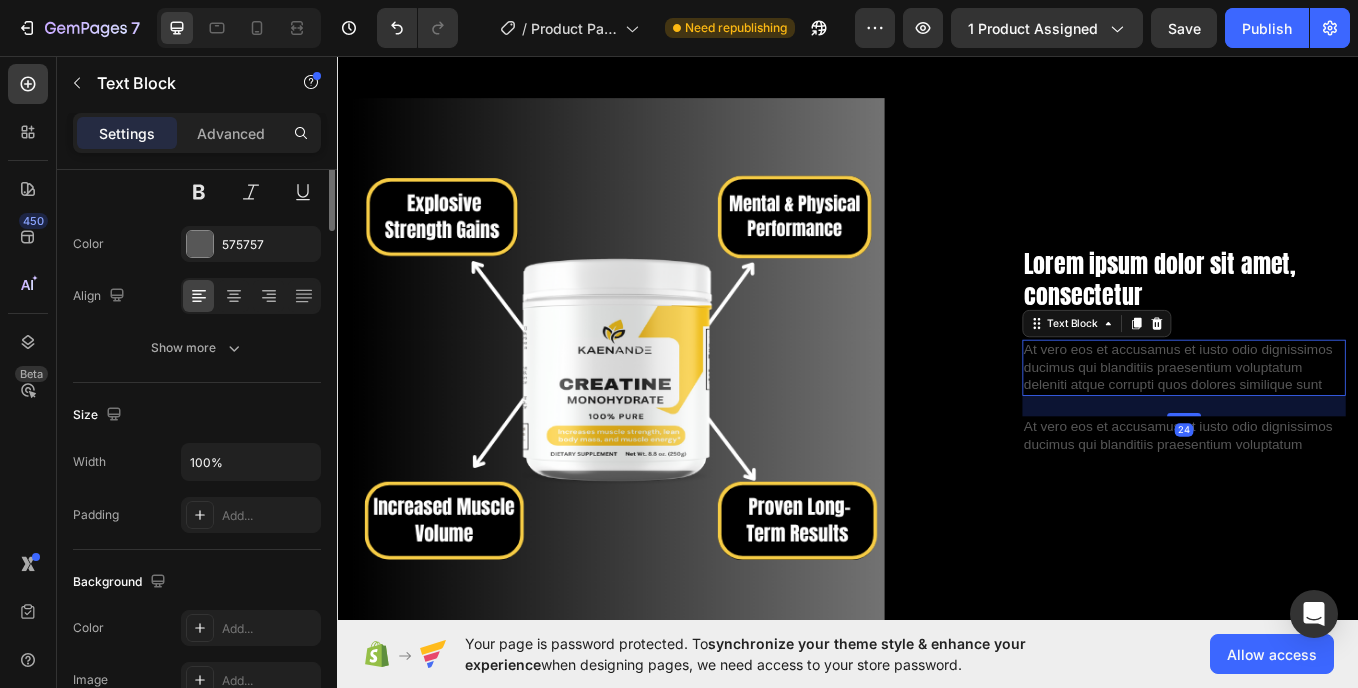 scroll, scrollTop: 0, scrollLeft: 0, axis: both 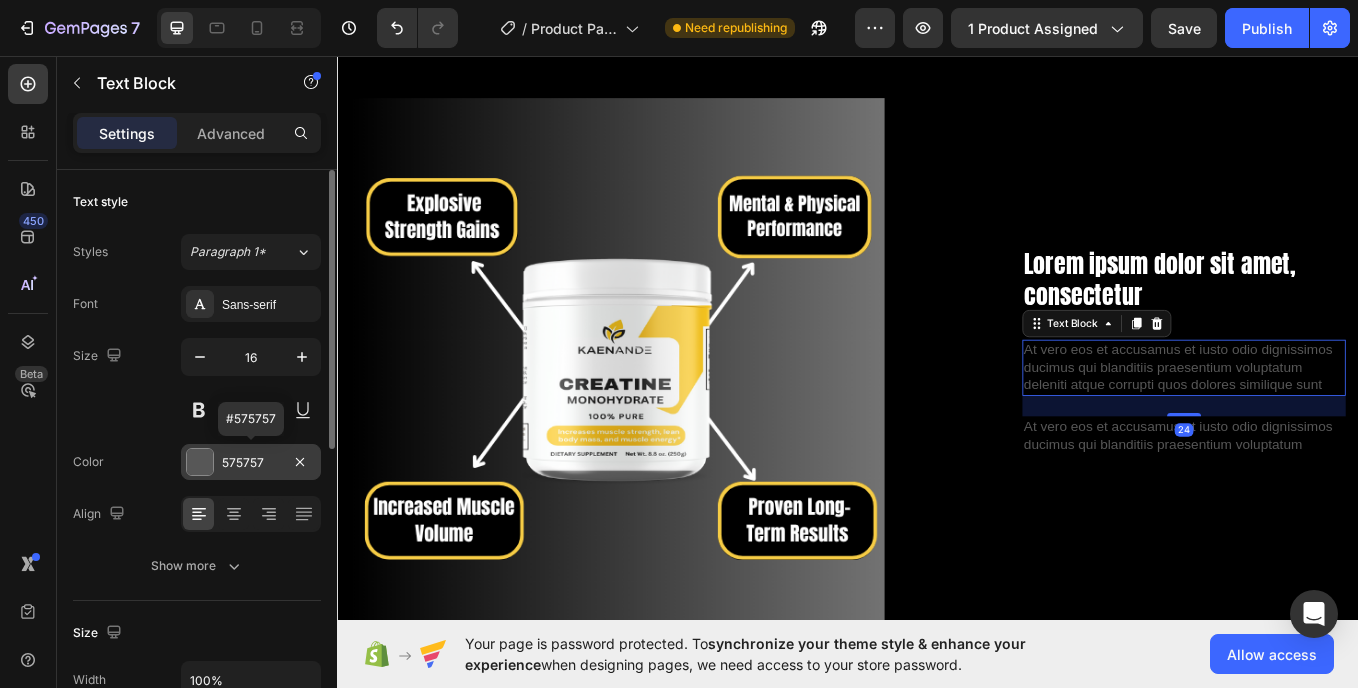 click on "575757" at bounding box center (251, 462) 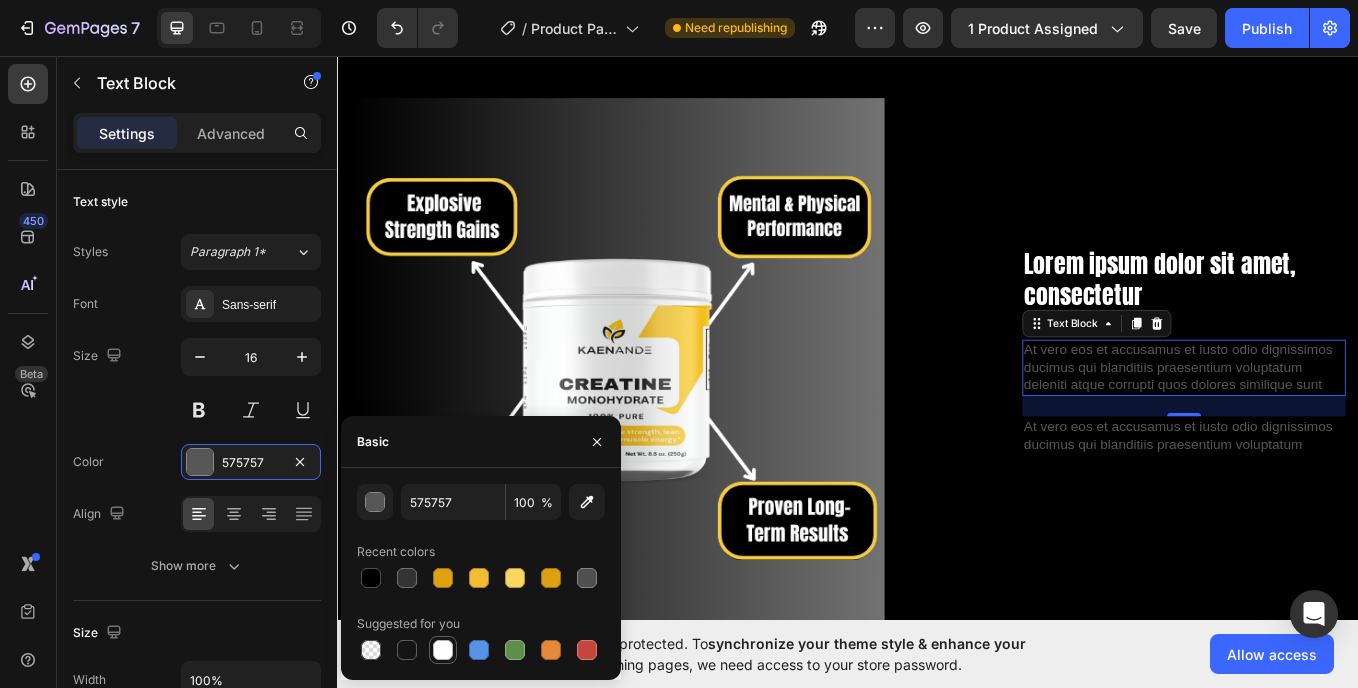 drag, startPoint x: 444, startPoint y: 645, endPoint x: 373, endPoint y: 592, distance: 88.60023 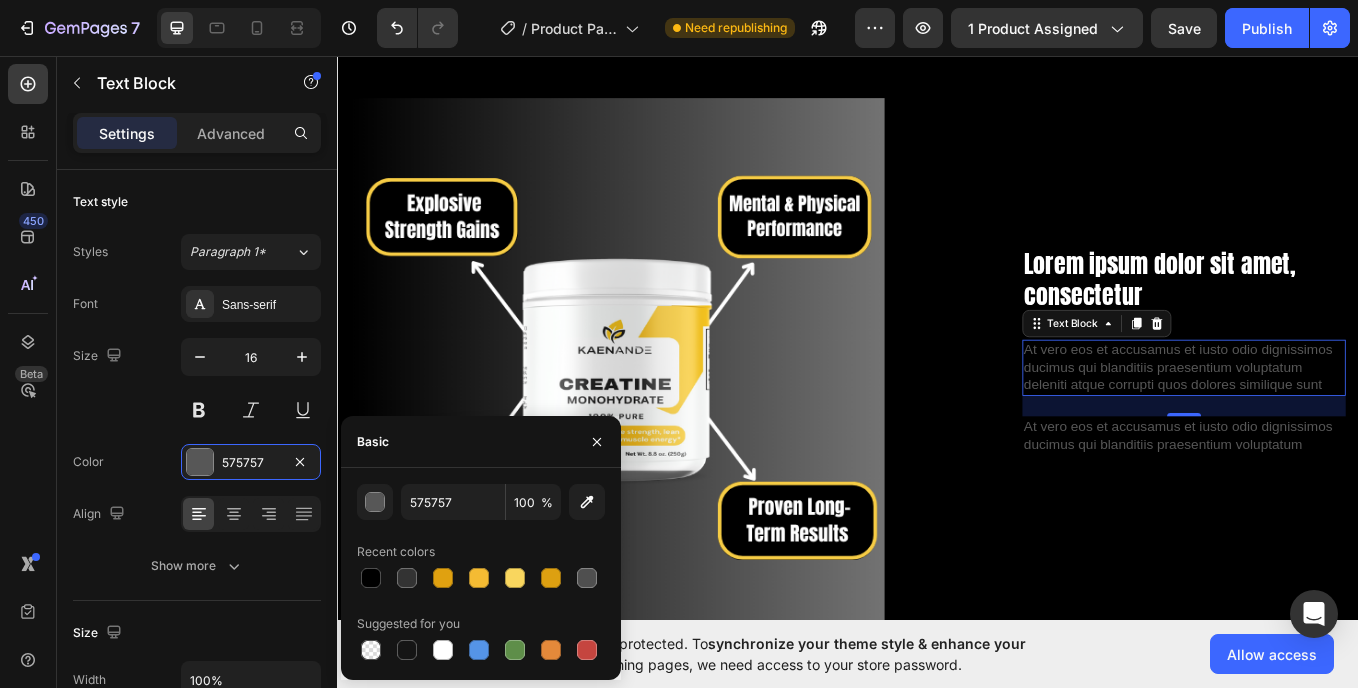 type on "FFFFFF" 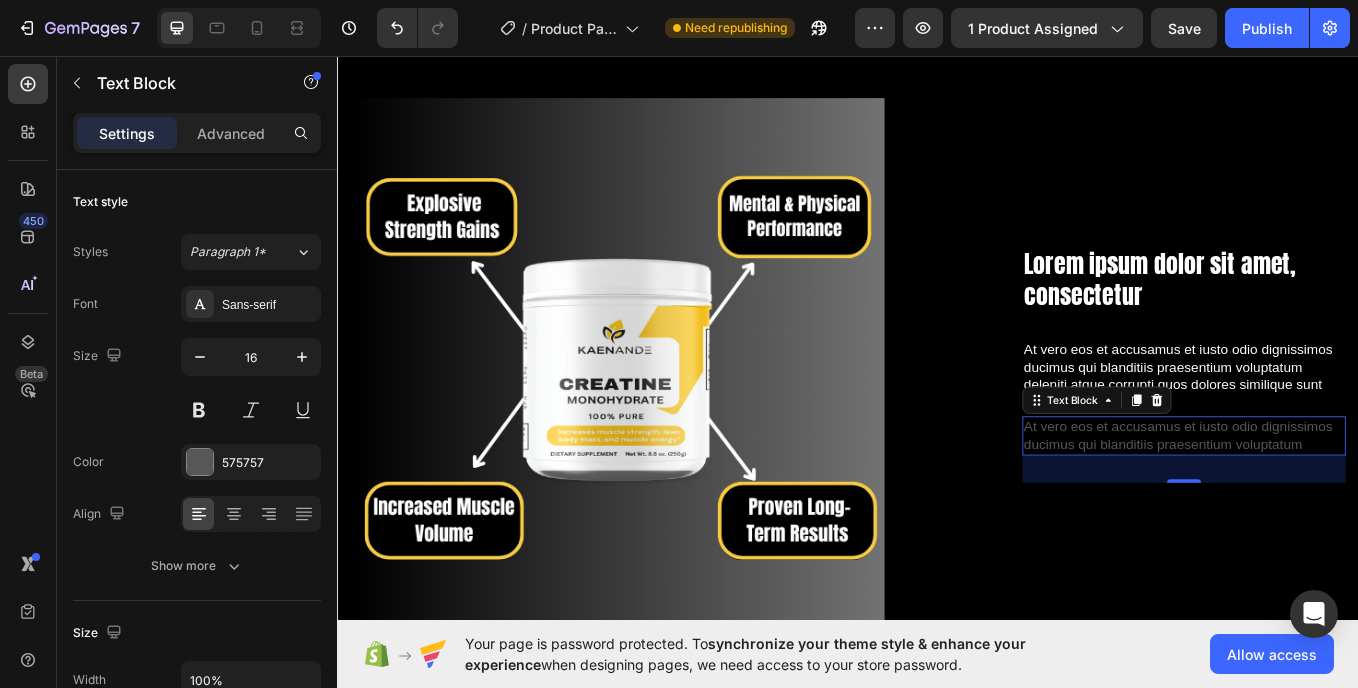 click on "At vero eos et accusamus et iusto odio dignissimos ducimus qui blanditiis praesentium voluptatum" at bounding box center [1332, 502] 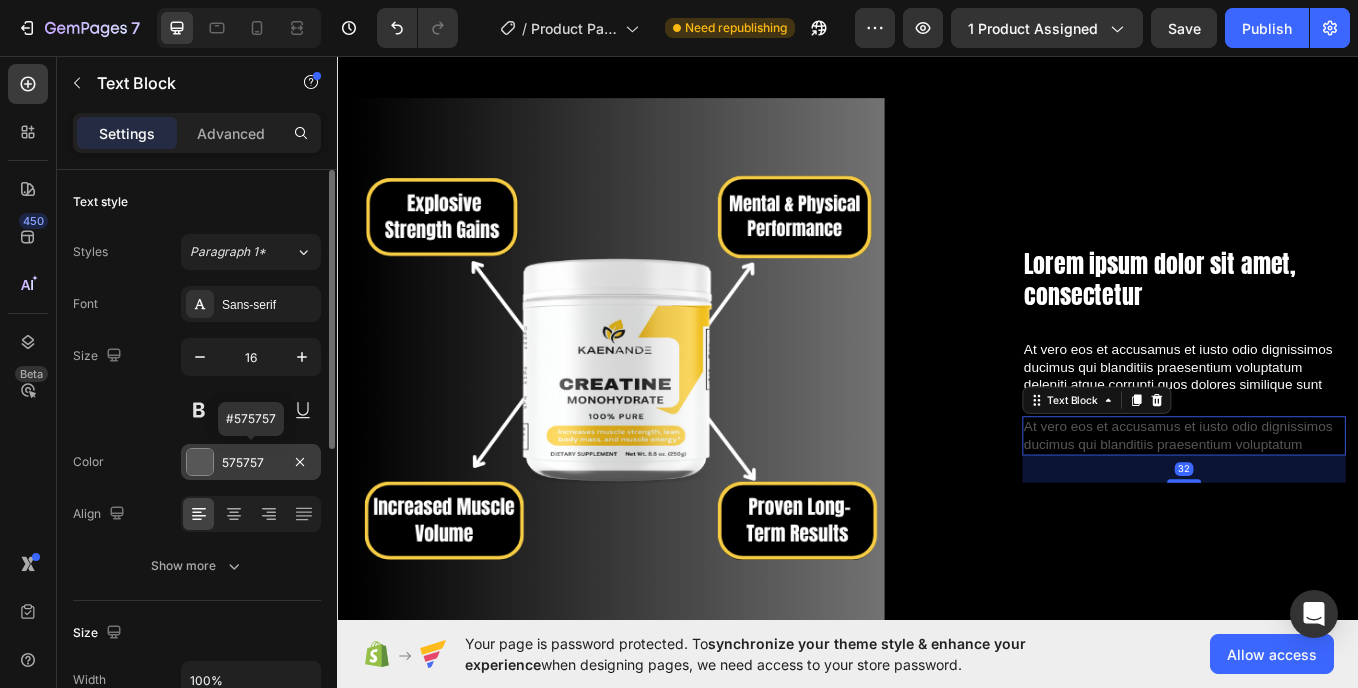 click at bounding box center (200, 462) 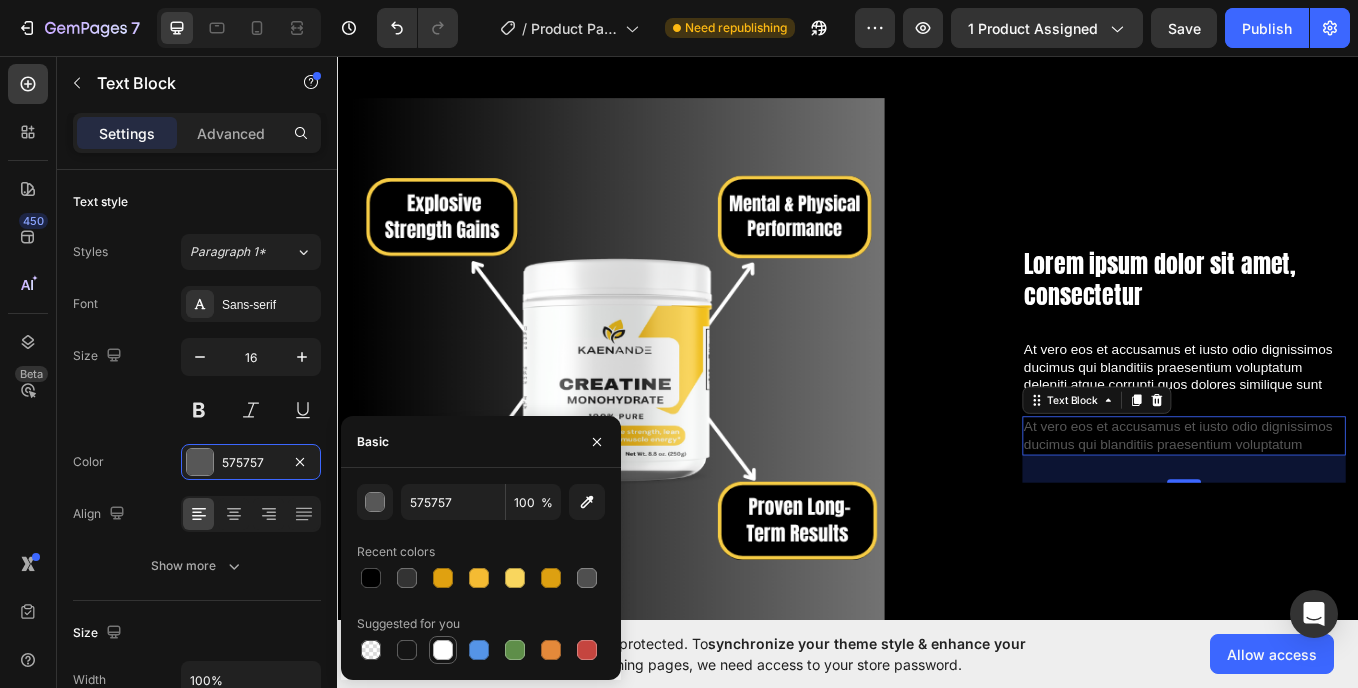 click at bounding box center (443, 650) 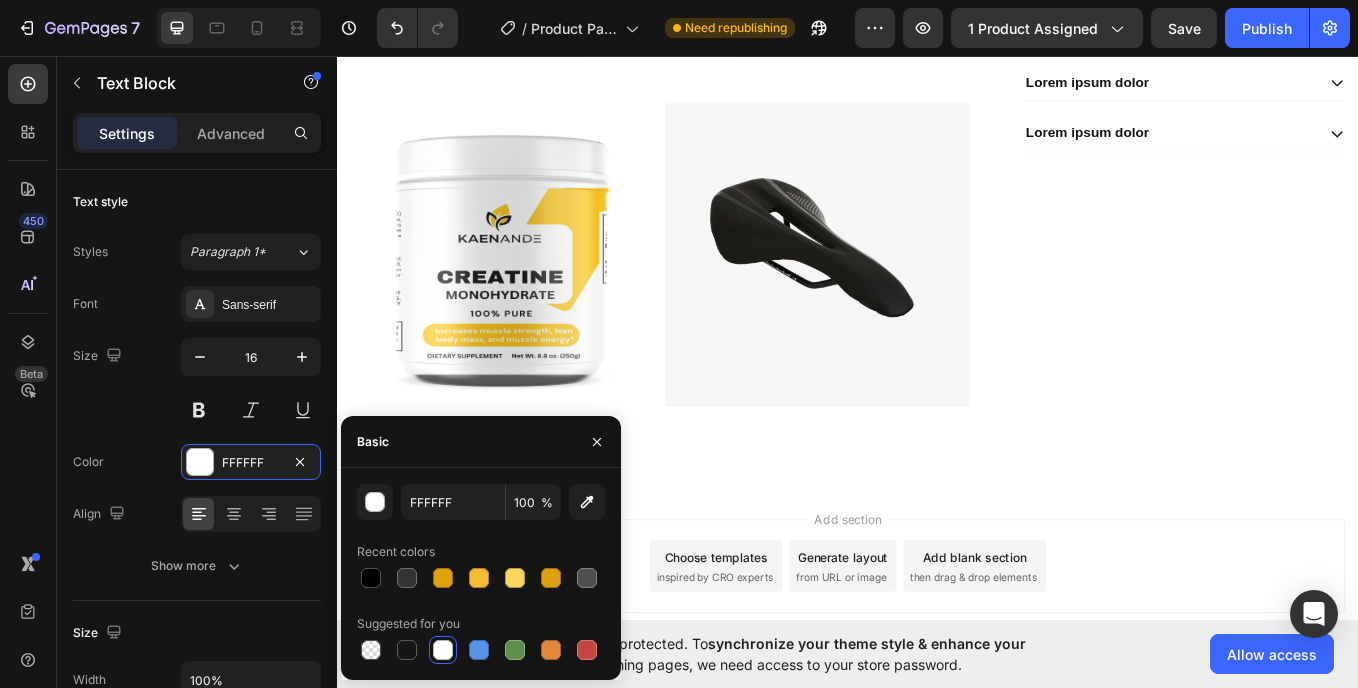 scroll, scrollTop: 2288, scrollLeft: 0, axis: vertical 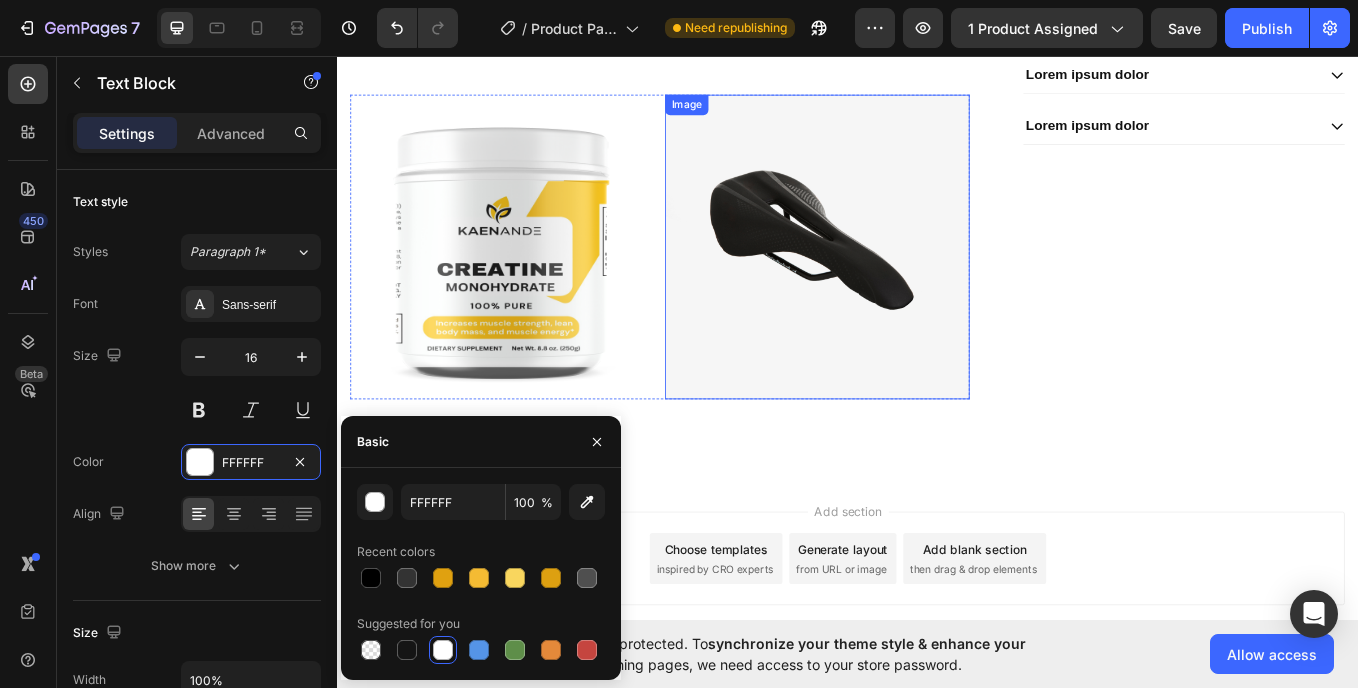 click at bounding box center [901, 280] 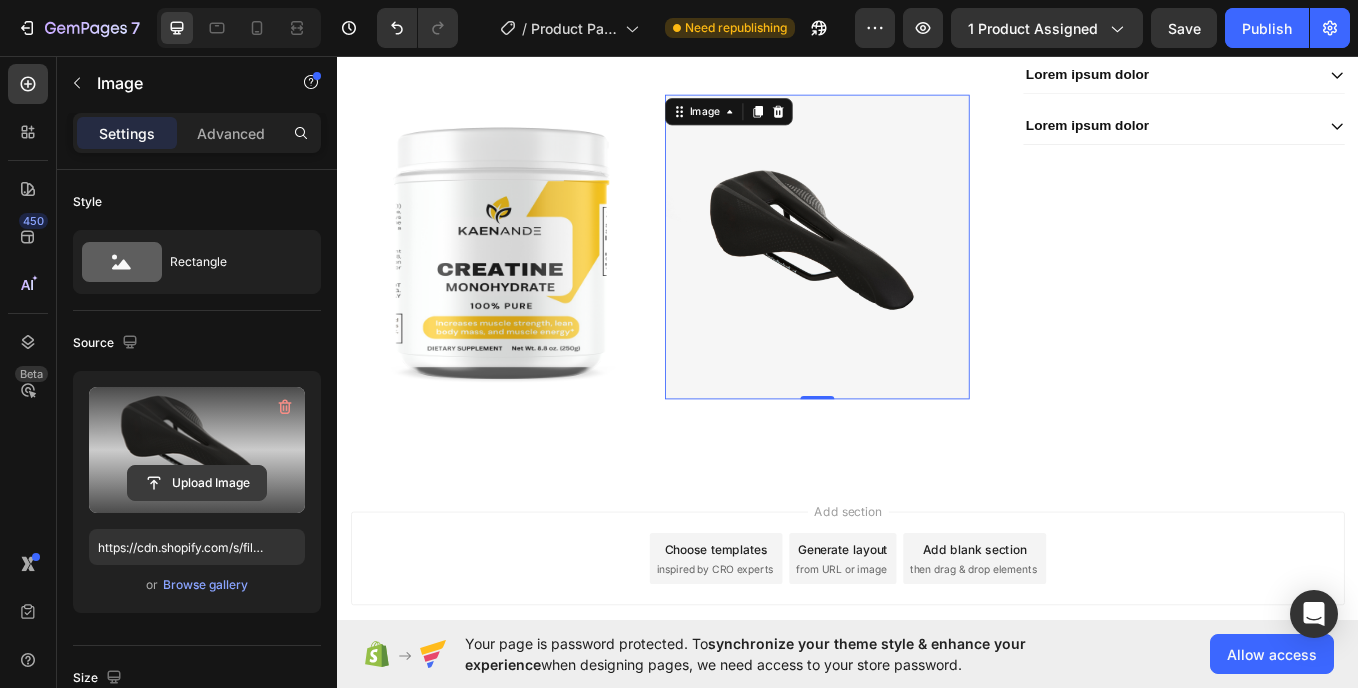 click 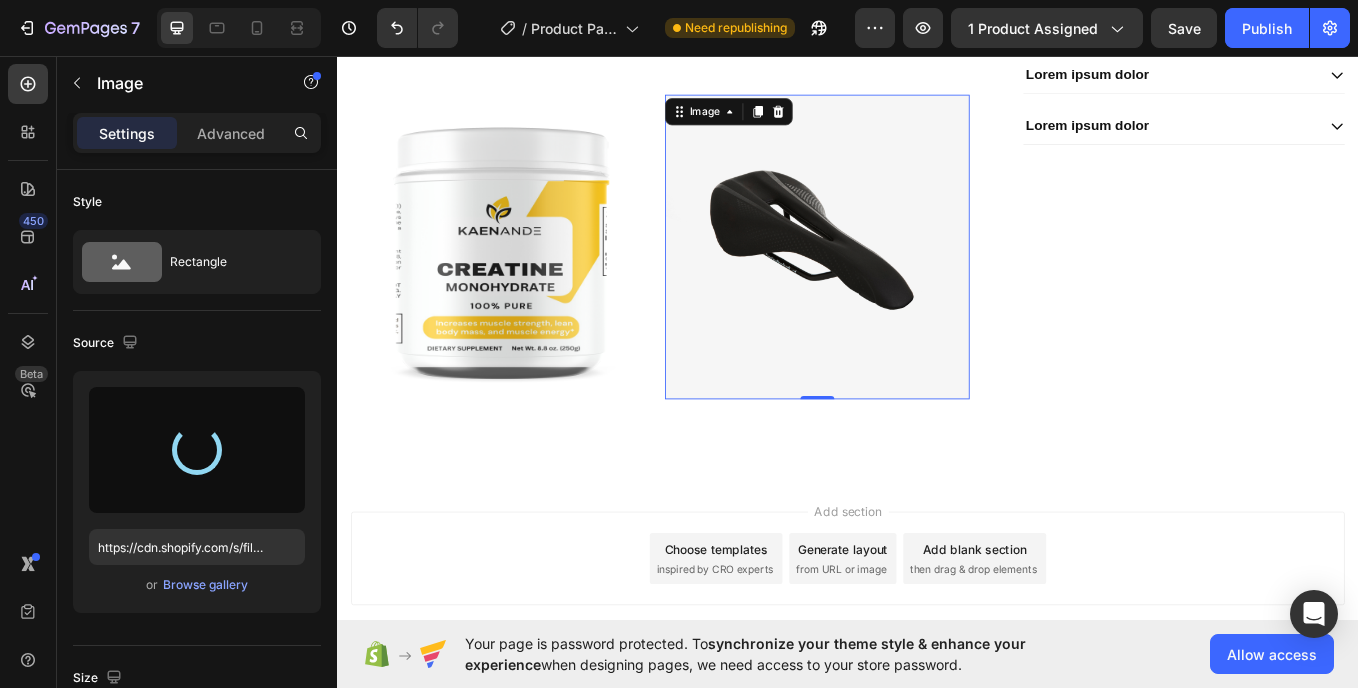 type on "https://cdn.shopify.com/s/files/1/0957/2850/1026/files/gempages_577752609427817413-7a154bd7-d5af-4c51-98bc-7204eb5c877e.png" 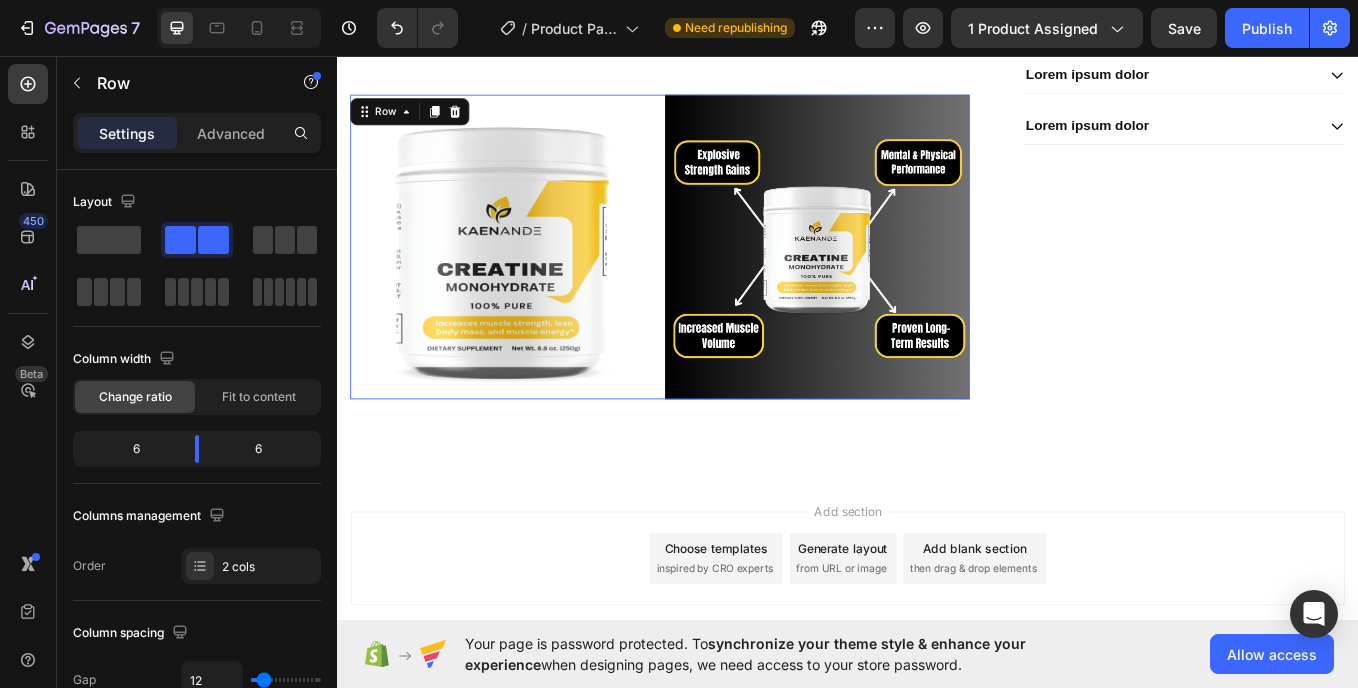 click on "Image Image Row   0" at bounding box center (716, 280) 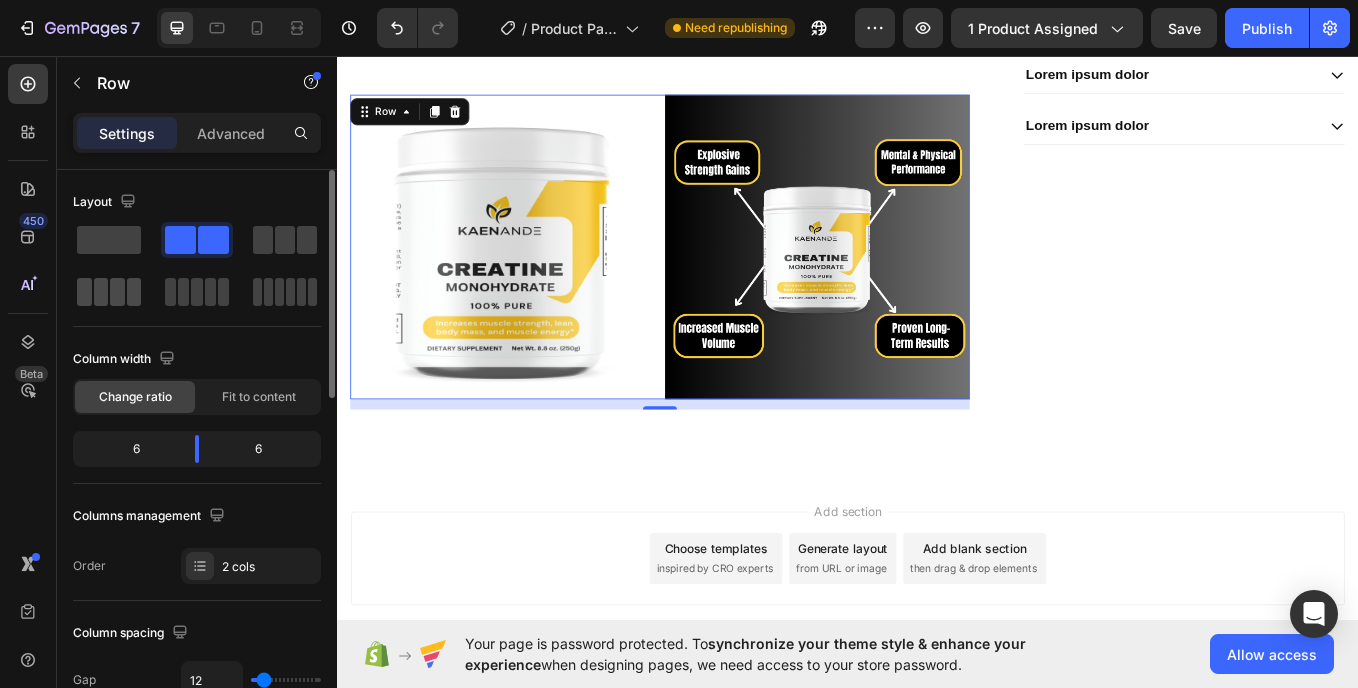 click 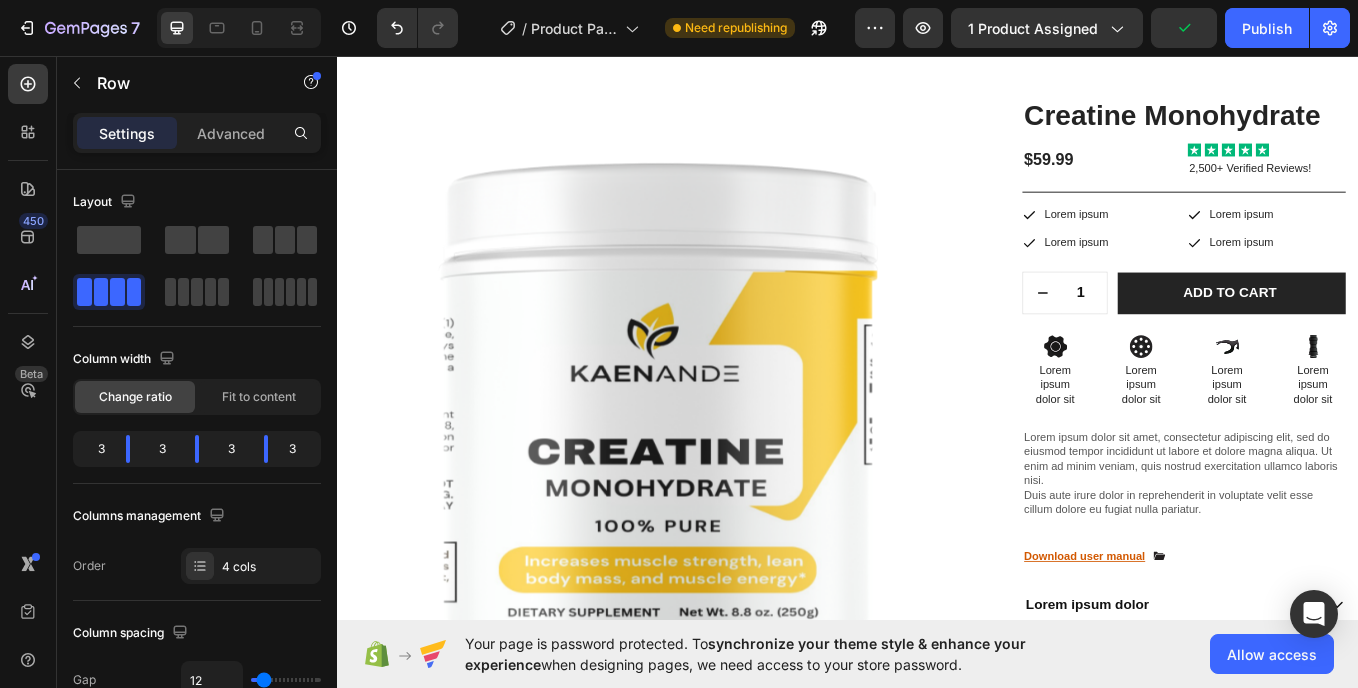 scroll, scrollTop: 1547, scrollLeft: 0, axis: vertical 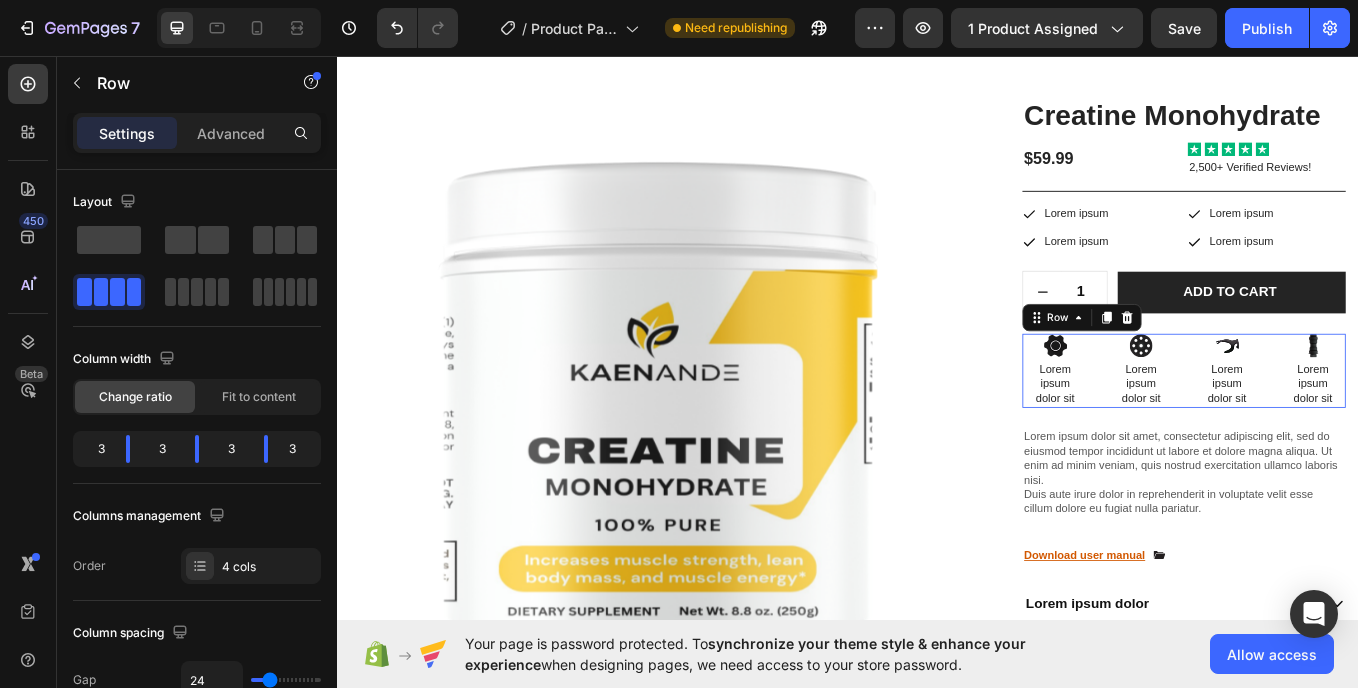 click on "Icon Lorem ipsum  dolor sit Text Block
Icon Lorem ipsum  dolor sit Text Block
Icon Lorem ipsum  dolor sit Text Block
Icon Lorem ipsum  dolor sit Text Block Row   0" at bounding box center (1332, 425) 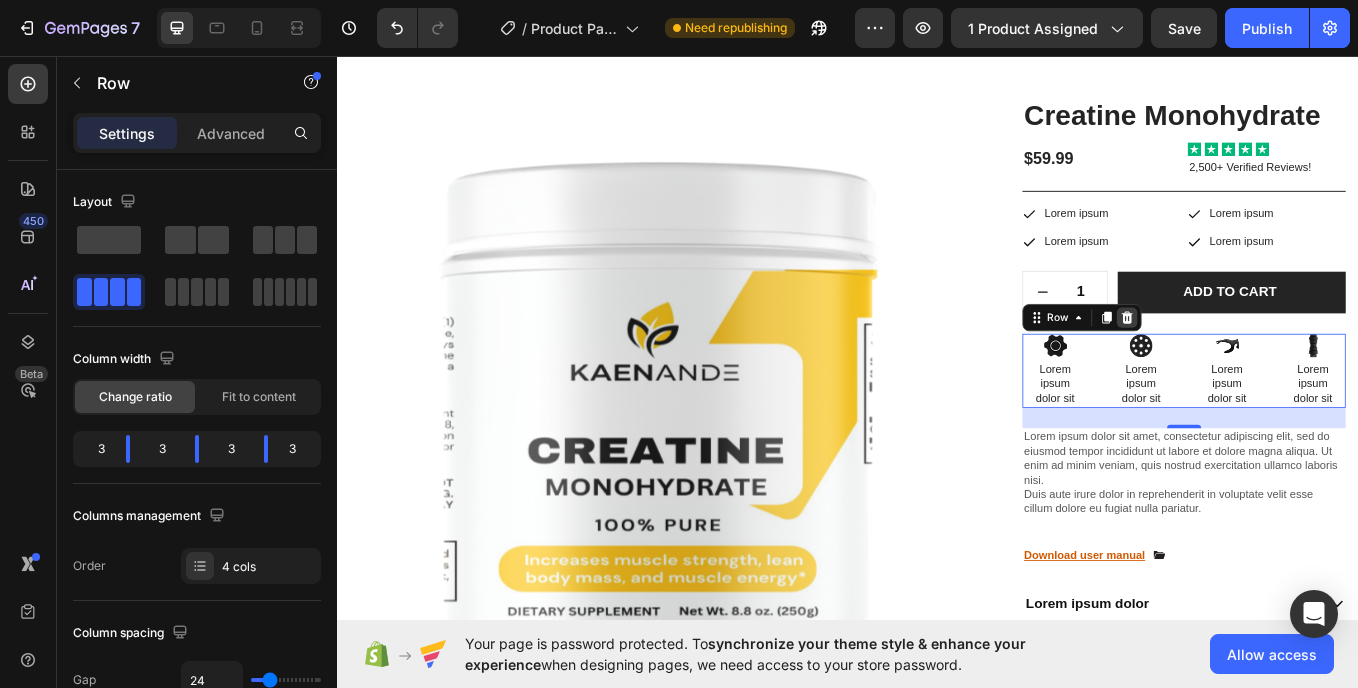 click 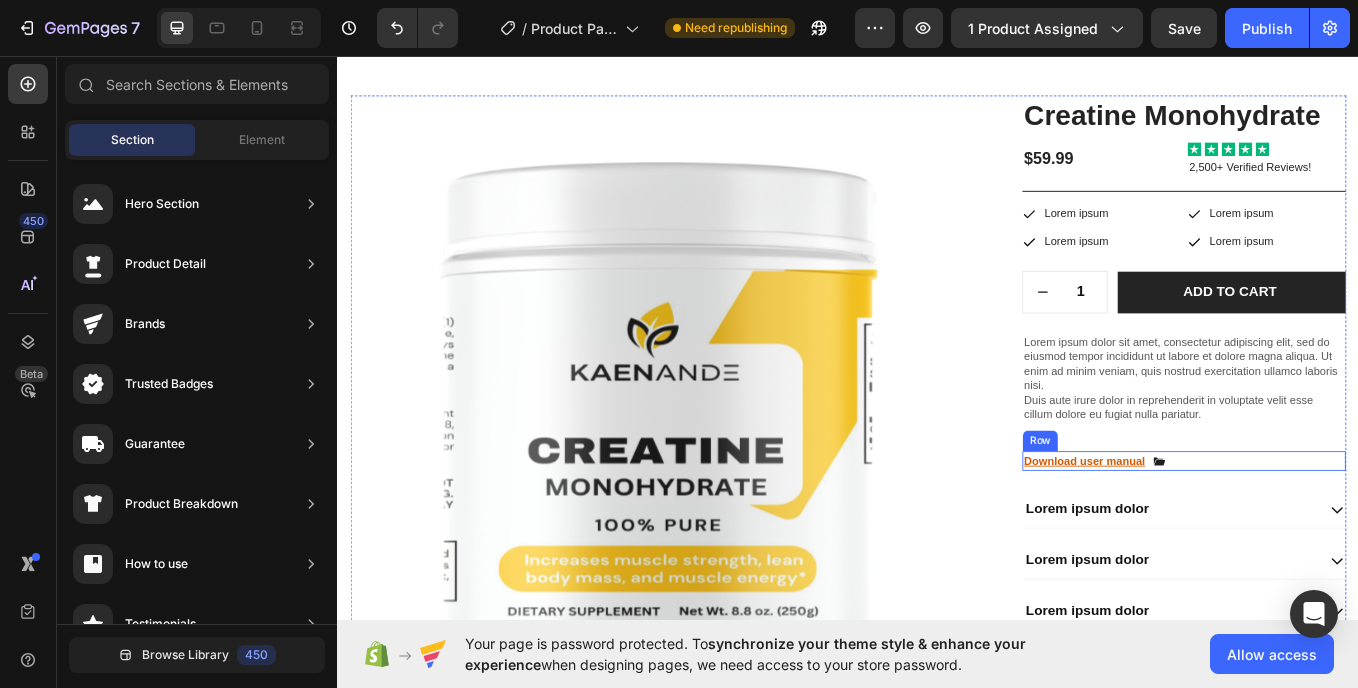 click on "Download user manual  Text Block
Icon Row" at bounding box center [1332, 532] 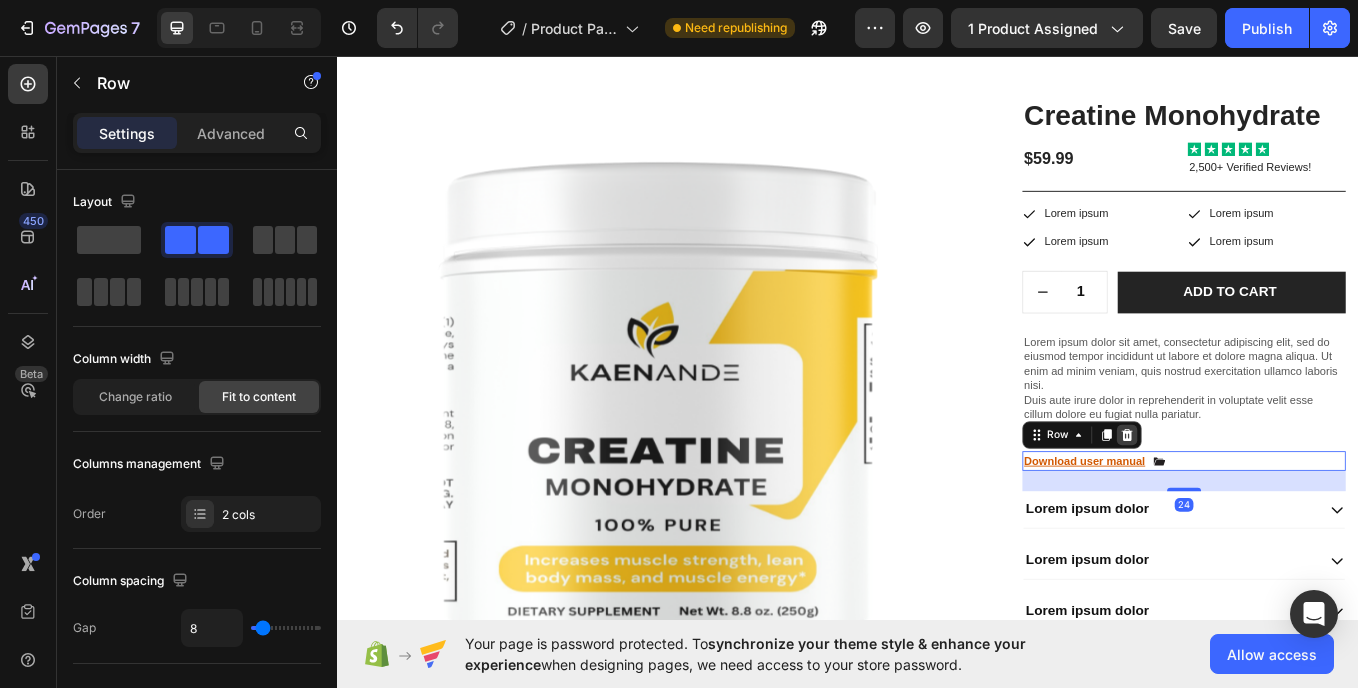 click at bounding box center [1265, 501] 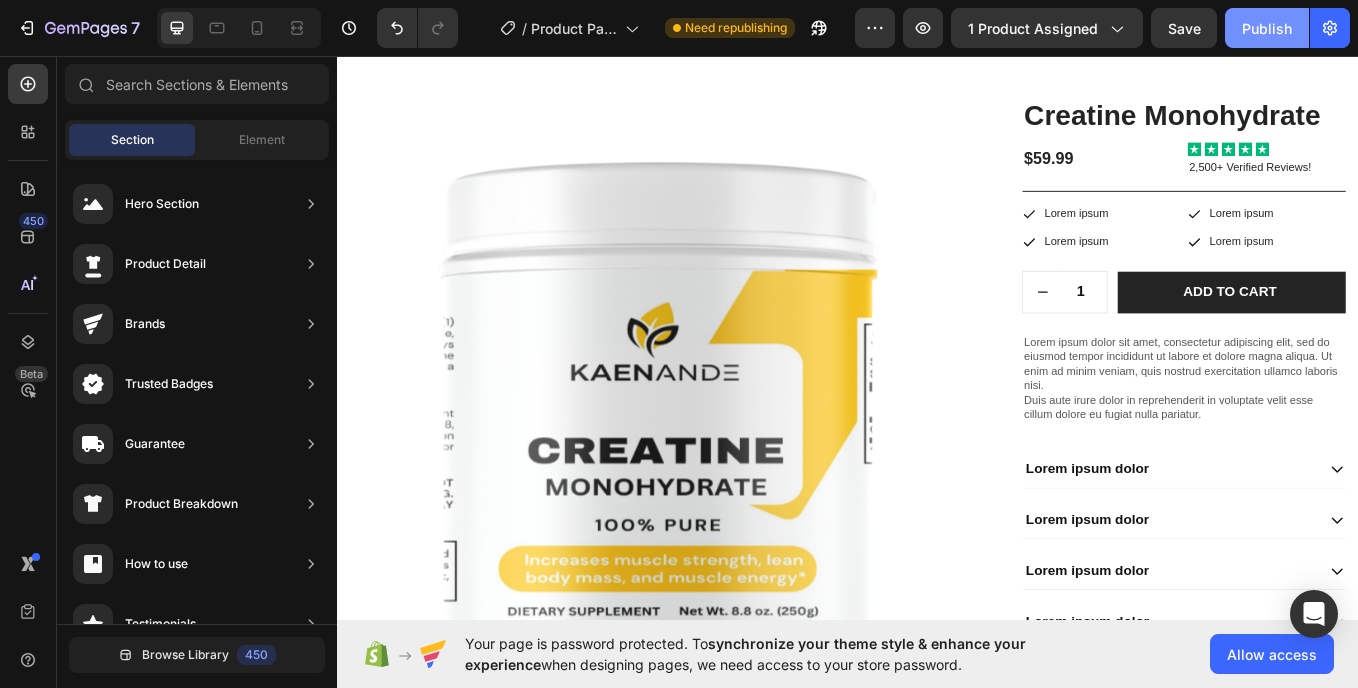 click on "Publish" 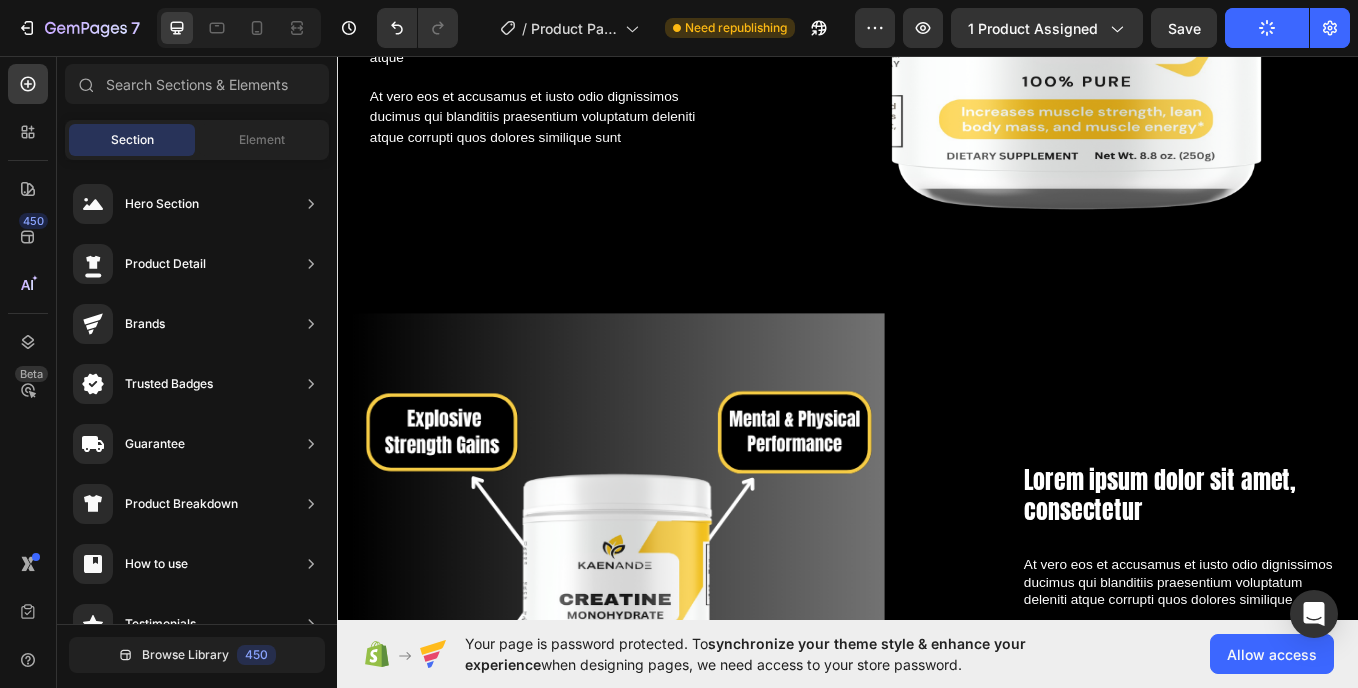 scroll, scrollTop: 522, scrollLeft: 0, axis: vertical 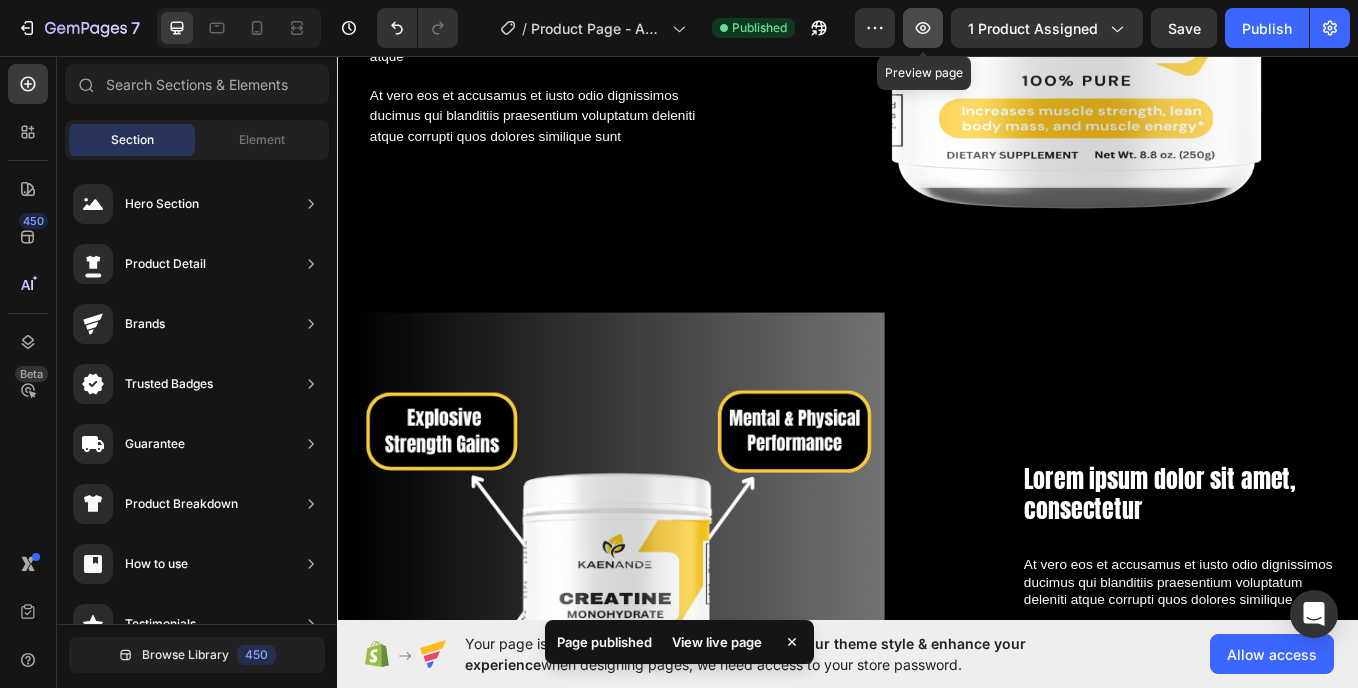click 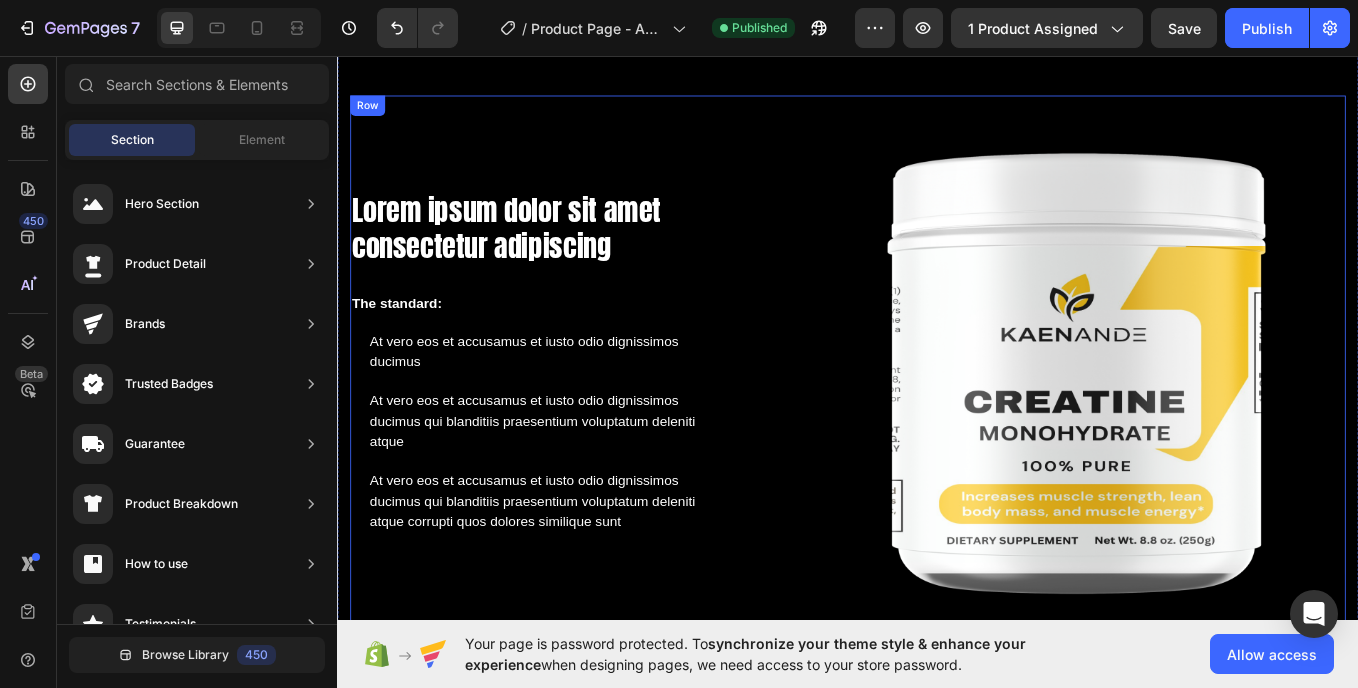 scroll, scrollTop: 0, scrollLeft: 0, axis: both 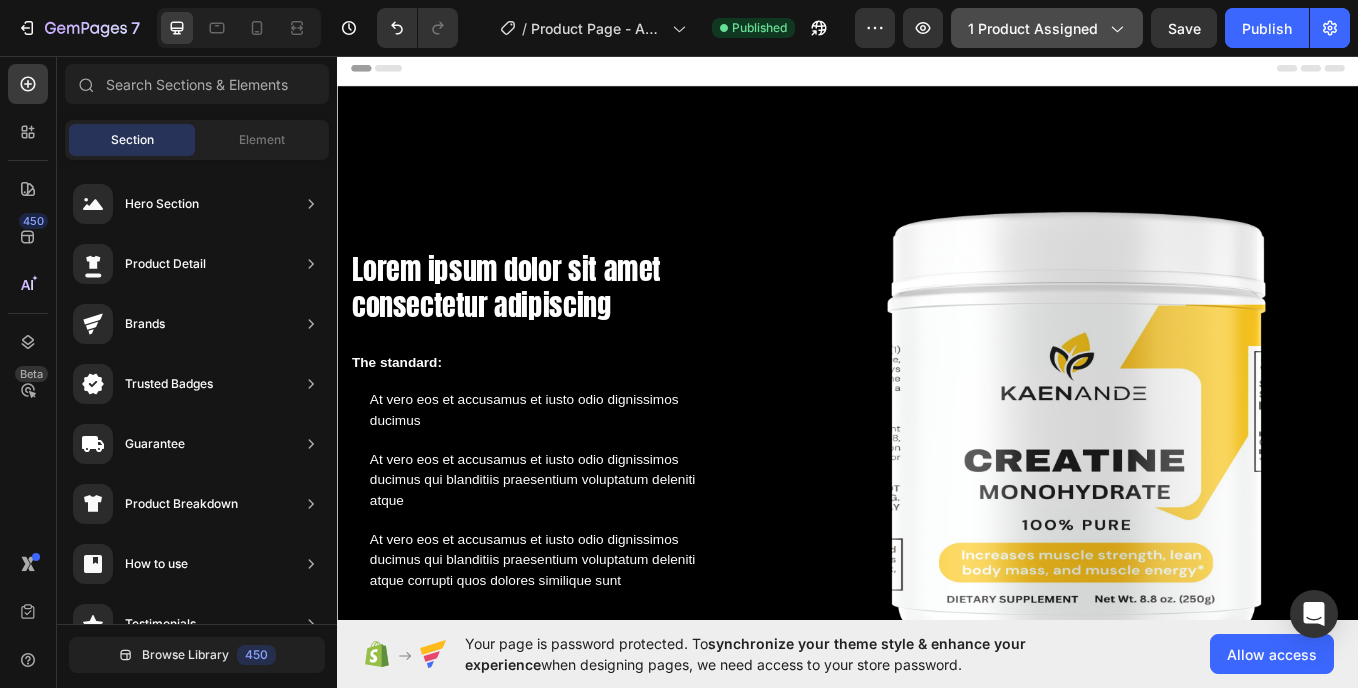 click 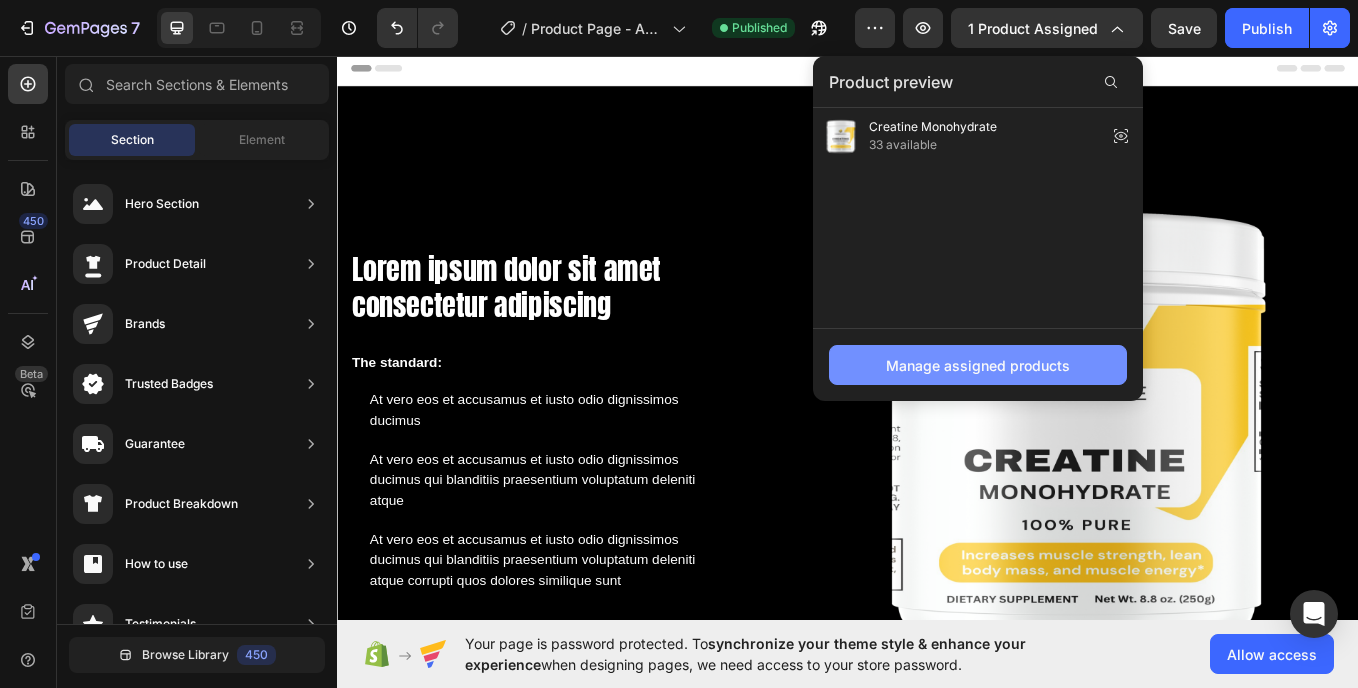 click on "Manage assigned products" at bounding box center (978, 365) 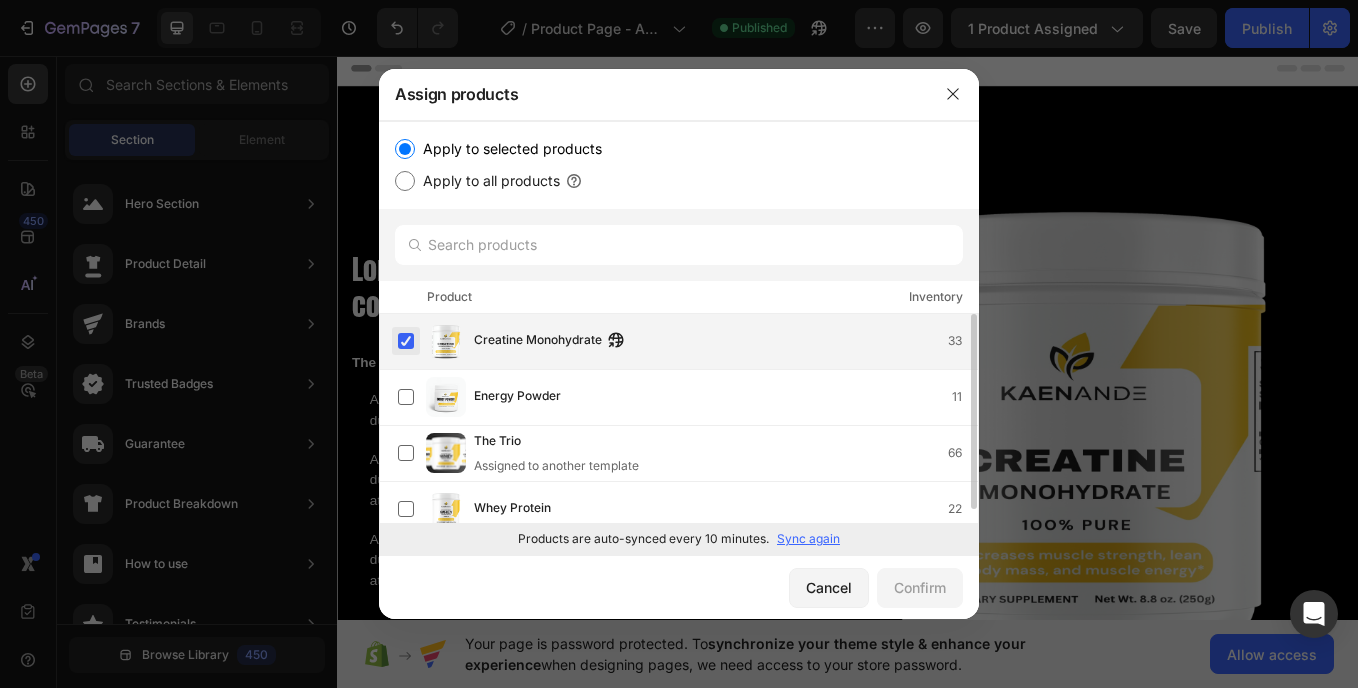 click at bounding box center (406, 341) 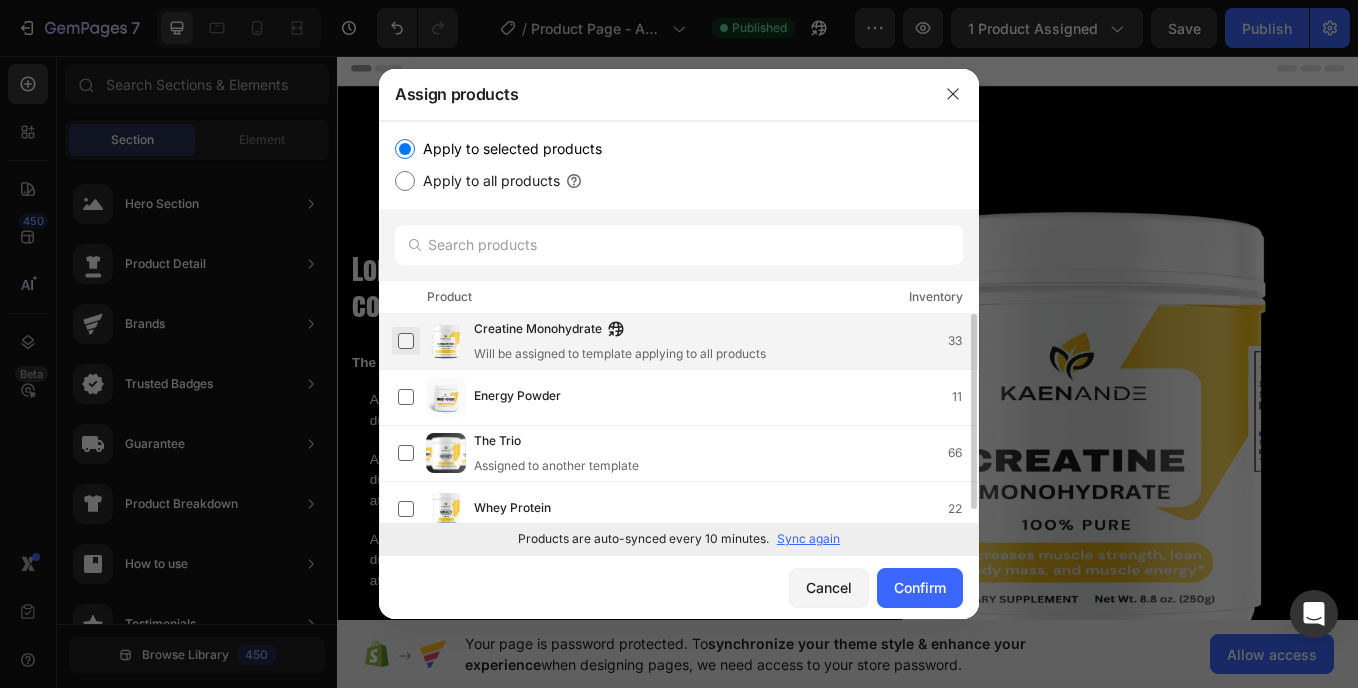 click at bounding box center (406, 341) 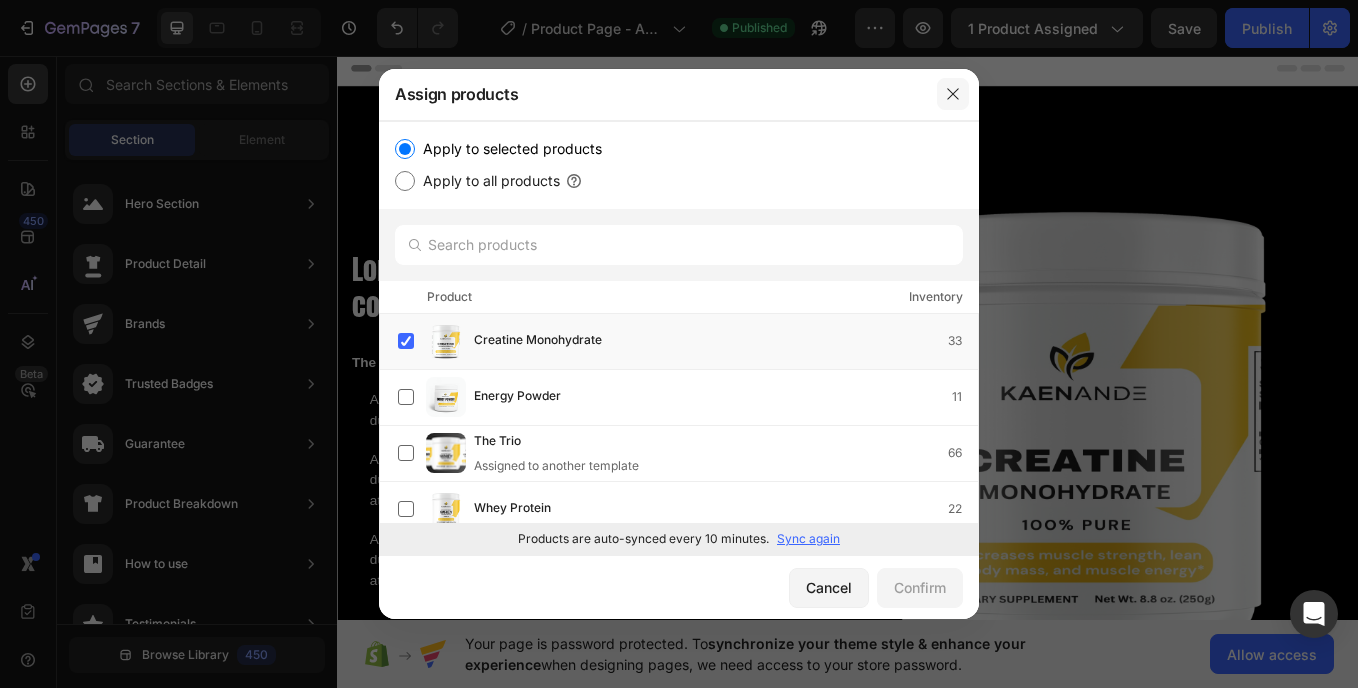click 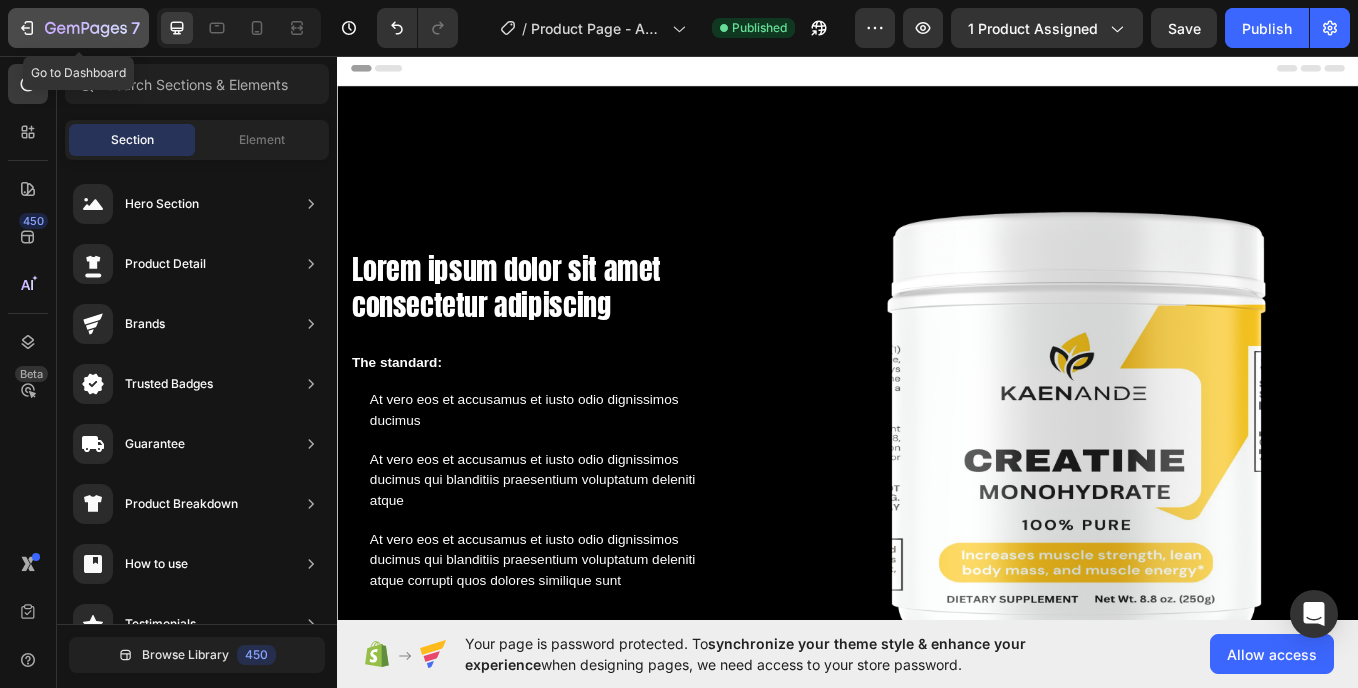 click 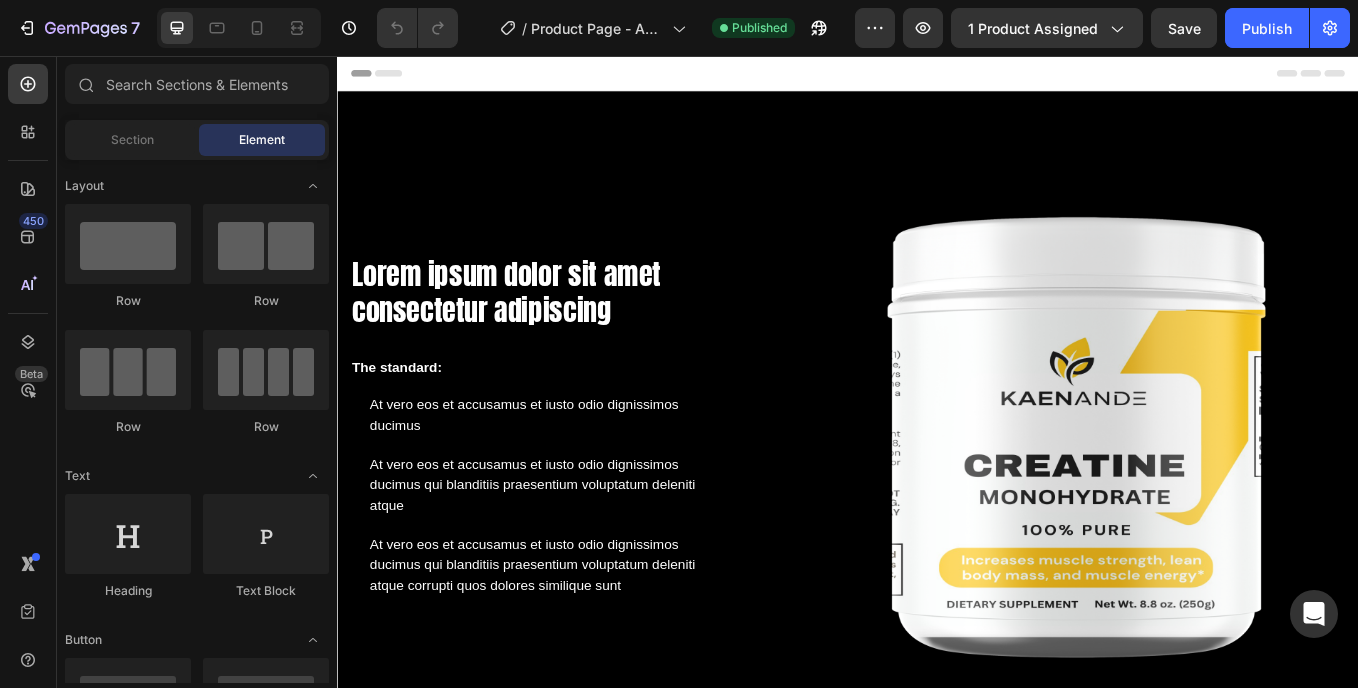 scroll, scrollTop: 0, scrollLeft: 0, axis: both 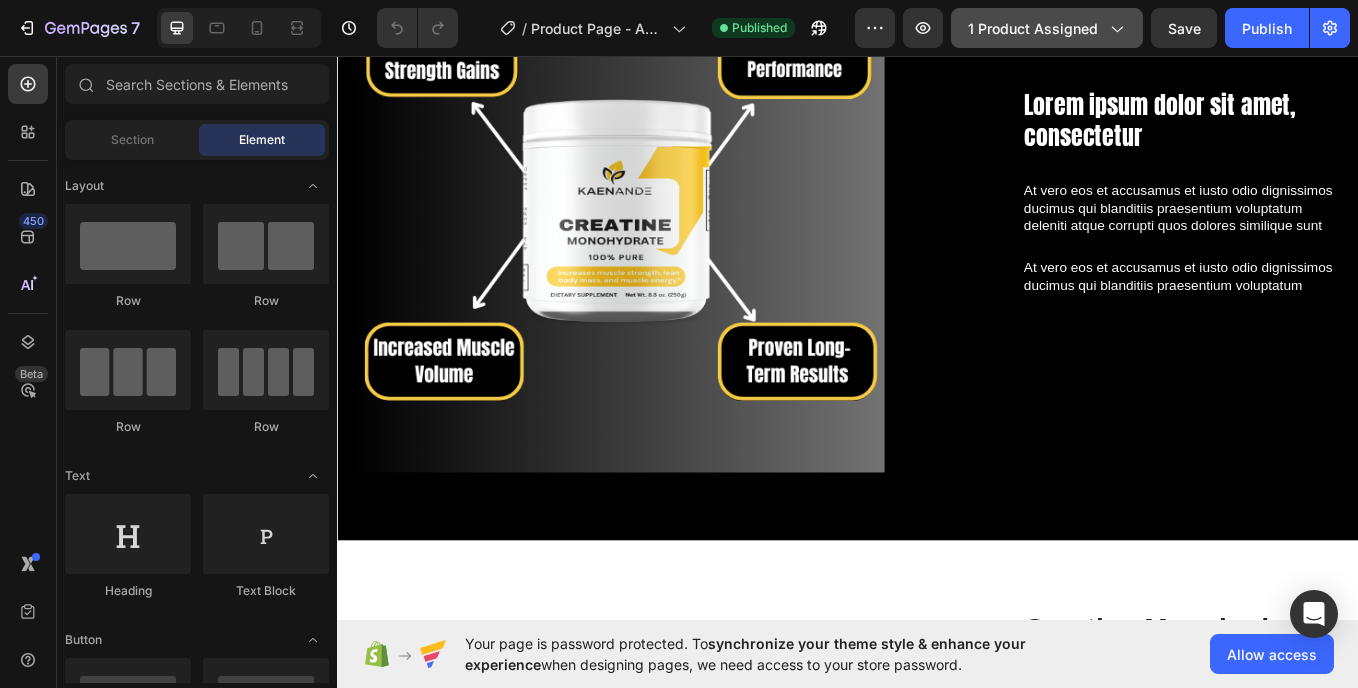 click on "1 product assigned" at bounding box center [1047, 28] 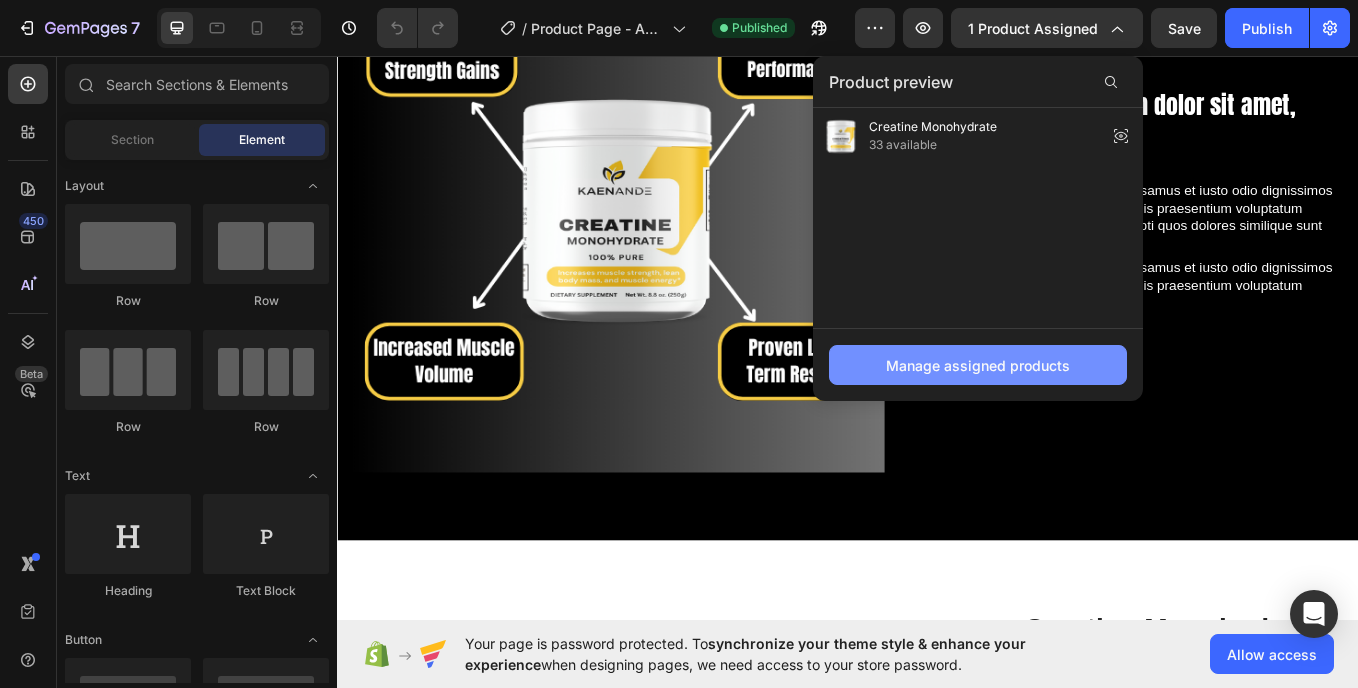 click on "Manage assigned products" at bounding box center (978, 365) 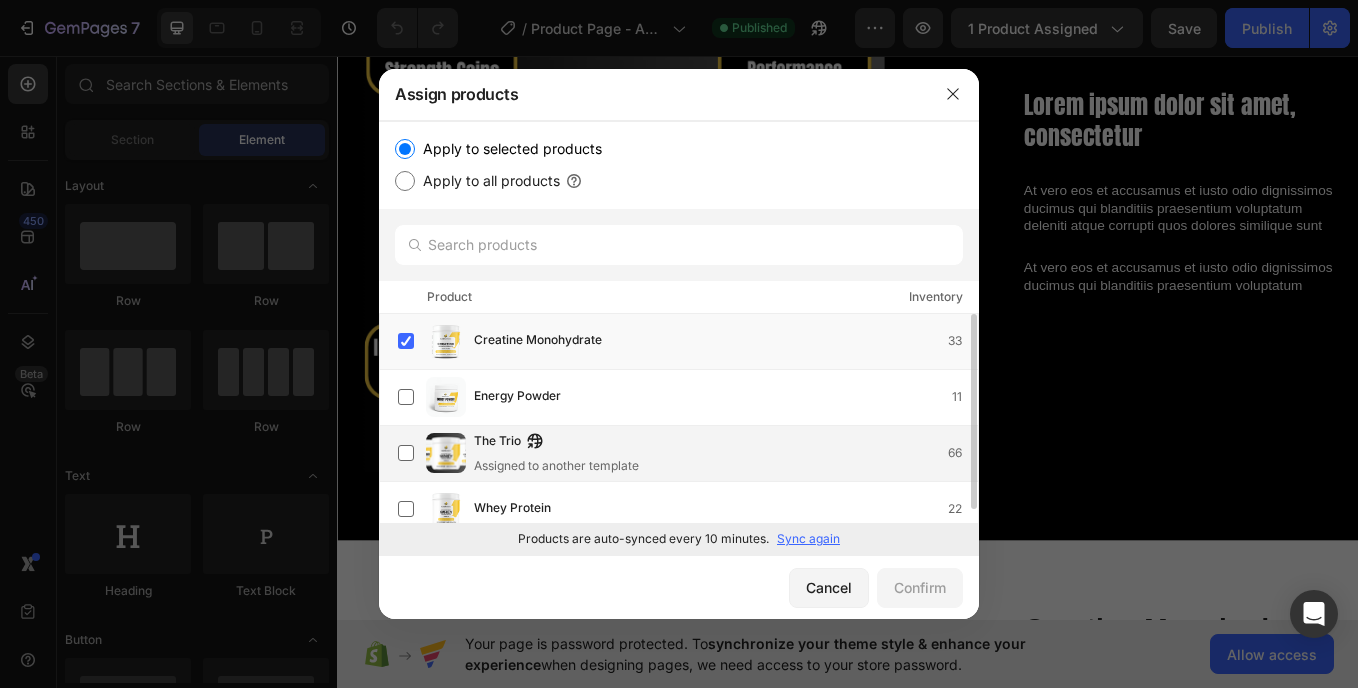 scroll, scrollTop: 0, scrollLeft: 0, axis: both 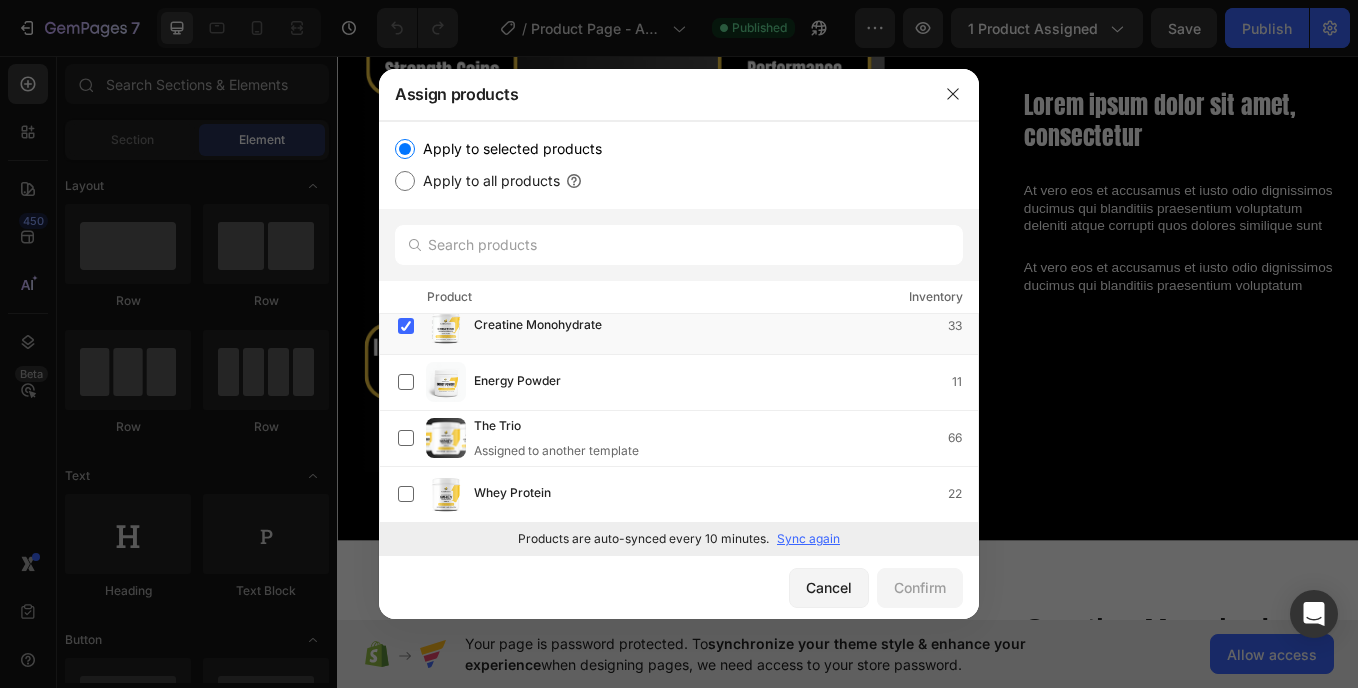 click on "Apply to all products" at bounding box center (405, 181) 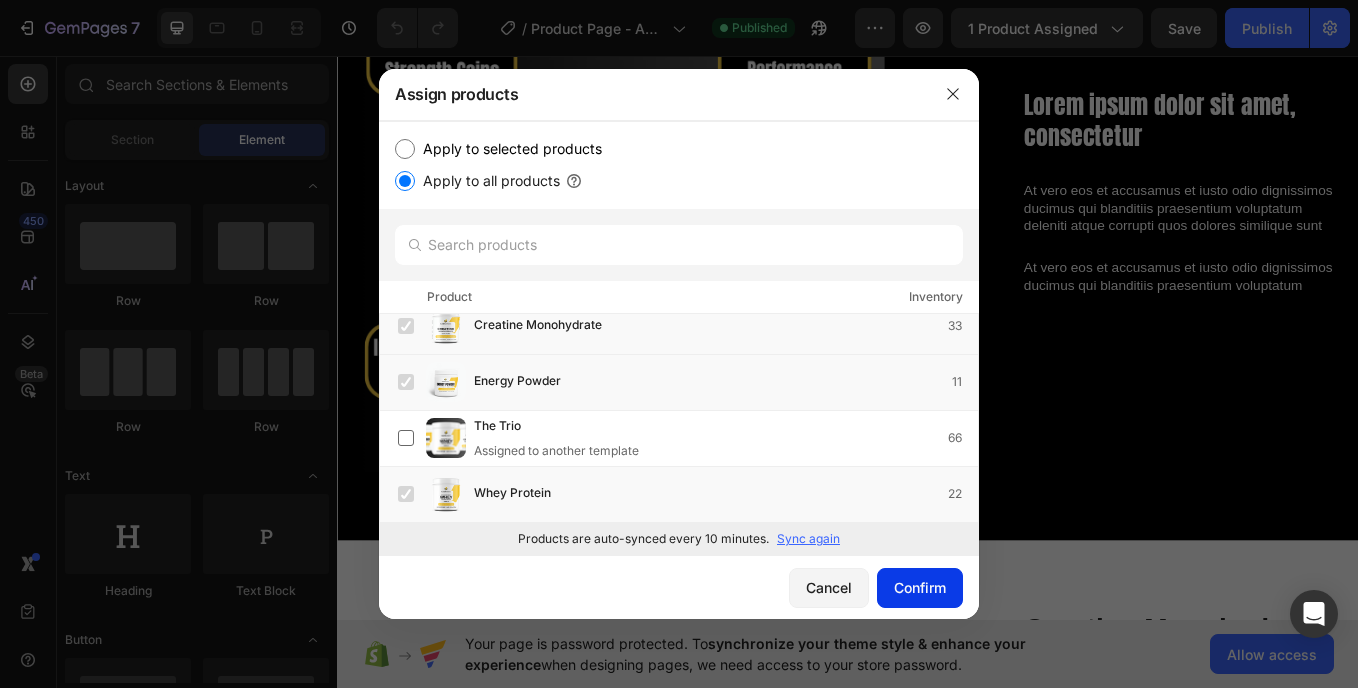 click on "Confirm" 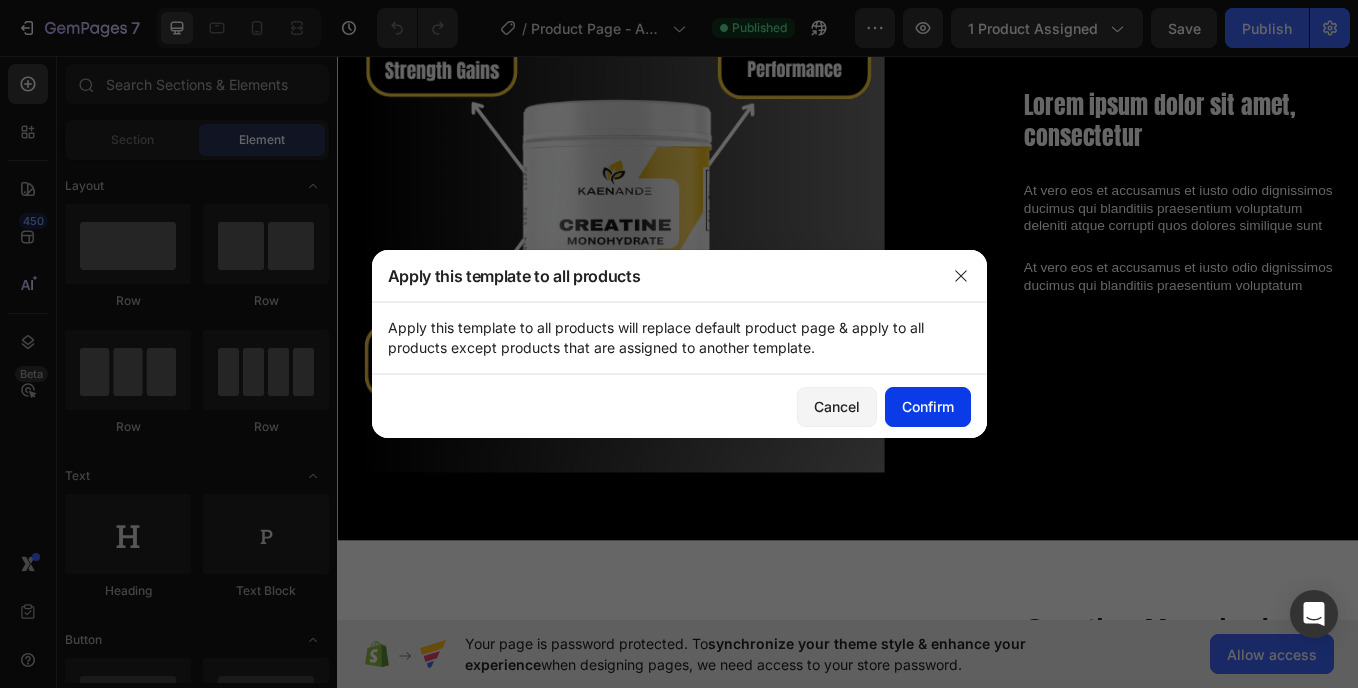 click on "Confirm" at bounding box center [928, 406] 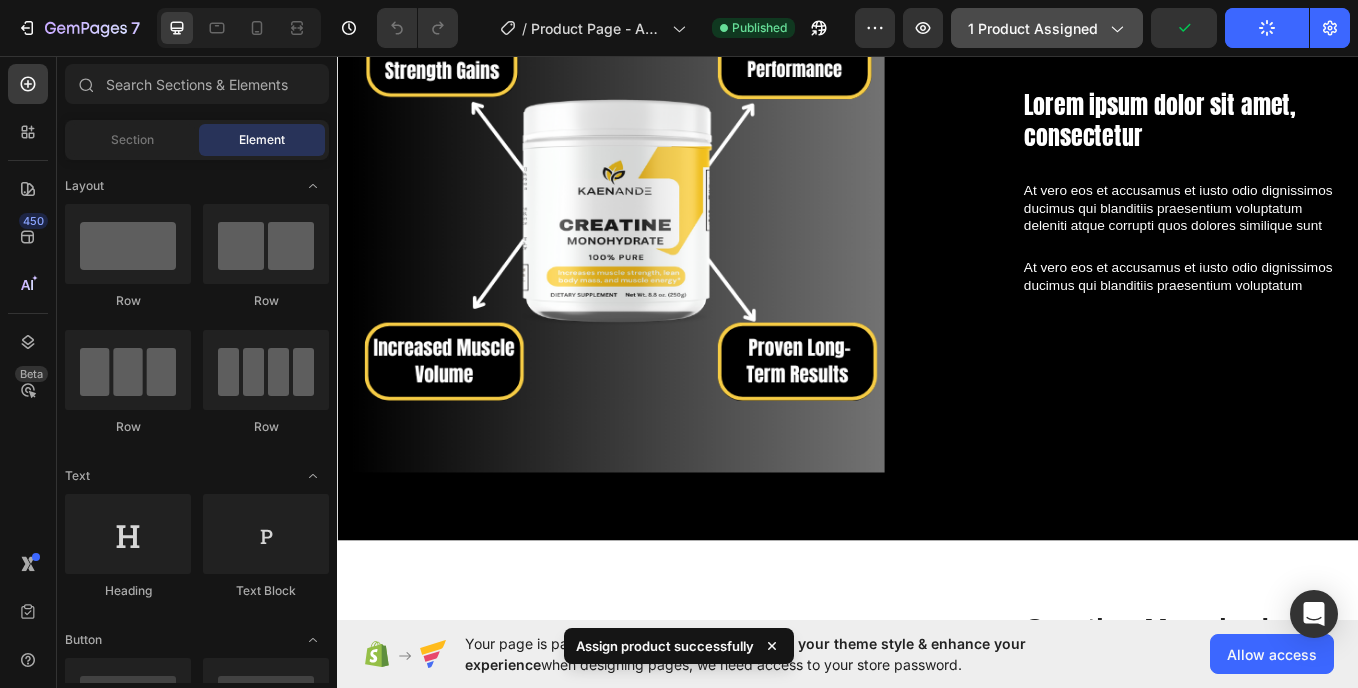 click on "1 product assigned" at bounding box center (1047, 28) 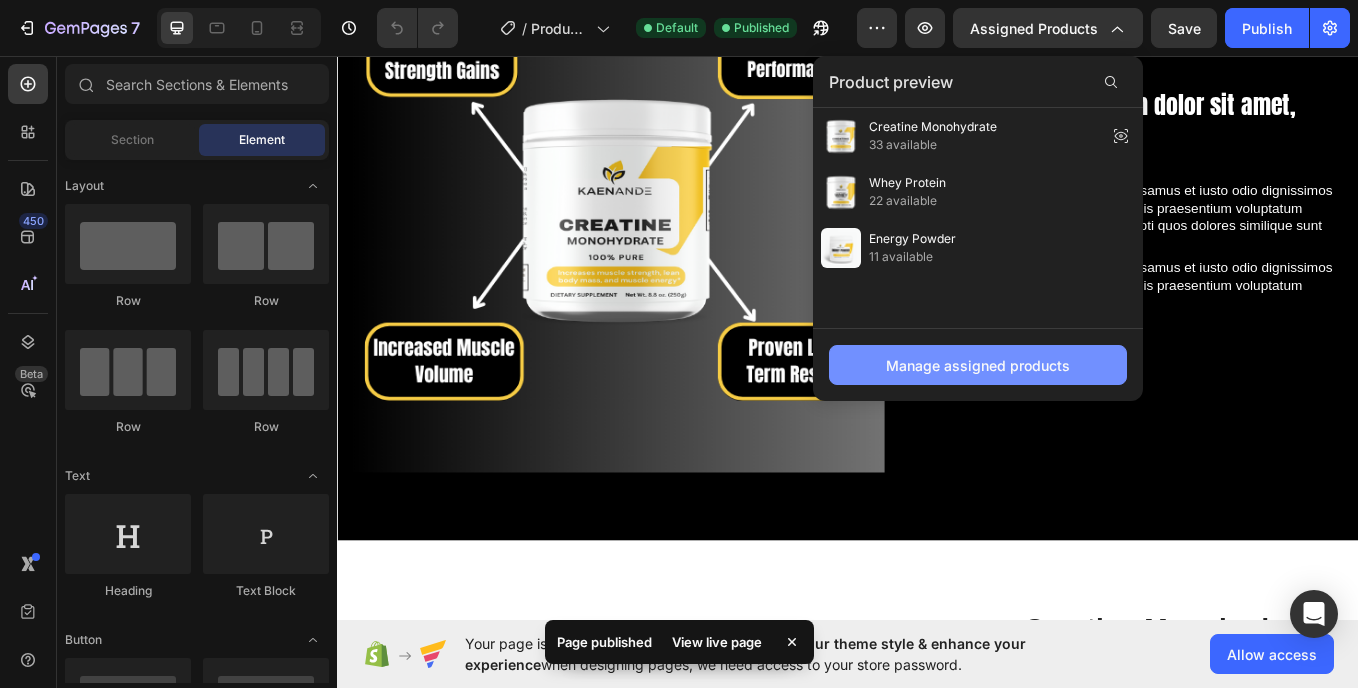 click on "Manage assigned products" at bounding box center (978, 365) 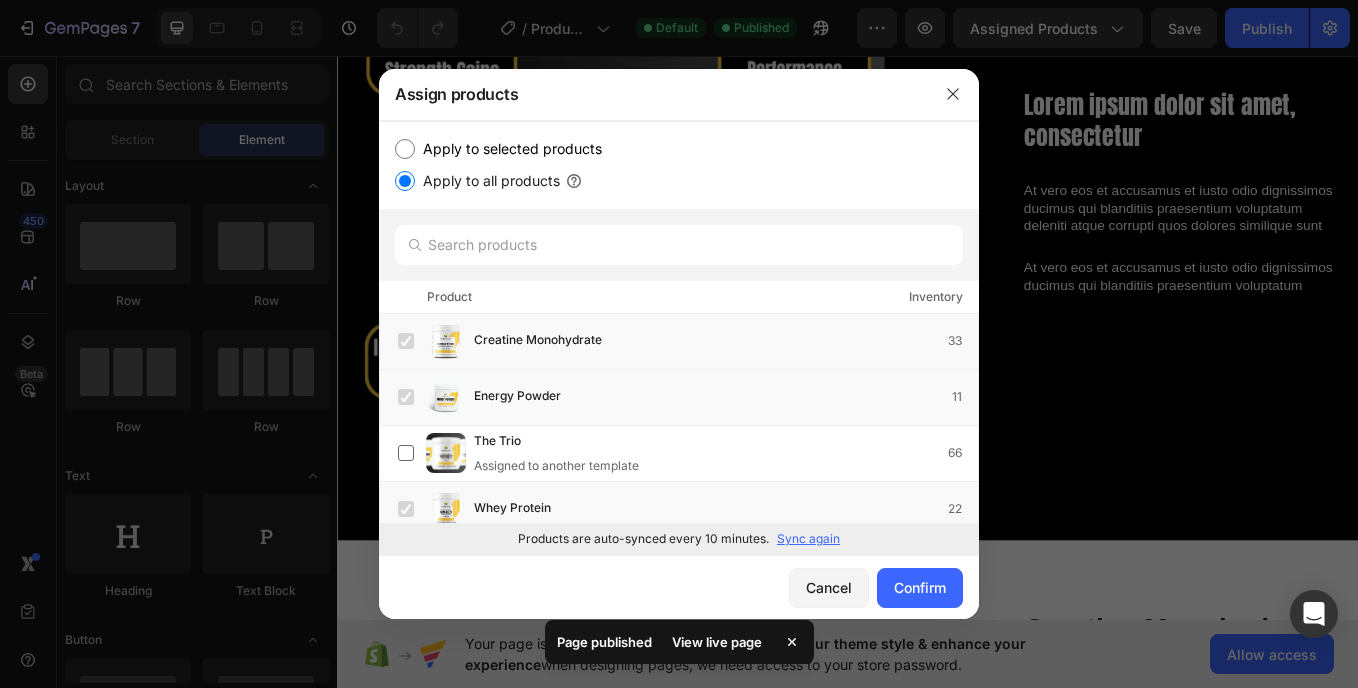 click on "Apply to selected products" at bounding box center (508, 149) 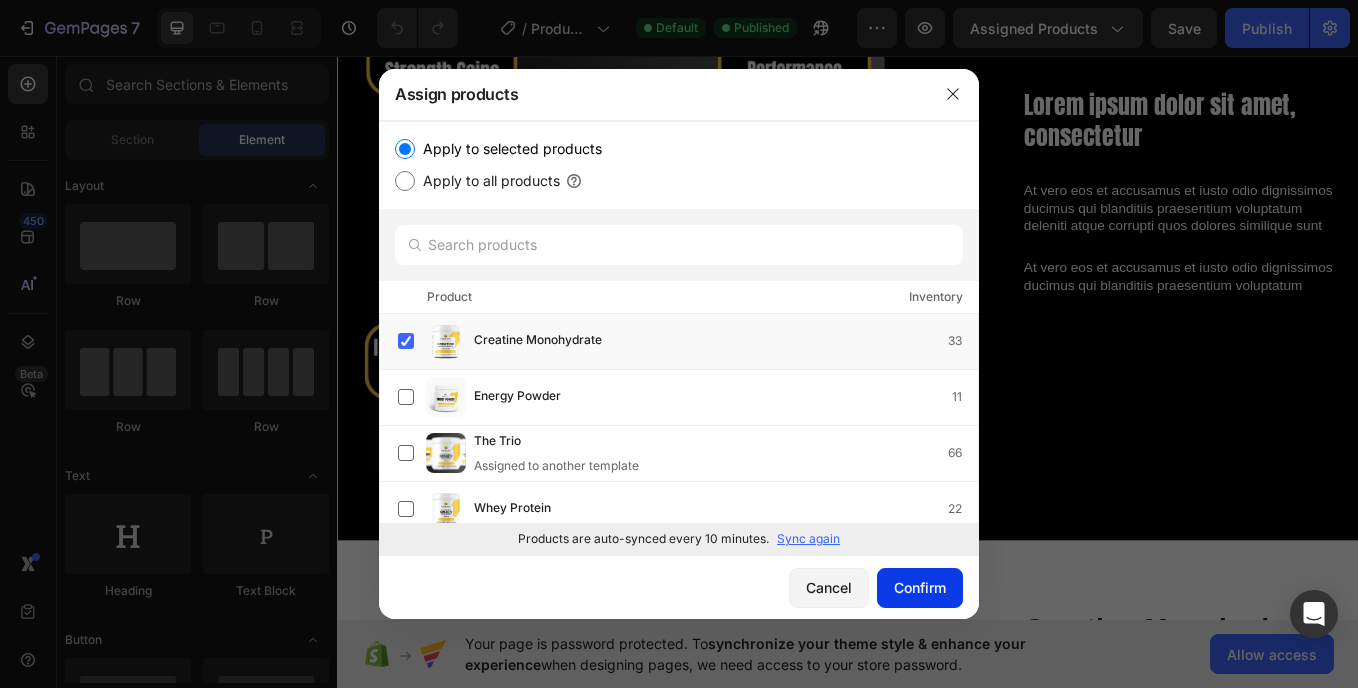 click on "Confirm" at bounding box center (920, 587) 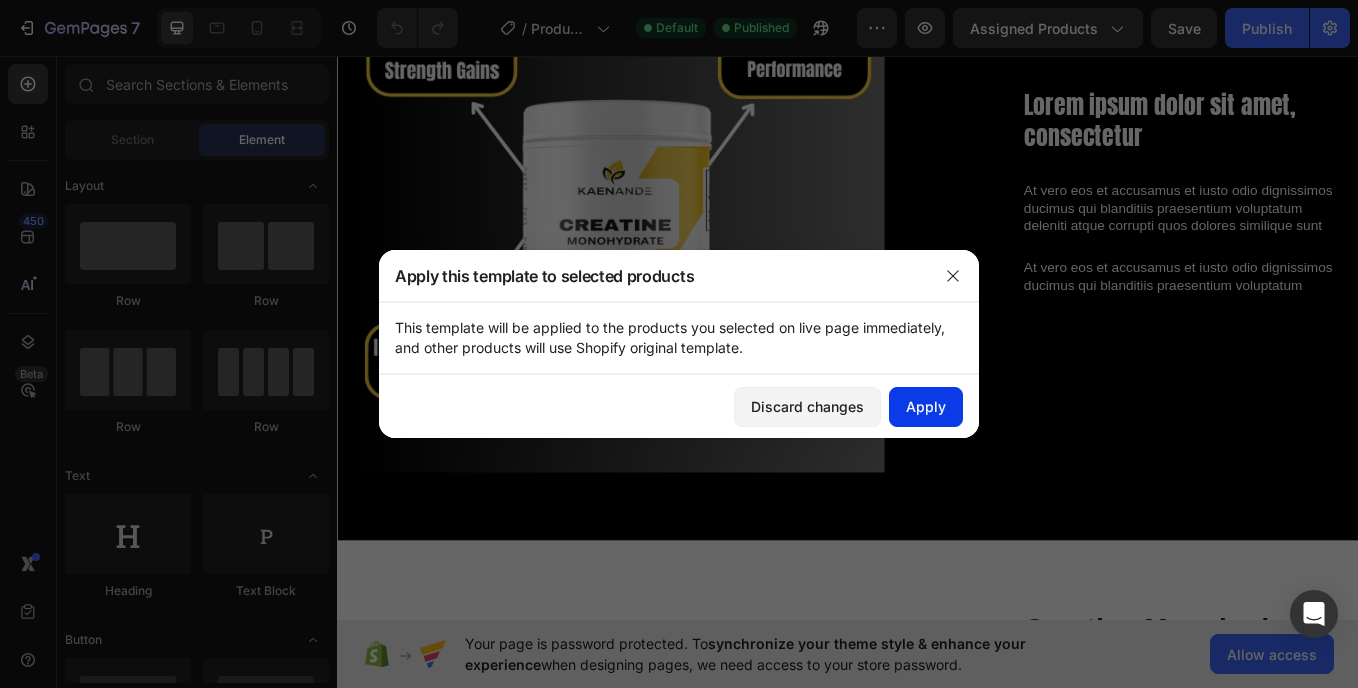 click on "Apply" at bounding box center (926, 406) 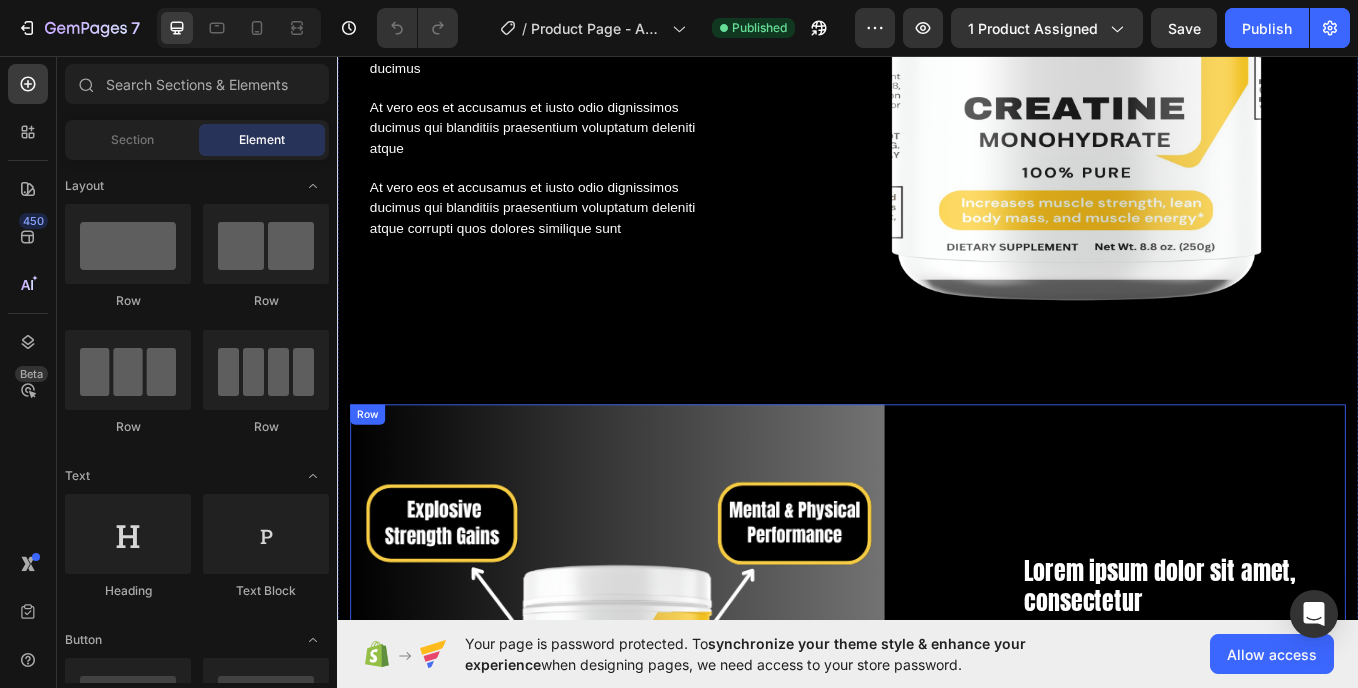 scroll, scrollTop: 413, scrollLeft: 0, axis: vertical 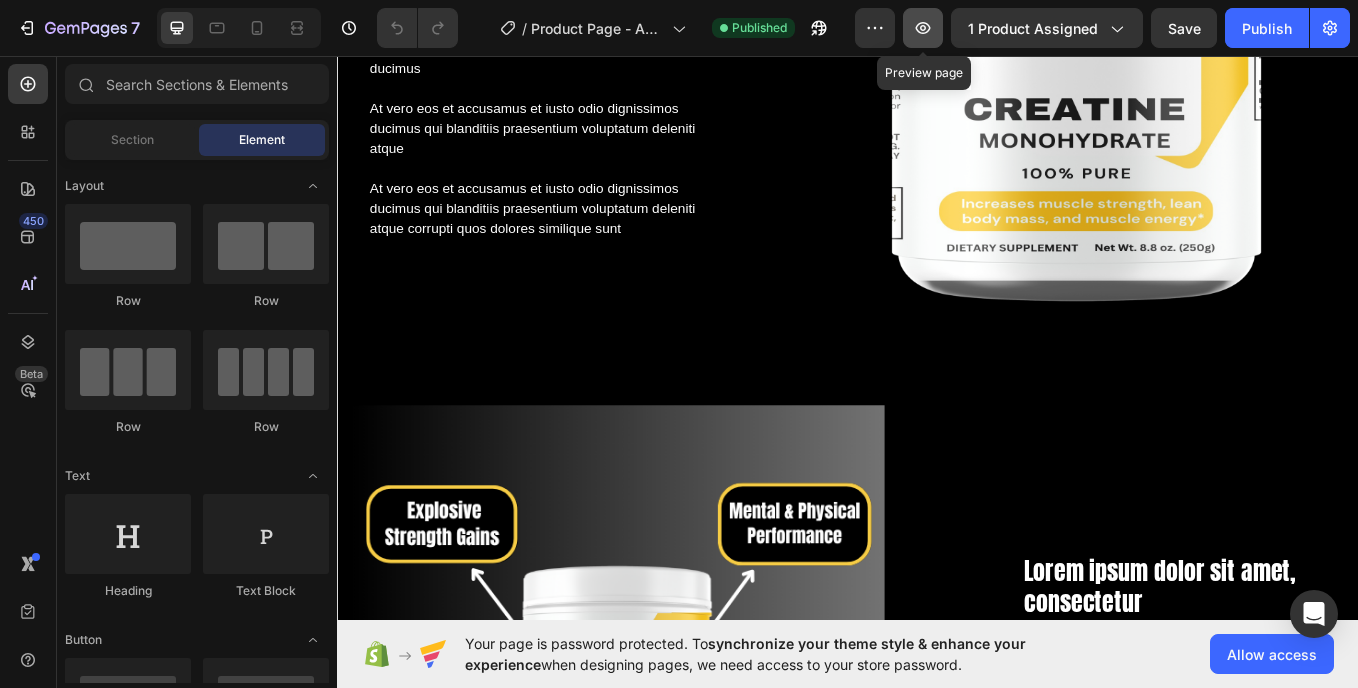 click 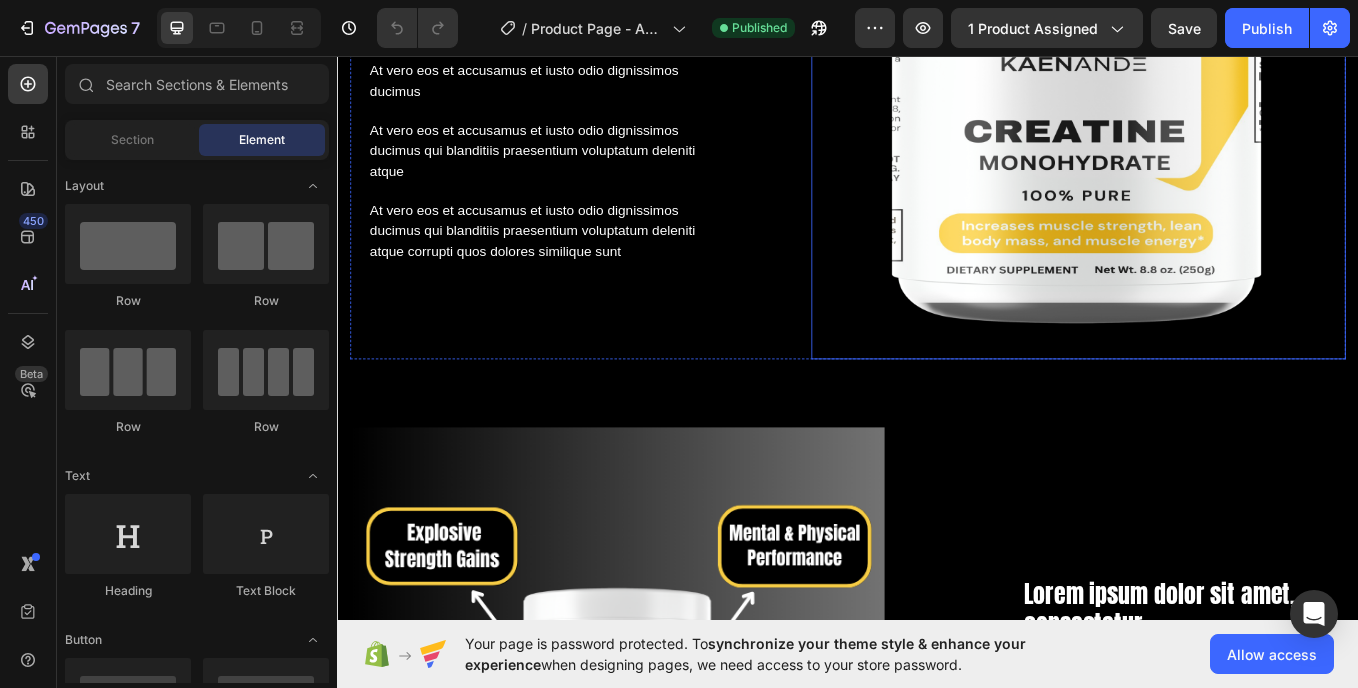 scroll, scrollTop: 367, scrollLeft: 0, axis: vertical 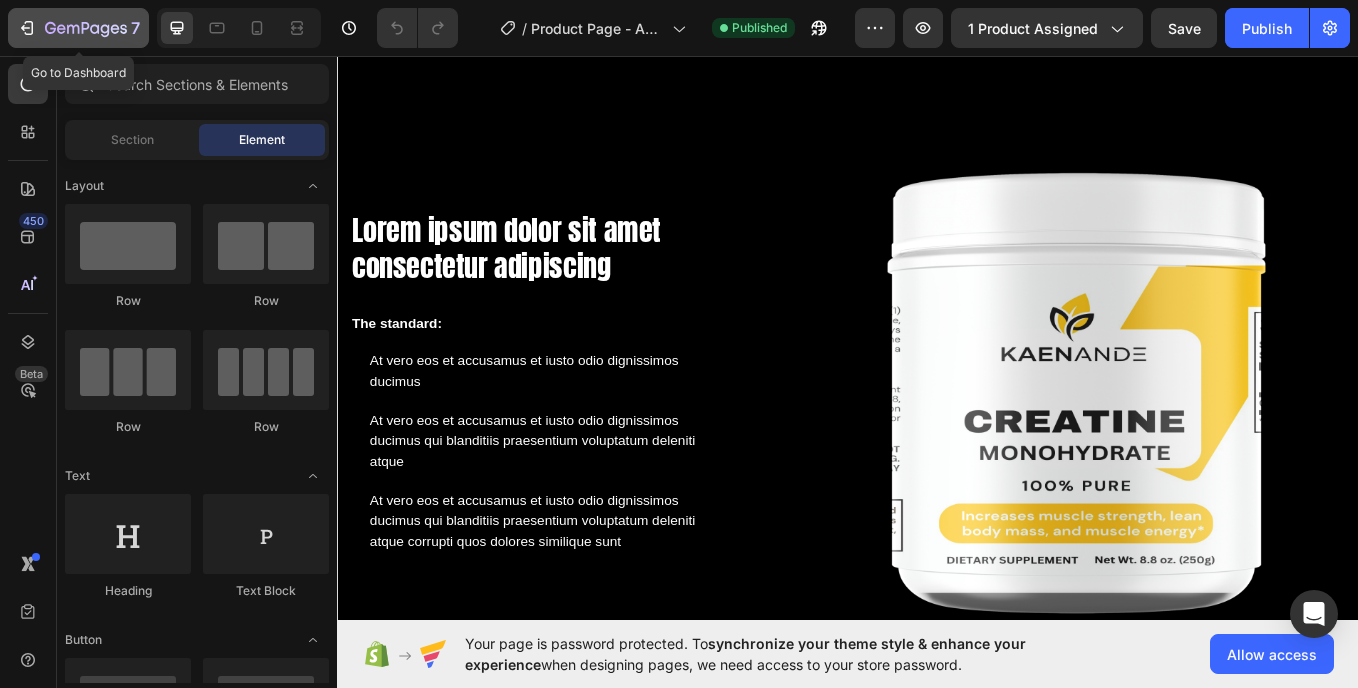 click 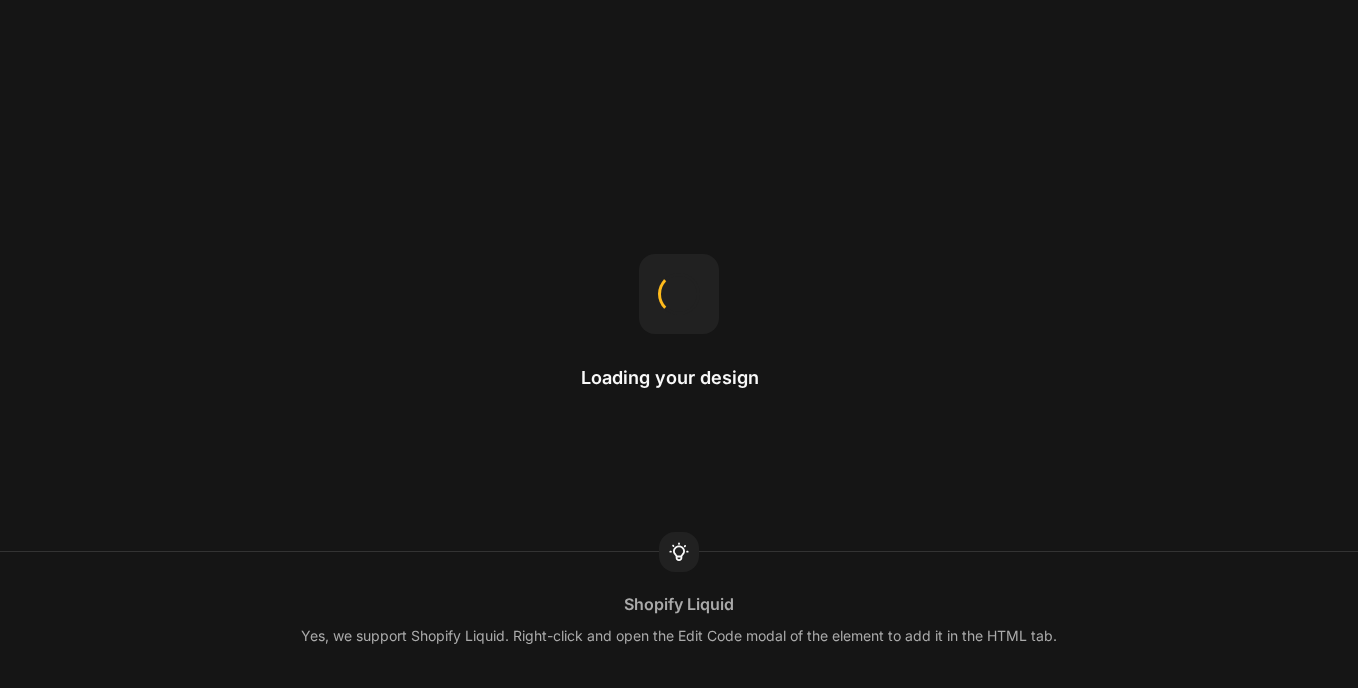 scroll, scrollTop: 0, scrollLeft: 0, axis: both 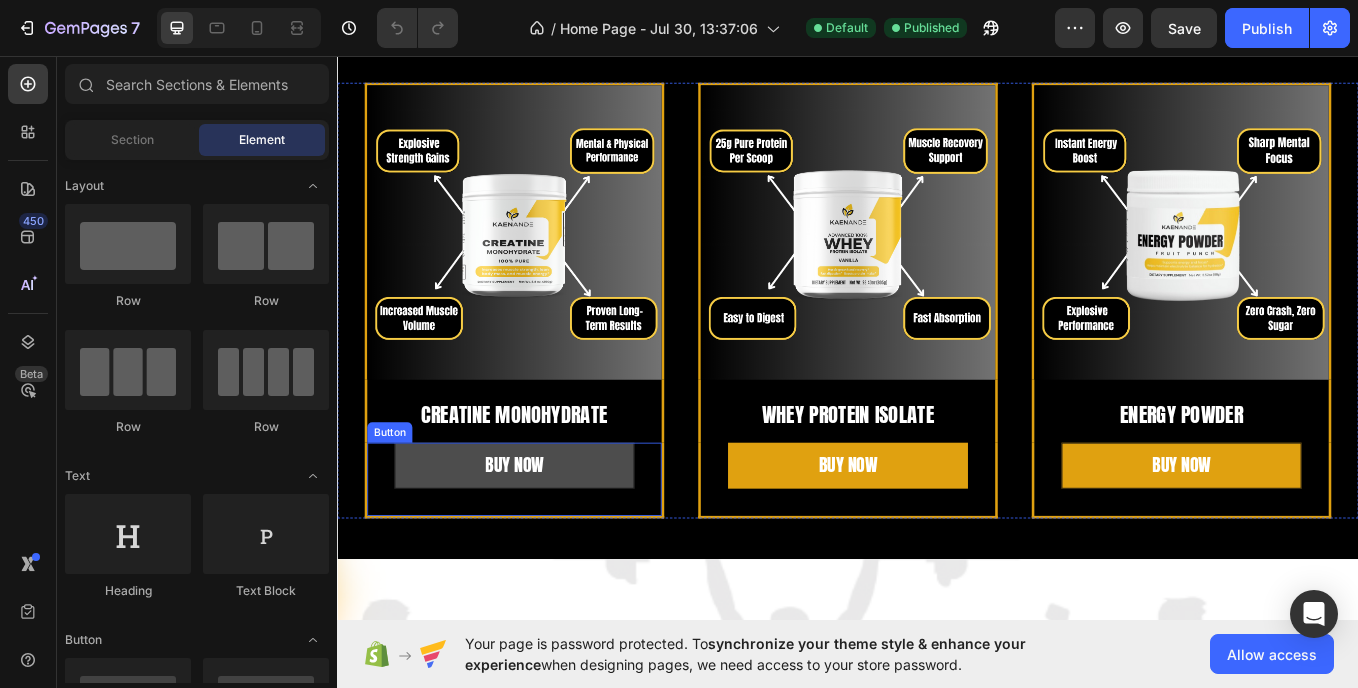 click on "BUY NOW" at bounding box center (545, 537) 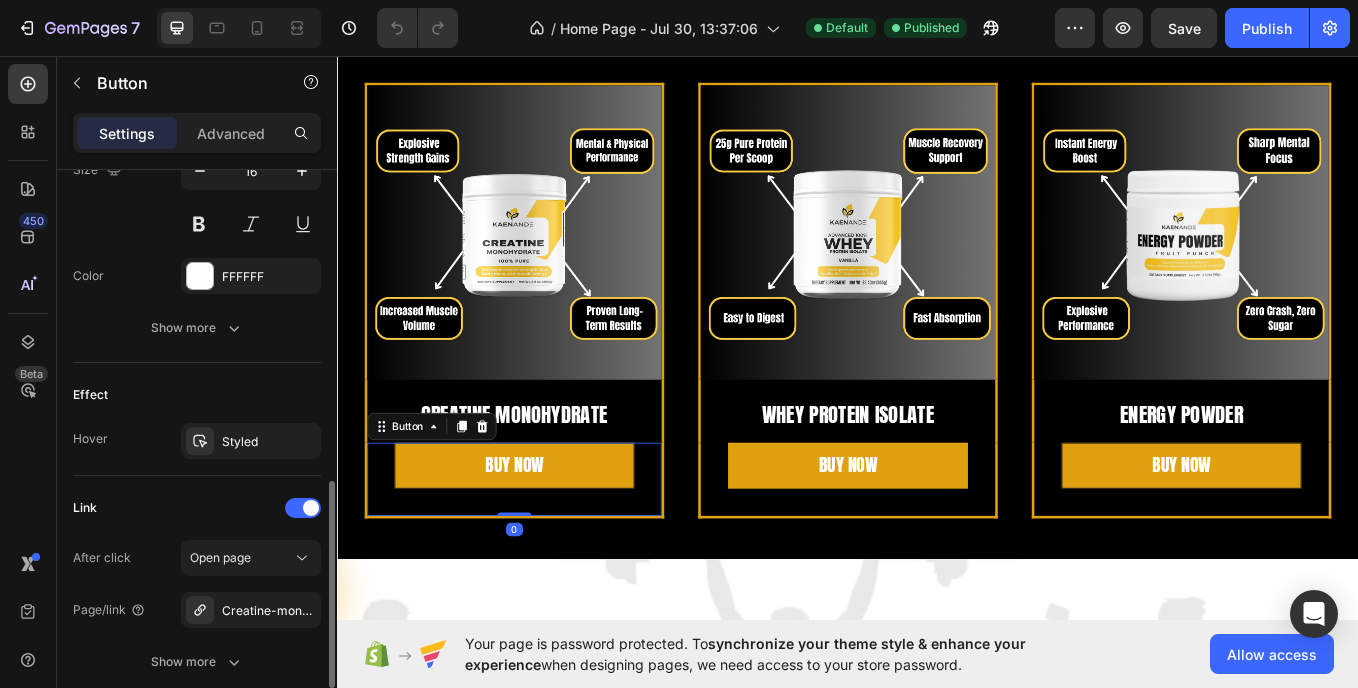 scroll, scrollTop: 1015, scrollLeft: 0, axis: vertical 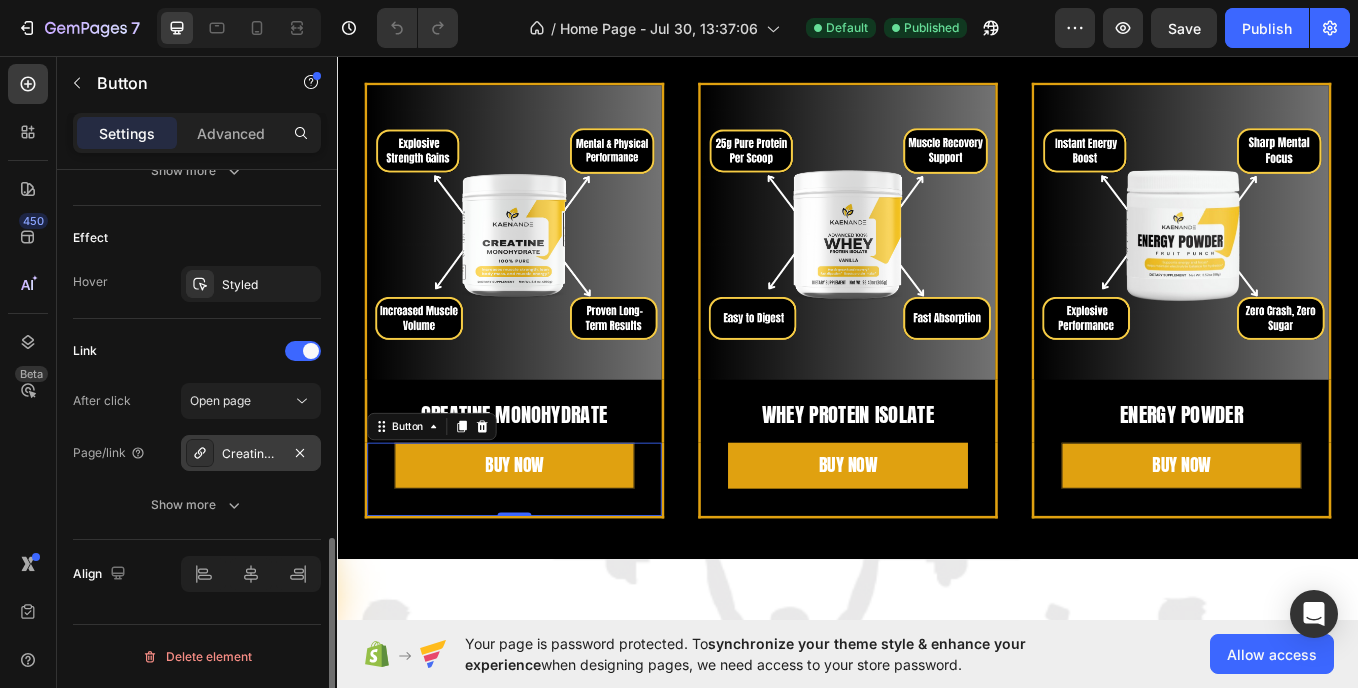 click on "Creatine Monohydrate" at bounding box center (251, 454) 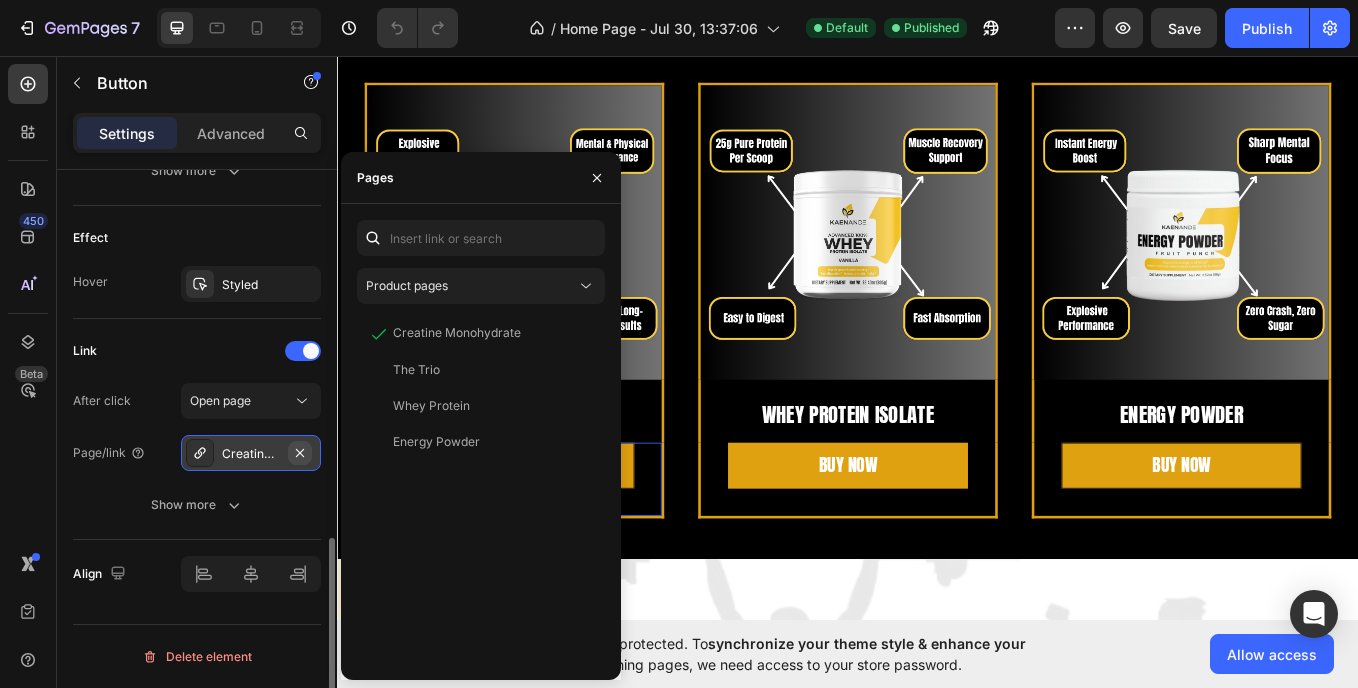 click 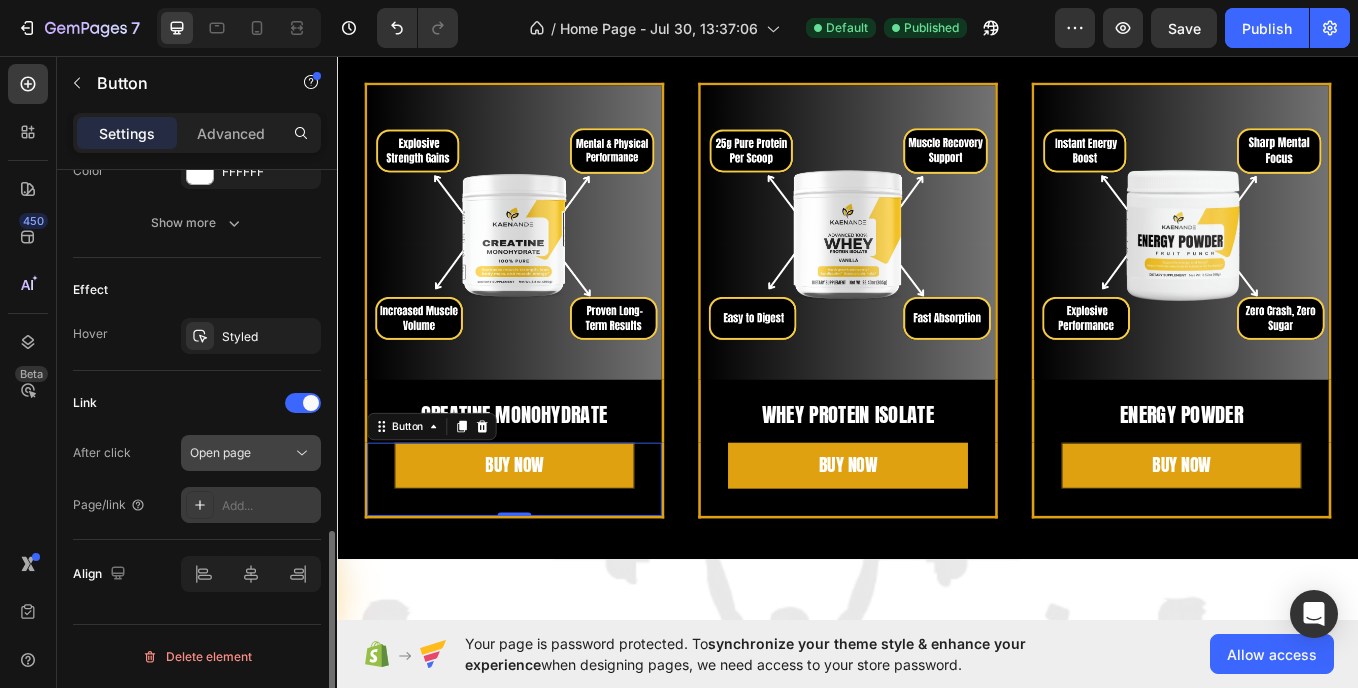 scroll, scrollTop: 963, scrollLeft: 0, axis: vertical 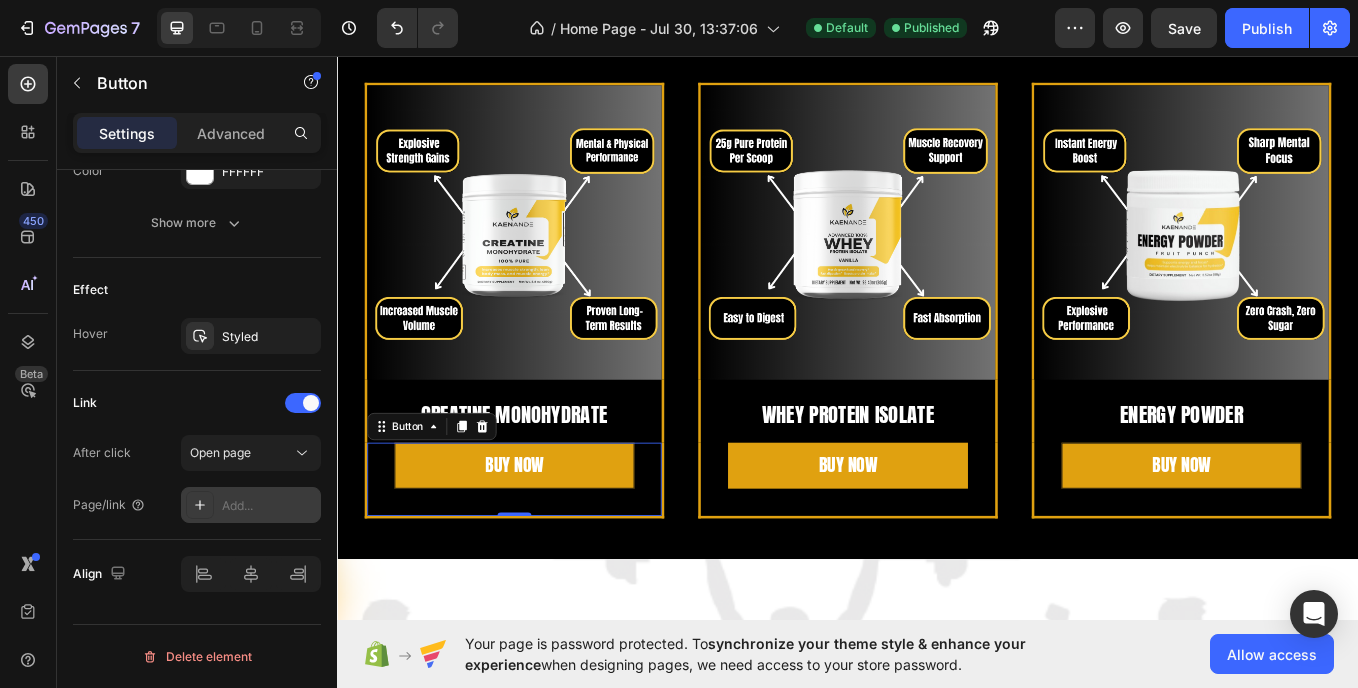 click on "Add..." at bounding box center [269, 506] 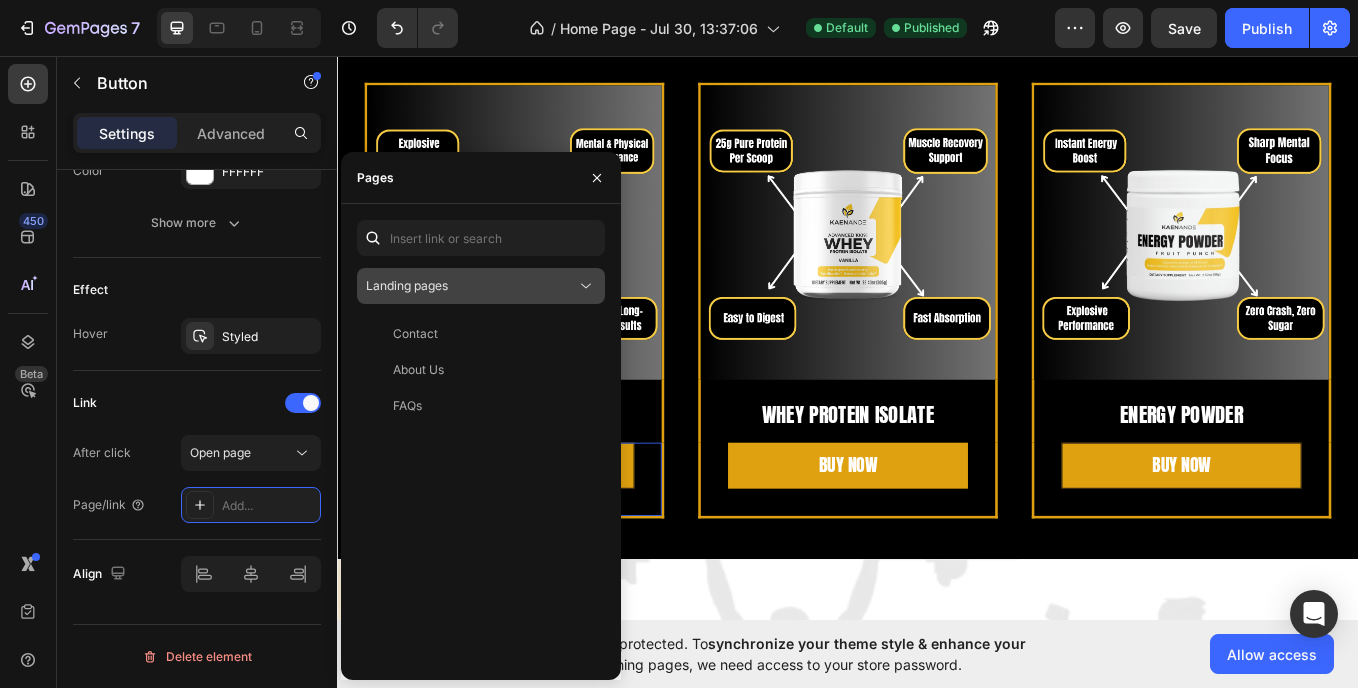 click on "Landing pages" at bounding box center (471, 286) 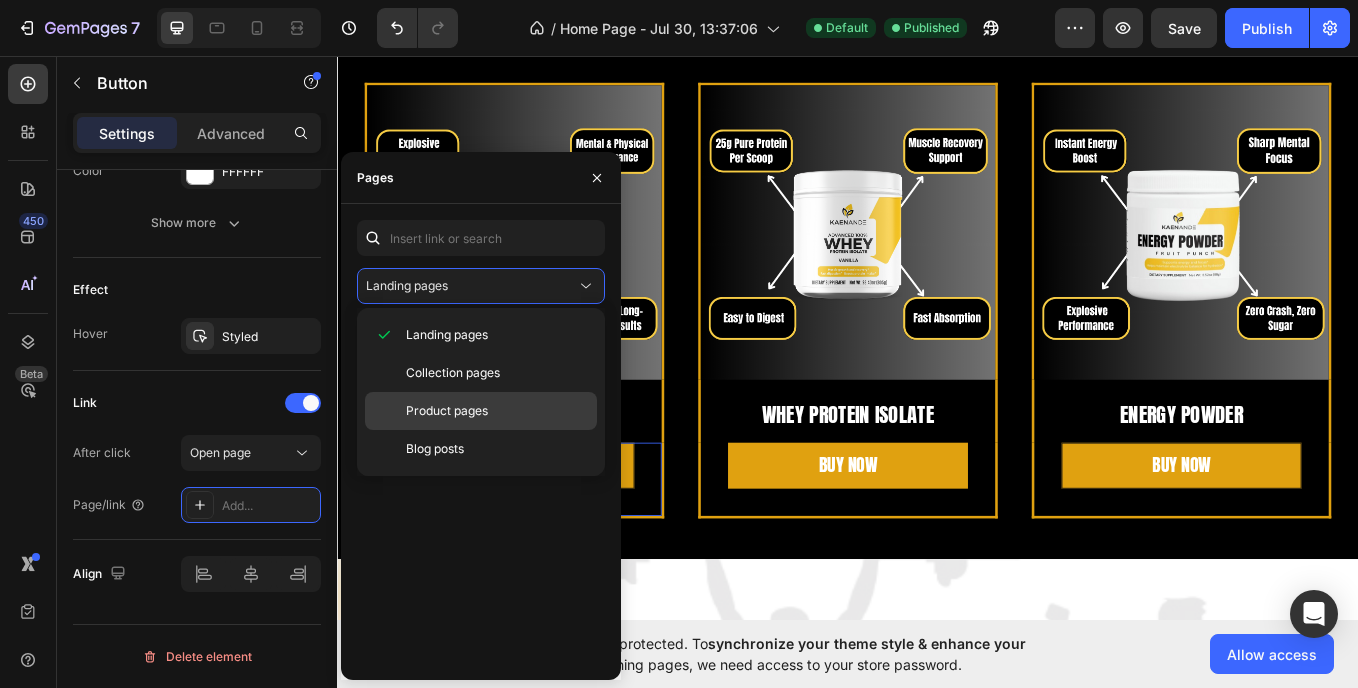 click on "Product pages" at bounding box center [447, 411] 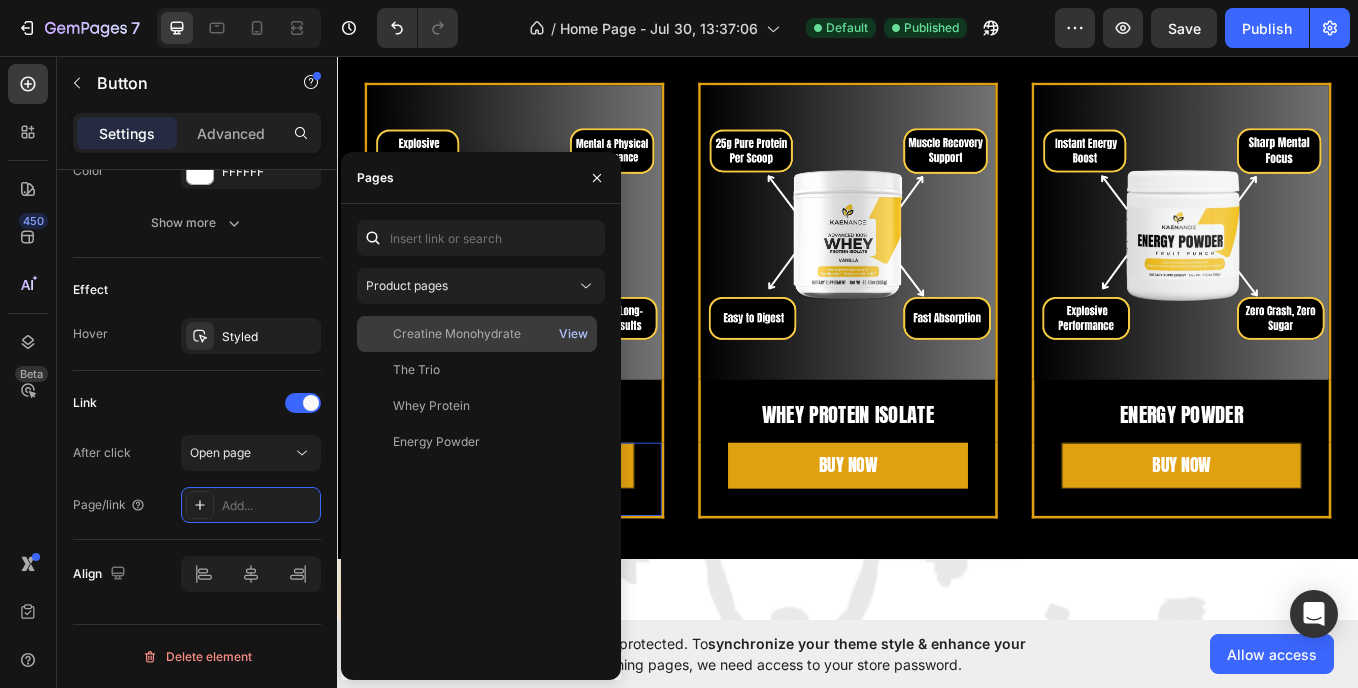 click on "View" at bounding box center (573, 334) 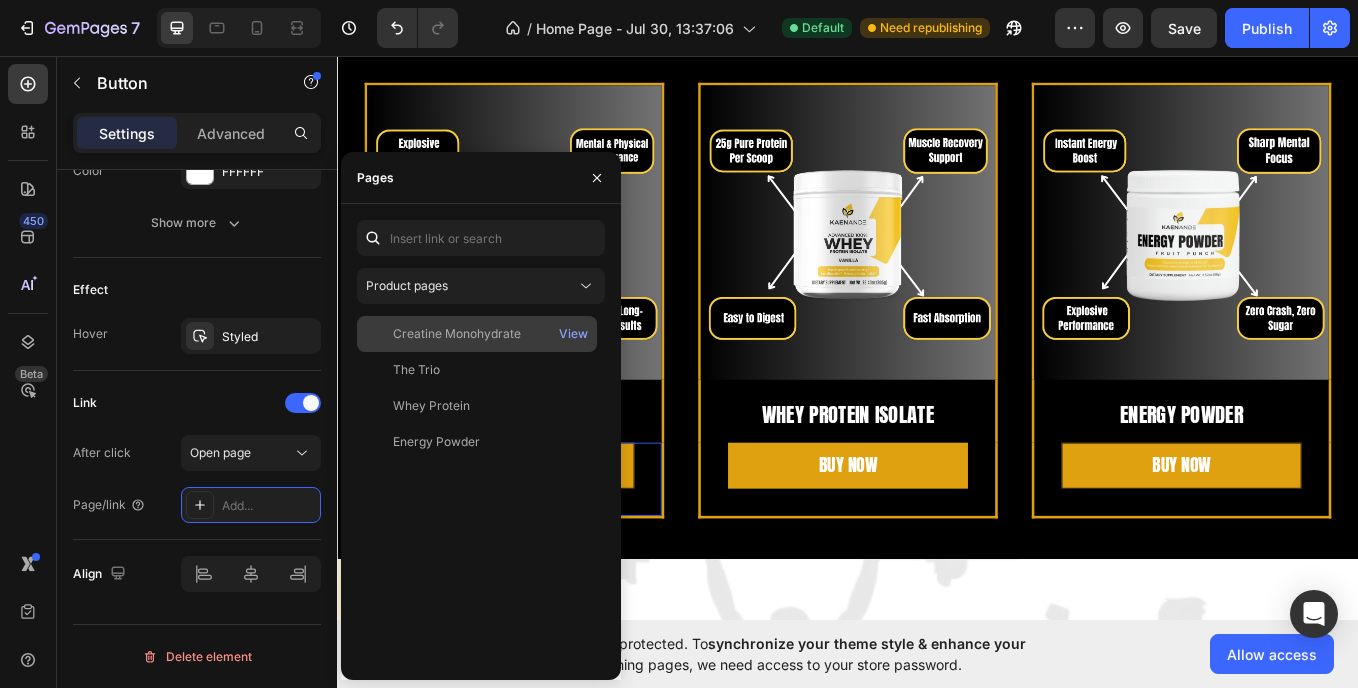 click on "Creatine Monohydrate" 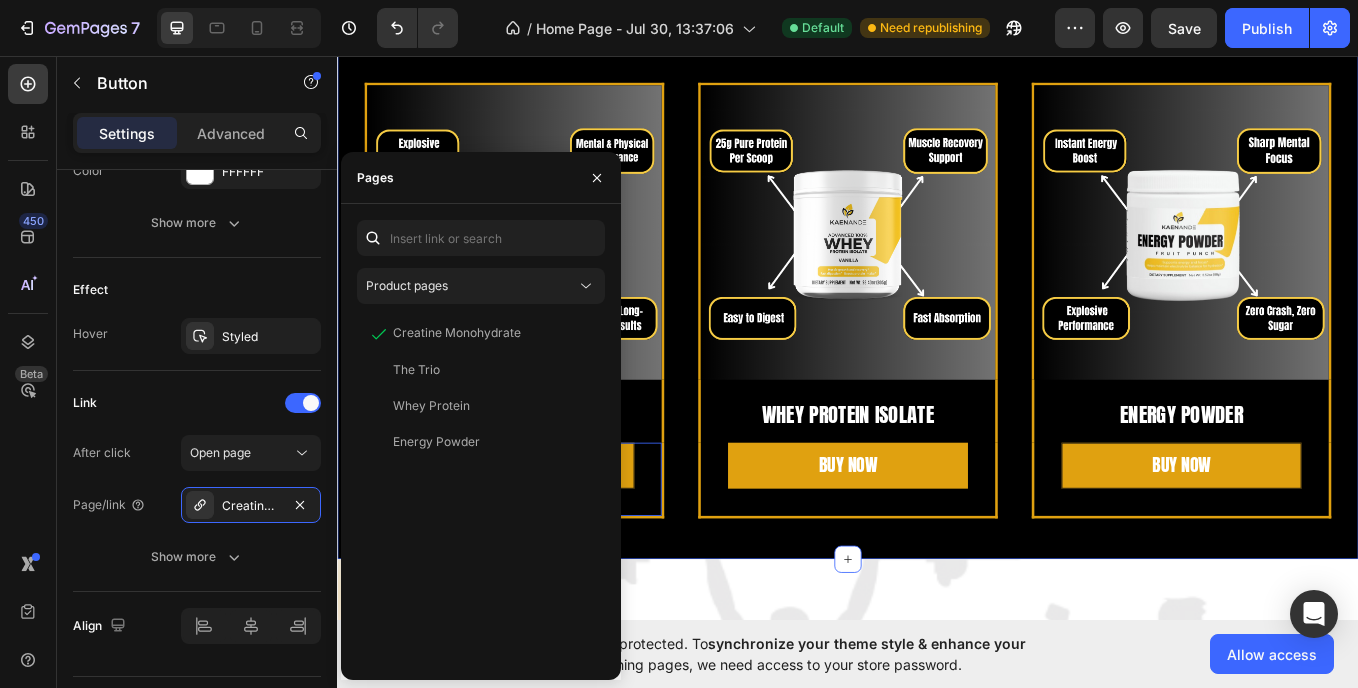 click on "THE PERFECT COMBO FOR REAL RESULTS Heading Three formulas. One mission: to help you feel stronger, last longer, and bounce back faster. Text block Image CREATINE MONOHYDRATE Heading BUY NOW Button   0 Image WHEY PROTEIN ISOLATE Heading BUY NOW Button Image ENERGY POWDER Heading BUY NOW Button Row Row Row Section 4" at bounding box center [937, 230] 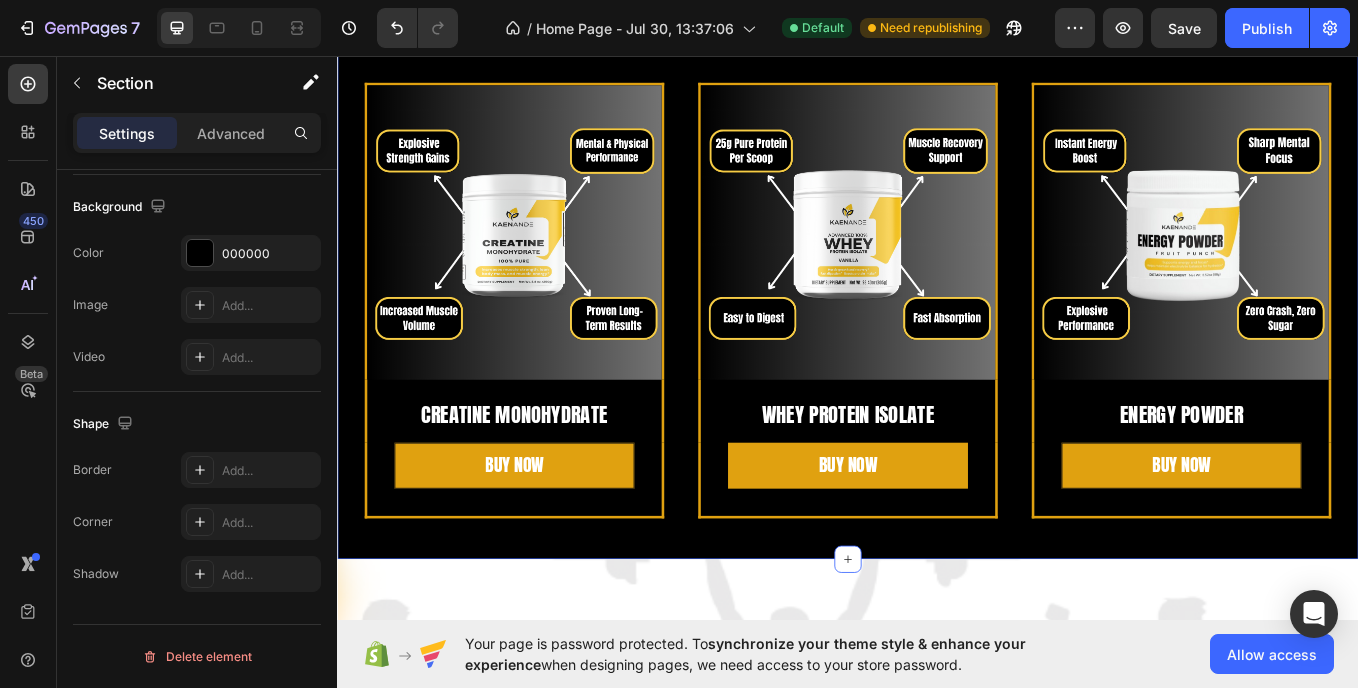 scroll, scrollTop: 0, scrollLeft: 0, axis: both 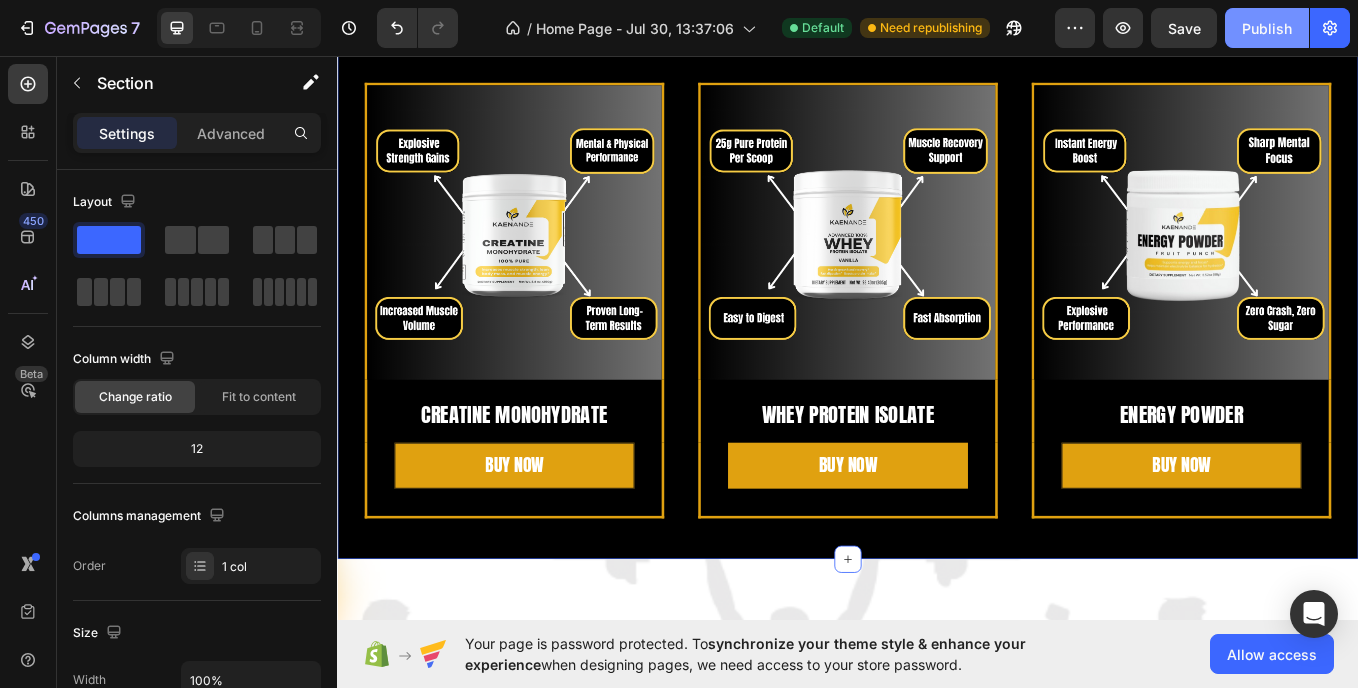 click on "Publish" at bounding box center [1267, 28] 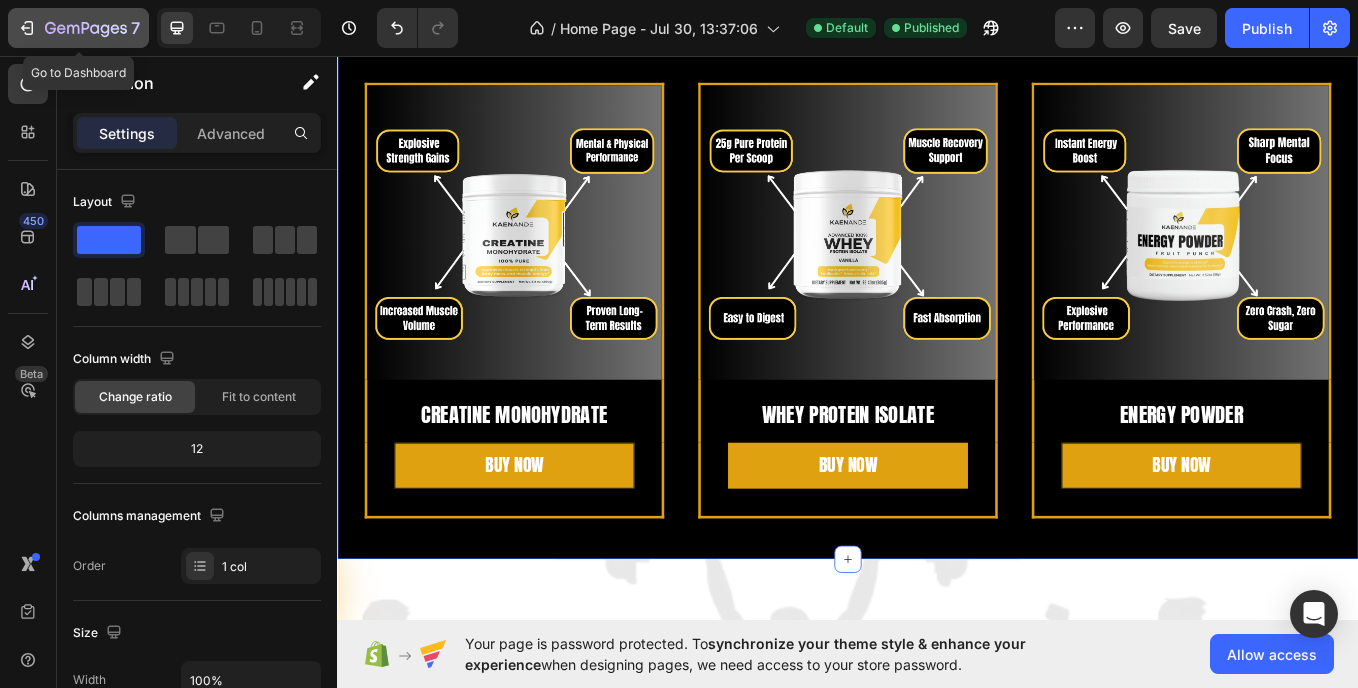click 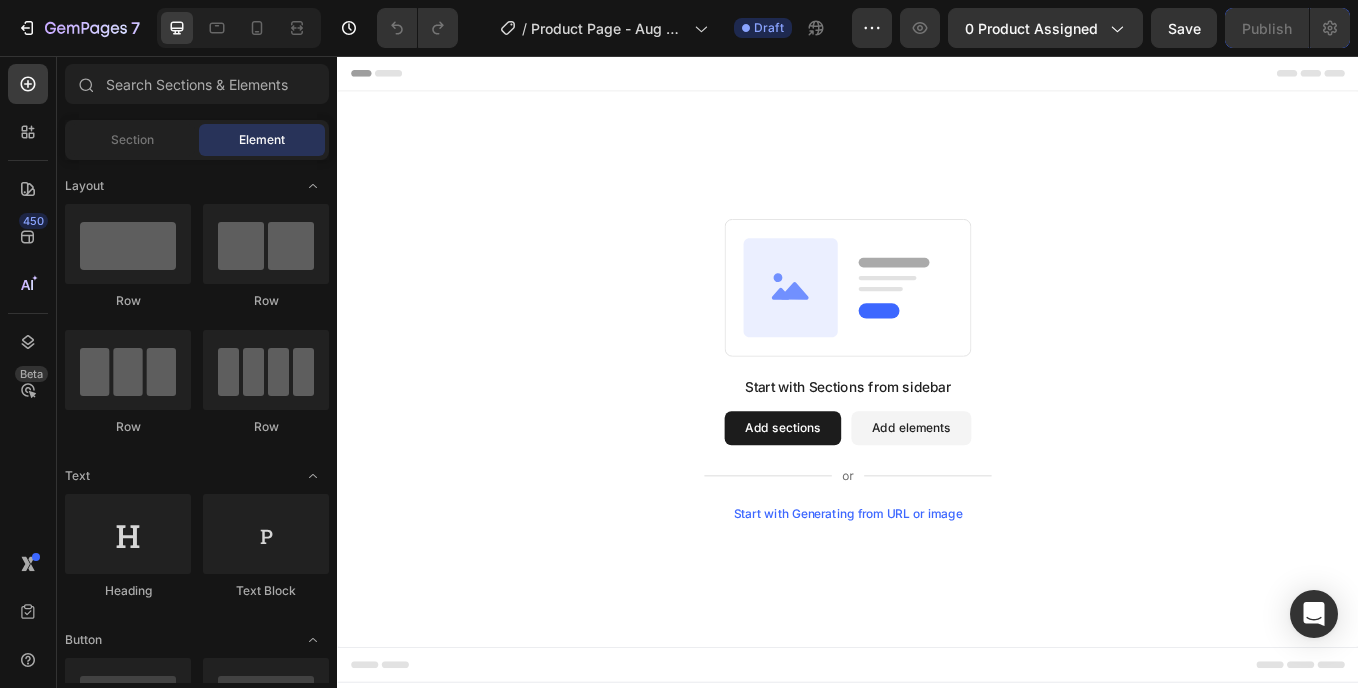 scroll, scrollTop: 0, scrollLeft: 0, axis: both 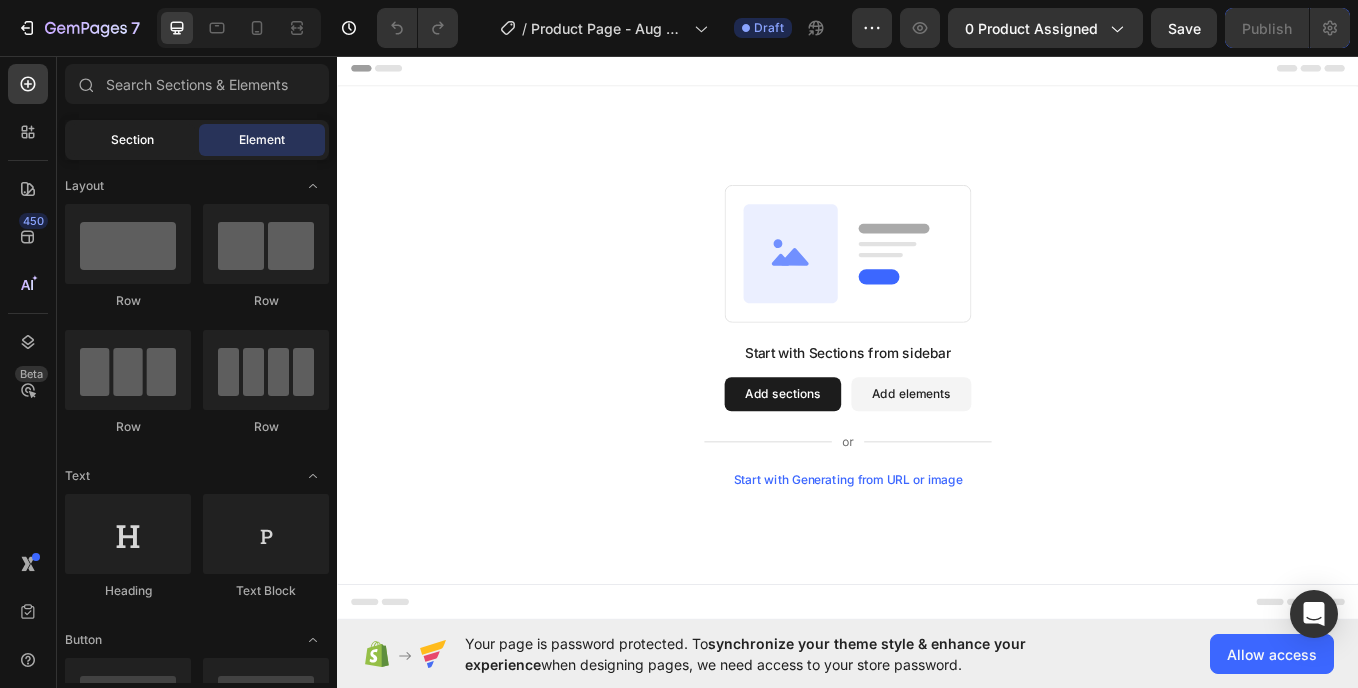 click on "Section" at bounding box center [132, 140] 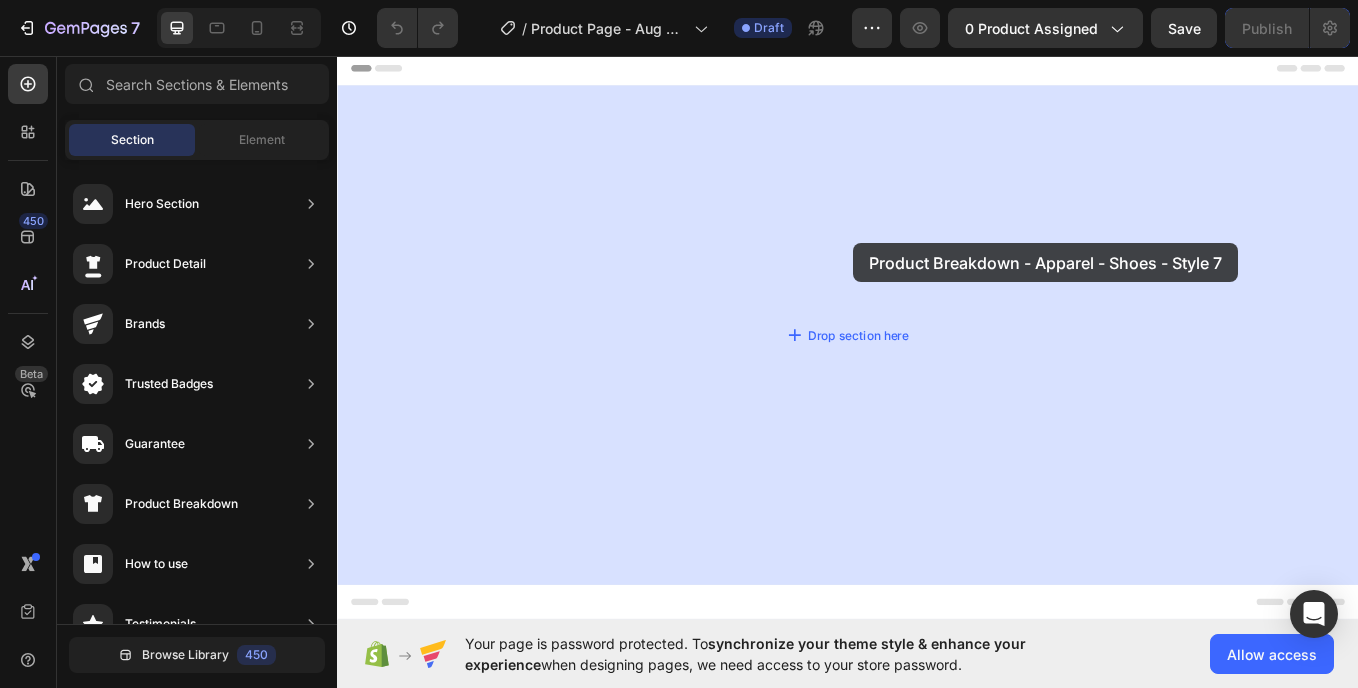 drag, startPoint x: 818, startPoint y: 398, endPoint x: 943, endPoint y: 276, distance: 174.66826 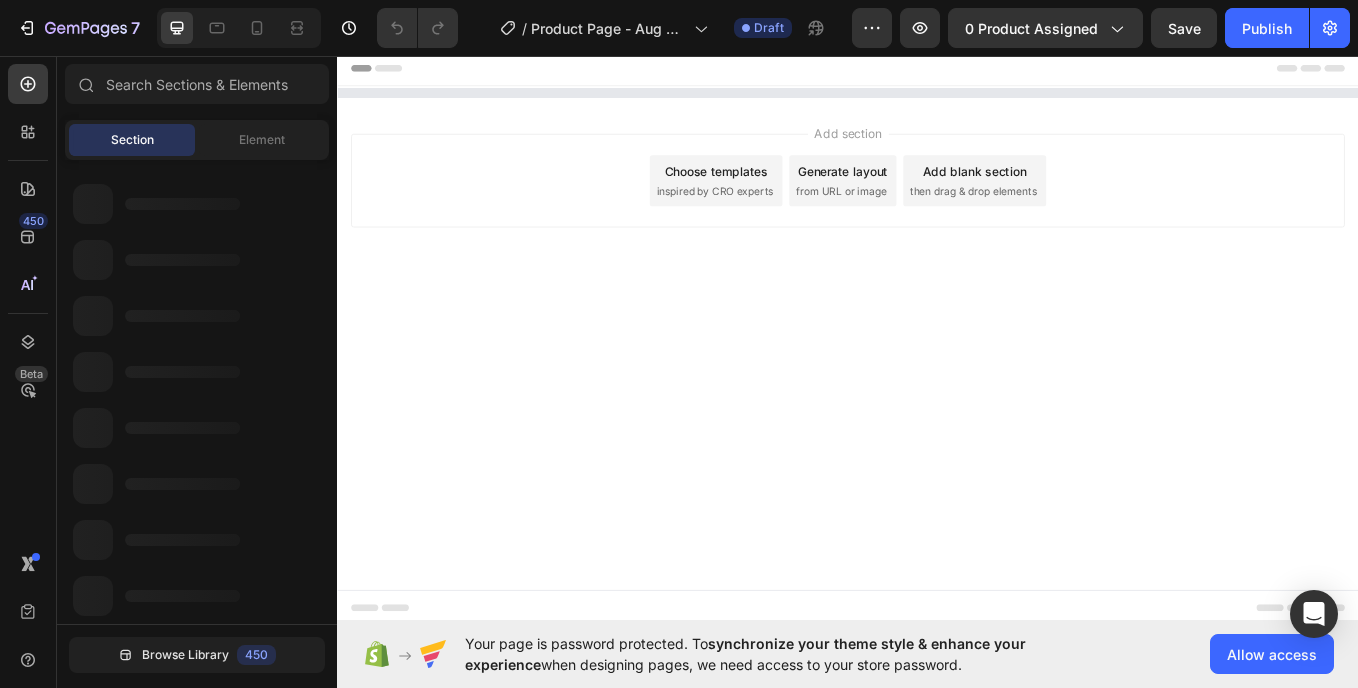 click on "Add section Choose templates inspired by CRO experts Generate layout from URL or image Add blank section then drag & drop elements" at bounding box center [937, 230] 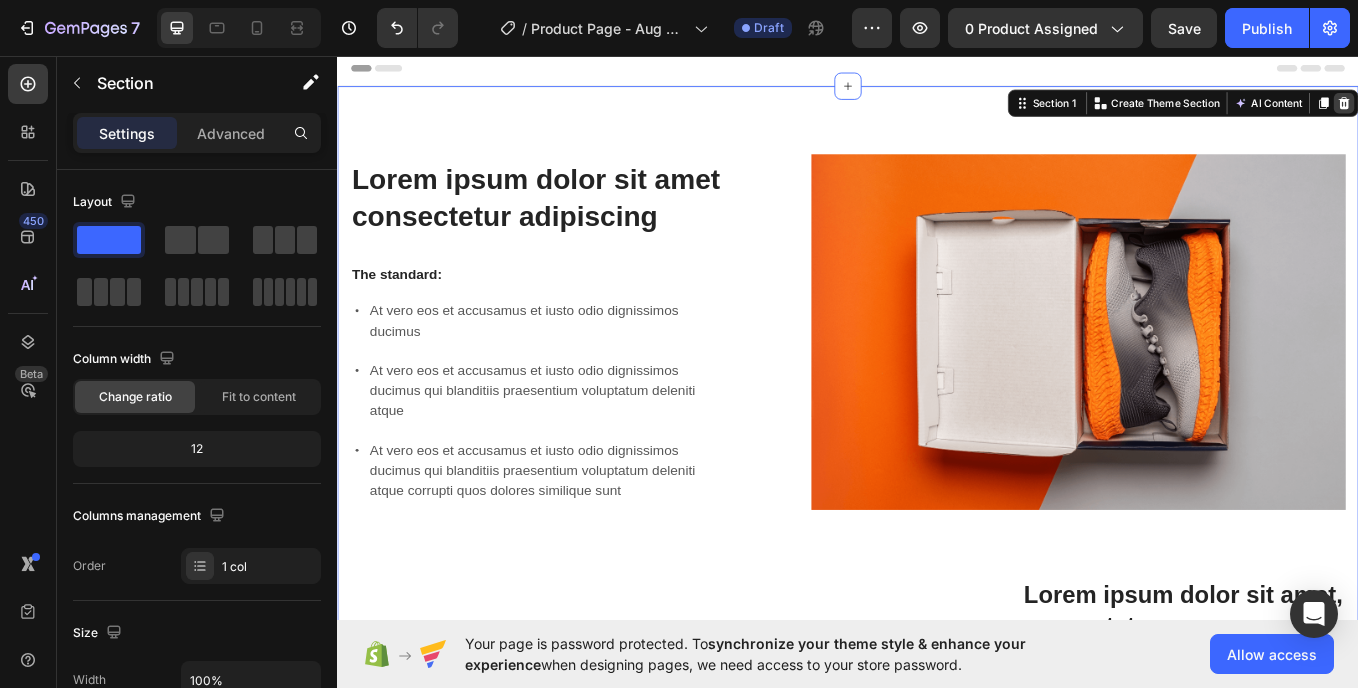 click 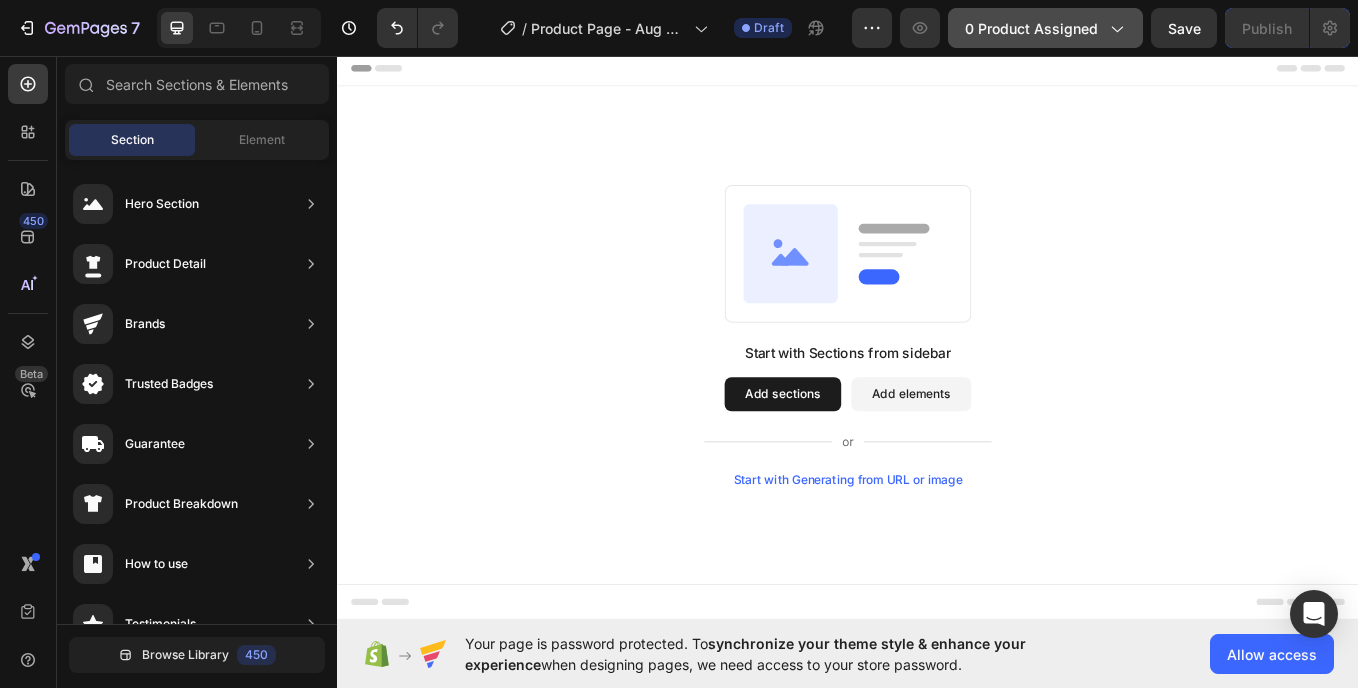 click on "0 product assigned" at bounding box center (1045, 28) 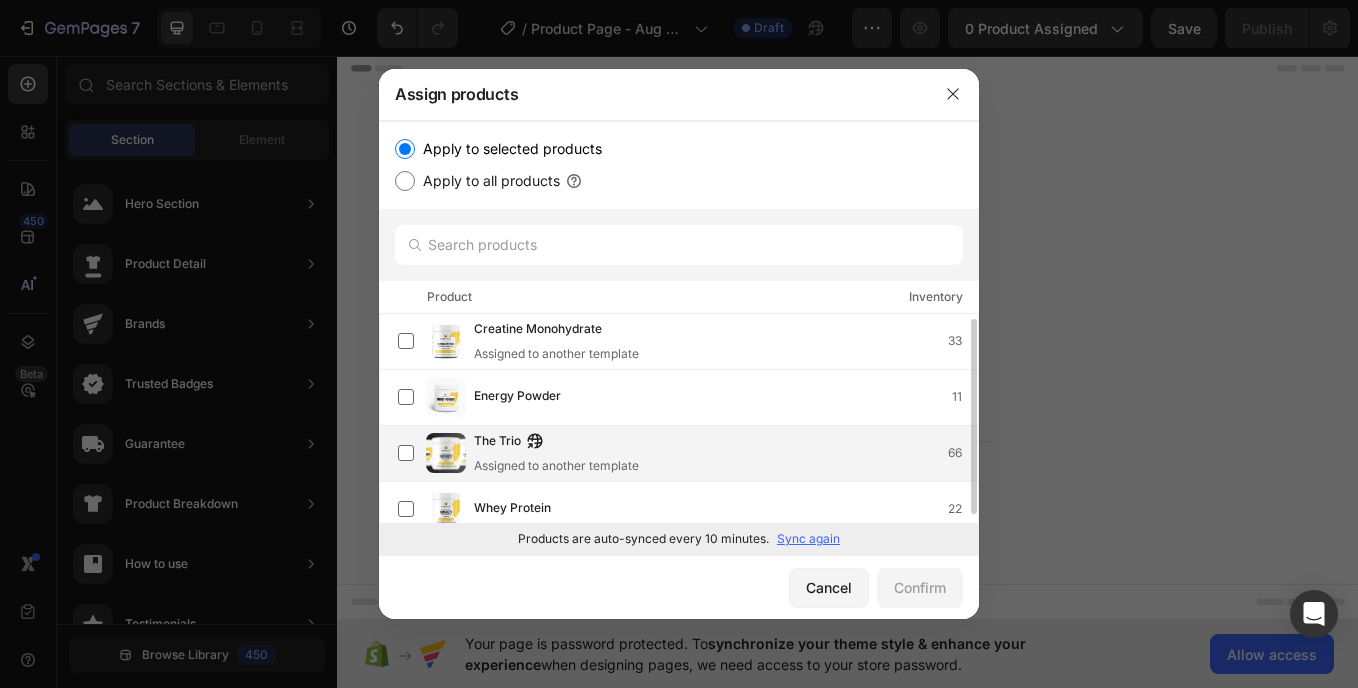 scroll, scrollTop: 15, scrollLeft: 0, axis: vertical 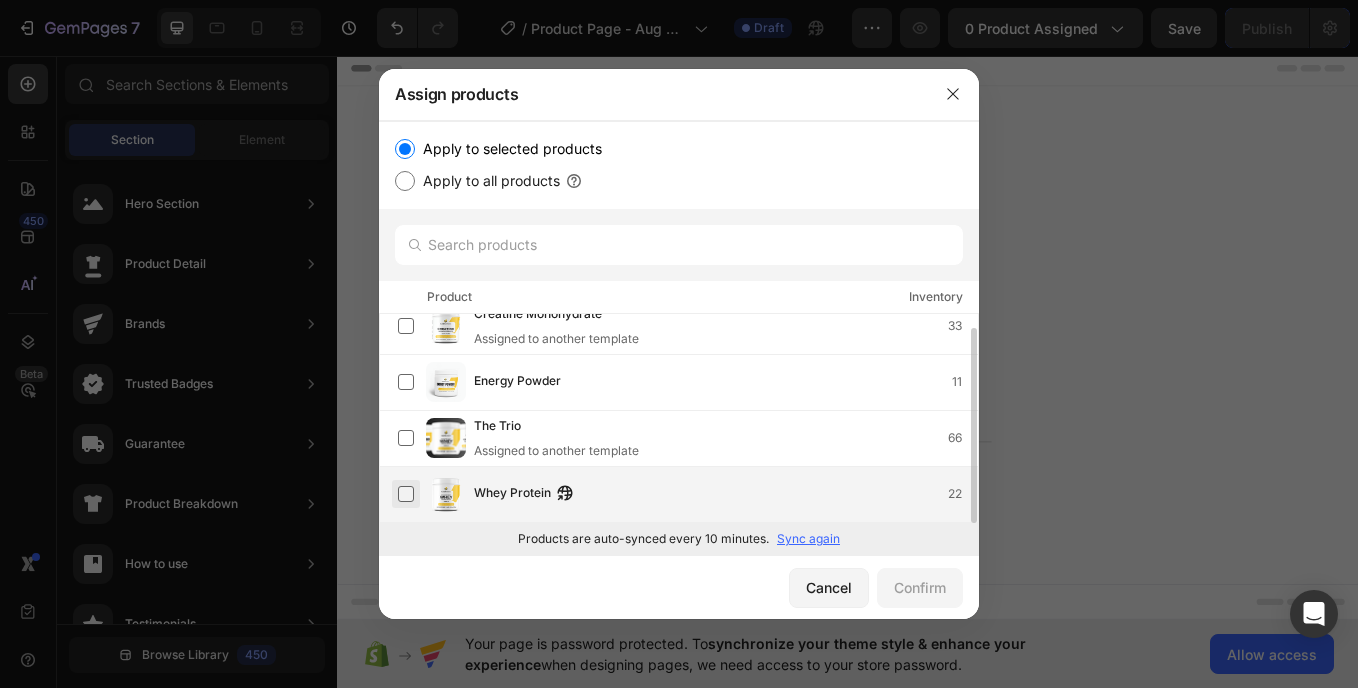 click at bounding box center (406, 494) 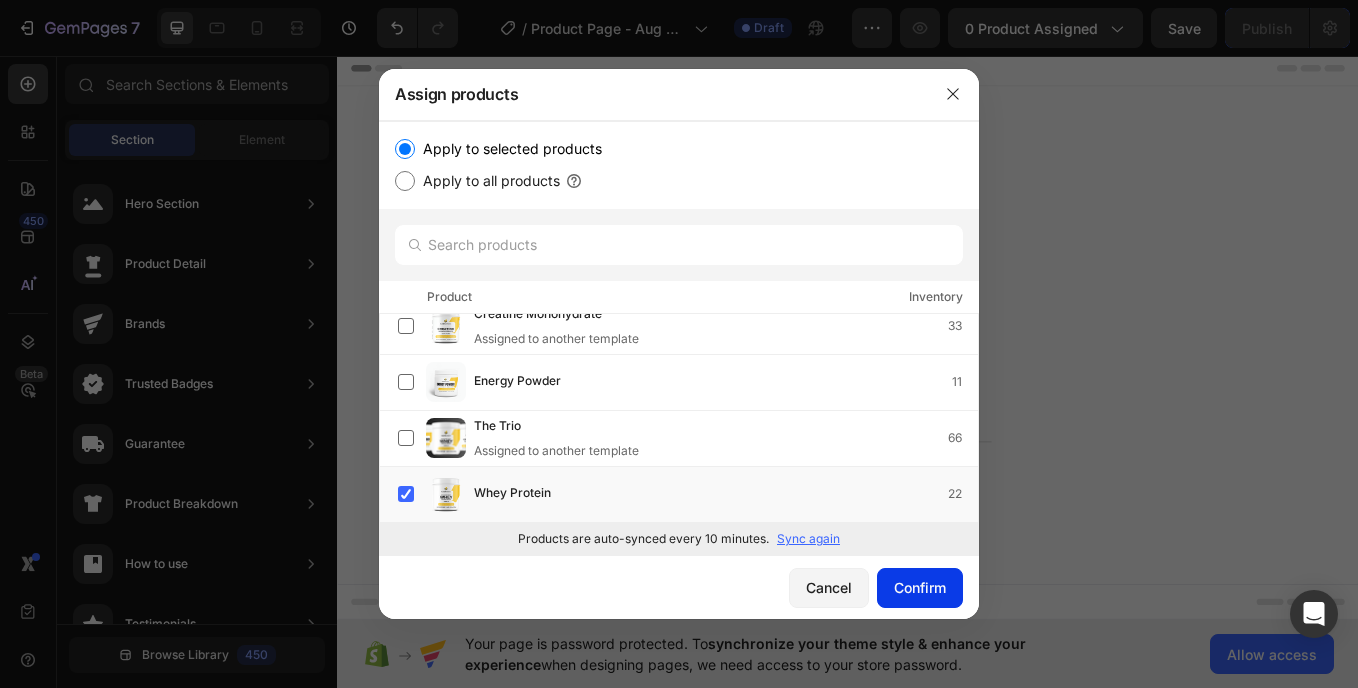 click on "Confirm" at bounding box center (920, 587) 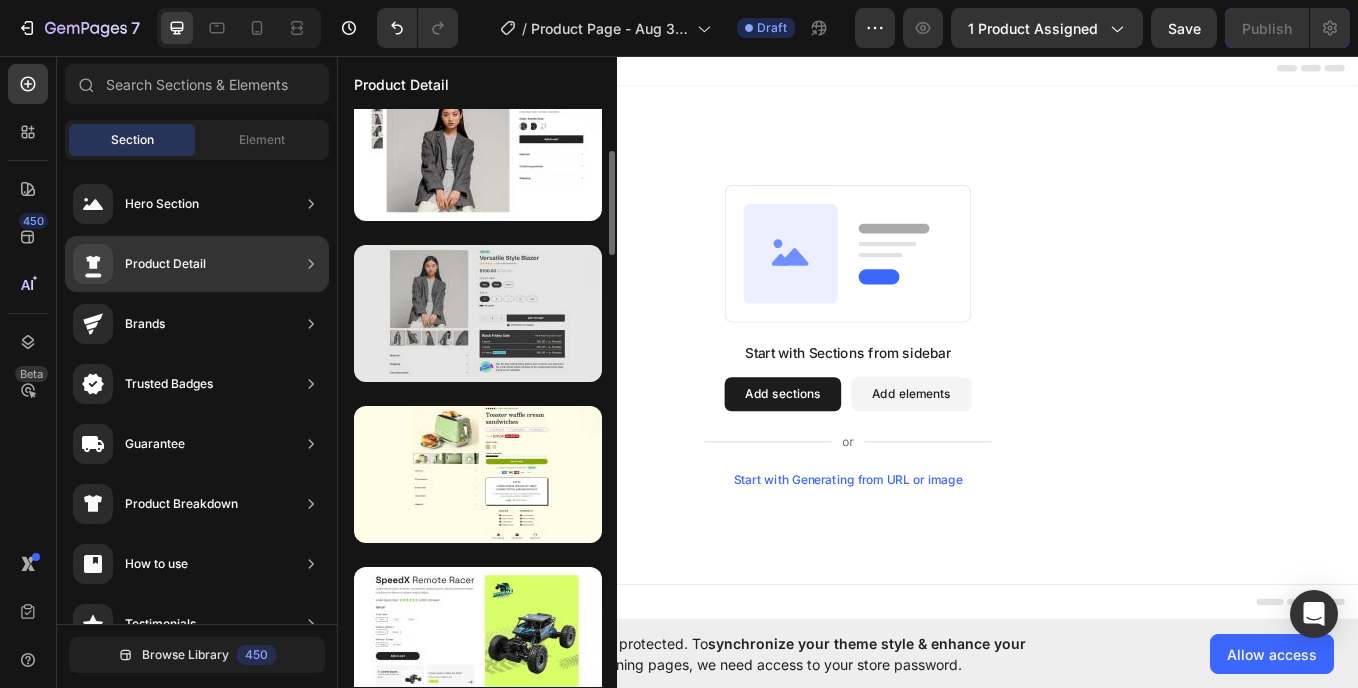 scroll, scrollTop: 0, scrollLeft: 0, axis: both 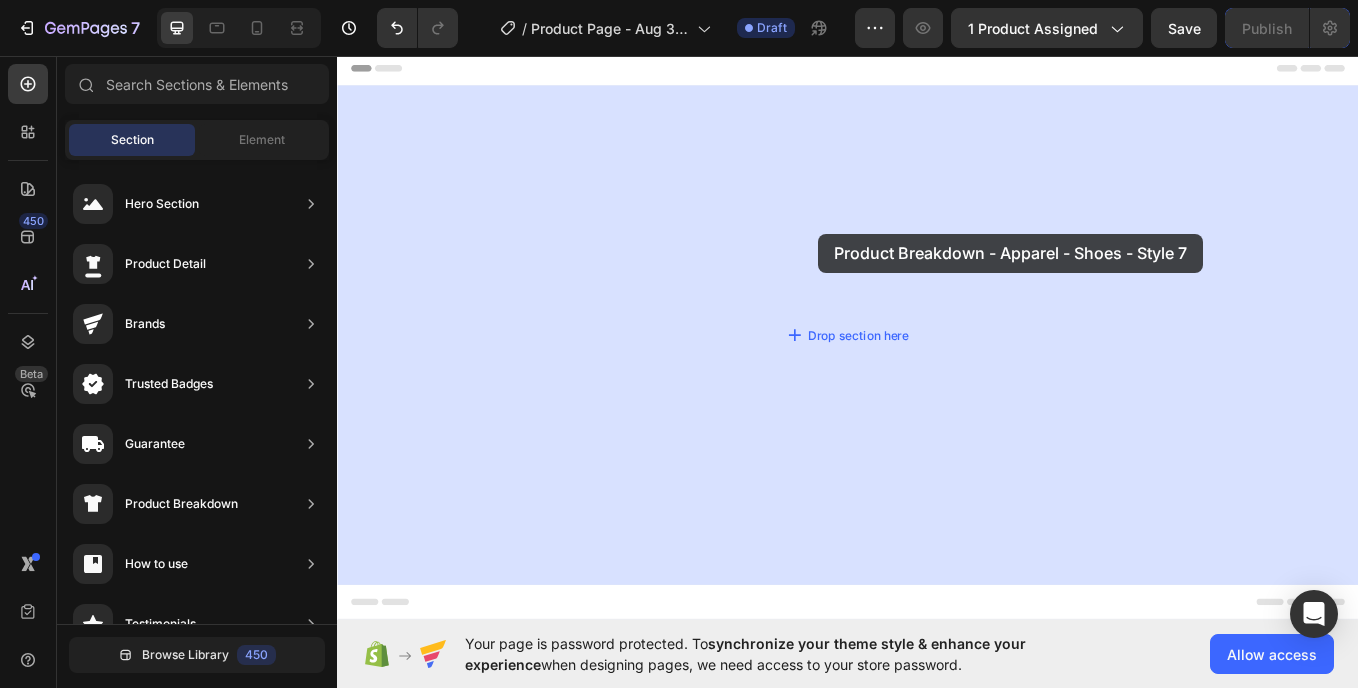 drag, startPoint x: 863, startPoint y: 392, endPoint x: 899, endPoint y: 265, distance: 132.00378 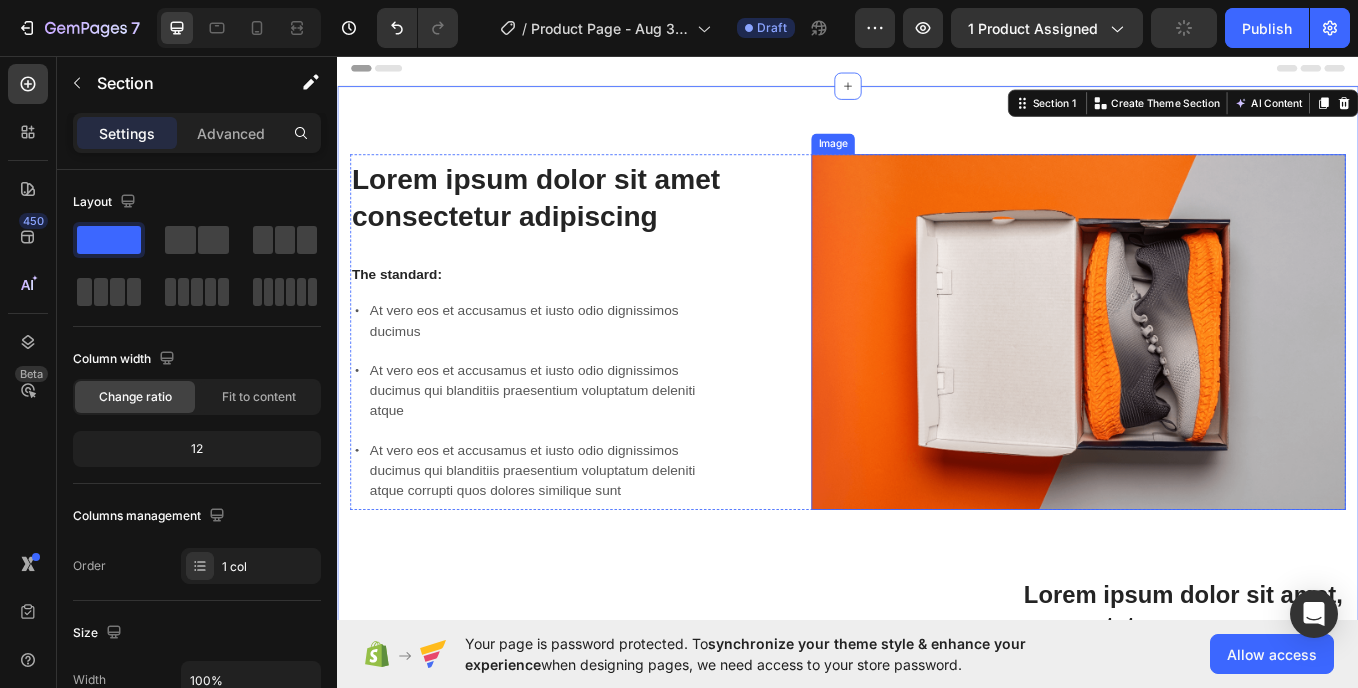 click at bounding box center [1208, 380] 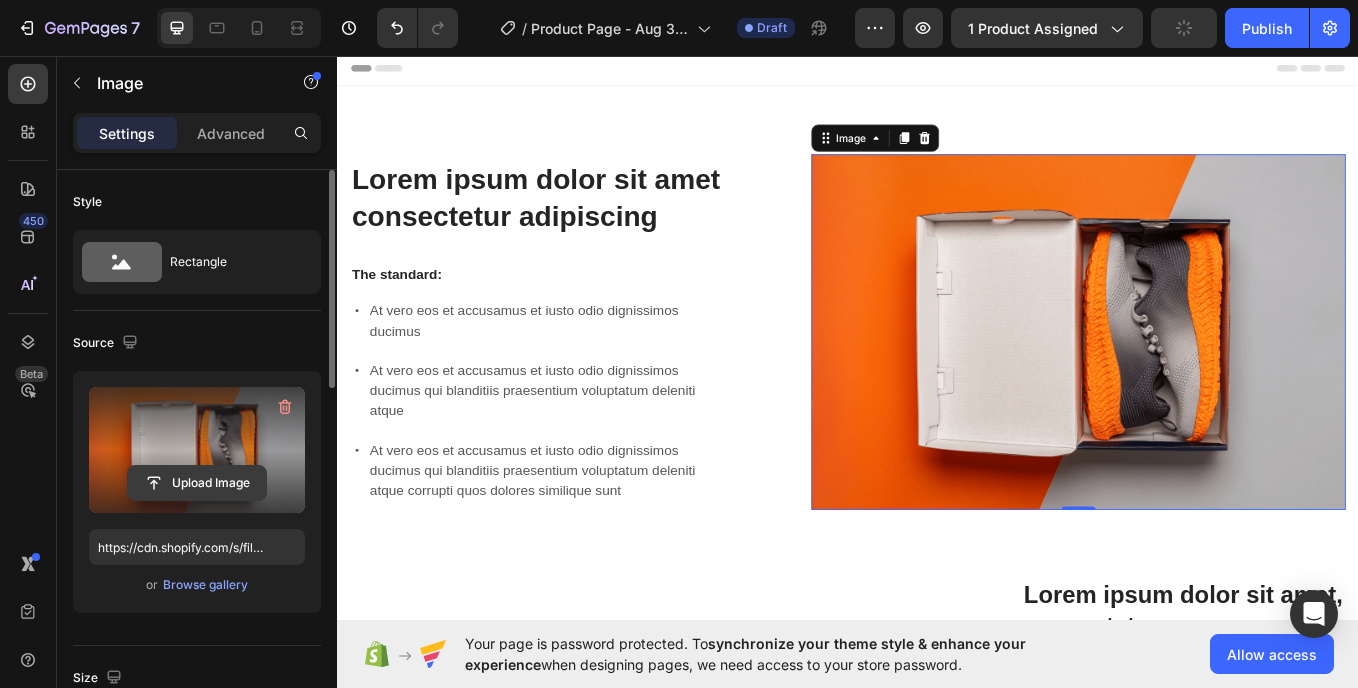 click 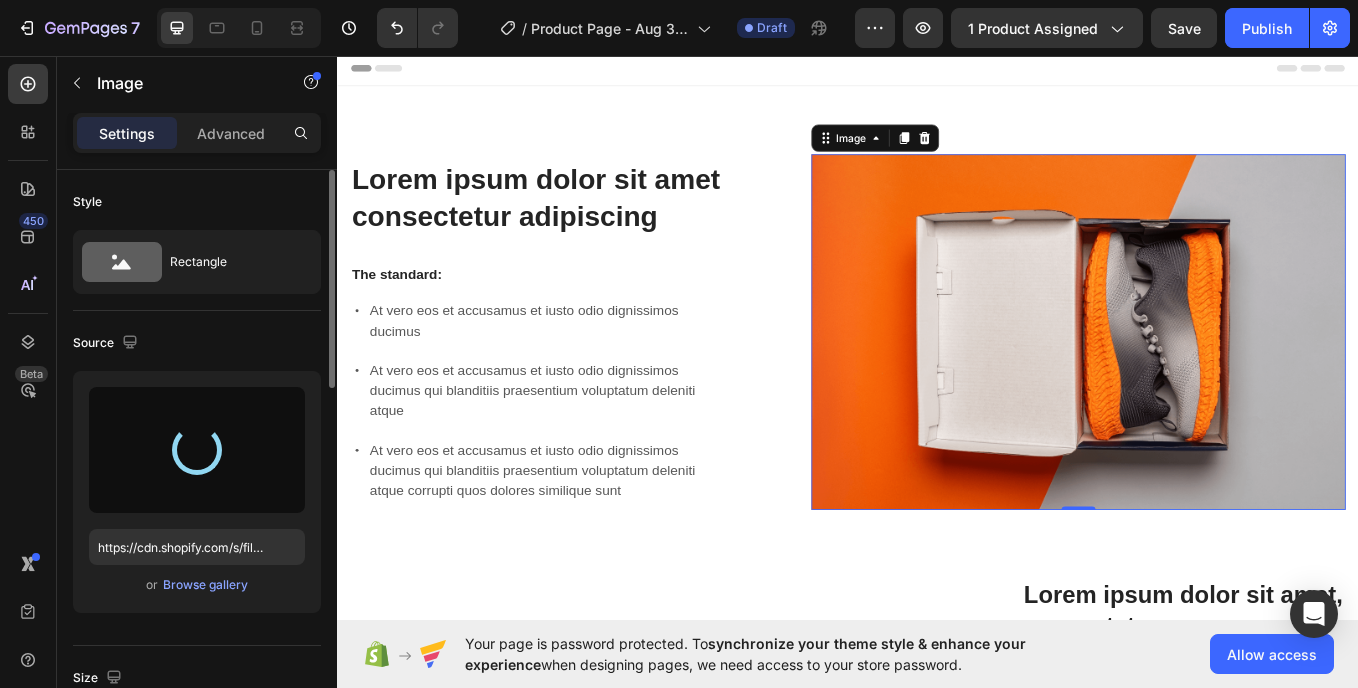 type on "https://cdn.shopify.com/s/files/1/0957/2850/1026/files/gempages_577752609427817413-6cc07e00-3dcf-4f94-86ec-00dbc84ed6a0.png" 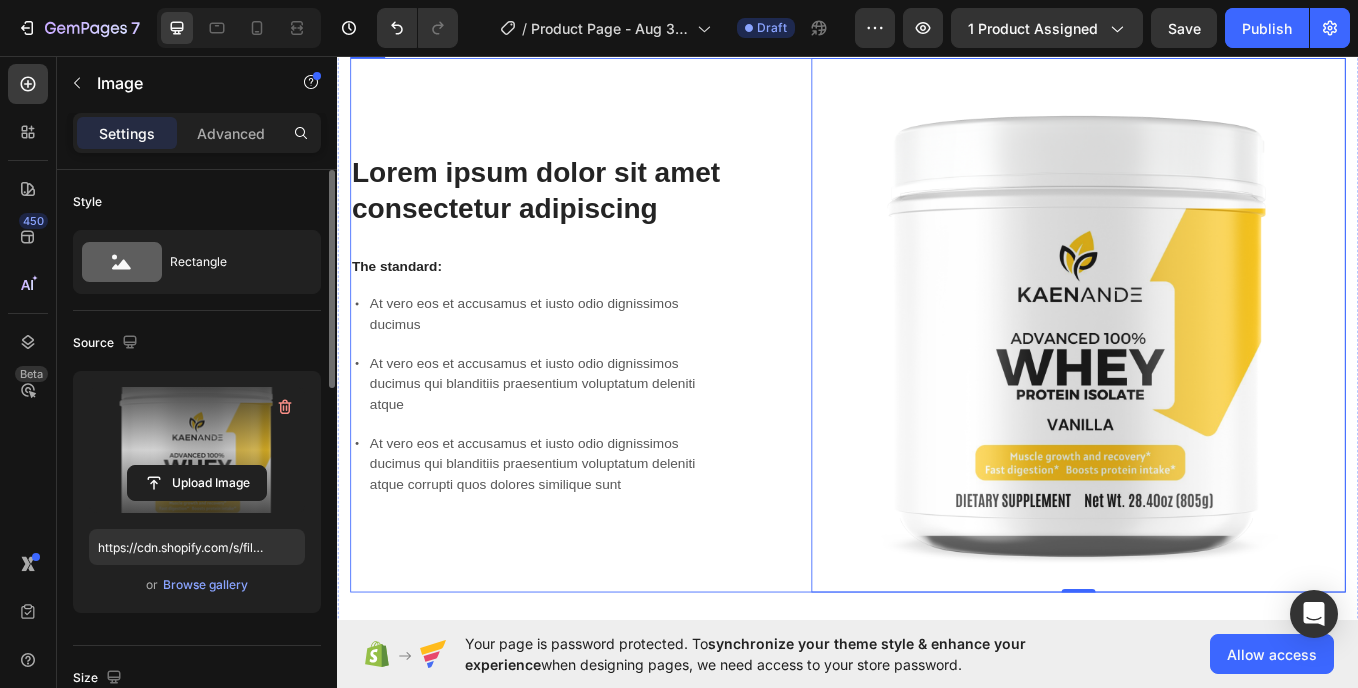 scroll, scrollTop: 0, scrollLeft: 0, axis: both 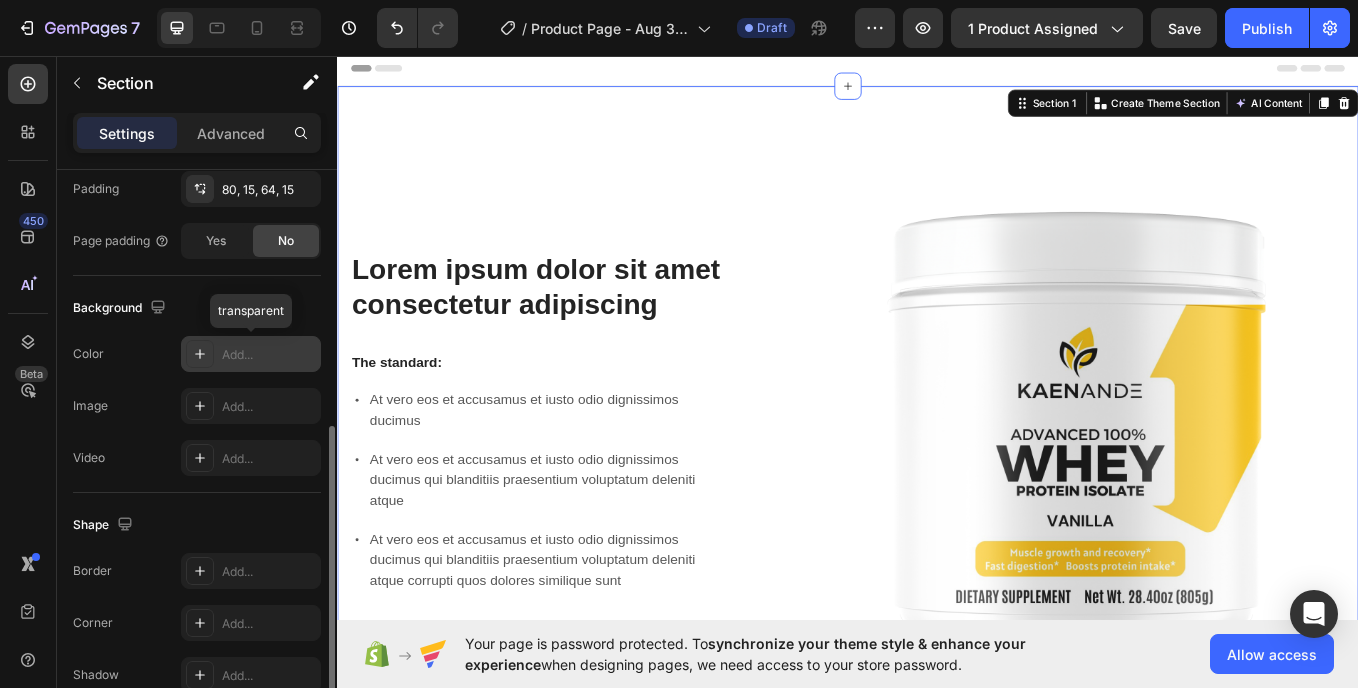 click on "Add..." at bounding box center [251, 354] 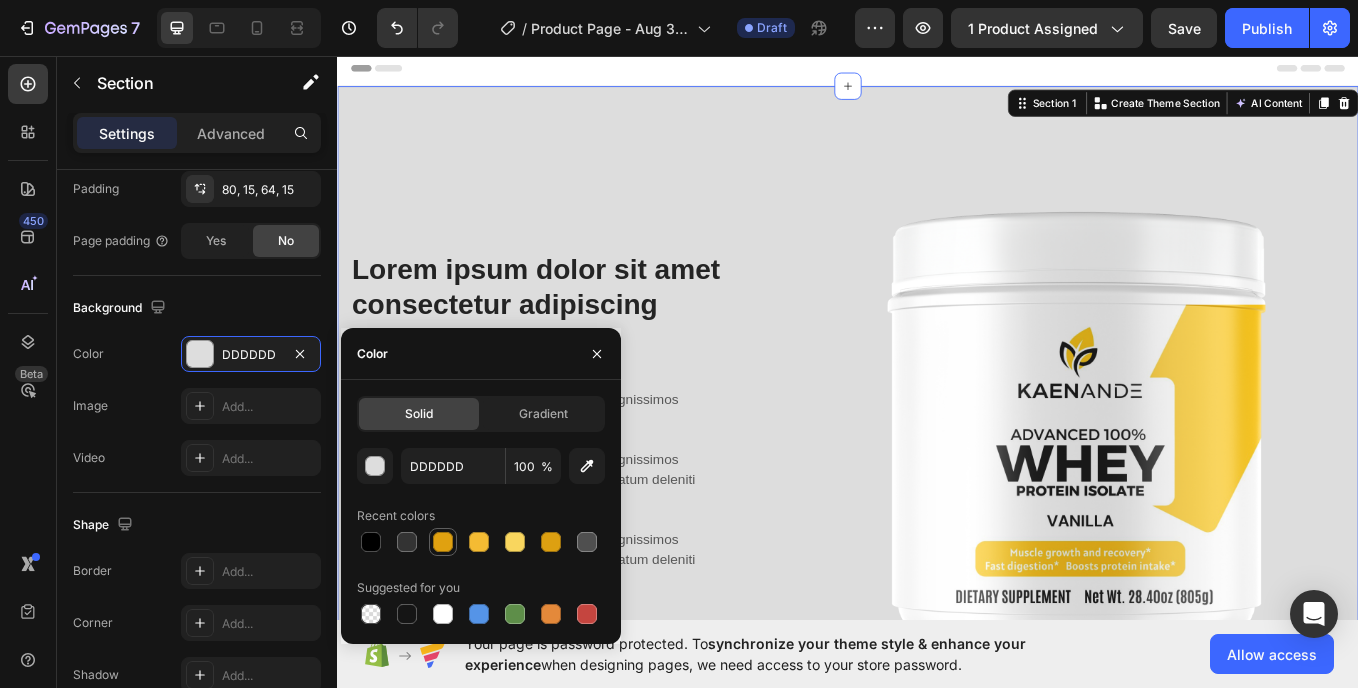 click at bounding box center (443, 542) 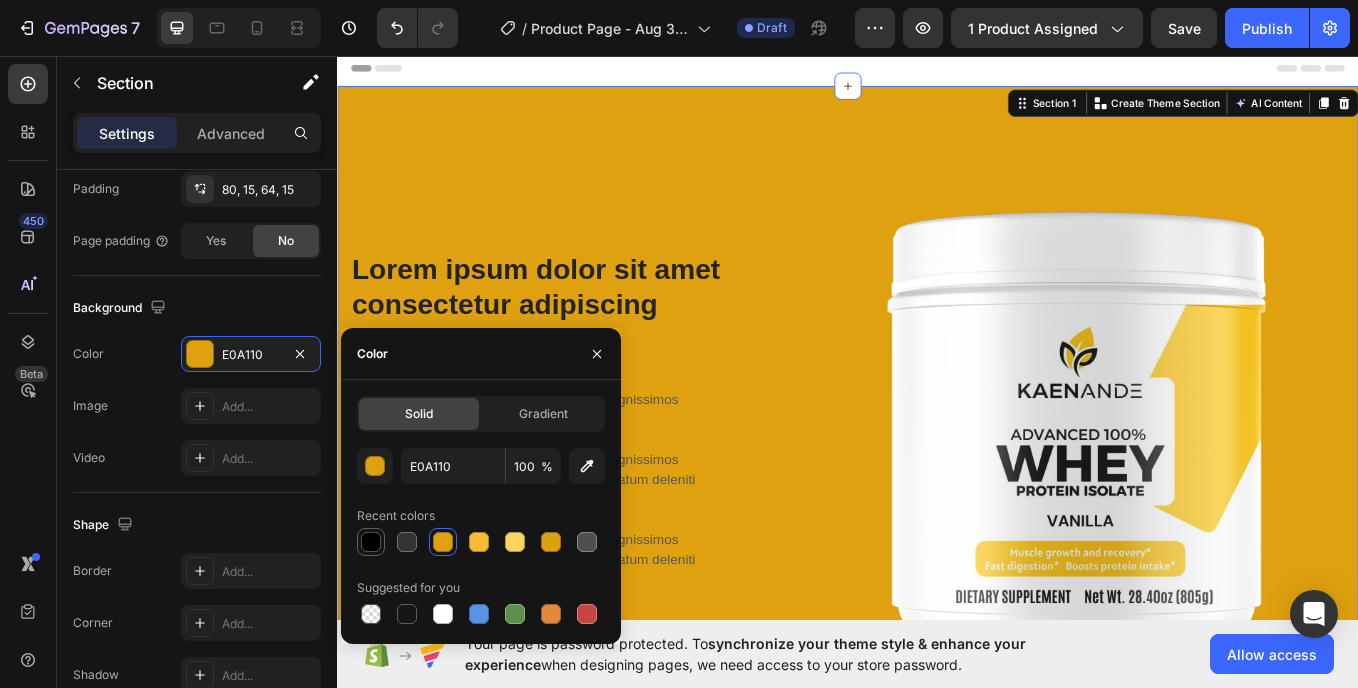 click at bounding box center [371, 542] 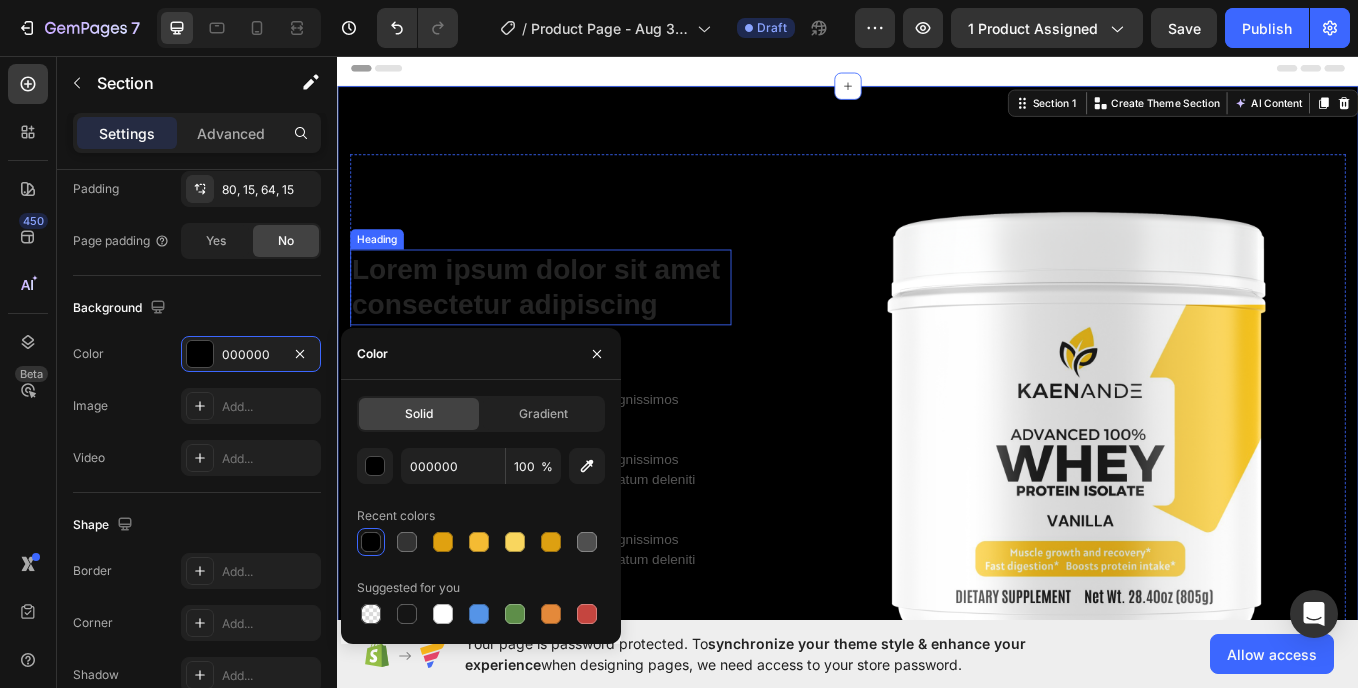 click on "Lorem ipsum dolor sit amet consectetur adipiscing" at bounding box center [576, 328] 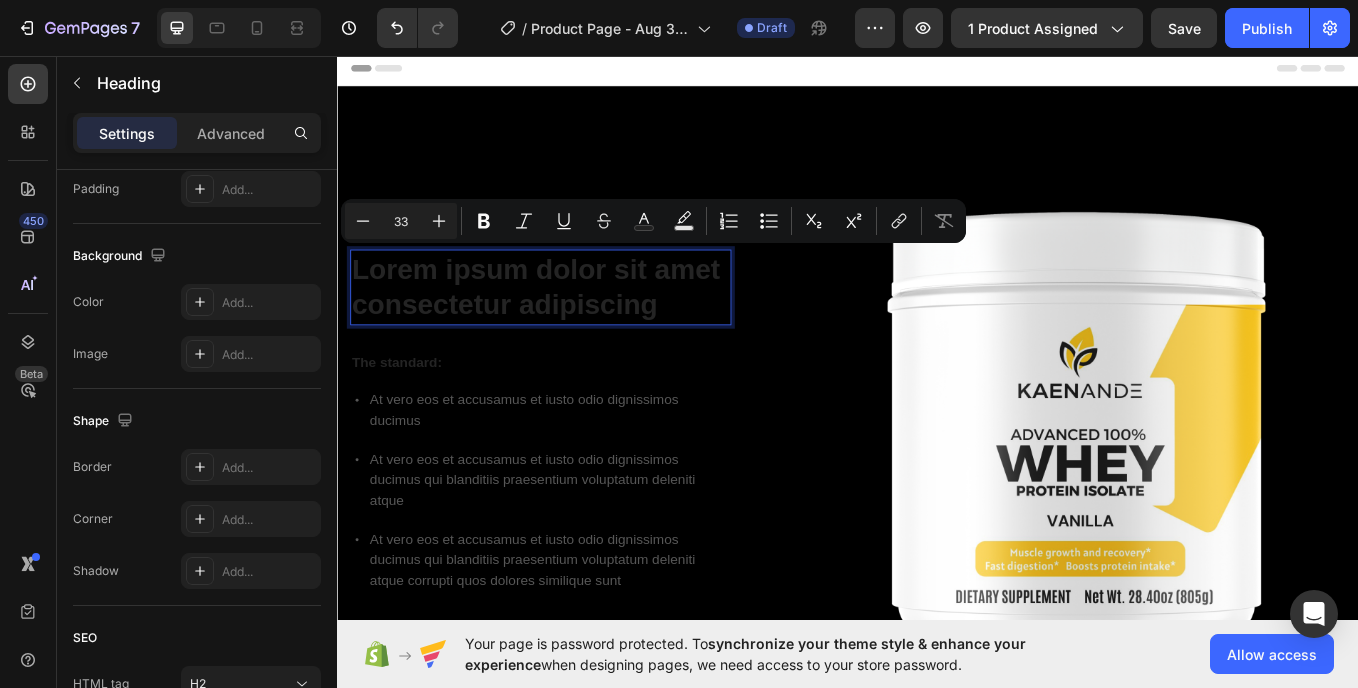 scroll, scrollTop: 0, scrollLeft: 0, axis: both 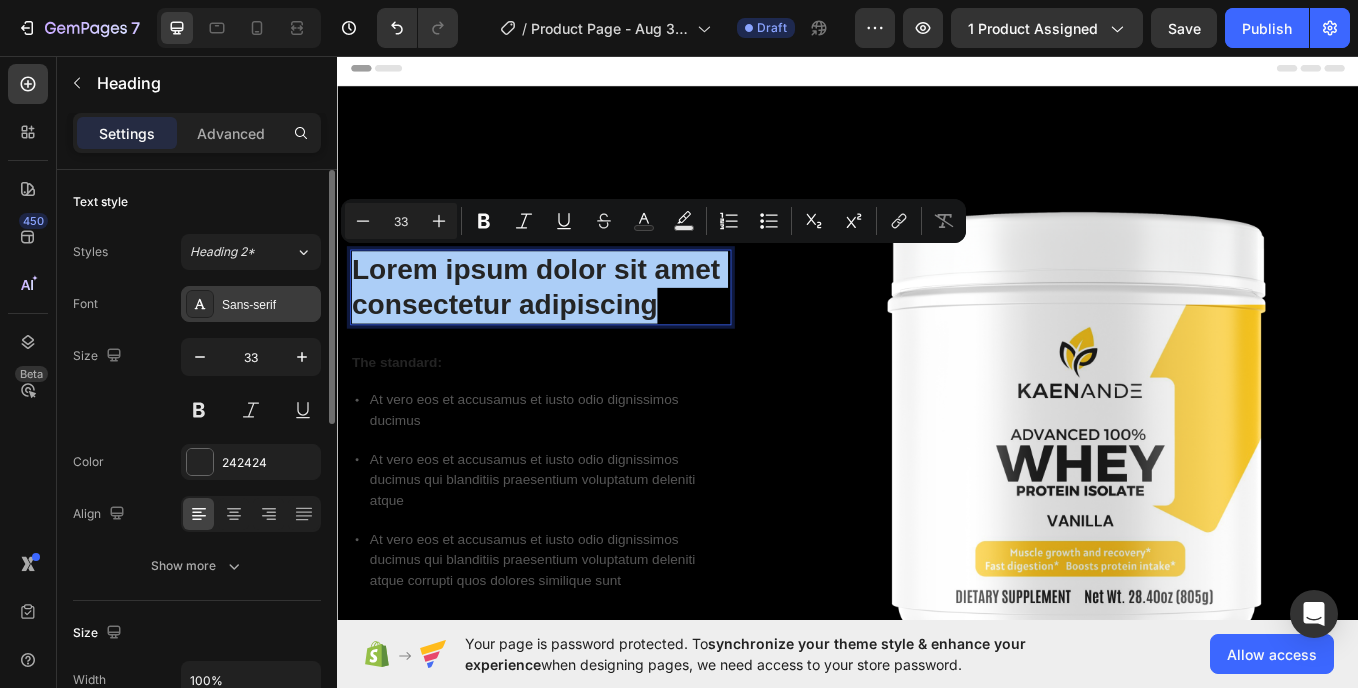 click on "Sans-serif" at bounding box center [269, 305] 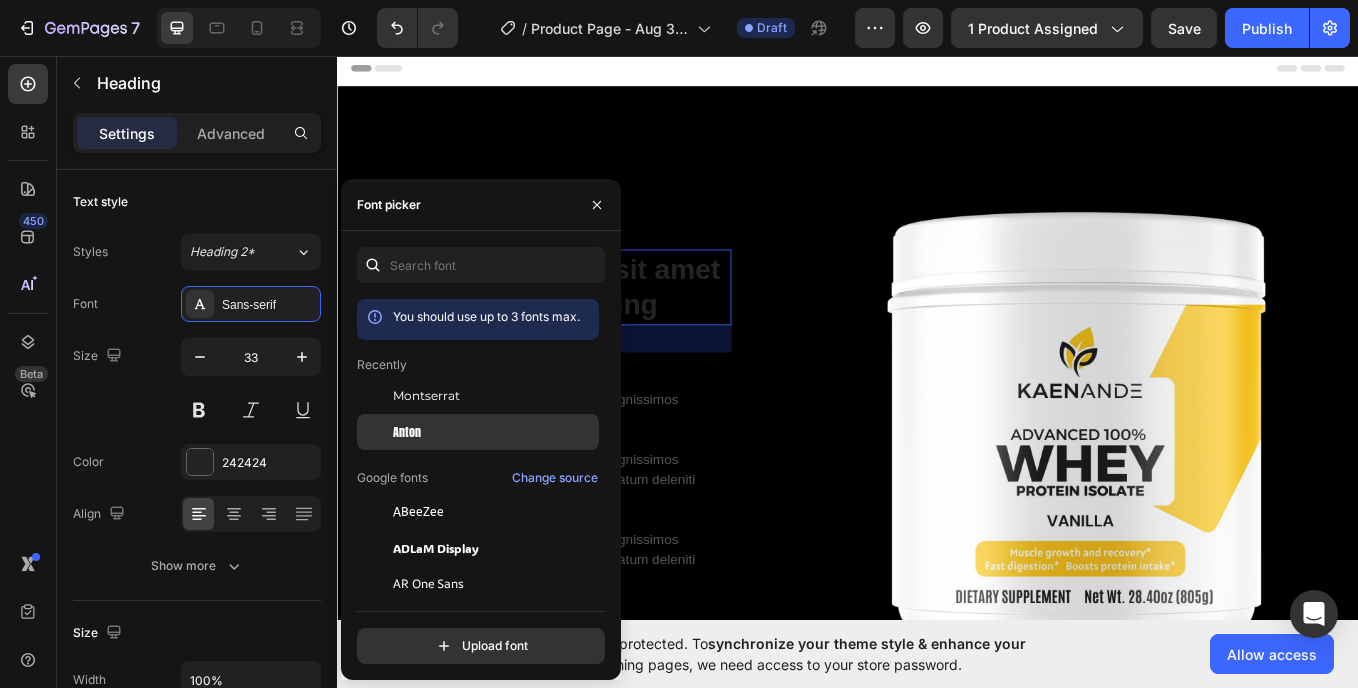 click on "Anton" at bounding box center [407, 432] 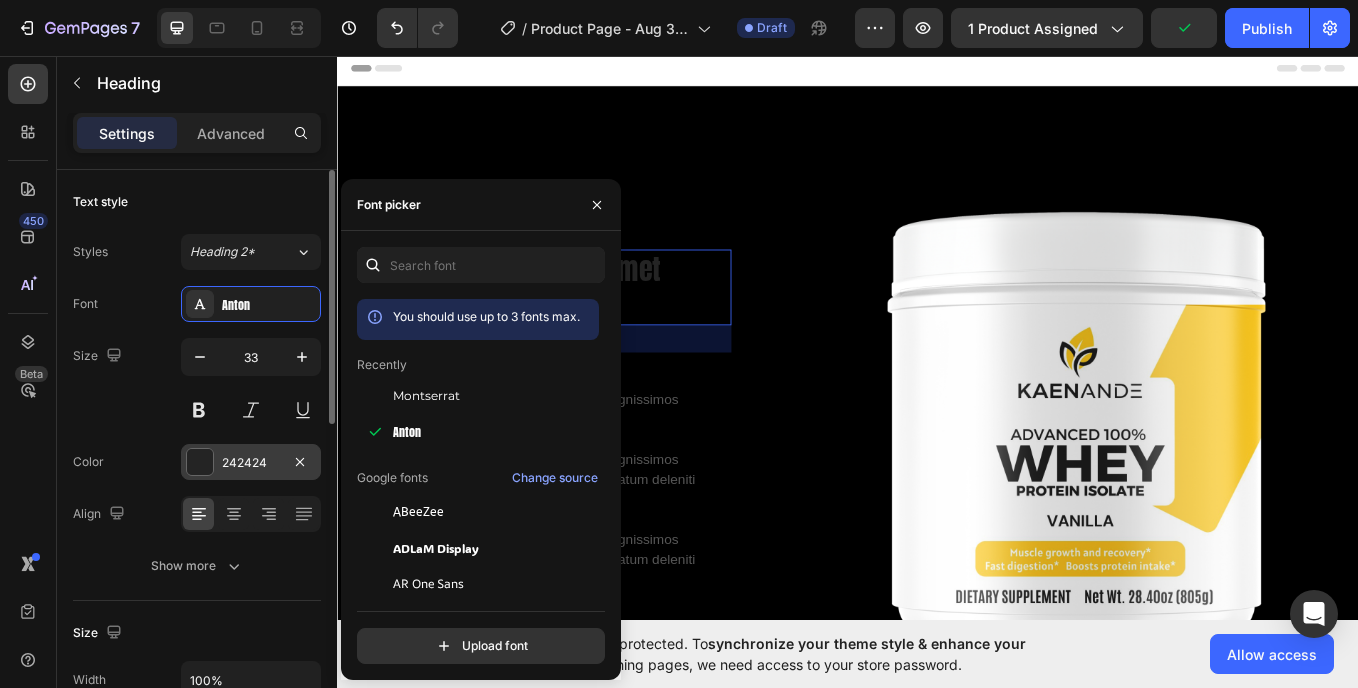 click on "242424" at bounding box center (251, 463) 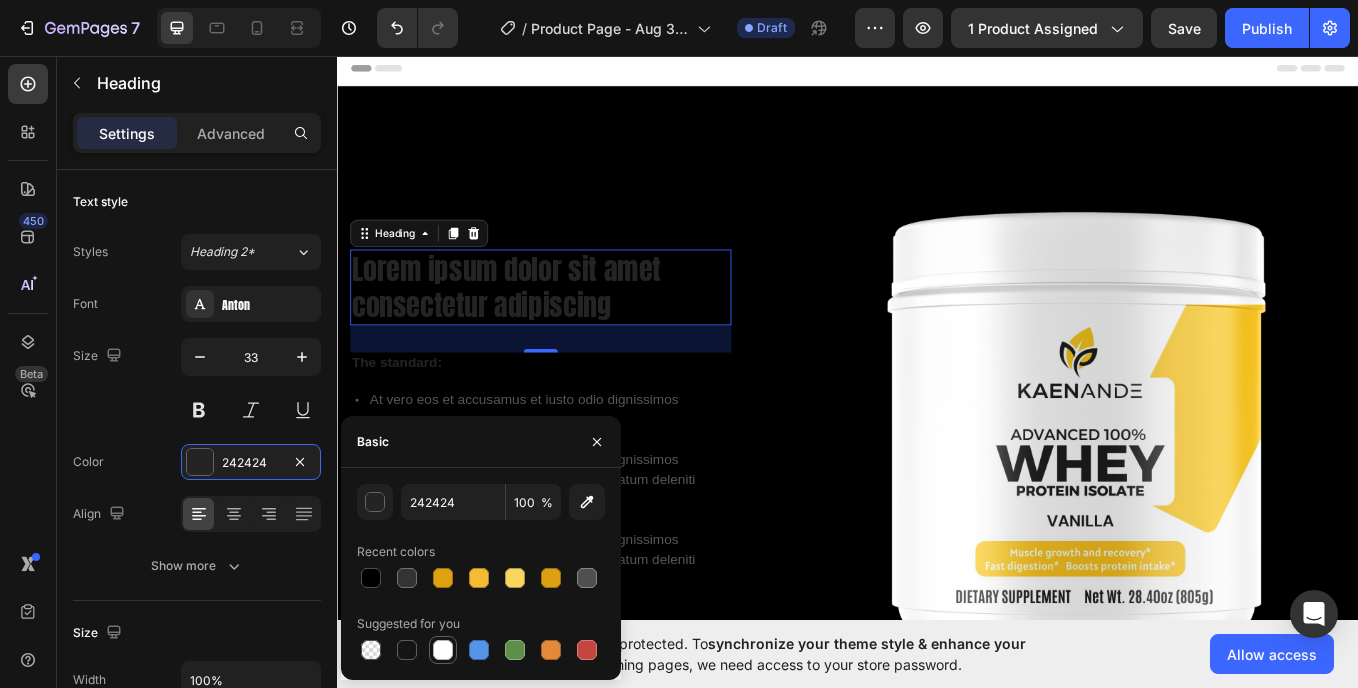 click at bounding box center [443, 650] 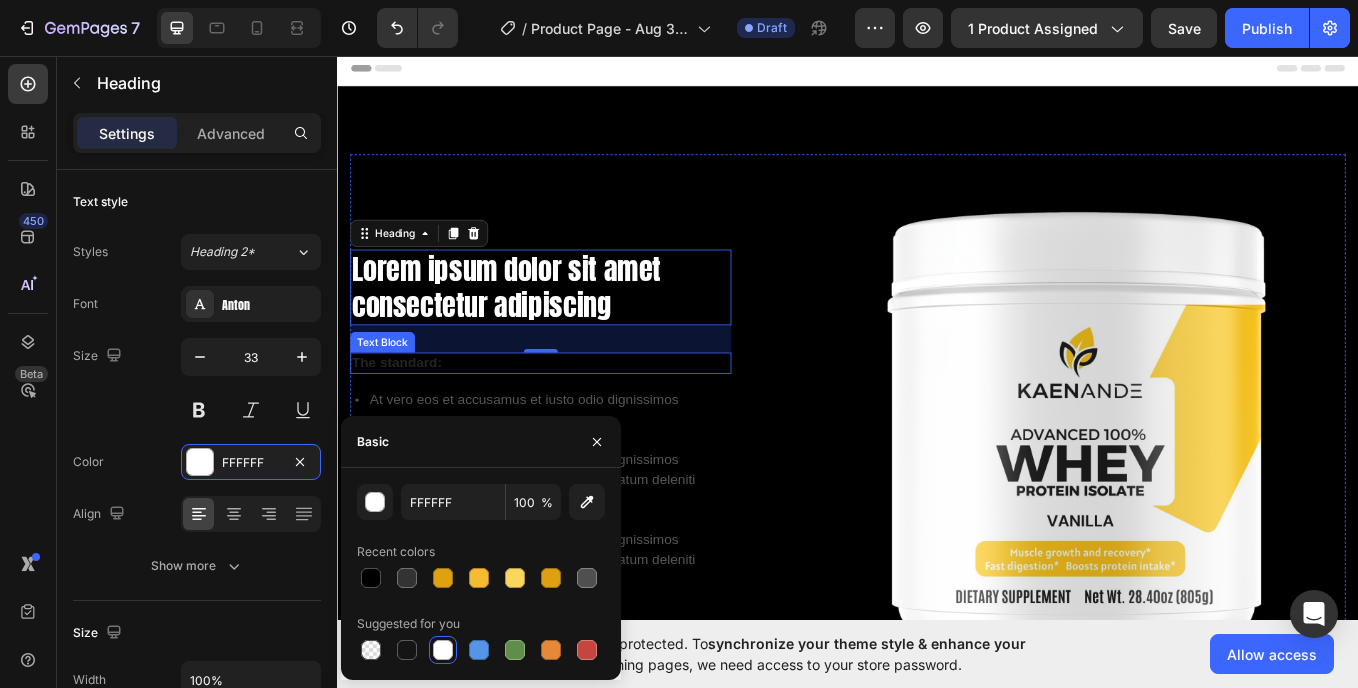 click on "The standard:" at bounding box center (576, 416) 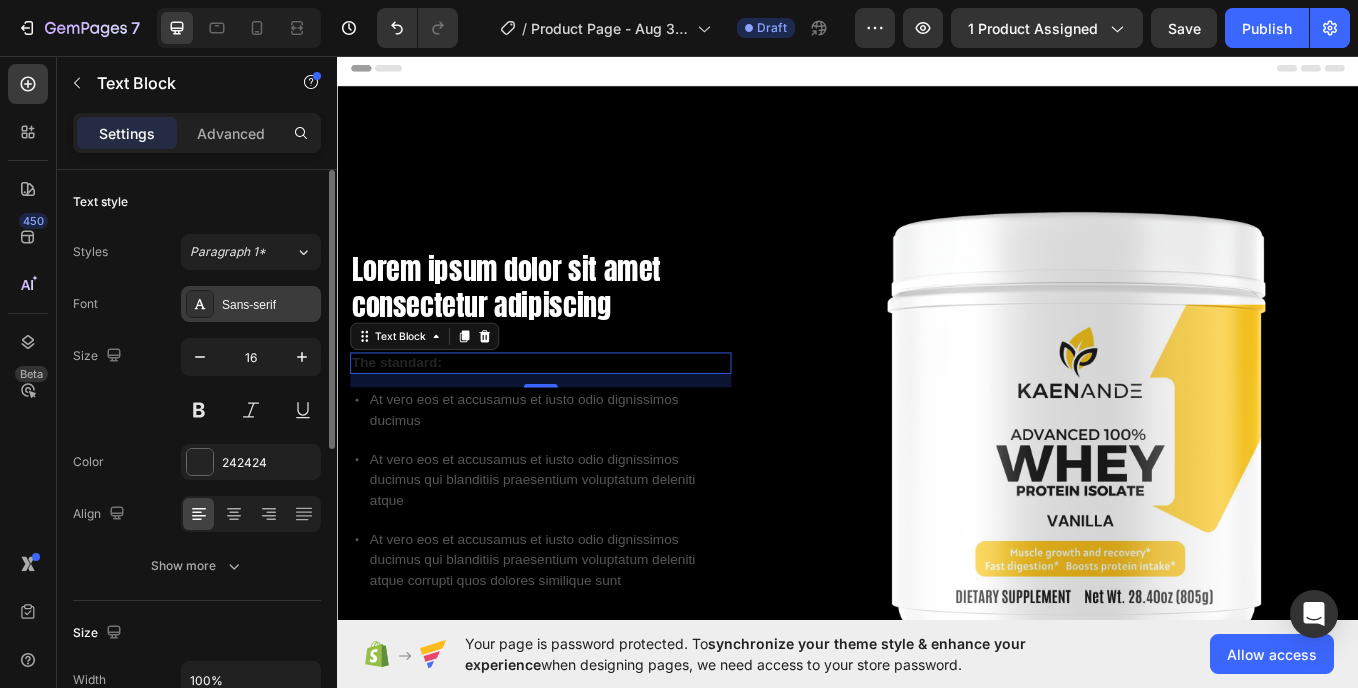 click on "Sans-serif" at bounding box center [251, 304] 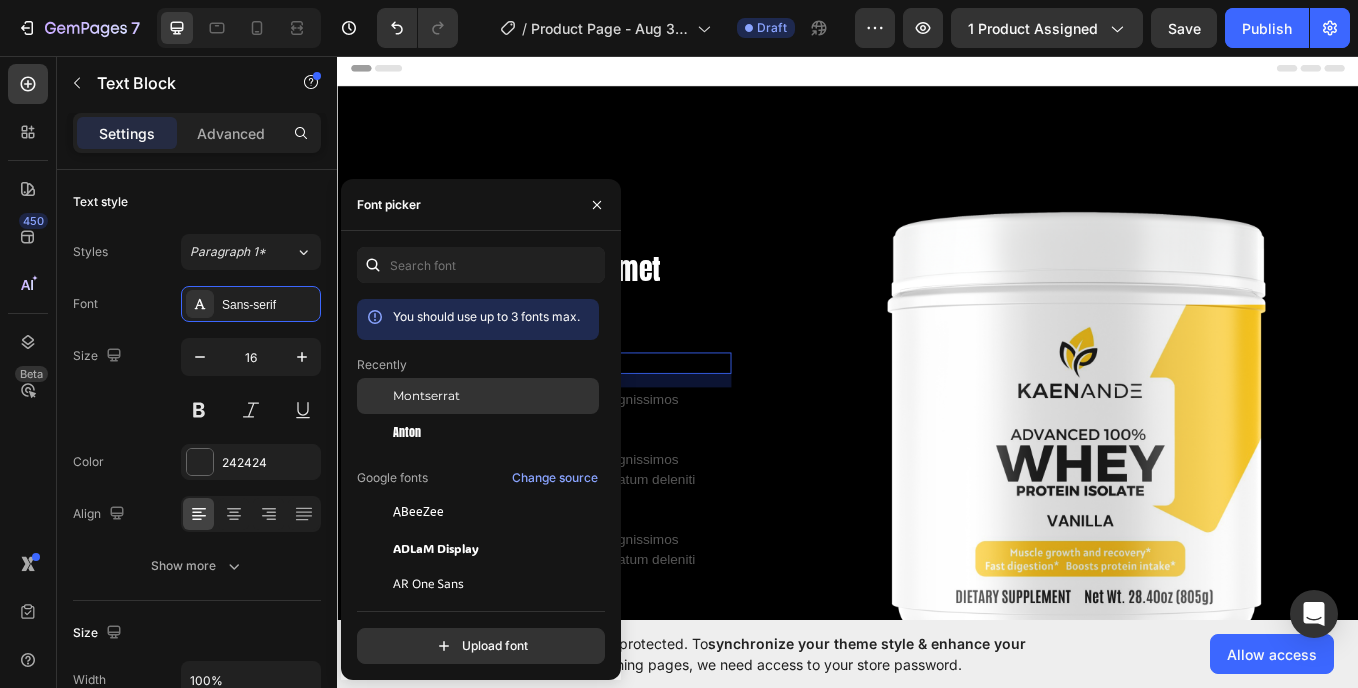 click on "Montserrat" at bounding box center [426, 396] 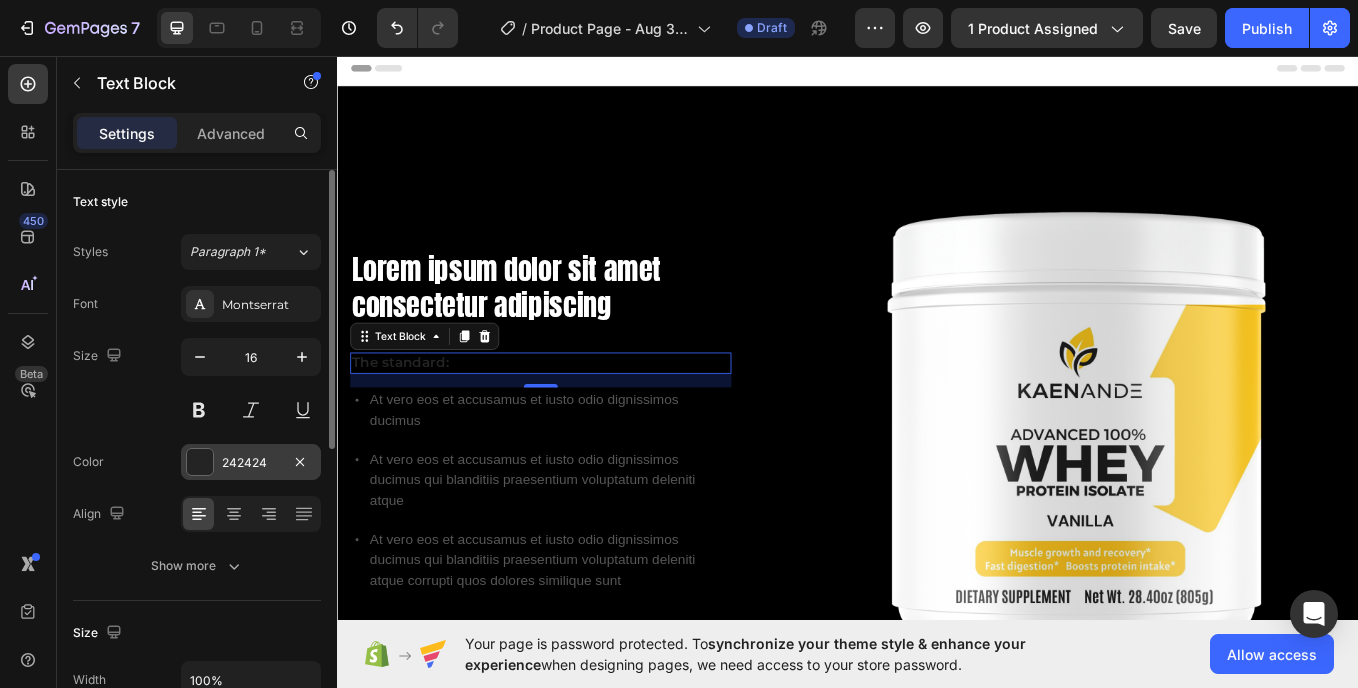 click on "242424" at bounding box center (251, 462) 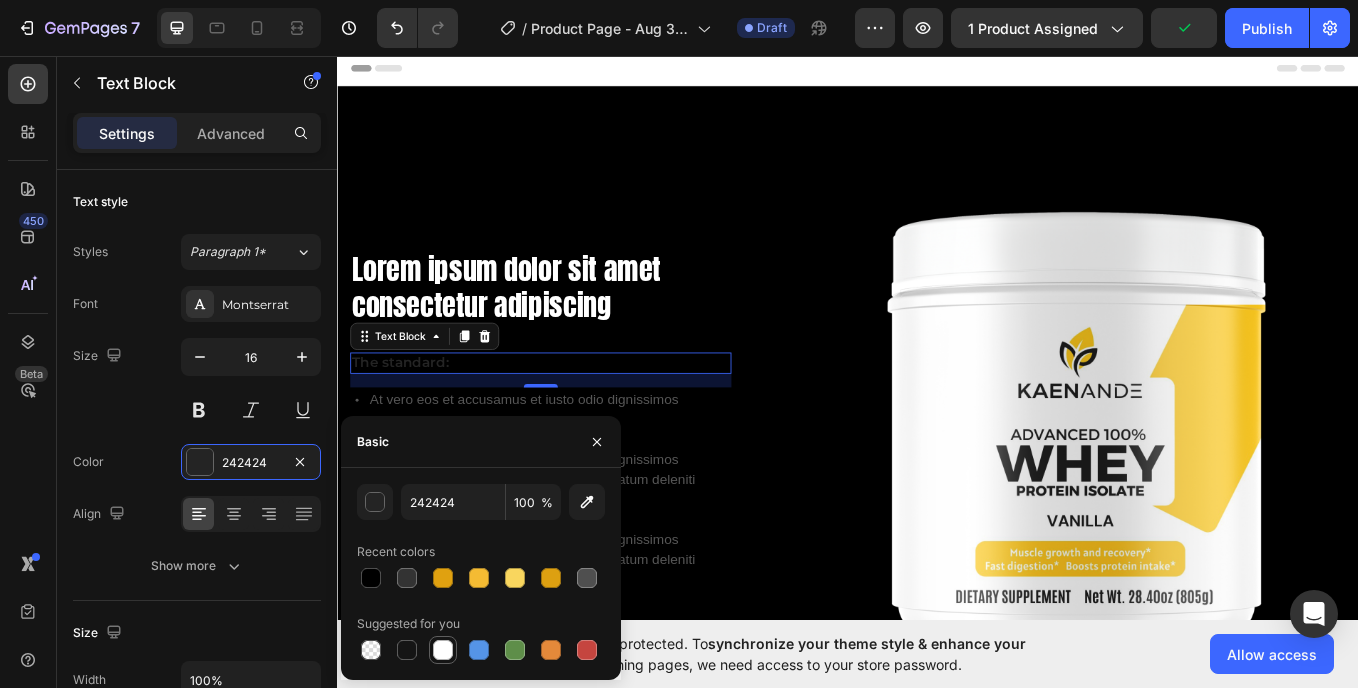 click at bounding box center [443, 650] 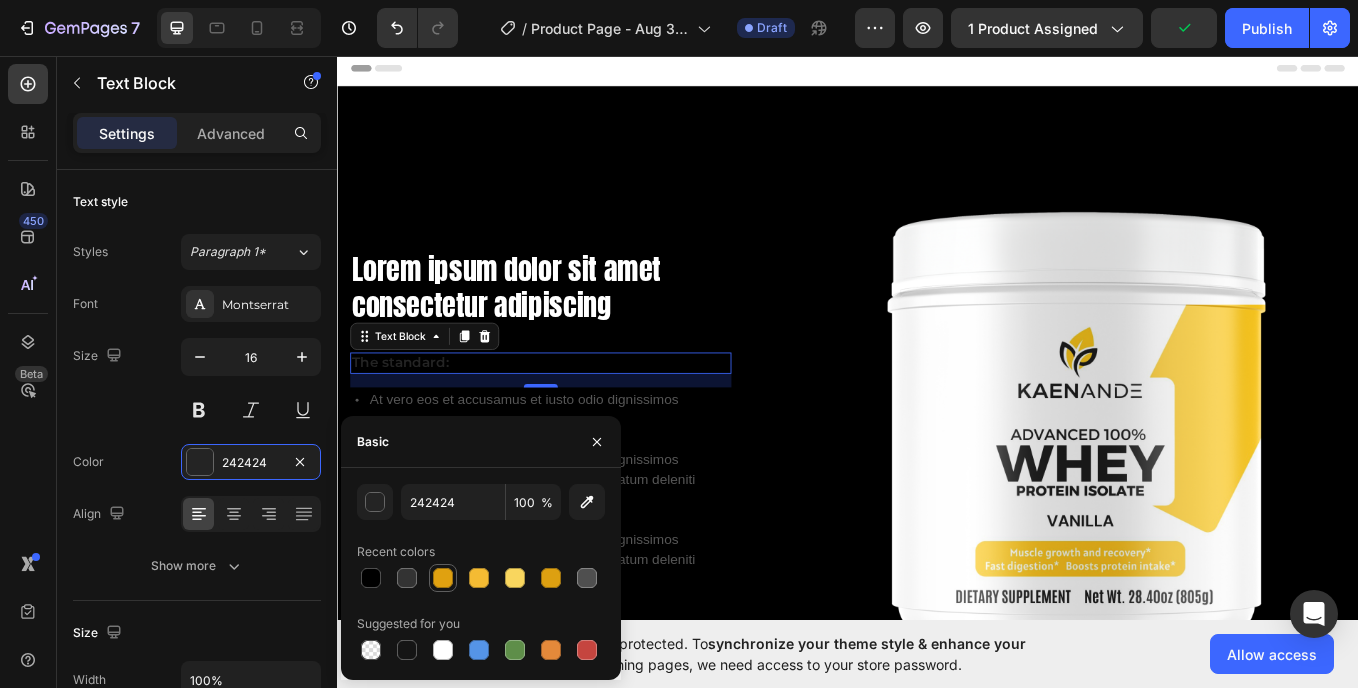 type on "FFFFFF" 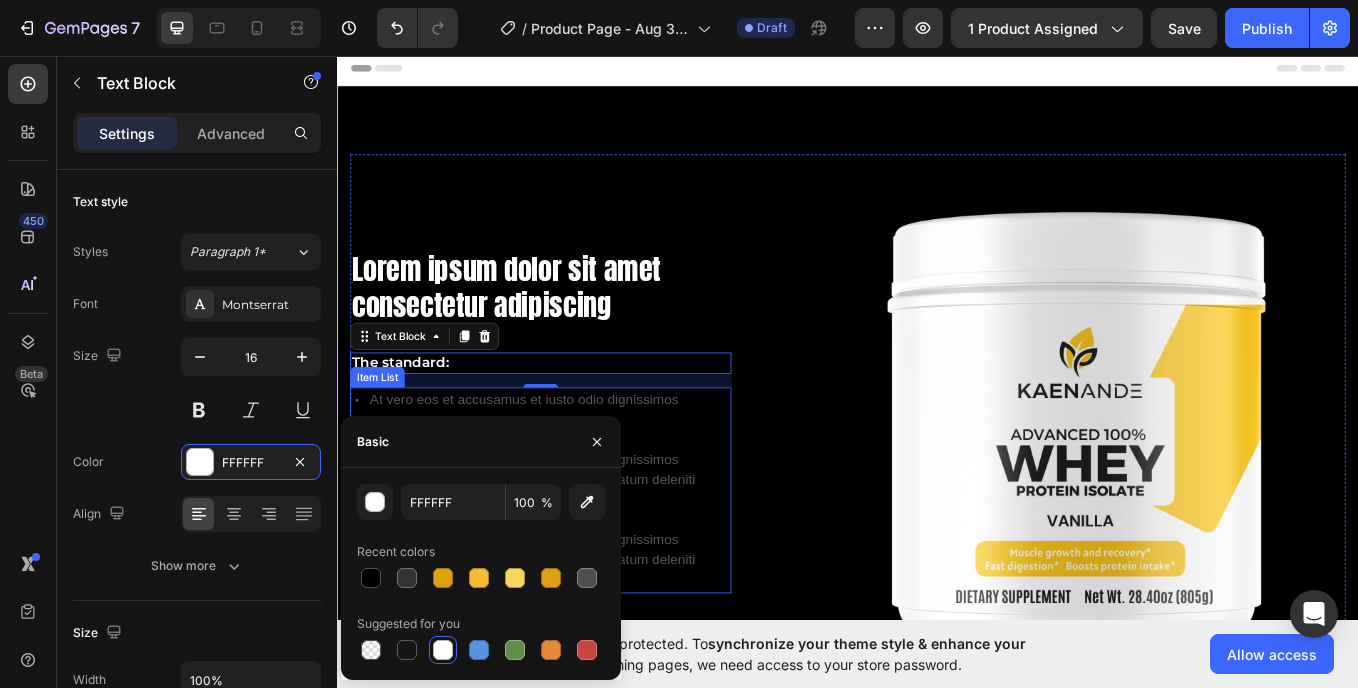 click on "At vero eos et accusamus et iusto odio dignissimos ducimus" at bounding box center [586, 472] 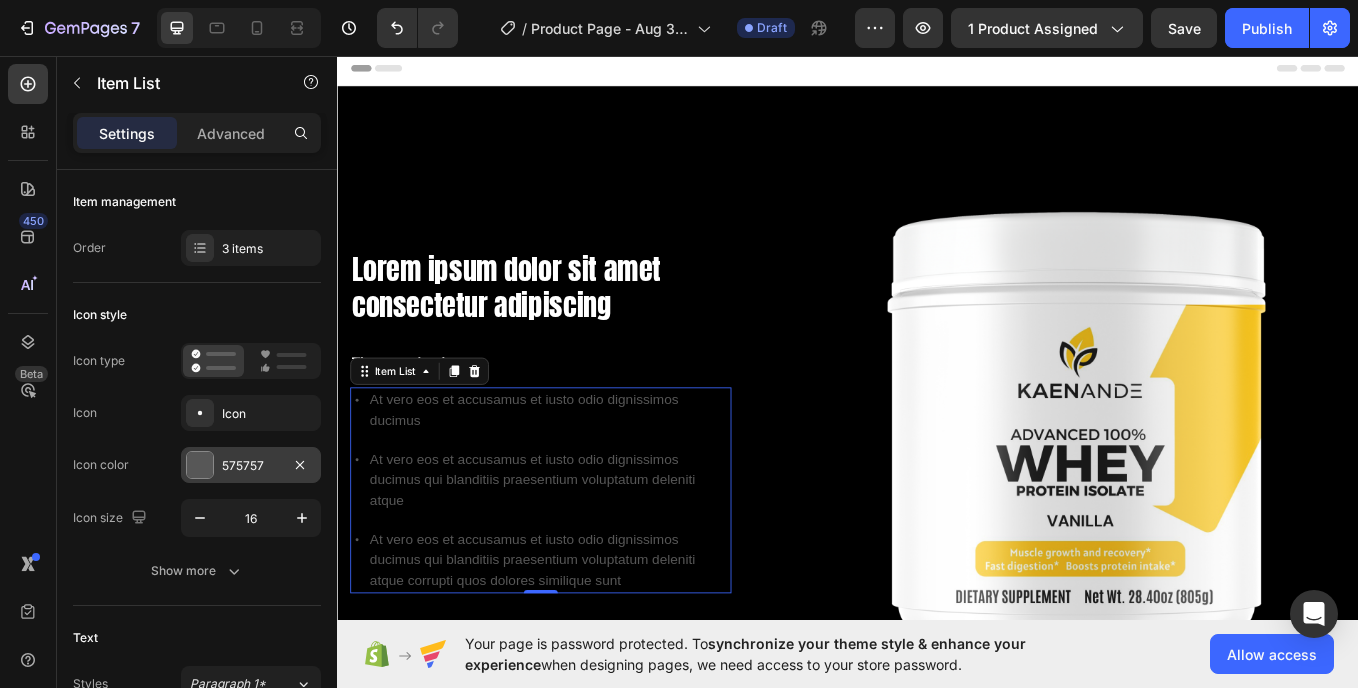 click on "575757" at bounding box center [251, 466] 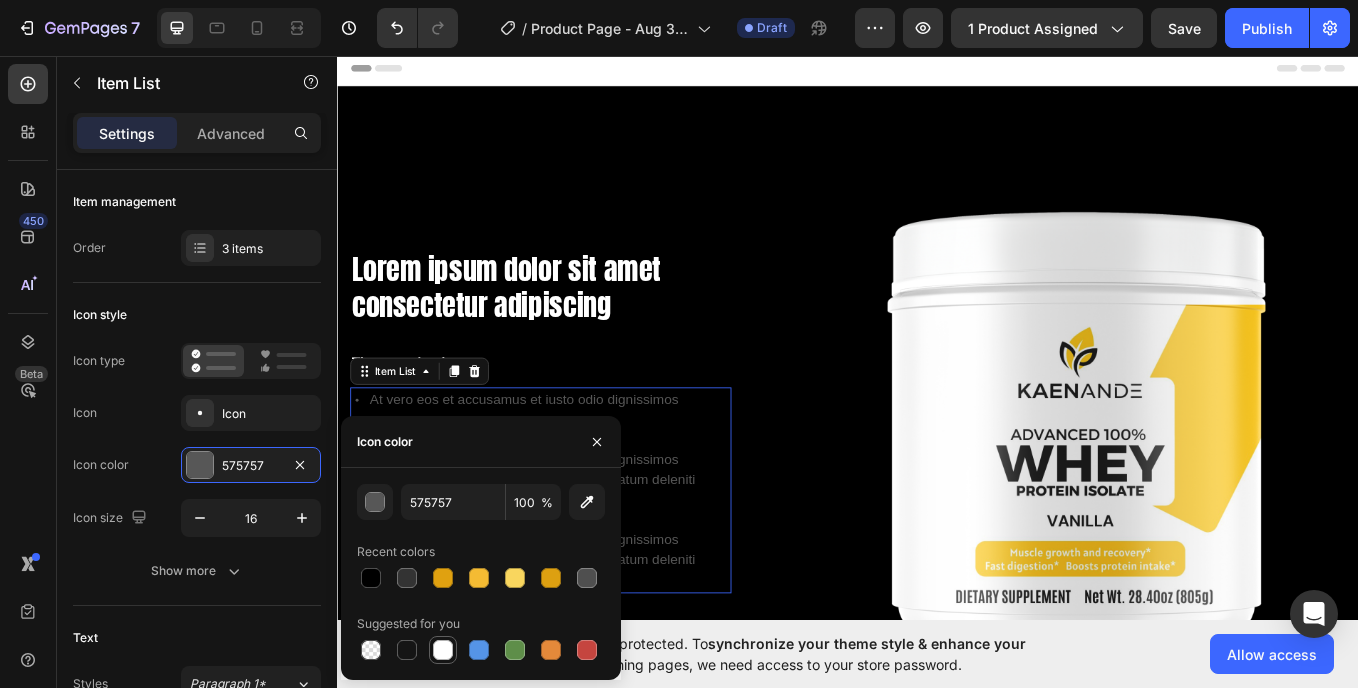 click at bounding box center [443, 650] 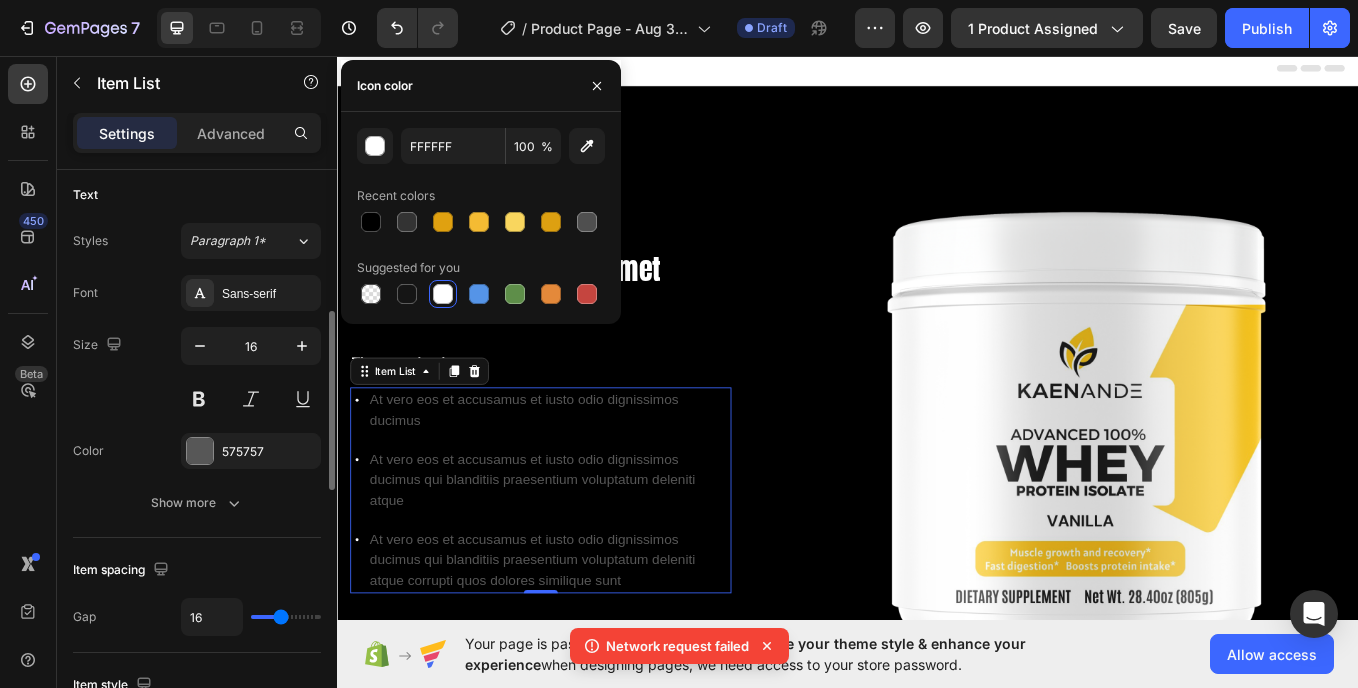 scroll, scrollTop: 446, scrollLeft: 0, axis: vertical 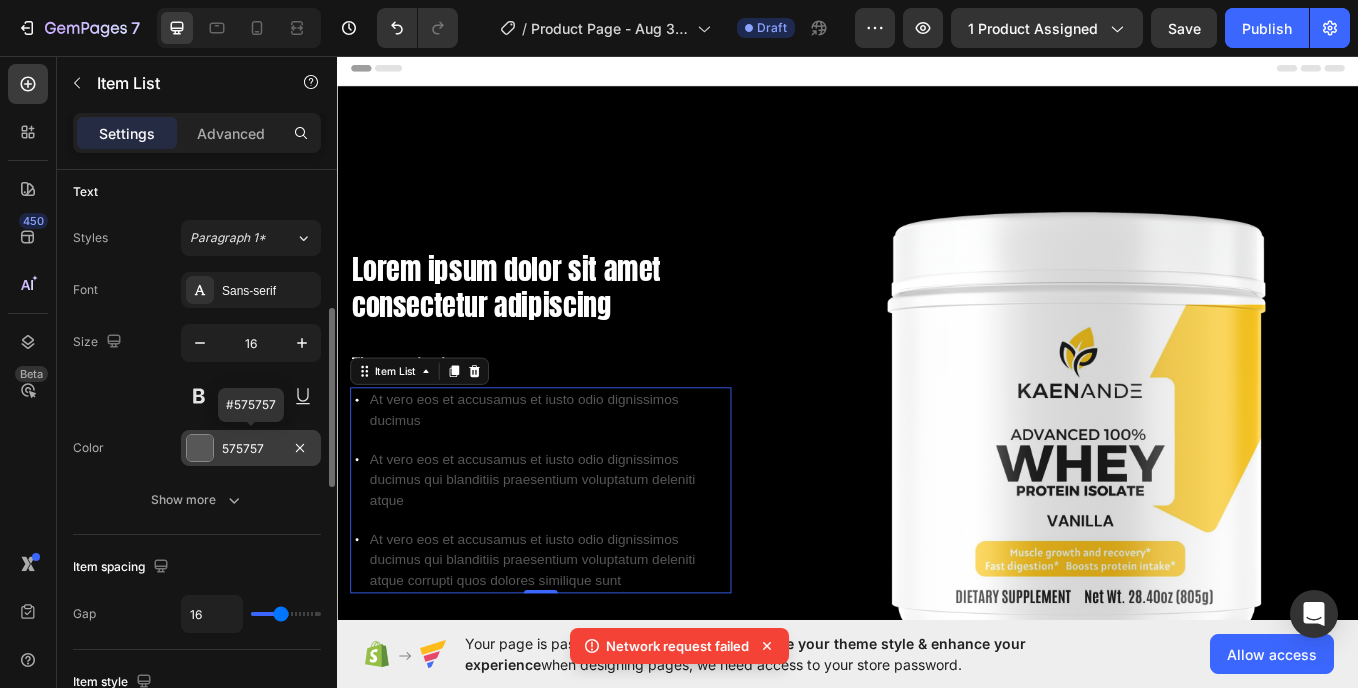 click on "575757" at bounding box center (251, 449) 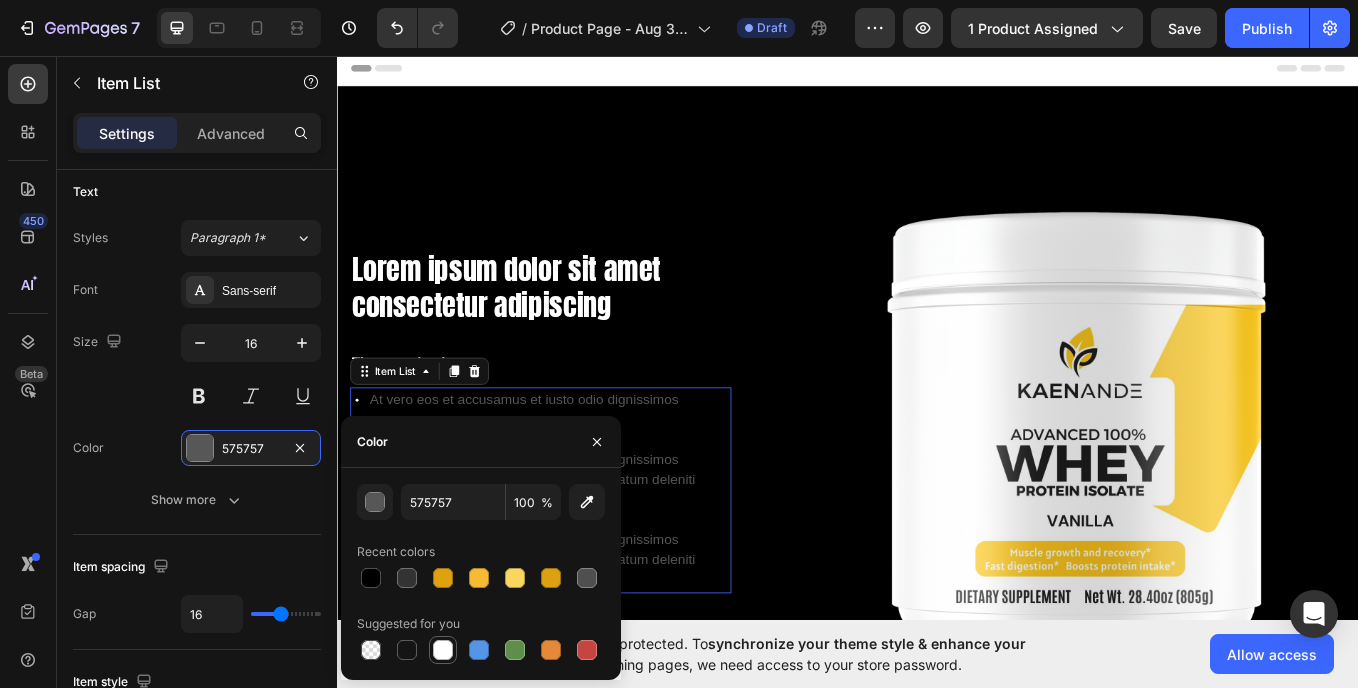 click at bounding box center [443, 650] 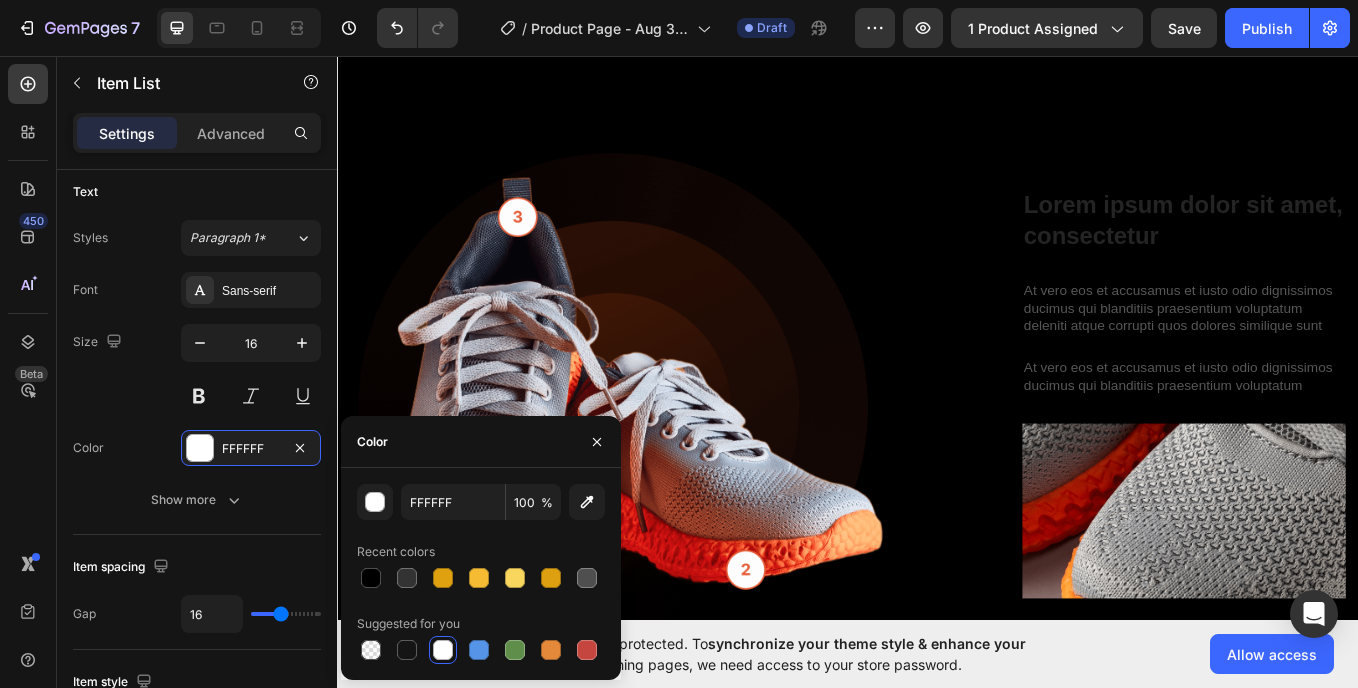 scroll, scrollTop: 715, scrollLeft: 0, axis: vertical 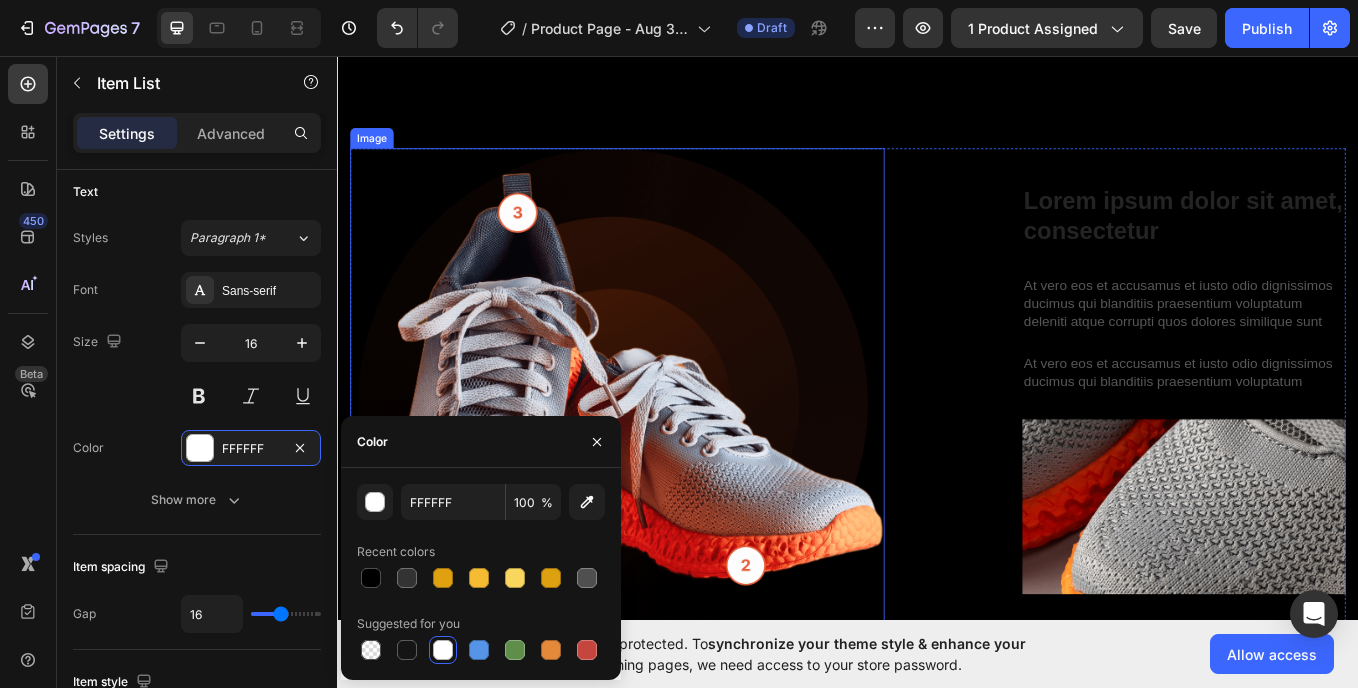 click at bounding box center [666, 447] 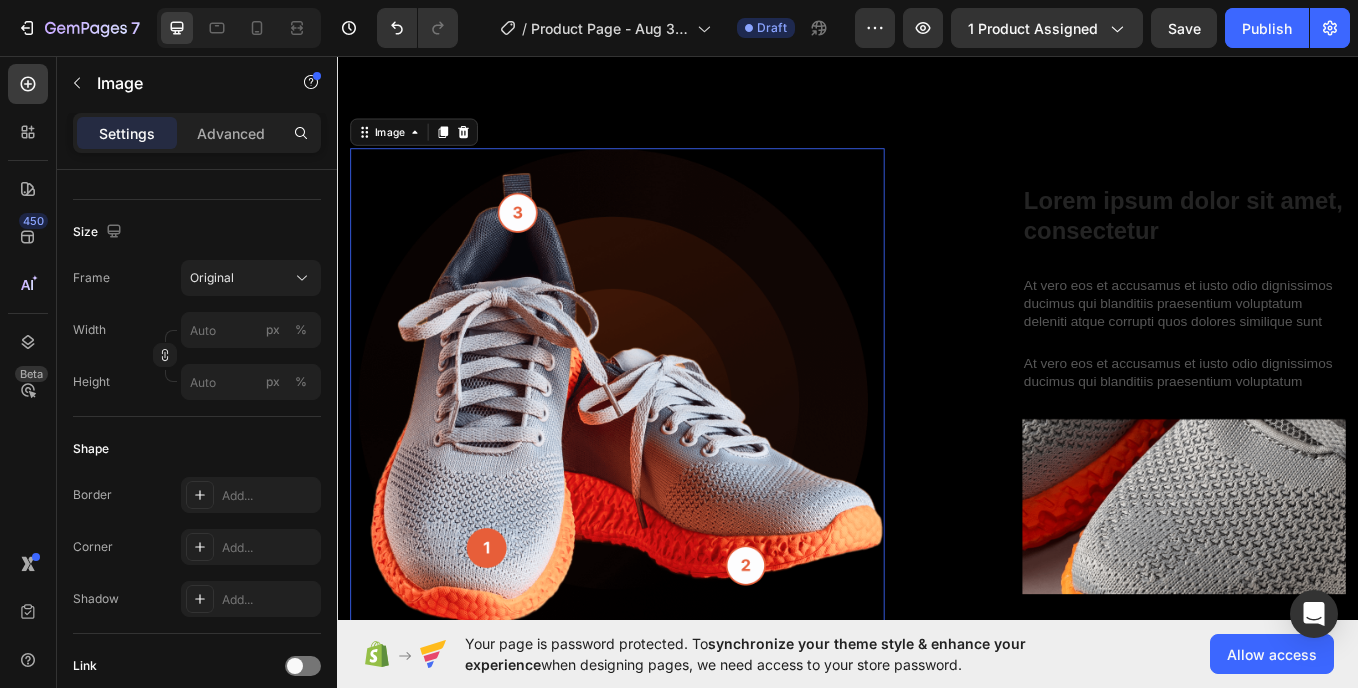 scroll, scrollTop: 0, scrollLeft: 0, axis: both 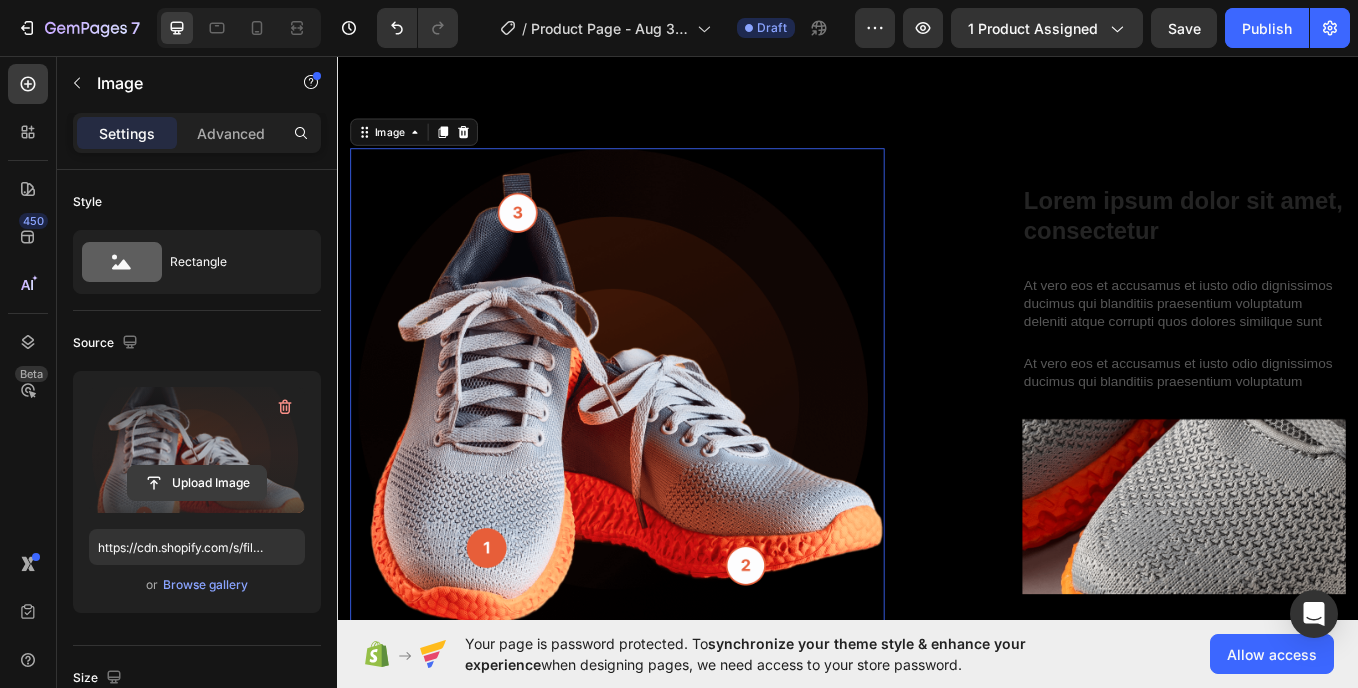 click 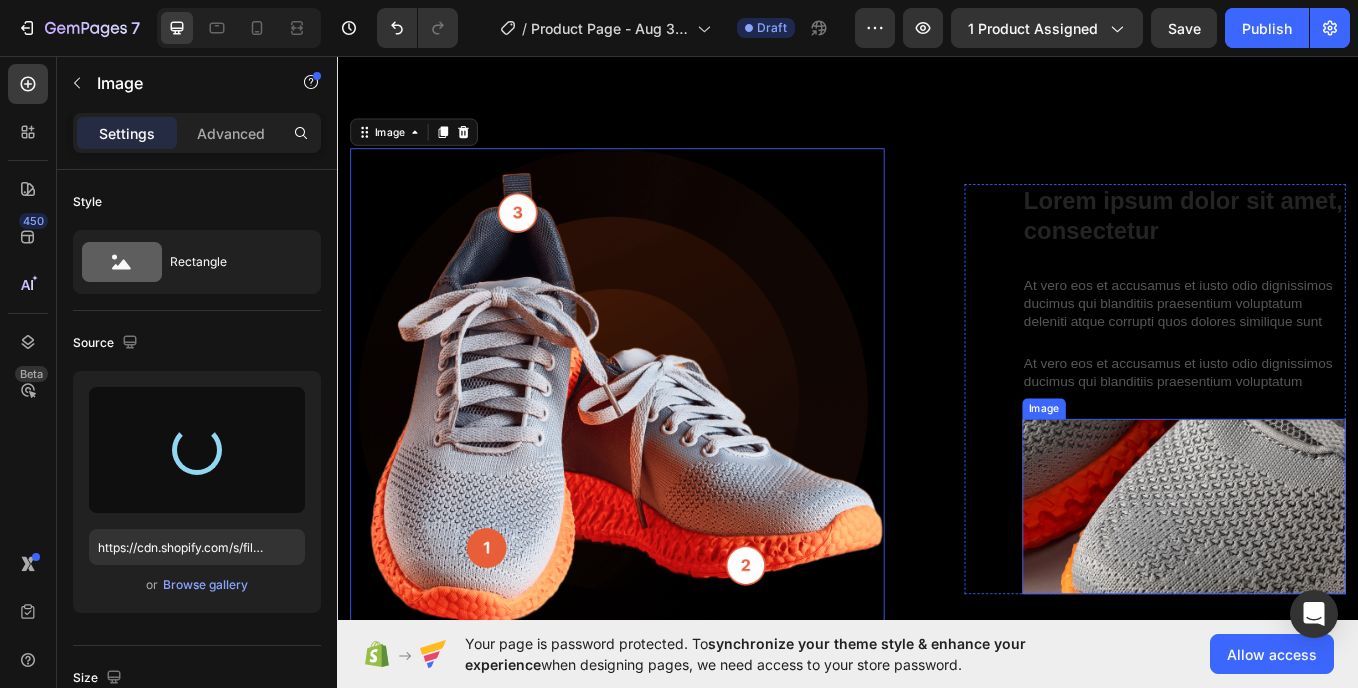 type on "https://cdn.shopify.com/s/files/1/0957/2850/1026/files/gempages_577752609427817413-b423e6b9-7e93-41cf-9976-be9ab8af29f1.png" 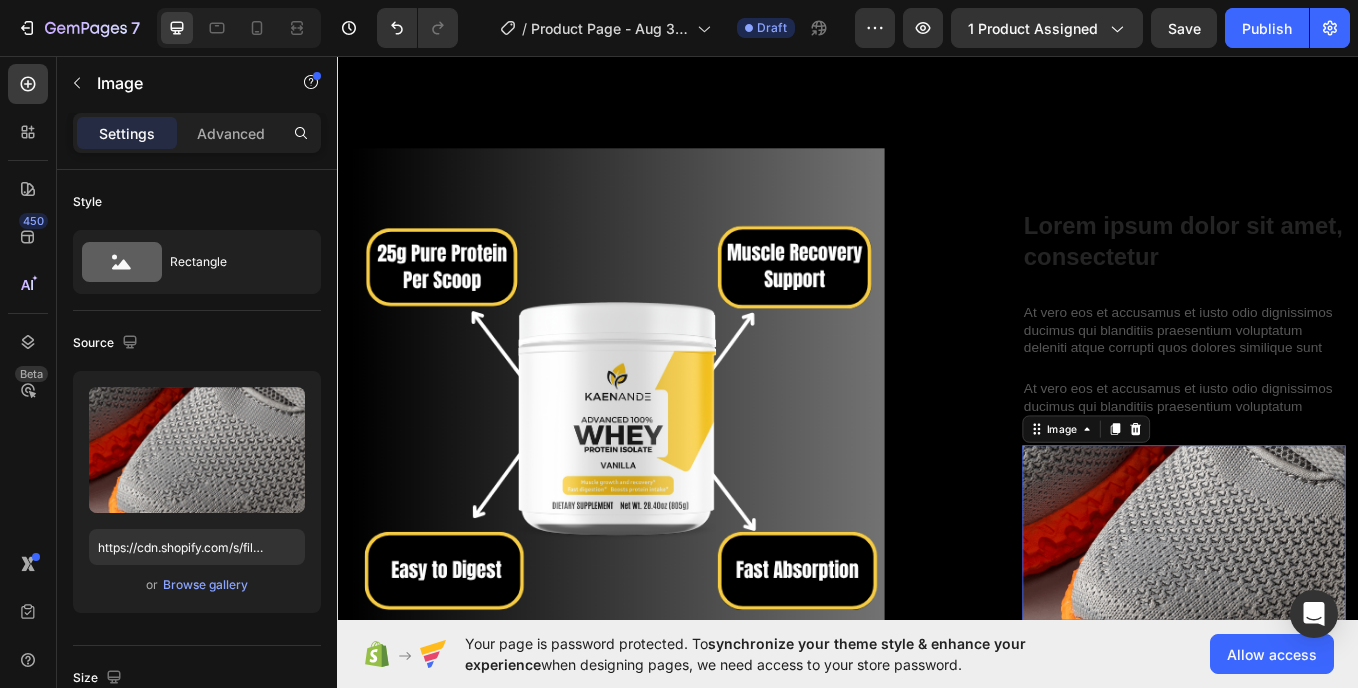 click at bounding box center [1332, 616] 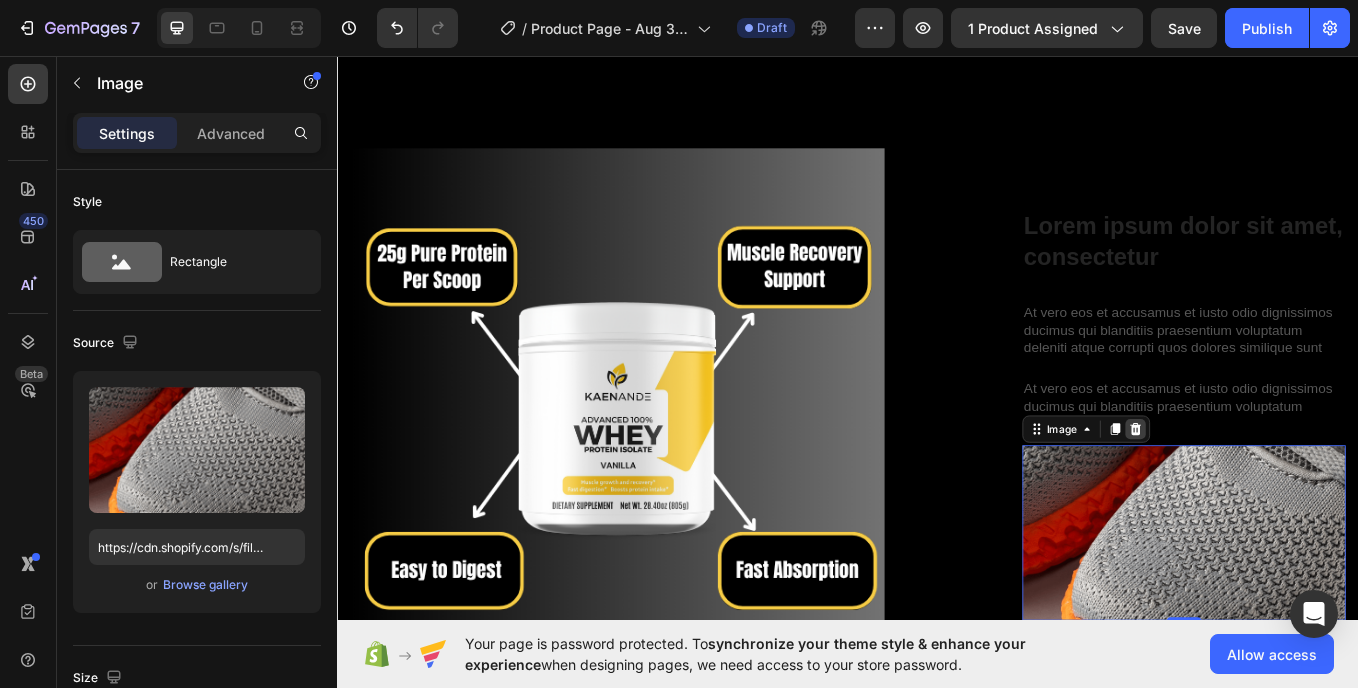 click at bounding box center [1275, 494] 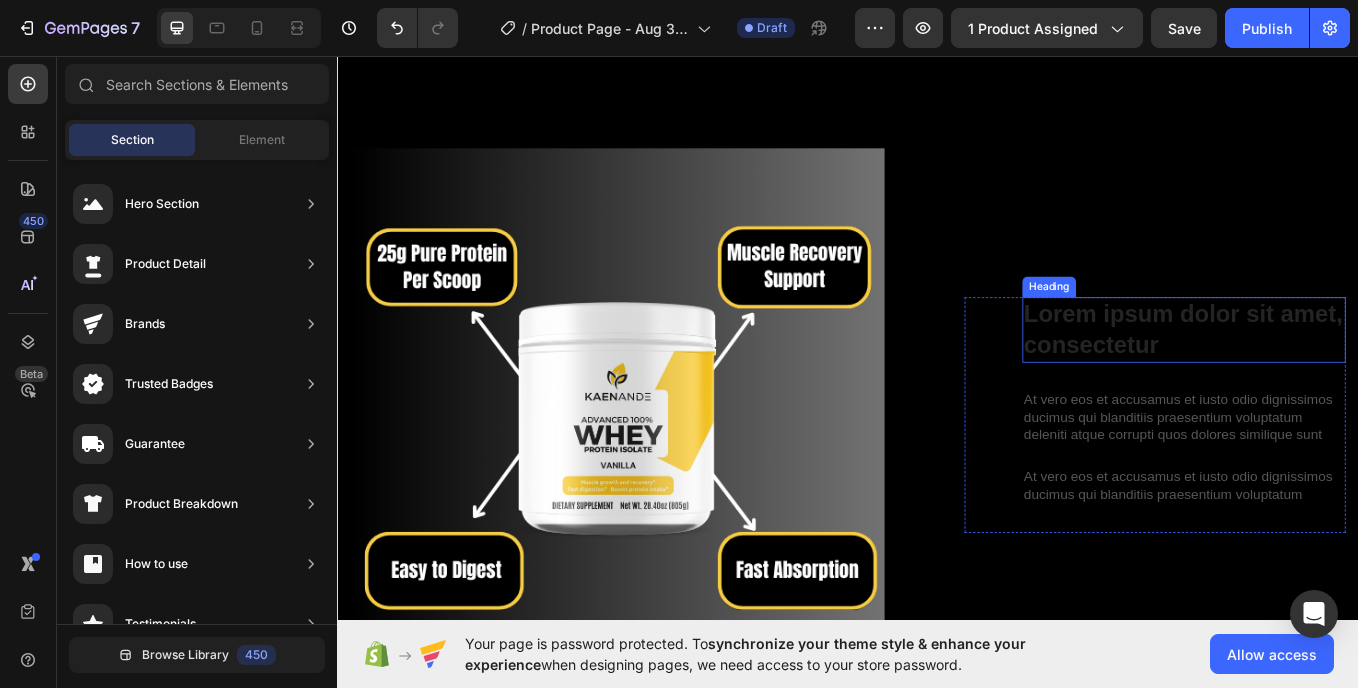 click on "Lorem ipsum dolor sit amet, consectetur" at bounding box center (1332, 377) 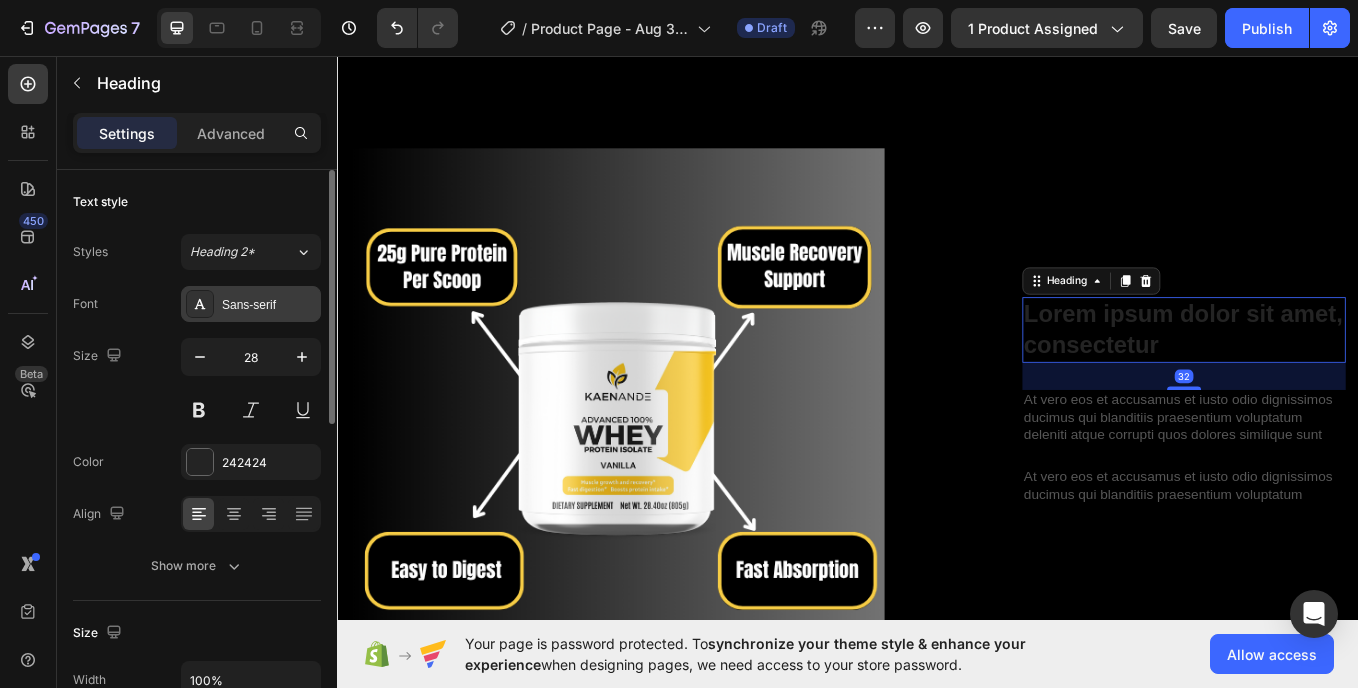 click on "Sans-serif" at bounding box center [269, 305] 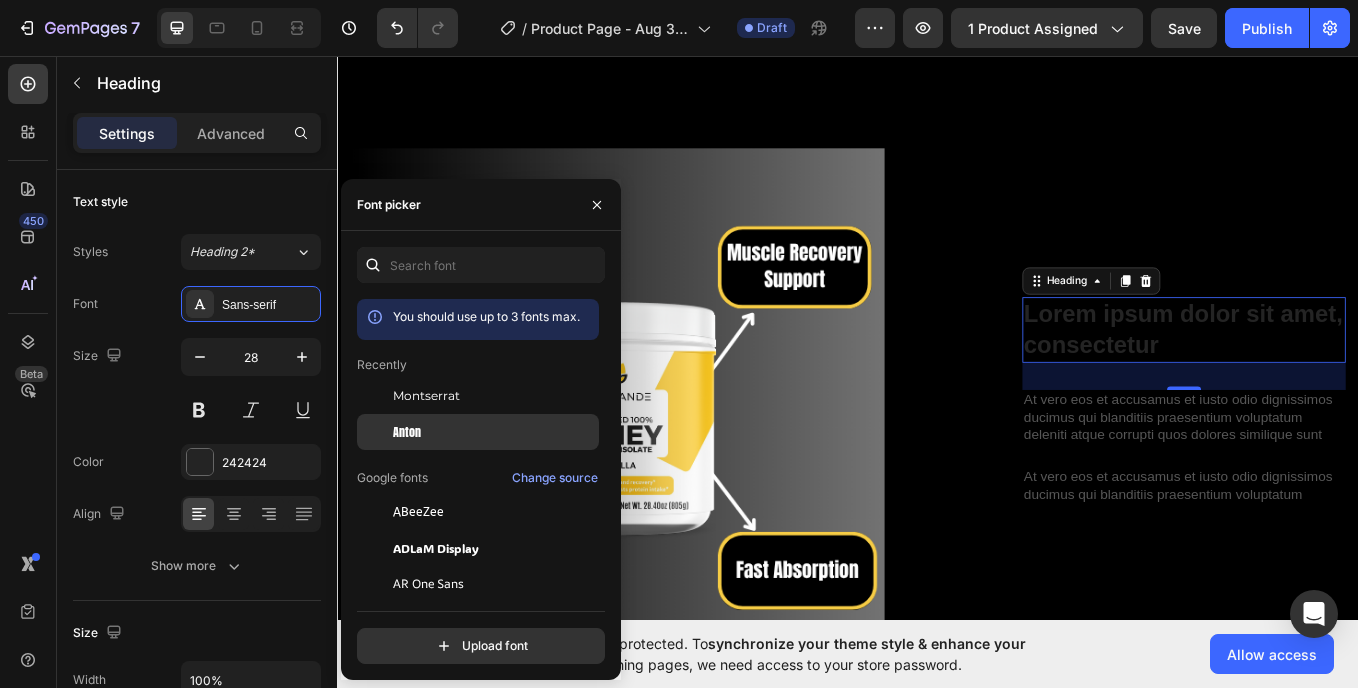 click on "Anton" at bounding box center [494, 432] 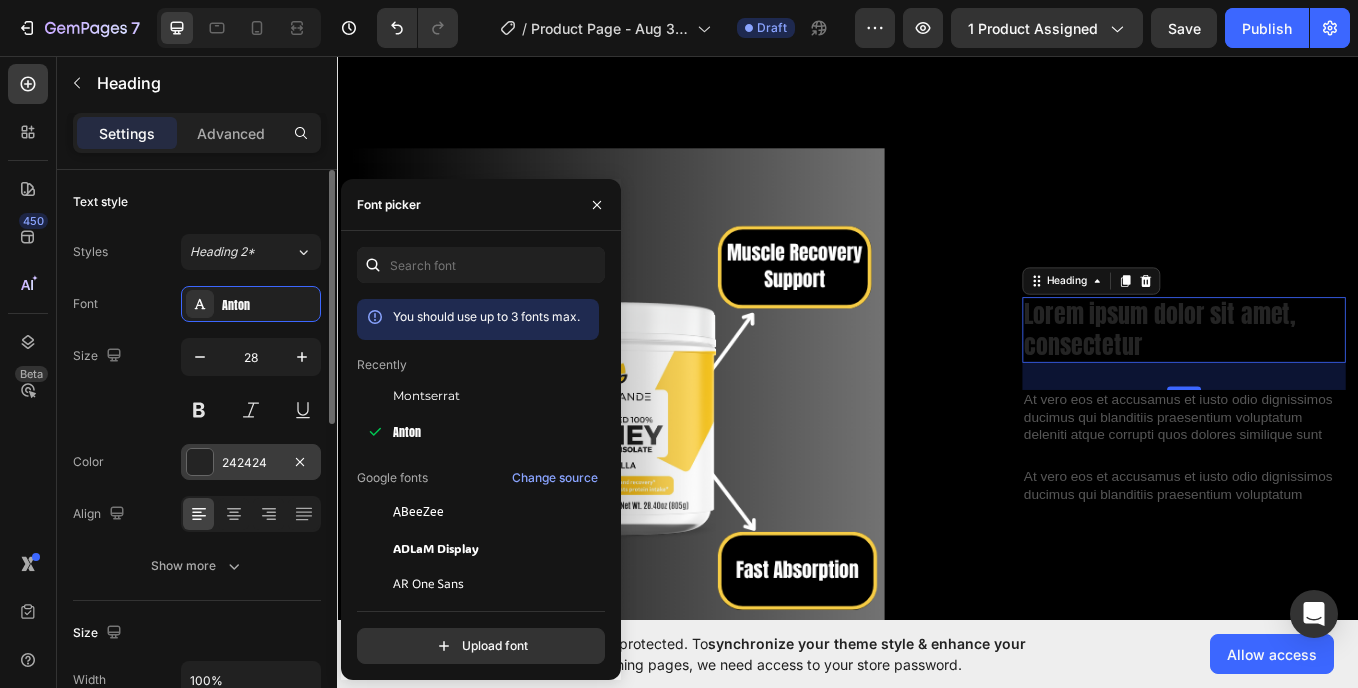 click on "242424" at bounding box center (251, 462) 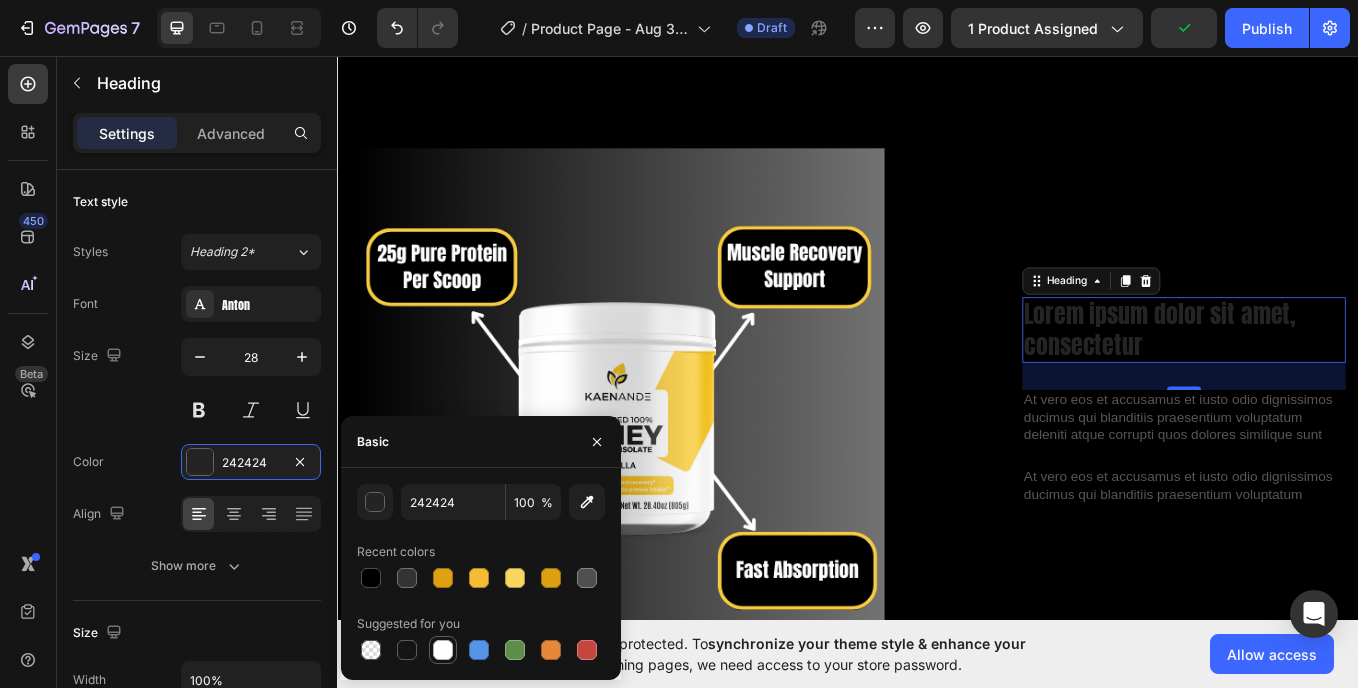 click at bounding box center [443, 650] 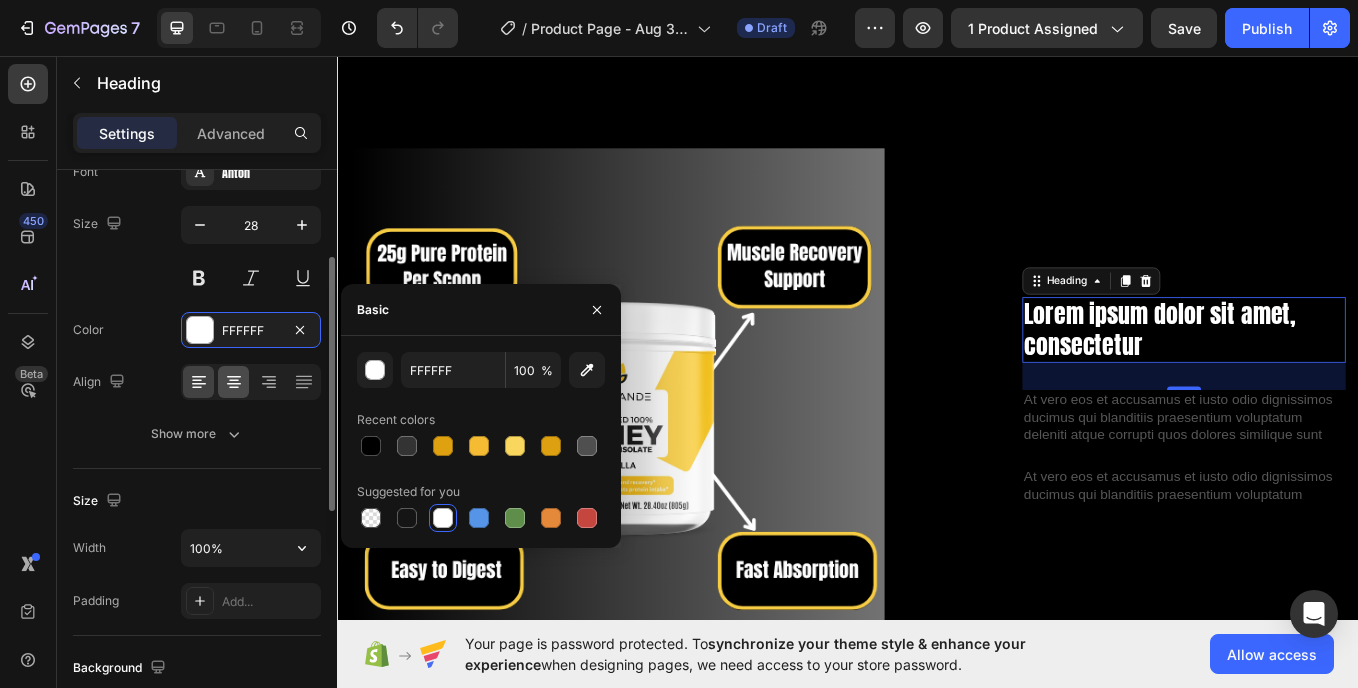 scroll, scrollTop: 177, scrollLeft: 0, axis: vertical 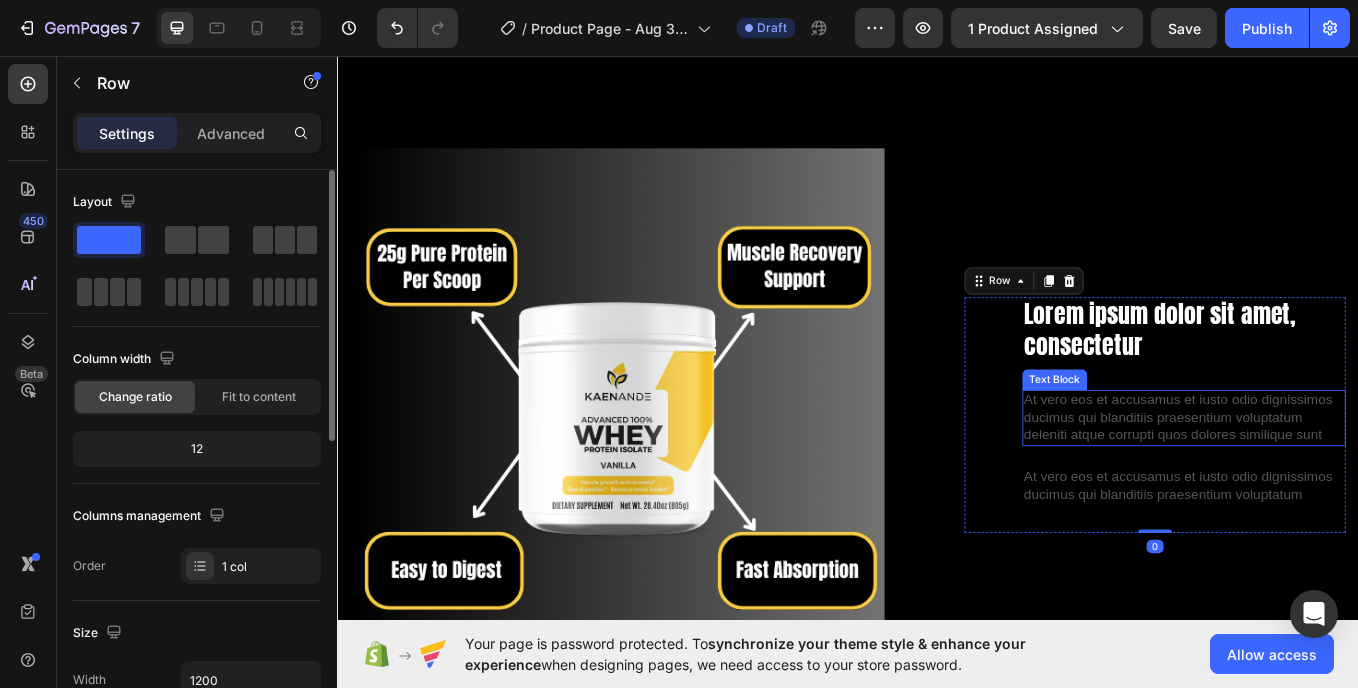 click on "At vero eos et accusamus et iusto odio dignissimos ducimus qui blanditiis praesentium voluptatum deleniti atque corrupti quos dolores similique sunt" at bounding box center (1332, 481) 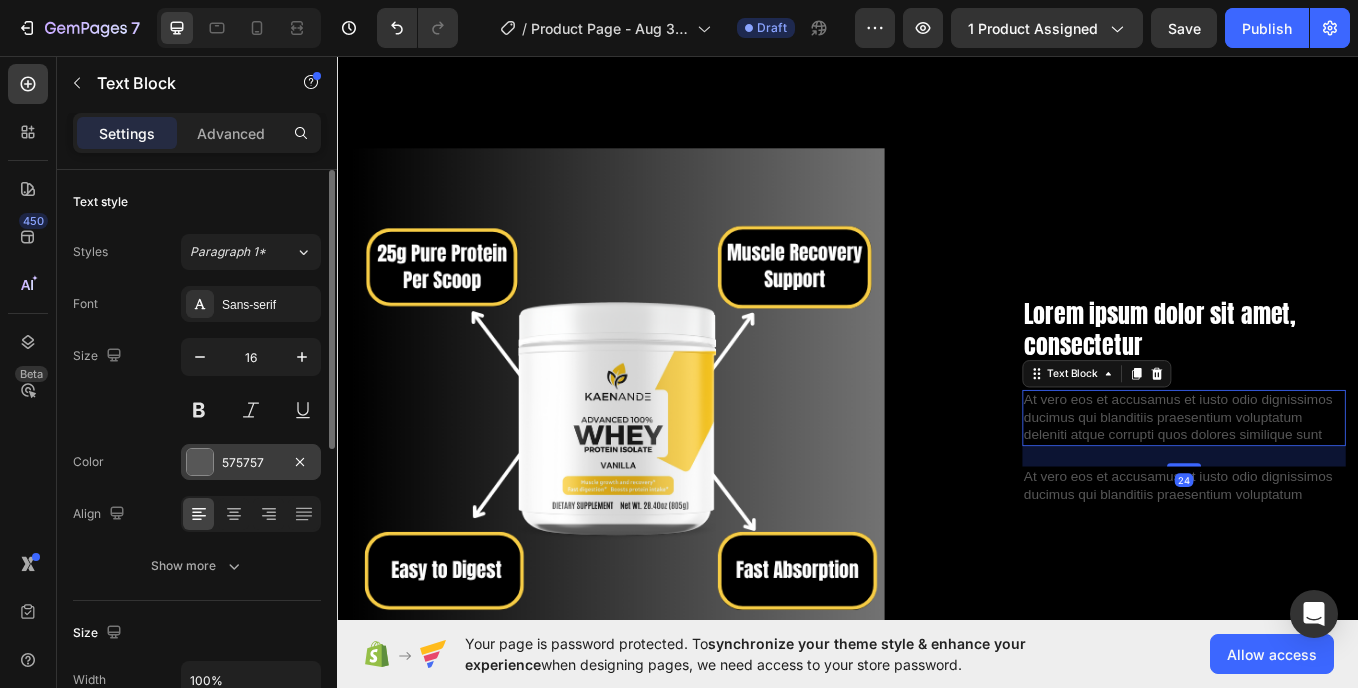 click on "575757" at bounding box center [251, 463] 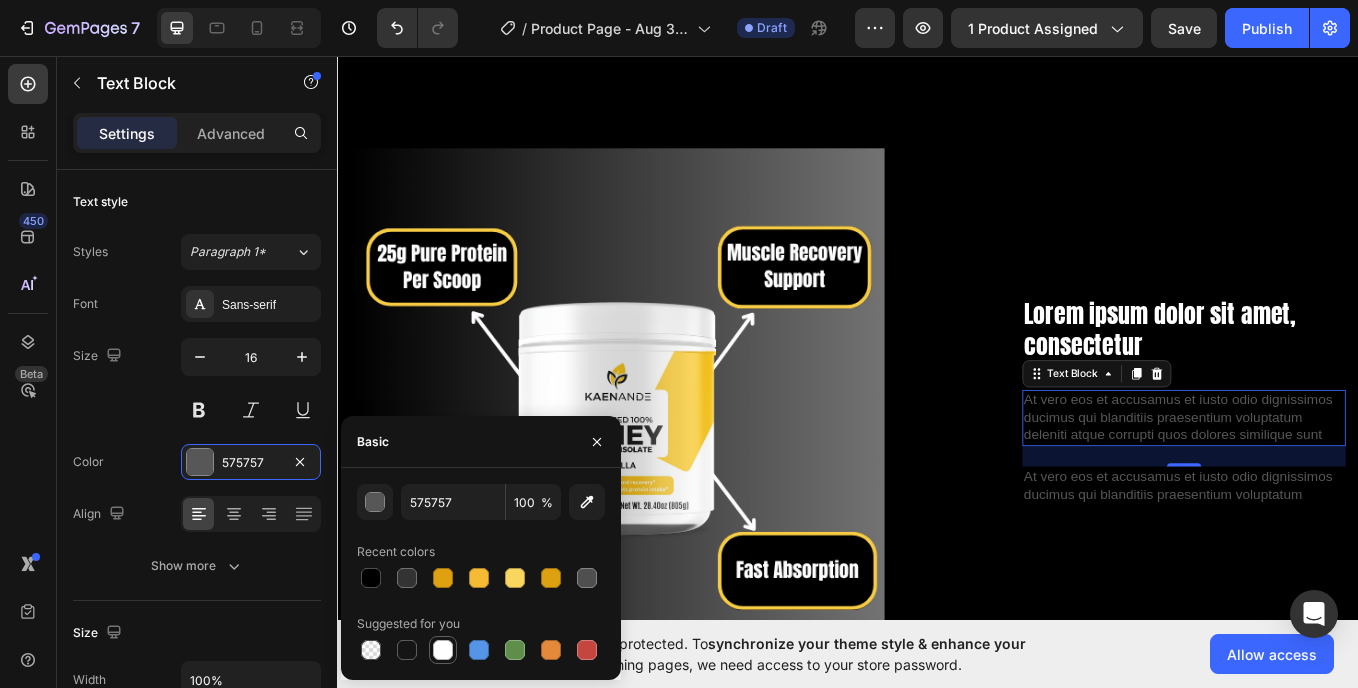 click at bounding box center [443, 650] 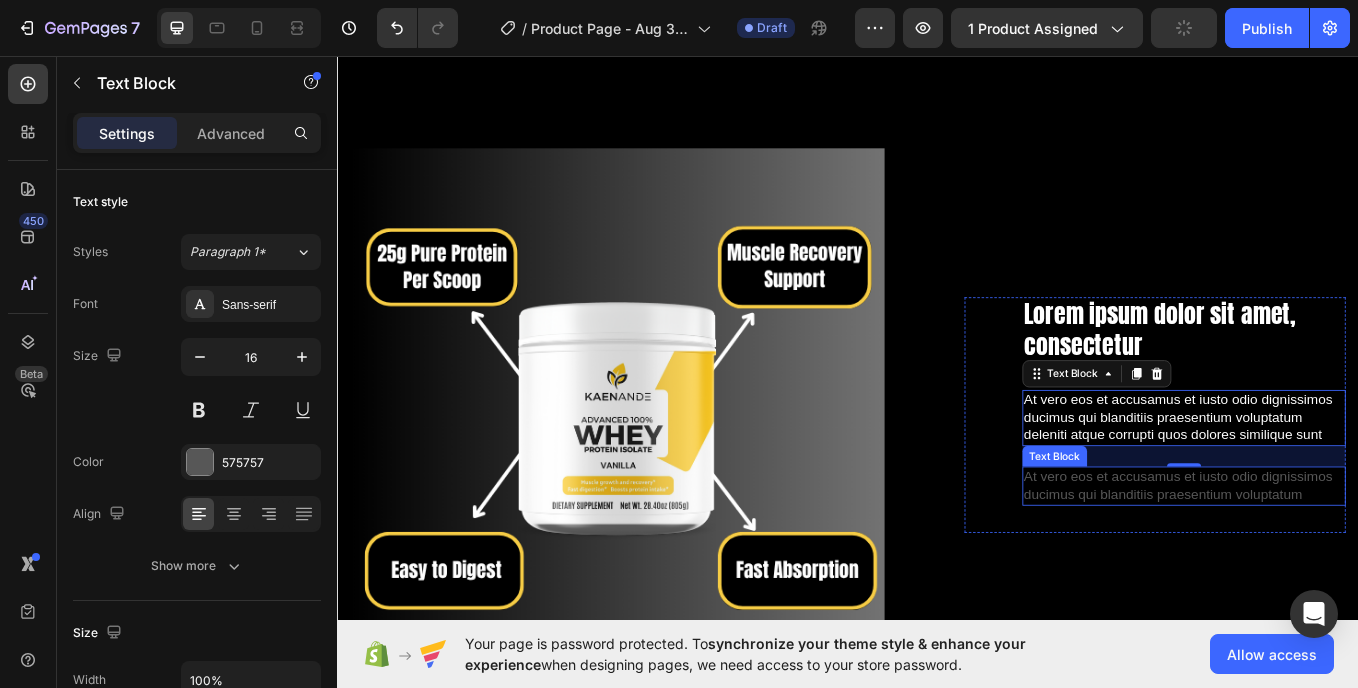 click on "At vero eos et accusamus et iusto odio dignissimos ducimus qui blanditiis praesentium voluptatum" at bounding box center (1332, 561) 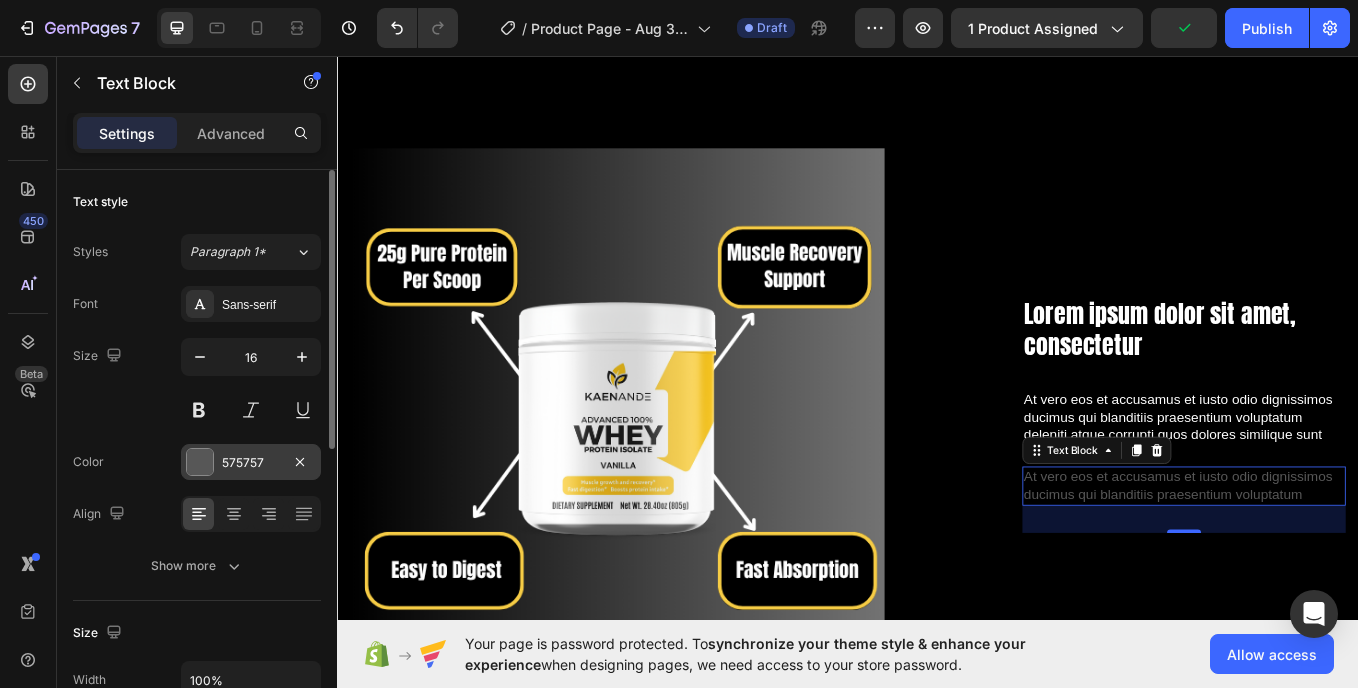 click on "575757" at bounding box center (251, 463) 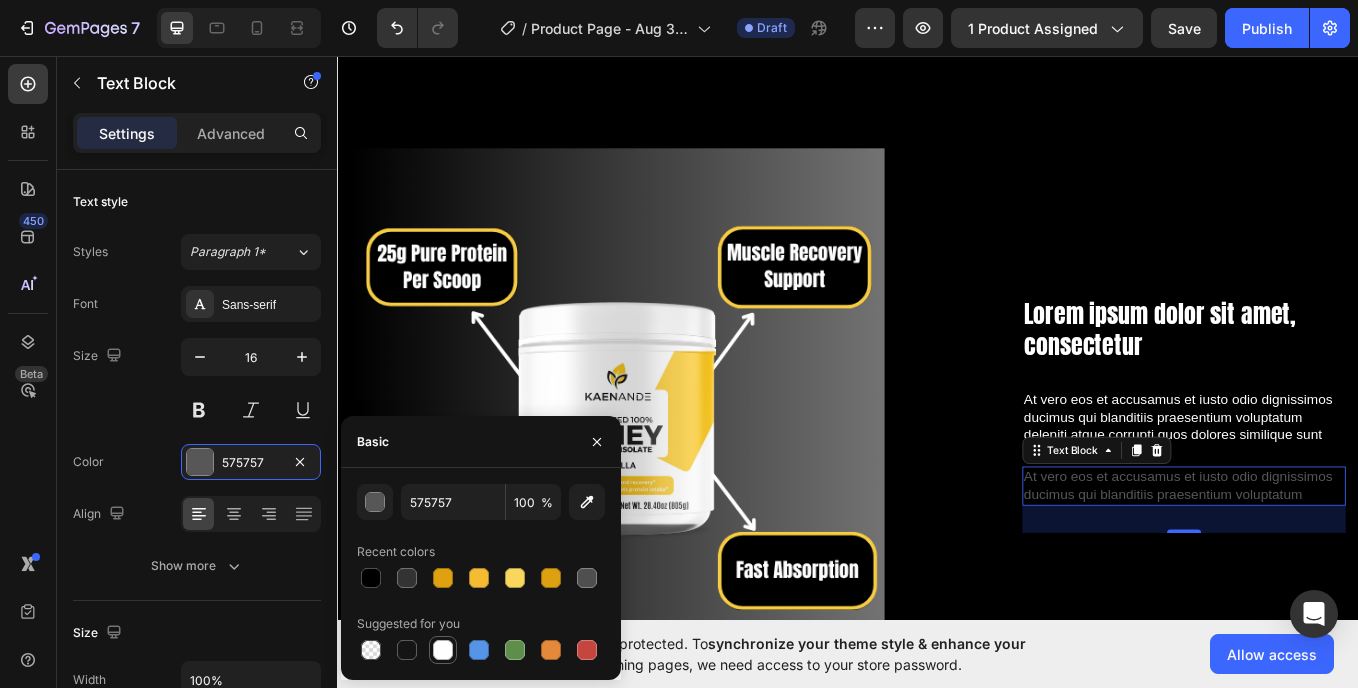 click at bounding box center (443, 650) 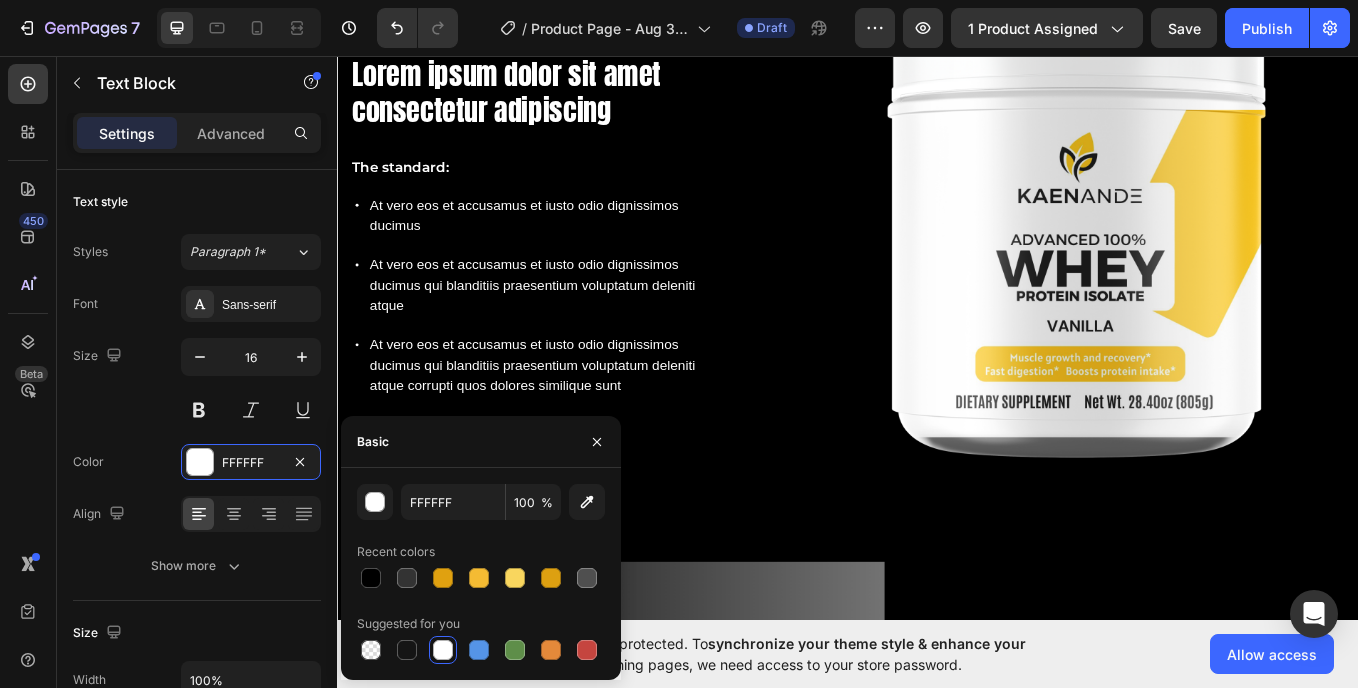 scroll, scrollTop: 0, scrollLeft: 0, axis: both 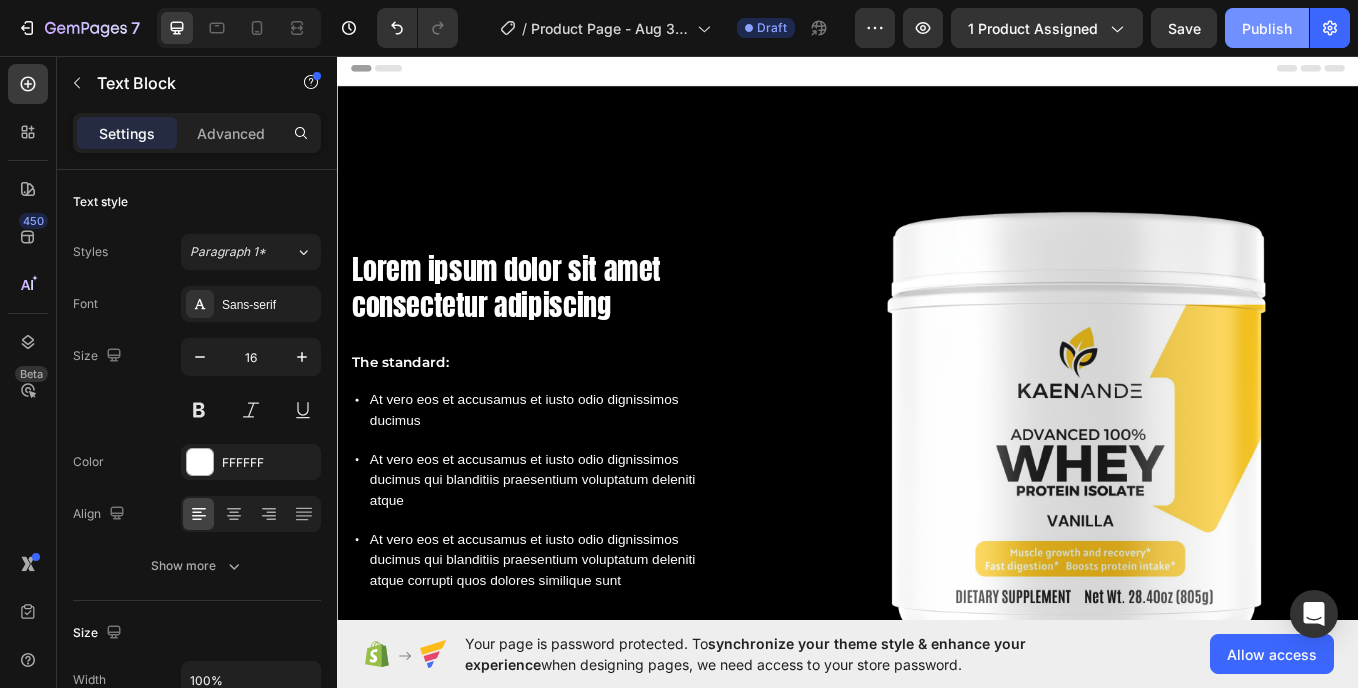 click on "Publish" at bounding box center [1267, 28] 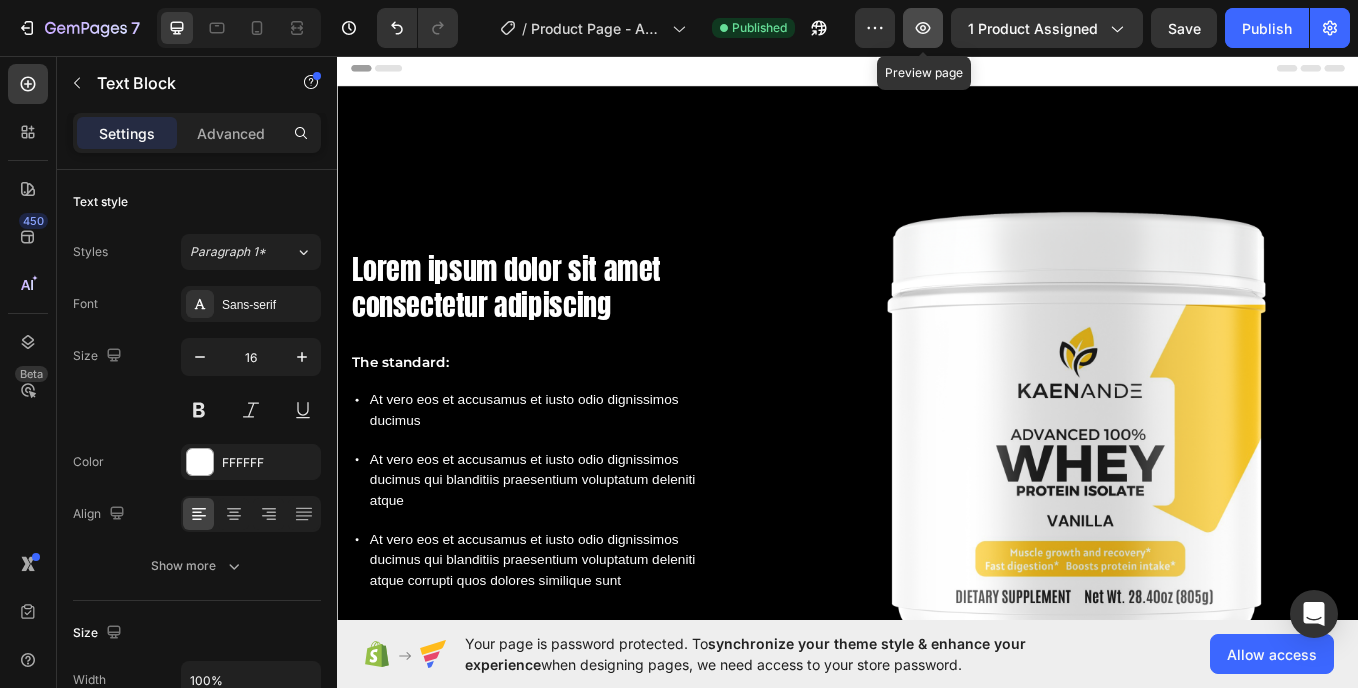 click 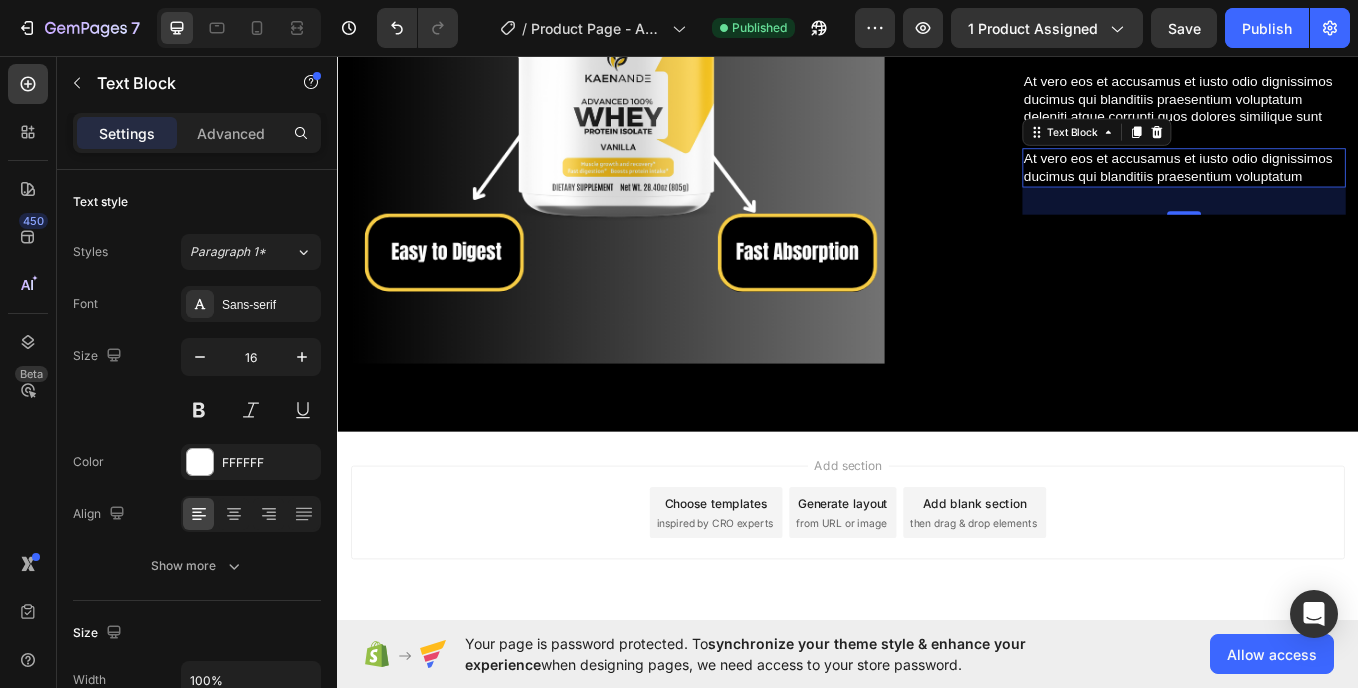 scroll, scrollTop: 1132, scrollLeft: 0, axis: vertical 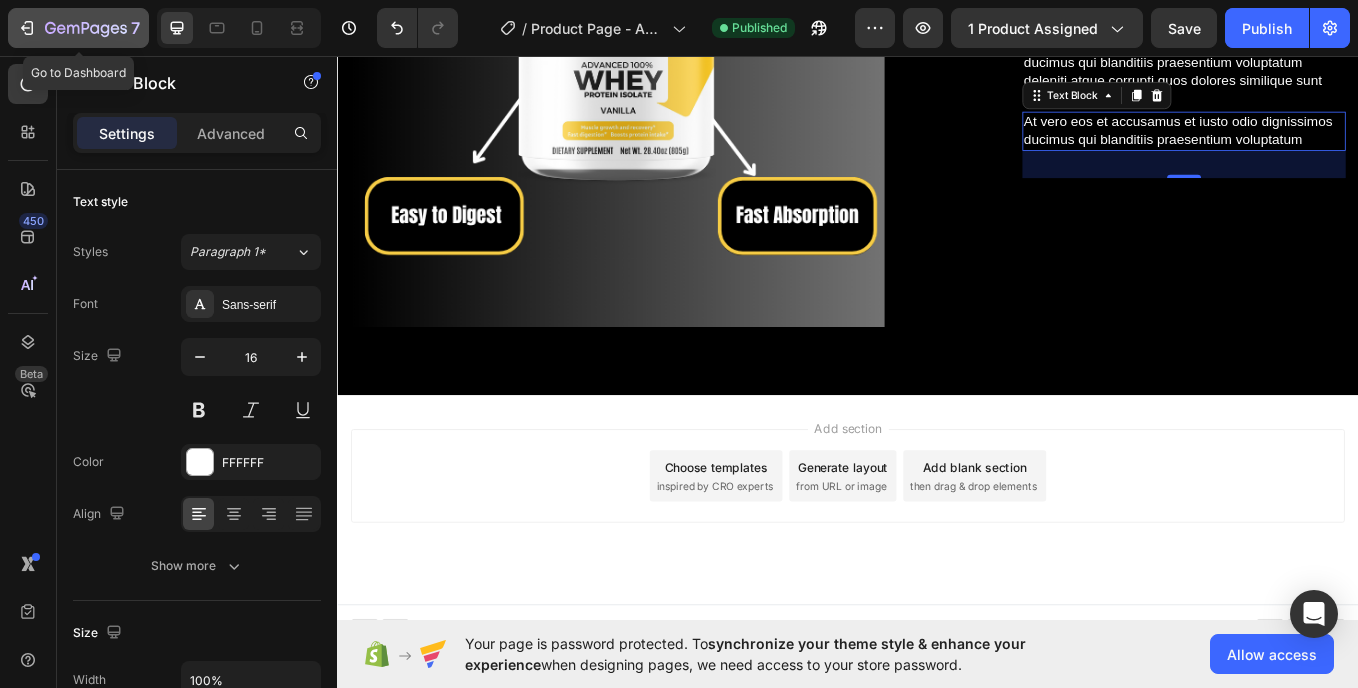 click on "7" at bounding box center [78, 28] 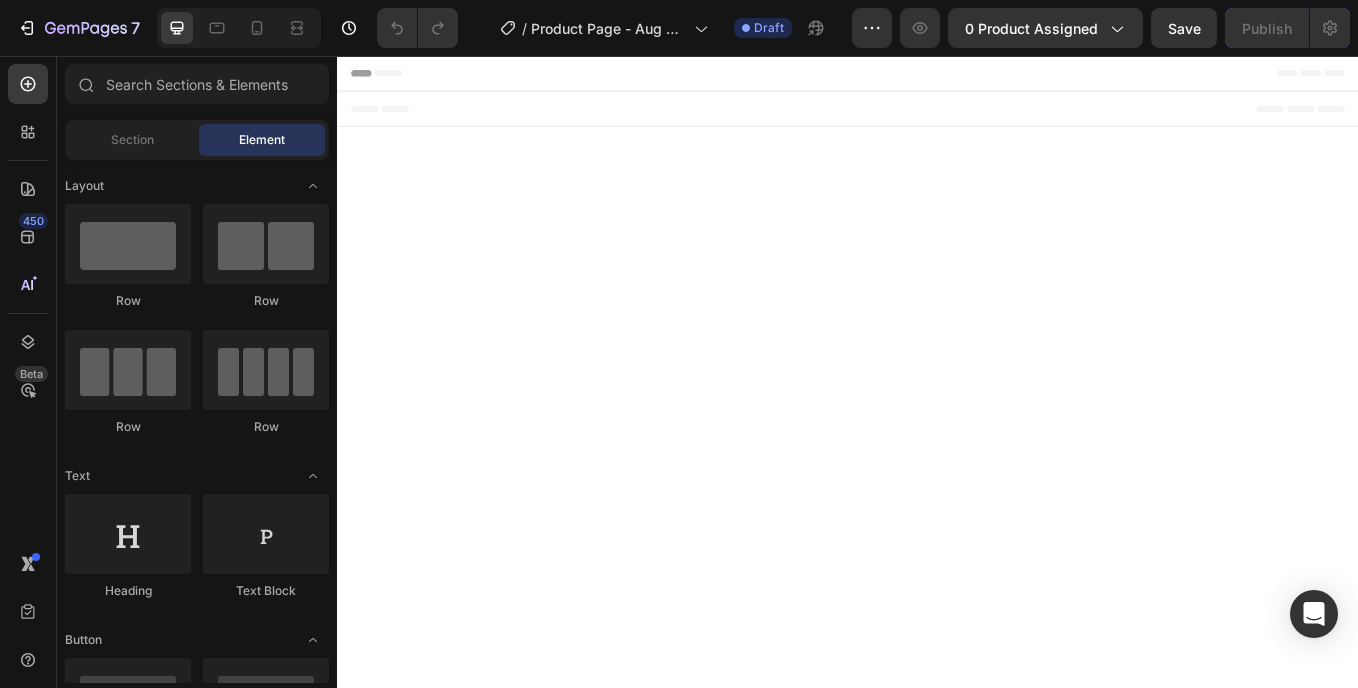 scroll, scrollTop: 0, scrollLeft: 0, axis: both 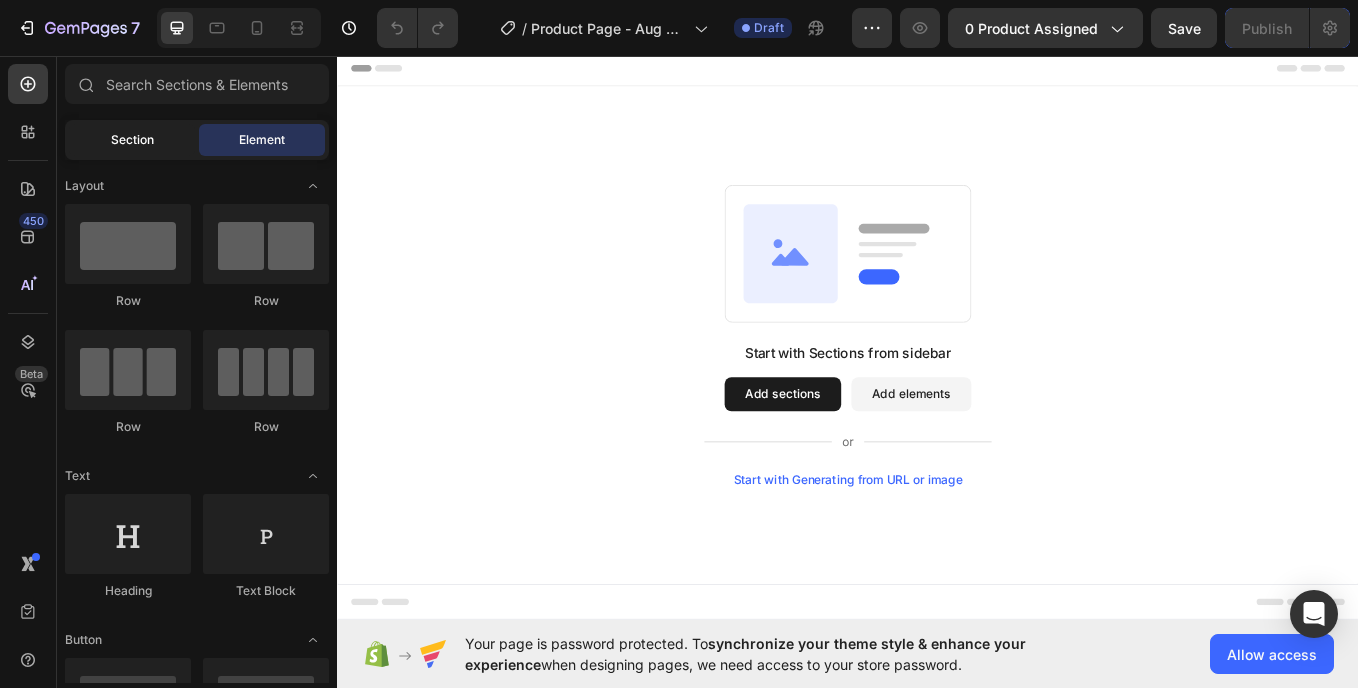click on "Section" 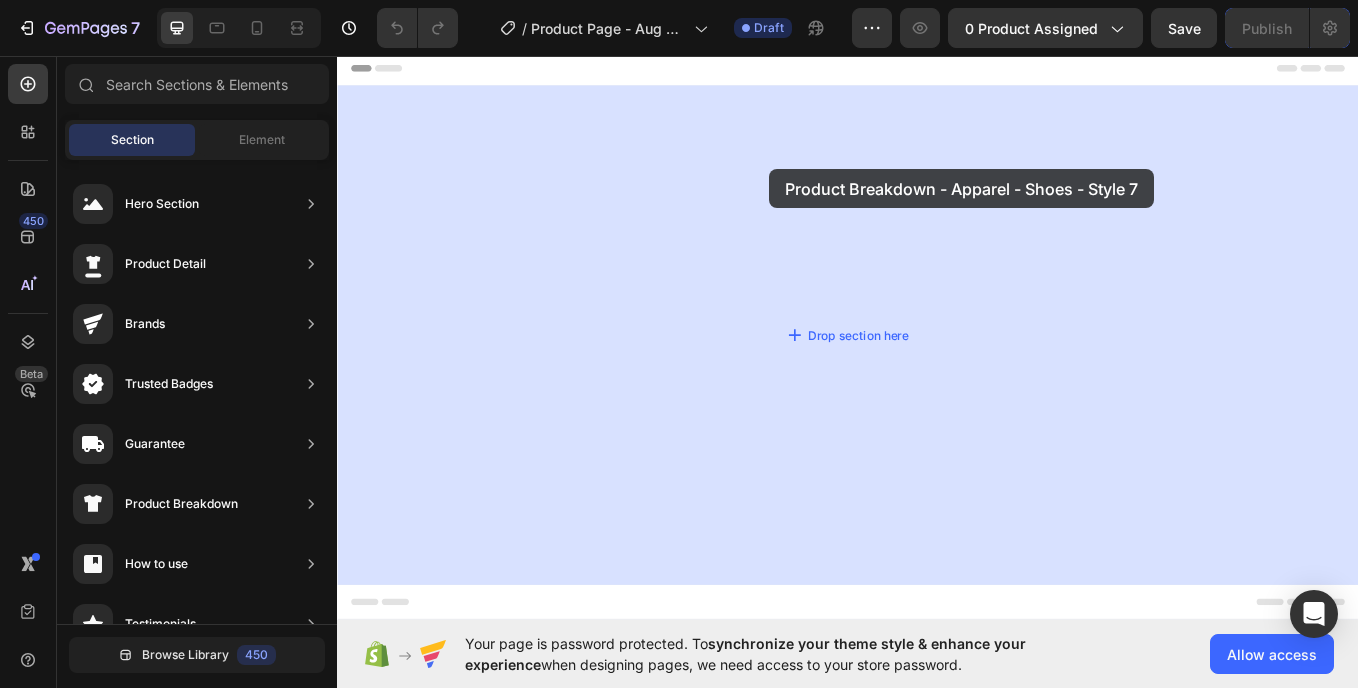 drag, startPoint x: 759, startPoint y: 433, endPoint x: 845, endPoint y: 189, distance: 258.7122 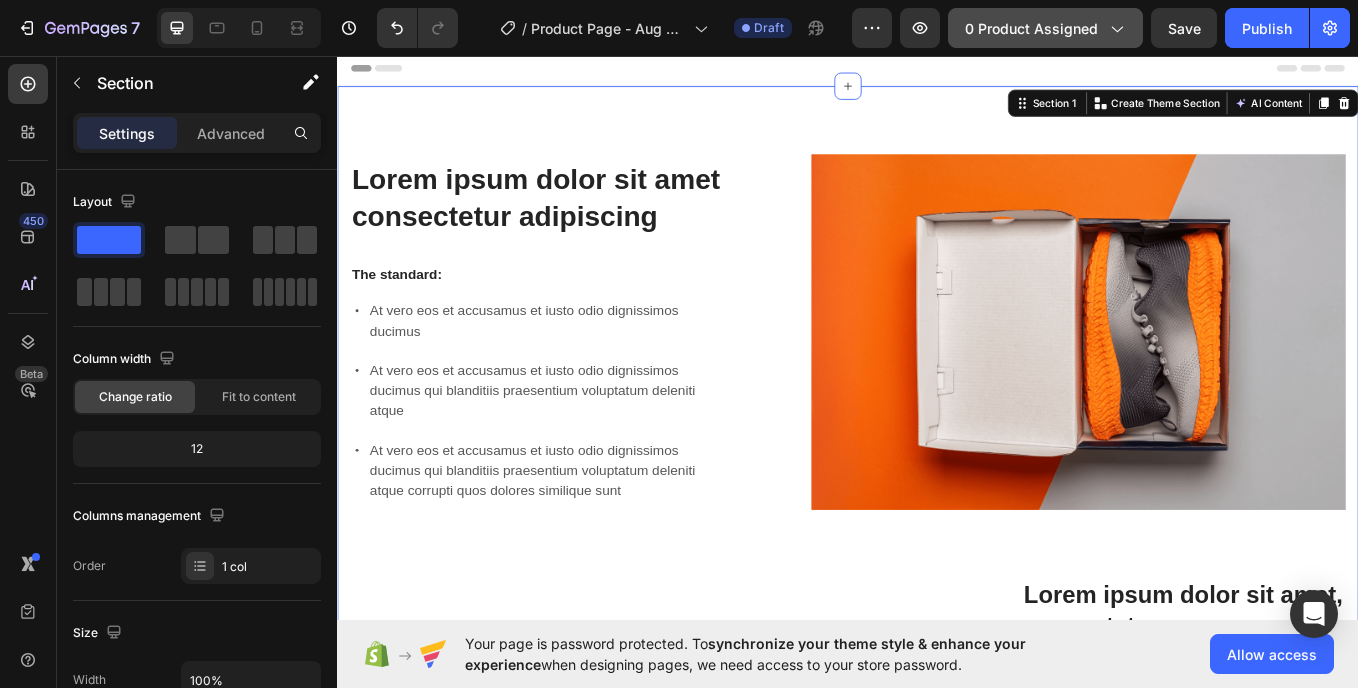 click on "0 product assigned" at bounding box center [1045, 28] 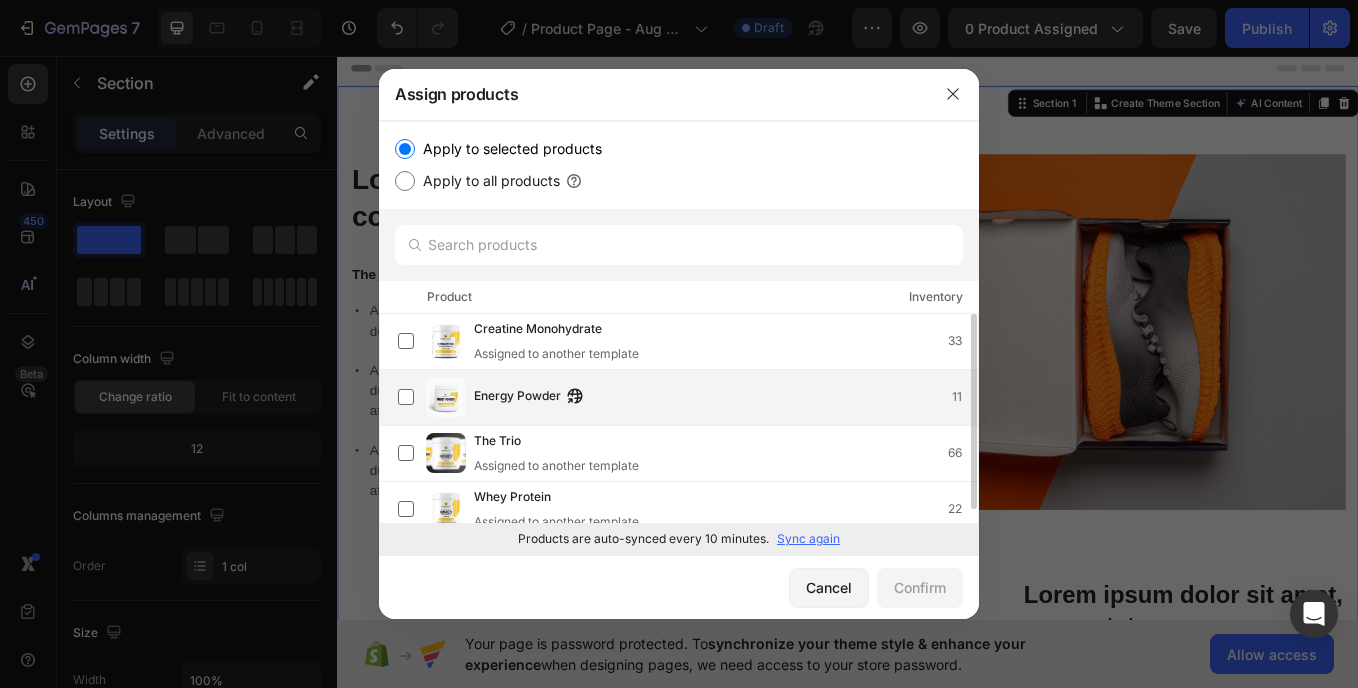 click on "Energy Powder 11" at bounding box center (688, 397) 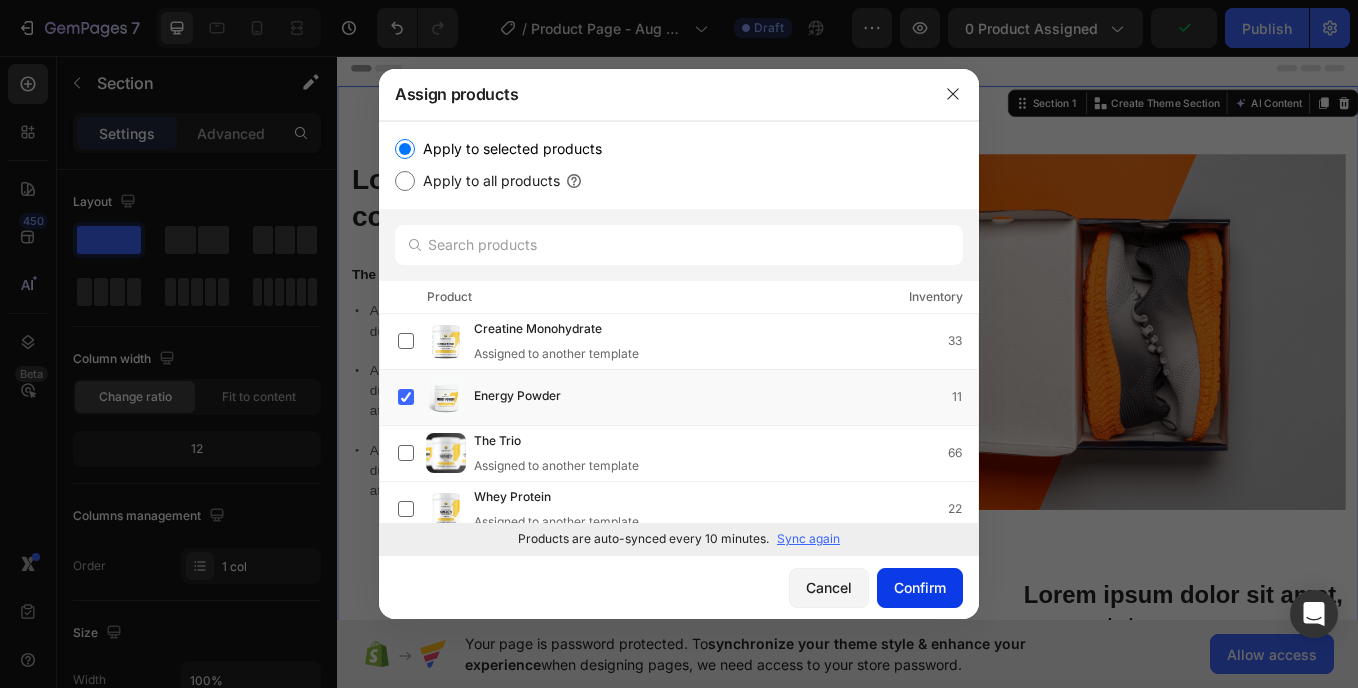 click on "Confirm" at bounding box center (920, 587) 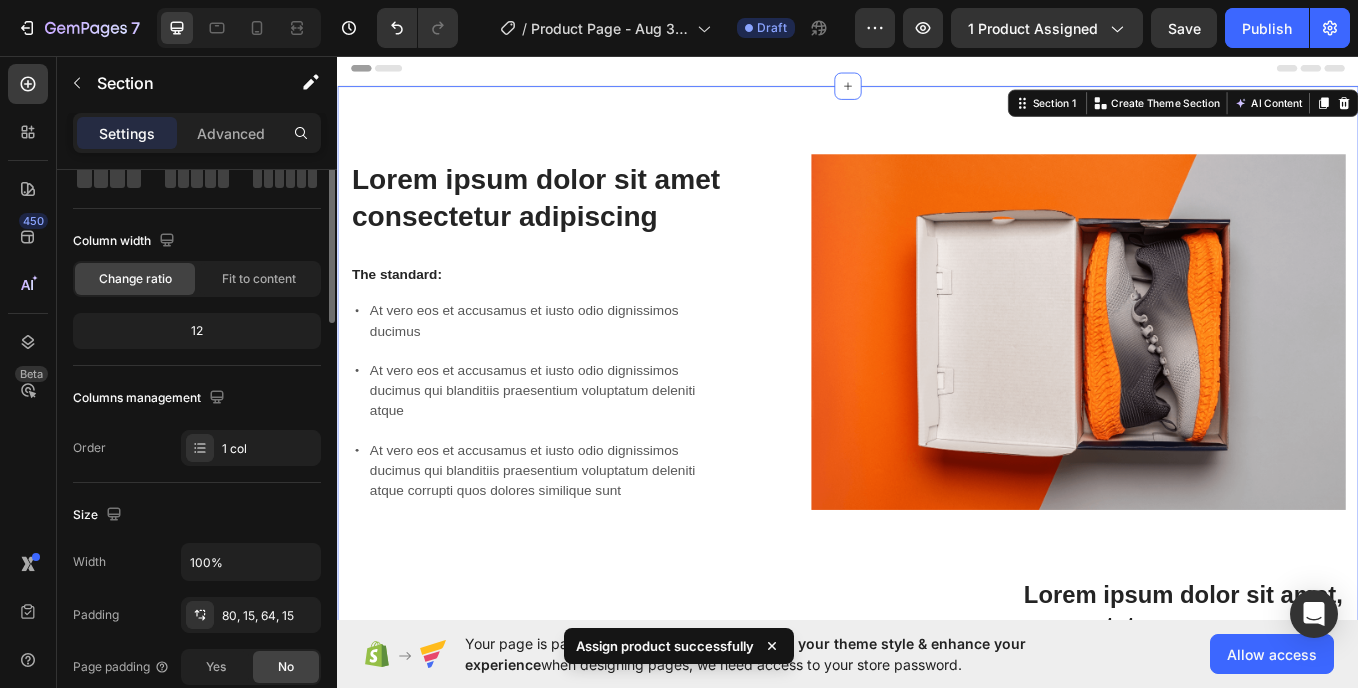 scroll, scrollTop: 0, scrollLeft: 0, axis: both 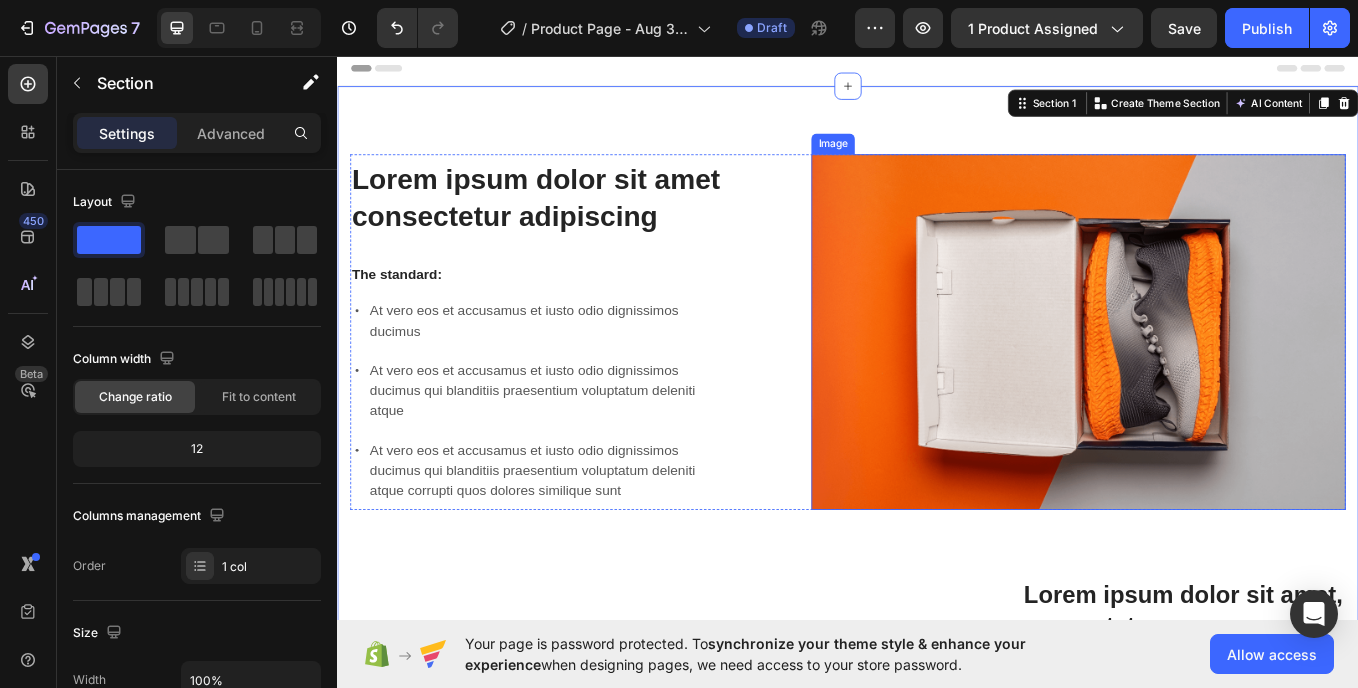 click at bounding box center [1208, 380] 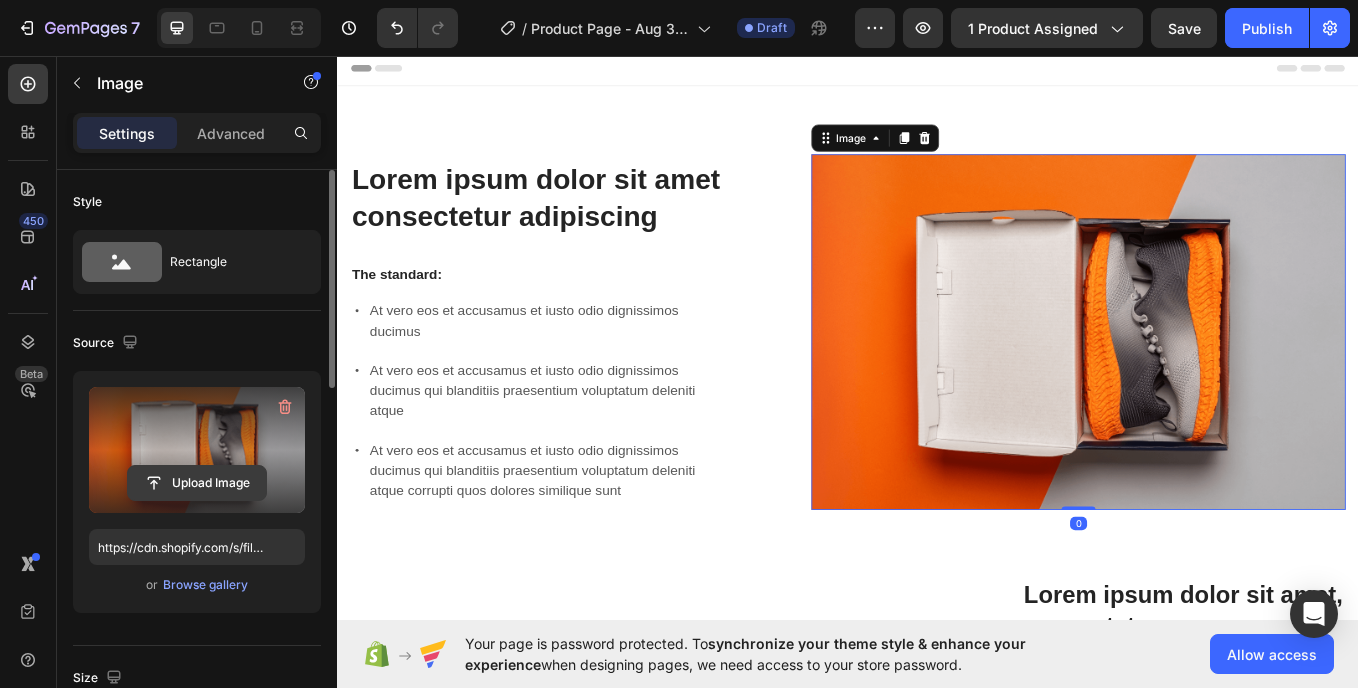click 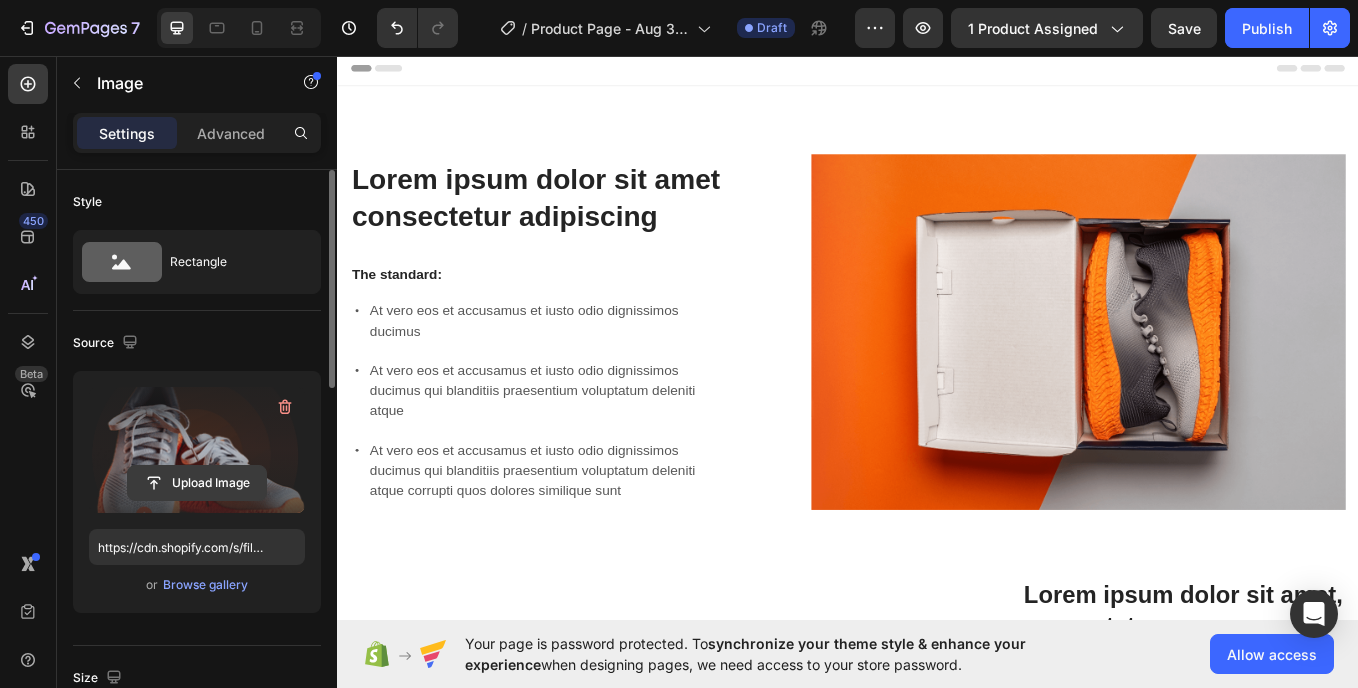 click 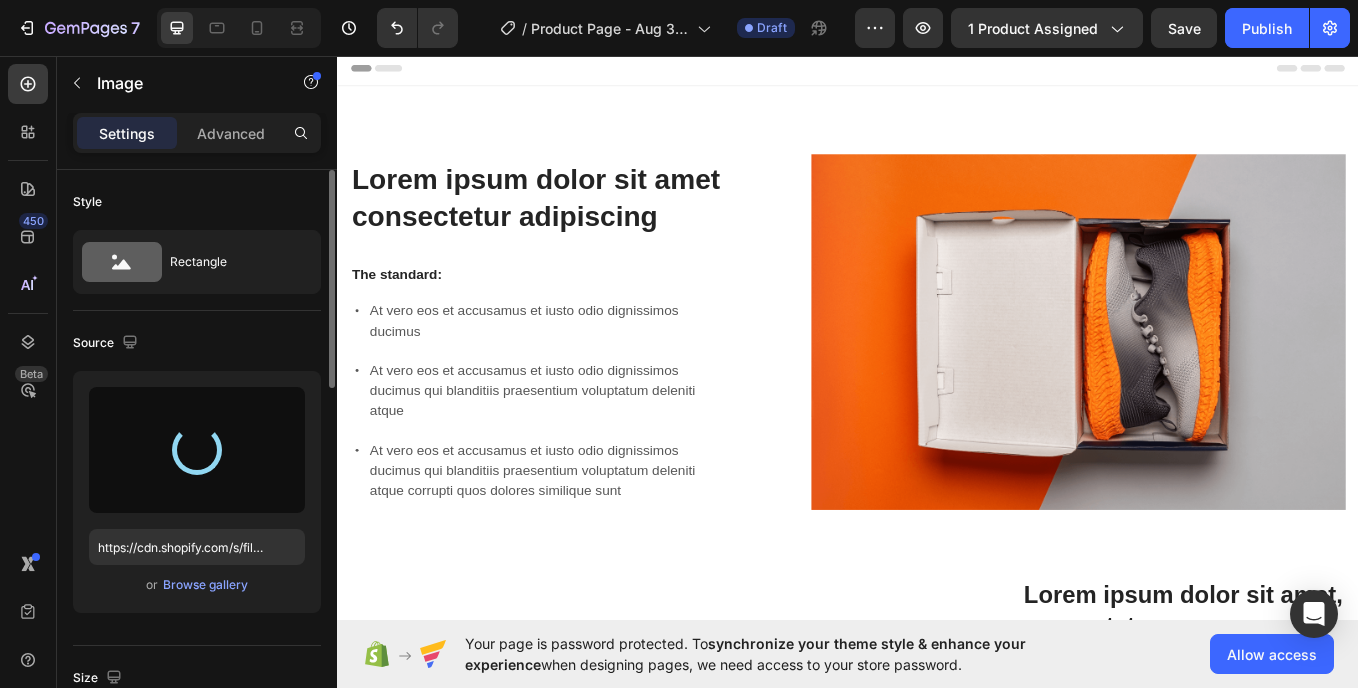 type on "https://cdn.shopify.com/s/files/1/0957/2850/1026/files/gempages_577752609427817413-5f7c899e-a6e4-41c3-9f4c-5c434cf2f6df.png" 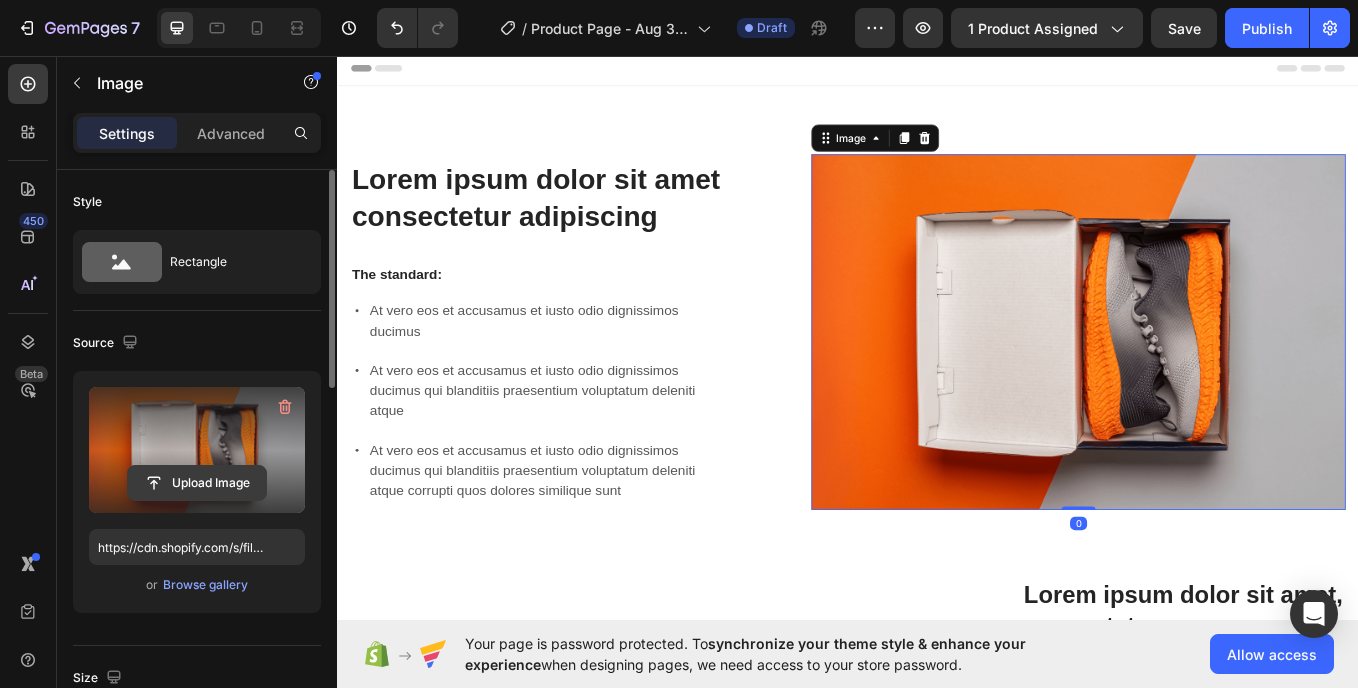 click 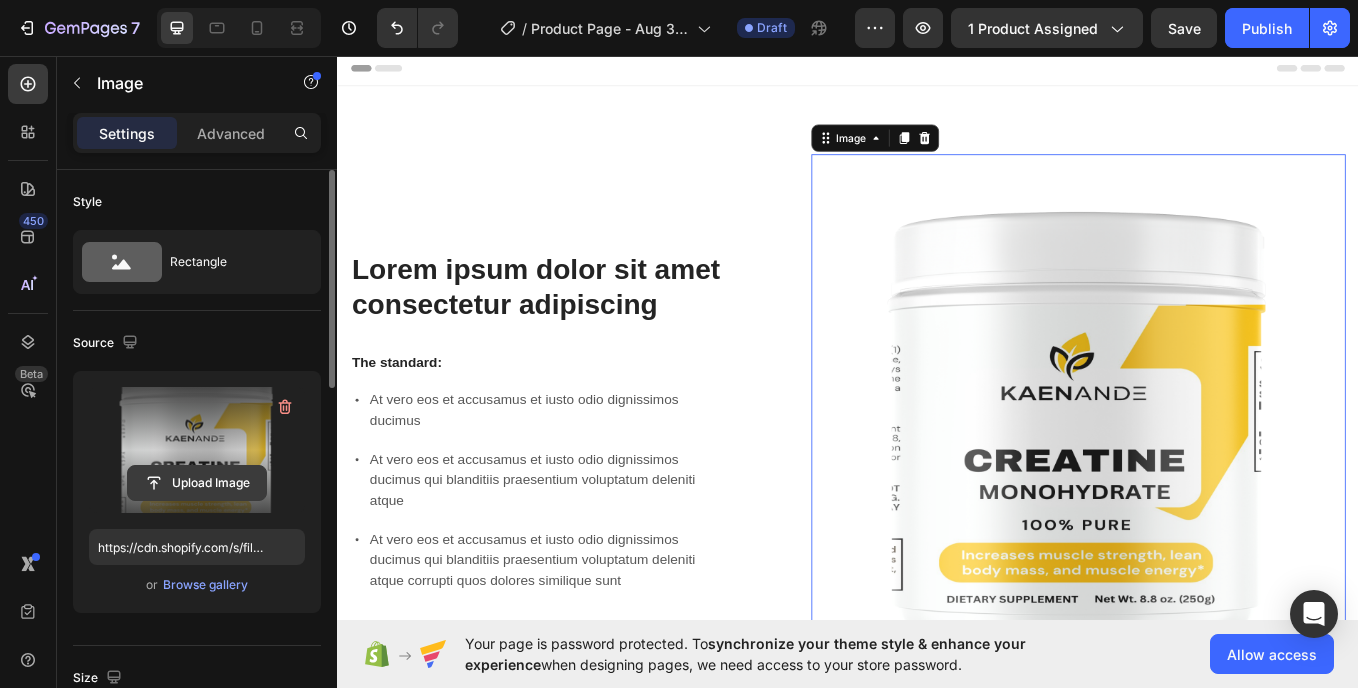 click 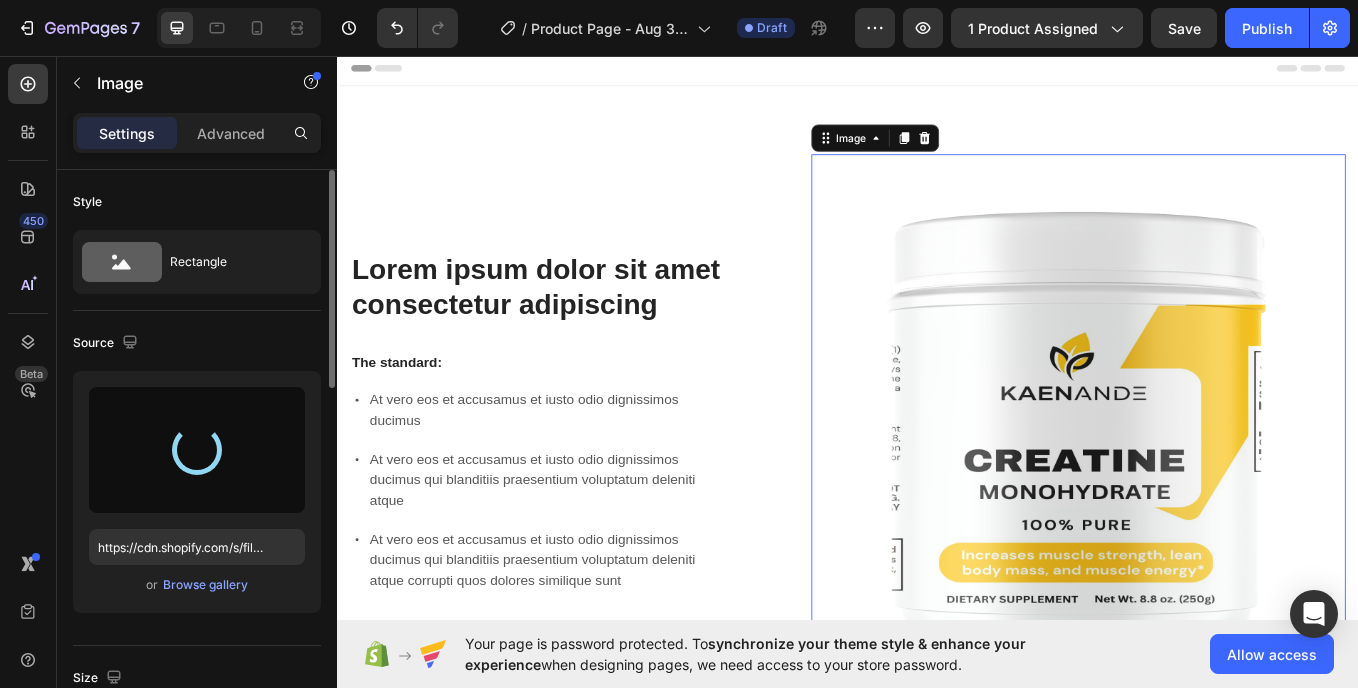 type on "https://cdn.shopify.com/s/files/1/0957/2850/1026/files/gempages_577752609427817413-97f855dd-cc80-4617-a410-221640bb783c.png" 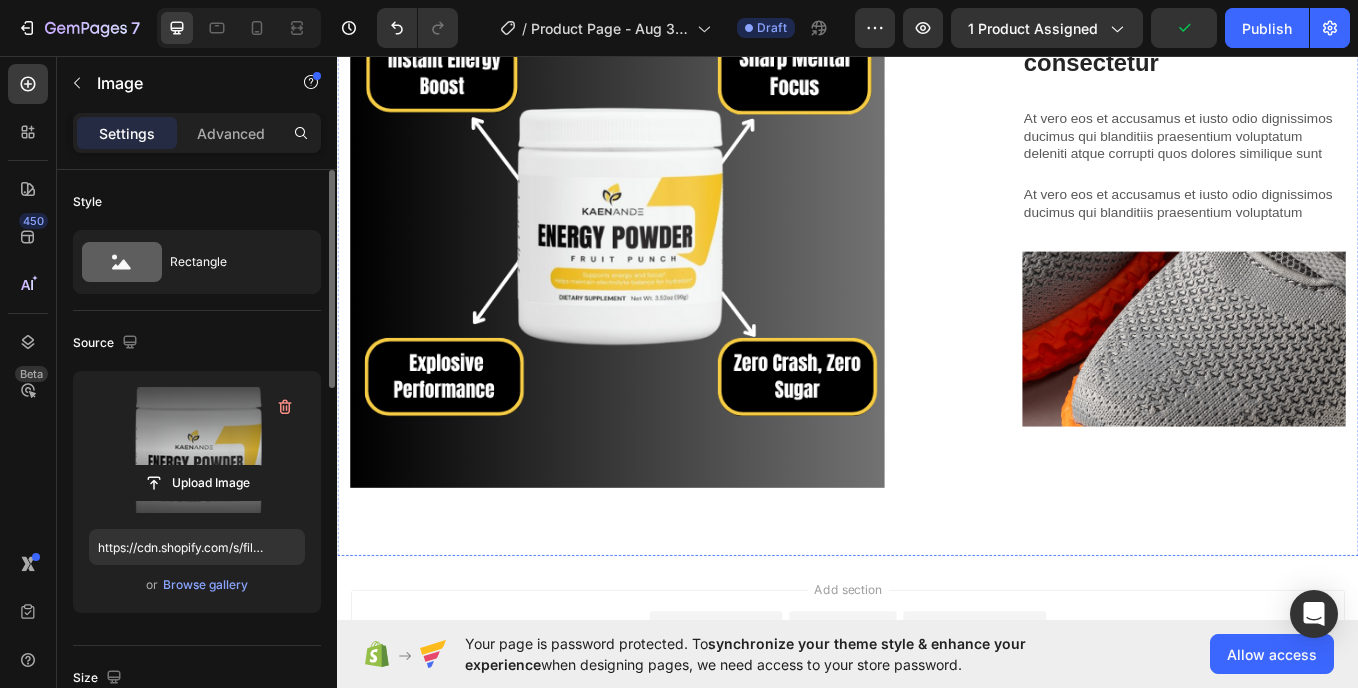 scroll, scrollTop: 944, scrollLeft: 0, axis: vertical 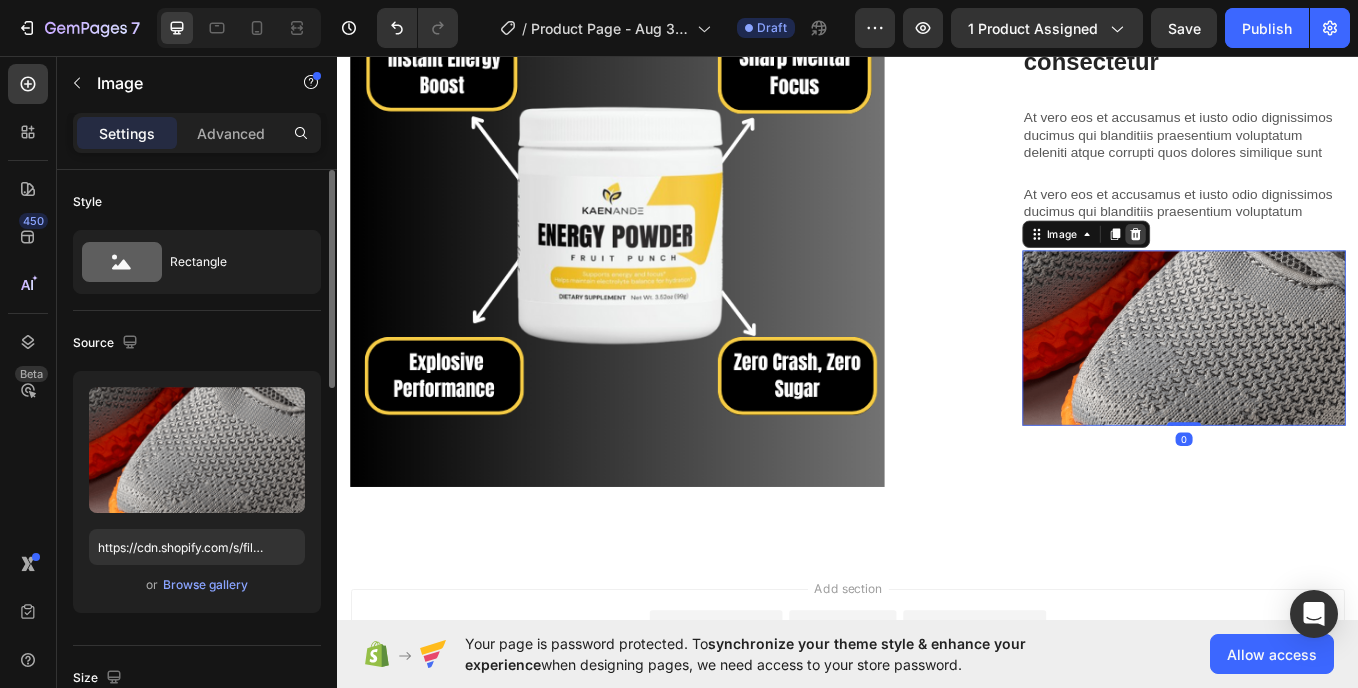 click 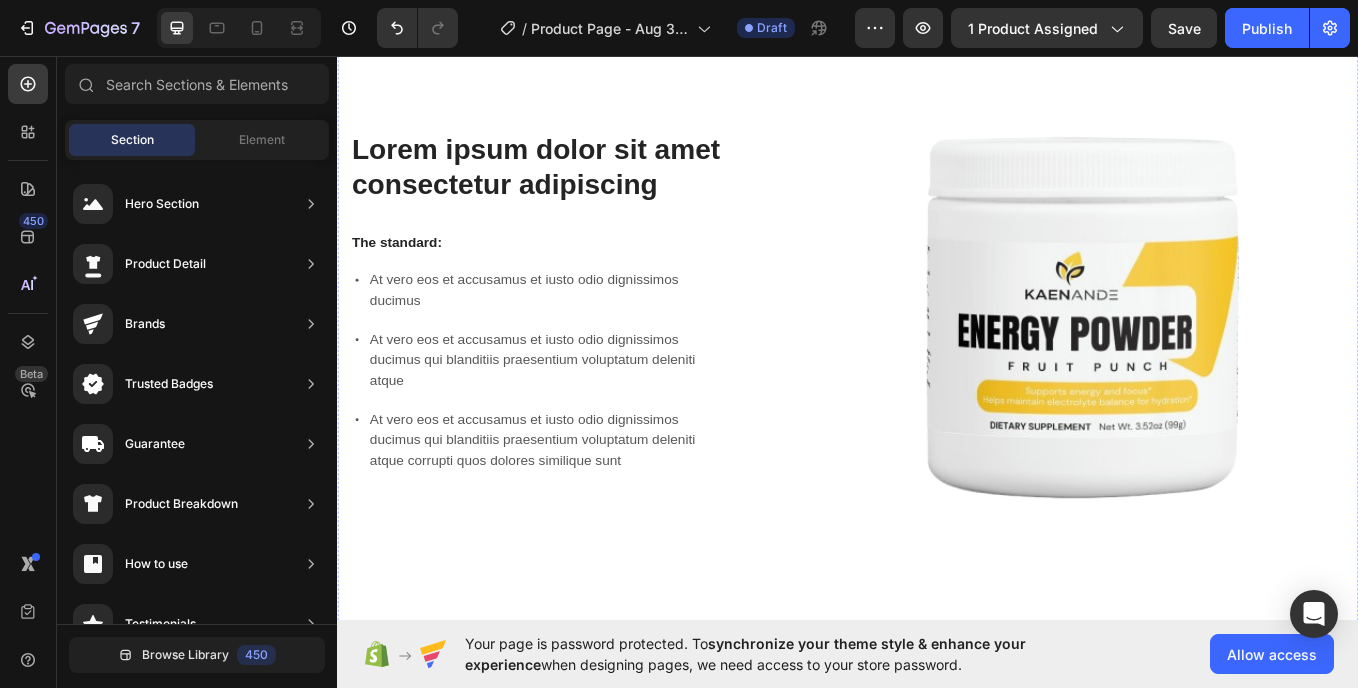 scroll, scrollTop: 0, scrollLeft: 0, axis: both 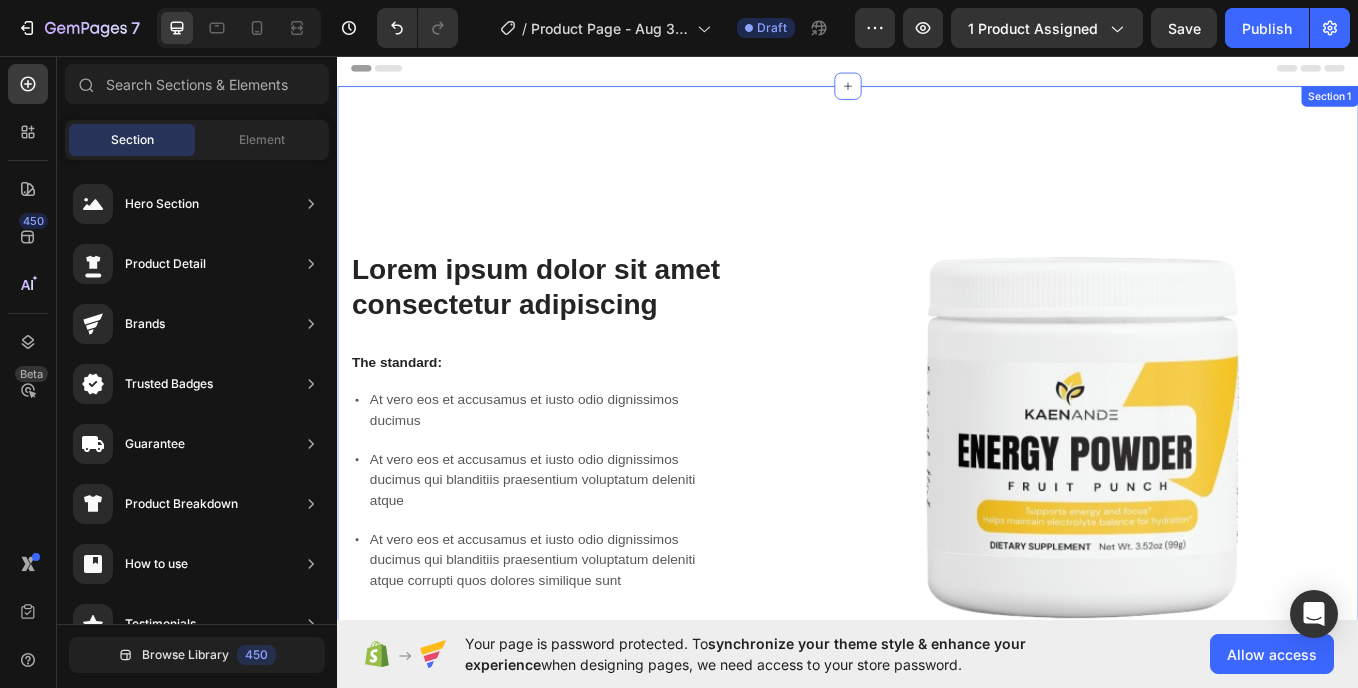 click on "Lorem ipsum dolor sit amet consectetur adipiscing Heading The standard: Text Block
At vero eos et accusamus et iusto odio dignissimos ducimus
At vero eos et accusamus et iusto odio dignissimos ducimus qui blanditiis praesentium voluptatum deleniti atque
At vero eos et accusamus et iusto odio dignissimos ducimus qui blanditiis praesentium voluptatum deleniti atque corrupti quos dolores similique sunt Item List Image Row Lorem ipsum dolor sit amet consectetur adipiscing Heading Image Lorem ipsum dolor sit amet, consectetur Heading At vero eos et accusamus et iusto odio dignissimos ducimus qui blanditiis praesentium voluptatum deleniti atque corrupti quos dolores similique sunt Text Block At vero eos et accusamus et iusto odio dignissimos ducimus qui blanditiis praesentium voluptatum Text Block Row Row Section 1" at bounding box center [937, 838] 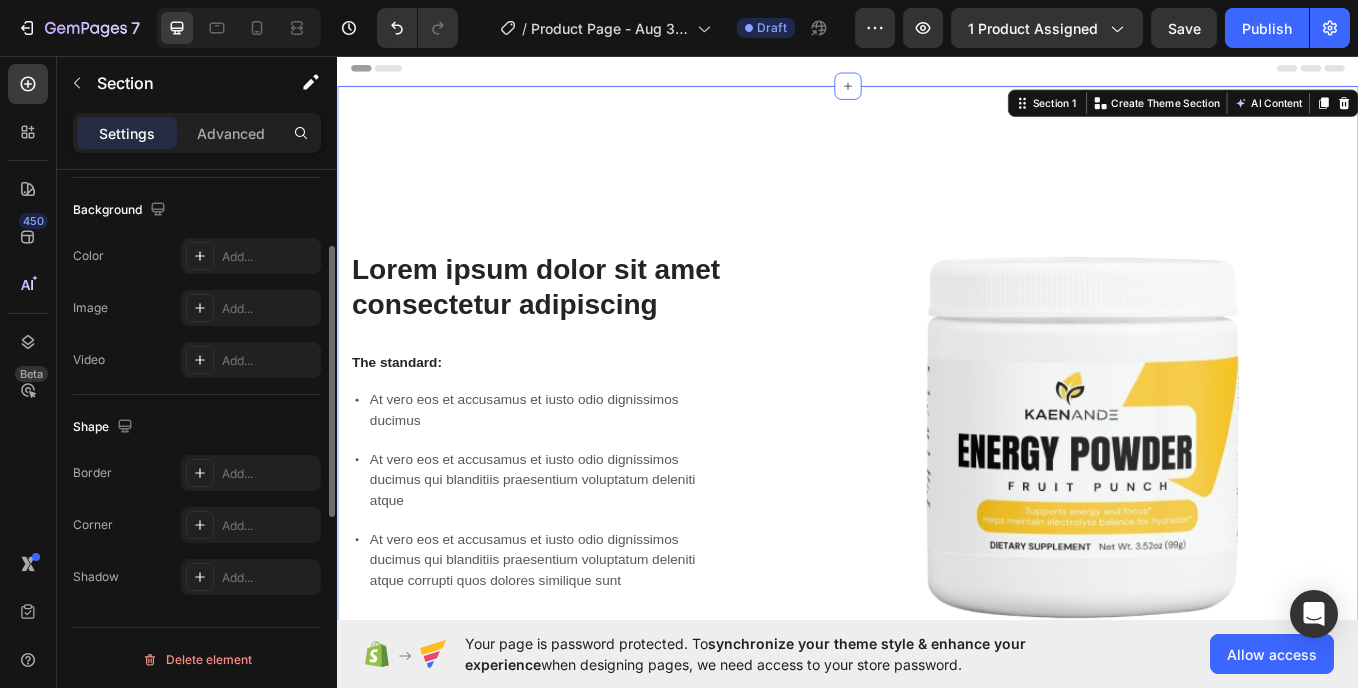 scroll, scrollTop: 645, scrollLeft: 0, axis: vertical 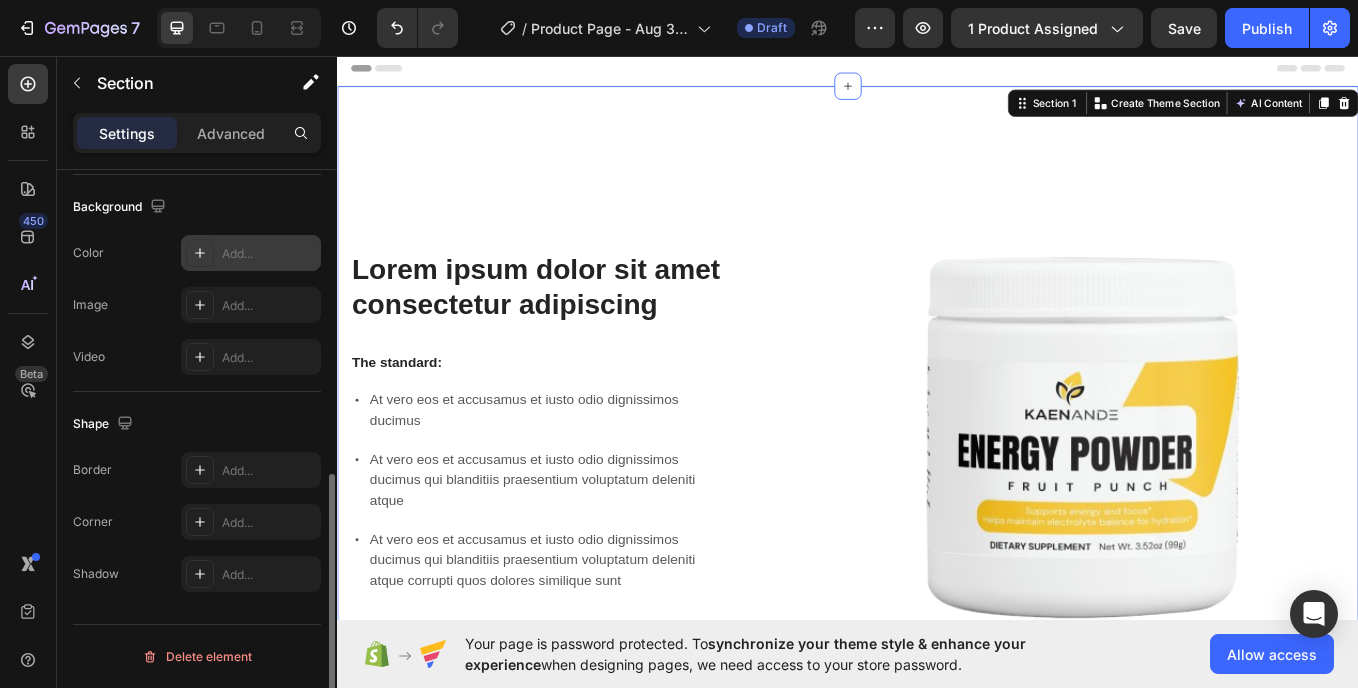 click on "Add..." at bounding box center (251, 253) 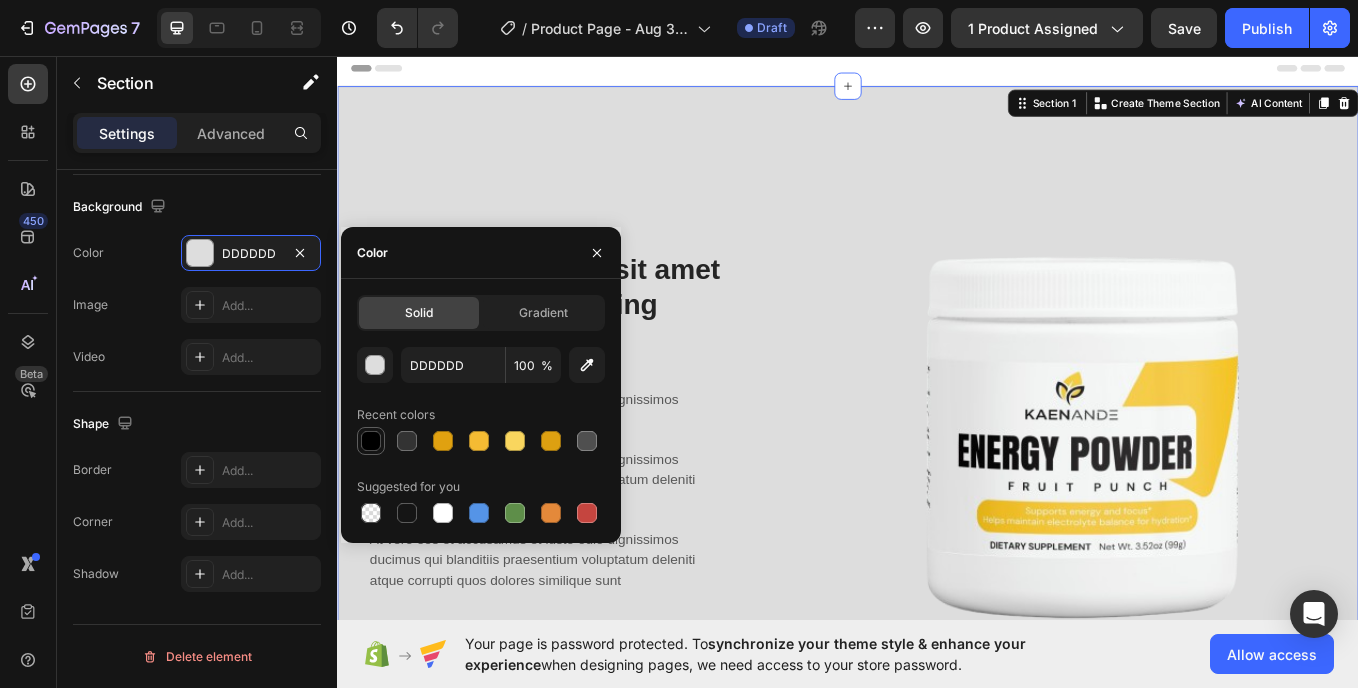 click at bounding box center (371, 441) 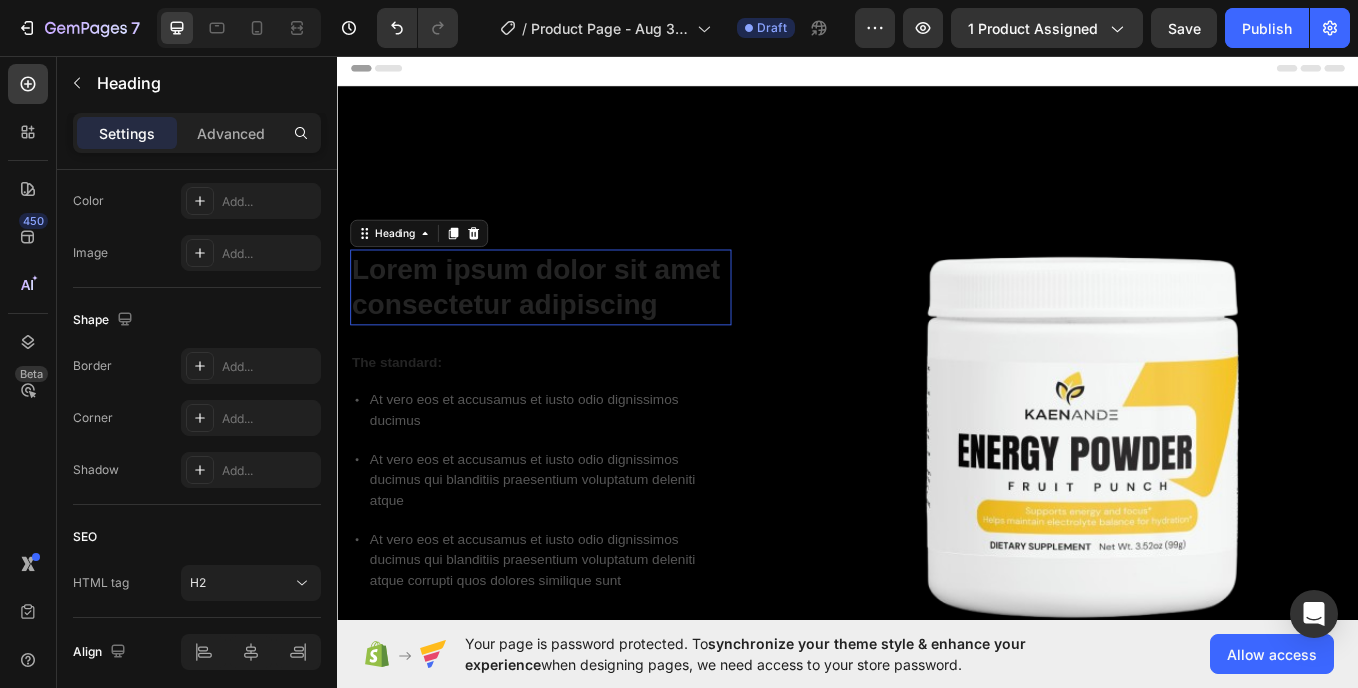 click on "Lorem ipsum dolor sit amet consectetur adipiscing" at bounding box center [576, 328] 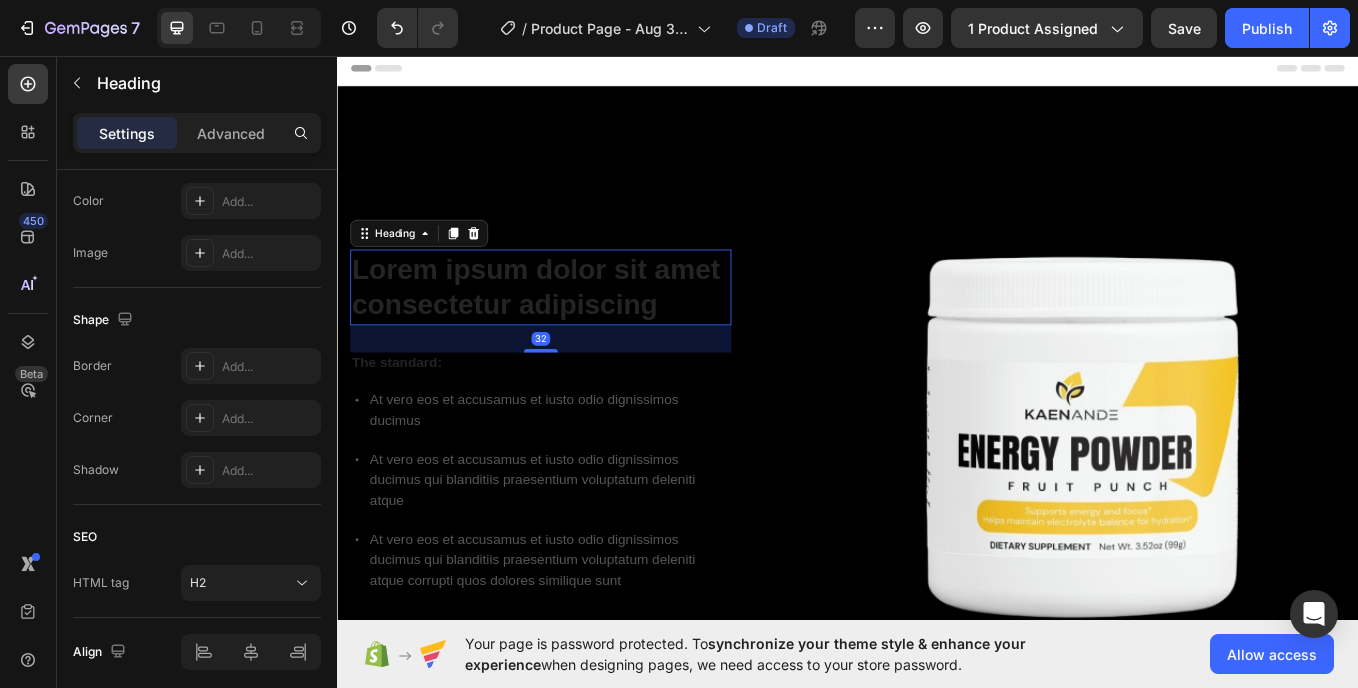 scroll, scrollTop: 0, scrollLeft: 0, axis: both 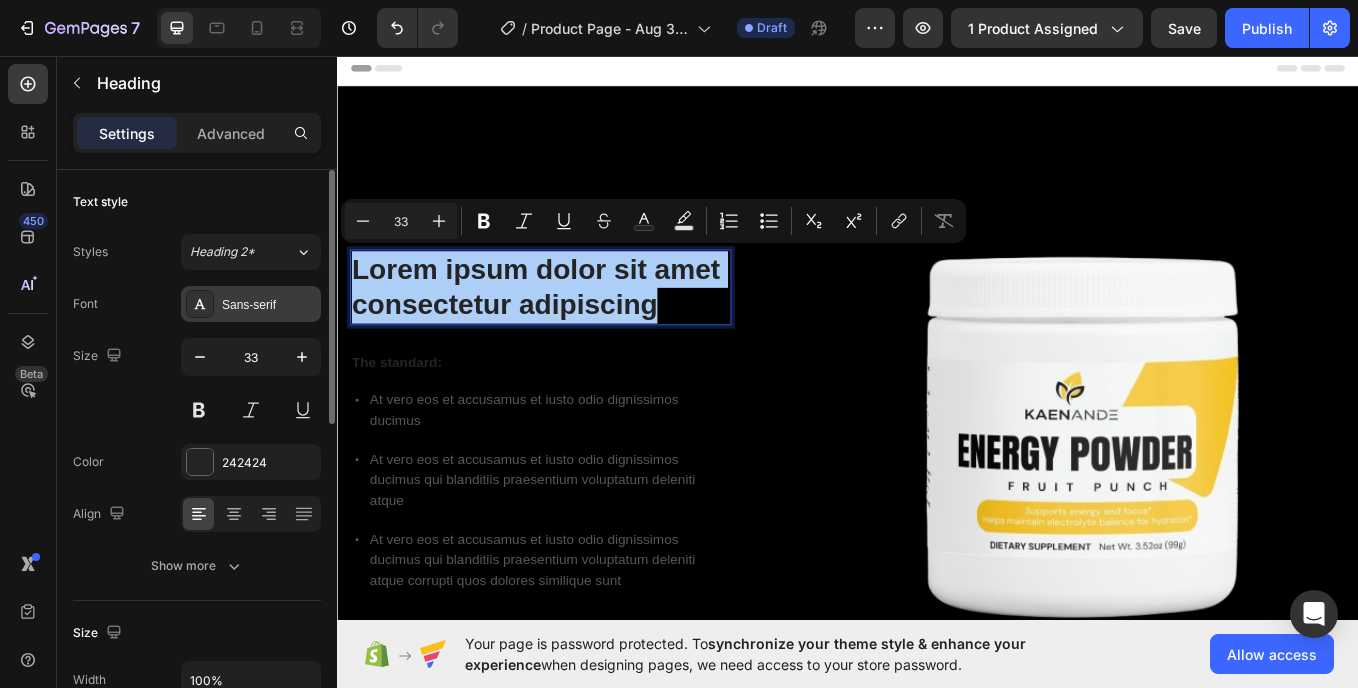 click on "Sans-serif" at bounding box center [251, 304] 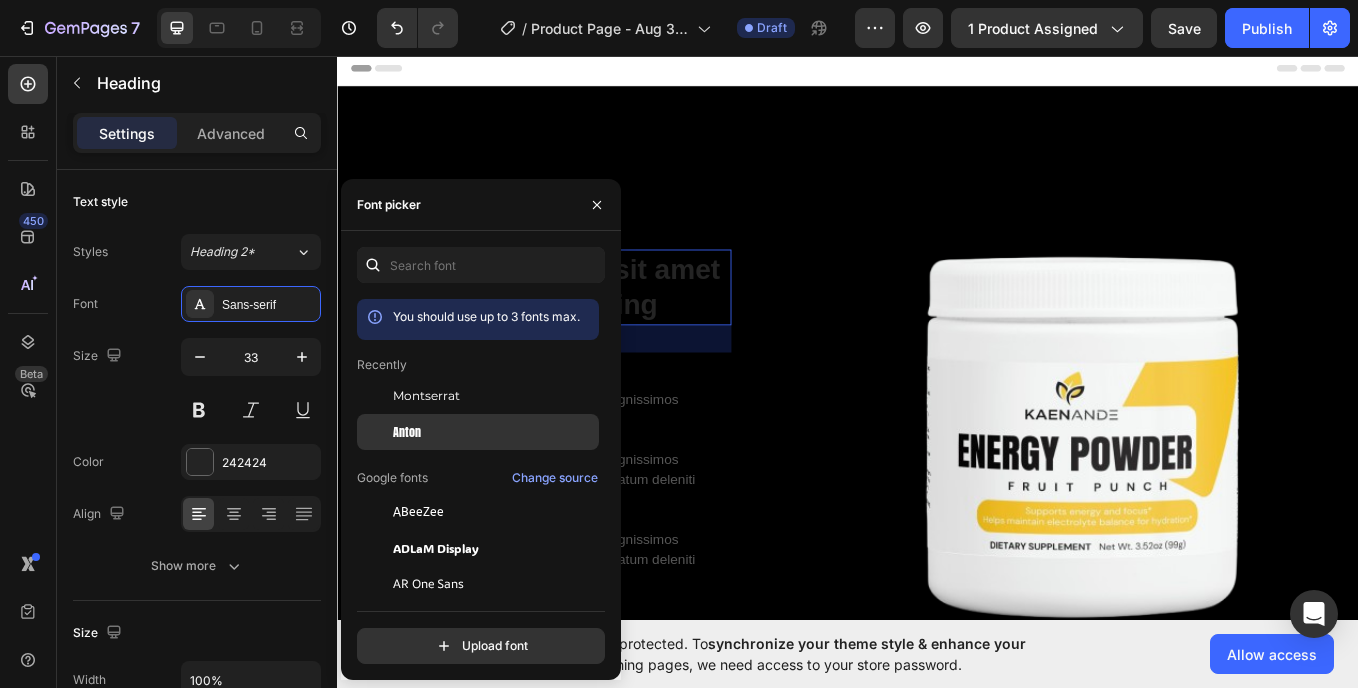 click on "Anton" at bounding box center (494, 432) 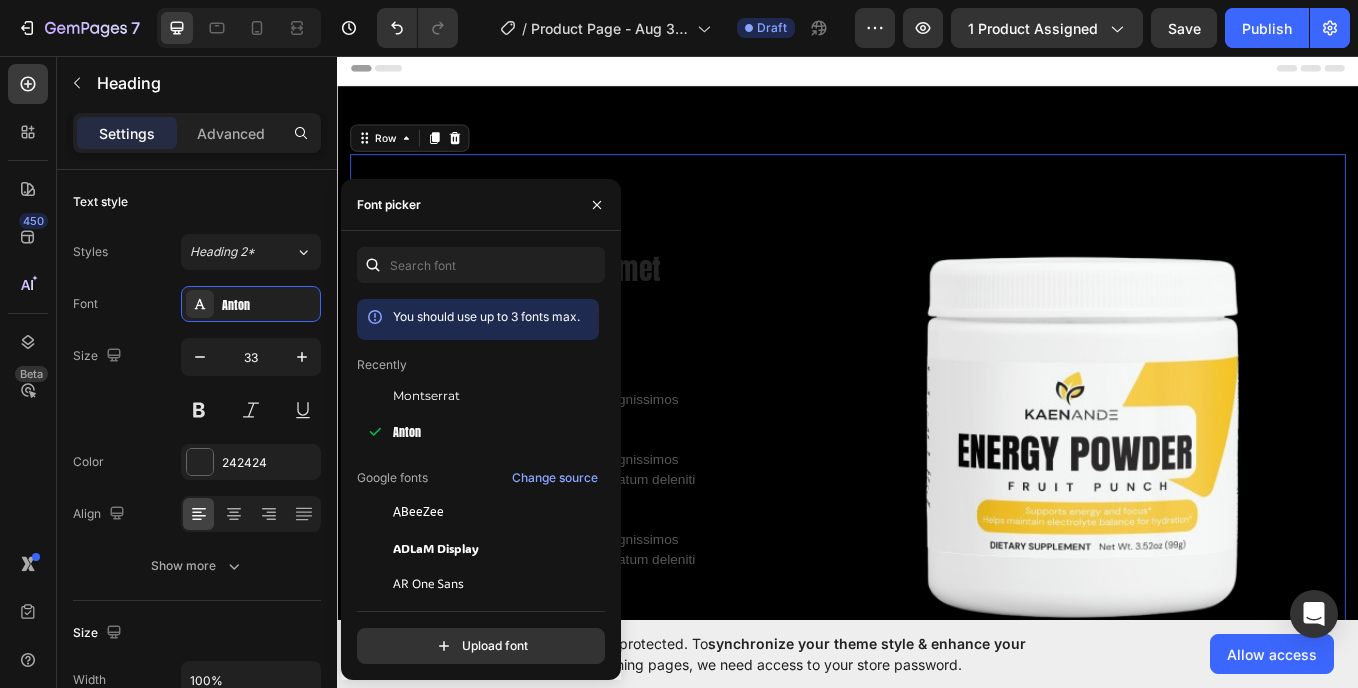 click on "Lorem ipsum dolor sit amet consectetur adipiscing Heading The standard: Text Block
At vero eos et accusamus et iusto odio dignissimos ducimus
At vero eos et accusamus et iusto odio dignissimos ducimus qui blanditiis praesentium voluptatum deleniti atque
At vero eos et accusamus et iusto odio dignissimos ducimus qui blanditiis praesentium voluptatum deleniti atque corrupti quos dolores similique sunt Item List Image Row   80" at bounding box center (937, 485) 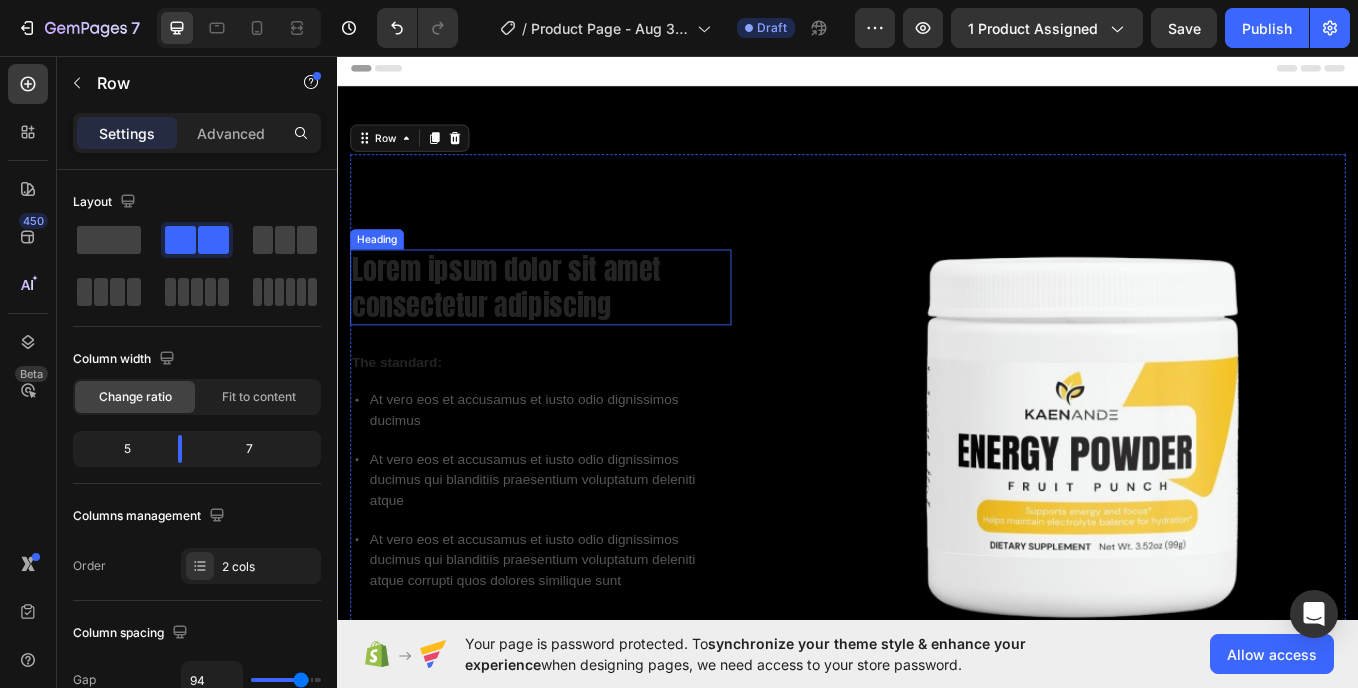 click on "Lorem ipsum dolor sit amet consectetur adipiscing" at bounding box center (576, 328) 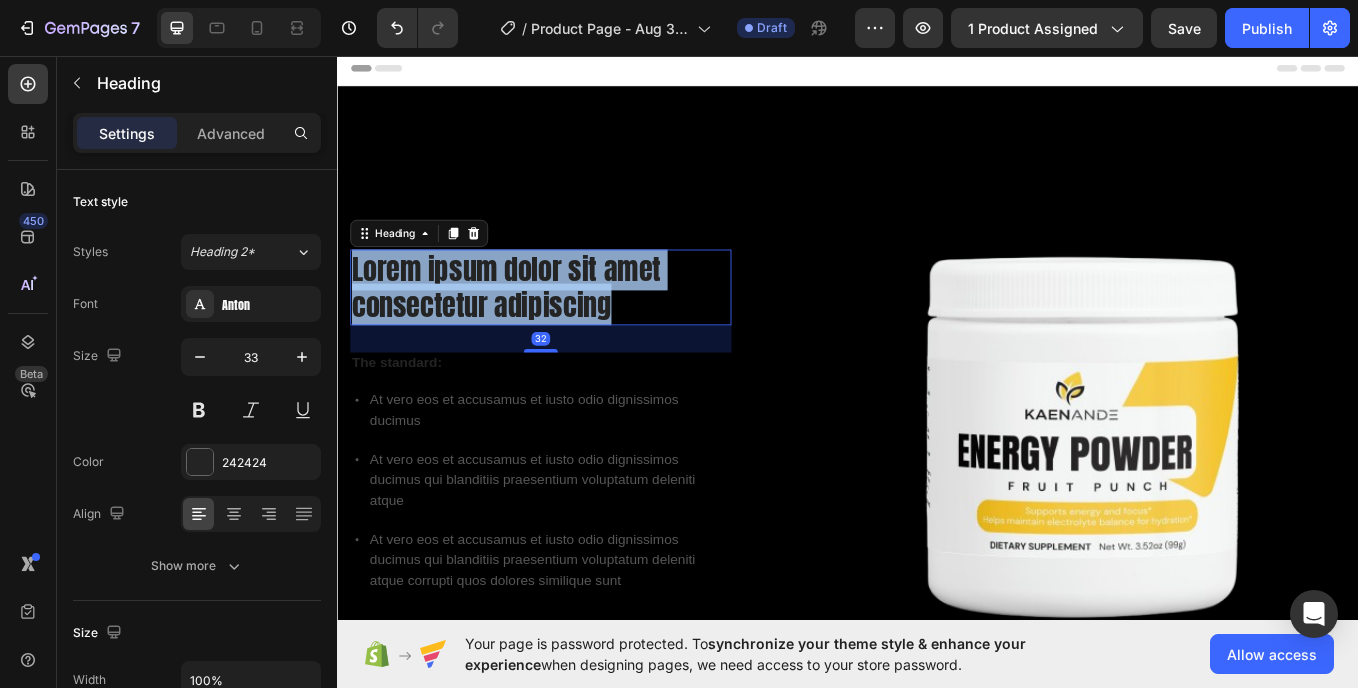click on "Lorem ipsum dolor sit amet consectetur adipiscing" at bounding box center (576, 328) 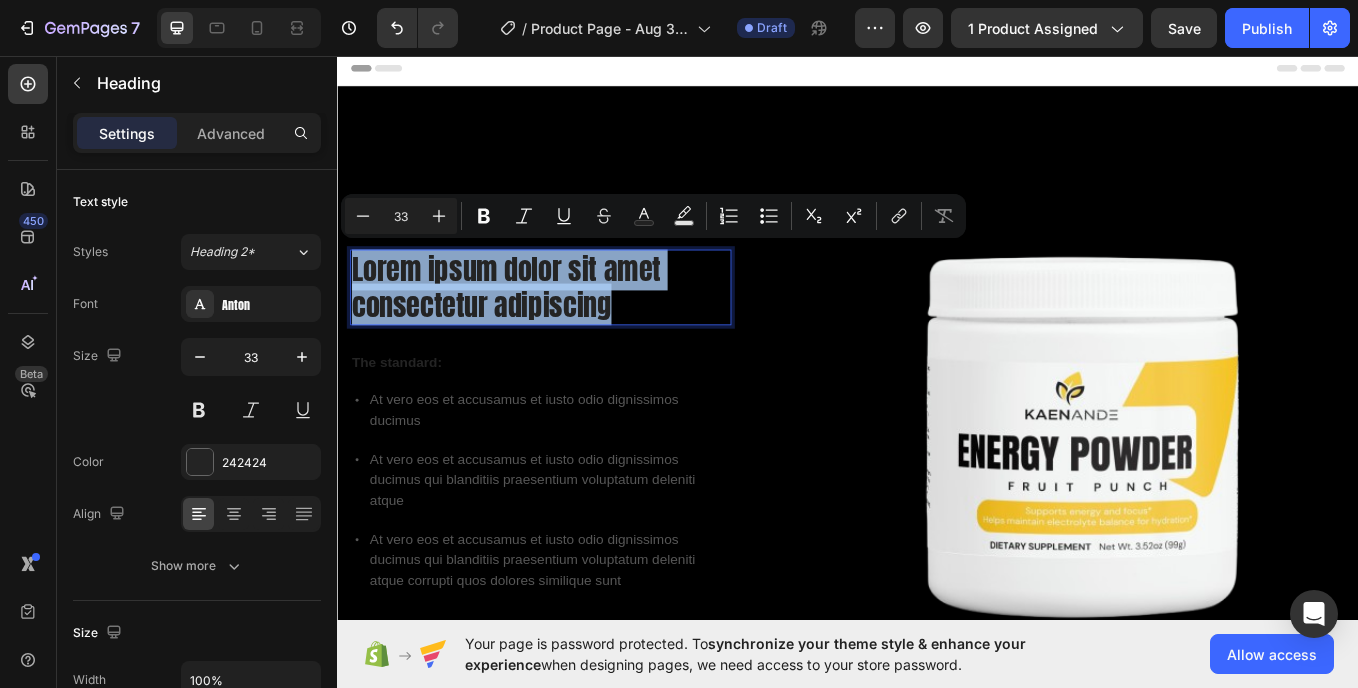 click on "Lorem ipsum dolor sit amet consectetur adipiscing" at bounding box center [576, 328] 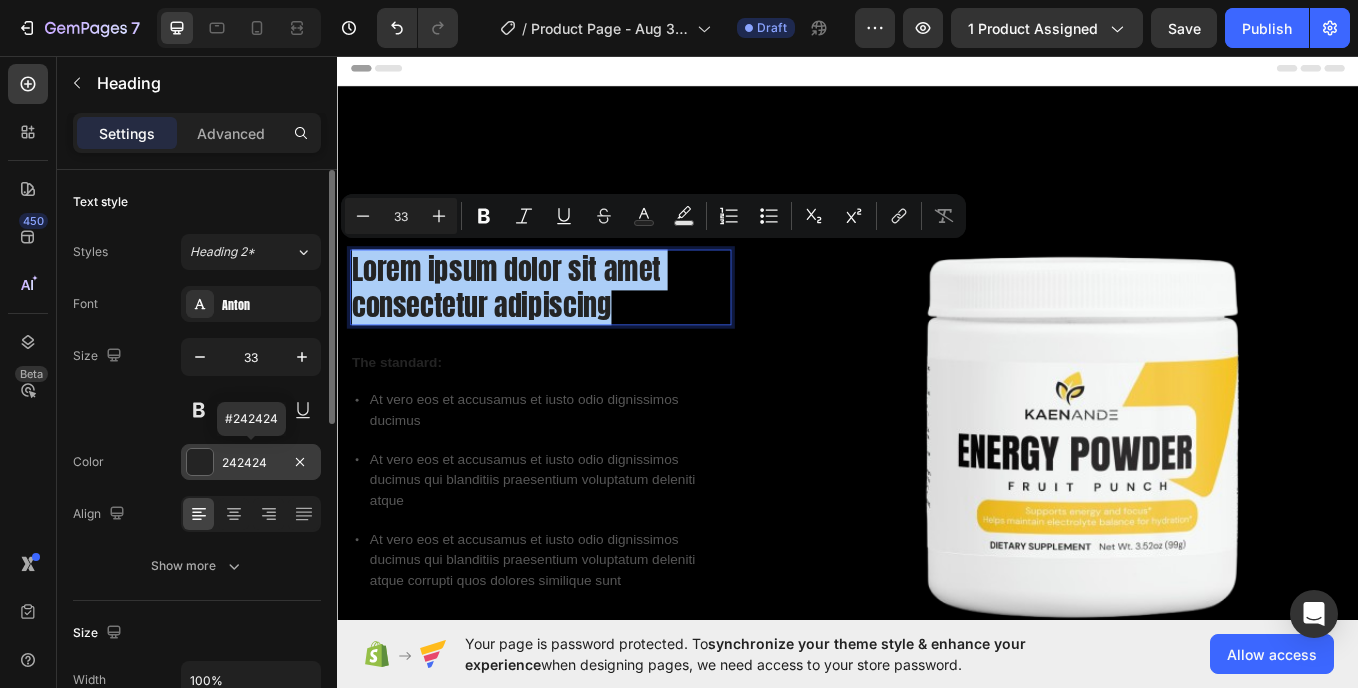 click on "242424" at bounding box center (251, 463) 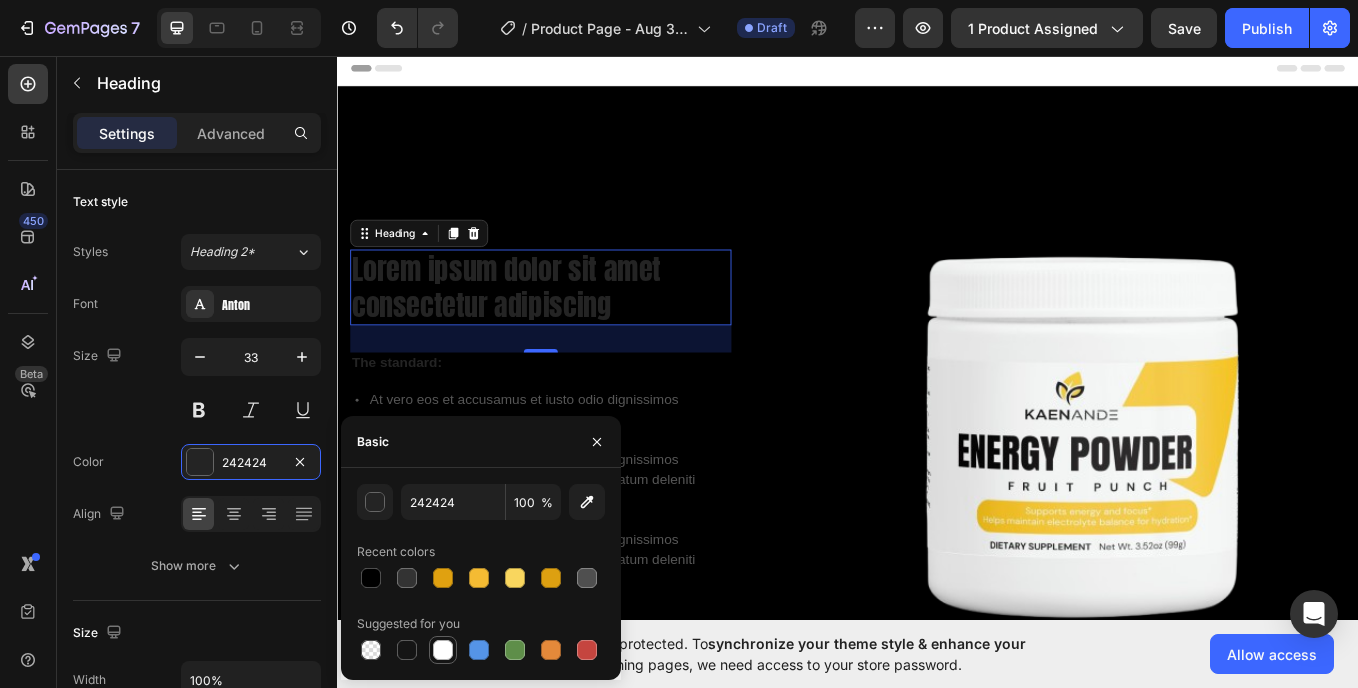 click at bounding box center (443, 650) 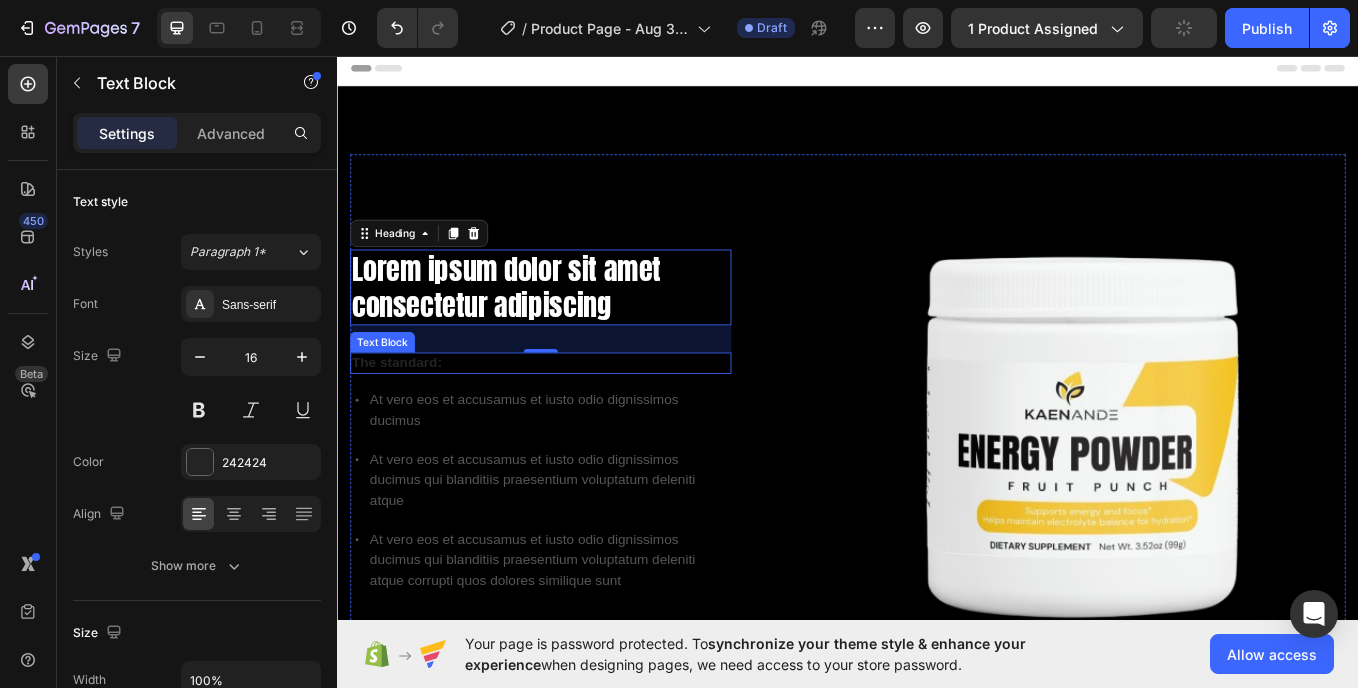 click on "The standard:" at bounding box center (576, 416) 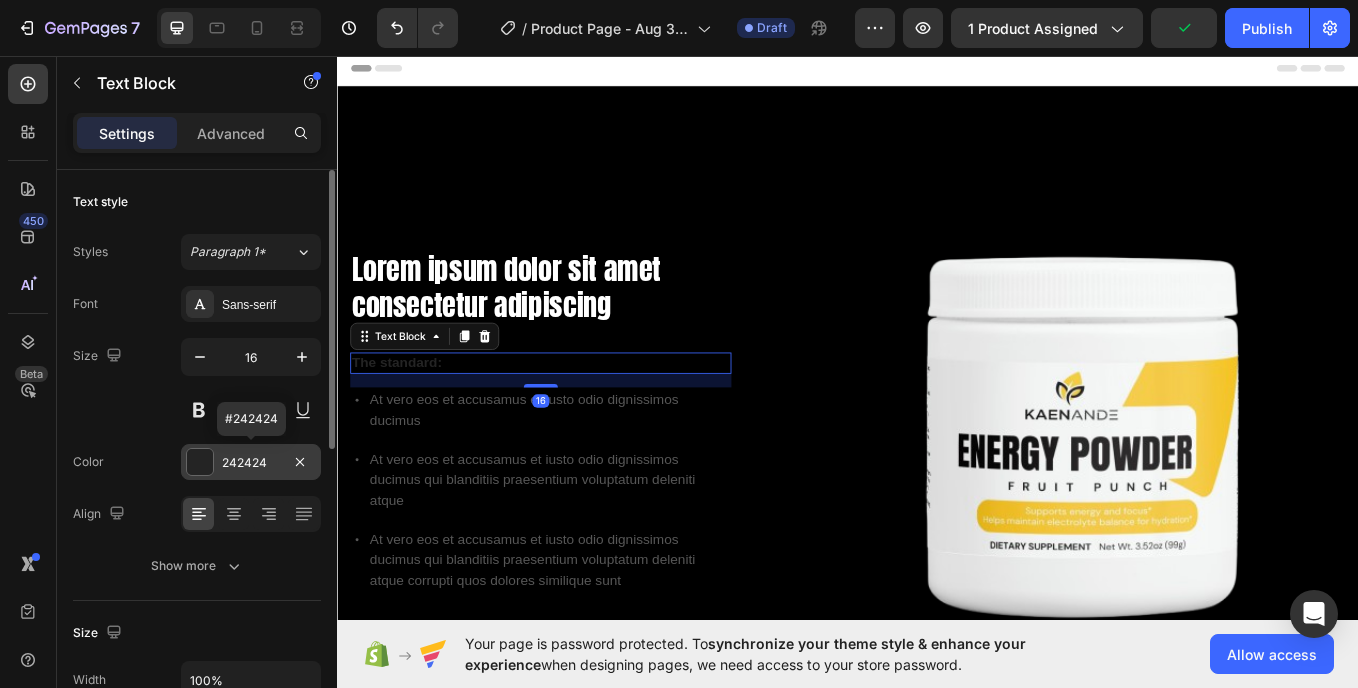 click on "242424" at bounding box center [251, 463] 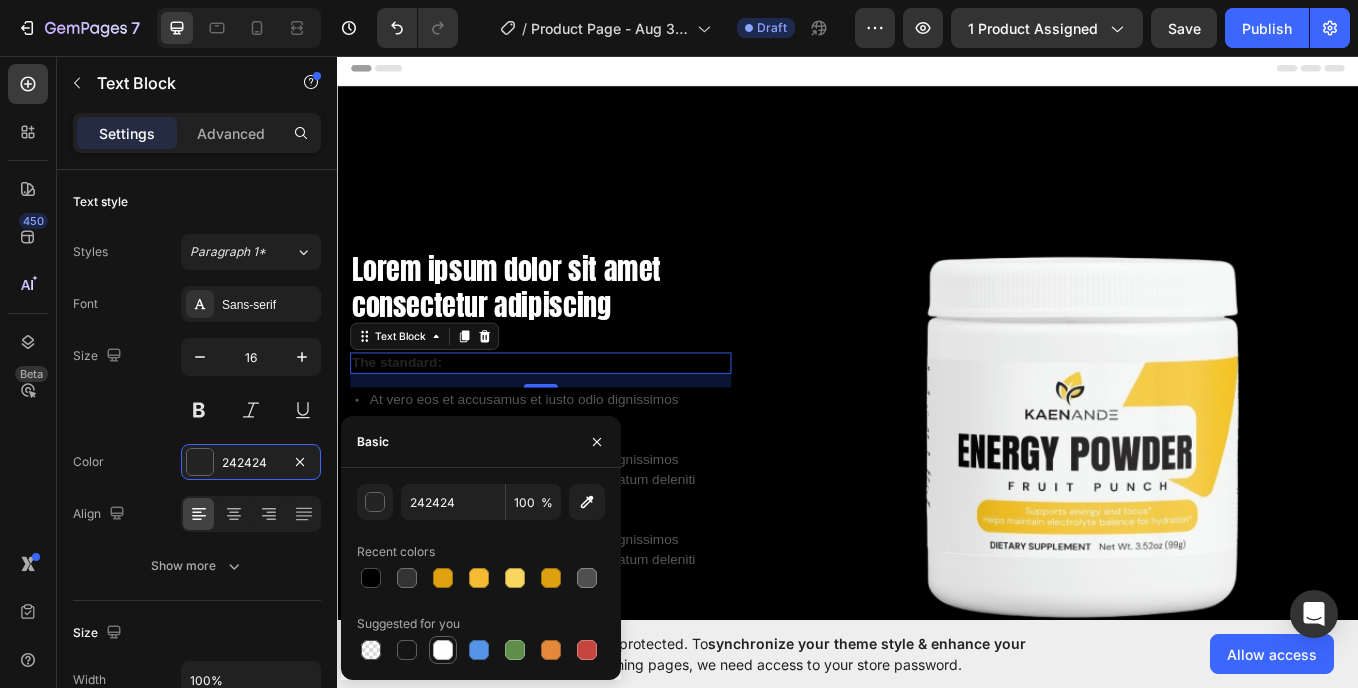 drag, startPoint x: 444, startPoint y: 646, endPoint x: 452, endPoint y: 483, distance: 163.1962 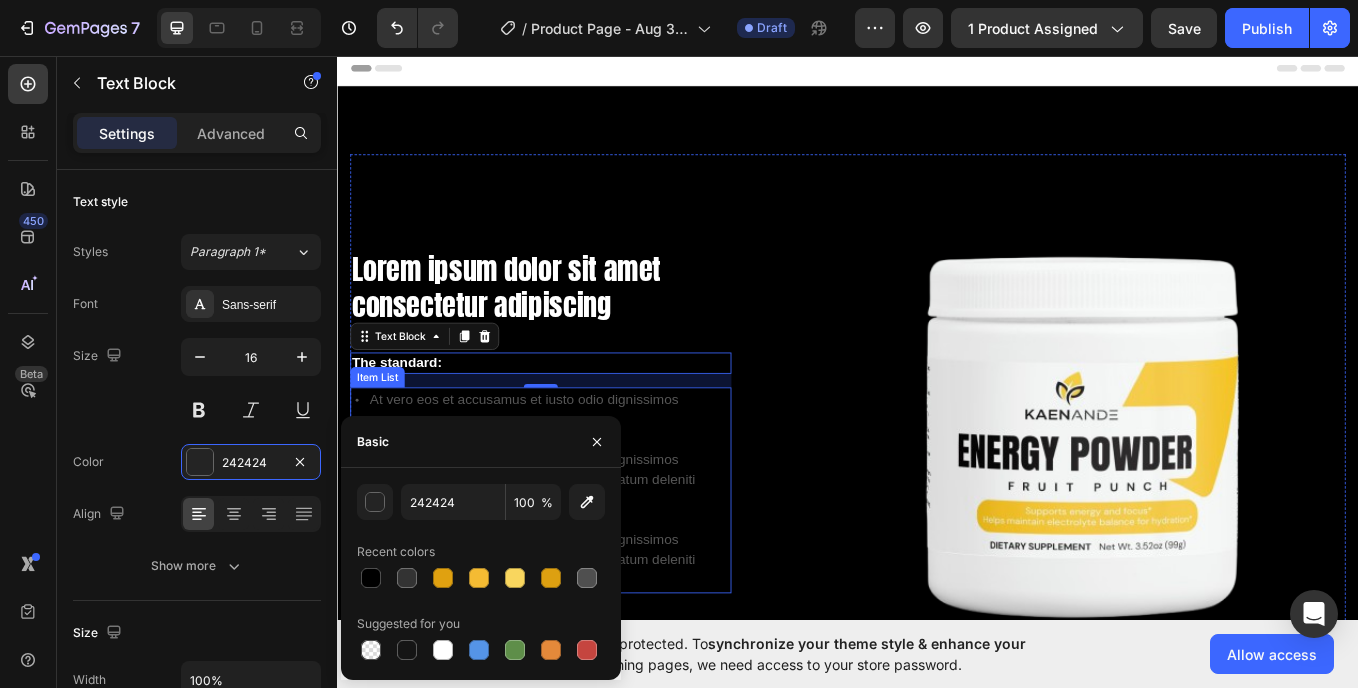 type on "FFFFFF" 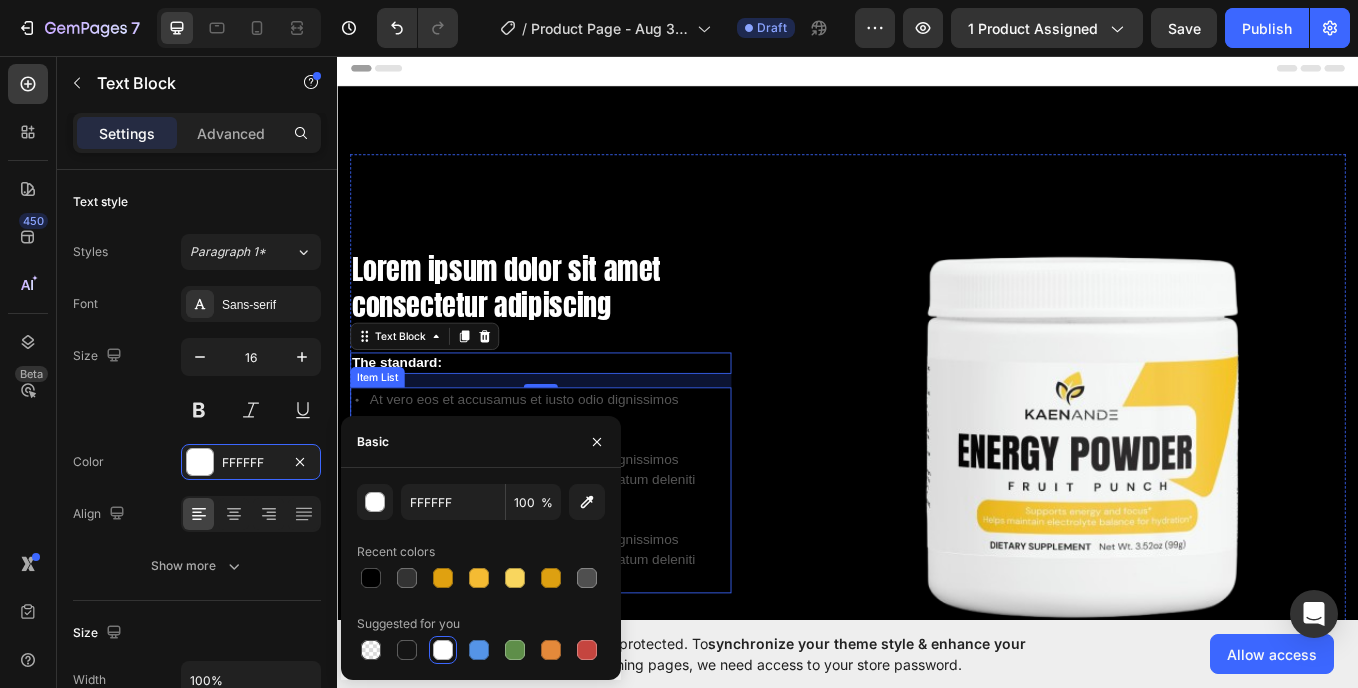 click on "At vero eos et accusamus et iusto odio dignissimos ducimus qui blanditiis praesentium voluptatum deleniti atque" at bounding box center [586, 554] 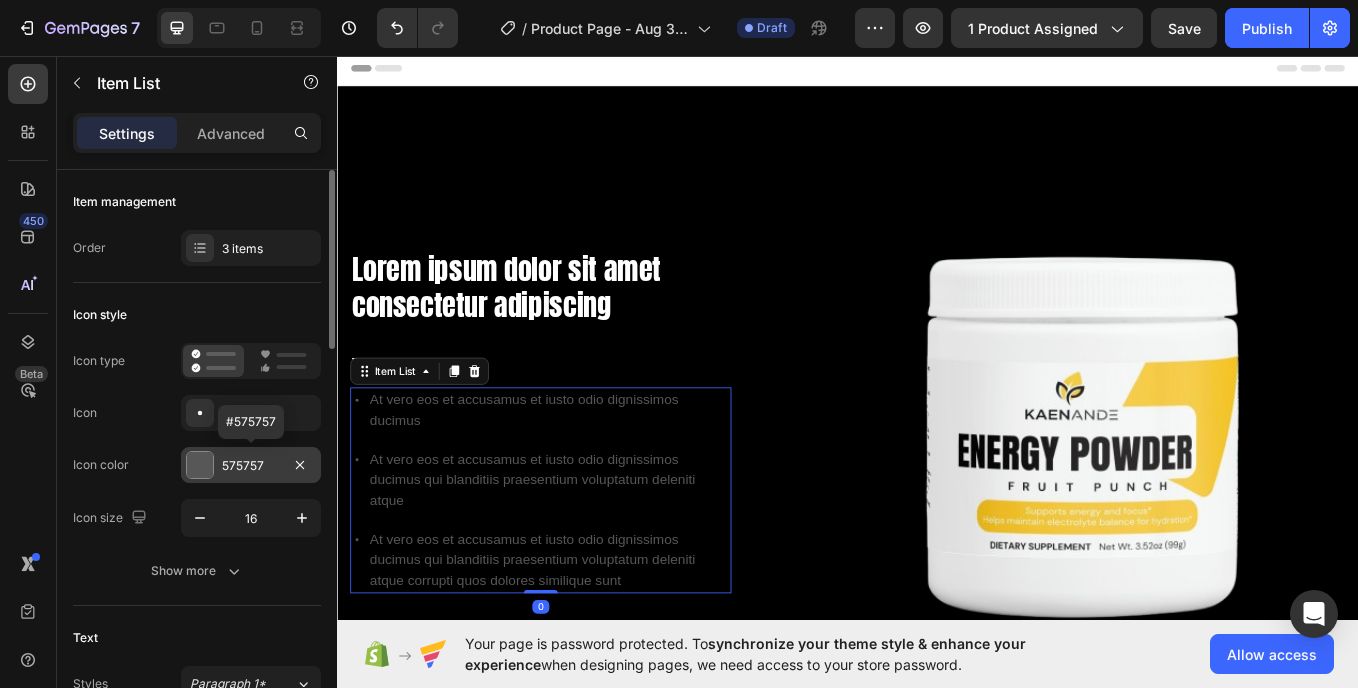 click on "575757" at bounding box center [251, 466] 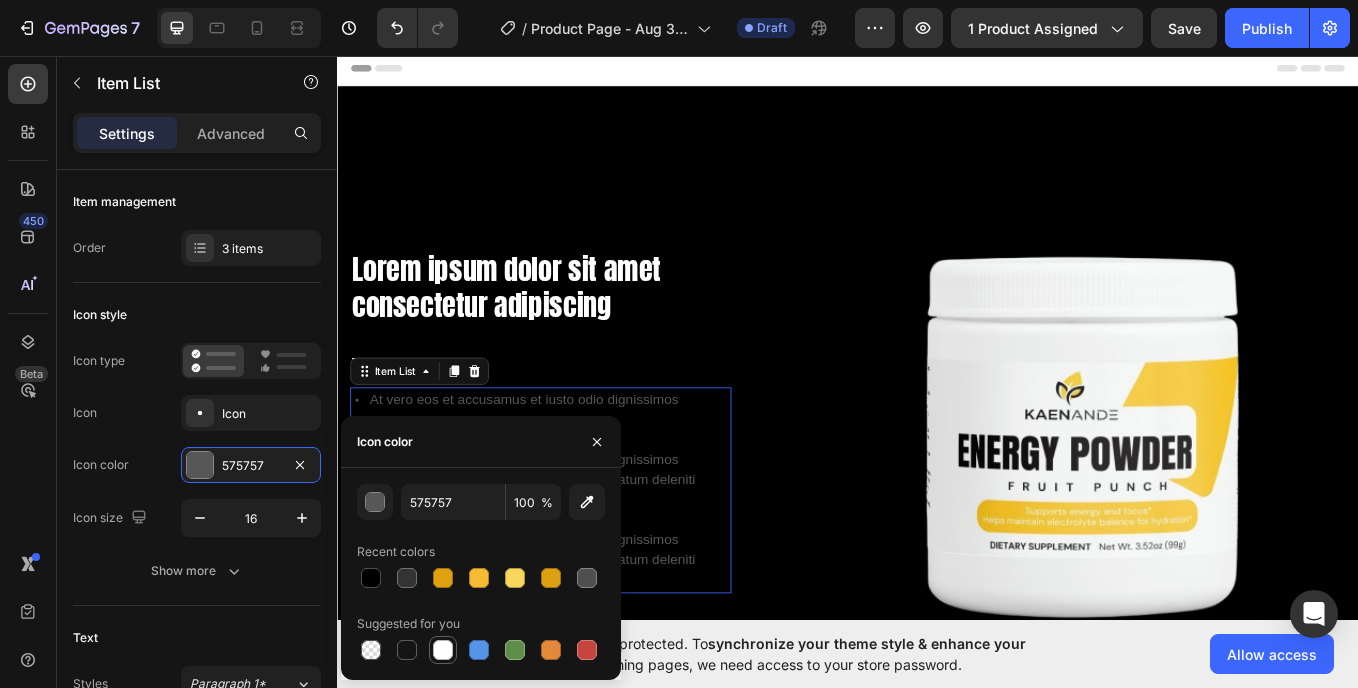 click at bounding box center [443, 650] 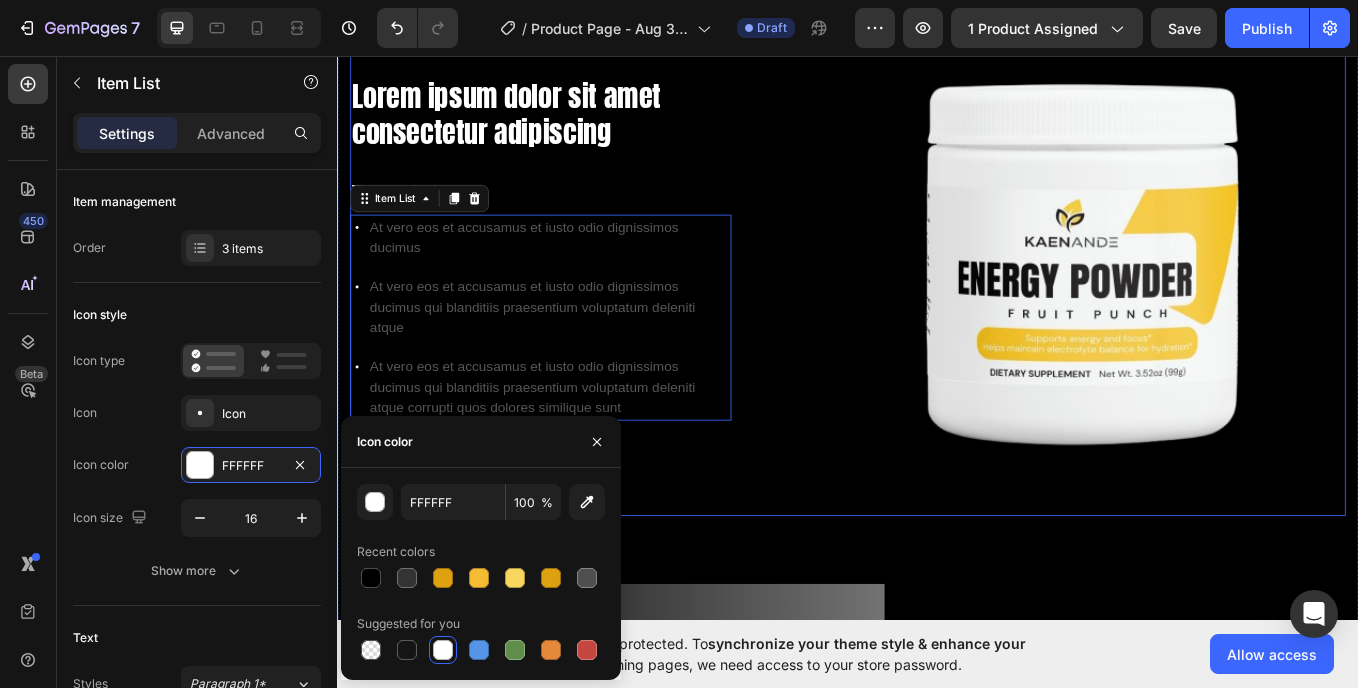 scroll, scrollTop: 204, scrollLeft: 0, axis: vertical 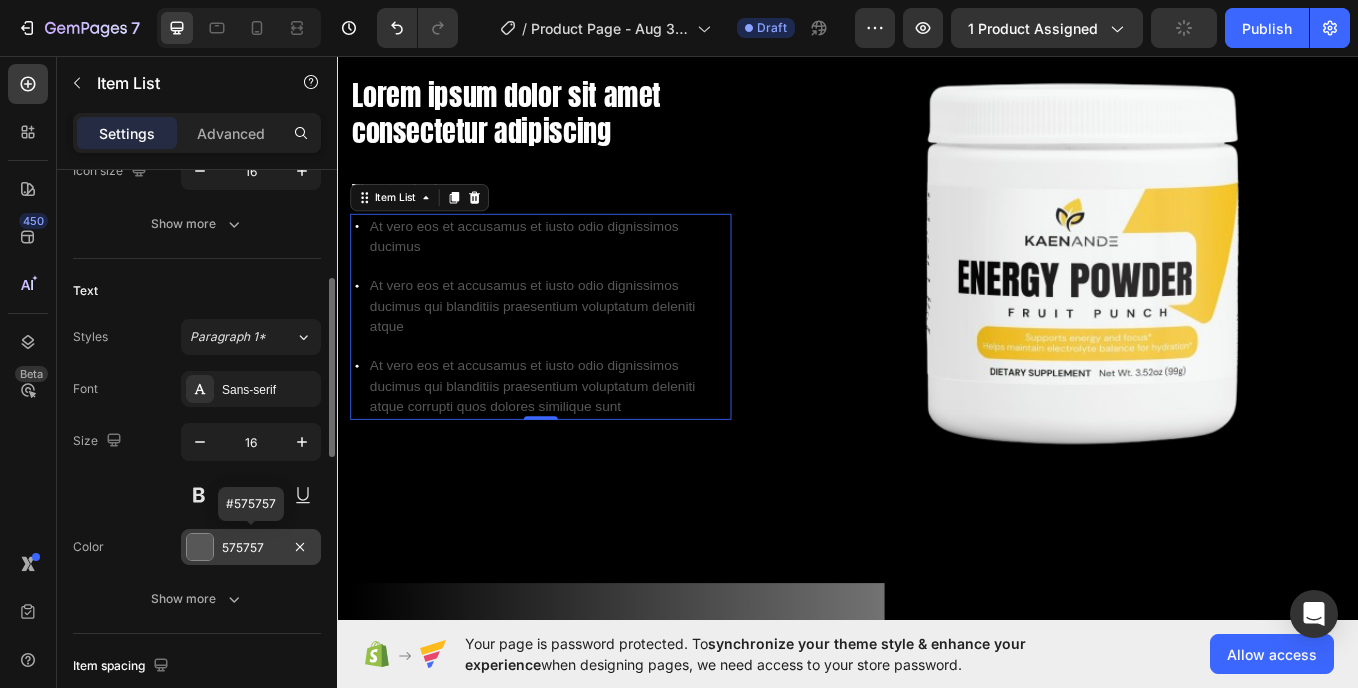 click on "575757" at bounding box center [251, 547] 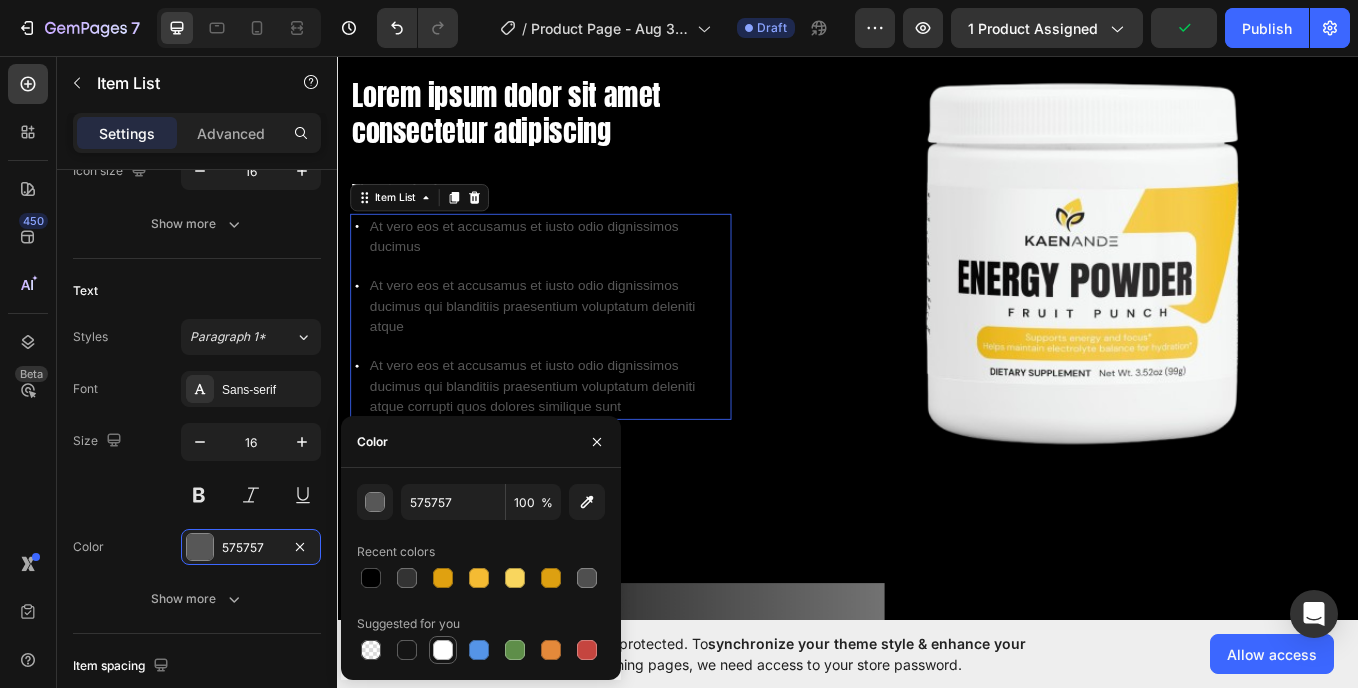 click at bounding box center [443, 650] 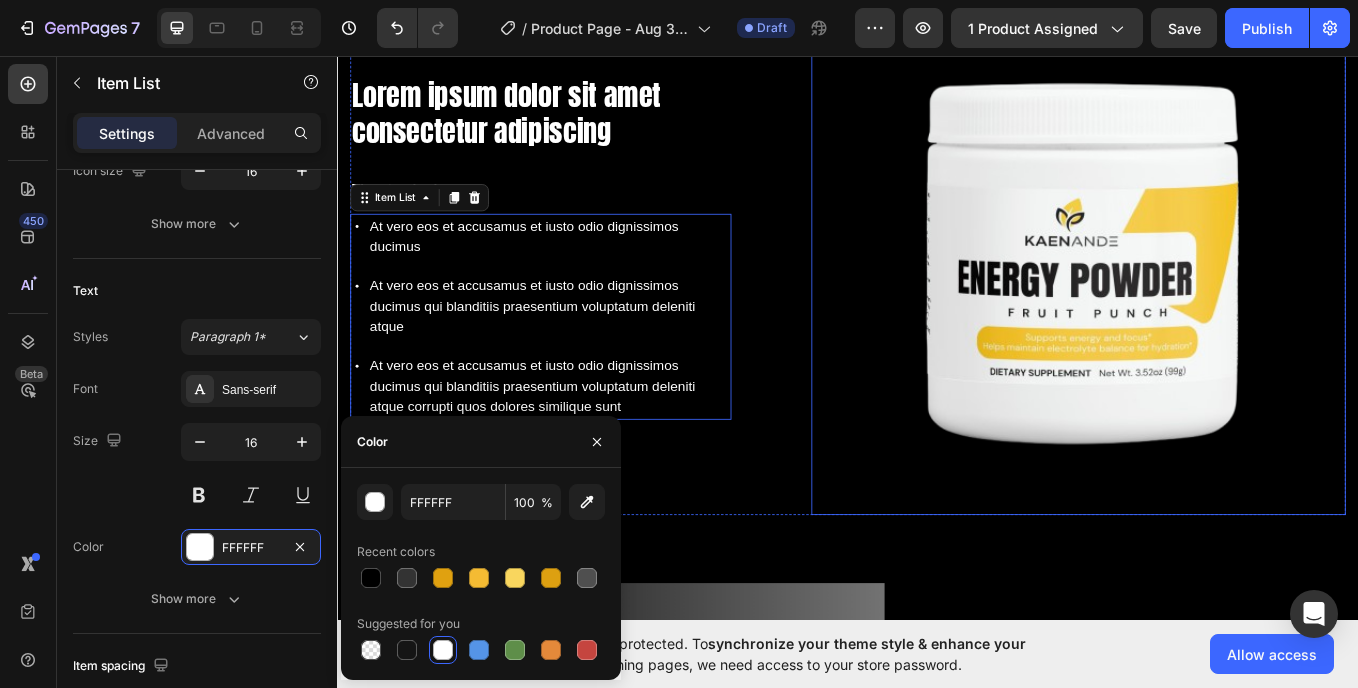 click at bounding box center [1208, 281] 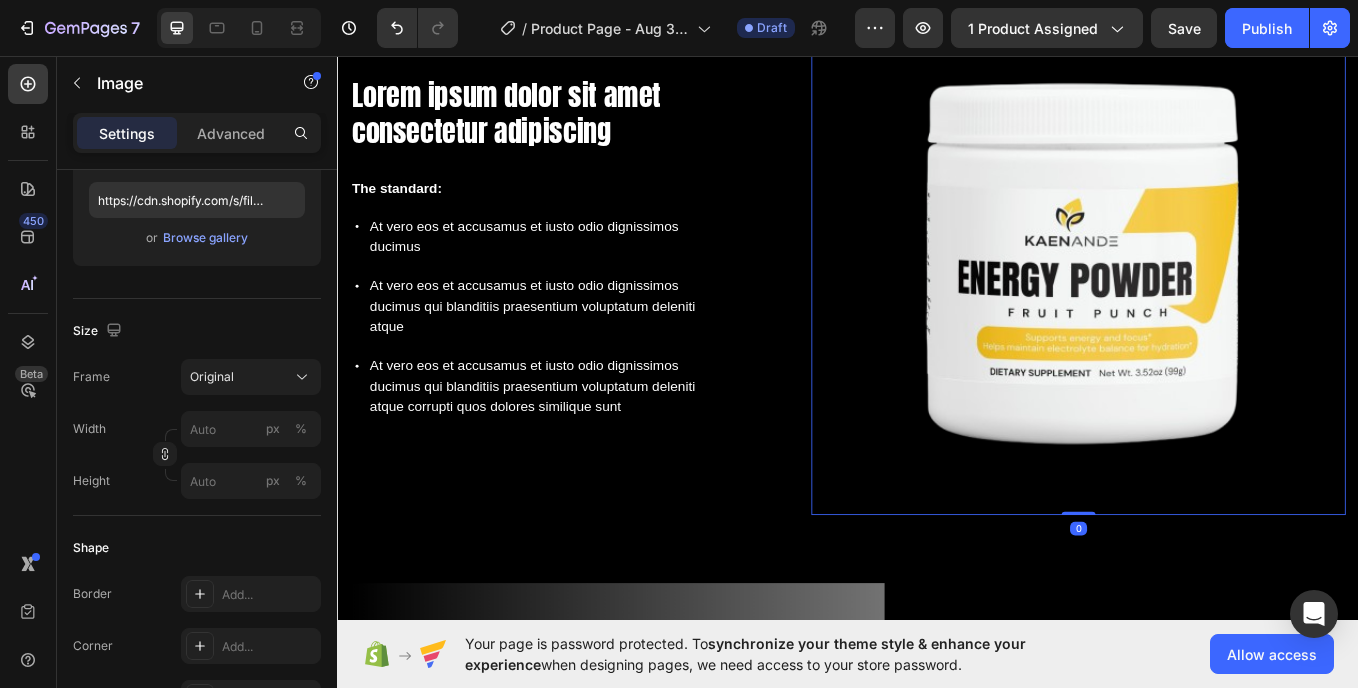 scroll, scrollTop: 0, scrollLeft: 0, axis: both 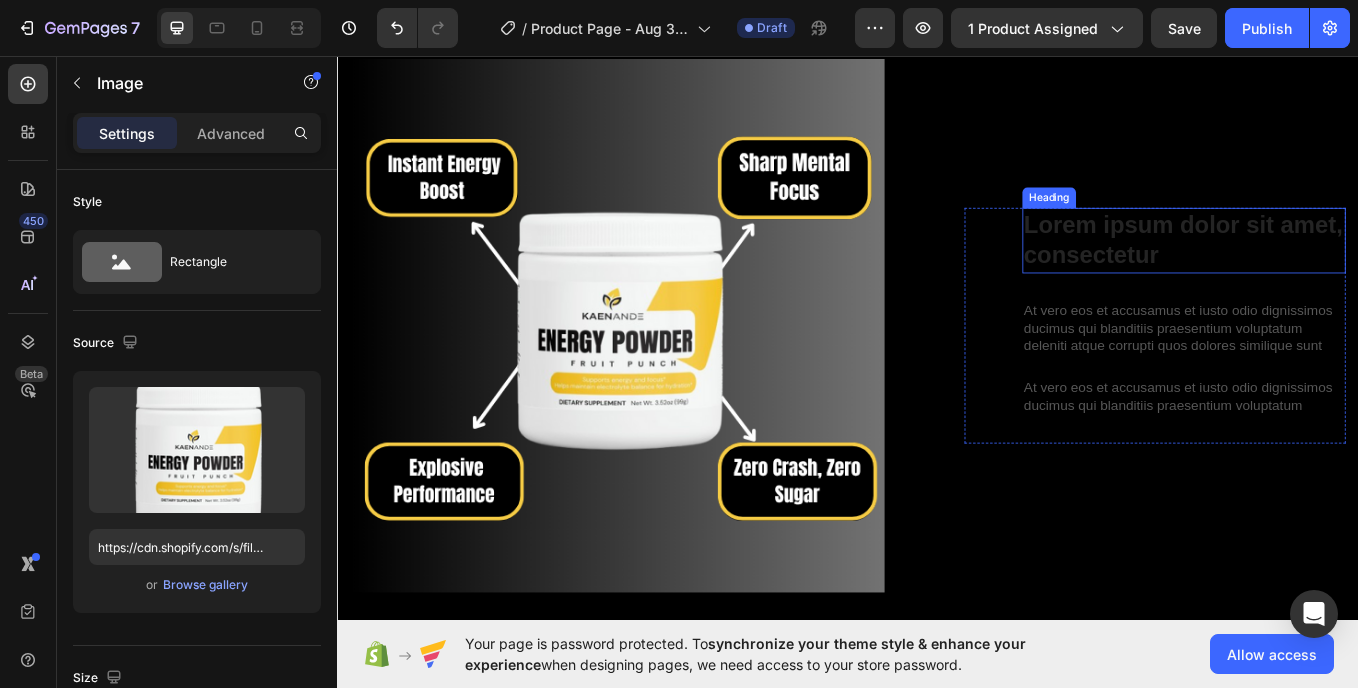 click on "Lorem ipsum dolor sit amet, consectetur" at bounding box center (1332, 272) 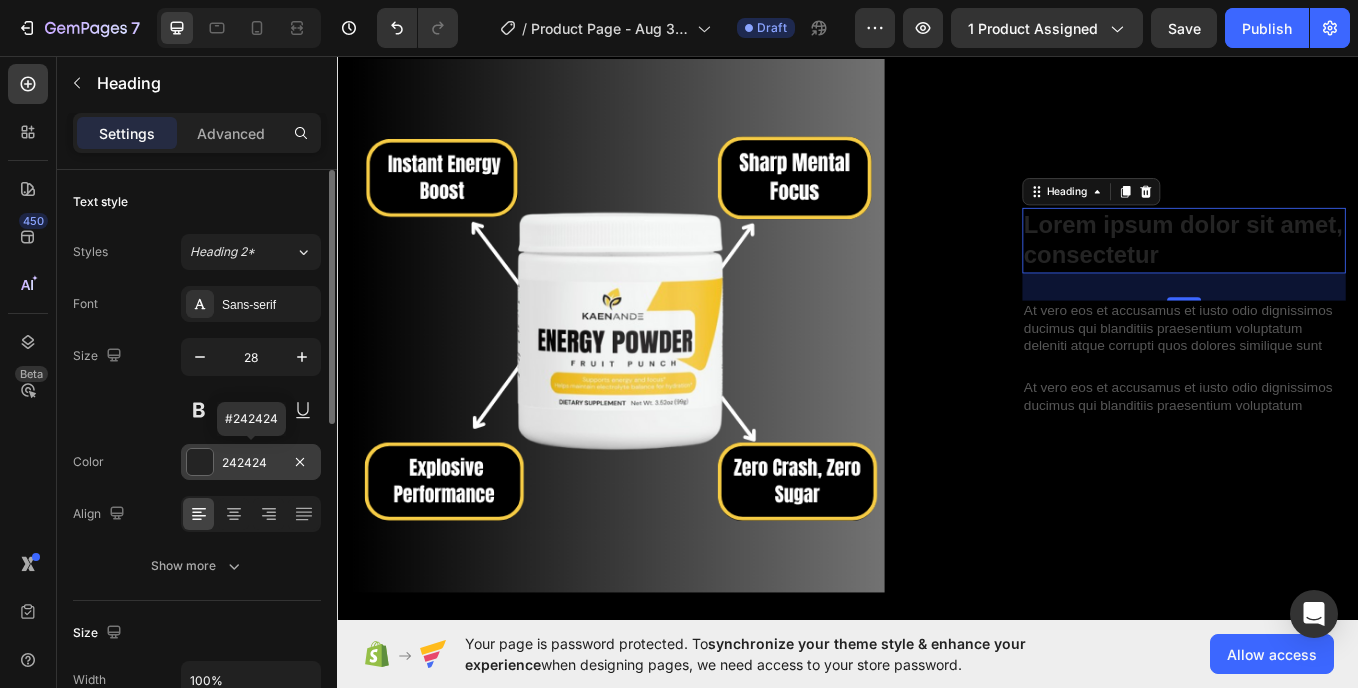 click on "242424" at bounding box center [251, 462] 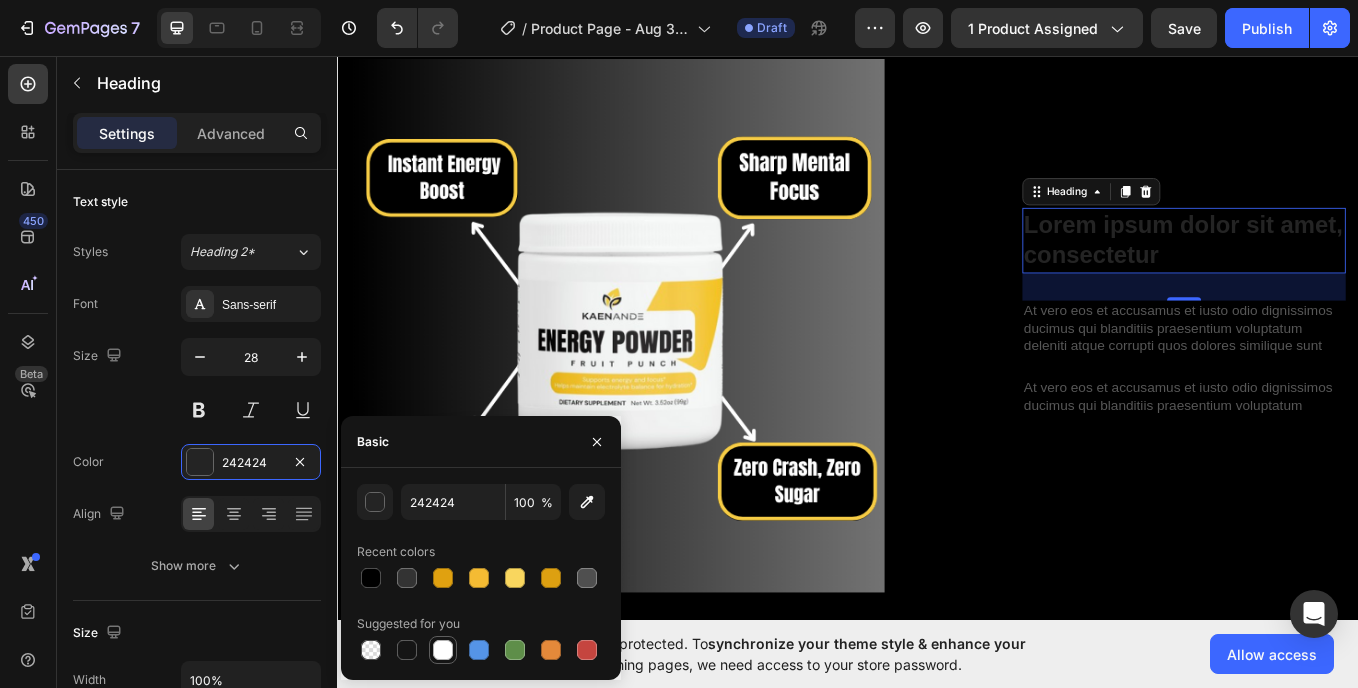 click at bounding box center [443, 650] 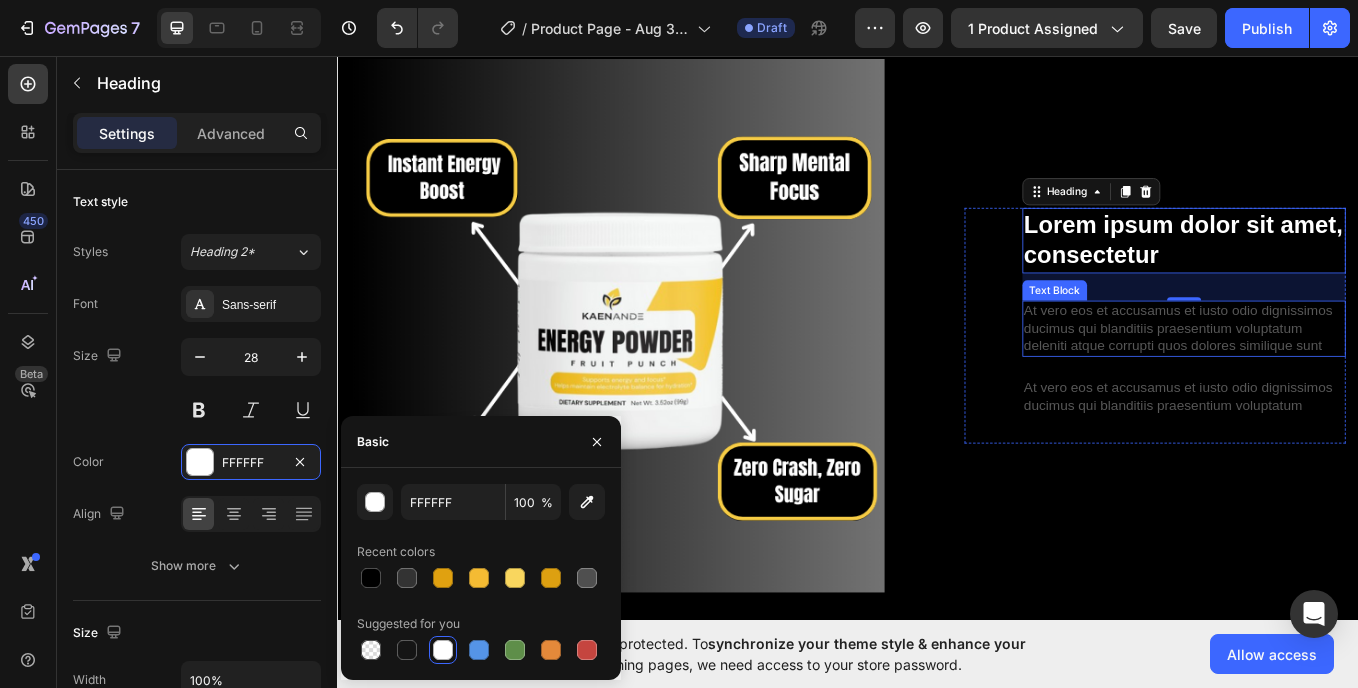click on "At vero eos et accusamus et iusto odio dignissimos ducimus qui blanditiis praesentium voluptatum deleniti atque corrupti quos dolores similique sunt" at bounding box center (1332, 376) 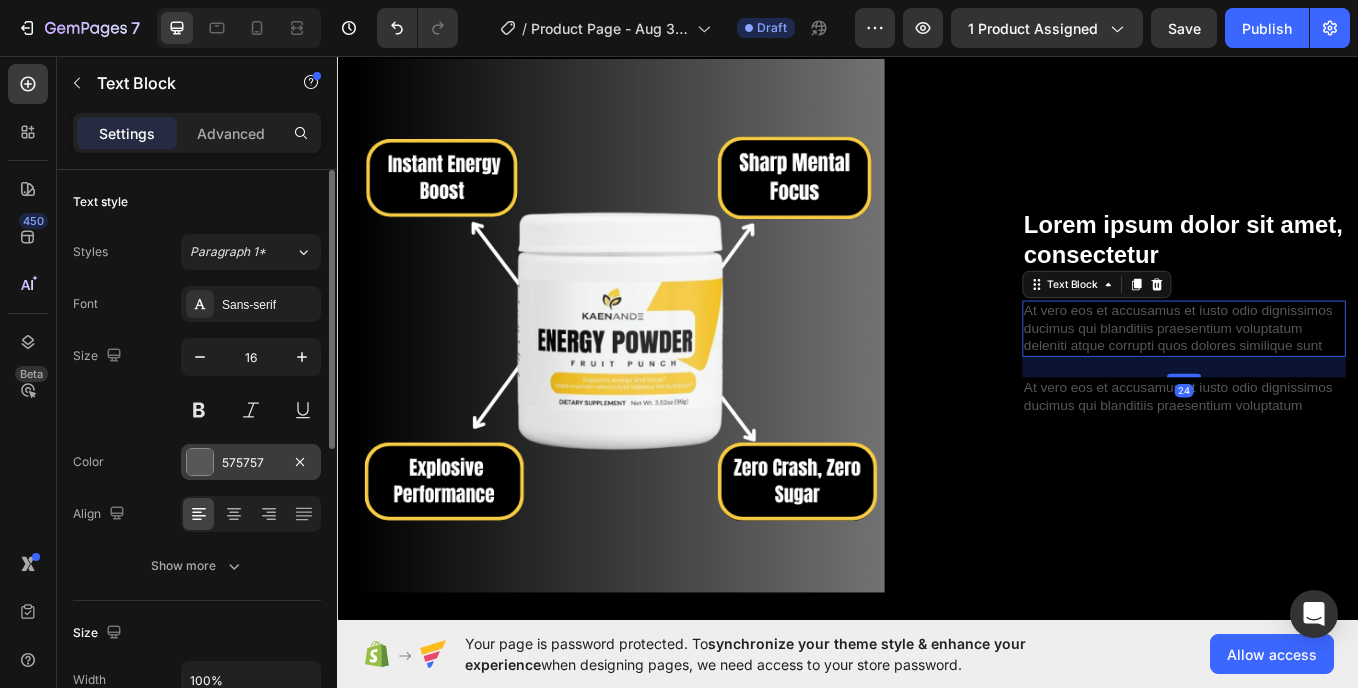click on "575757" at bounding box center (251, 463) 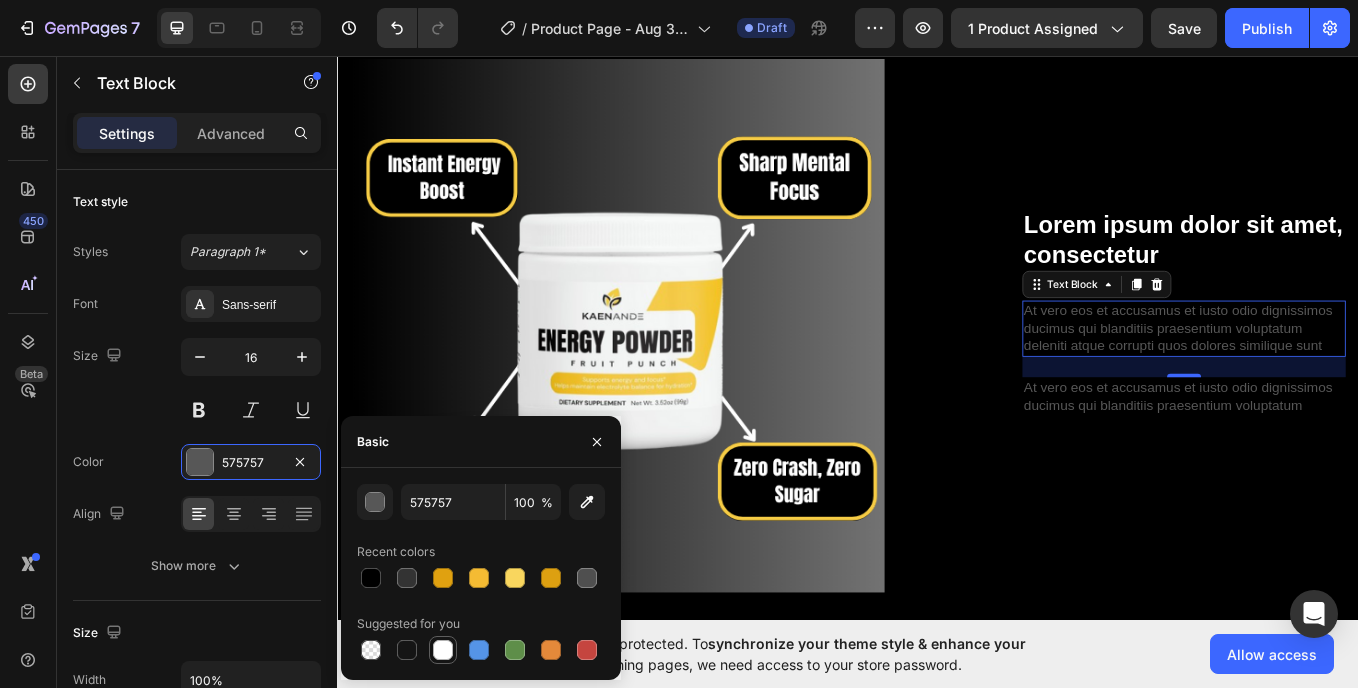 click at bounding box center (443, 650) 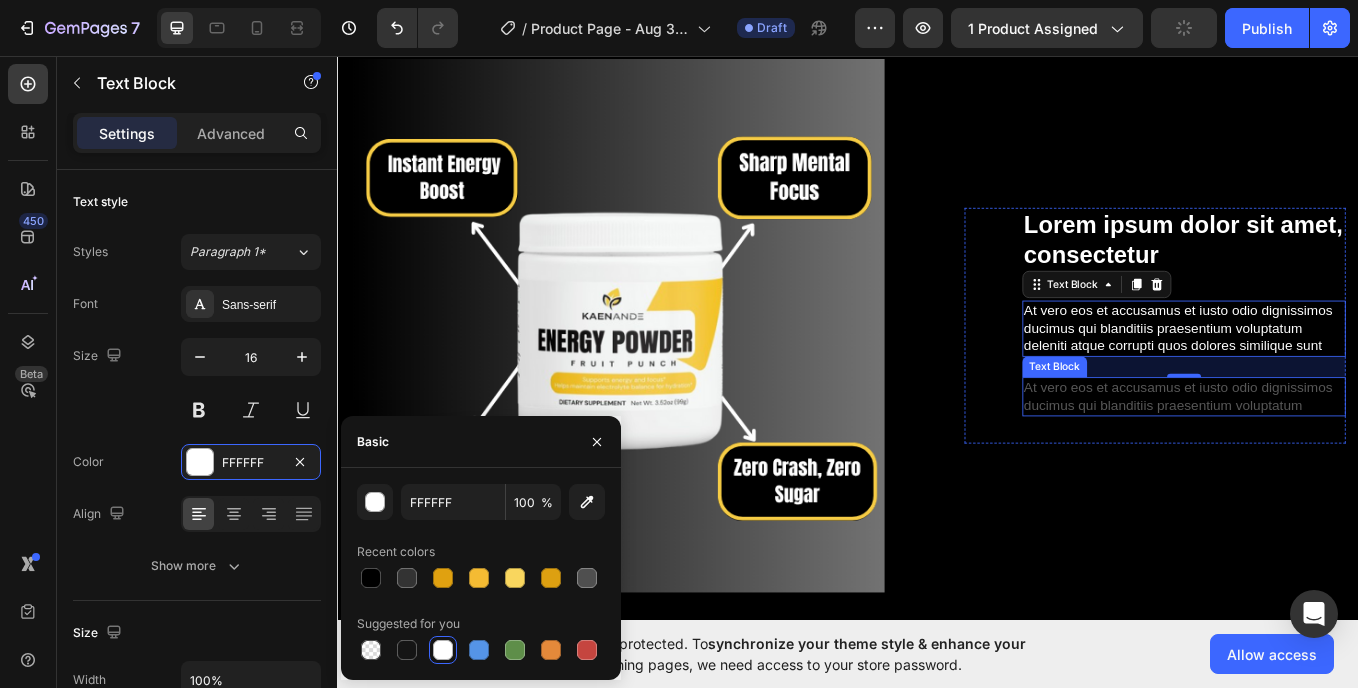 click on "At vero eos et accusamus et iusto odio dignissimos ducimus qui blanditiis praesentium voluptatum" at bounding box center (1332, 456) 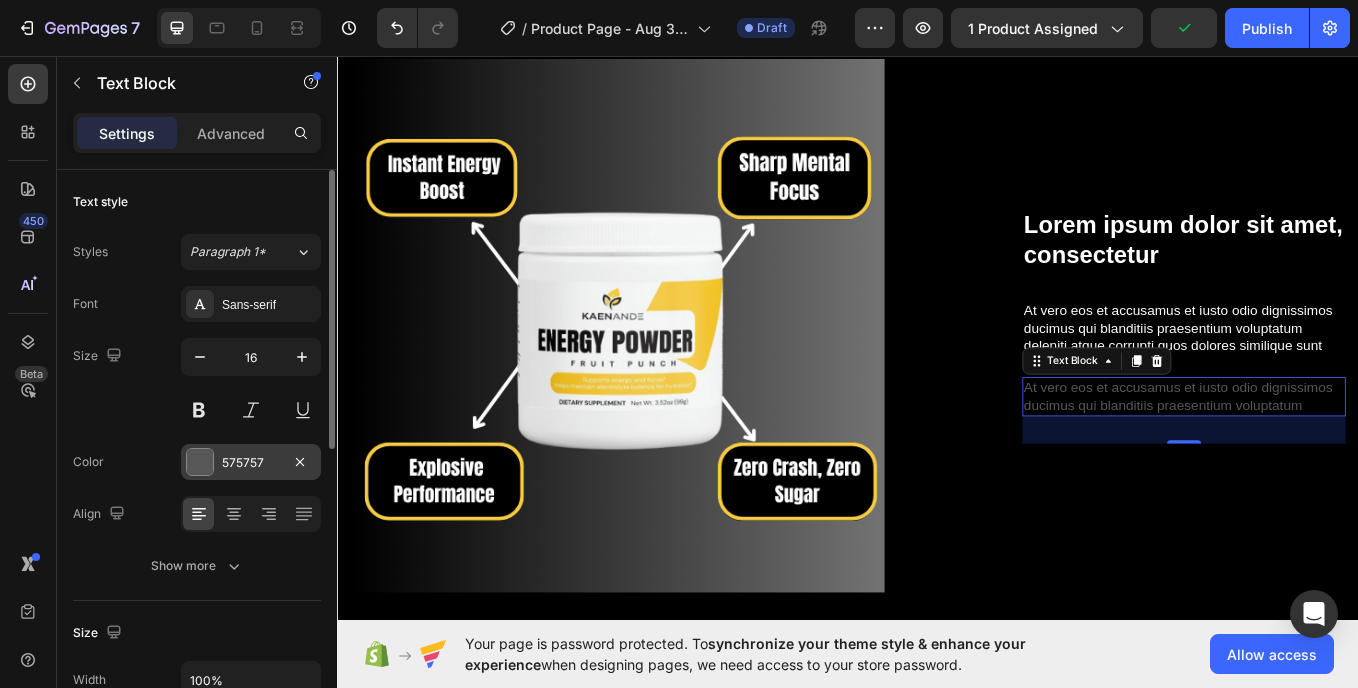 click on "575757" at bounding box center (251, 463) 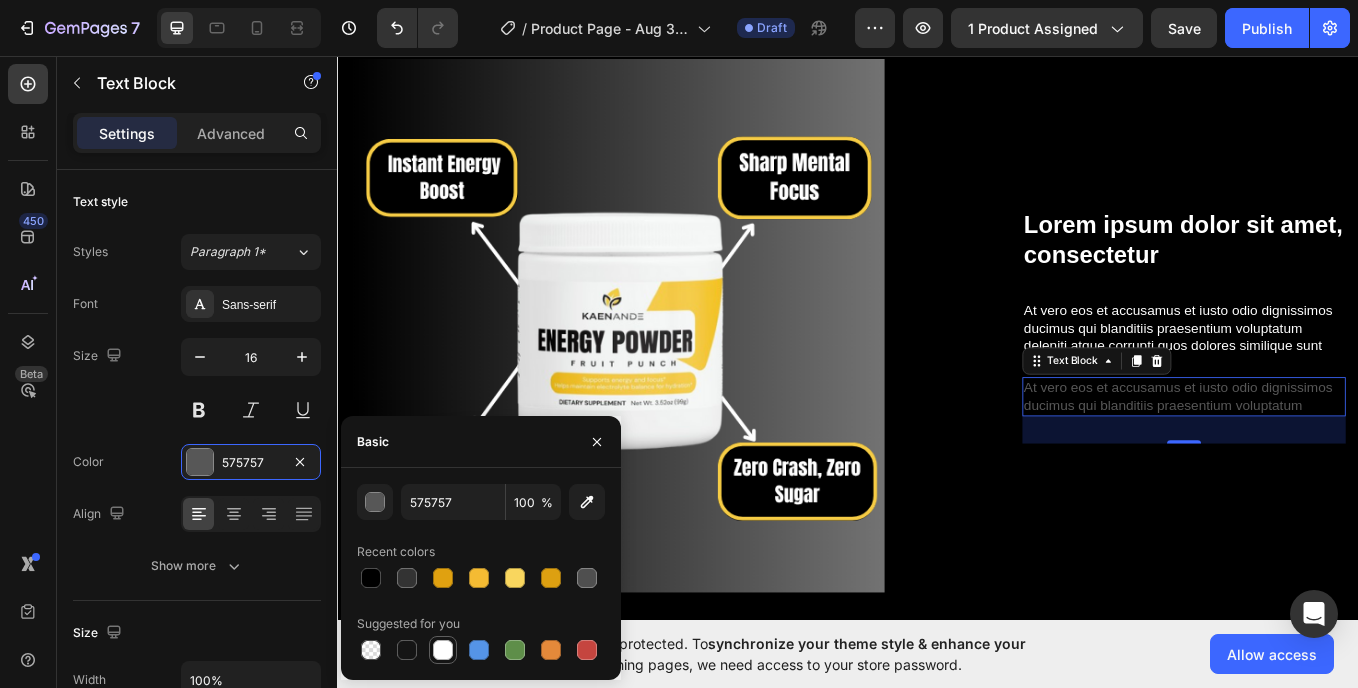 click at bounding box center [443, 650] 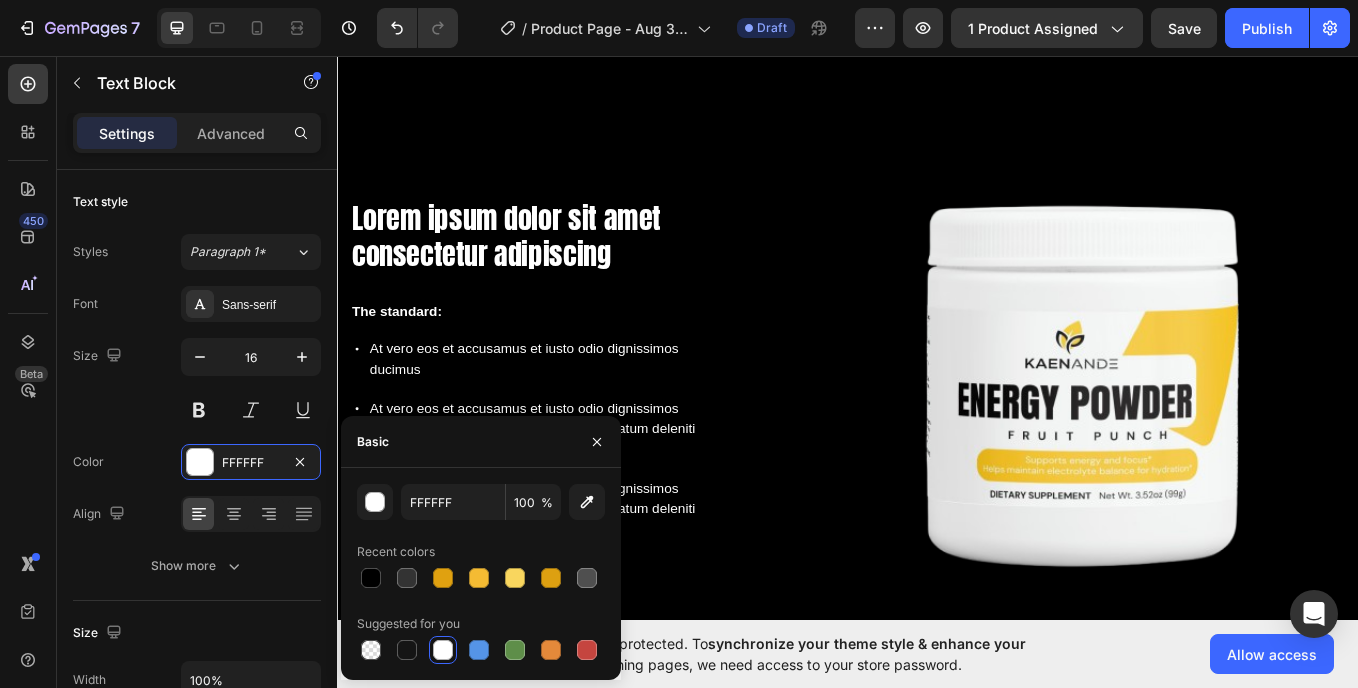scroll, scrollTop: 0, scrollLeft: 0, axis: both 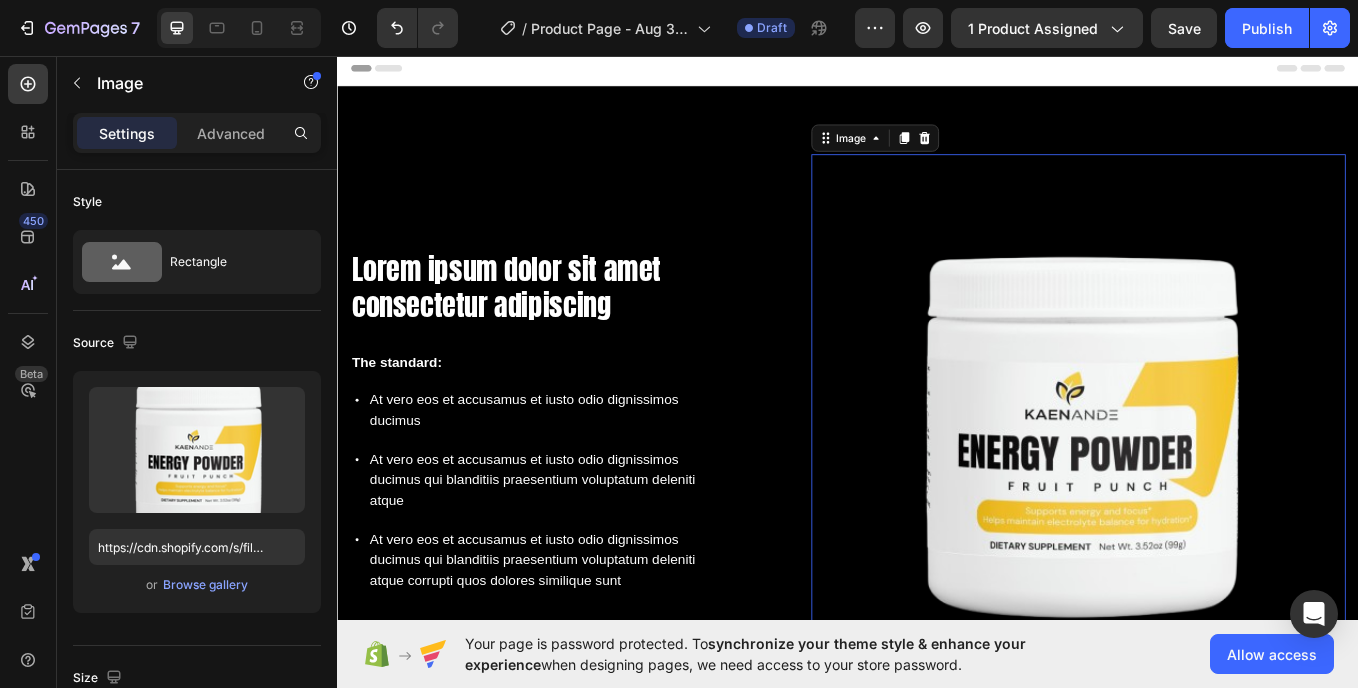 click at bounding box center [1208, 485] 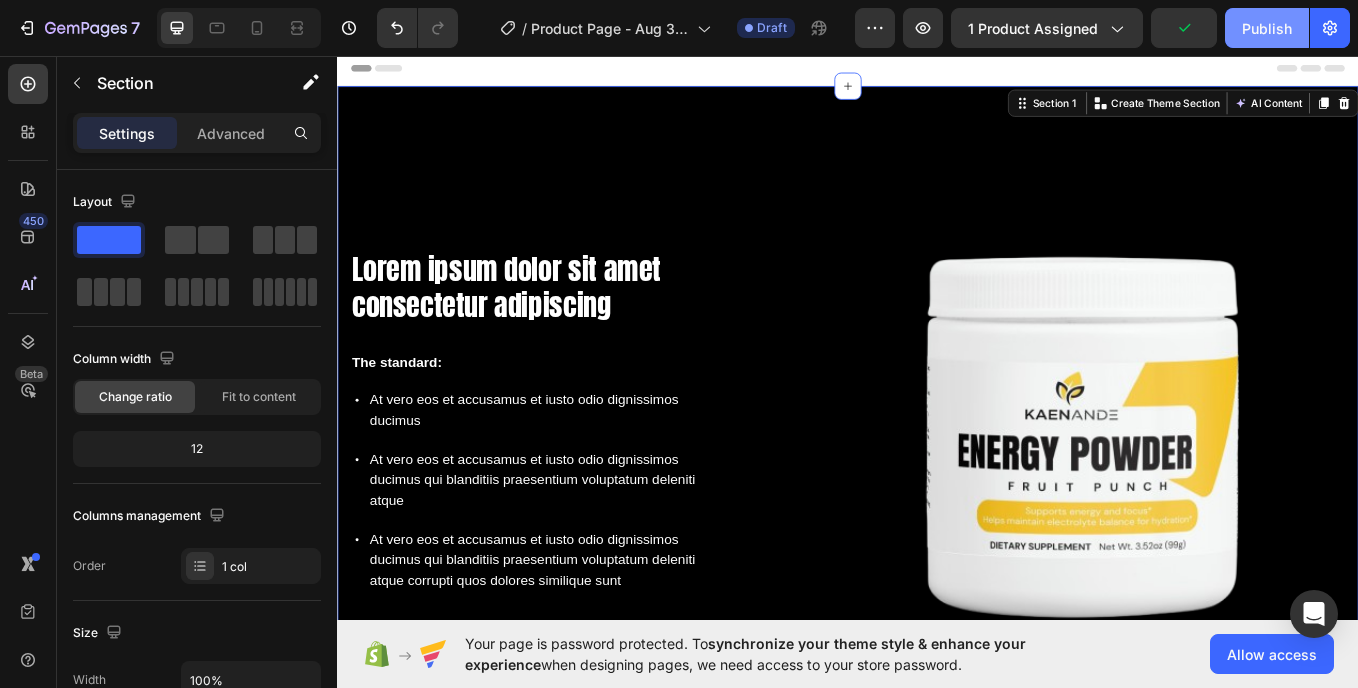 click on "Publish" at bounding box center [1267, 28] 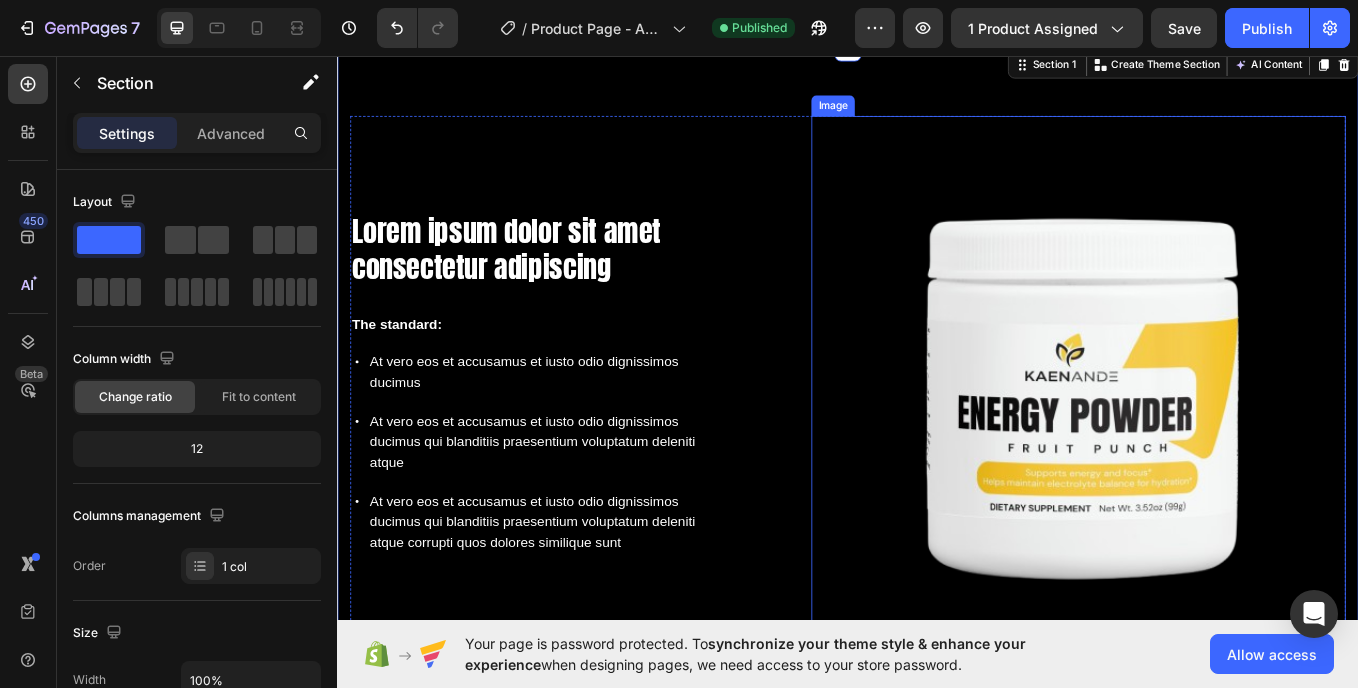 scroll, scrollTop: 0, scrollLeft: 0, axis: both 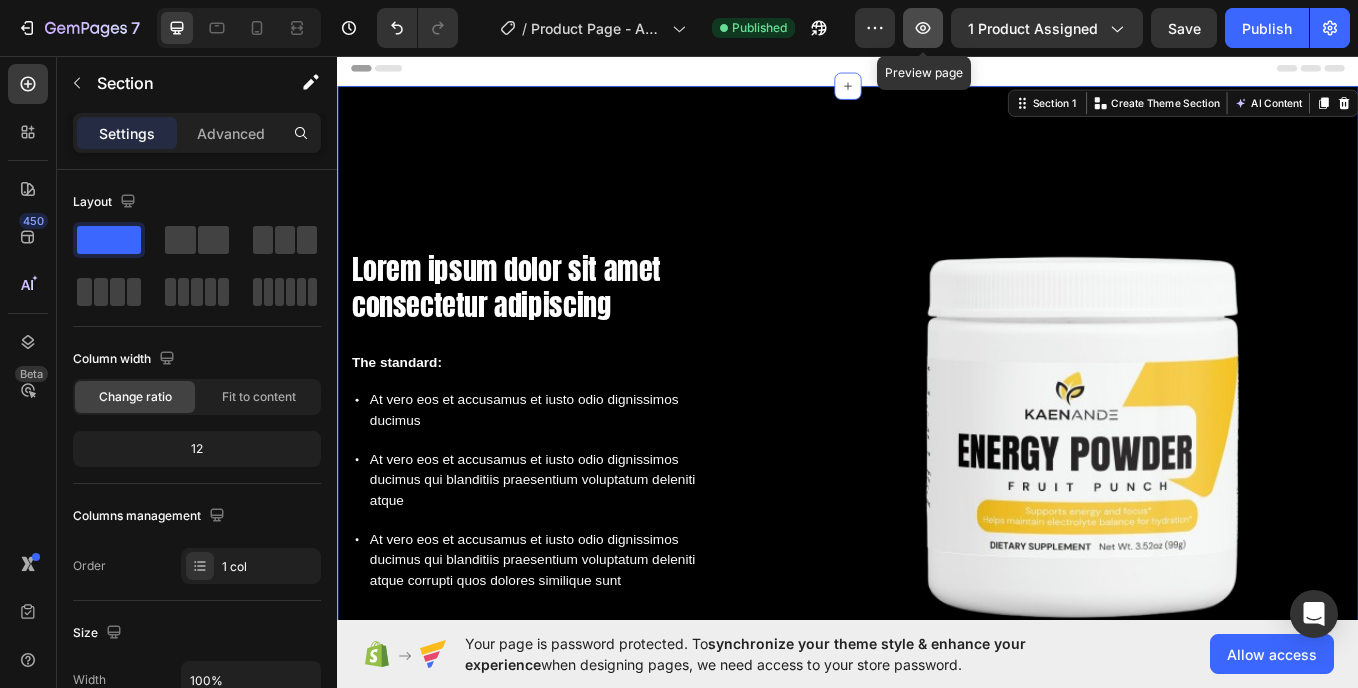 click 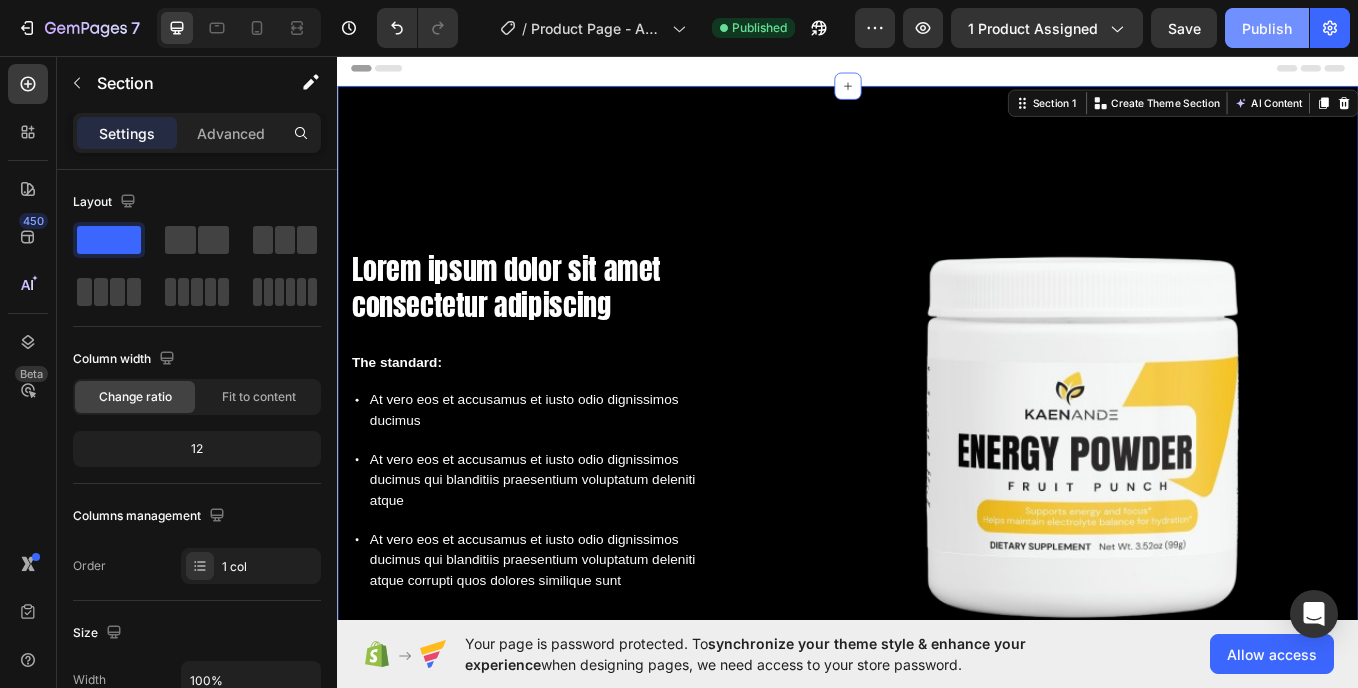 click on "Publish" 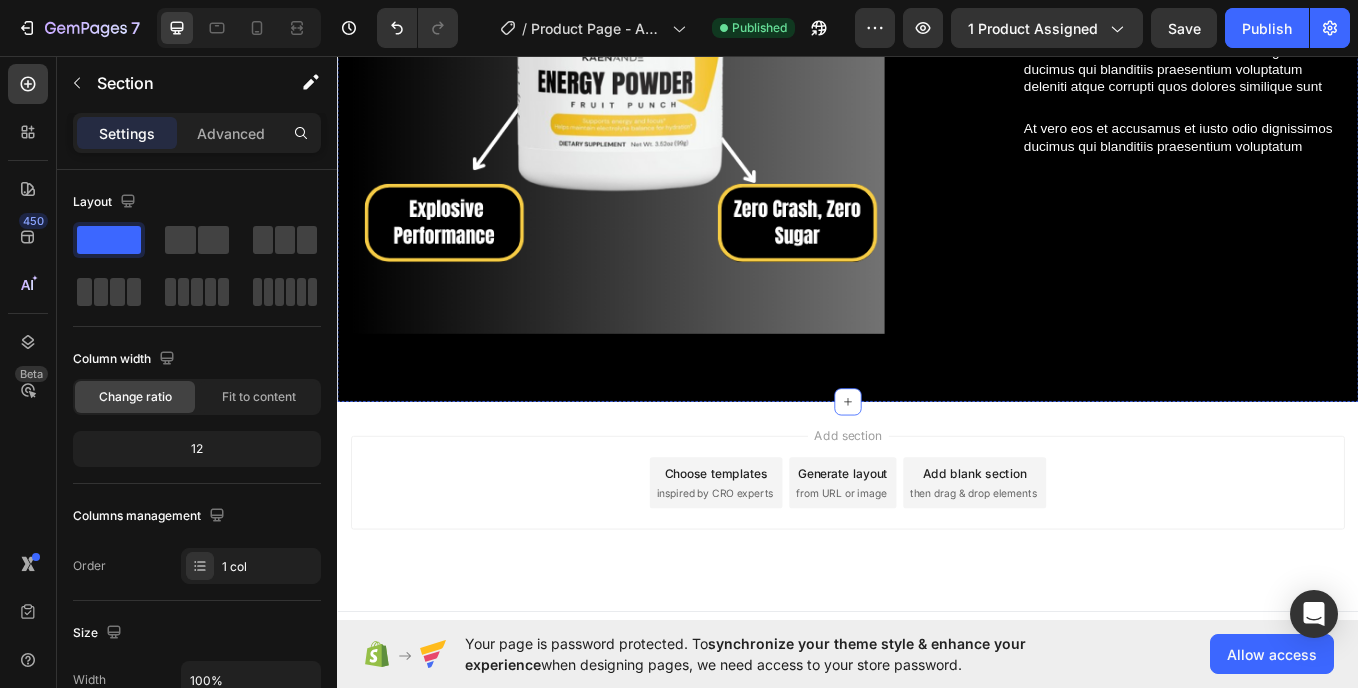 scroll, scrollTop: 1132, scrollLeft: 0, axis: vertical 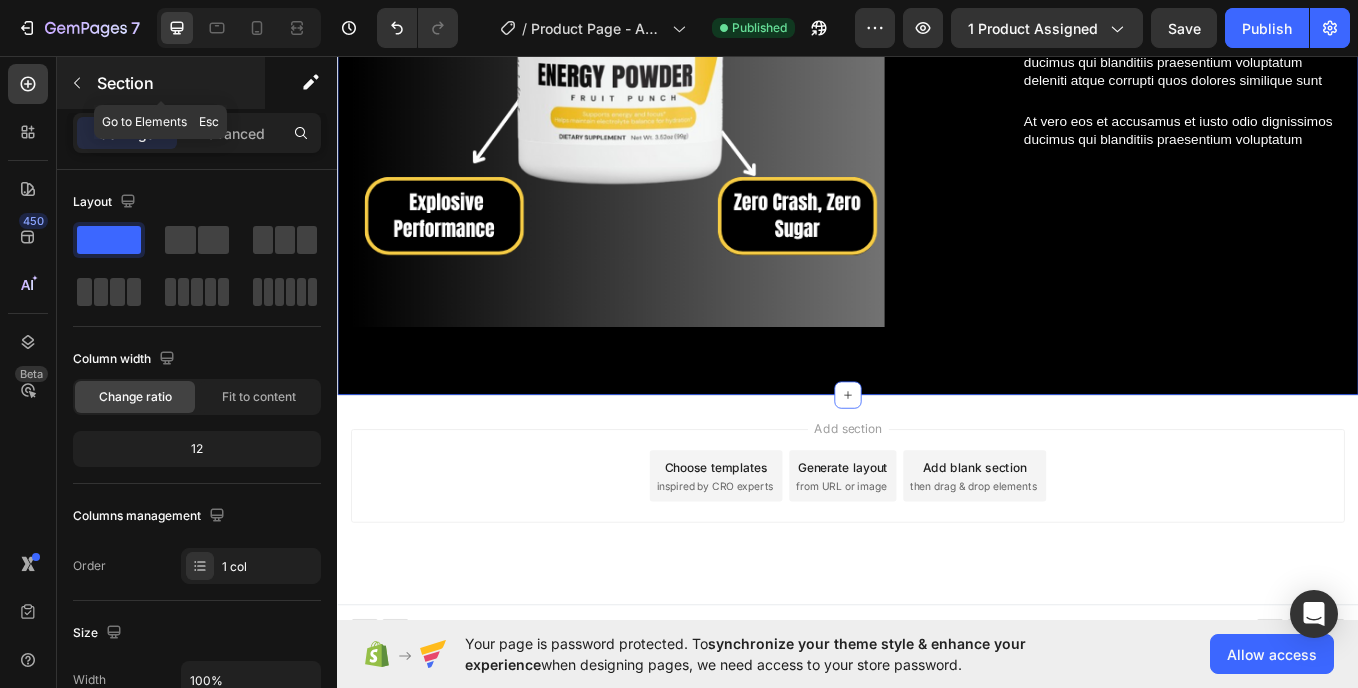 click 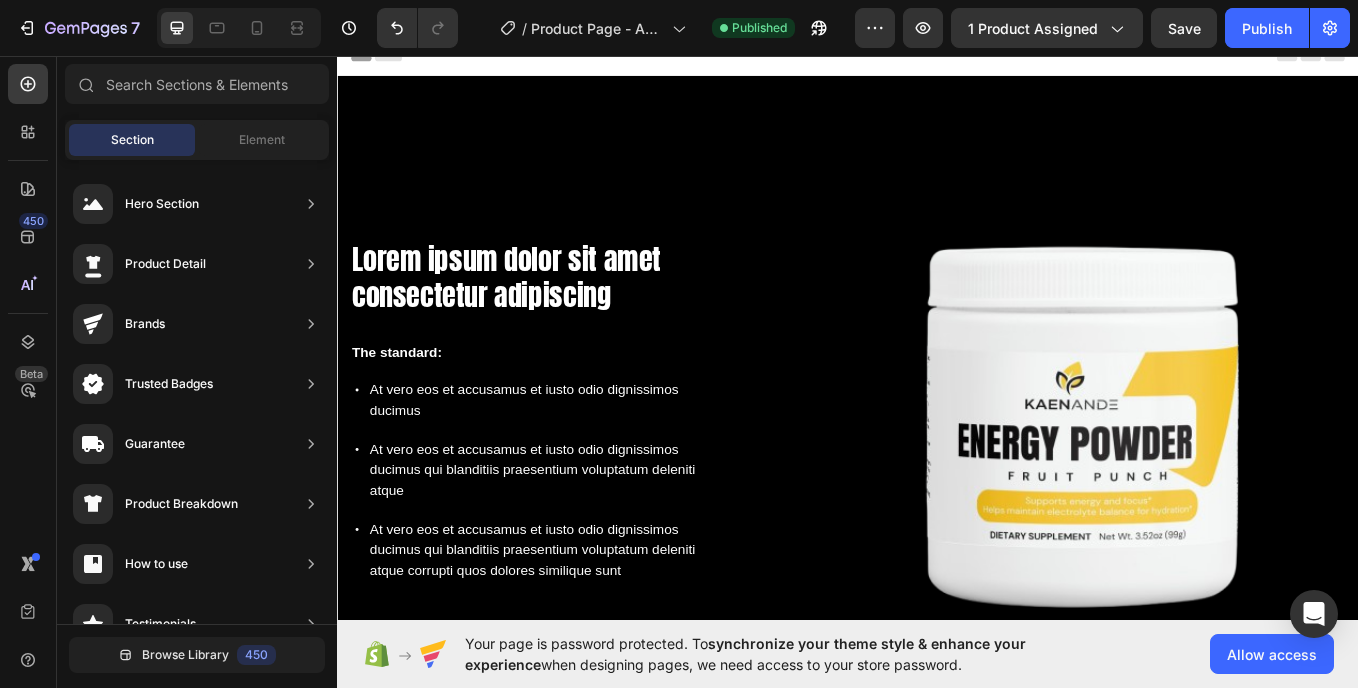 scroll, scrollTop: 10, scrollLeft: 0, axis: vertical 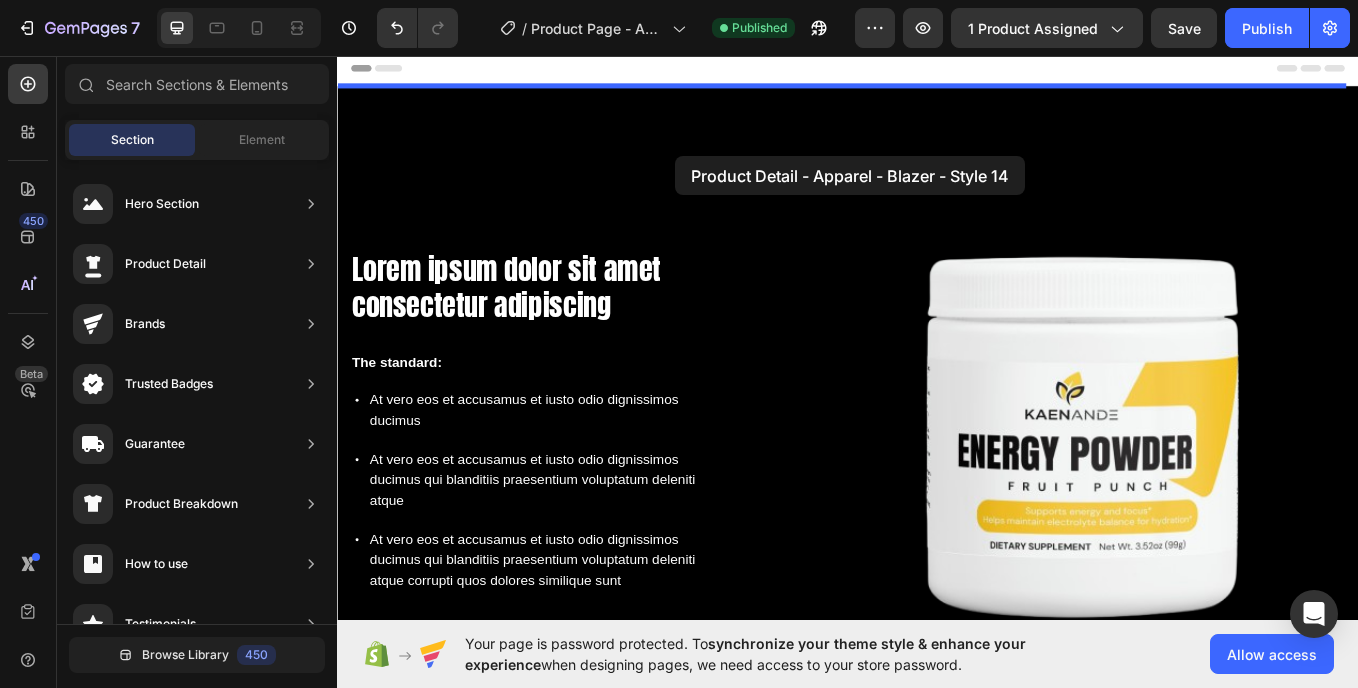 drag, startPoint x: 787, startPoint y: 259, endPoint x: 734, endPoint y: 174, distance: 100.16985 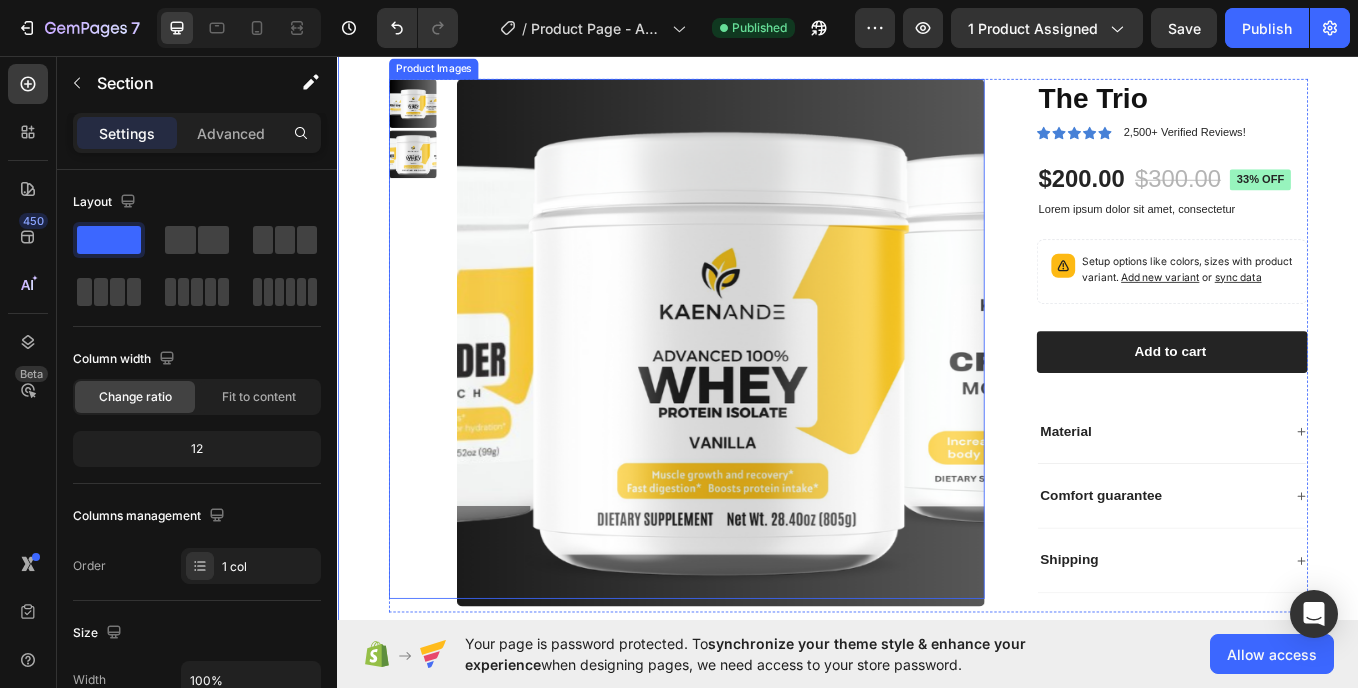 scroll, scrollTop: 0, scrollLeft: 0, axis: both 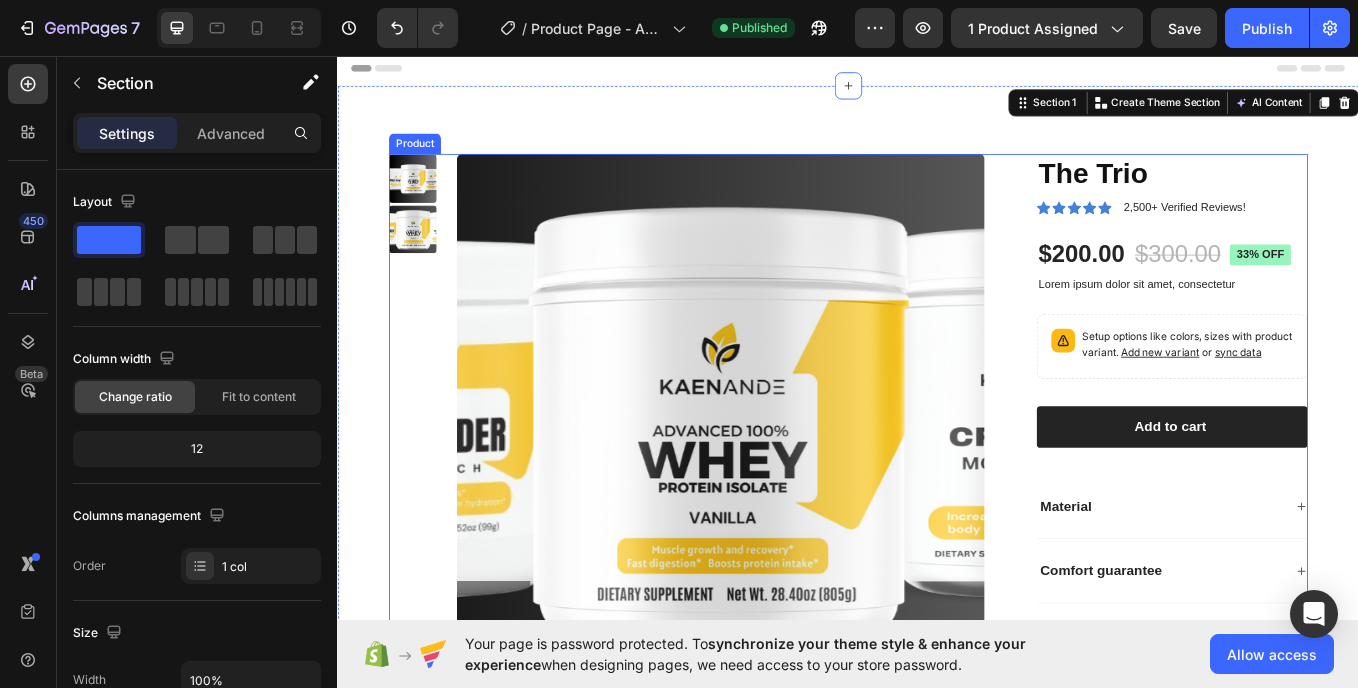 click on "Product Images The Trio Product Title Icon Icon Icon Icon Icon Icon List 2,500+ Verified Reviews! Text Block Row $200.00 Product Price Product Price $300.00 Product Price Product Price 33% off Product Badge Row Lorem ipsum dolor sit amet, consectetur  Text Block Setup options like colors, sizes with product variant.       Add new variant   or   sync data Product Variants & Swatches
1
Product Quantity Row Add to cart Add to Cart Row
Material
Comfort guarantee
Shipping Accordion Row Product" at bounding box center (937, 484) 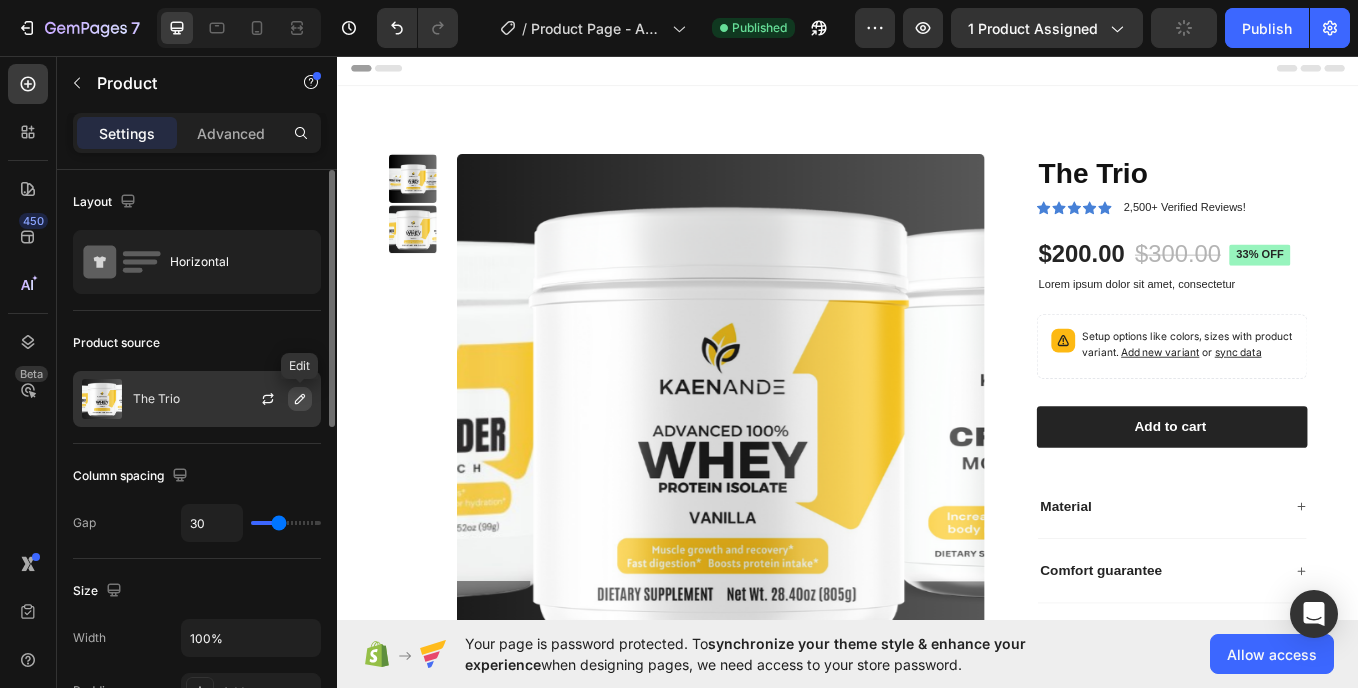 click 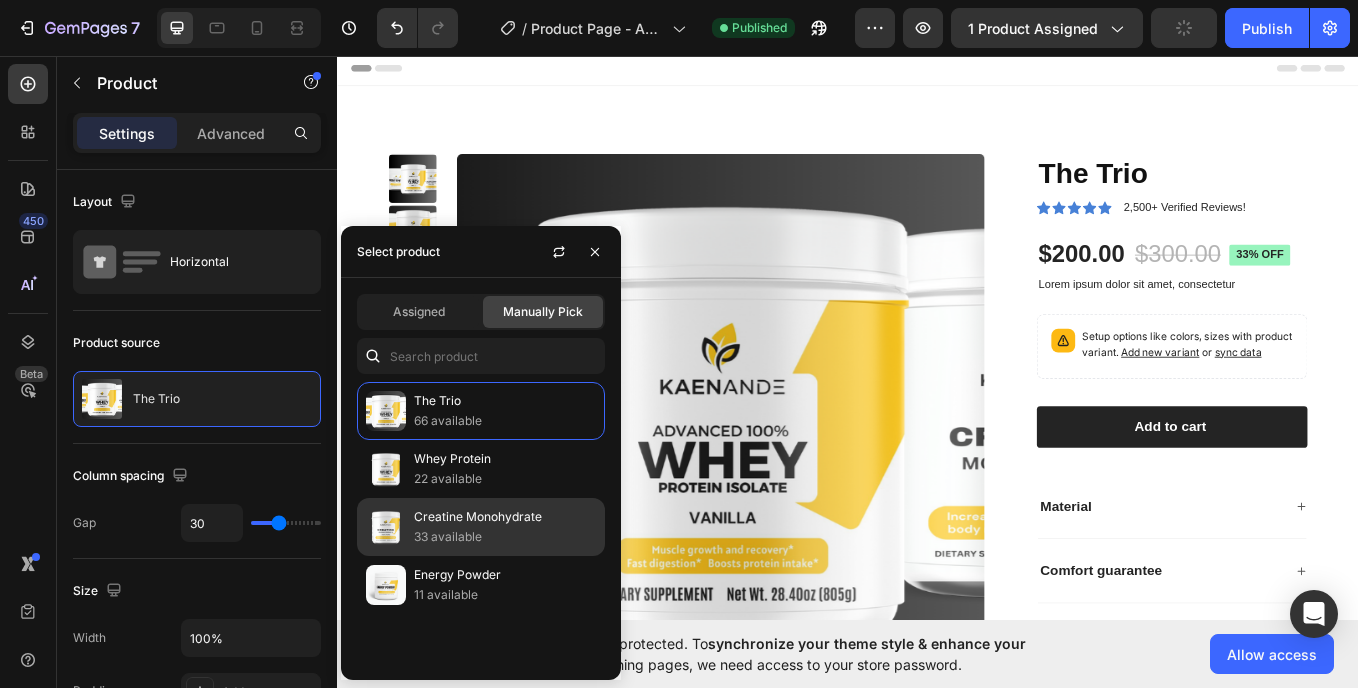 click on "Creatine Monohydrate" at bounding box center (505, 517) 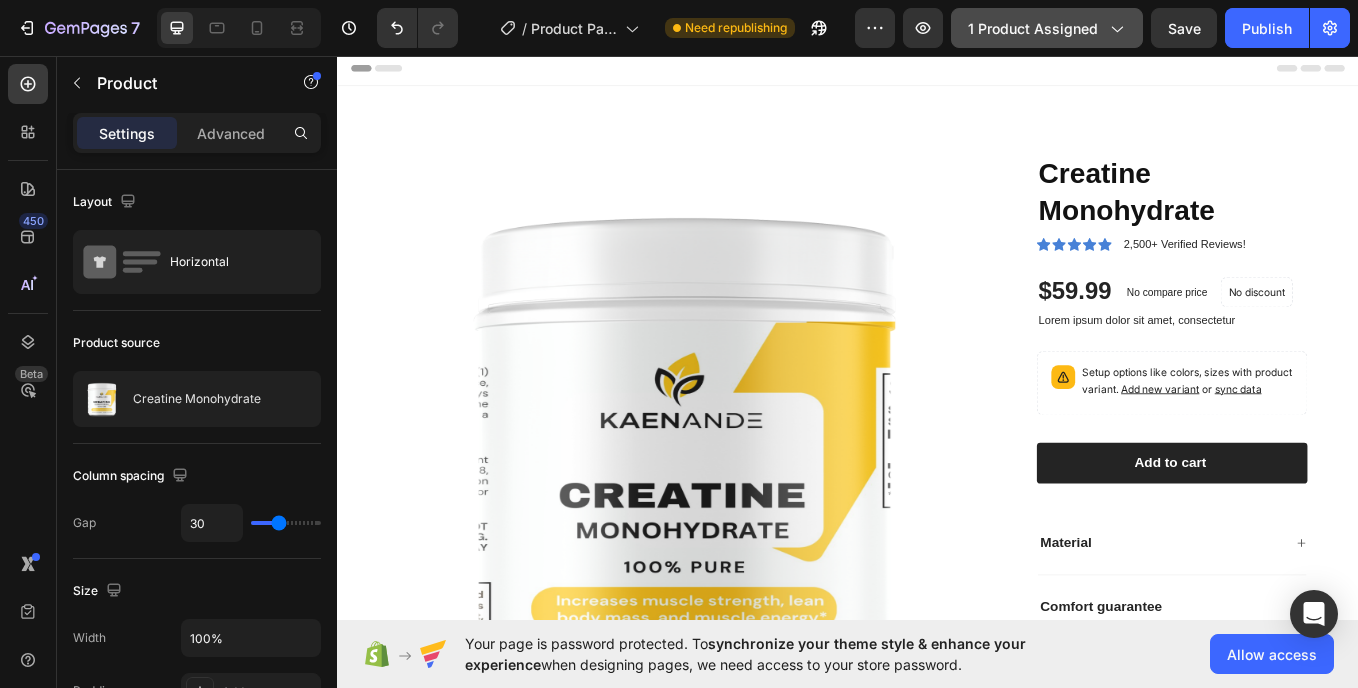 click 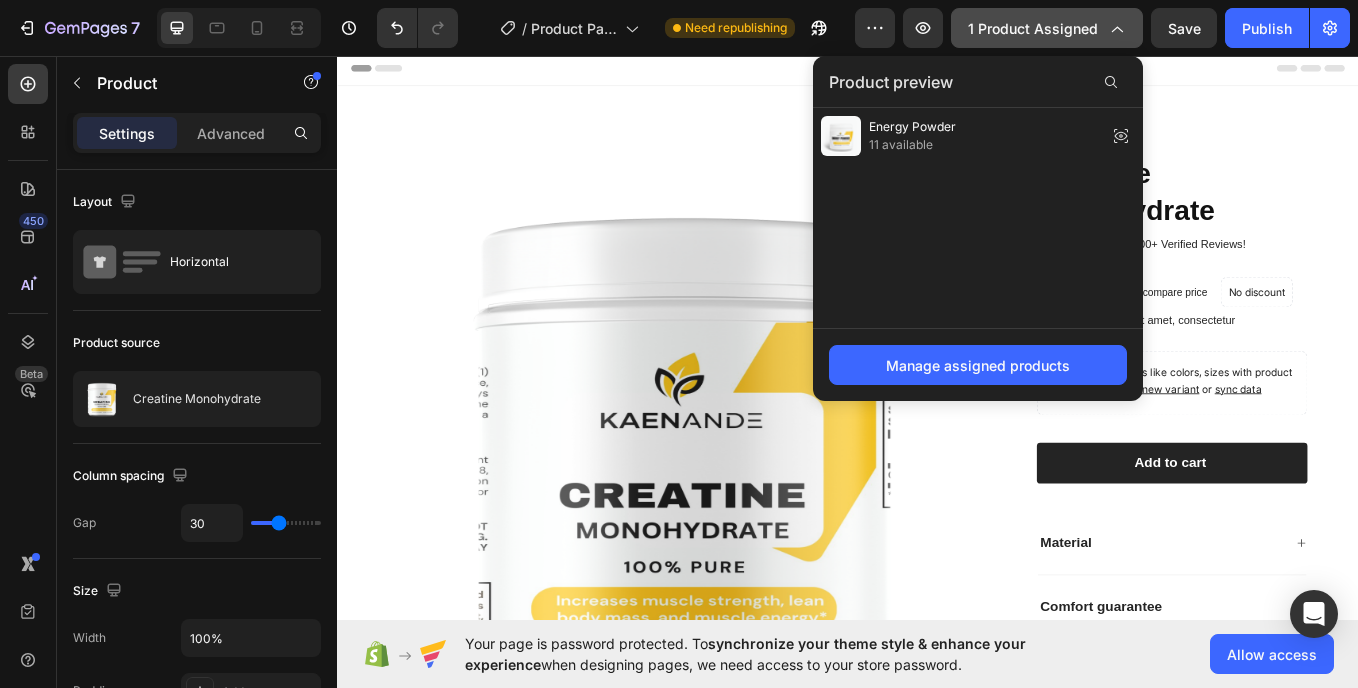 click 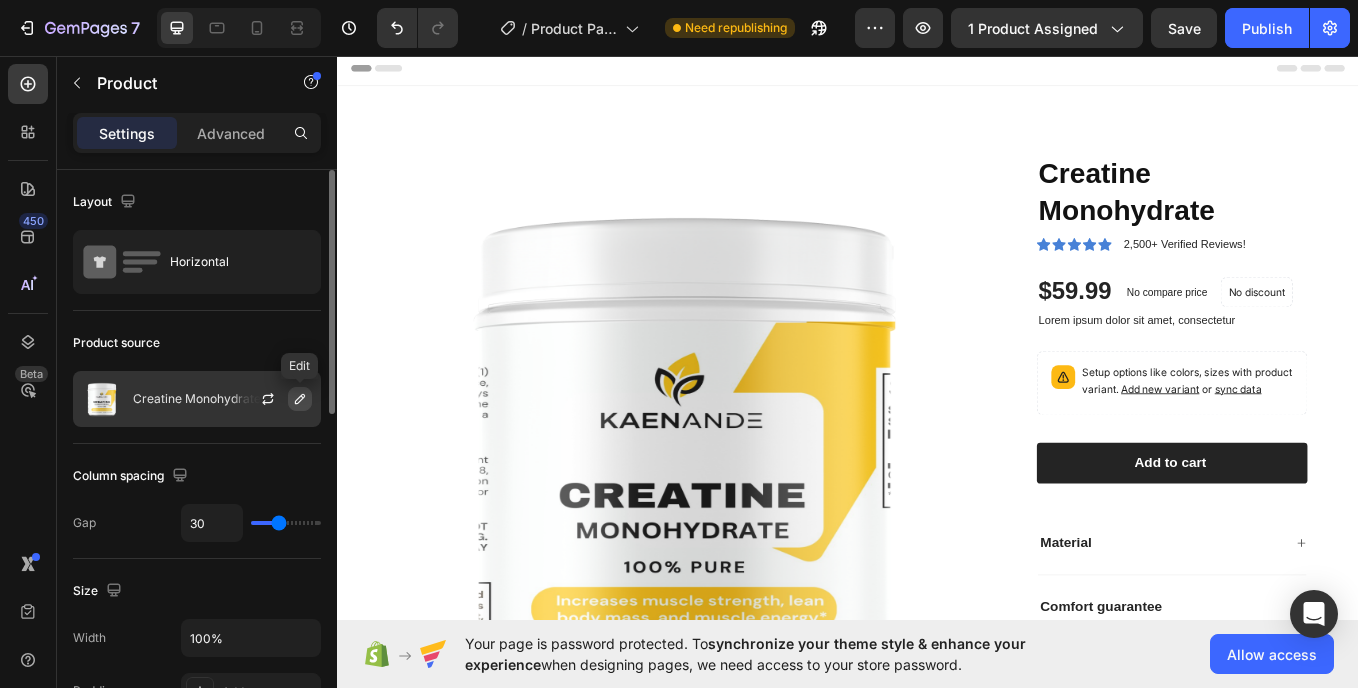 click 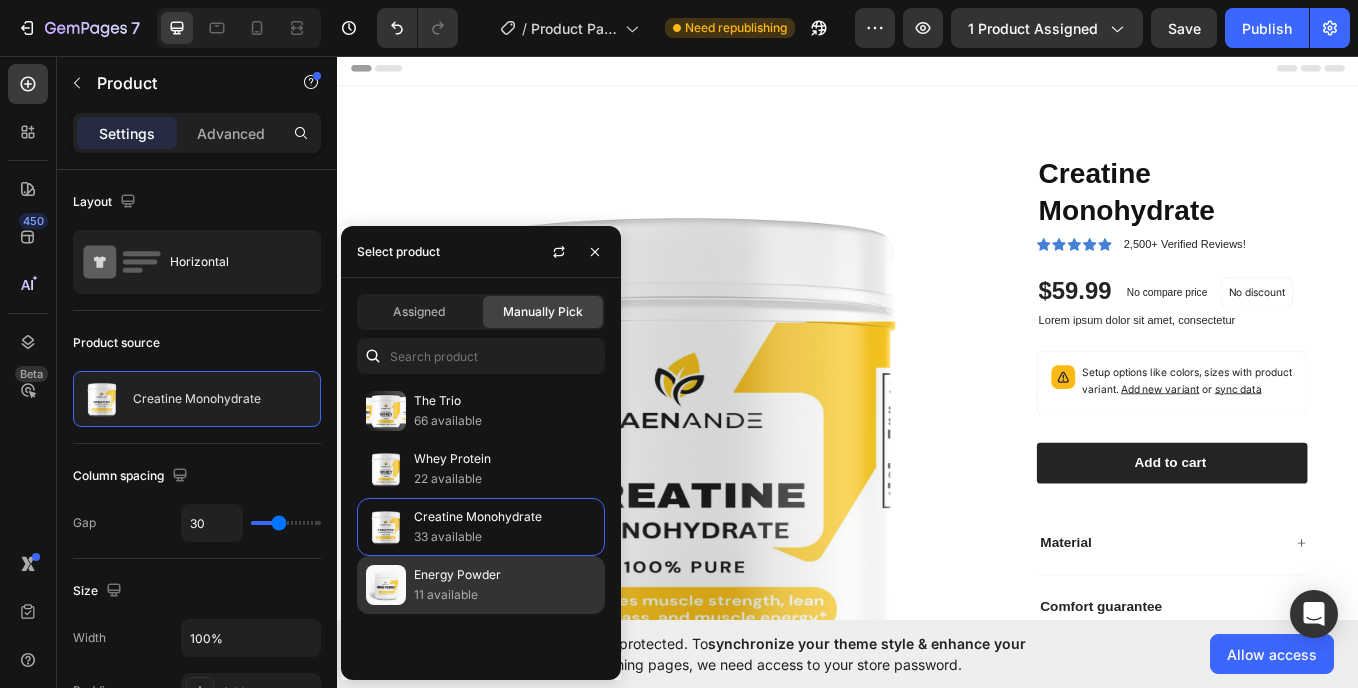 click on "Energy Powder" at bounding box center [505, 575] 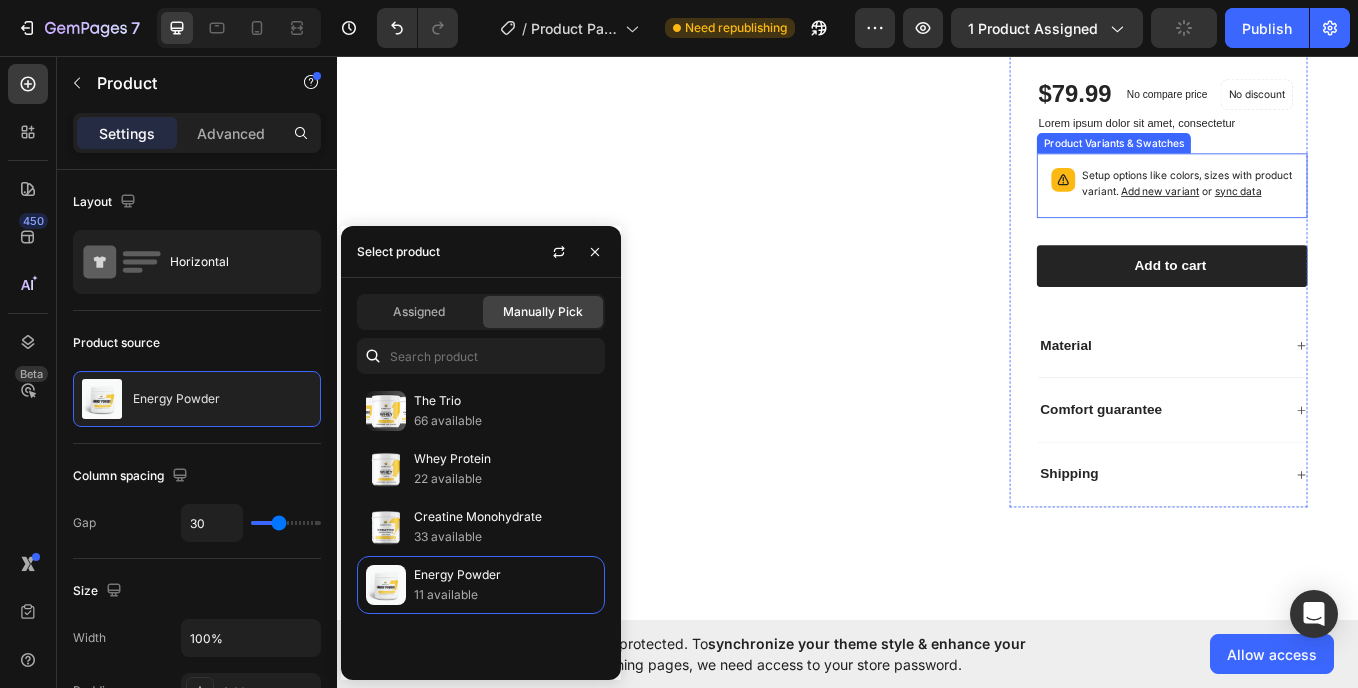 scroll, scrollTop: 128, scrollLeft: 0, axis: vertical 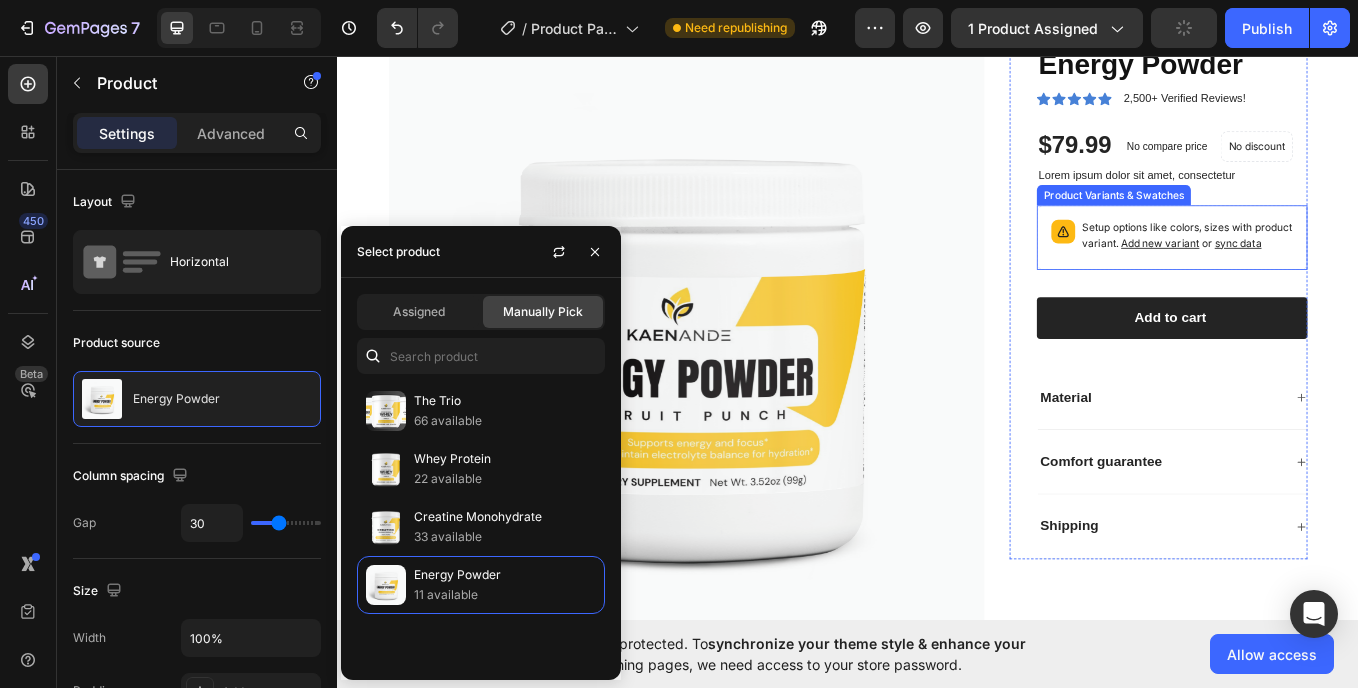 click on "Setup options like colors, sizes with product variant.       Add new variant   or   sync data" at bounding box center (1318, 269) 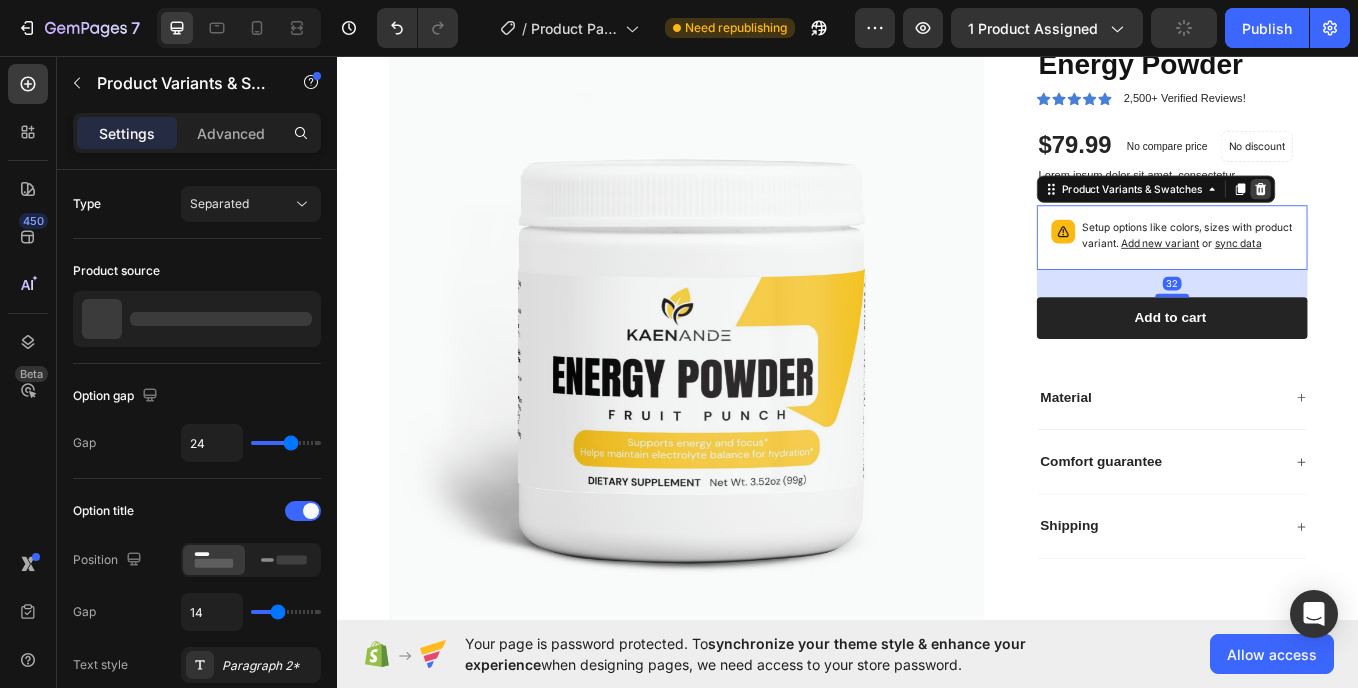 click at bounding box center (1422, 212) 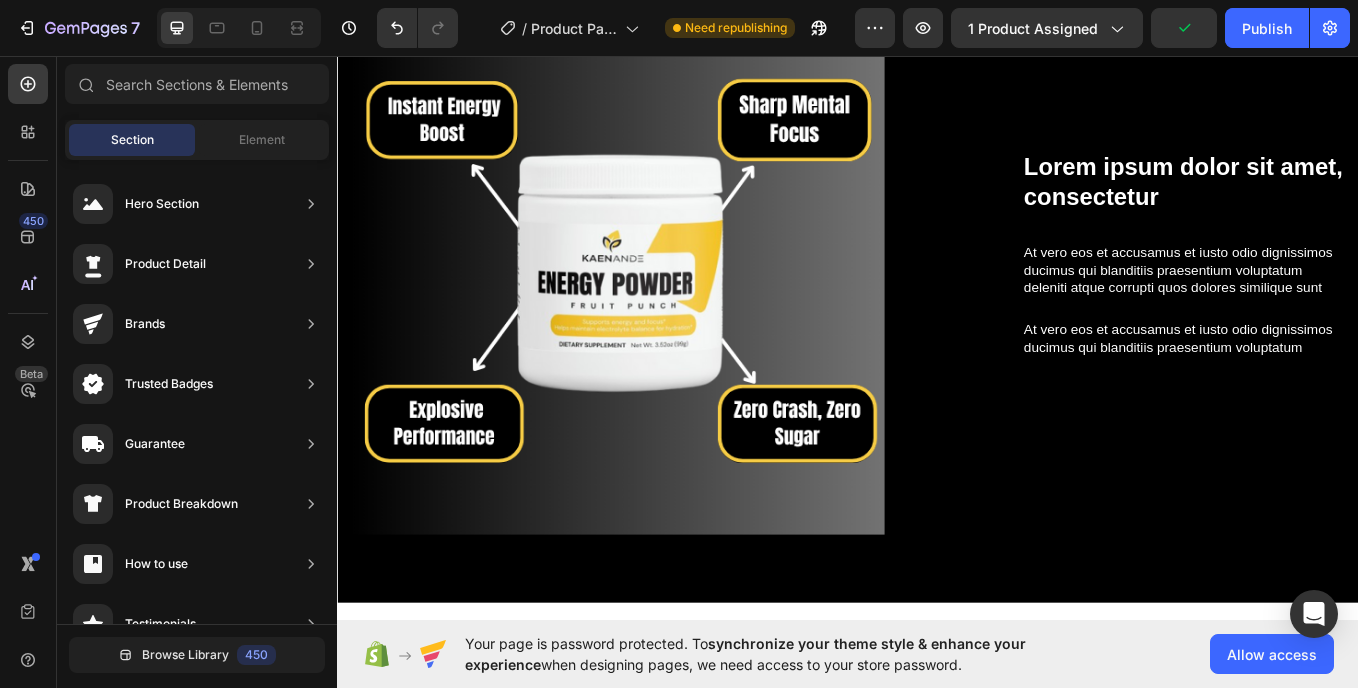 scroll, scrollTop: 1982, scrollLeft: 0, axis: vertical 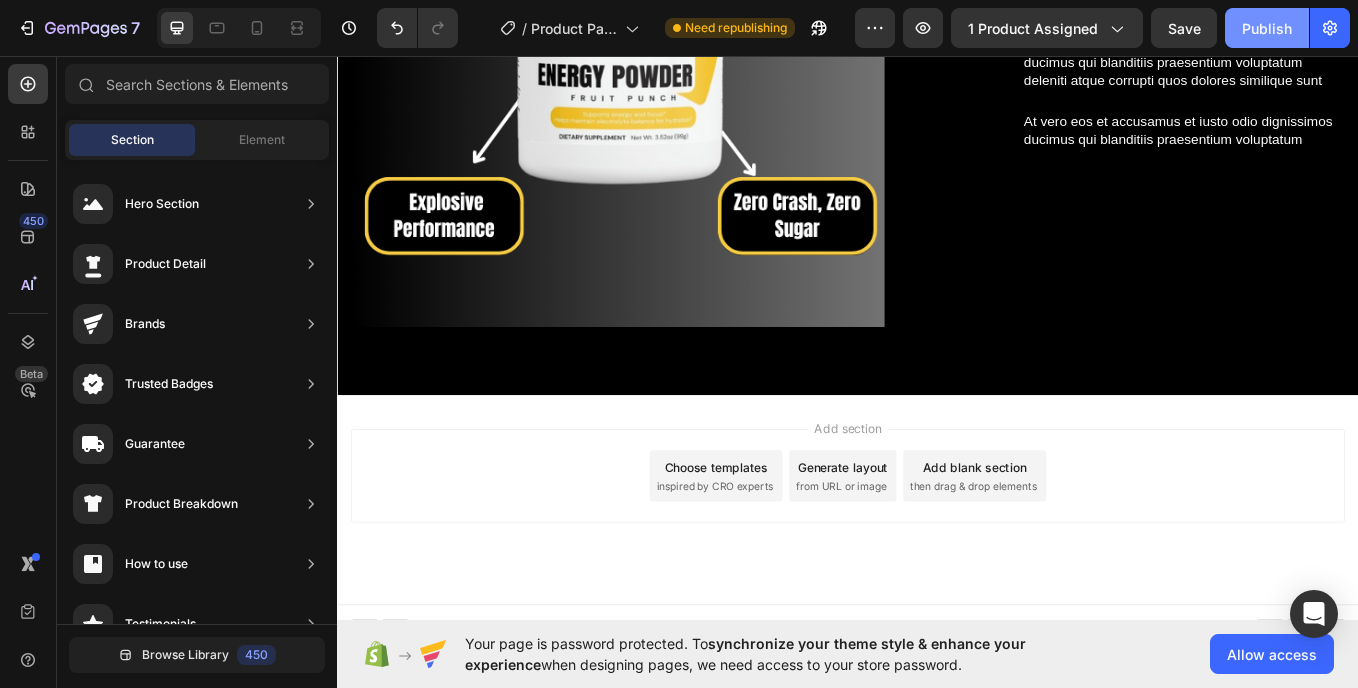 click on "Publish" at bounding box center [1267, 28] 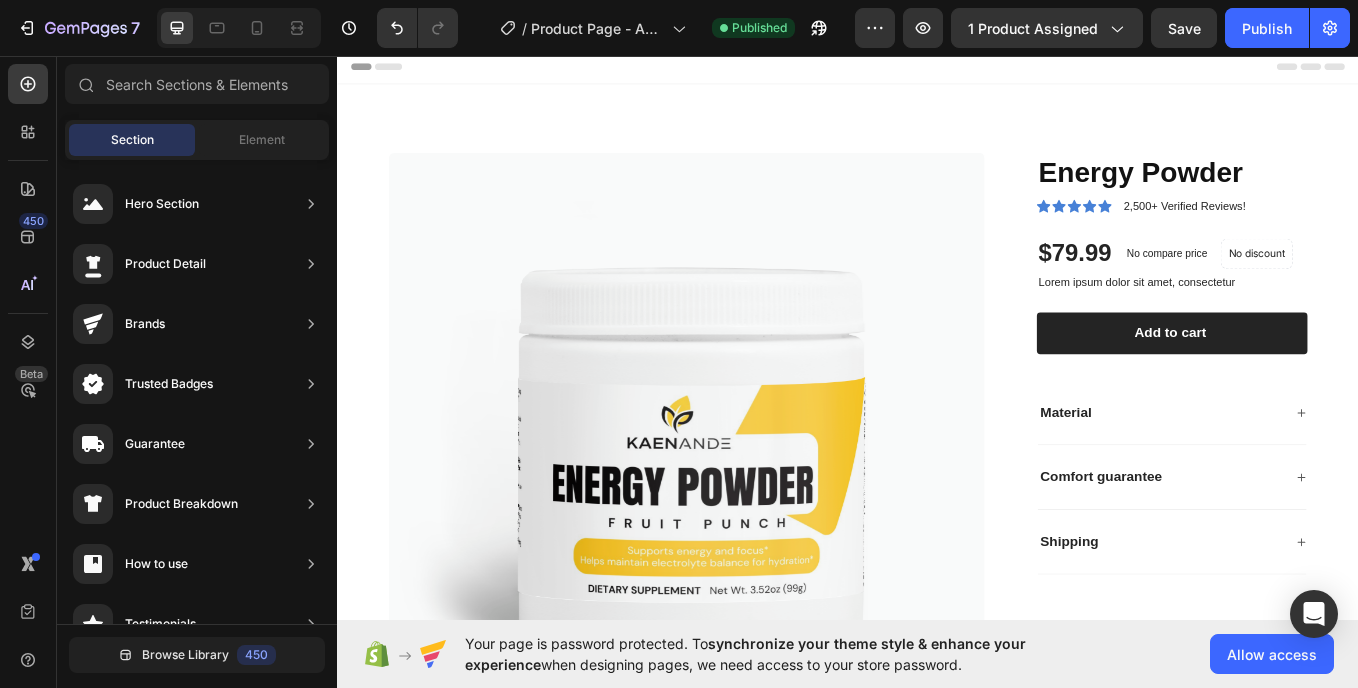 scroll, scrollTop: 0, scrollLeft: 0, axis: both 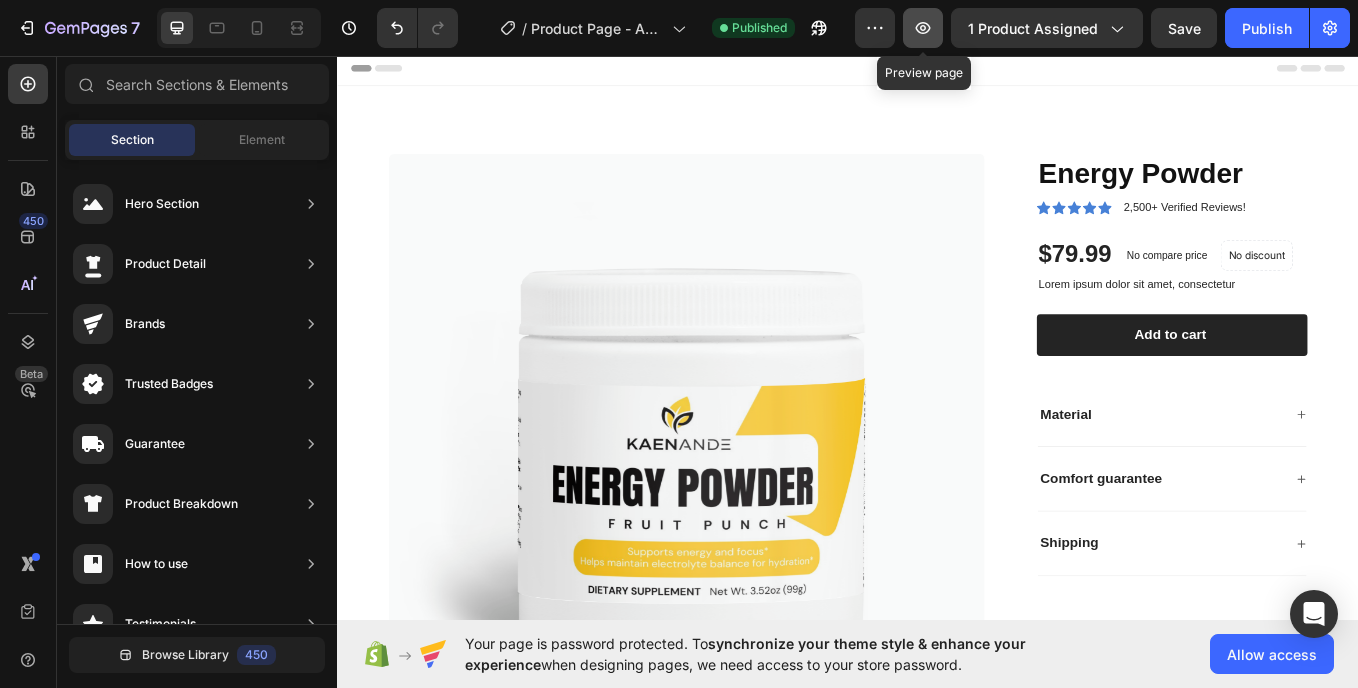 click 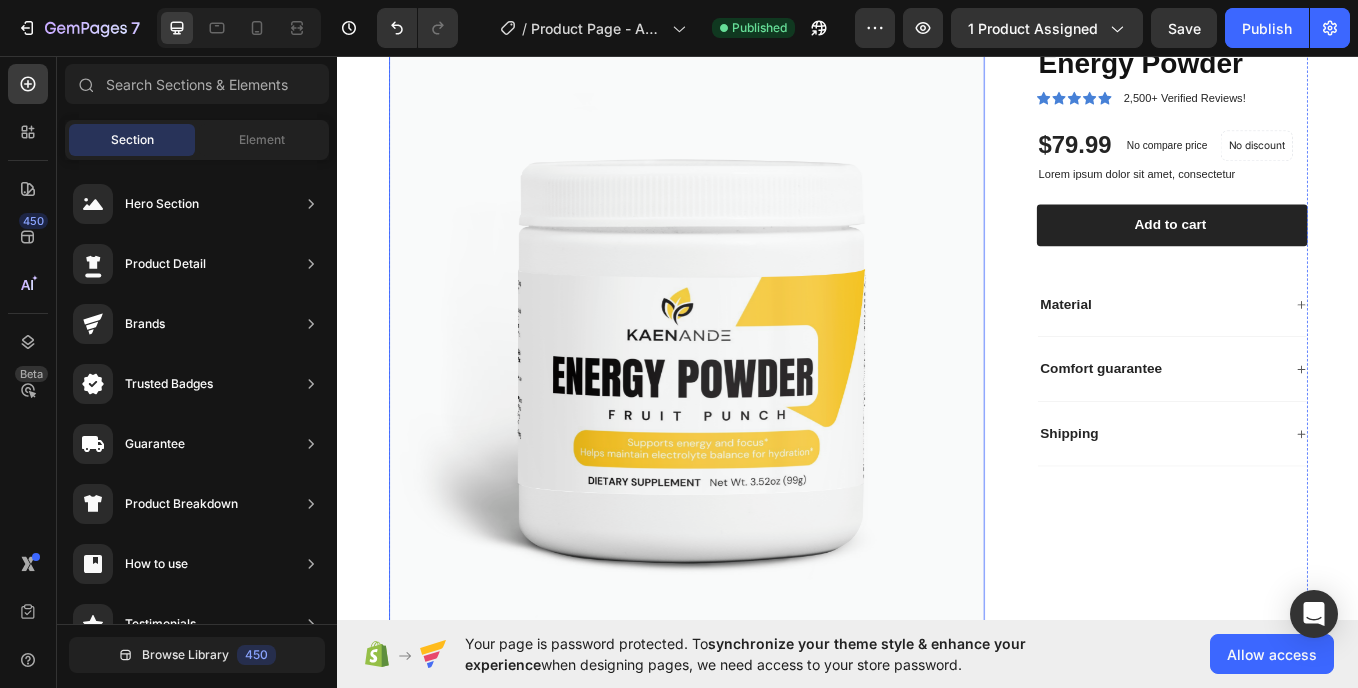scroll, scrollTop: 0, scrollLeft: 0, axis: both 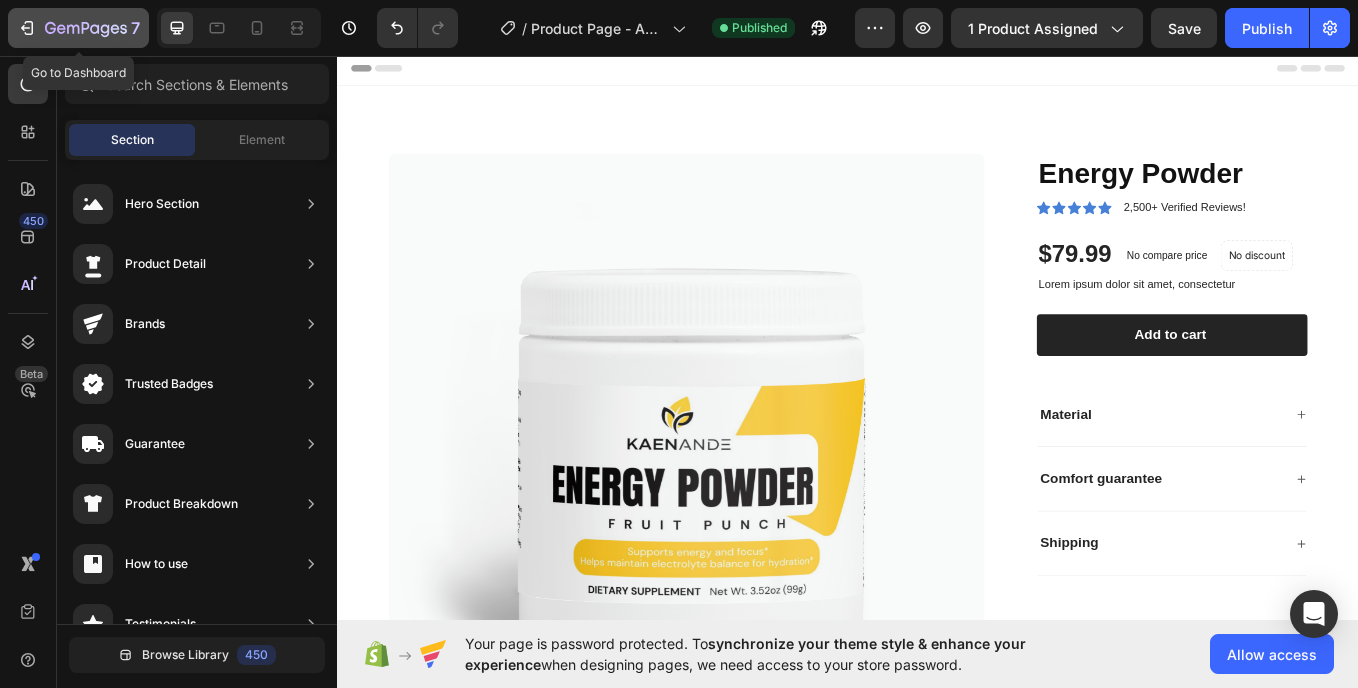 click 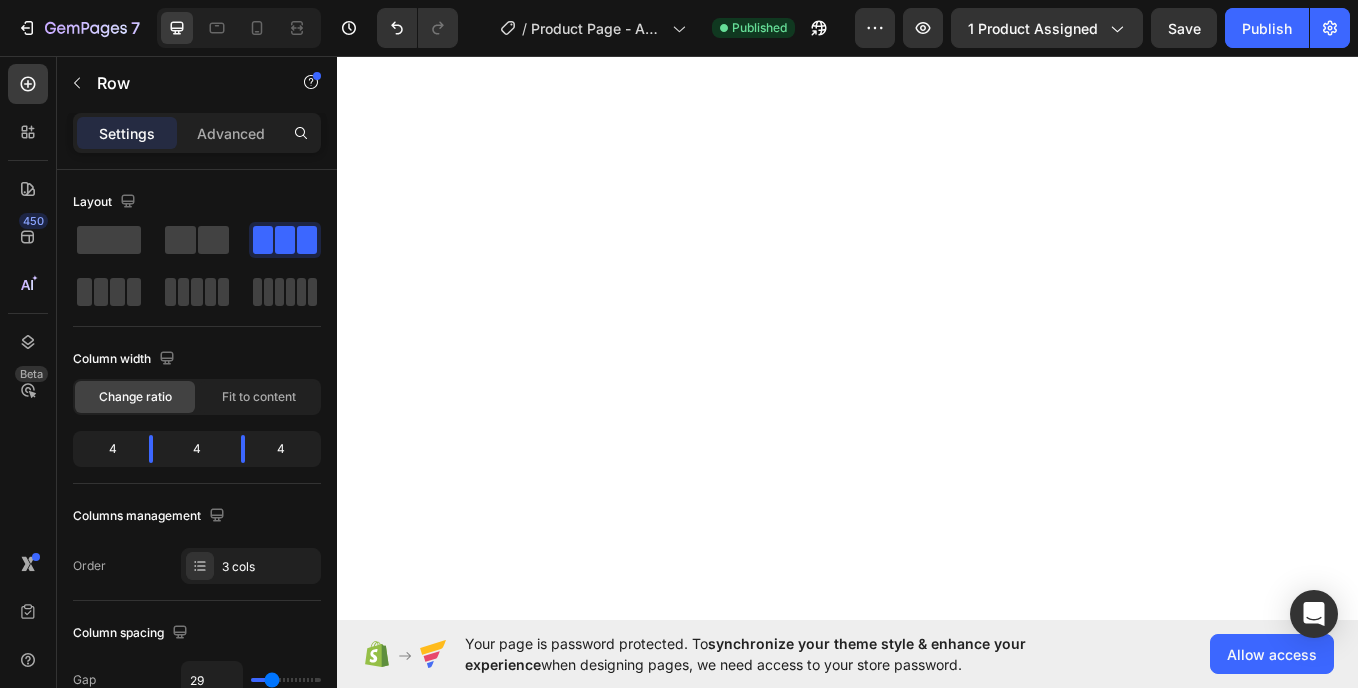 scroll, scrollTop: 0, scrollLeft: 0, axis: both 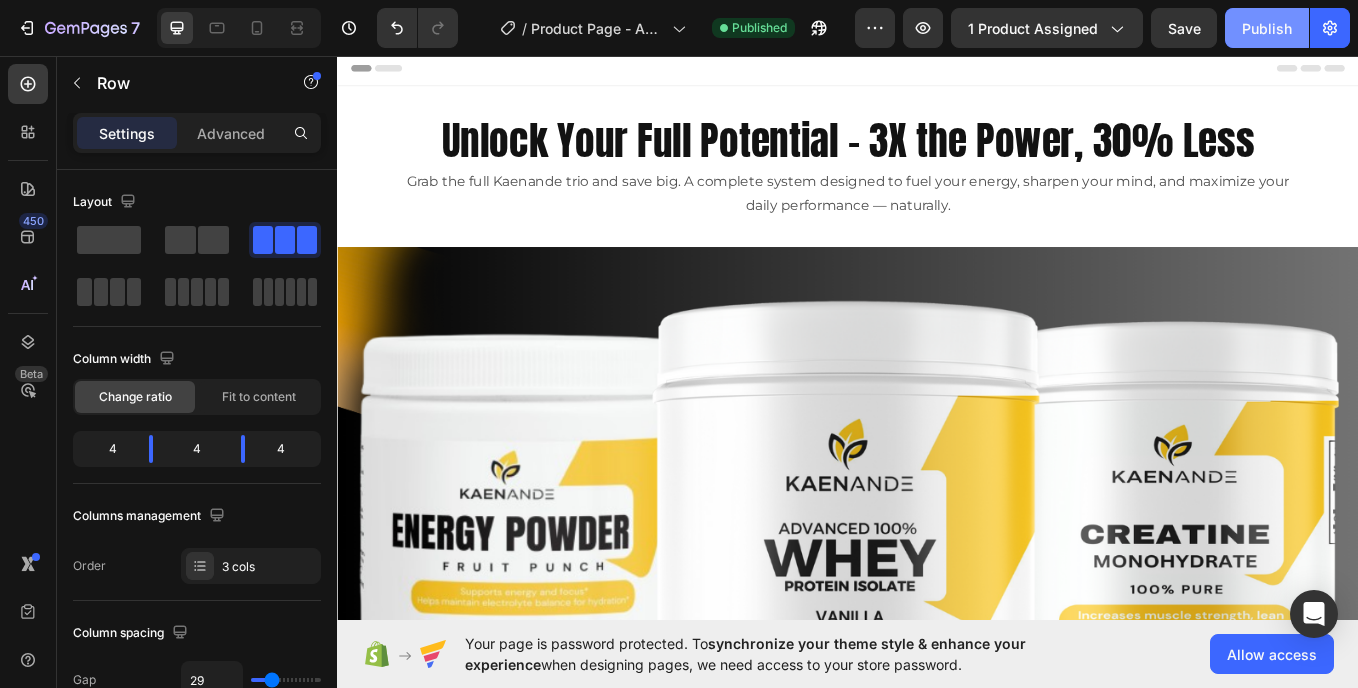 click on "Publish" at bounding box center (1267, 28) 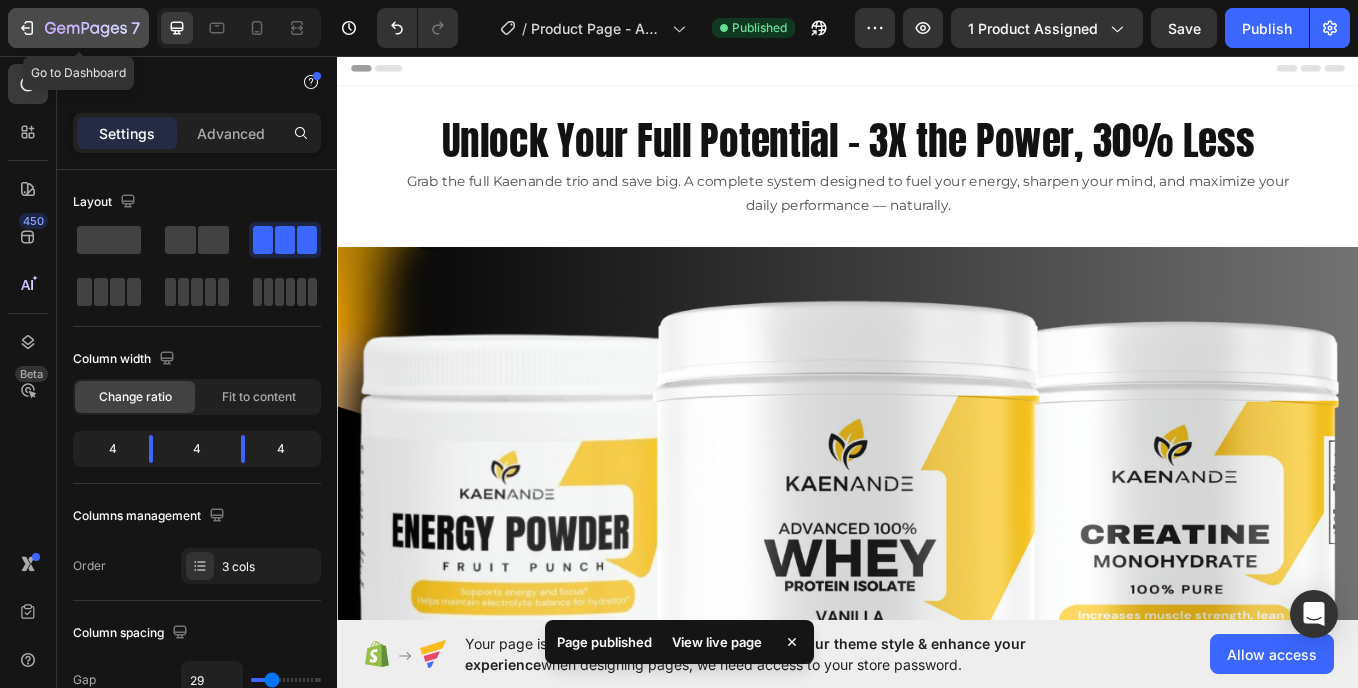click 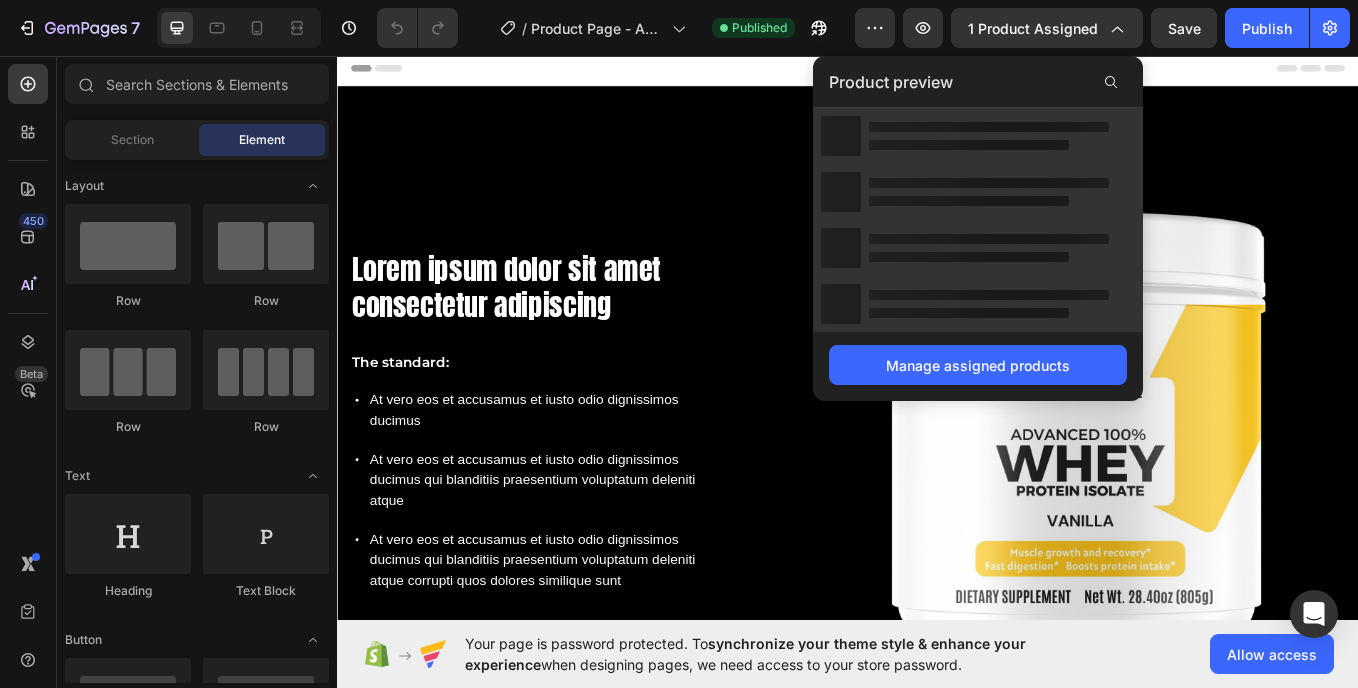 scroll, scrollTop: 1, scrollLeft: 0, axis: vertical 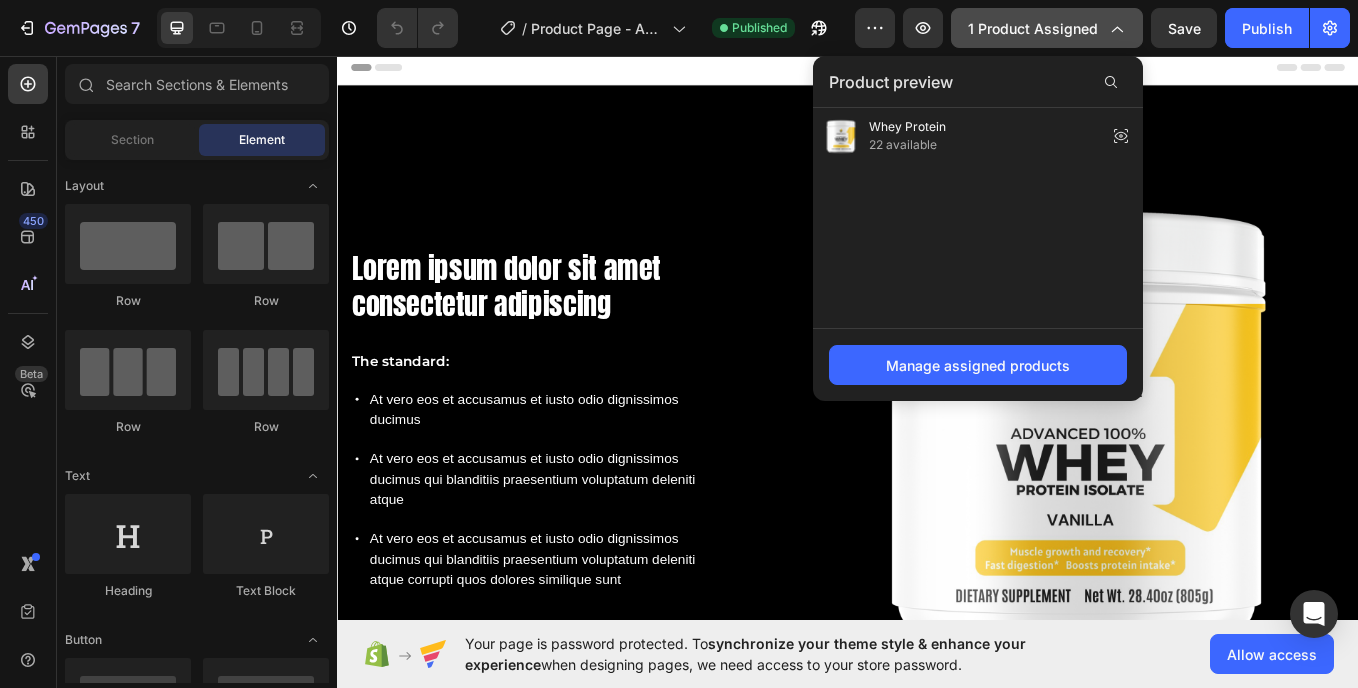 click 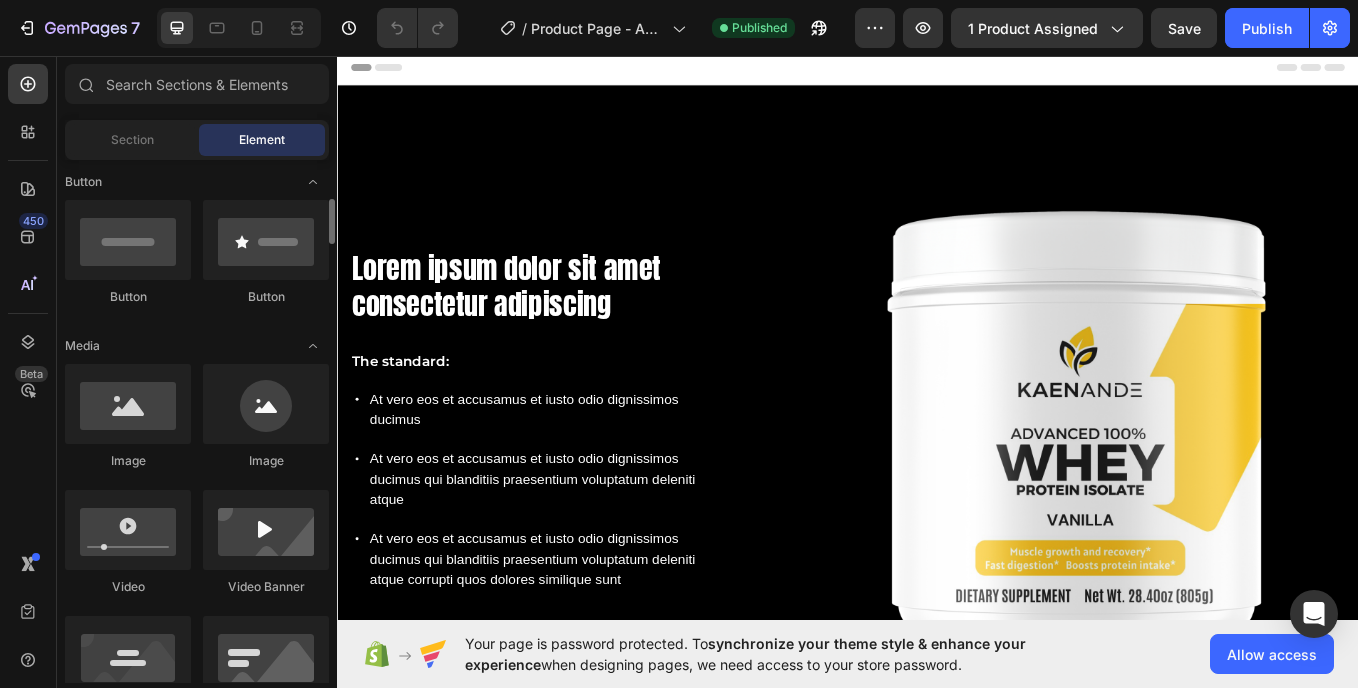 scroll, scrollTop: 0, scrollLeft: 0, axis: both 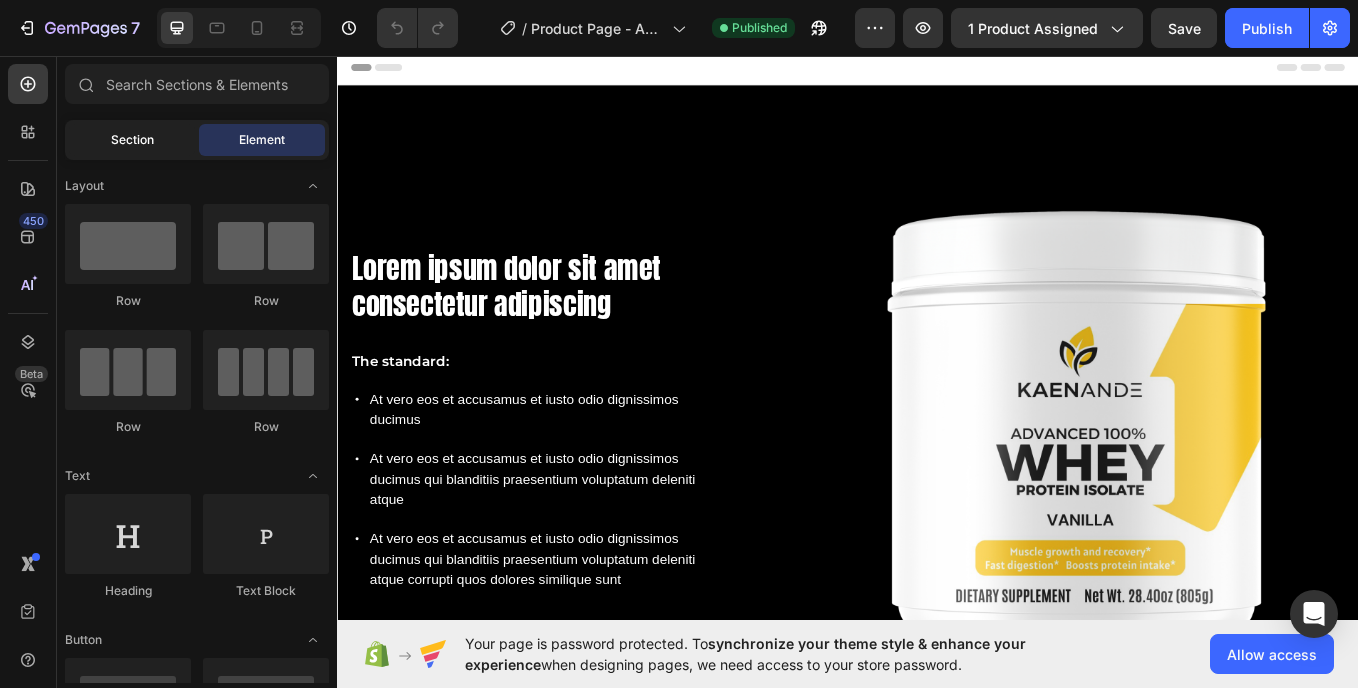 click on "Section" 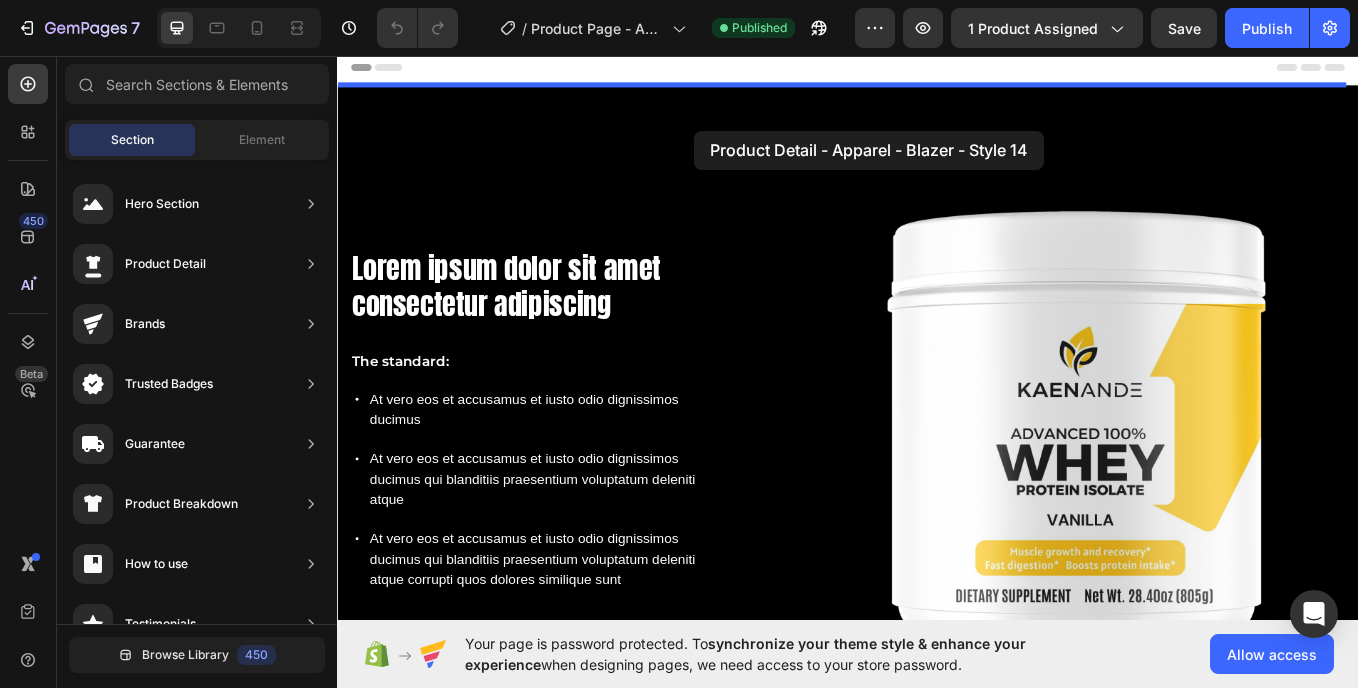 drag, startPoint x: 737, startPoint y: 258, endPoint x: 757, endPoint y: 144, distance: 115.74109 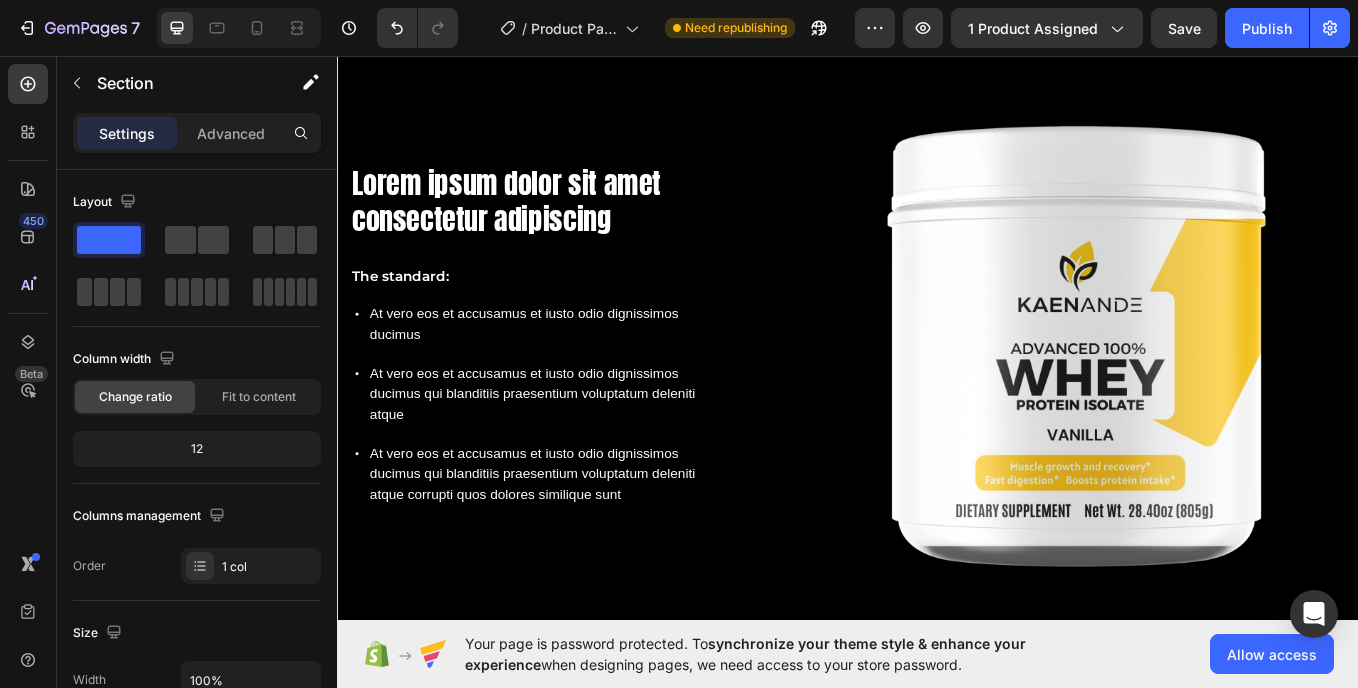scroll, scrollTop: 0, scrollLeft: 0, axis: both 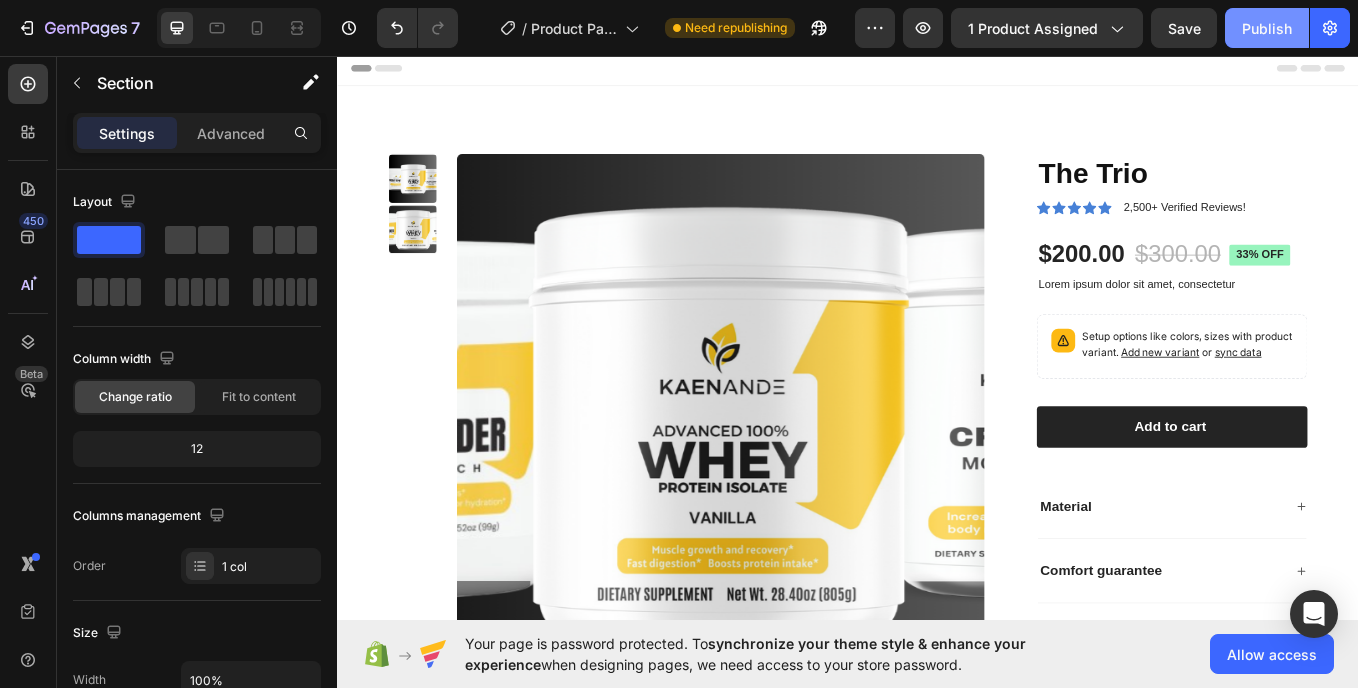 click on "Publish" 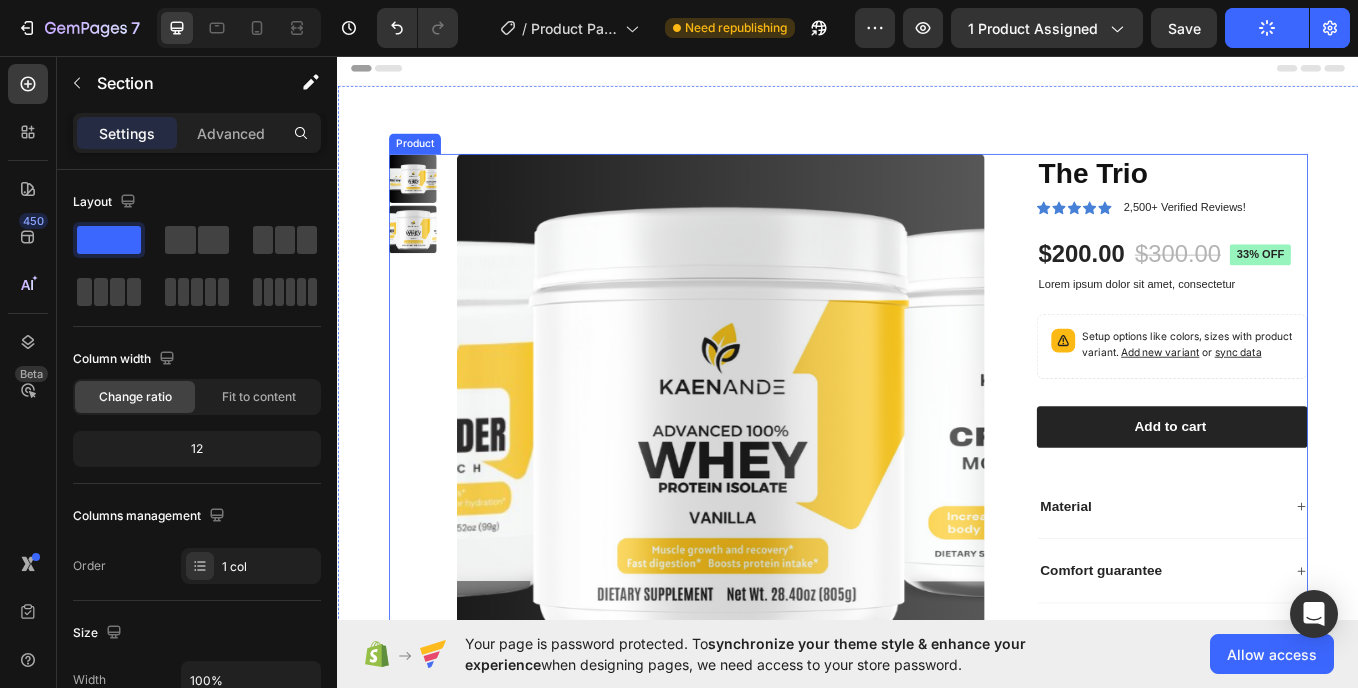 click on "Product Images The Trio Product Title Icon Icon Icon Icon Icon Icon List 2,500+ Verified Reviews! Text Block Row $200.00 Product Price Product Price $300.00 Product Price Product Price 33% off Product Badge Row Lorem ipsum dolor sit amet, consectetur  Text Block Setup options like colors, sizes with product variant.       Add new variant   or   sync data Product Variants & Swatches
1
Product Quantity Row Add to cart Add to Cart Row
Material
Comfort guarantee
Shipping Accordion Row Product" at bounding box center [937, 484] 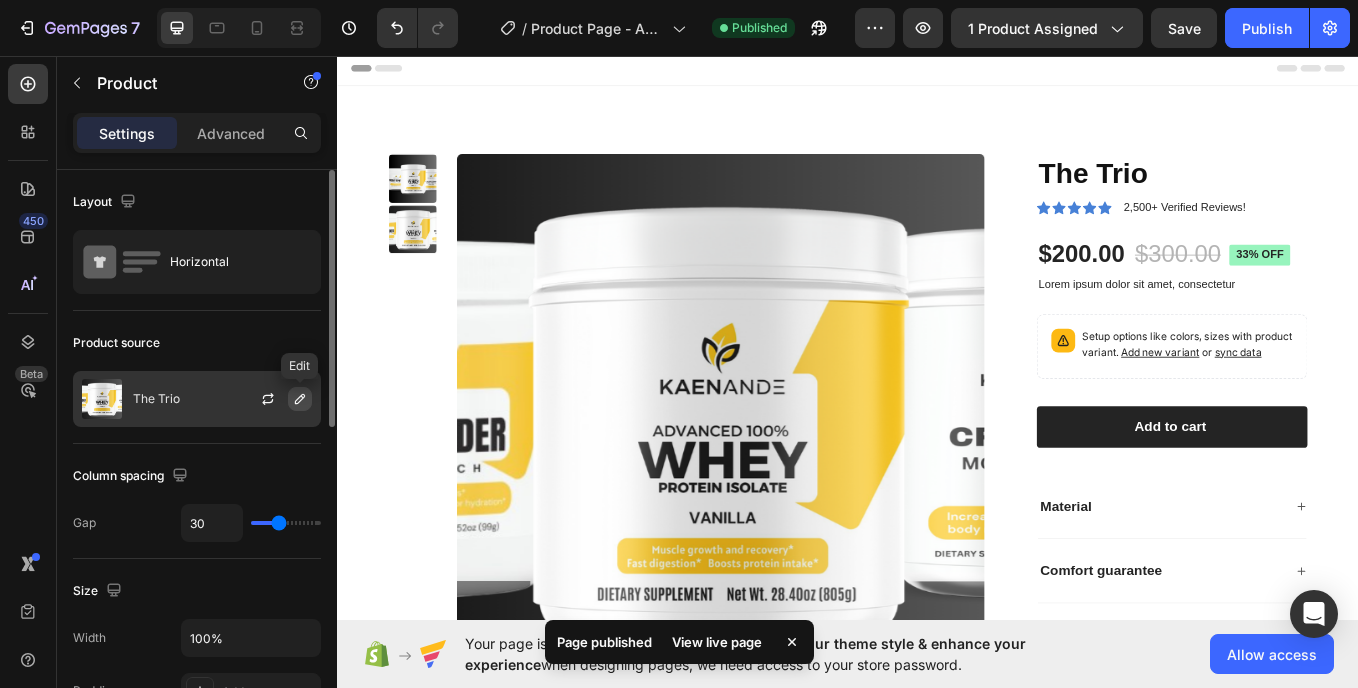 click 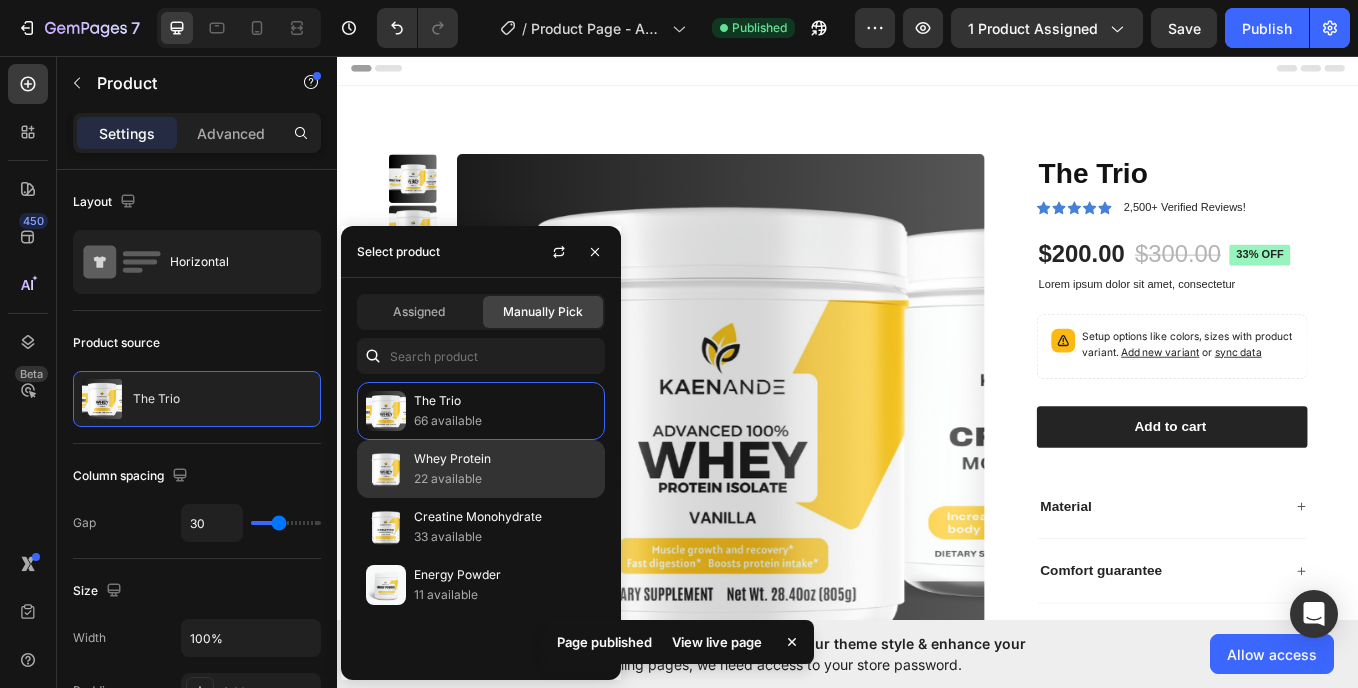 click on "Whey Protein" at bounding box center [505, 459] 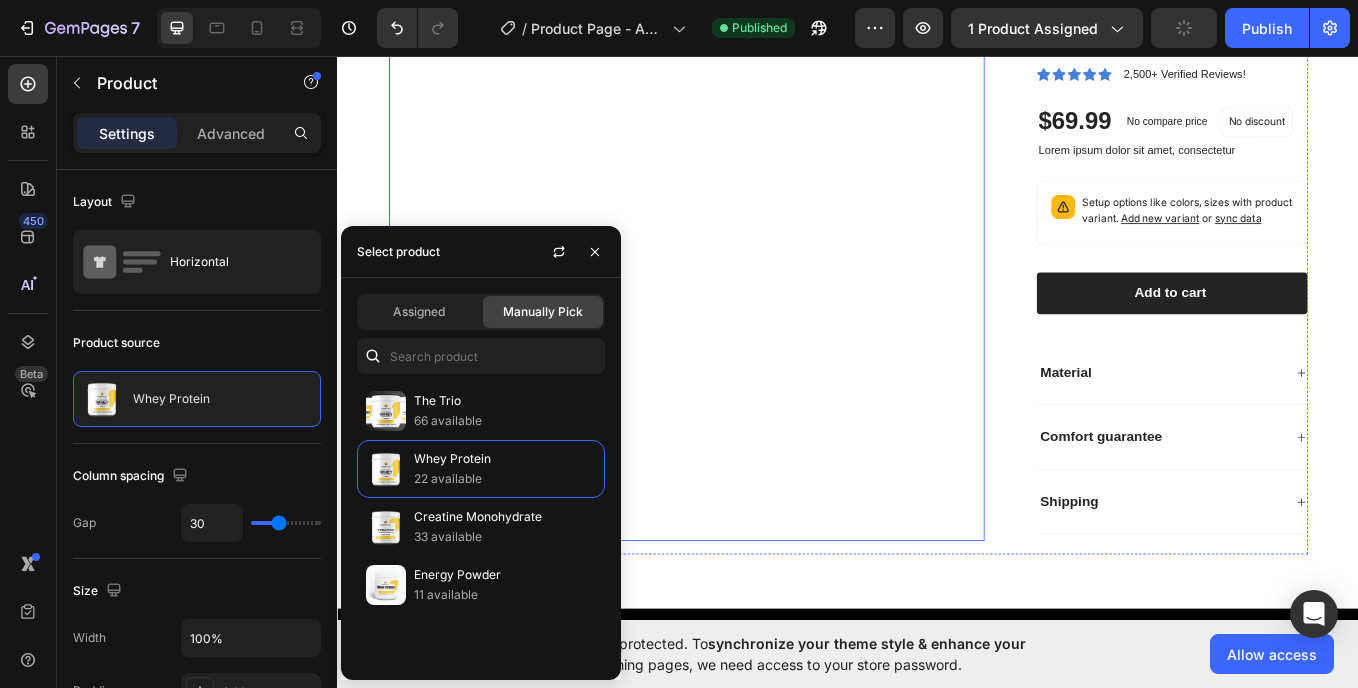 scroll, scrollTop: 158, scrollLeft: 0, axis: vertical 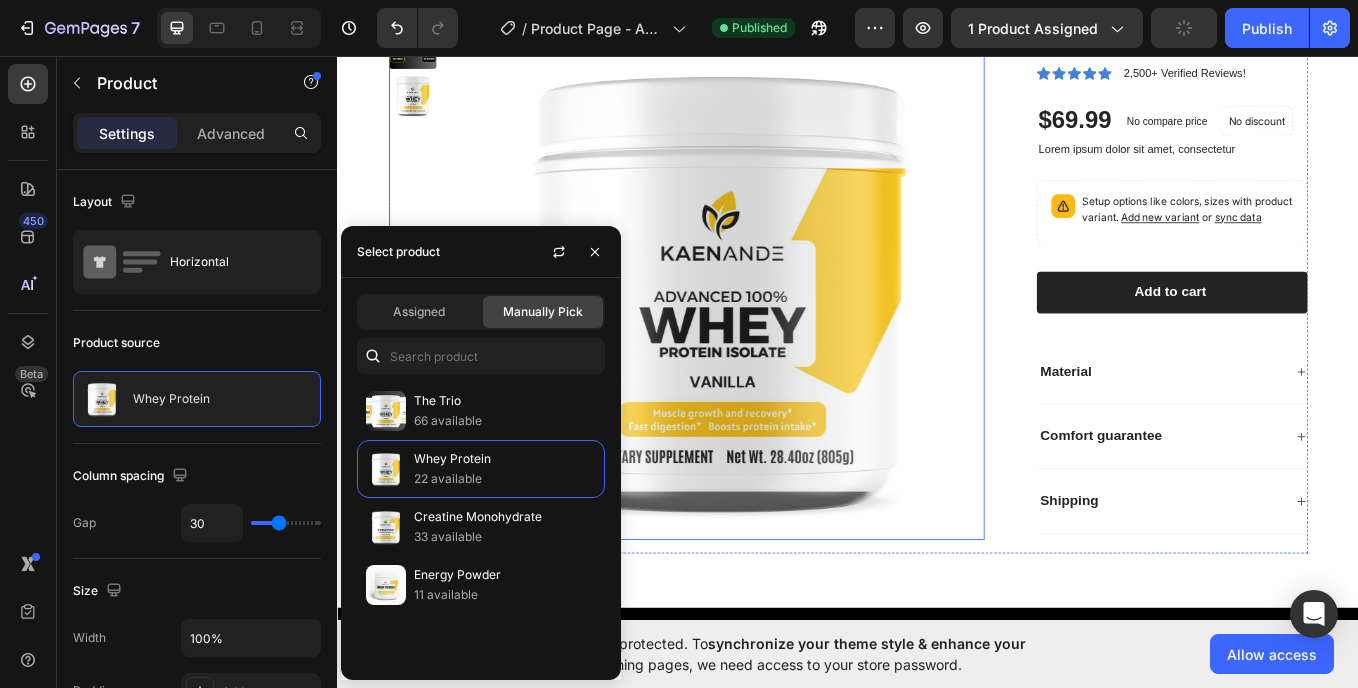 click at bounding box center (787, 323) 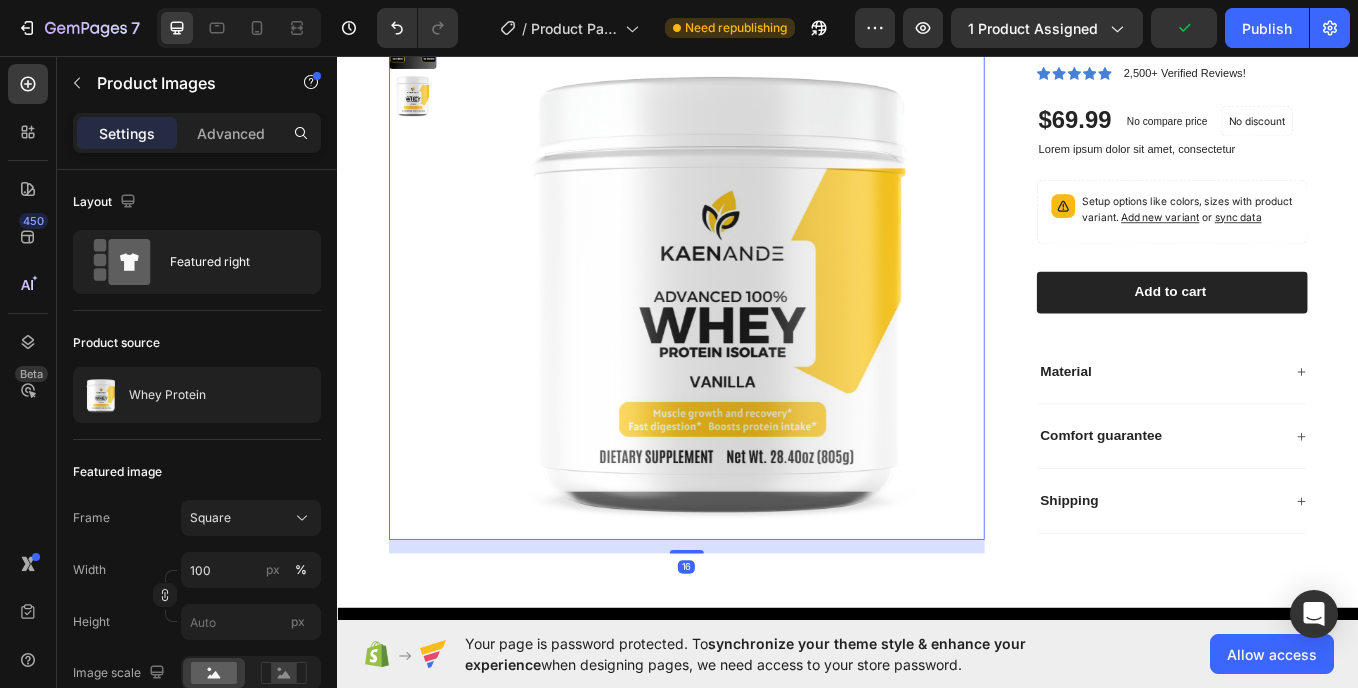 scroll, scrollTop: 0, scrollLeft: 0, axis: both 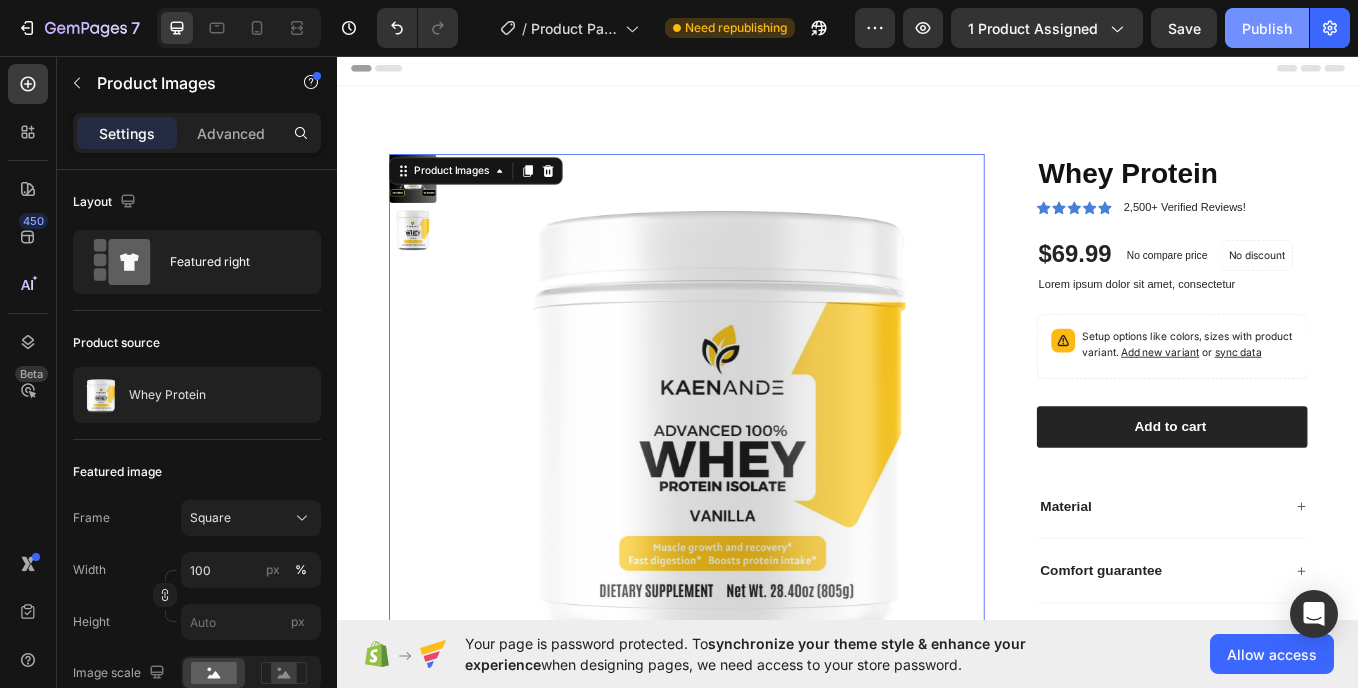 click on "Publish" at bounding box center [1267, 28] 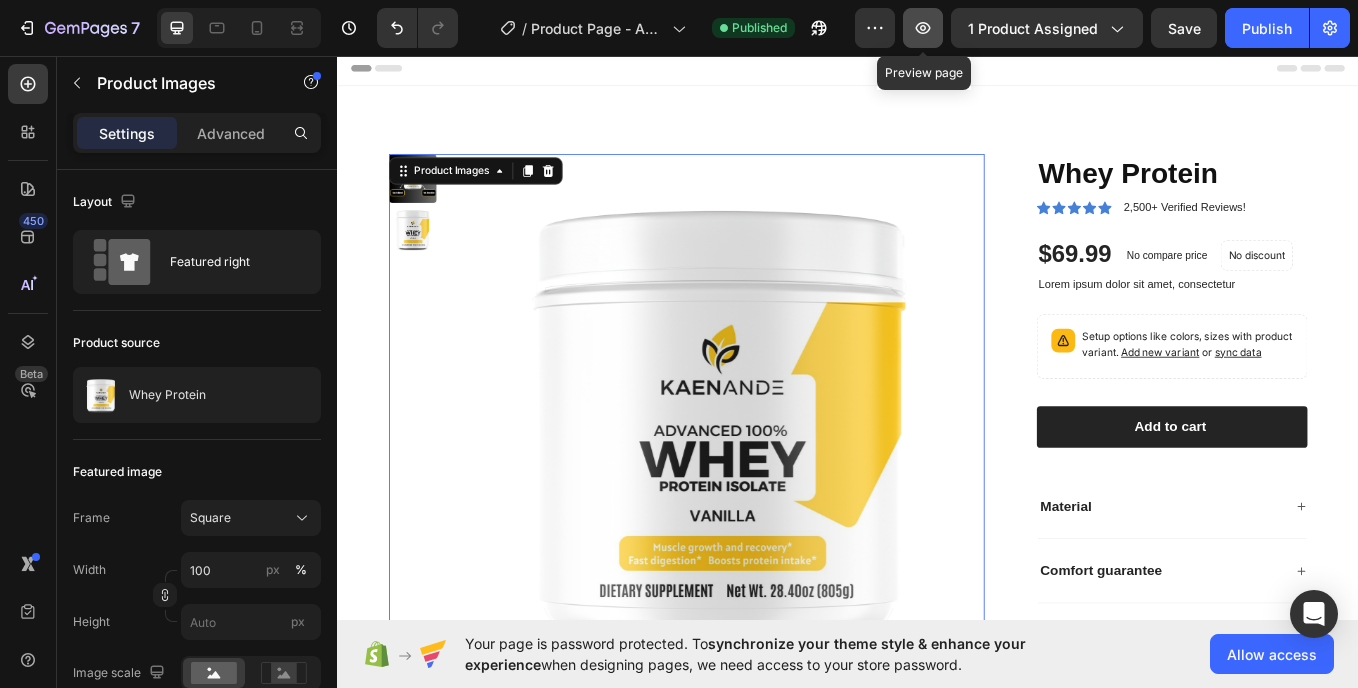 click 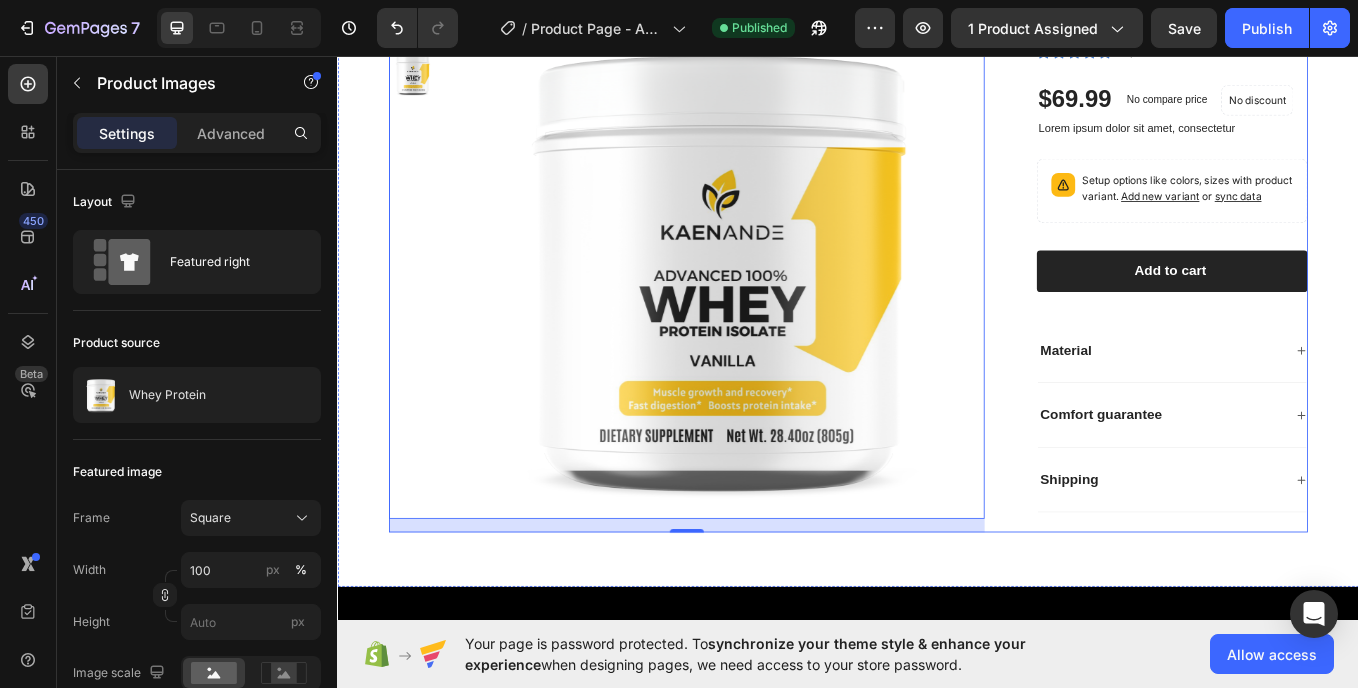 scroll, scrollTop: 0, scrollLeft: 0, axis: both 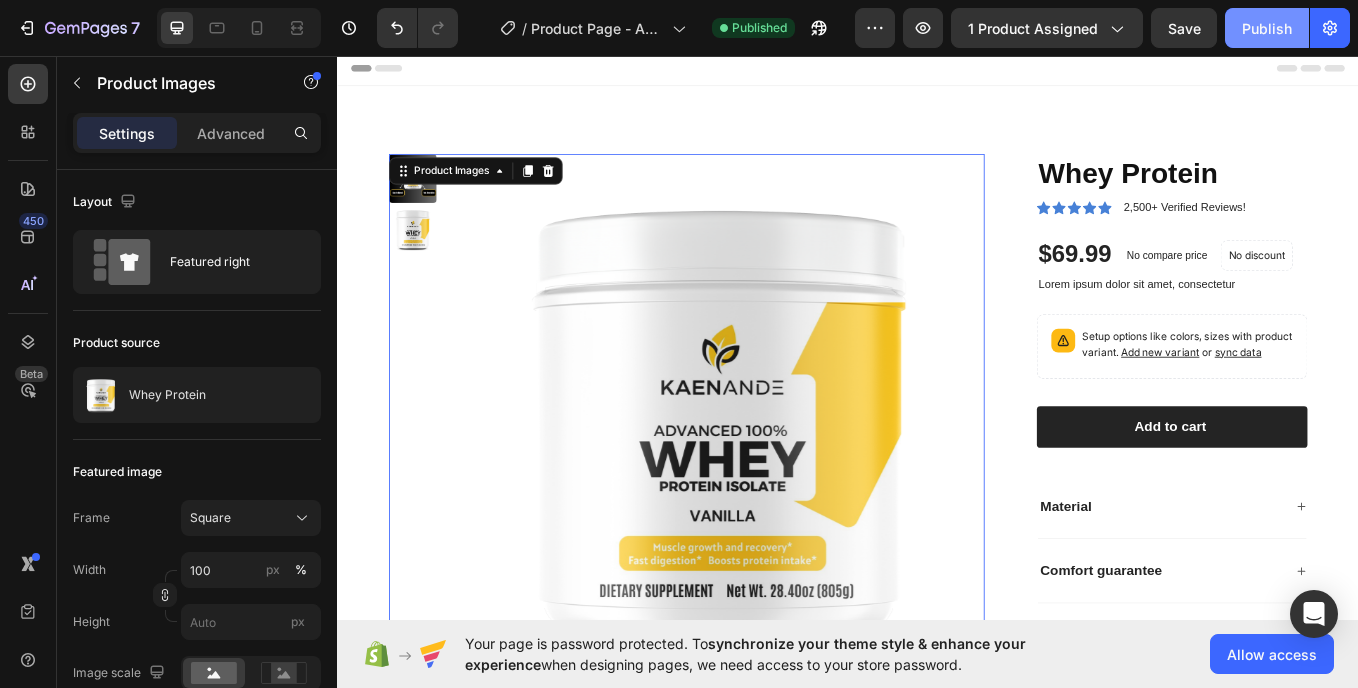 click on "Publish" at bounding box center [1267, 28] 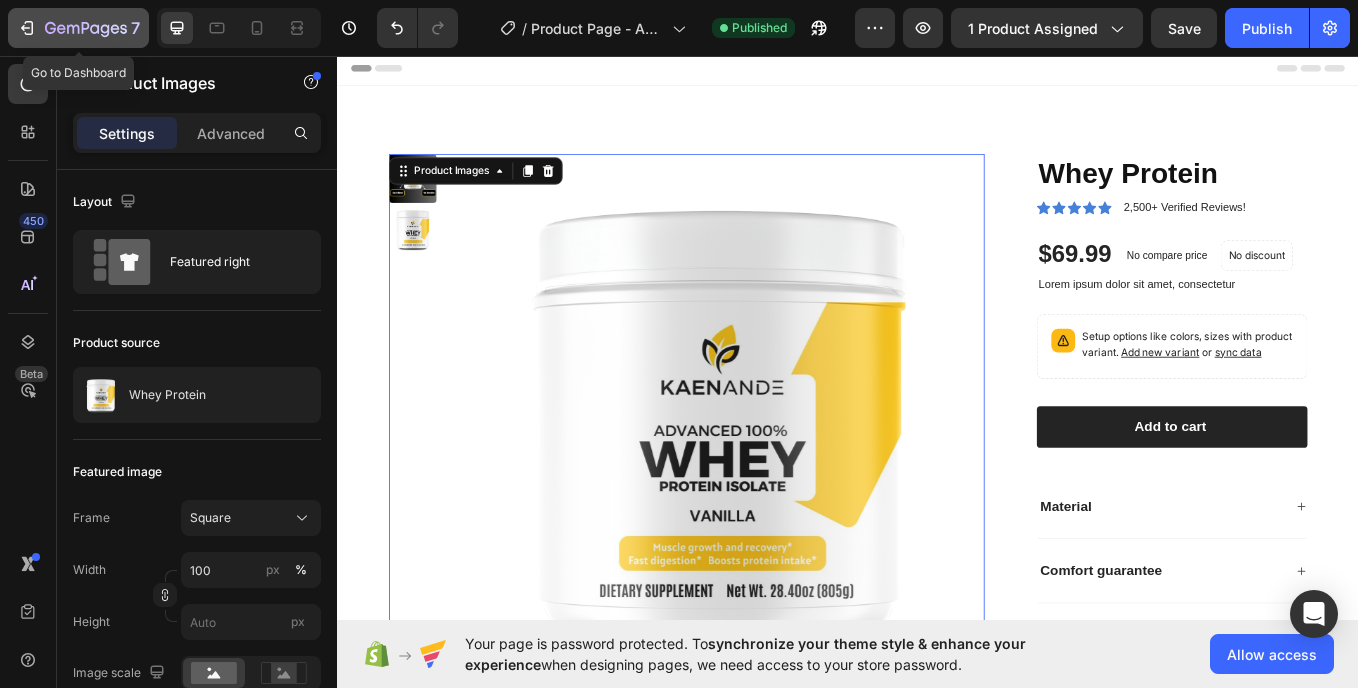 click on "7" 